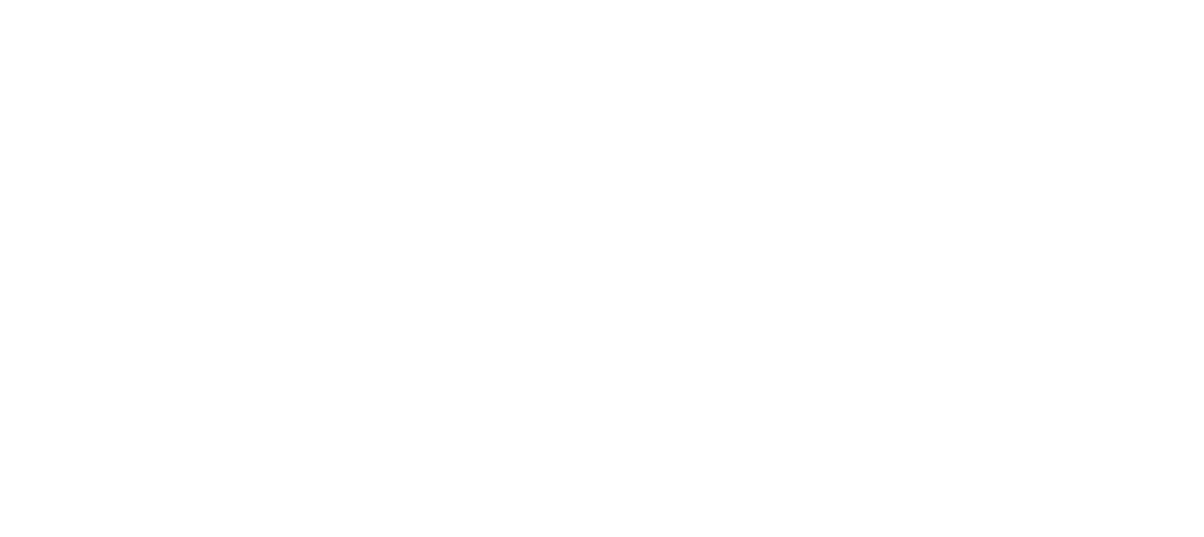 scroll, scrollTop: 0, scrollLeft: 0, axis: both 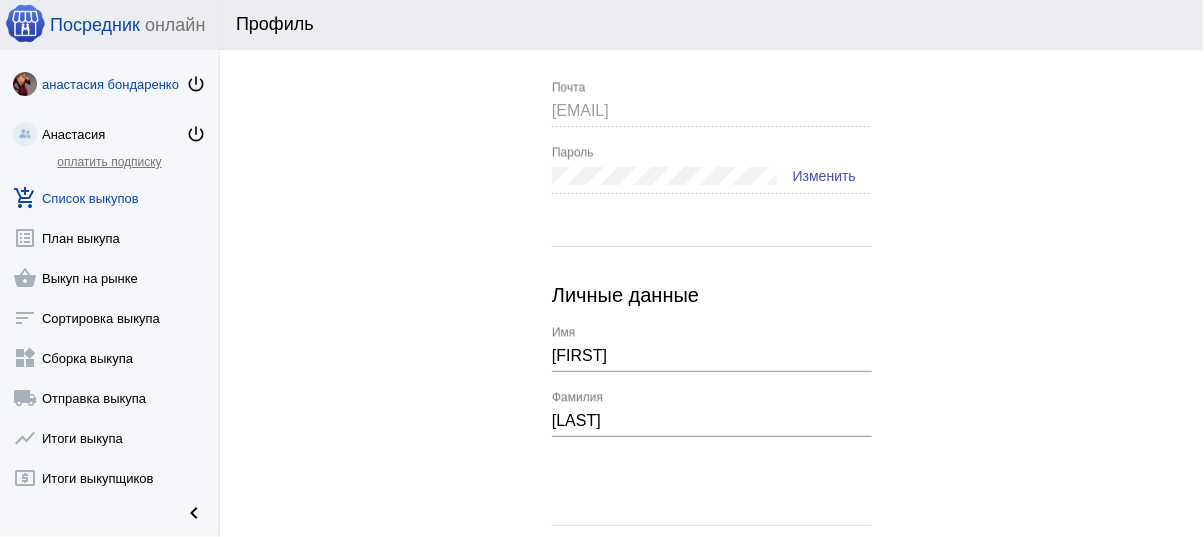 click on "add_shopping_cart  Список выкупов" 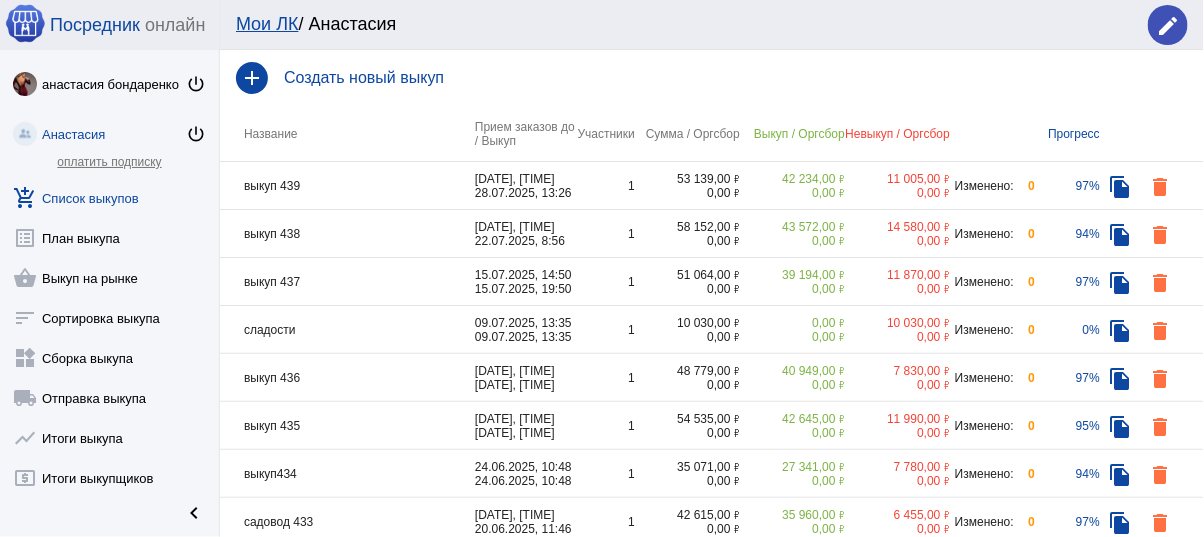 click on "оплатить подписку" 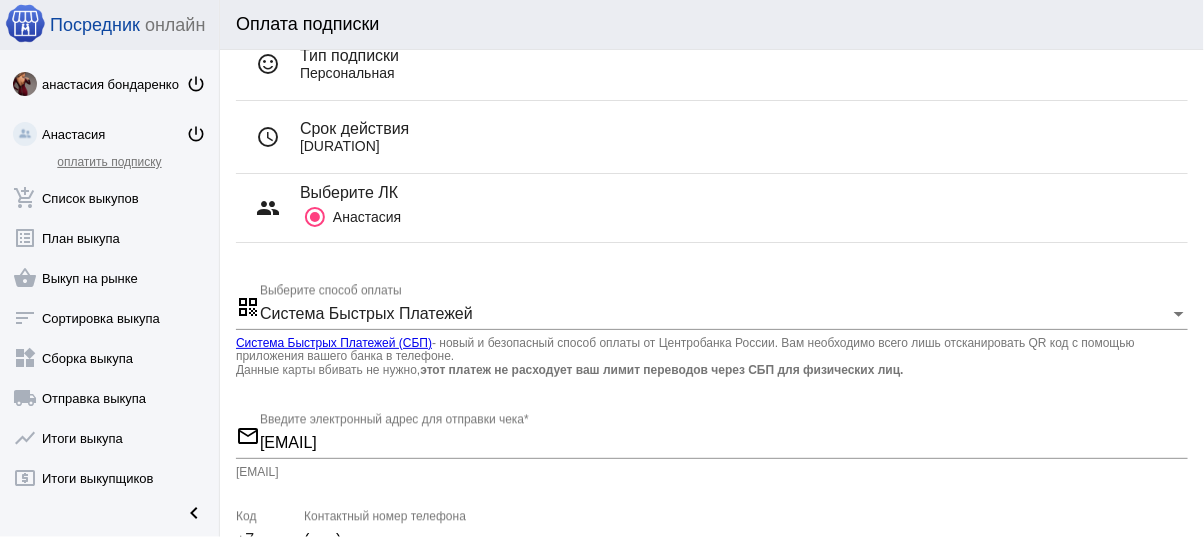 scroll, scrollTop: 240, scrollLeft: 0, axis: vertical 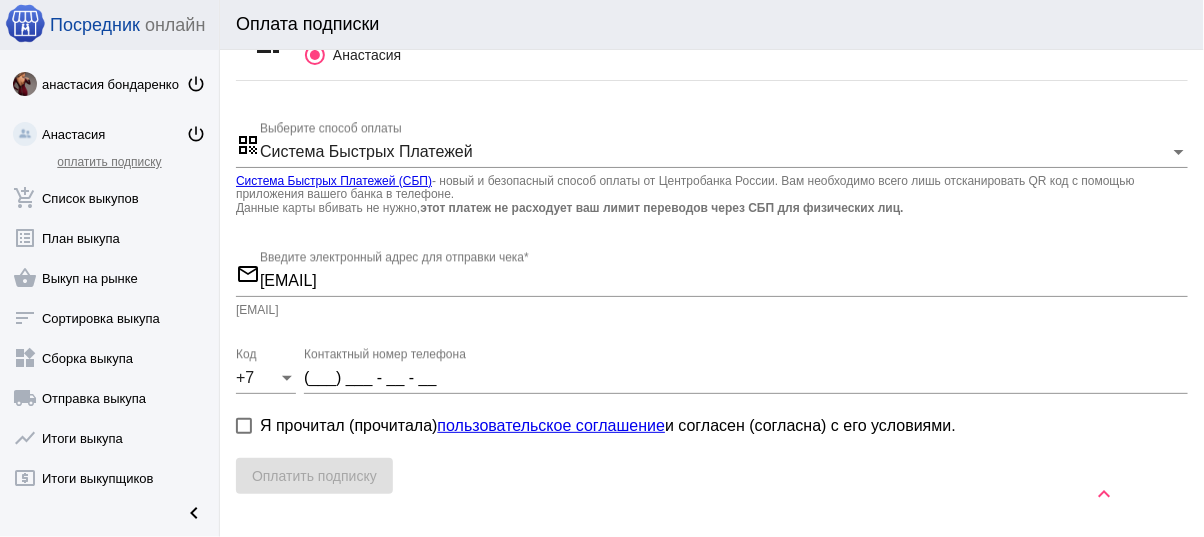 click on "(___) ___ - __ - __" at bounding box center (746, 378) 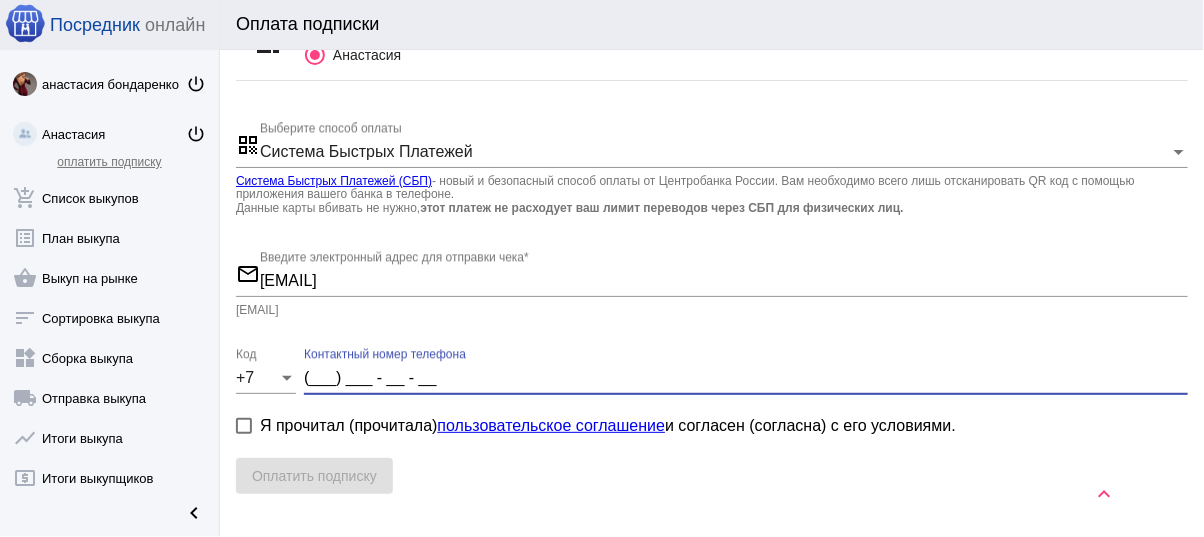 type on "9" 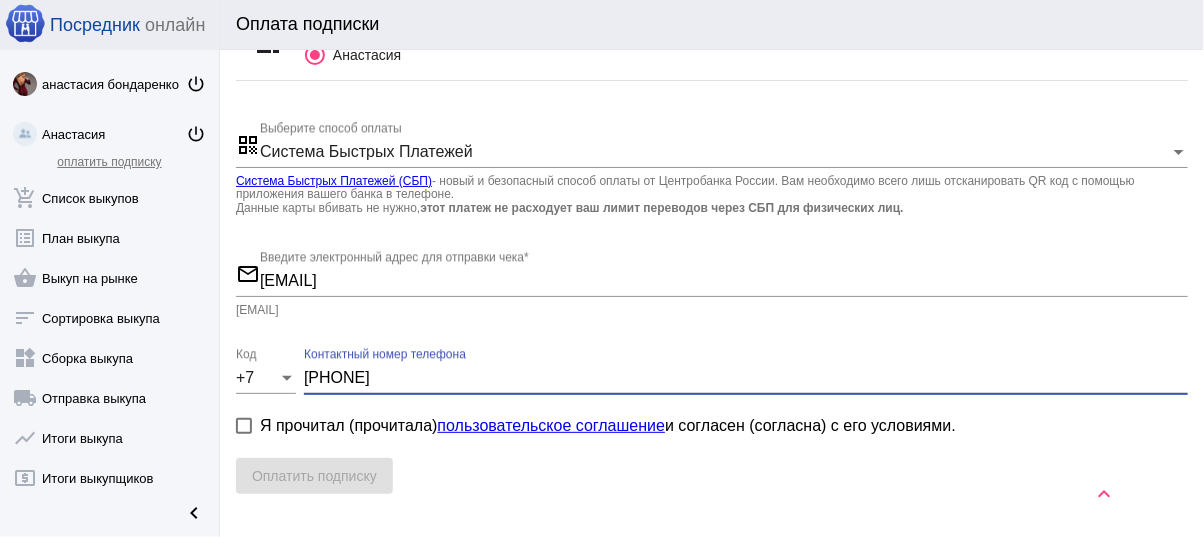 type on "91" 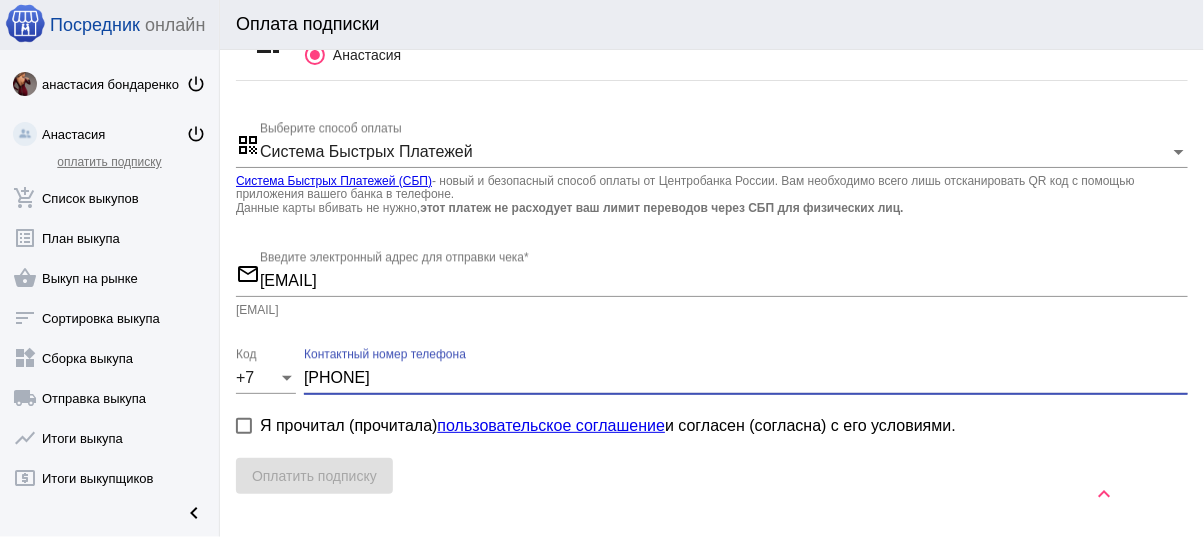 type on "(91_) ___ - __ - __" 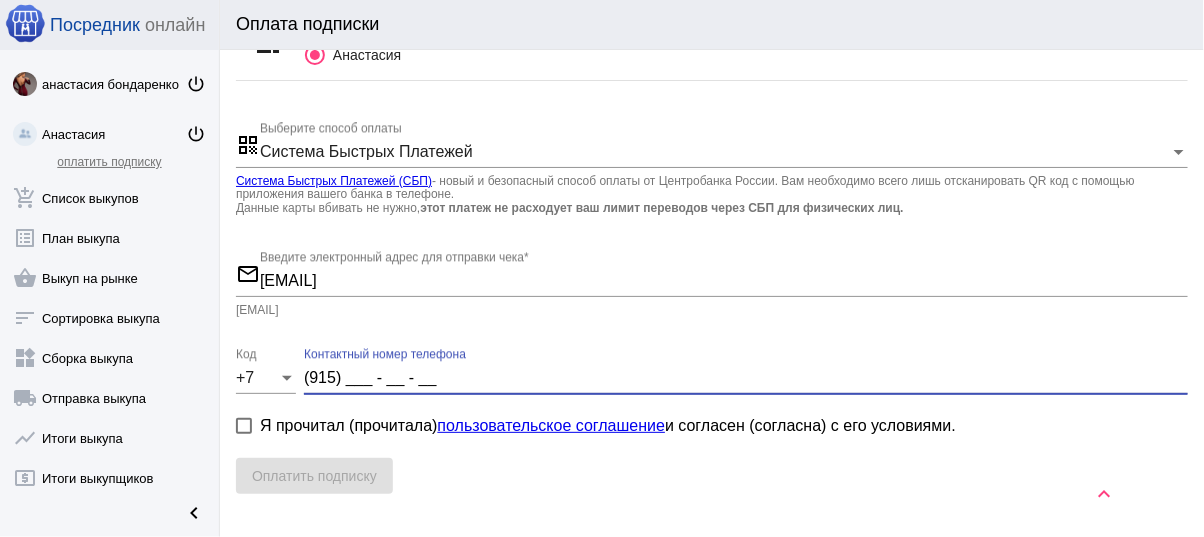 type on "9159" 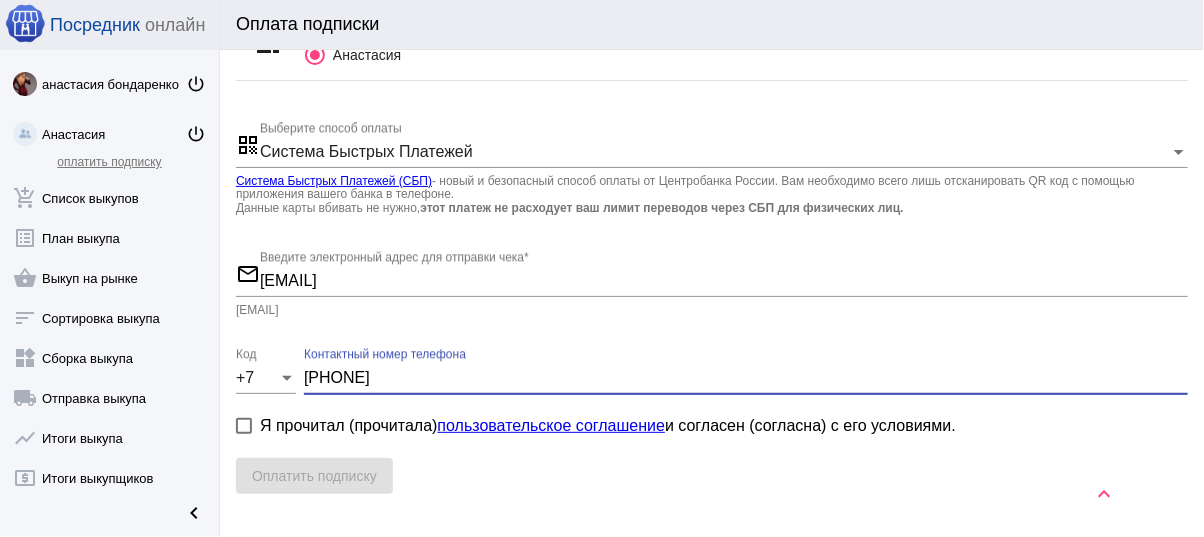 type on "91596" 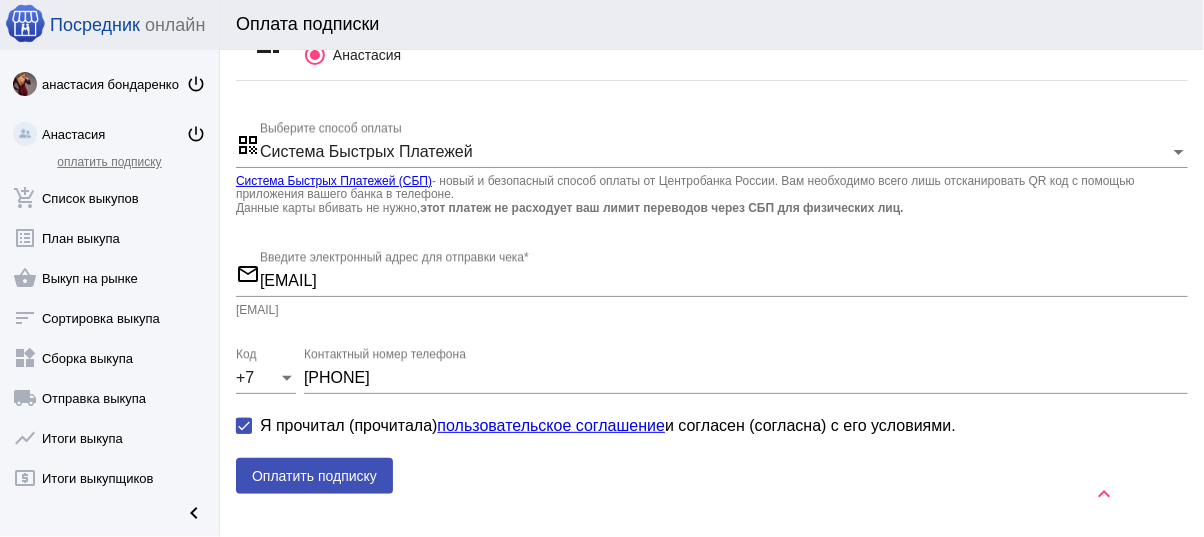click on "Оплатить подписку" 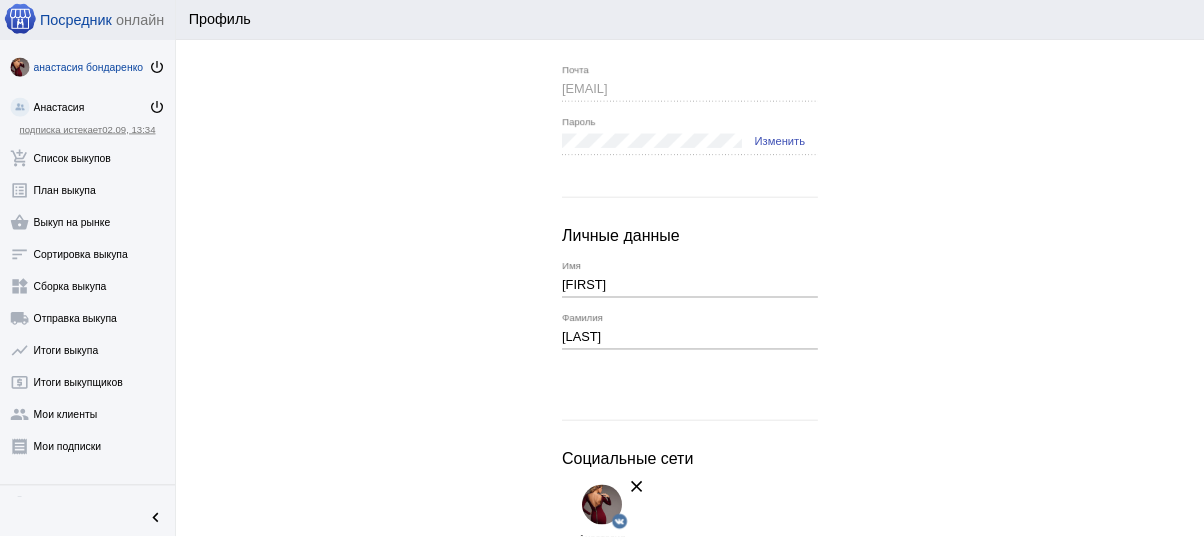 scroll, scrollTop: 0, scrollLeft: 0, axis: both 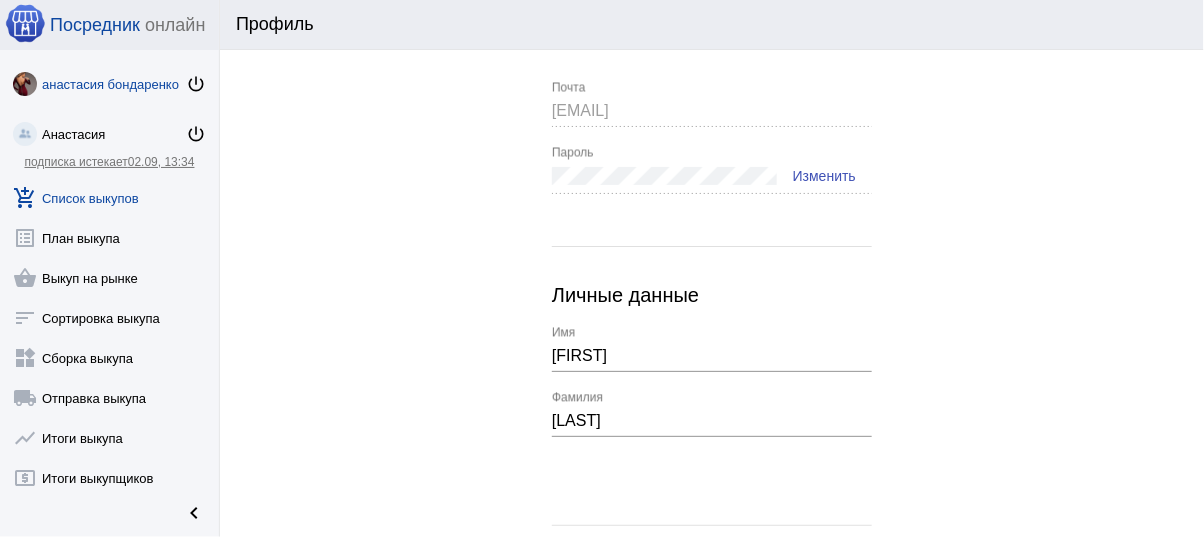 click on "add_shopping_cart  Список выкупов" 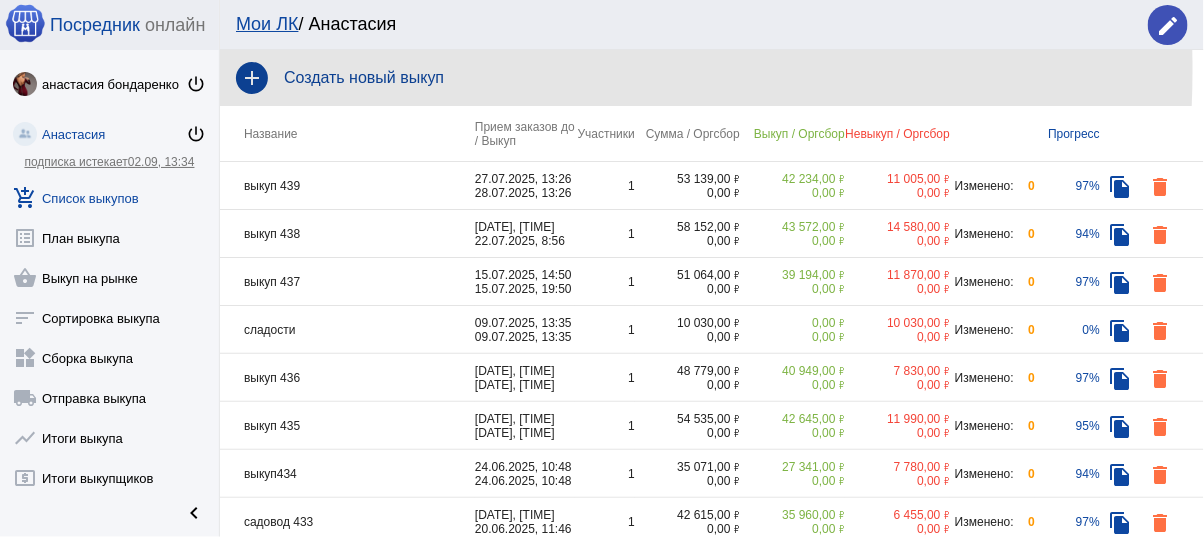 click on "Создать новый выкуп" 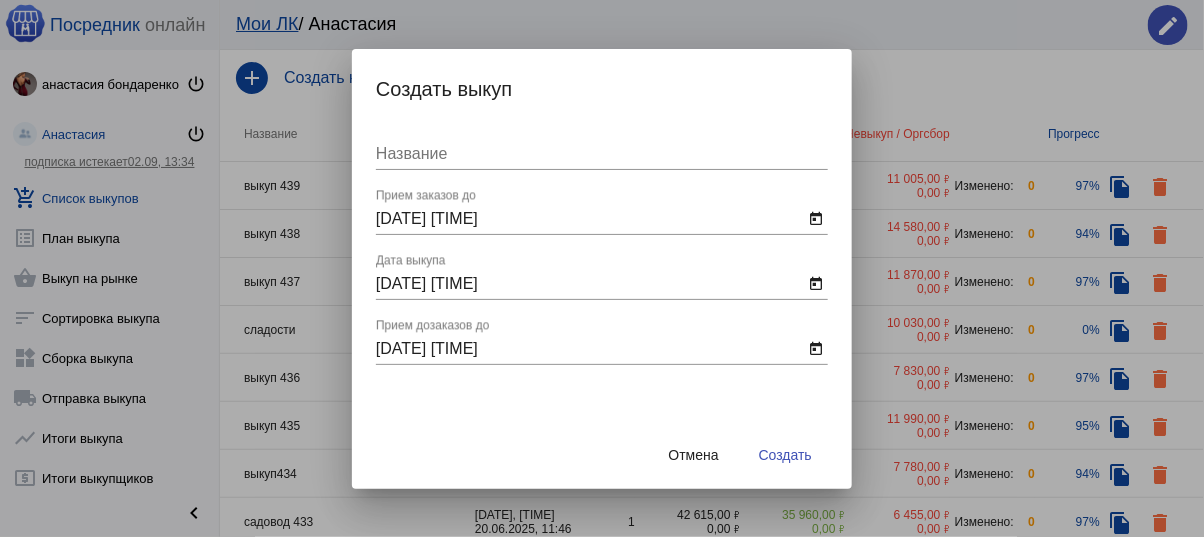 click on "Название" at bounding box center (602, 154) 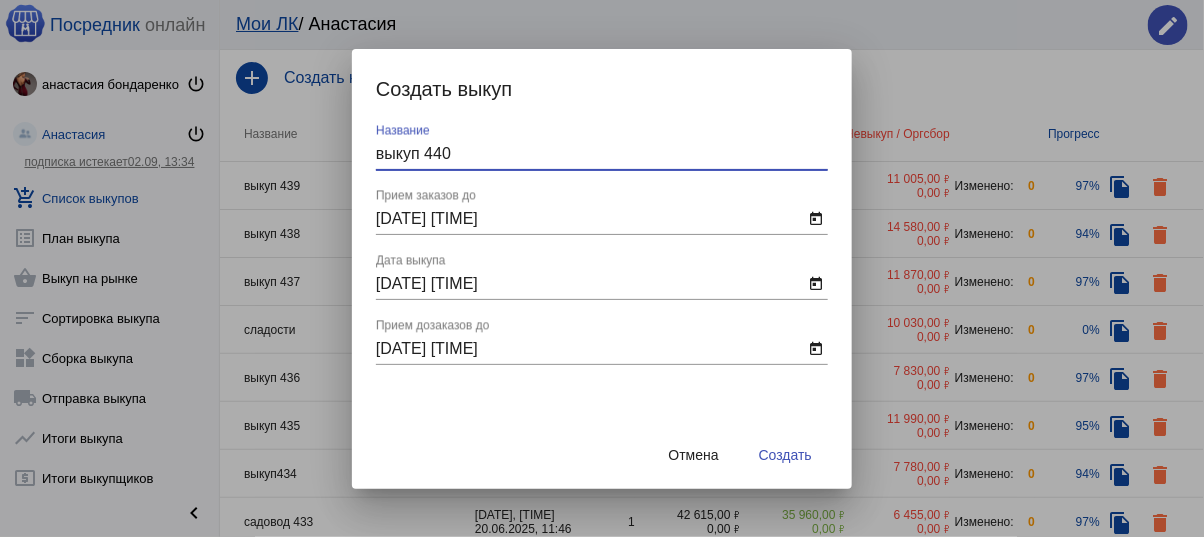type on "выкуп 440" 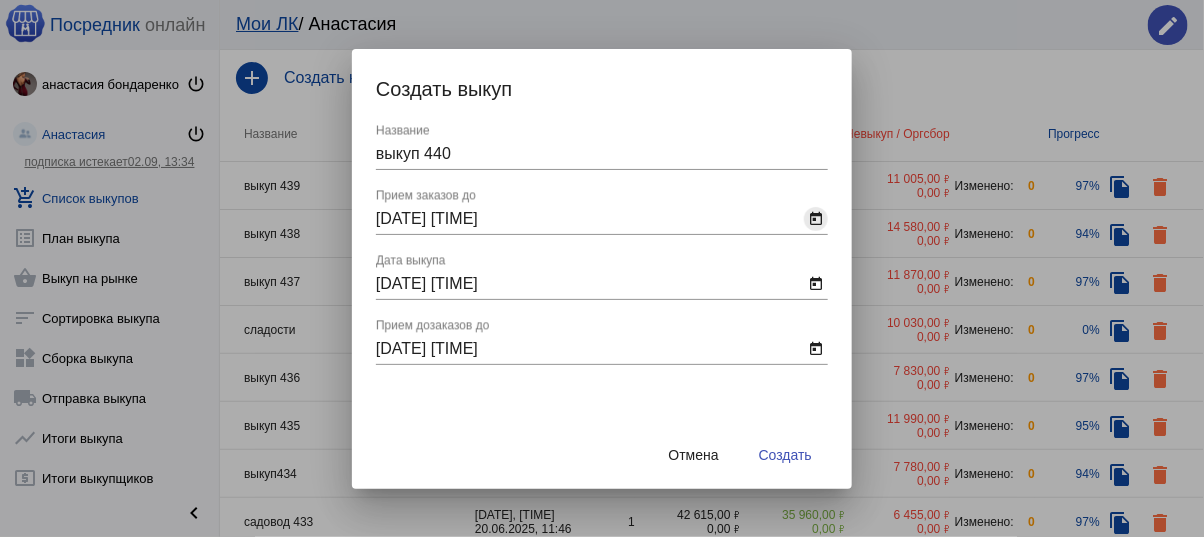 click on "today" 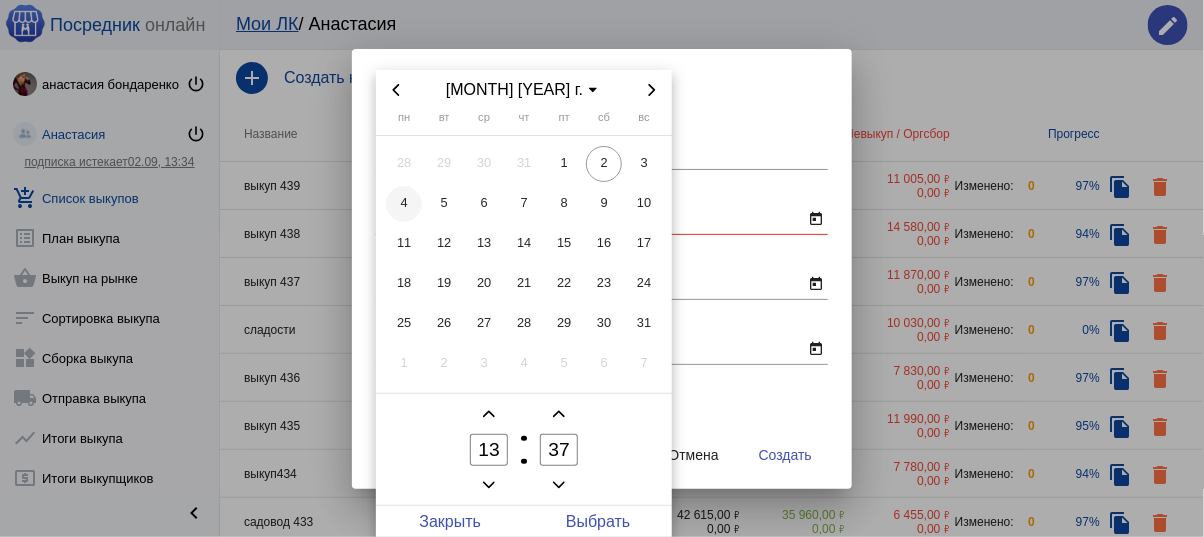 click on "4" at bounding box center (404, 204) 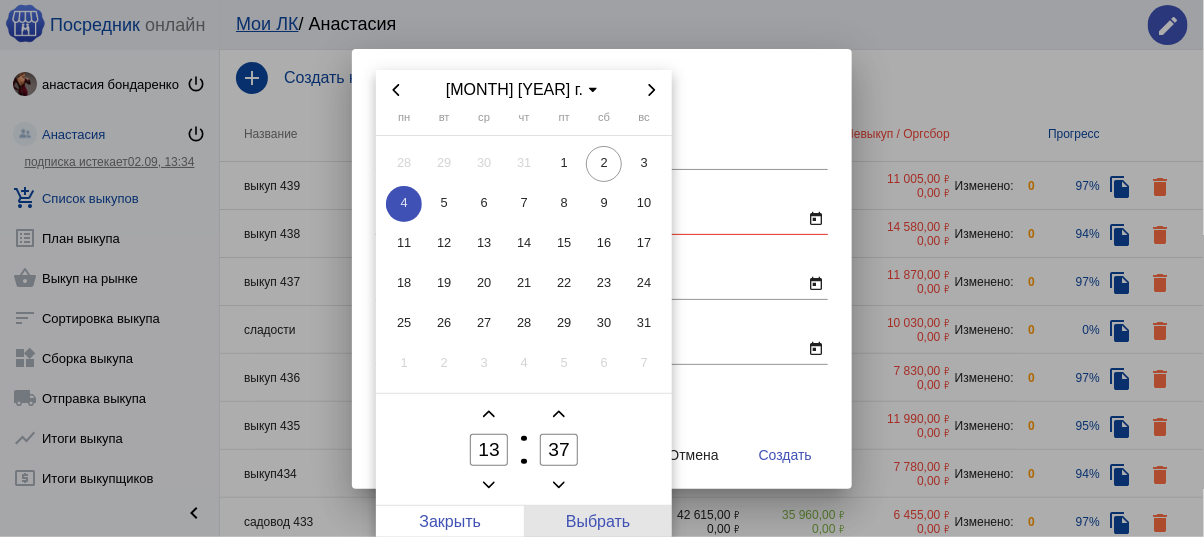 click on "Выбрать" at bounding box center (598, 522) 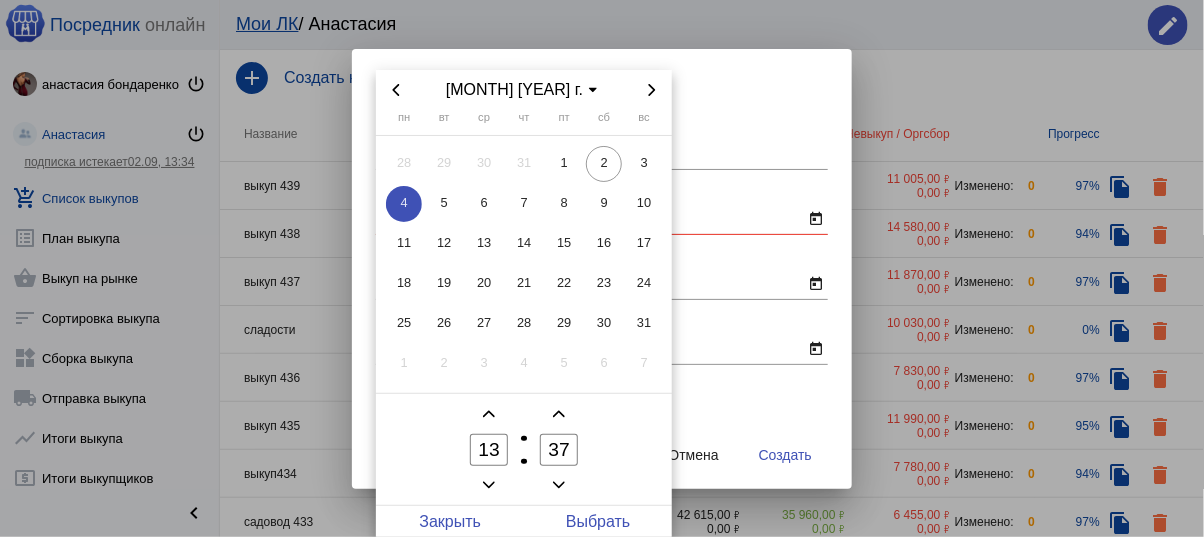 type on "04.08.2025 13:37" 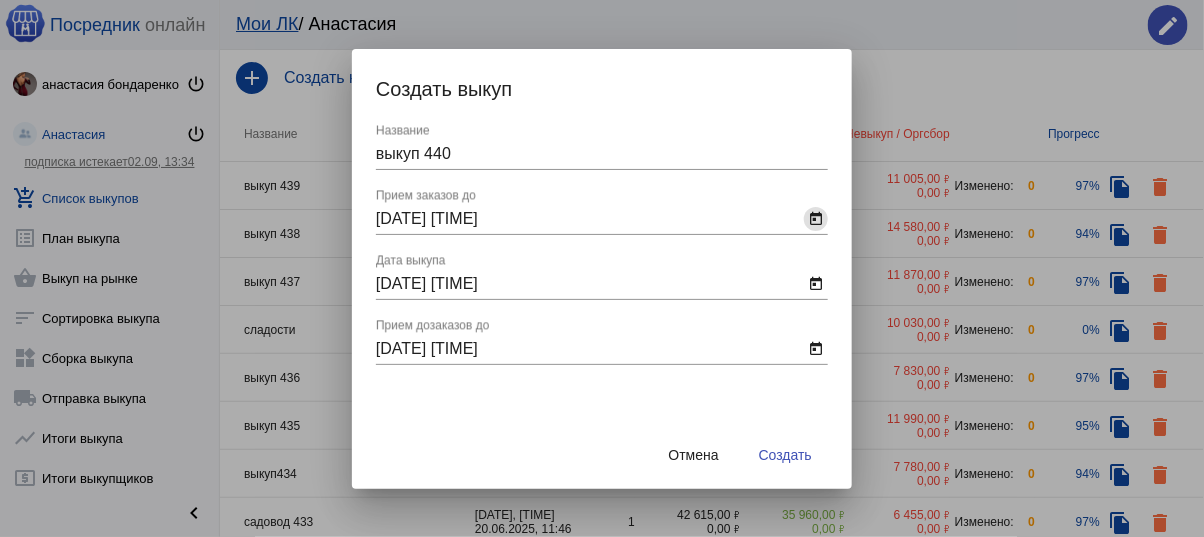 click on "today" 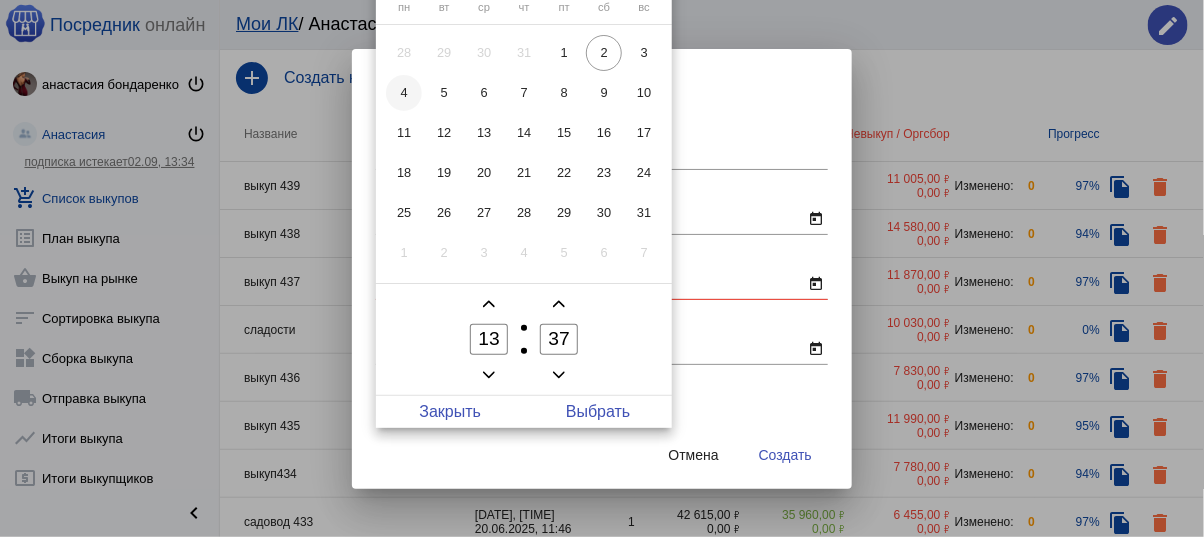 click on "4" at bounding box center [404, 93] 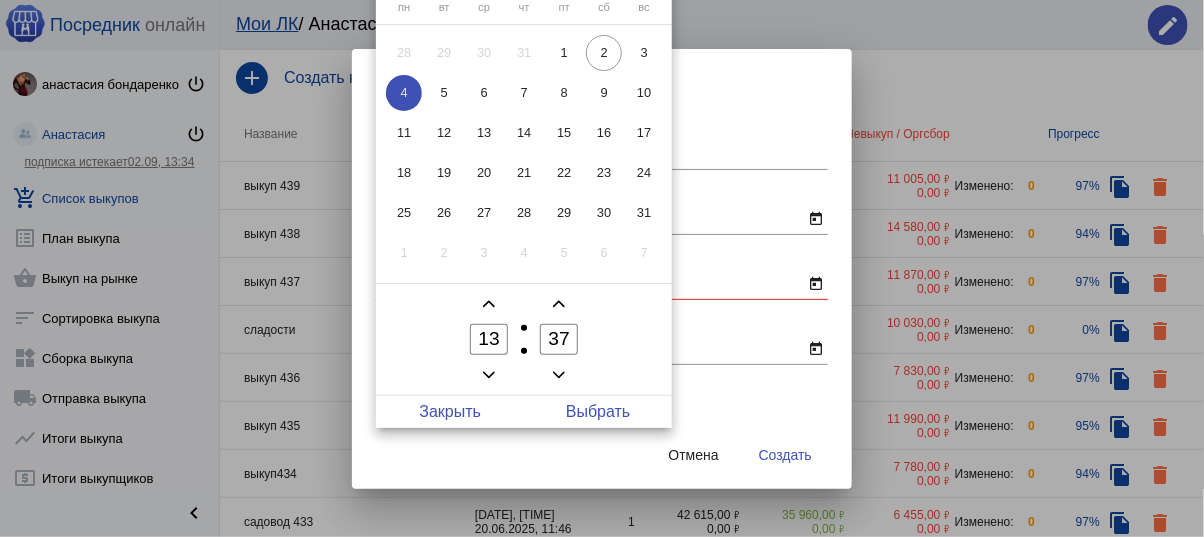 drag, startPoint x: 587, startPoint y: 418, endPoint x: 794, endPoint y: 383, distance: 209.93808 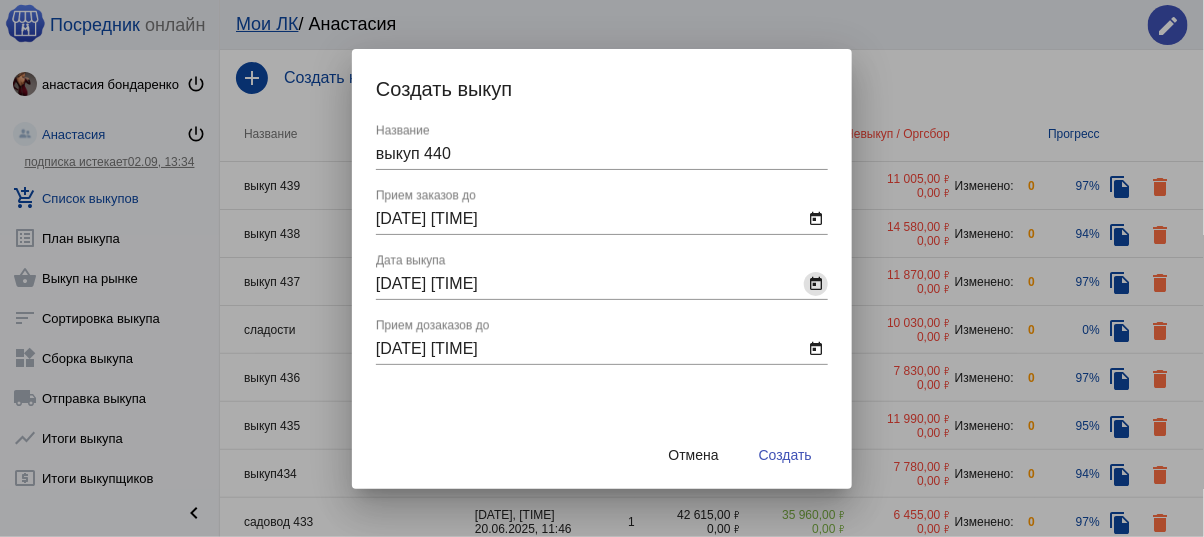 click on "today" 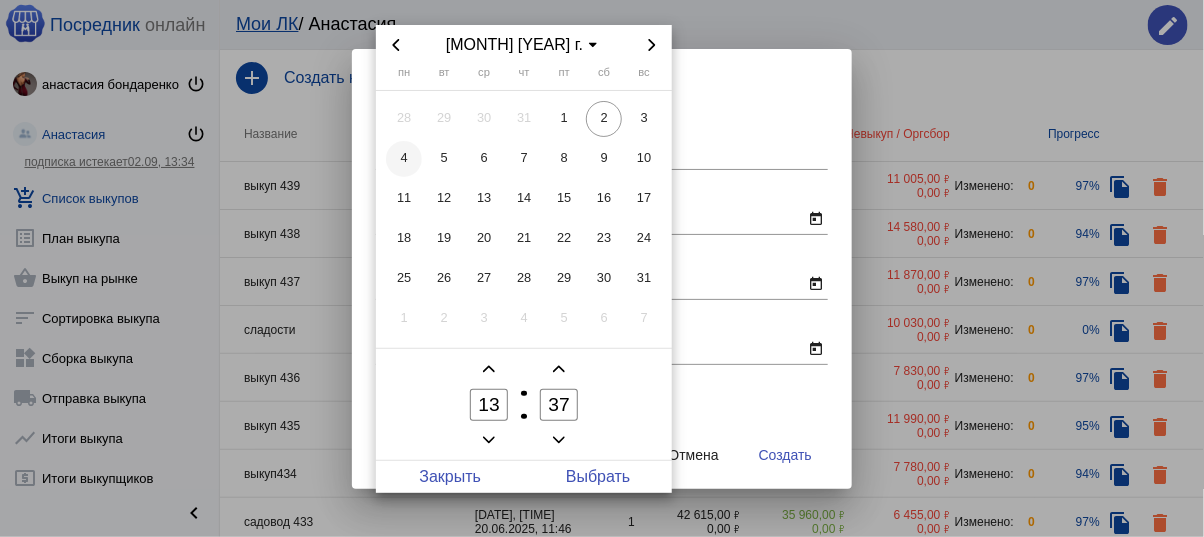 click on "4" at bounding box center [404, 159] 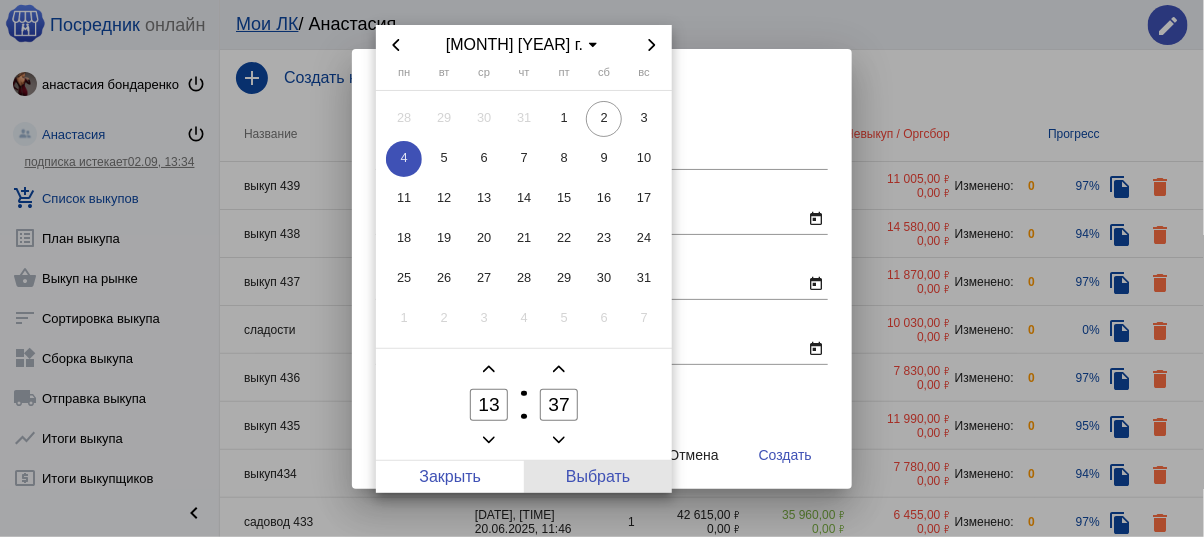 click on "Выбрать" at bounding box center (598, 477) 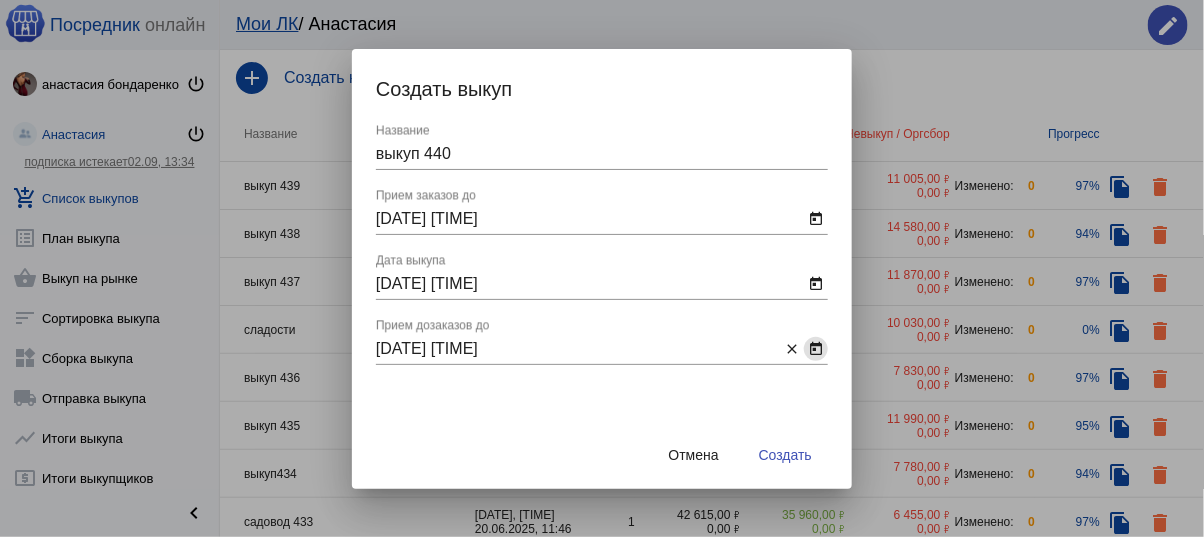 click on "Создать" at bounding box center [785, 455] 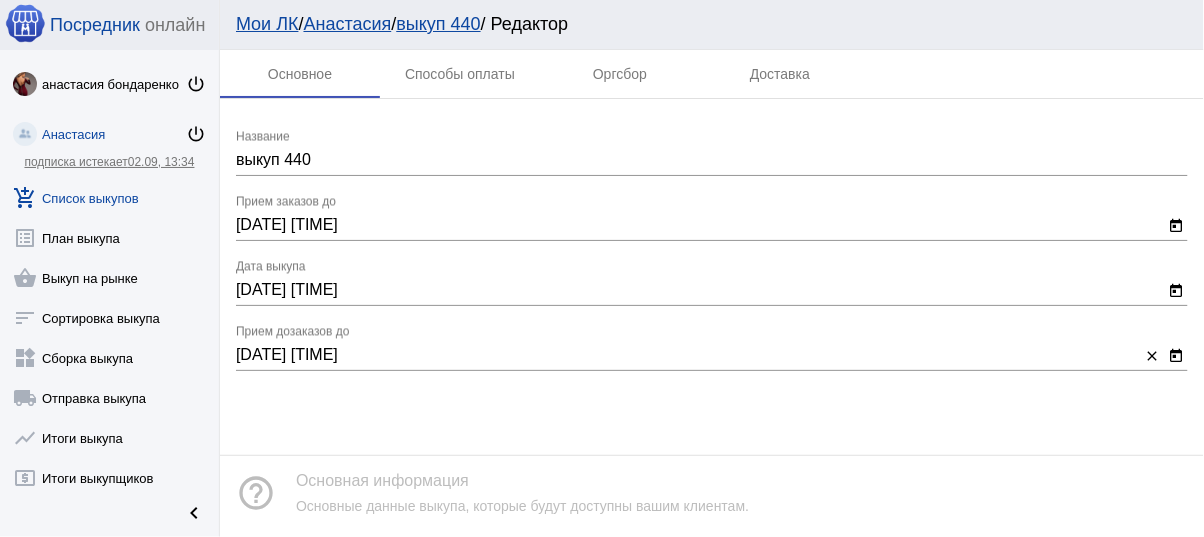 click on "add_shopping_cart  Список выкупов" 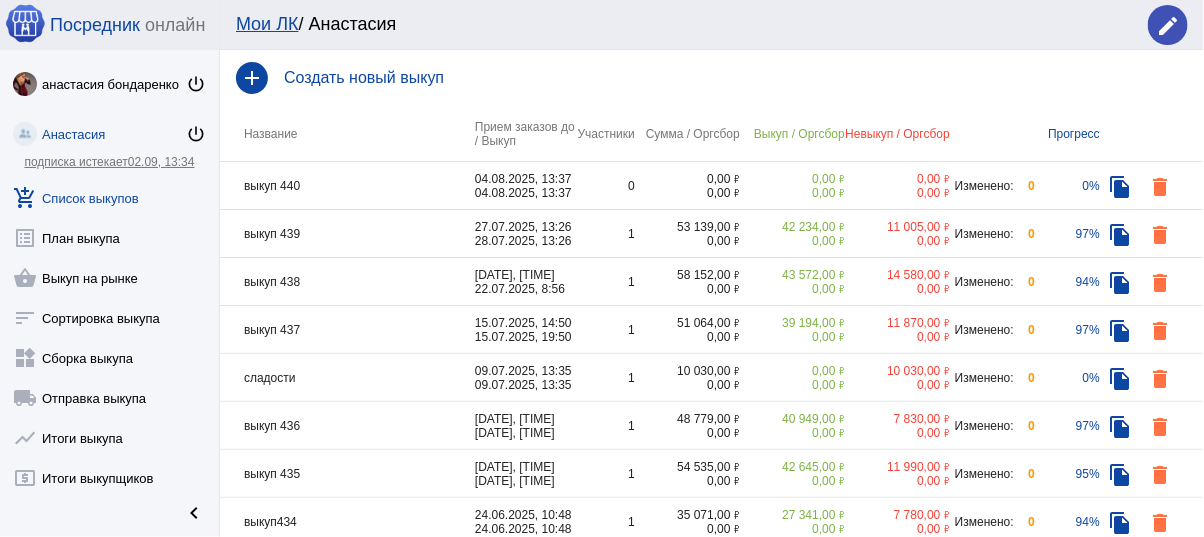 drag, startPoint x: 171, startPoint y: 186, endPoint x: 163, endPoint y: 200, distance: 16.124516 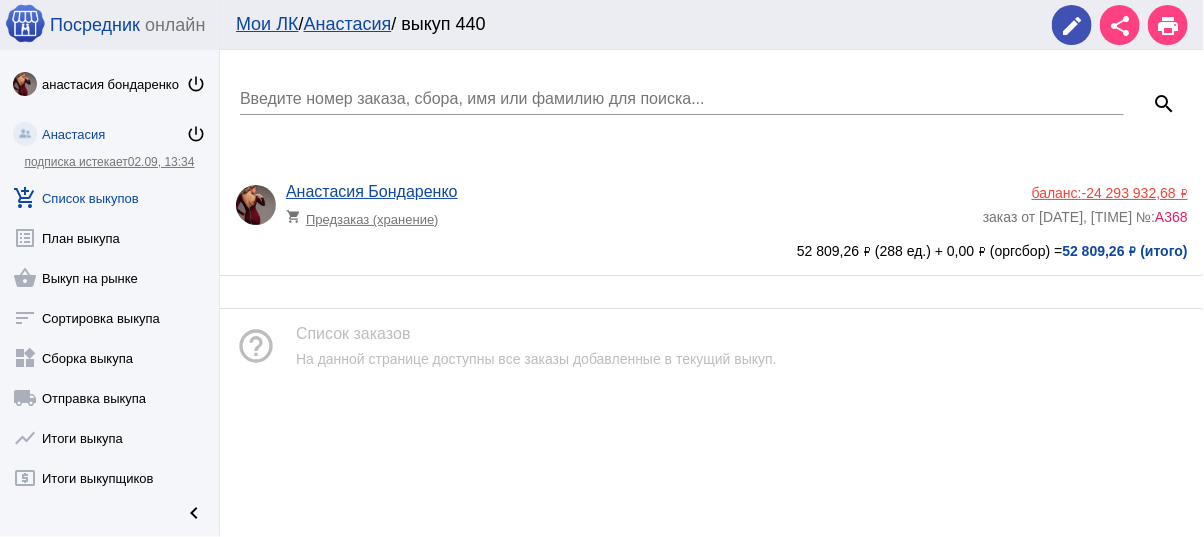 click on "Анастасия Бондаренко shopping_cart  Предзаказ (хранение)" 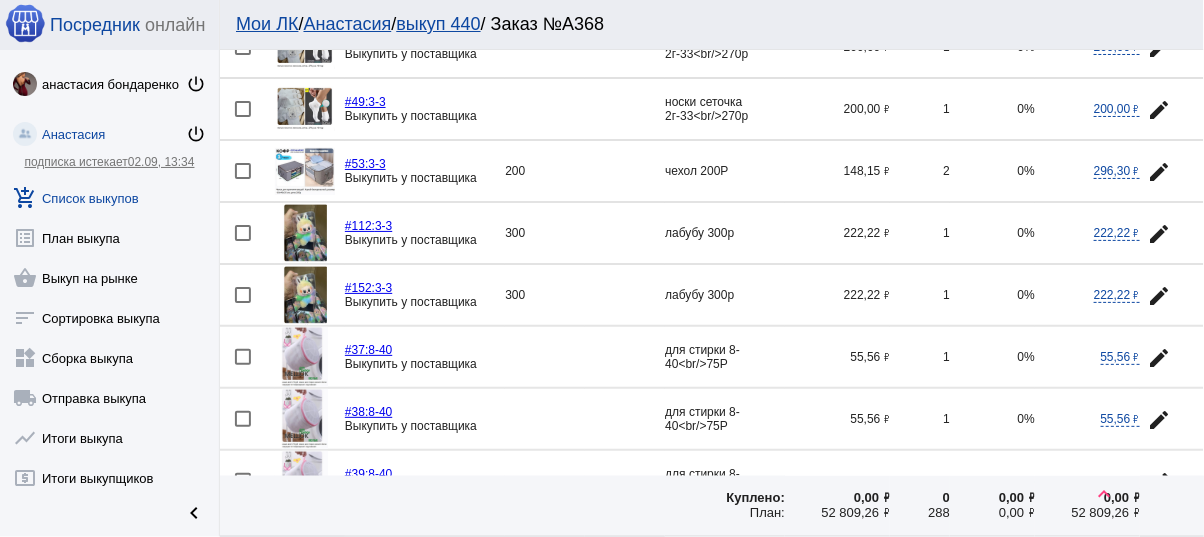 scroll, scrollTop: 720, scrollLeft: 0, axis: vertical 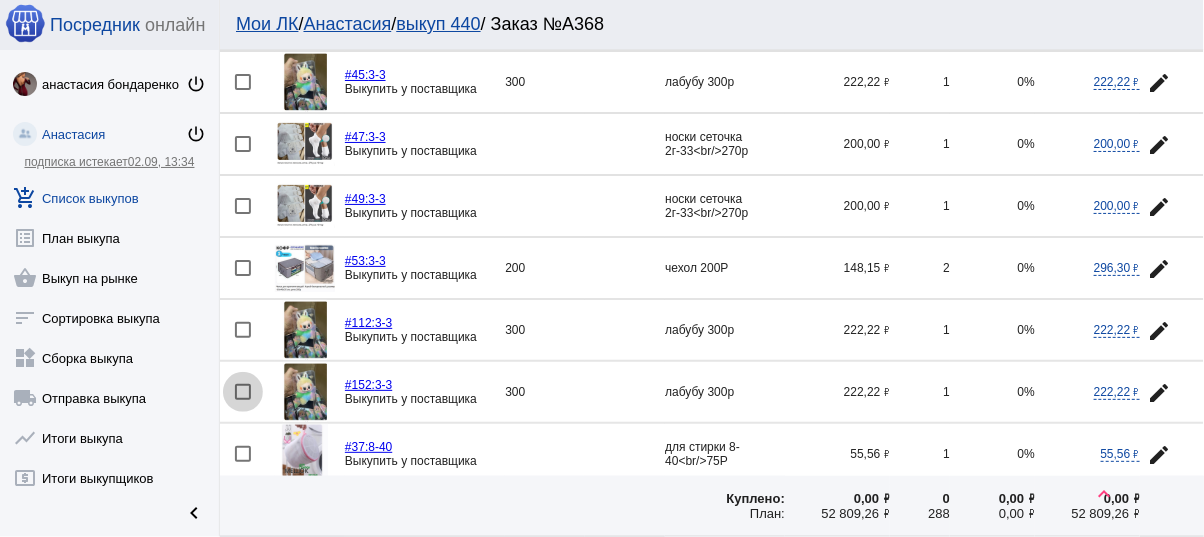 click at bounding box center [243, 392] 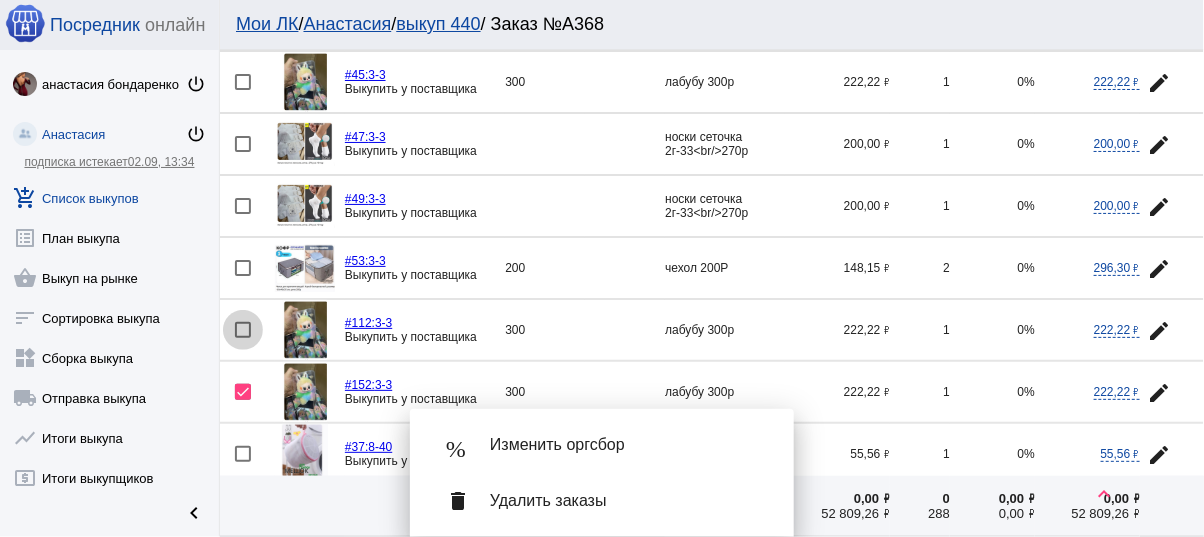 click at bounding box center (243, 330) 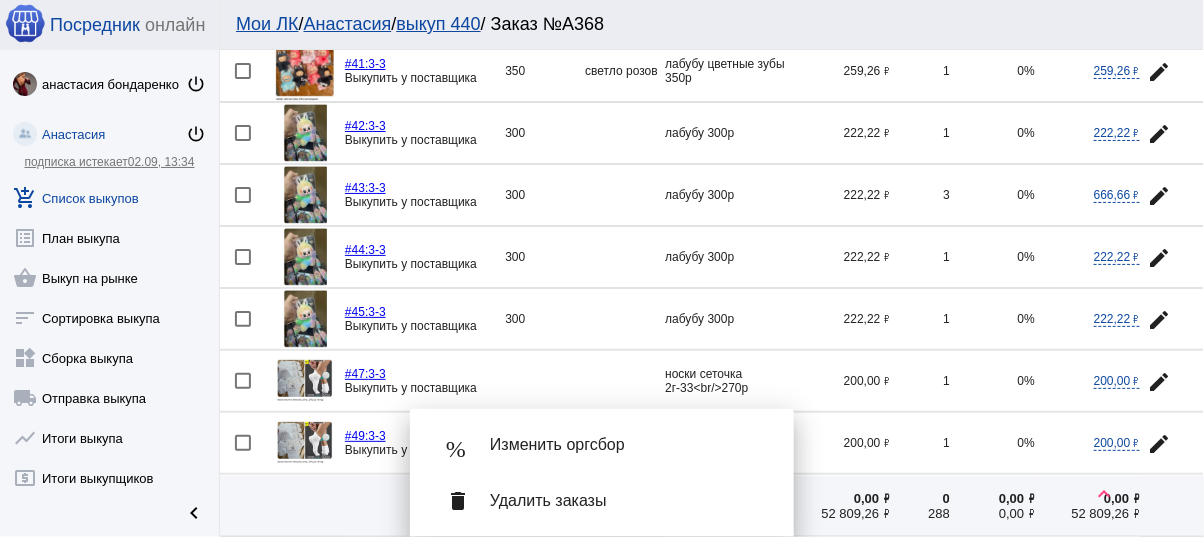 scroll, scrollTop: 480, scrollLeft: 0, axis: vertical 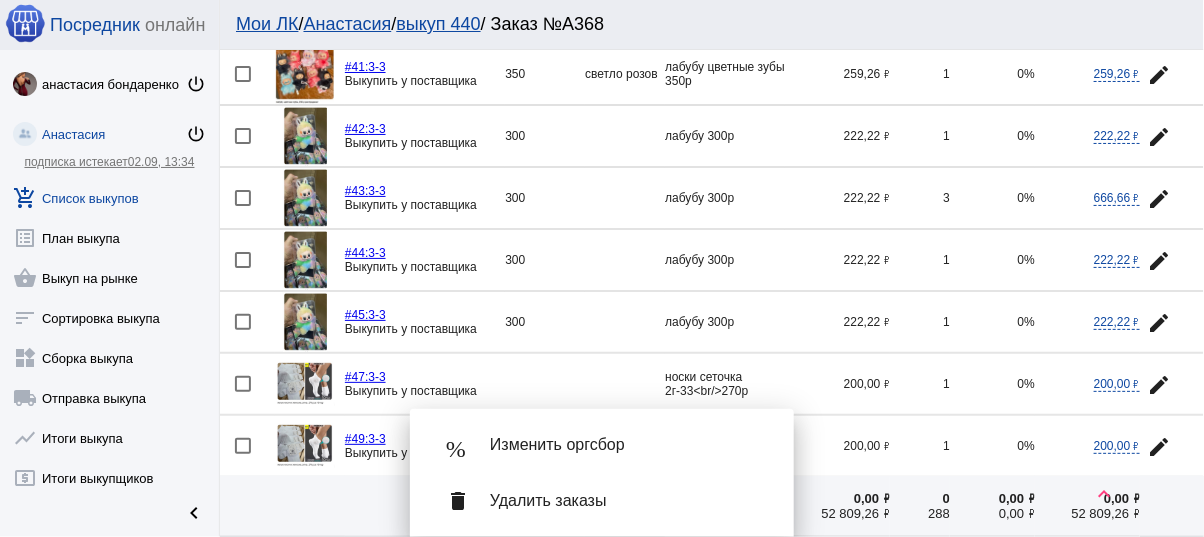 click at bounding box center [243, 322] 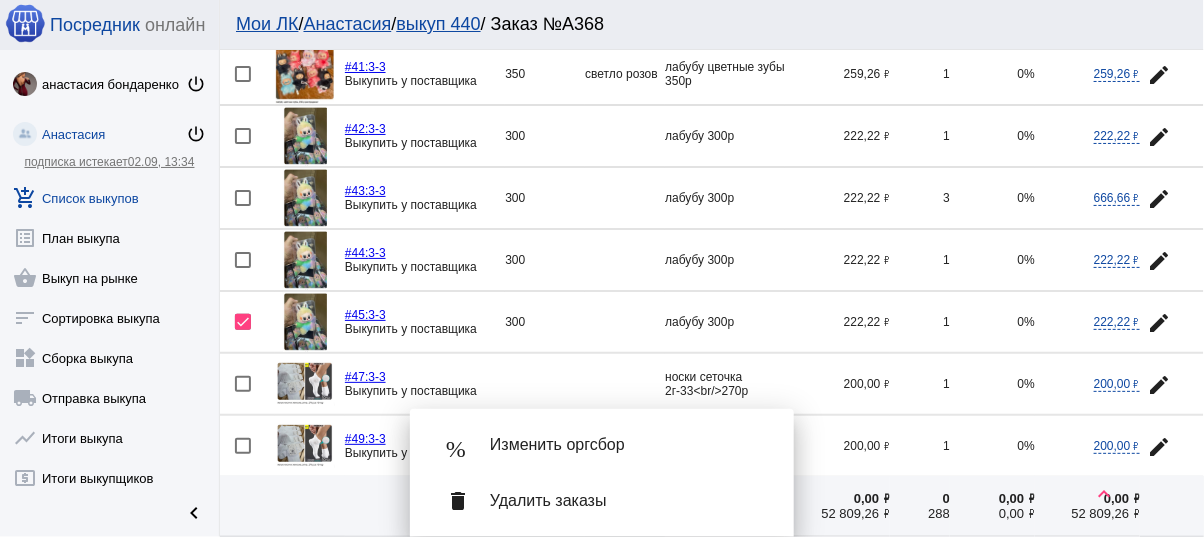 click at bounding box center (243, 260) 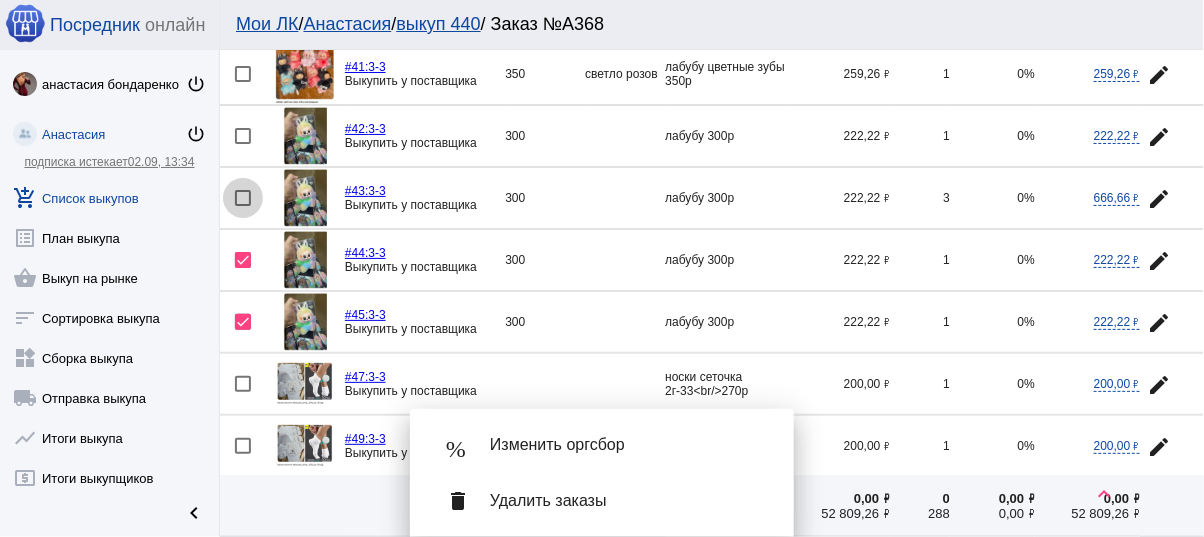 click at bounding box center (243, 198) 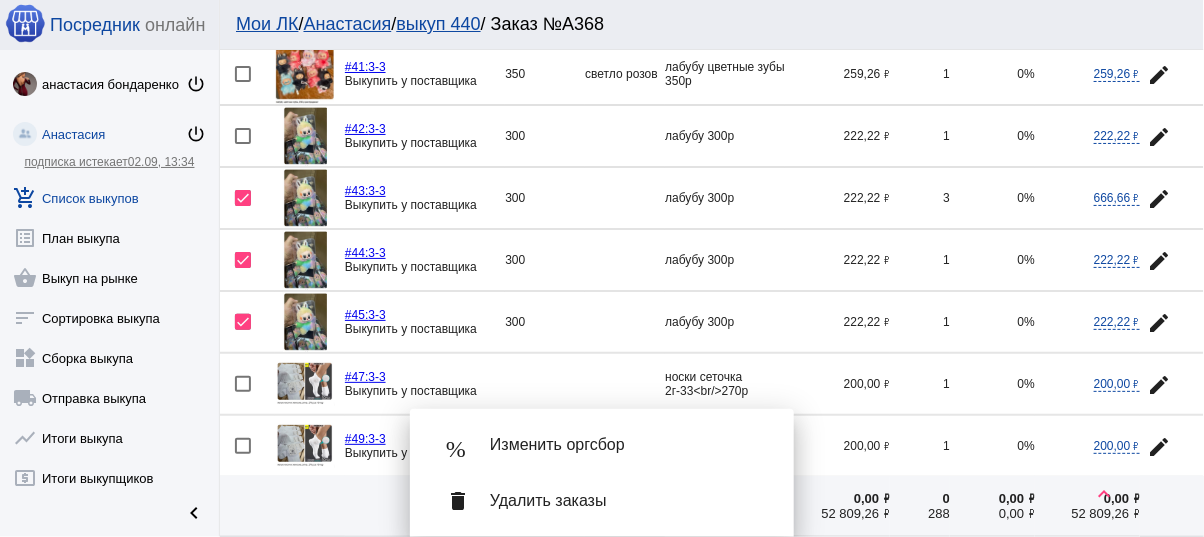 click at bounding box center [255, 136] 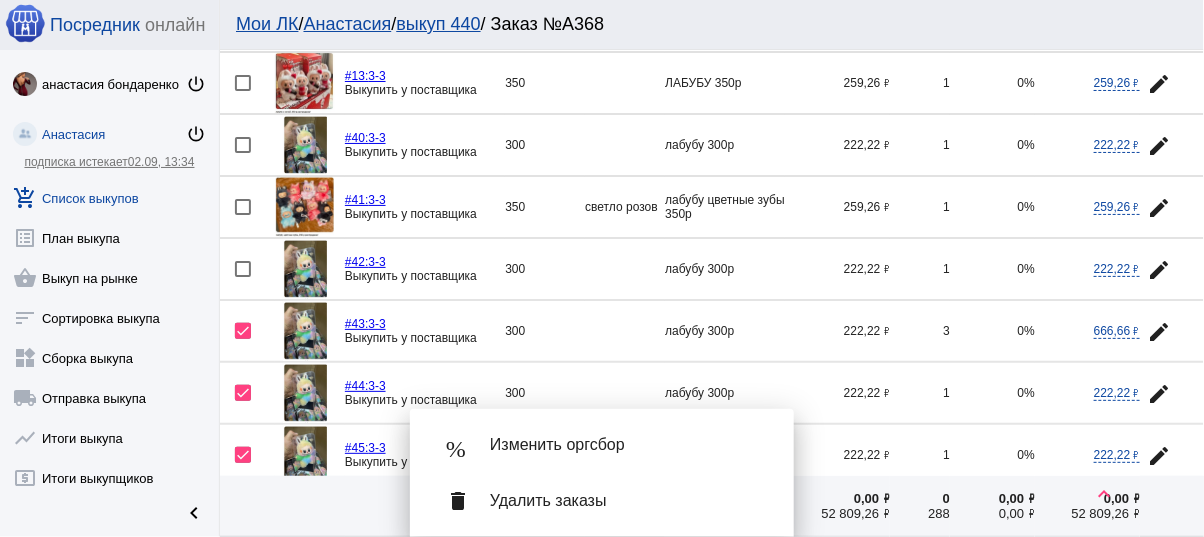 scroll, scrollTop: 240, scrollLeft: 0, axis: vertical 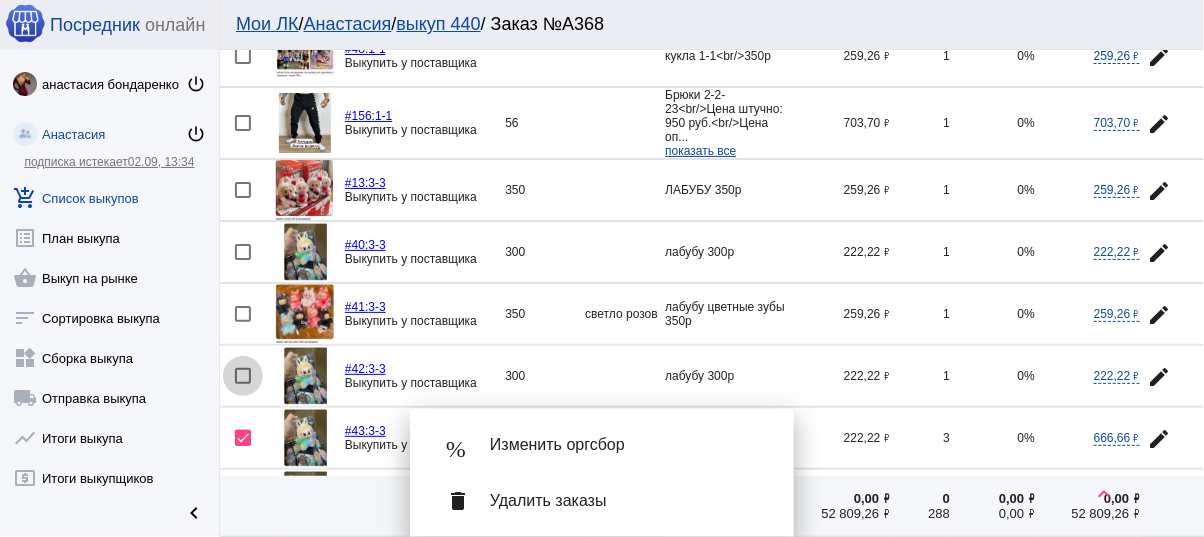 click at bounding box center [243, 376] 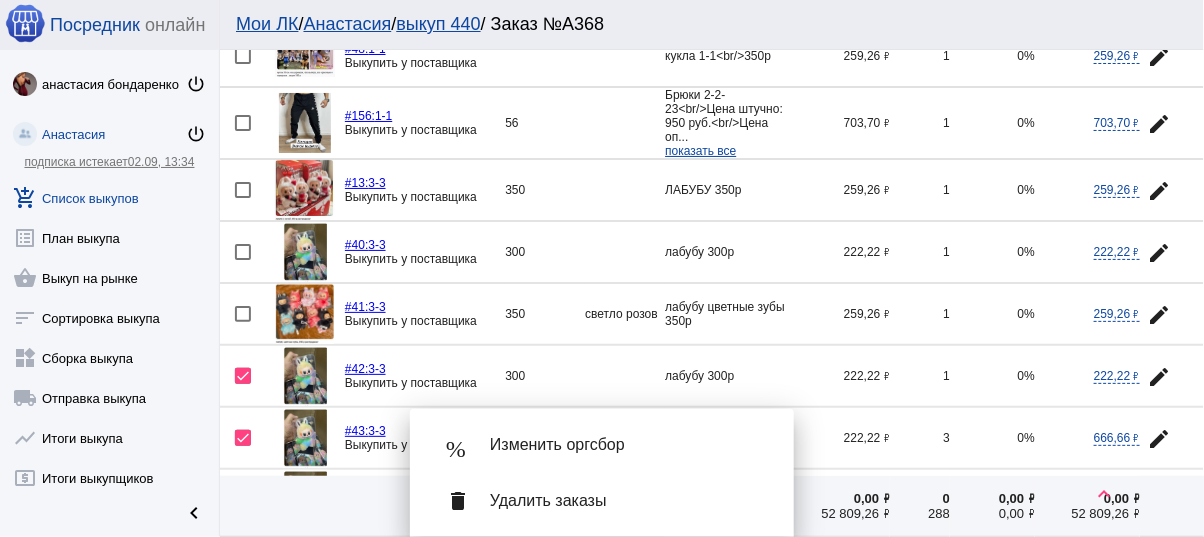 click at bounding box center (243, 252) 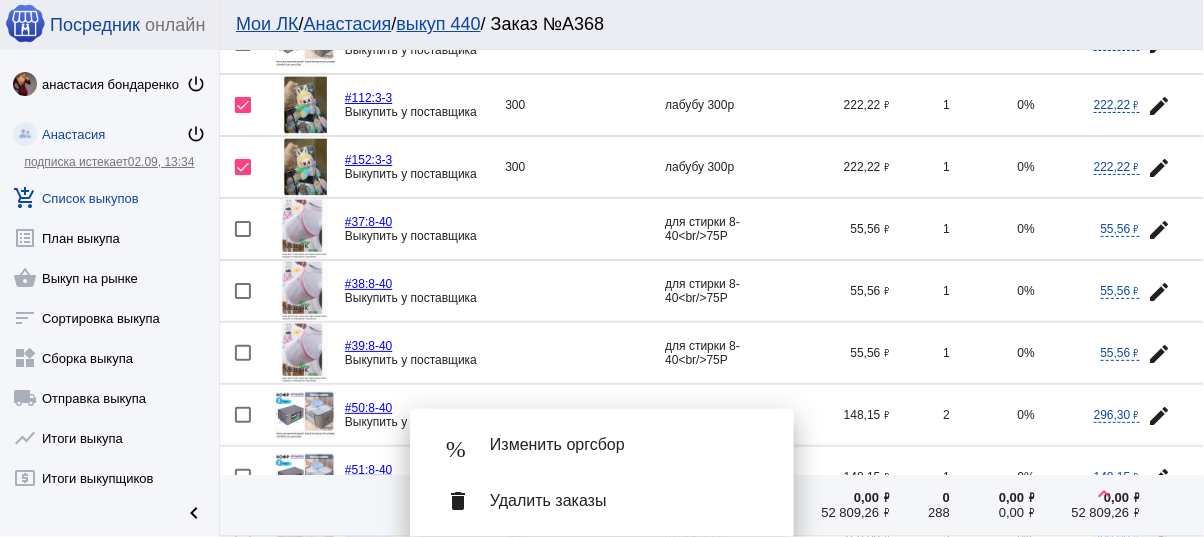 scroll, scrollTop: 880, scrollLeft: 0, axis: vertical 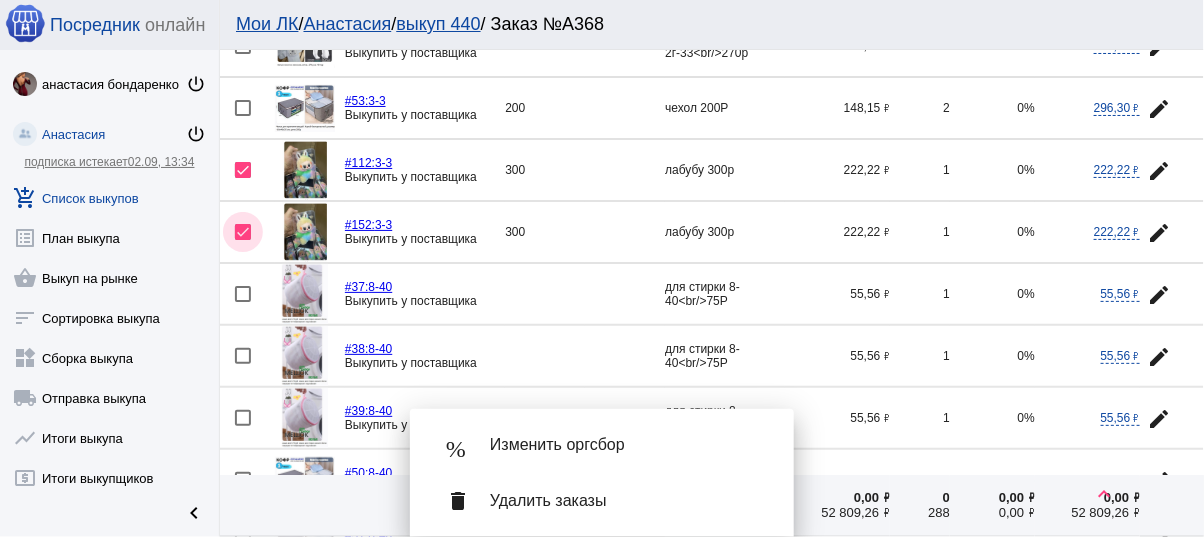 click at bounding box center (243, 232) 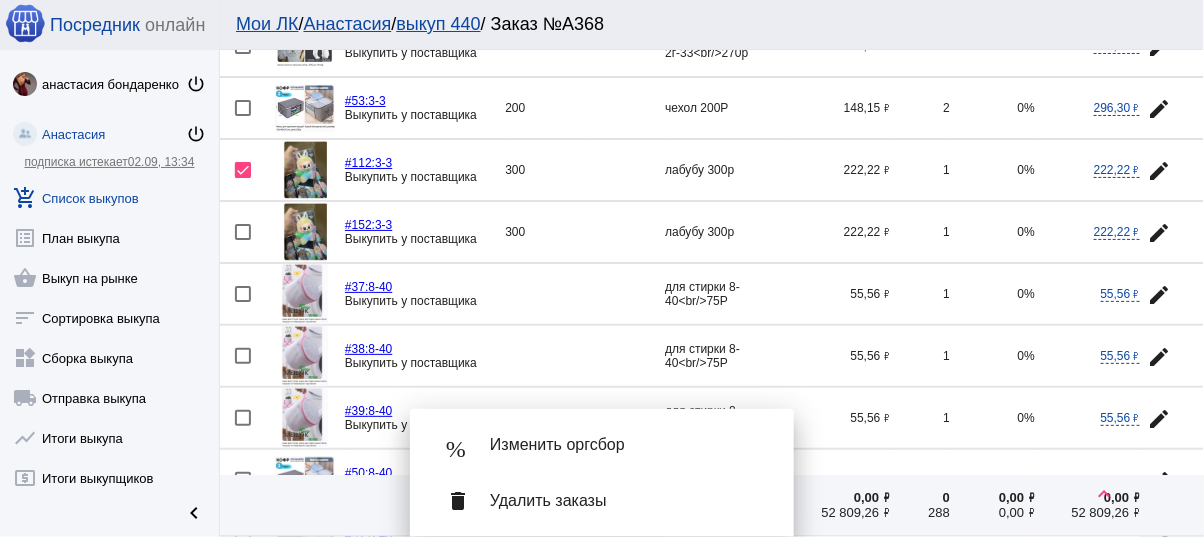 click on "edit" 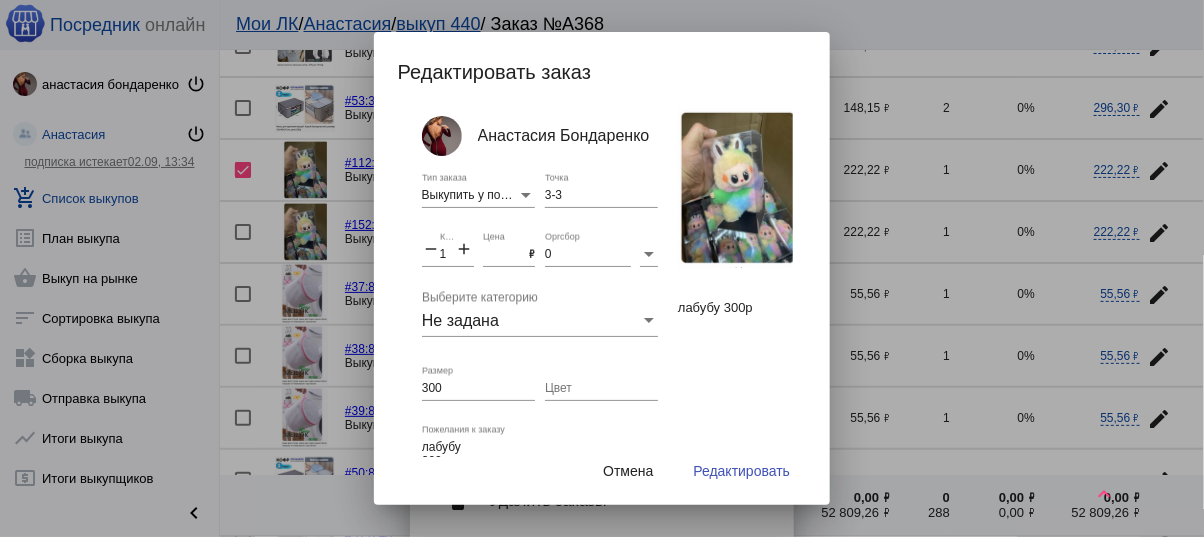 click on "222.22" at bounding box center [506, 255] 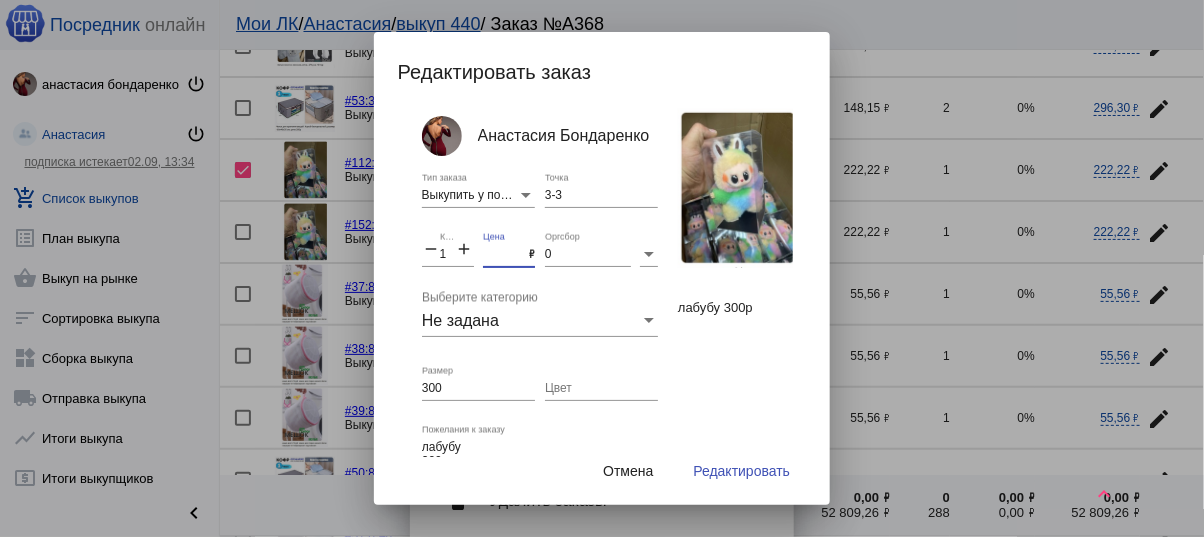 click on "222.22" at bounding box center (506, 255) 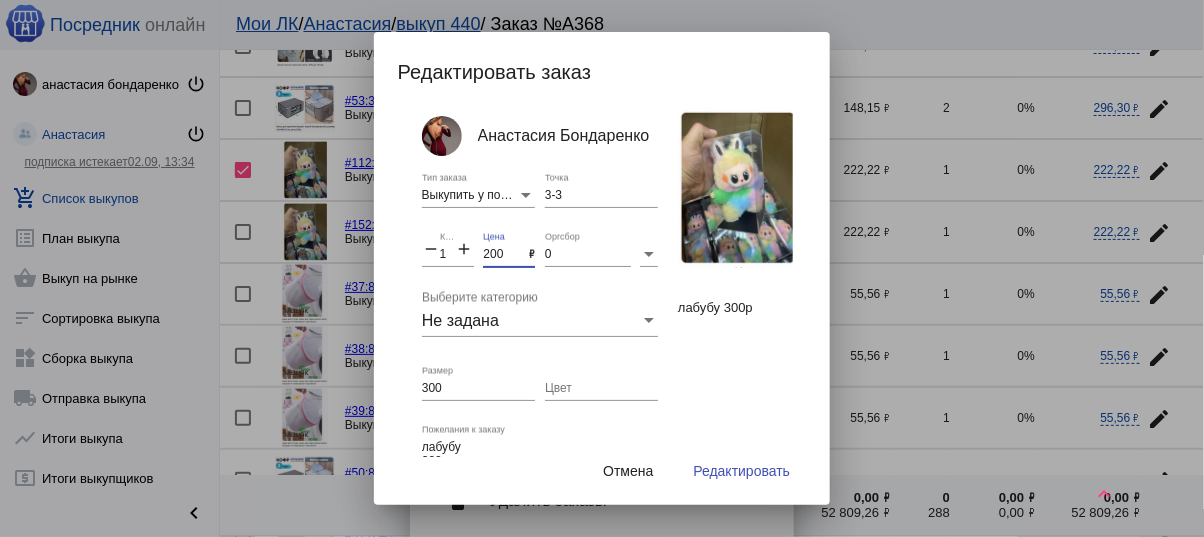 type on "200" 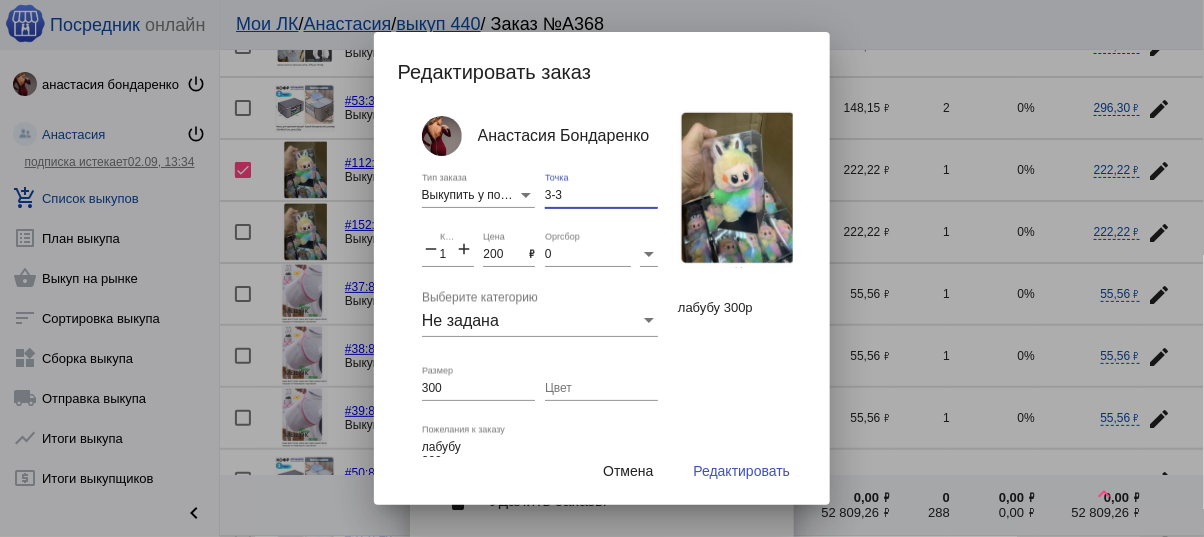 drag, startPoint x: 562, startPoint y: 194, endPoint x: 435, endPoint y: 181, distance: 127.66362 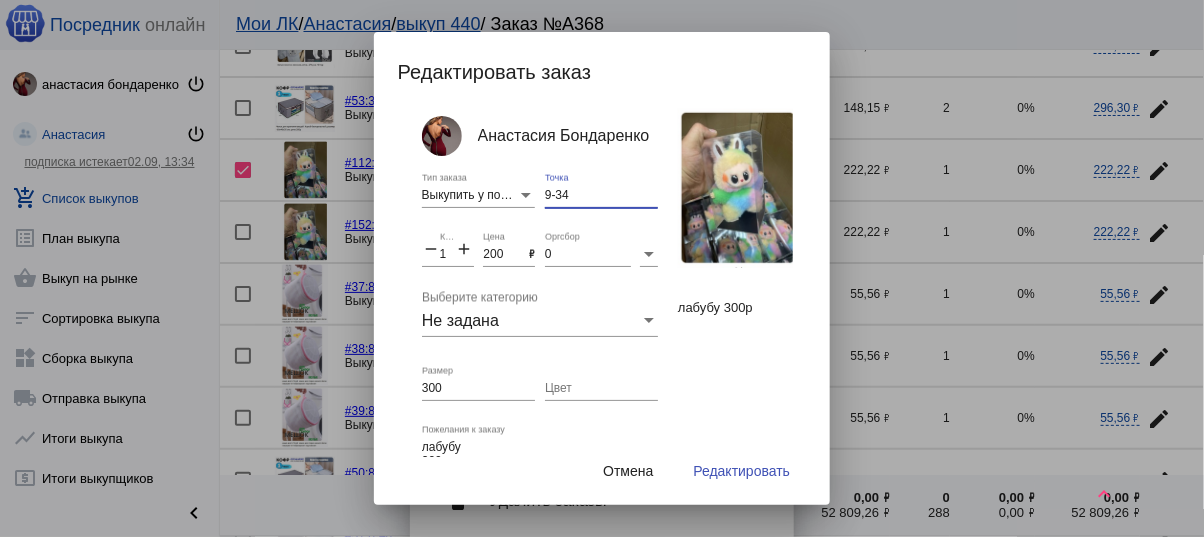 type on "9-34" 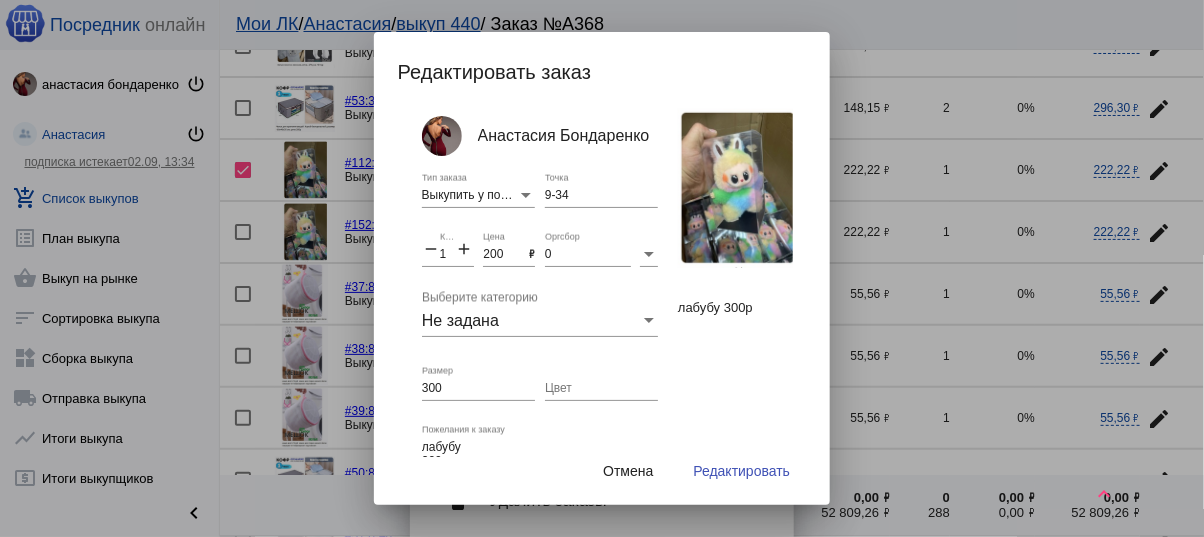 drag, startPoint x: 453, startPoint y: 255, endPoint x: 433, endPoint y: 255, distance: 20 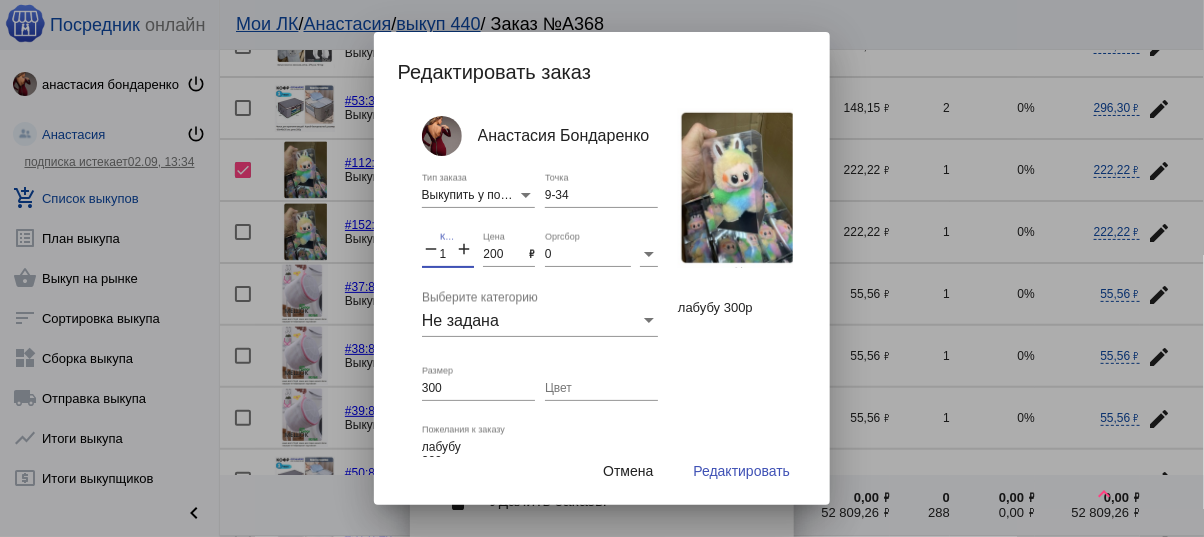 drag, startPoint x: 444, startPoint y: 252, endPoint x: 434, endPoint y: 248, distance: 10.770329 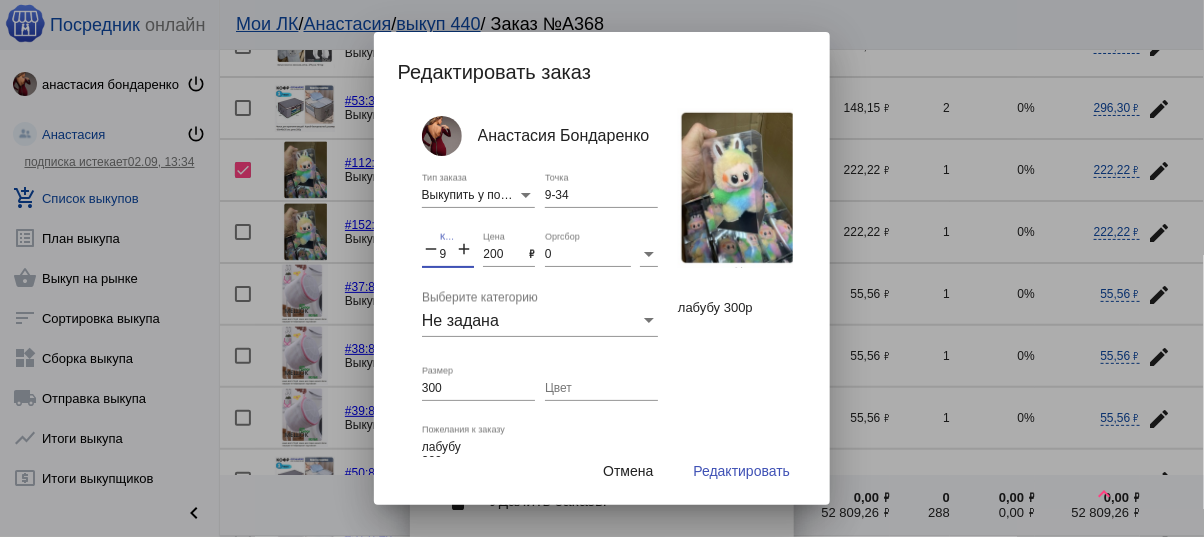 type on "9" 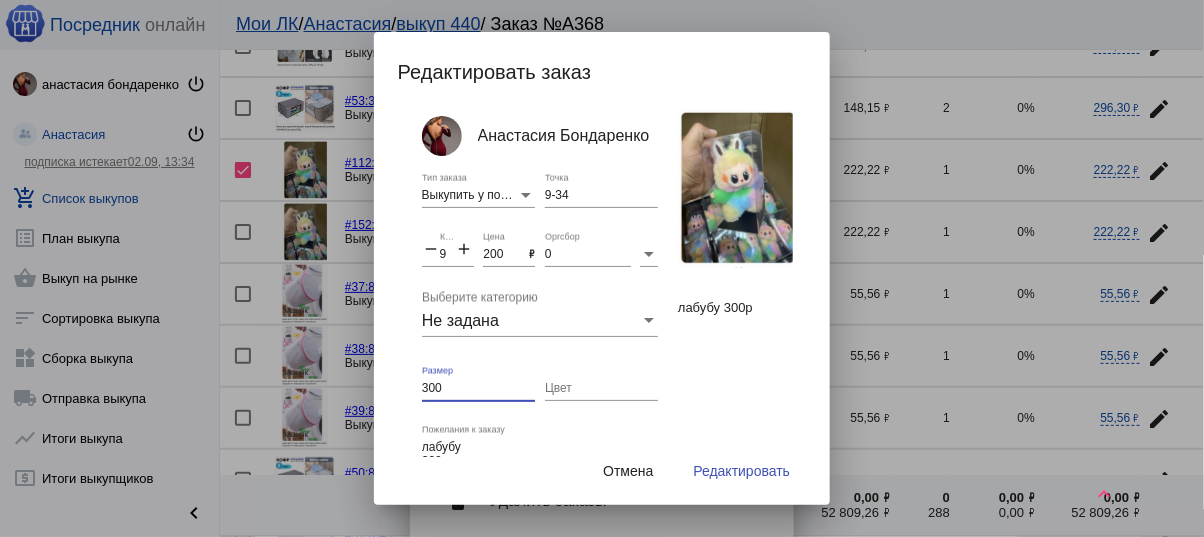 click on "300" at bounding box center (478, 389) 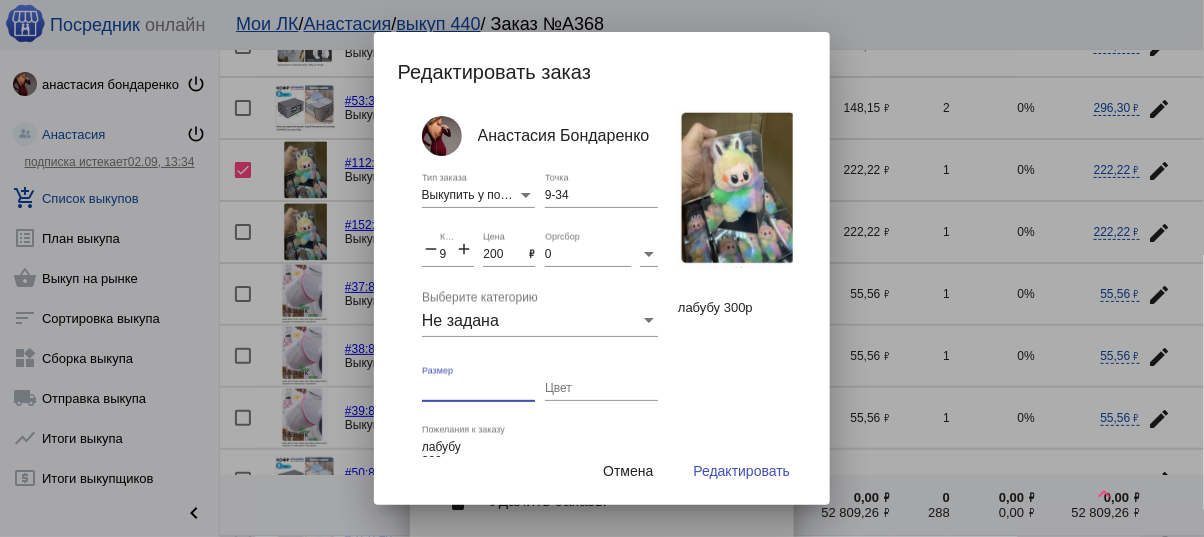 type 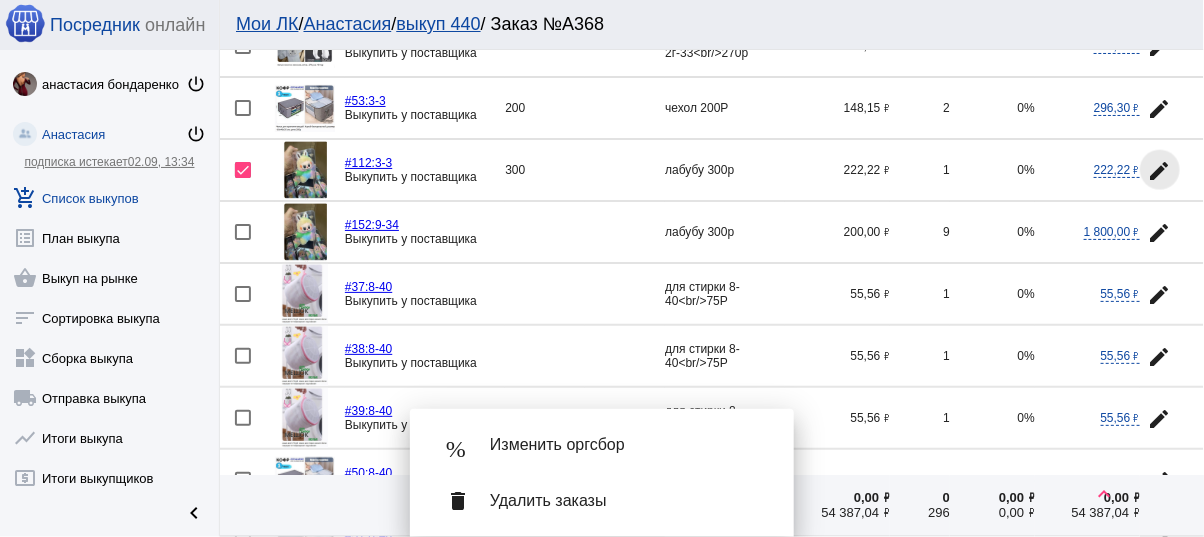 click on "edit" 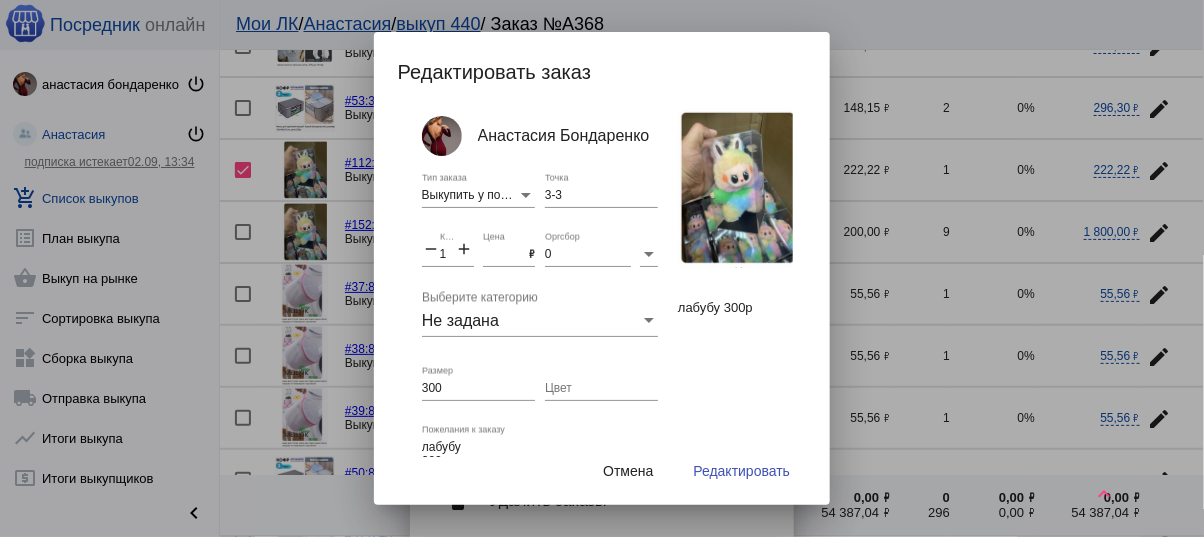 drag, startPoint x: 633, startPoint y: 470, endPoint x: 724, endPoint y: 419, distance: 104.316826 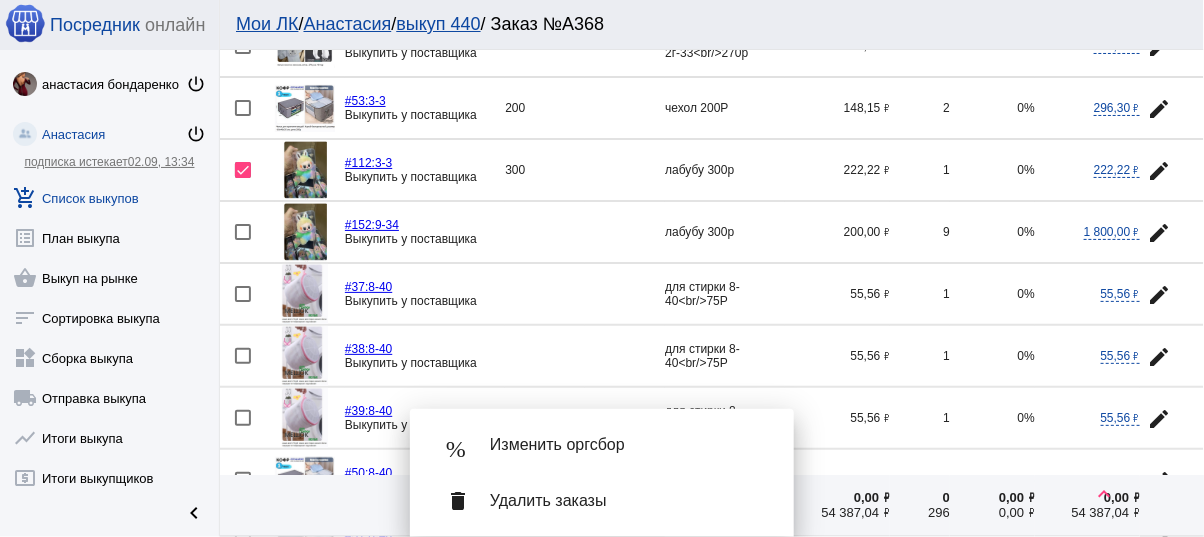 click on "edit" 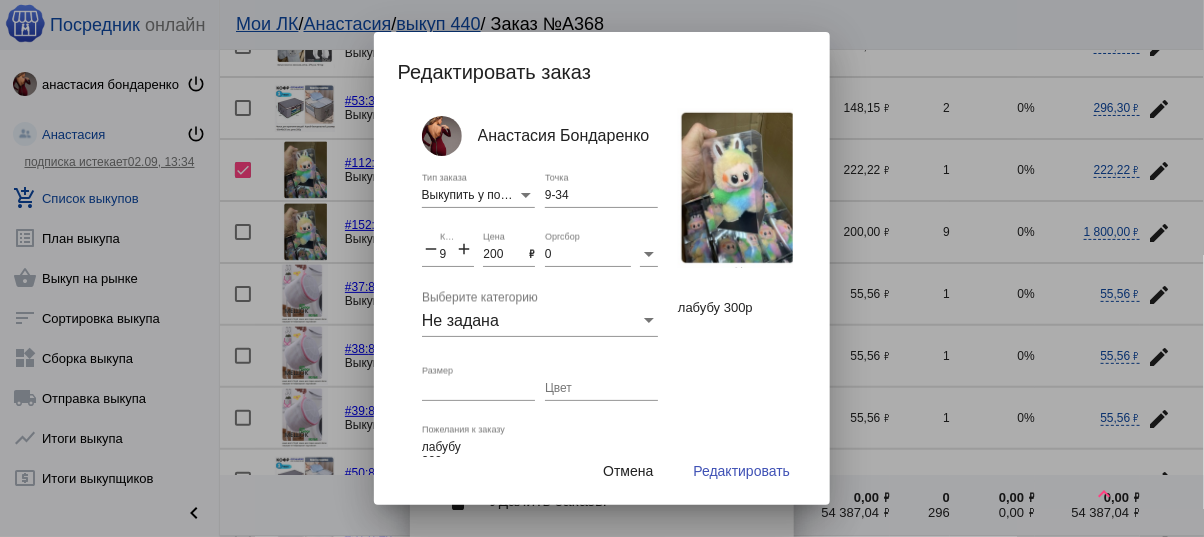 click on "Цвет" at bounding box center [601, 389] 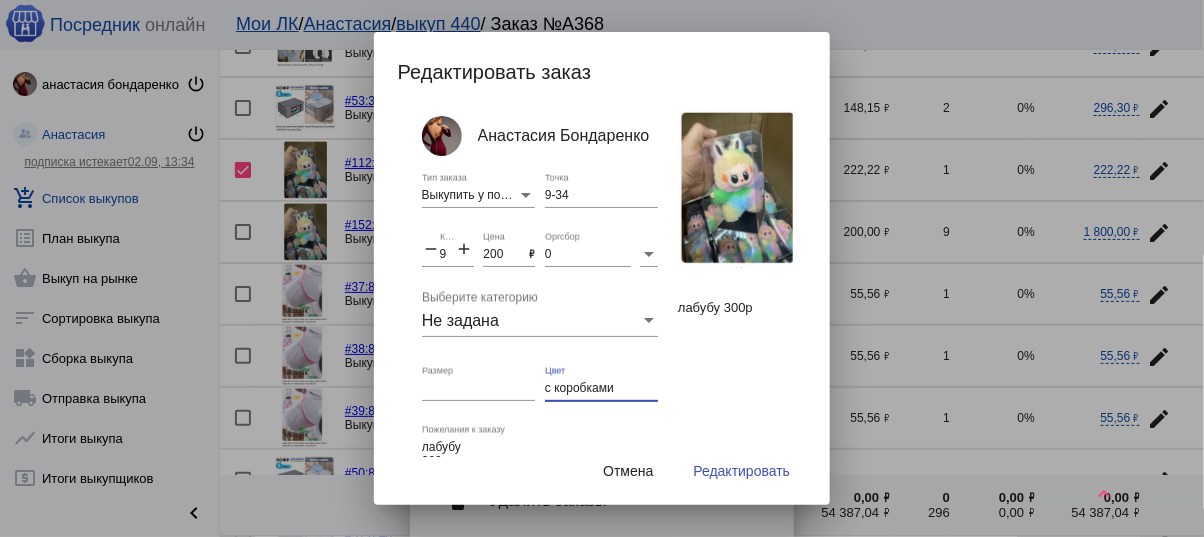 type on "с коробками" 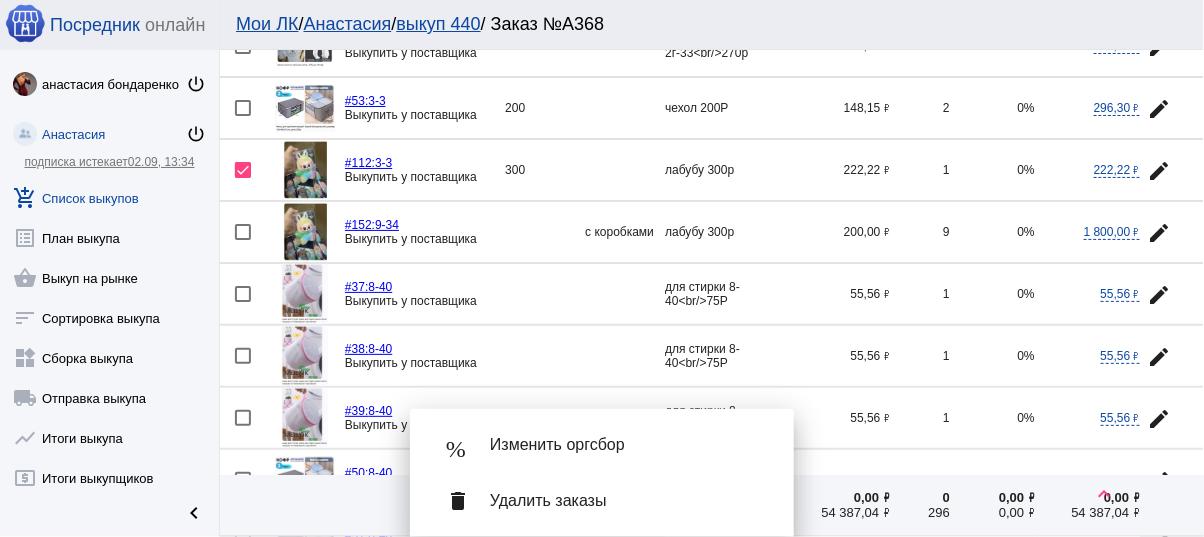 click on "delete Удалить заказы" at bounding box center (602, 501) 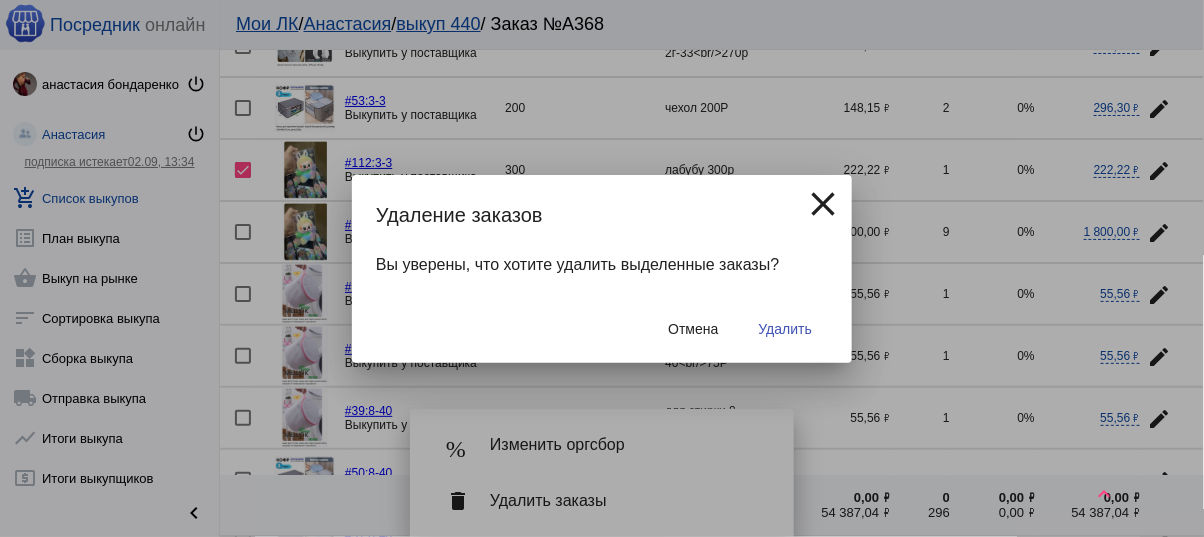 click on "Удалить" at bounding box center (785, 329) 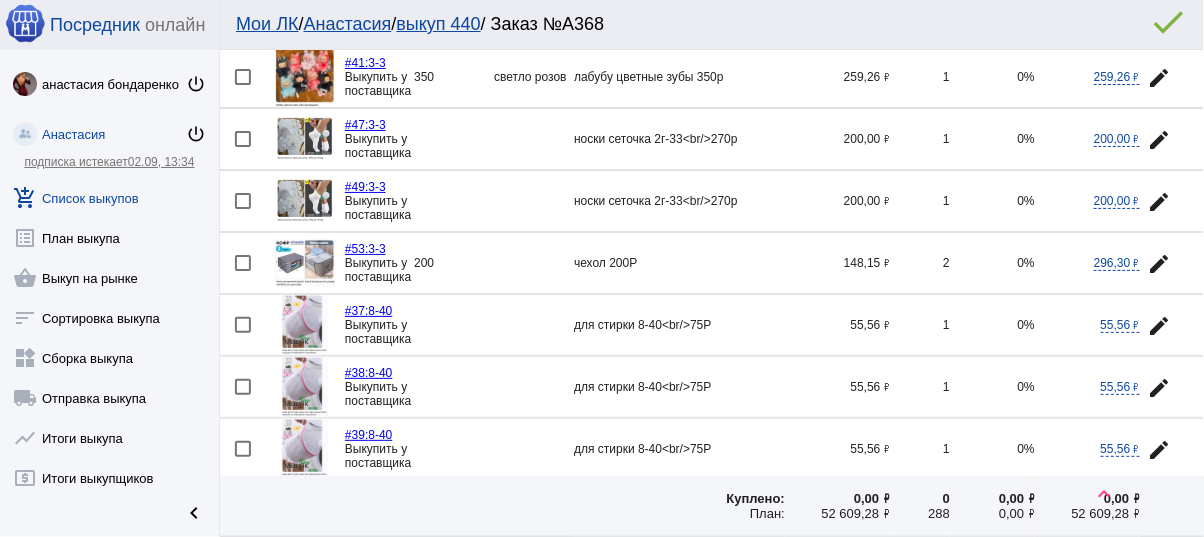 scroll, scrollTop: 480, scrollLeft: 0, axis: vertical 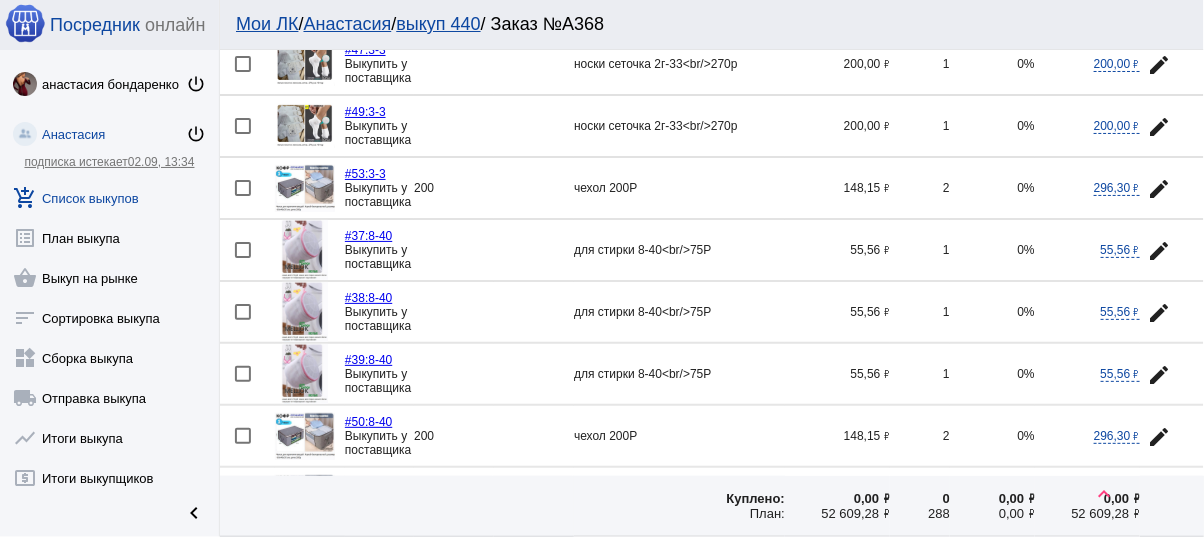 click at bounding box center [243, 250] 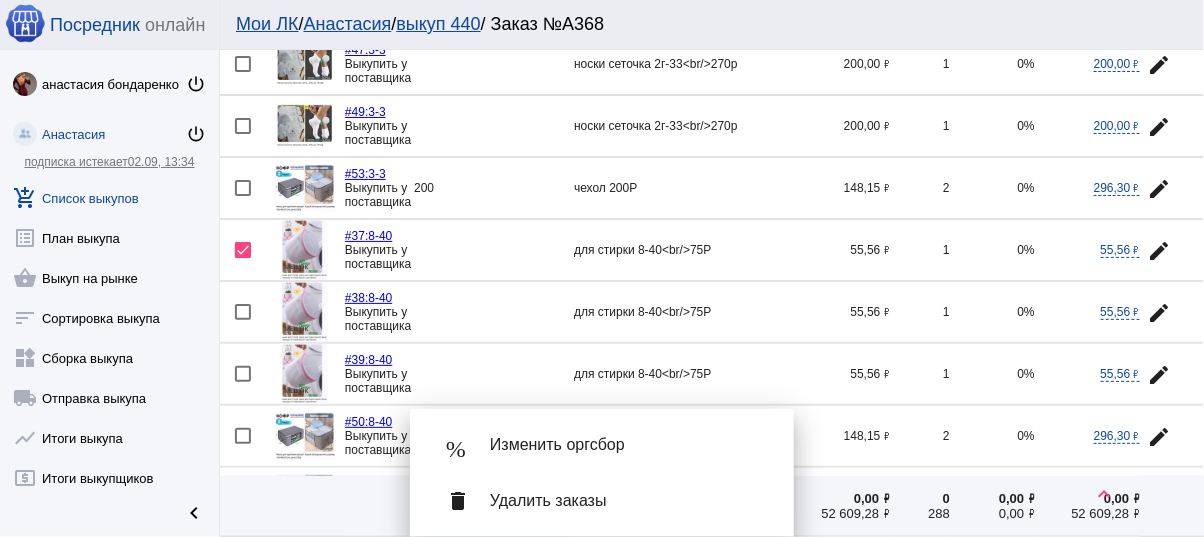 click at bounding box center (243, 312) 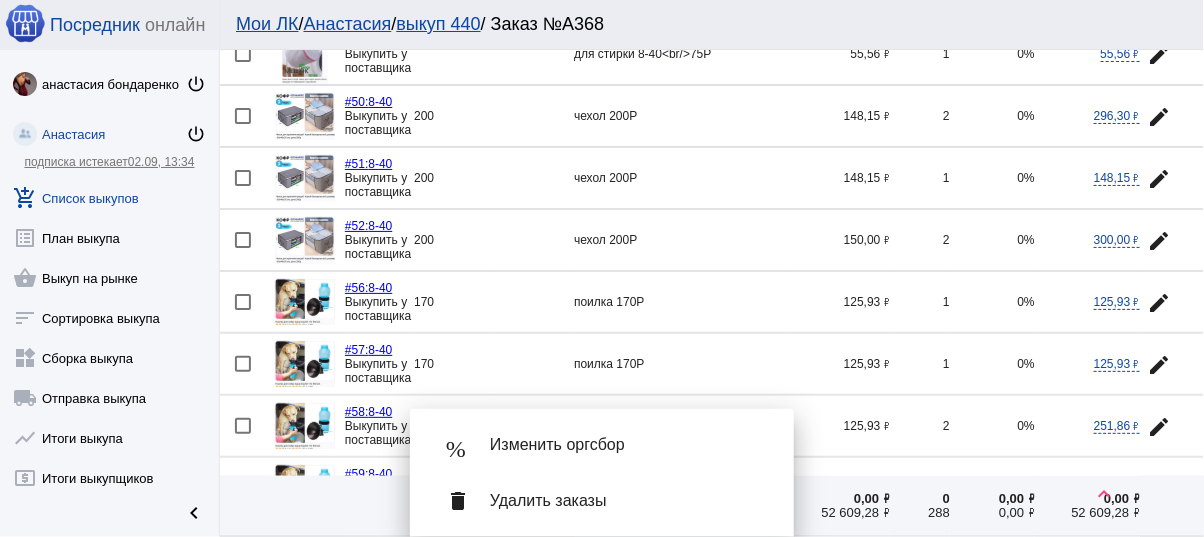 scroll, scrollTop: 640, scrollLeft: 0, axis: vertical 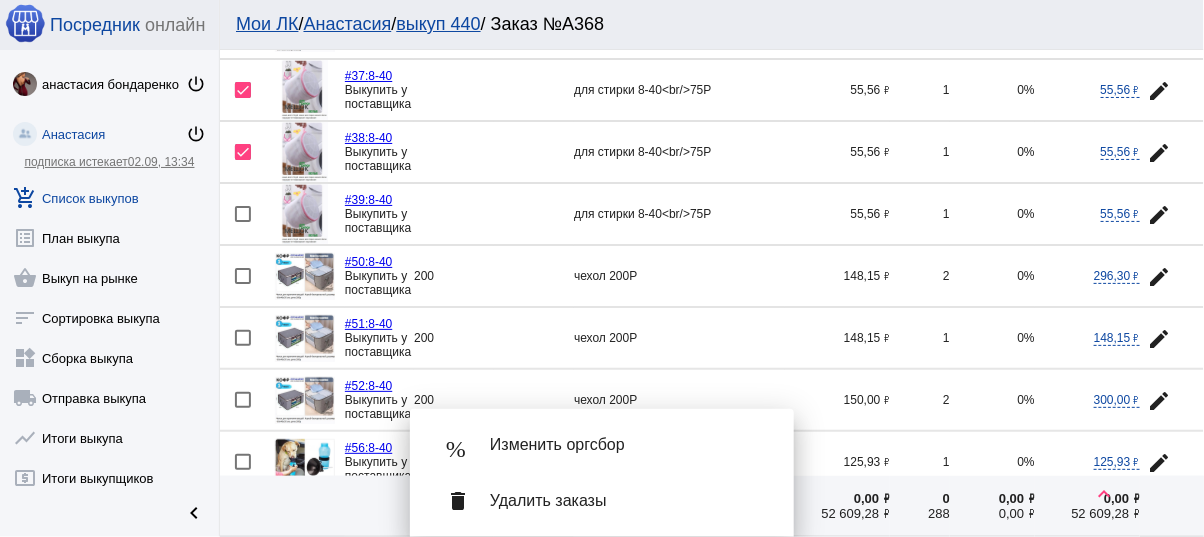 click on "edit" 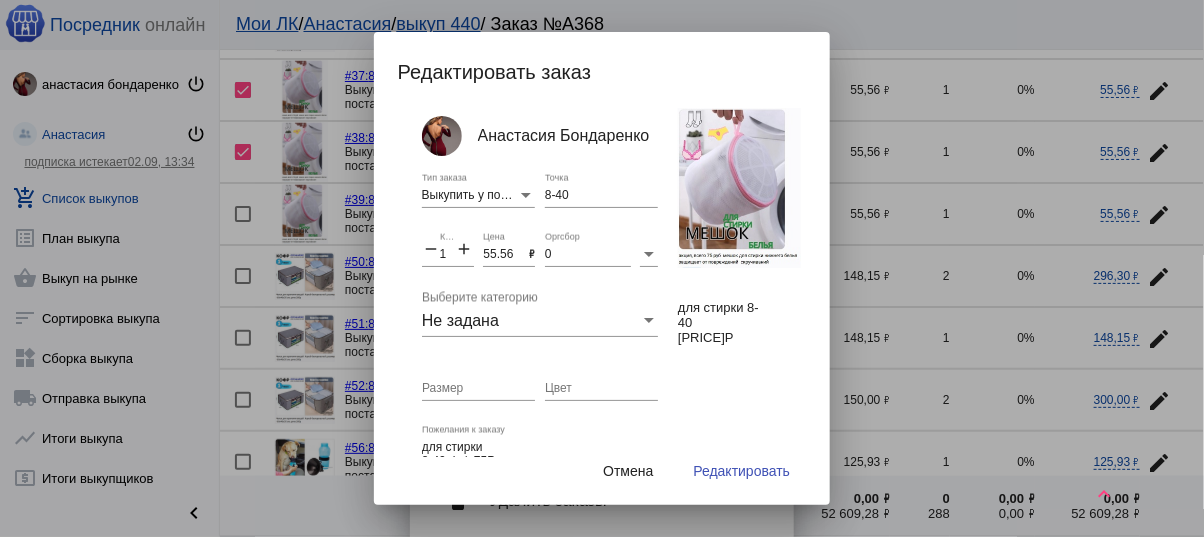 click on "55.56" at bounding box center (506, 255) 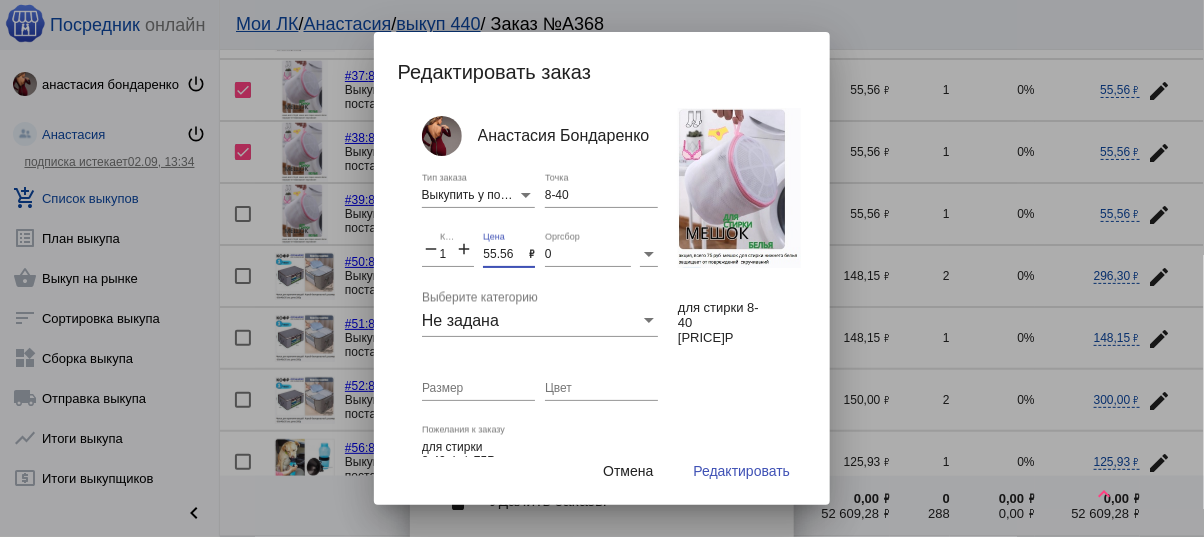 click on "55.56" at bounding box center (506, 255) 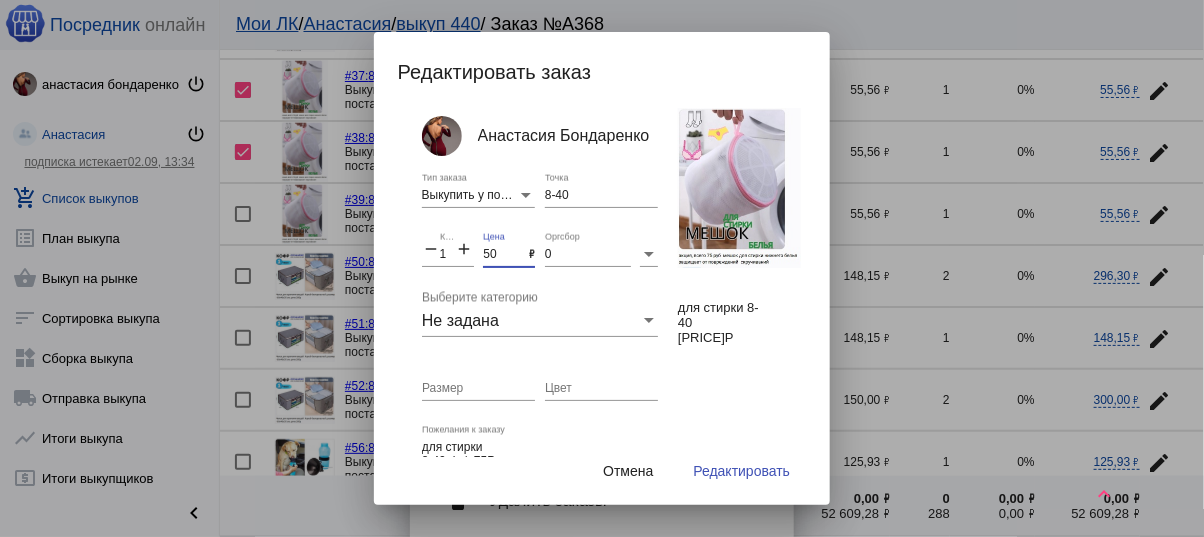 type on "50" 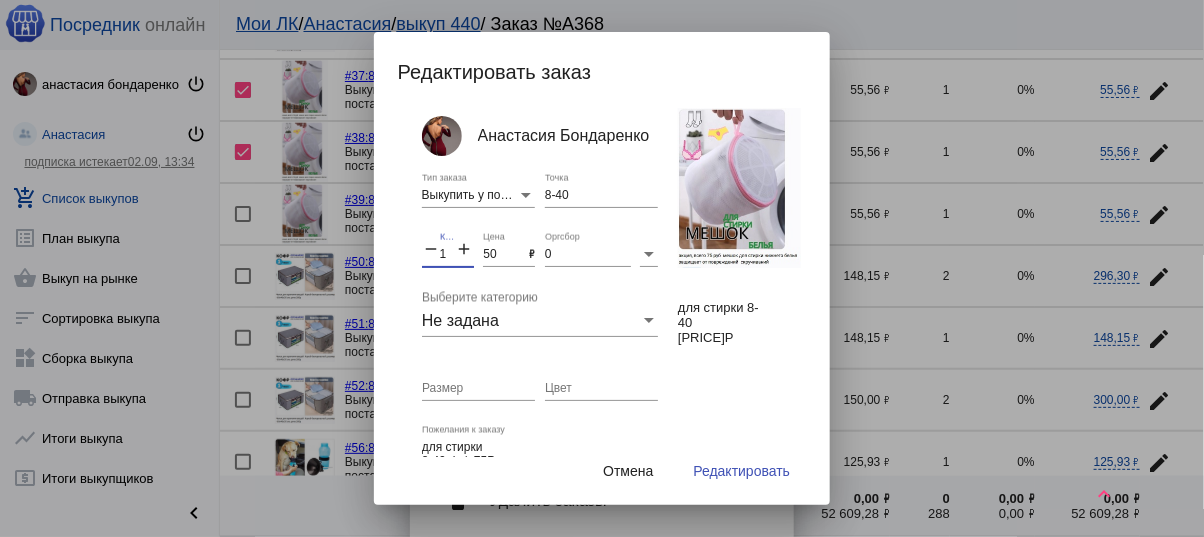click on "remove 1 Количество add" 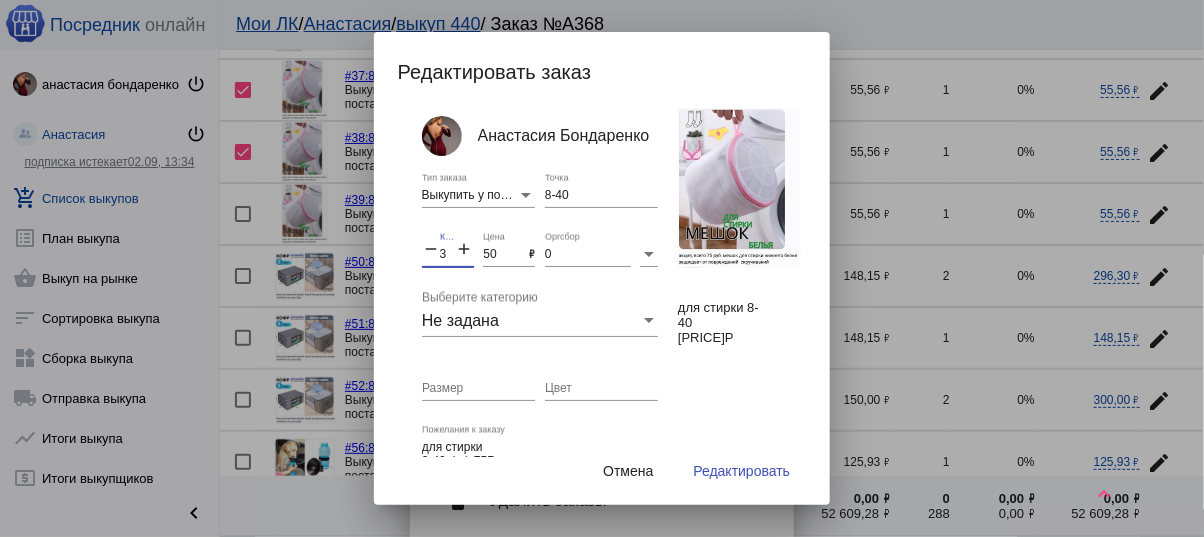 type on "3" 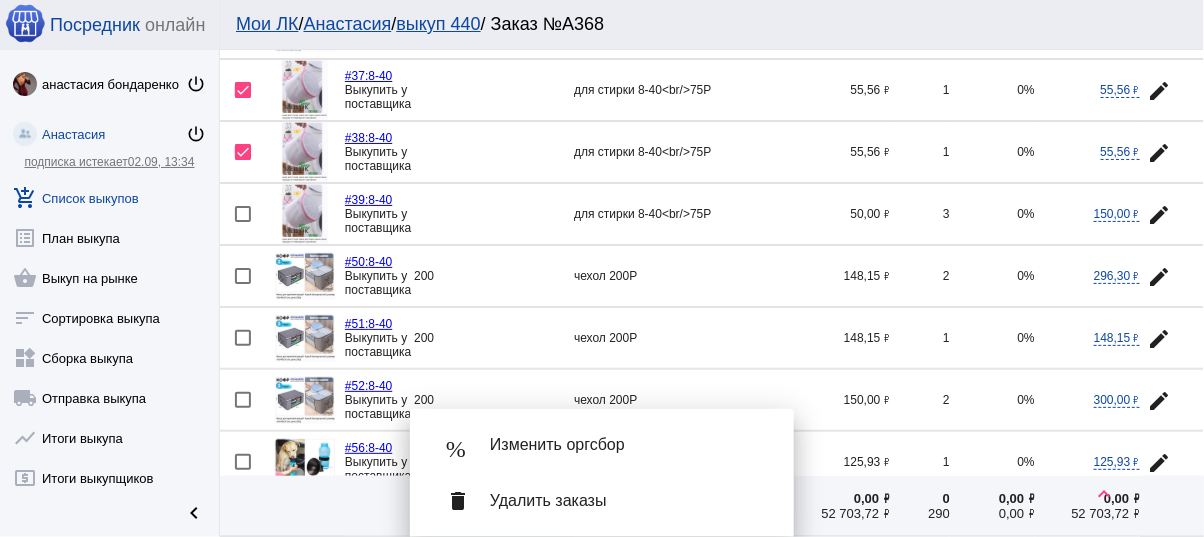 click on "Удалить заказы" at bounding box center (626, 501) 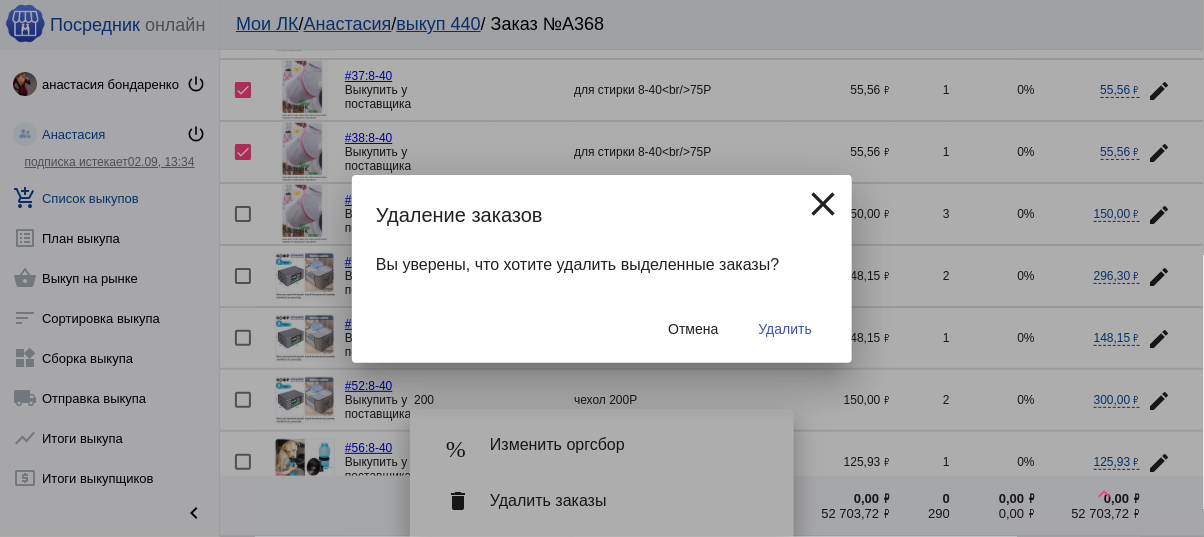 click on "Удалить" at bounding box center [785, 329] 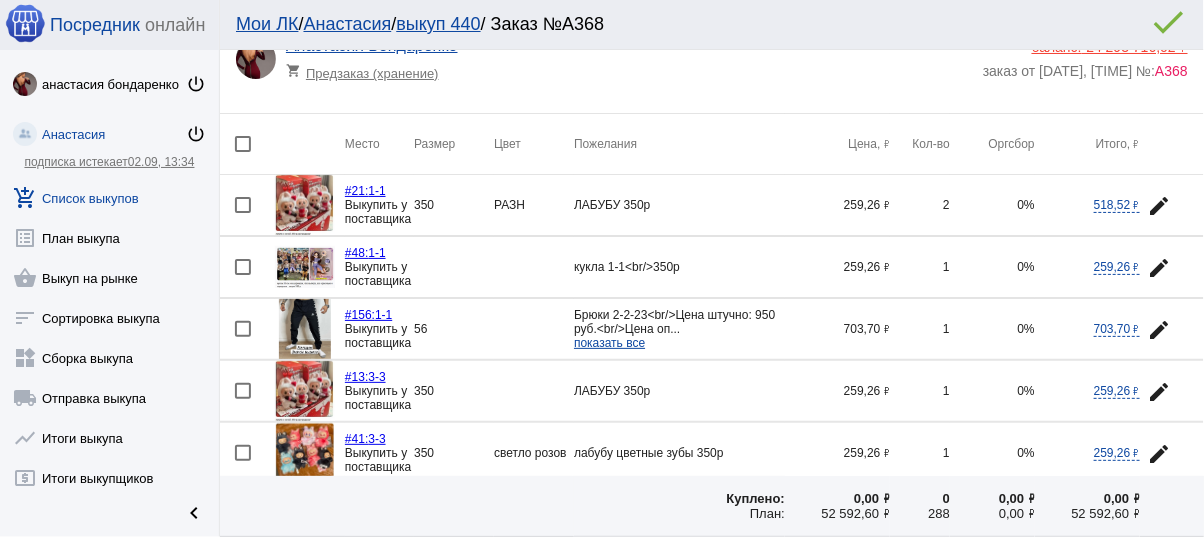 scroll, scrollTop: 80, scrollLeft: 0, axis: vertical 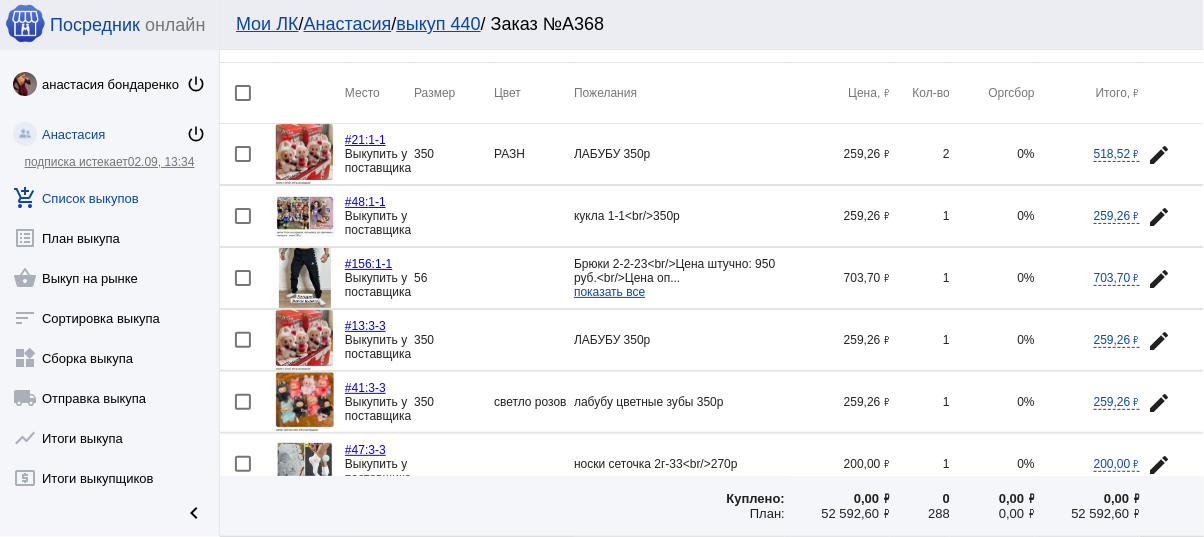 click 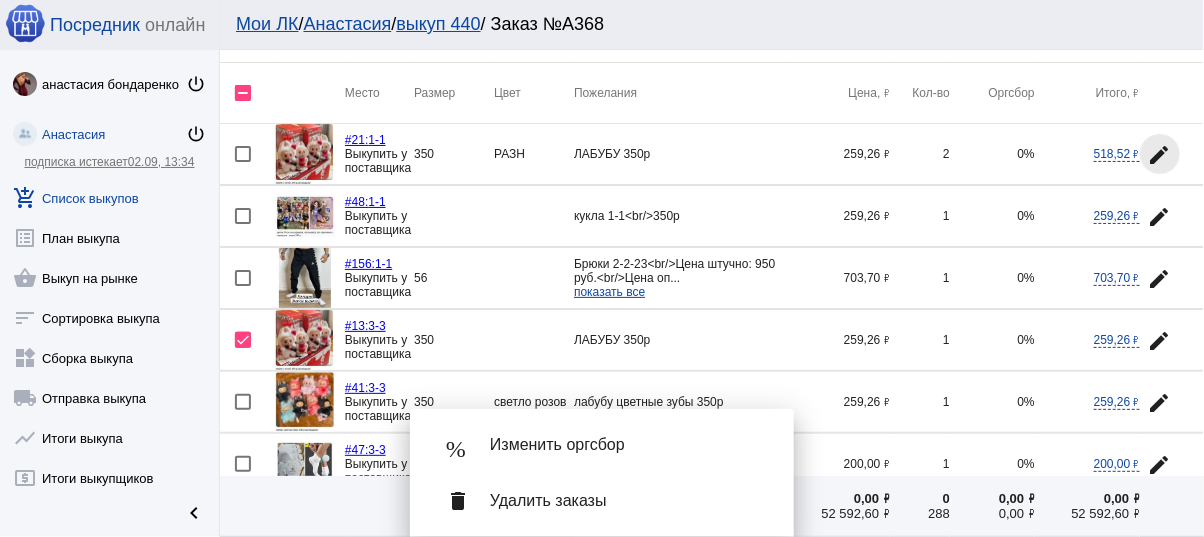 click on "edit" 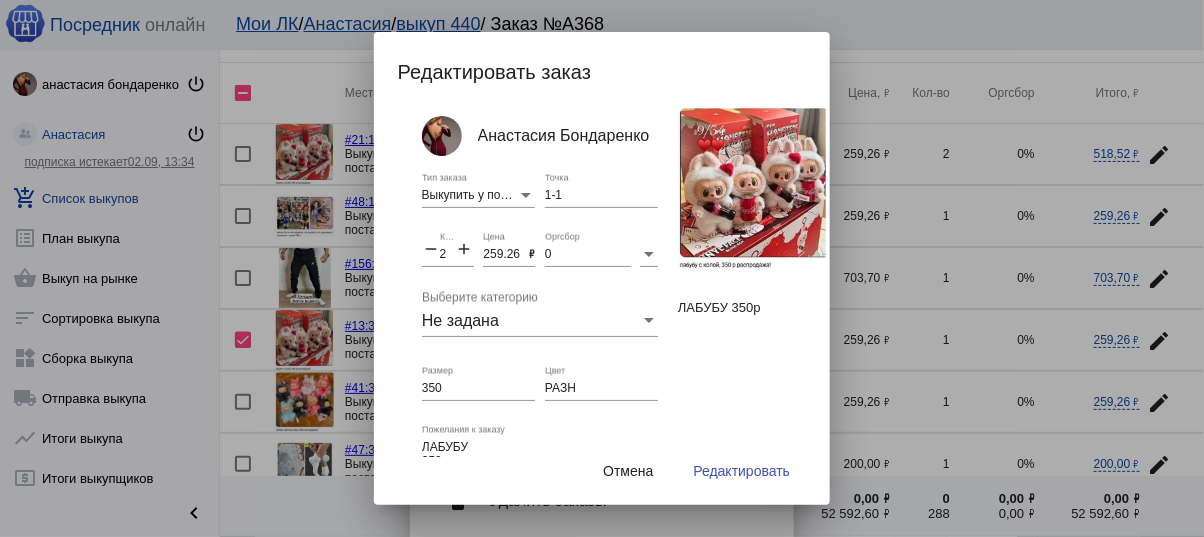 click on "1-1" at bounding box center [601, 196] 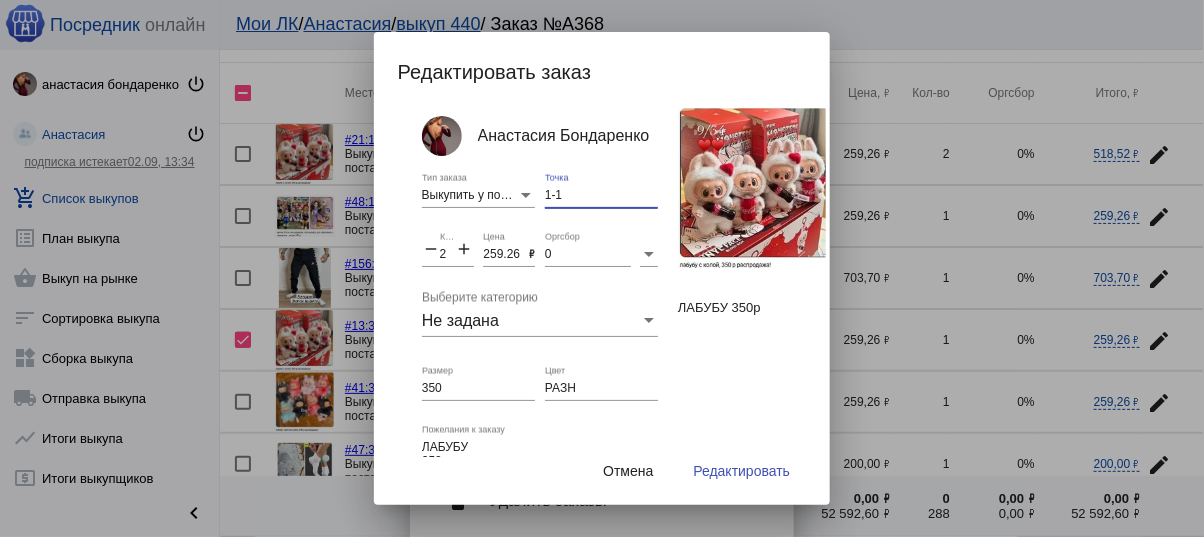 click on "1-1" at bounding box center (601, 196) 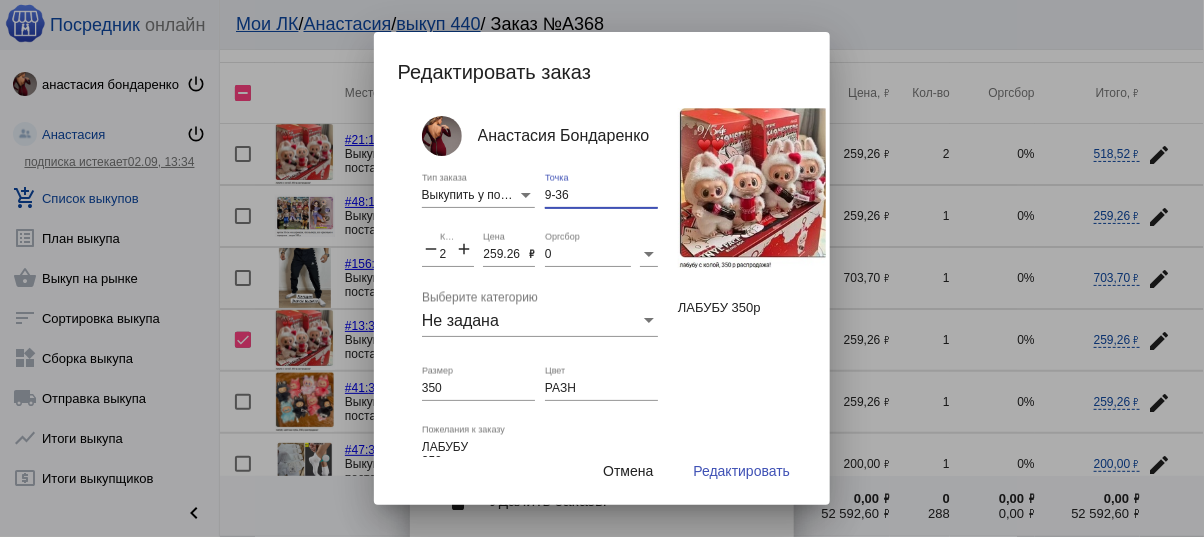 click on "9-36" at bounding box center [601, 196] 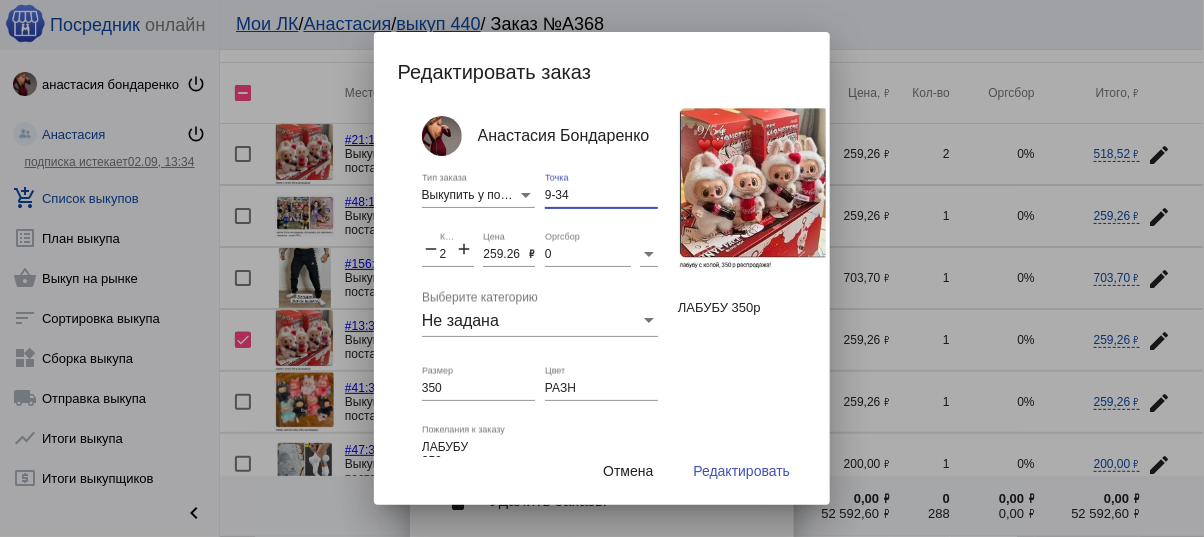 type on "9-34" 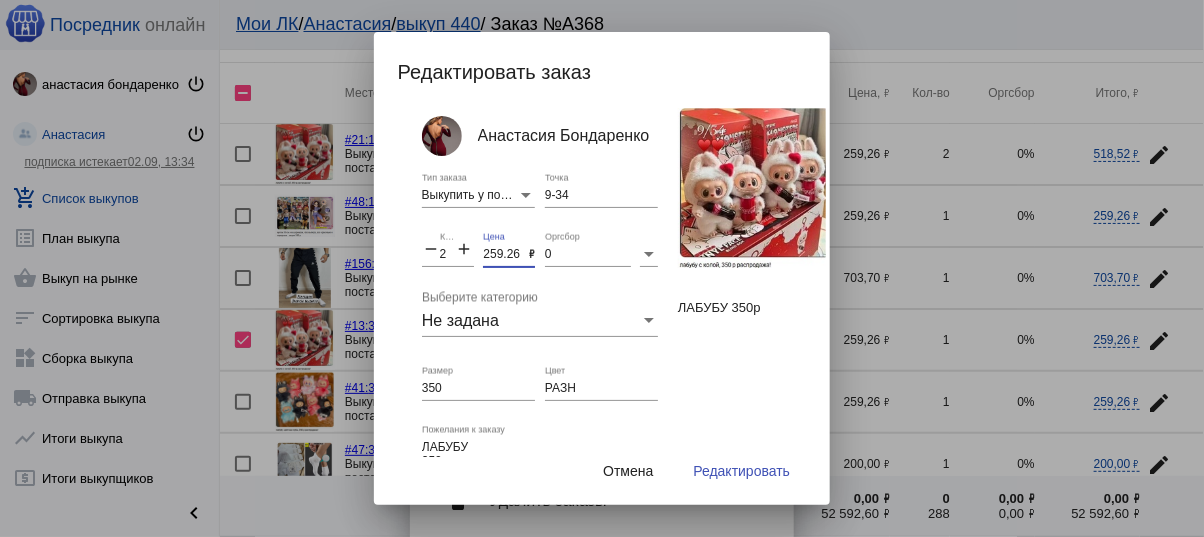click on "259.26" at bounding box center [506, 255] 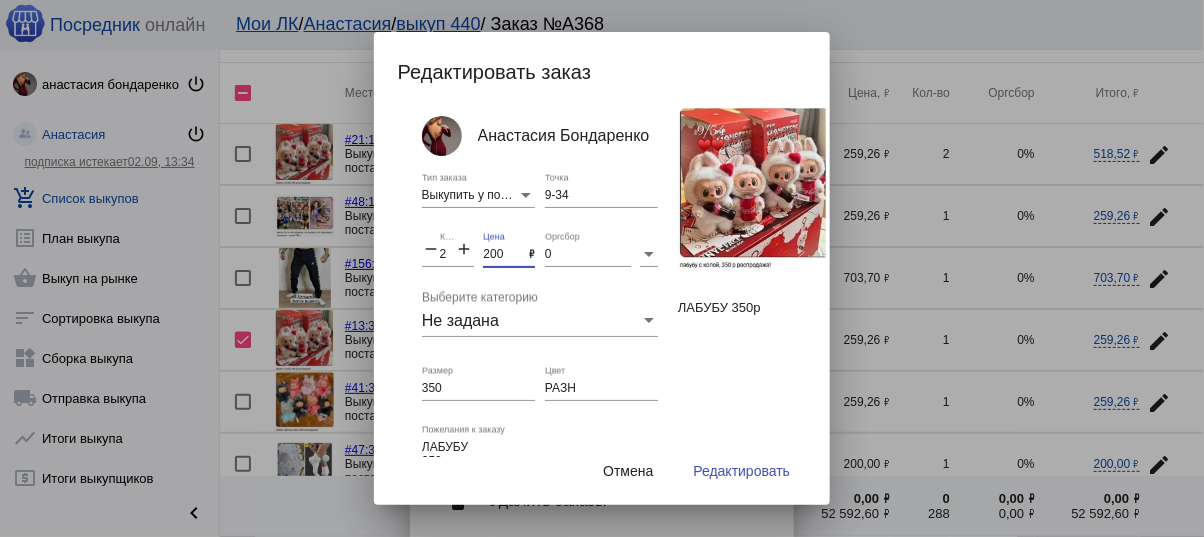 type on "200" 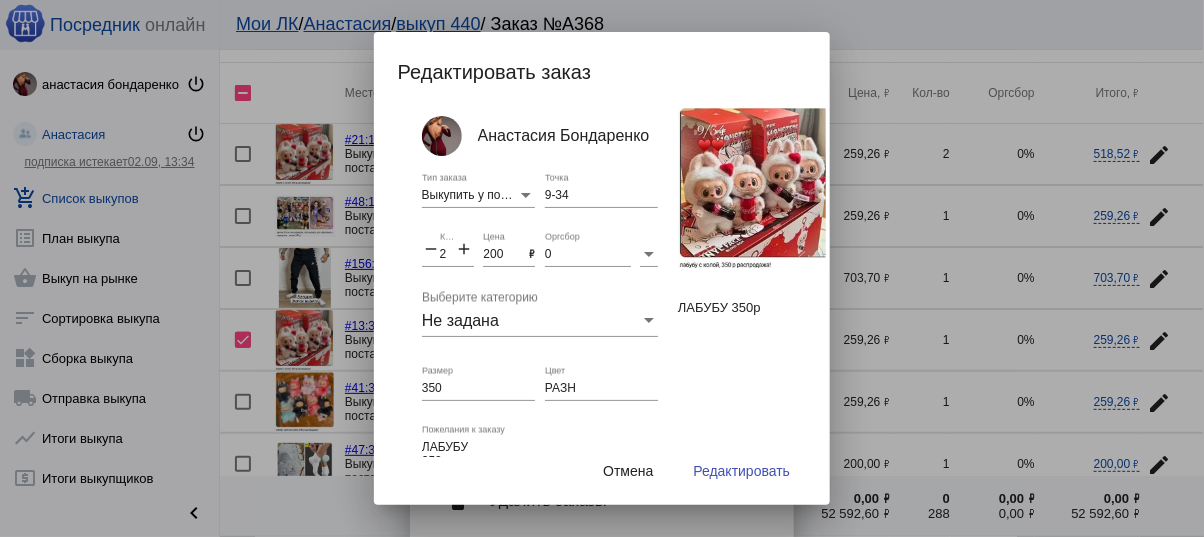 click on "add" 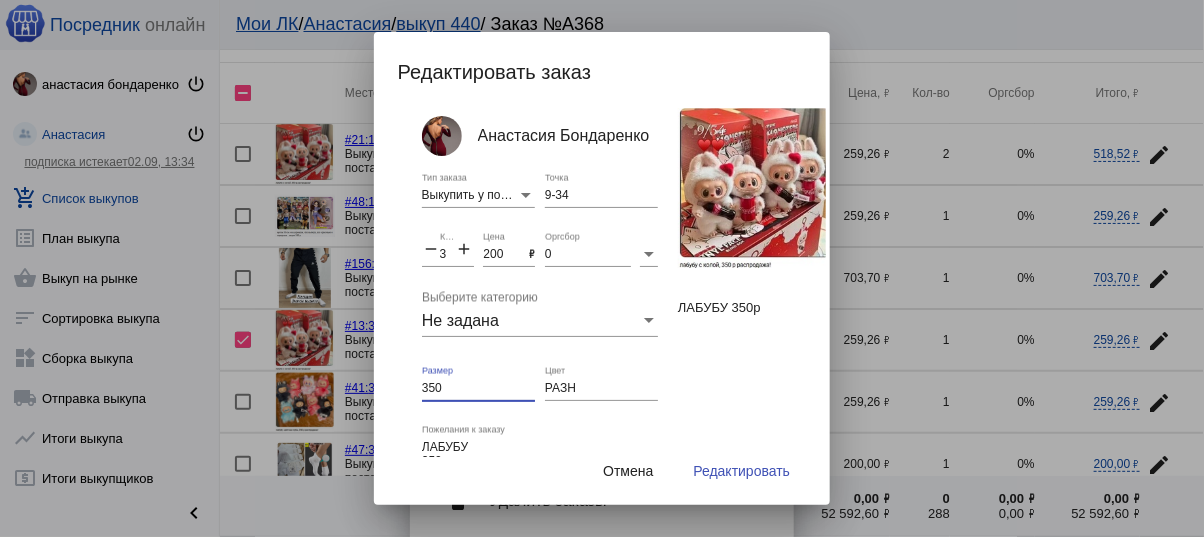 click on "350" at bounding box center (478, 389) 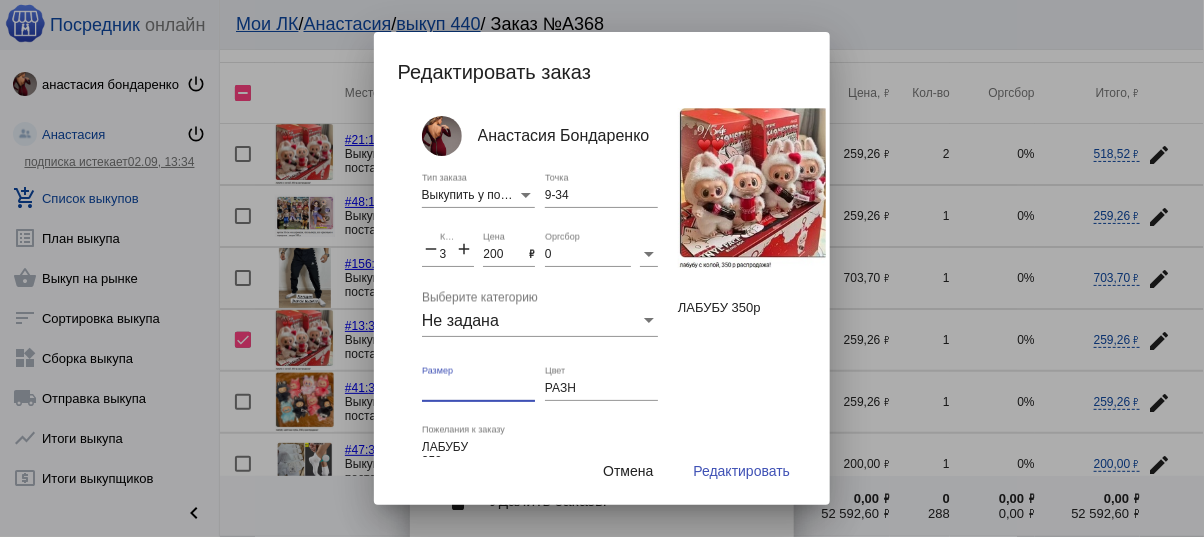 type 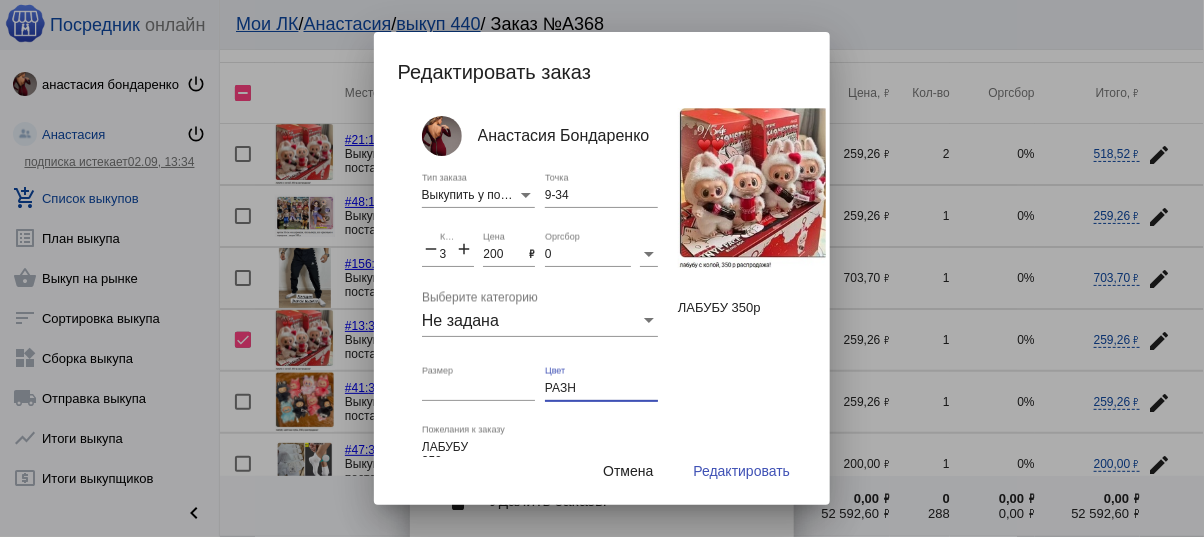 click on "РАЗН" at bounding box center [601, 389] 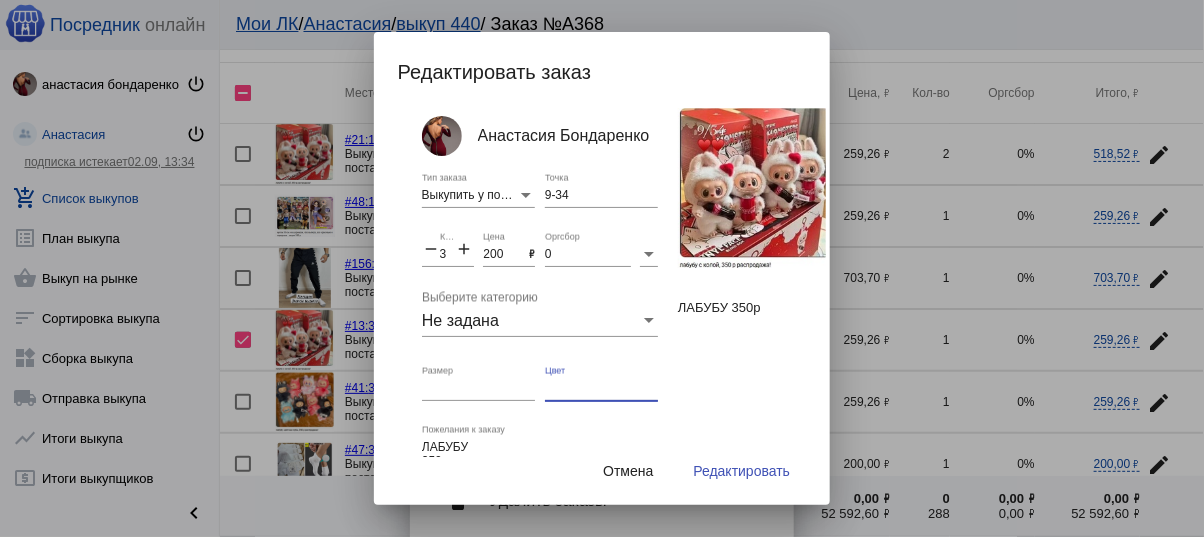 type 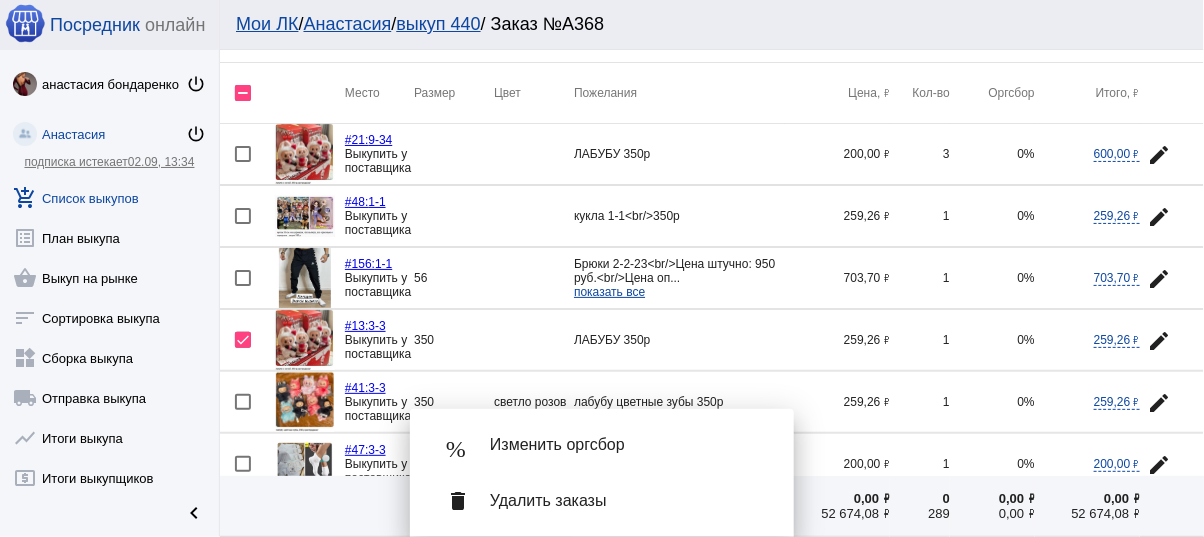 click on "Удалить заказы" at bounding box center (626, 501) 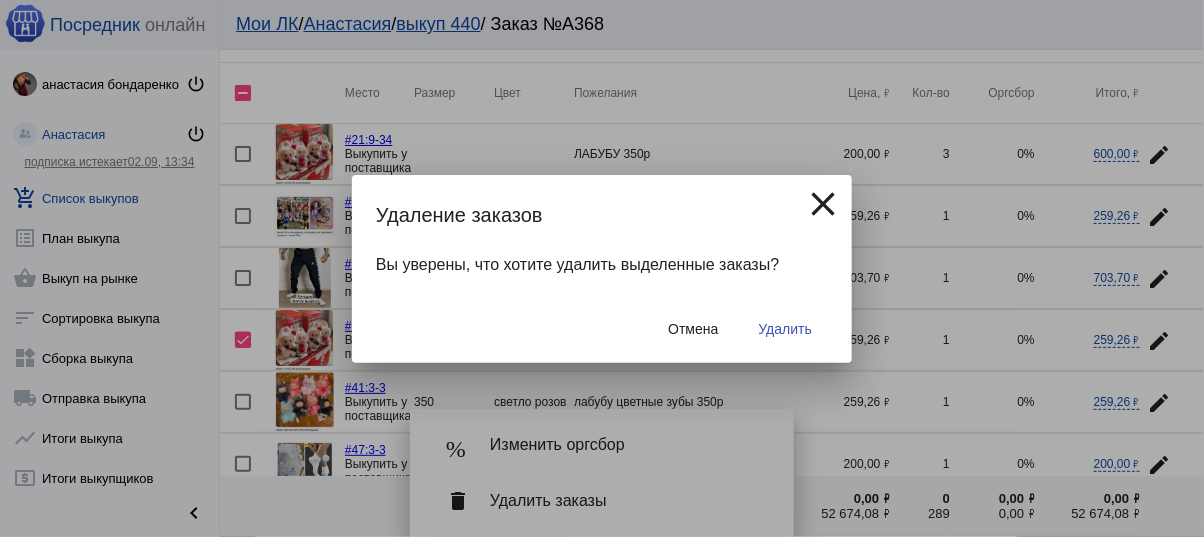 click on "Удалить" at bounding box center [785, 329] 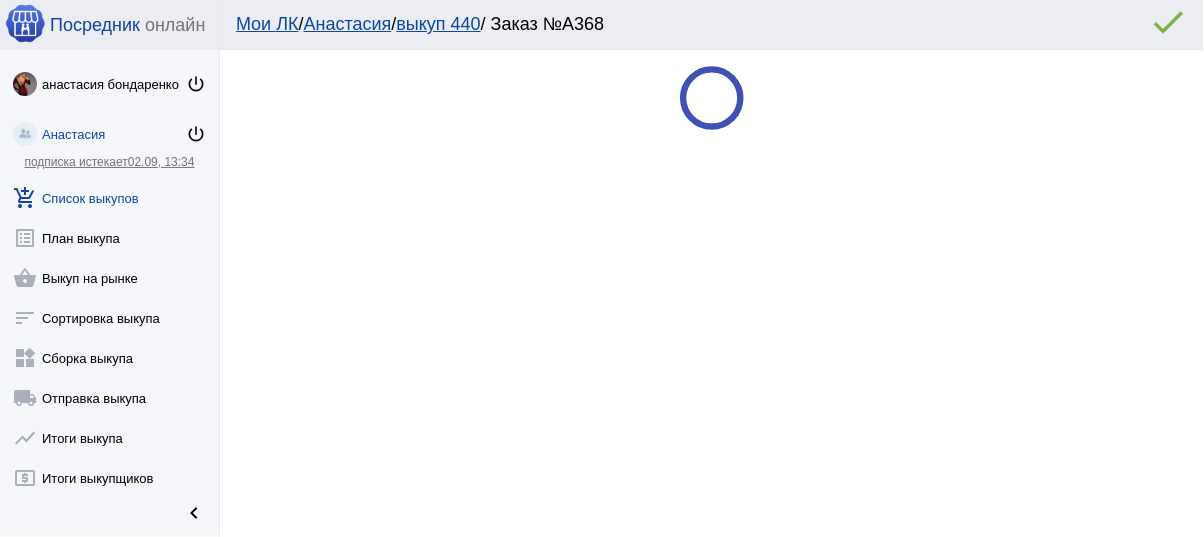 scroll, scrollTop: 0, scrollLeft: 0, axis: both 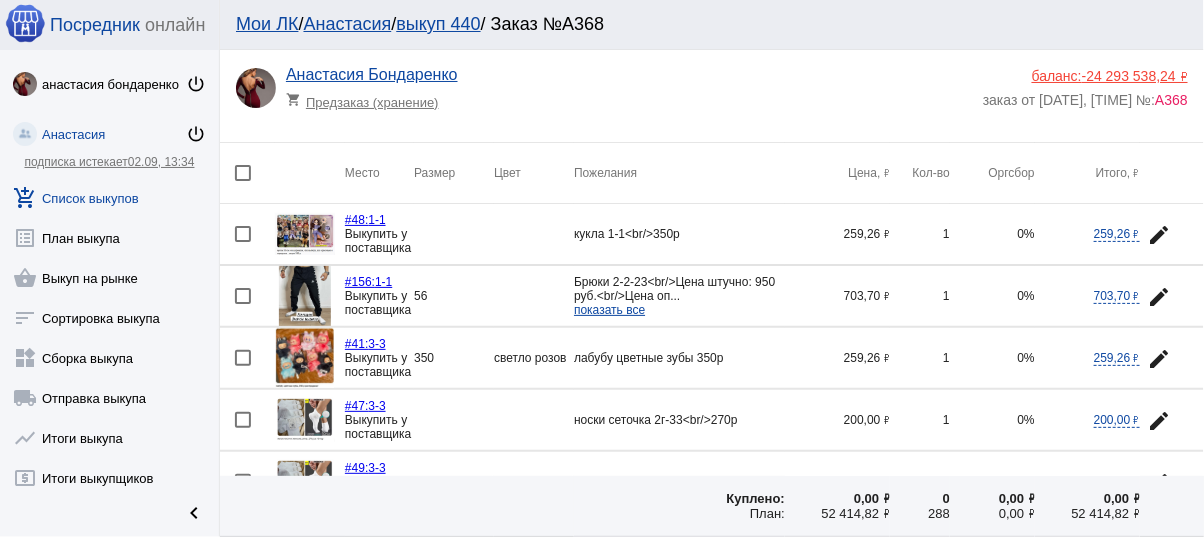 click on "edit" 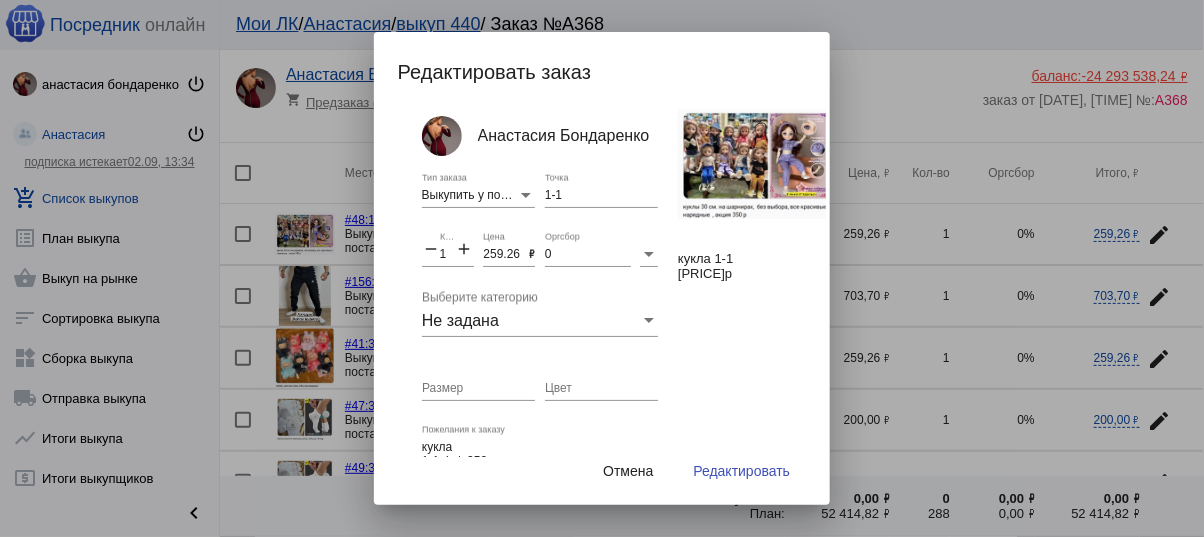 click at bounding box center (758, 163) 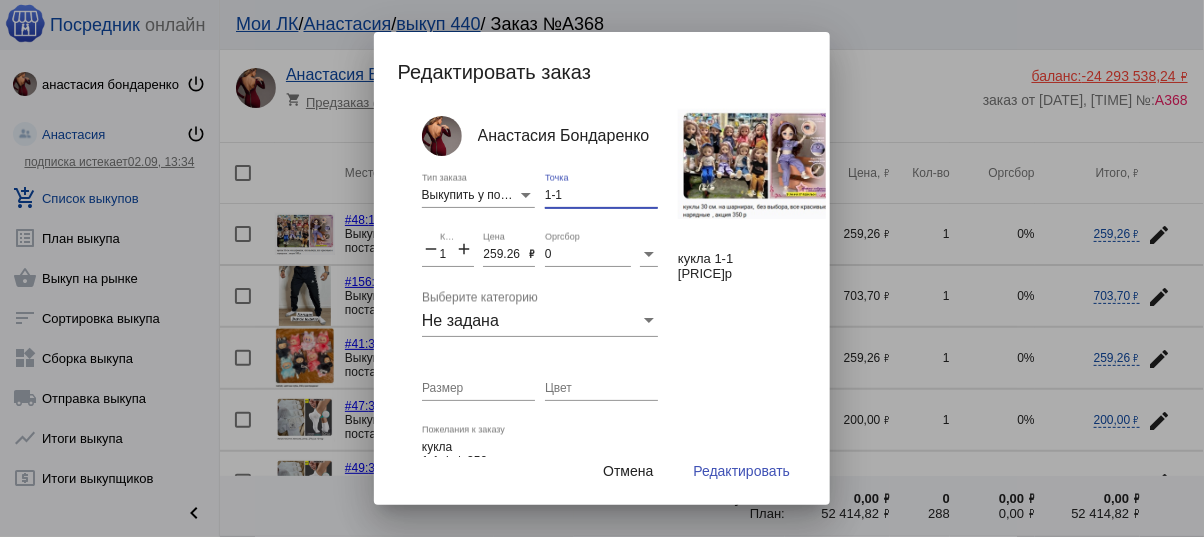 drag, startPoint x: 554, startPoint y: 191, endPoint x: 414, endPoint y: 159, distance: 143.61058 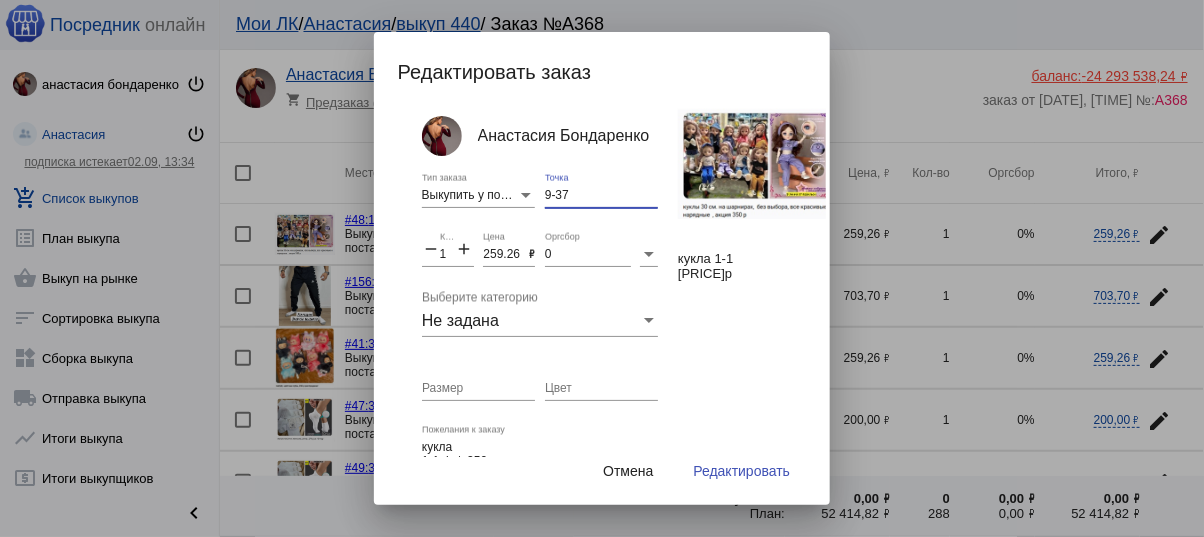 type on "9-37" 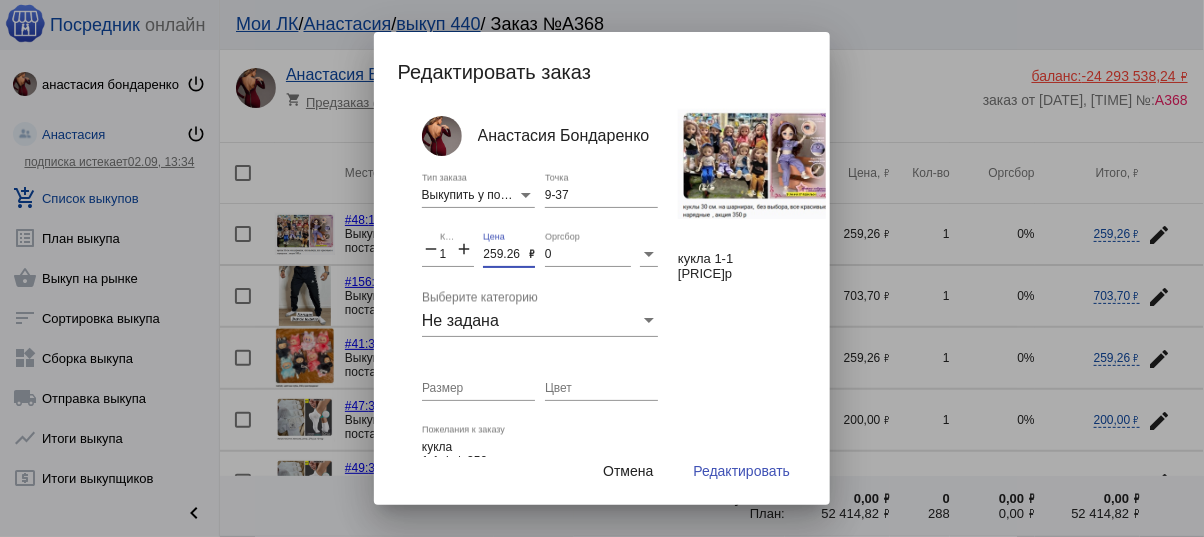 click on "259.26" at bounding box center [506, 255] 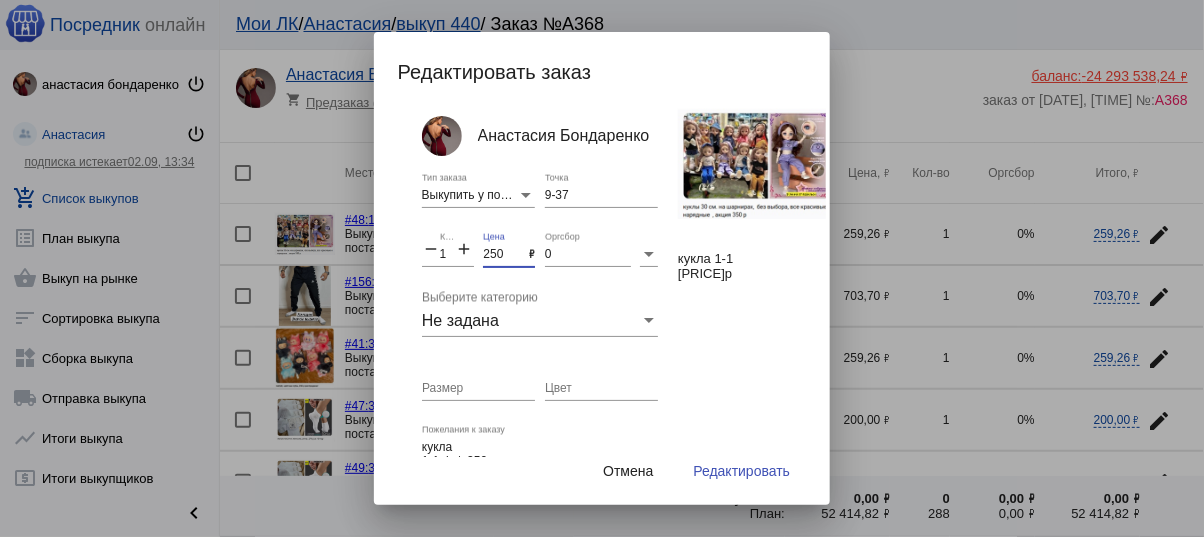 type on "250" 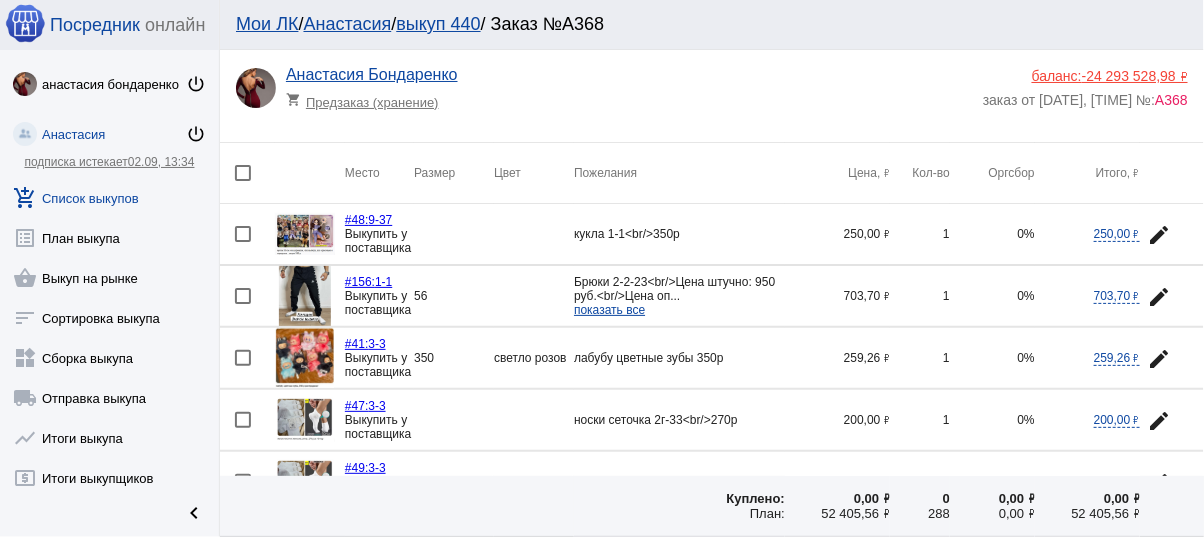 click at bounding box center (243, 296) 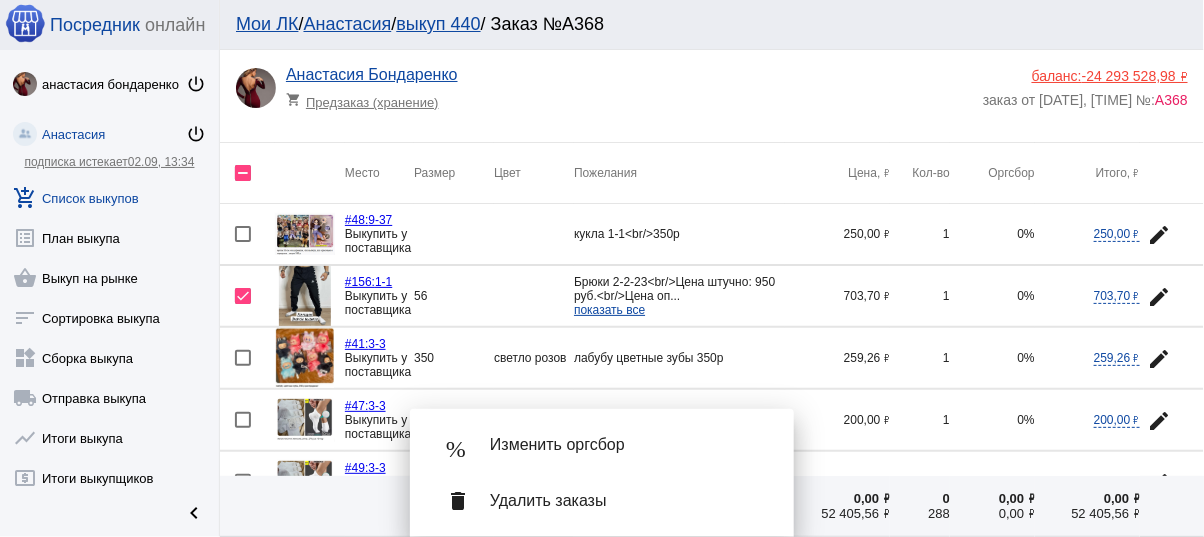 click on "delete Удалить заказы" at bounding box center (602, 501) 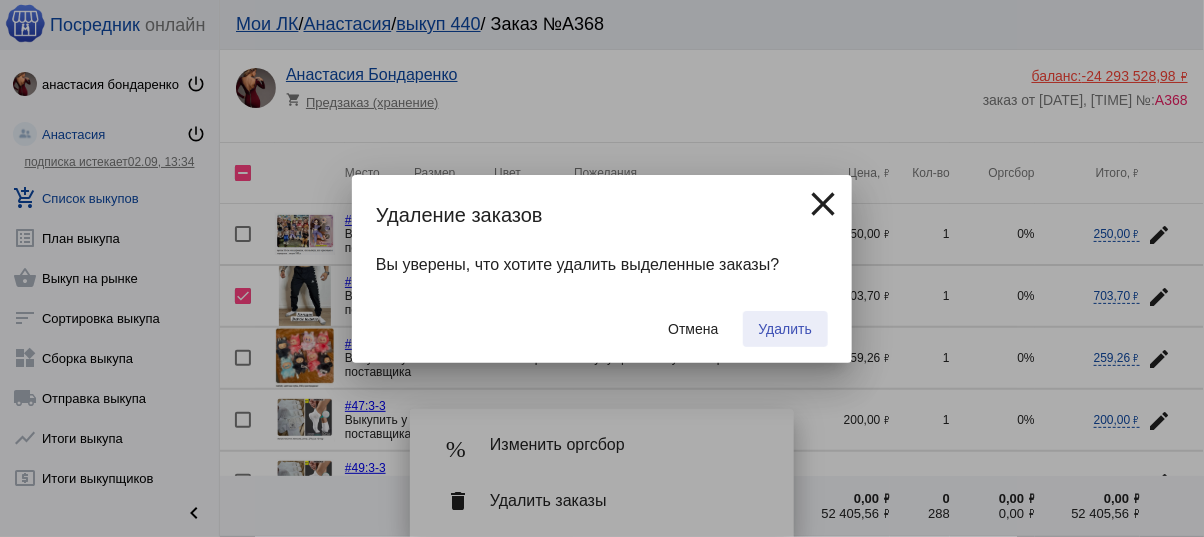 click on "Удалить" at bounding box center (785, 329) 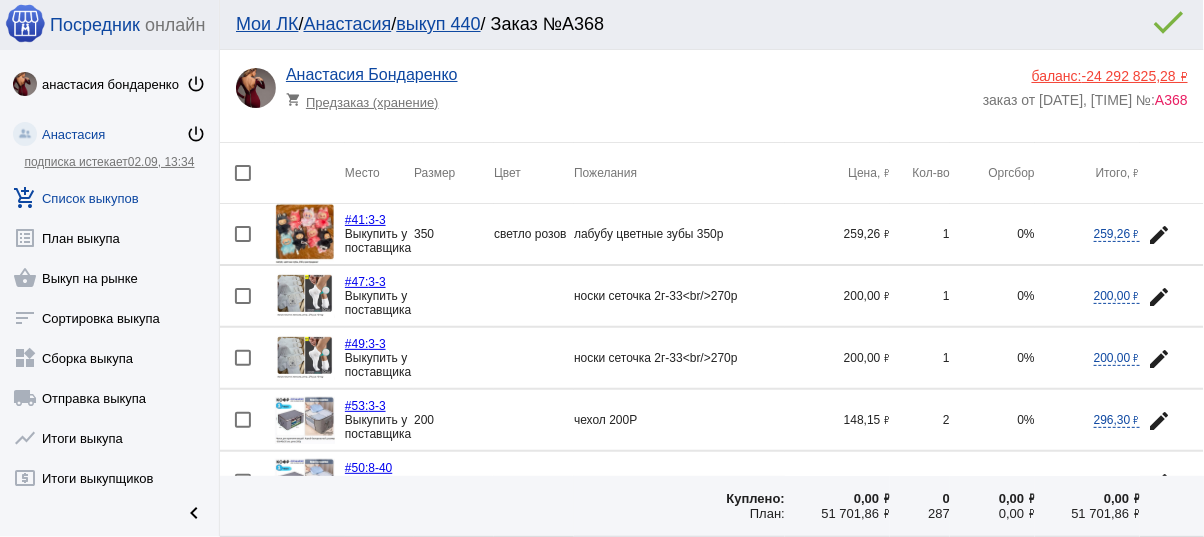 click at bounding box center (243, 358) 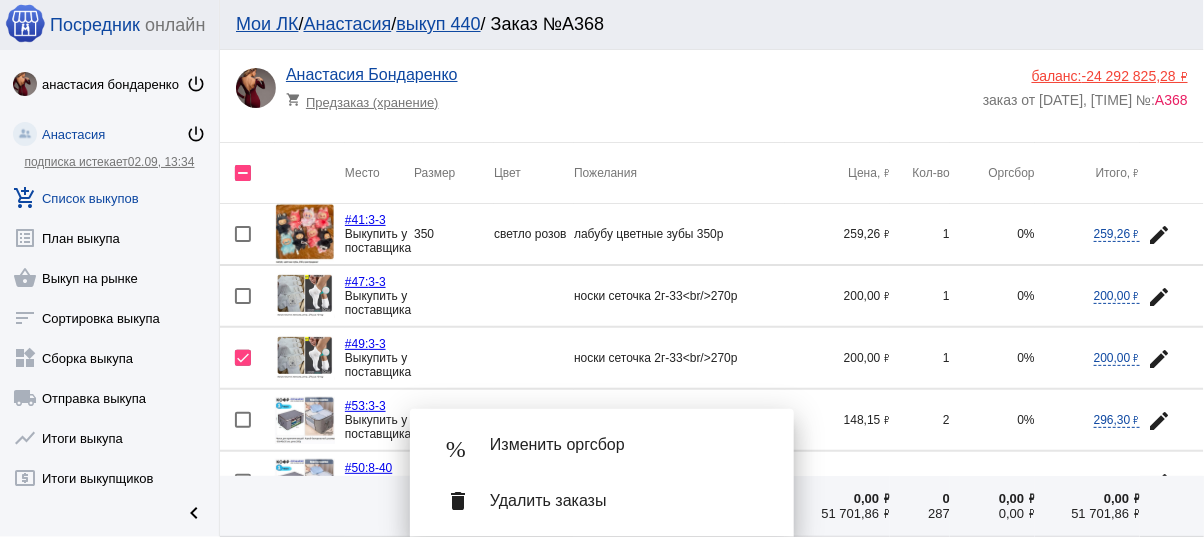 click at bounding box center [243, 296] 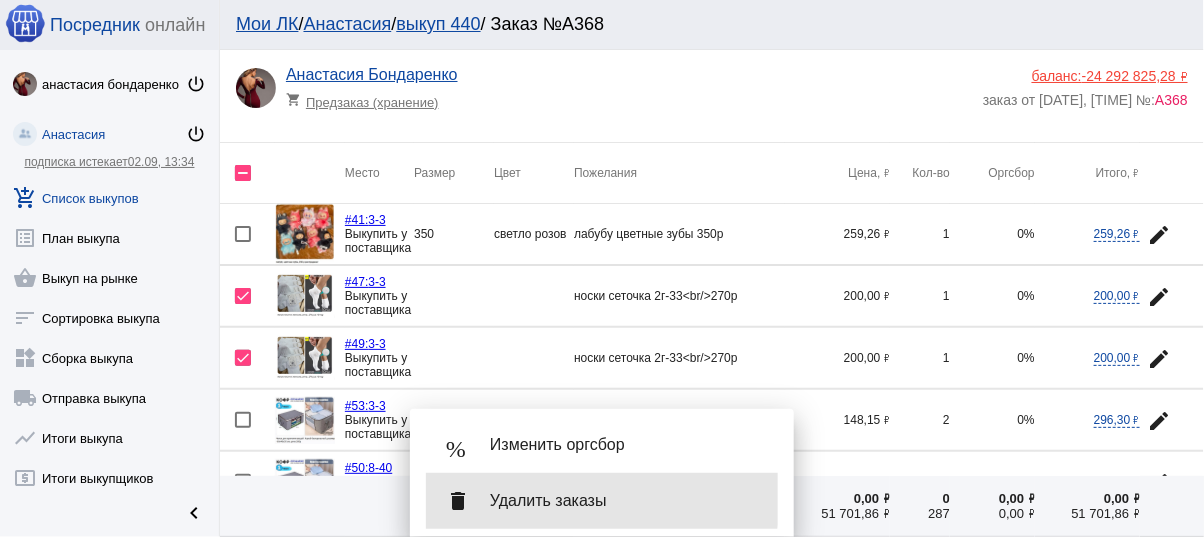 click on "Удалить заказы" at bounding box center [626, 501] 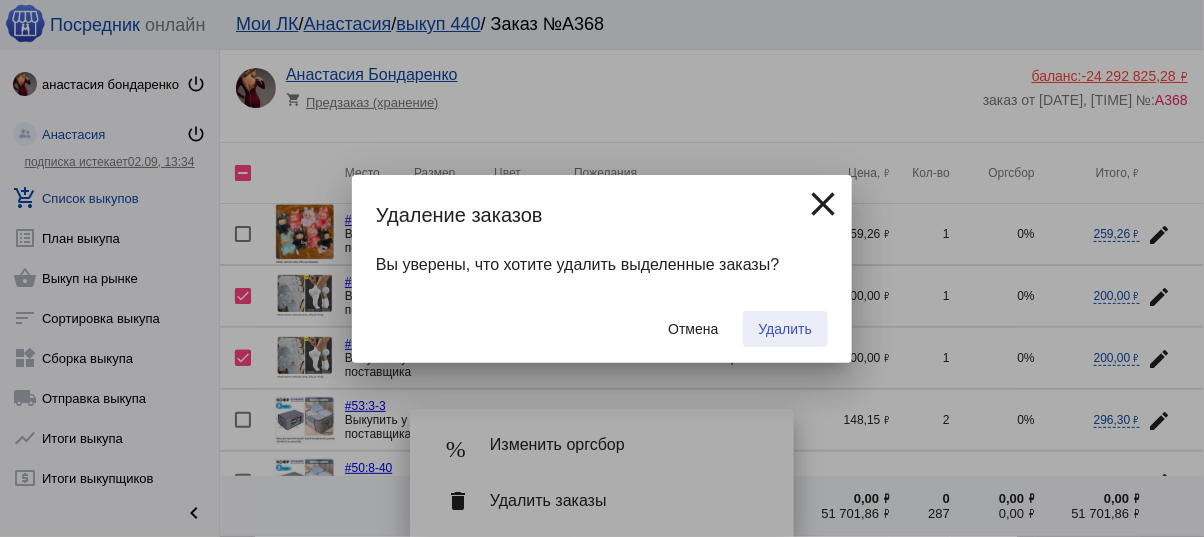 click on "Удалить" at bounding box center (785, 329) 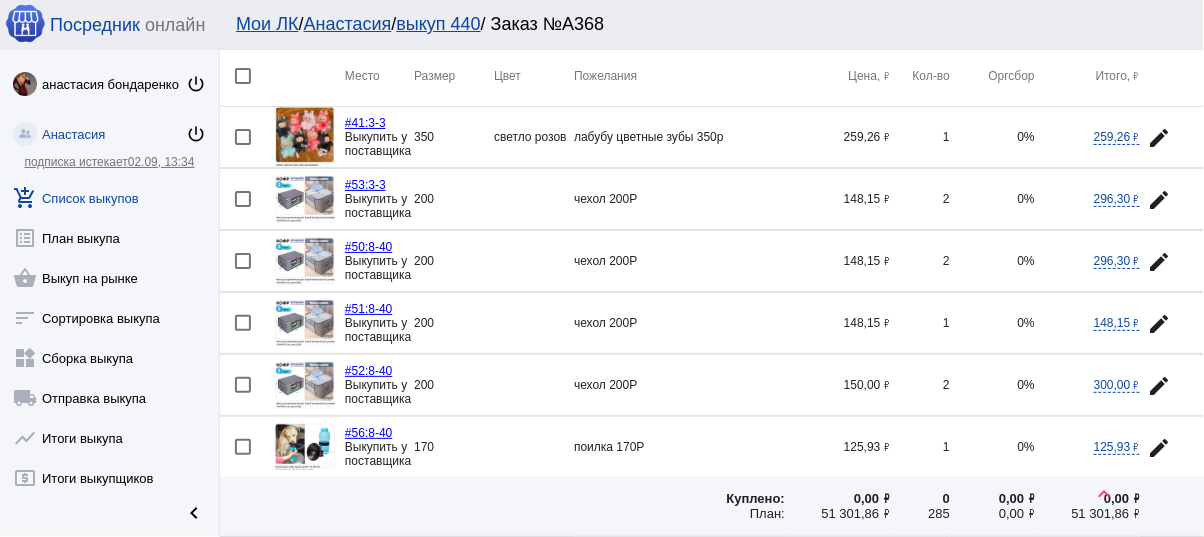 scroll, scrollTop: 80, scrollLeft: 0, axis: vertical 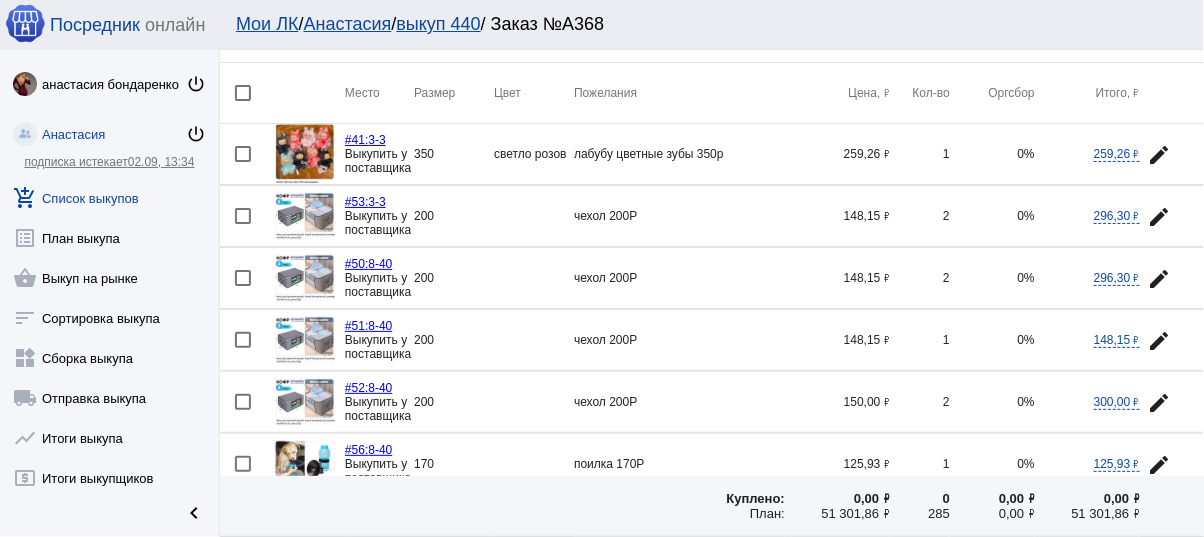 click at bounding box center (243, 402) 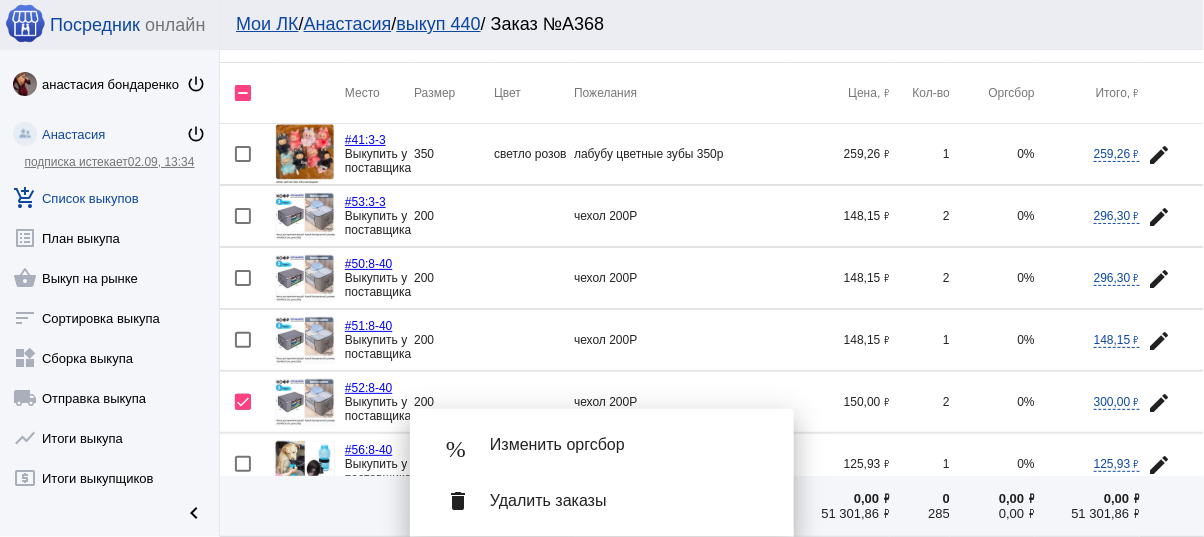 click at bounding box center [243, 340] 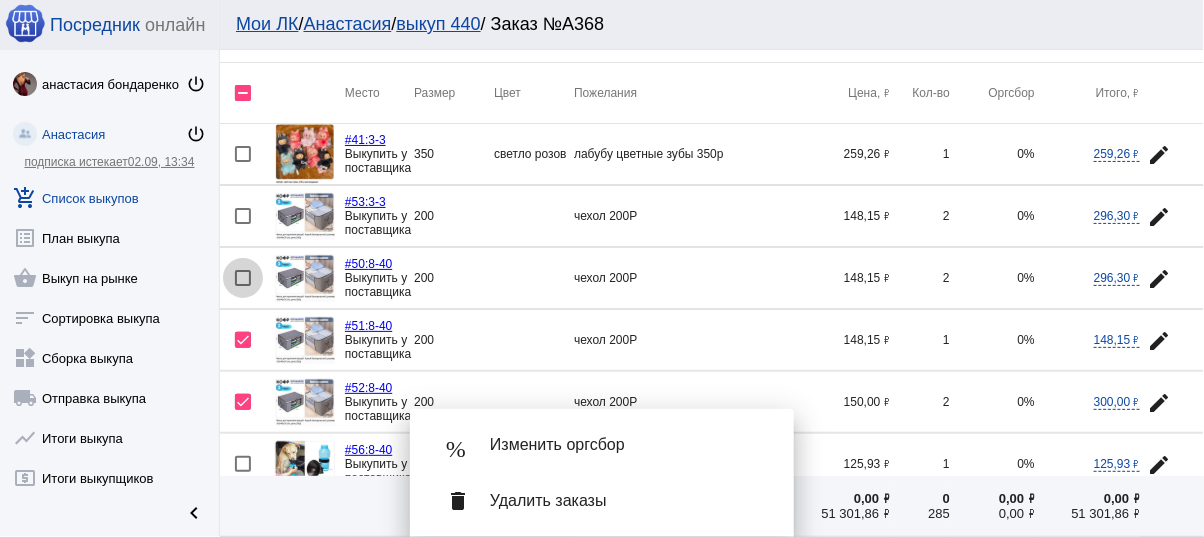 click at bounding box center (243, 278) 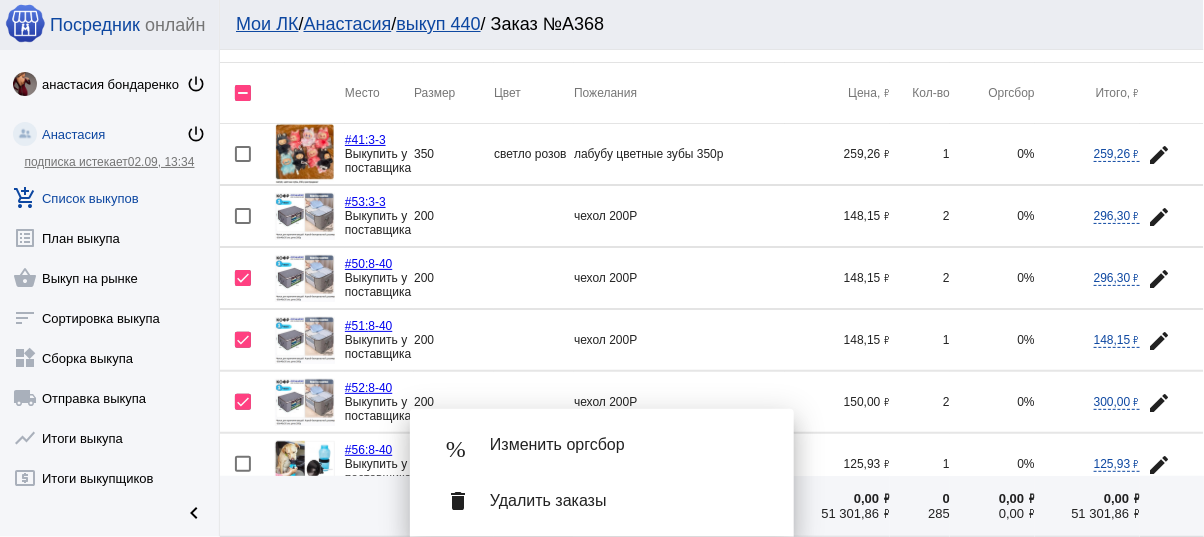 click on "edit" 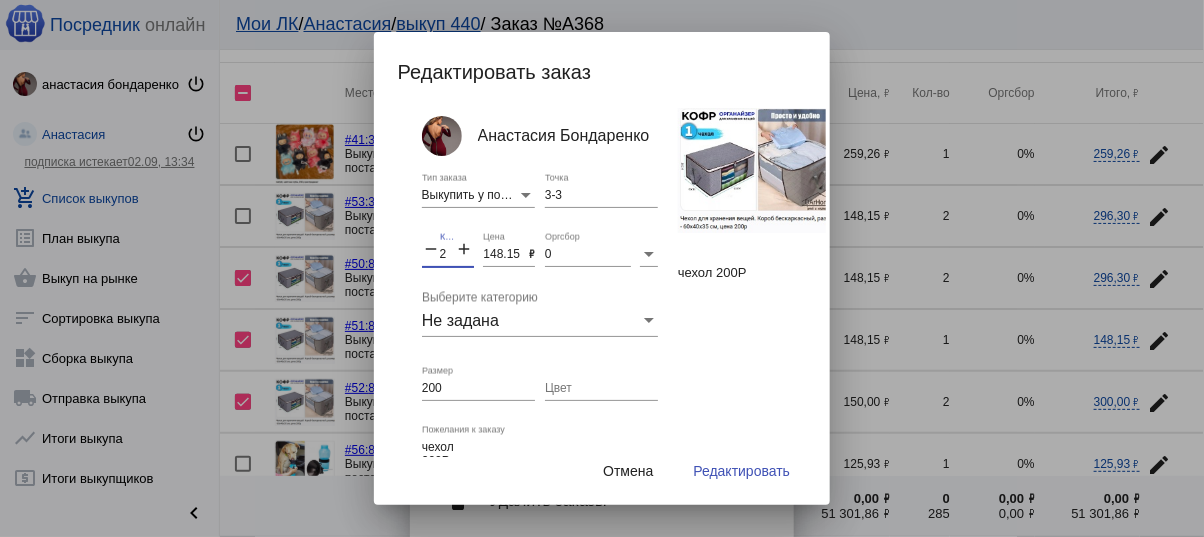 drag, startPoint x: 451, startPoint y: 252, endPoint x: 434, endPoint y: 252, distance: 17 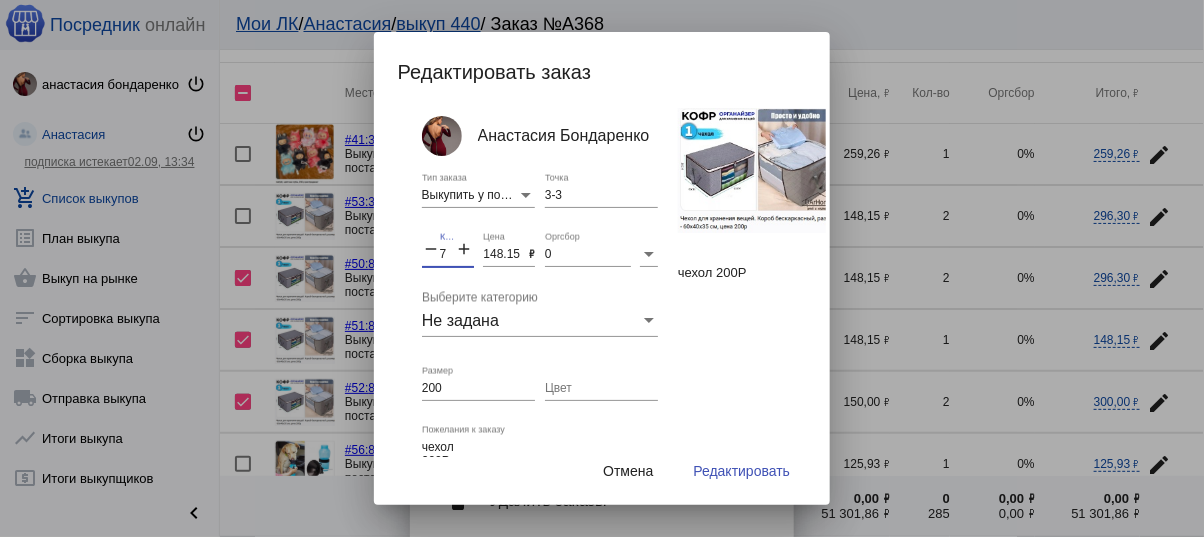 type on "7" 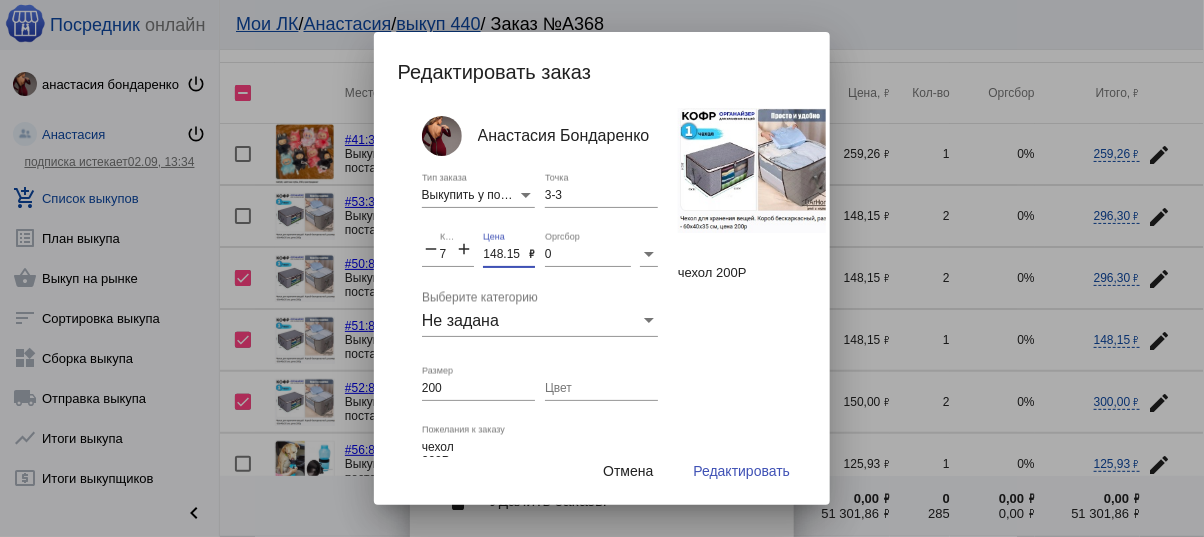 click on "148.15" at bounding box center (506, 255) 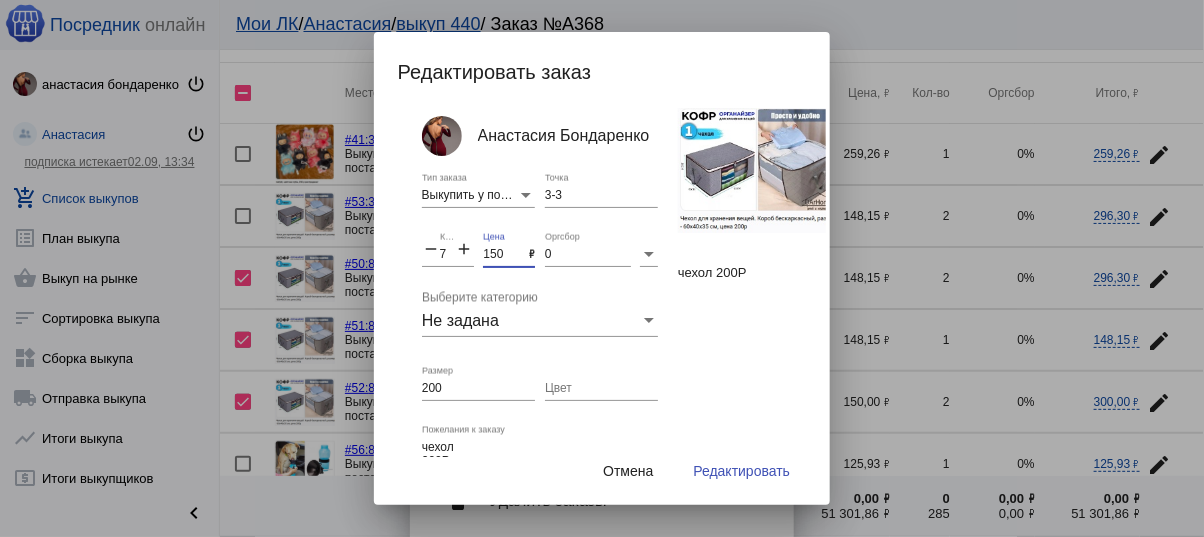 type on "150" 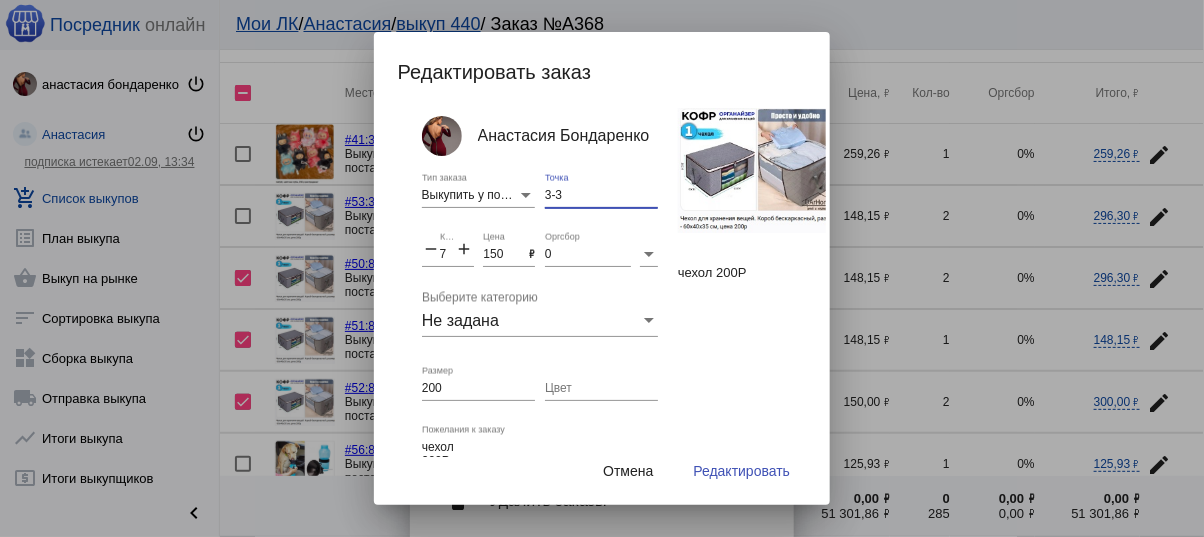 drag, startPoint x: 565, startPoint y: 191, endPoint x: 508, endPoint y: 190, distance: 57.00877 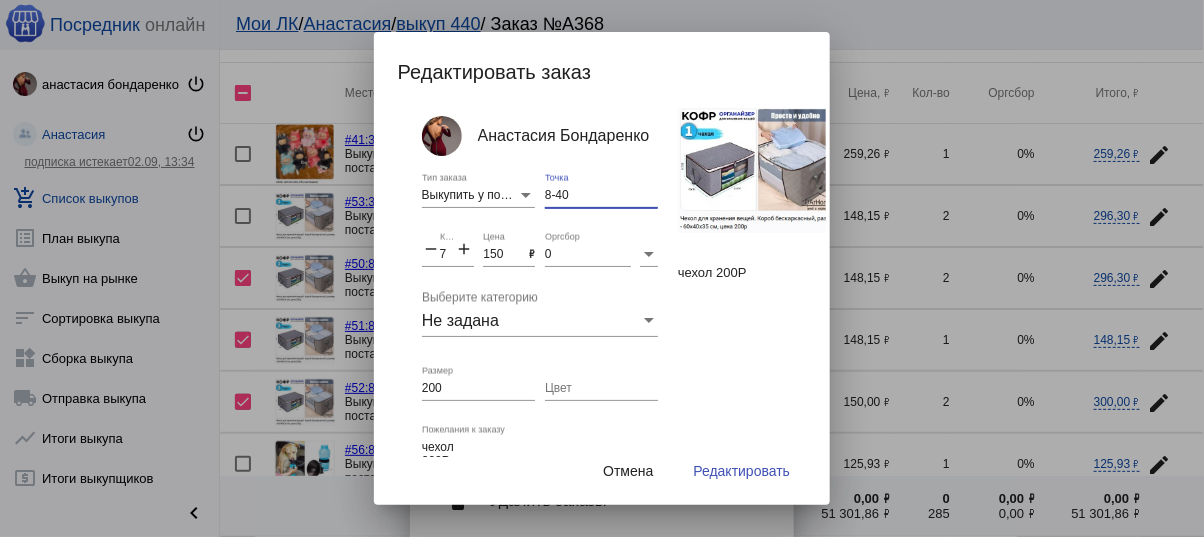 type on "8-40" 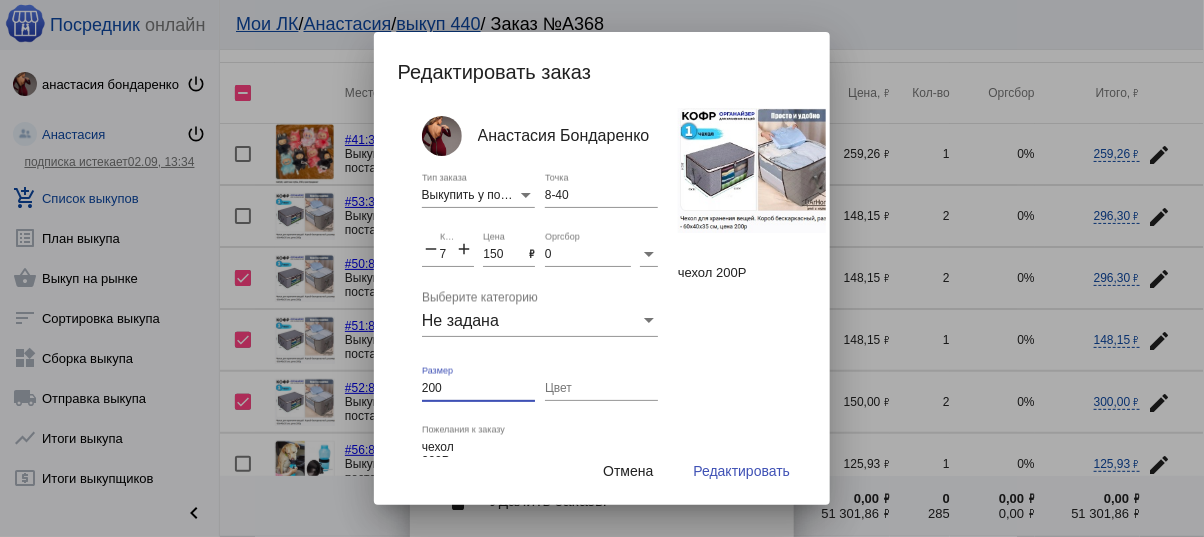 click on "200" at bounding box center (478, 389) 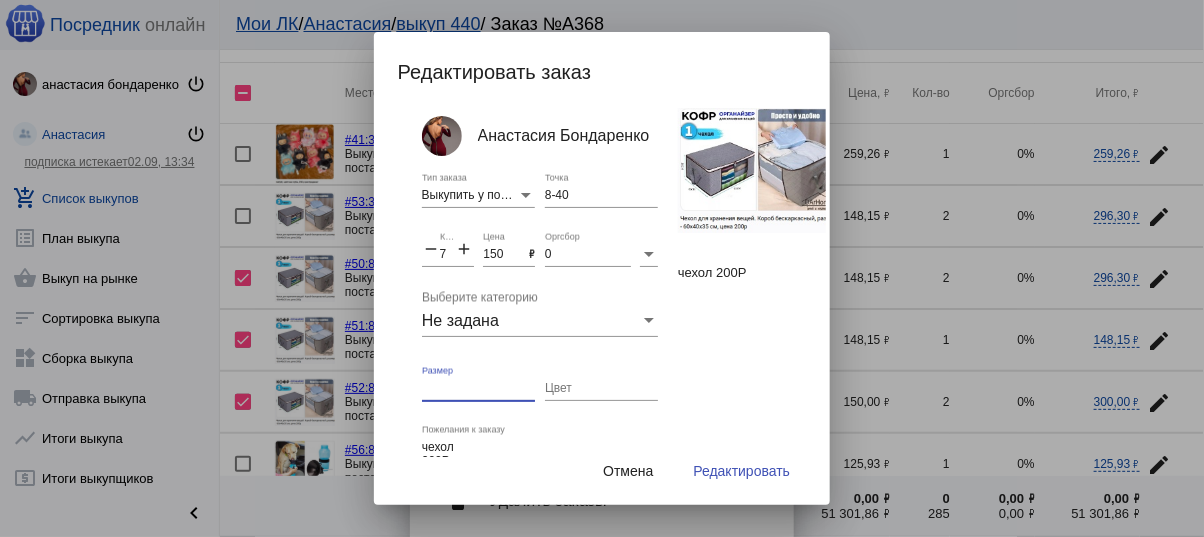 type 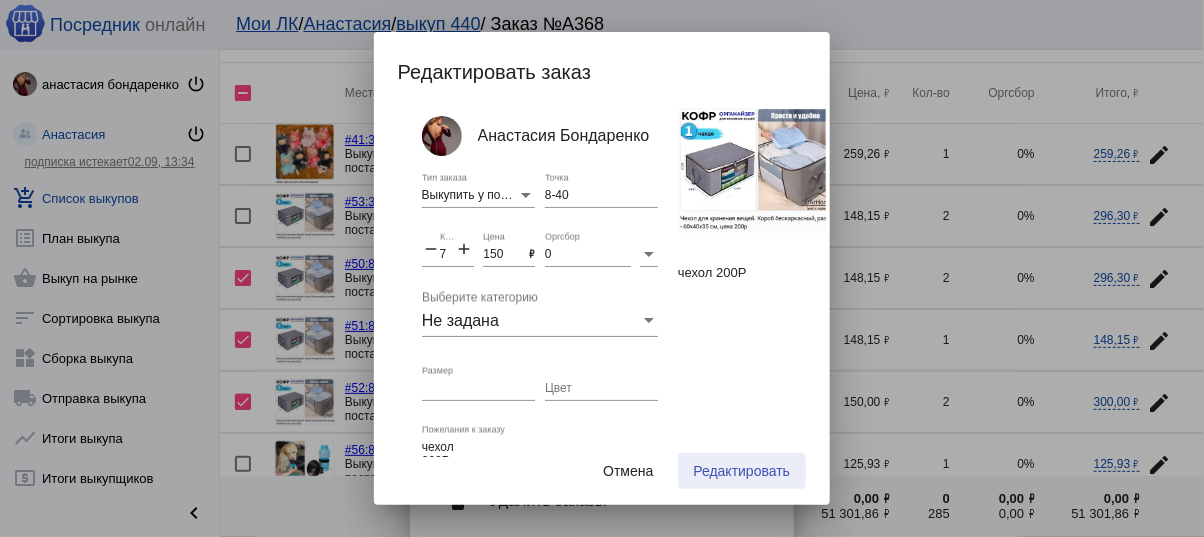 click on "Редактировать" at bounding box center (742, 471) 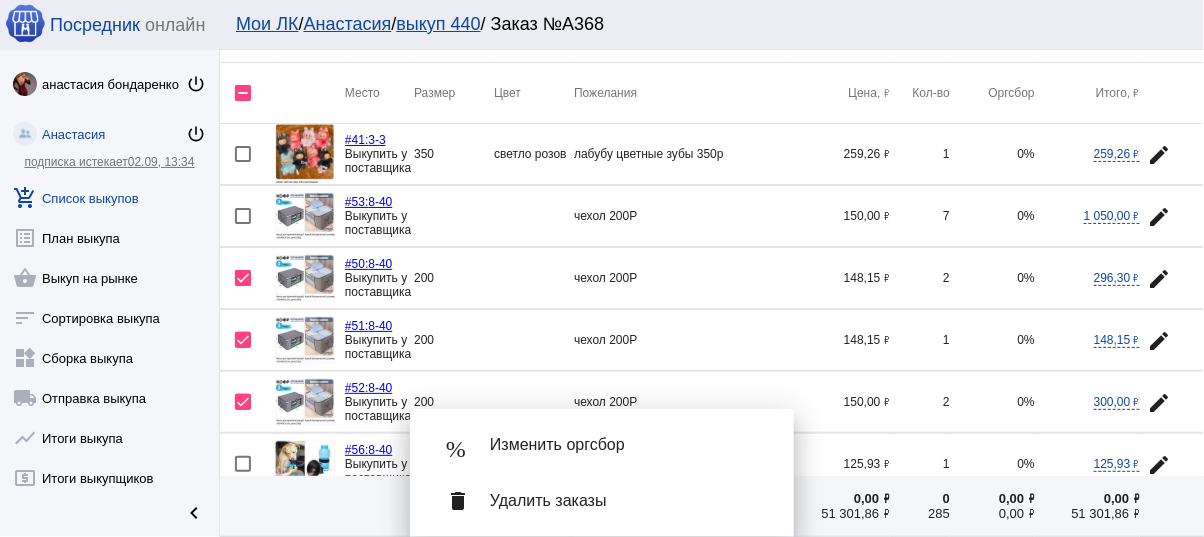 click on "delete Удалить заказы" at bounding box center [602, 501] 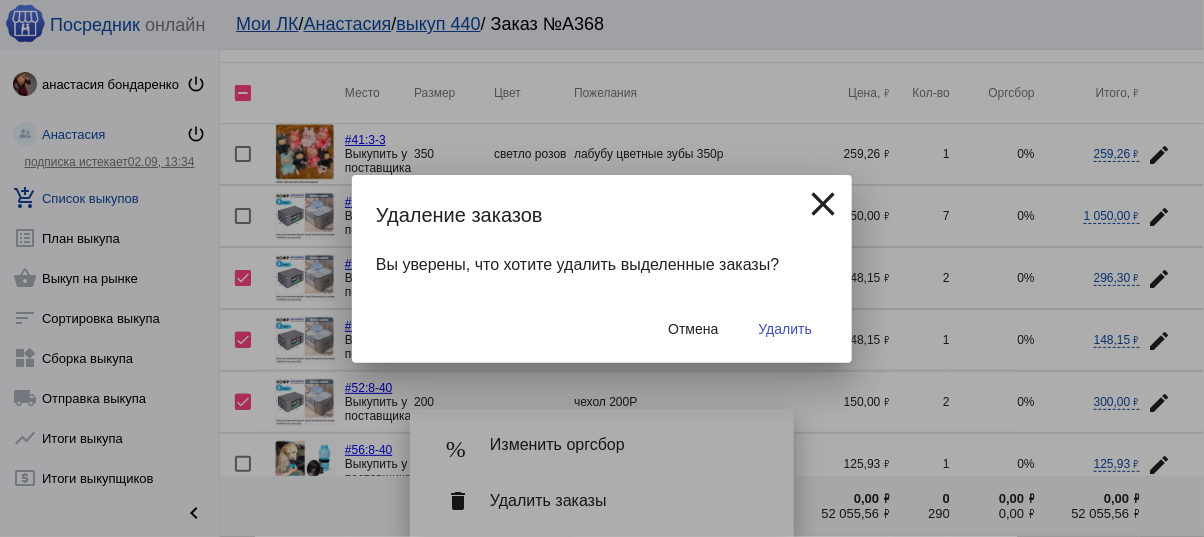 click on "Удалить" at bounding box center [785, 329] 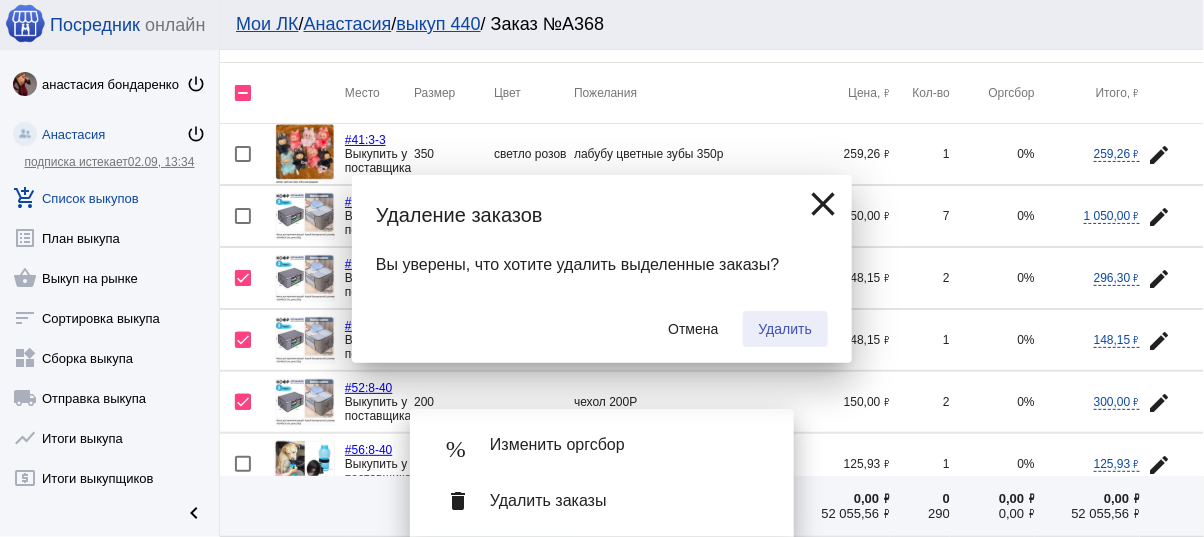 checkbox on "false" 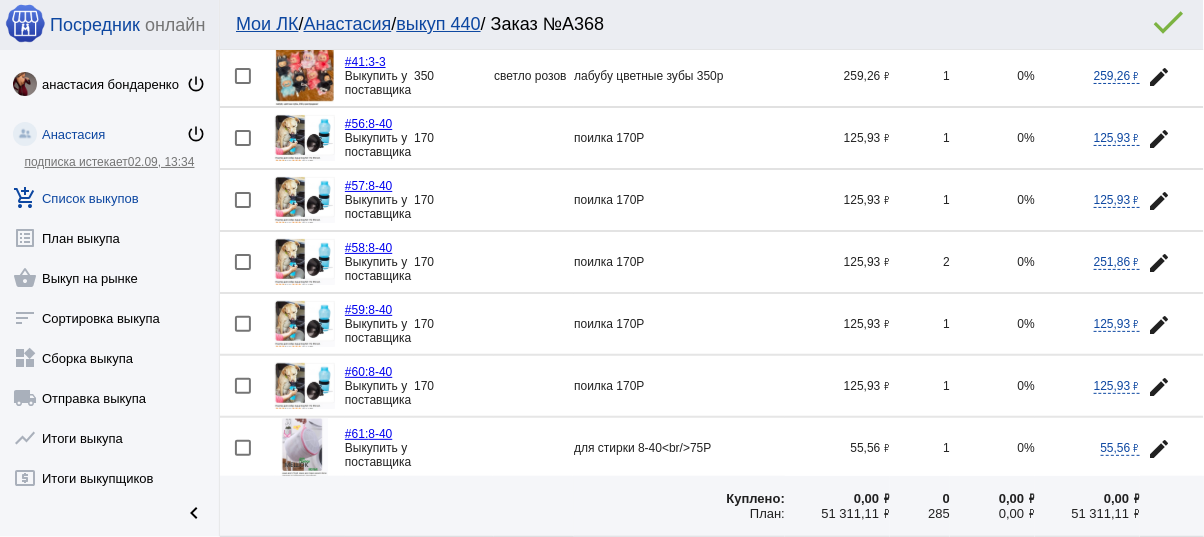 scroll, scrollTop: 160, scrollLeft: 0, axis: vertical 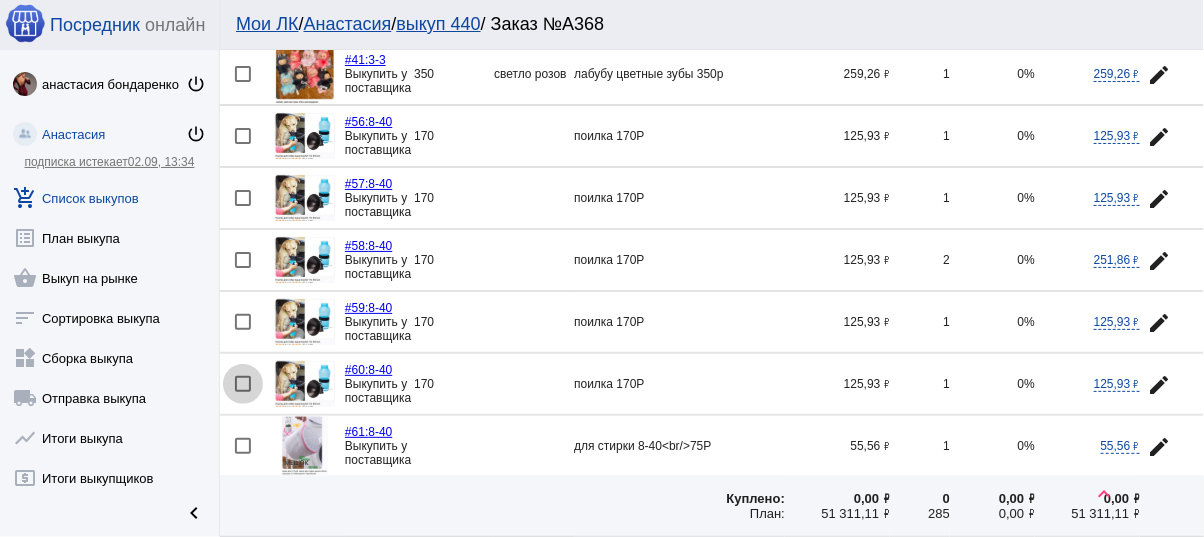 click at bounding box center (243, 384) 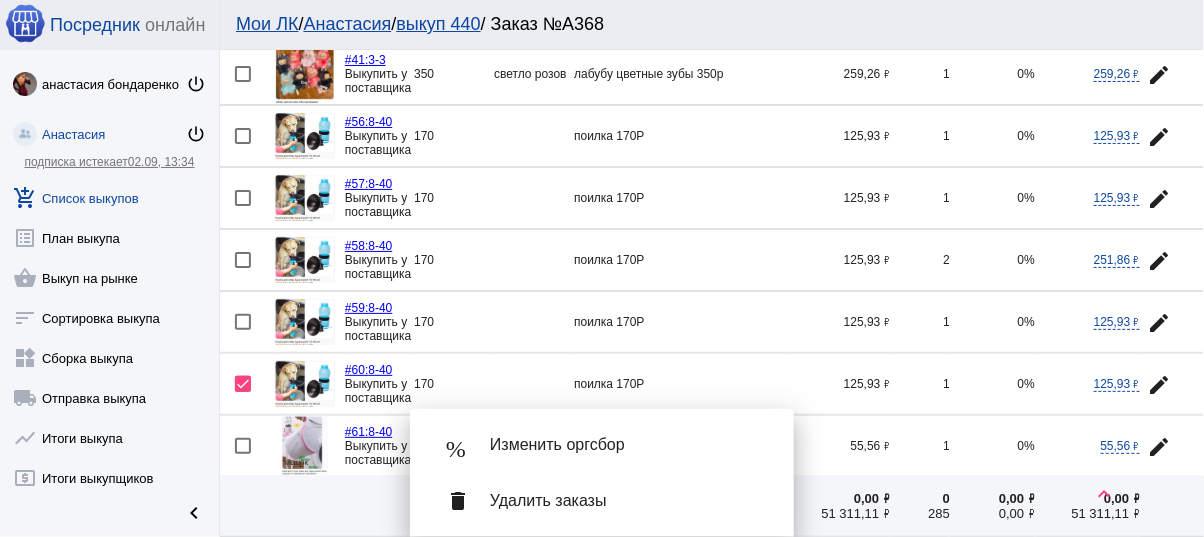 click at bounding box center [243, 322] 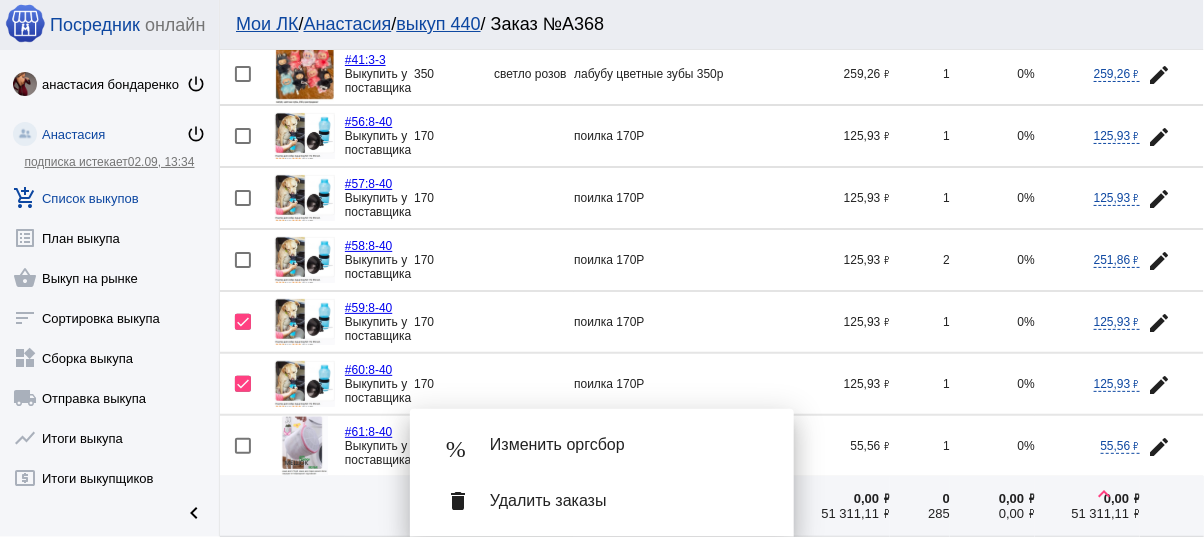 click at bounding box center (243, 260) 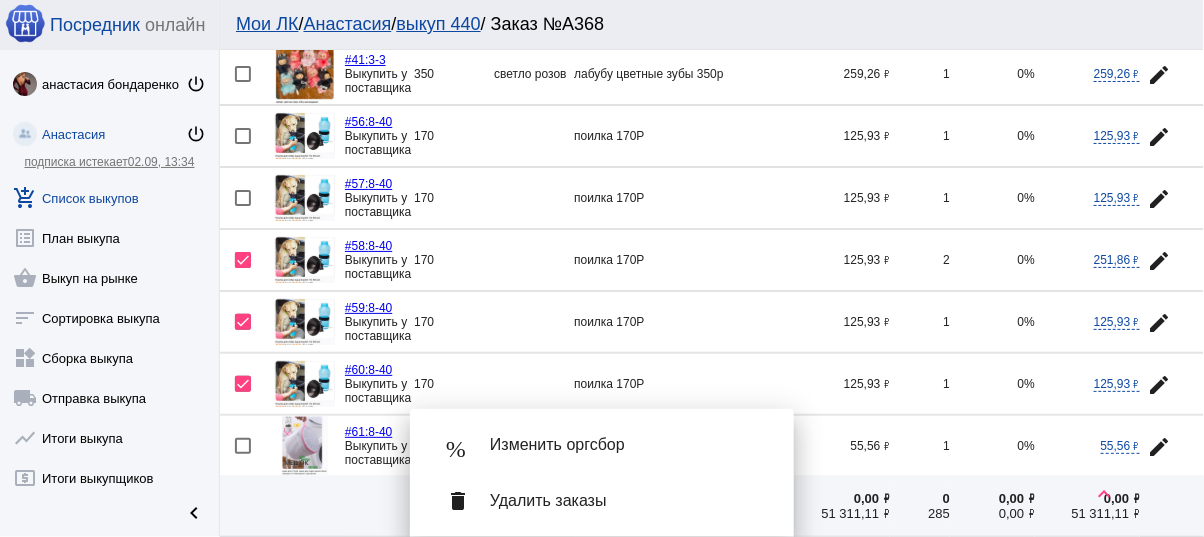 click at bounding box center [243, 198] 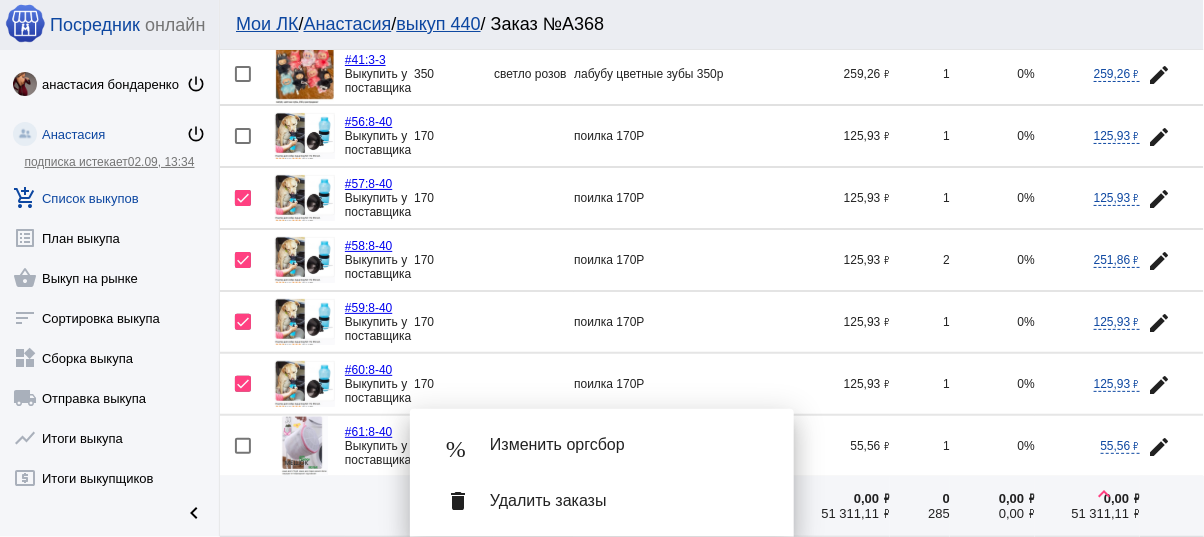 click on "edit" 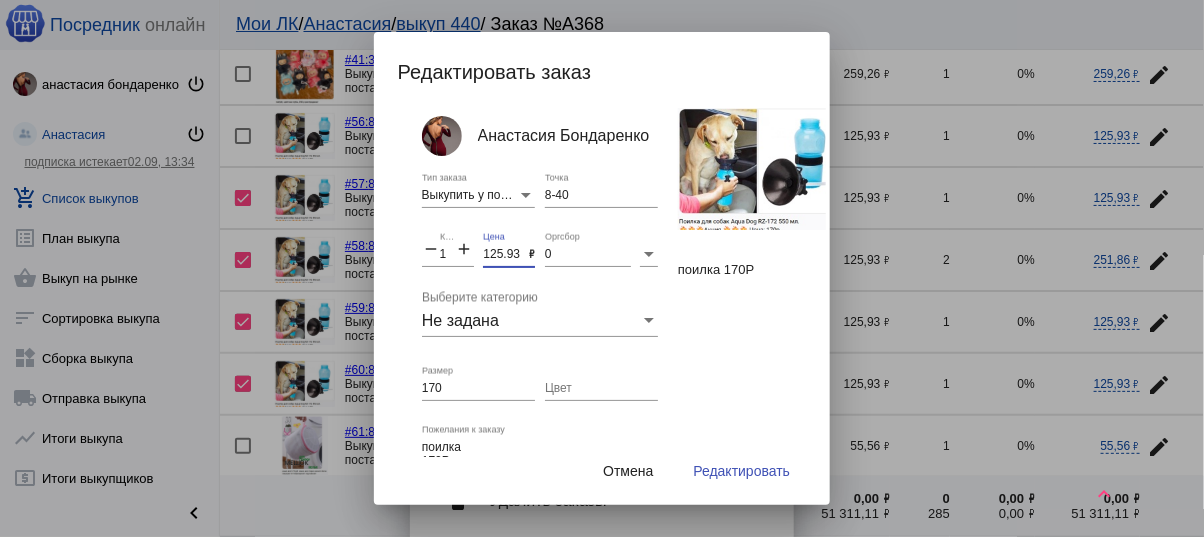 click on "125.93" at bounding box center (506, 255) 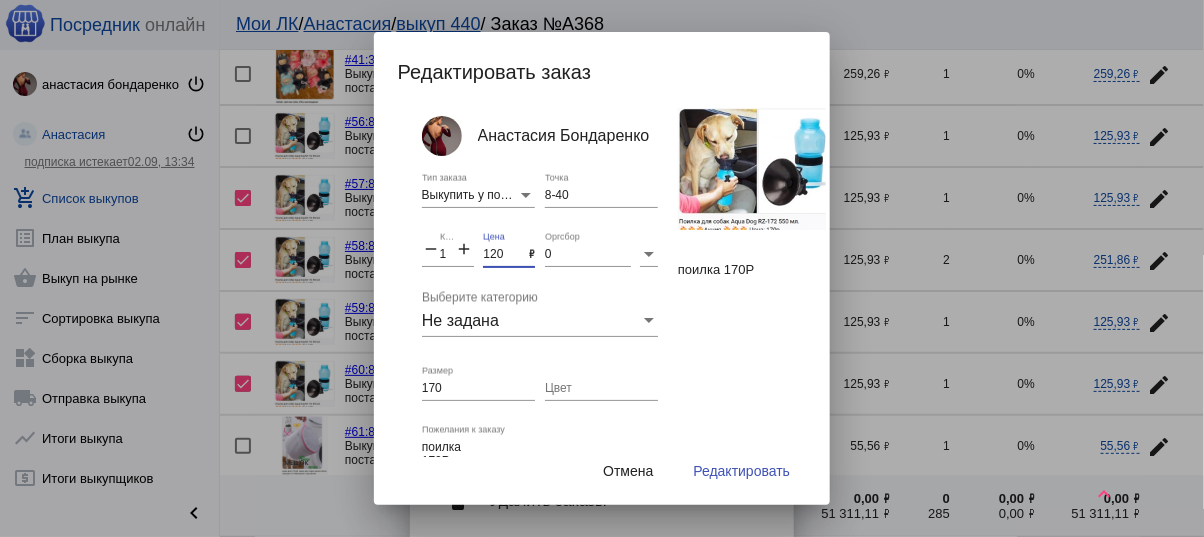 type on "120" 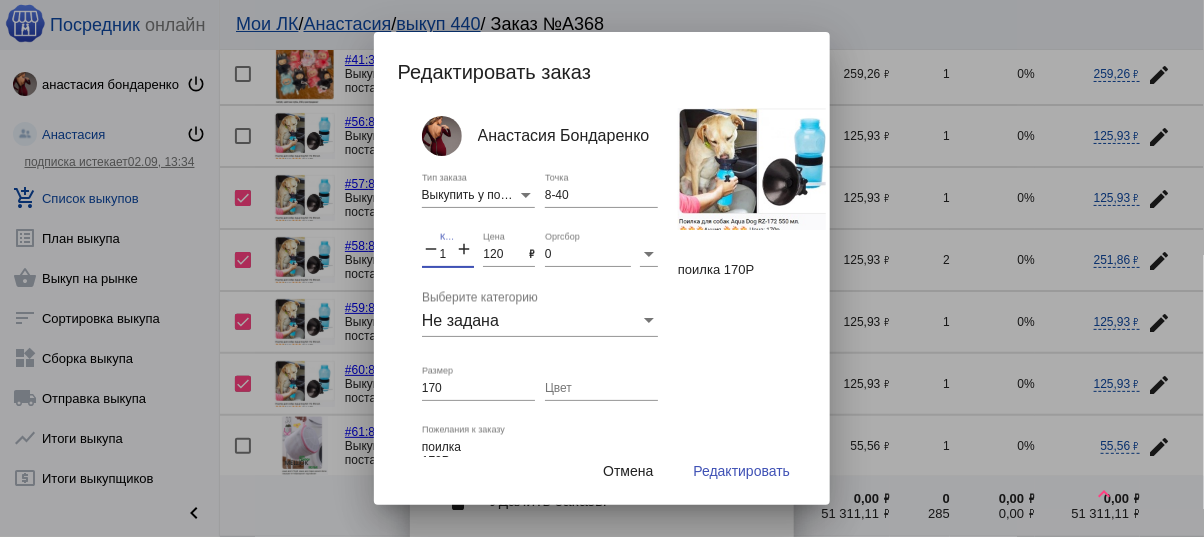 drag, startPoint x: 446, startPoint y: 248, endPoint x: 434, endPoint y: 248, distance: 12 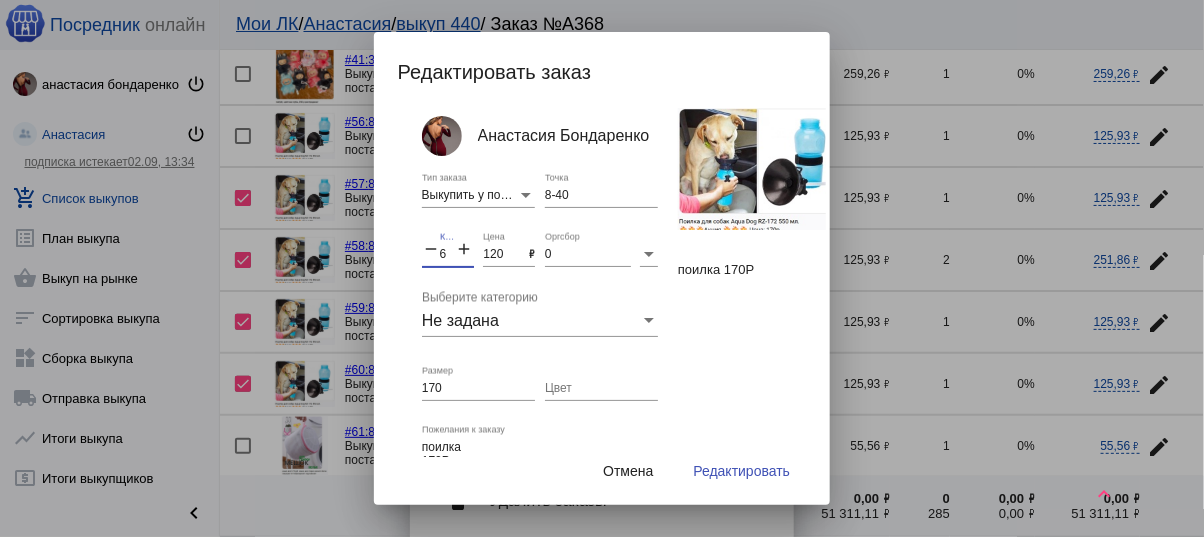 type on "6" 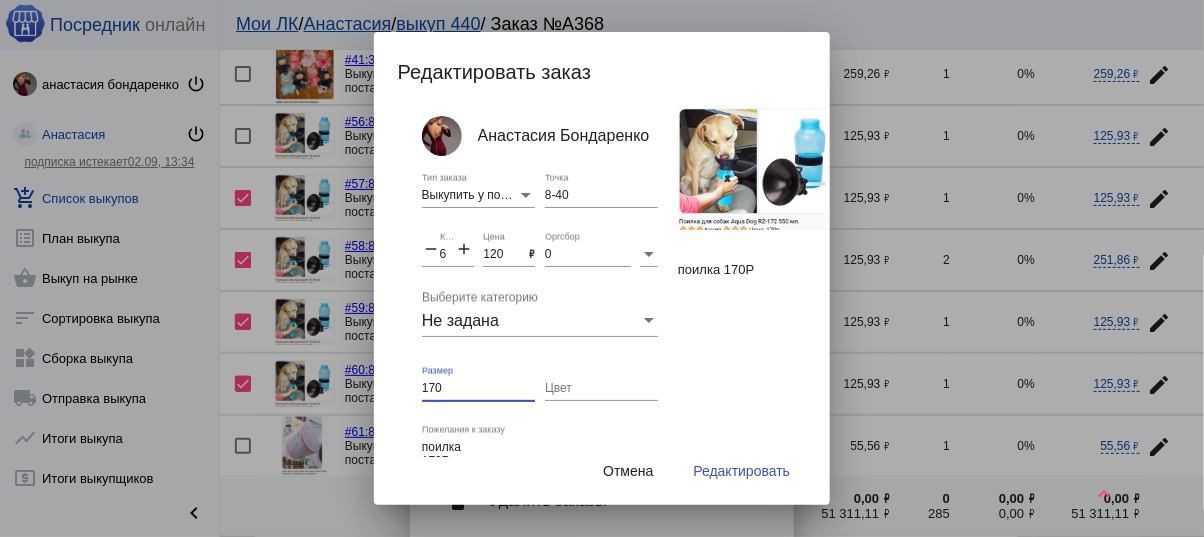 click on "170" at bounding box center (478, 389) 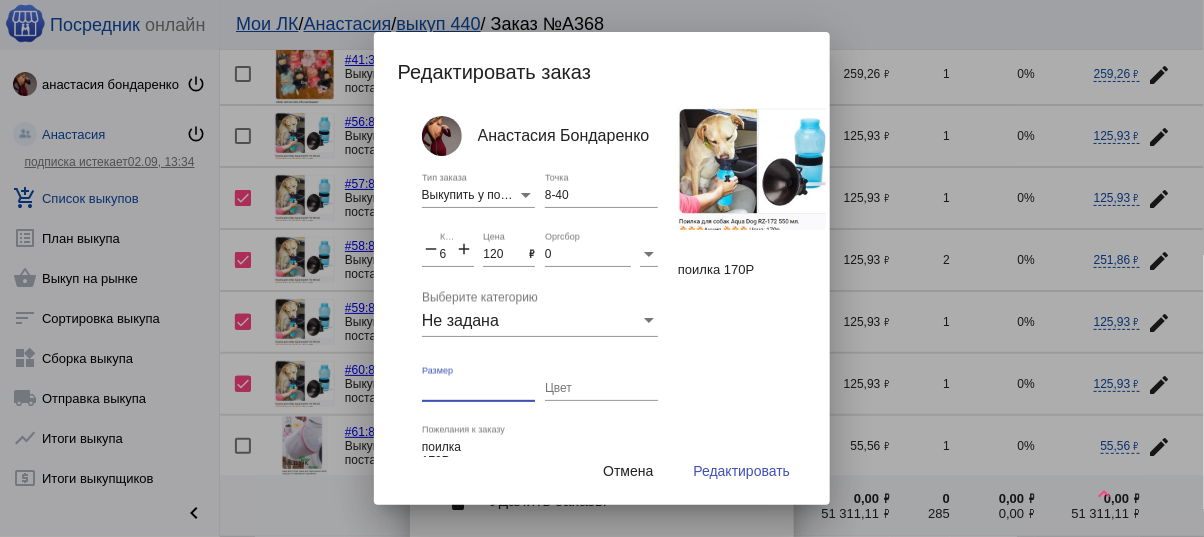 type 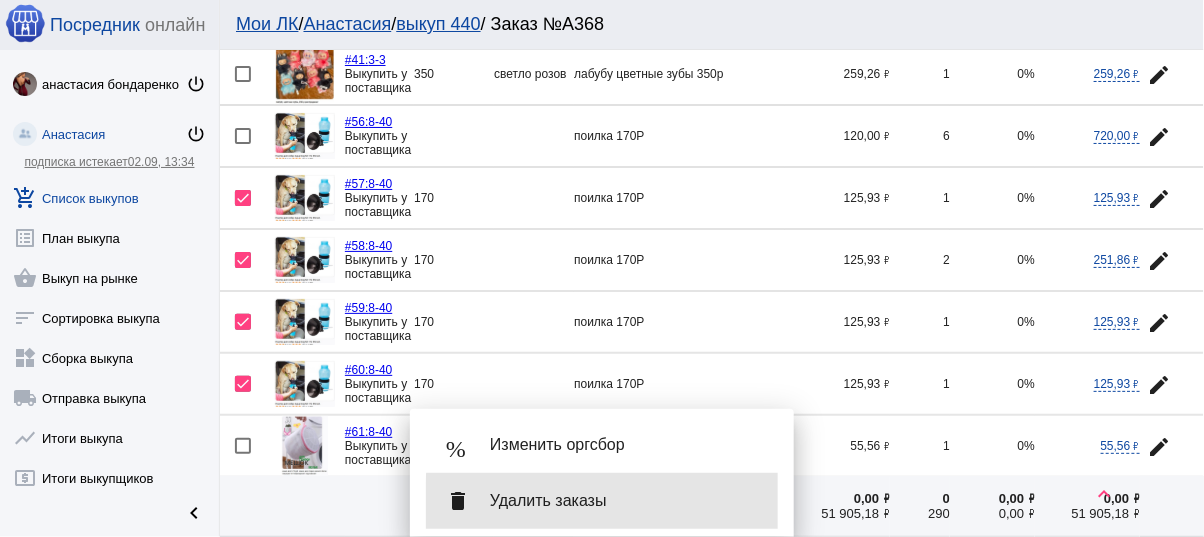 click on "Удалить заказы" at bounding box center (626, 501) 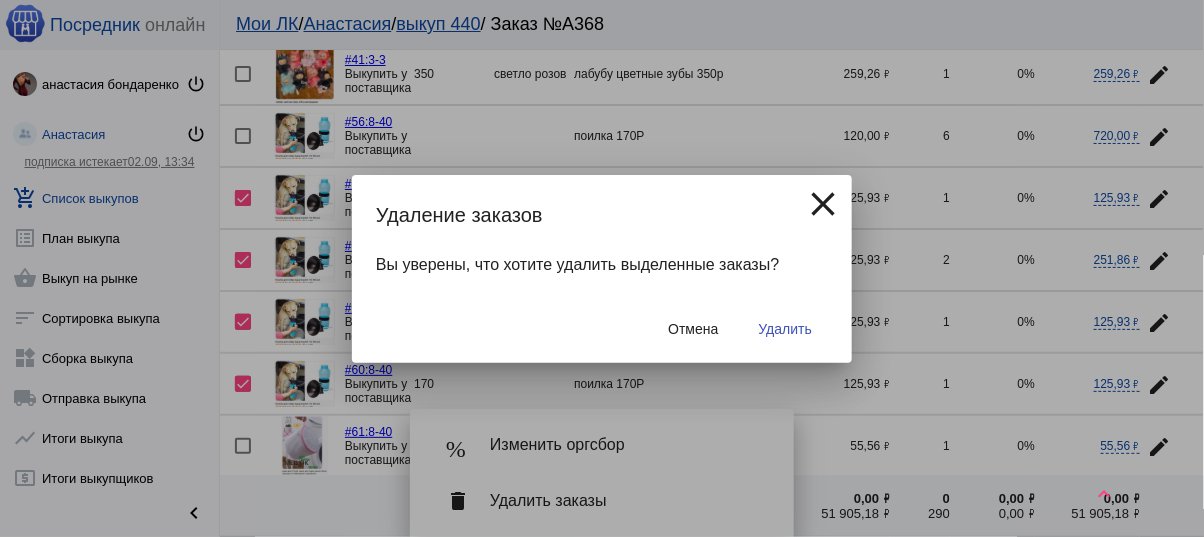 click on "Удалить" at bounding box center (785, 329) 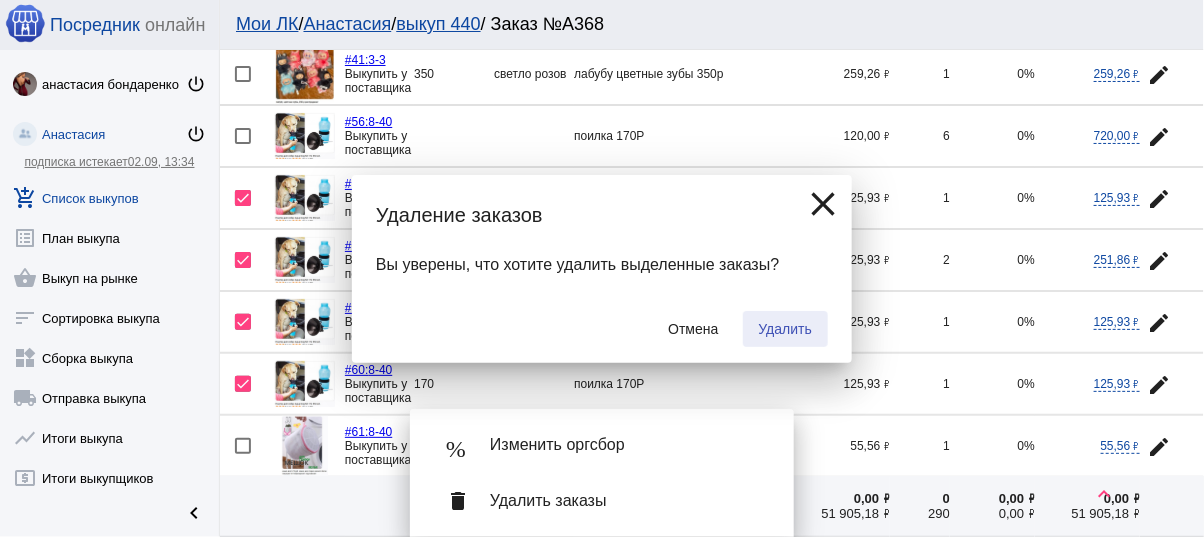 checkbox on "false" 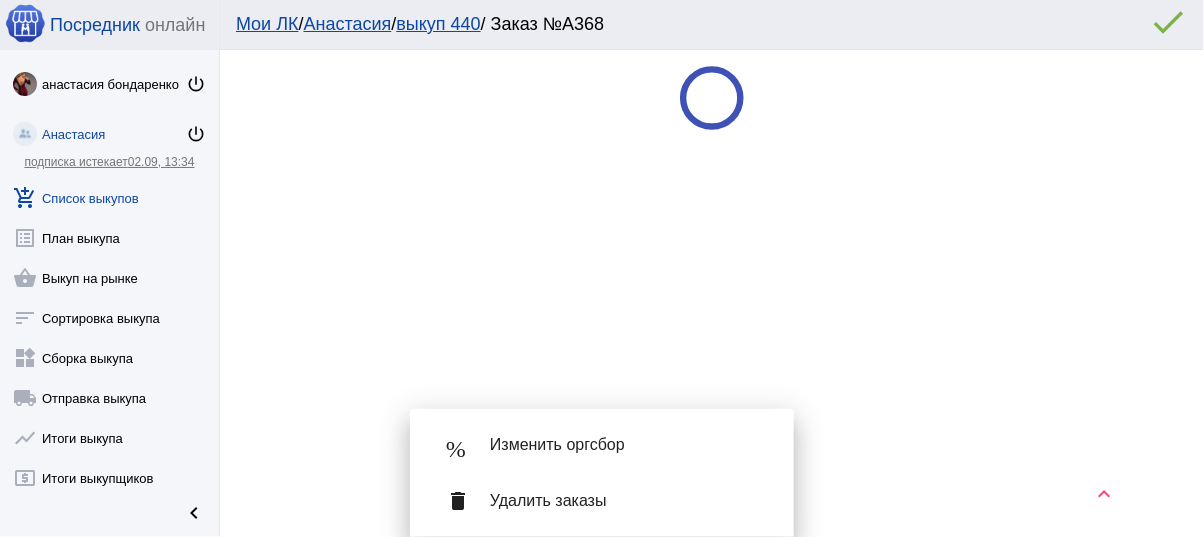 scroll, scrollTop: 0, scrollLeft: 0, axis: both 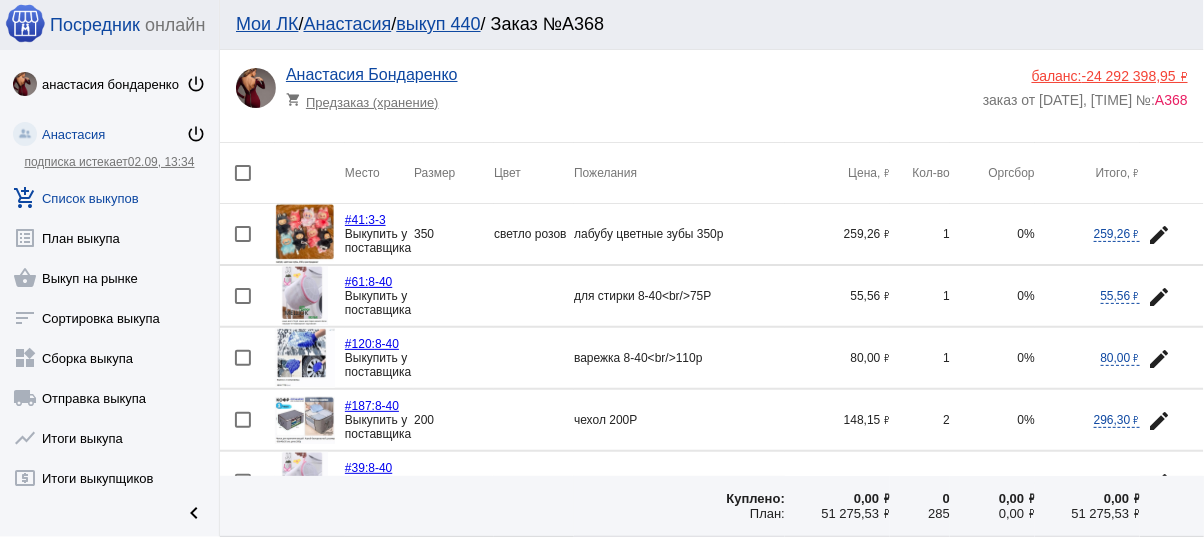 click at bounding box center (243, 234) 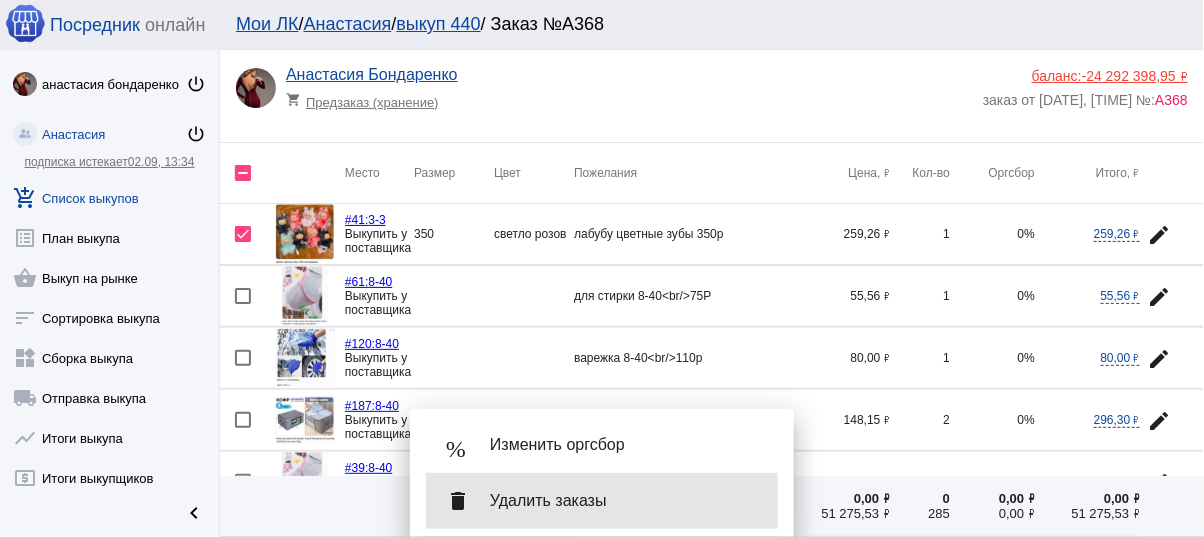click on "Удалить заказы" at bounding box center (626, 501) 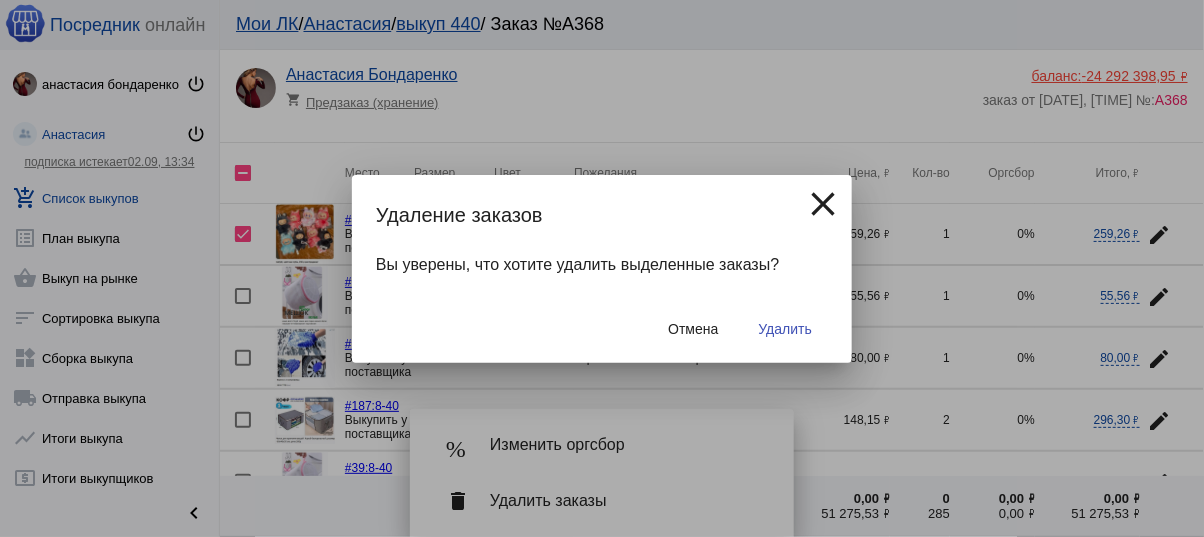 click on "Удалить" at bounding box center (785, 329) 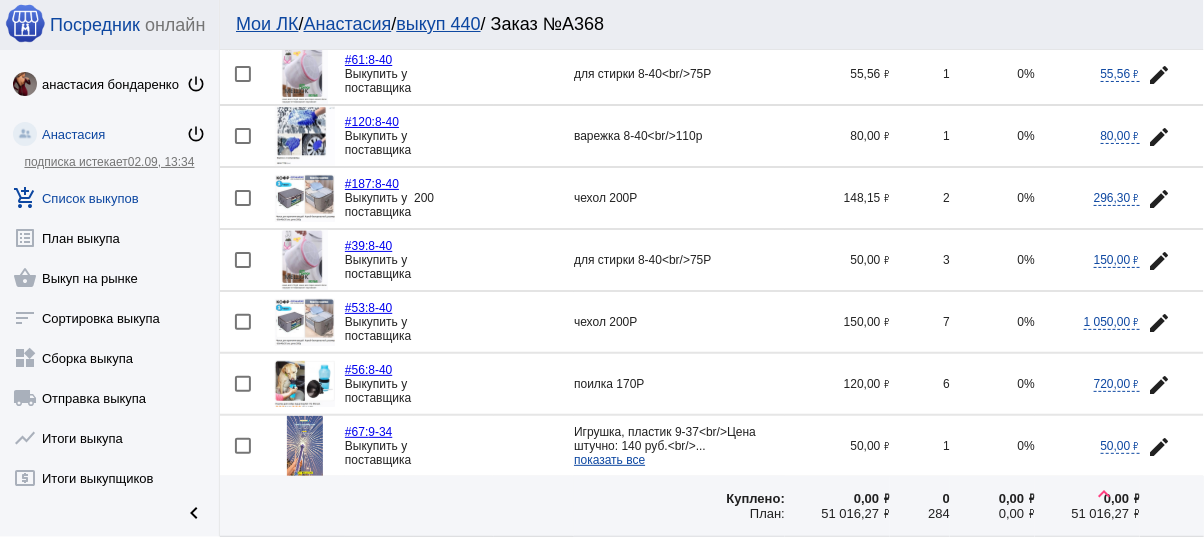 scroll, scrollTop: 80, scrollLeft: 0, axis: vertical 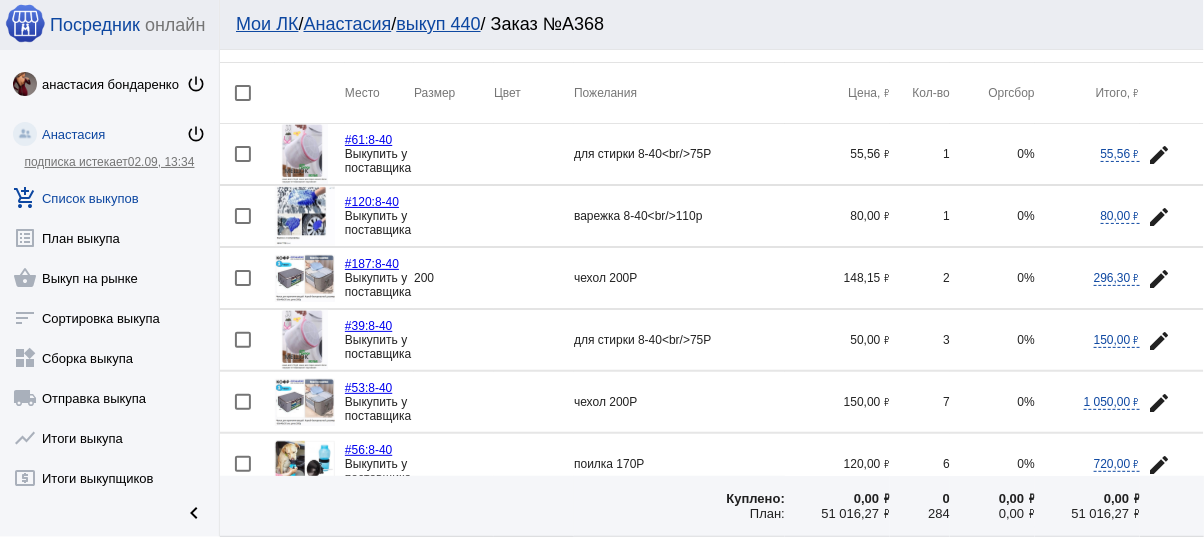 click on "edit" 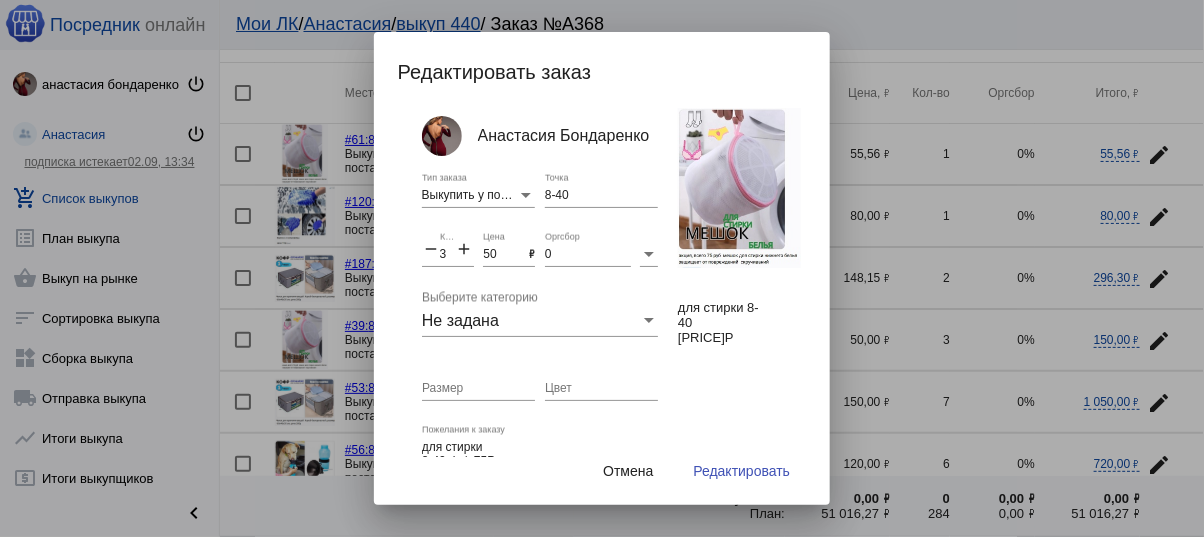 click on "add" 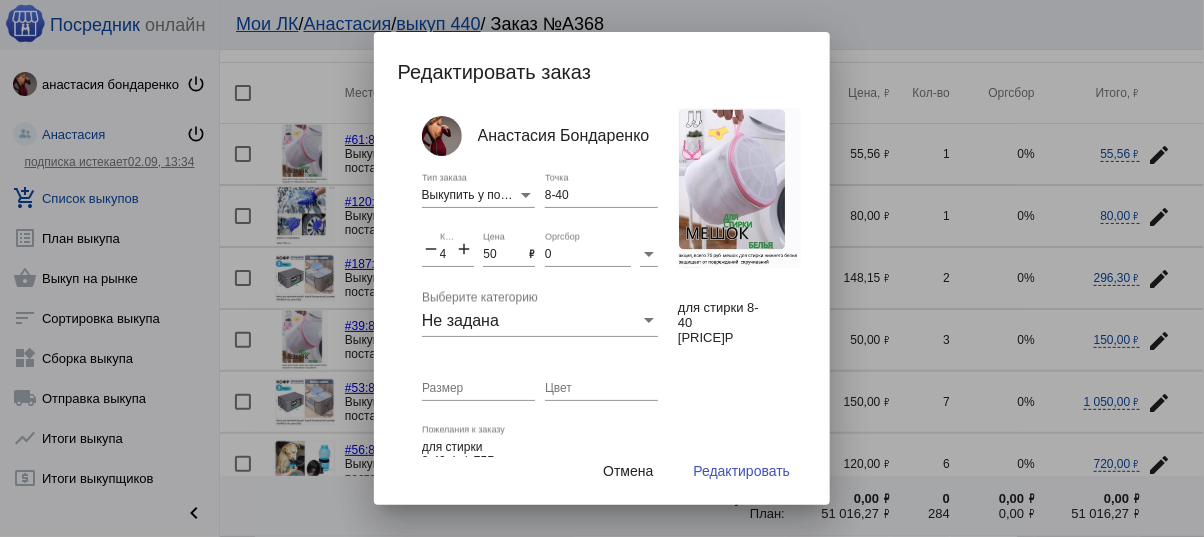 click on "Редактировать" at bounding box center (742, 471) 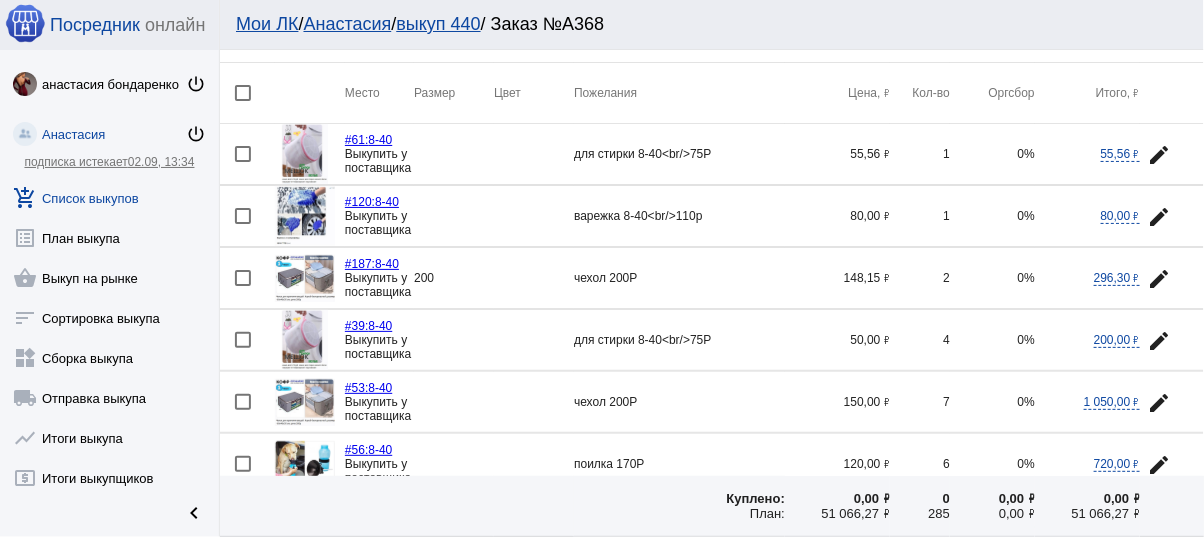click 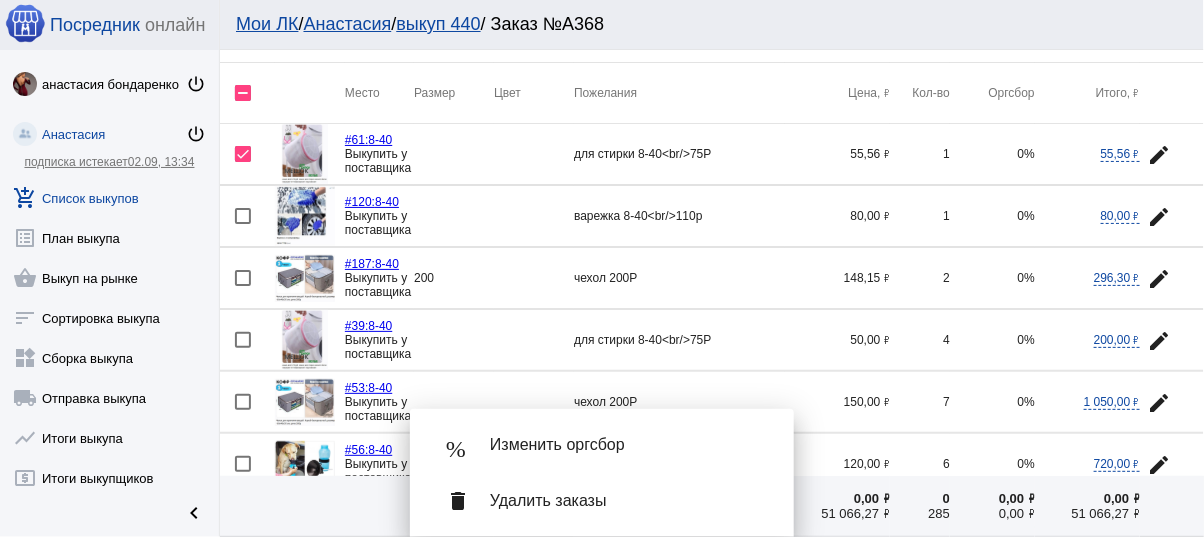 click on "Удалить заказы" at bounding box center [626, 501] 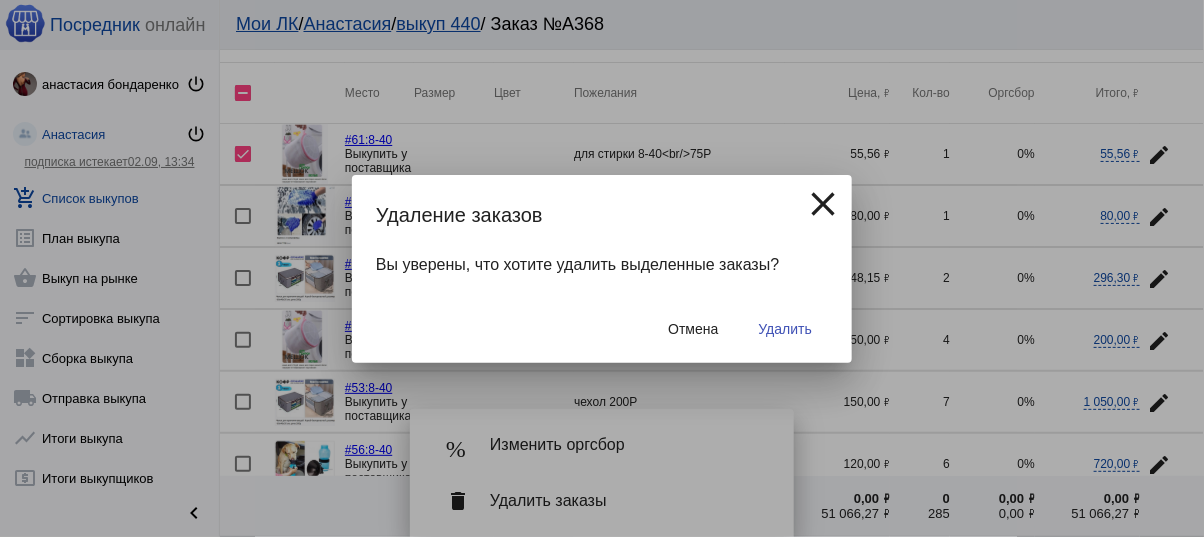 click on "Удалить" at bounding box center [785, 329] 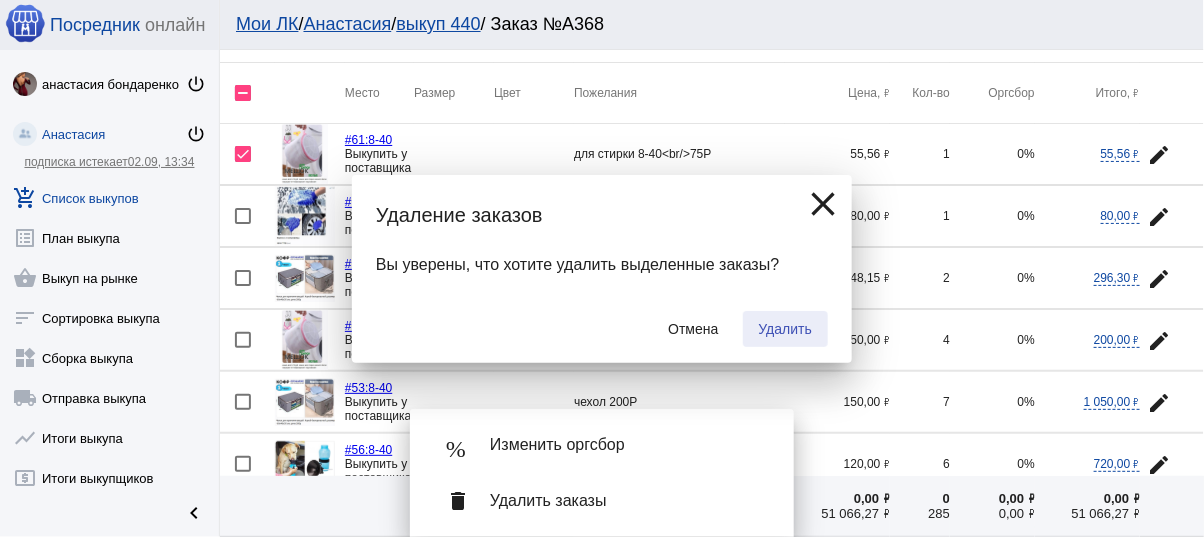 checkbox on "false" 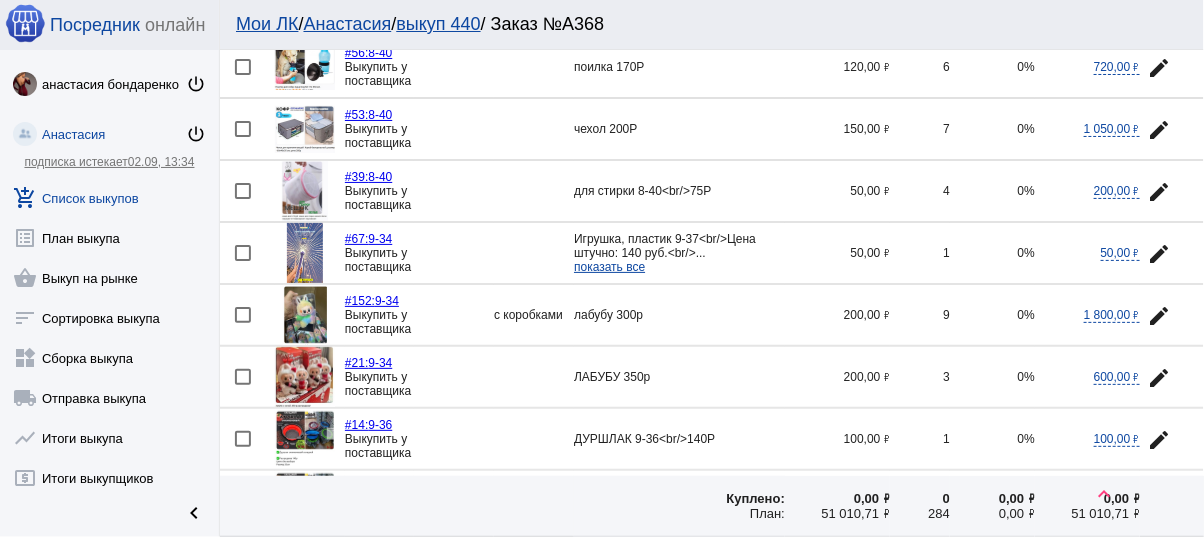 scroll, scrollTop: 320, scrollLeft: 0, axis: vertical 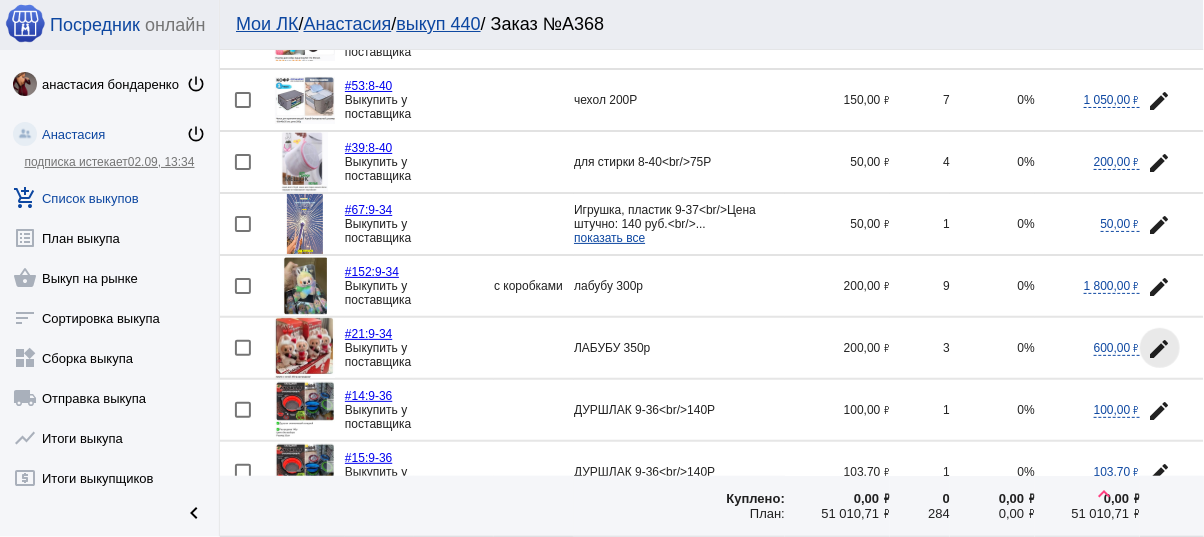 click on "edit" 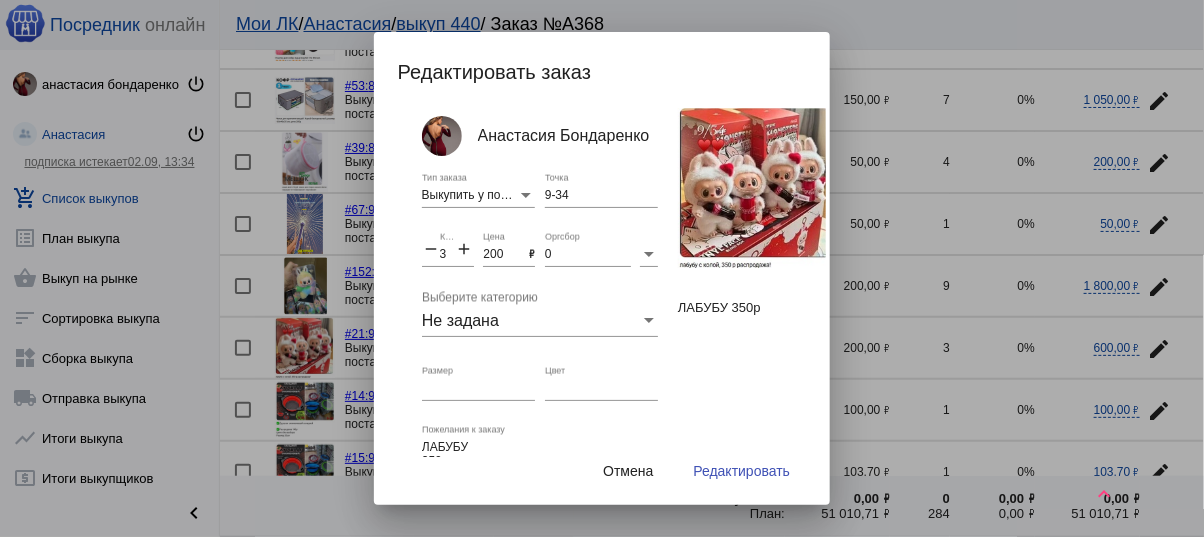 click on "Цвет" 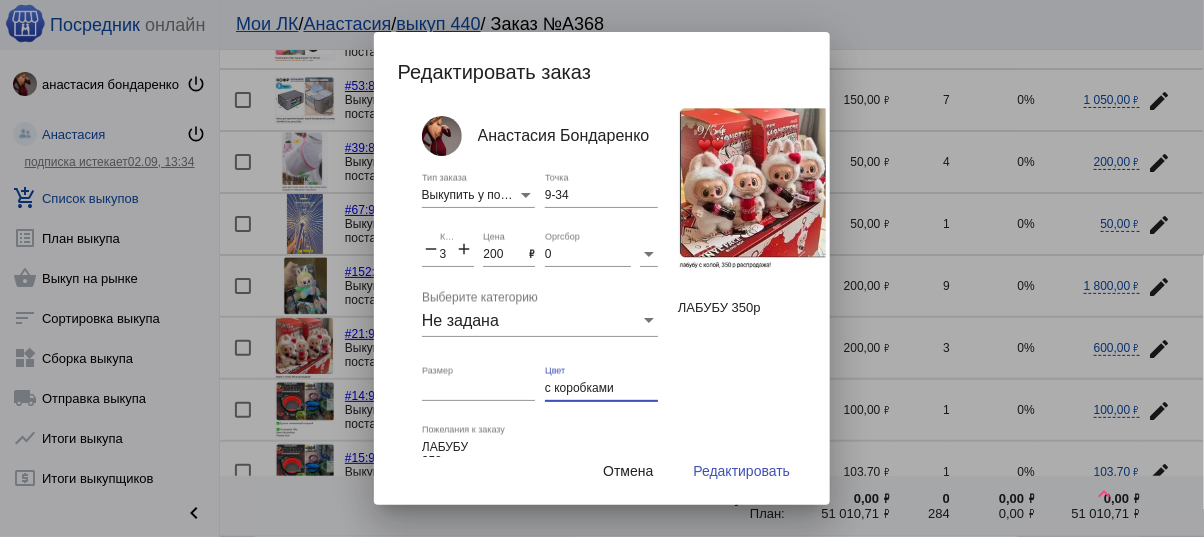 type on "с коробками" 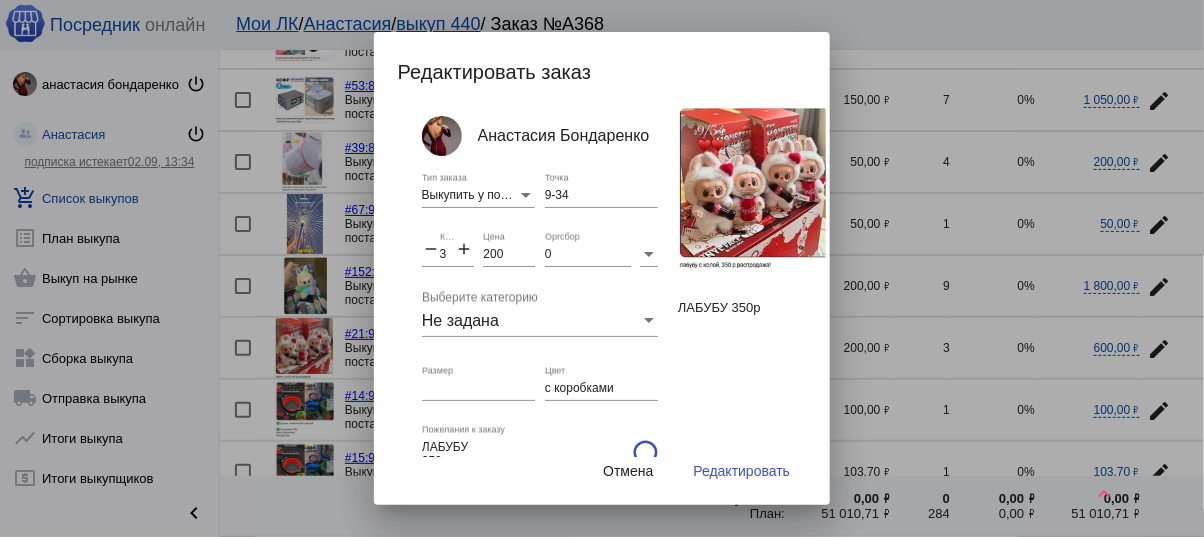 click on "Редактировать" at bounding box center (742, 471) 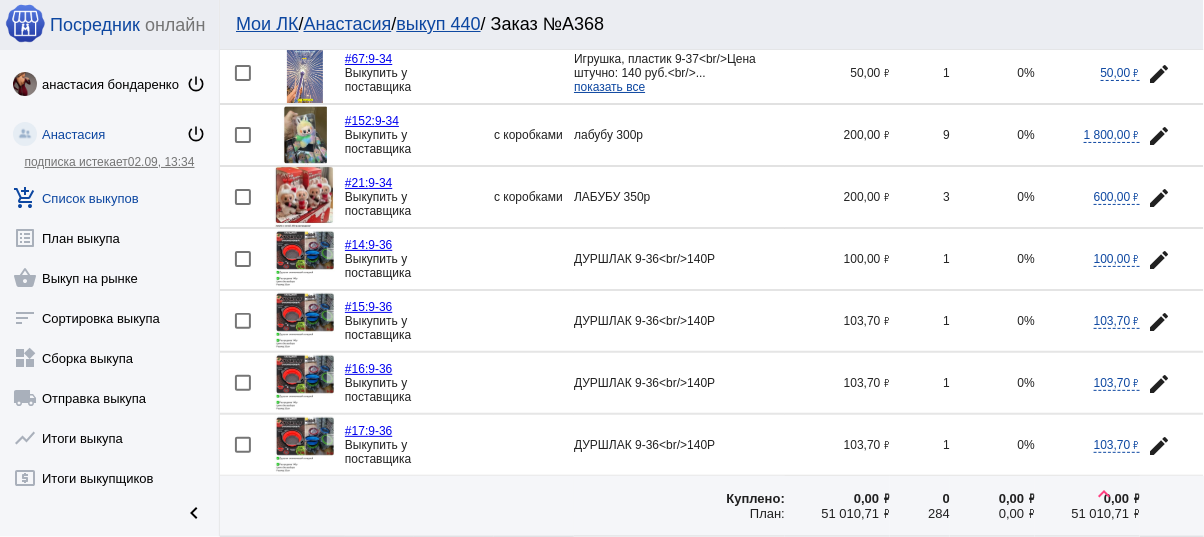 scroll, scrollTop: 560, scrollLeft: 0, axis: vertical 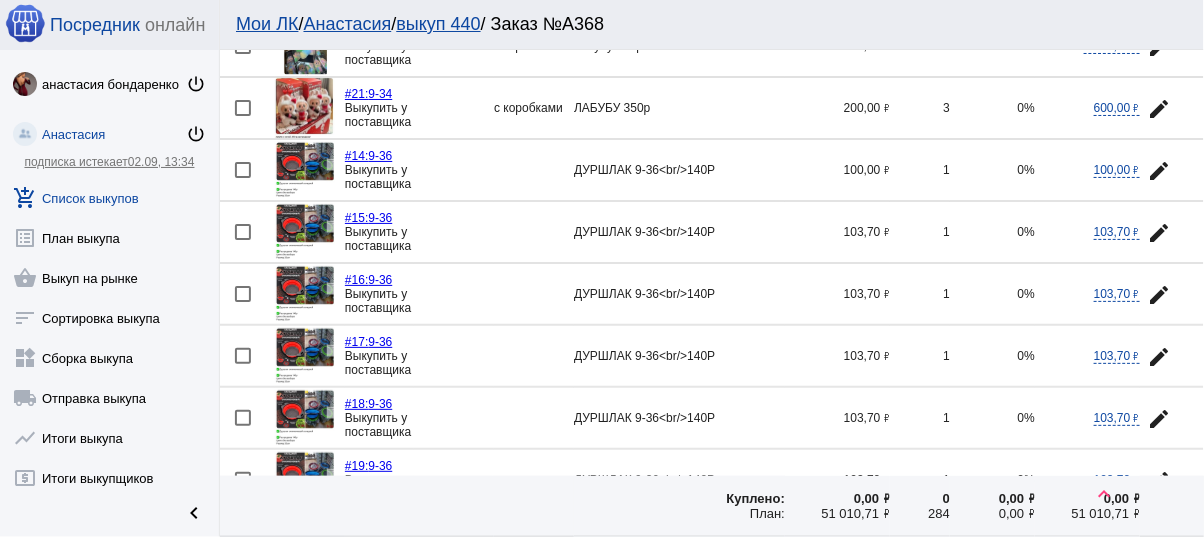 click at bounding box center [243, 170] 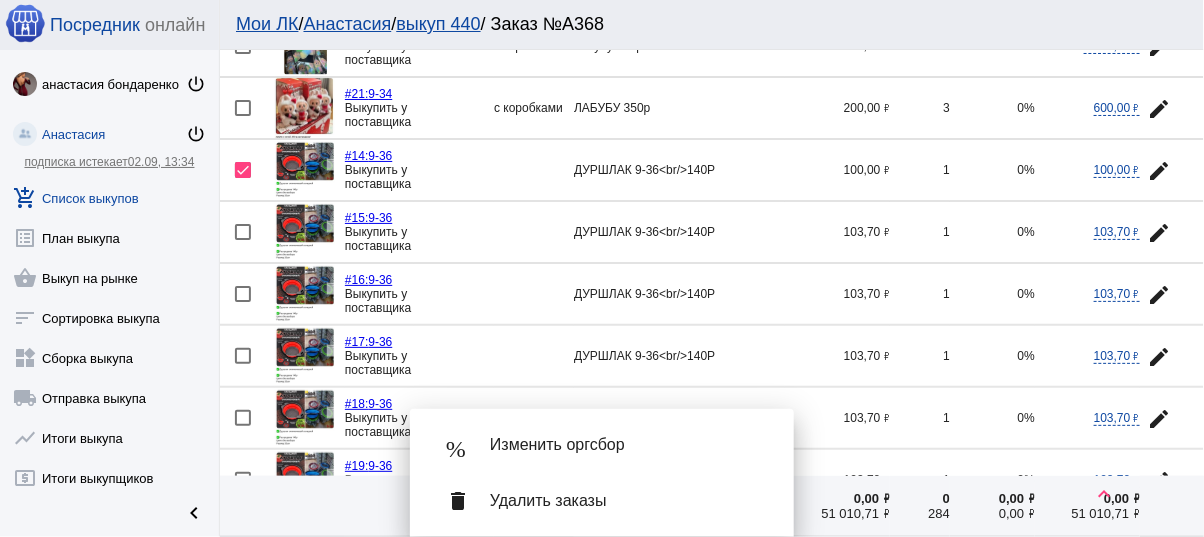 click at bounding box center (243, 232) 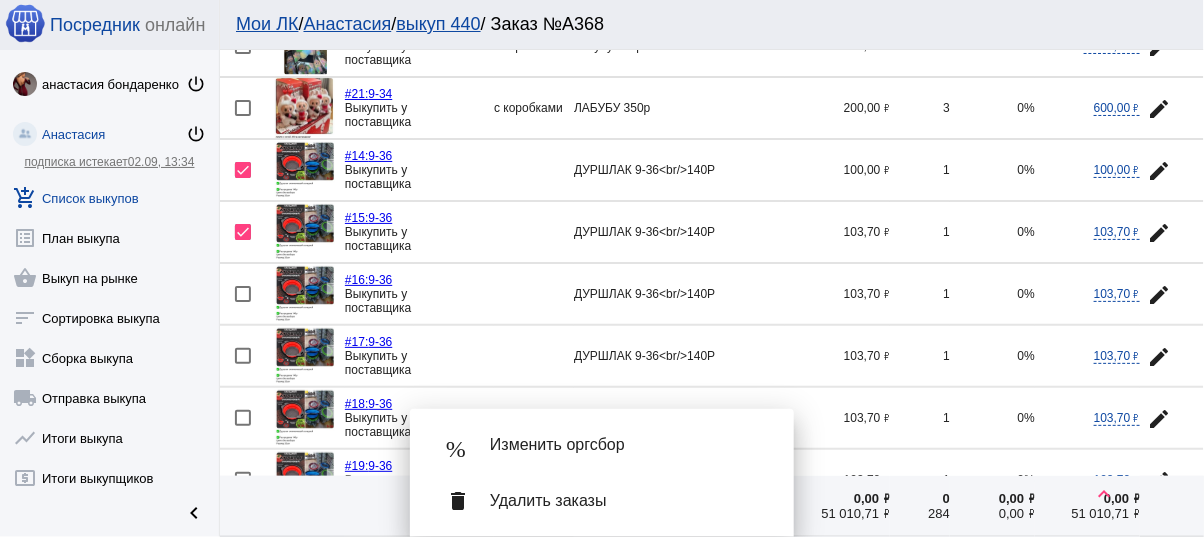 click at bounding box center [243, 294] 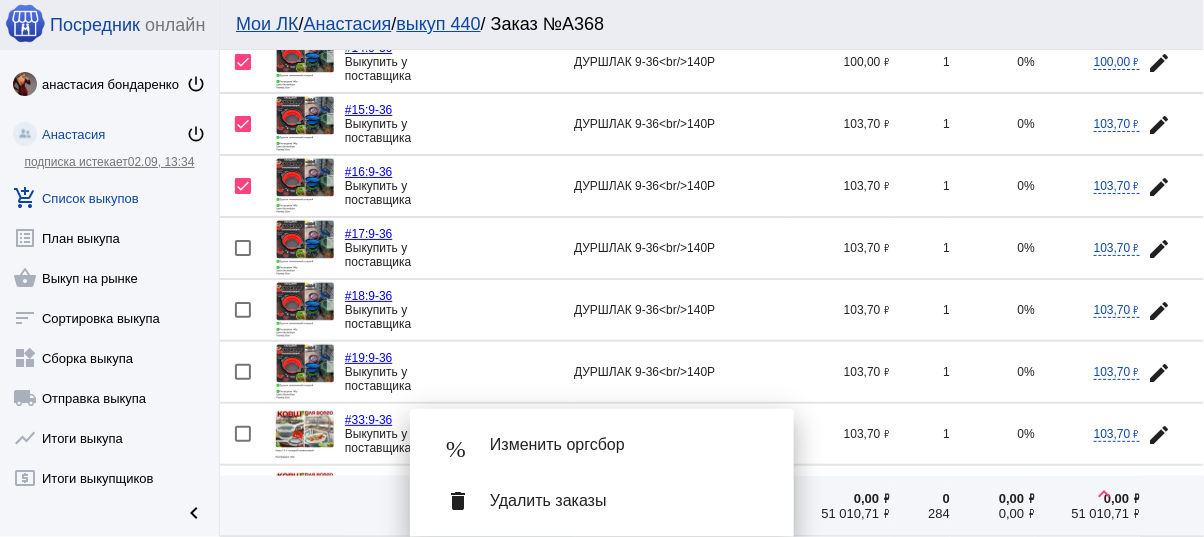 scroll, scrollTop: 720, scrollLeft: 0, axis: vertical 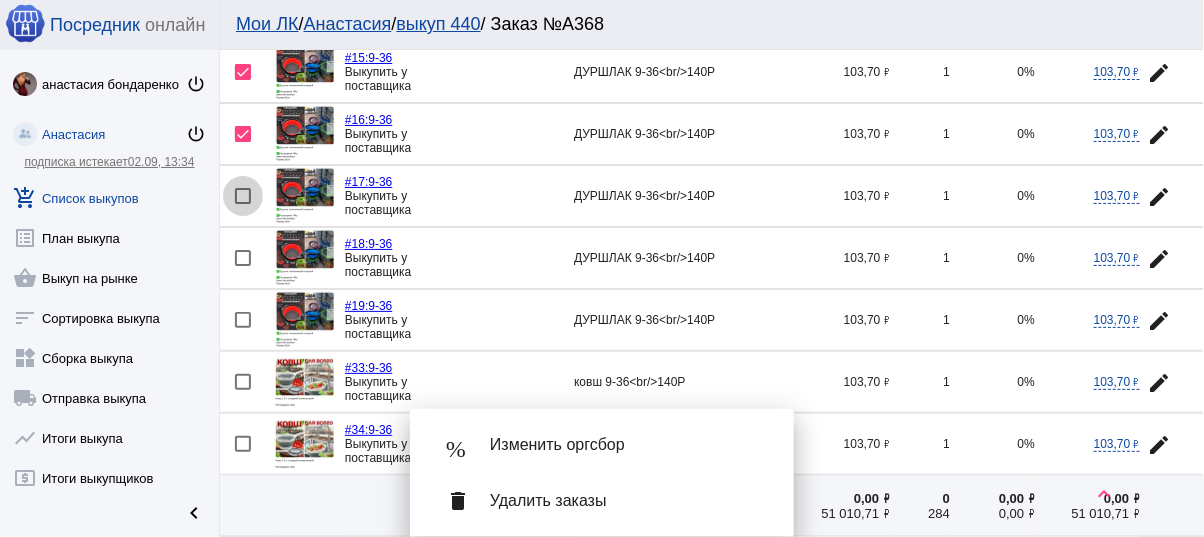 click at bounding box center (243, 196) 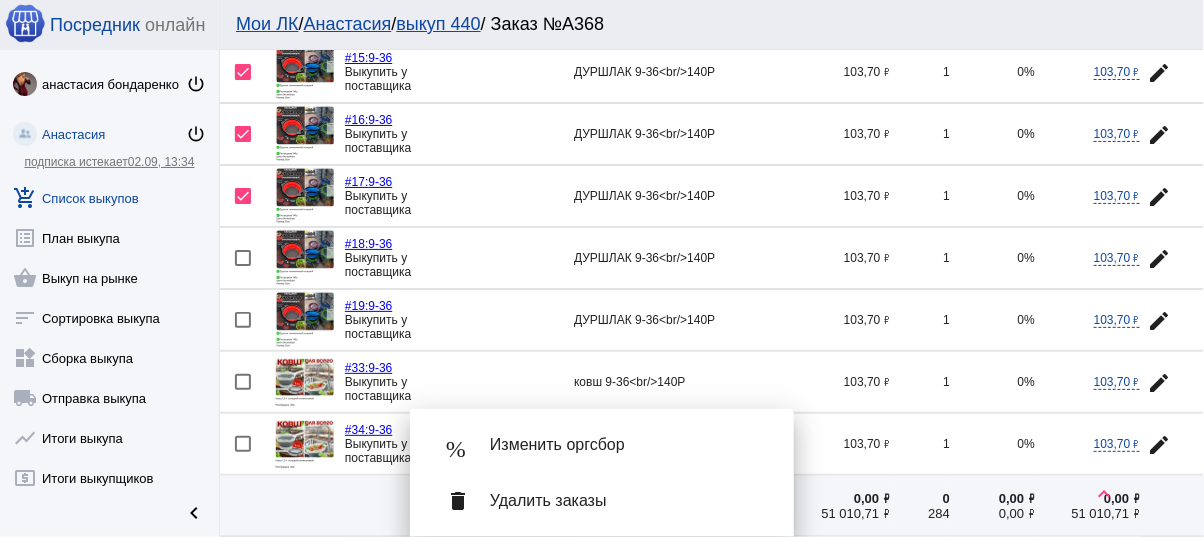 click at bounding box center (243, 258) 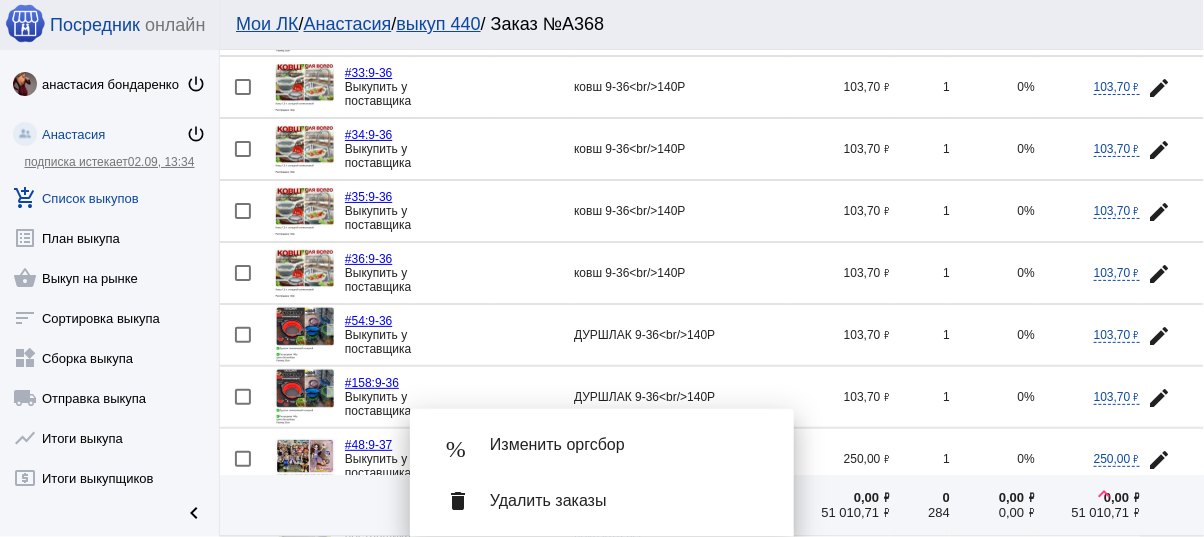 scroll, scrollTop: 1040, scrollLeft: 0, axis: vertical 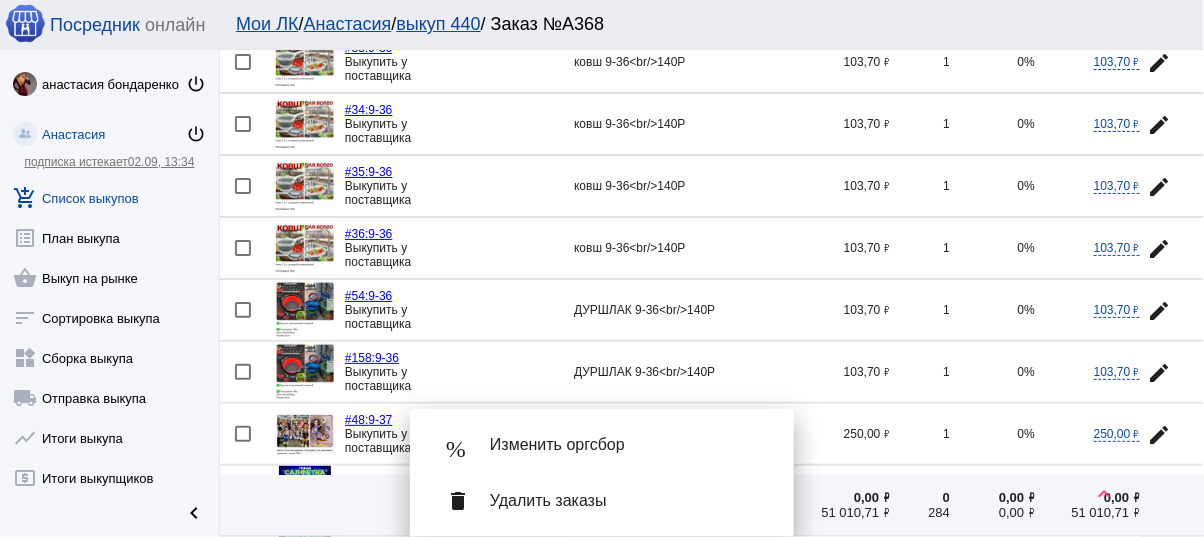 click at bounding box center [243, 310] 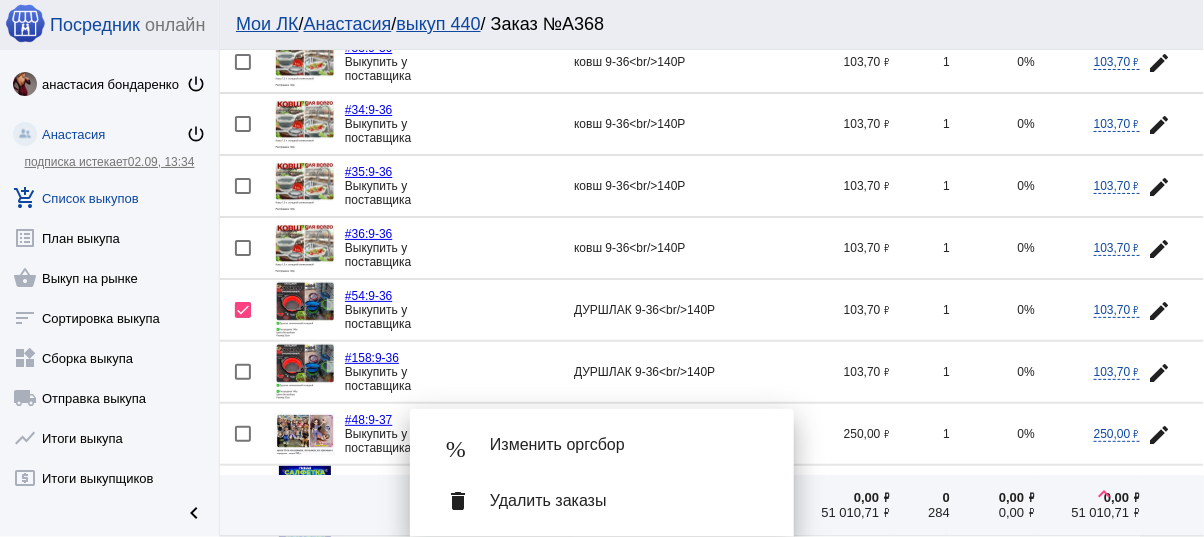 click at bounding box center (243, 372) 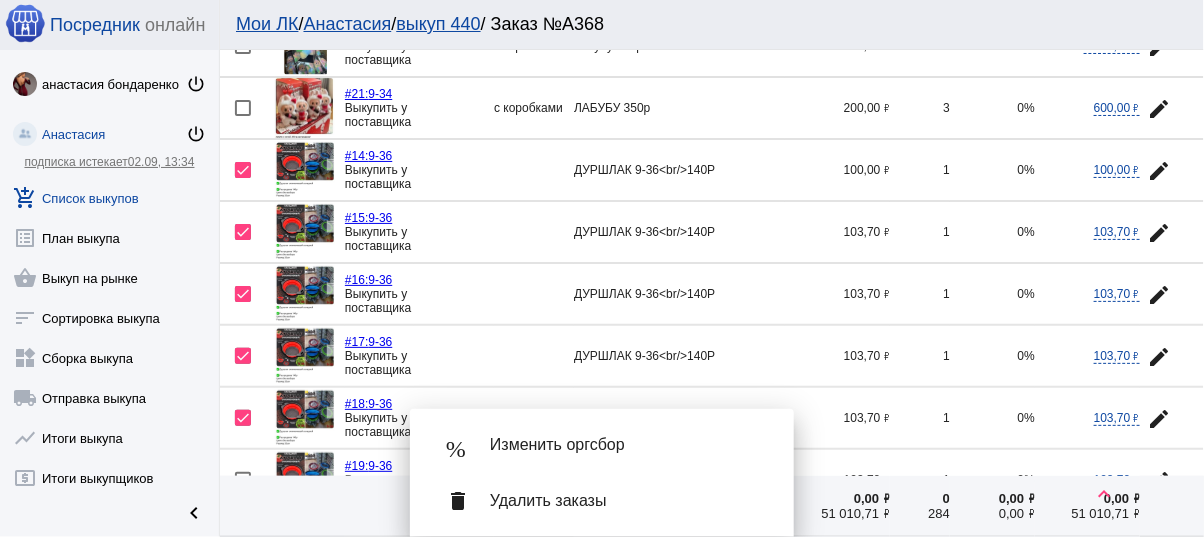 scroll, scrollTop: 640, scrollLeft: 0, axis: vertical 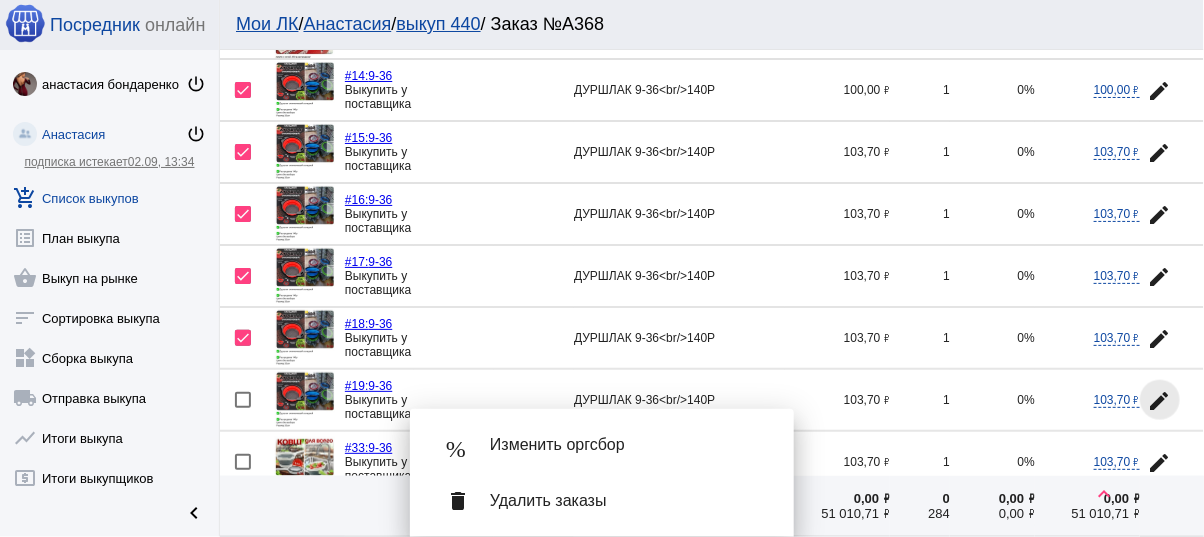 click on "edit" 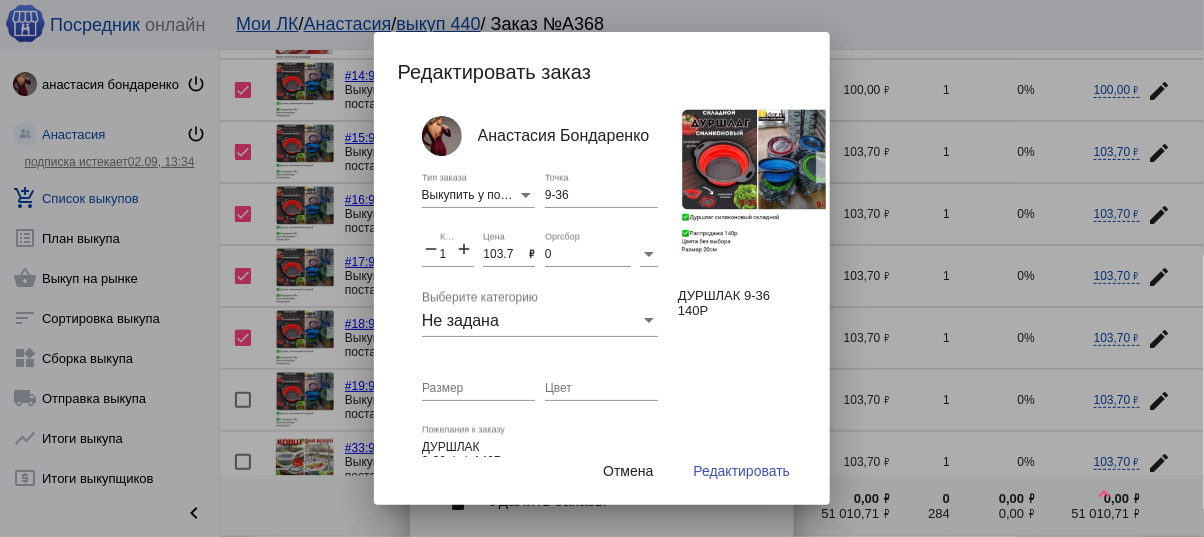 click on "103.7" at bounding box center (506, 255) 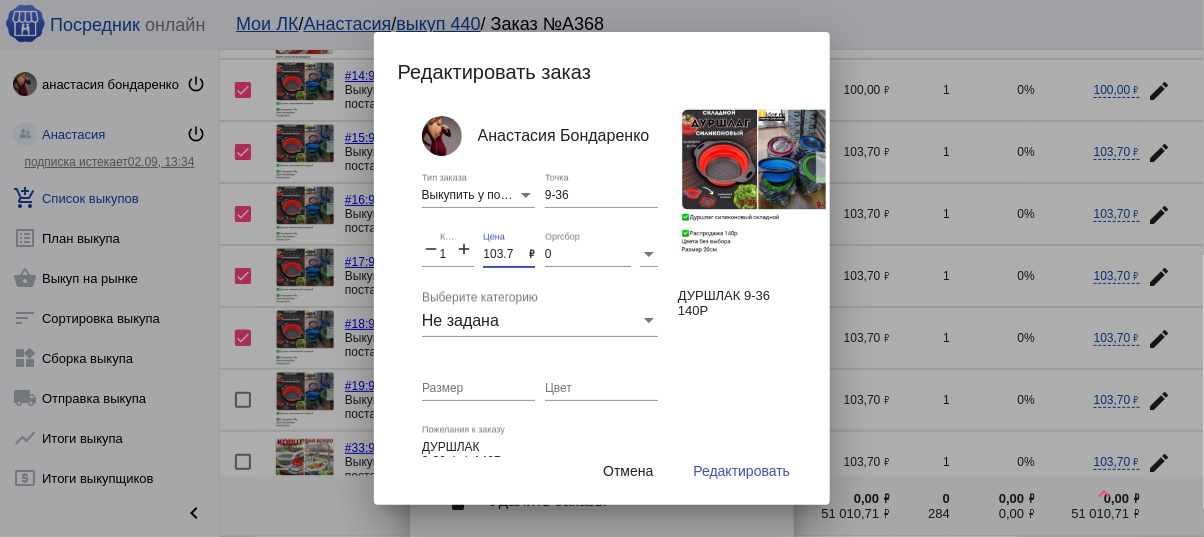 click on "103.7" at bounding box center [506, 255] 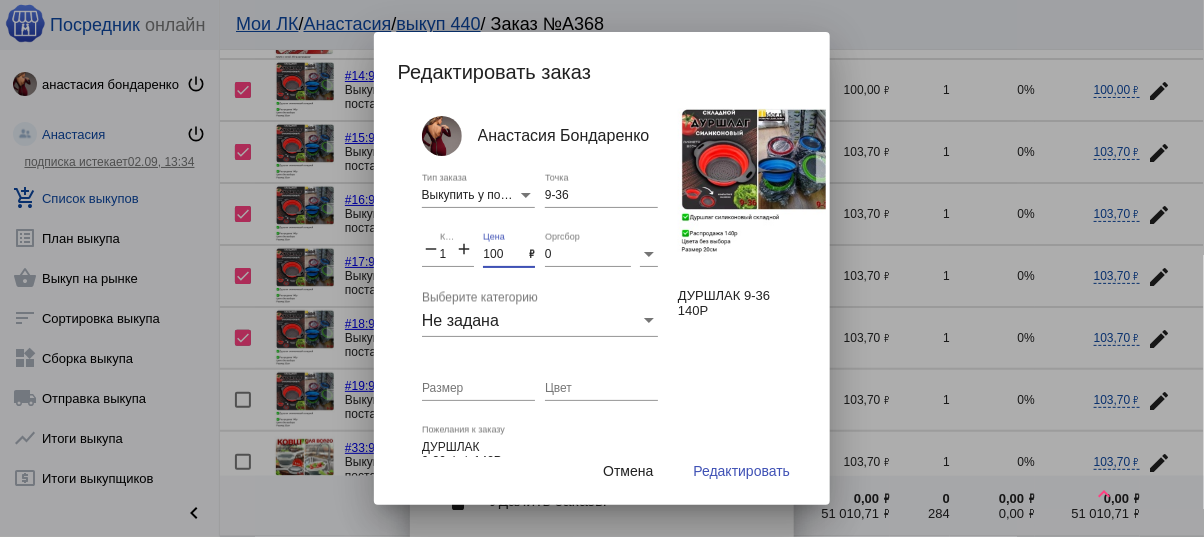type on "100" 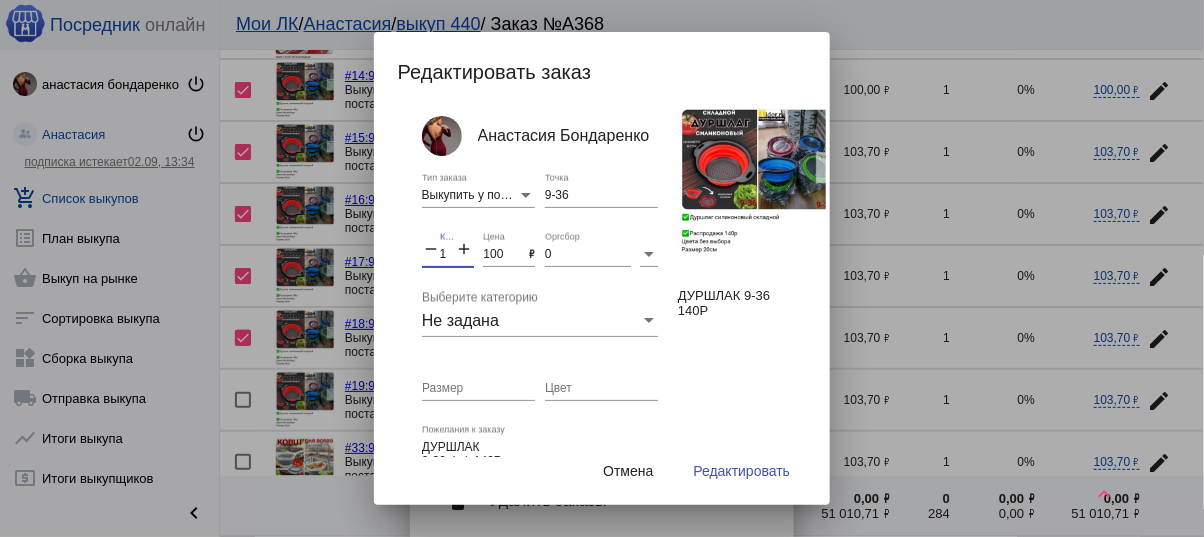 drag, startPoint x: 444, startPoint y: 251, endPoint x: 433, endPoint y: 246, distance: 12.083046 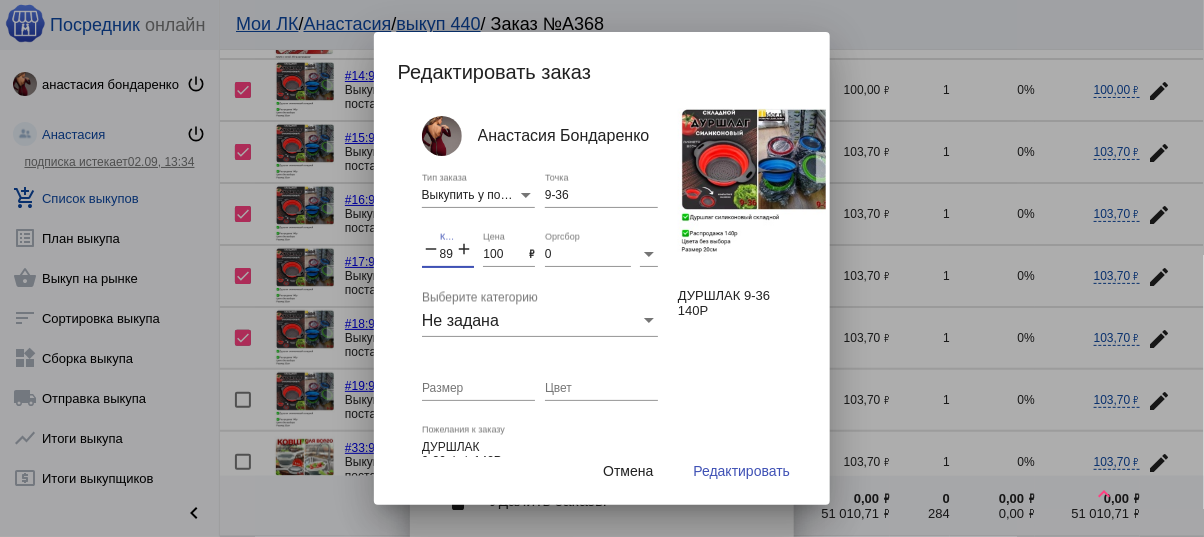 type on "8" 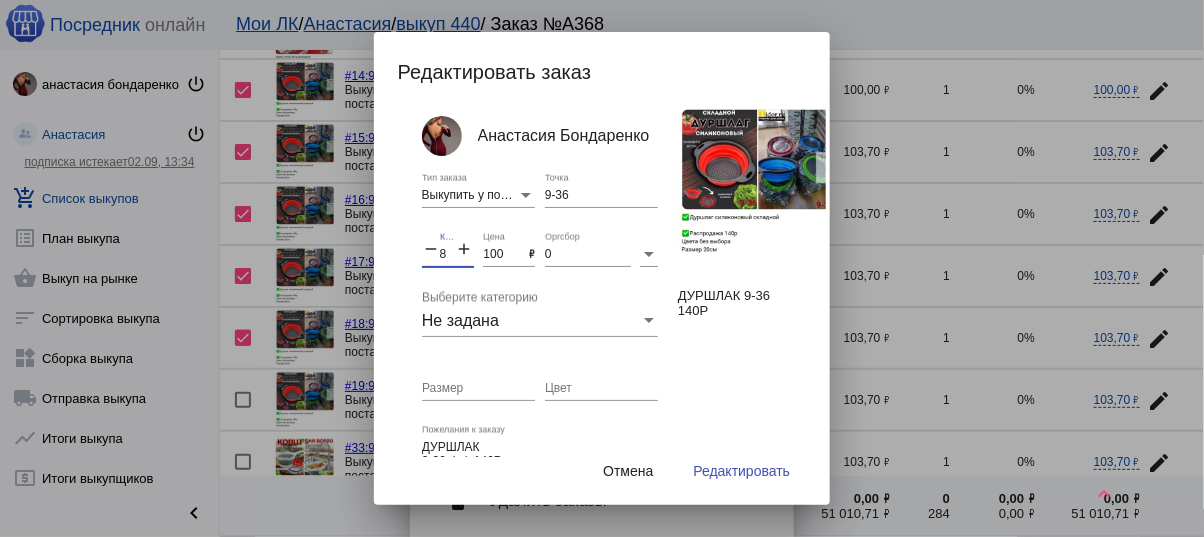 type on "8" 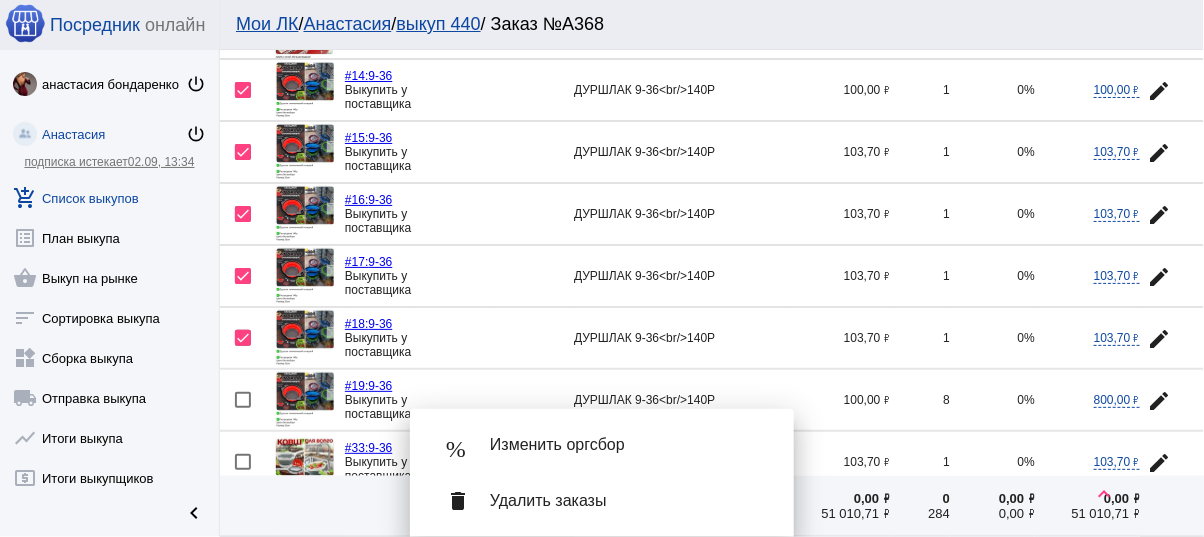 click on "Удалить заказы" at bounding box center (626, 501) 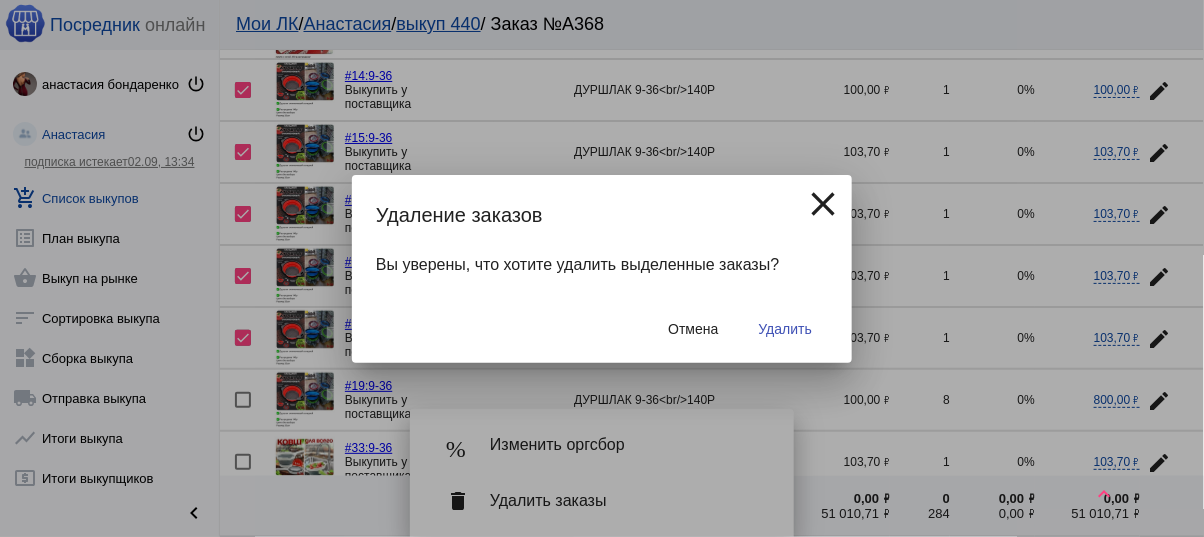 click on "Удалить" at bounding box center [785, 329] 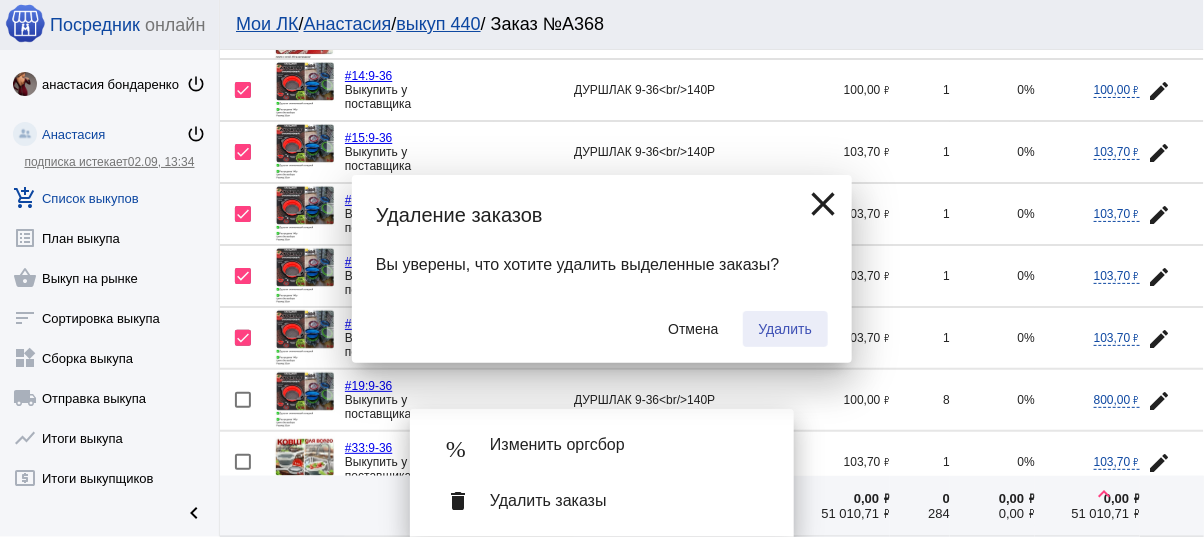 checkbox on "false" 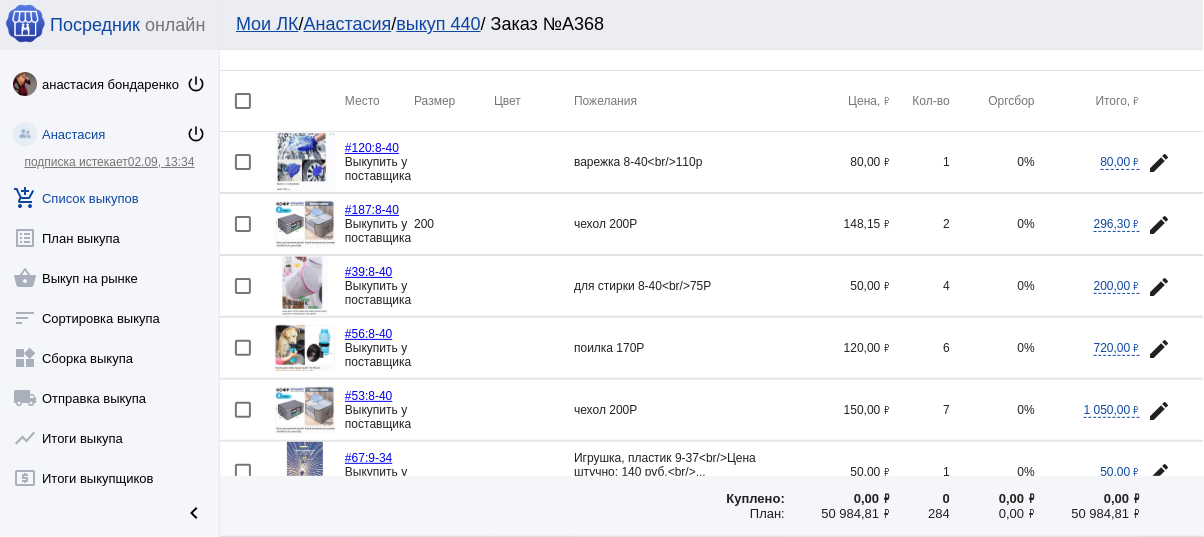 scroll, scrollTop: 160, scrollLeft: 0, axis: vertical 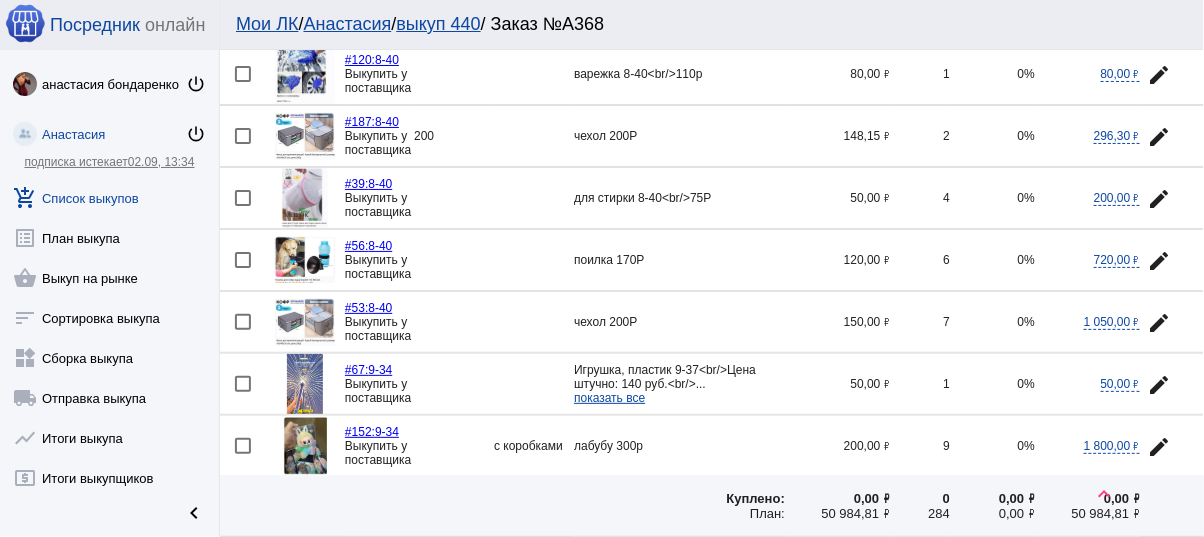 click at bounding box center [243, 322] 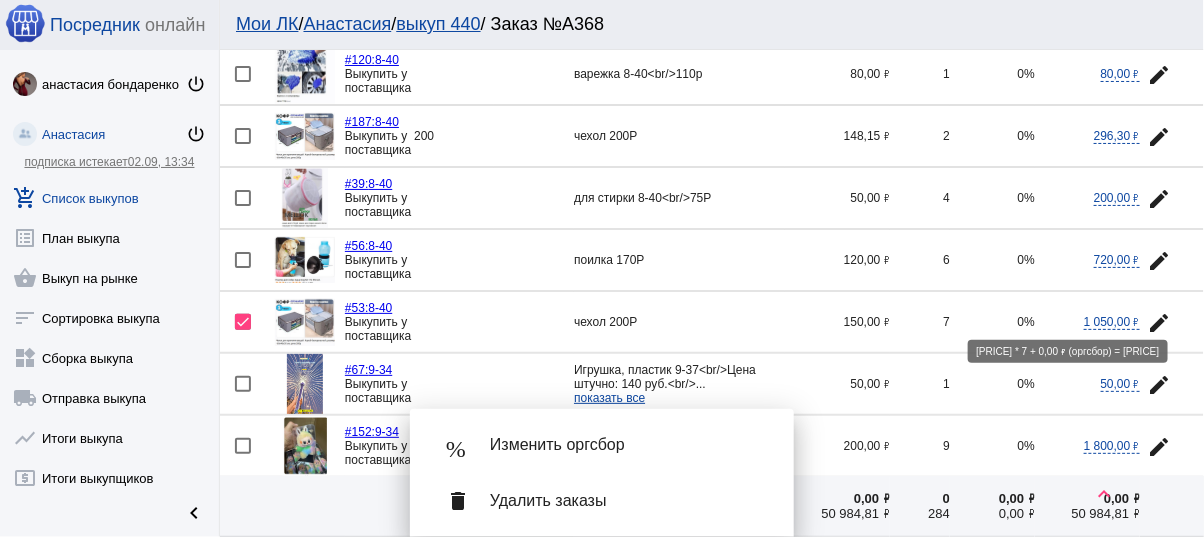 click on "edit" 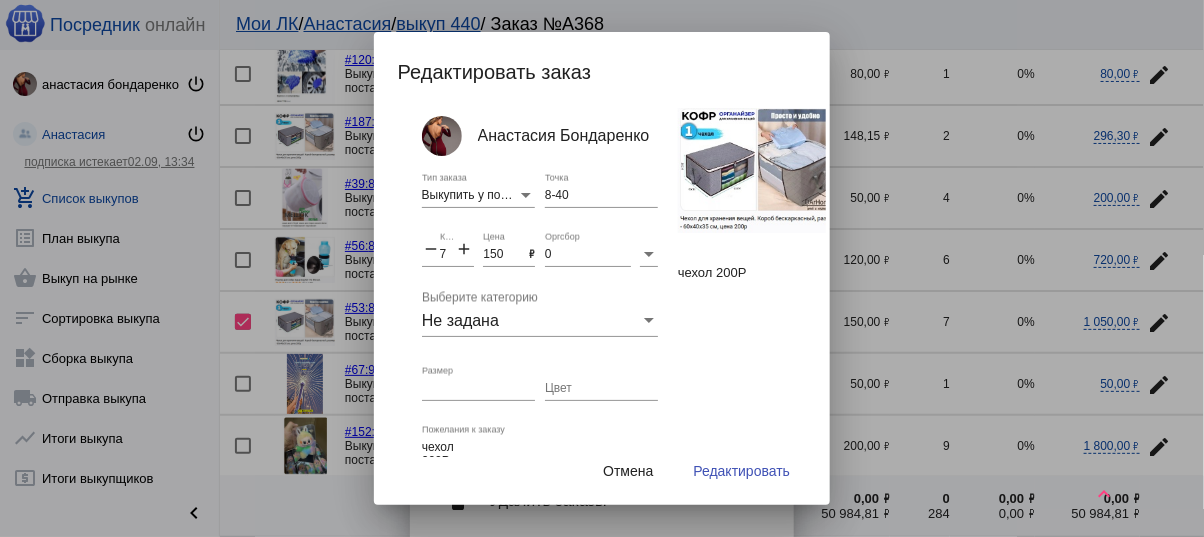 click on "add" 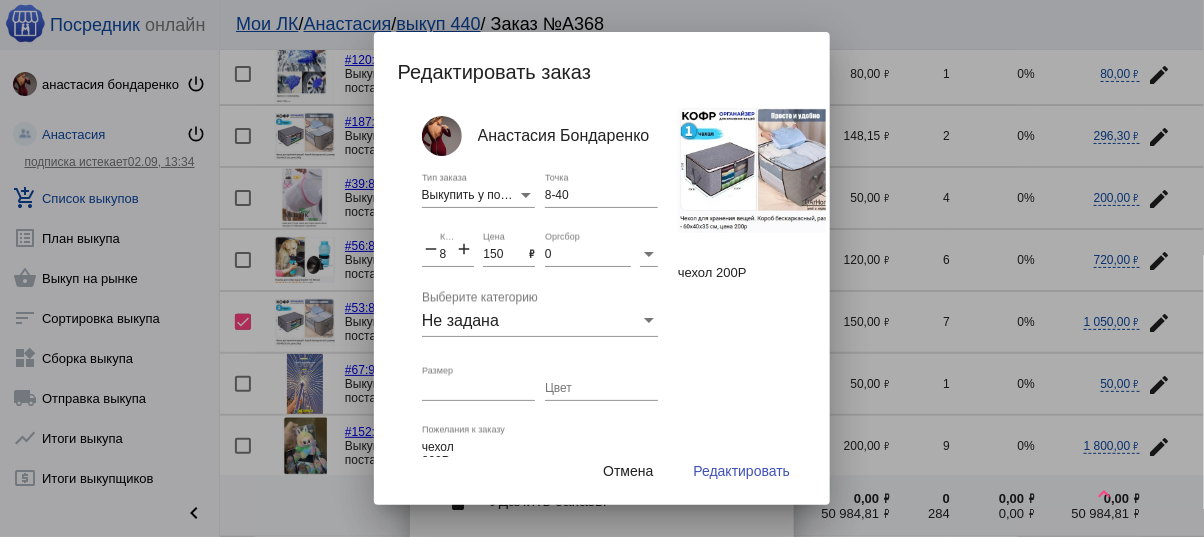 click on "add" 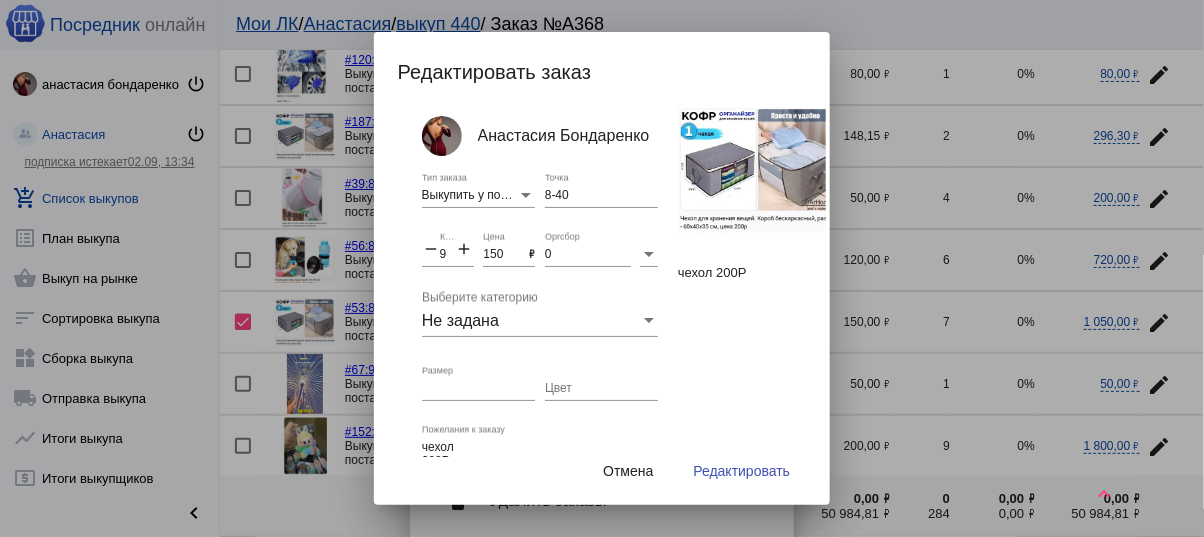 click on "Редактировать" at bounding box center [742, 471] 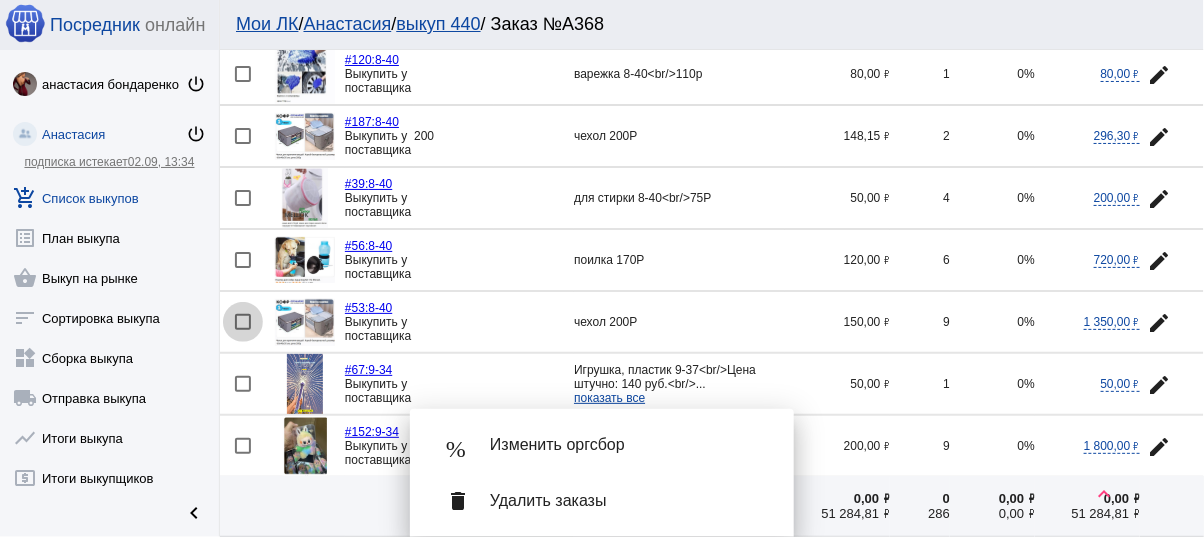 click at bounding box center (243, 322) 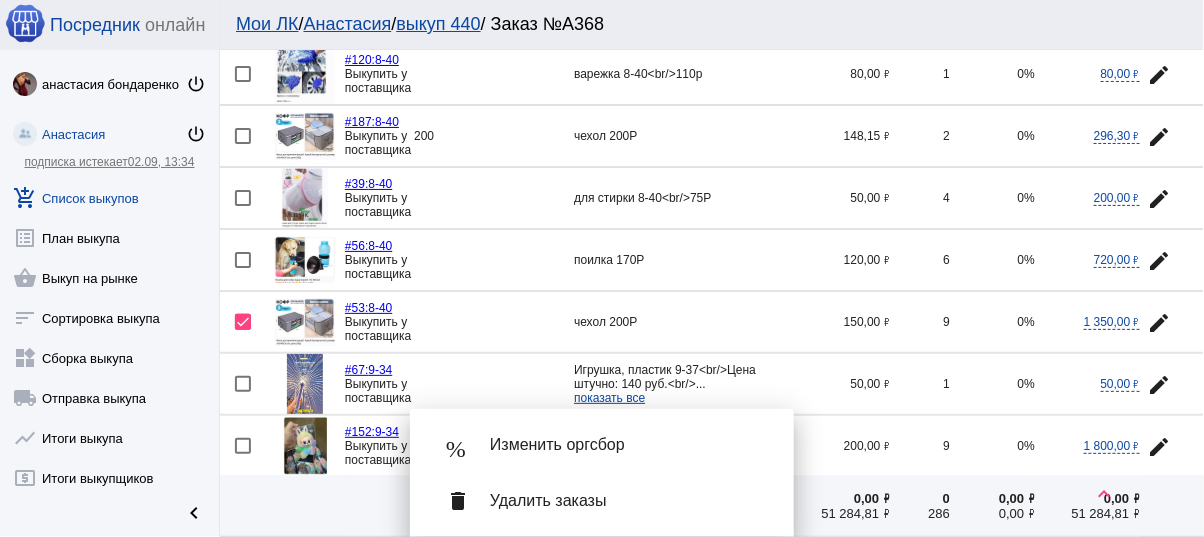 click at bounding box center (243, 322) 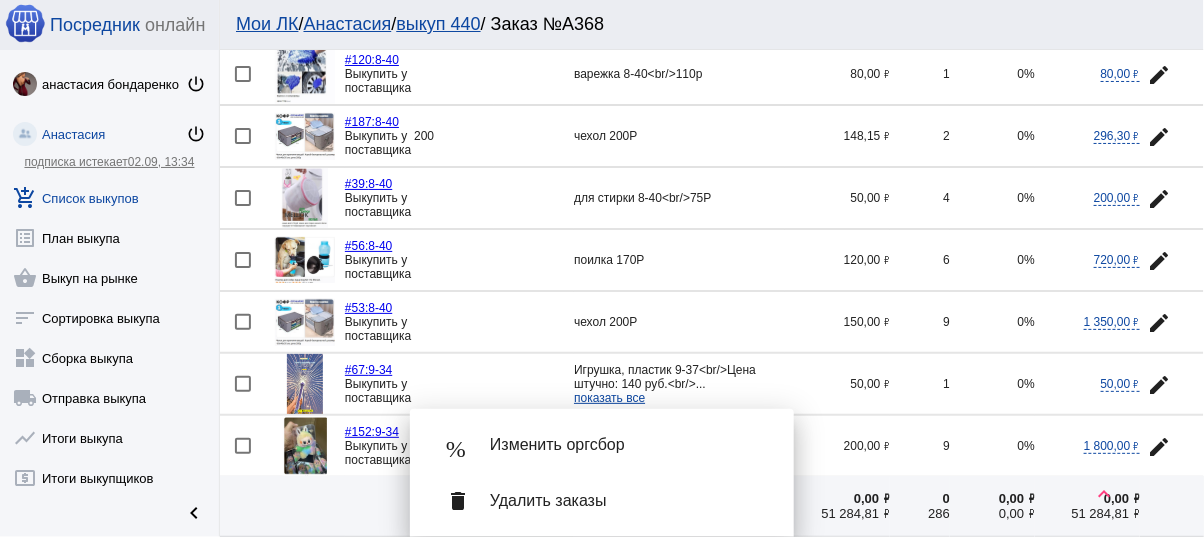 click at bounding box center [243, 136] 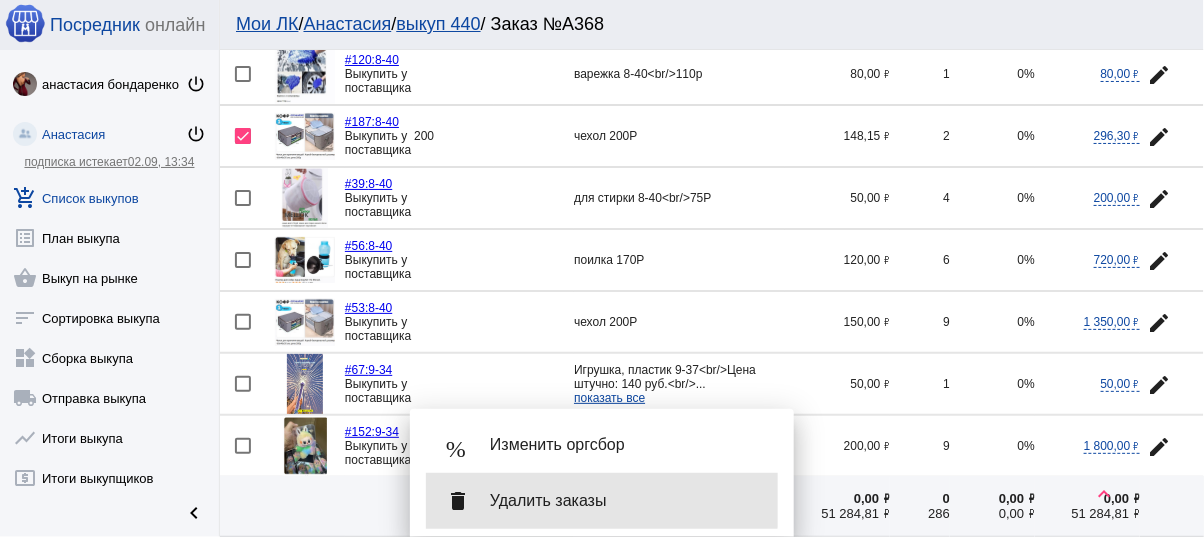 click on "Удалить заказы" at bounding box center (626, 501) 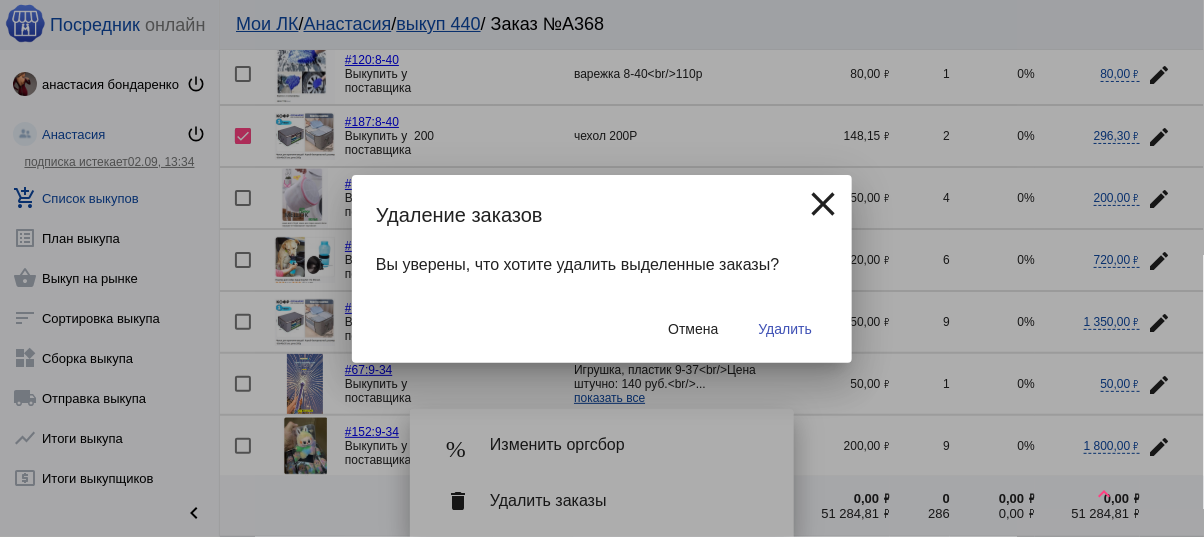 click on "Удалить" at bounding box center (785, 329) 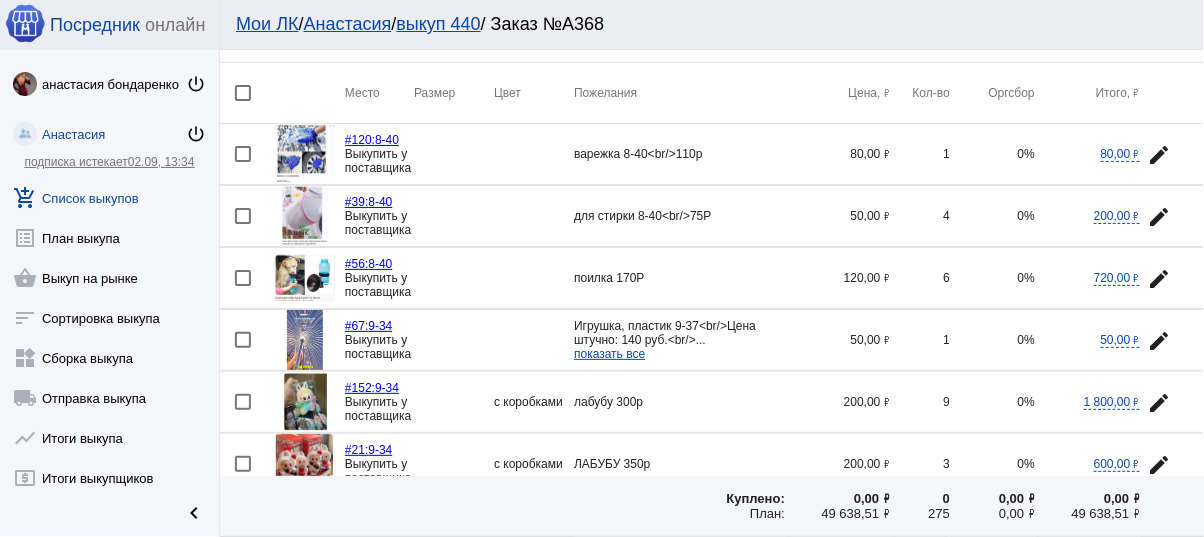 scroll, scrollTop: 0, scrollLeft: 0, axis: both 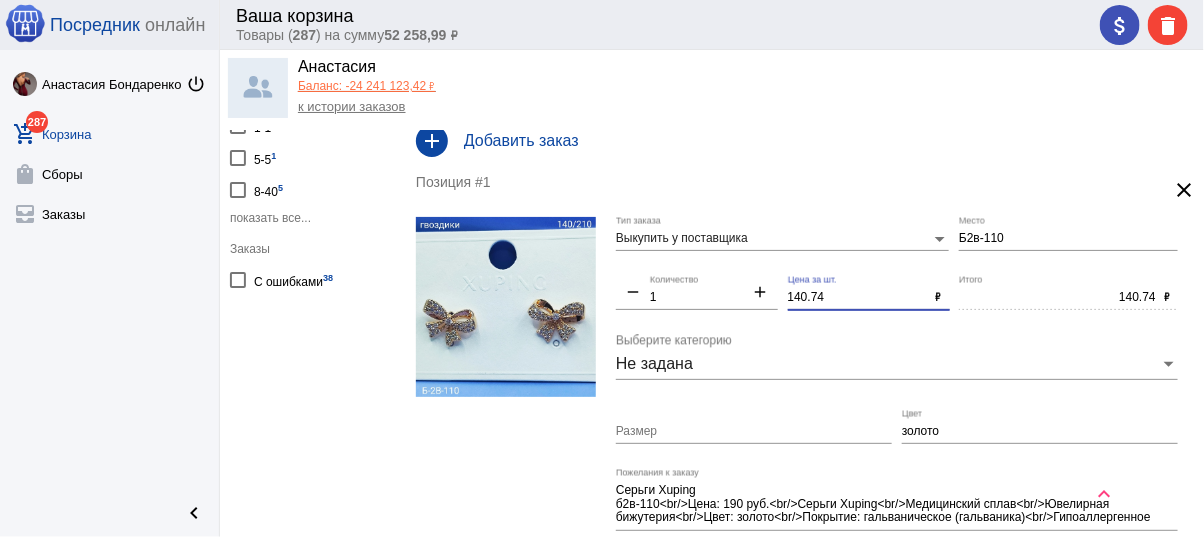 drag, startPoint x: 828, startPoint y: 289, endPoint x: 628, endPoint y: 275, distance: 200.4894 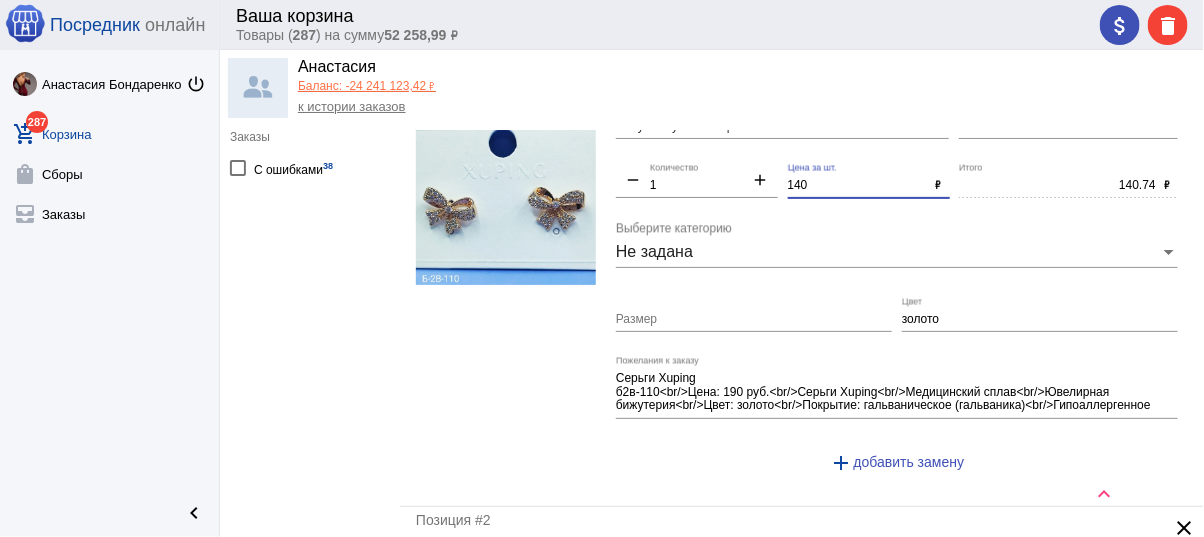 scroll, scrollTop: 449, scrollLeft: 0, axis: vertical 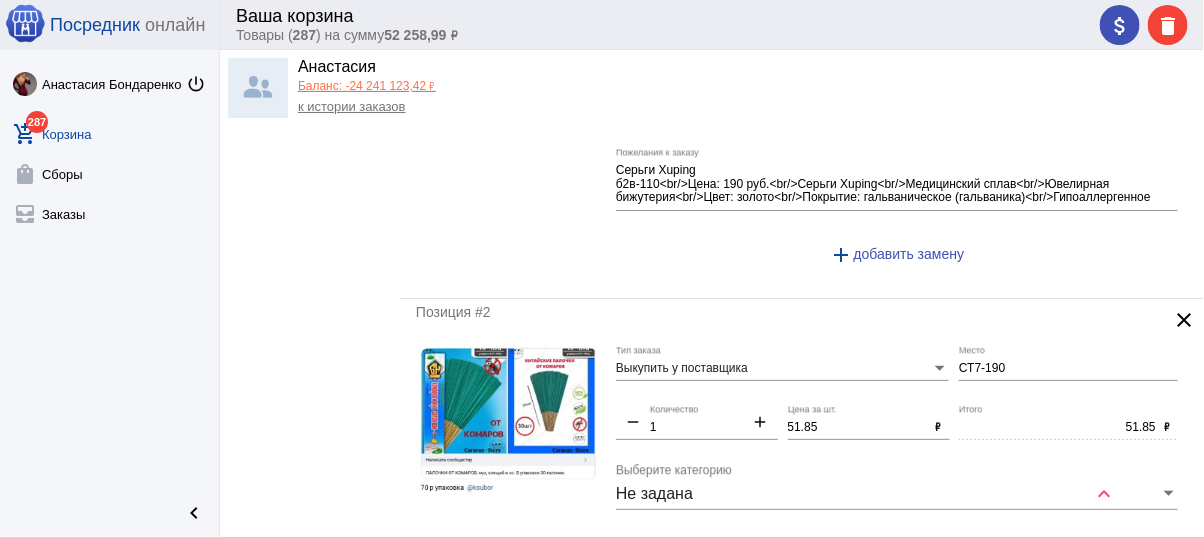 type on "140" 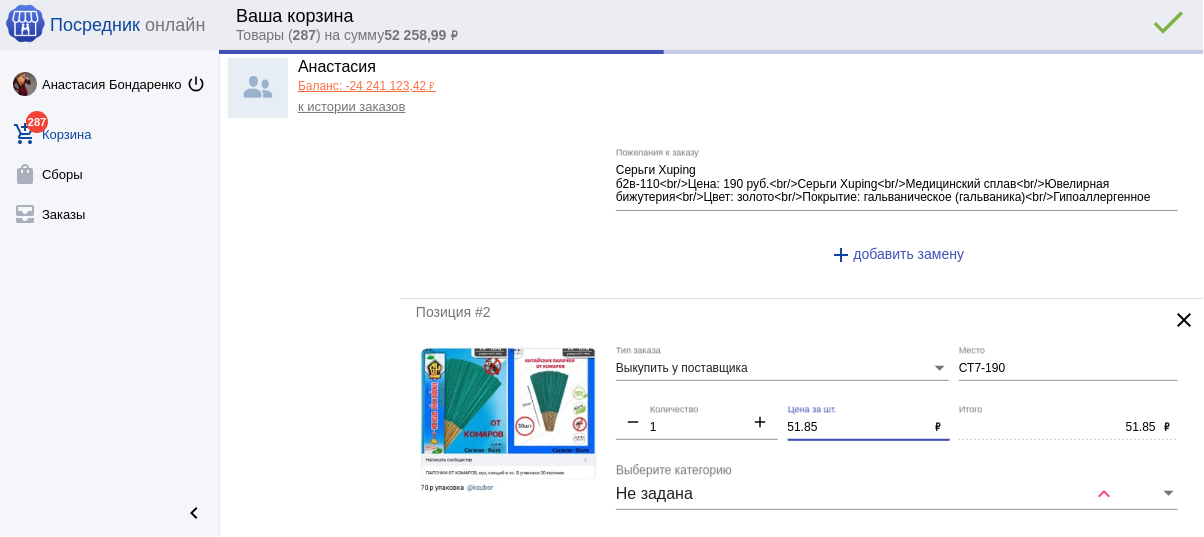type on "140.00" 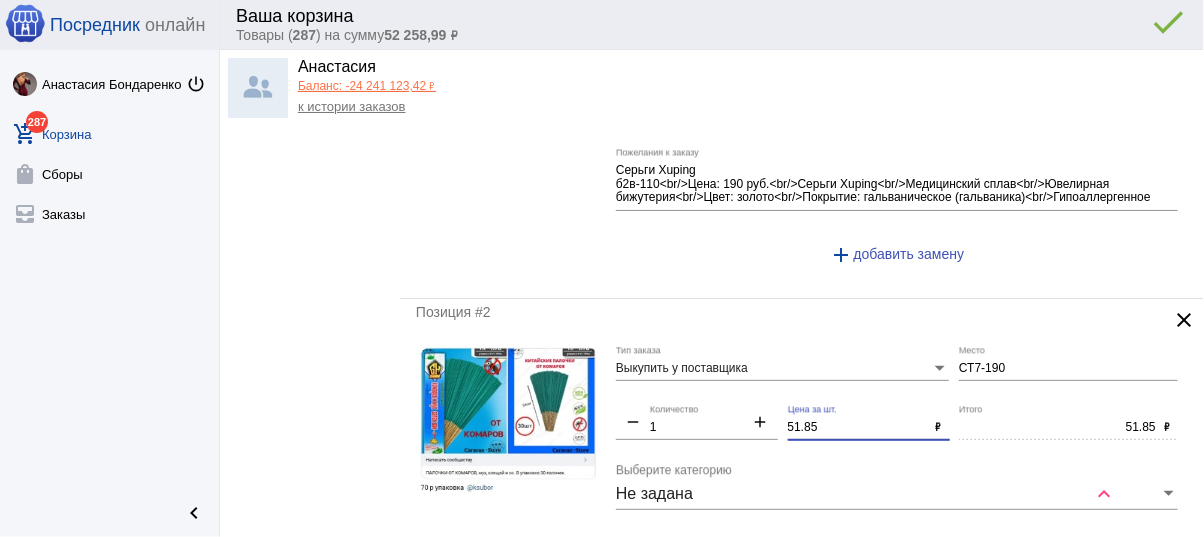 drag, startPoint x: 824, startPoint y: 421, endPoint x: 769, endPoint y: 416, distance: 55.226807 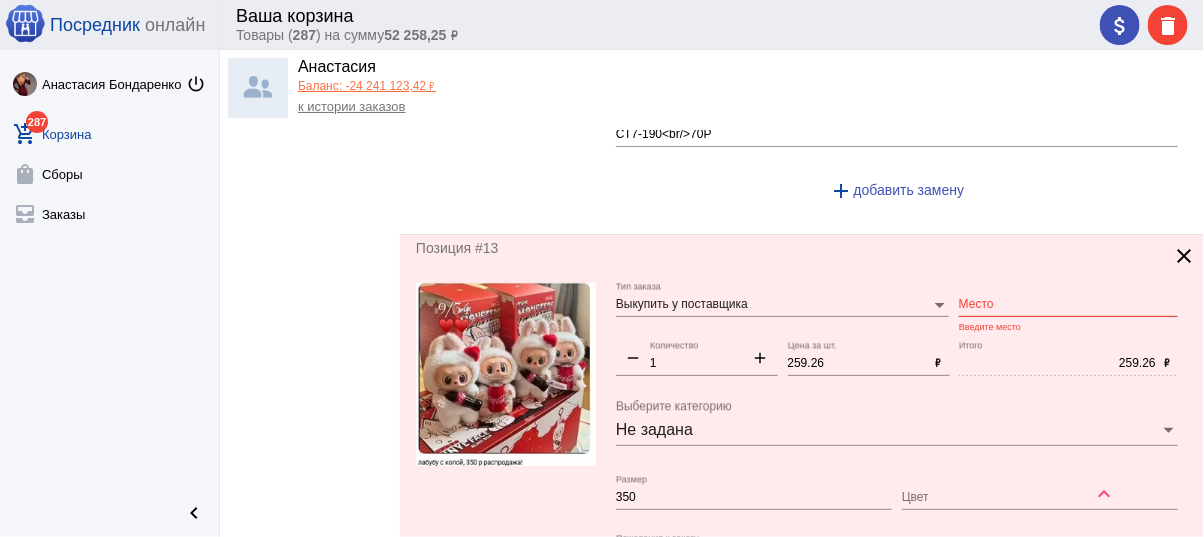 scroll, scrollTop: 5329, scrollLeft: 0, axis: vertical 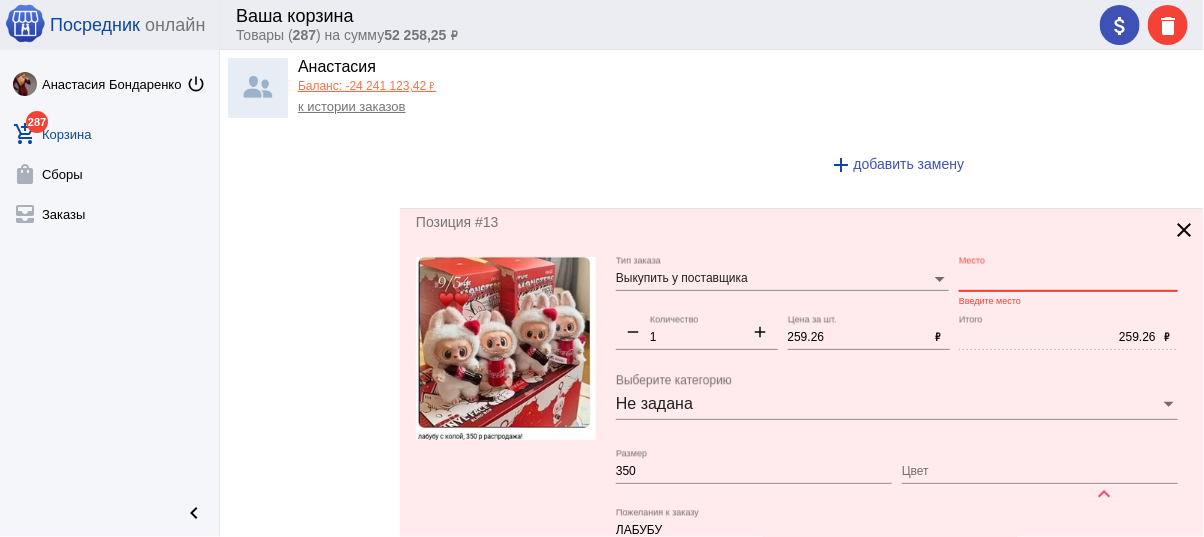 click on "Место" at bounding box center [1068, 279] 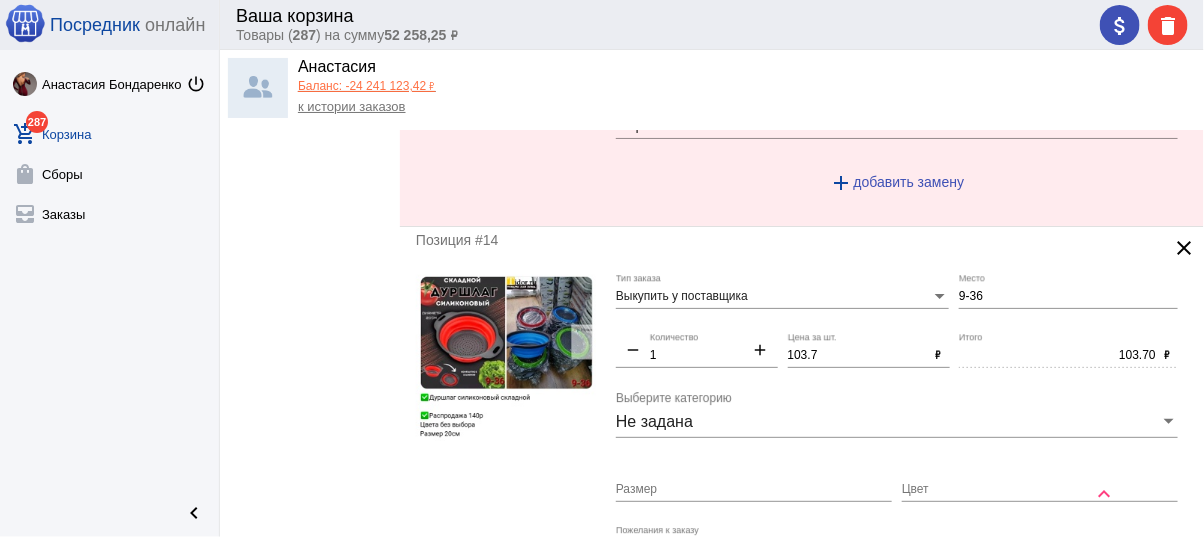 scroll, scrollTop: 5809, scrollLeft: 0, axis: vertical 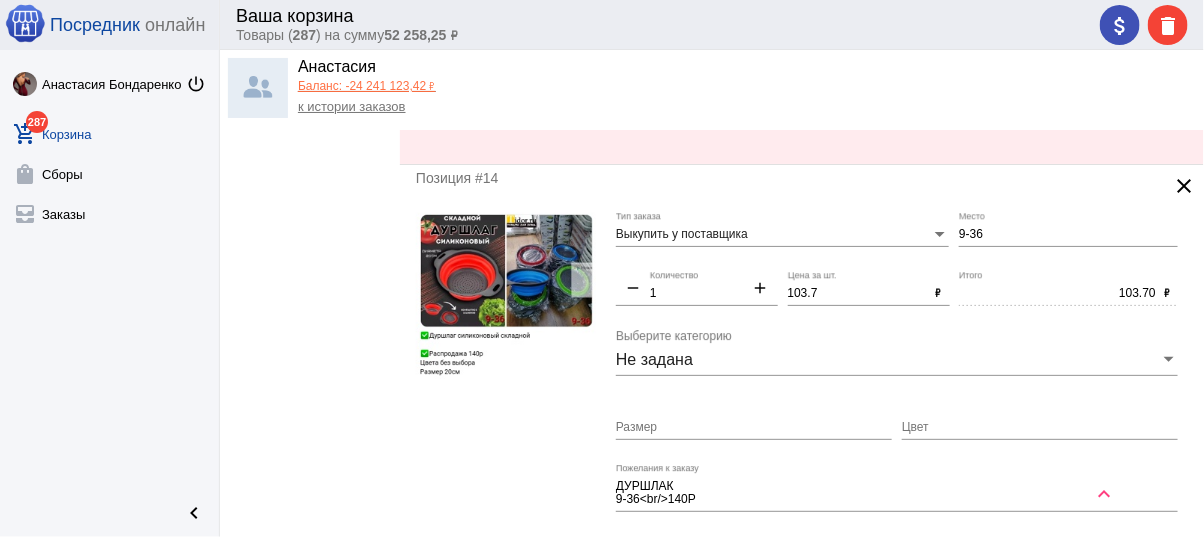 type on "3-3" 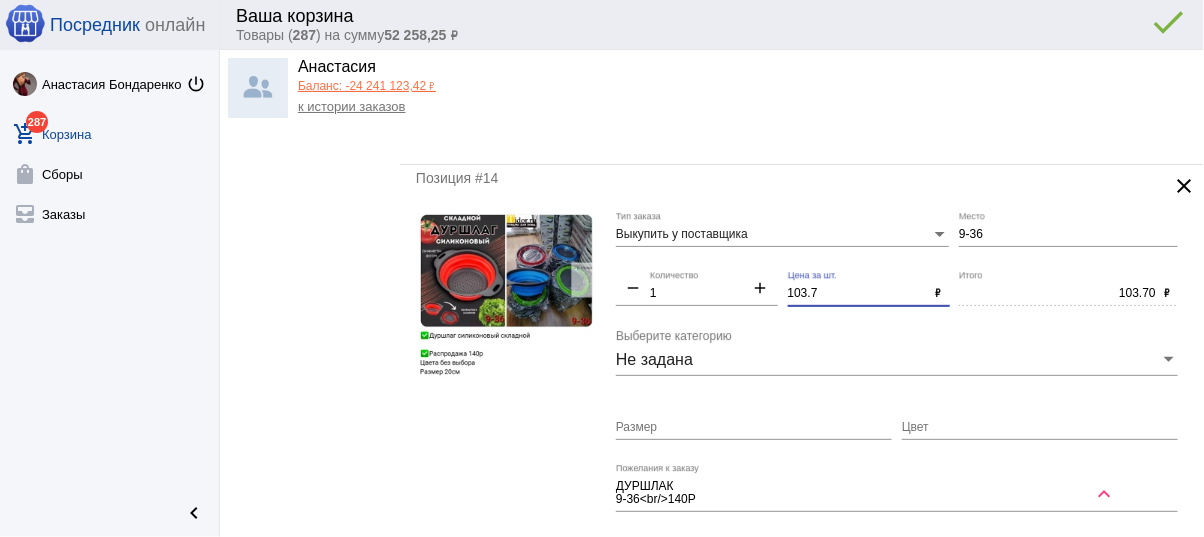 drag, startPoint x: 855, startPoint y: 271, endPoint x: 748, endPoint y: 260, distance: 107.563934 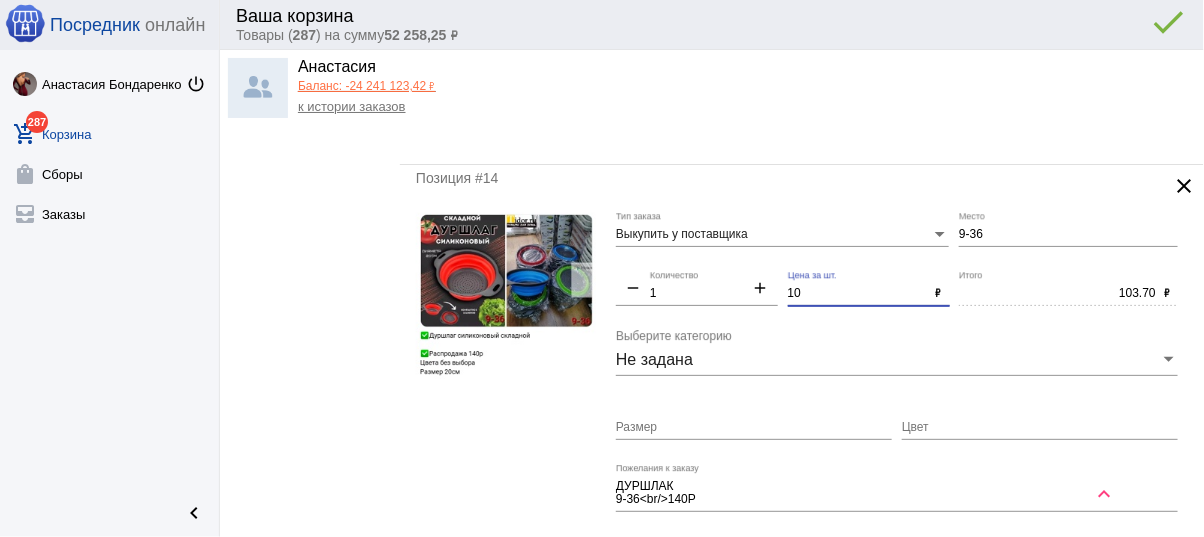 type on "100" 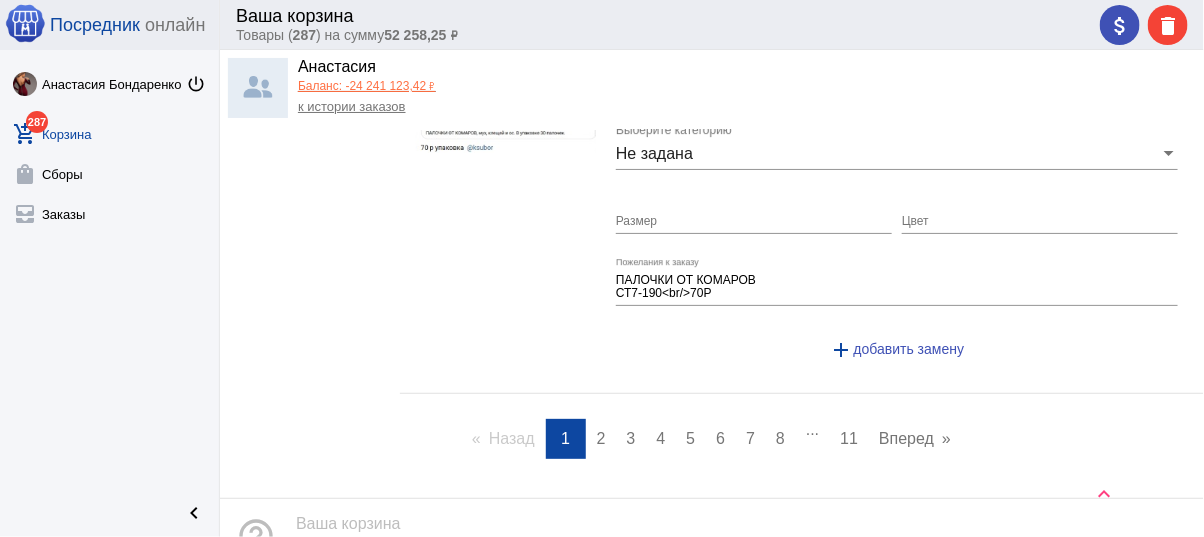 click on "2" at bounding box center (601, 438) 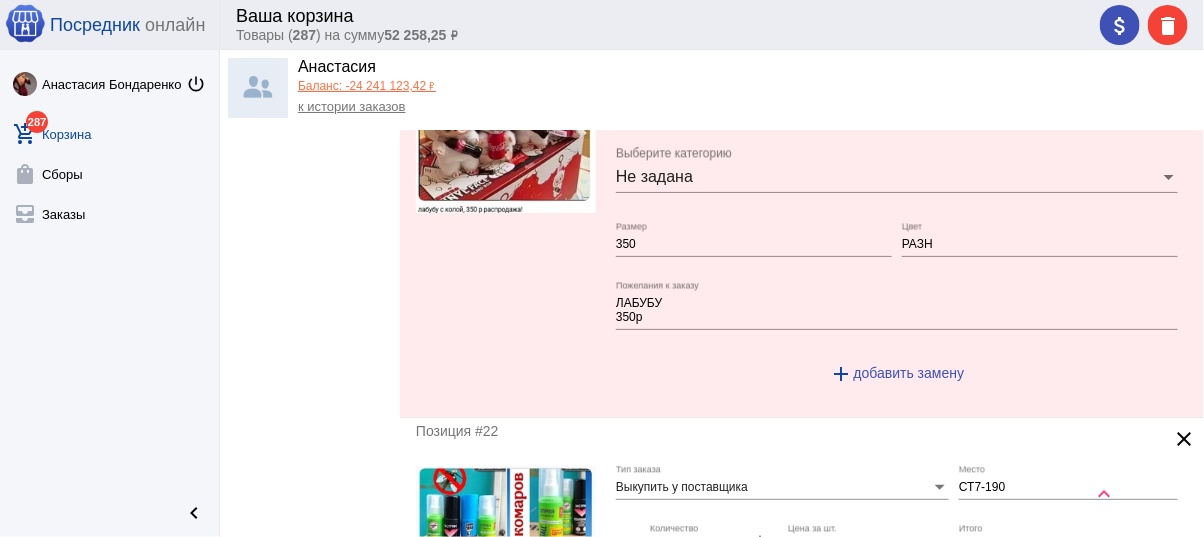 scroll, scrollTop: 480, scrollLeft: 0, axis: vertical 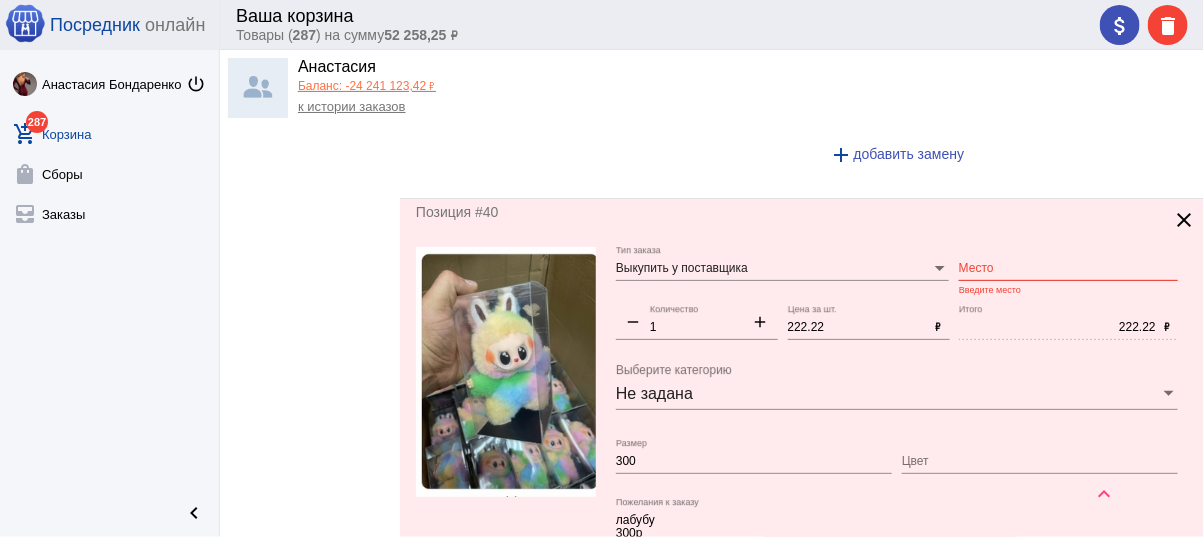 click on "Место" at bounding box center (1068, 269) 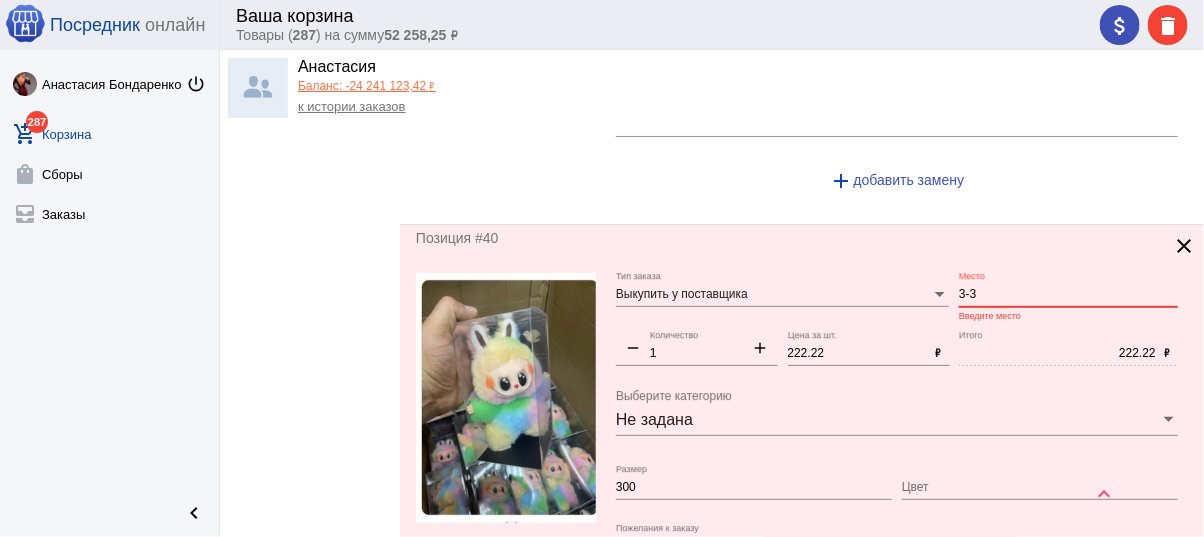 scroll, scrollTop: 8454, scrollLeft: 0, axis: vertical 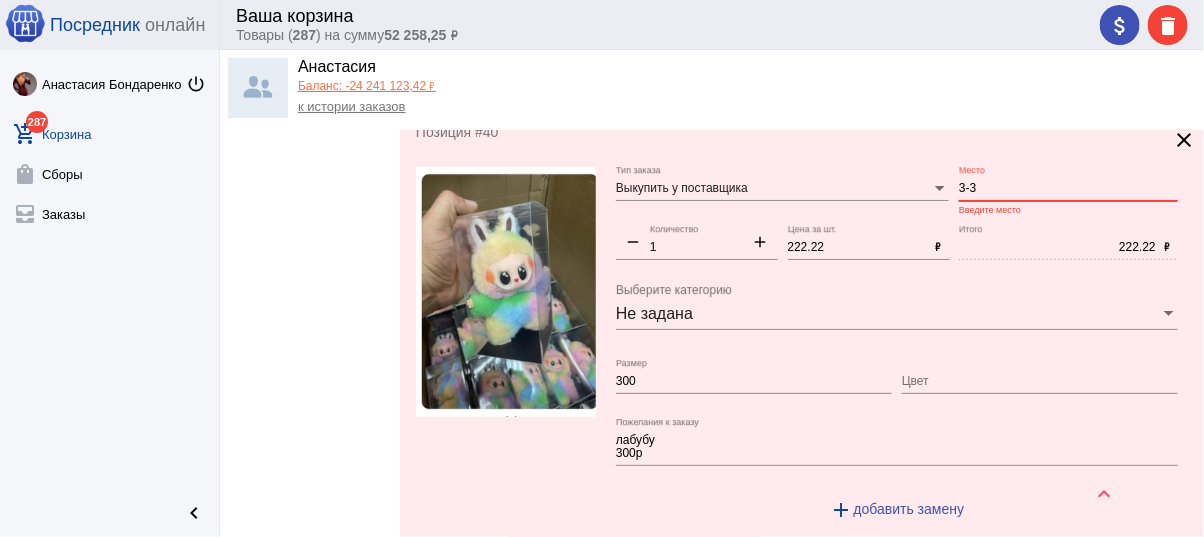 drag, startPoint x: 932, startPoint y: 157, endPoint x: 913, endPoint y: 153, distance: 19.416489 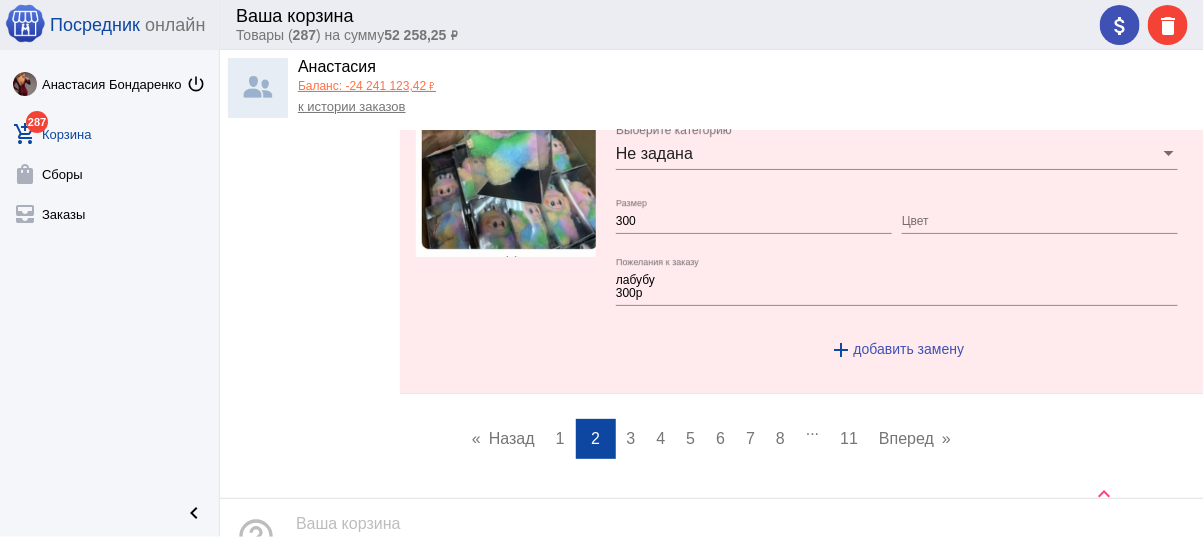 type on "3-3" 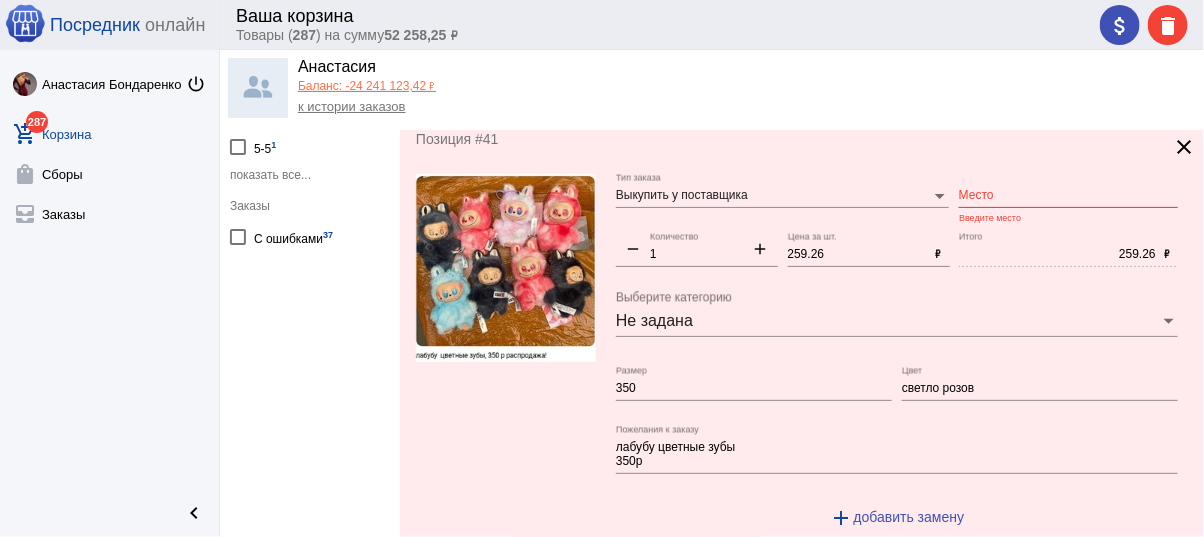 scroll, scrollTop: 0, scrollLeft: 0, axis: both 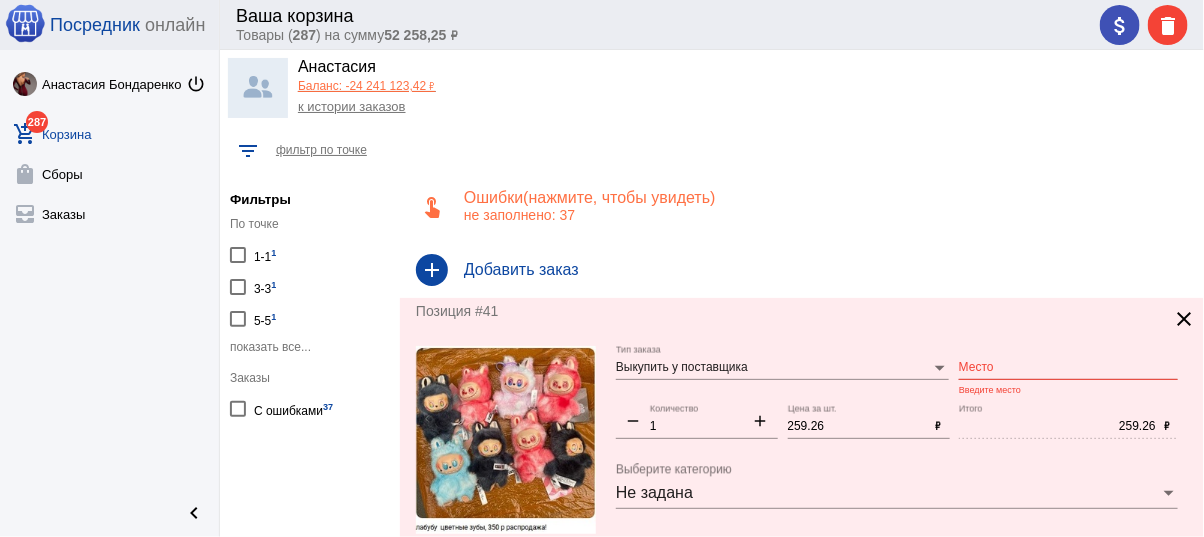 click on "Место" at bounding box center (1068, 368) 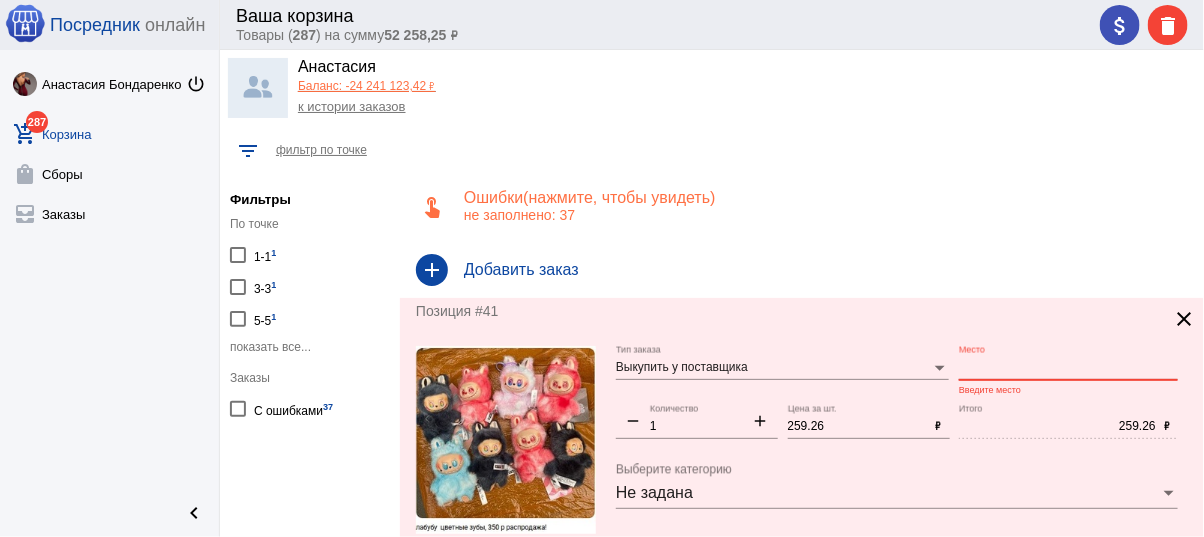 paste on "3-3" 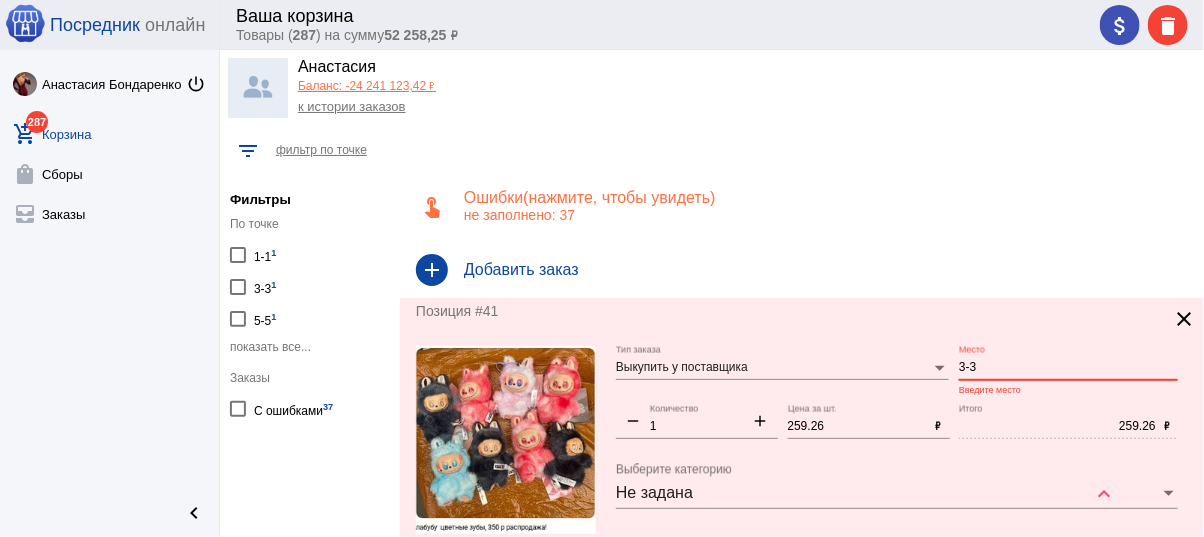 scroll, scrollTop: 400, scrollLeft: 0, axis: vertical 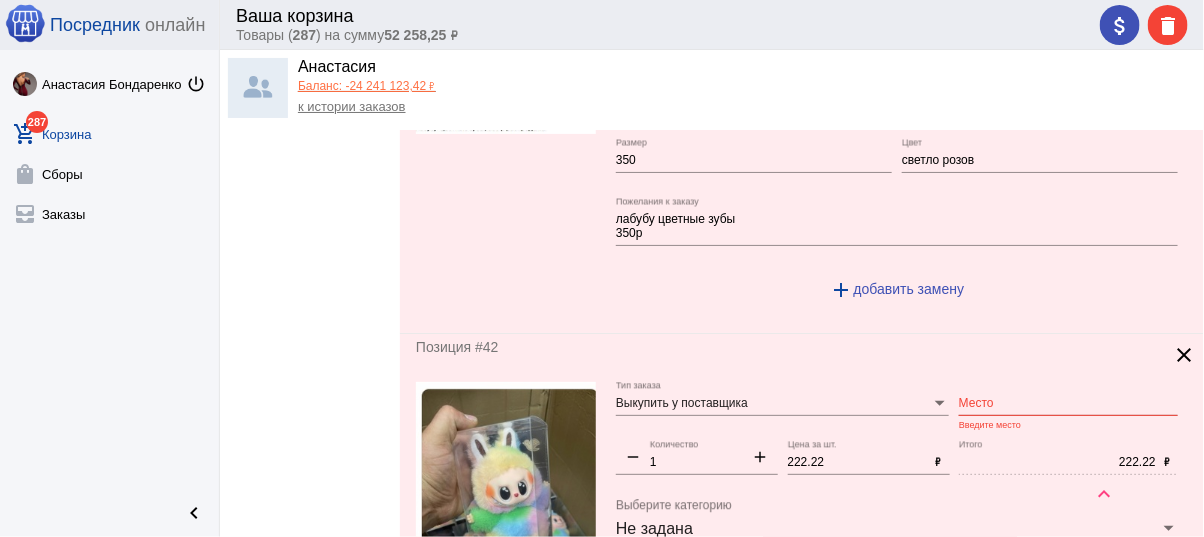 type on "3-3" 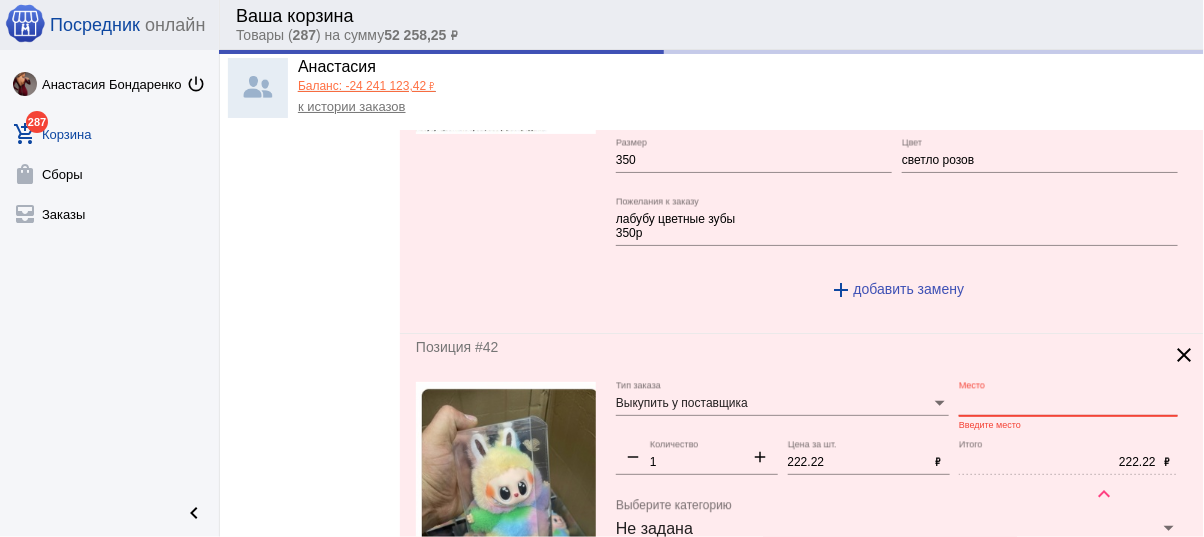 paste on "3-3" 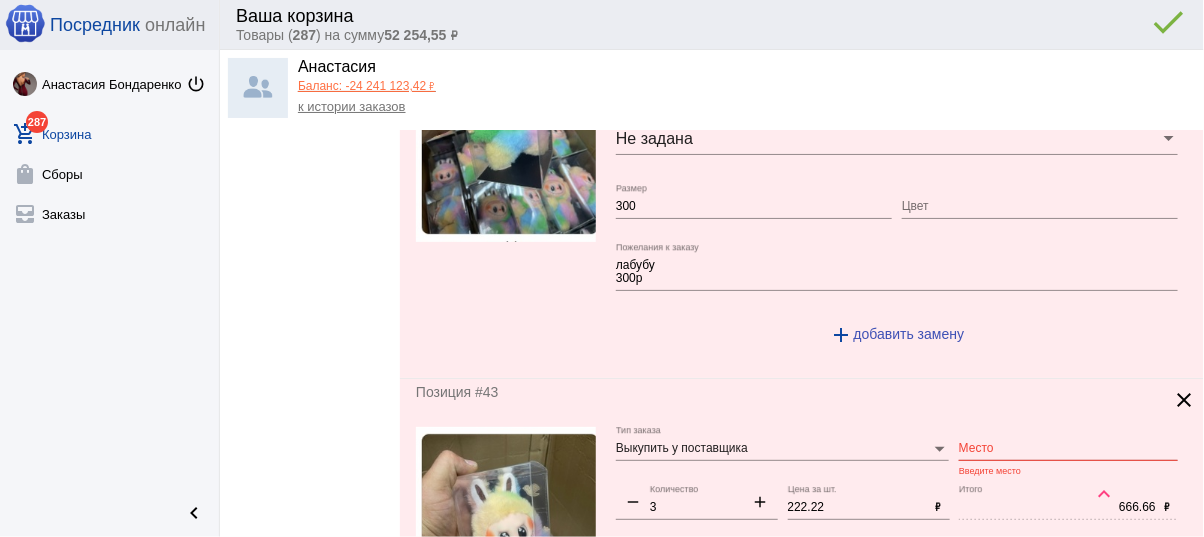 scroll, scrollTop: 800, scrollLeft: 0, axis: vertical 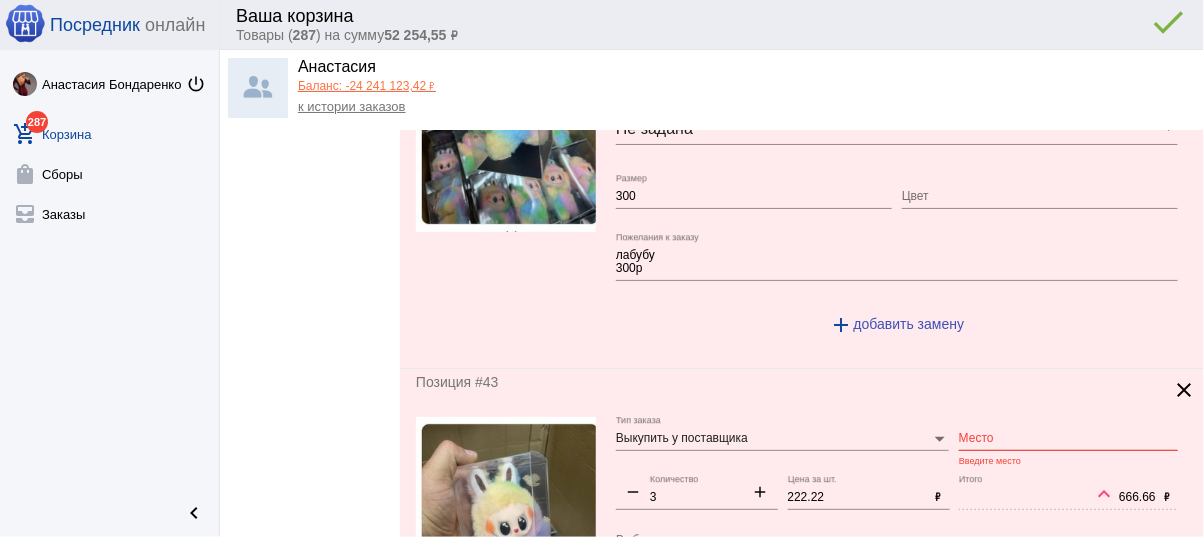 type on "3-3" 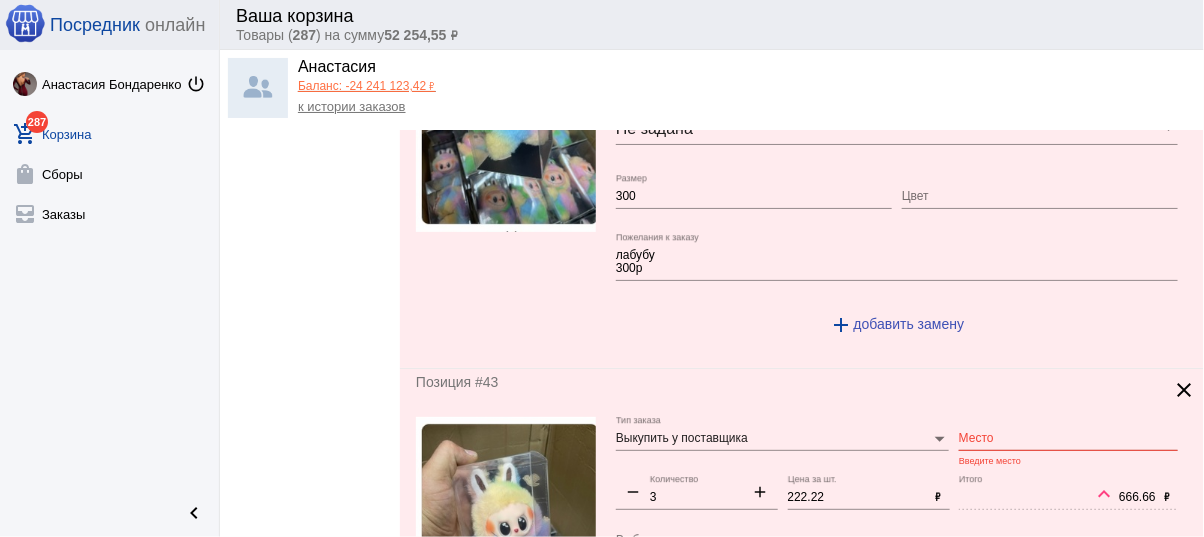 click on "Место" 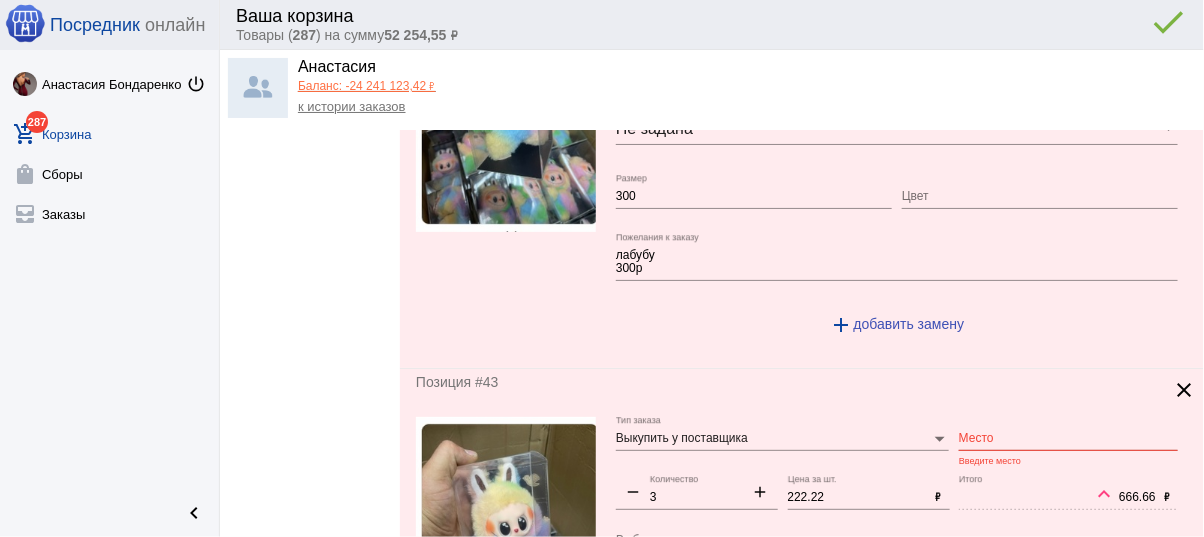paste on "3-3" 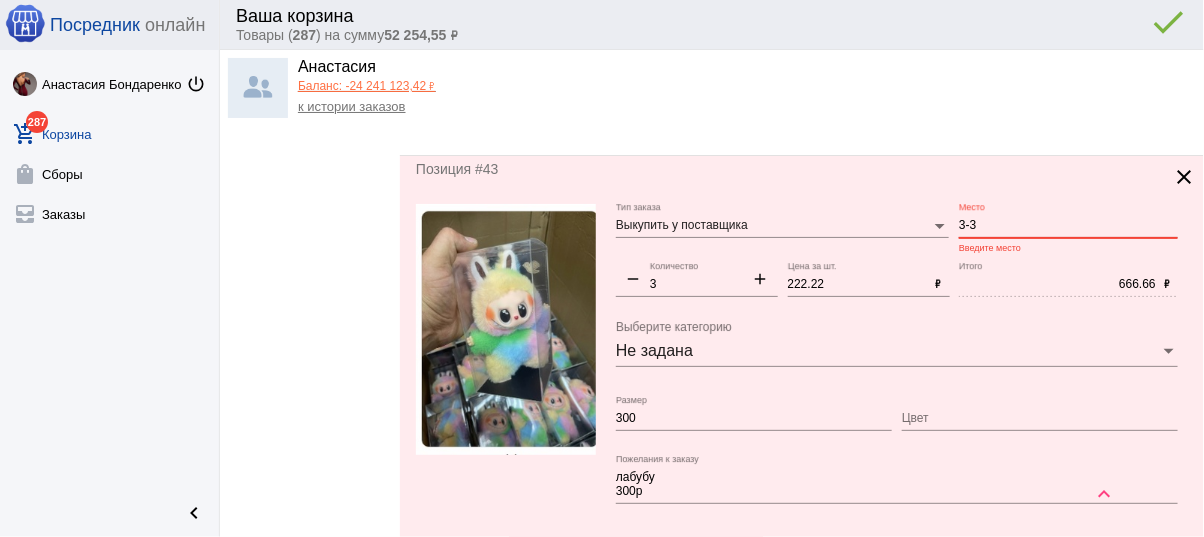 scroll, scrollTop: 1200, scrollLeft: 0, axis: vertical 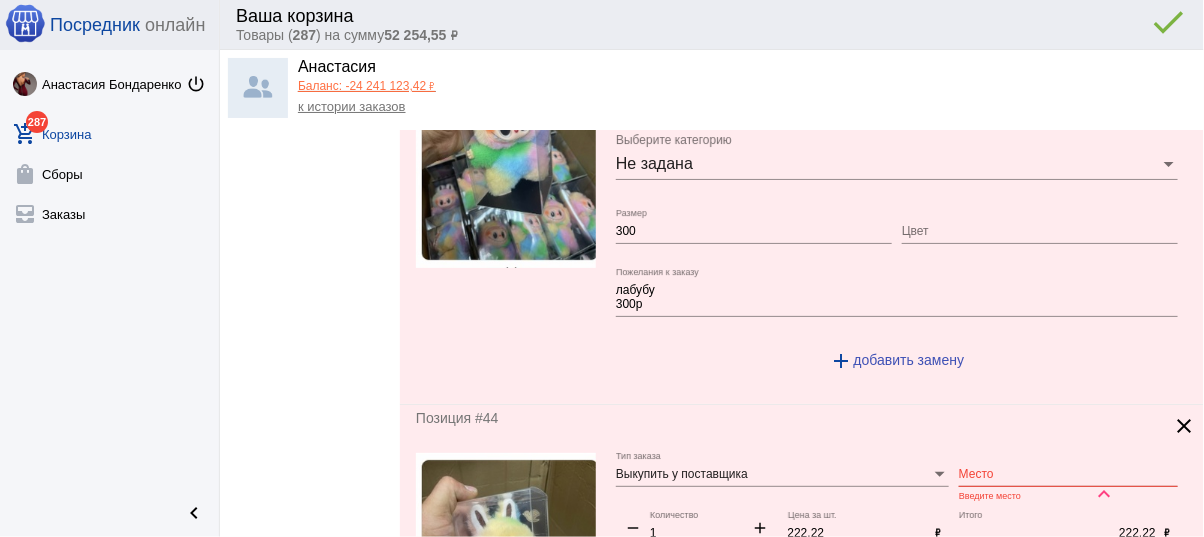 type on "3-3" 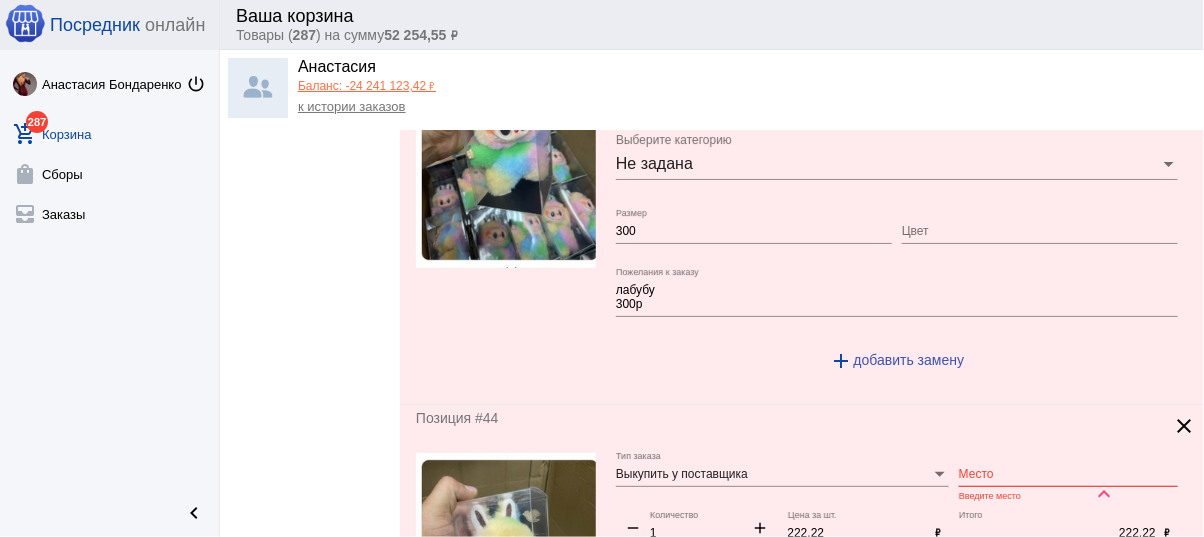click on "Место" at bounding box center (1068, 475) 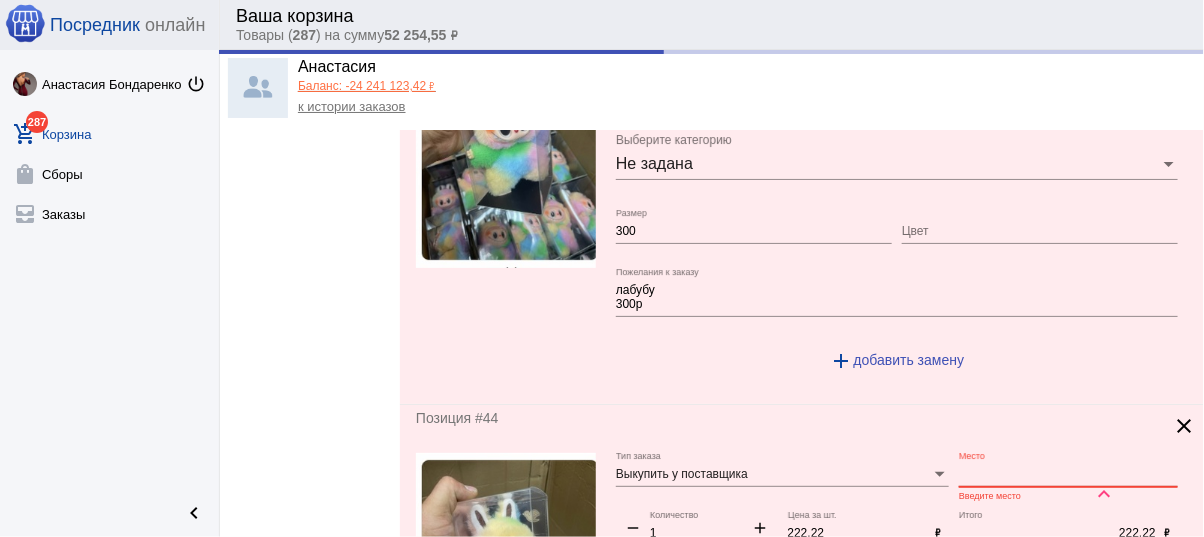 paste on "3-3" 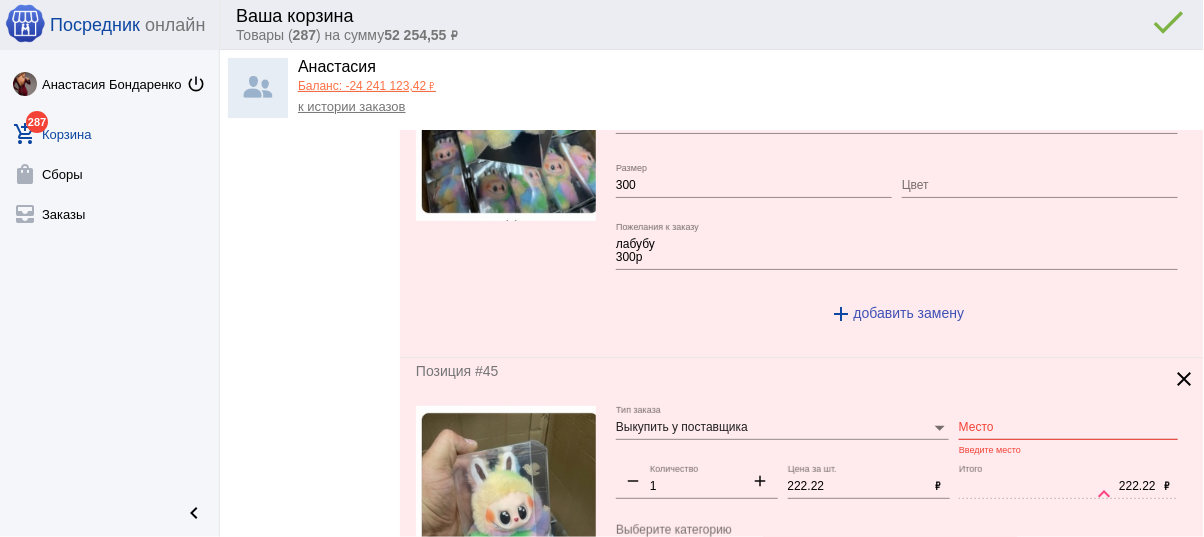 scroll, scrollTop: 1760, scrollLeft: 0, axis: vertical 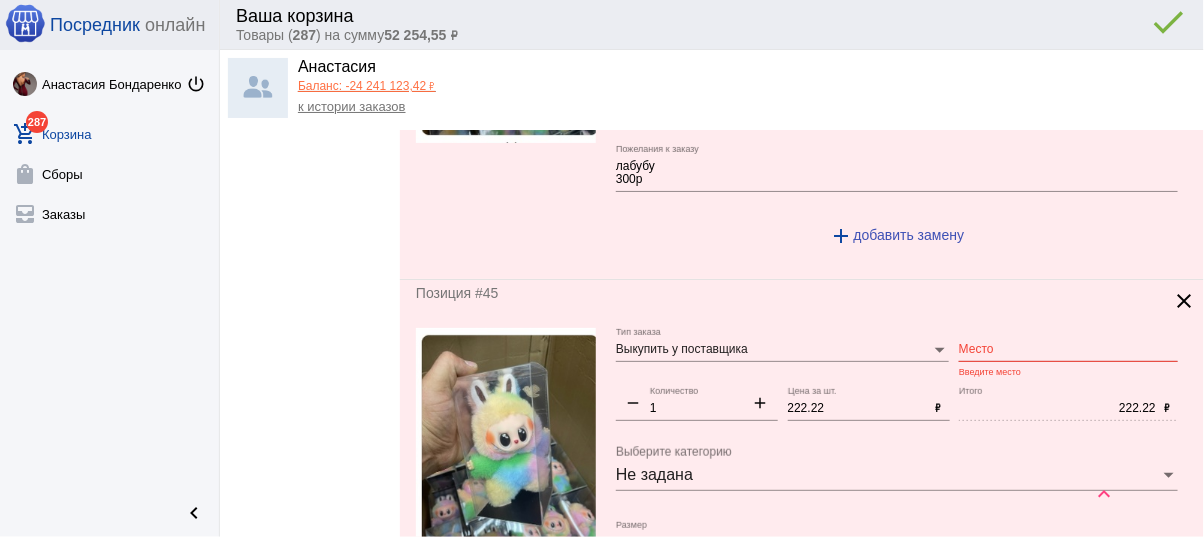 type on "3-3" 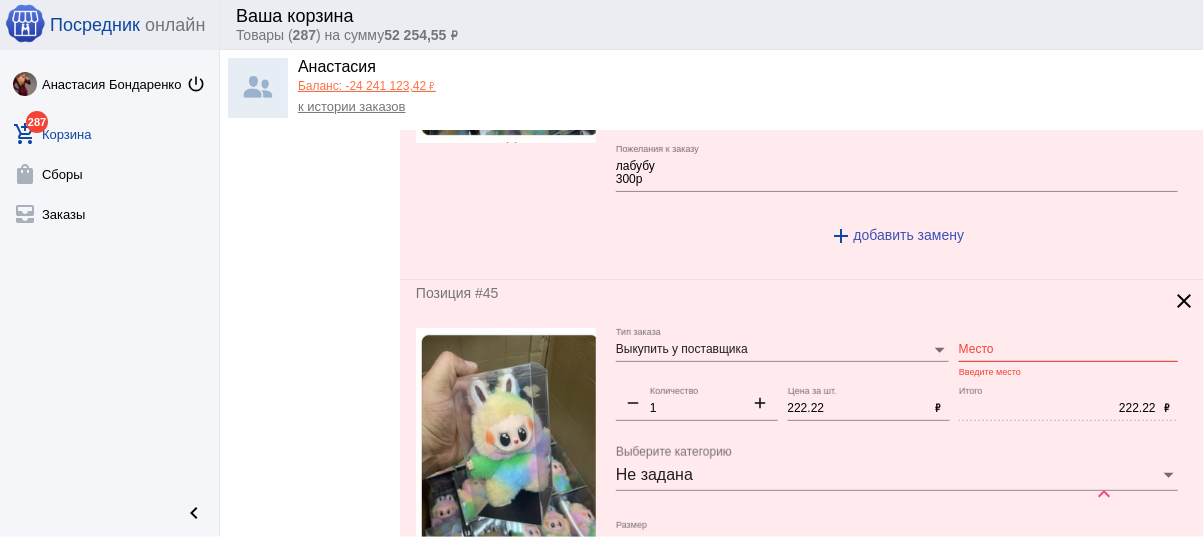 paste on "3-3" 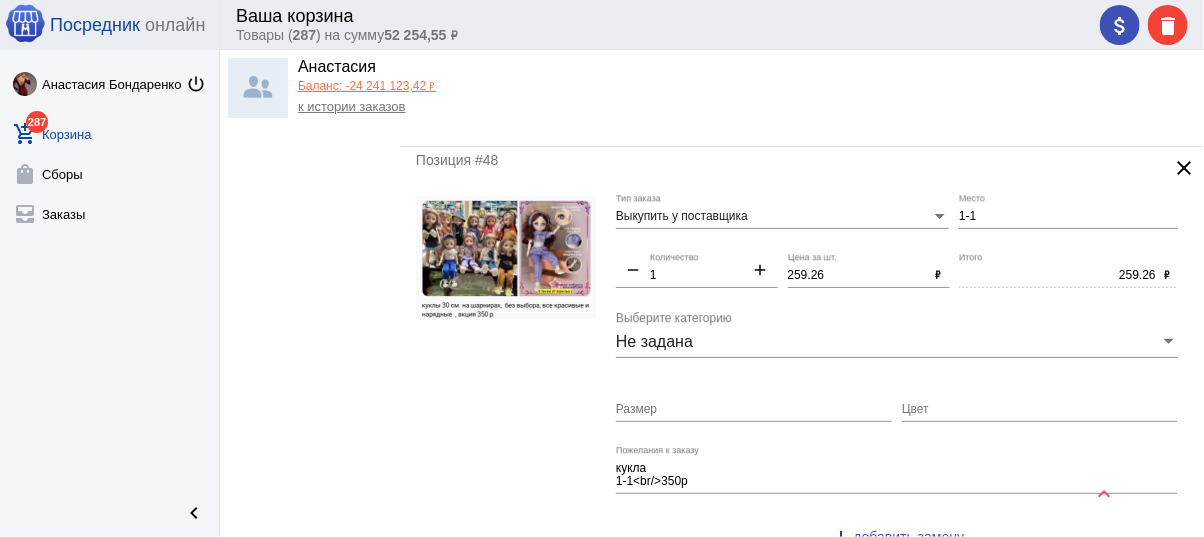 scroll, scrollTop: 2800, scrollLeft: 0, axis: vertical 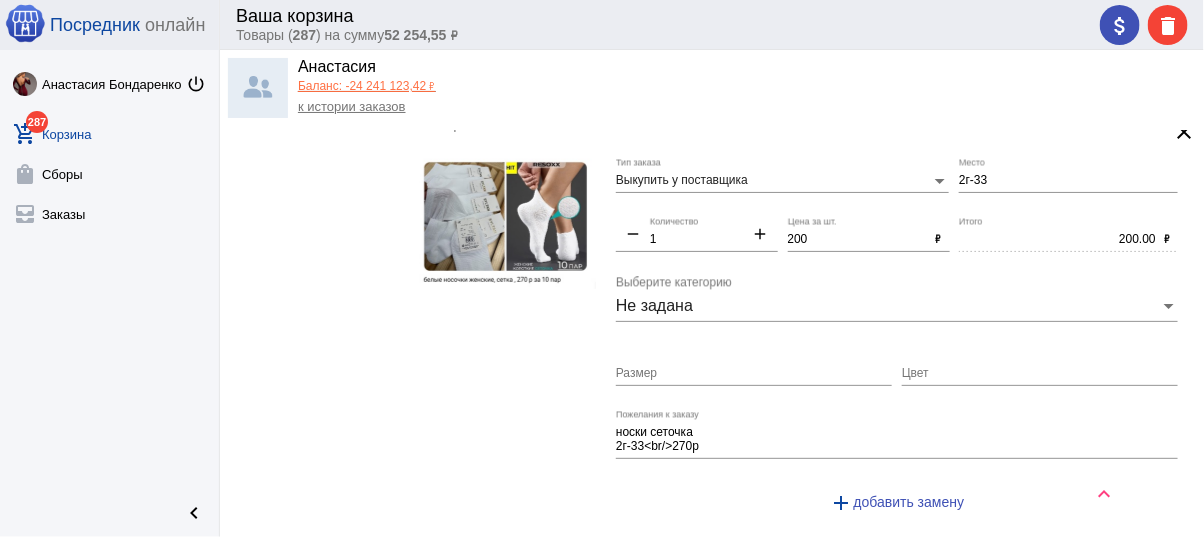 type on "3-3" 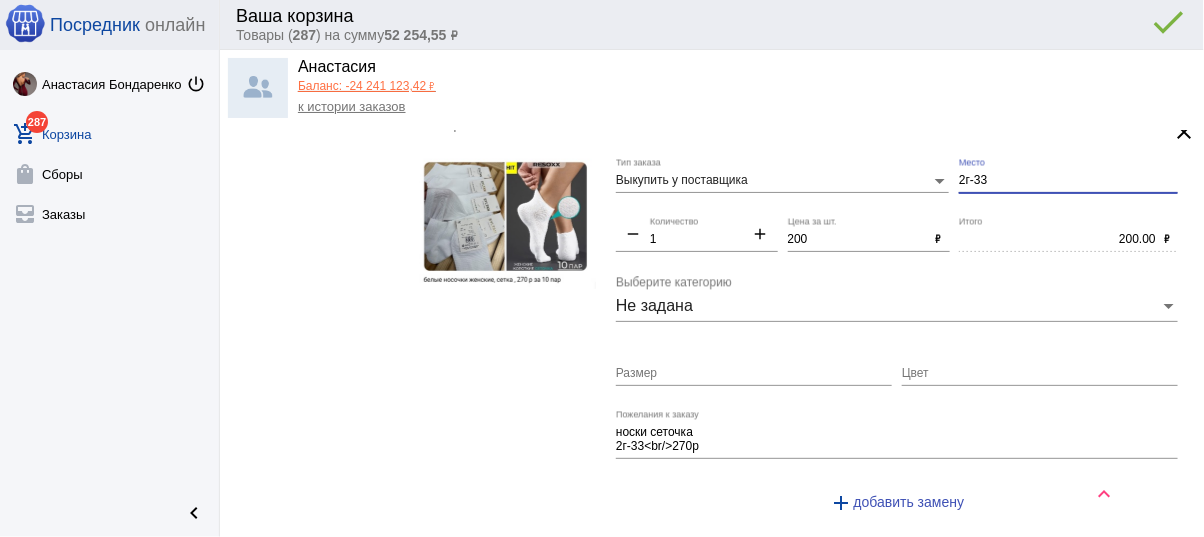 drag, startPoint x: 991, startPoint y: 169, endPoint x: 846, endPoint y: 218, distance: 153.05554 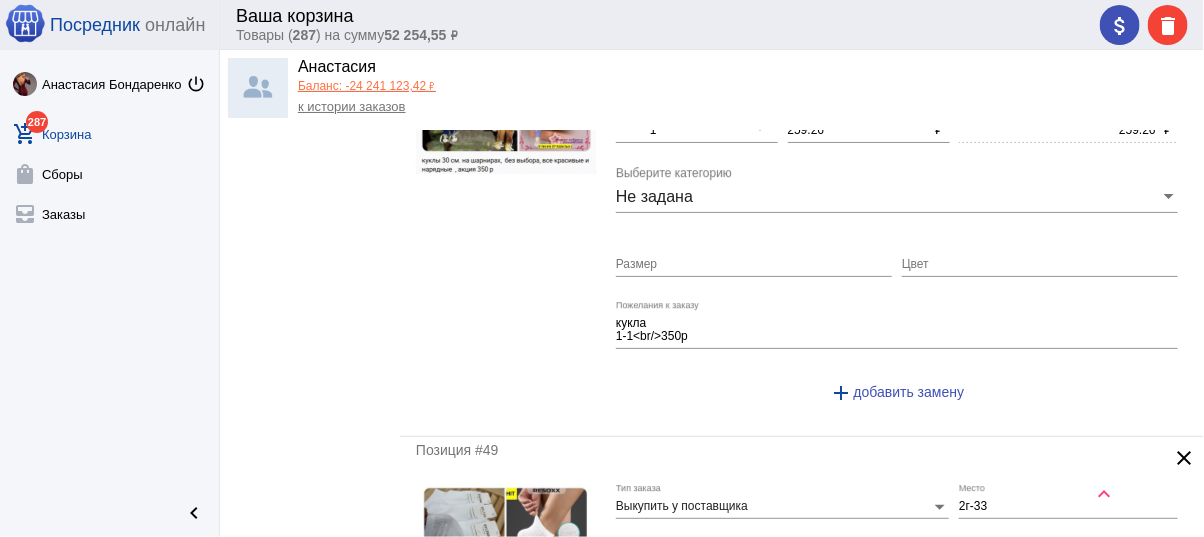 scroll, scrollTop: 3520, scrollLeft: 0, axis: vertical 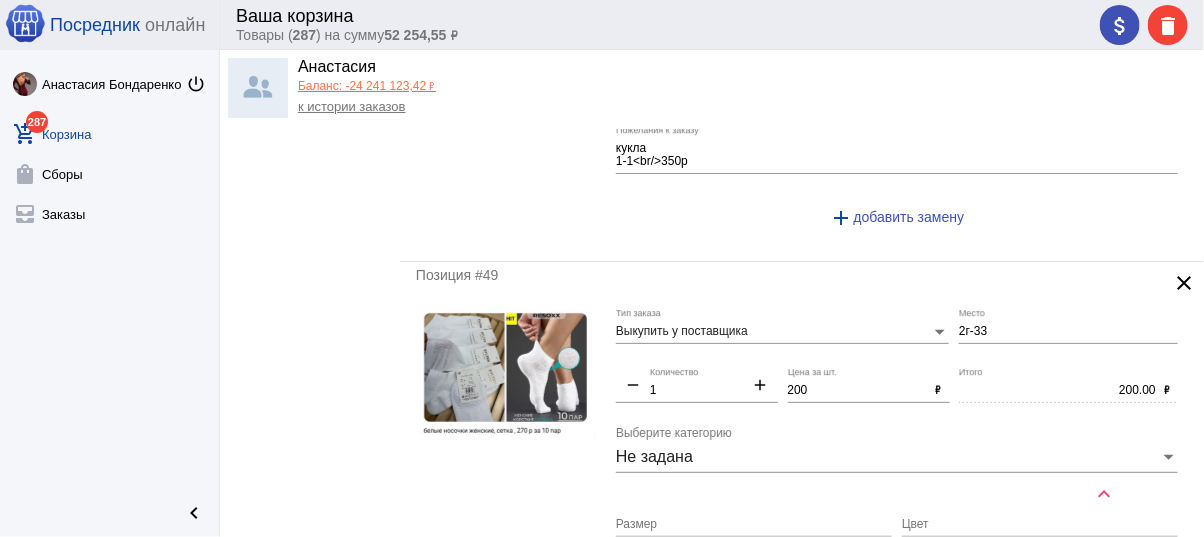 type on "3-3" 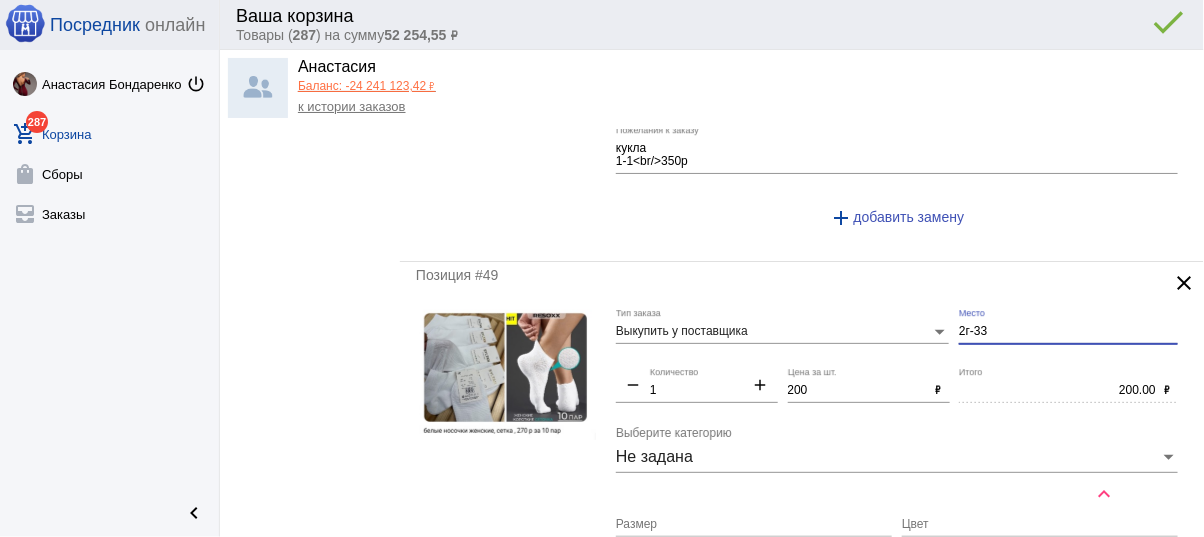 drag, startPoint x: 985, startPoint y: 317, endPoint x: 883, endPoint y: 310, distance: 102.239914 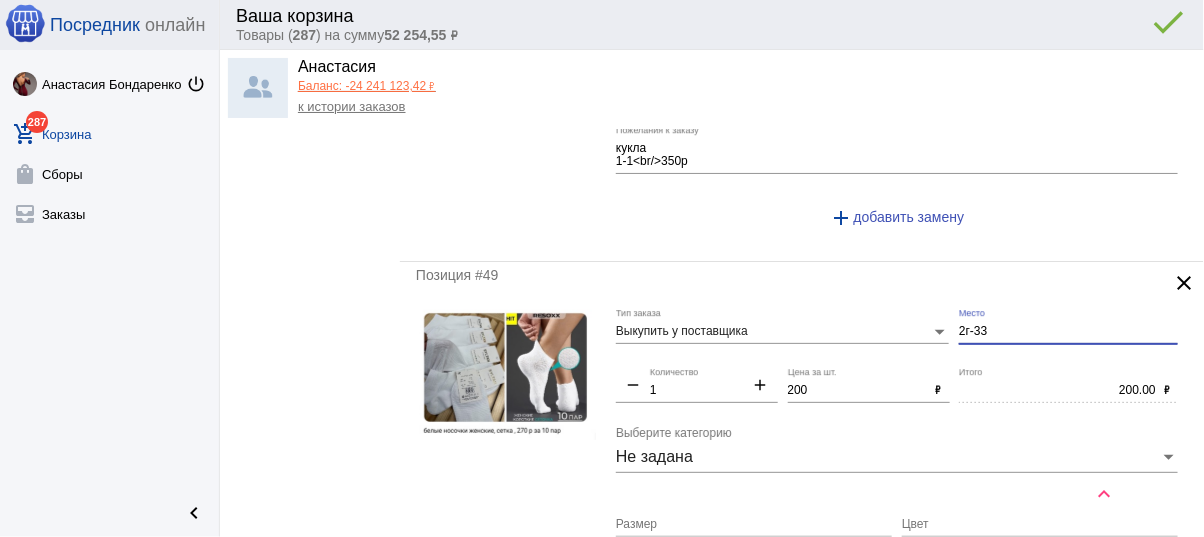 click on "Выкупить у поставщика Тип заказа 2г-33 Место remove 1 Количество add 200 Цена за шт. ₽ 200.00 Итого ₽ Не задана Выберите категорию Размер Цвет носки сеточка
2г-33<br/>270р Пожелания к заказу add  добавить замену" 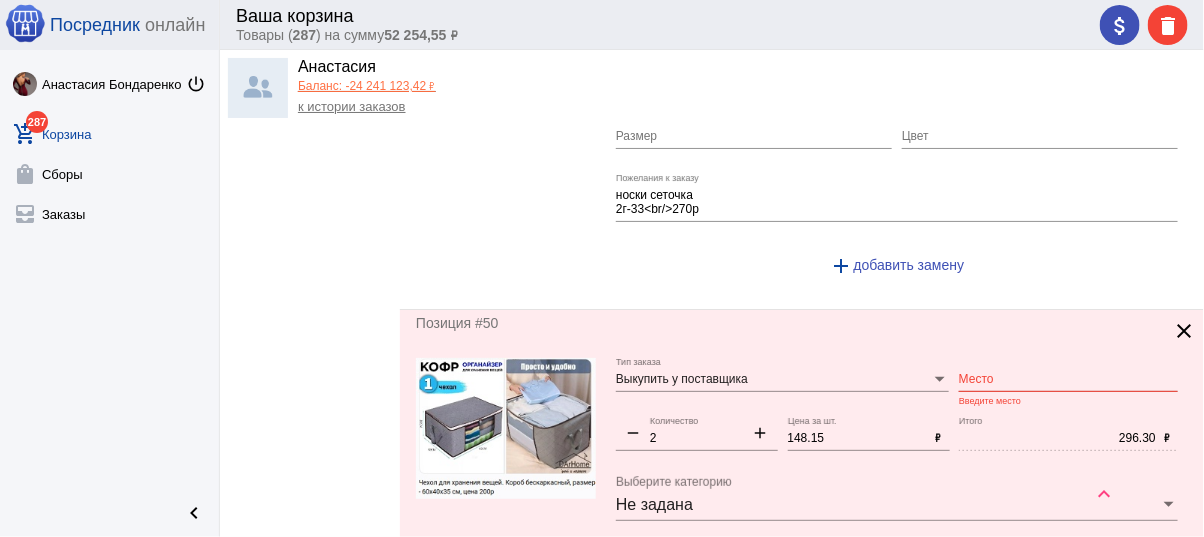 scroll, scrollTop: 3920, scrollLeft: 0, axis: vertical 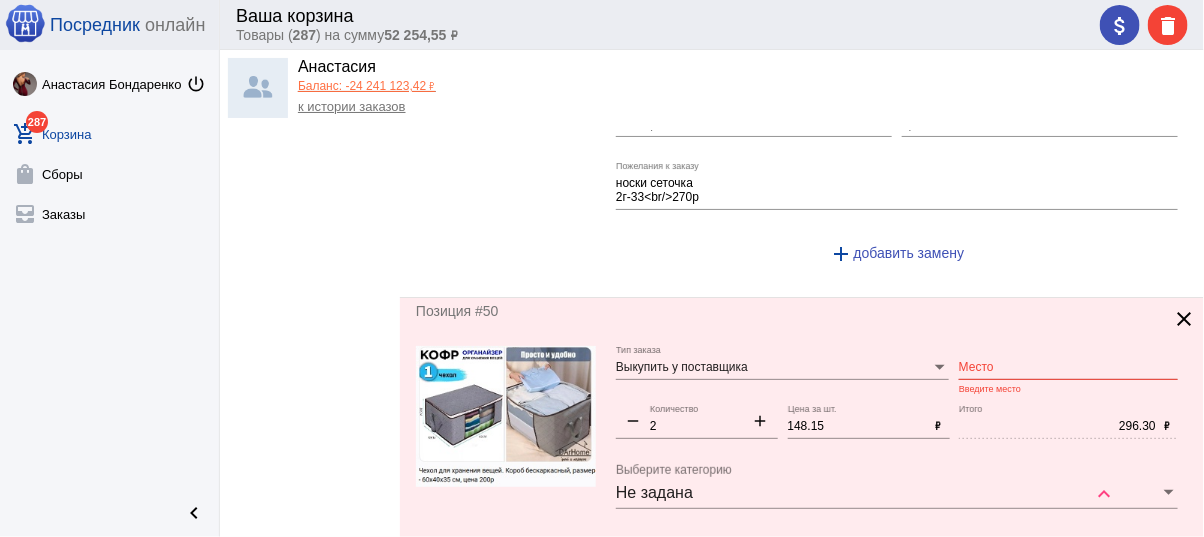 type on "3-3" 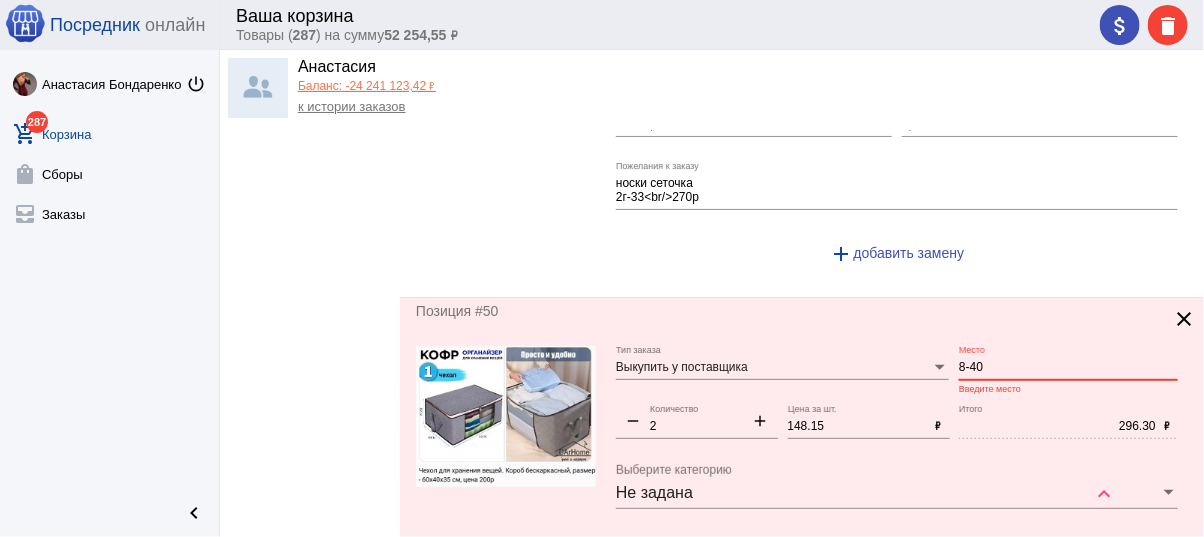 drag, startPoint x: 983, startPoint y: 350, endPoint x: 926, endPoint y: 339, distance: 58.0517 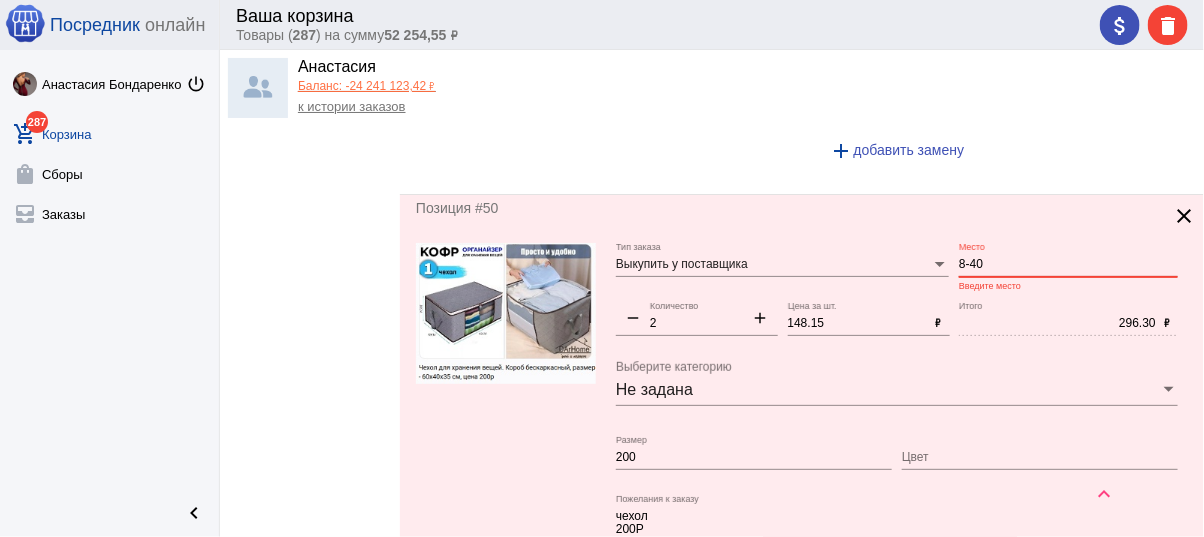 scroll, scrollTop: 4240, scrollLeft: 0, axis: vertical 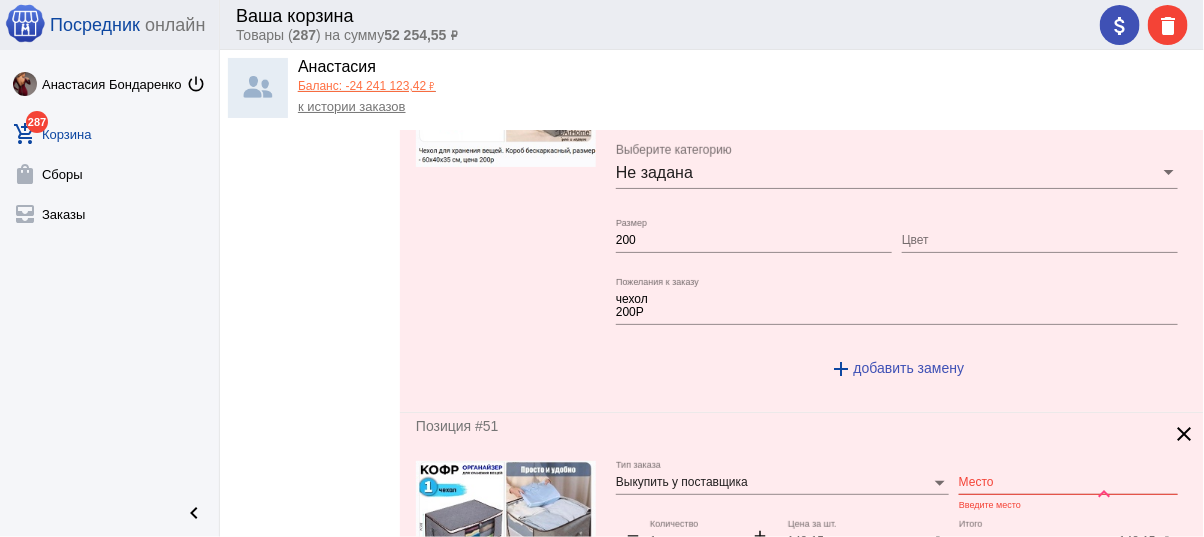 type on "8-40" 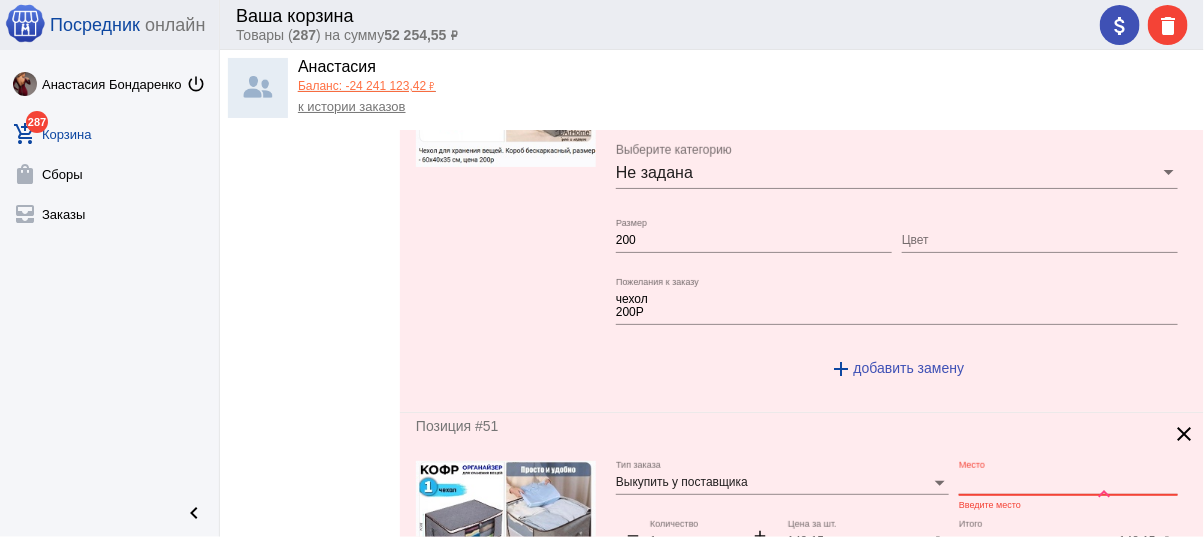 click on "Место" at bounding box center [1068, 483] 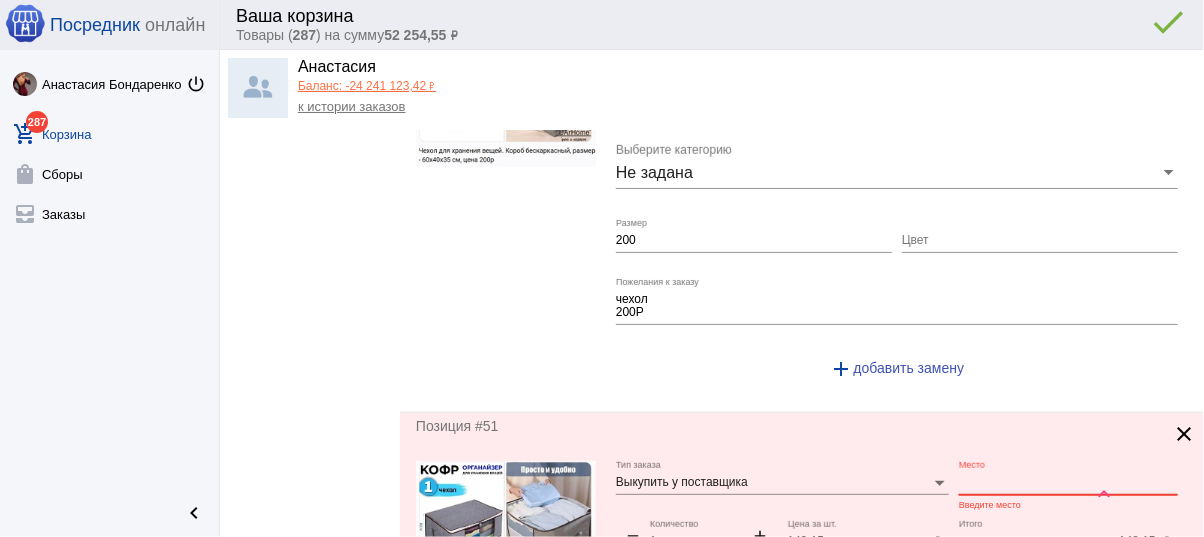paste on "8-40" 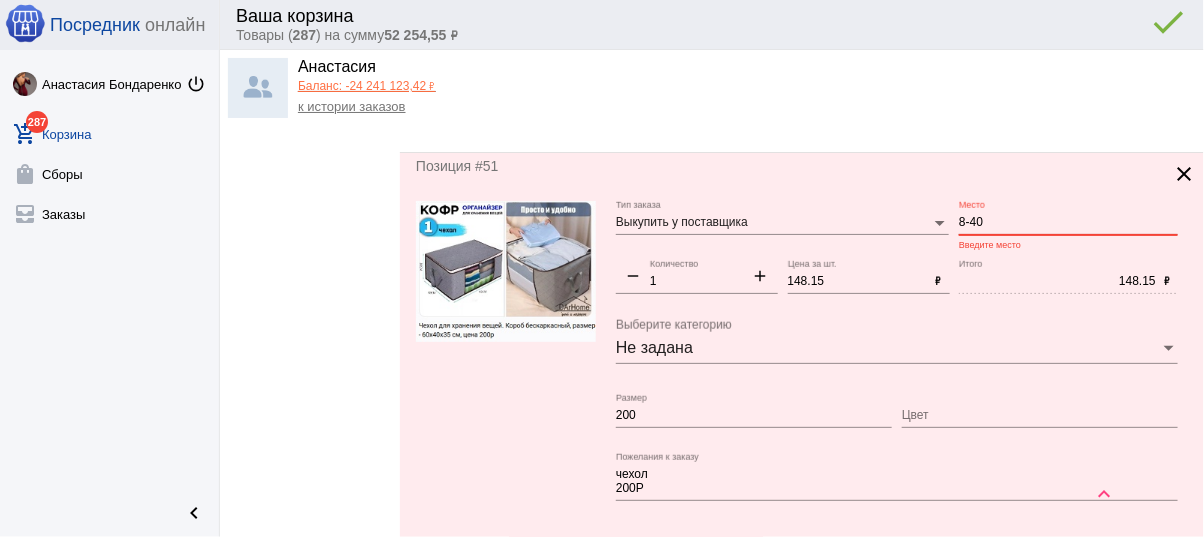 scroll, scrollTop: 4640, scrollLeft: 0, axis: vertical 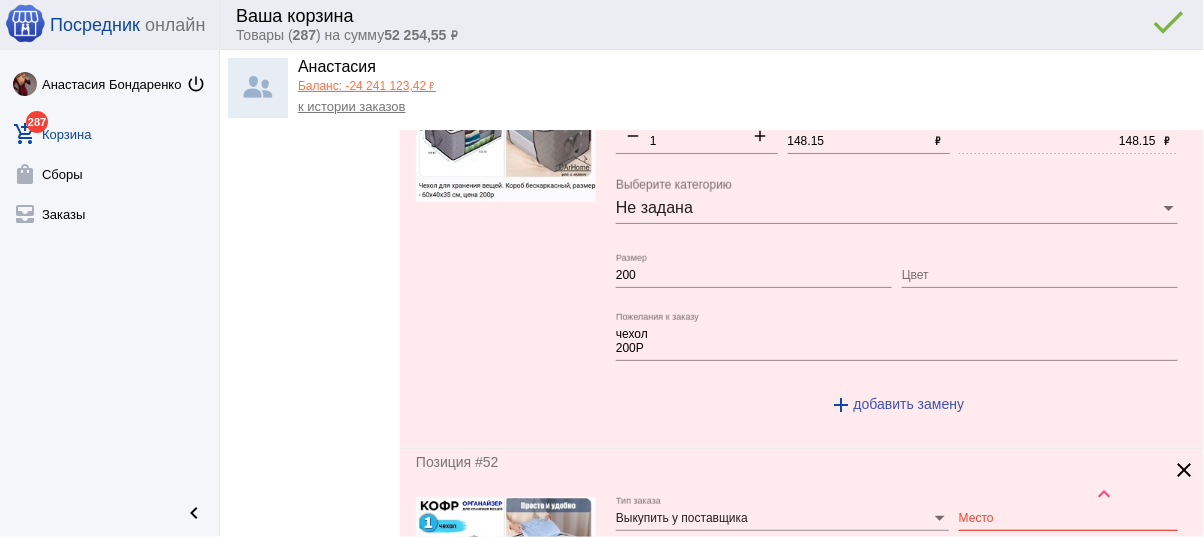 type on "8-40" 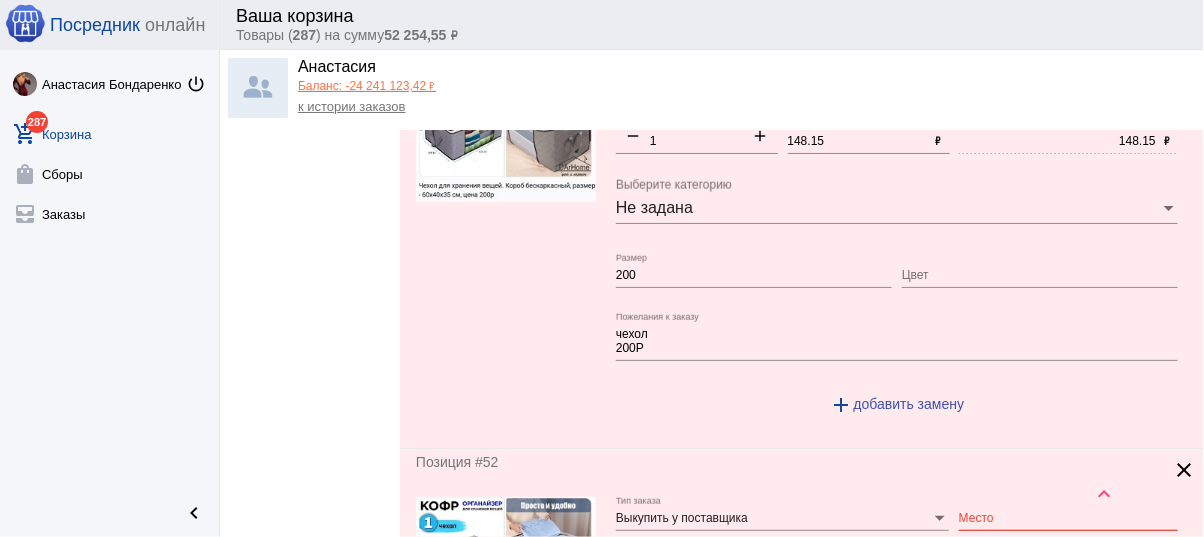 click on "Место" at bounding box center [1068, 519] 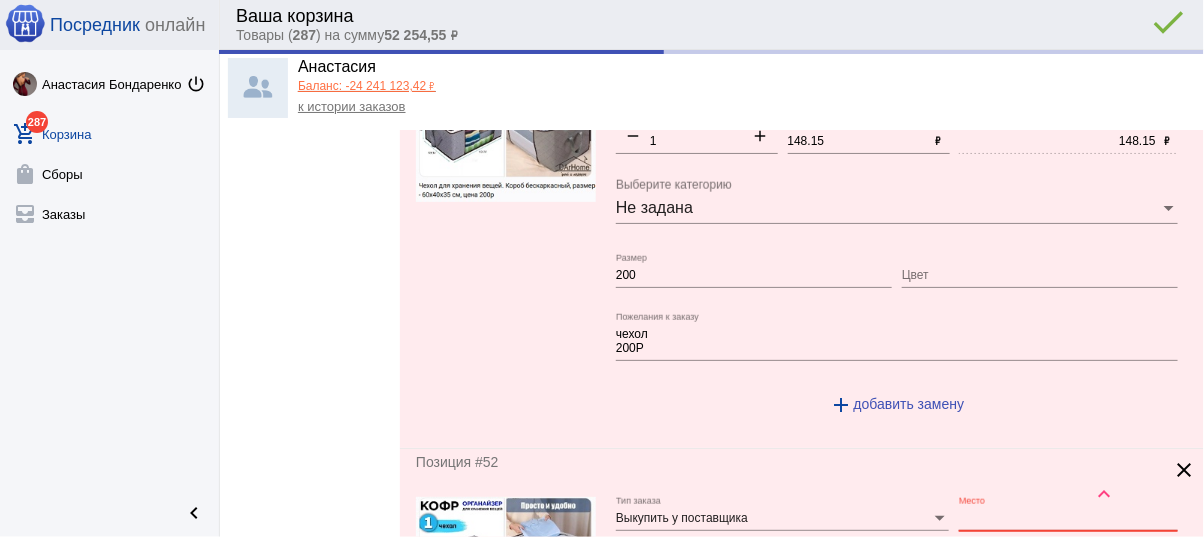 paste on "8-40" 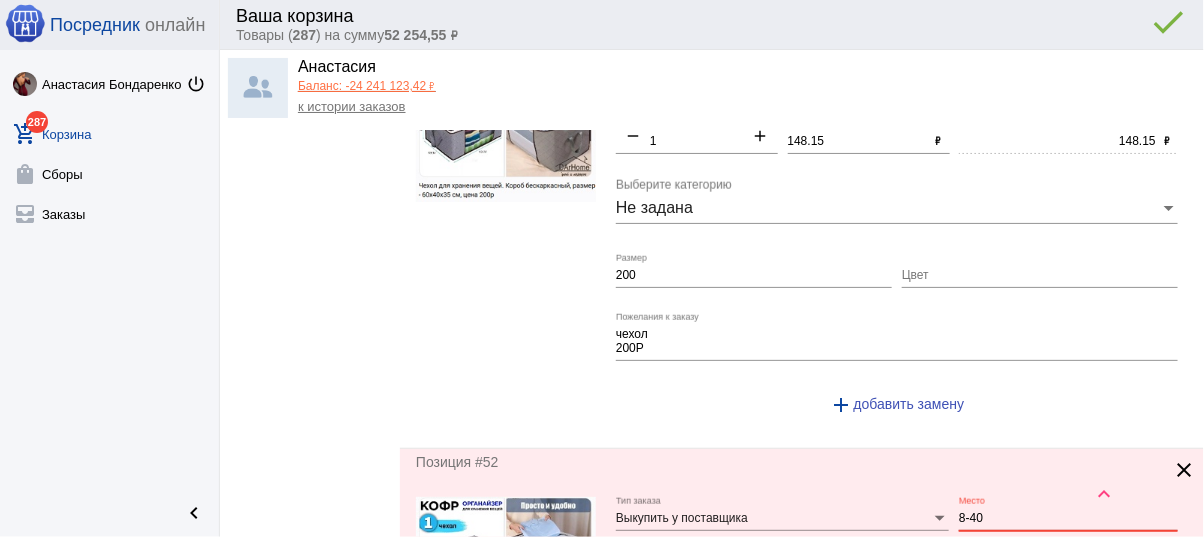 scroll, scrollTop: 4960, scrollLeft: 0, axis: vertical 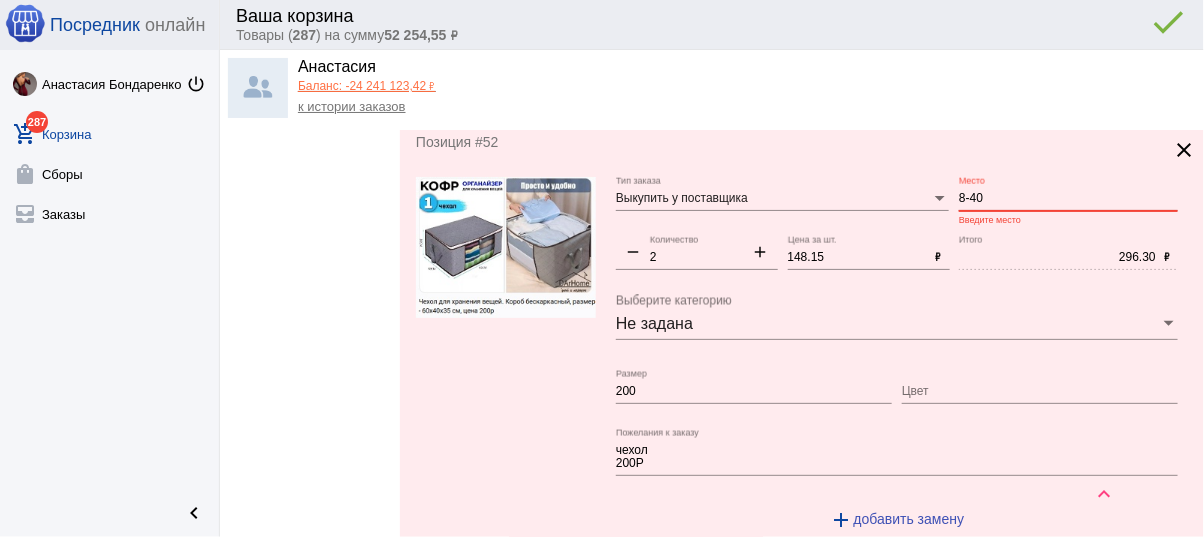 type on "8-40" 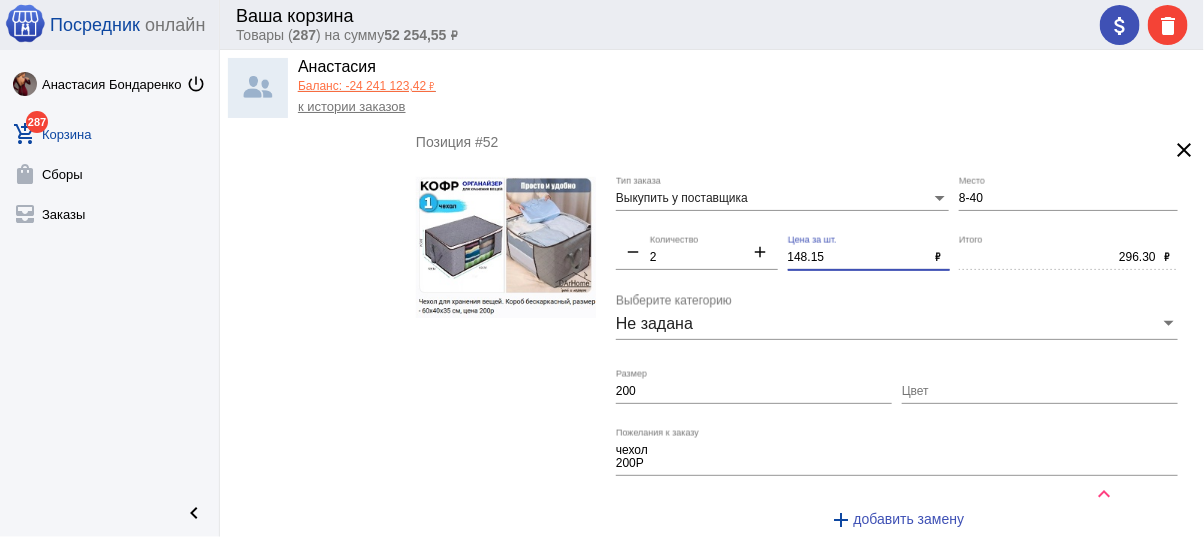 drag, startPoint x: 833, startPoint y: 243, endPoint x: 765, endPoint y: 237, distance: 68.26419 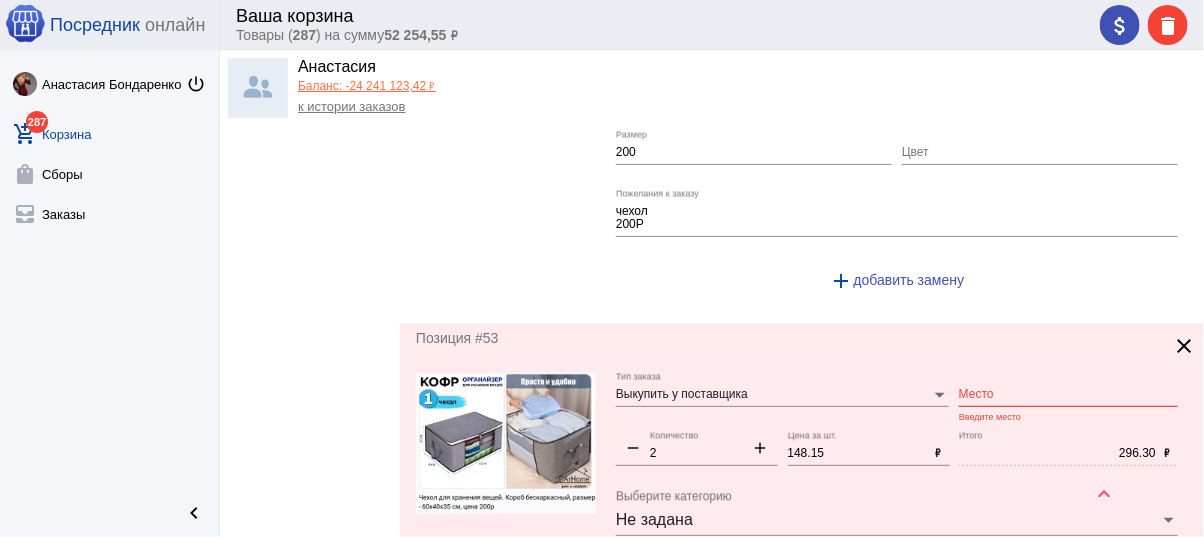 scroll, scrollTop: 5200, scrollLeft: 0, axis: vertical 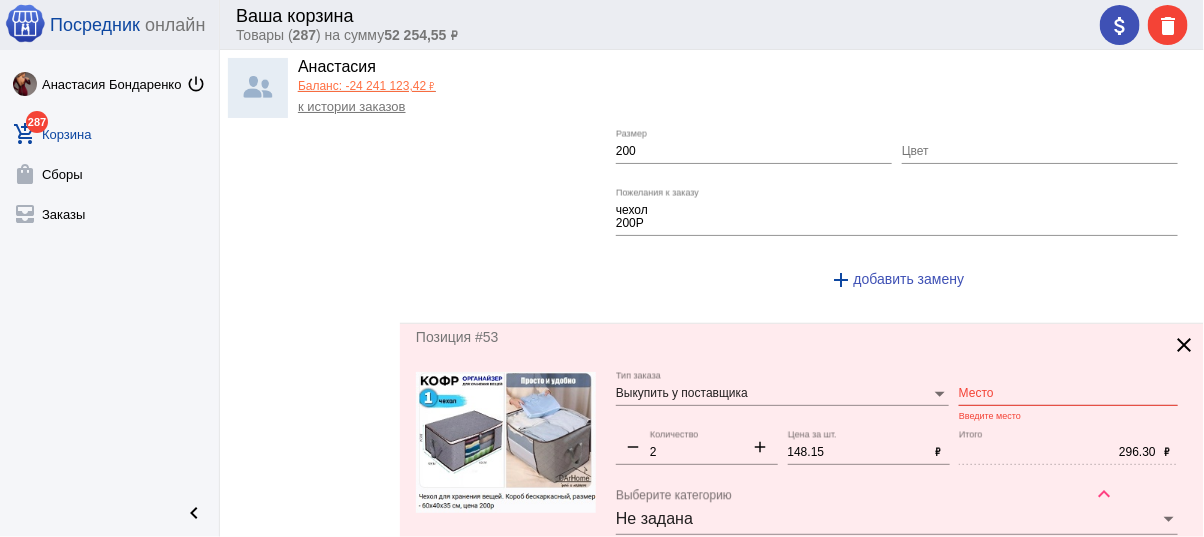 type on "150" 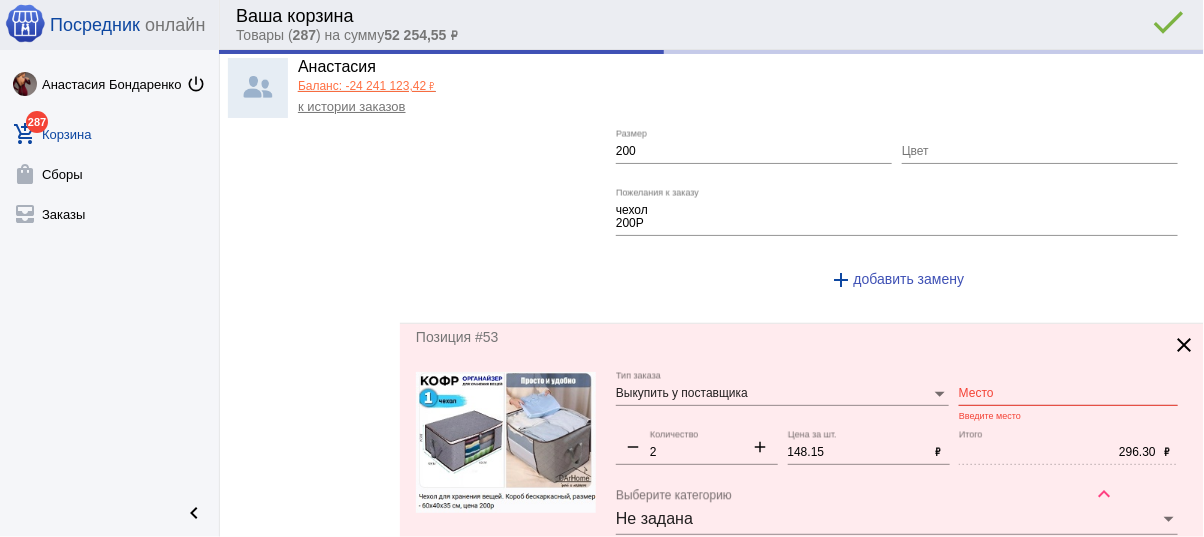 type on "300.00" 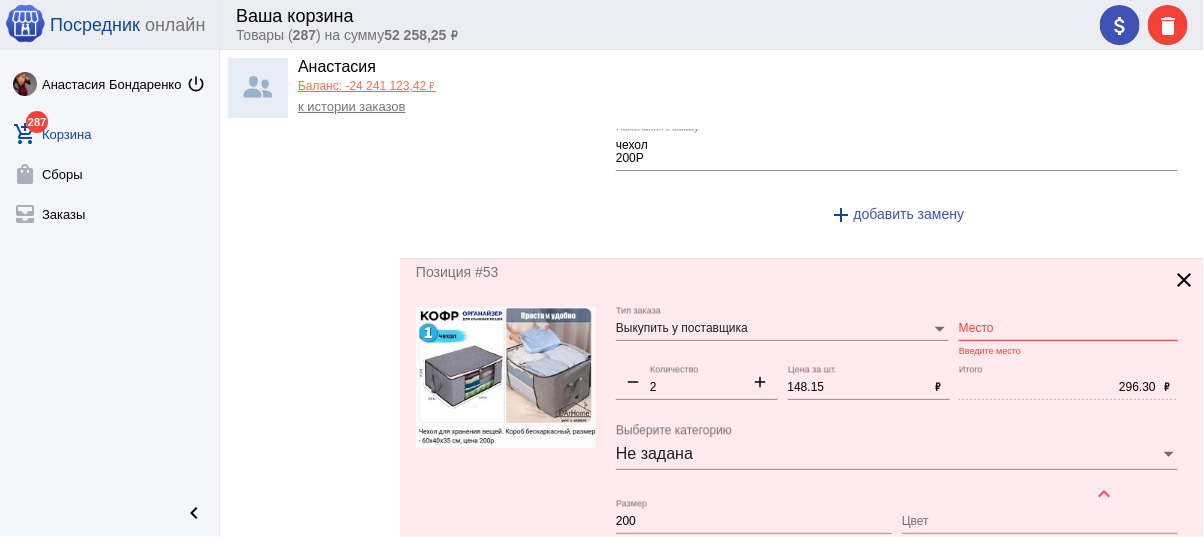 scroll, scrollTop: 5280, scrollLeft: 0, axis: vertical 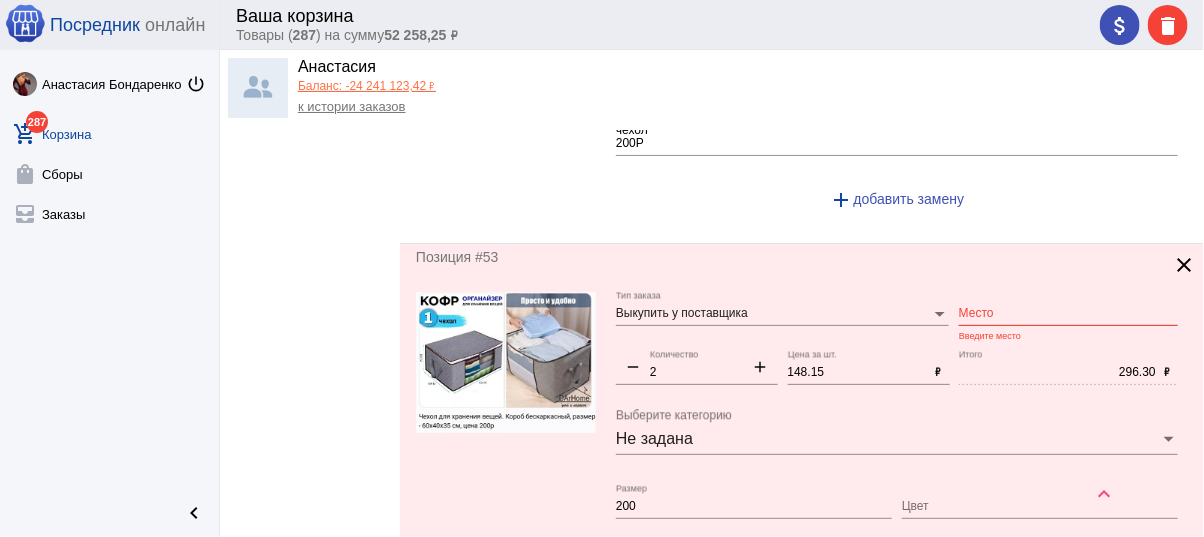 click on "Место" at bounding box center (1068, 314) 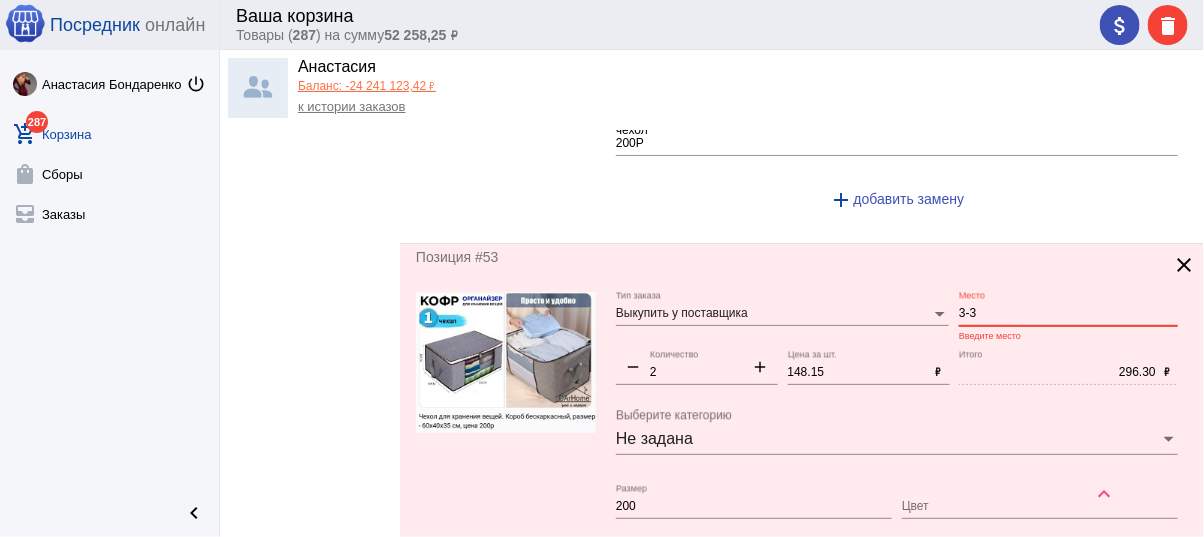 drag, startPoint x: 935, startPoint y: 292, endPoint x: 915, endPoint y: 287, distance: 20.615528 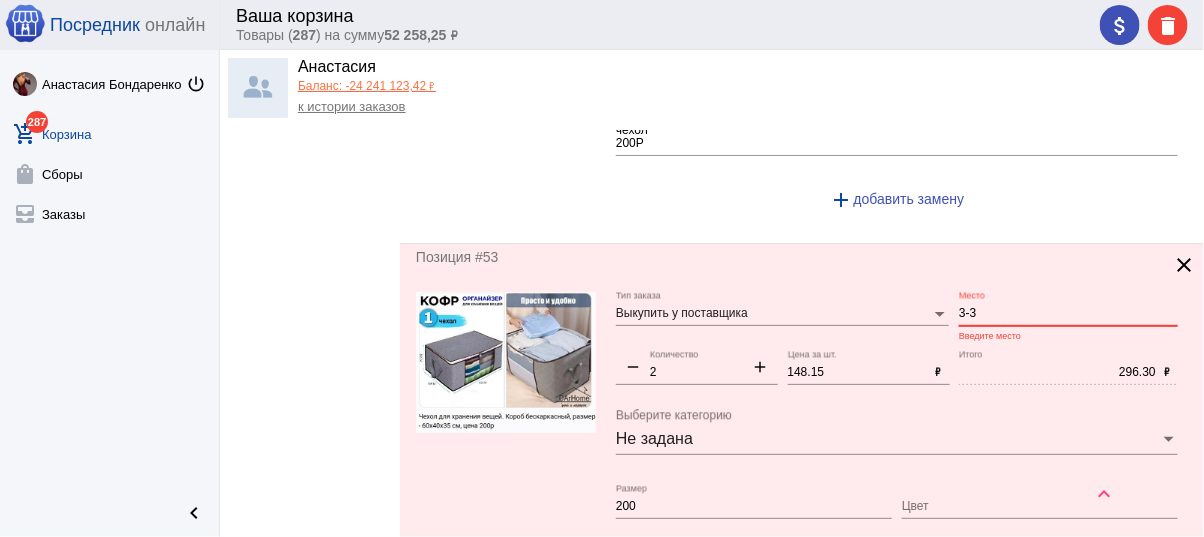 click on "Выкупить у поставщика Тип заказа 3-3 Место Введите место remove 2 Количество add 148.15 Цена за шт. ₽ 296.30 Итого ₽ Не задана Выберите категорию 200 Размер Цвет чехол
200Р Пожелания к заказу add  добавить замену" 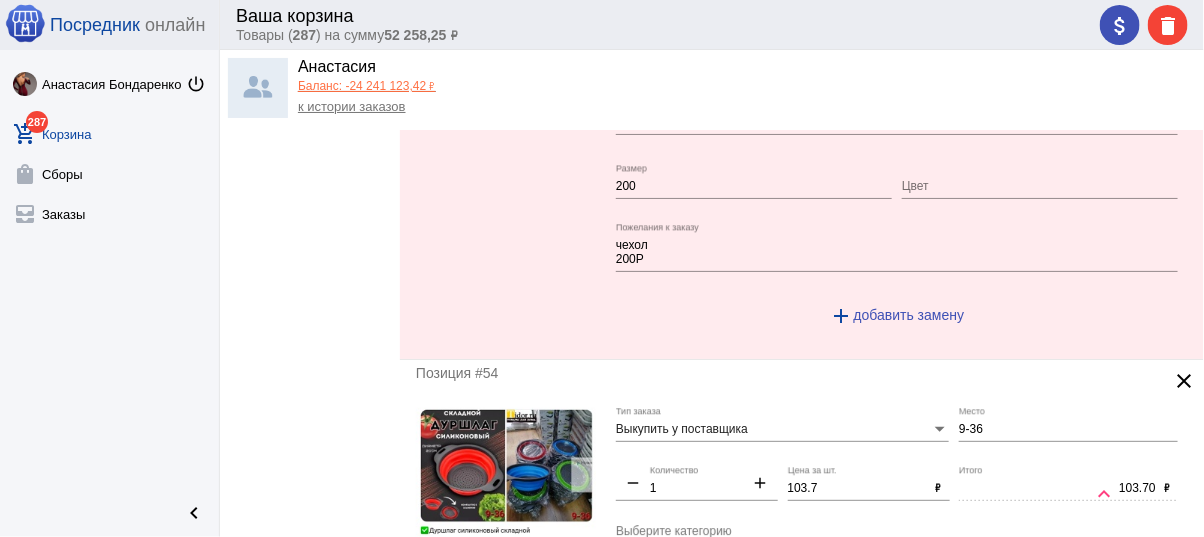 scroll, scrollTop: 5680, scrollLeft: 0, axis: vertical 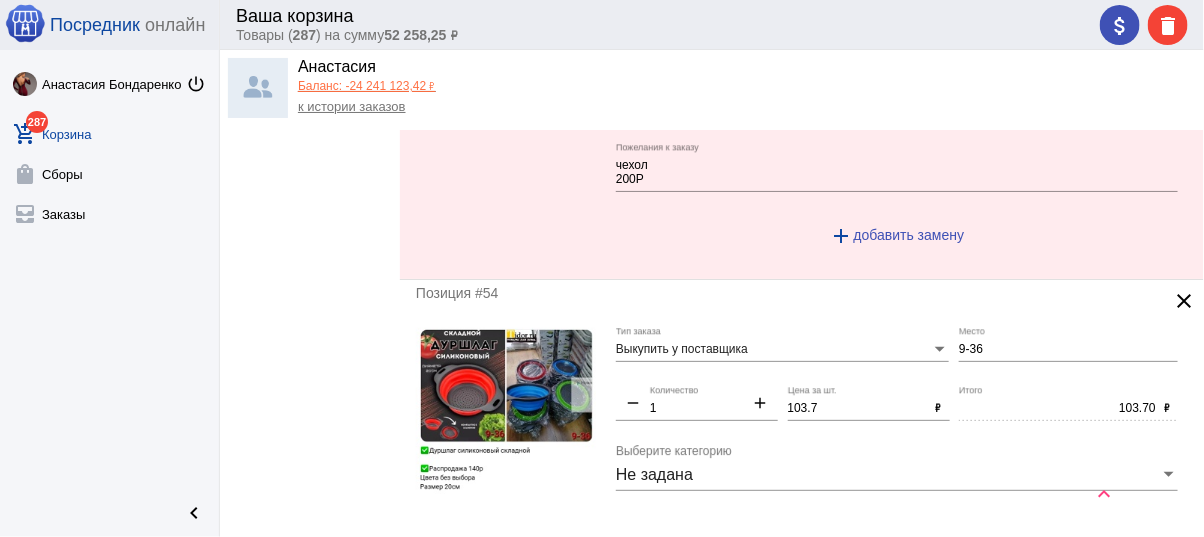 type on "3-3" 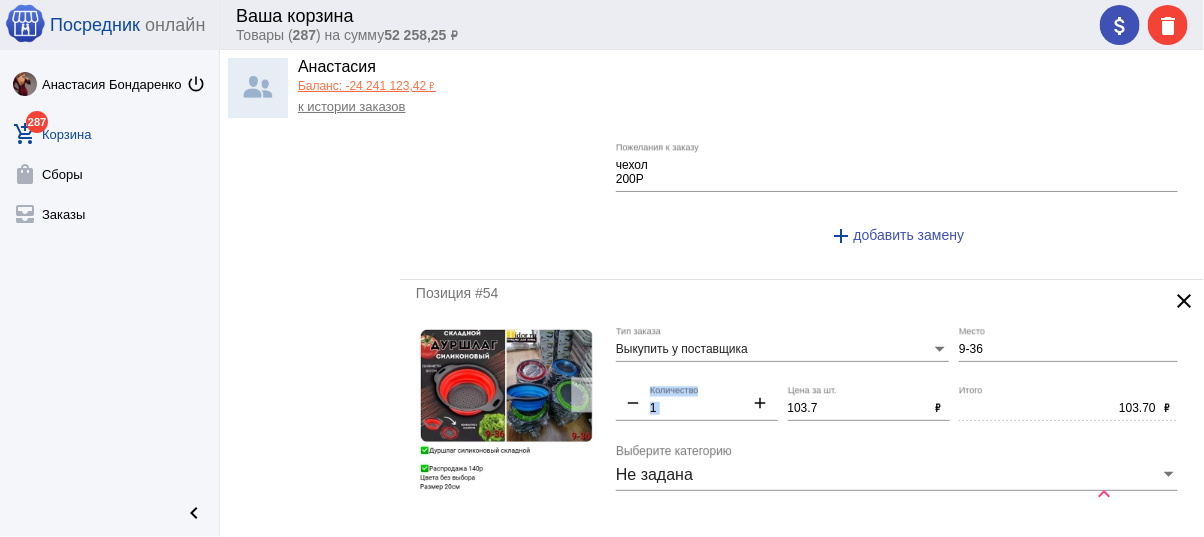 drag, startPoint x: 825, startPoint y: 394, endPoint x: 704, endPoint y: 381, distance: 121.69634 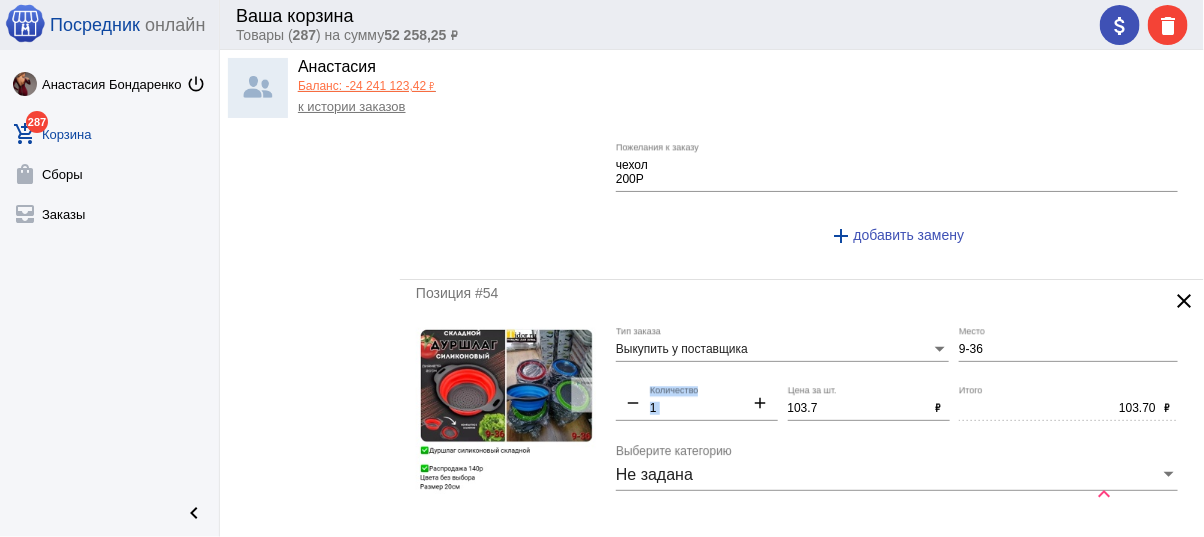 click on "103.7 Цена за шт. ₽" 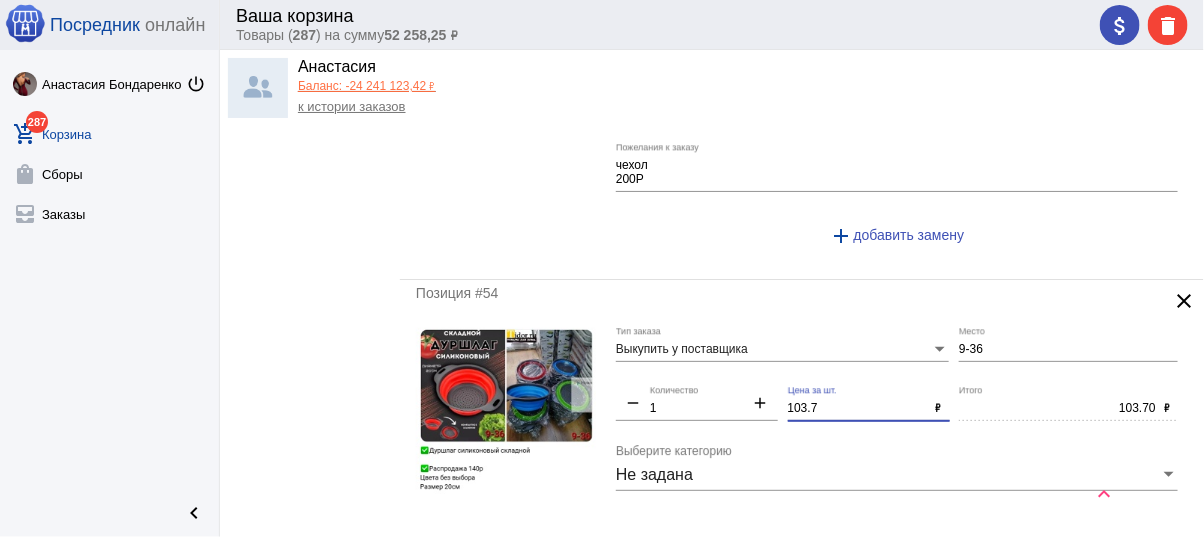 click on "103.7" at bounding box center (858, 409) 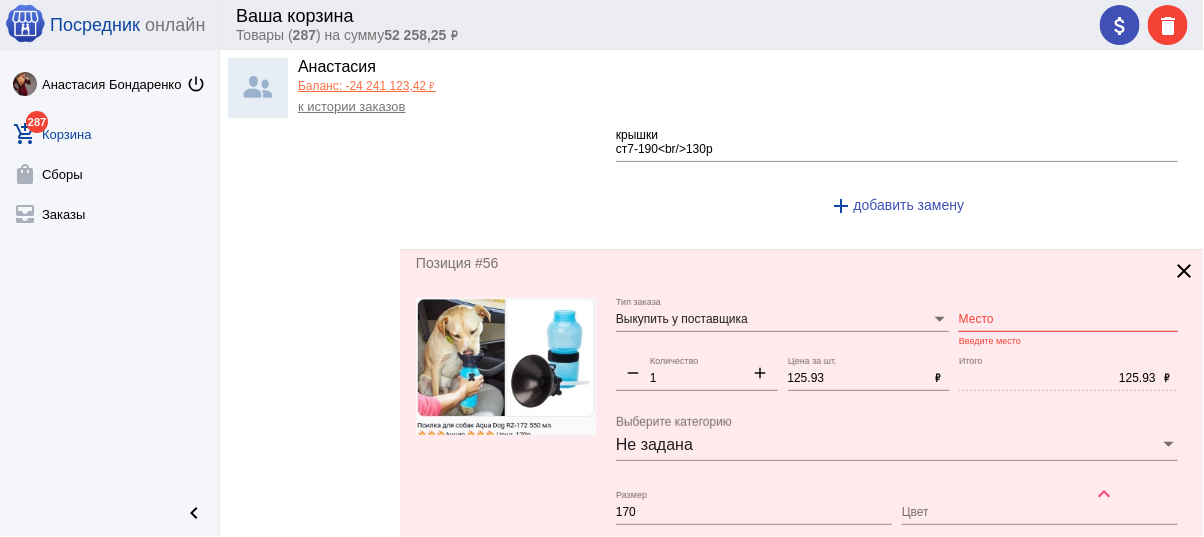 scroll, scrollTop: 6640, scrollLeft: 0, axis: vertical 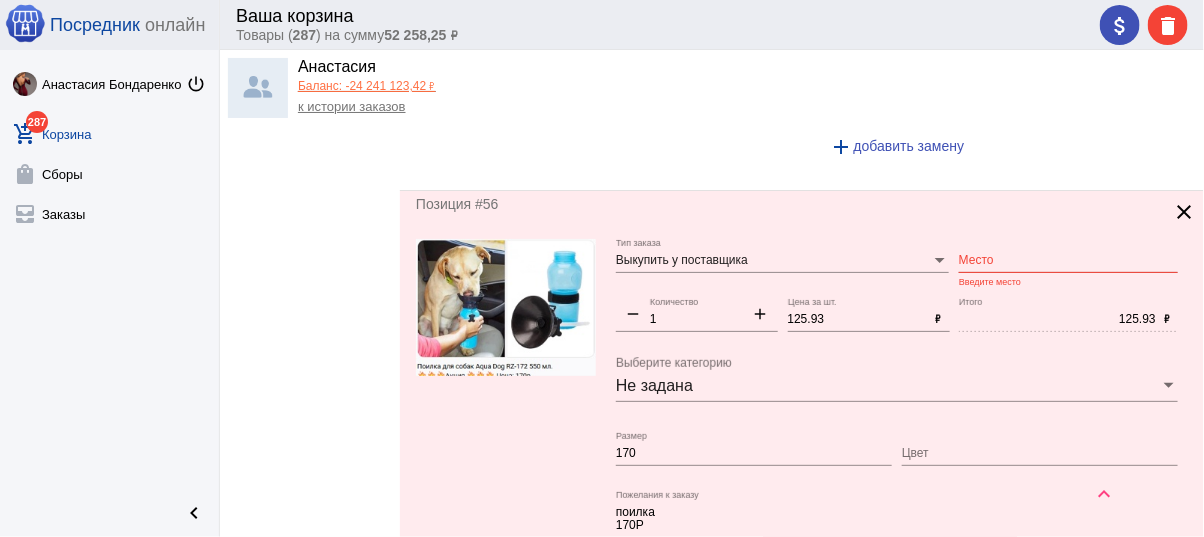 click on "Место" 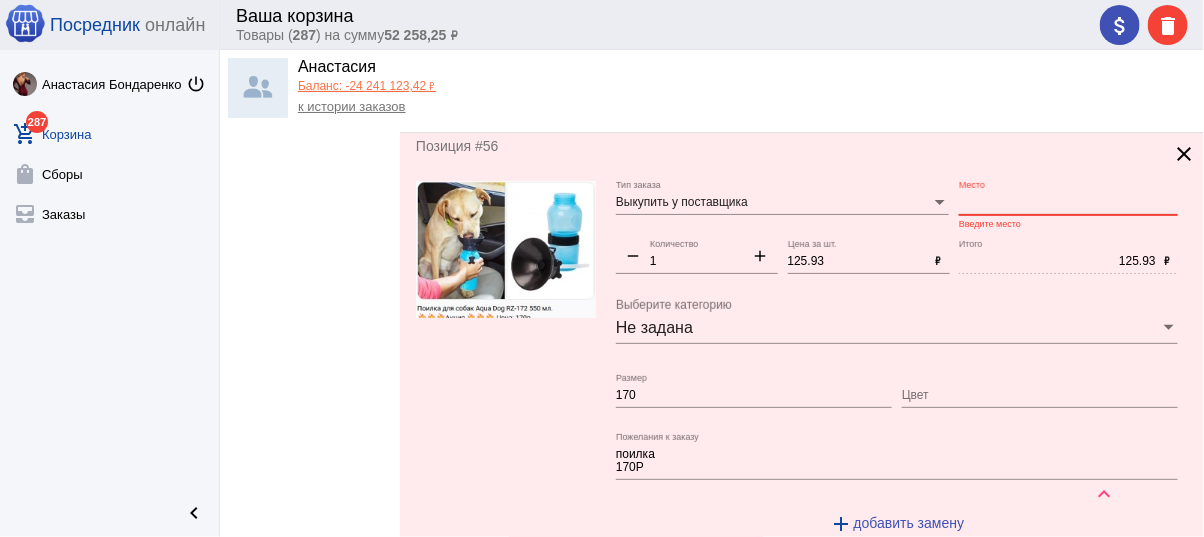 scroll, scrollTop: 6720, scrollLeft: 0, axis: vertical 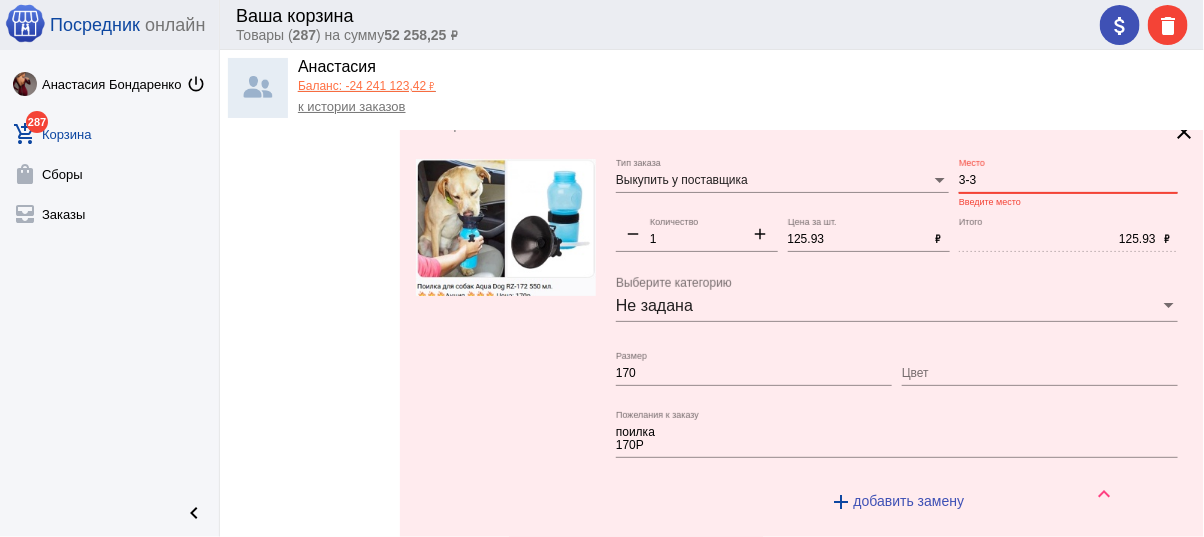 drag, startPoint x: 979, startPoint y: 161, endPoint x: 899, endPoint y: 148, distance: 81.04937 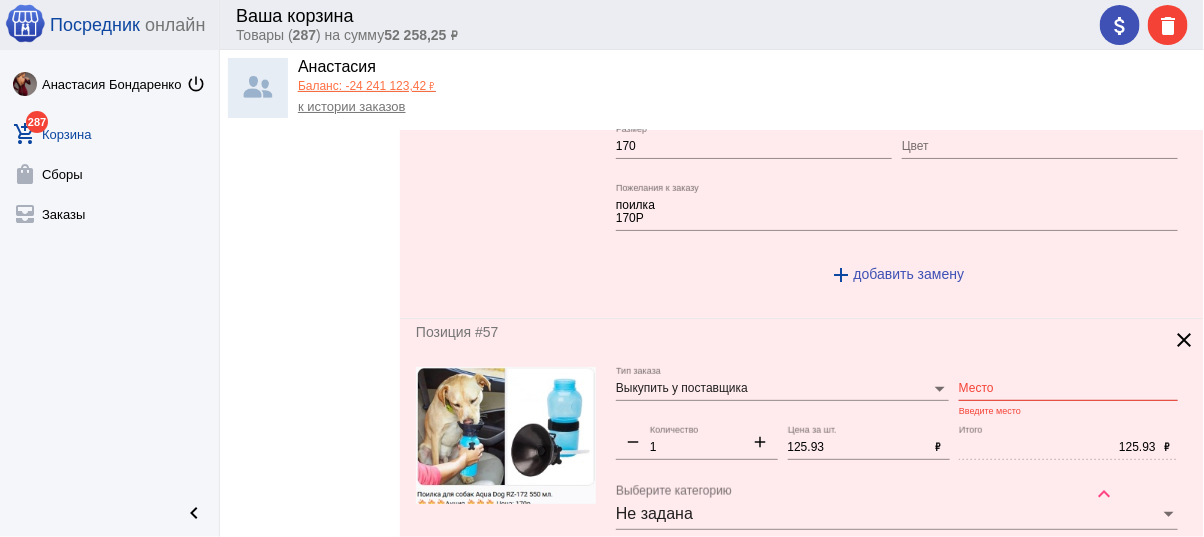 scroll, scrollTop: 6960, scrollLeft: 0, axis: vertical 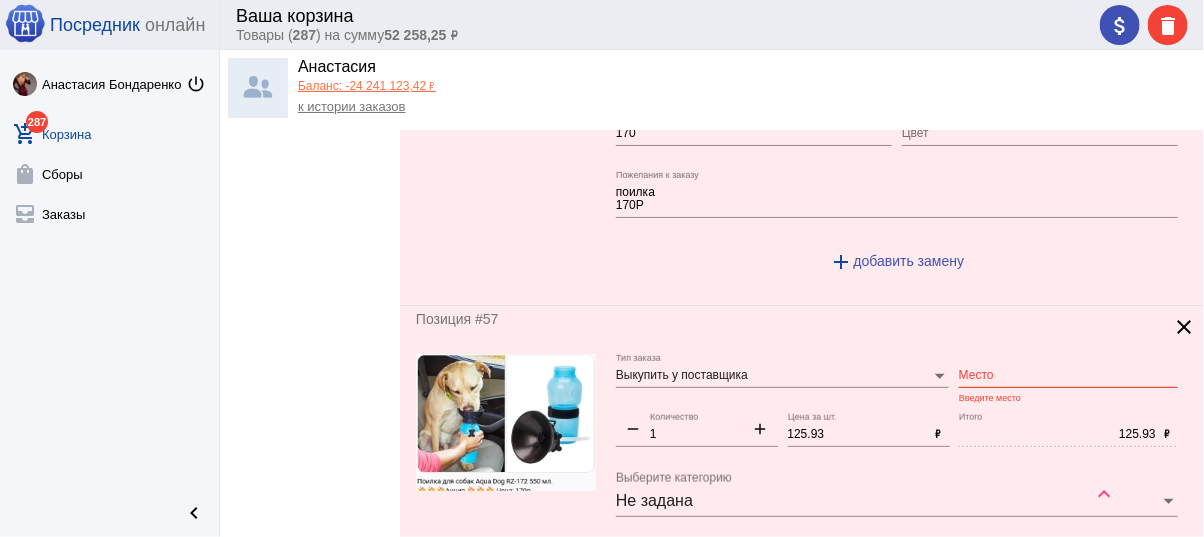 type on "3-3" 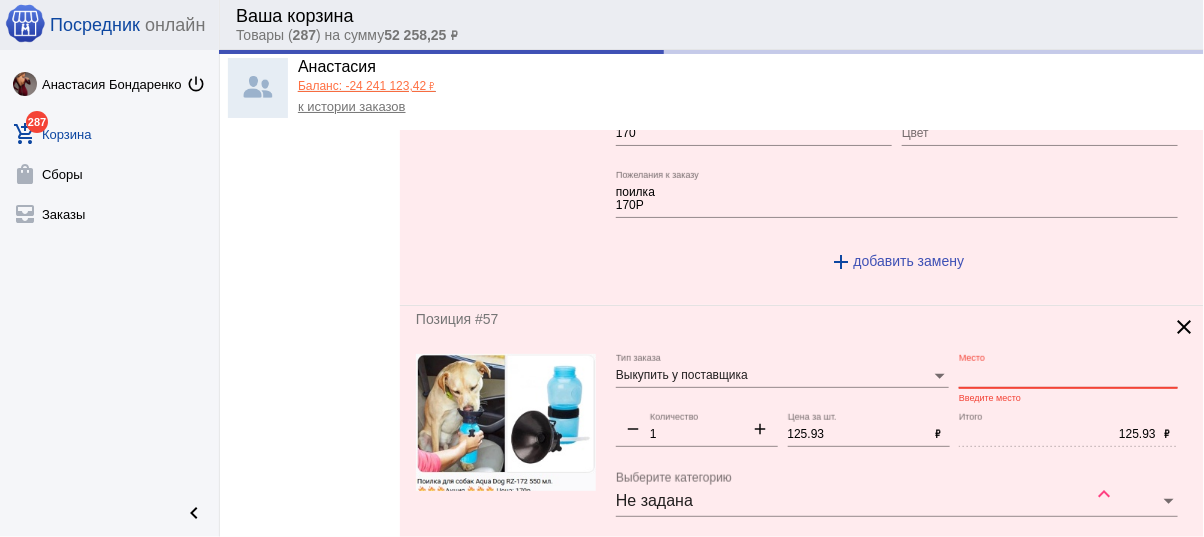 paste on "3-3" 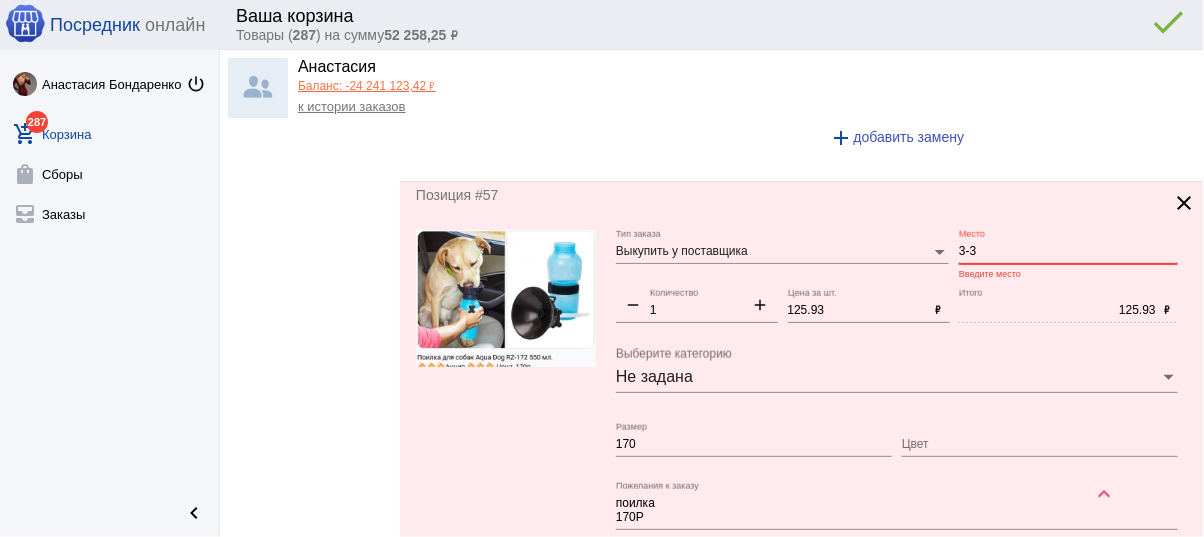 scroll, scrollTop: 6960, scrollLeft: 0, axis: vertical 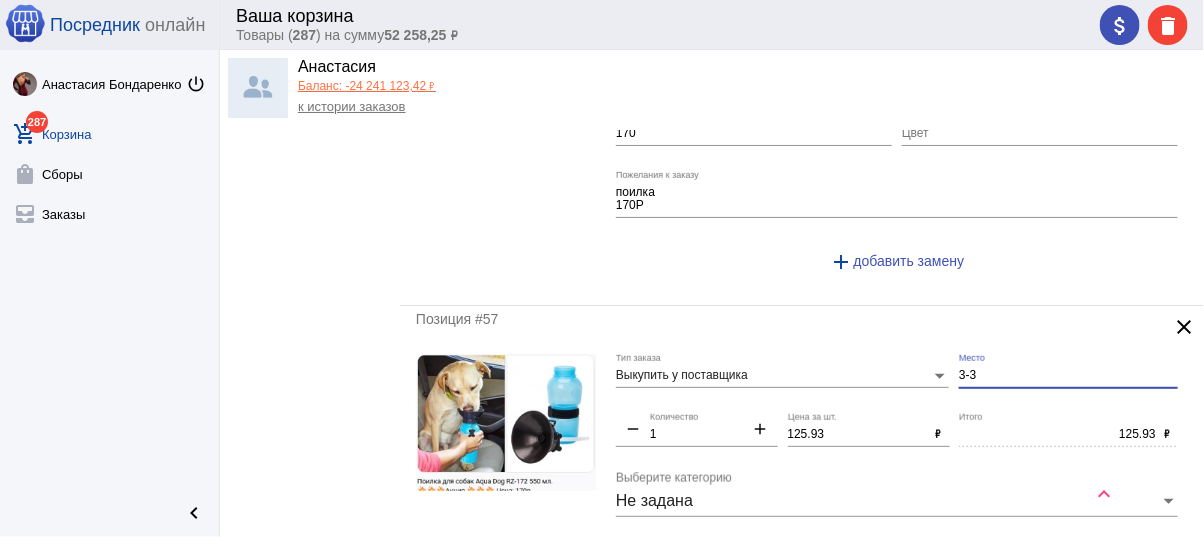 drag, startPoint x: 981, startPoint y: 351, endPoint x: 909, endPoint y: 333, distance: 74.215904 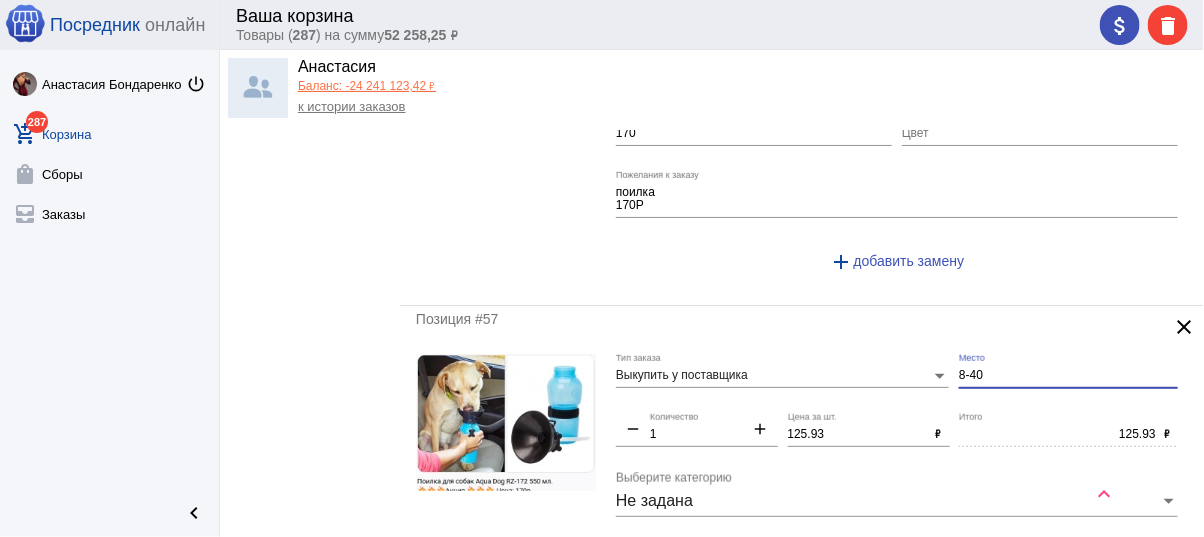 drag, startPoint x: 983, startPoint y: 351, endPoint x: 817, endPoint y: 333, distance: 166.97305 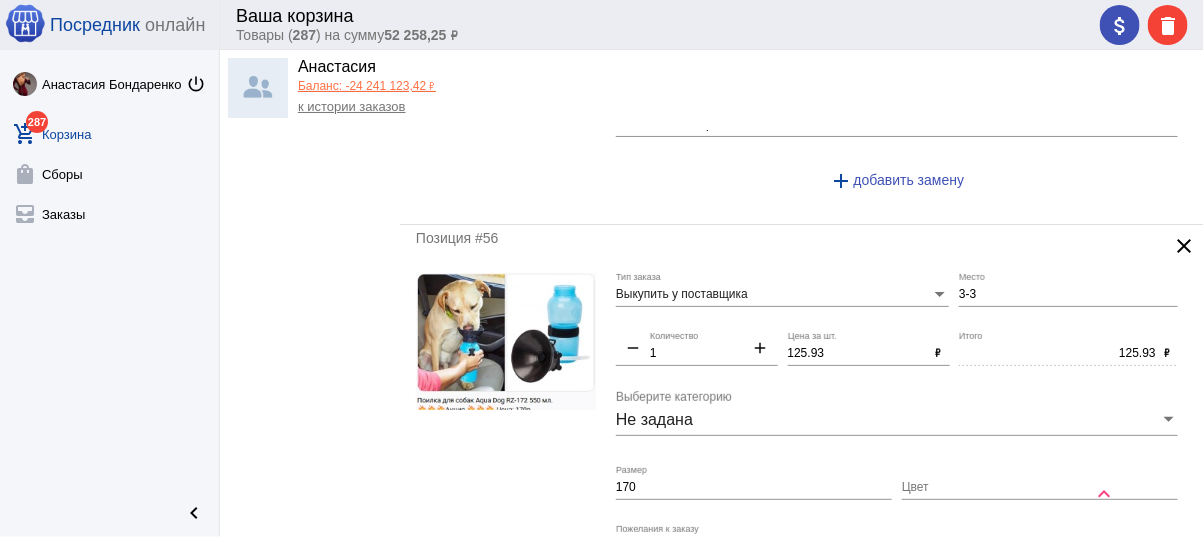 scroll, scrollTop: 6560, scrollLeft: 0, axis: vertical 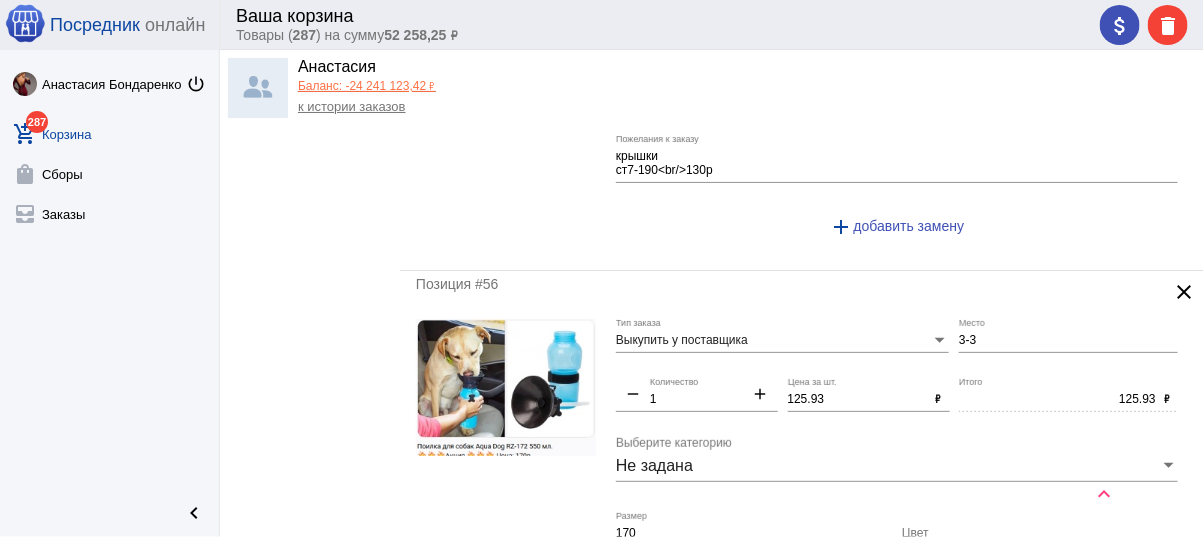 type on "8-40" 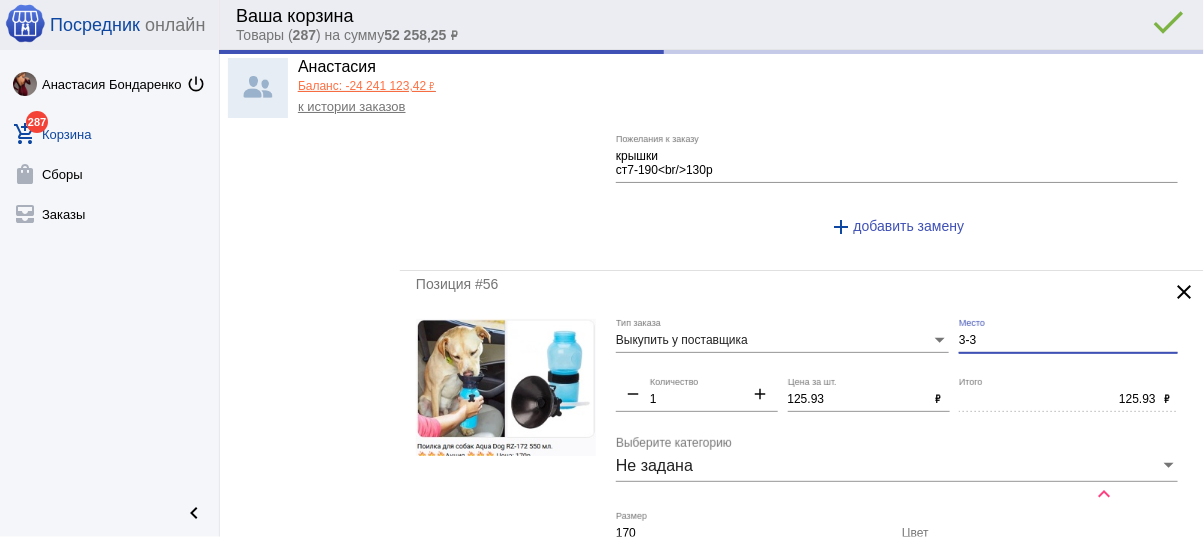 drag, startPoint x: 976, startPoint y: 310, endPoint x: 931, endPoint y: 306, distance: 45.17743 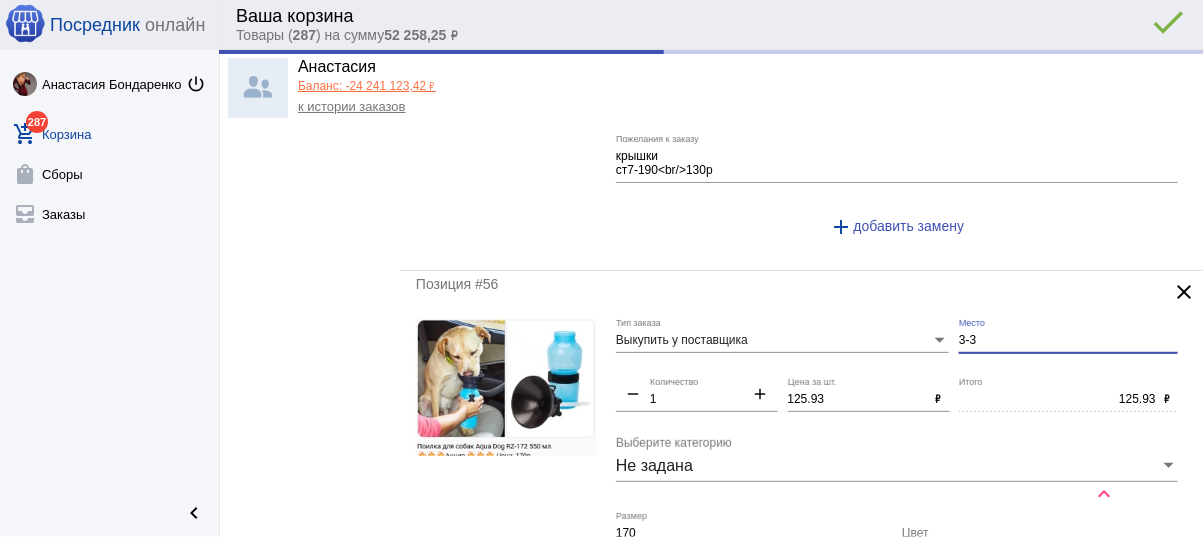 paste on "8-40" 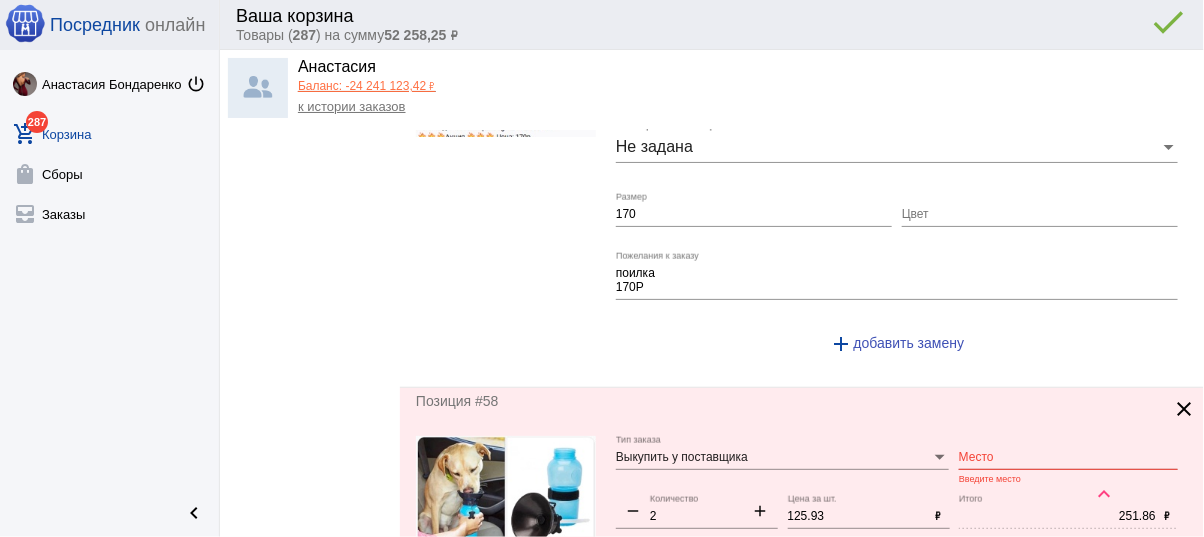 scroll, scrollTop: 7360, scrollLeft: 0, axis: vertical 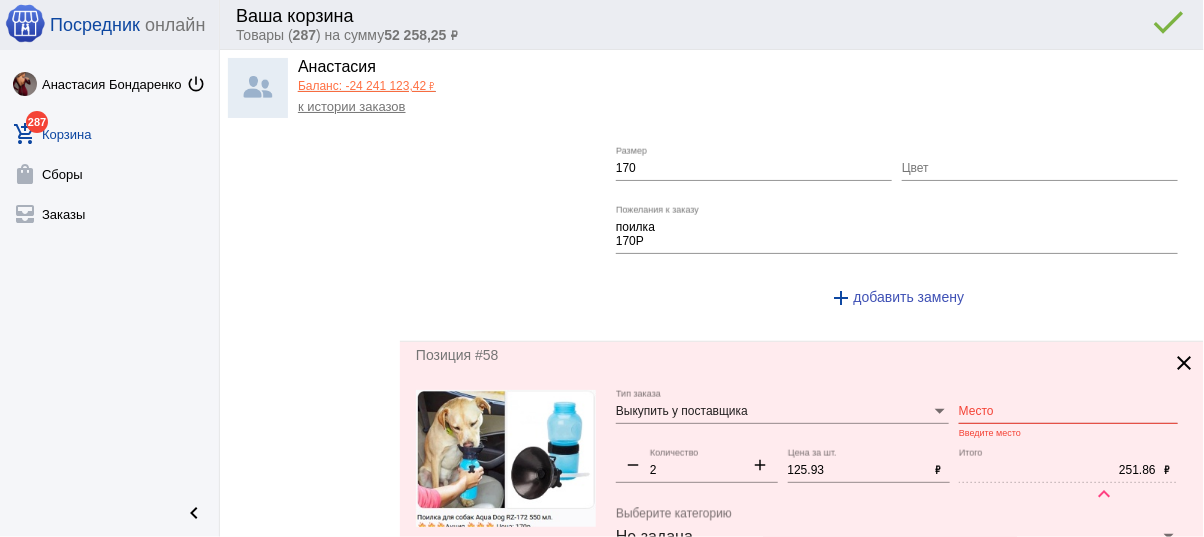 type on "8-40" 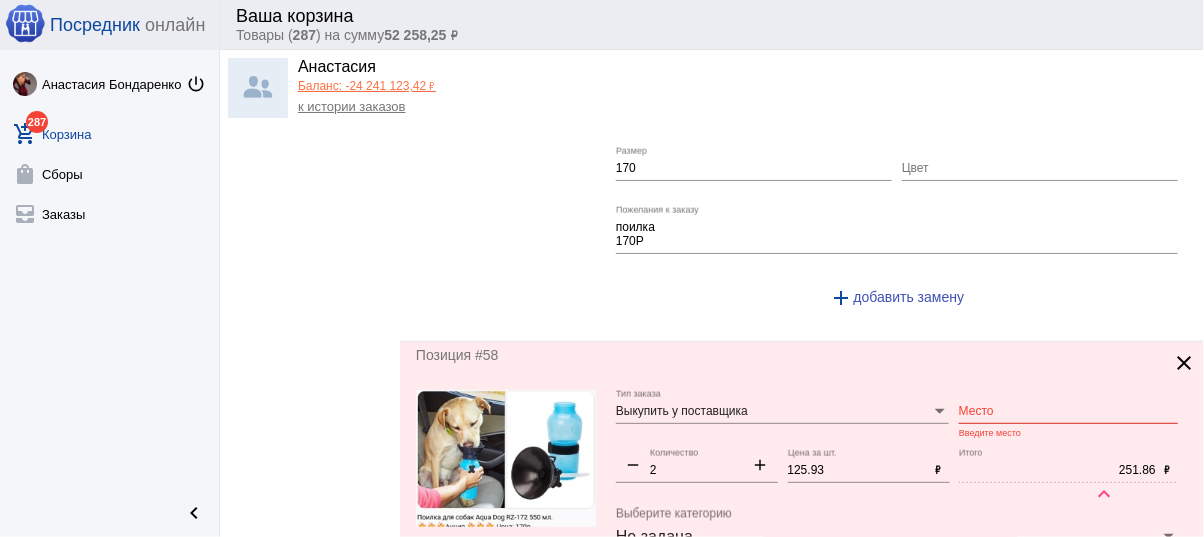click on "Место" at bounding box center (1068, 412) 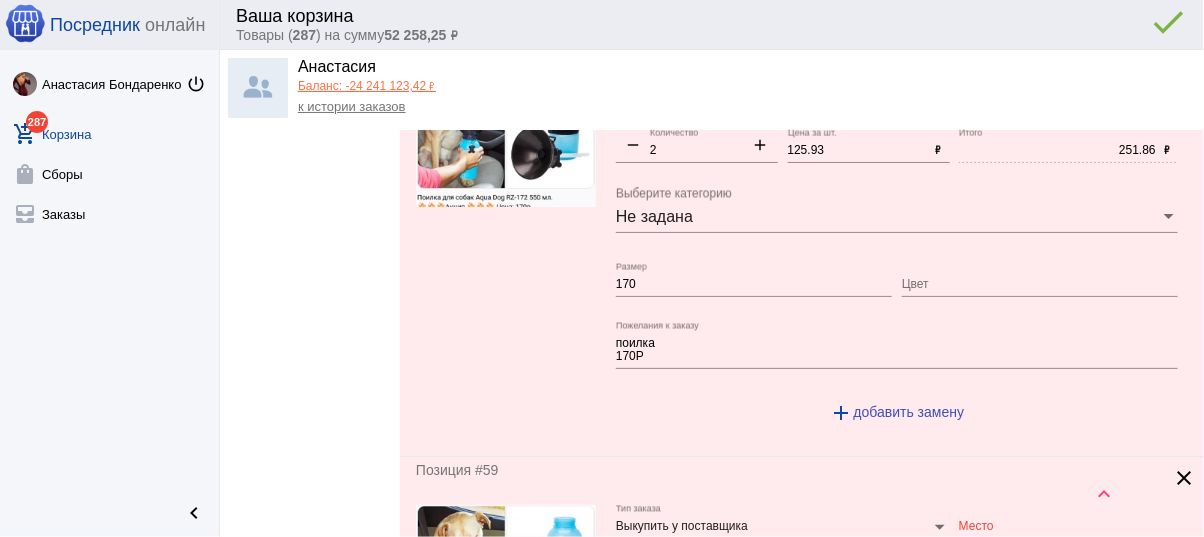 scroll, scrollTop: 7440, scrollLeft: 0, axis: vertical 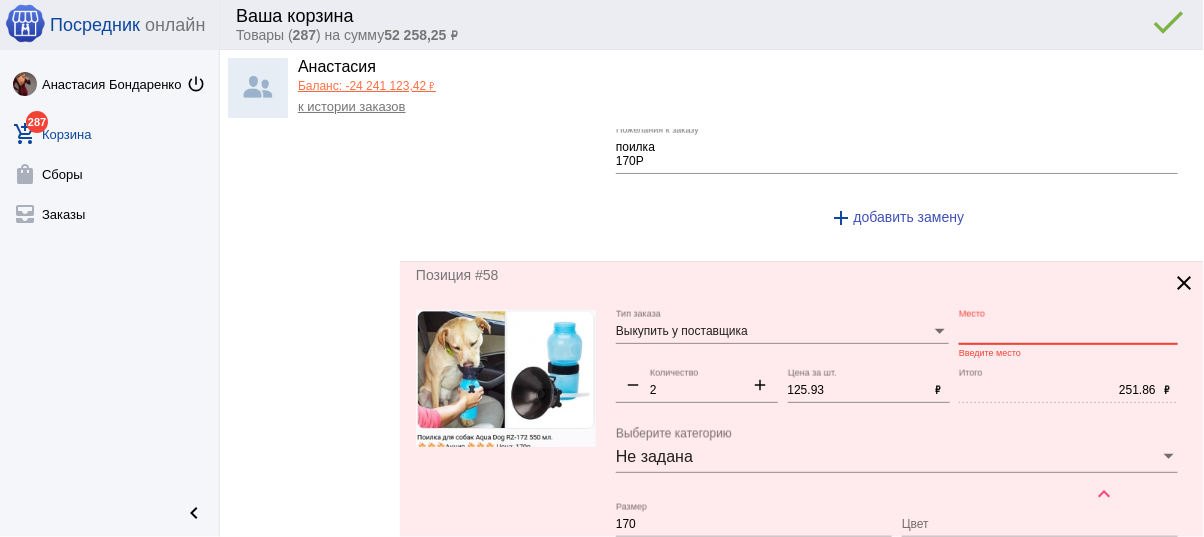 paste on "8-40" 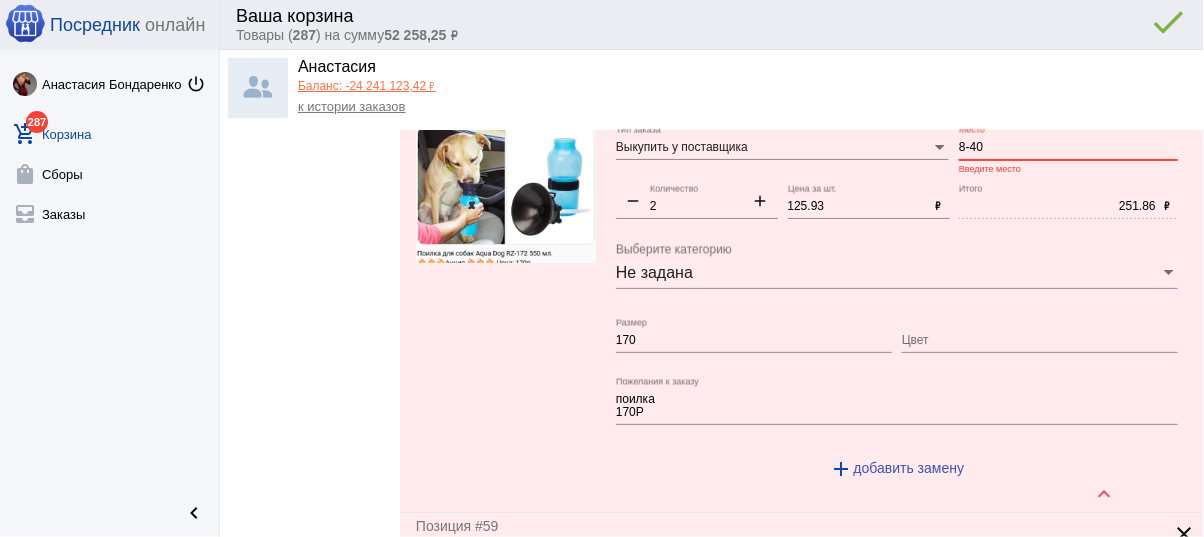 scroll, scrollTop: 7760, scrollLeft: 0, axis: vertical 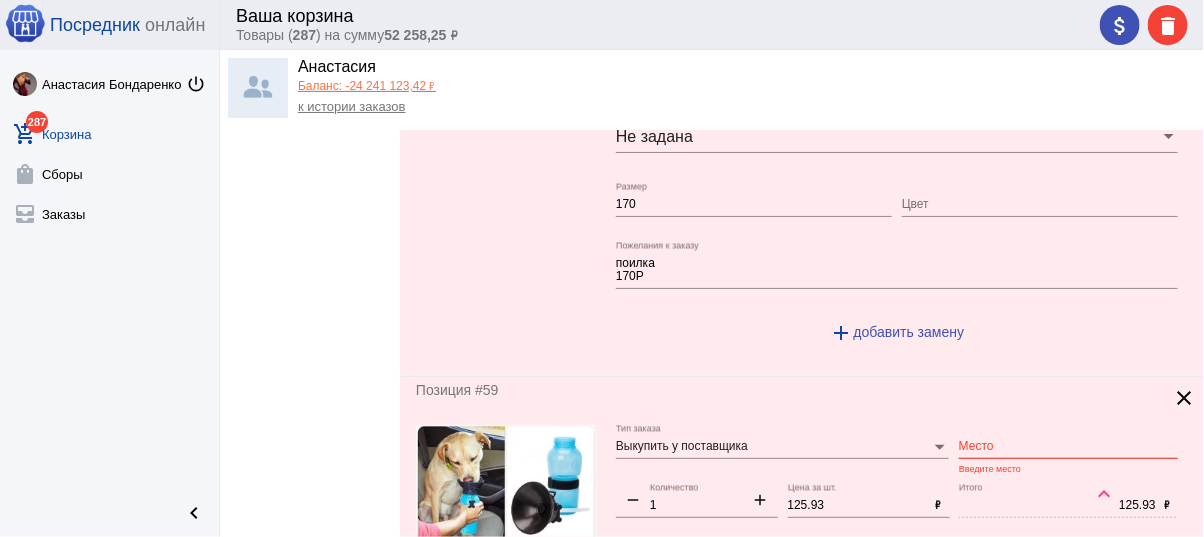 type on "8-40" 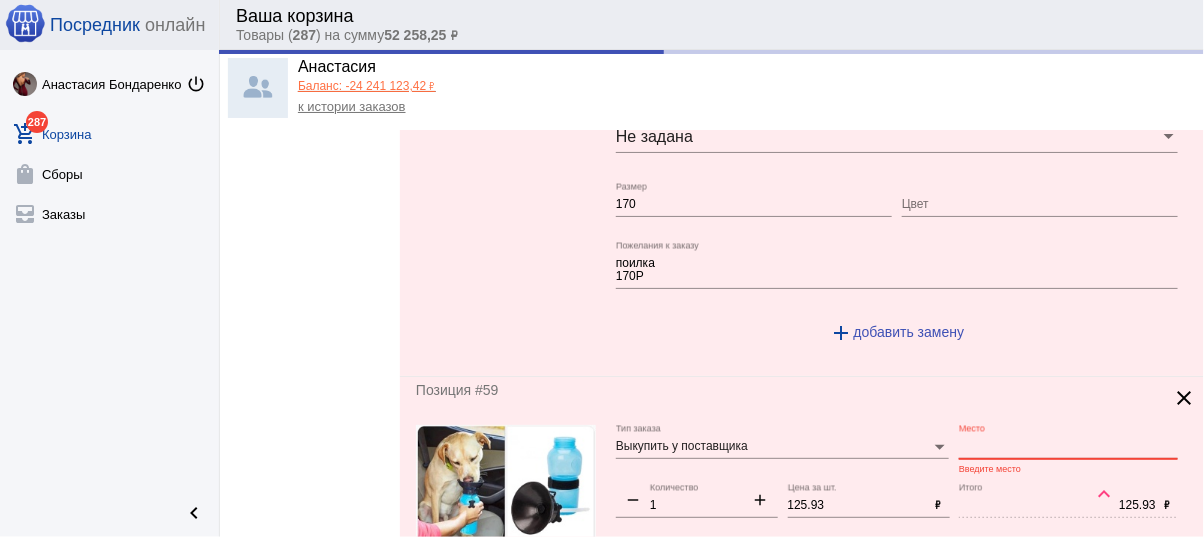 paste on "8-40" 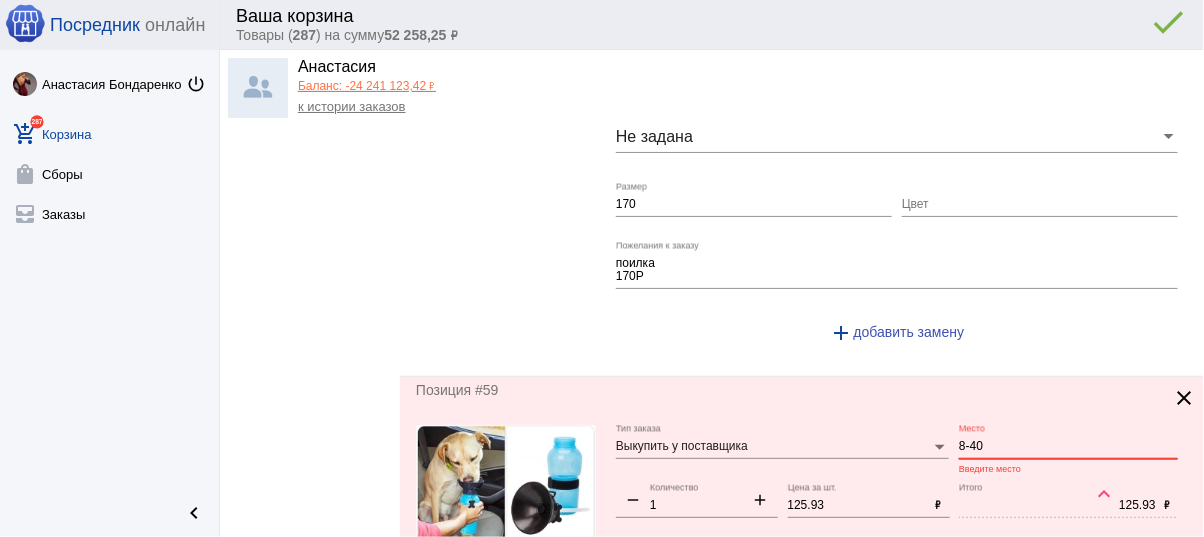 scroll, scrollTop: 8240, scrollLeft: 0, axis: vertical 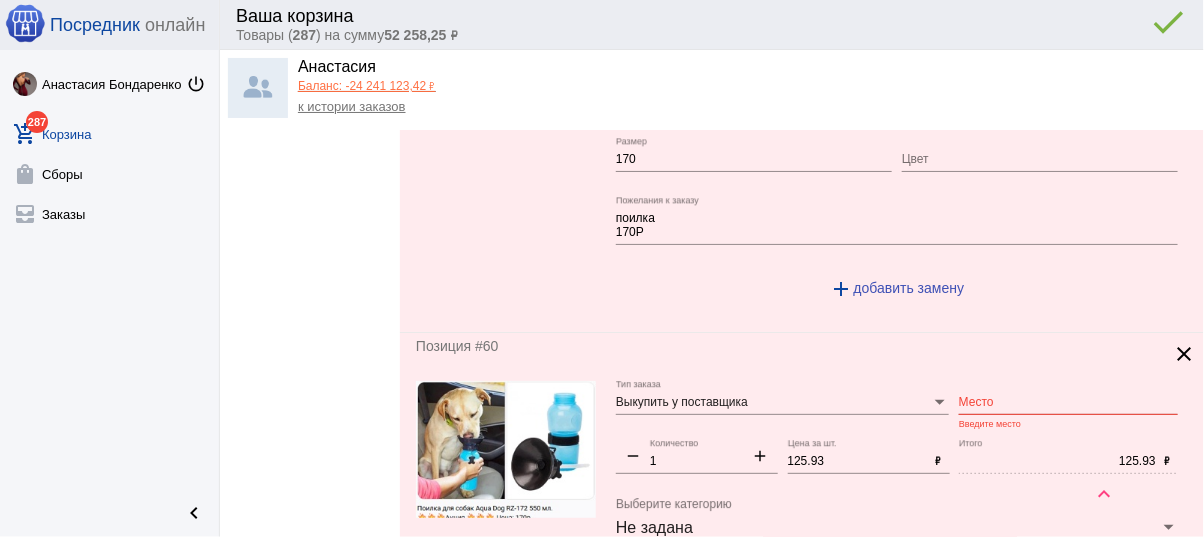 type on "8-40" 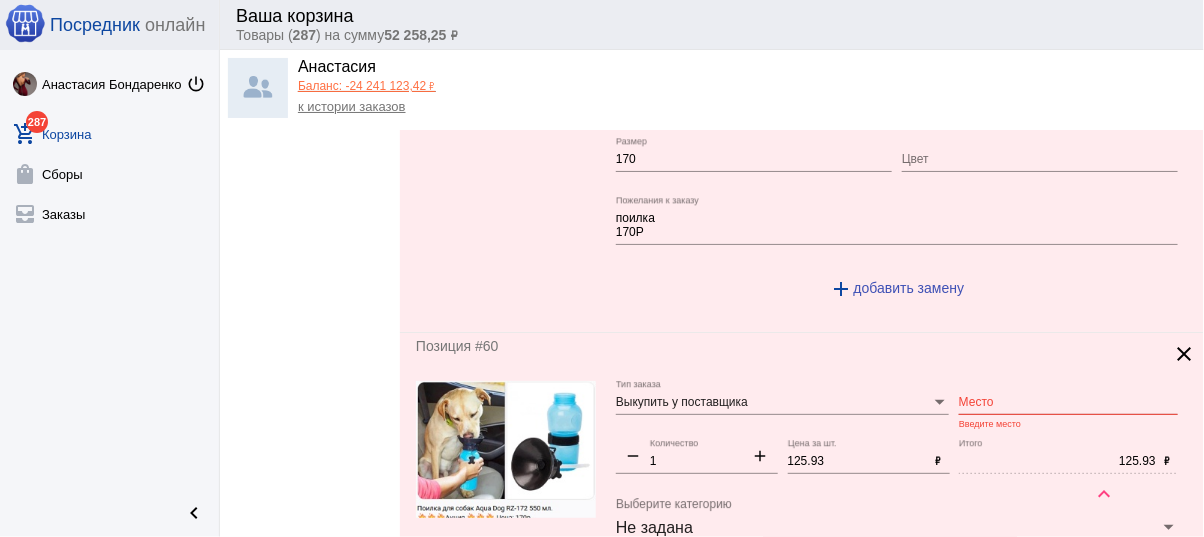 click on "Место" at bounding box center [1068, 403] 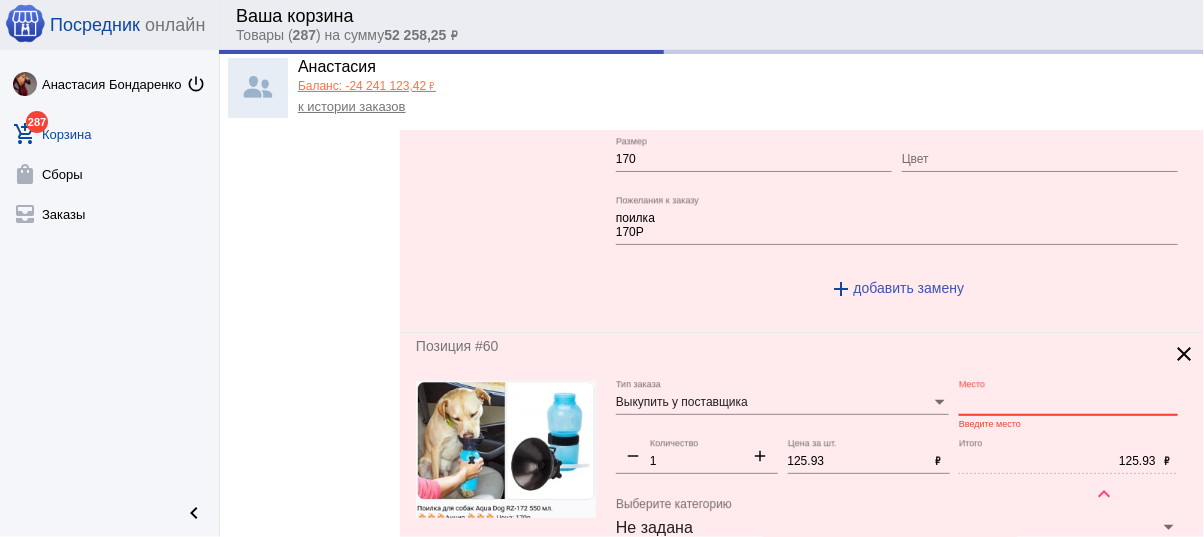 paste on "8-40" 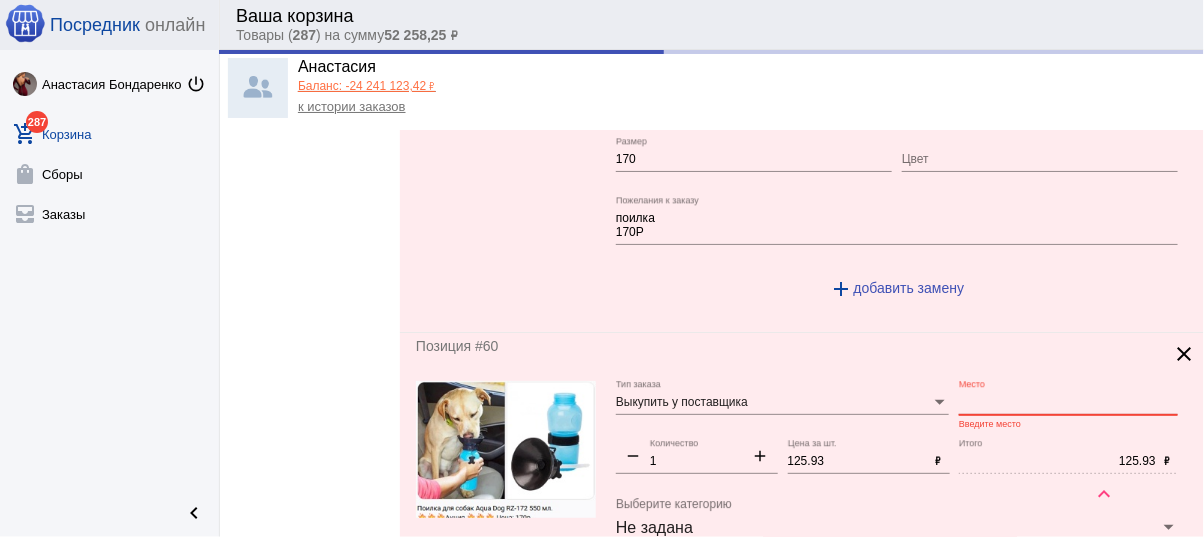 type on "8-40" 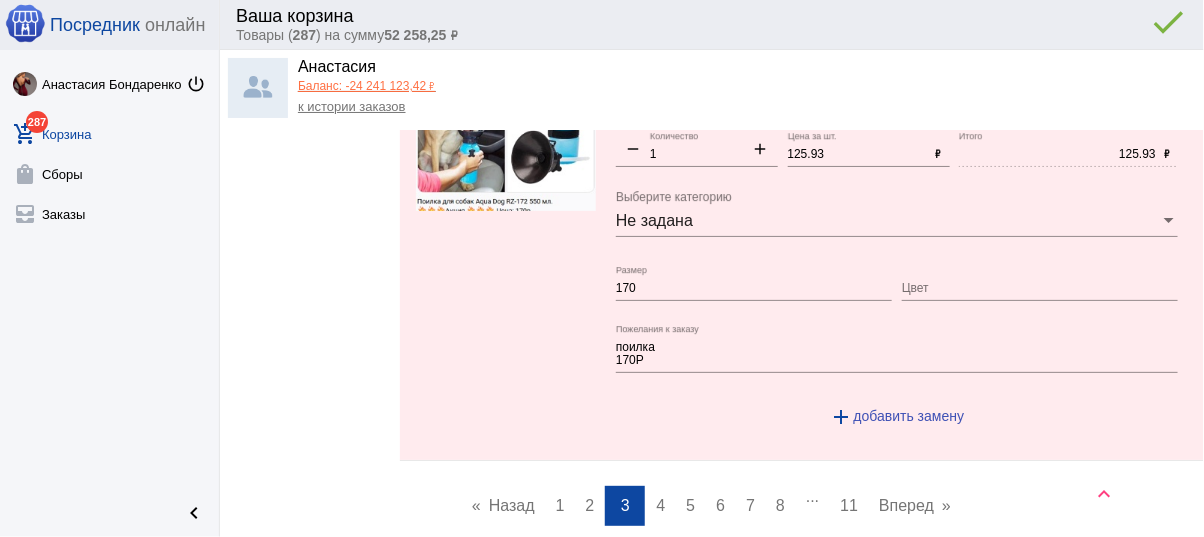 scroll, scrollTop: 8560, scrollLeft: 0, axis: vertical 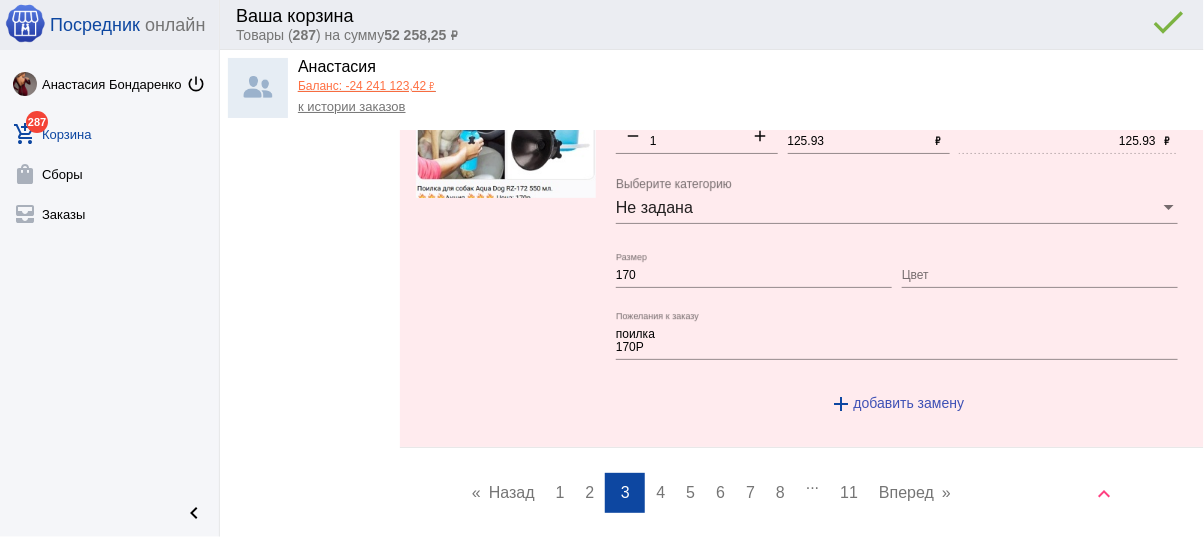 click on "page  4" at bounding box center [660, 493] 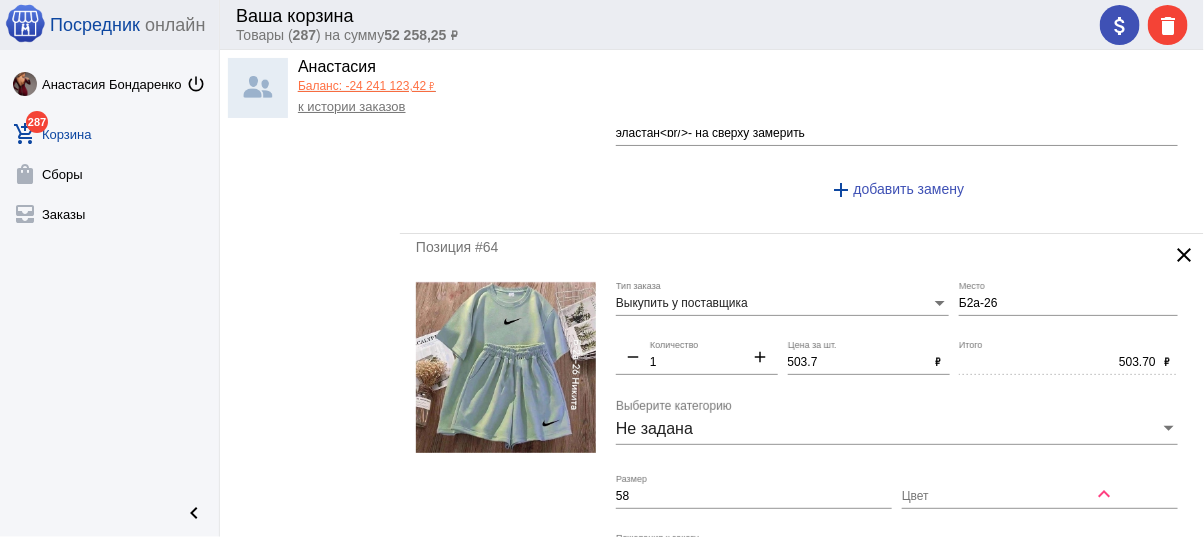scroll, scrollTop: 1440, scrollLeft: 0, axis: vertical 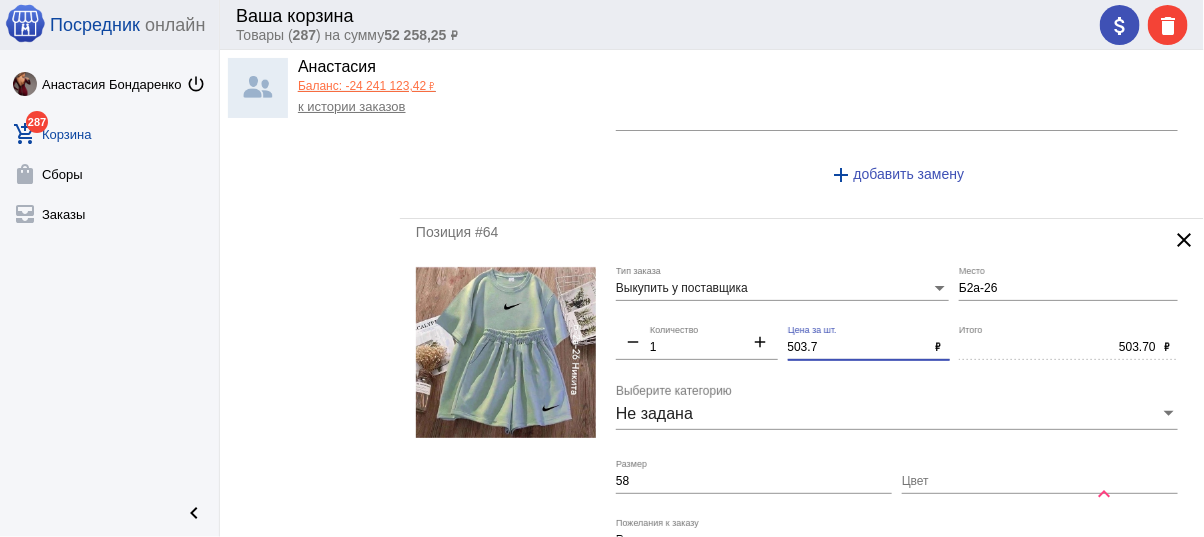 drag, startPoint x: 840, startPoint y: 337, endPoint x: 670, endPoint y: 306, distance: 172.80336 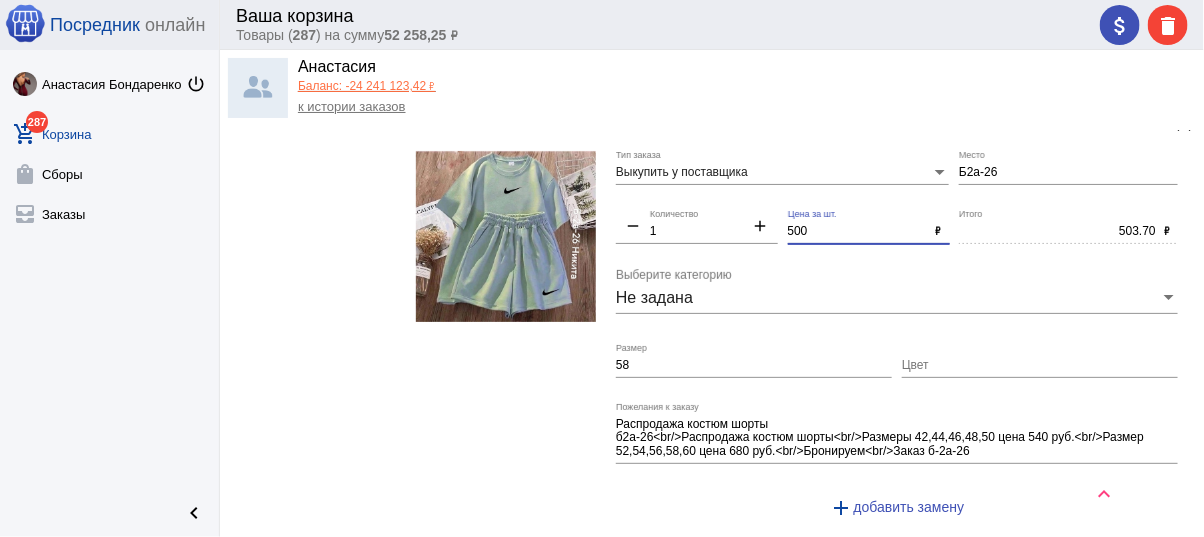 scroll, scrollTop: 1840, scrollLeft: 0, axis: vertical 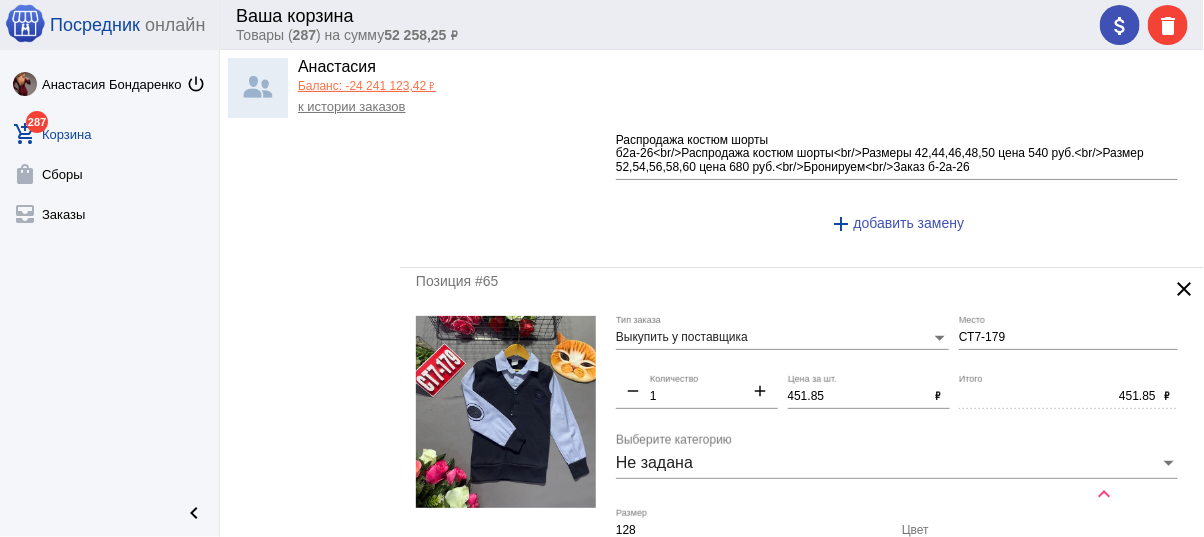type on "500" 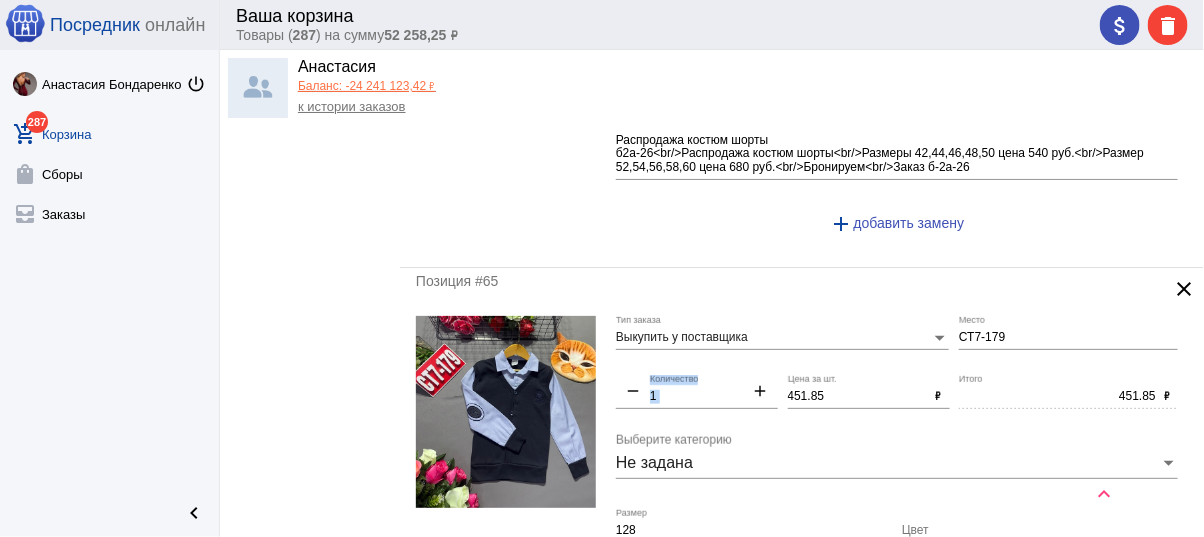 type on "500.00" 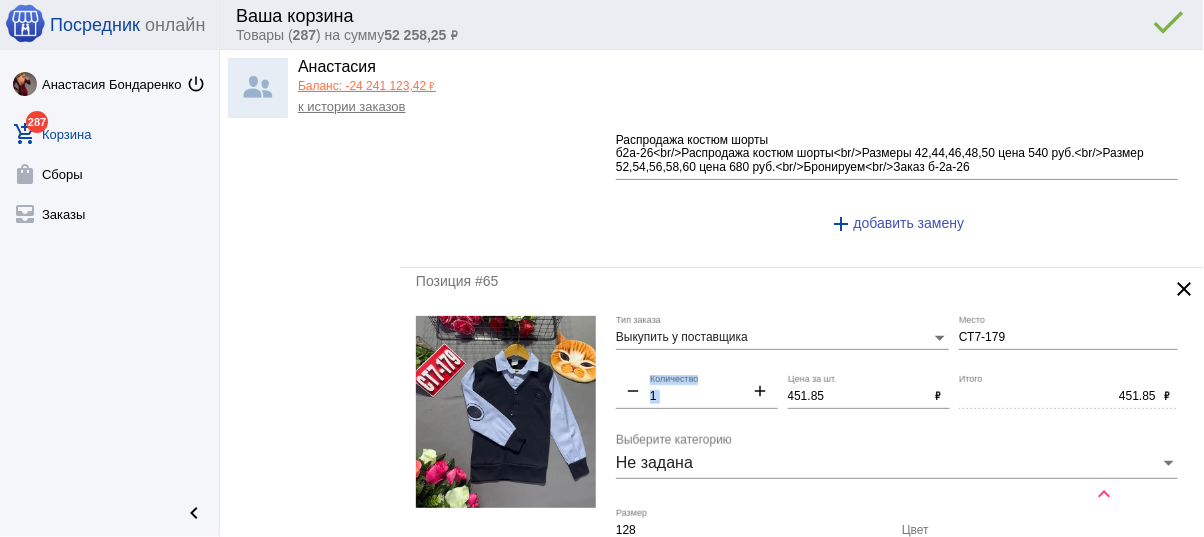 drag, startPoint x: 734, startPoint y: 376, endPoint x: 721, endPoint y: 374, distance: 13.152946 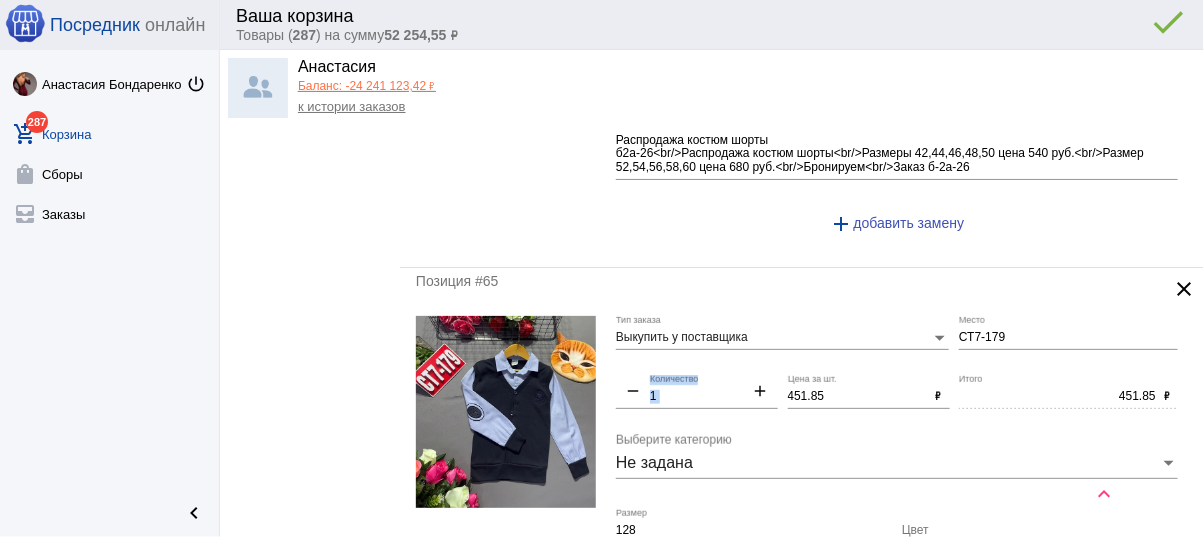 click on "451.85" at bounding box center (858, 397) 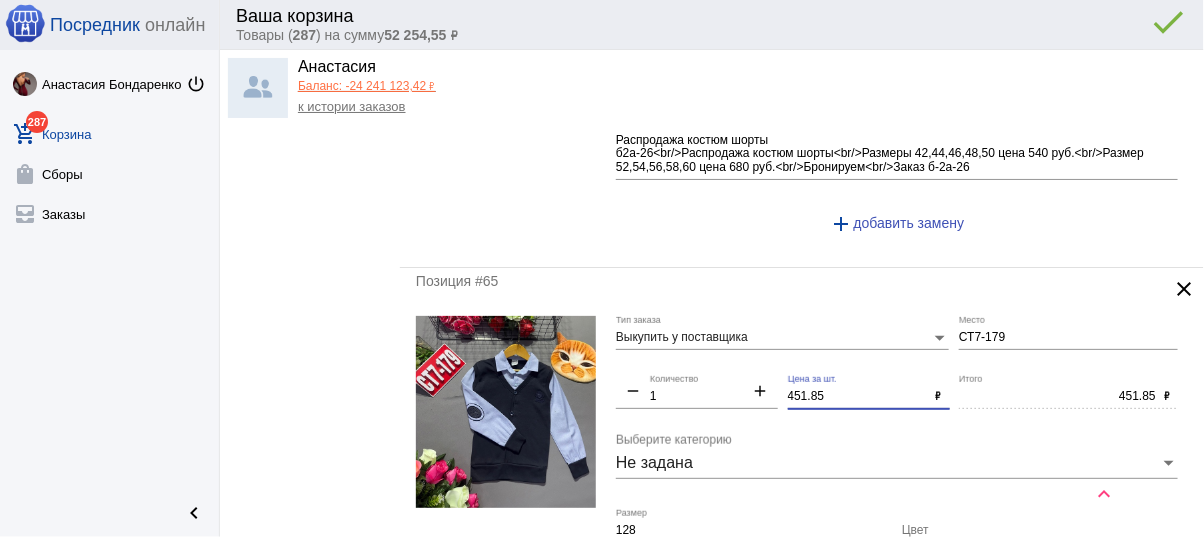 drag, startPoint x: 833, startPoint y: 390, endPoint x: 771, endPoint y: 378, distance: 63.15061 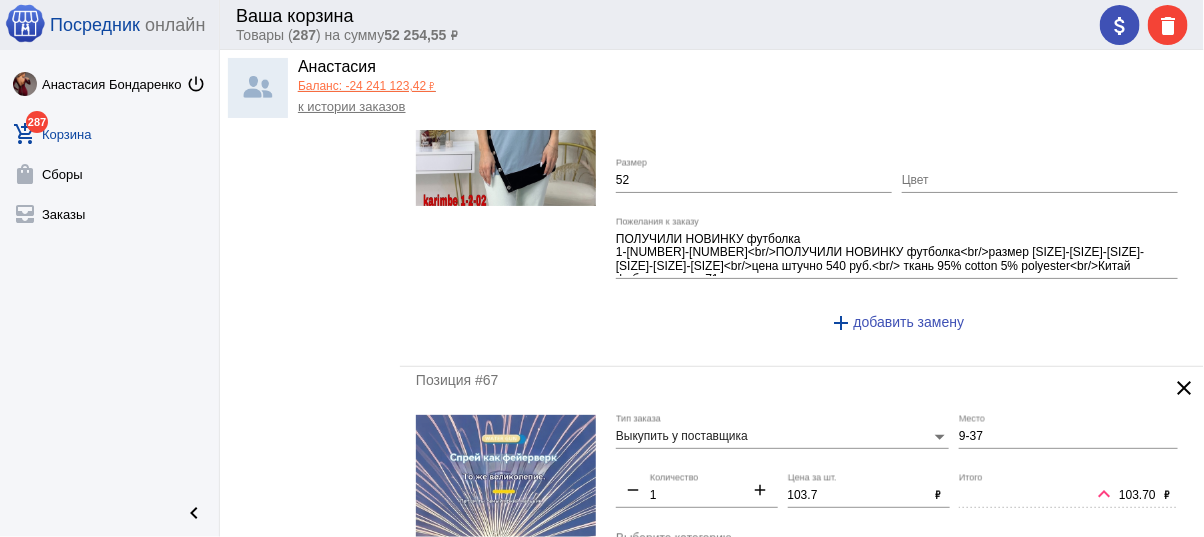 scroll, scrollTop: 2800, scrollLeft: 0, axis: vertical 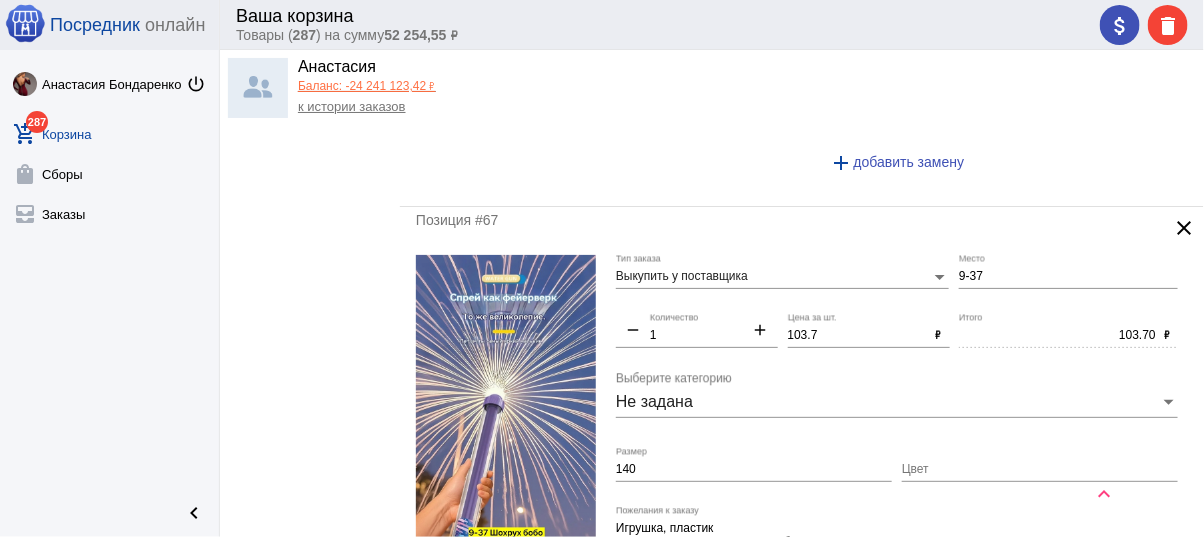 type on "450" 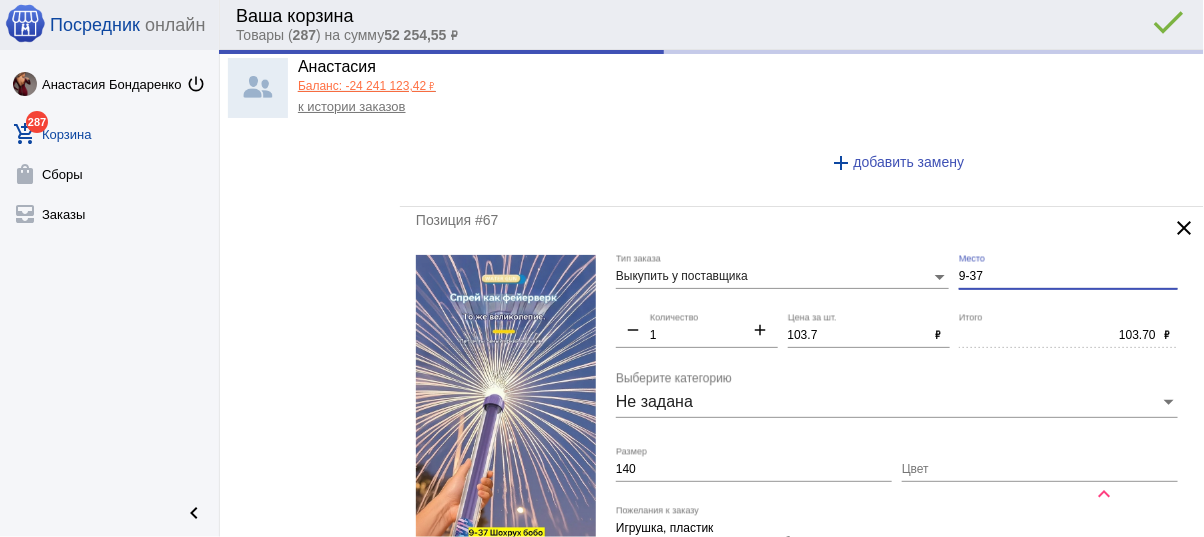 type on "450.00" 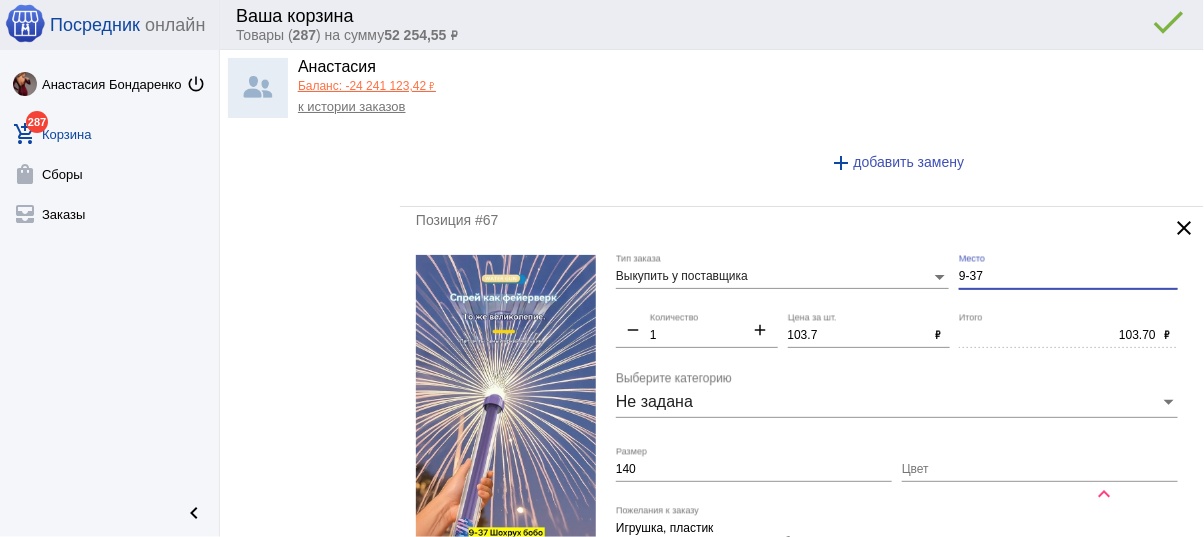 drag, startPoint x: 987, startPoint y: 262, endPoint x: 915, endPoint y: 253, distance: 72.56032 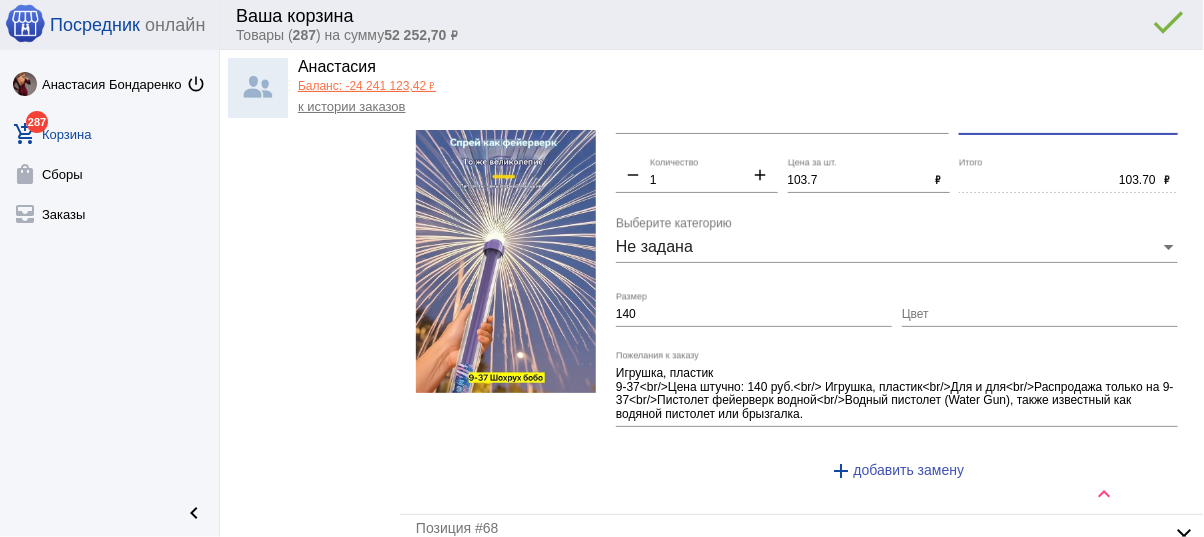 scroll, scrollTop: 2800, scrollLeft: 0, axis: vertical 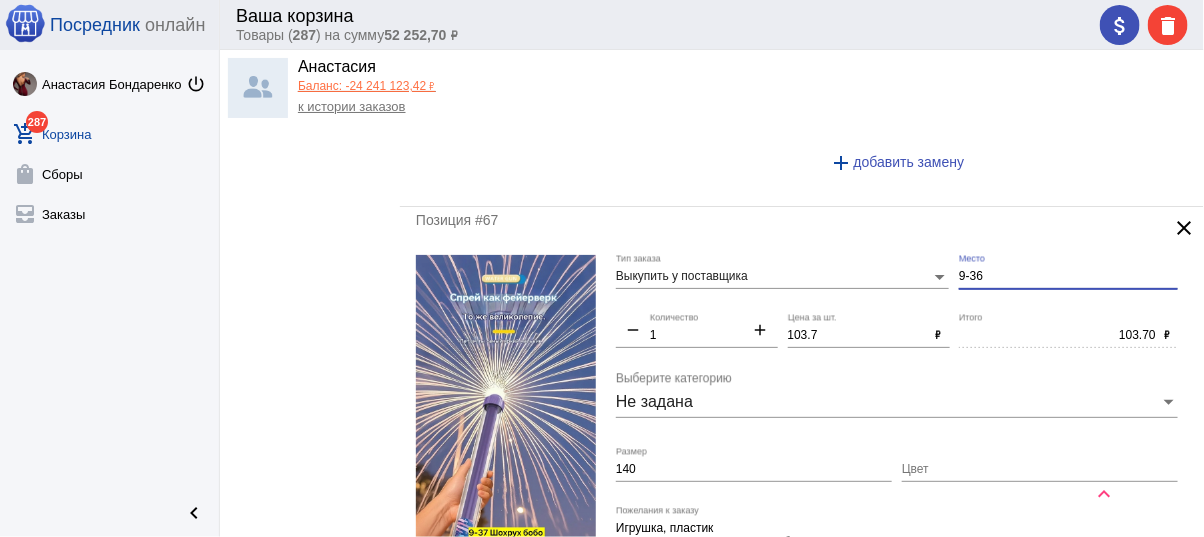 type on "9-36" 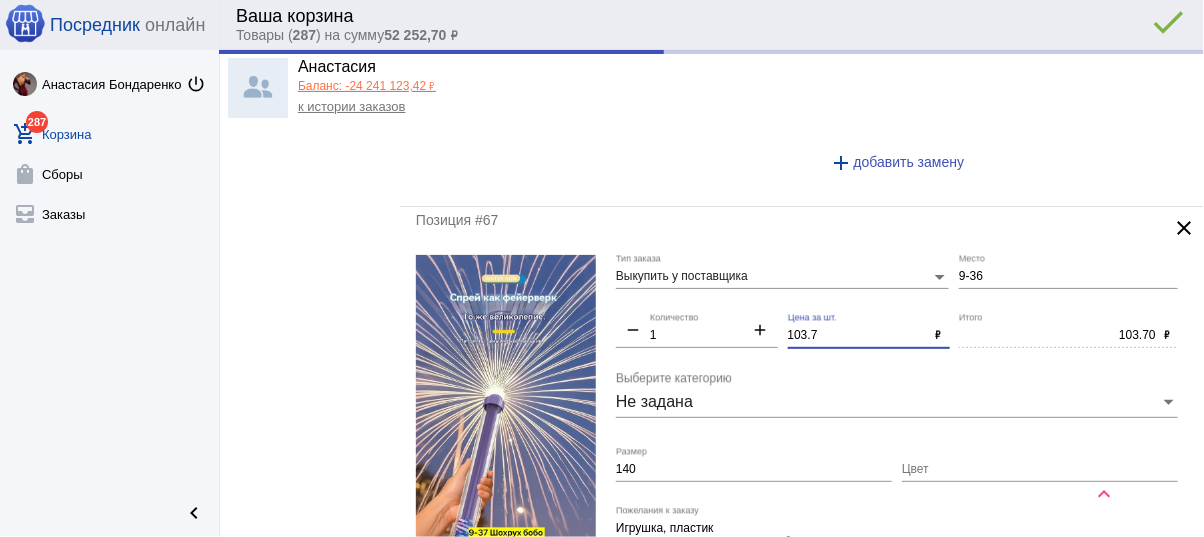 drag, startPoint x: 704, startPoint y: 312, endPoint x: 613, endPoint y: 304, distance: 91.350975 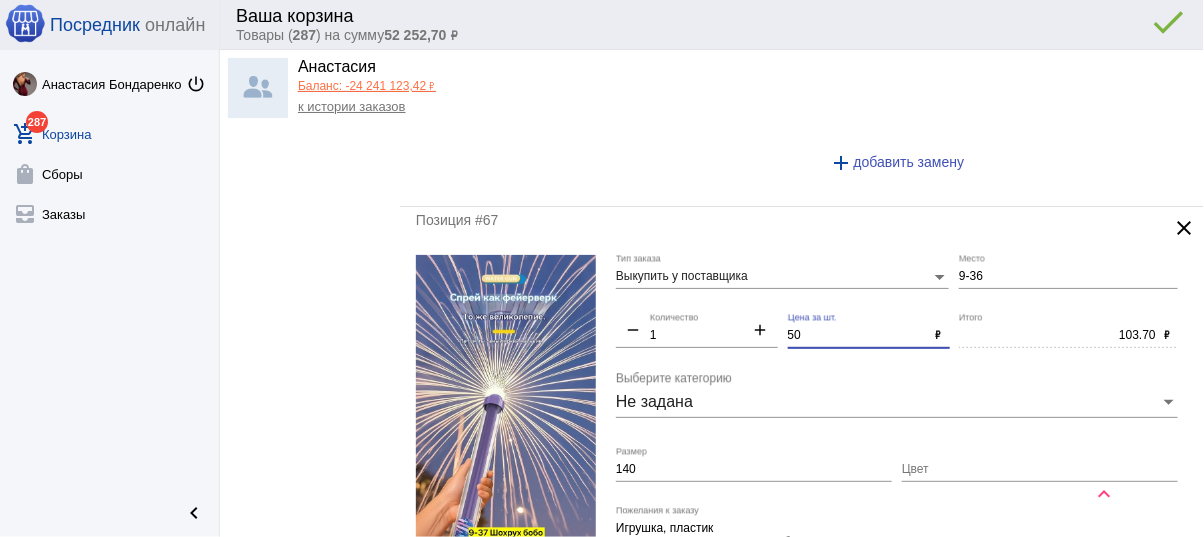 type on "50" 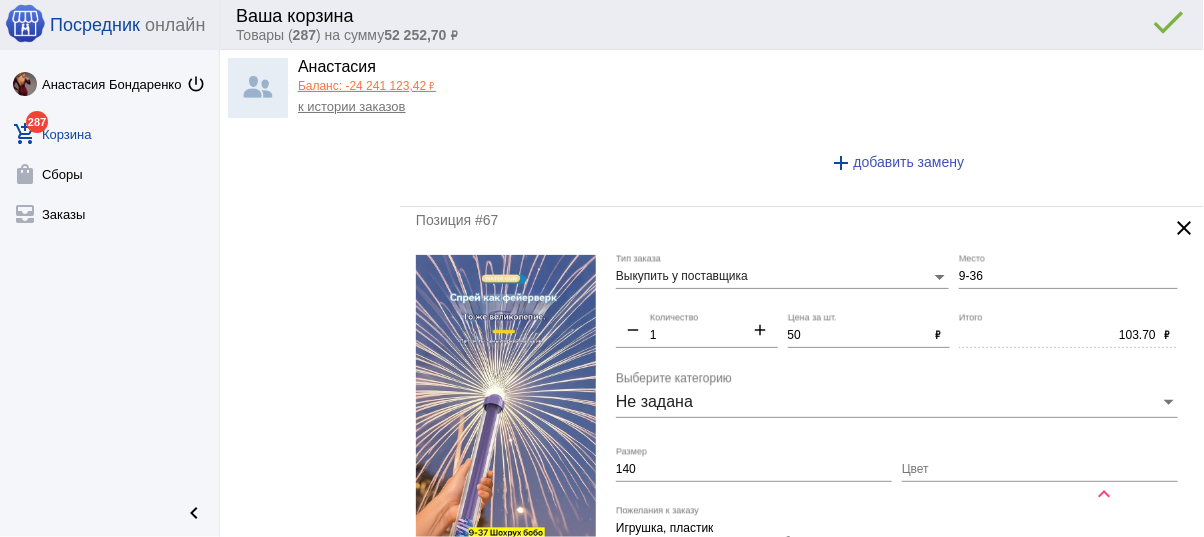 type on "50.00" 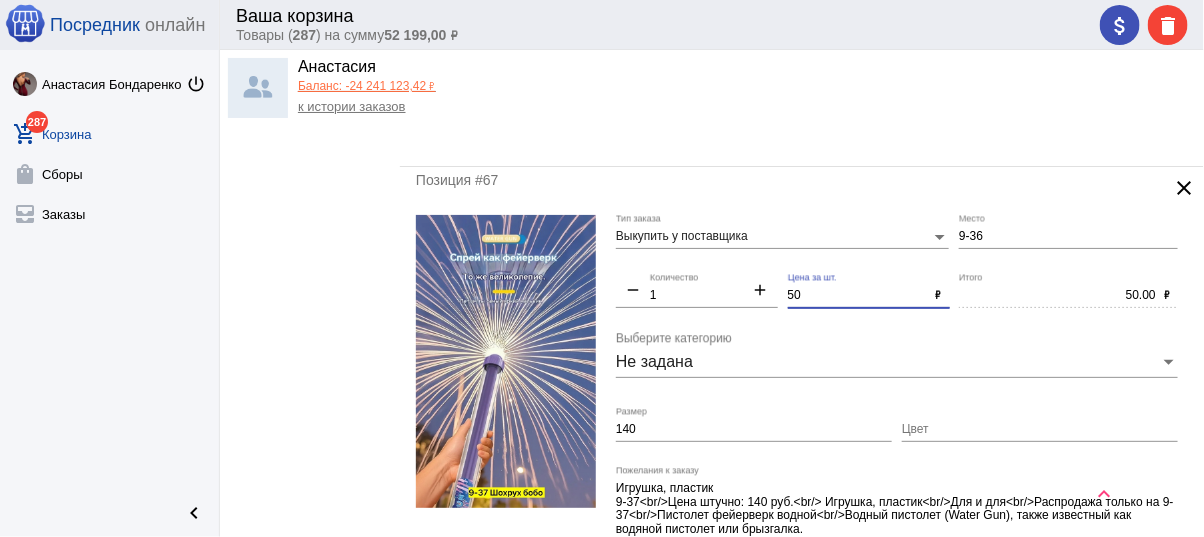 scroll, scrollTop: 2880, scrollLeft: 0, axis: vertical 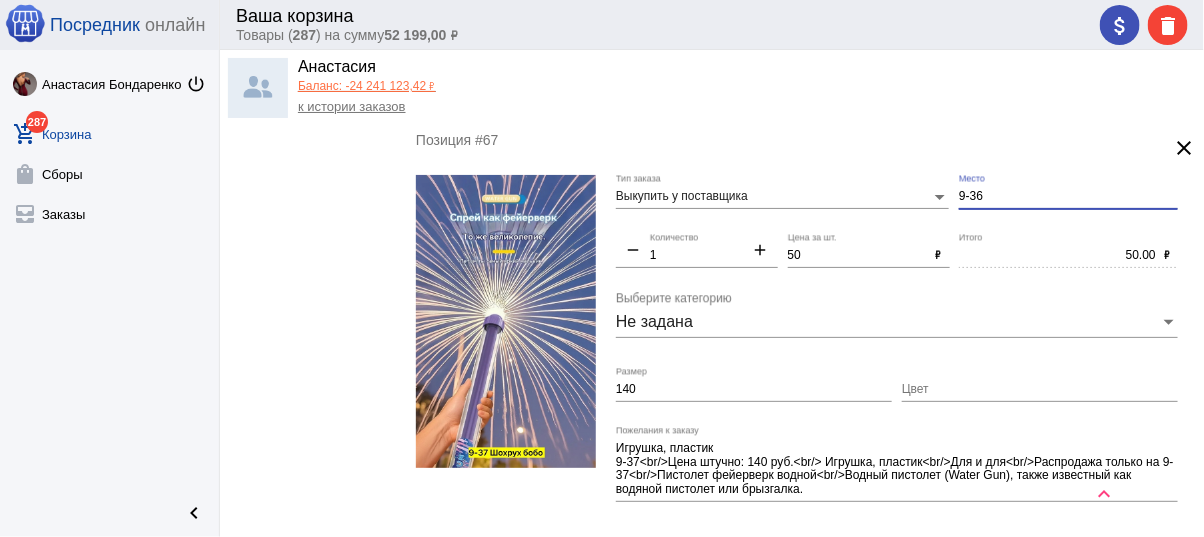 drag, startPoint x: 983, startPoint y: 182, endPoint x: 792, endPoint y: 165, distance: 191.75505 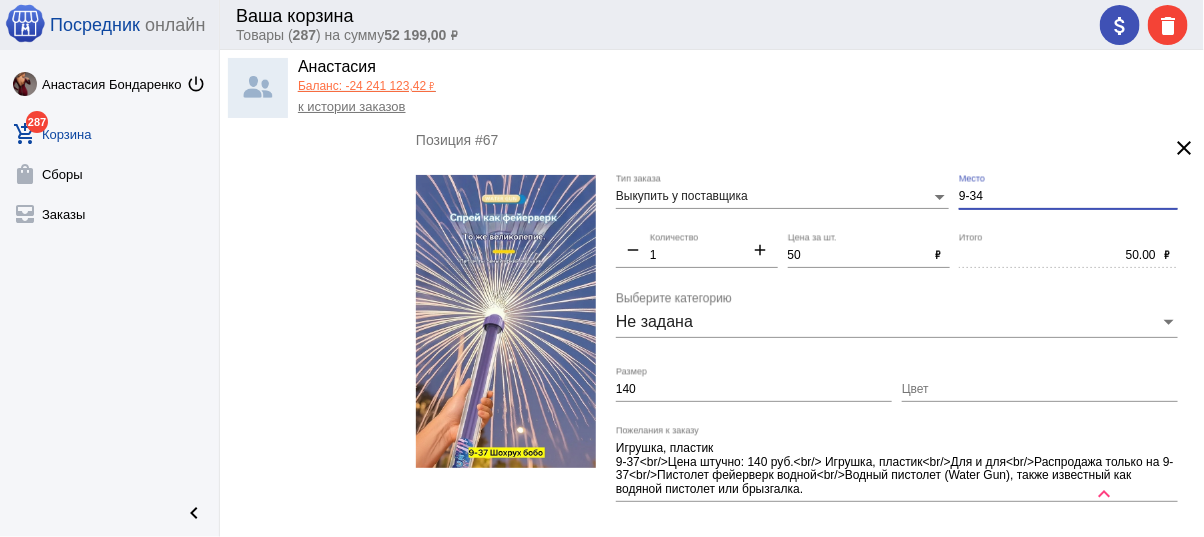 type on "9-34" 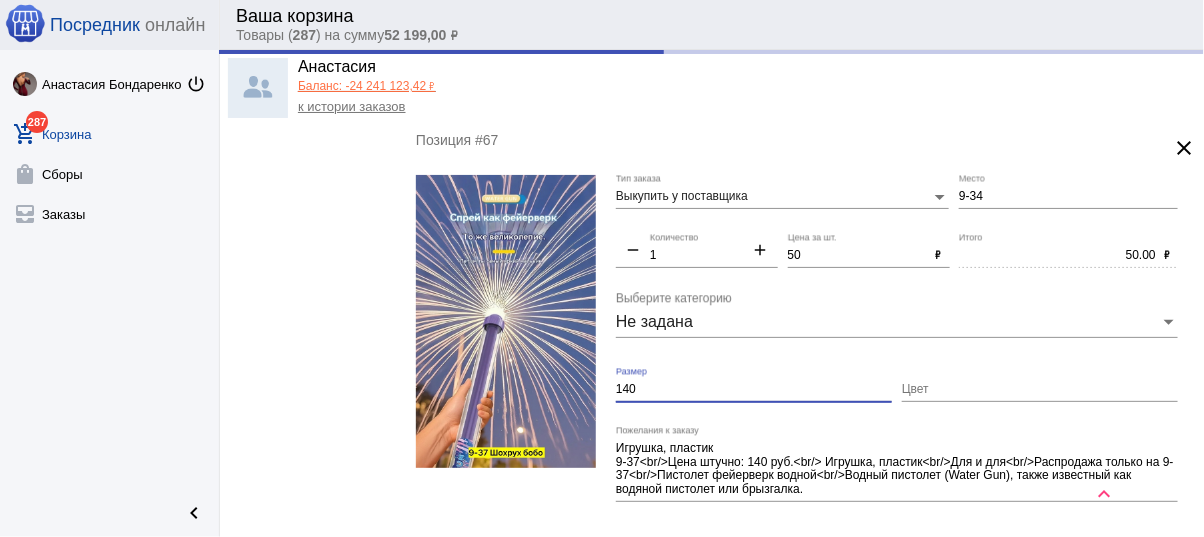 click on "140" at bounding box center [754, 390] 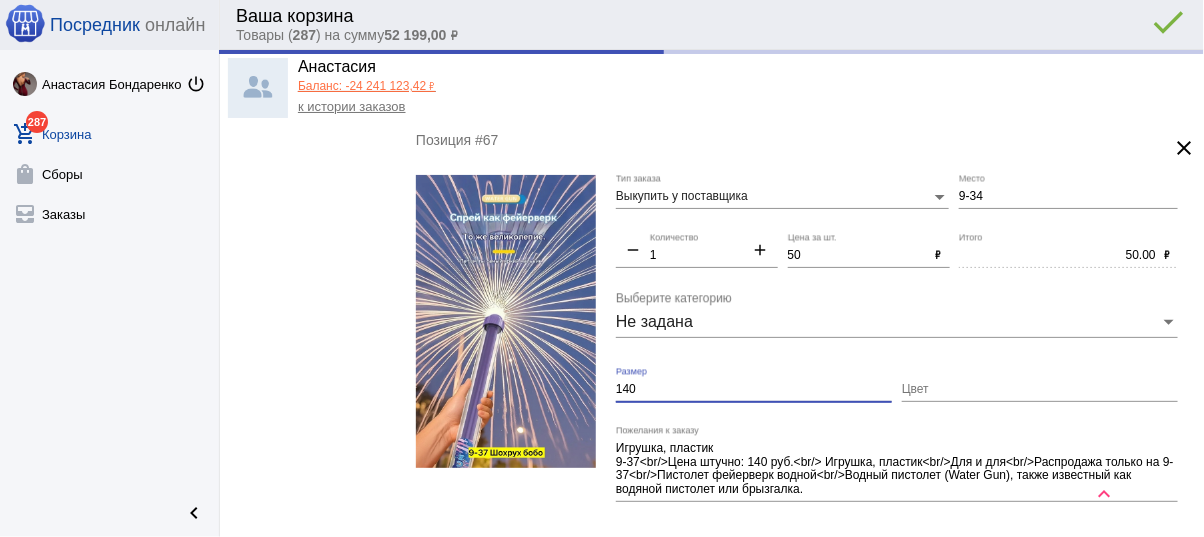 click on "140" at bounding box center (754, 390) 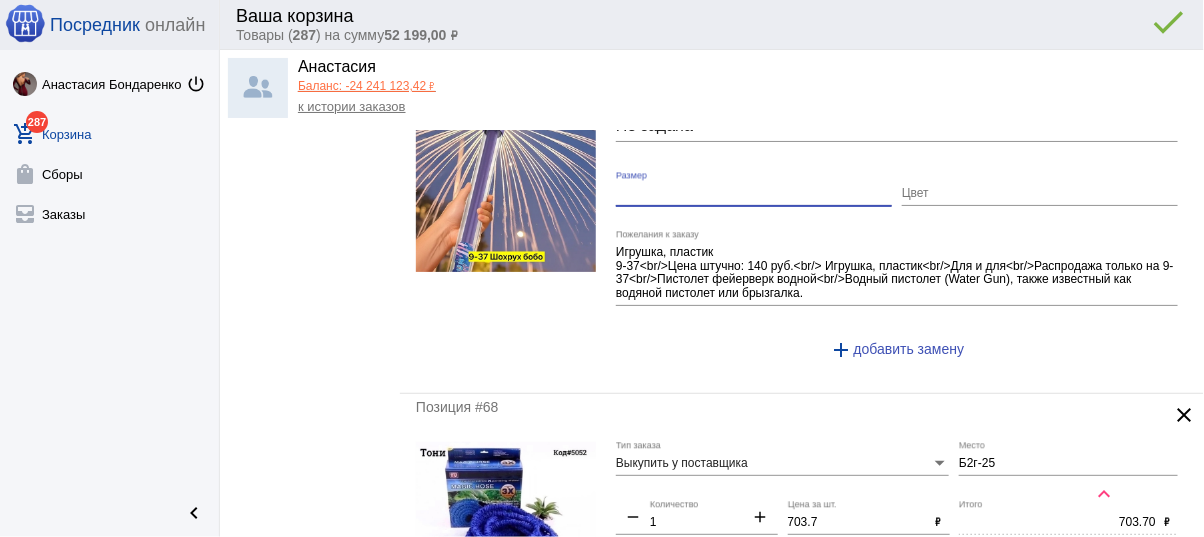 scroll, scrollTop: 3200, scrollLeft: 0, axis: vertical 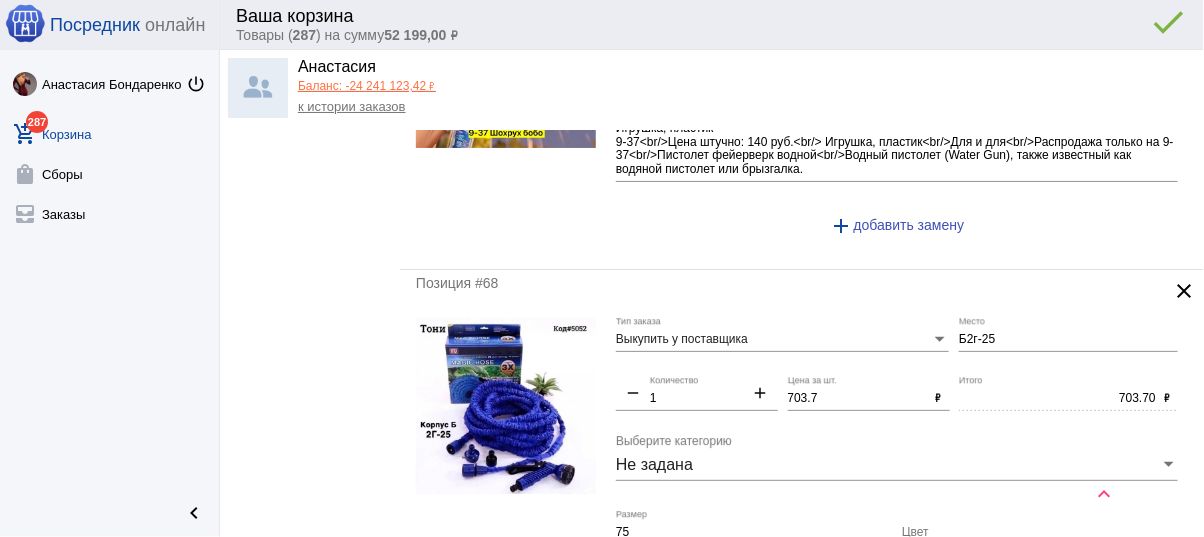 type 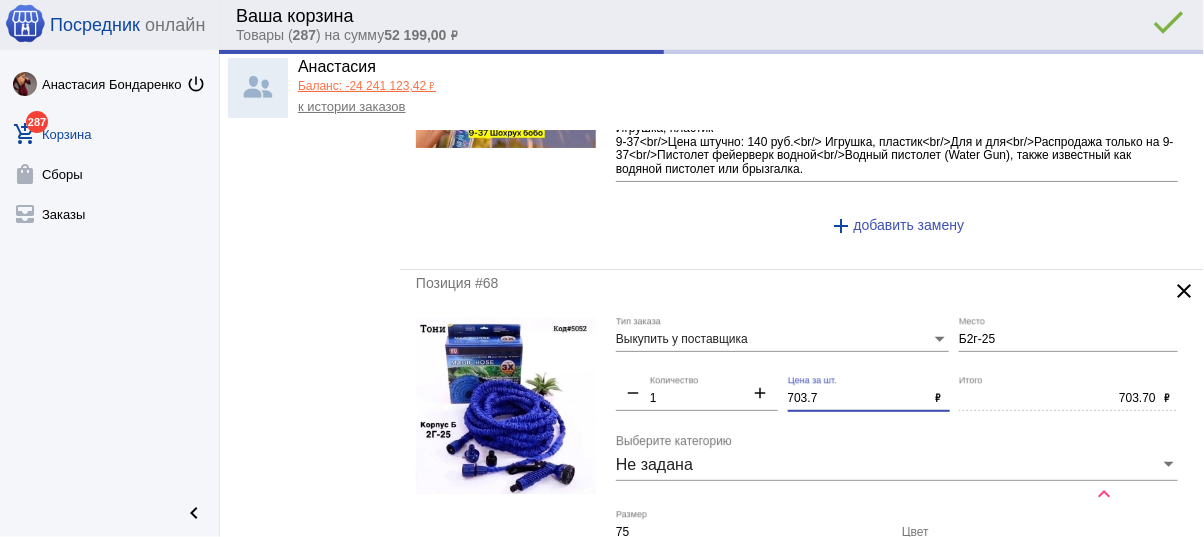 drag, startPoint x: 828, startPoint y: 383, endPoint x: 707, endPoint y: 374, distance: 121.33425 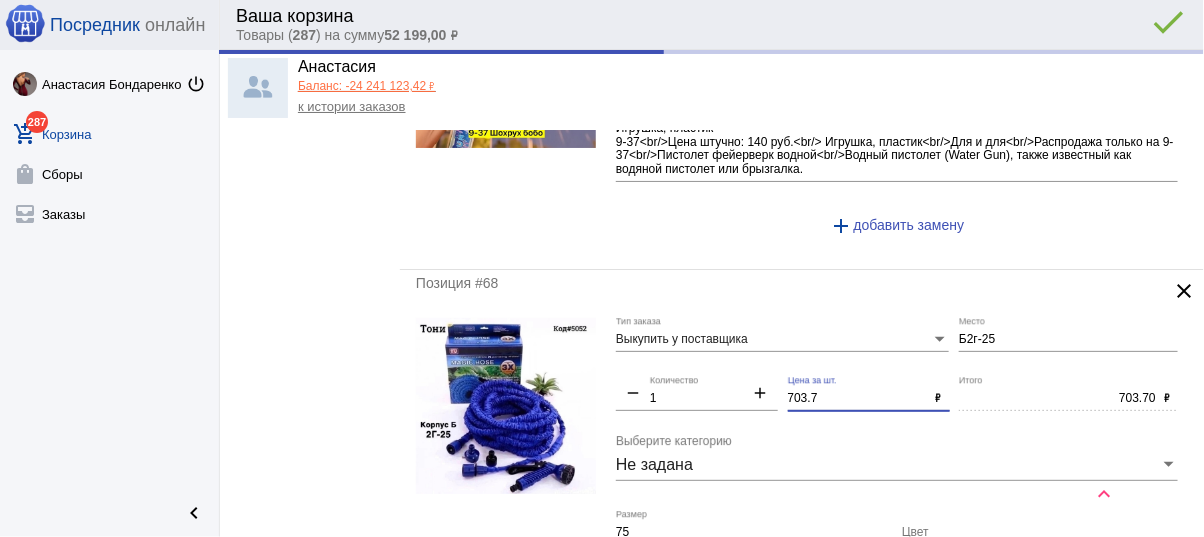 click on "Выкупить у поставщика Тип заказа Б2г-25 Место remove 1 Количество add 703.7 Цена за шт. ₽ 703.70 Итого ₽ Не задана Выберите категорию 75 Размер Цвет Чудо-шланг с распылителем (Код)
б2г-25<br/>Чудо-шланг с распылителем (Код)<br/><br/>15 метр------------300 руб.<br/>22 метр------------410 руб.<br/>30 метр------------480 руб.<br/>37.5 метр---------530 руб.<br/>45 метр------------610 руб.<br/>52.5 метр---------670 руб.<br/>60 мерт------------810 руб.<br/>75 метр------------950 руб. Пожелания к заказу add  добавить замену" 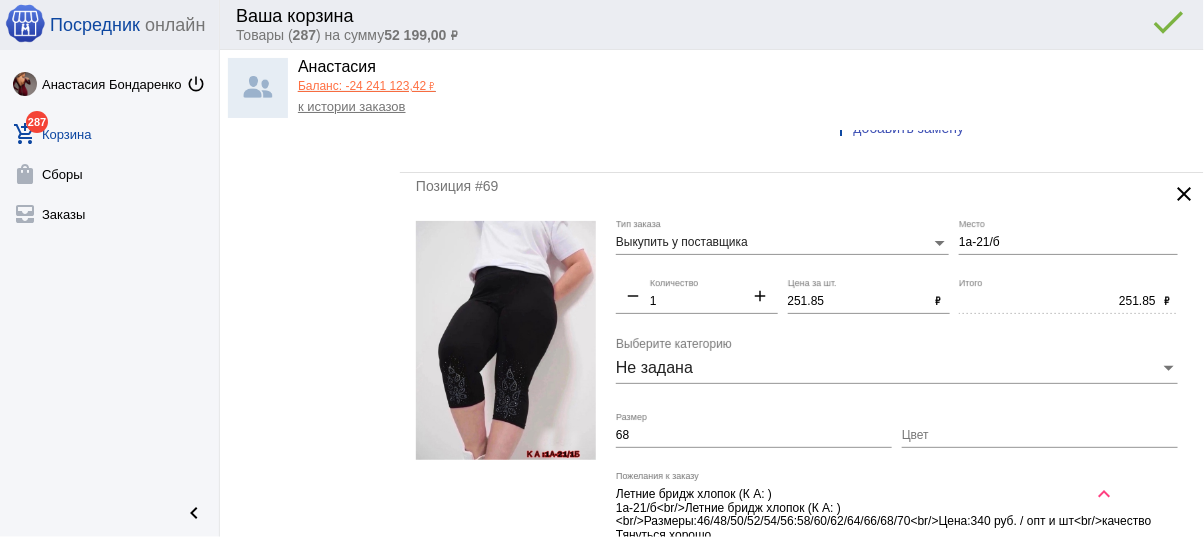 scroll, scrollTop: 3760, scrollLeft: 0, axis: vertical 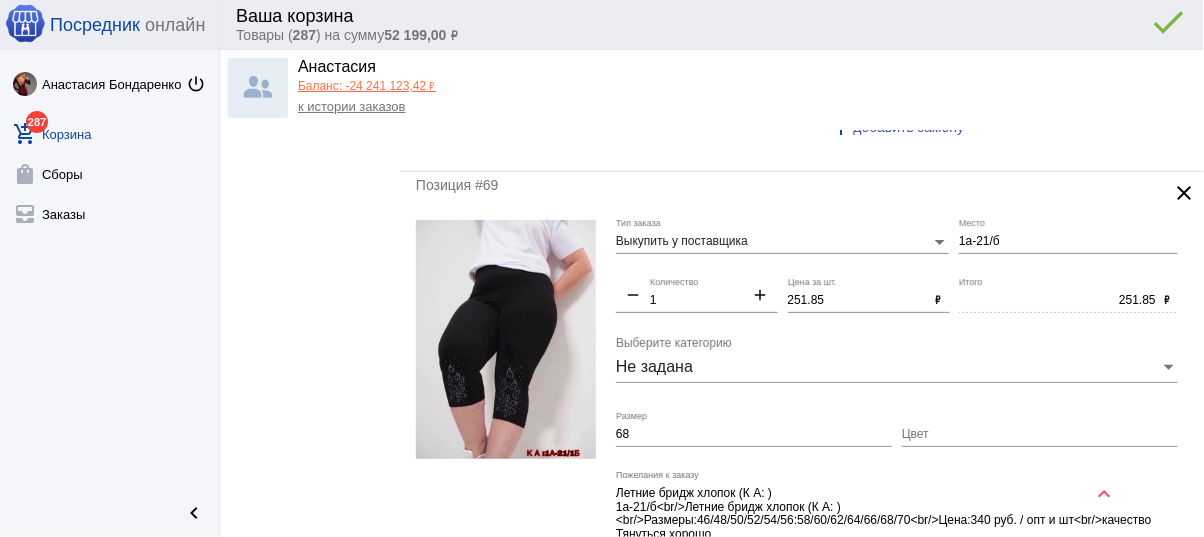 type on "700" 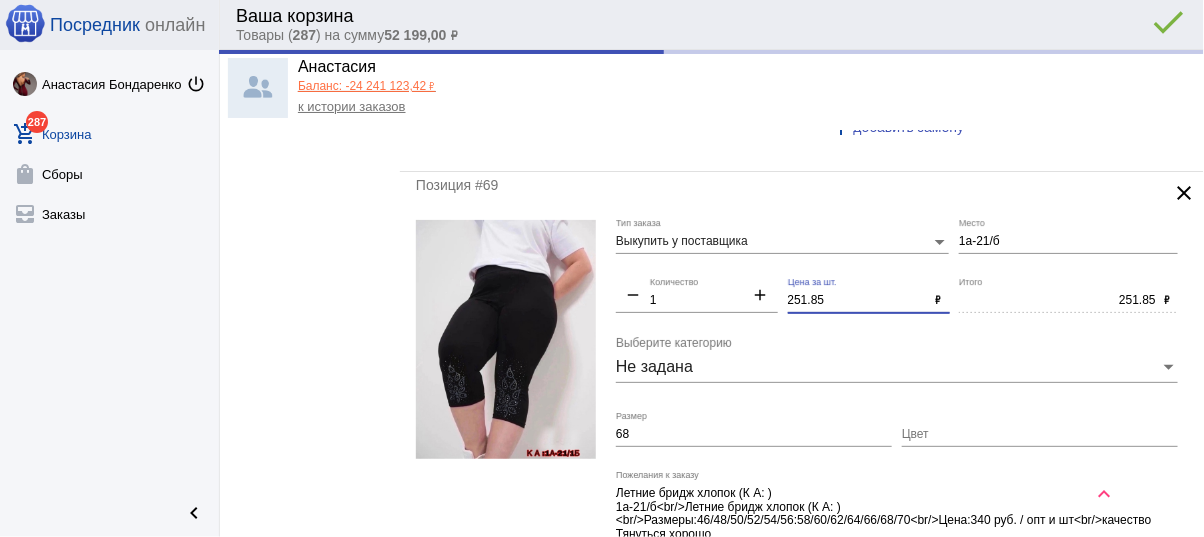 type on "700.00" 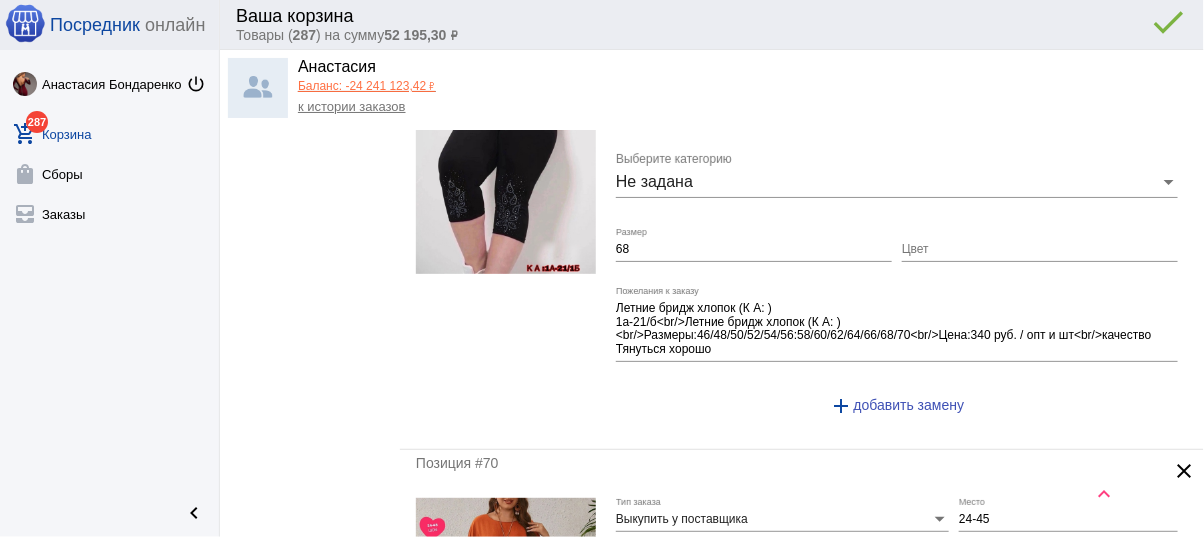 scroll, scrollTop: 4080, scrollLeft: 0, axis: vertical 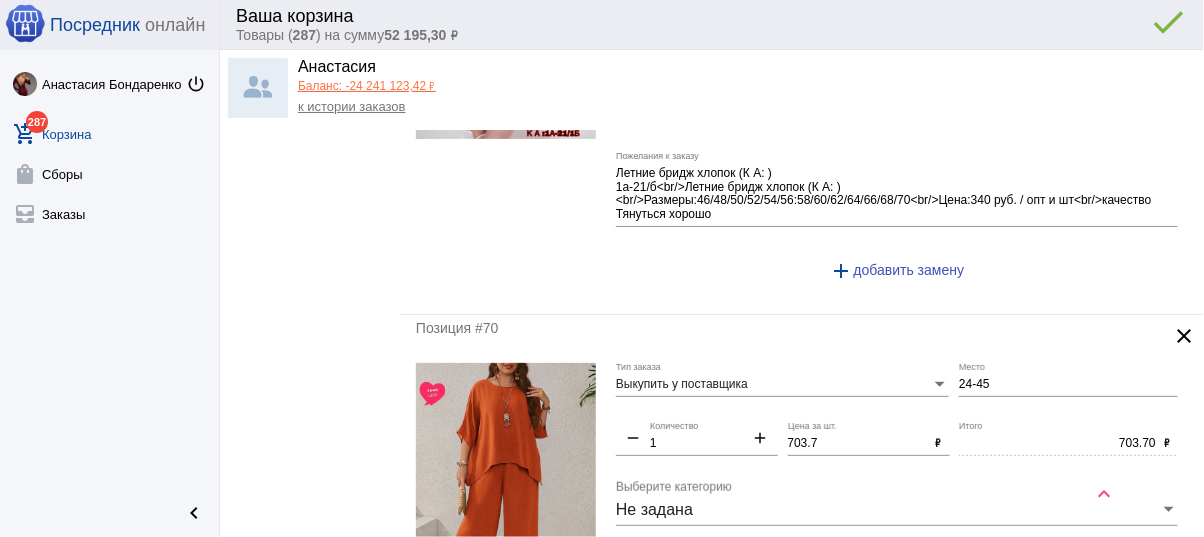 type on "250" 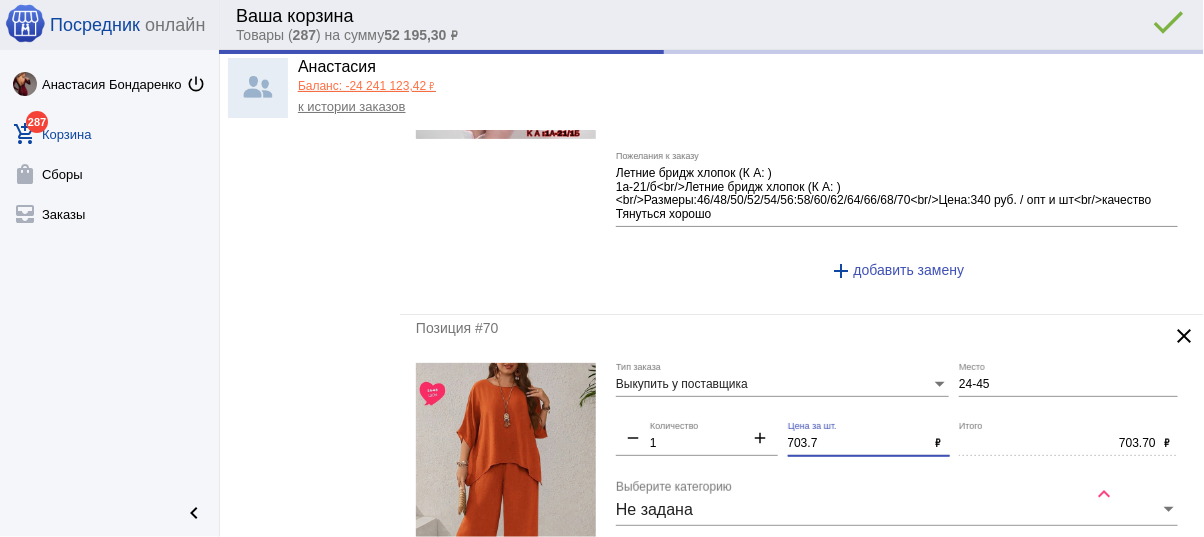 type on "250.00" 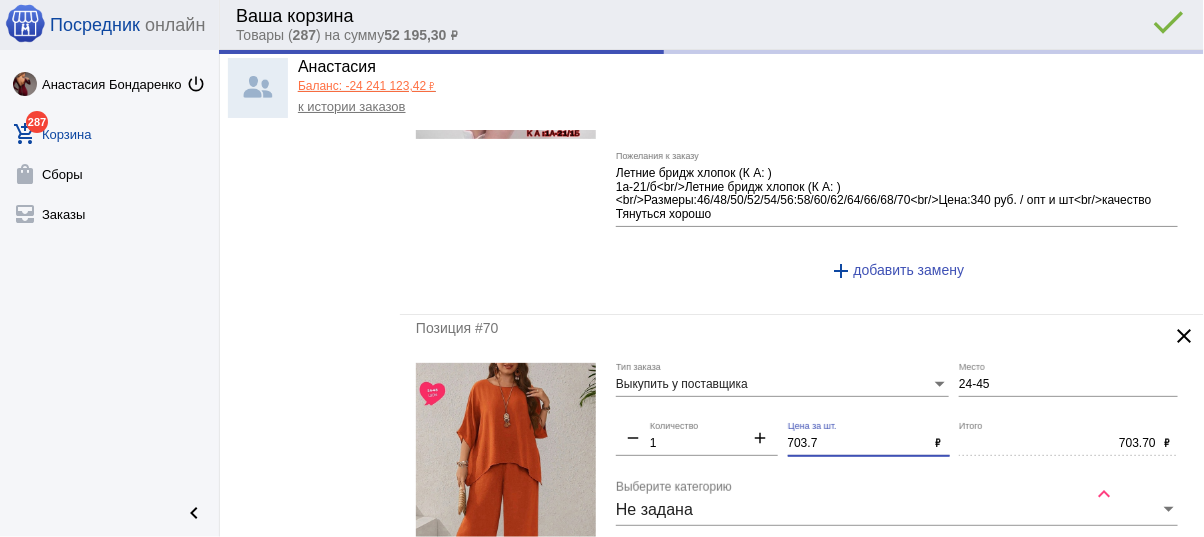 drag, startPoint x: 711, startPoint y: 417, endPoint x: 558, endPoint y: 410, distance: 153.16005 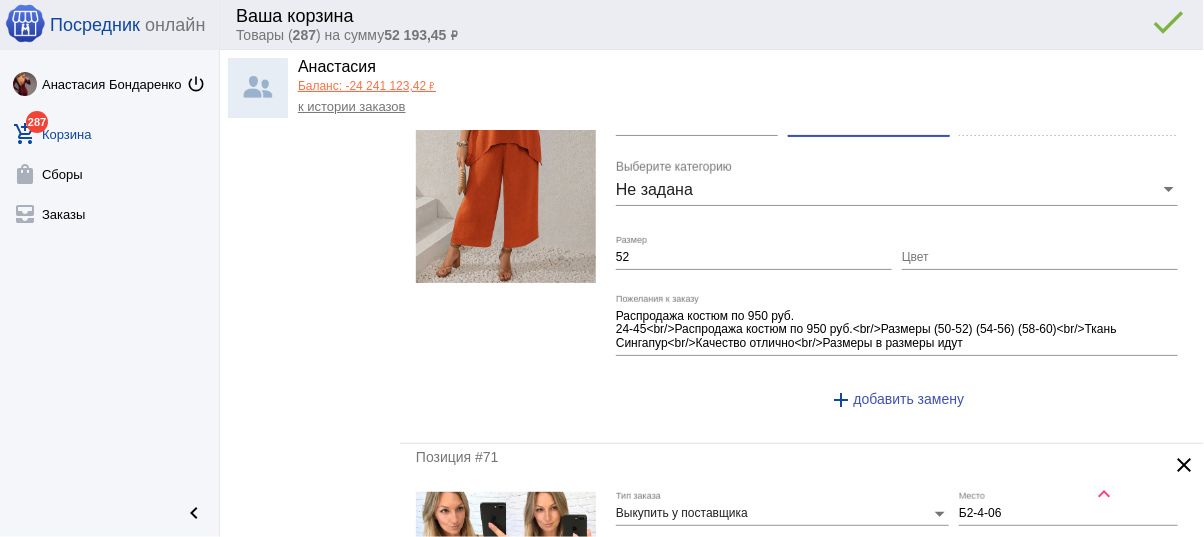 scroll, scrollTop: 4640, scrollLeft: 0, axis: vertical 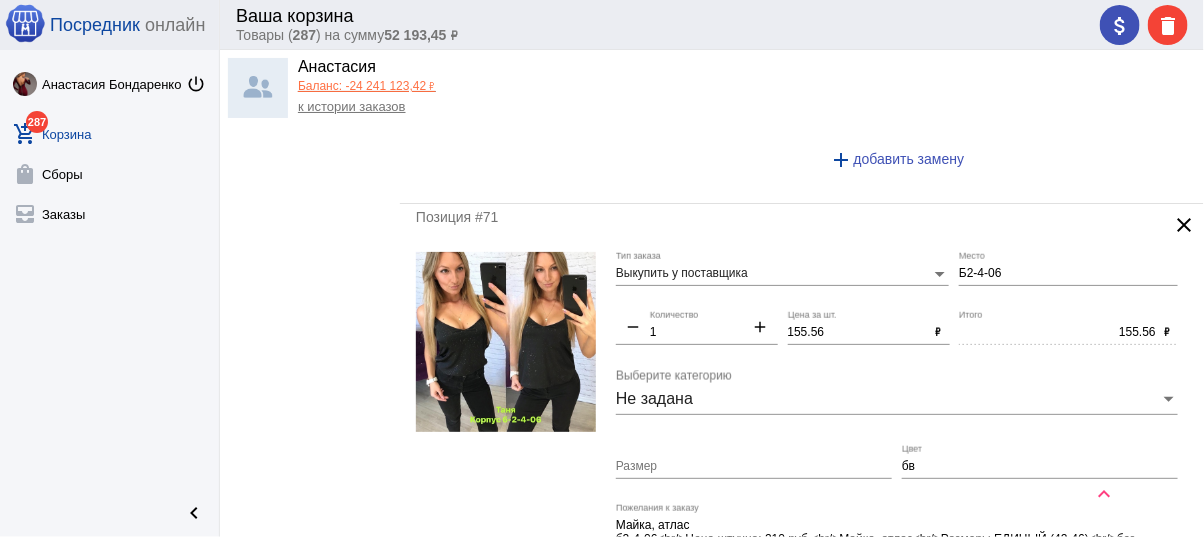 type on "700" 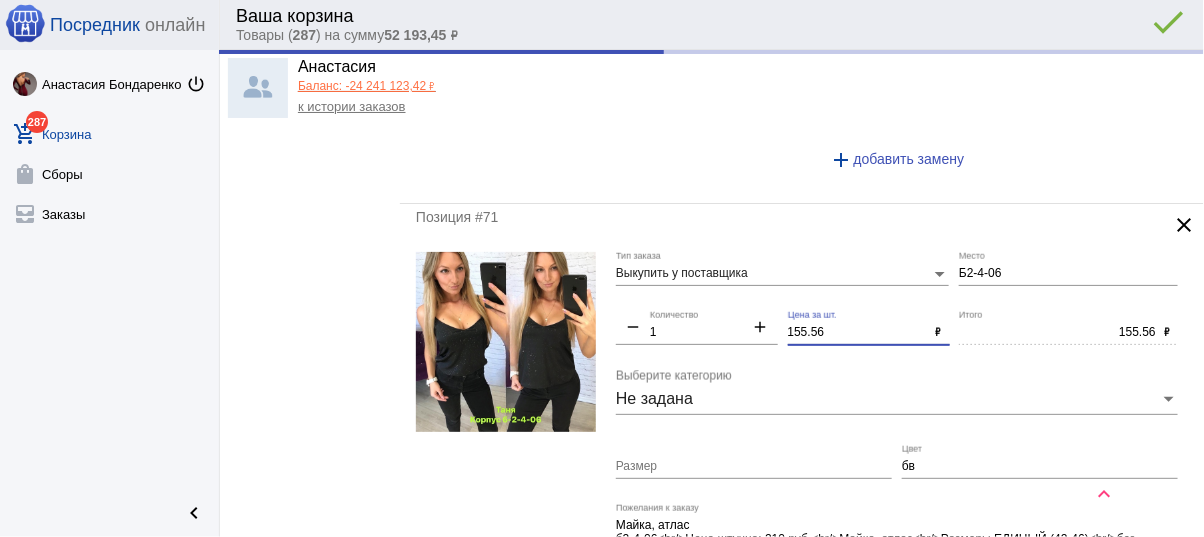type on "700.00" 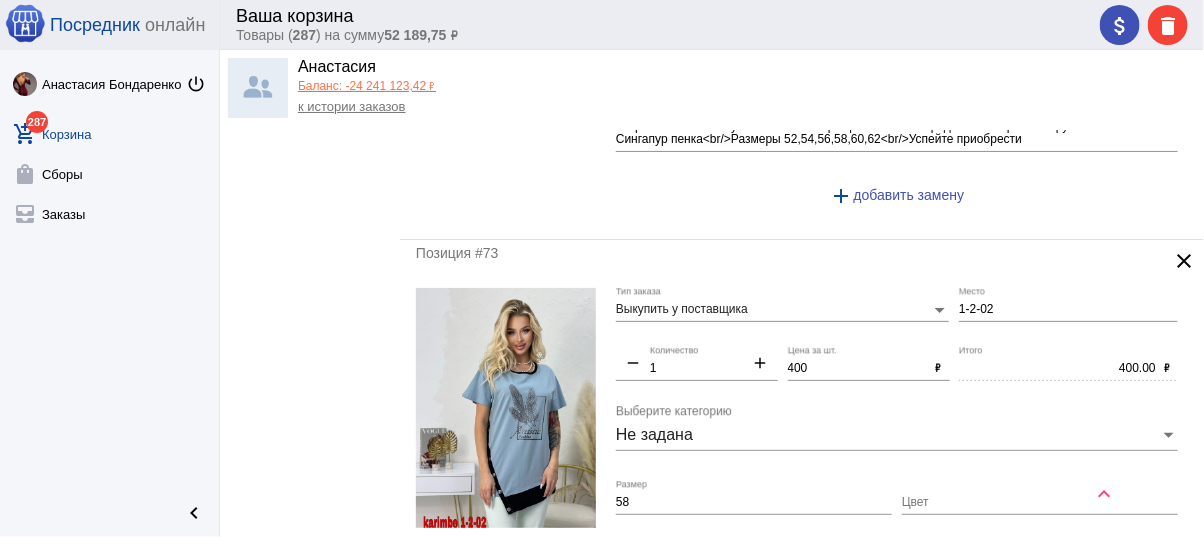 scroll, scrollTop: 5520, scrollLeft: 0, axis: vertical 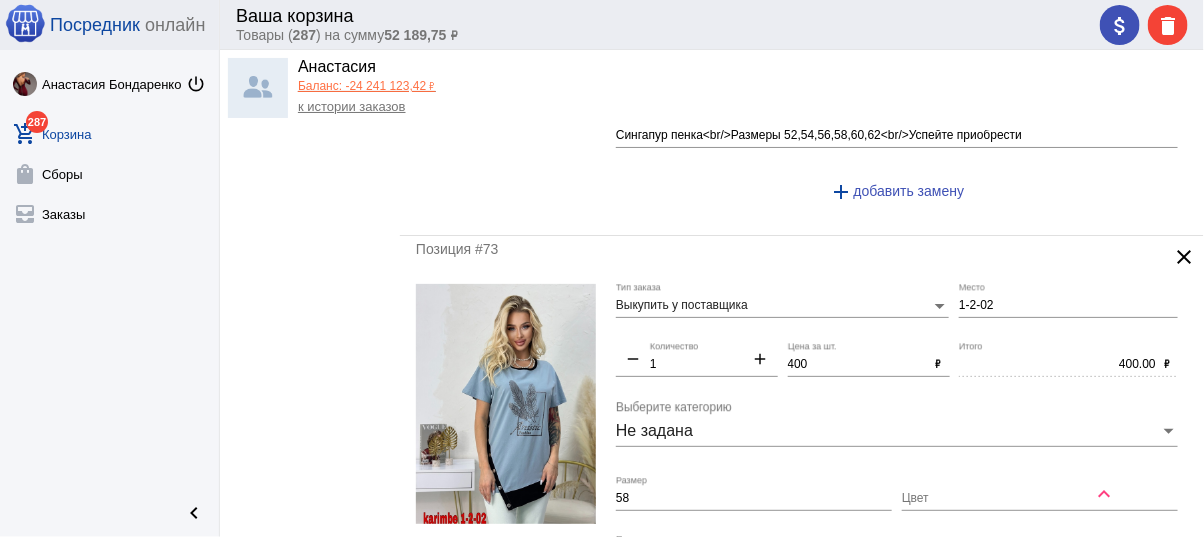 type on "150" 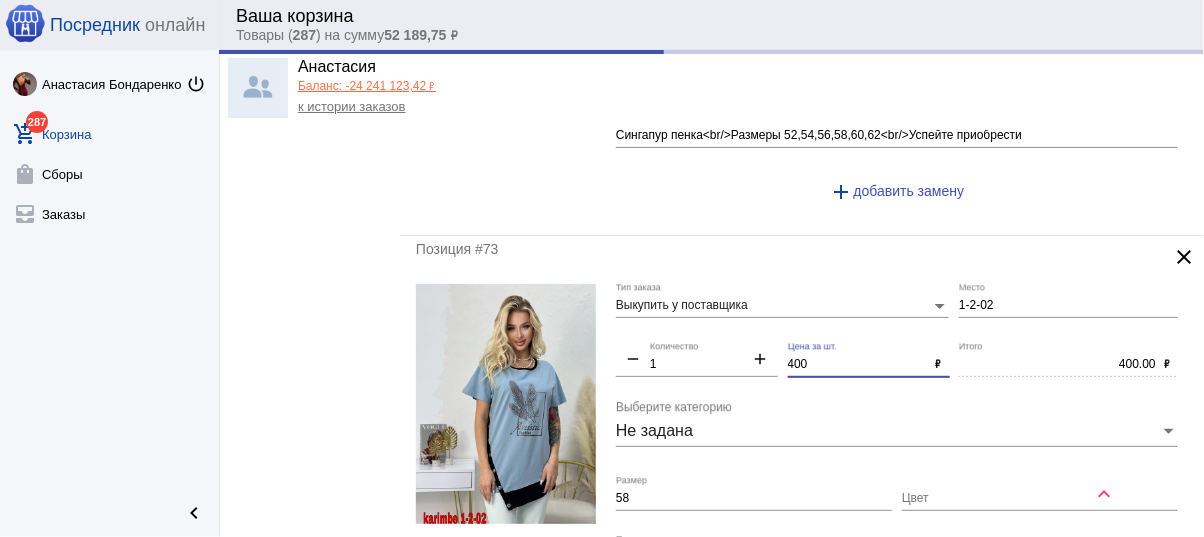 click on "400" at bounding box center (858, 365) 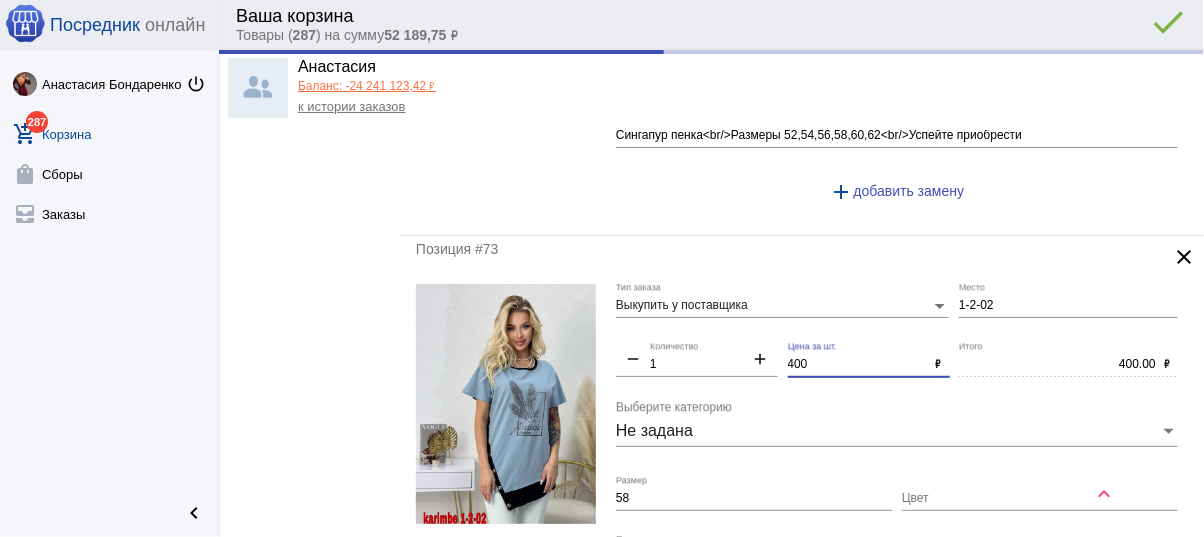 type on "150.00" 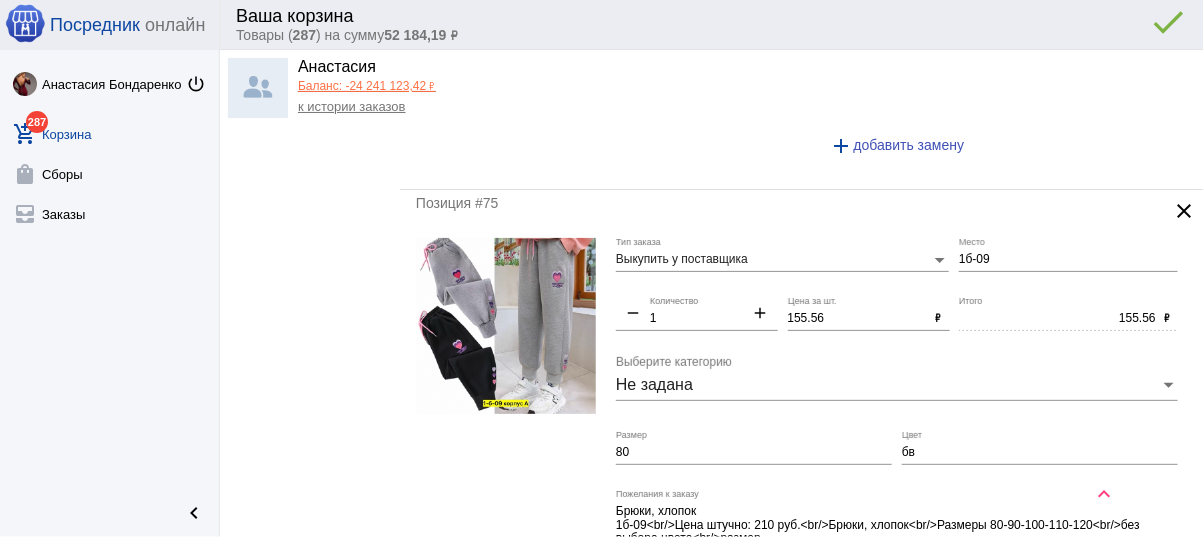 scroll, scrollTop: 6480, scrollLeft: 0, axis: vertical 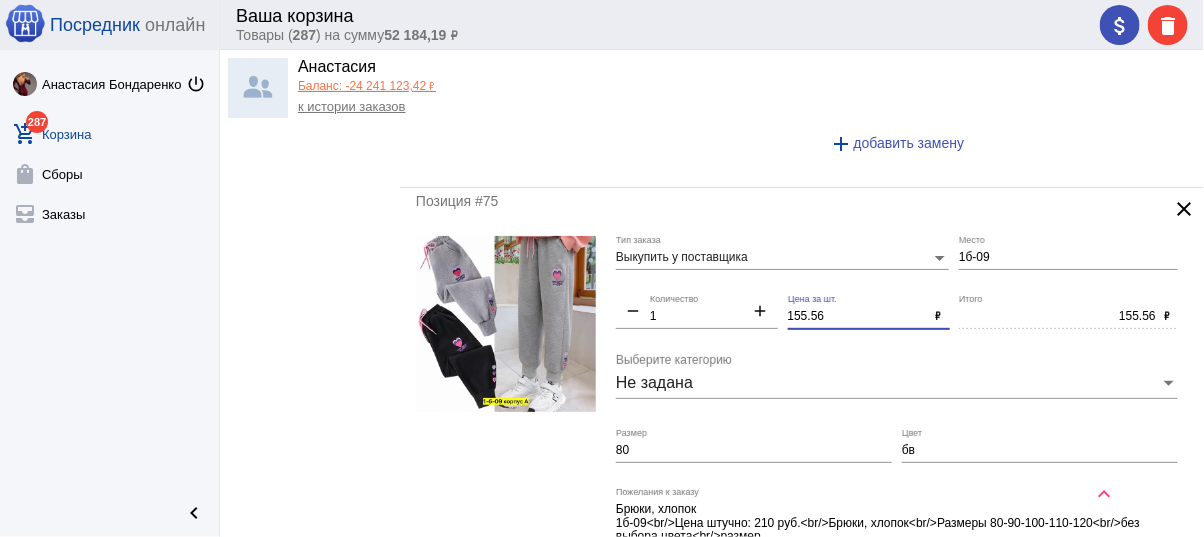 drag, startPoint x: 823, startPoint y: 290, endPoint x: 695, endPoint y: 268, distance: 129.87686 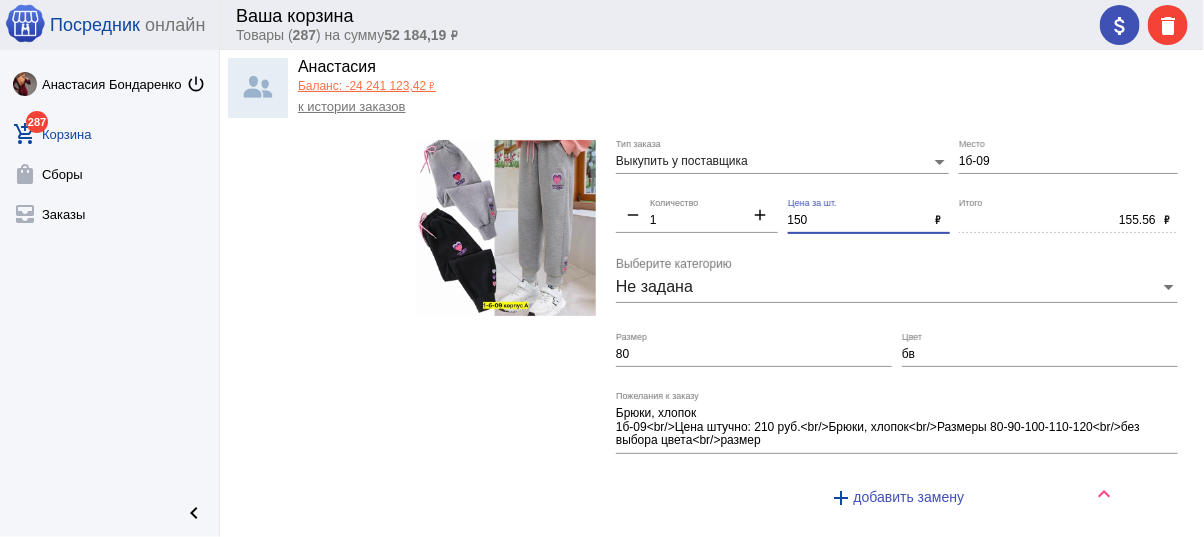 scroll, scrollTop: 6480, scrollLeft: 0, axis: vertical 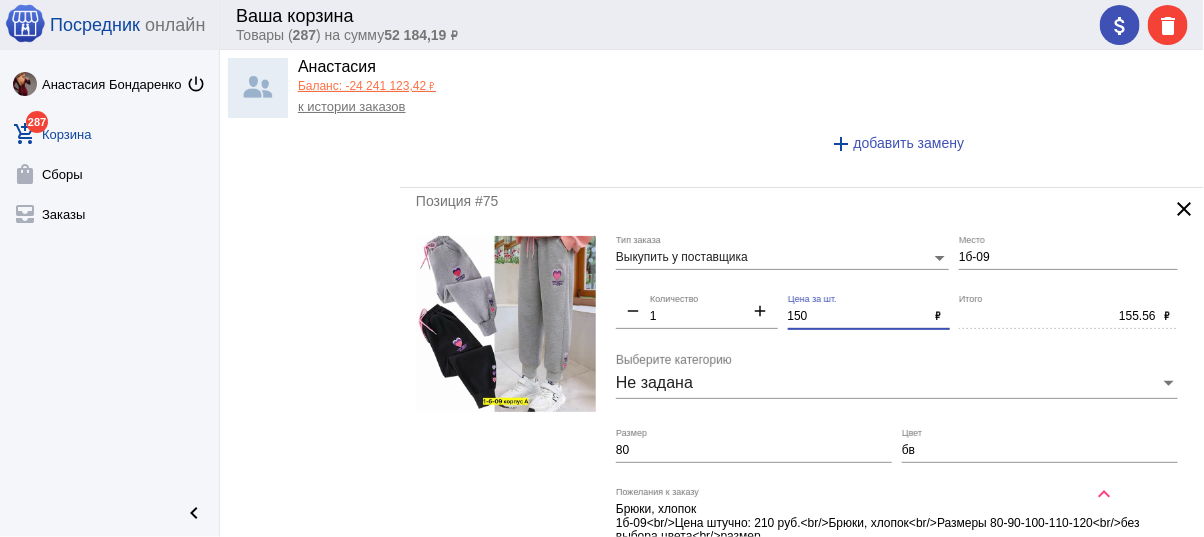 type on "150" 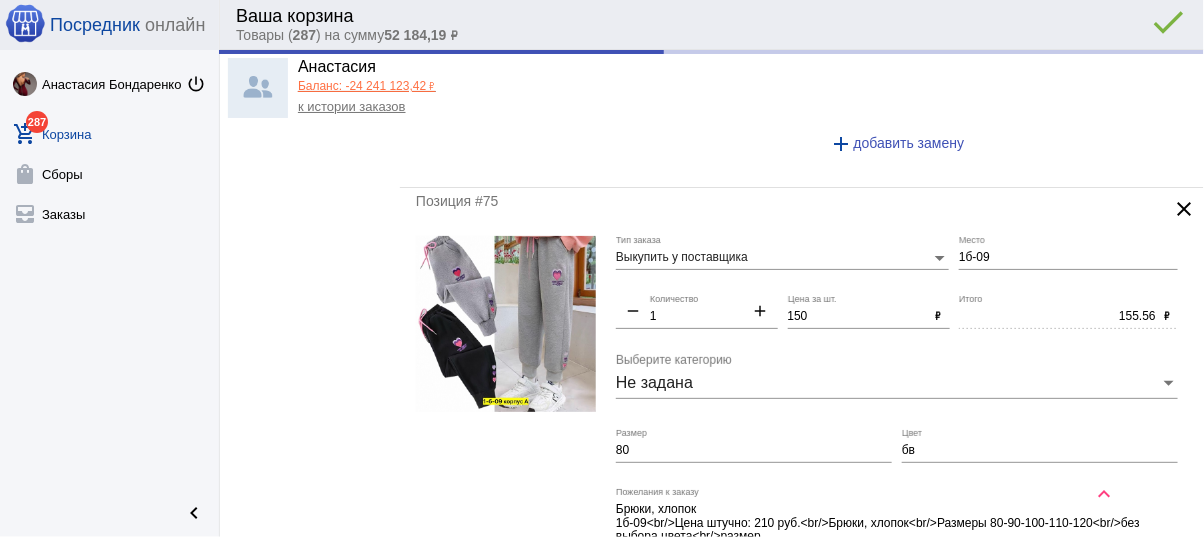 type on "150.00" 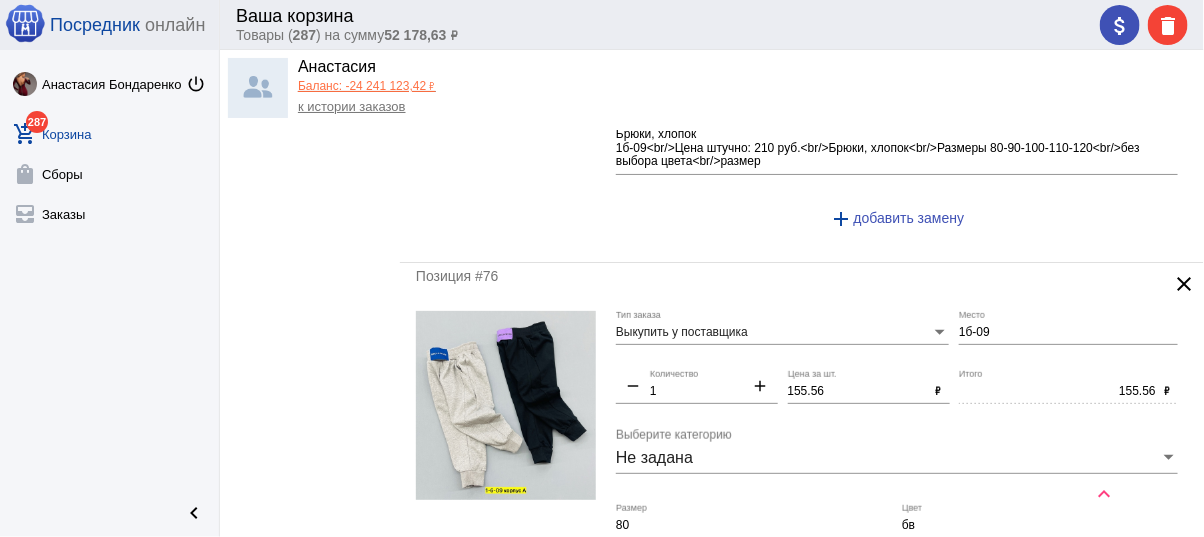 scroll, scrollTop: 6880, scrollLeft: 0, axis: vertical 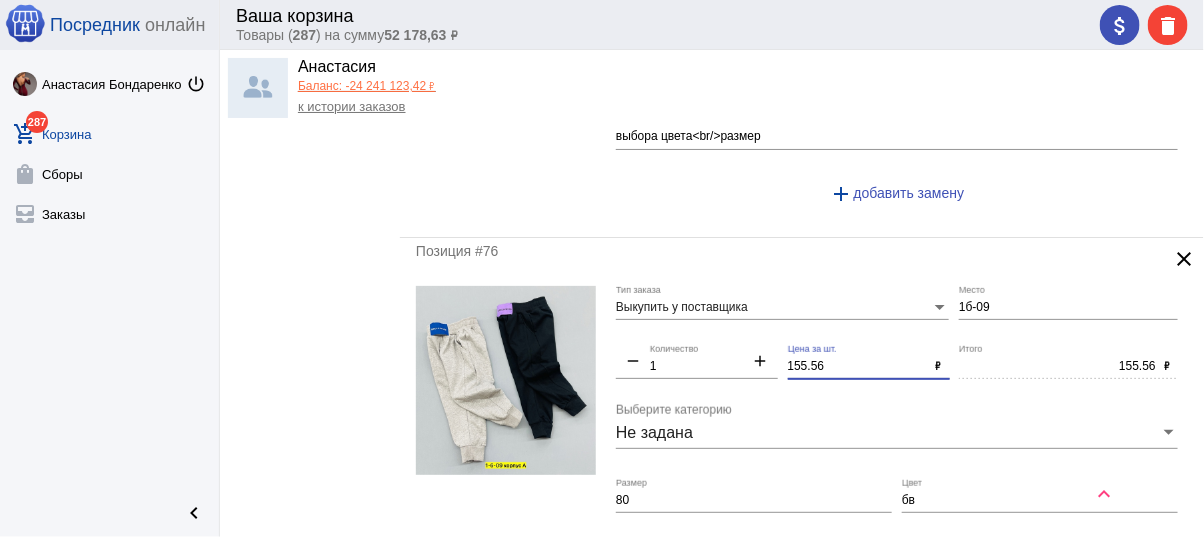 drag, startPoint x: 750, startPoint y: 325, endPoint x: 701, endPoint y: 319, distance: 49.365982 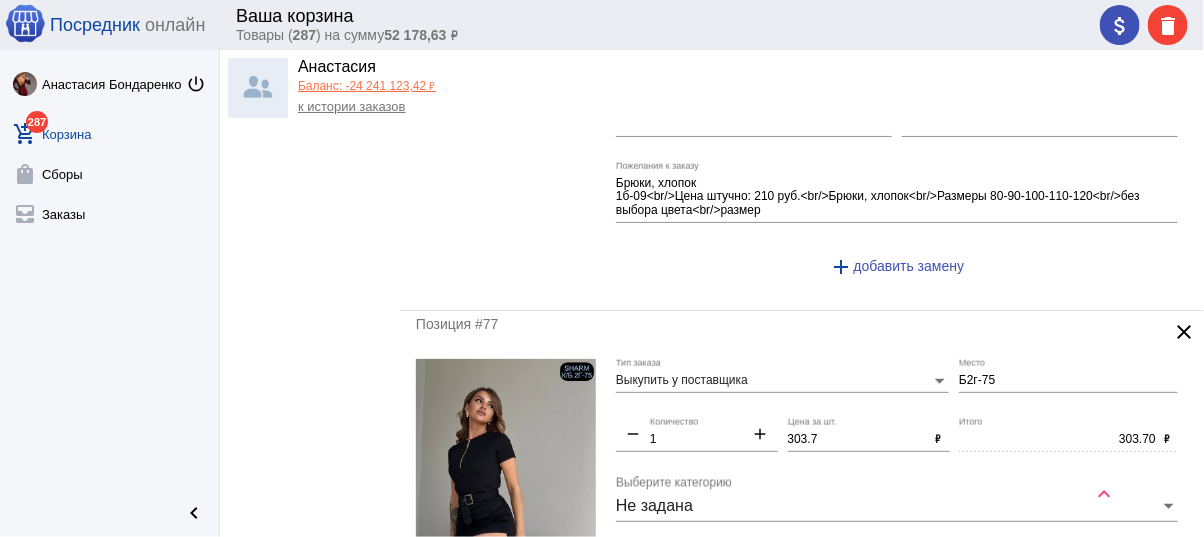 scroll, scrollTop: 7280, scrollLeft: 0, axis: vertical 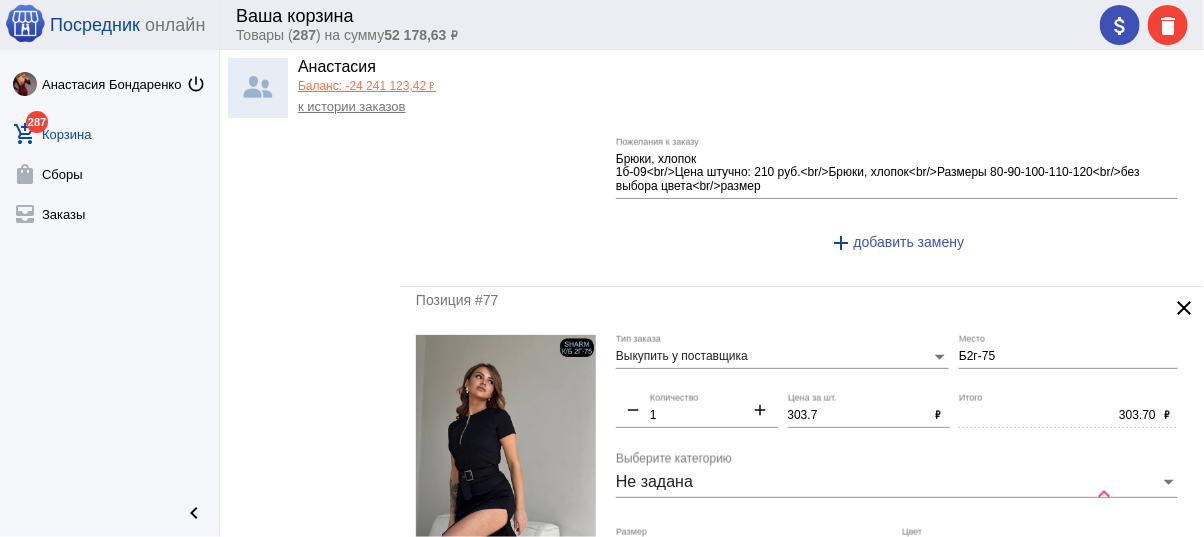 type on "150" 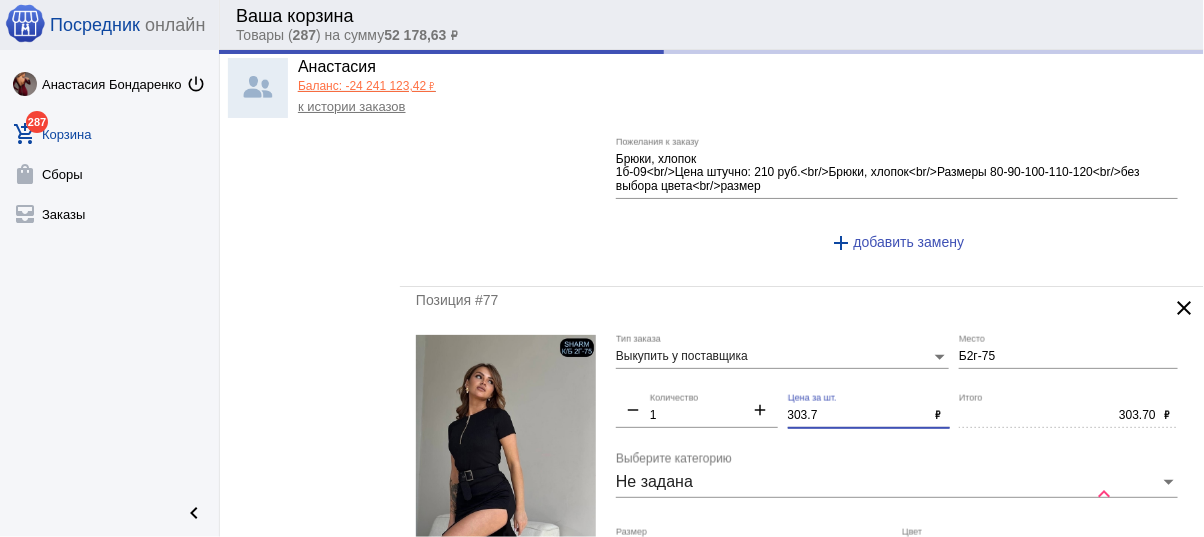 drag, startPoint x: 792, startPoint y: 383, endPoint x: 674, endPoint y: 357, distance: 120.83046 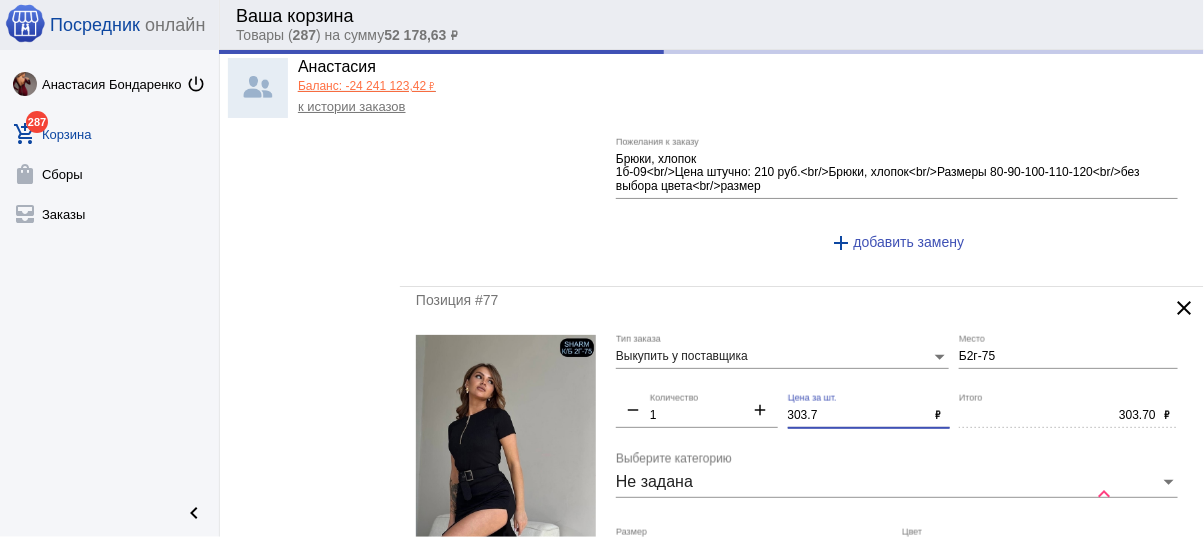 click on "Выкупить у поставщика Тип заказа Б2г-75 Место remove 1 Количество add 303.7 Цена за шт. ₽ 303.70 Итого ₽ Не задана Выберите категорию 46 Размер бв Цвет Женское платье в длине миди моделирует фигуру
б2г-75<br/>Женское платье в длине миди моделирует фигуру<br/>Платье имеет глубокий вырез,сборку на груди и декоративную застежку и шнуровку<br/>Свети и освещай все вокруг в нашем платье<br/><br/>Размеры : 42-44-46-48<br/>Цена 410 руб.<br/>Без выбора цвета<br/>Длина 108 см. Пожелания к заказу add  добавить замену" 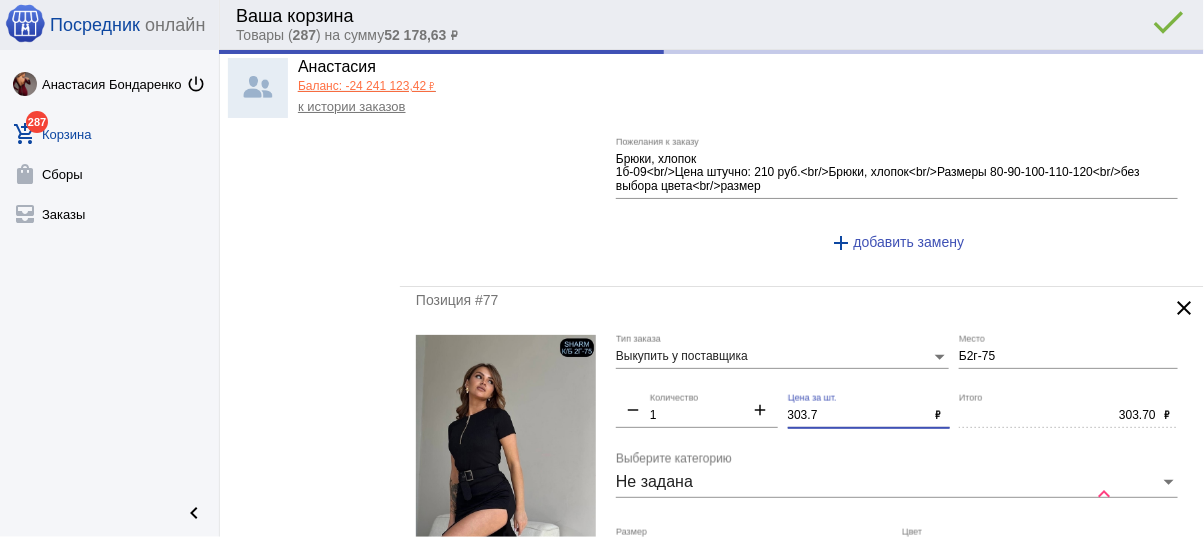 type on "150.00" 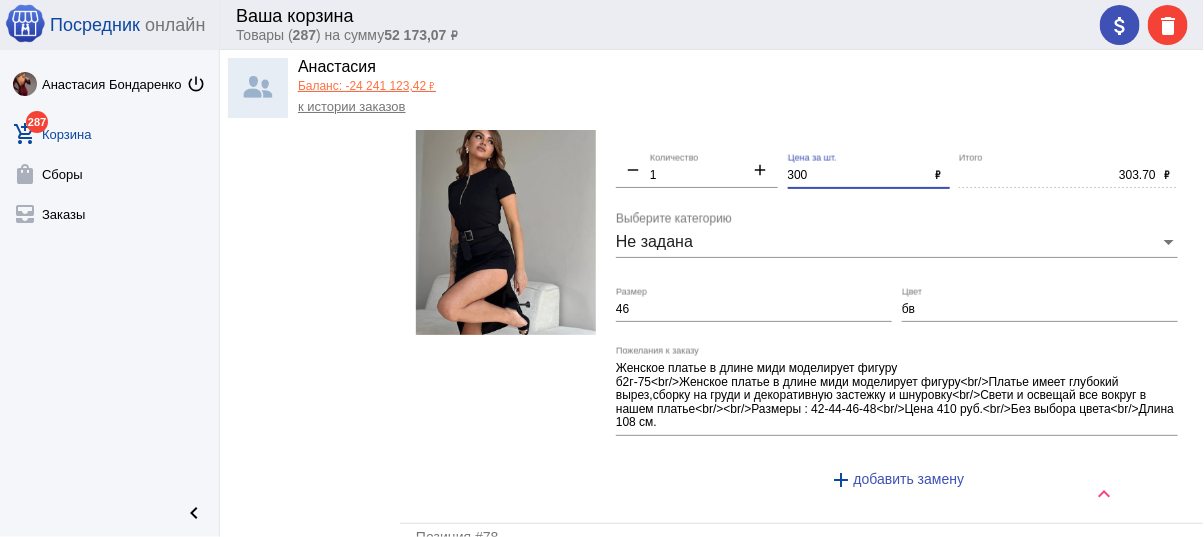 scroll, scrollTop: 7840, scrollLeft: 0, axis: vertical 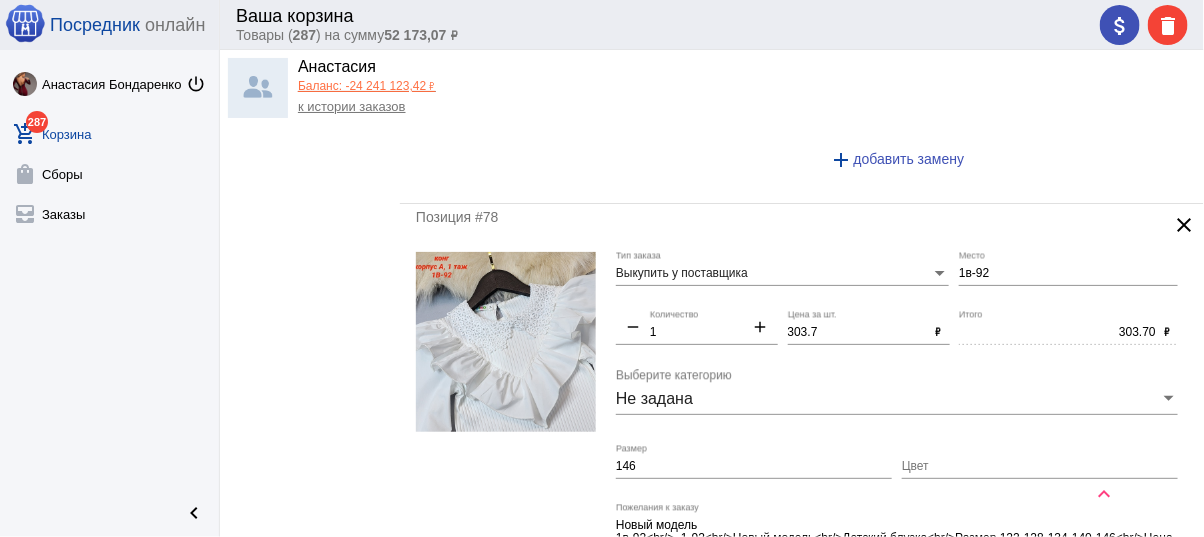 type on "300" 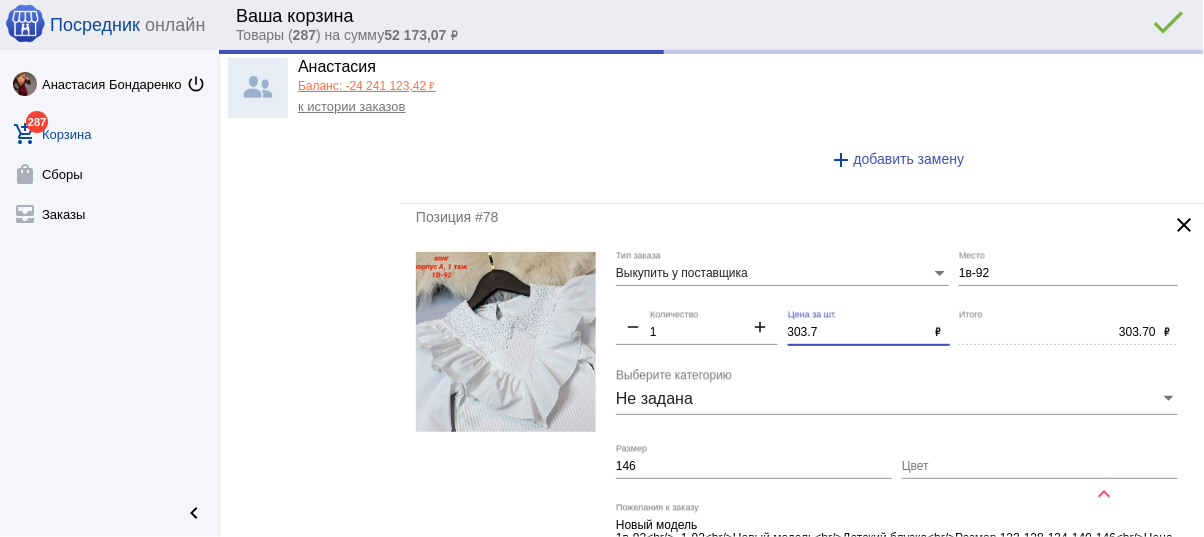 type on "300.00" 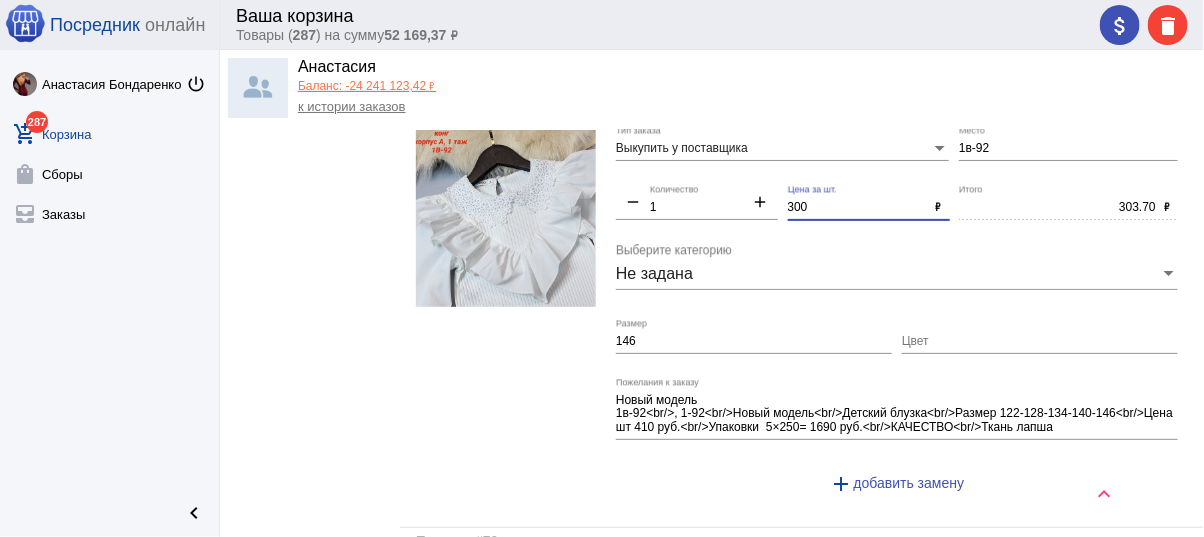 scroll, scrollTop: 8160, scrollLeft: 0, axis: vertical 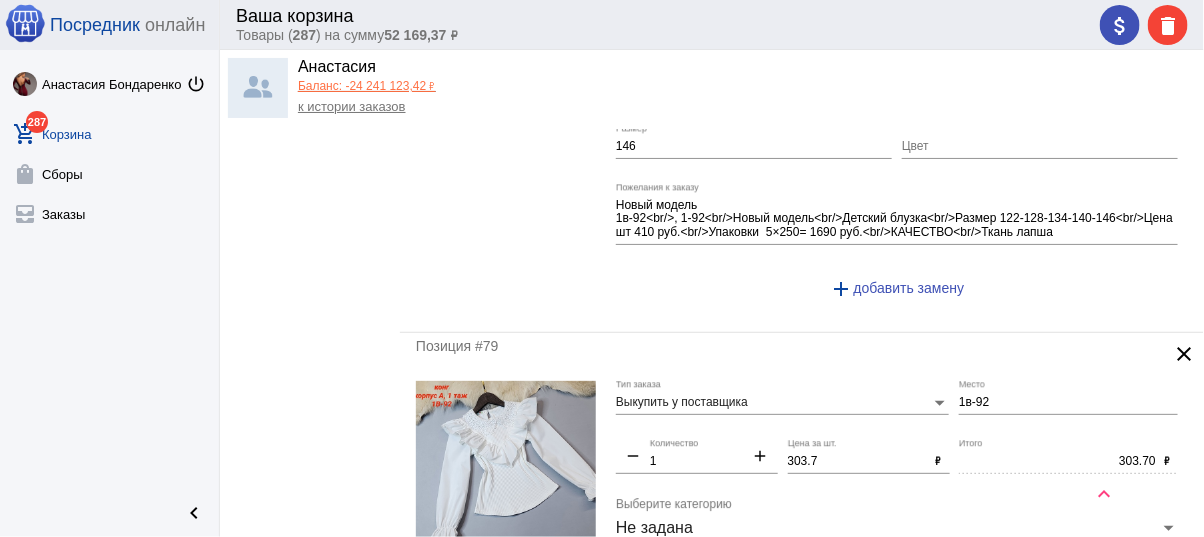 type on "300" 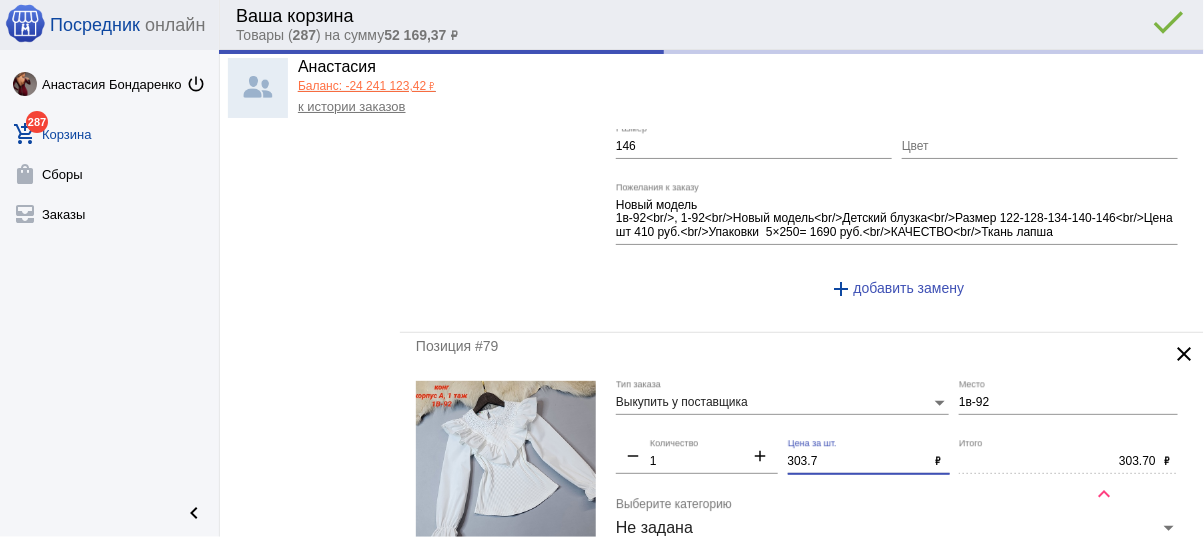 type on "300.00" 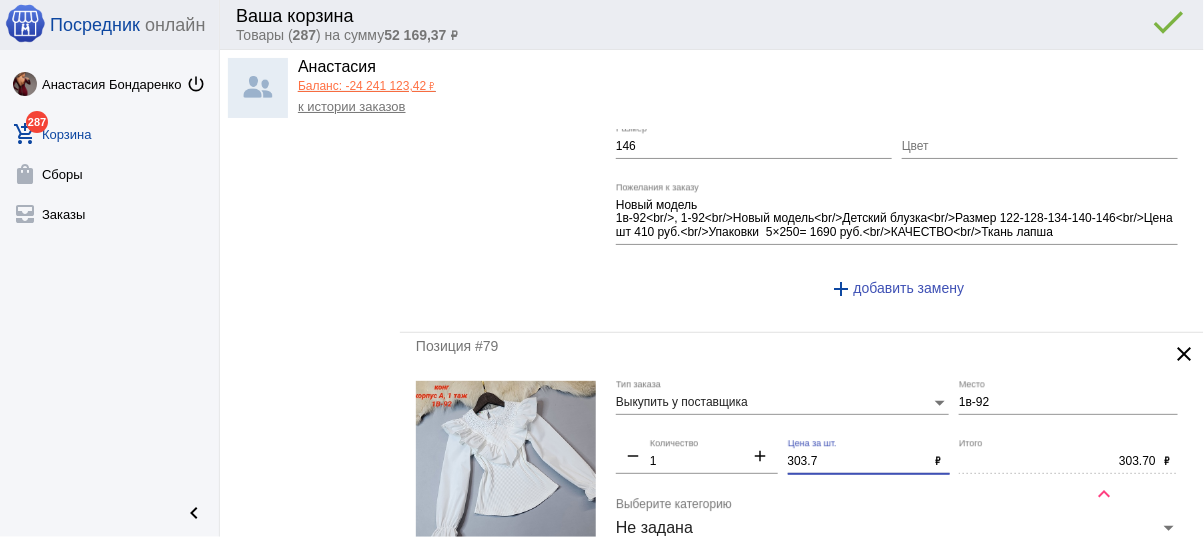 drag, startPoint x: 821, startPoint y: 436, endPoint x: 737, endPoint y: 425, distance: 84.71718 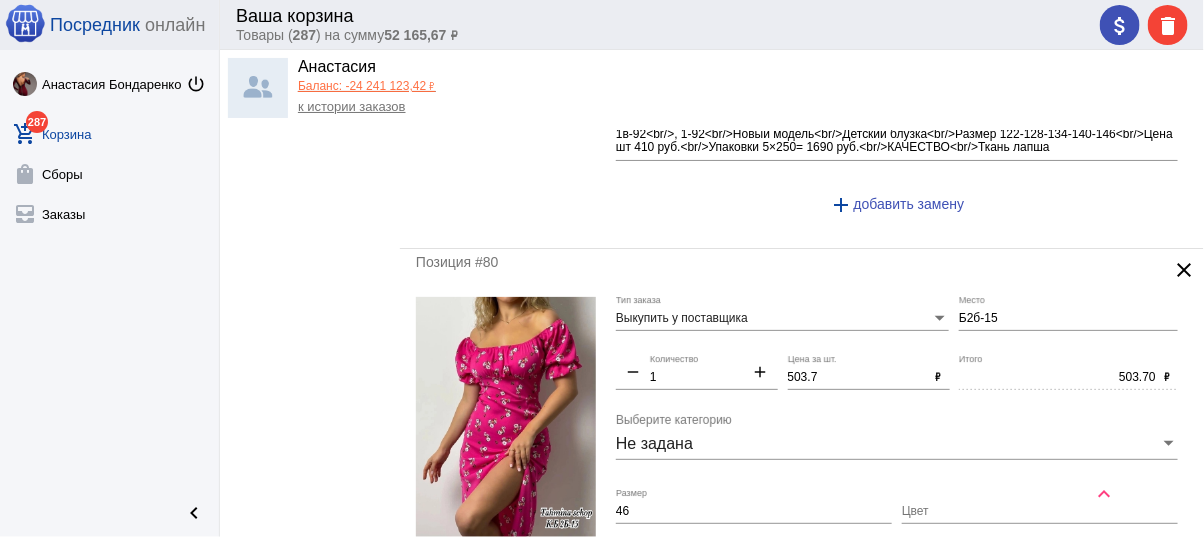 scroll, scrollTop: 8720, scrollLeft: 0, axis: vertical 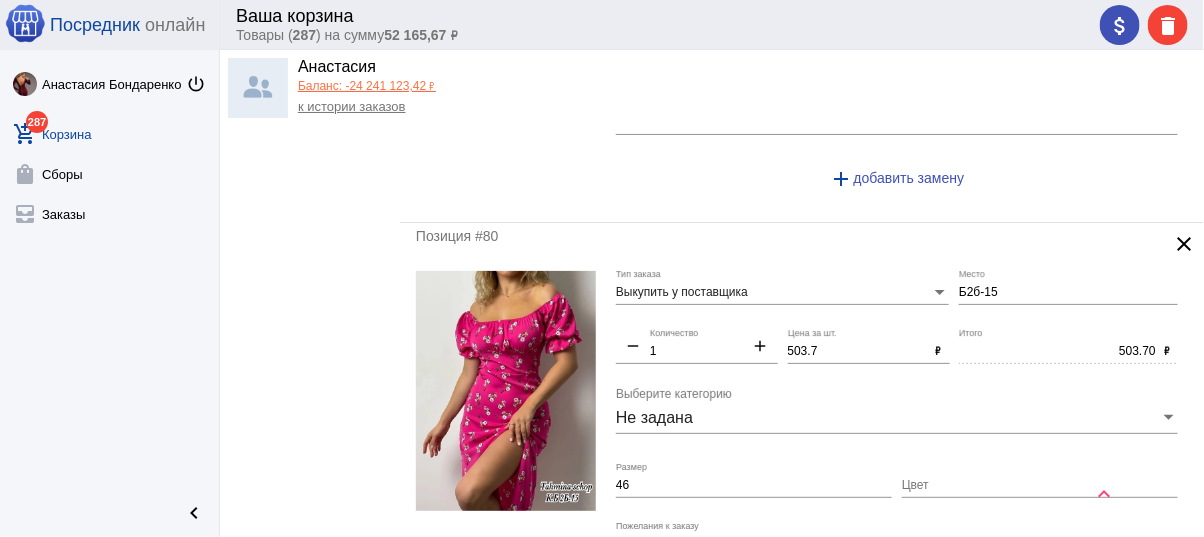 type on "300" 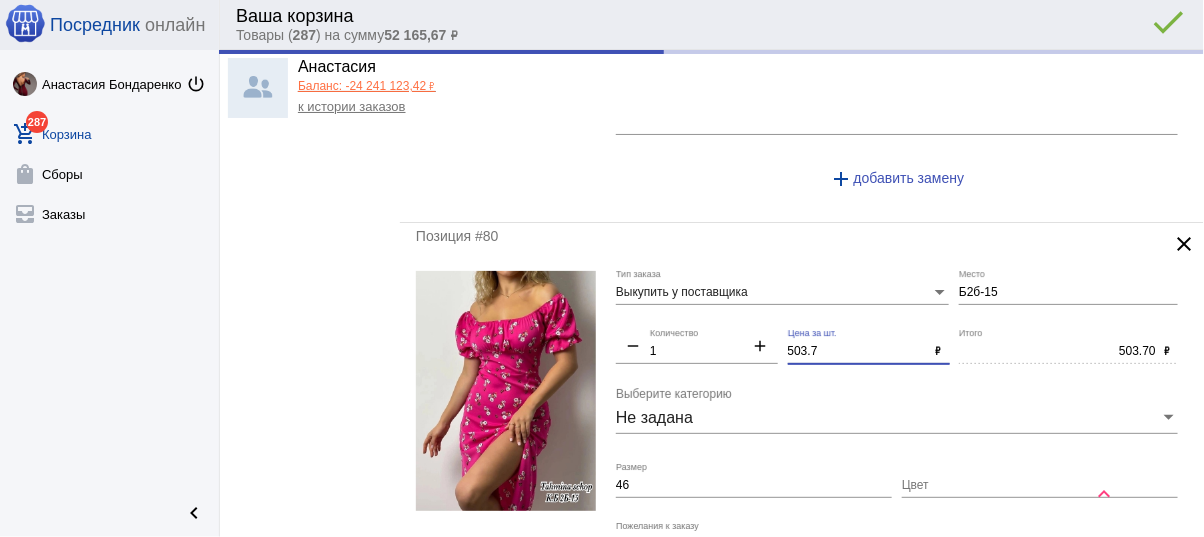 type on "300.00" 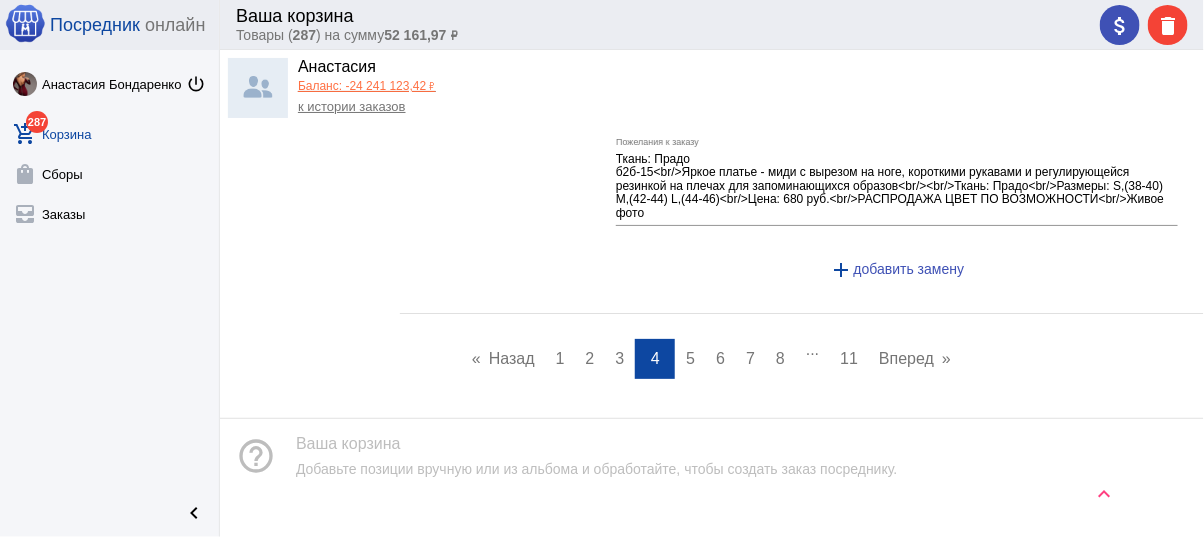type on "500" 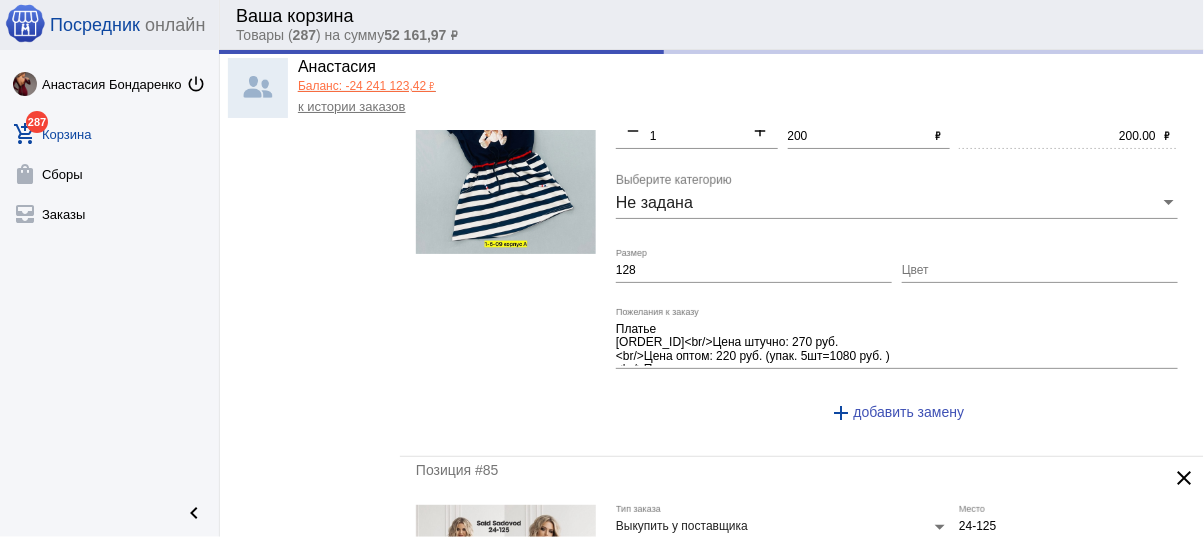 scroll, scrollTop: 0, scrollLeft: 0, axis: both 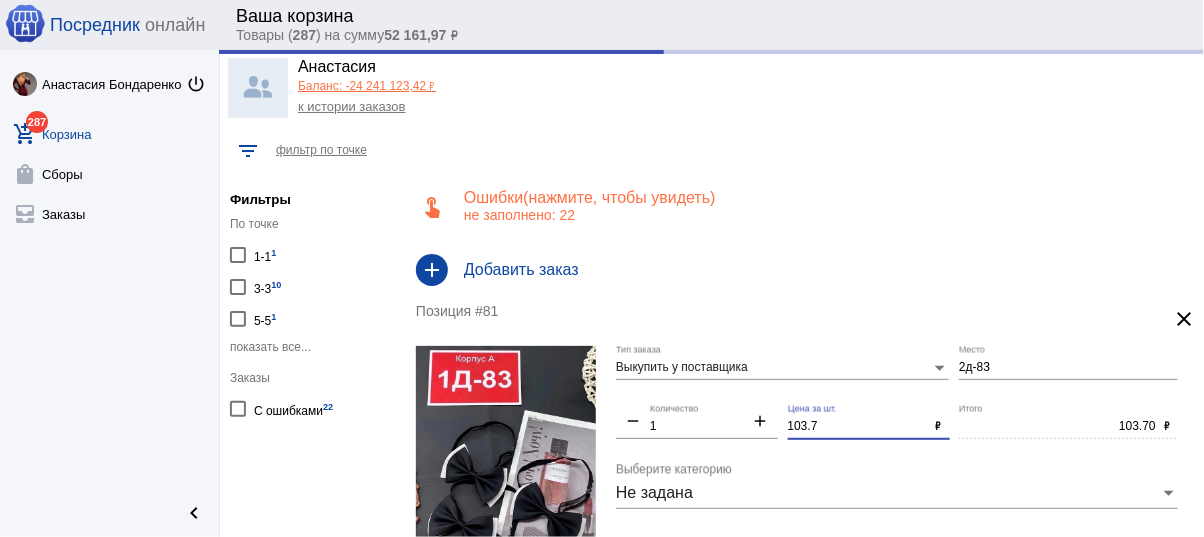 drag, startPoint x: 826, startPoint y: 423, endPoint x: 723, endPoint y: 403, distance: 104.92378 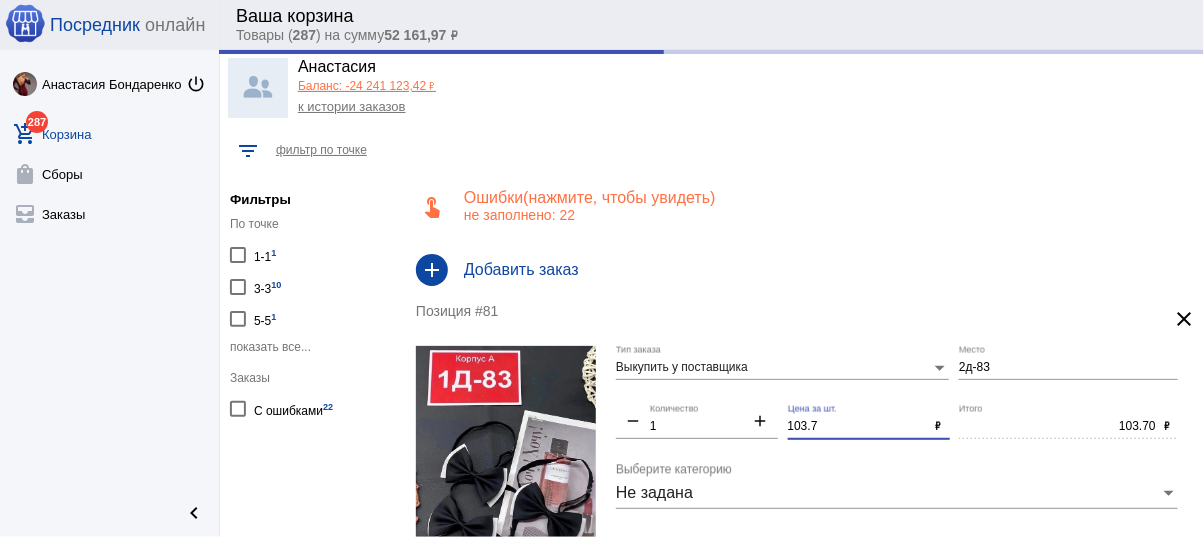 click on "Выкупить у поставщика Тип заказа 2д-83 Место remove 1 Количество add 103.7 Цена за шт. ₽ 103.70 Итого ₽ Не задана Выберите категорию 110 Размер черн Цвет бабочка
2д-83<br/>Пришли бабочка<br/>Штучно: 140 руб.<br/>Цена от 10шт х 110 руб.<br/>Хороший качество Пожелания к заказу add  добавить замену" 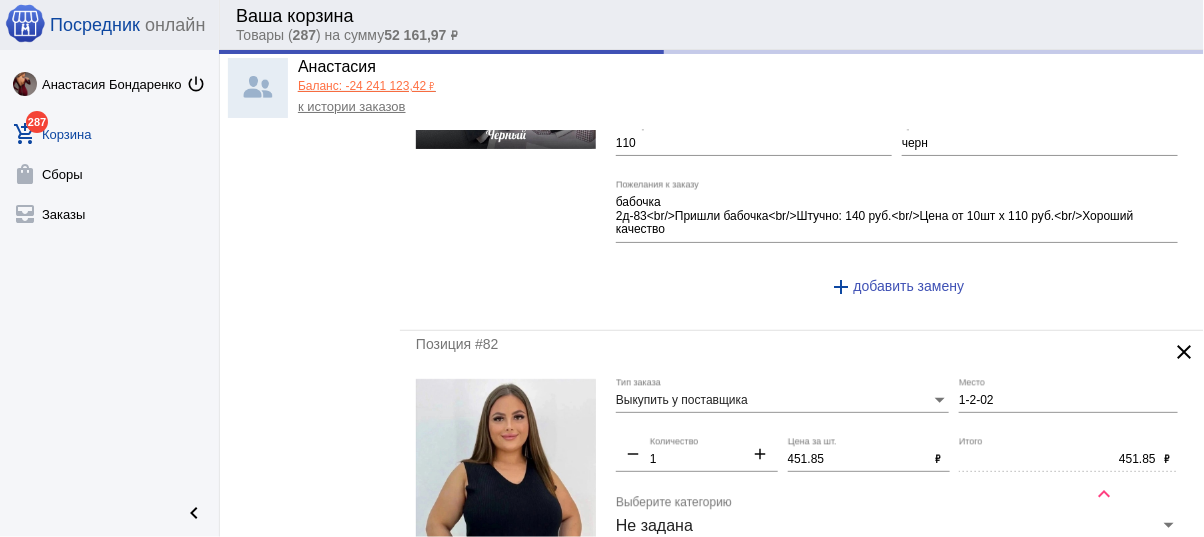 scroll, scrollTop: 560, scrollLeft: 0, axis: vertical 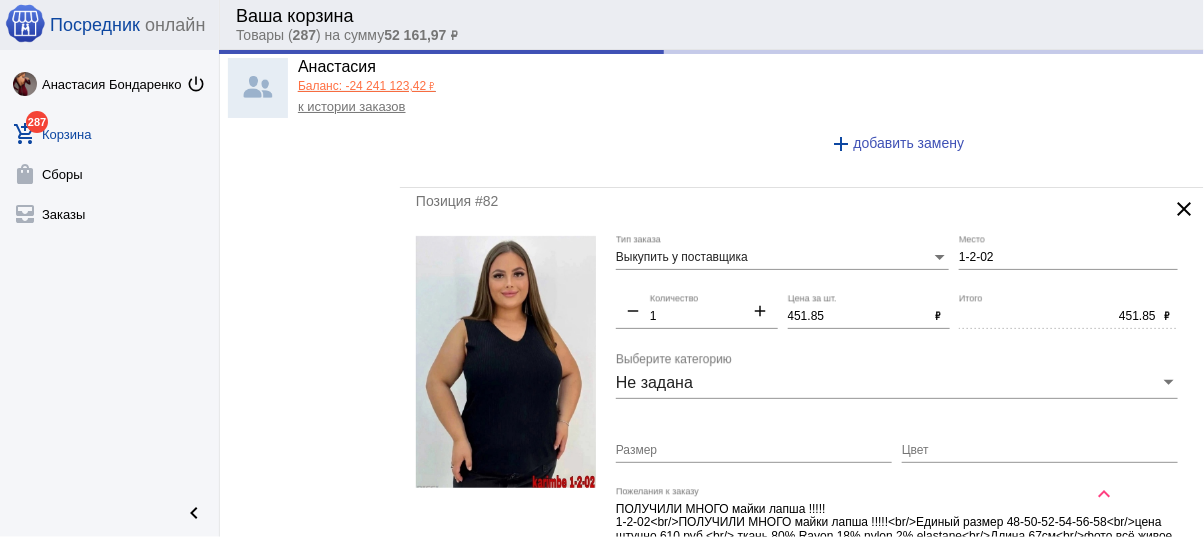 type on "100" 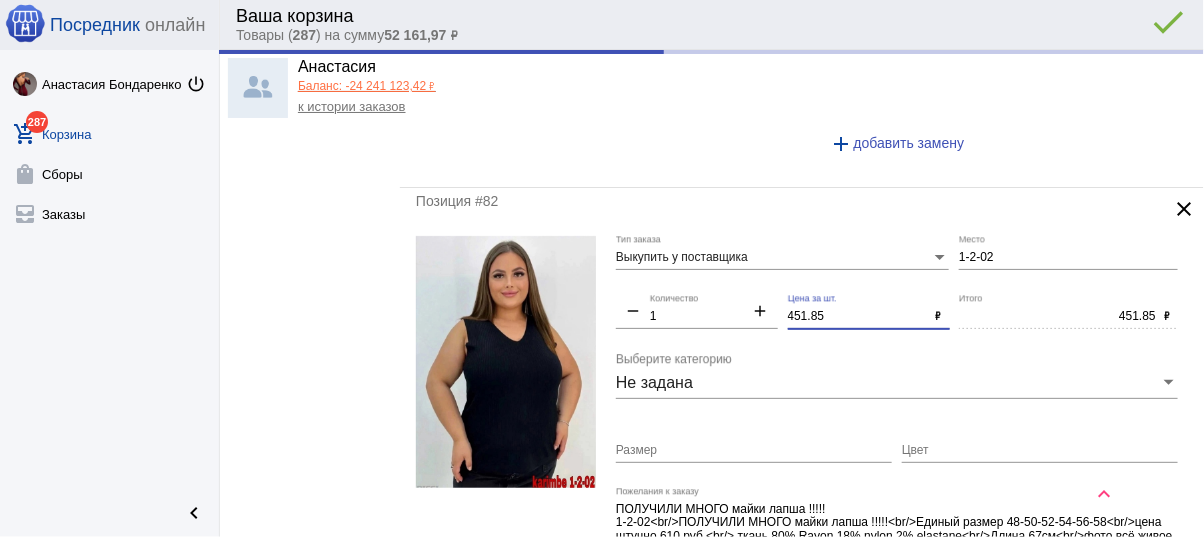 type on "100.00" 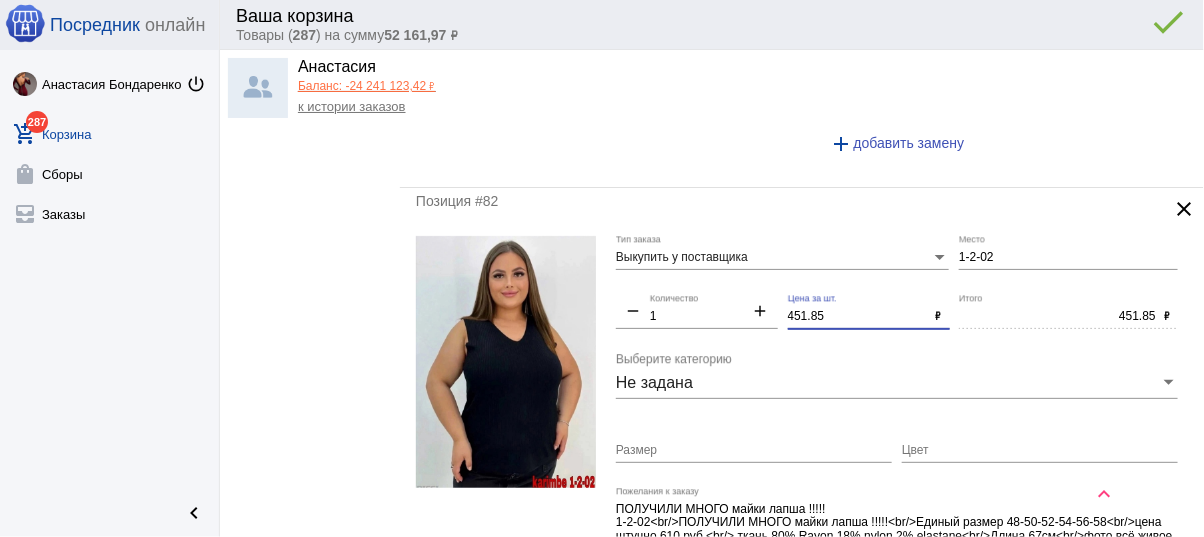 drag, startPoint x: 850, startPoint y: 312, endPoint x: 704, endPoint y: 289, distance: 147.80054 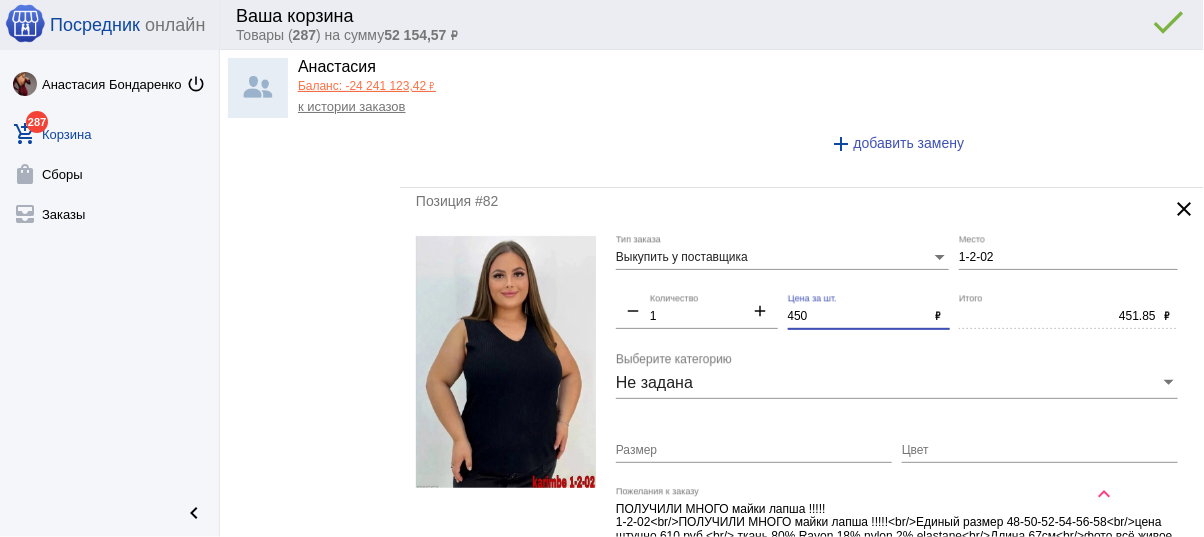 type on "450" 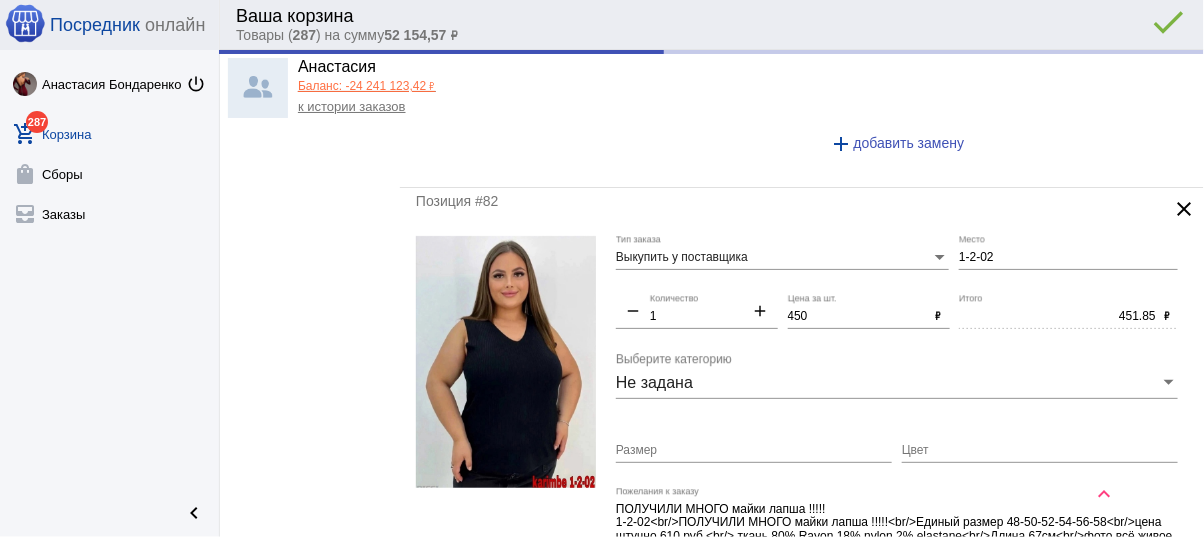 type on "450.00" 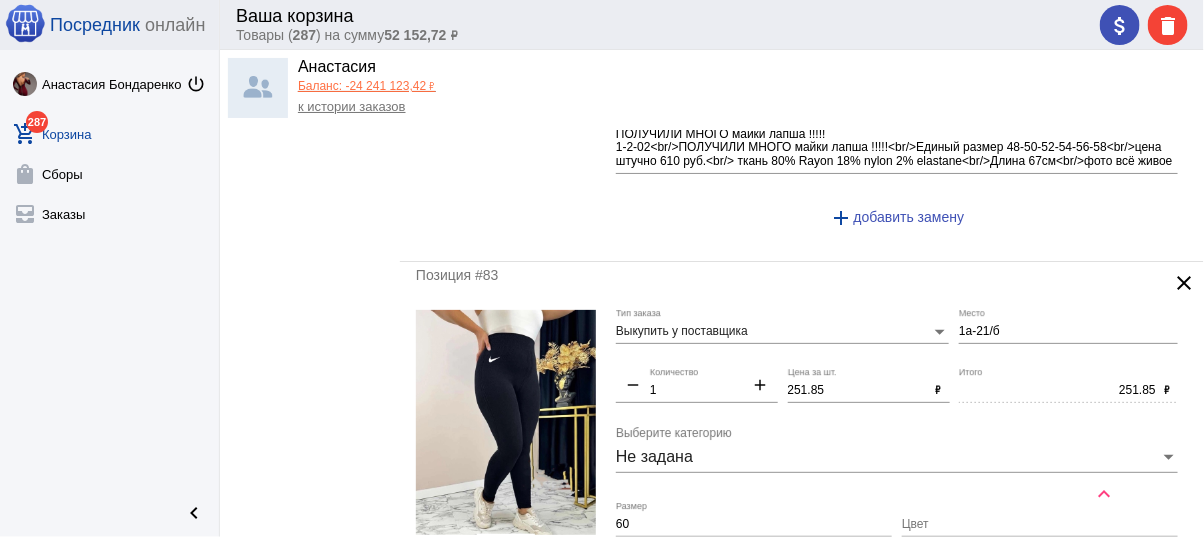 scroll, scrollTop: 960, scrollLeft: 0, axis: vertical 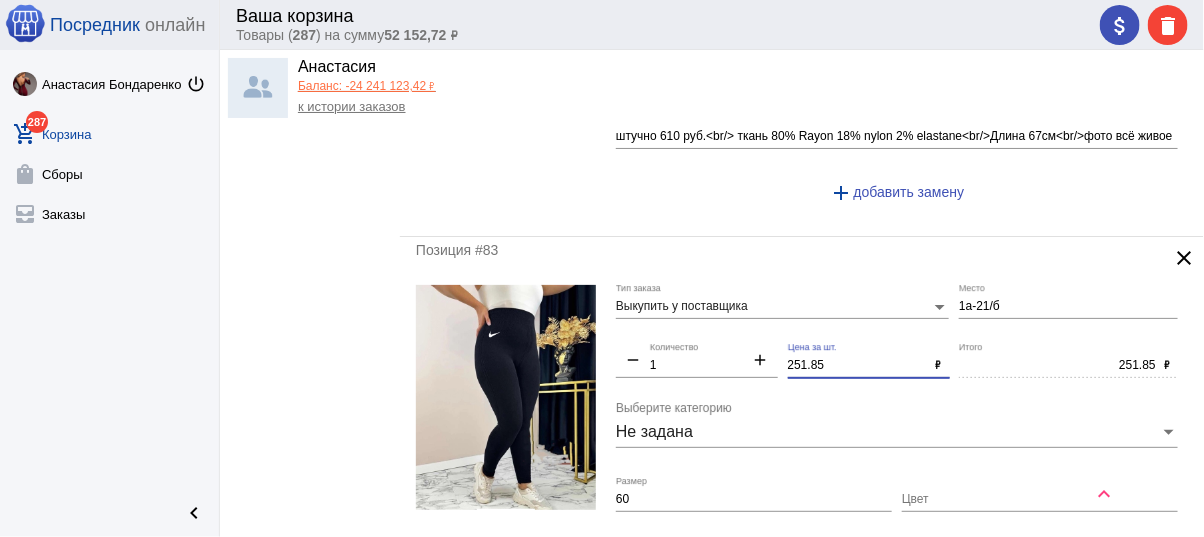 drag, startPoint x: 829, startPoint y: 357, endPoint x: 769, endPoint y: 348, distance: 60.671246 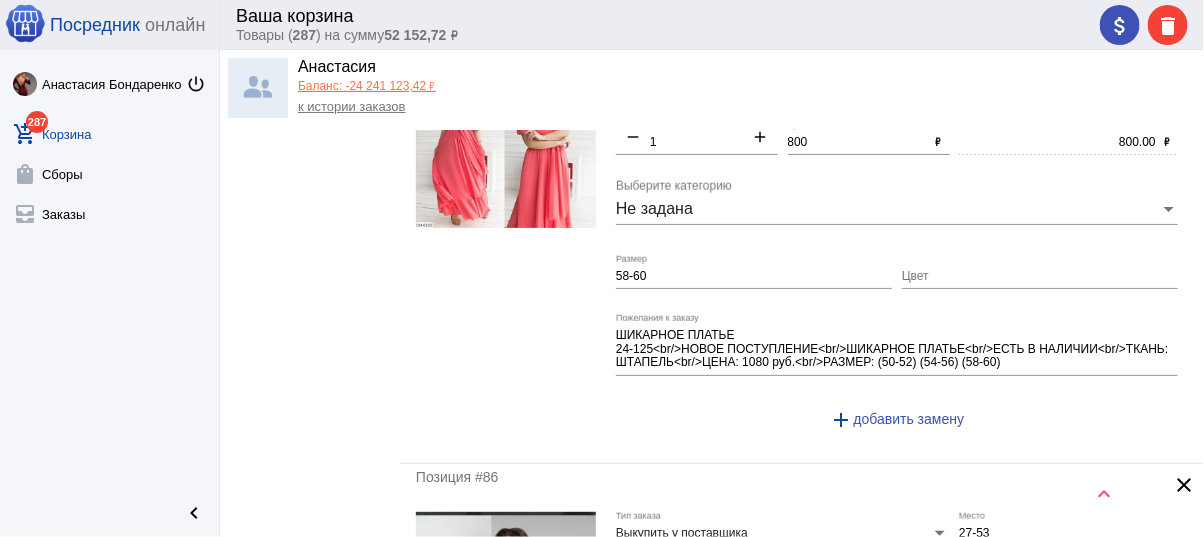 scroll, scrollTop: 2240, scrollLeft: 0, axis: vertical 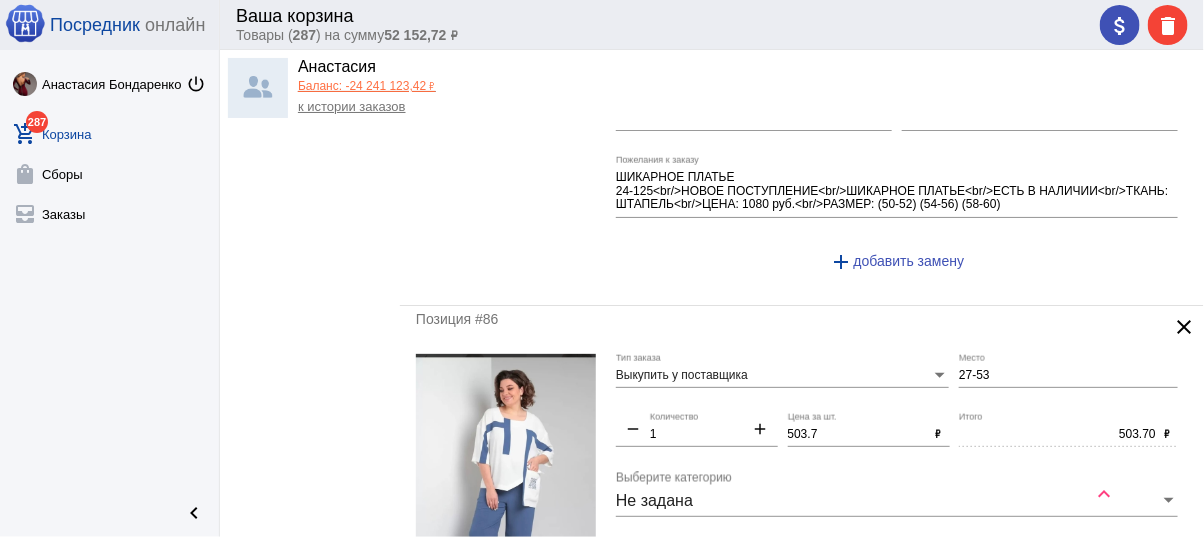 type on "250" 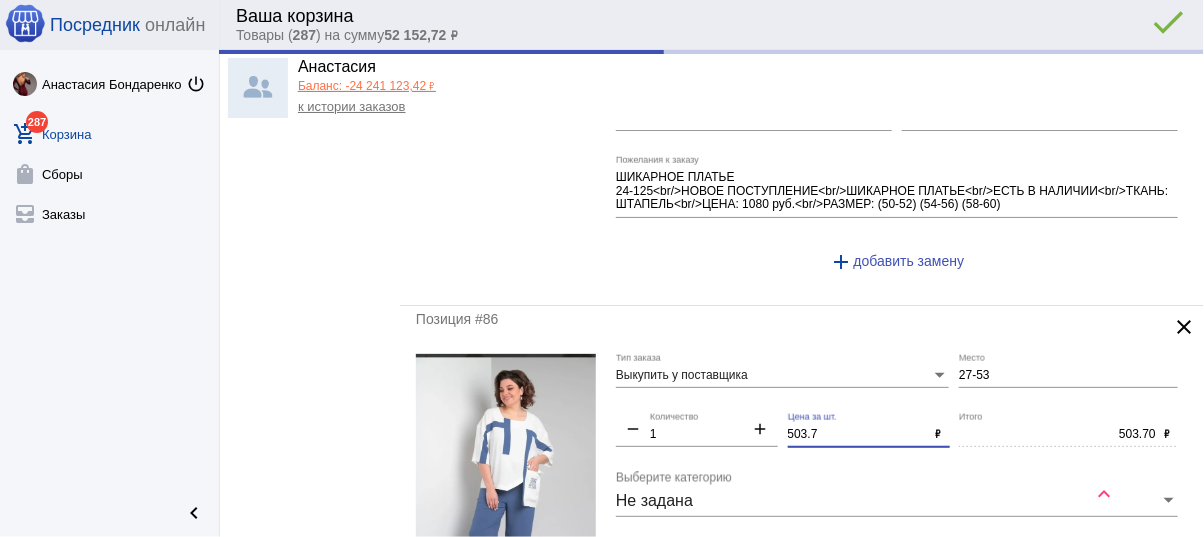 type on "250.00" 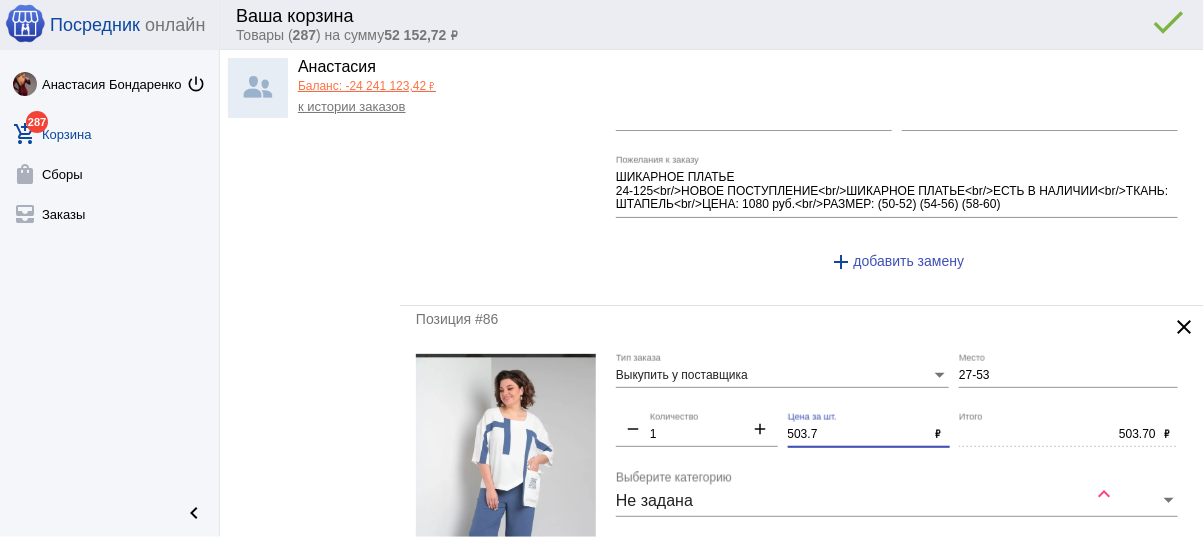 drag, startPoint x: 782, startPoint y: 420, endPoint x: 761, endPoint y: 417, distance: 21.213203 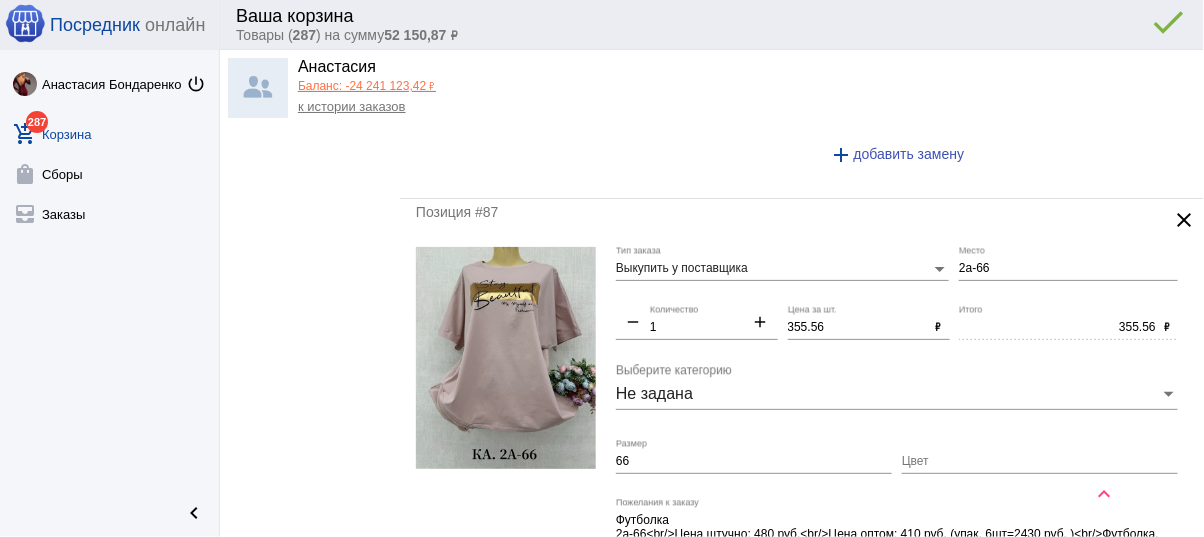 scroll, scrollTop: 2800, scrollLeft: 0, axis: vertical 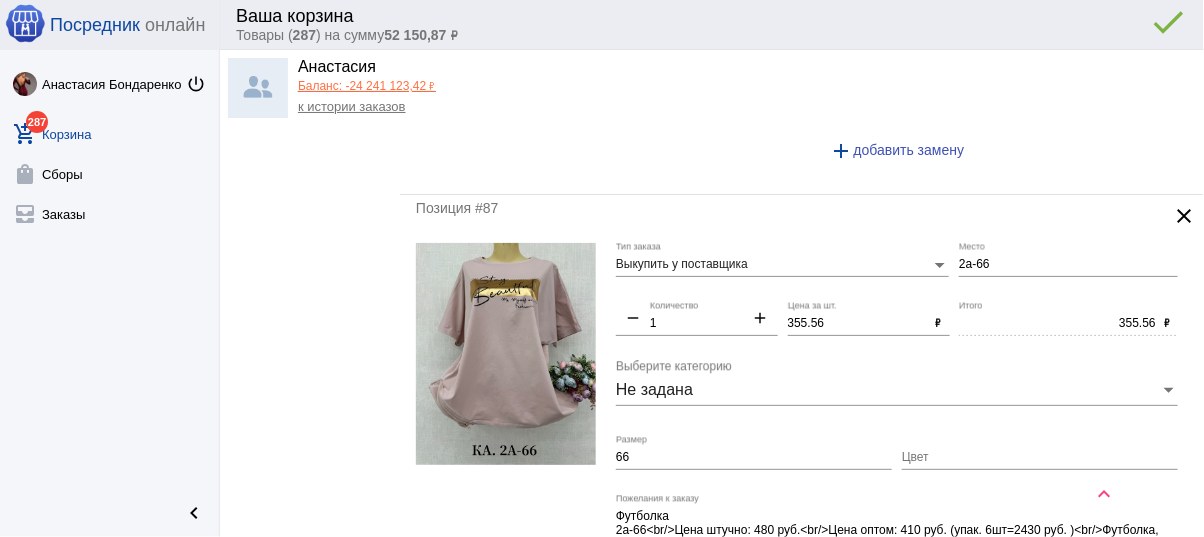 type on "500" 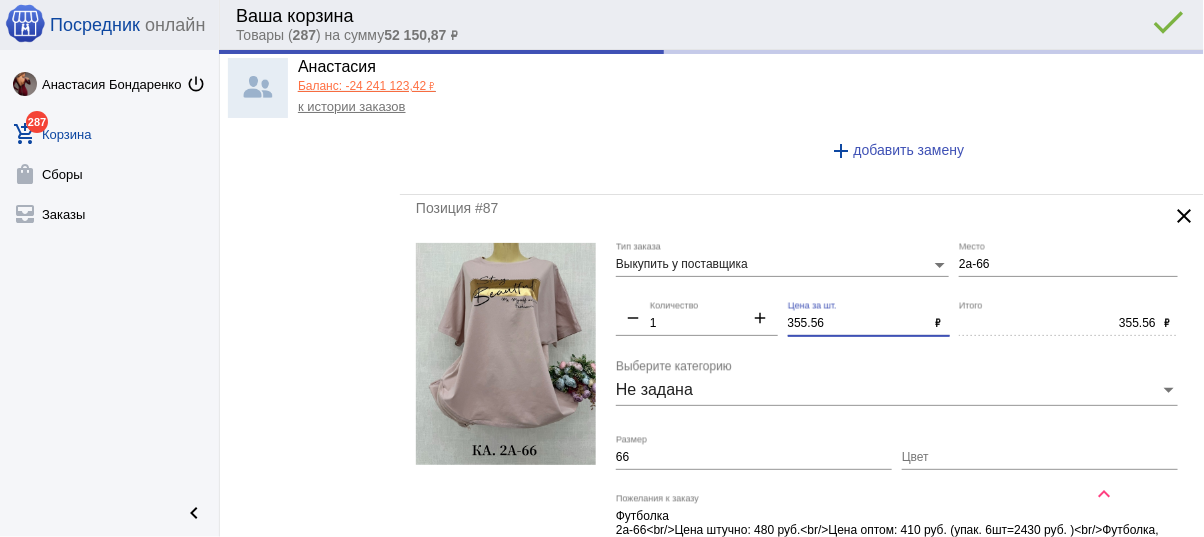 type on "500.00" 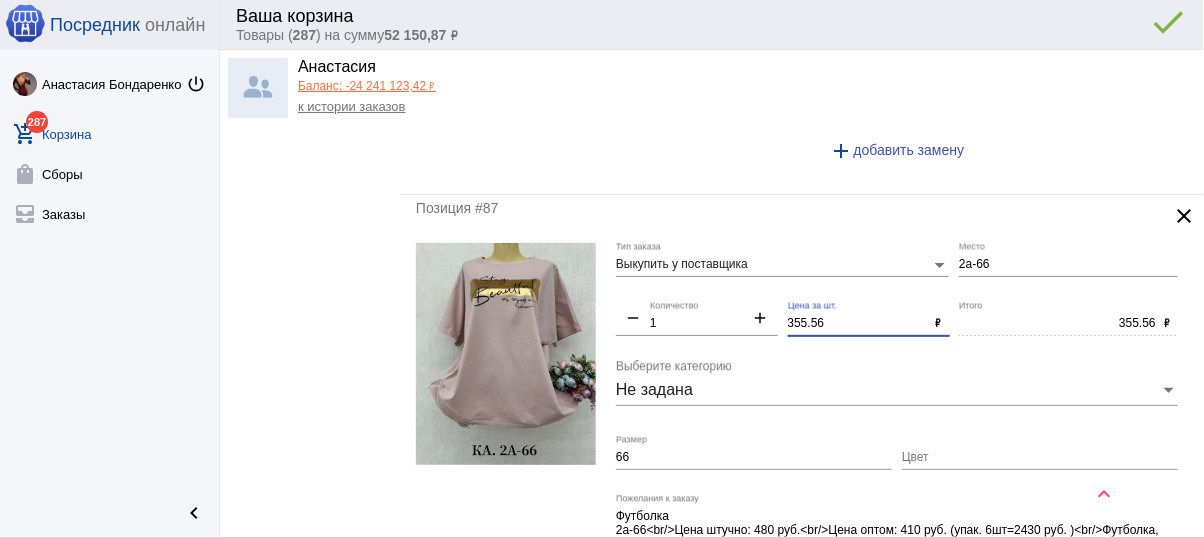 drag, startPoint x: 830, startPoint y: 313, endPoint x: 686, endPoint y: 290, distance: 145.82524 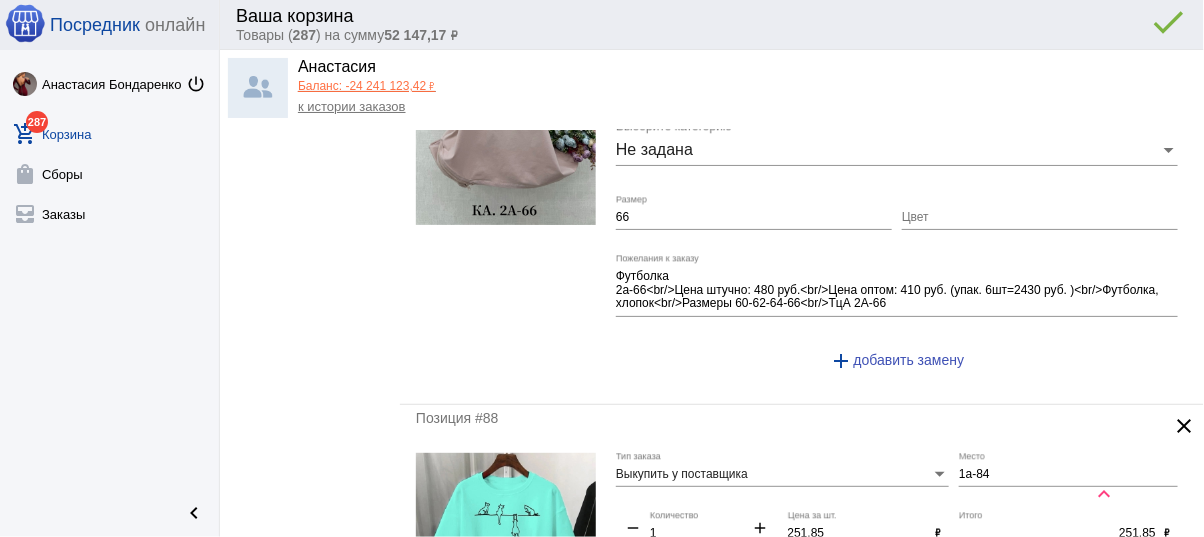 scroll, scrollTop: 3280, scrollLeft: 0, axis: vertical 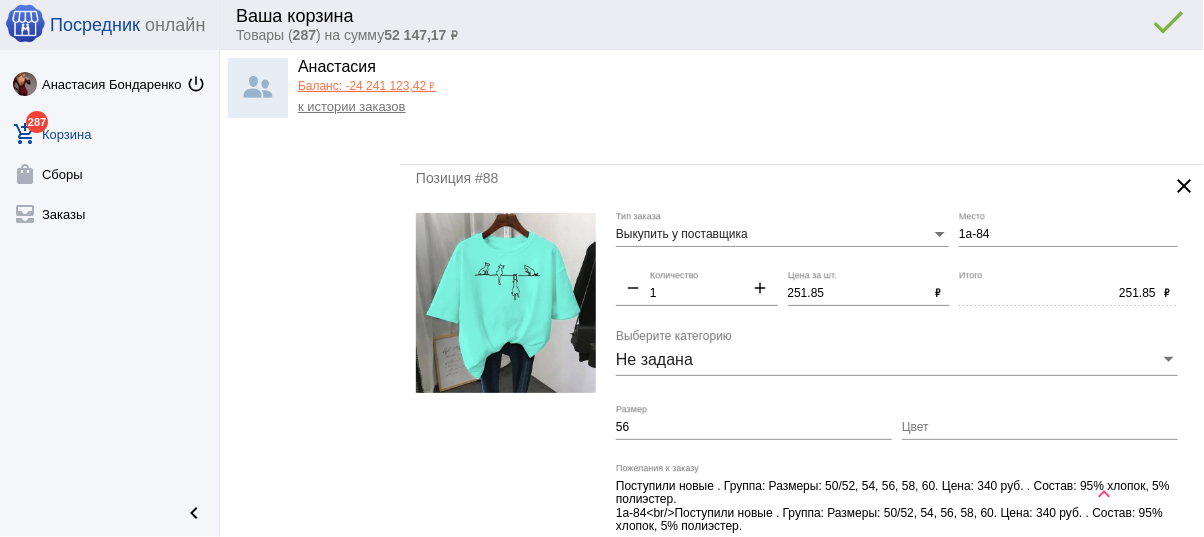 type on "350" 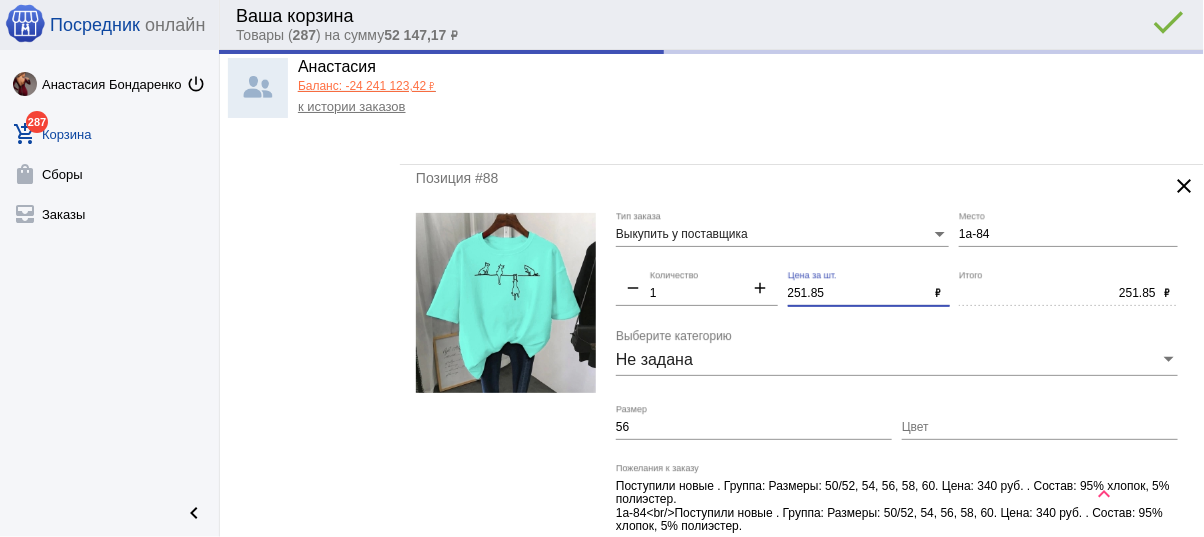 type on "350.00" 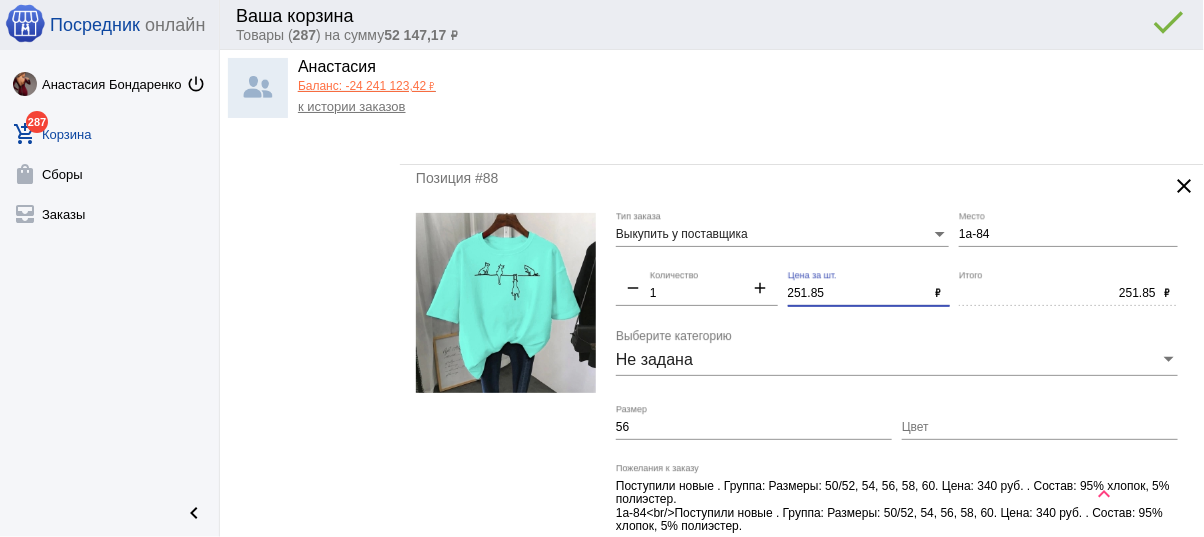 drag, startPoint x: 828, startPoint y: 284, endPoint x: 744, endPoint y: 271, distance: 85 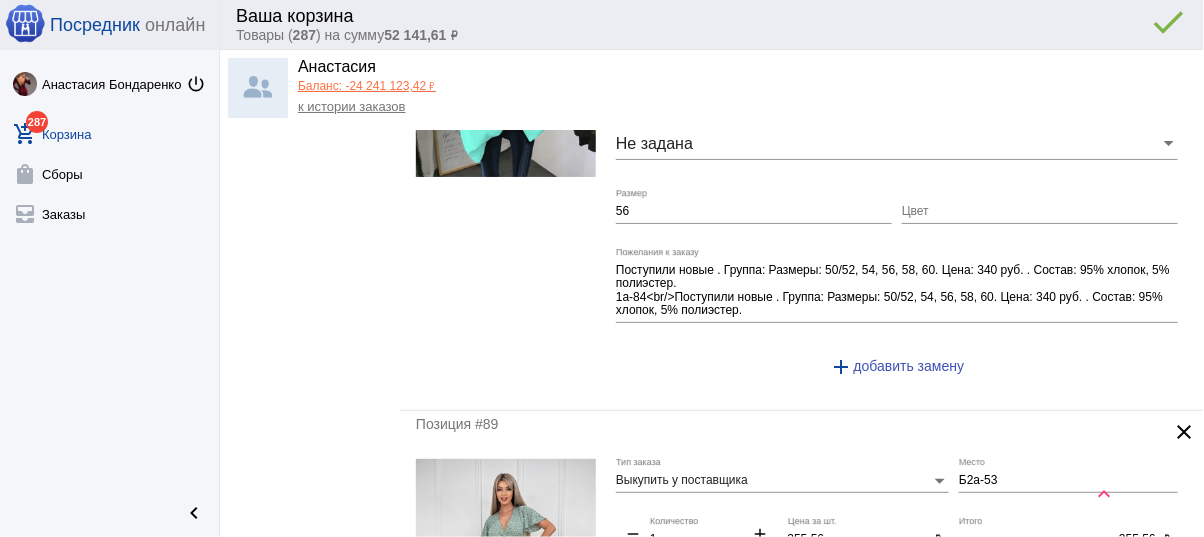 scroll, scrollTop: 3680, scrollLeft: 0, axis: vertical 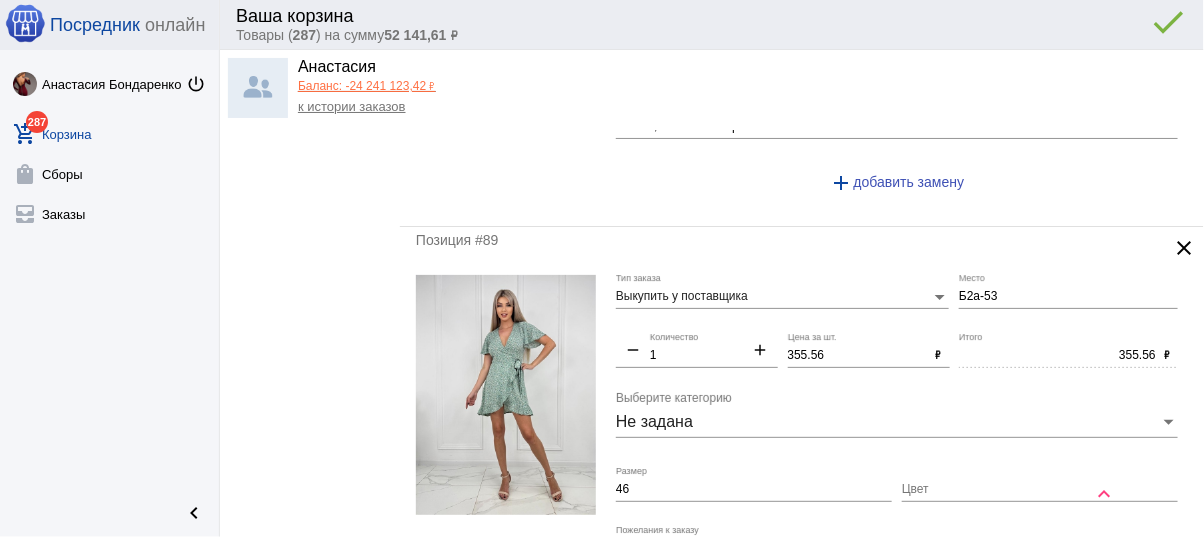 type on "250" 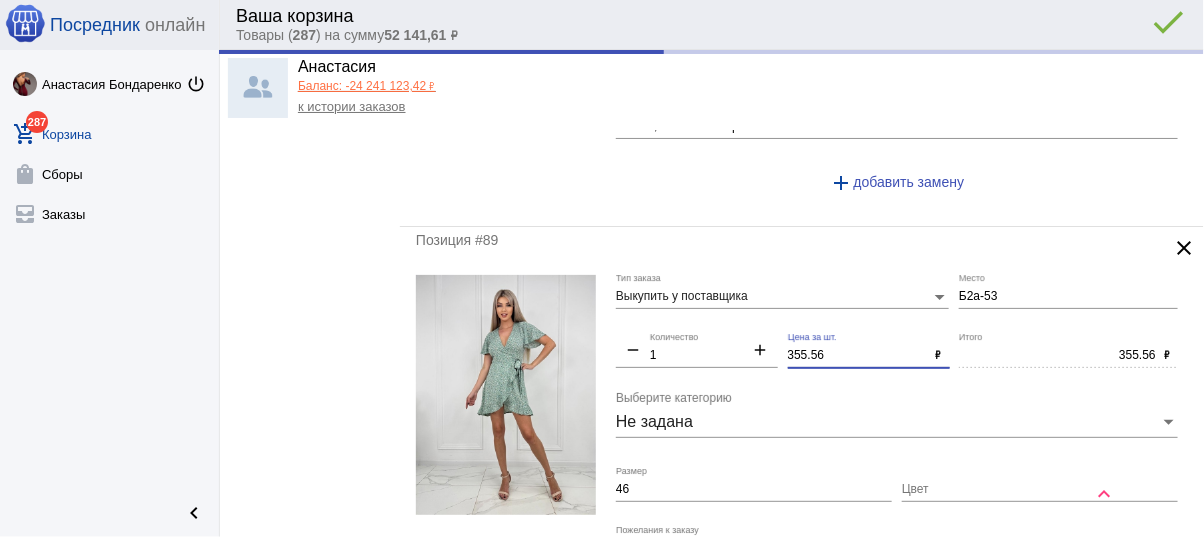 type on "250.00" 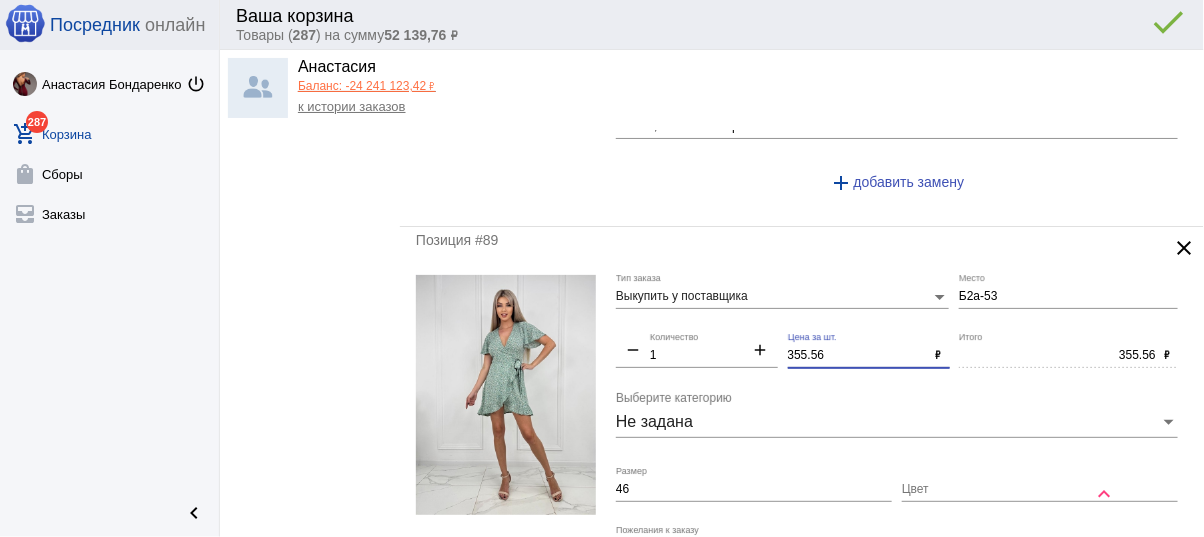 drag, startPoint x: 824, startPoint y: 343, endPoint x: 757, endPoint y: 317, distance: 71.867935 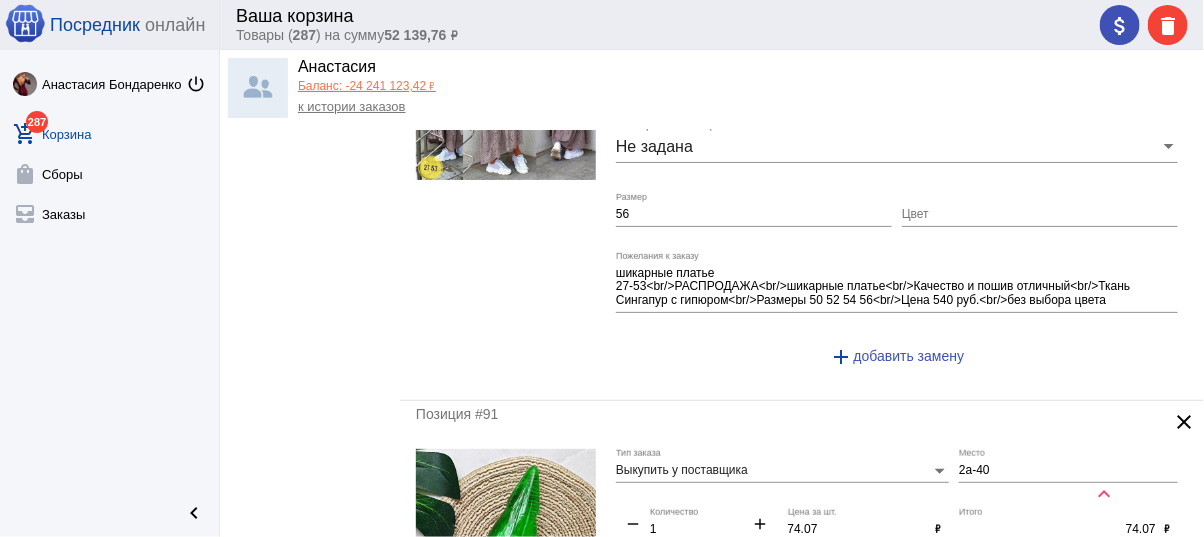 scroll, scrollTop: 4560, scrollLeft: 0, axis: vertical 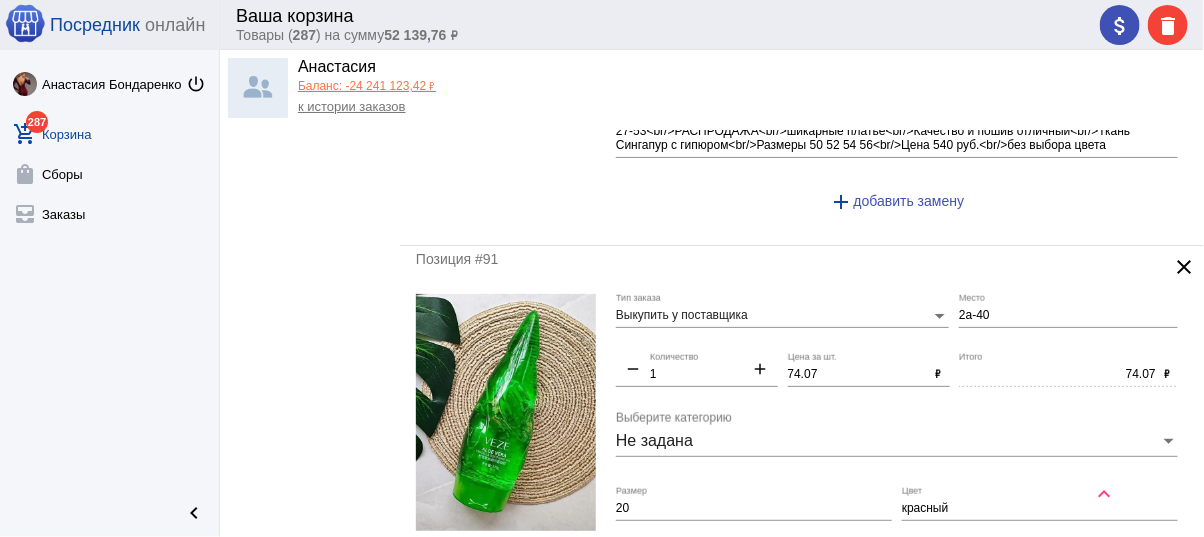 type on "350" 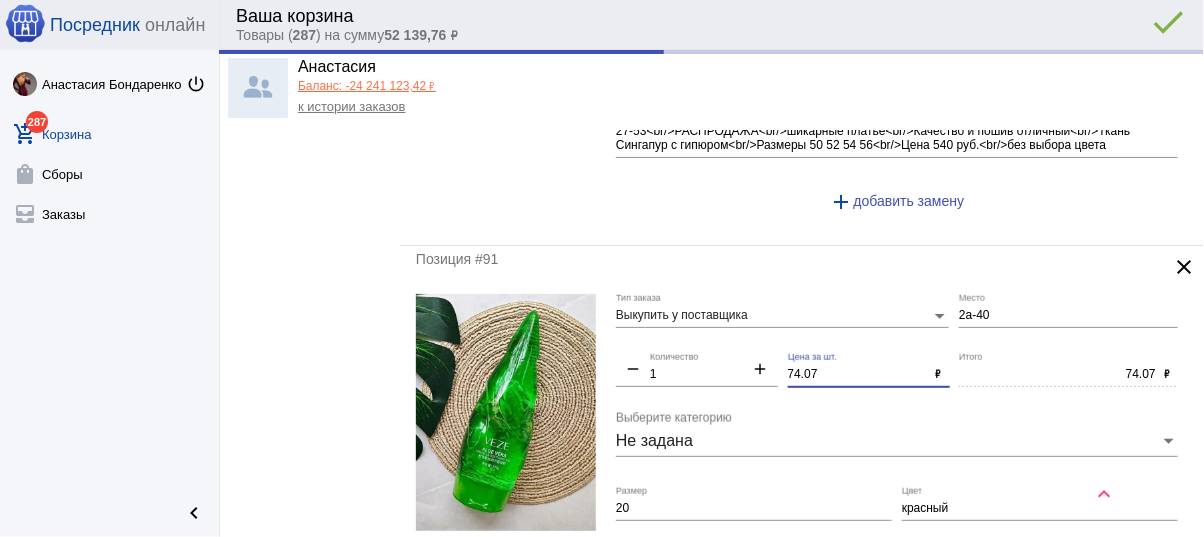 drag, startPoint x: 816, startPoint y: 358, endPoint x: 615, endPoint y: 363, distance: 201.06218 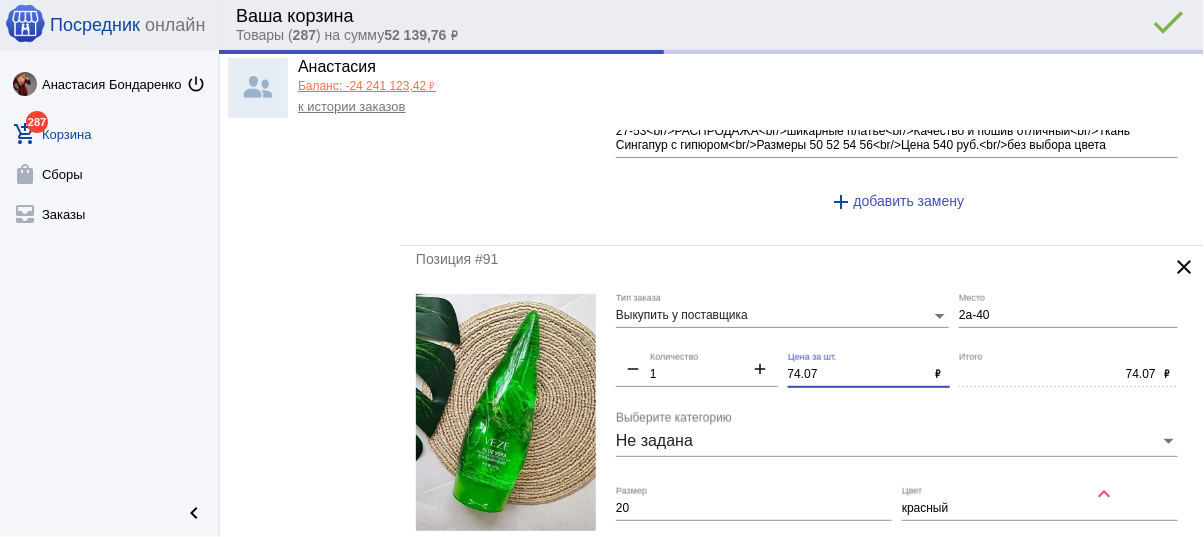 click on "Выкупить у поставщика Тип заказа 2а-40 Место remove 1 Количество add 74.07 Цена за шт. ₽ 74.07 Итого ₽ Не задана Выберите категорию 20 Размер красный Цвет Пожелания к заказу add  добавить замену" 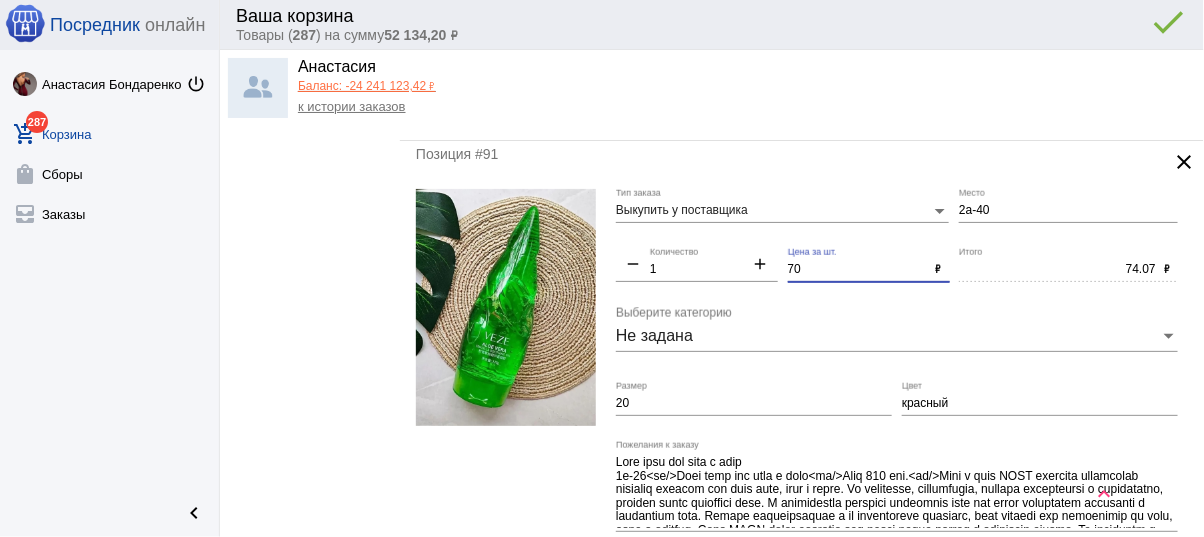 scroll, scrollTop: 4720, scrollLeft: 0, axis: vertical 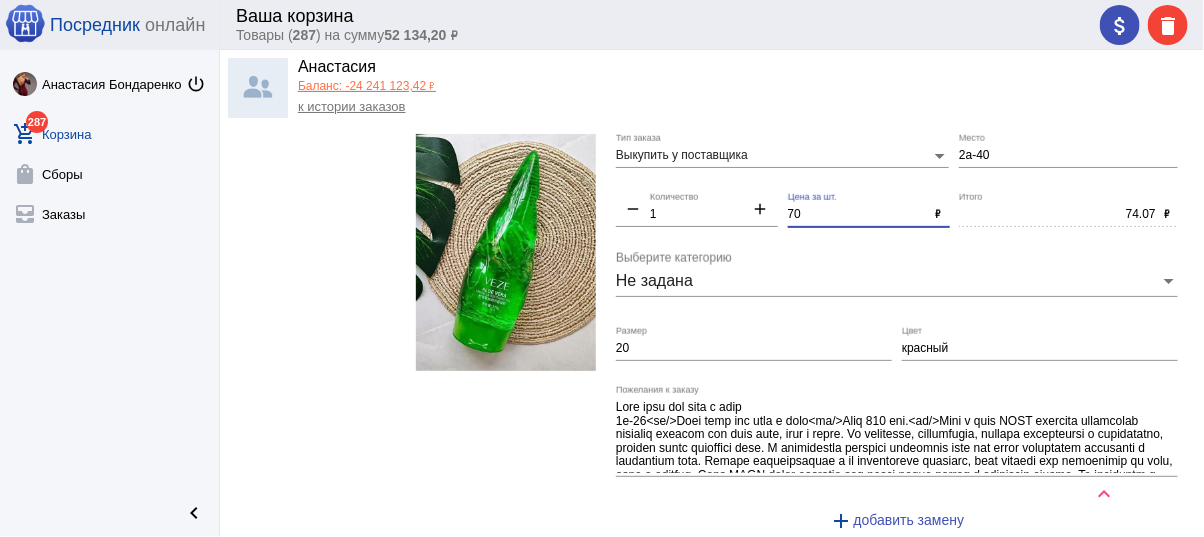 type on "70" 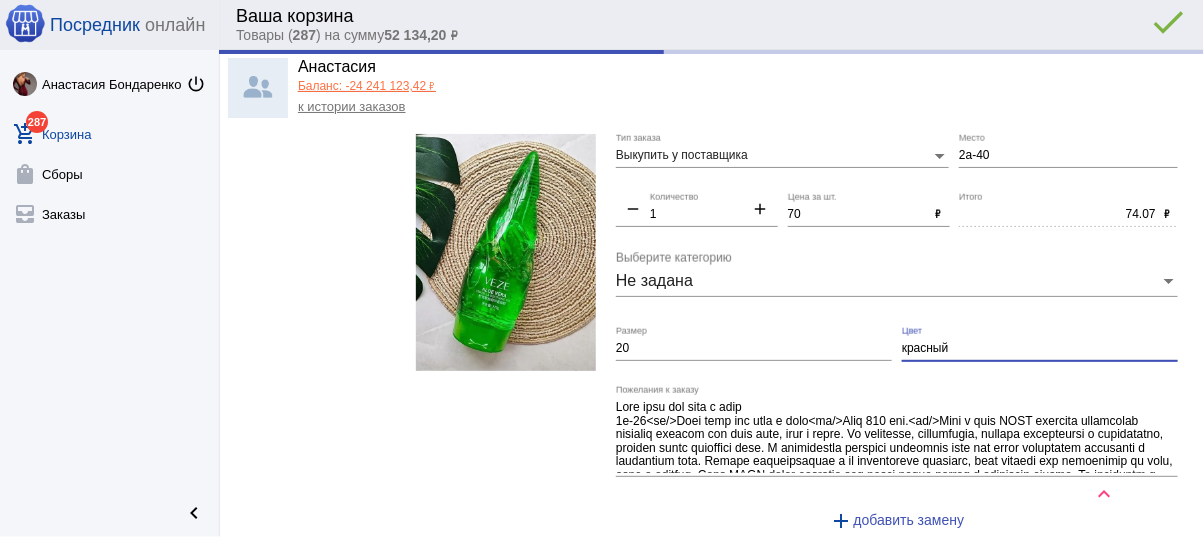 type on "70.00" 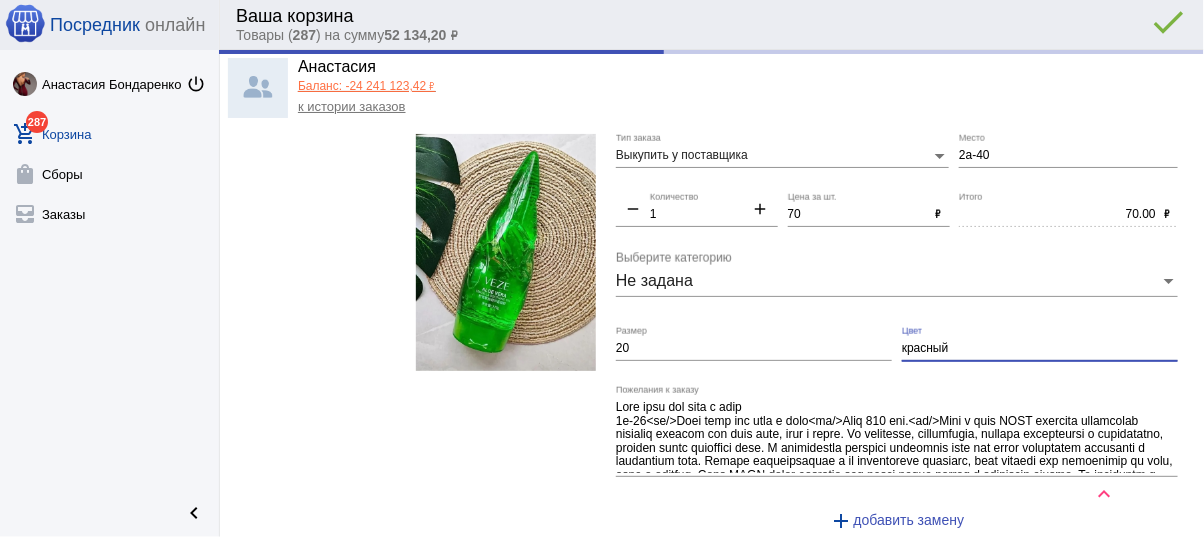 click on "красный" at bounding box center (1040, 349) 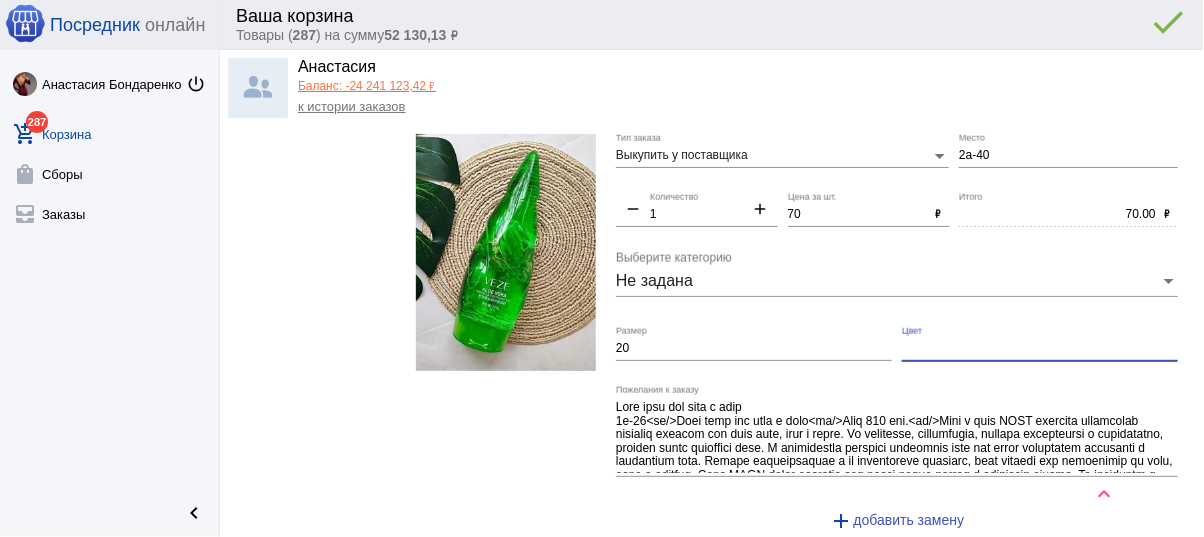 type 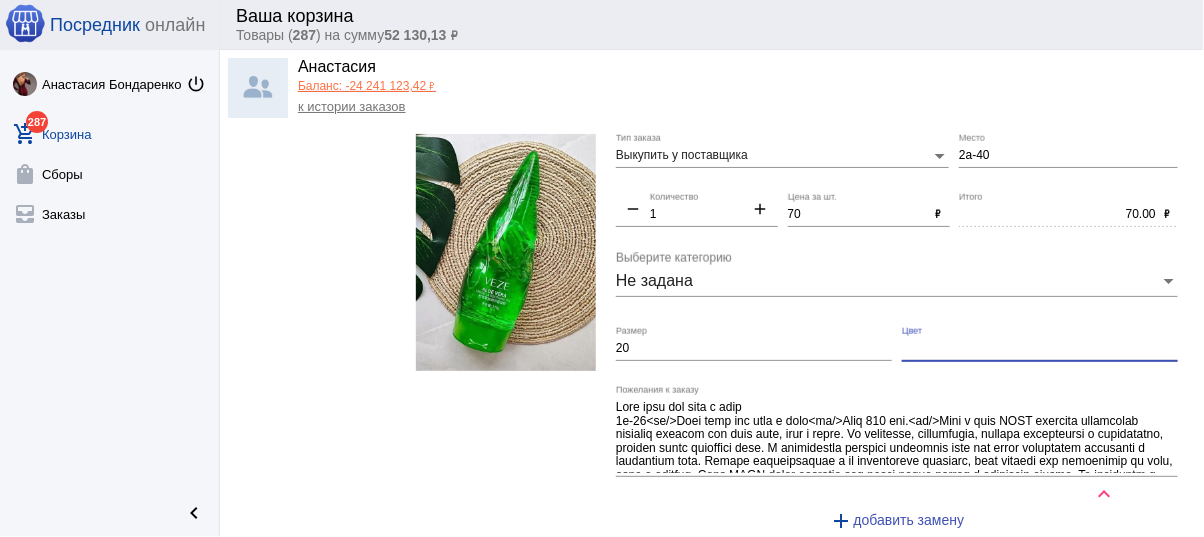 click on "20 Размер" 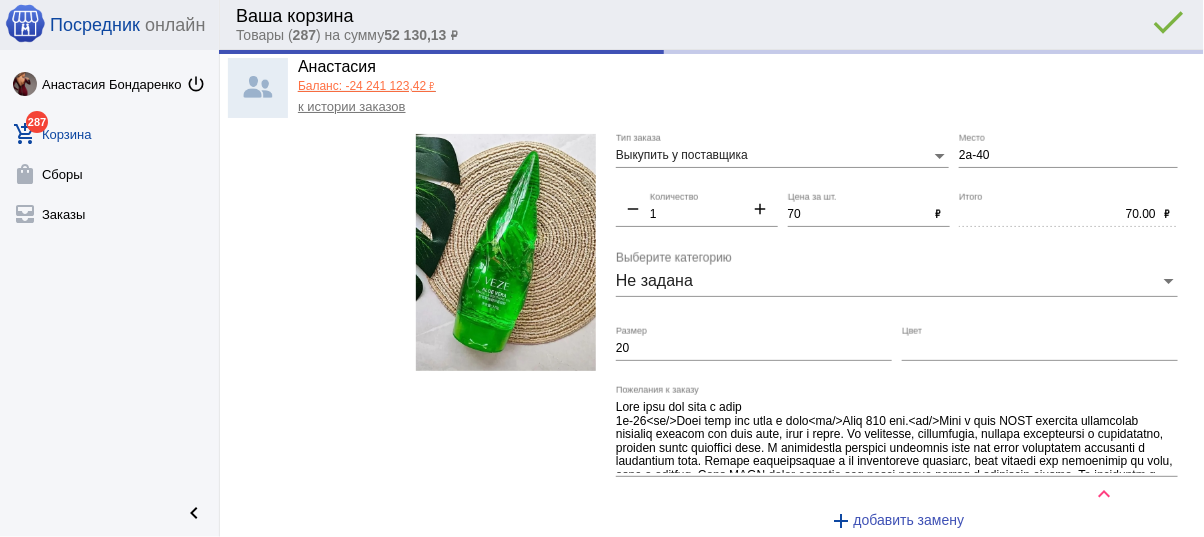 click on "20 Размер" 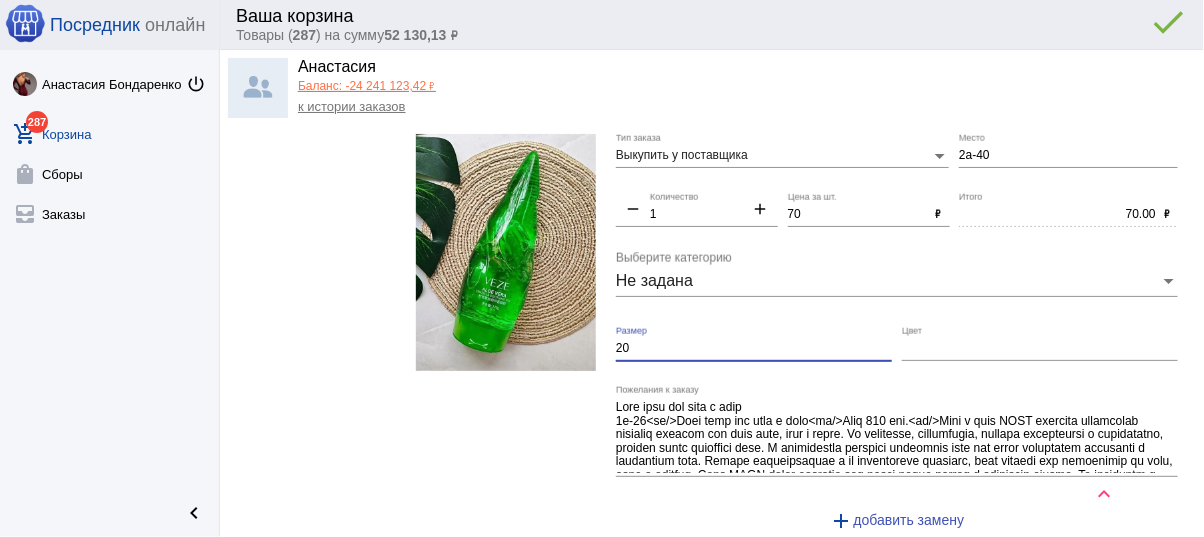 click on "20" at bounding box center (754, 349) 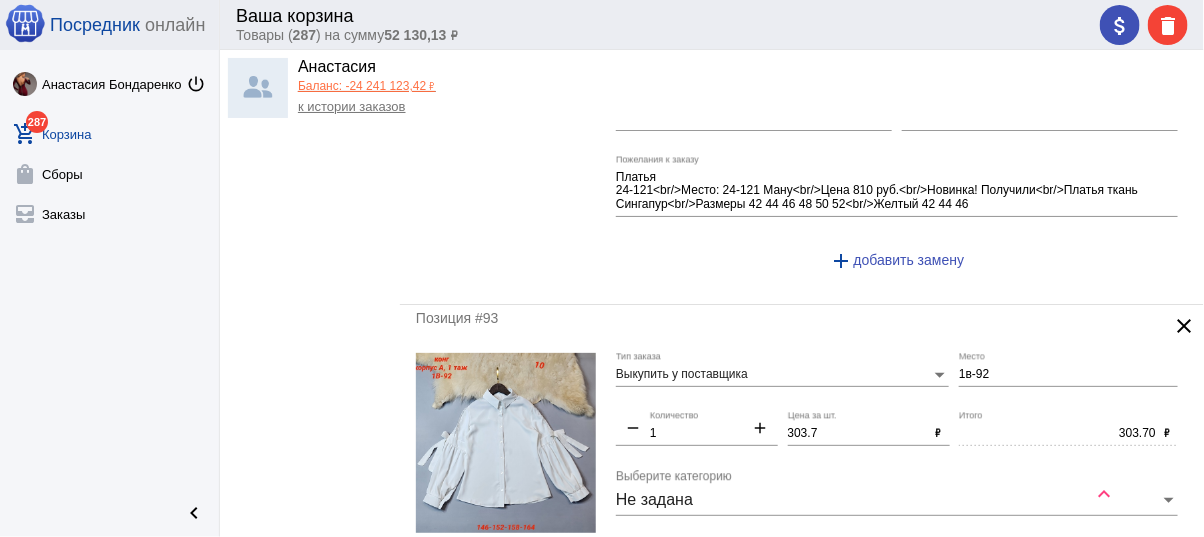 scroll, scrollTop: 5520, scrollLeft: 0, axis: vertical 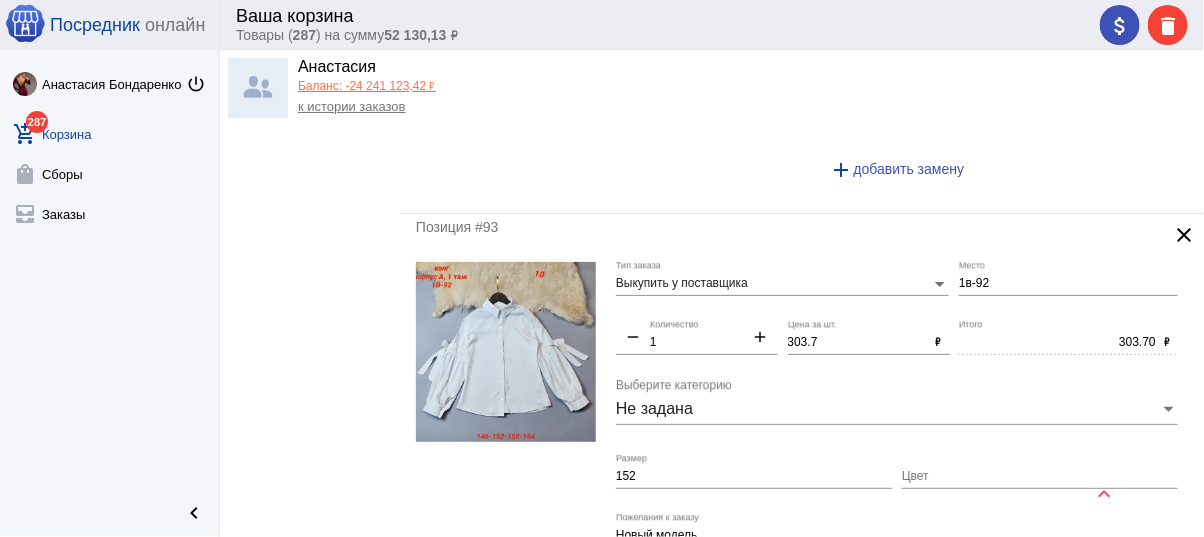 type 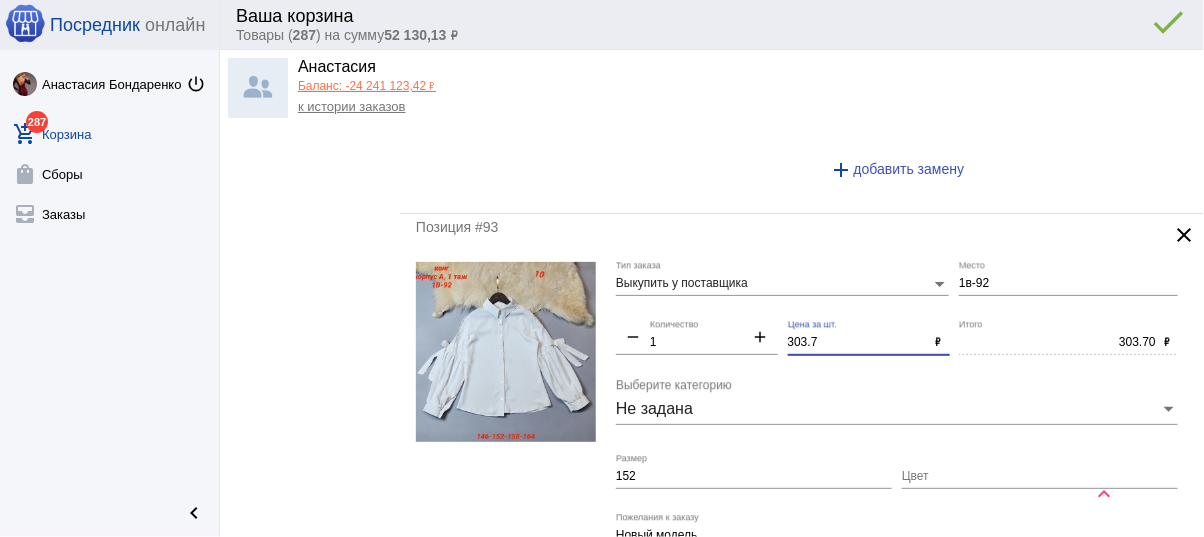 drag, startPoint x: 823, startPoint y: 328, endPoint x: 688, endPoint y: 325, distance: 135.03333 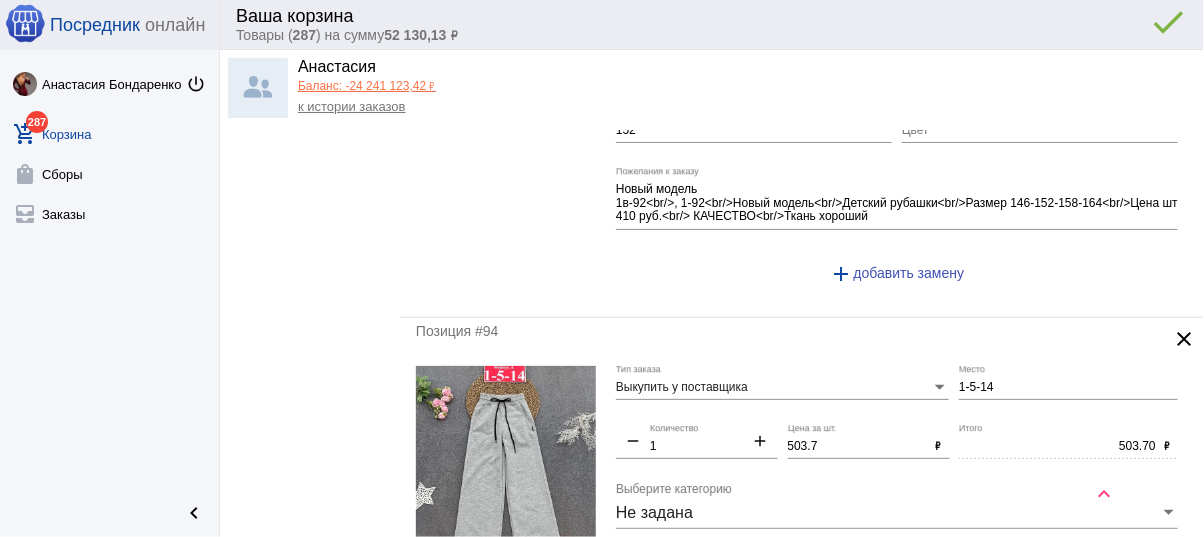scroll, scrollTop: 5920, scrollLeft: 0, axis: vertical 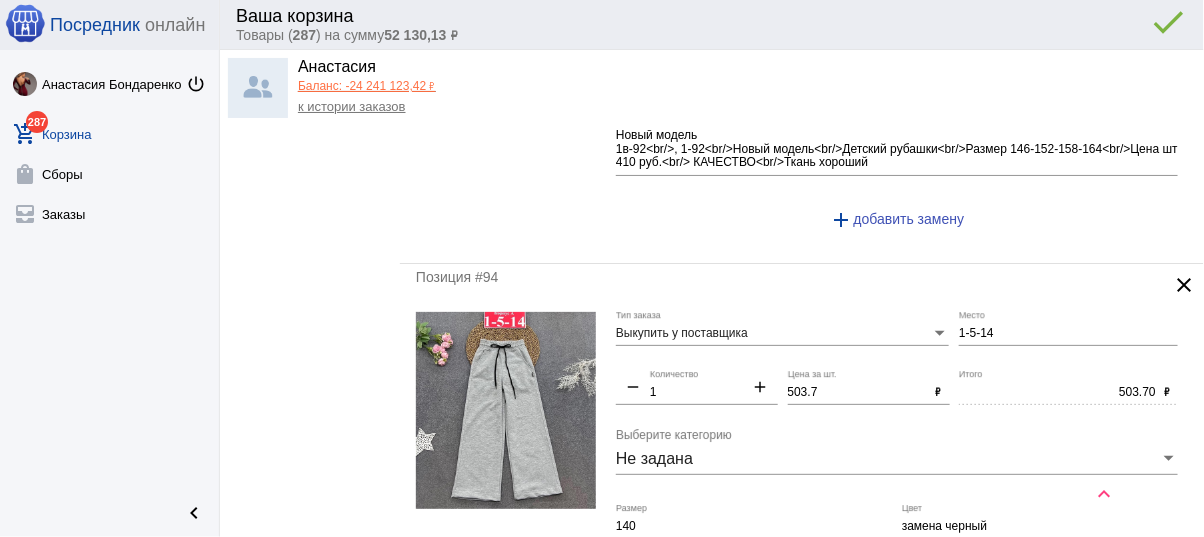 type on "300" 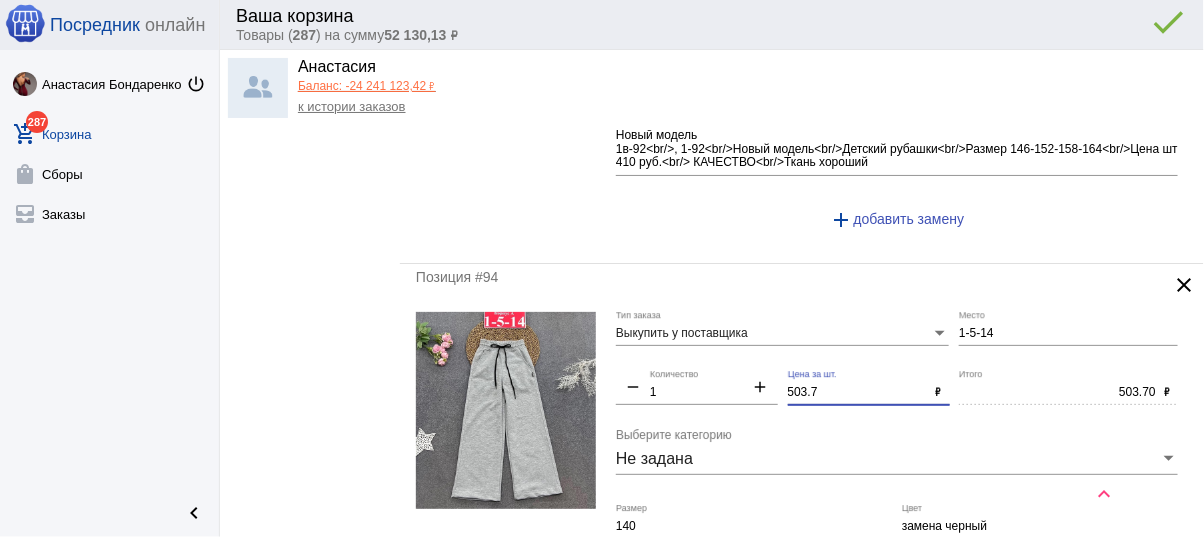 drag, startPoint x: 817, startPoint y: 372, endPoint x: 738, endPoint y: 364, distance: 79.40403 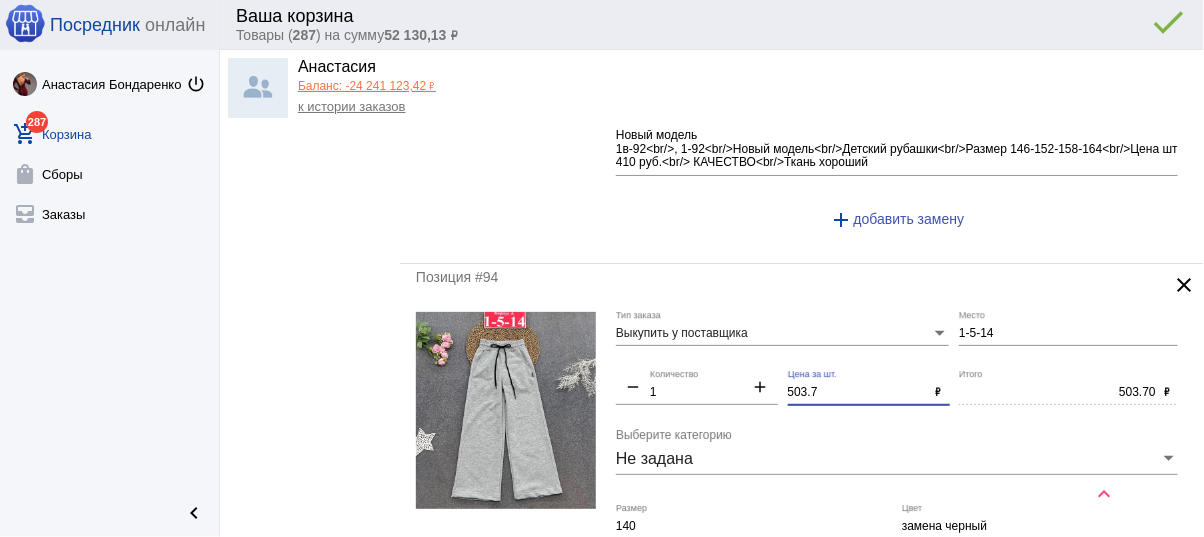 click on "Выкупить у поставщика Тип заказа 1-5-14 Место remove 1 Количество add 503.7 Цена за шт. ₽ 503.70 Итого ₽ Не задана Выберите категорию 140 Размер замена черный Цвет Новые штаный
1-5-14<br/>Новые штаный<br/>Цена упа 6х610 руб.<br/>Штучно; 680 руб.<br/>Размеры; 122,128,134,140,146,152 рост<br/>В размер идут<br/>Упаковка один цвет разные размеры<br/>Хороший качество трикотаж Пожелания к заказу add  добавить замену" 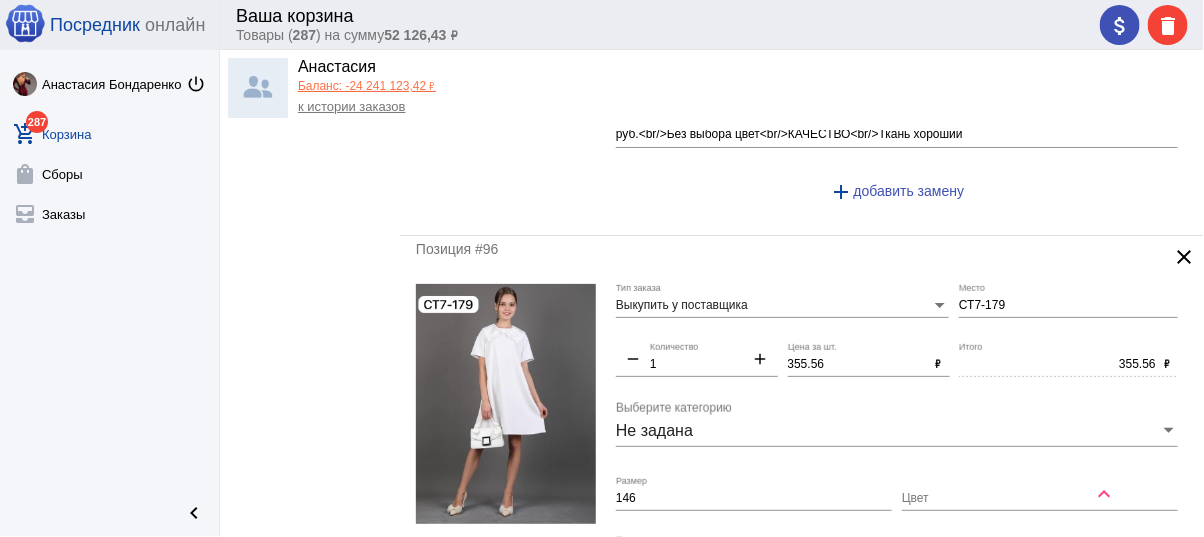 scroll, scrollTop: 6880, scrollLeft: 0, axis: vertical 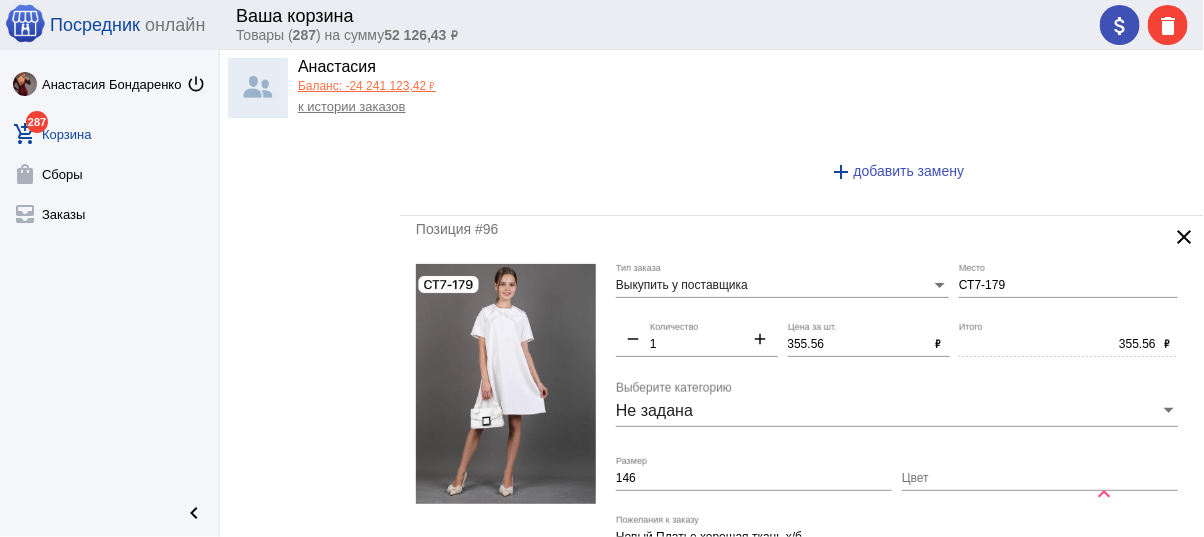 type on "500" 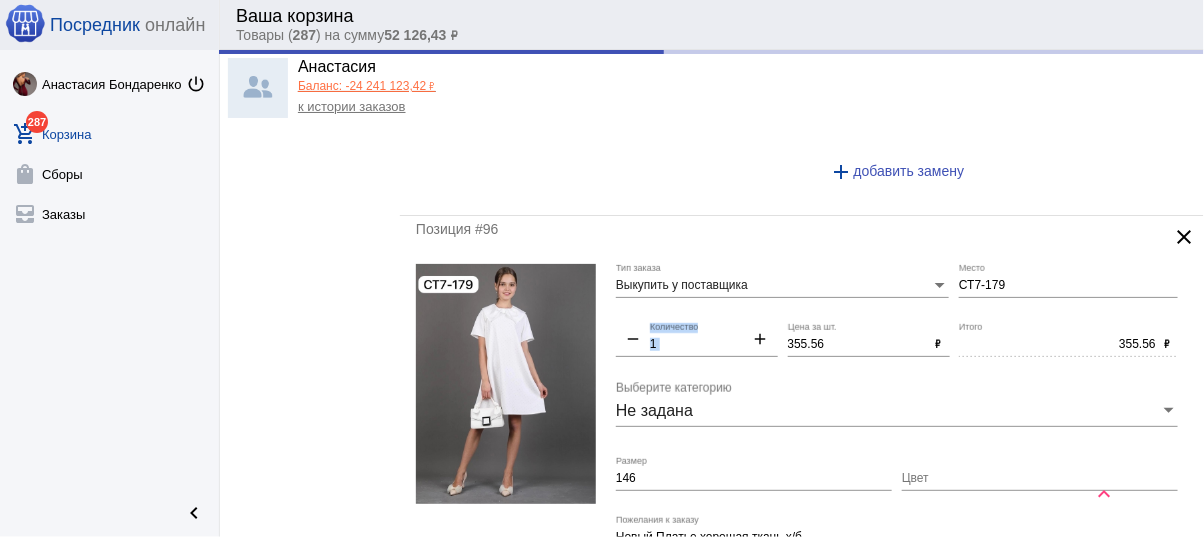 drag, startPoint x: 829, startPoint y: 308, endPoint x: 672, endPoint y: 303, distance: 157.0796 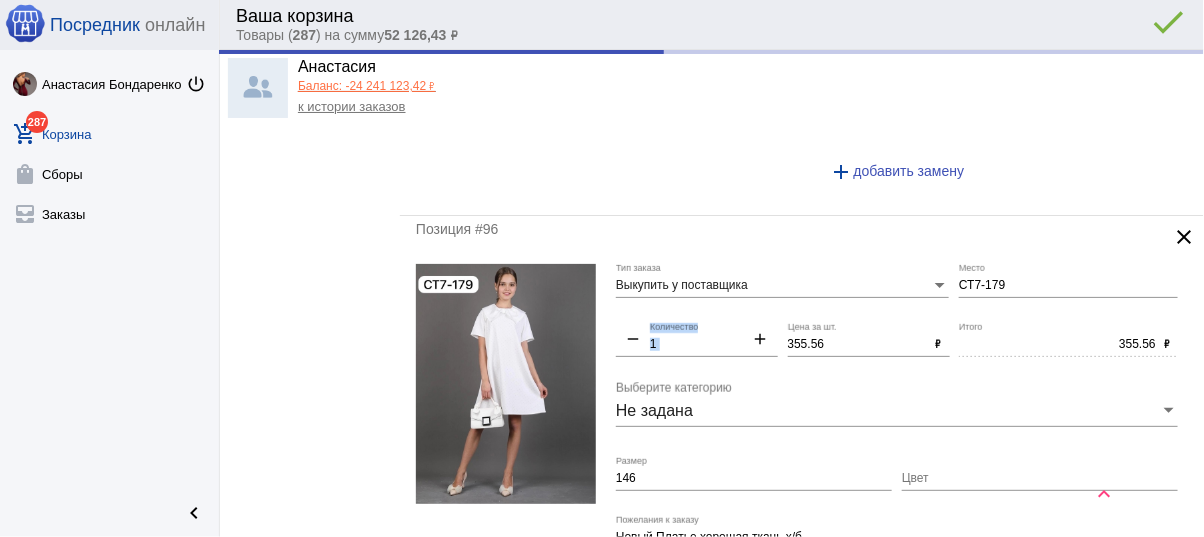 type on "500.00" 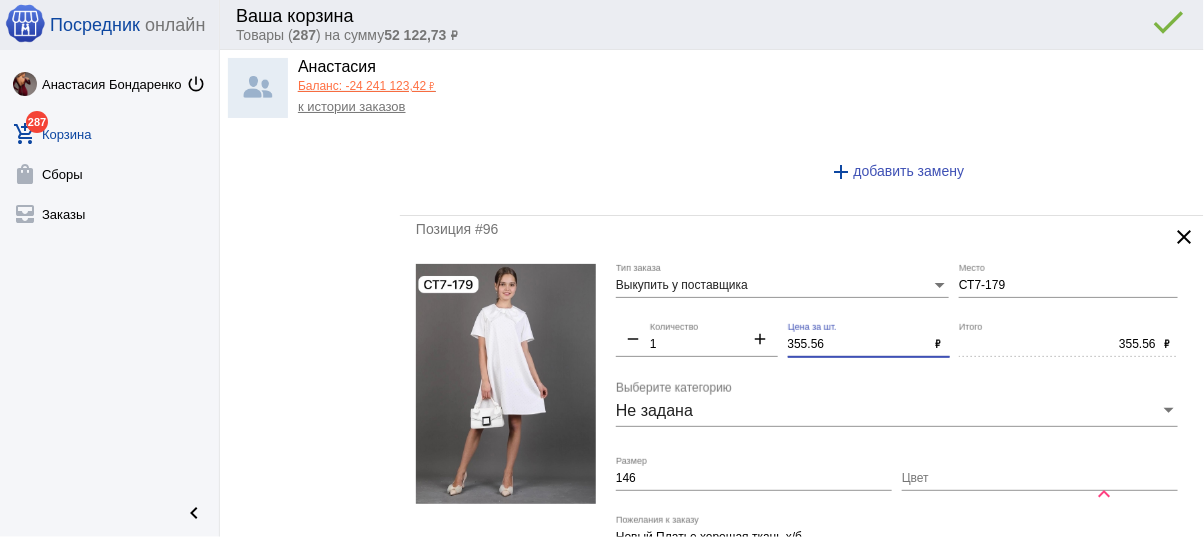 drag, startPoint x: 834, startPoint y: 319, endPoint x: 609, endPoint y: 302, distance: 225.64131 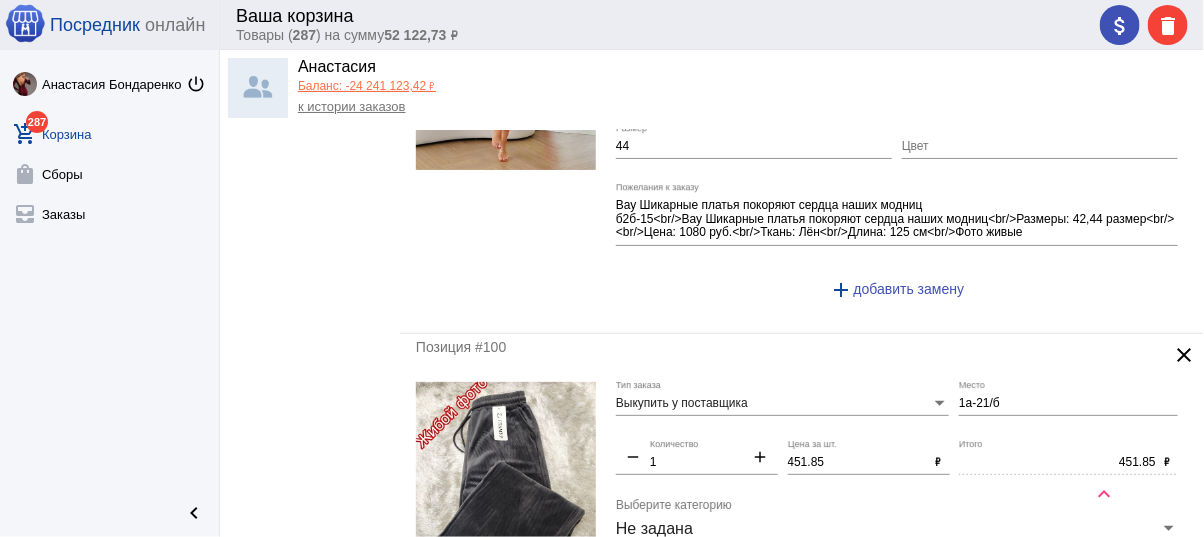 scroll, scrollTop: 8720, scrollLeft: 0, axis: vertical 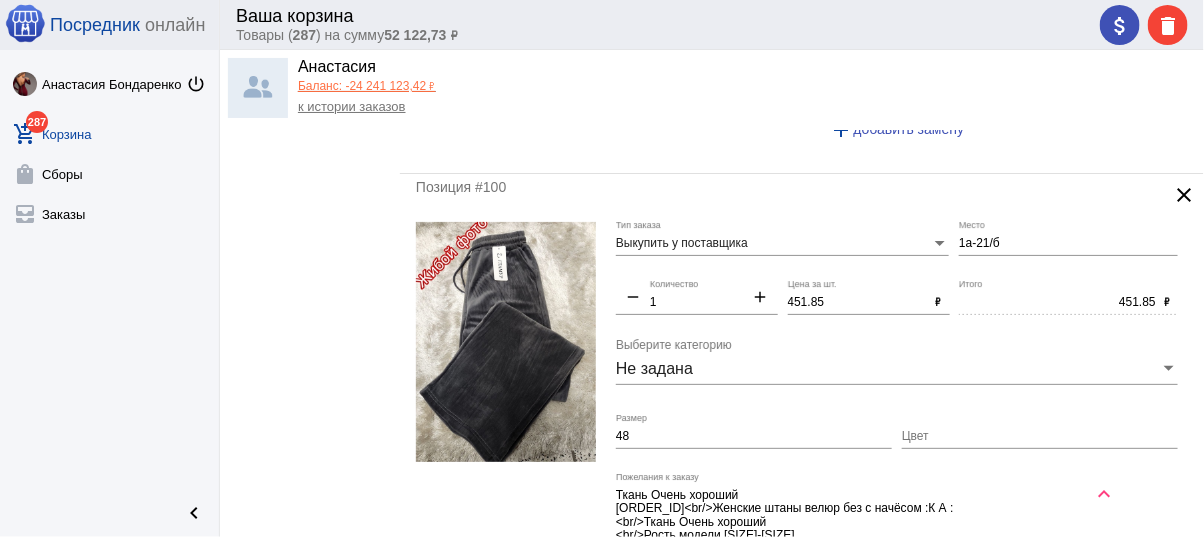 type on "350" 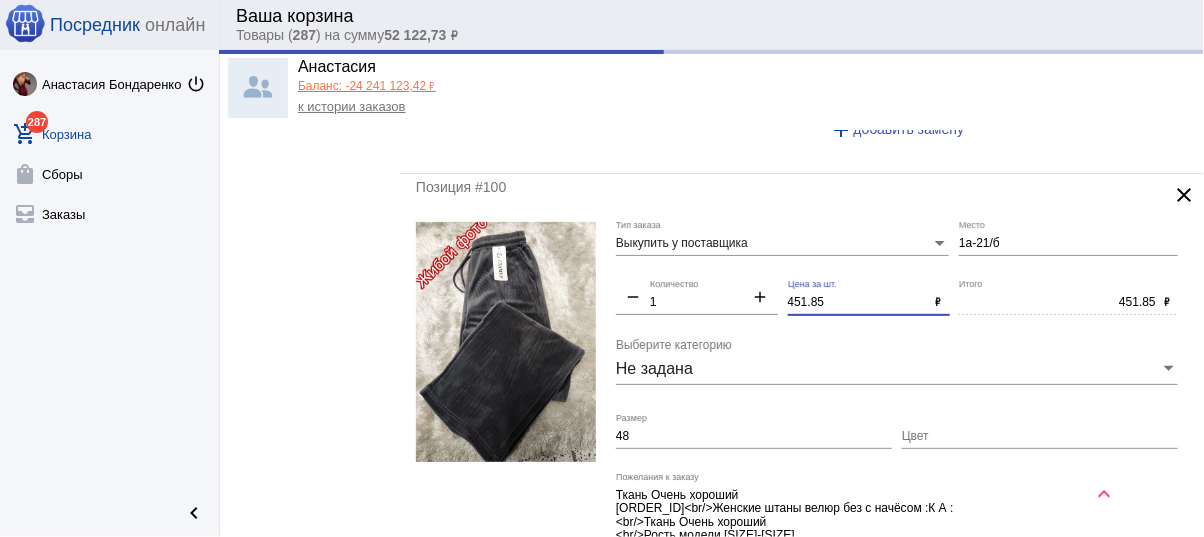 drag, startPoint x: 716, startPoint y: 249, endPoint x: 692, endPoint y: 243, distance: 24.738634 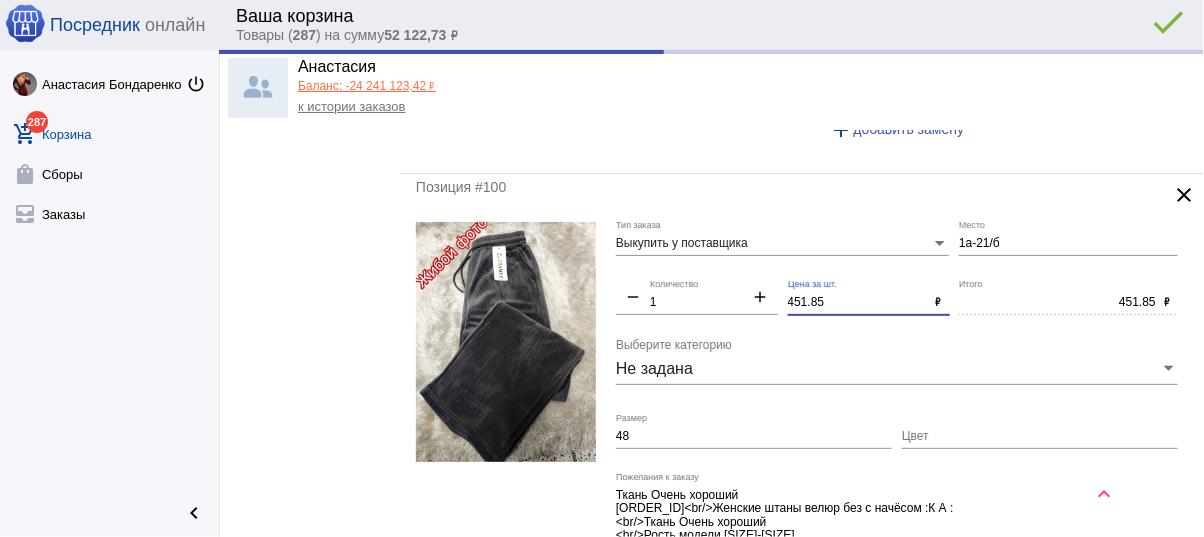 type on "350.00" 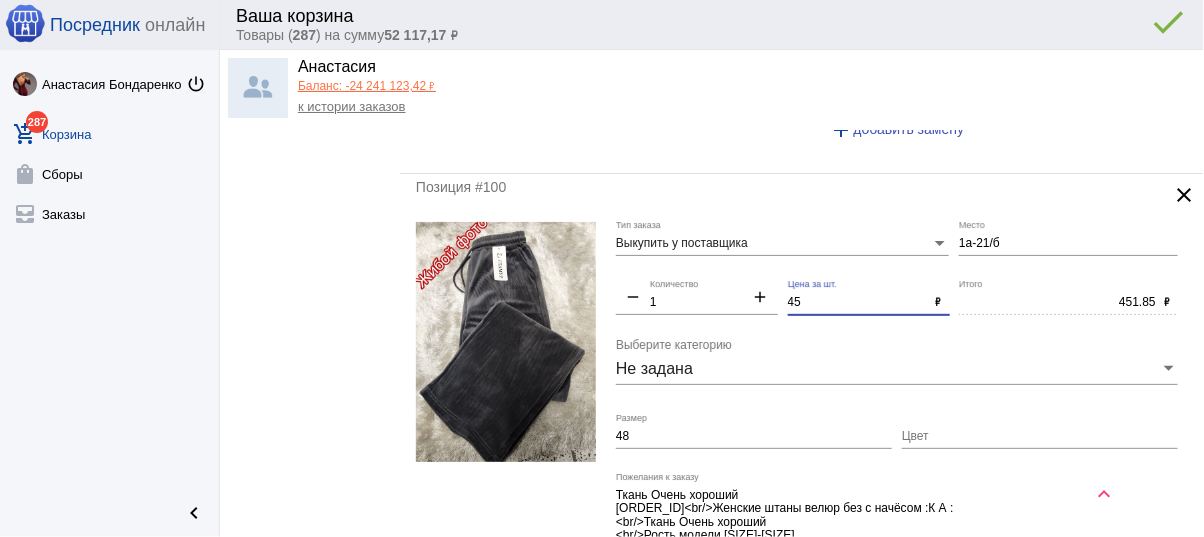 type on "450" 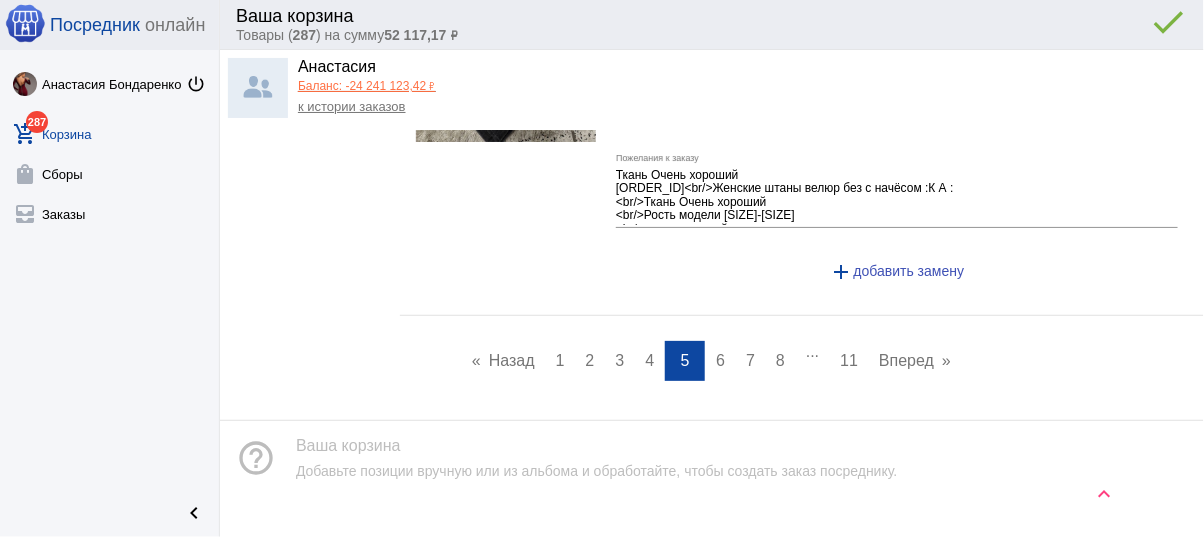 scroll, scrollTop: 9042, scrollLeft: 0, axis: vertical 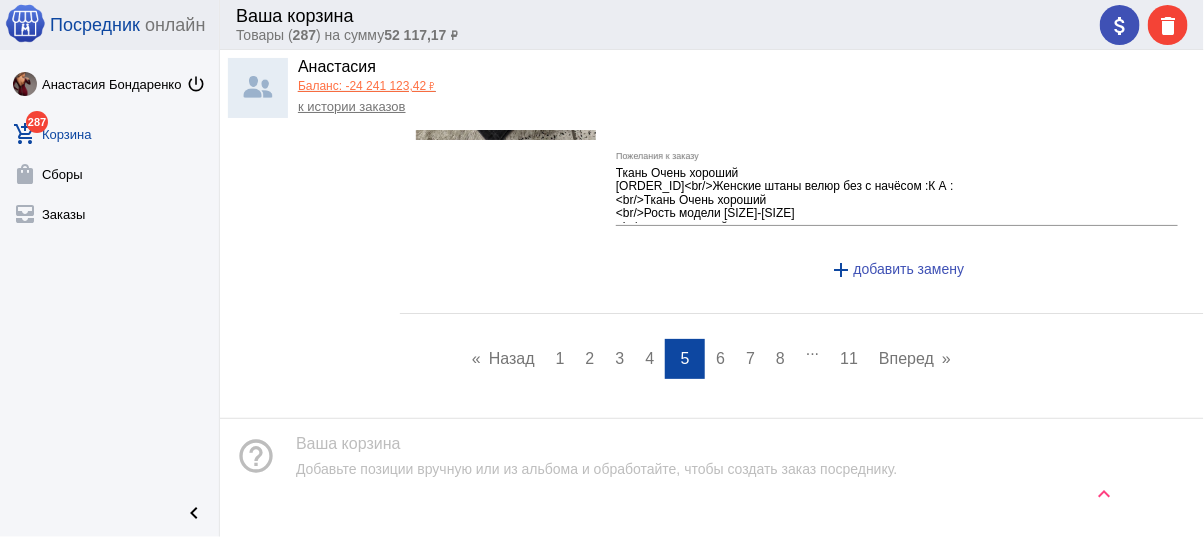 click on "6" at bounding box center (720, 358) 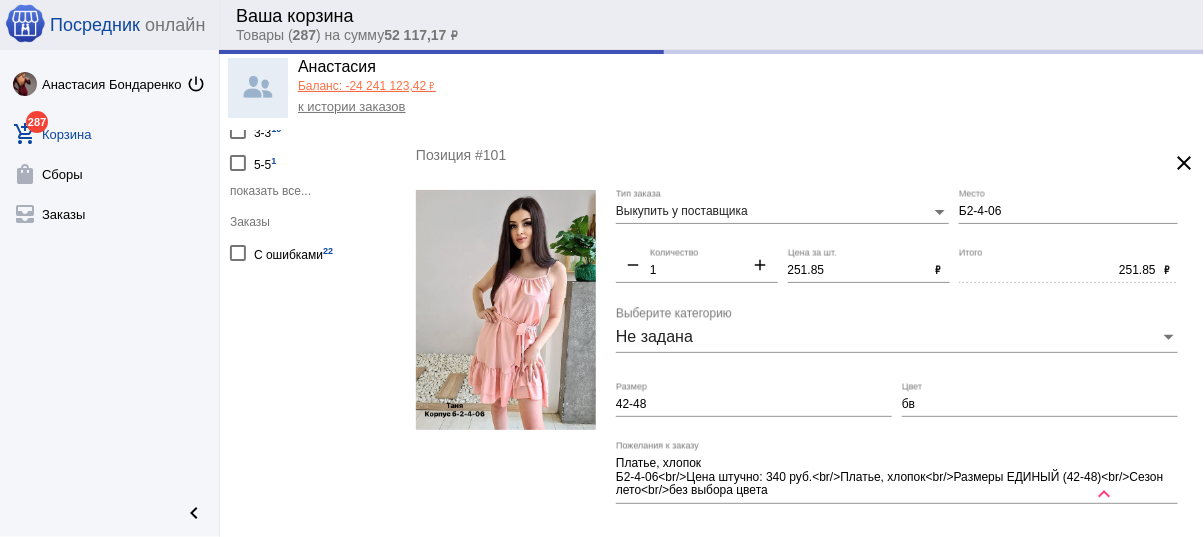scroll, scrollTop: 160, scrollLeft: 0, axis: vertical 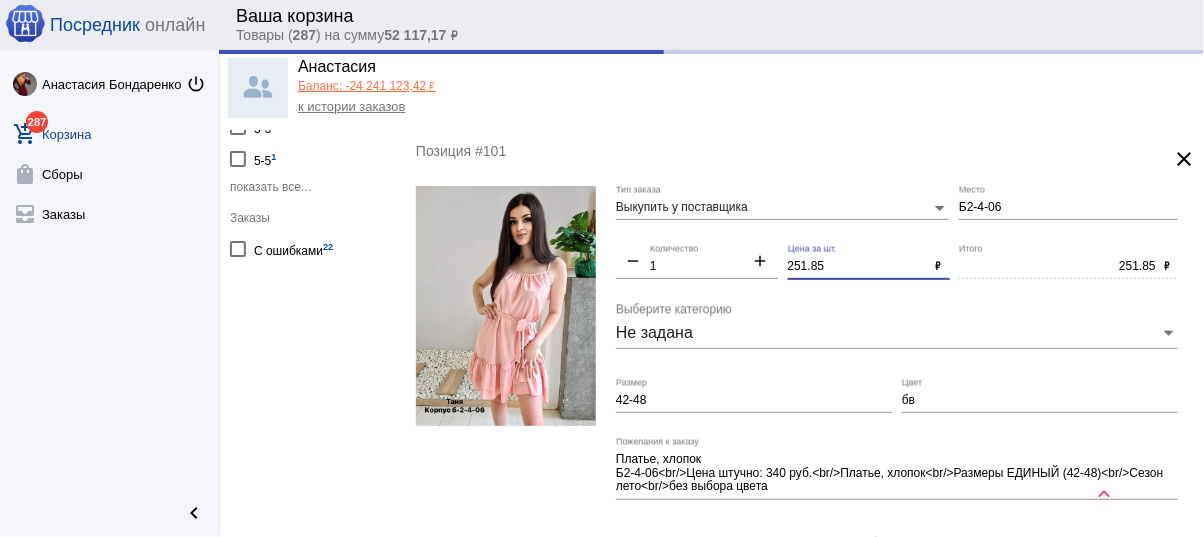 drag, startPoint x: 837, startPoint y: 260, endPoint x: 708, endPoint y: 249, distance: 129.46814 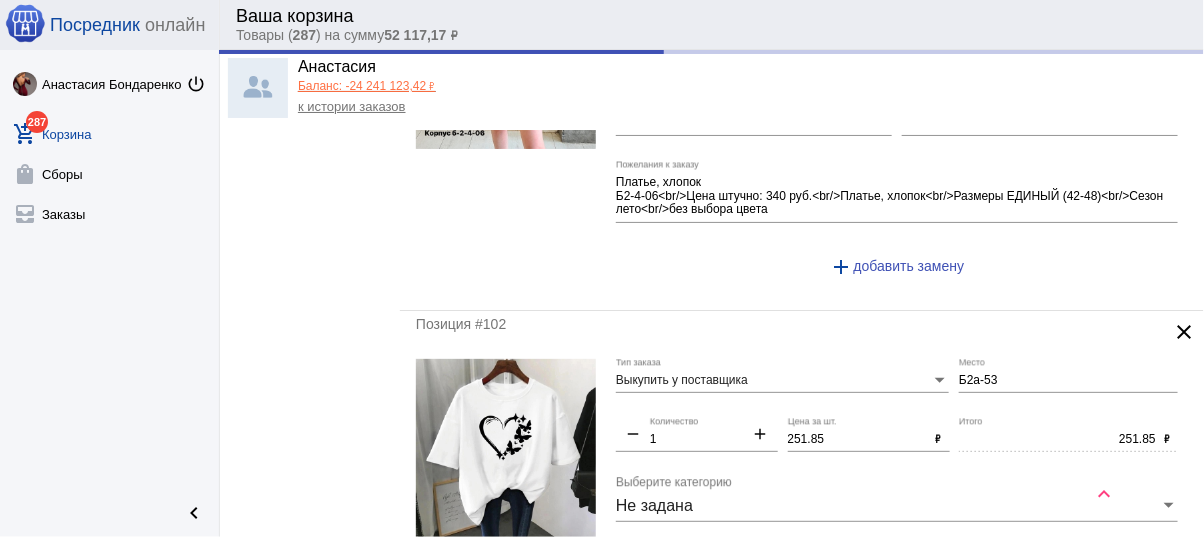 scroll, scrollTop: 480, scrollLeft: 0, axis: vertical 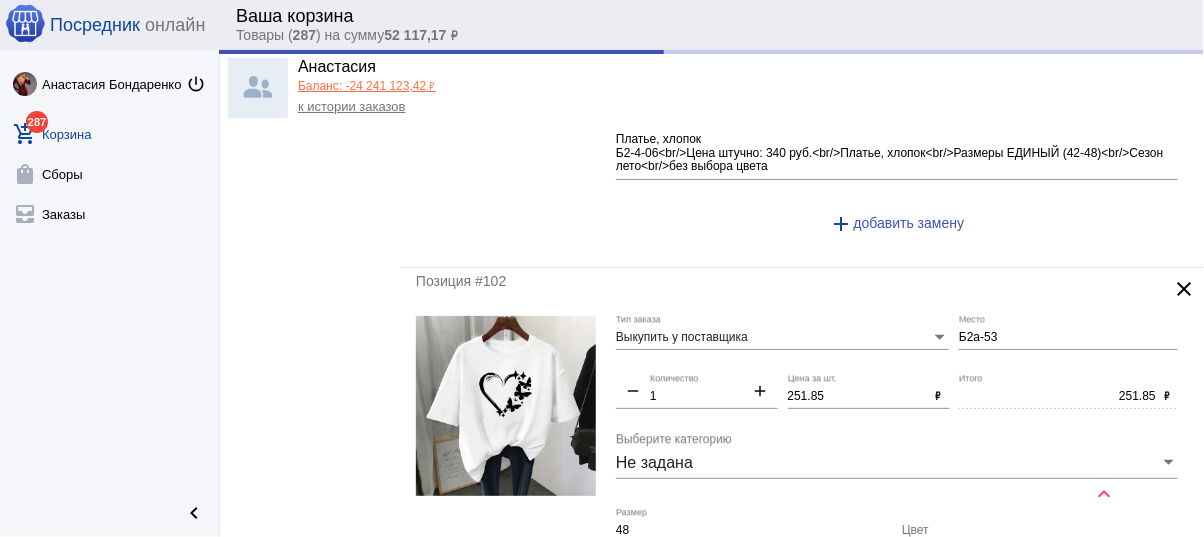 type on "250" 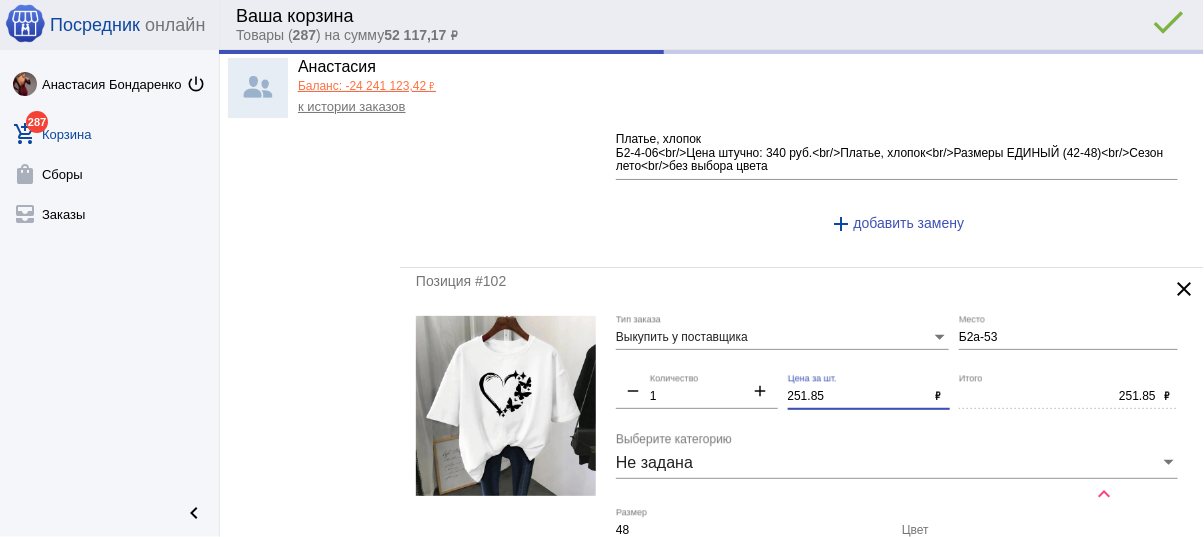 drag, startPoint x: 817, startPoint y: 394, endPoint x: 717, endPoint y: 393, distance: 100.005 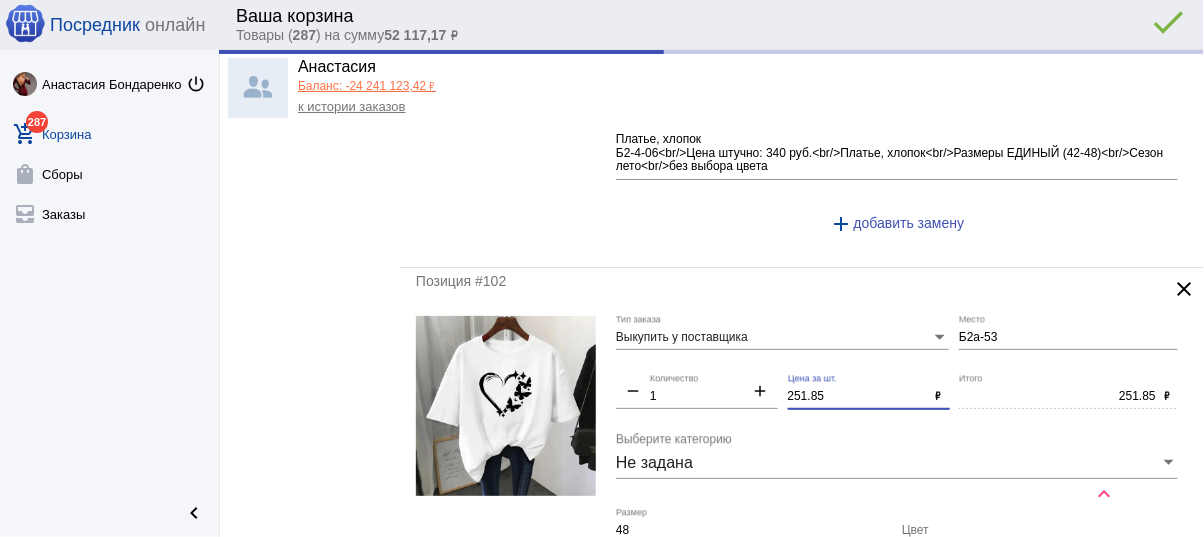 click on "Выкупить у поставщика Тип заказа Б2а-53 Место remove 1 Количество add 251.85 Цена за шт. ₽ 251.85 Итого ₽ Не задана Выберите категорию 48 Размер Цвет Футболка
б2а-53<br/>Футболка<br/>Размер 42/44/46/48/50 цена по 340 руб.,опт 5*300 руб.<br/>Размер 52/54/56/58/60 цена по 410 руб.,опт5*370 руб.<br/>Качество фабричные<br/>B<br/>H67 timbuom3 Пожелания к заказу add  добавить замену" 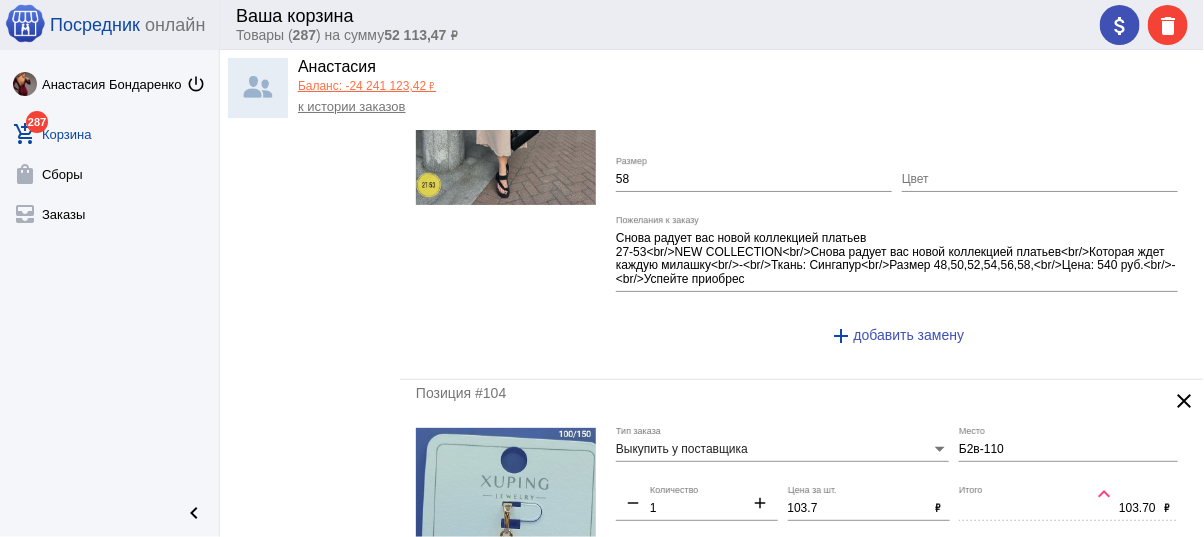 scroll, scrollTop: 1440, scrollLeft: 0, axis: vertical 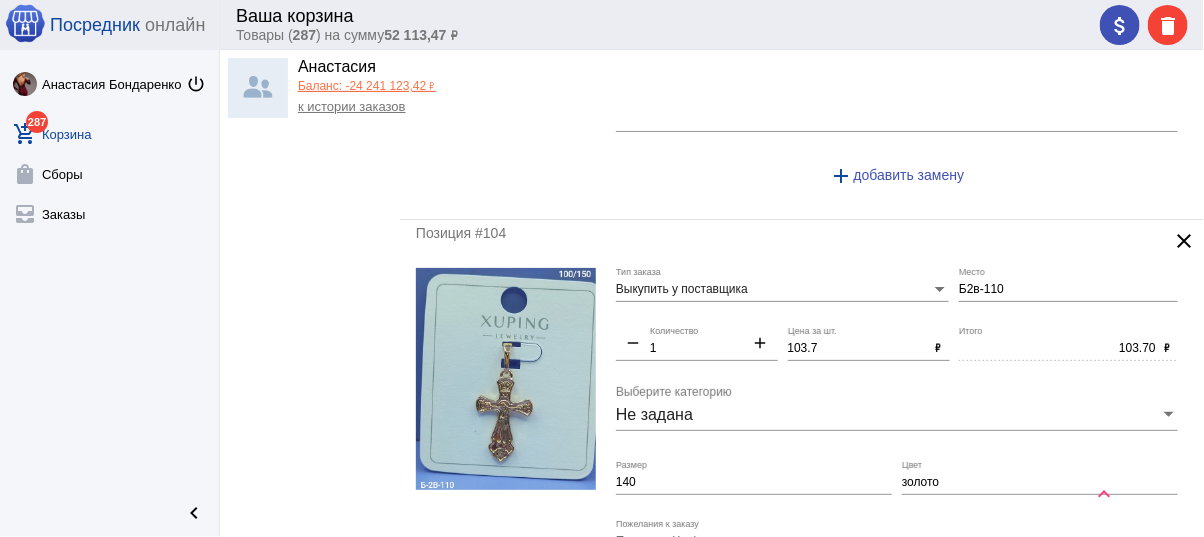 type on "250" 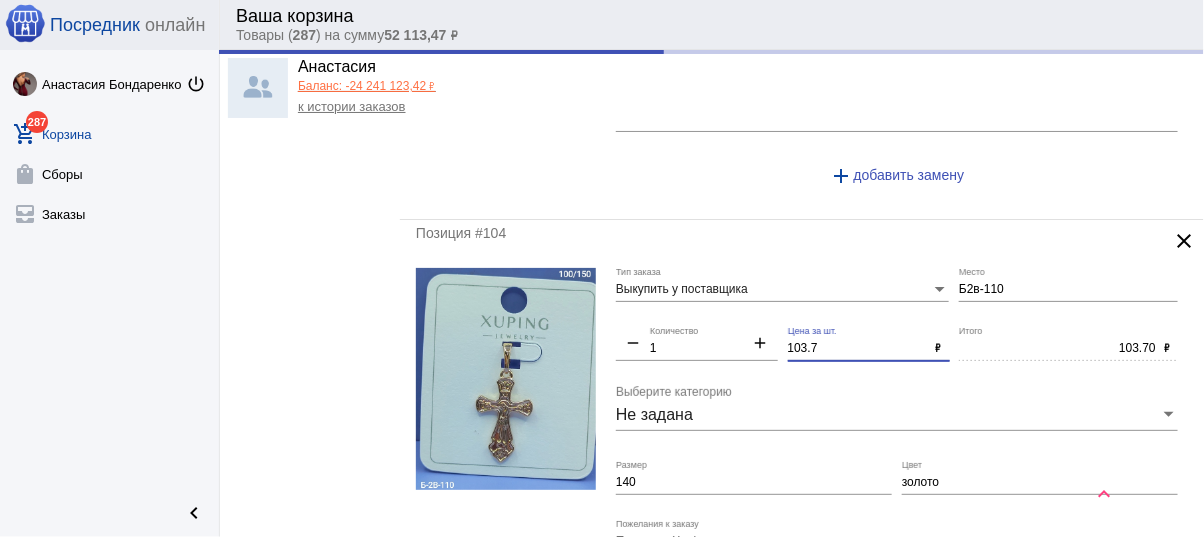 drag, startPoint x: 828, startPoint y: 340, endPoint x: 671, endPoint y: 330, distance: 157.31815 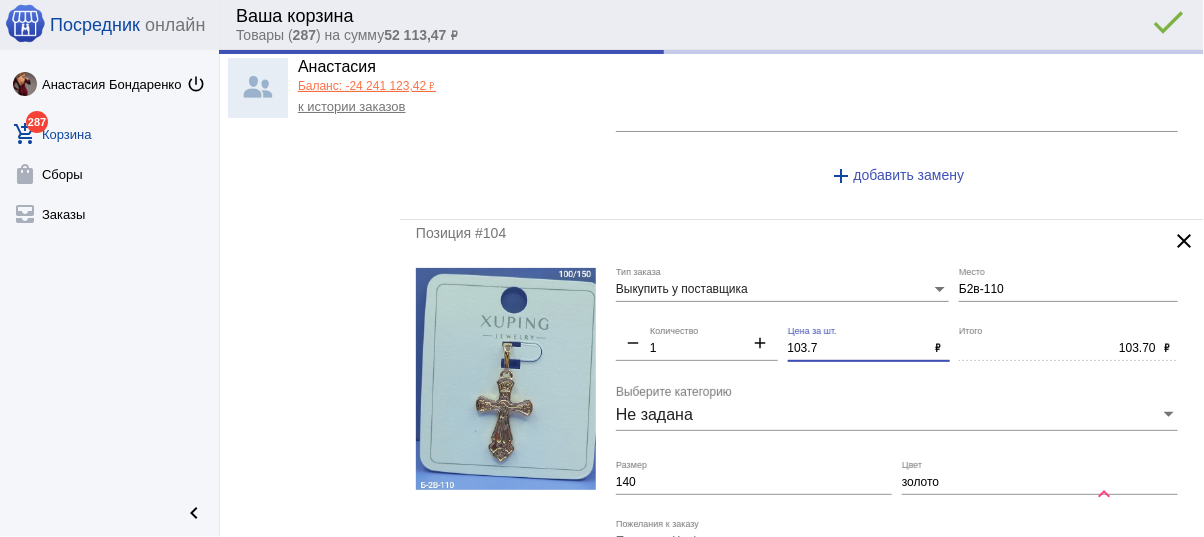 type on "250.00" 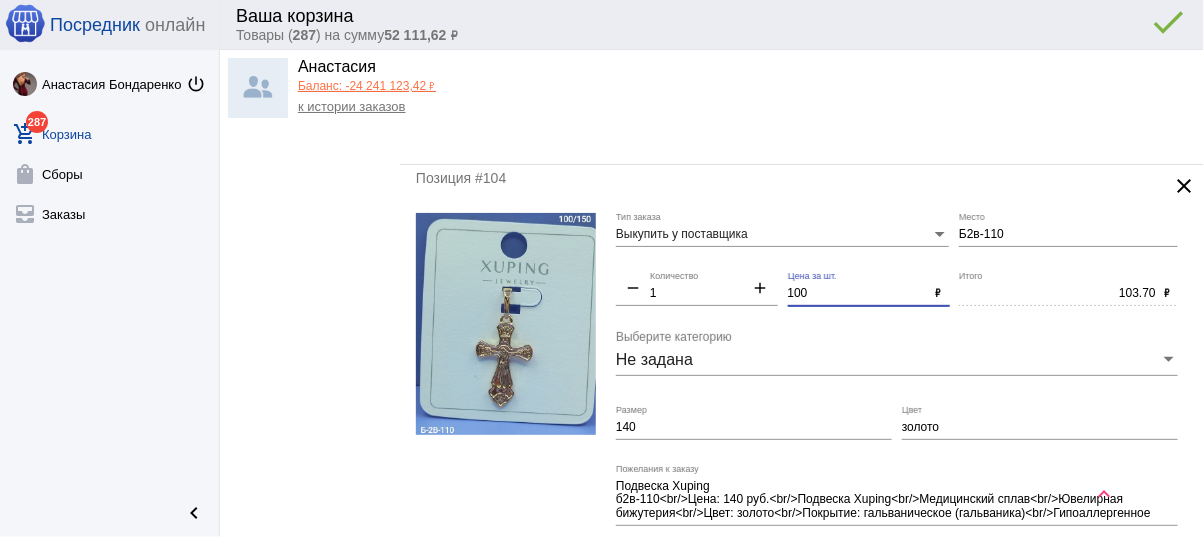 scroll, scrollTop: 1520, scrollLeft: 0, axis: vertical 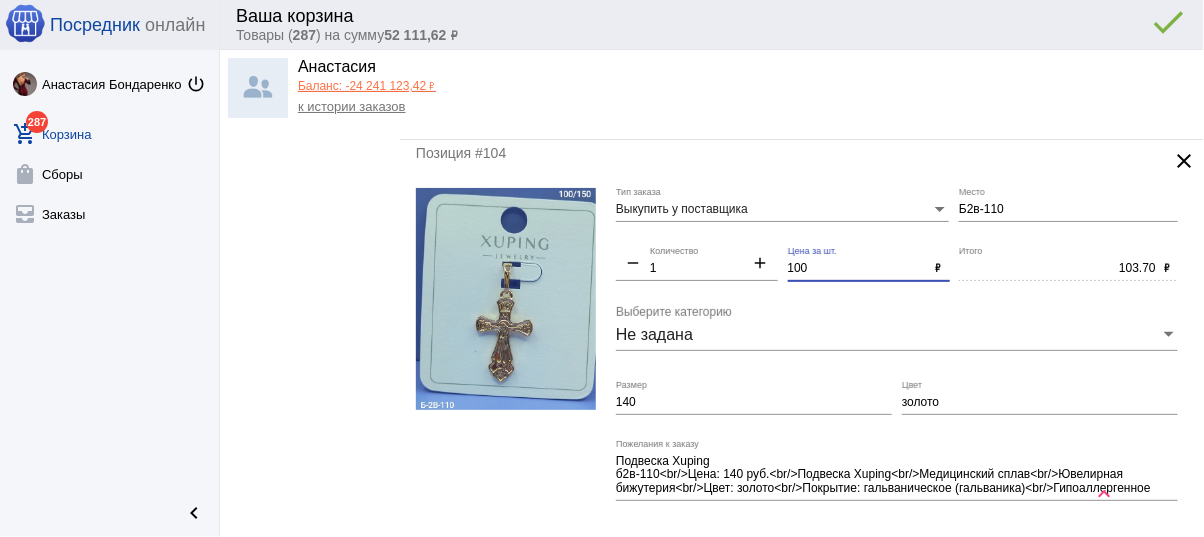 type on "100" 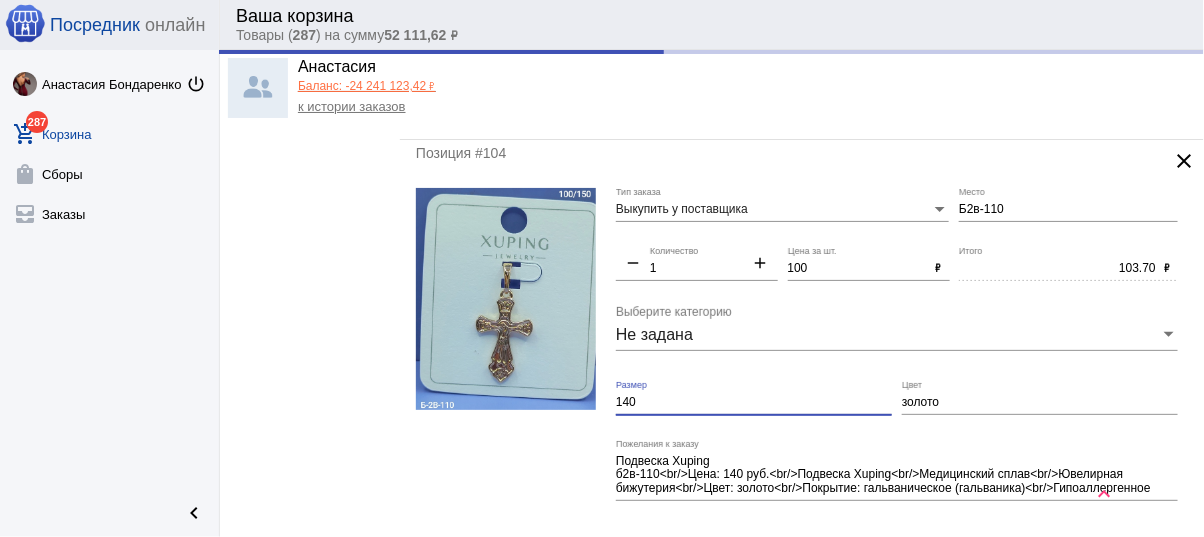 click on "140" at bounding box center (754, 403) 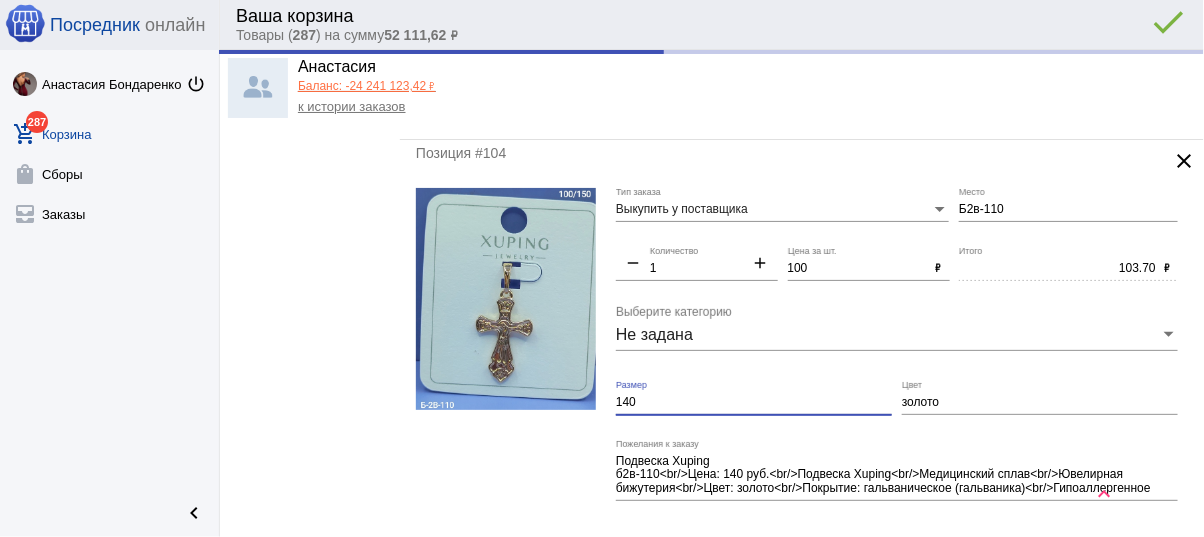 type on "100.00" 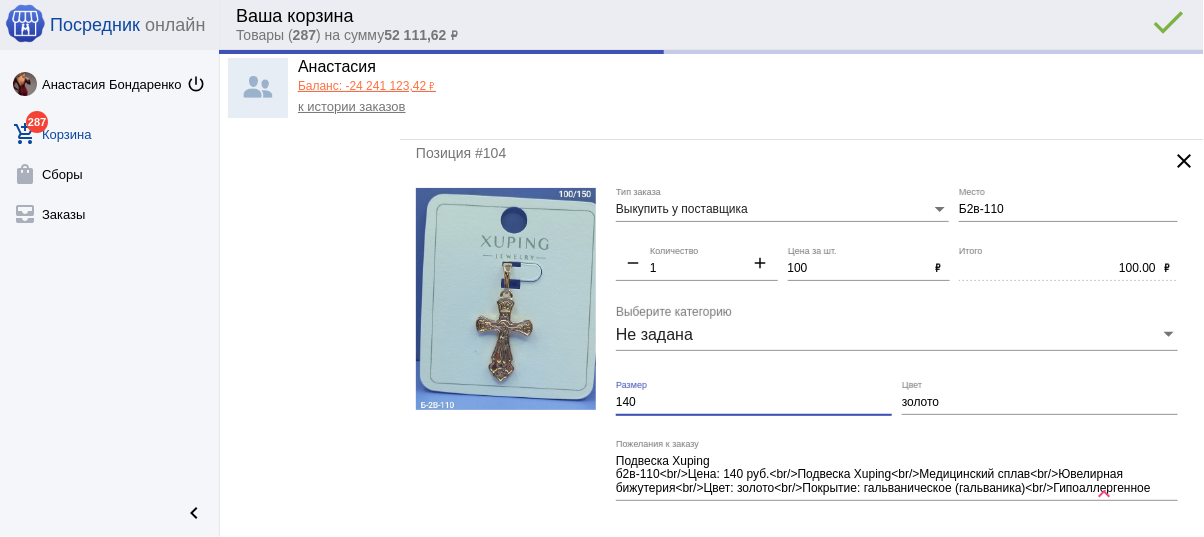 click on "140" at bounding box center [754, 403] 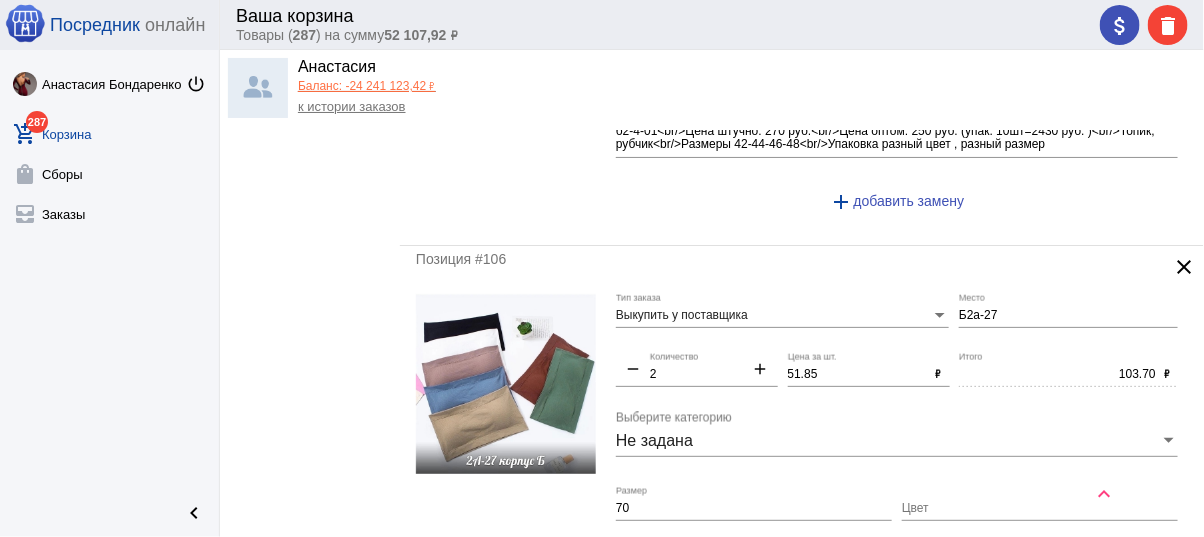 scroll, scrollTop: 2320, scrollLeft: 0, axis: vertical 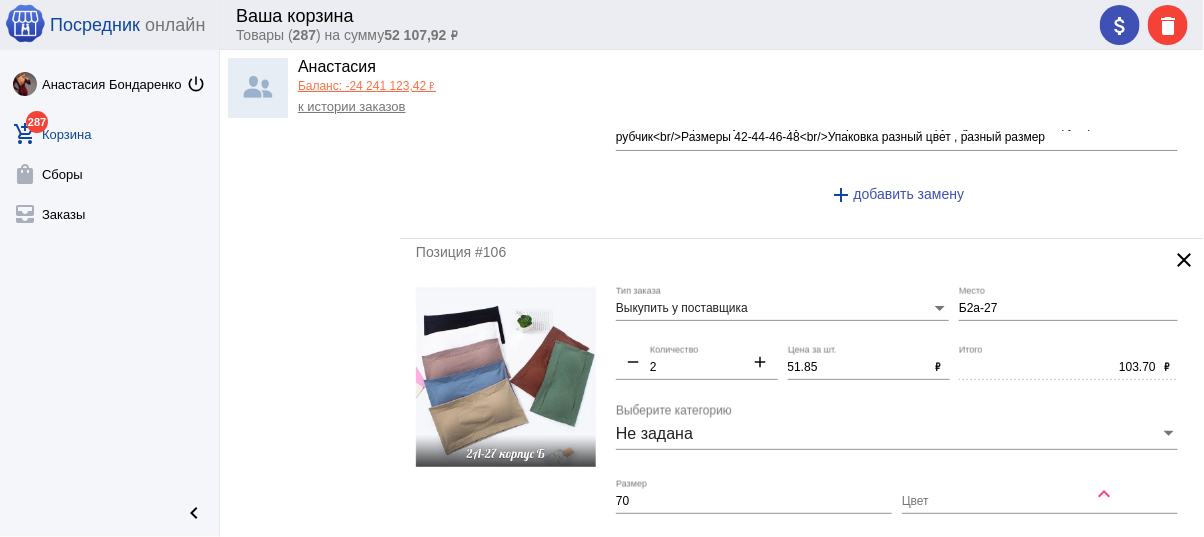 type 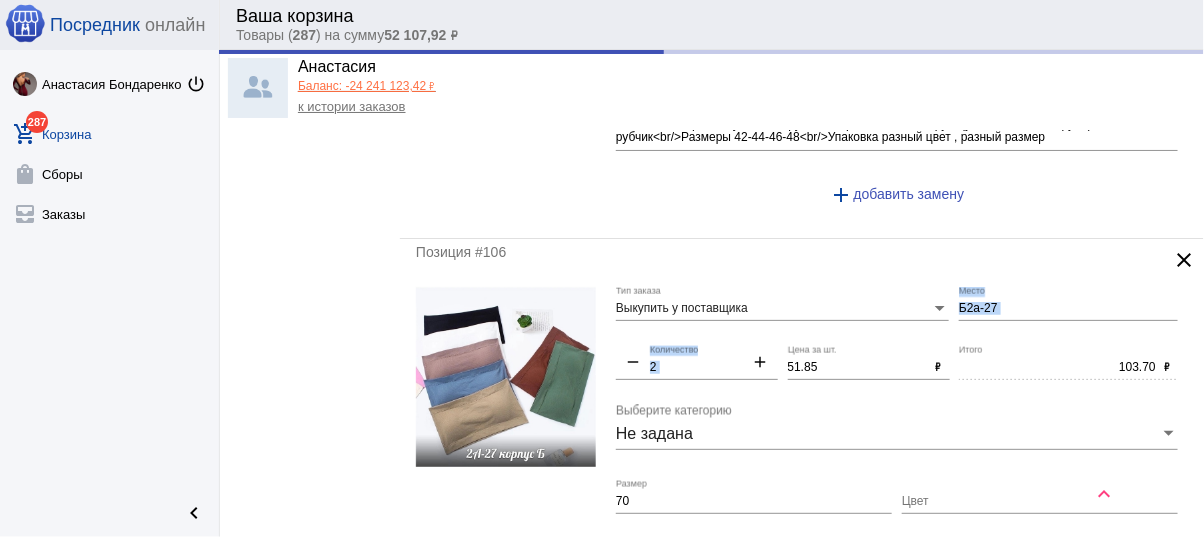 drag, startPoint x: 824, startPoint y: 350, endPoint x: 750, endPoint y: 335, distance: 75.50497 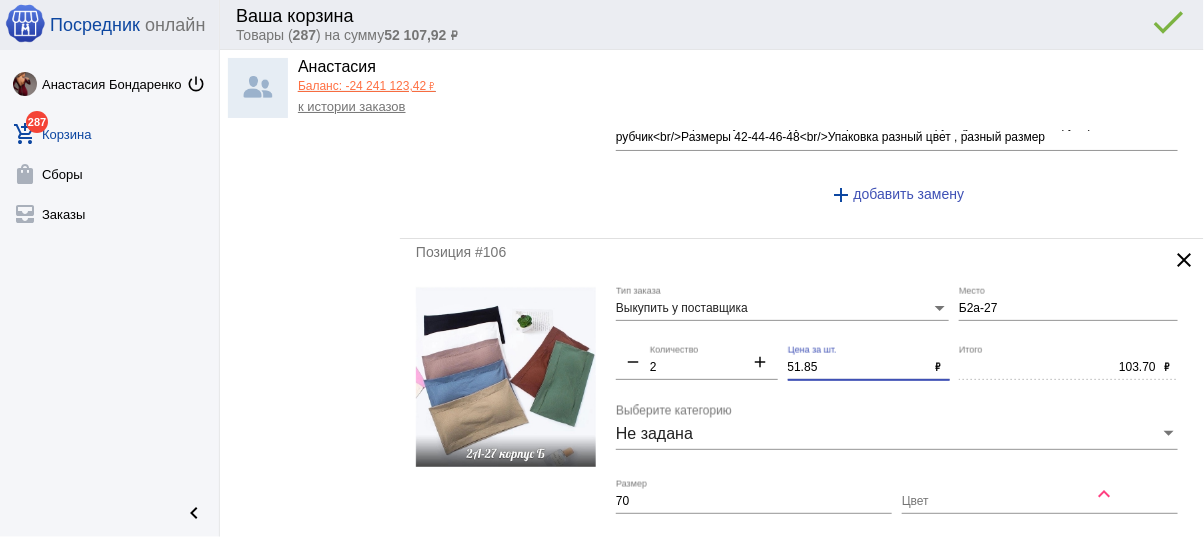 drag, startPoint x: 757, startPoint y: 360, endPoint x: 719, endPoint y: 353, distance: 38.63936 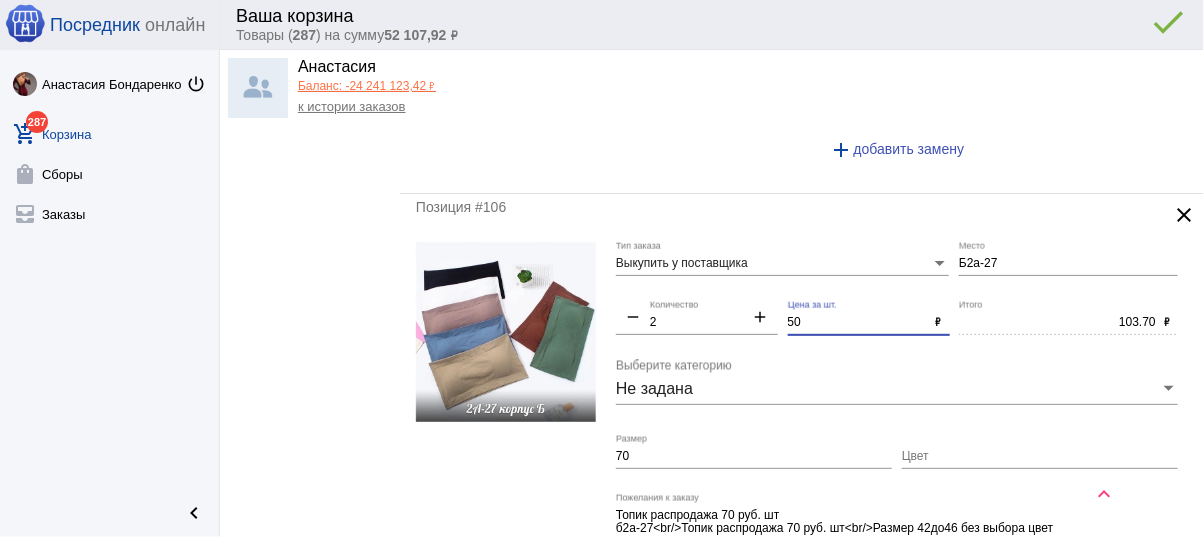 scroll, scrollTop: 2400, scrollLeft: 0, axis: vertical 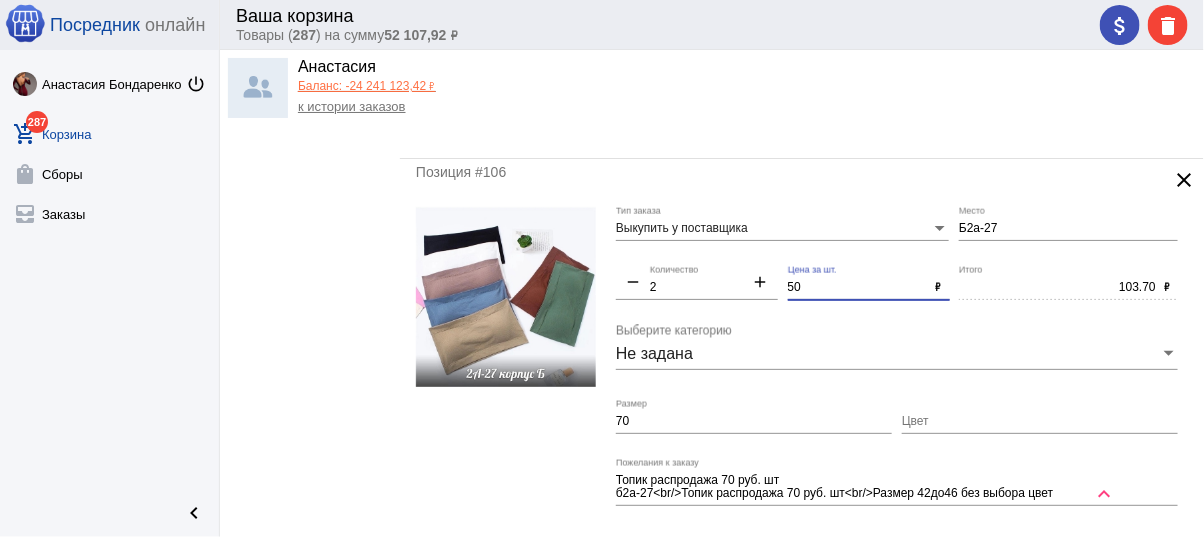 type on "50" 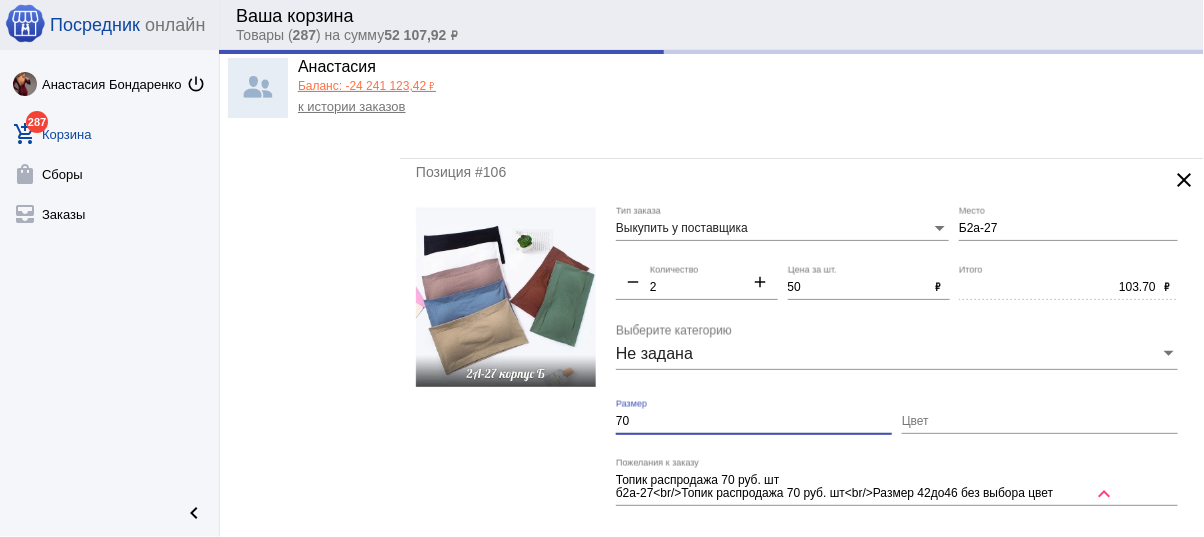 click on "70" at bounding box center (754, 422) 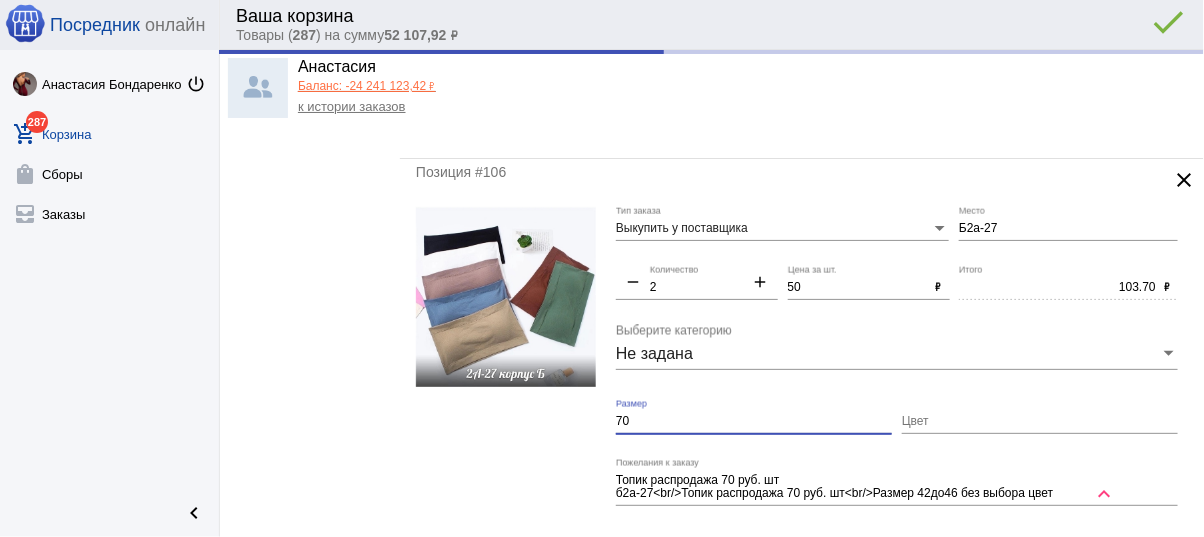 type on "100.00" 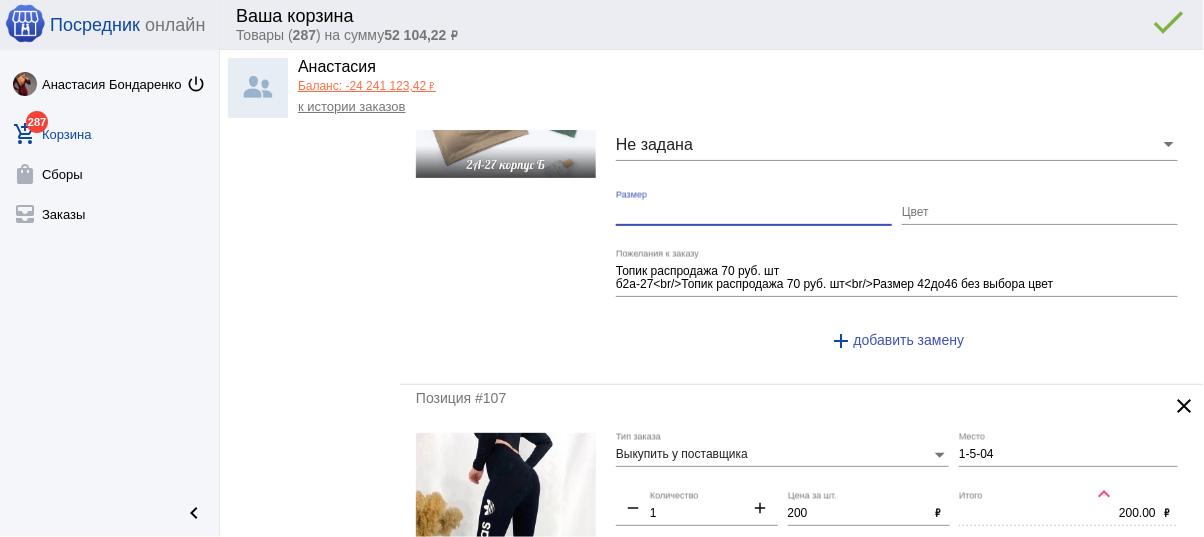 scroll, scrollTop: 2480, scrollLeft: 0, axis: vertical 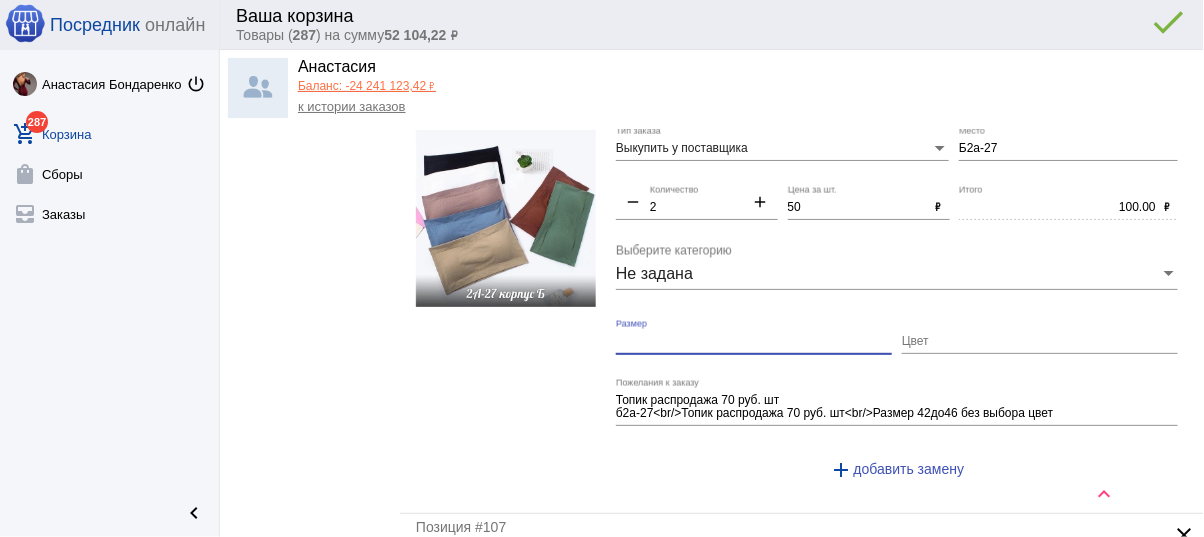 type 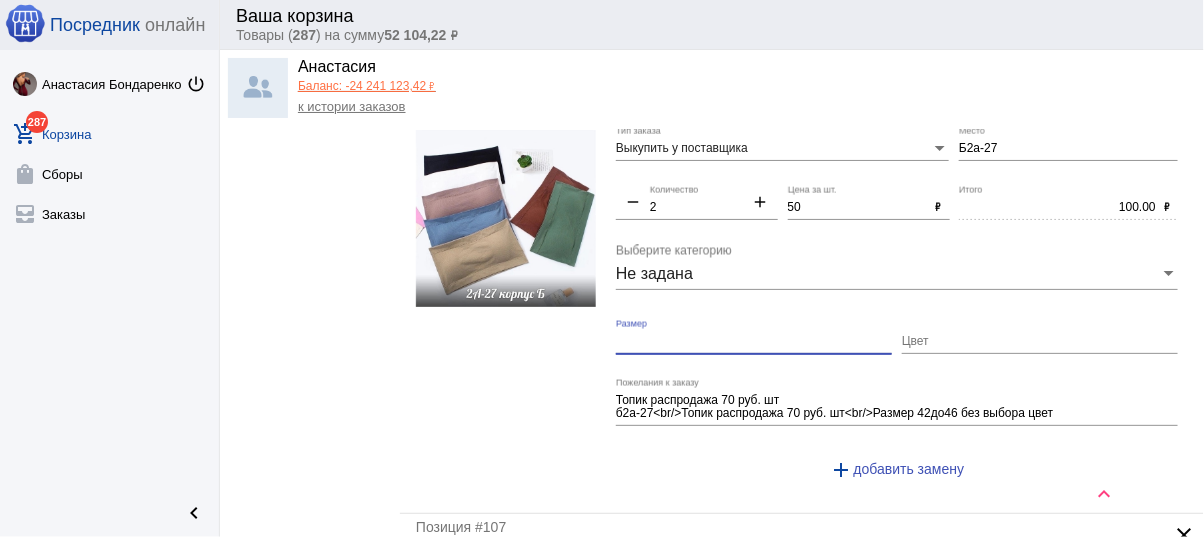 click on "Цвет" at bounding box center [1040, 342] 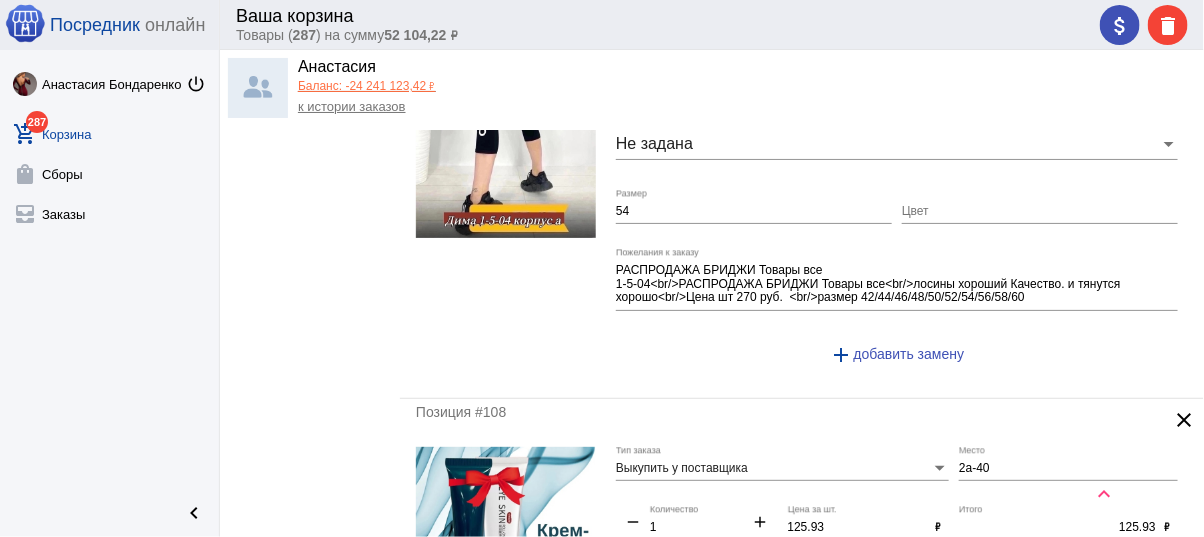 scroll, scrollTop: 3200, scrollLeft: 0, axis: vertical 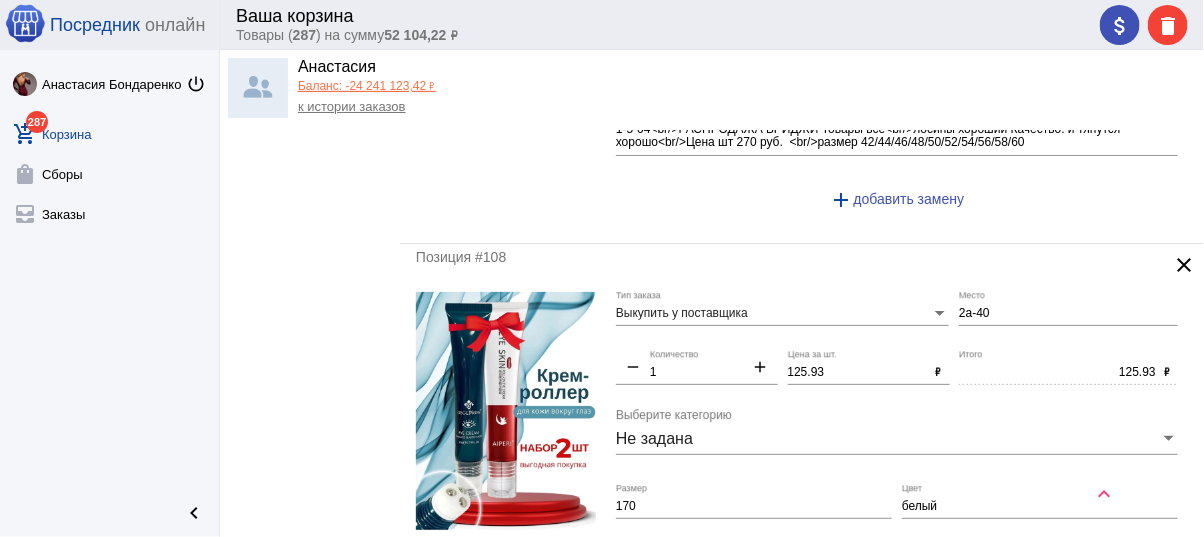 type on "разный" 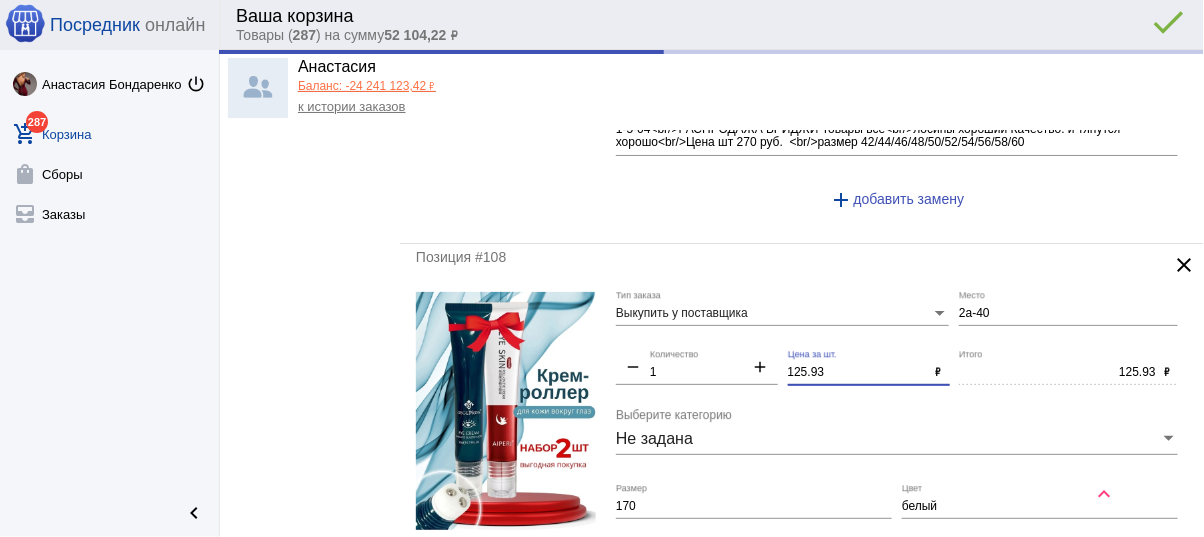 drag, startPoint x: 772, startPoint y: 346, endPoint x: 743, endPoint y: 337, distance: 30.364452 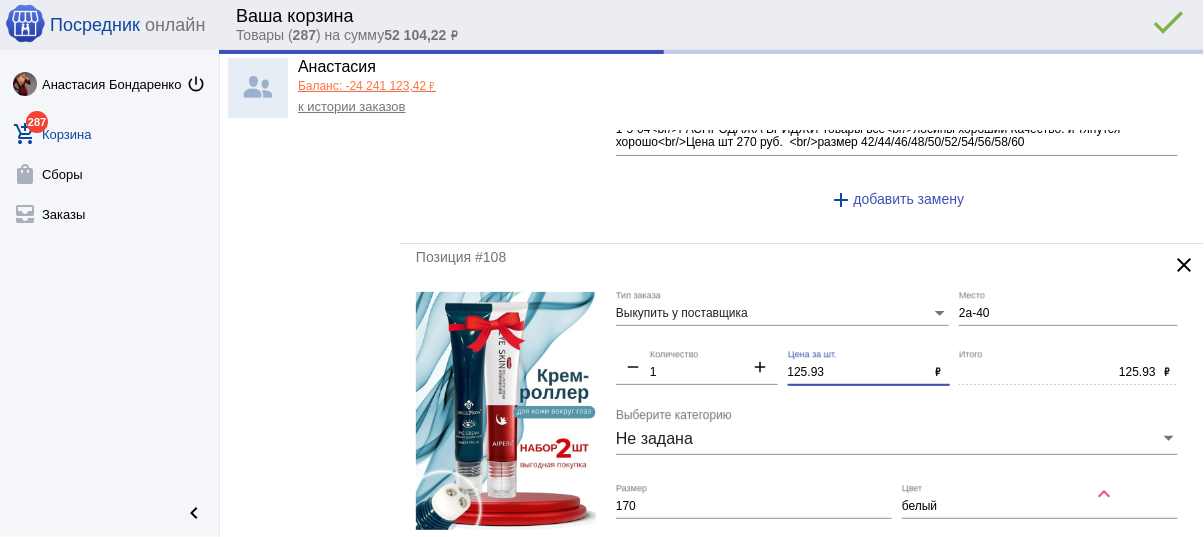 click on "Выкупить у поставщика Тип заказа 2а-40 Место remove 1 Количество add 125.93 Цена за шт. ₽ 125.93 Итого ₽ Не задана Выберите категорию 170 Размер белый Цвет Пожелания к заказу add  добавить замену" 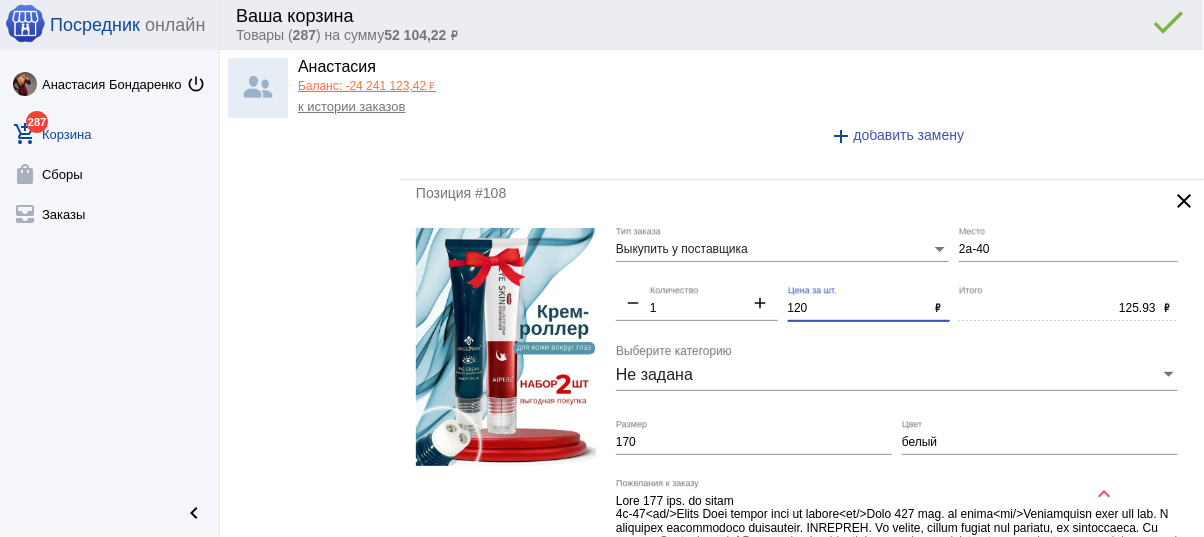 scroll, scrollTop: 3360, scrollLeft: 0, axis: vertical 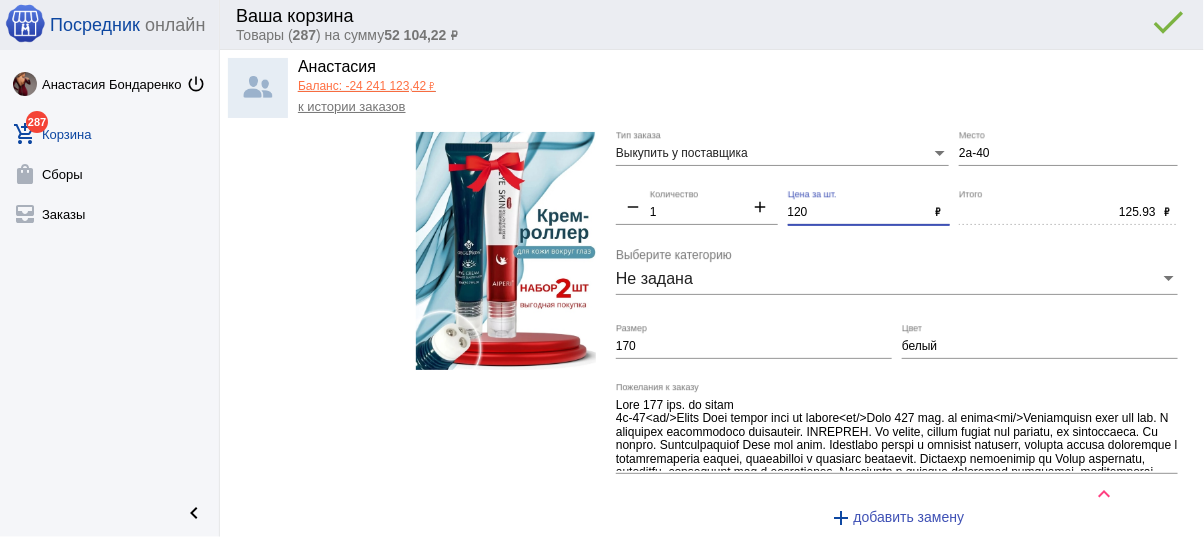 type on "120" 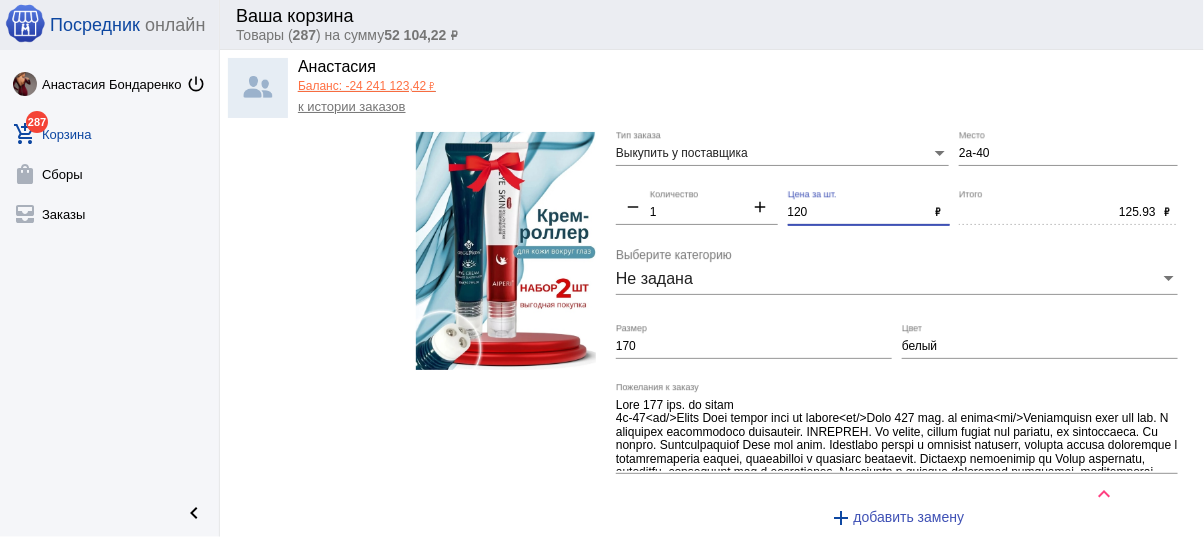 click on "170" at bounding box center (754, 347) 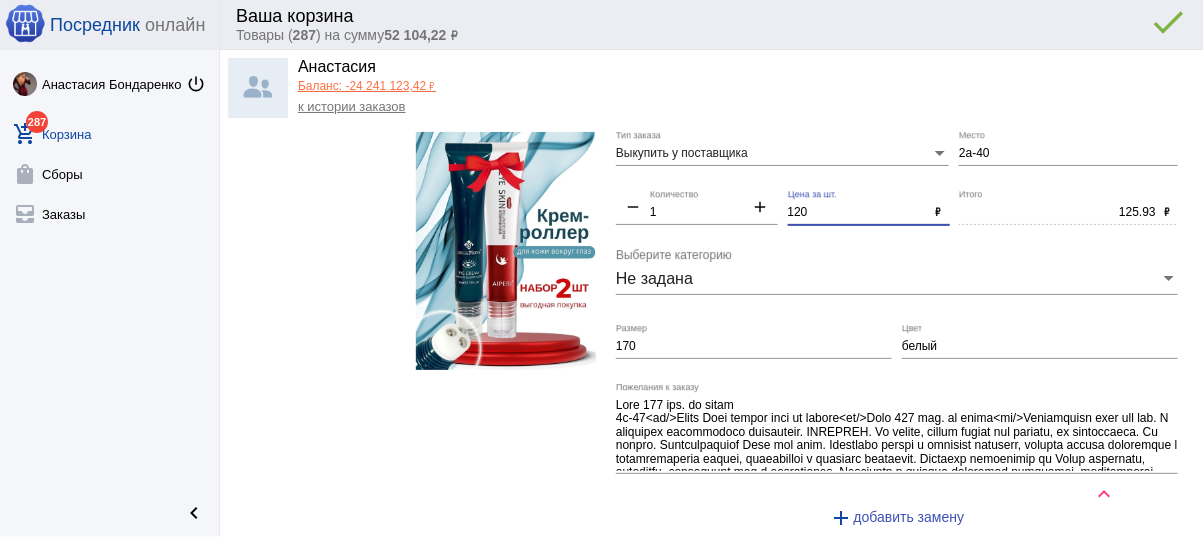 type on "120.00" 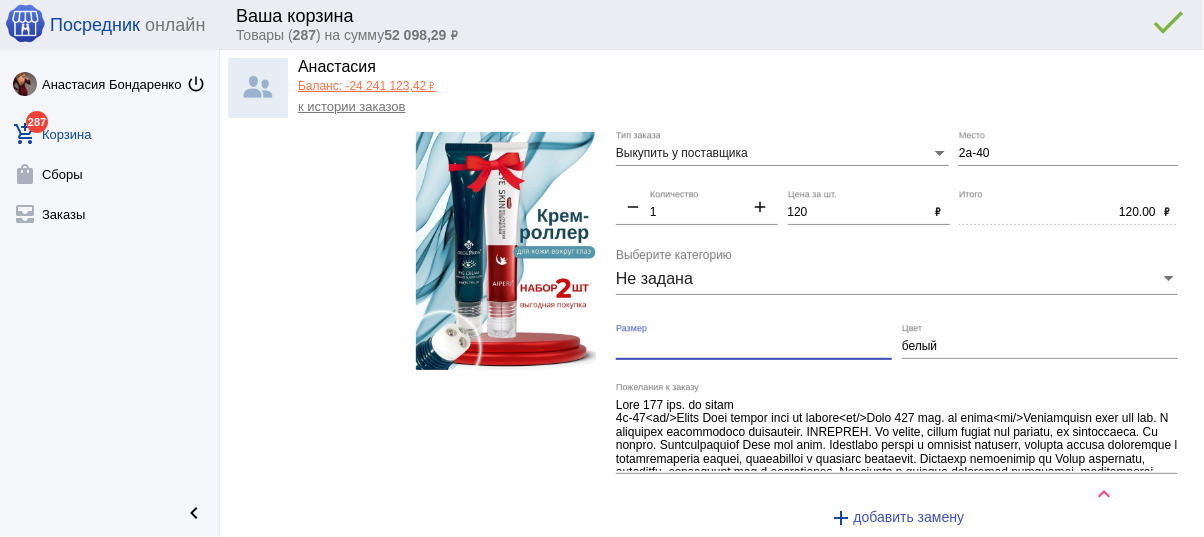 type 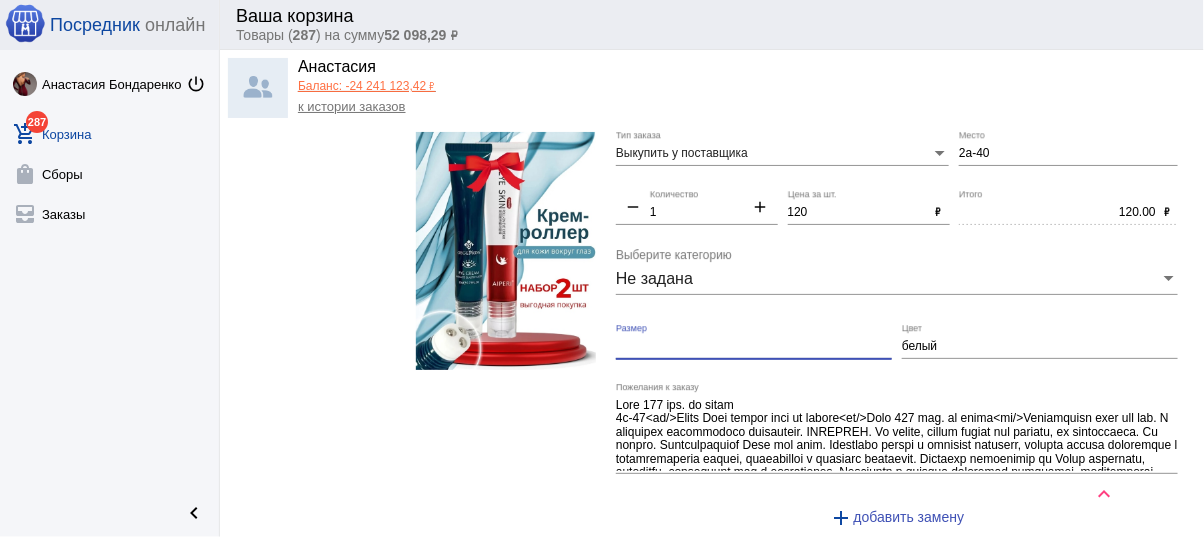 click on "белый" at bounding box center (1040, 347) 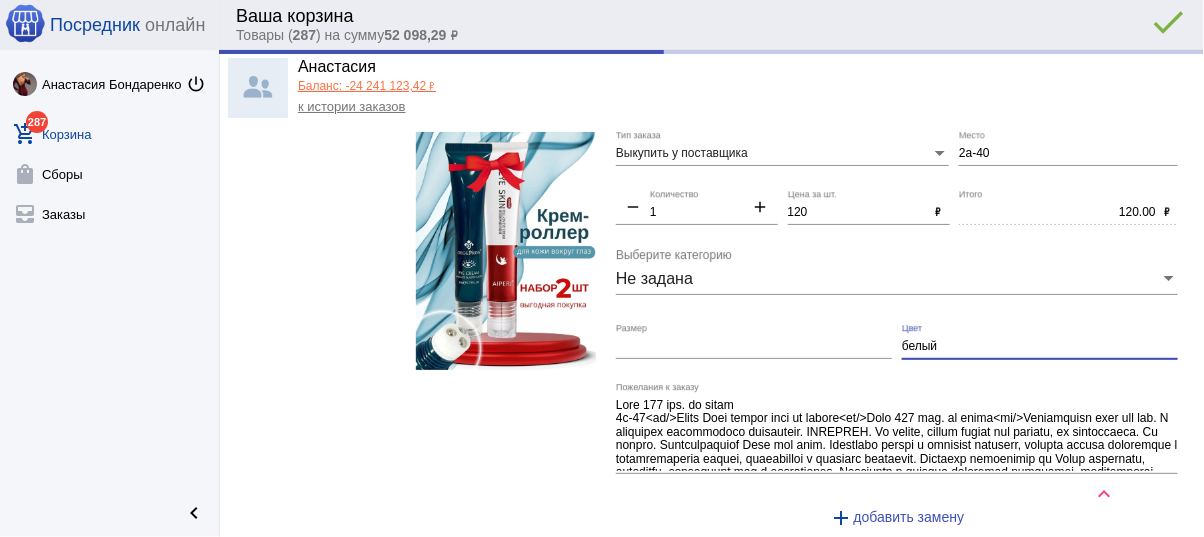 click on "белый" at bounding box center (1040, 347) 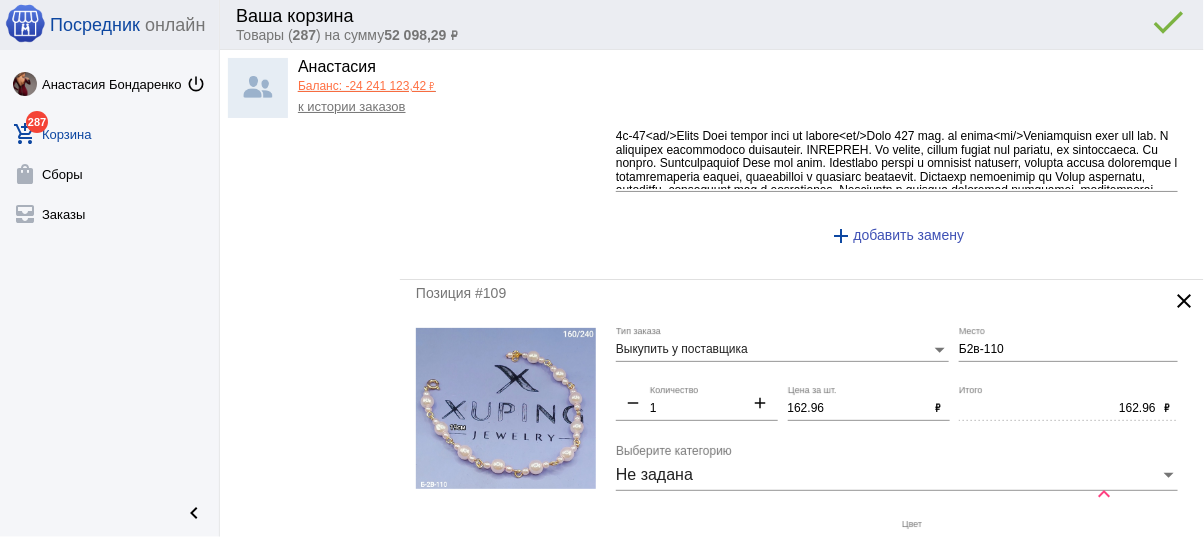 scroll, scrollTop: 3760, scrollLeft: 0, axis: vertical 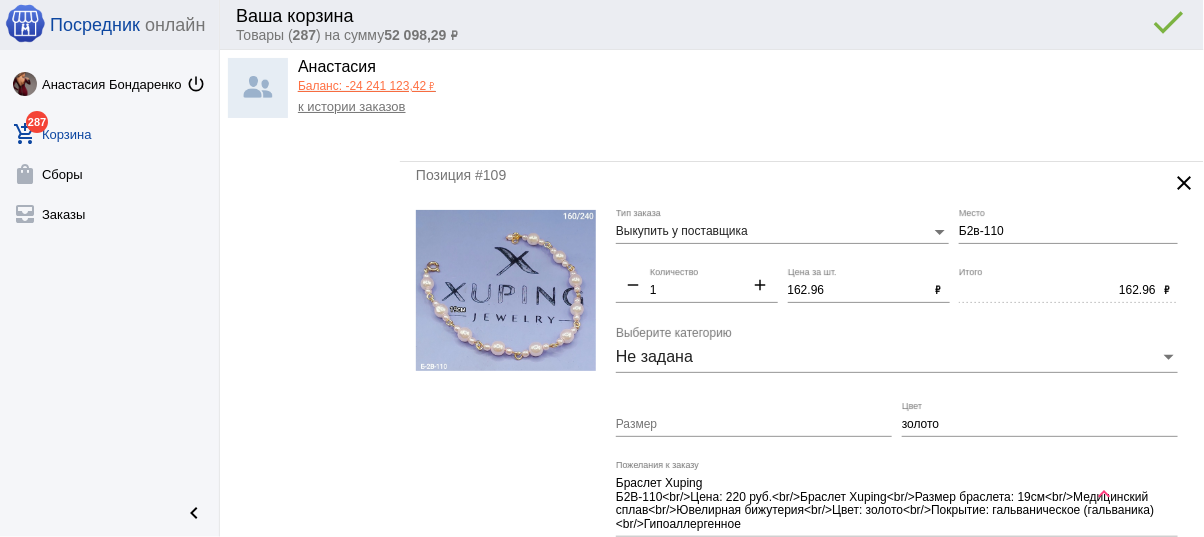type 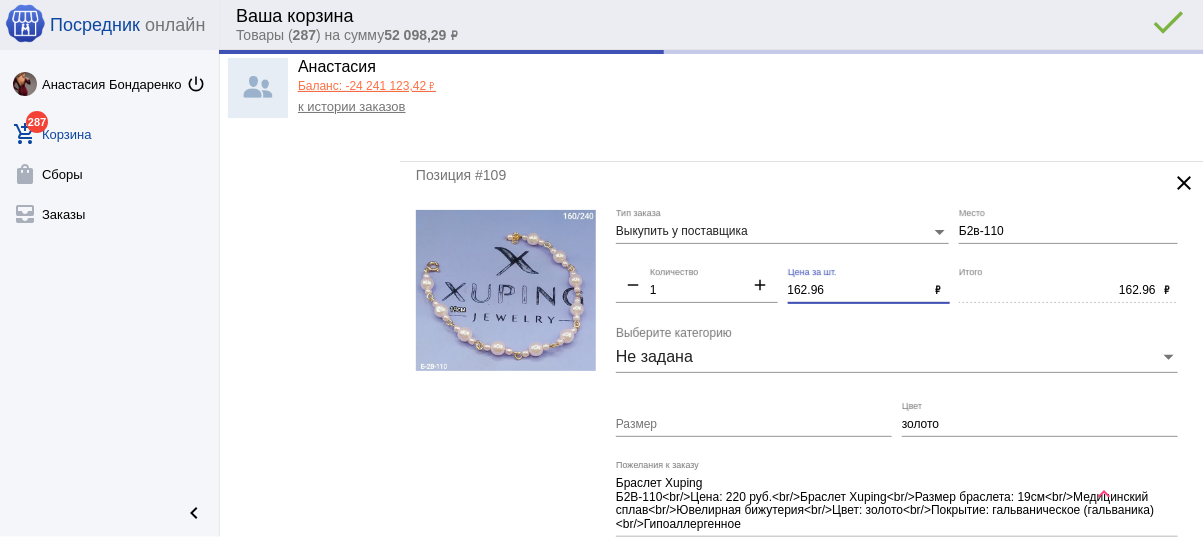 drag, startPoint x: 826, startPoint y: 272, endPoint x: 725, endPoint y: 248, distance: 103.81233 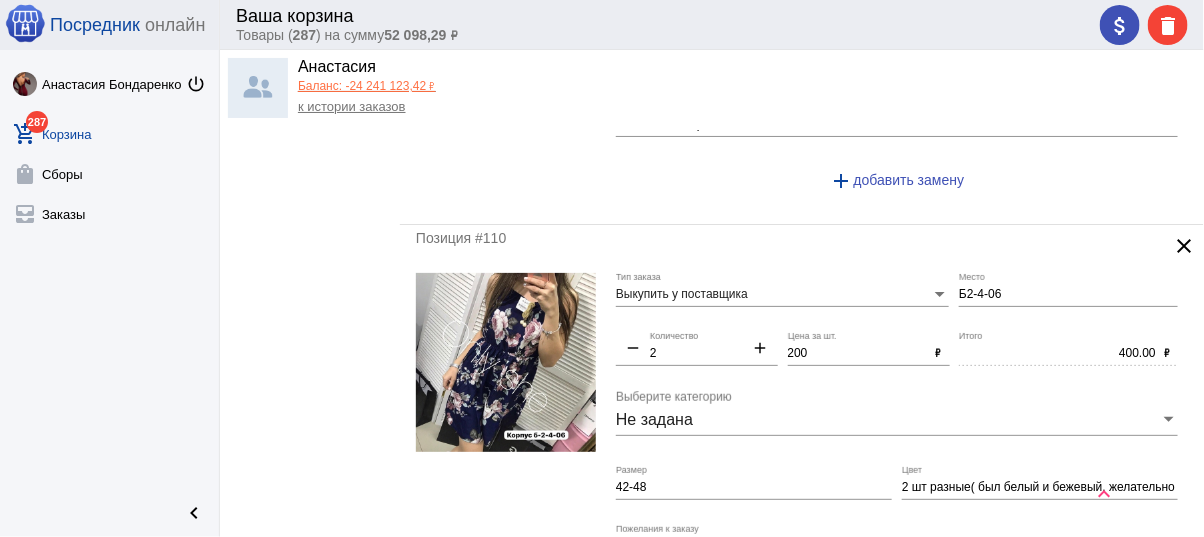 scroll, scrollTop: 4320, scrollLeft: 0, axis: vertical 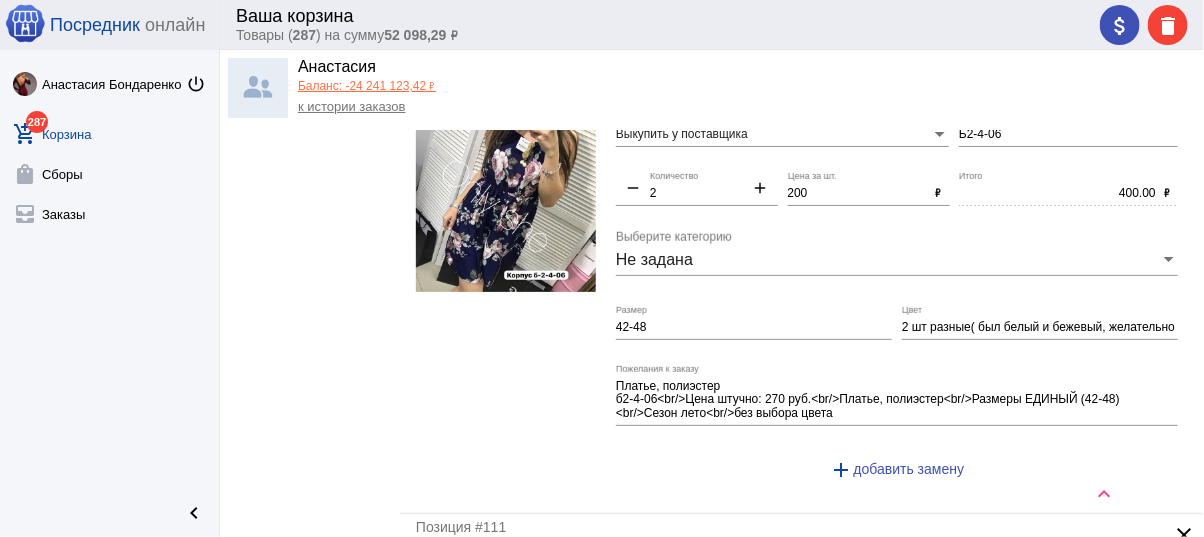type on "160" 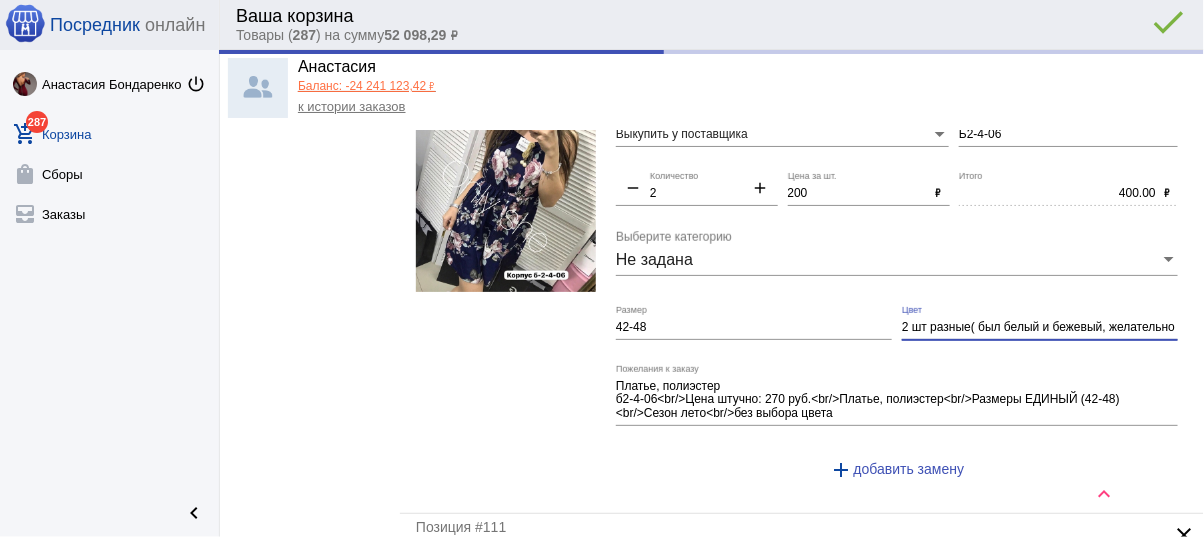 type on "160.00" 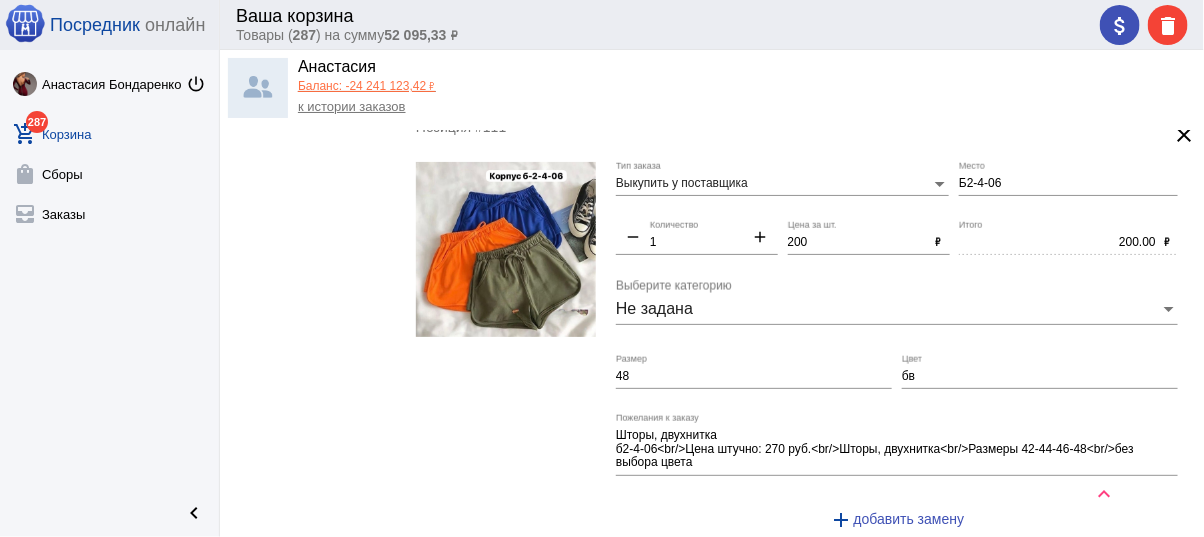 scroll, scrollTop: 5040, scrollLeft: 0, axis: vertical 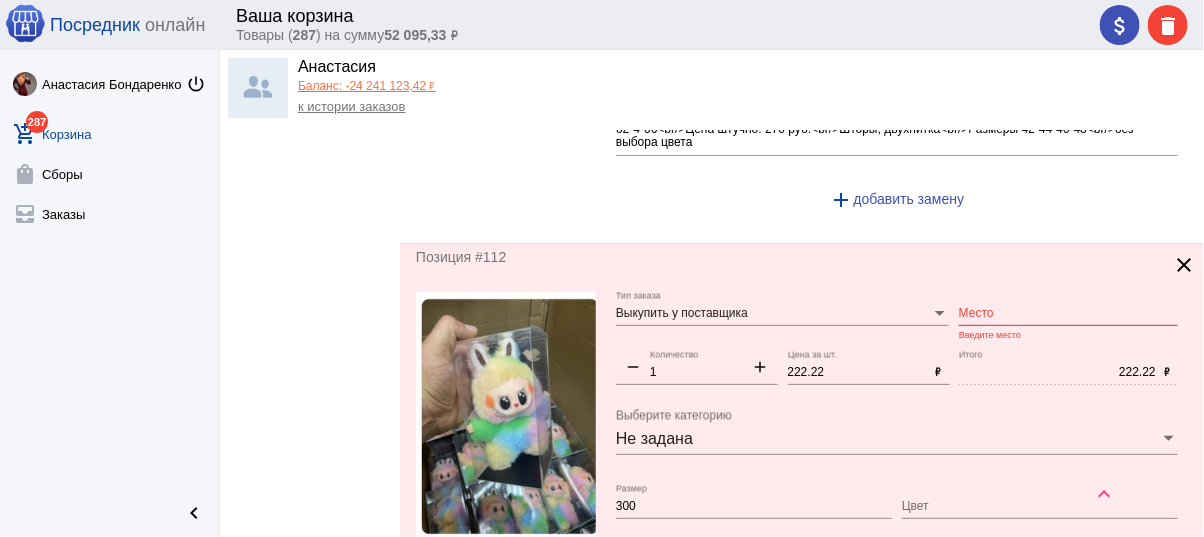 type on "2 шт разные( есть уже белый и бежевый, желательно другие)" 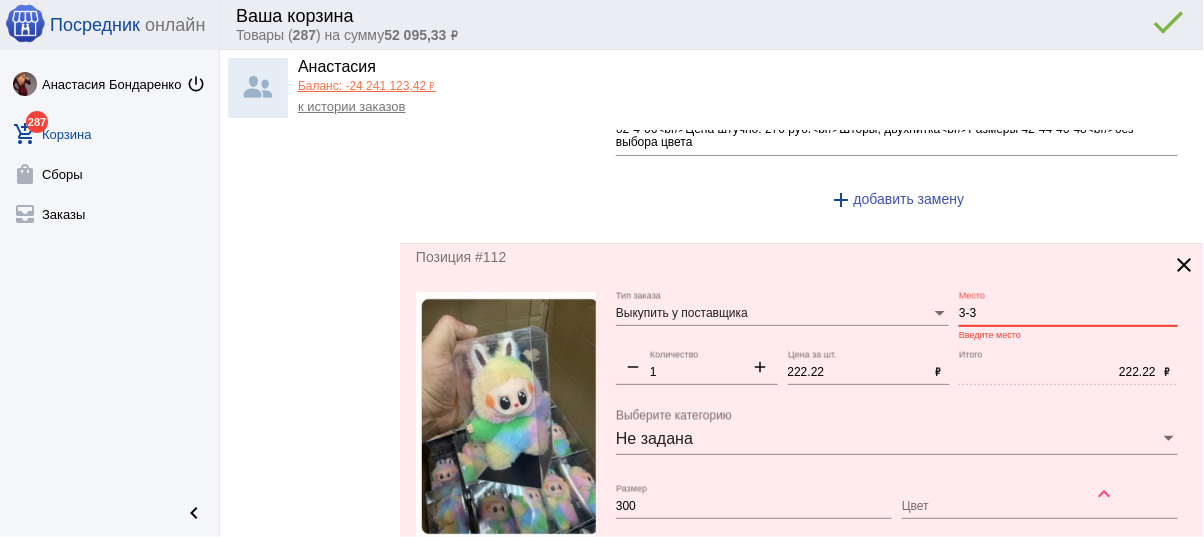scroll, scrollTop: 5200, scrollLeft: 0, axis: vertical 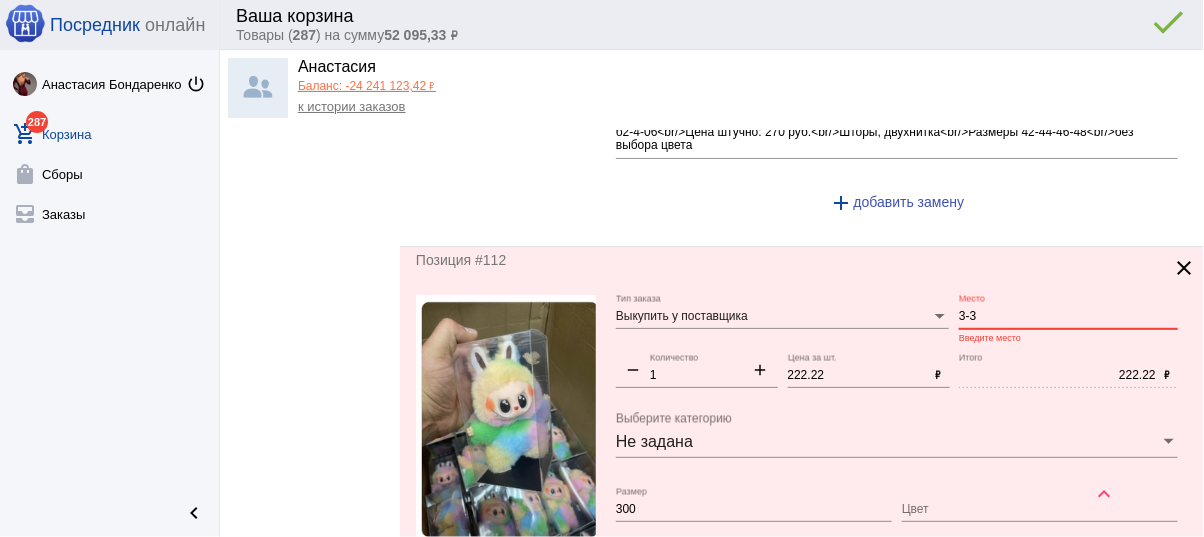 drag, startPoint x: 970, startPoint y: 133, endPoint x: 935, endPoint y: 131, distance: 35.057095 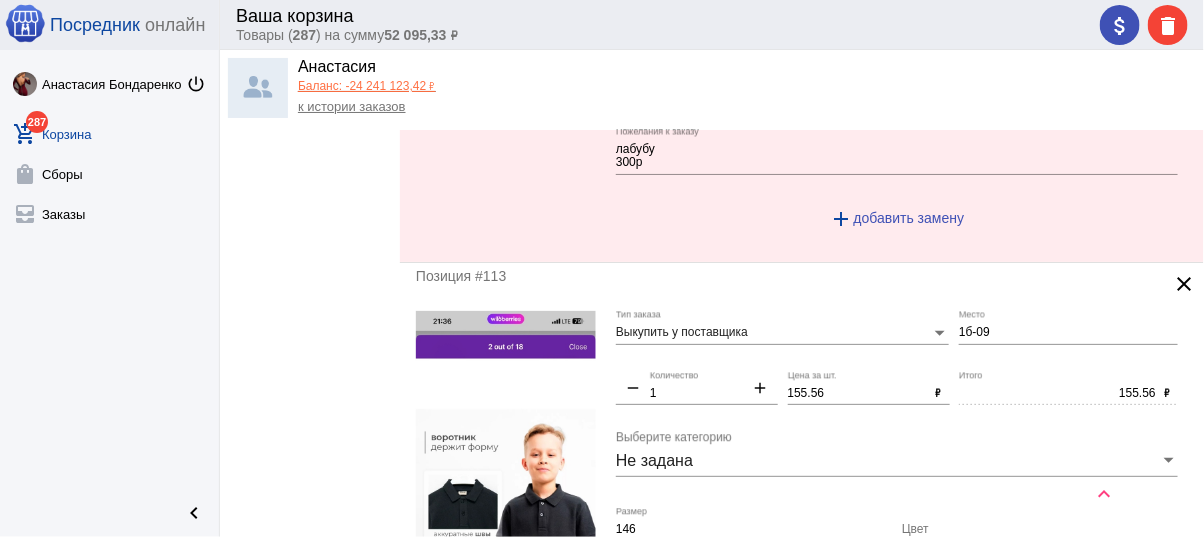 scroll, scrollTop: 5482, scrollLeft: 0, axis: vertical 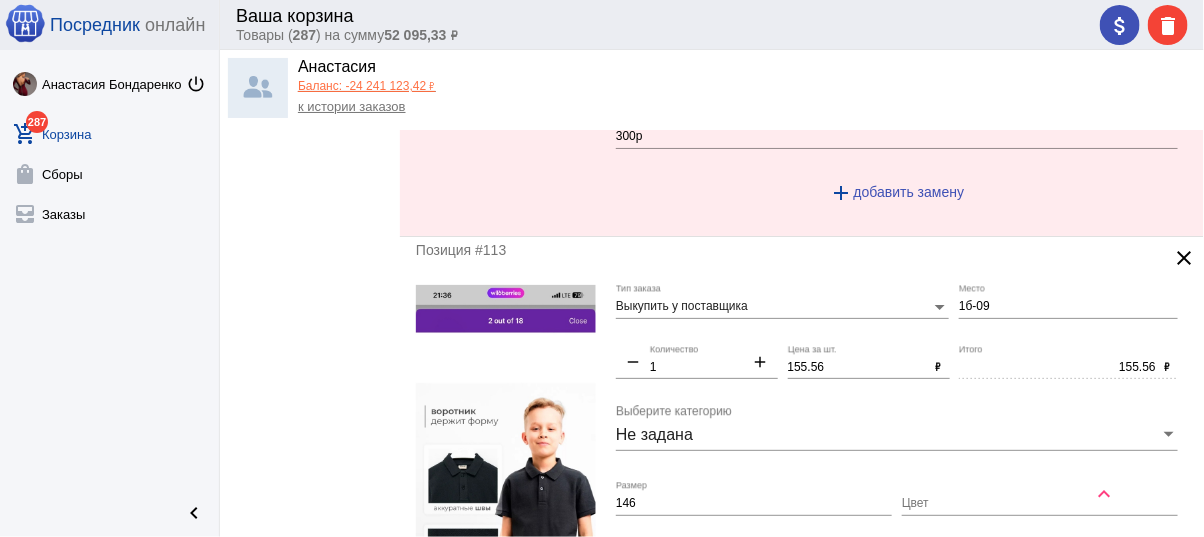 type on "3-3" 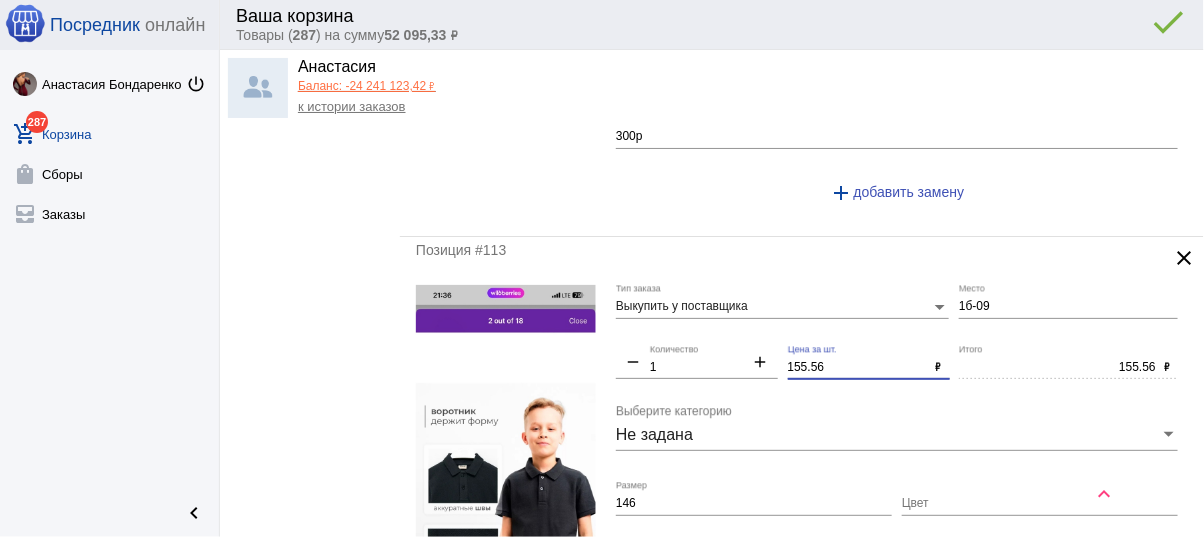 drag, startPoint x: 835, startPoint y: 349, endPoint x: 716, endPoint y: 335, distance: 119.8207 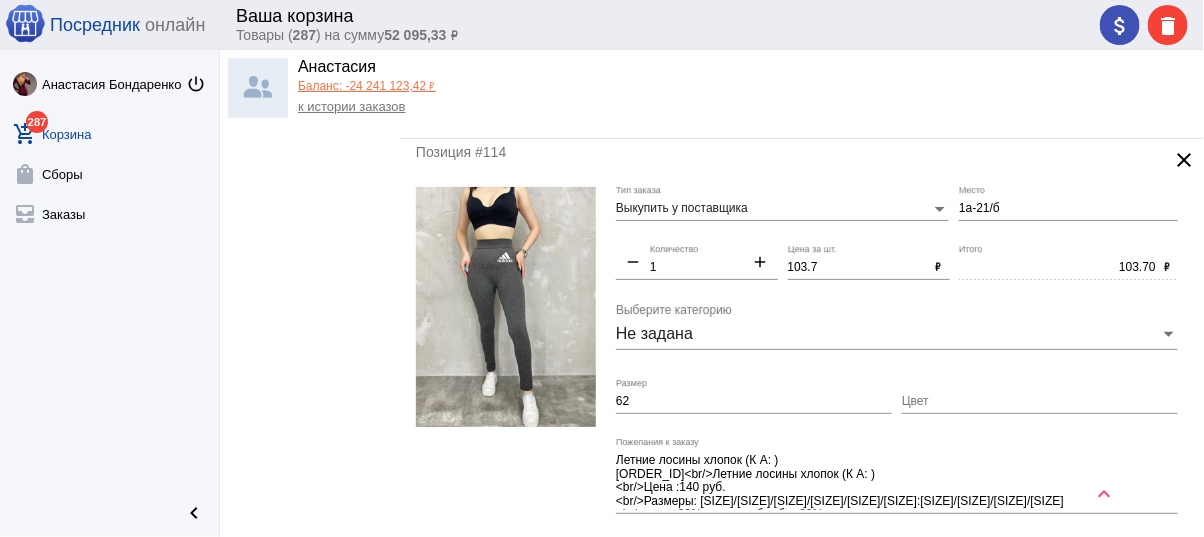scroll, scrollTop: 6042, scrollLeft: 0, axis: vertical 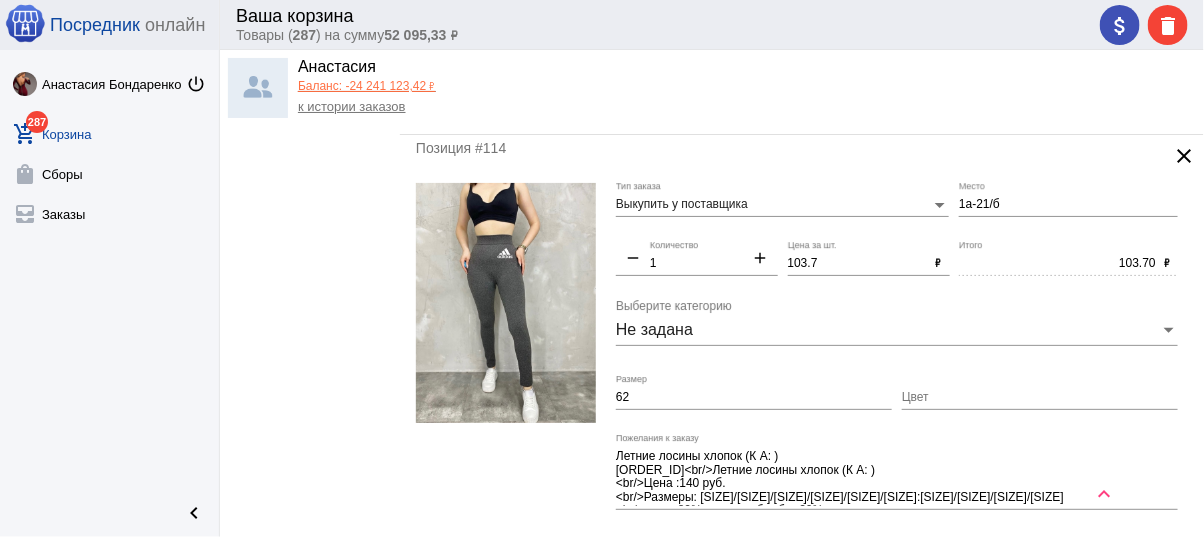 type on "150" 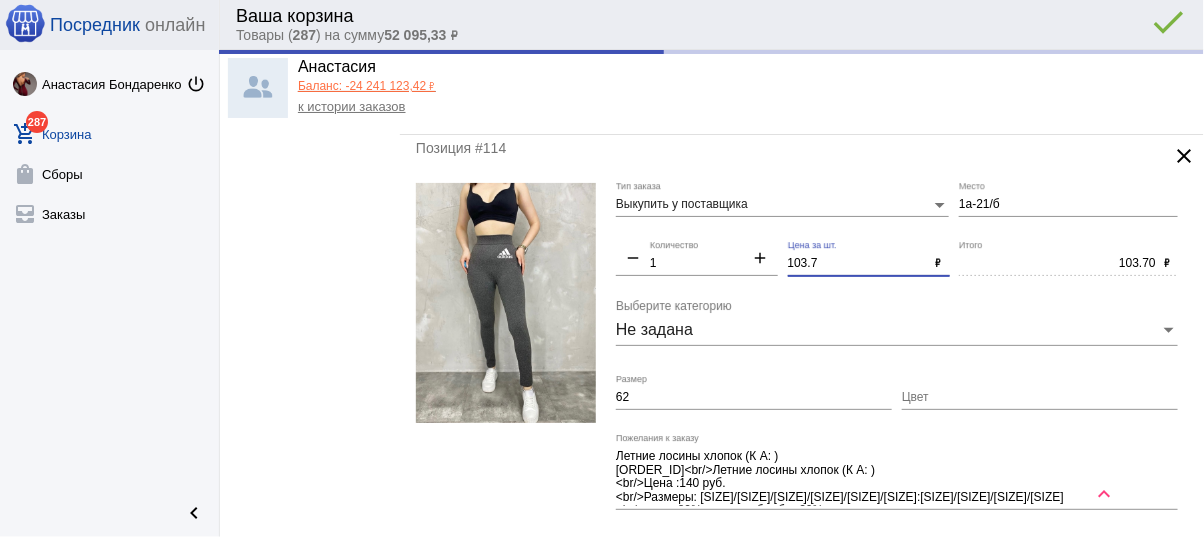 type on "150.00" 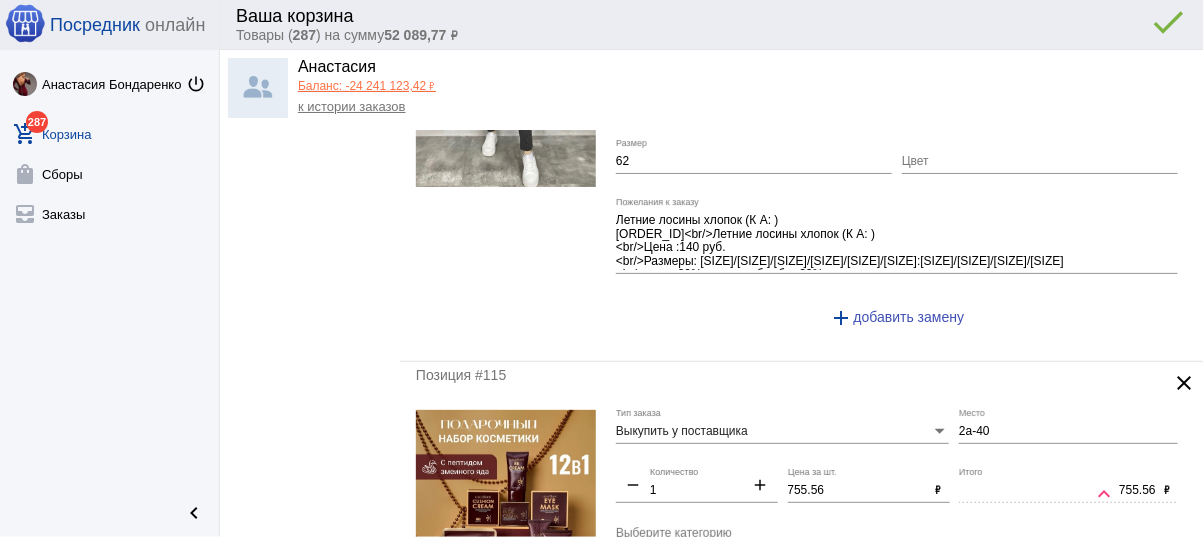 scroll, scrollTop: 6362, scrollLeft: 0, axis: vertical 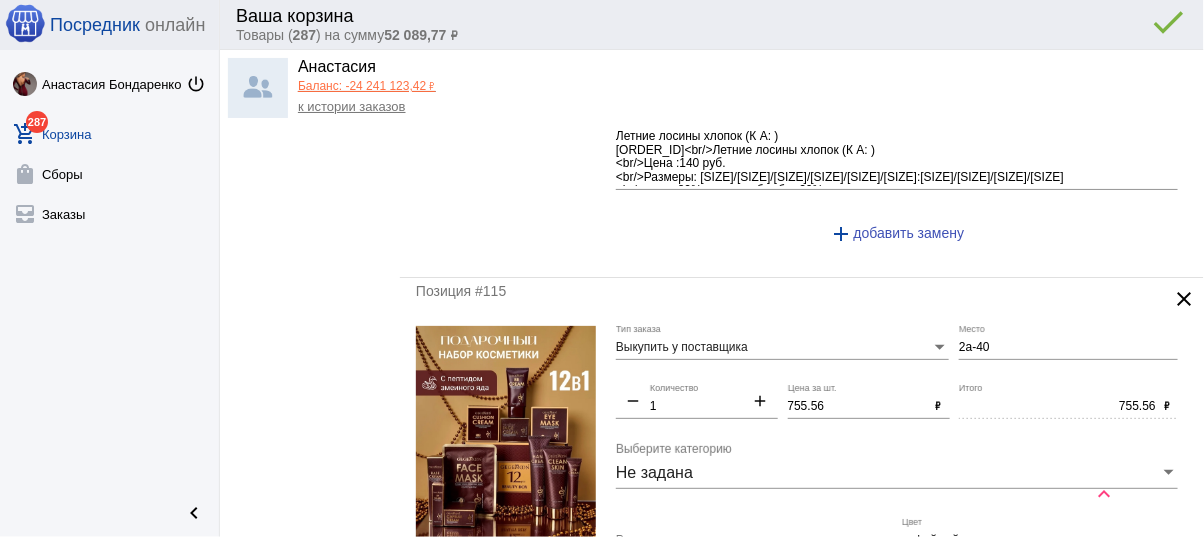 type on "100" 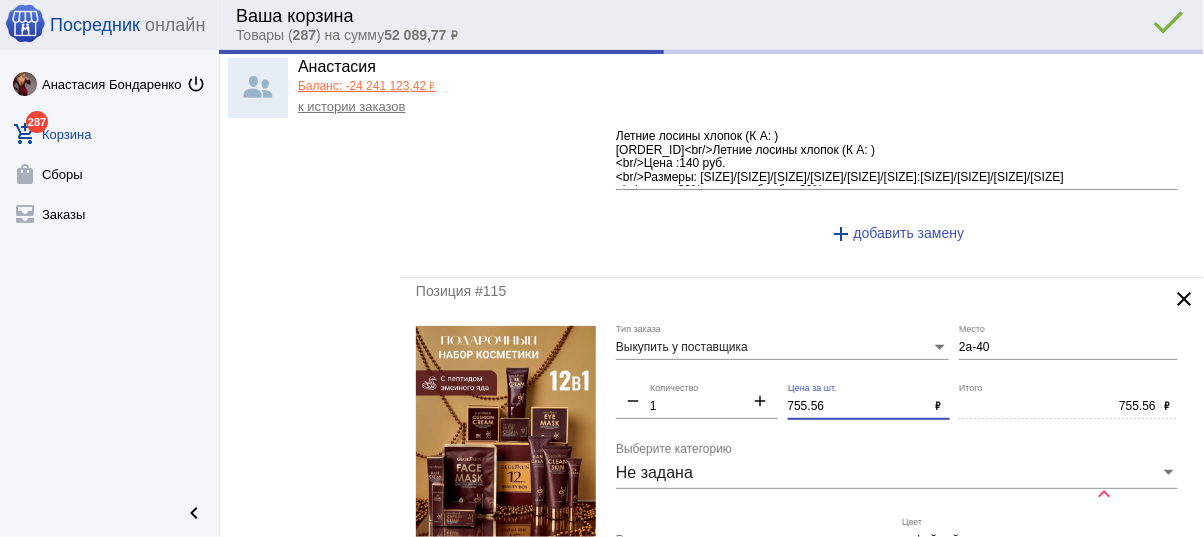 type on "100.00" 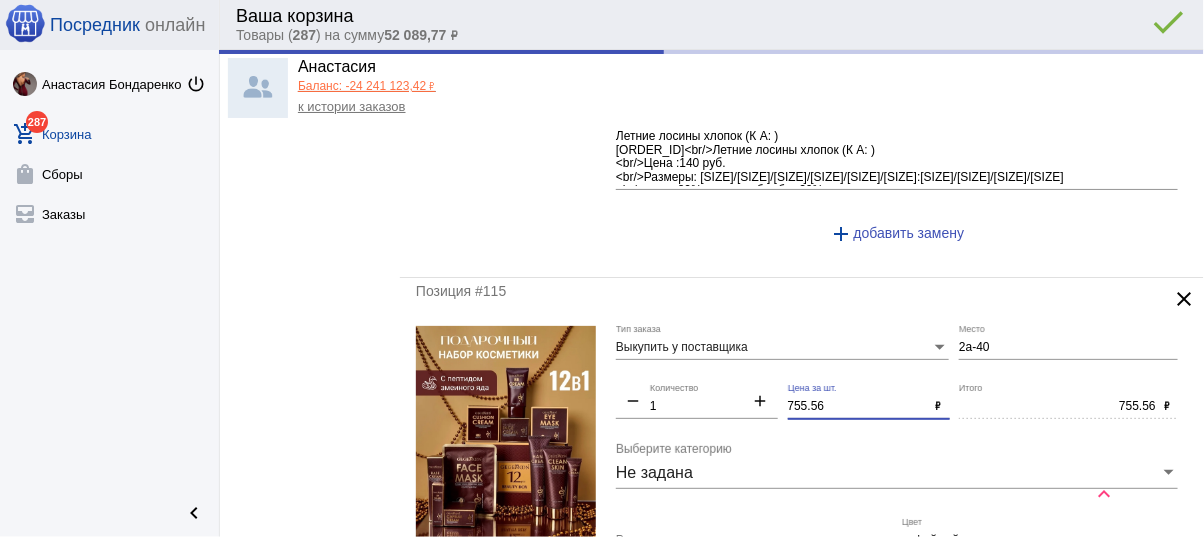 drag, startPoint x: 795, startPoint y: 381, endPoint x: 680, endPoint y: 369, distance: 115.62439 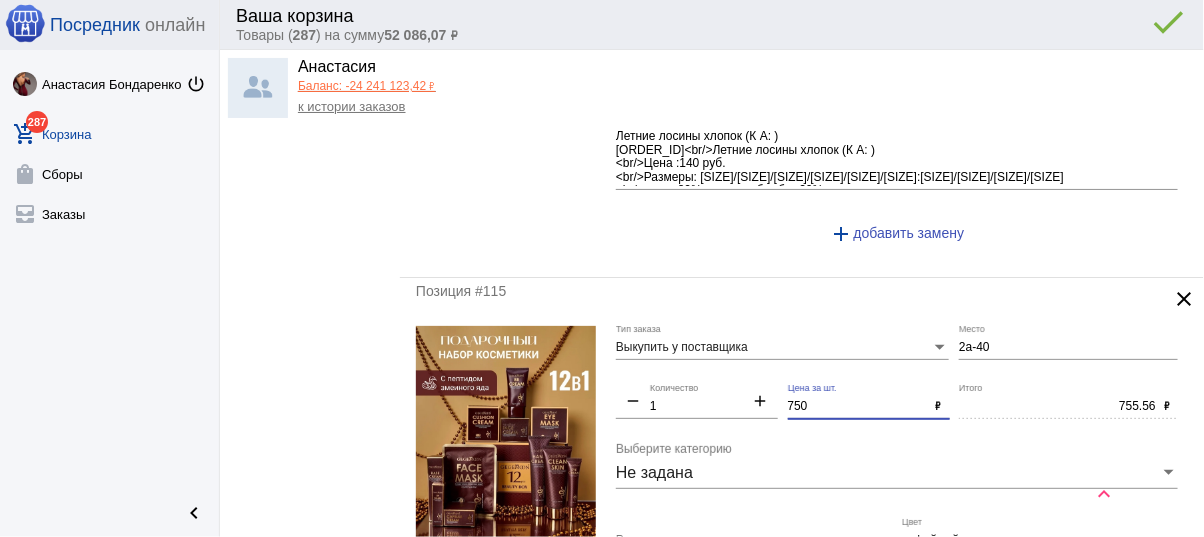 scroll, scrollTop: 6442, scrollLeft: 0, axis: vertical 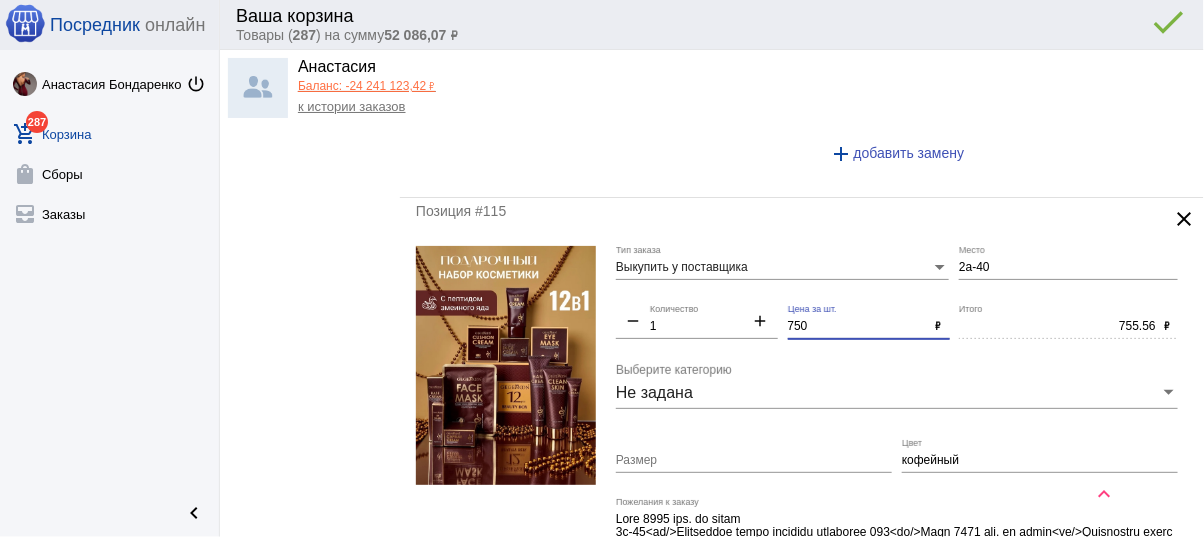 type on "750" 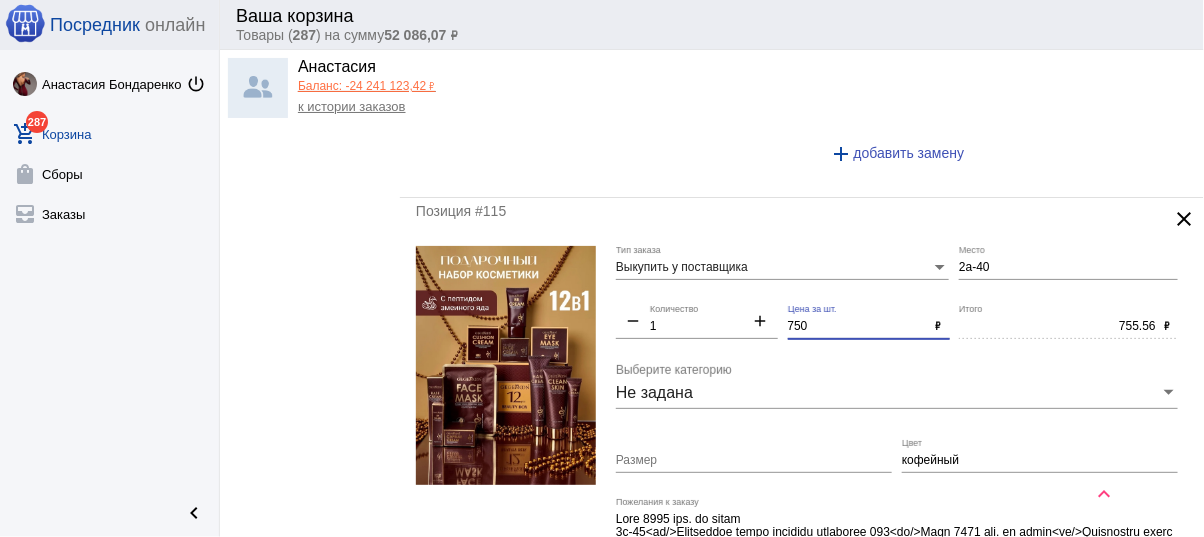 click on "кофейный" at bounding box center [1040, 461] 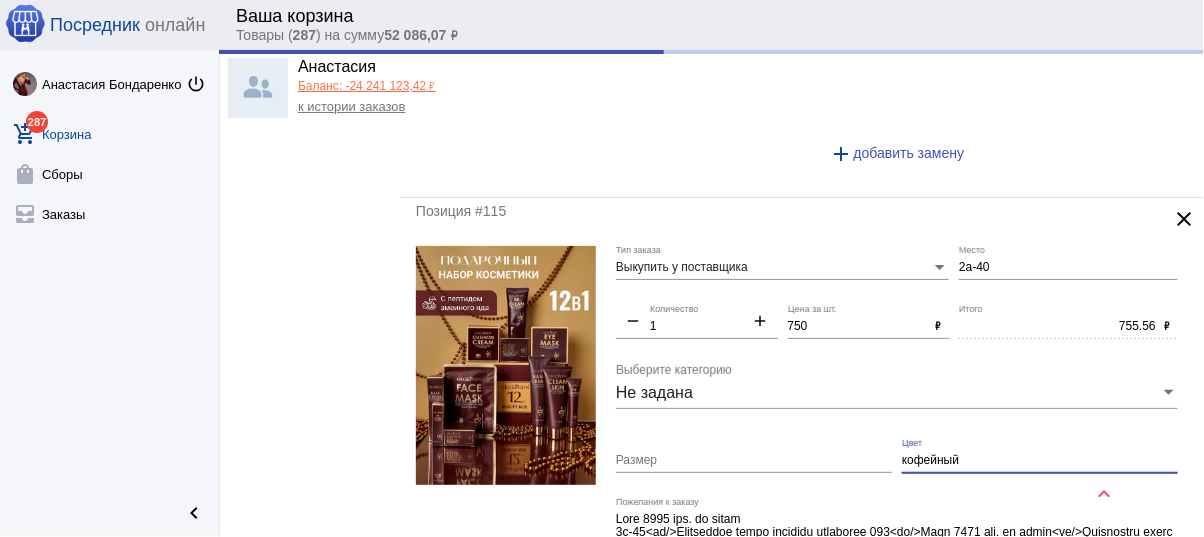 click on "кофейный" at bounding box center [1040, 461] 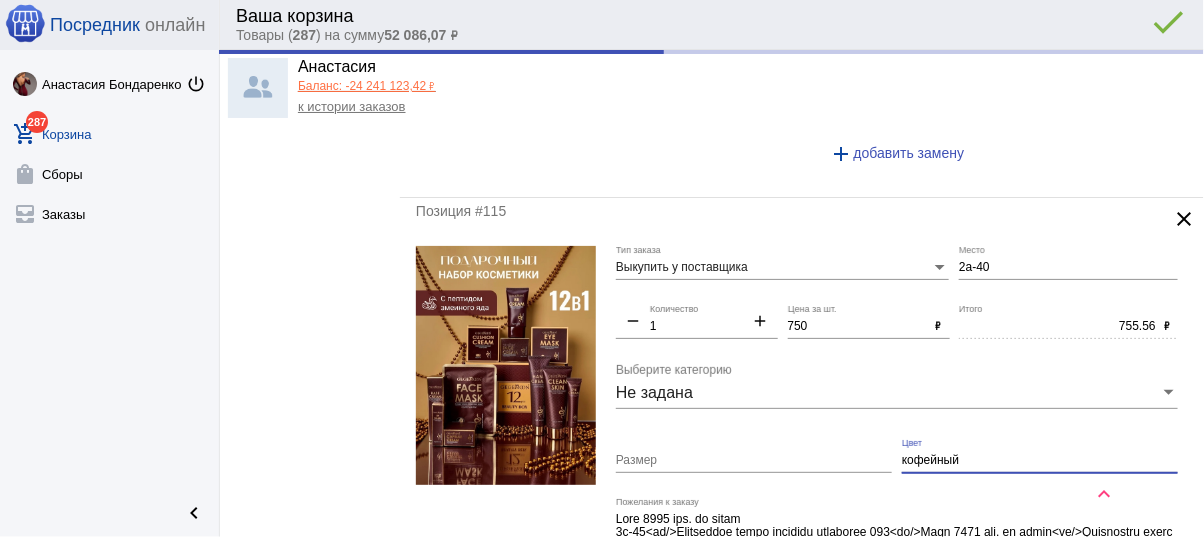 type on "750.00" 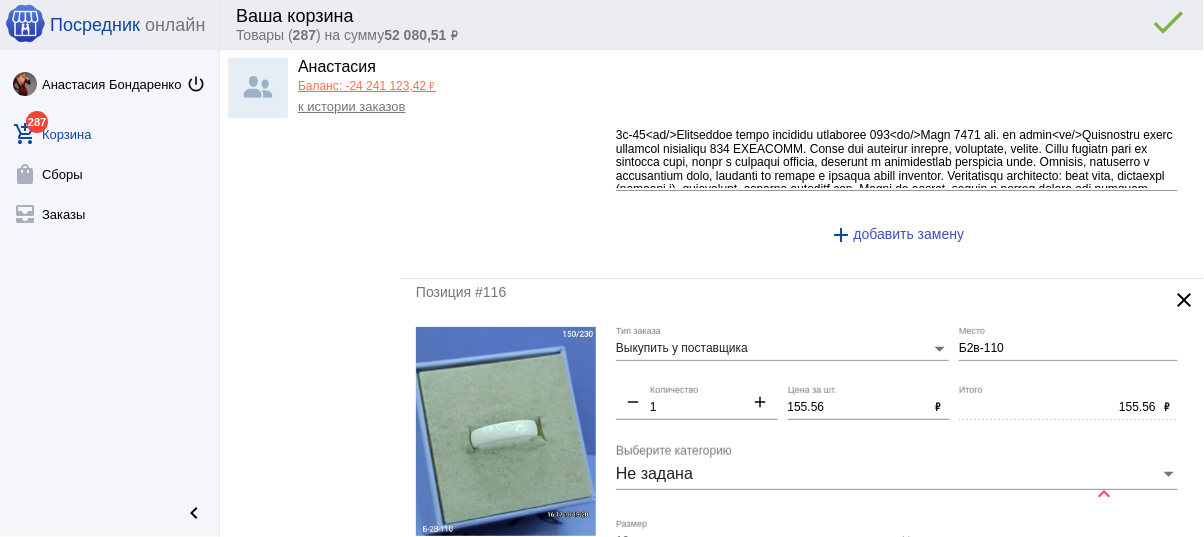 scroll, scrollTop: 6842, scrollLeft: 0, axis: vertical 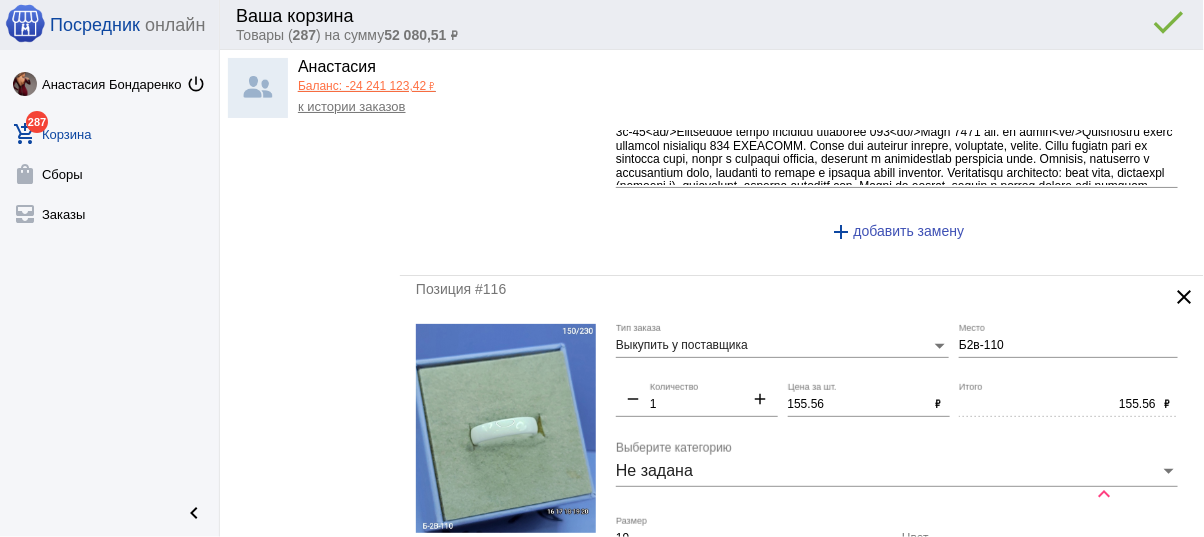 type 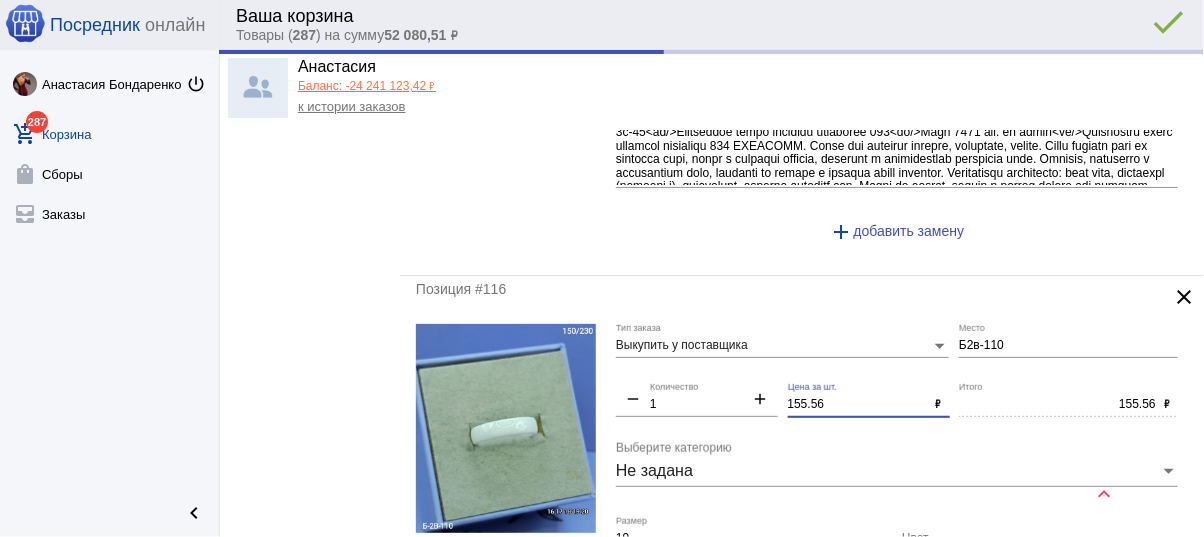 drag, startPoint x: 821, startPoint y: 374, endPoint x: 753, endPoint y: 365, distance: 68.593 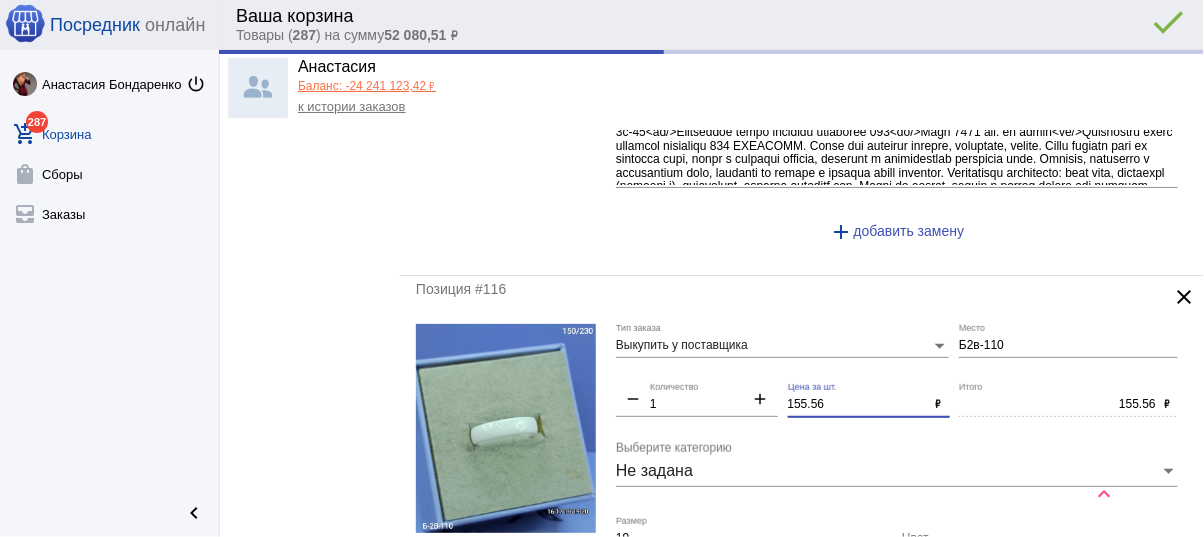 click on "Выкупить у поставщика Тип заказа Б2в-110 Место remove 1 Количество add 155.56 Цена за шт. ₽ 155.56 Итого ₽ Не задана Выберите категорию 19 Размер Цвет Кольцо
б2в-110<br/>Цена: 210 руб.<br/>Кольцо Xuping<br/>Размер кольца: 16 17 18 19 20<br/>Медицинский сплав<br/>Ювелирная бижутерия<br/>Цвет: керамика<br/>Покрытие: гальваническое (гальваника)<br/>Гипоаллергенное Пожелания к заказу add  добавить замену" 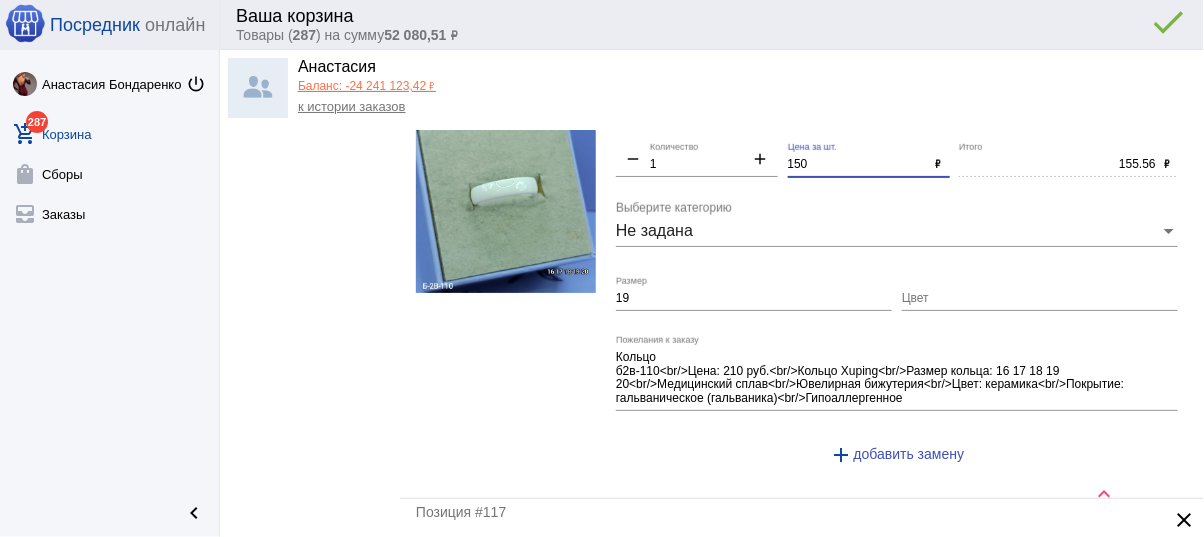 scroll, scrollTop: 7322, scrollLeft: 0, axis: vertical 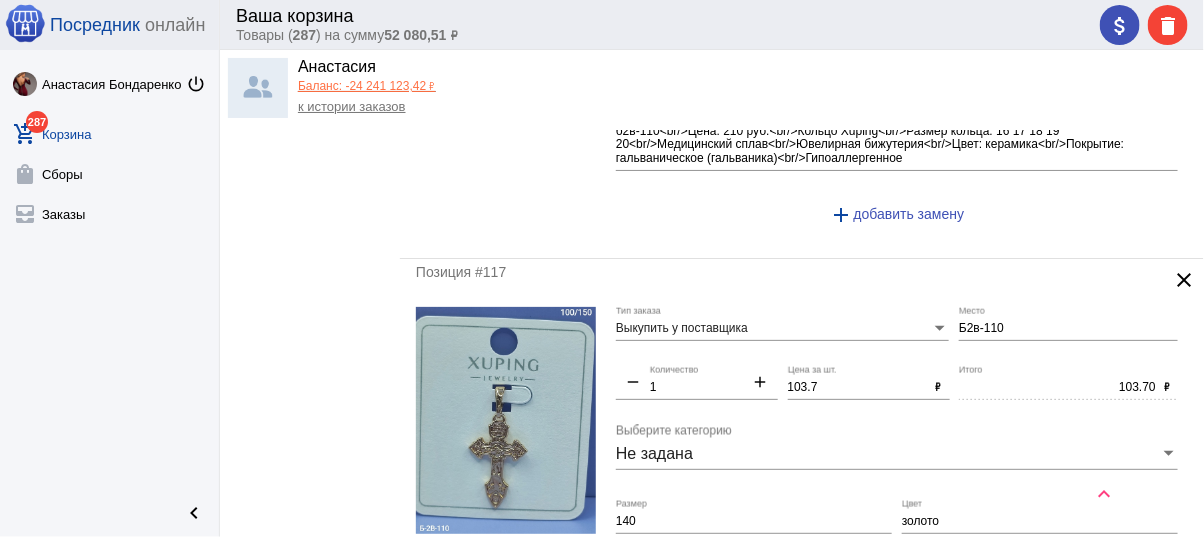 type on "150" 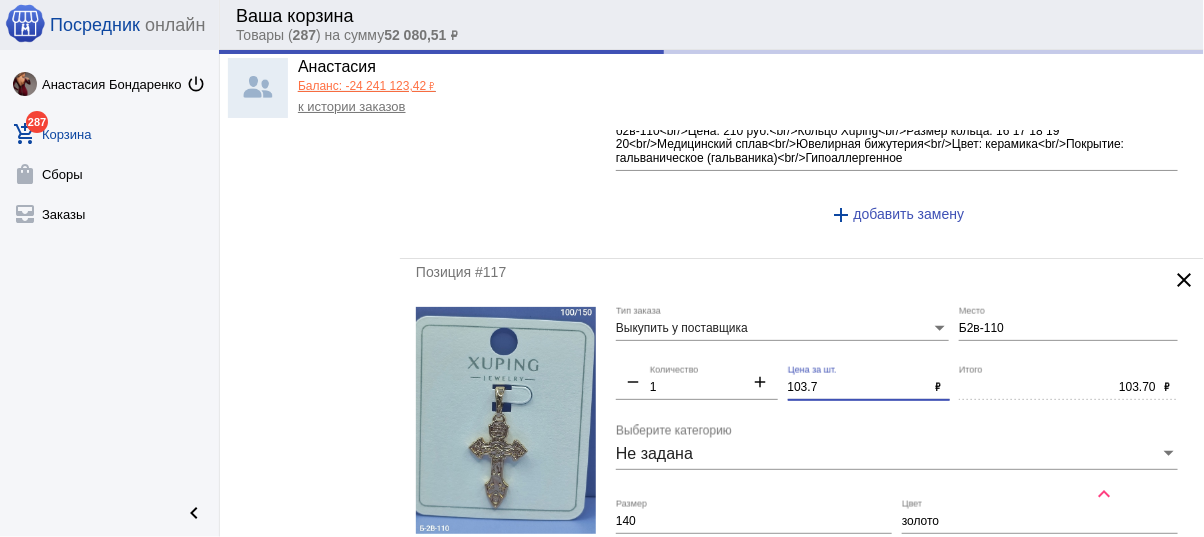 drag, startPoint x: 822, startPoint y: 365, endPoint x: 773, endPoint y: 356, distance: 49.819675 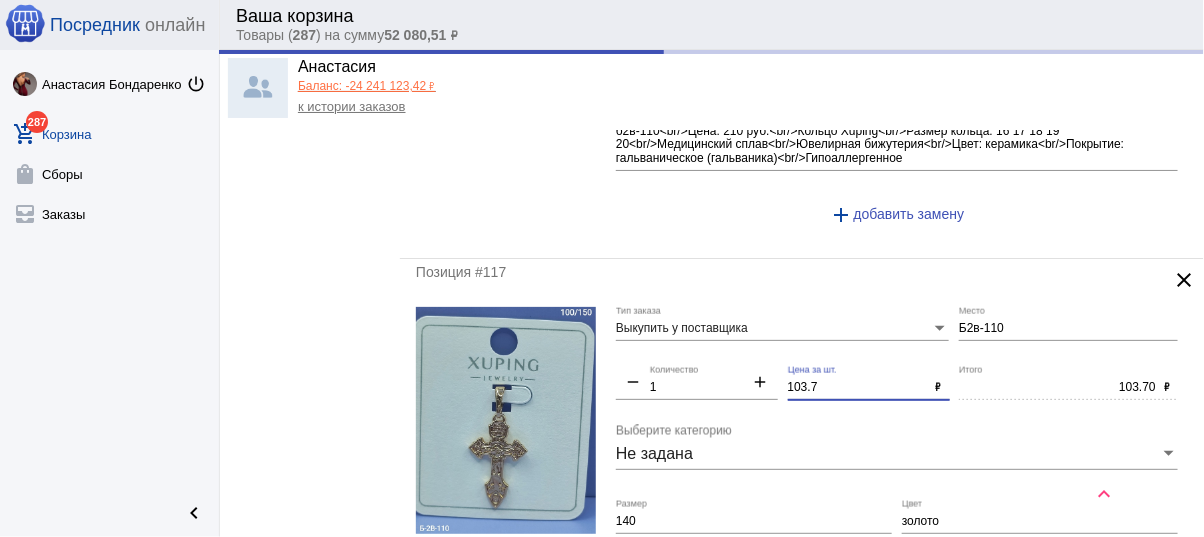click on "Выкупить у поставщика Тип заказа Б2в-110 Место remove 1 Количество add 103.7 Цена за шт. ₽ 103.70 Итого ₽ Не задана Выберите категорию 140 Размер золото Цвет Подвеска Xuping
б2в-110<br/>Цена: 140 руб.<br/>Подвеска Xuping<br/>Медицинский сплав<br/>Ювелирная бижутерия<br/>Цвет: золото<br/>Покрытие: гальваническое (гальваника)<br/>Гипоаллергенное Пожелания к заказу add  добавить замену" 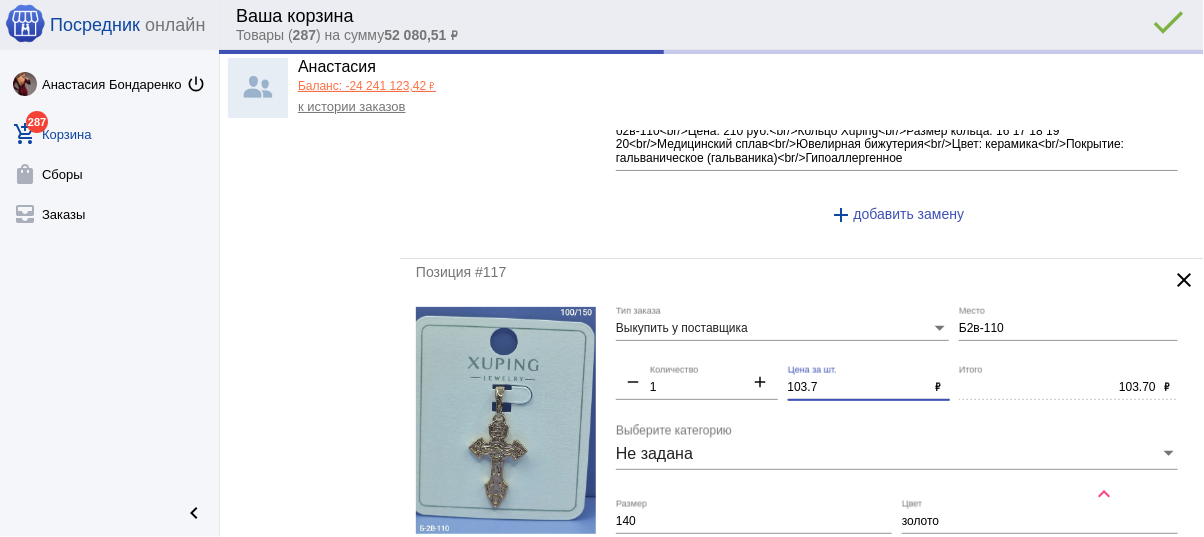 type on "150.00" 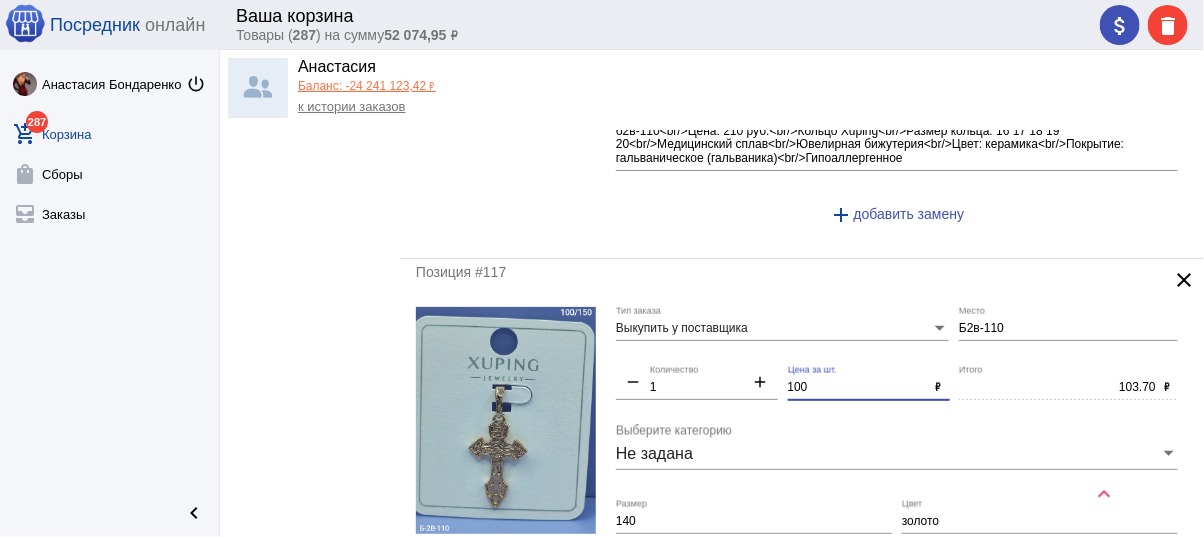 type on "100" 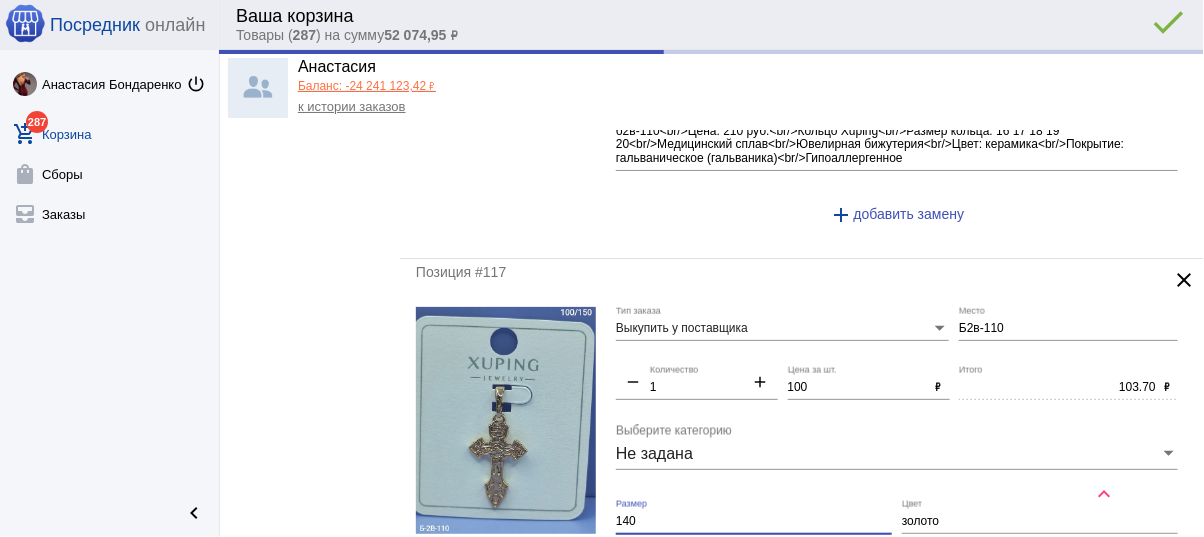 type on "100.00" 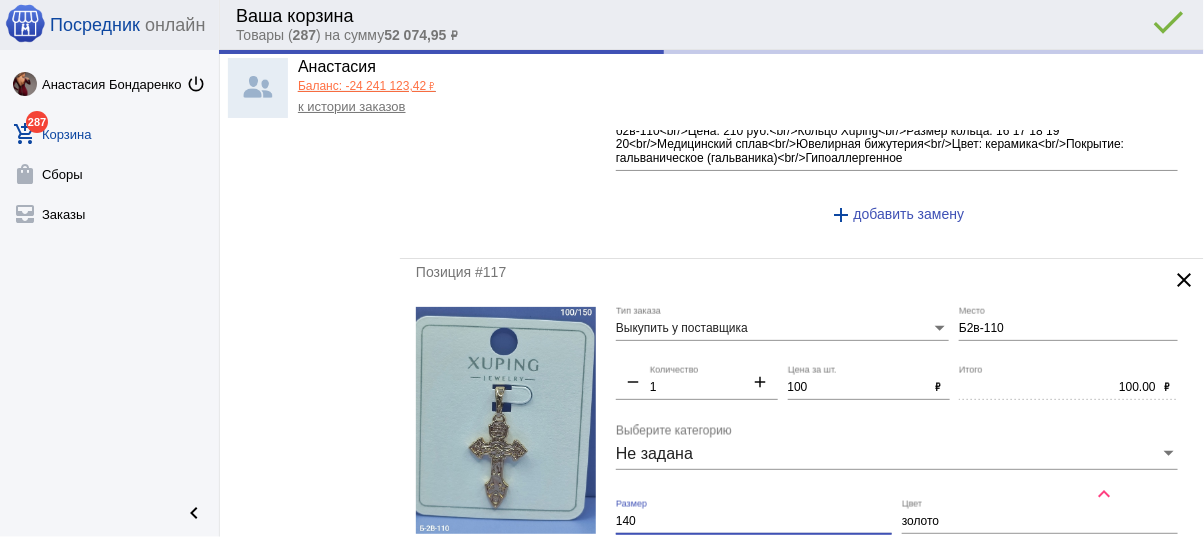 click on "140" at bounding box center (754, 522) 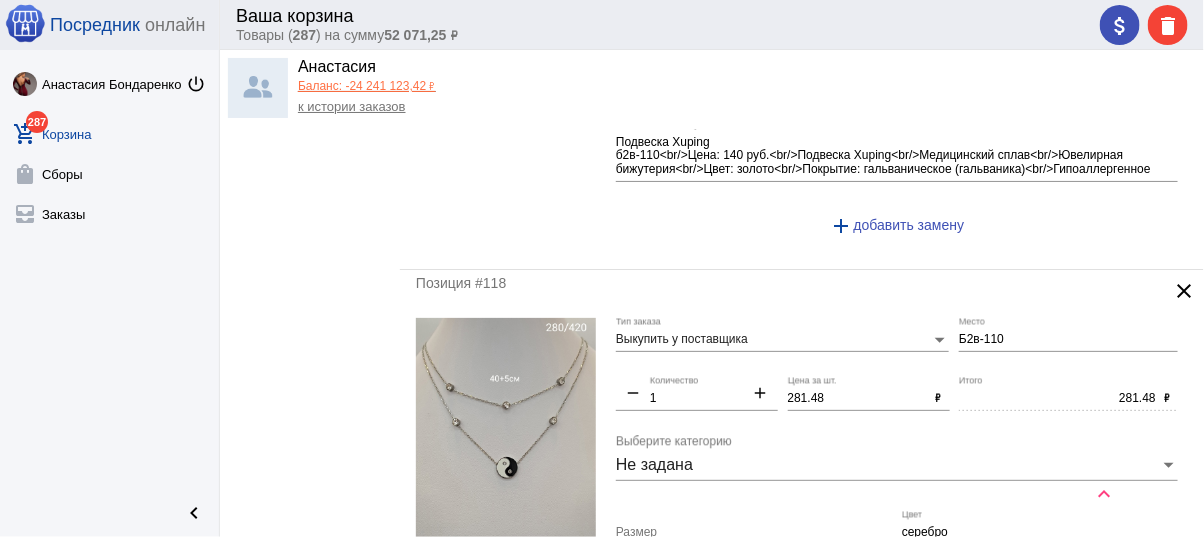 scroll, scrollTop: 7802, scrollLeft: 0, axis: vertical 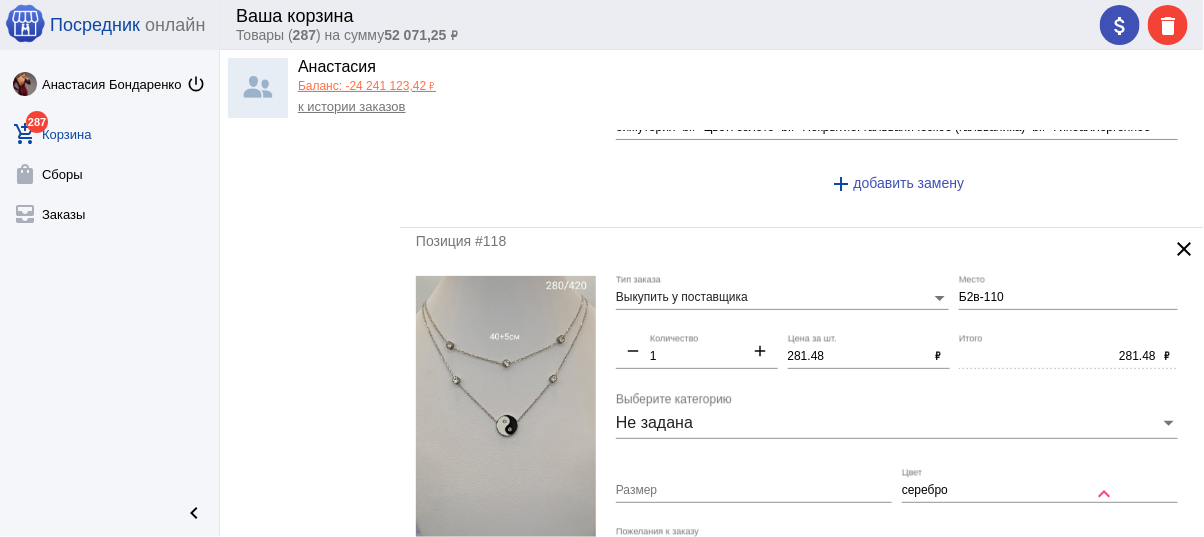 type 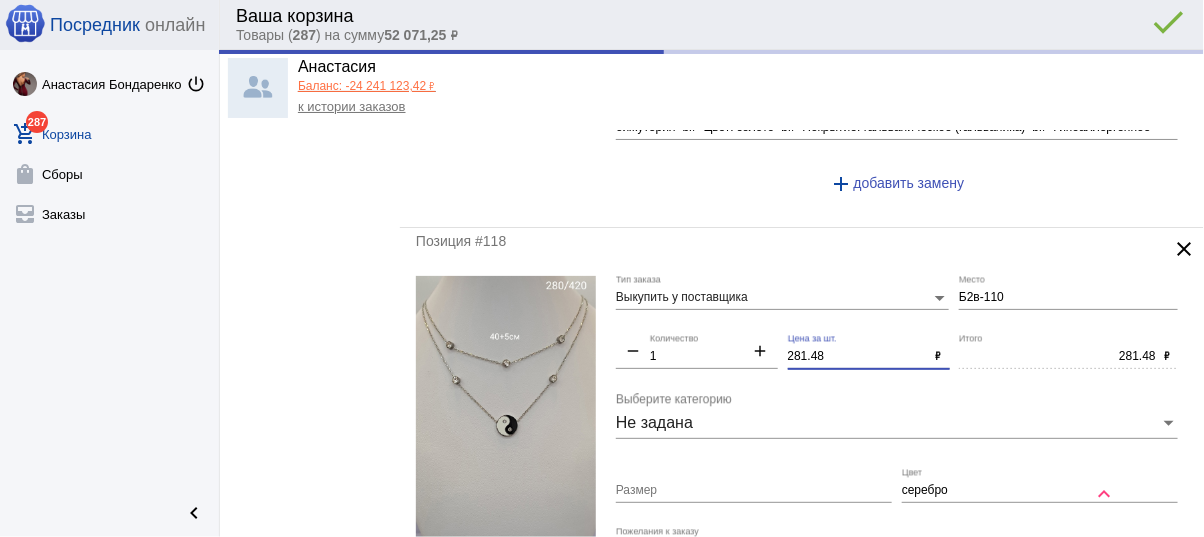 drag, startPoint x: 849, startPoint y: 330, endPoint x: 732, endPoint y: 328, distance: 117.01709 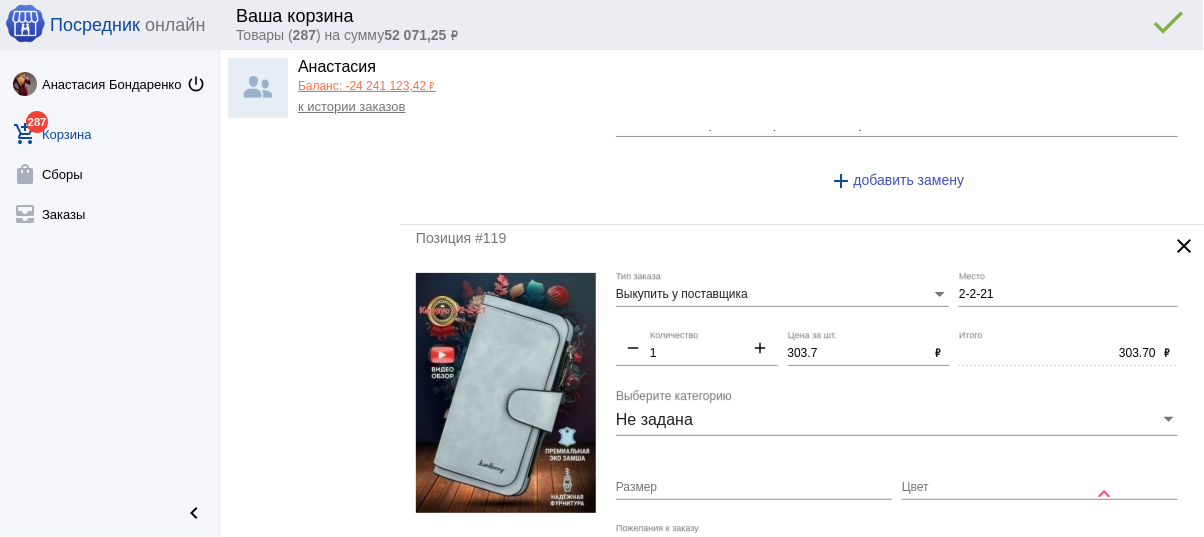 scroll, scrollTop: 8362, scrollLeft: 0, axis: vertical 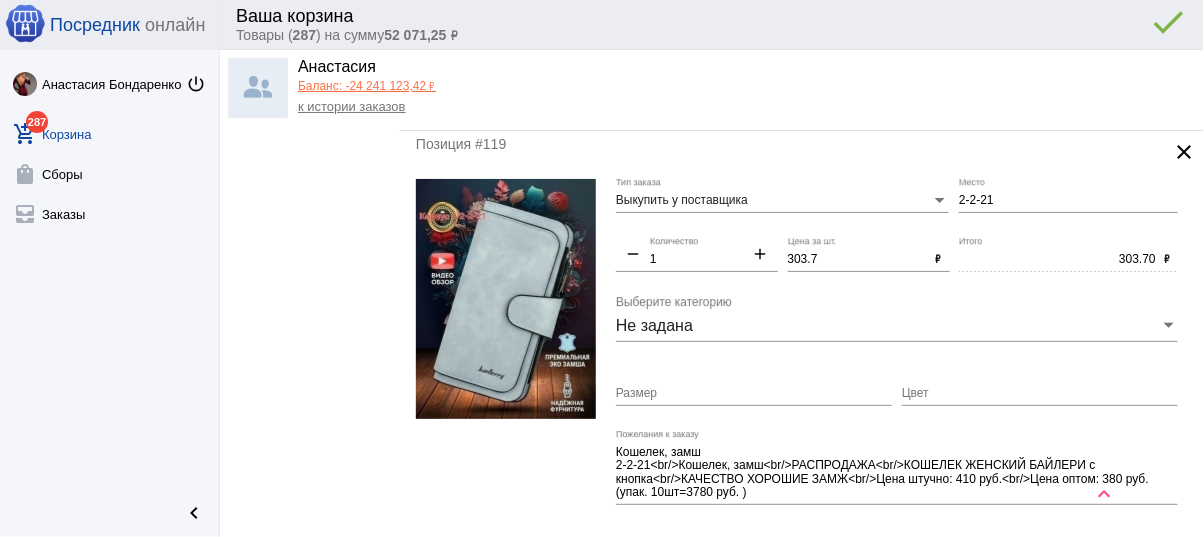 type on "280" 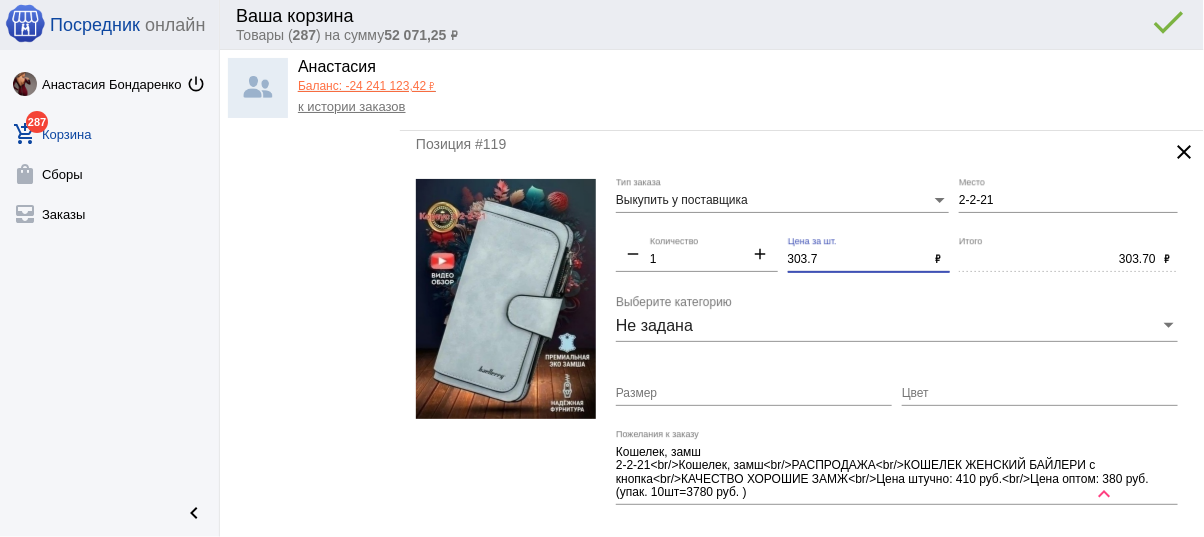 type on "280.00" 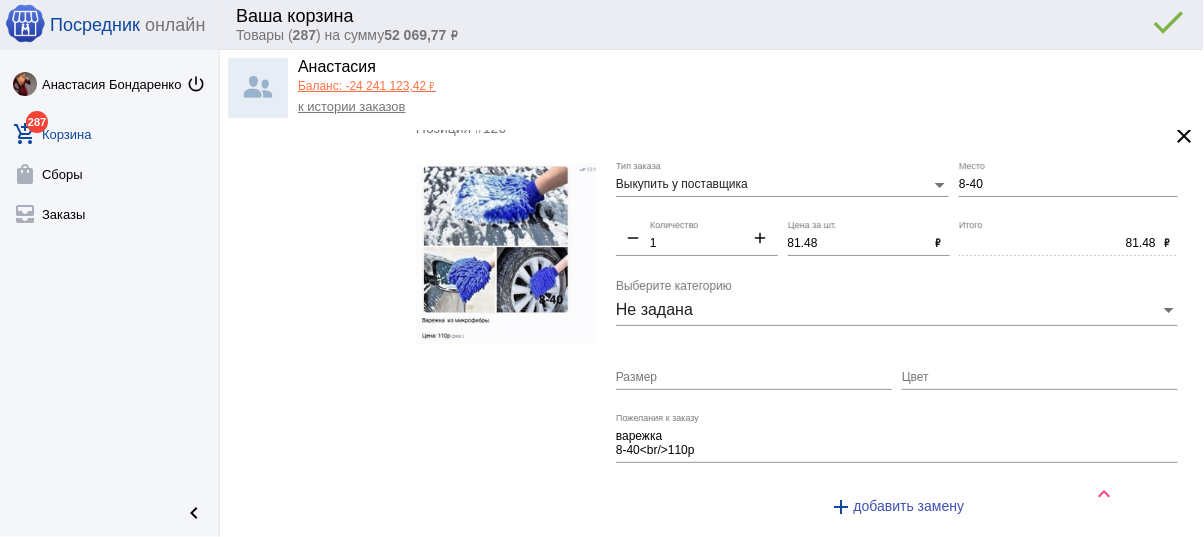 scroll, scrollTop: 8842, scrollLeft: 0, axis: vertical 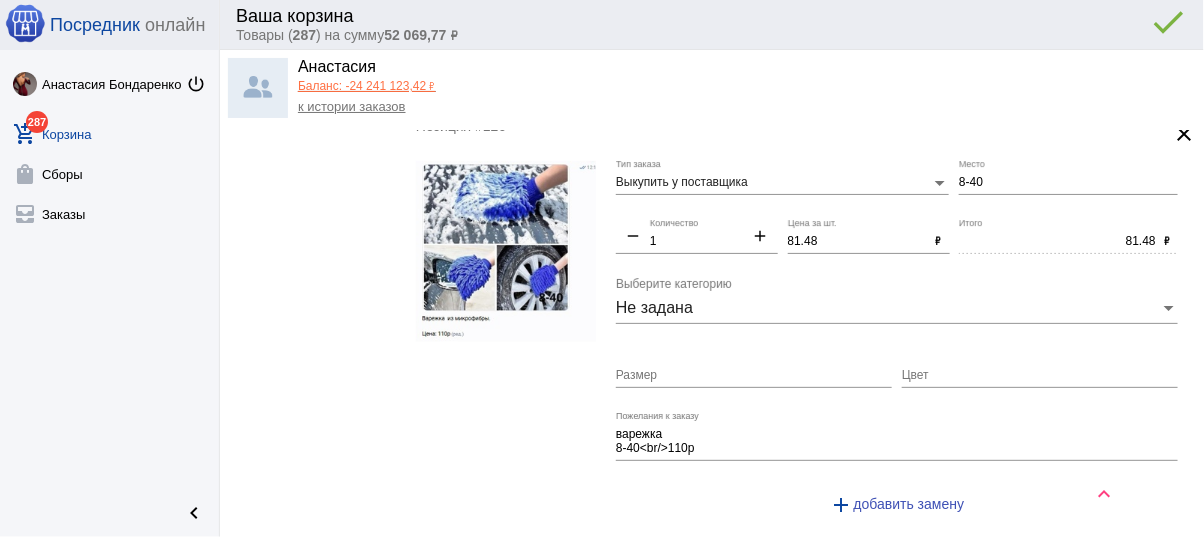 type on "300" 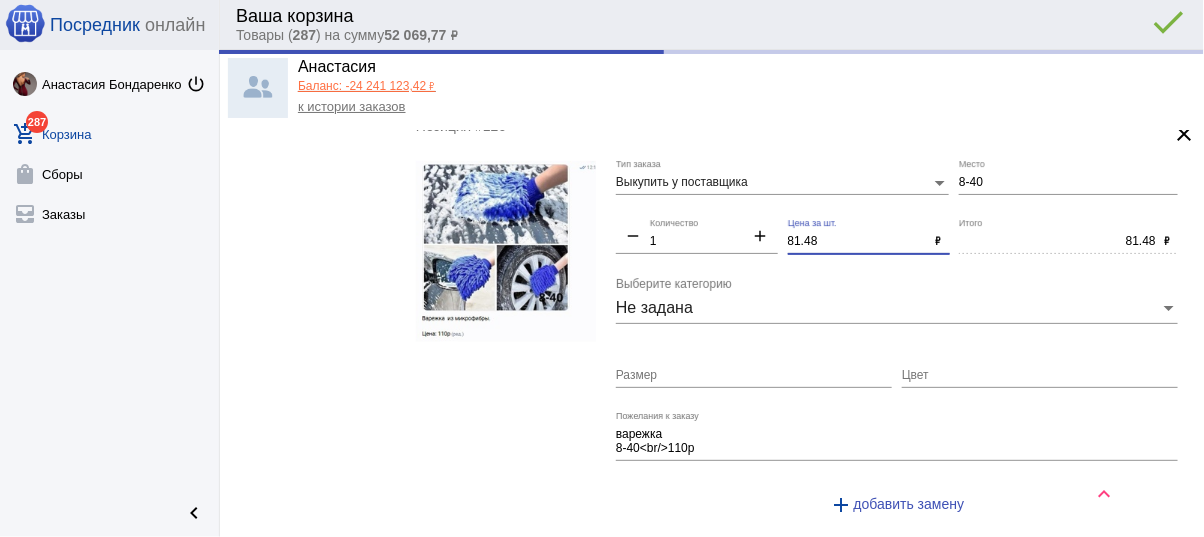 type on "300.00" 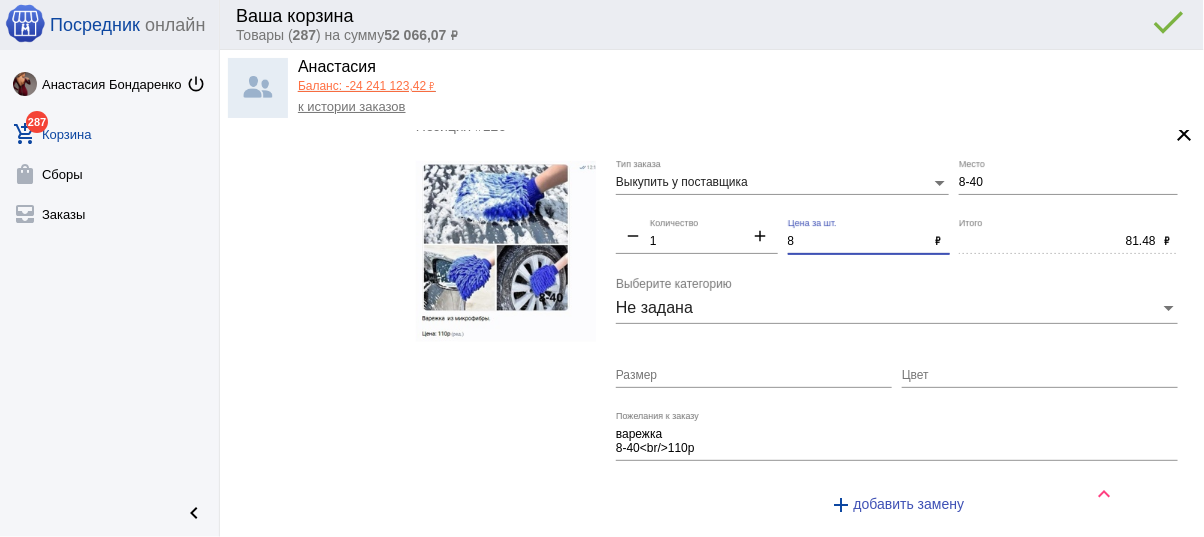 type on "80" 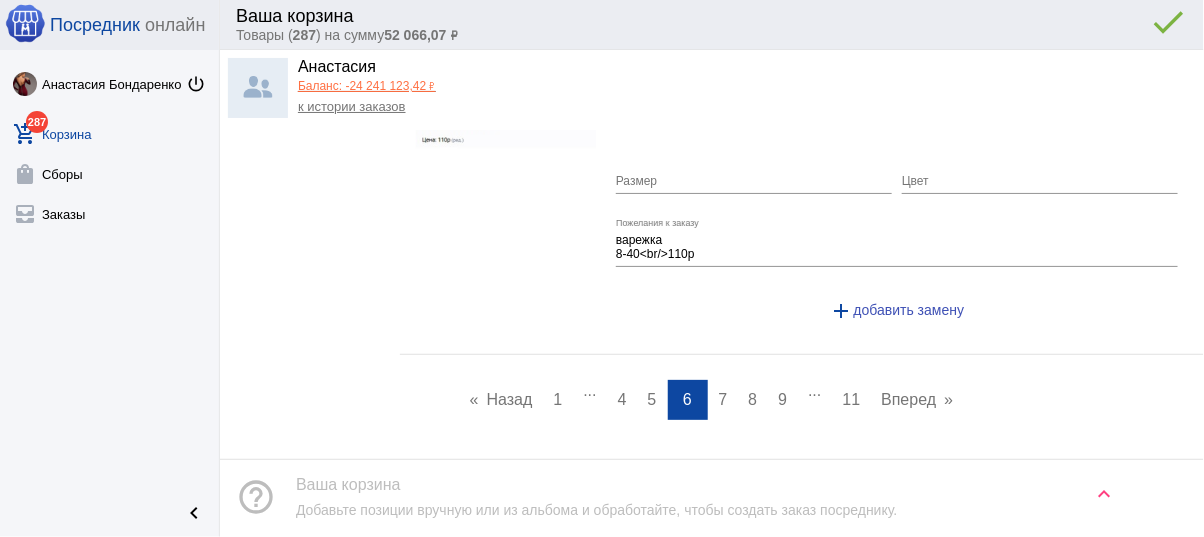 scroll, scrollTop: 9077, scrollLeft: 0, axis: vertical 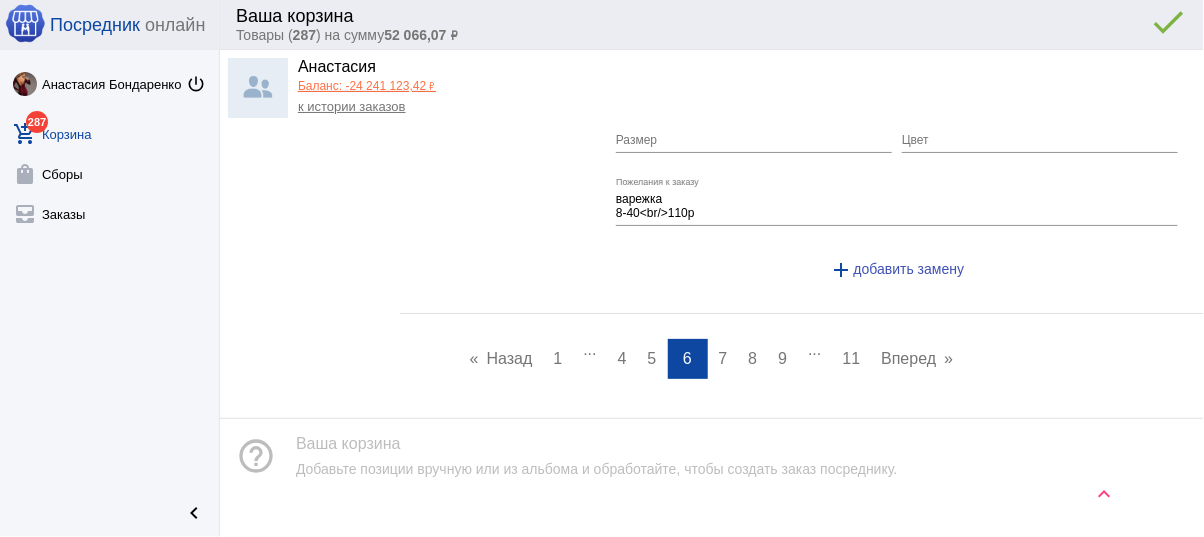 click on "7" at bounding box center [723, 358] 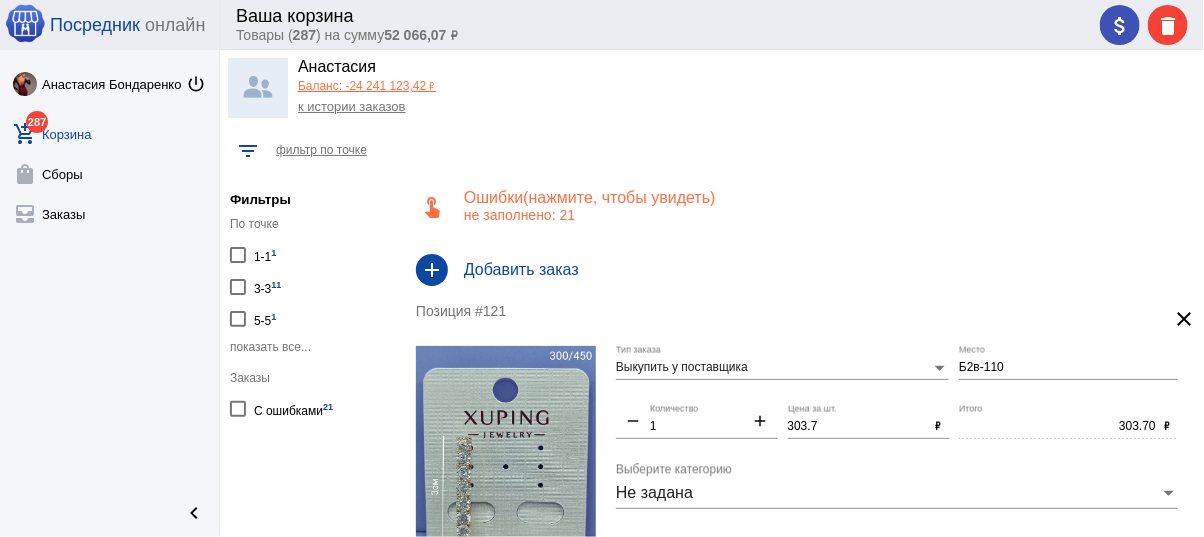 scroll, scrollTop: 80, scrollLeft: 0, axis: vertical 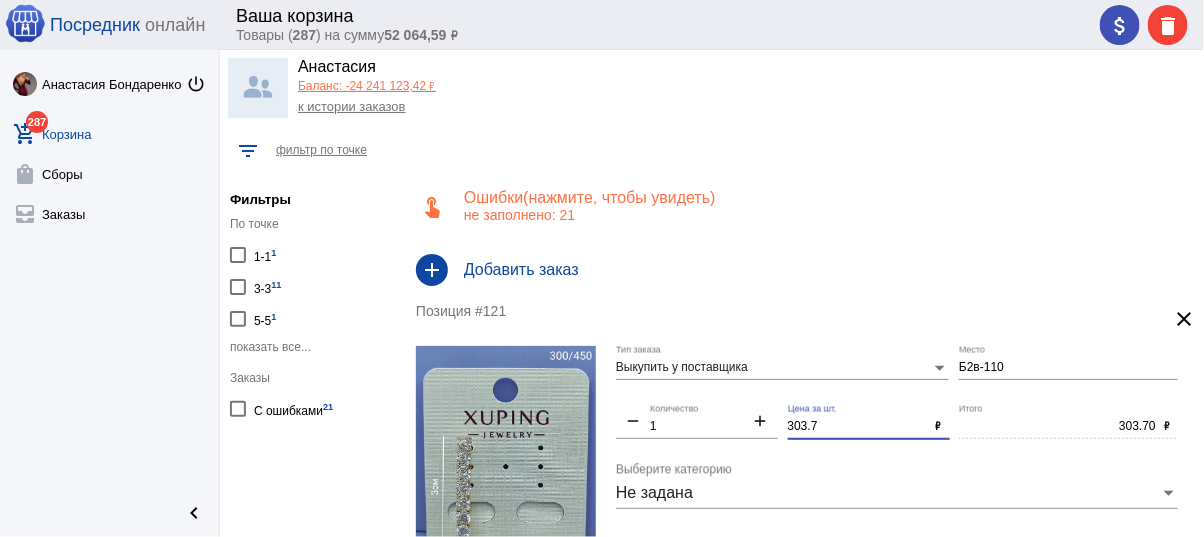 drag, startPoint x: 768, startPoint y: 419, endPoint x: 752, endPoint y: 416, distance: 16.27882 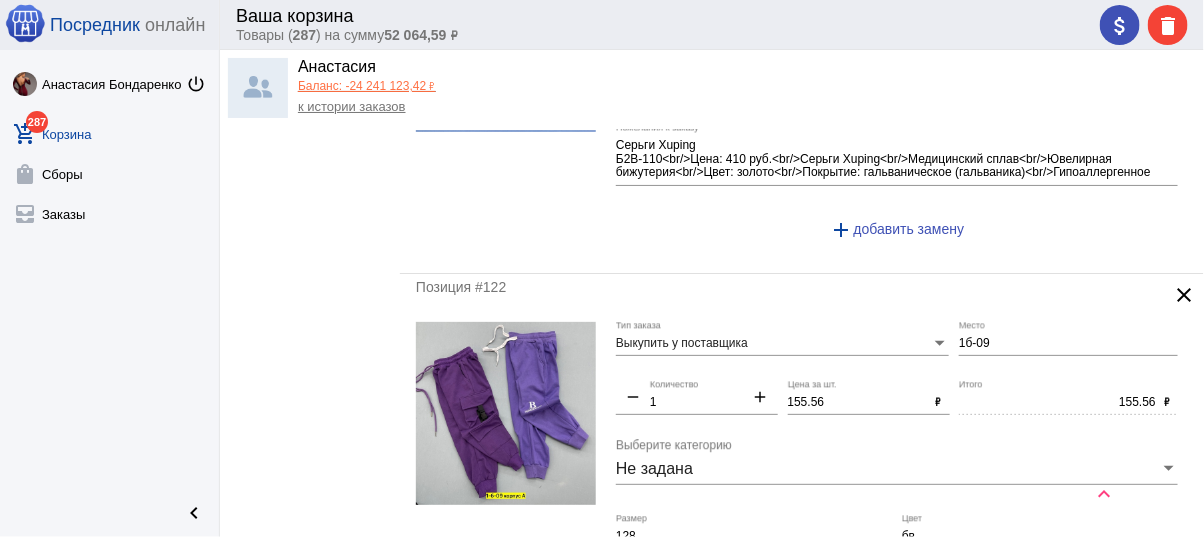 scroll, scrollTop: 480, scrollLeft: 0, axis: vertical 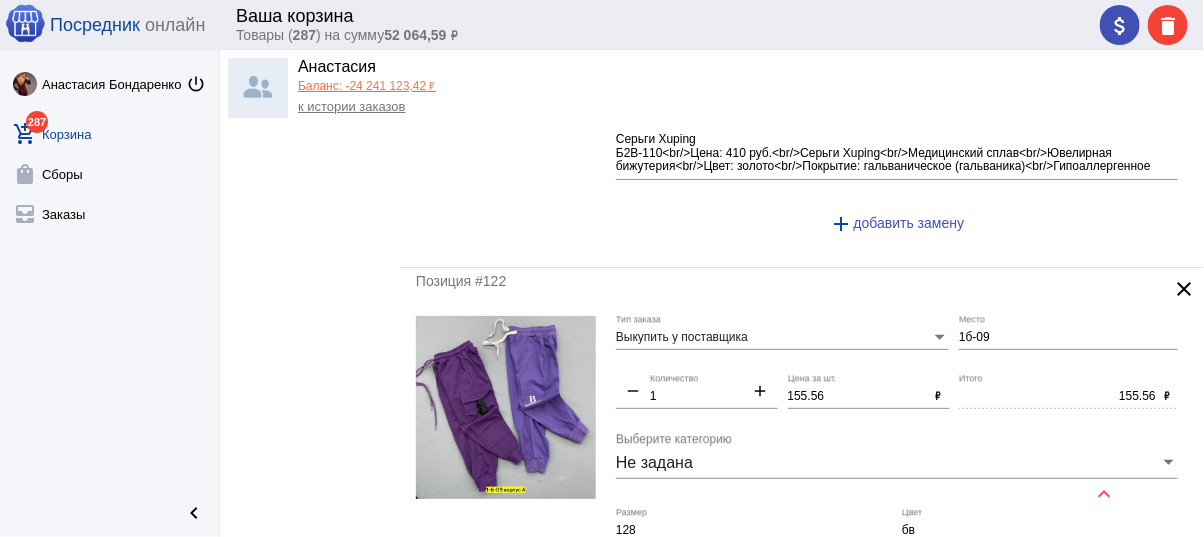 type on "300" 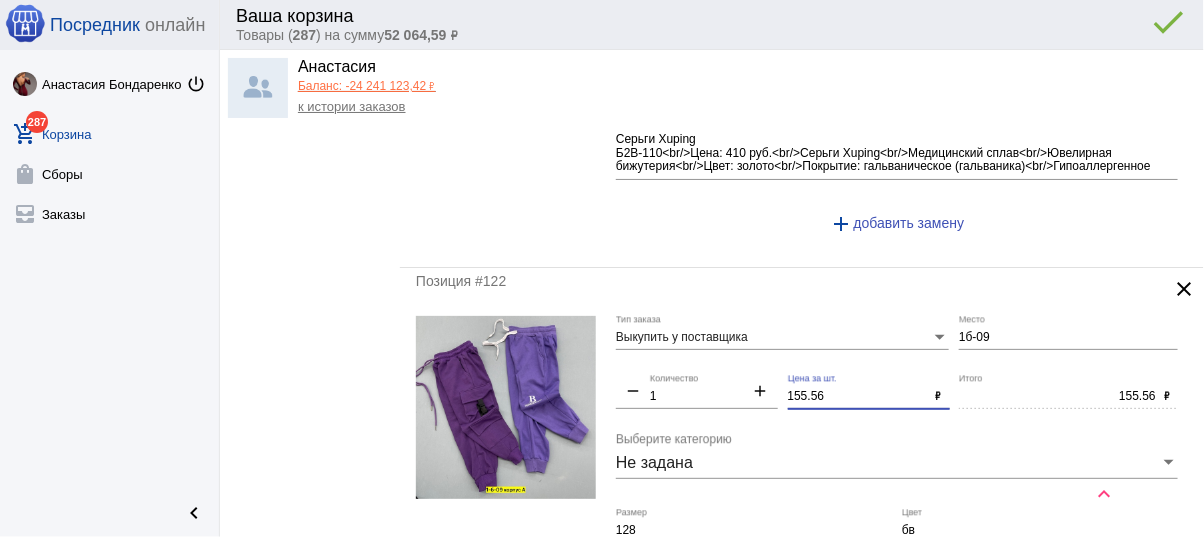 type on "300.00" 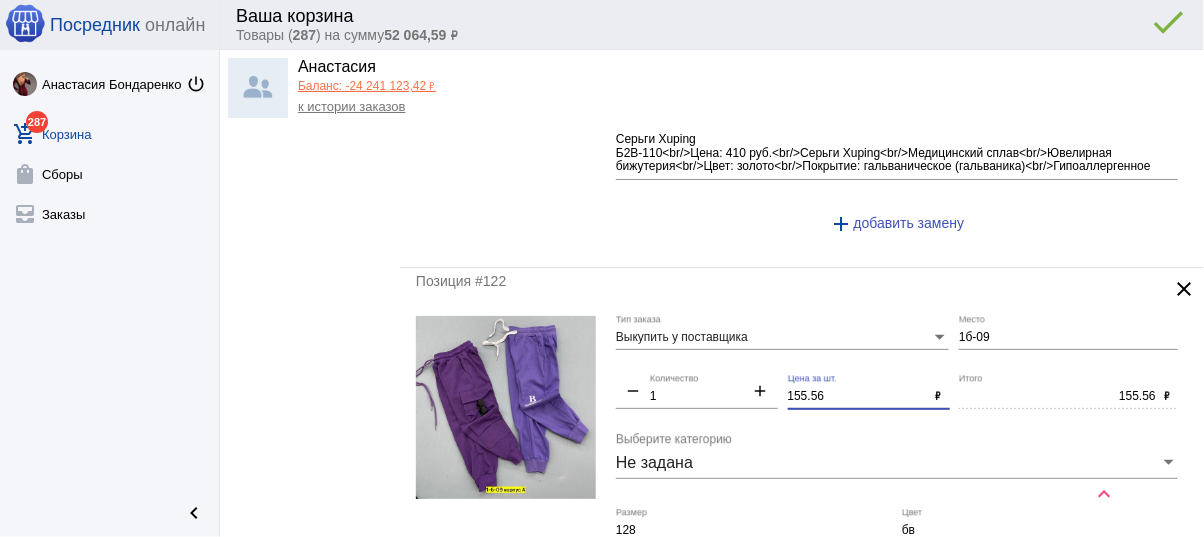 drag, startPoint x: 837, startPoint y: 390, endPoint x: 703, endPoint y: 355, distance: 138.49548 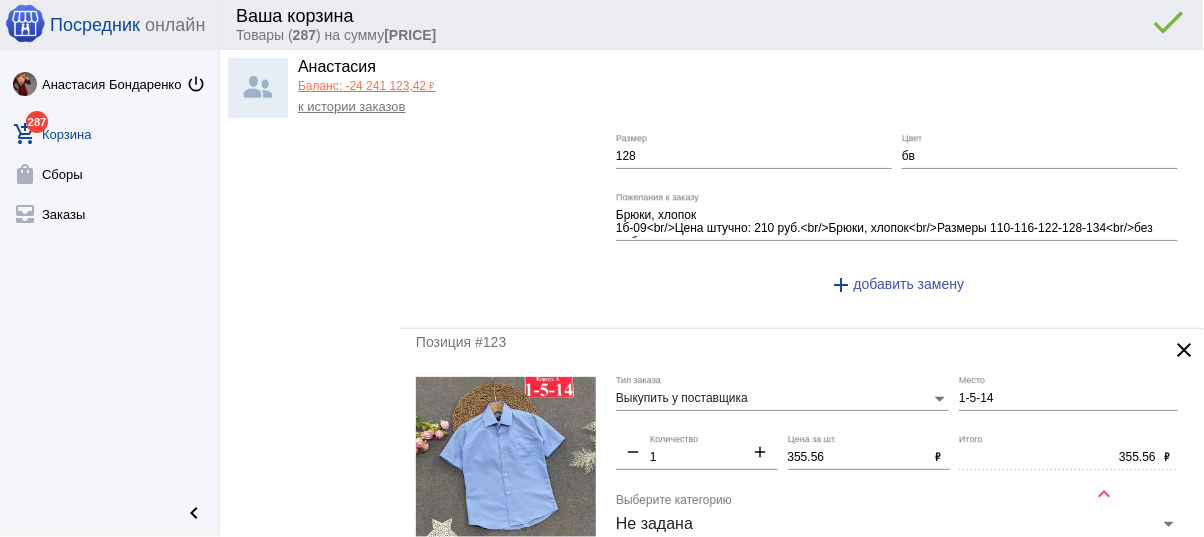 scroll, scrollTop: 960, scrollLeft: 0, axis: vertical 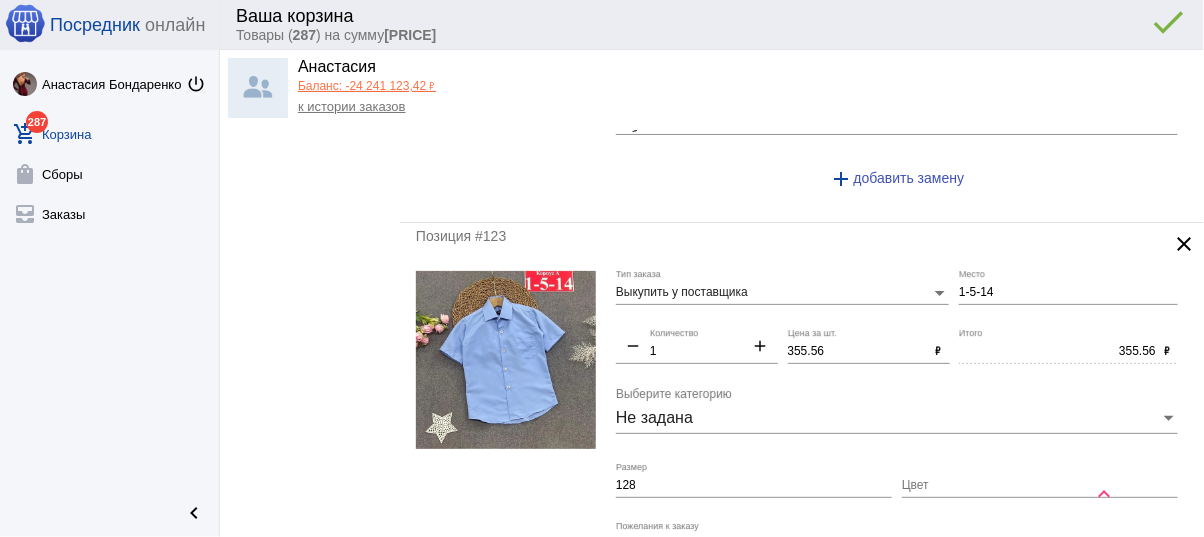 type on "150" 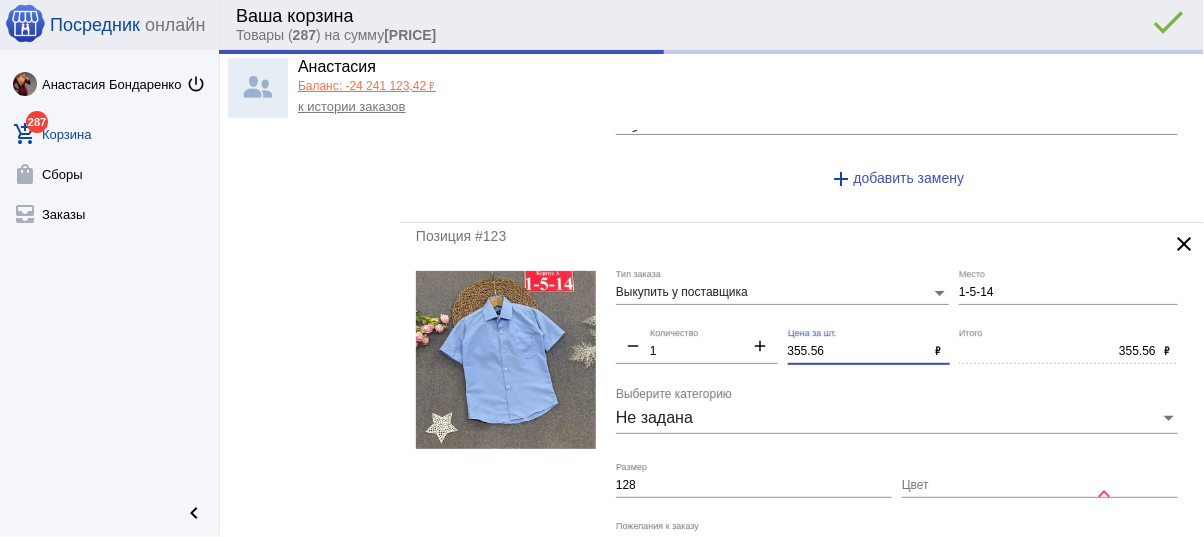 type on "150.00" 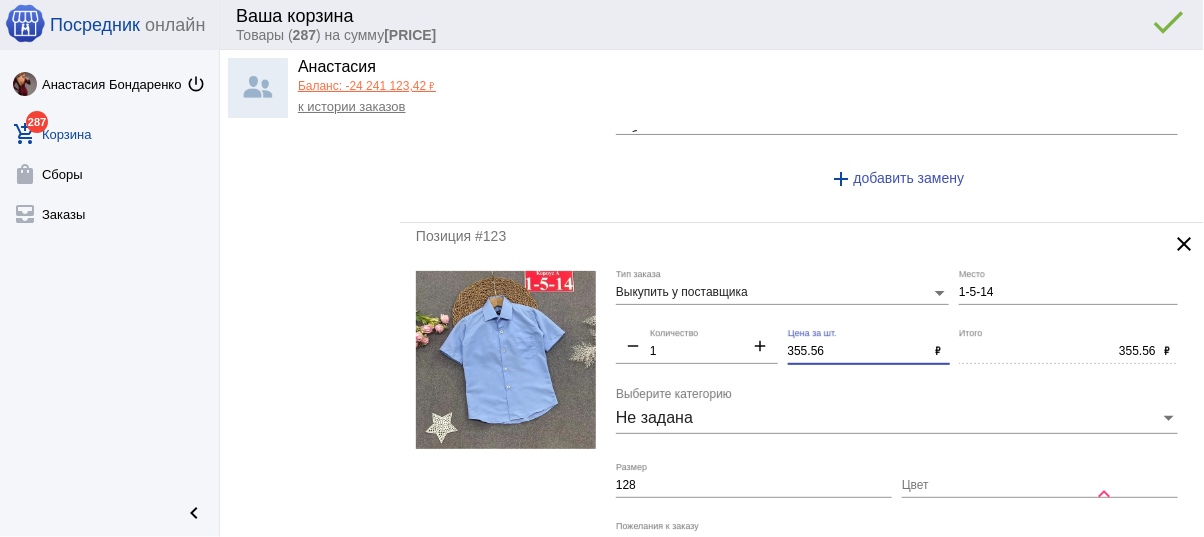 drag, startPoint x: 830, startPoint y: 354, endPoint x: 742, endPoint y: 341, distance: 88.95505 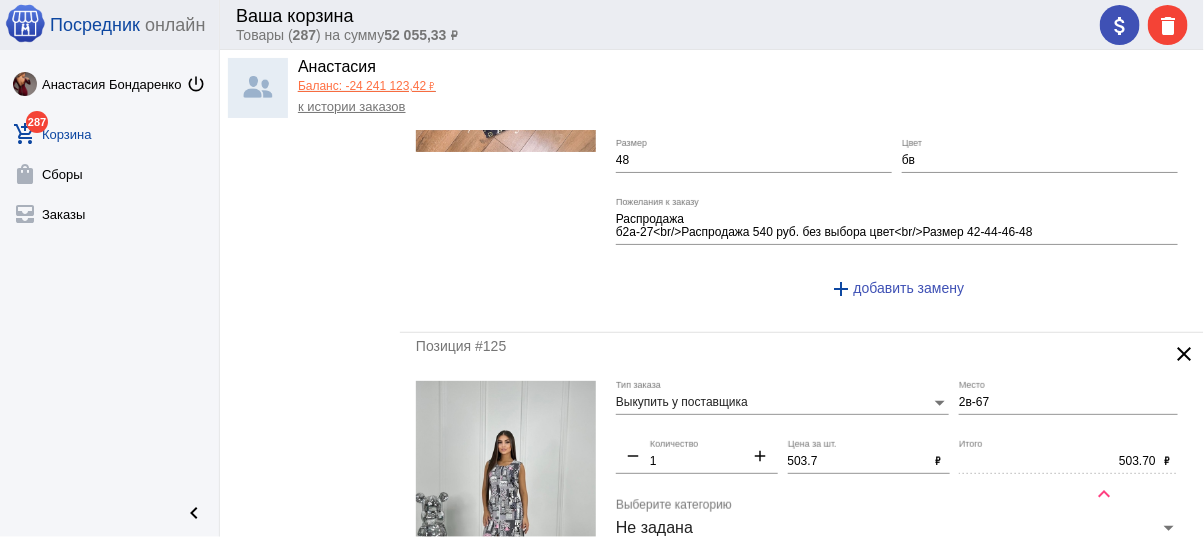 scroll, scrollTop: 1840, scrollLeft: 0, axis: vertical 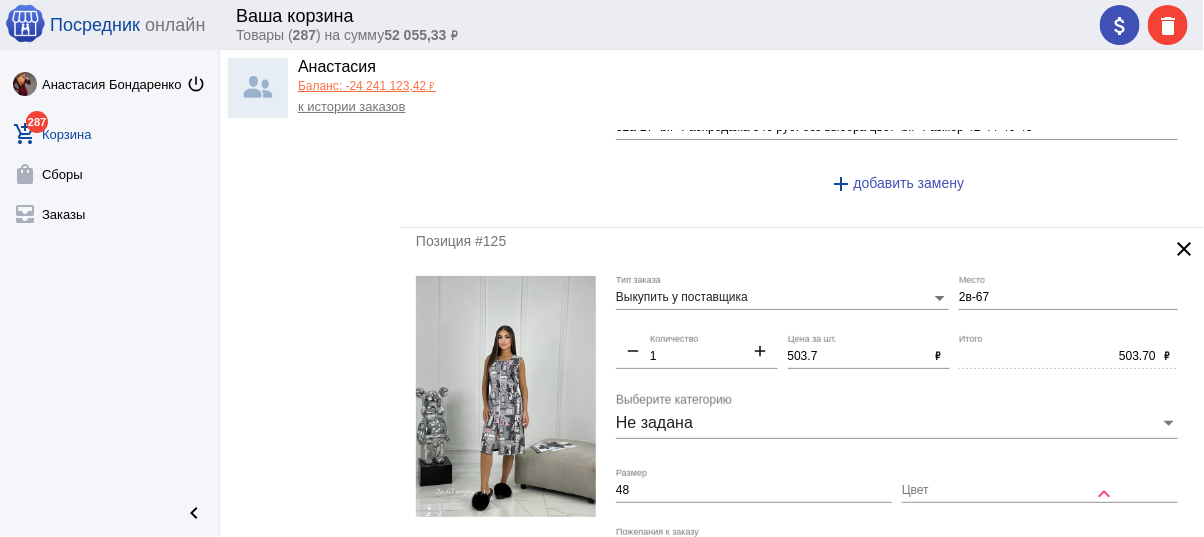 type on "350" 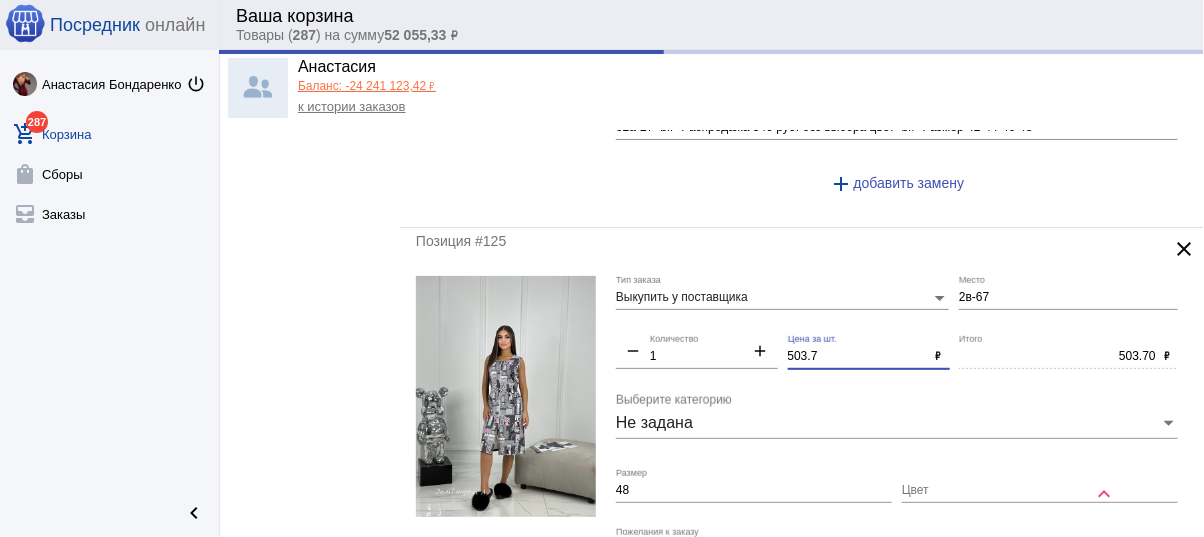 drag, startPoint x: 775, startPoint y: 343, endPoint x: 699, endPoint y: 323, distance: 78.58753 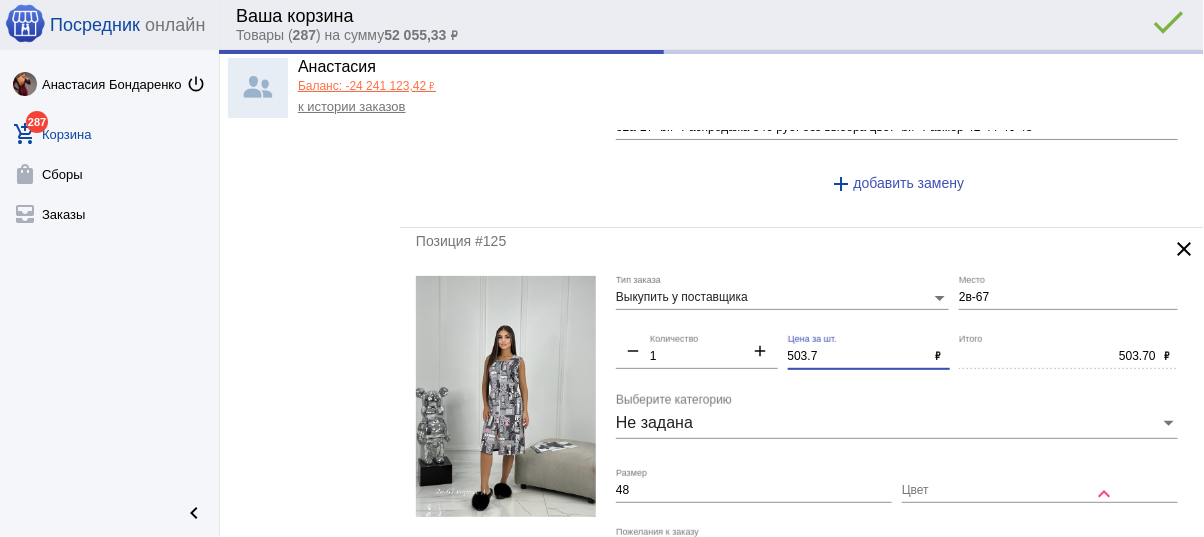 type on "350.00" 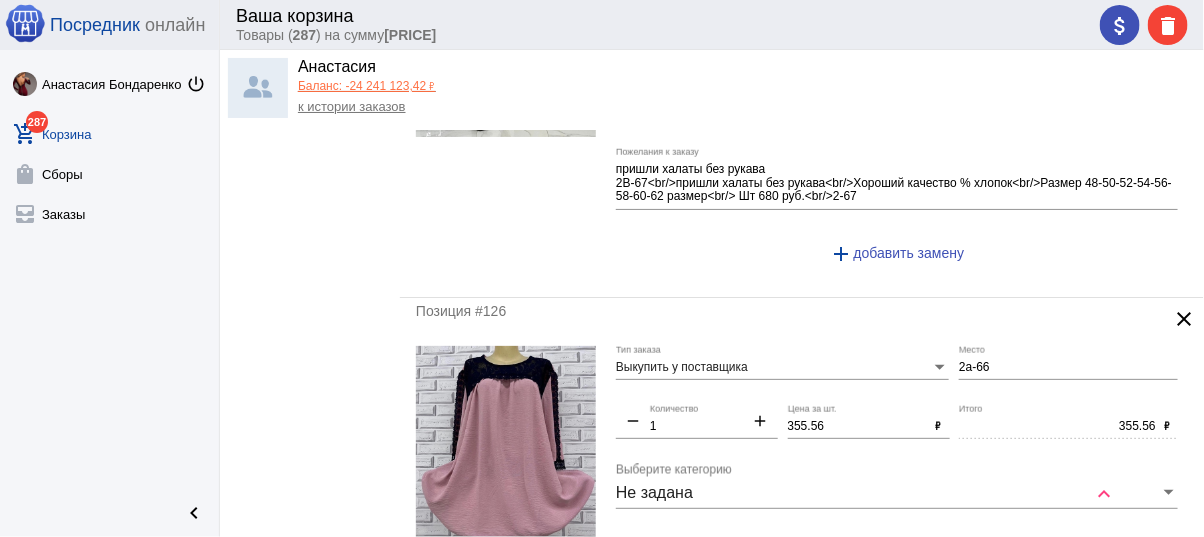 scroll, scrollTop: 2240, scrollLeft: 0, axis: vertical 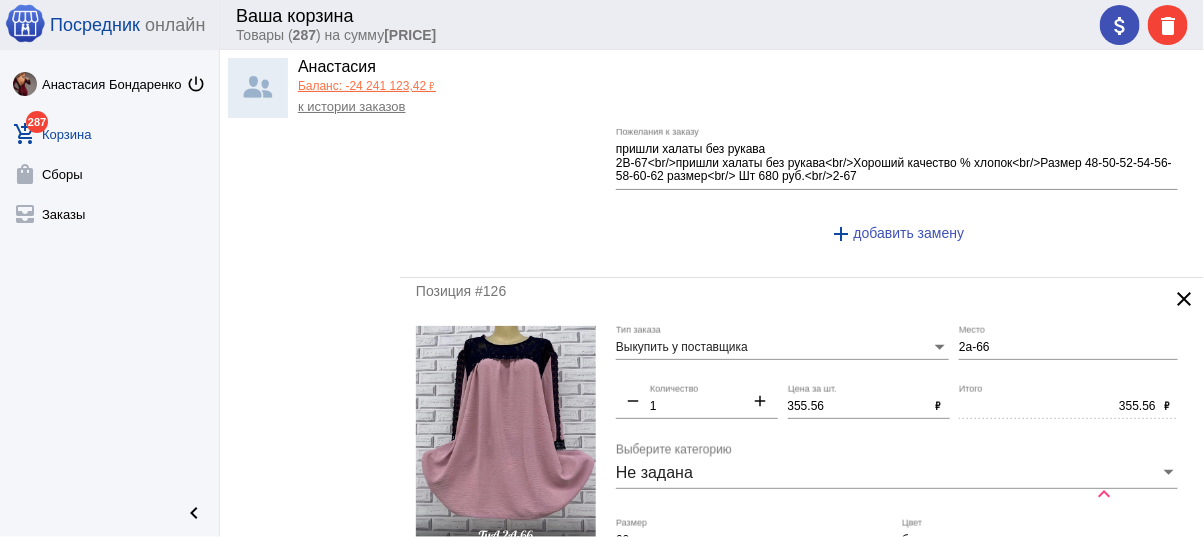 type on "500" 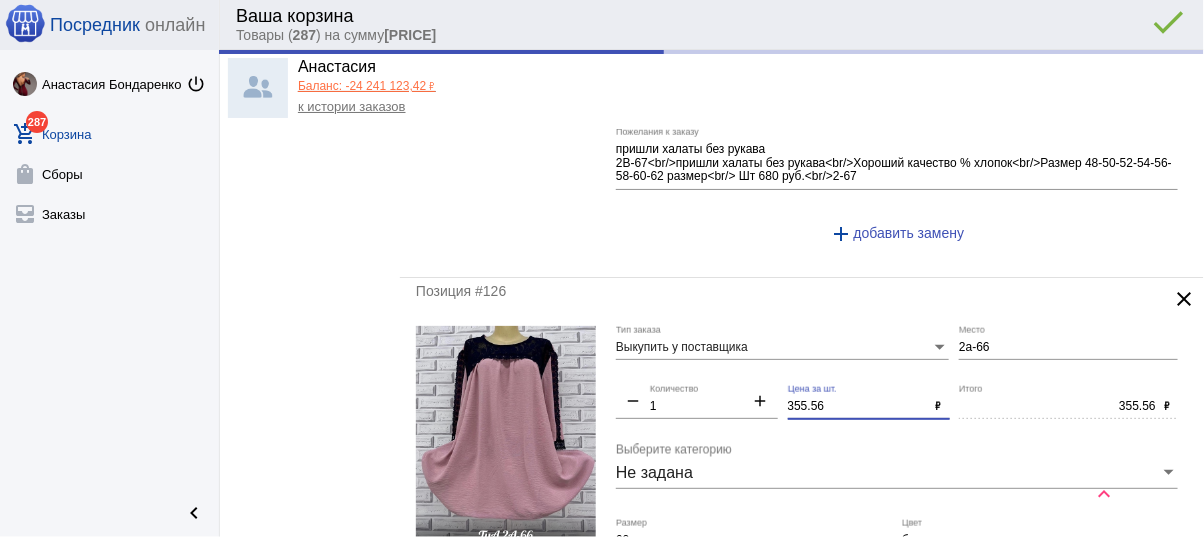 type on "500.00" 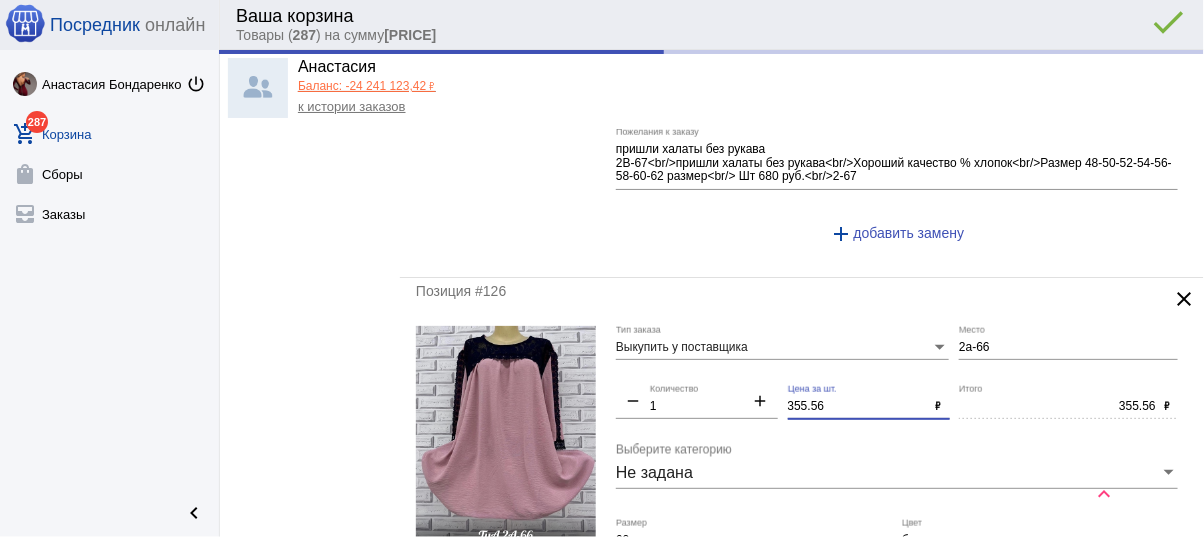 drag, startPoint x: 825, startPoint y: 399, endPoint x: 763, endPoint y: 385, distance: 63.560993 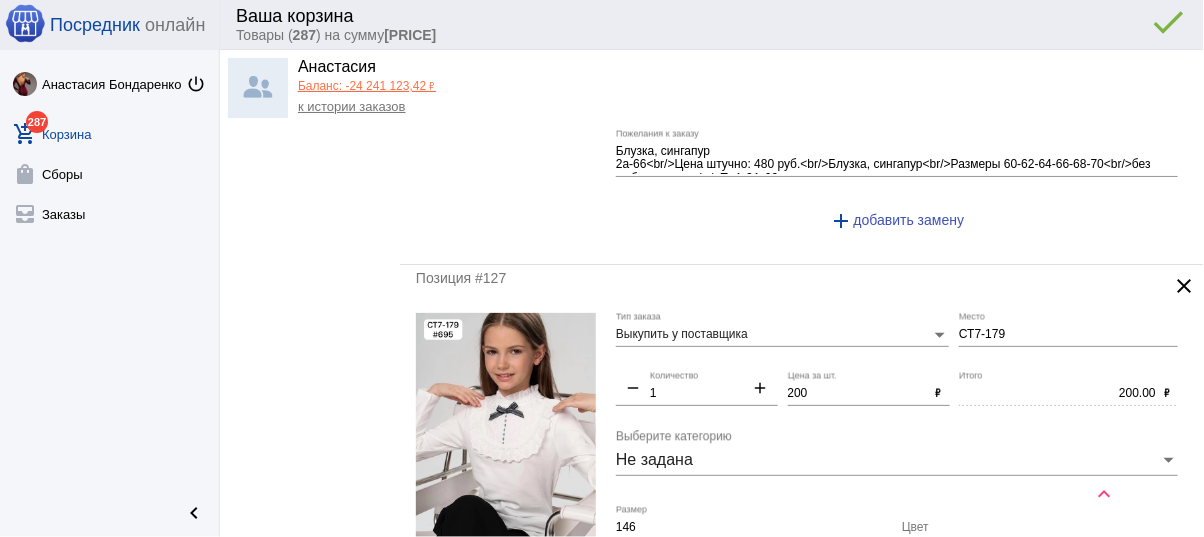 scroll, scrollTop: 2800, scrollLeft: 0, axis: vertical 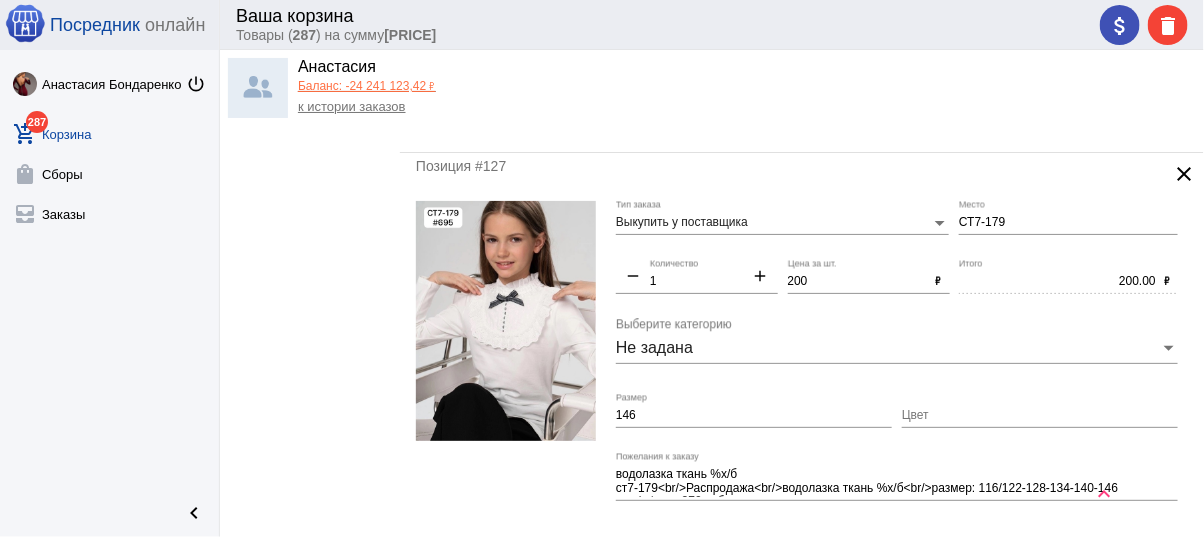 type on "350" 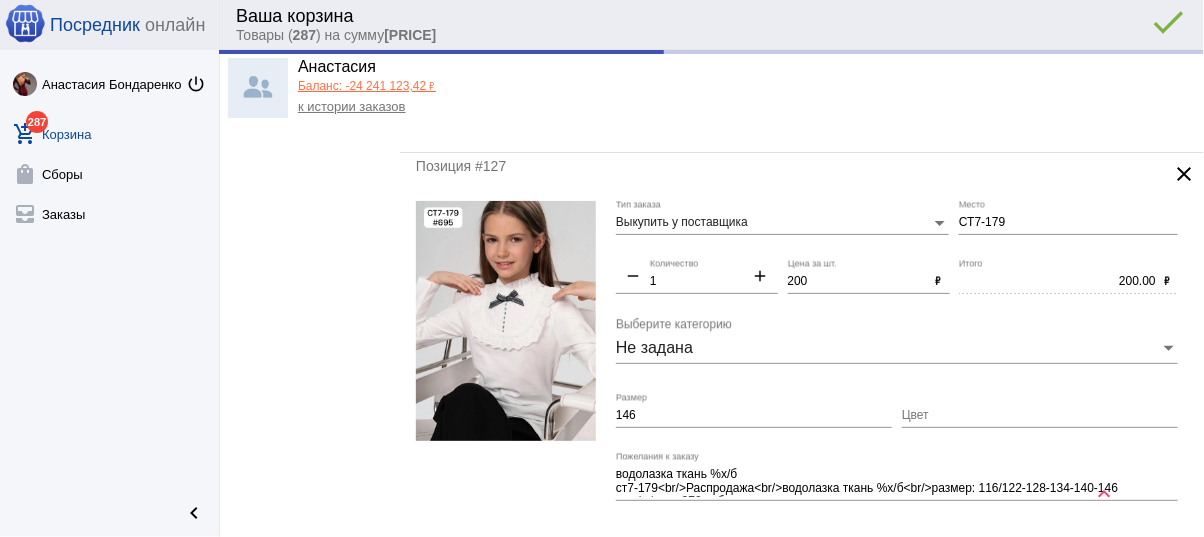 type on "350.00" 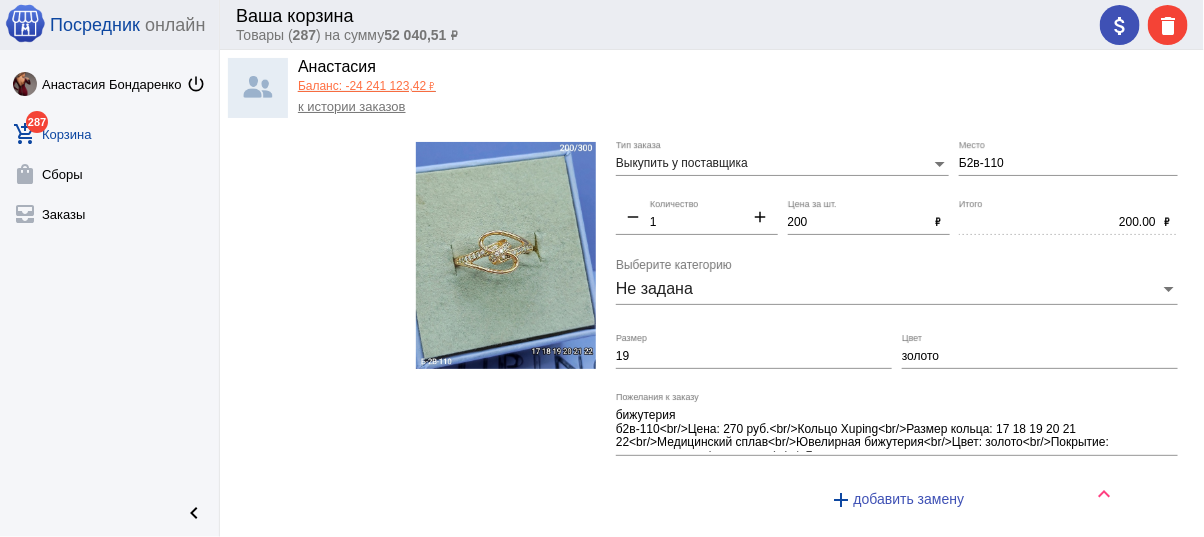 scroll, scrollTop: 3840, scrollLeft: 0, axis: vertical 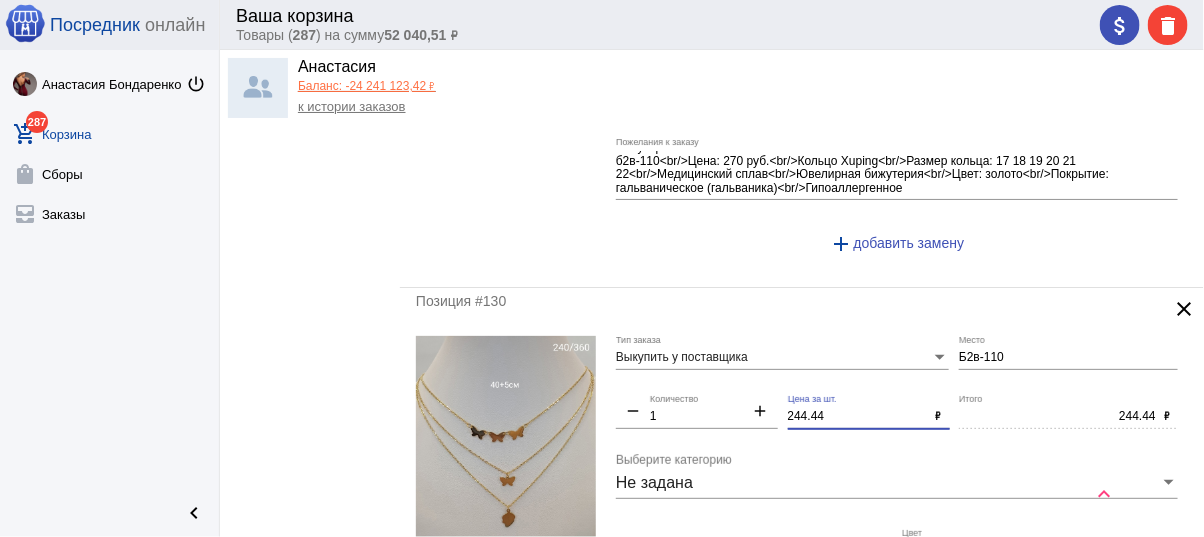 drag, startPoint x: 833, startPoint y: 399, endPoint x: 684, endPoint y: 380, distance: 150.20653 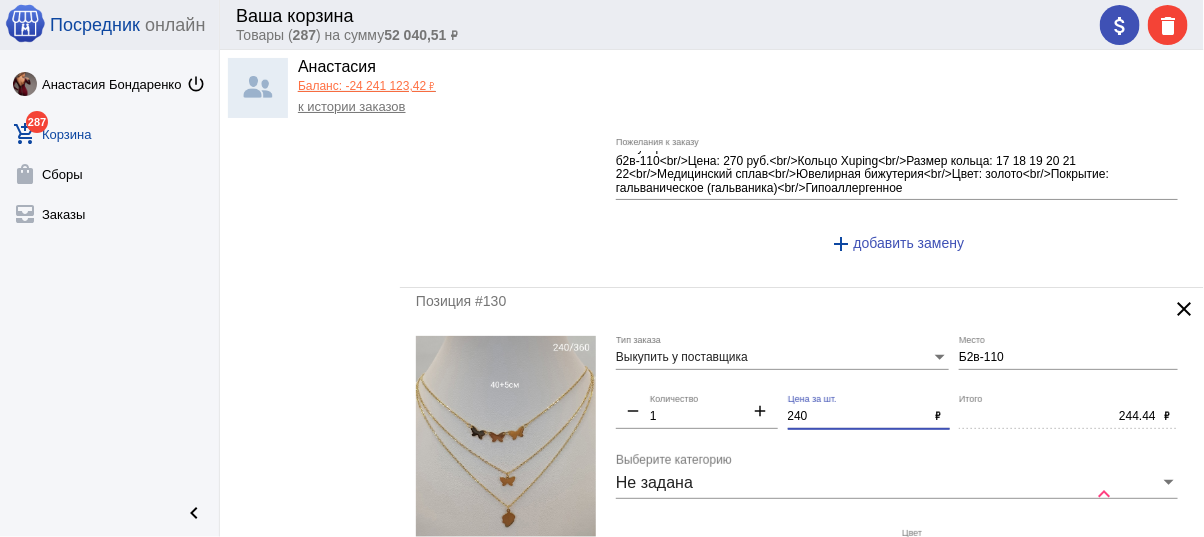 scroll, scrollTop: 4240, scrollLeft: 0, axis: vertical 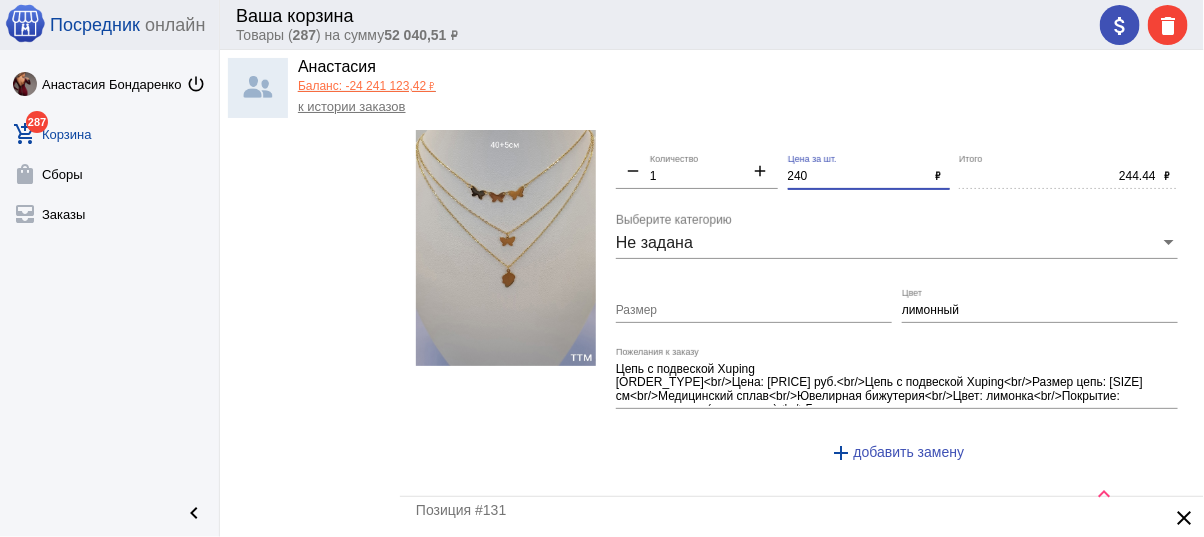 type on "240" 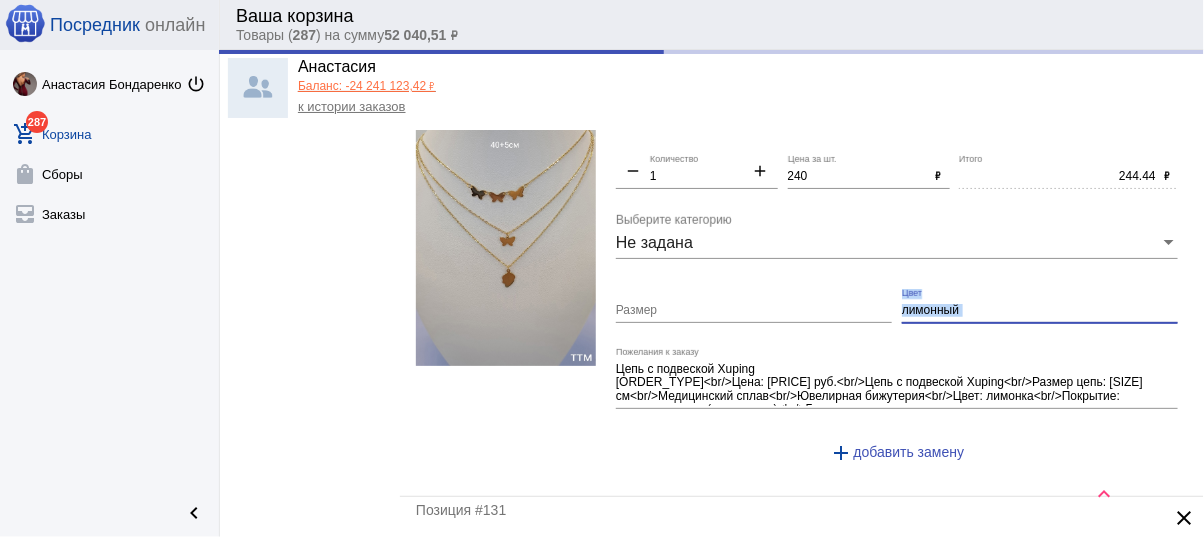 click on "лимонный Цвет" 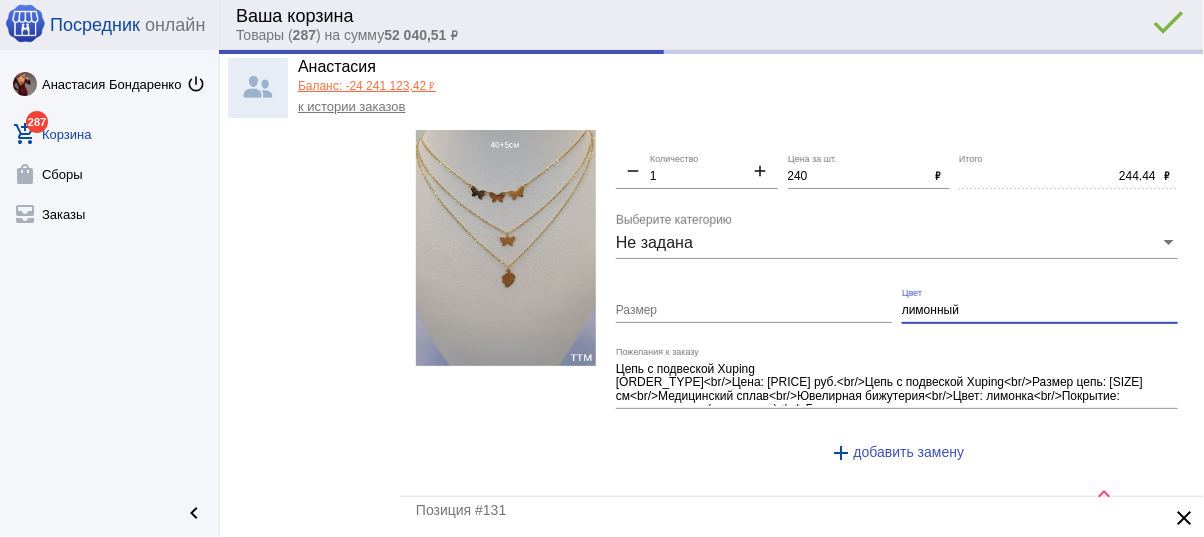 type on "240.00" 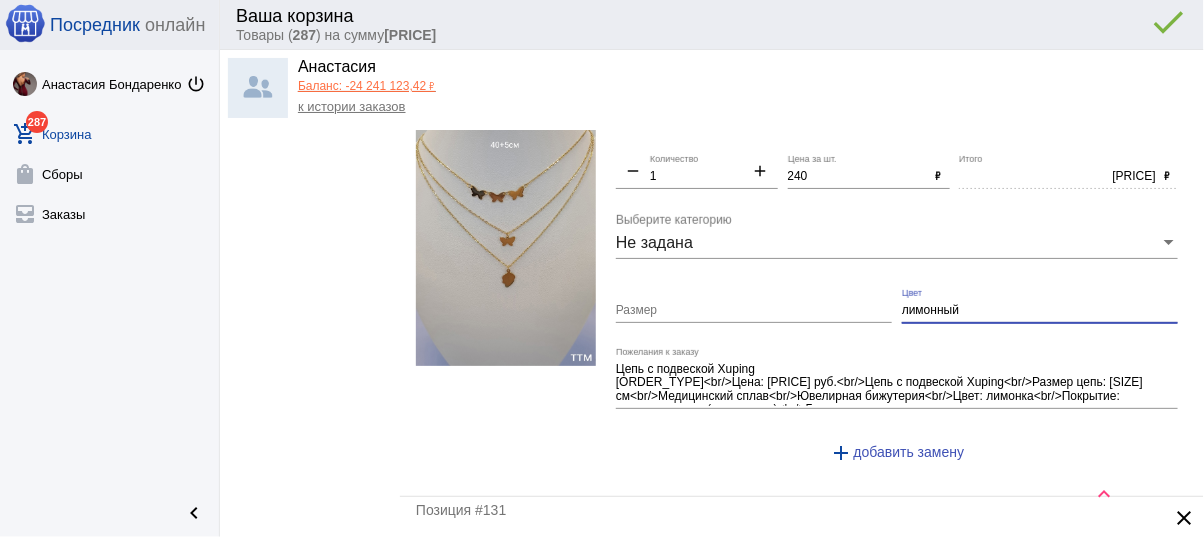 type on "лимонный" 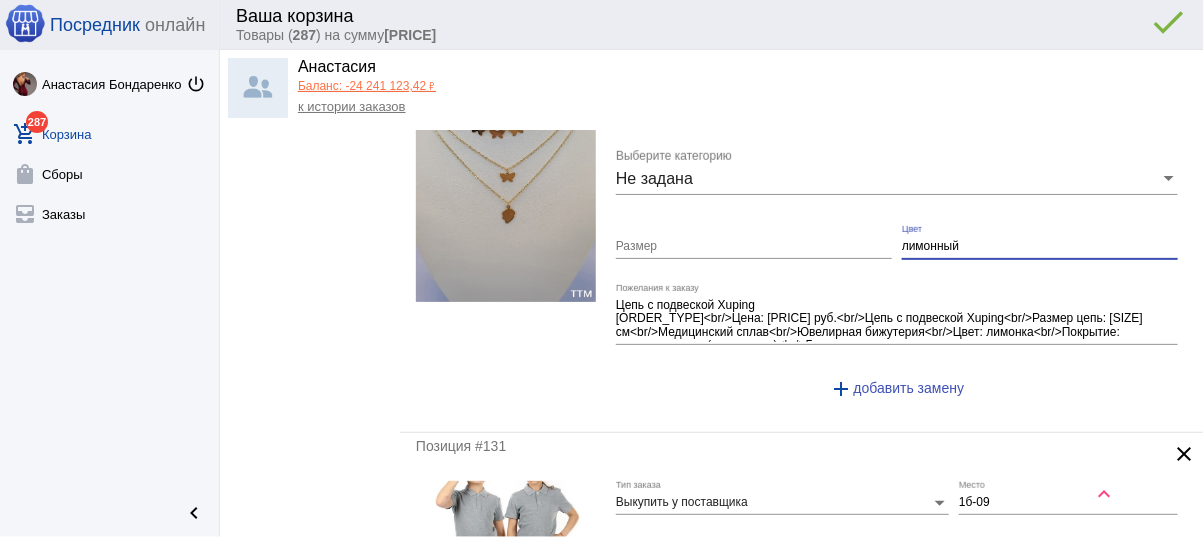 scroll, scrollTop: 4400, scrollLeft: 0, axis: vertical 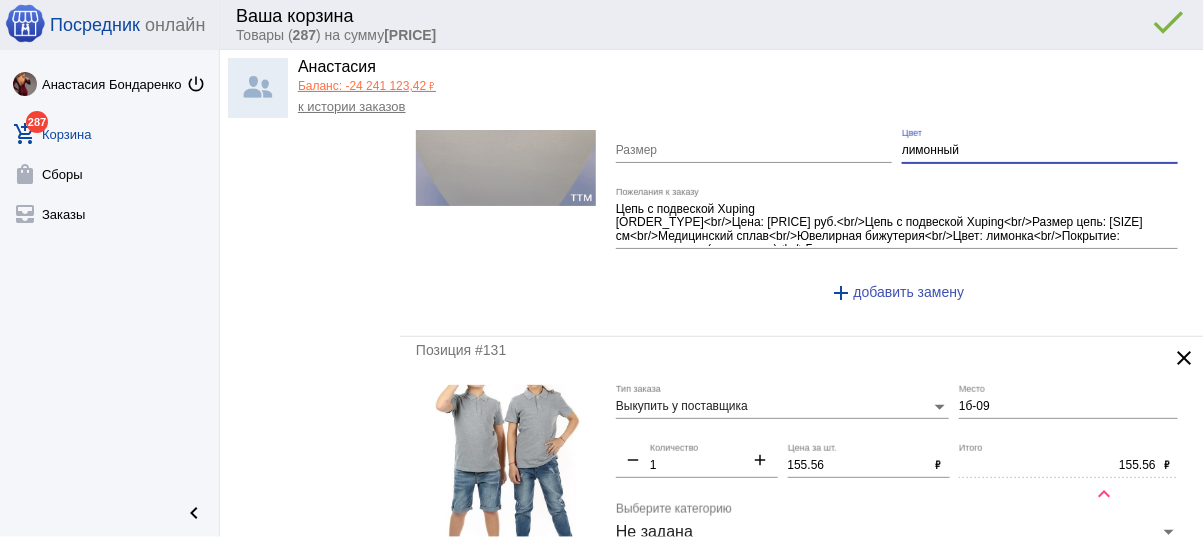 click on "лимонный" at bounding box center [1040, 151] 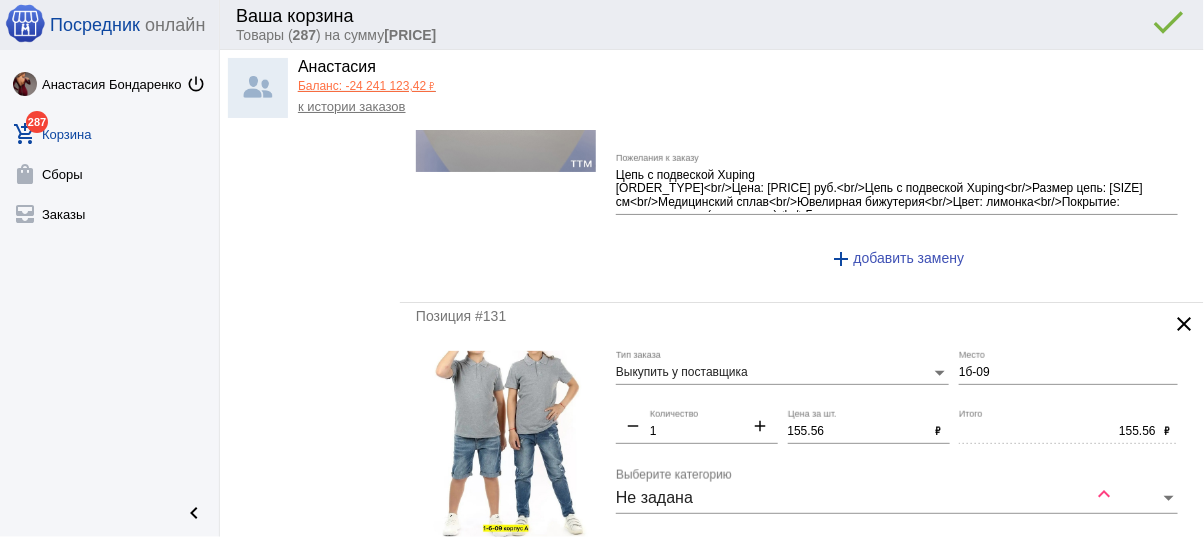 scroll, scrollTop: 4639, scrollLeft: 0, axis: vertical 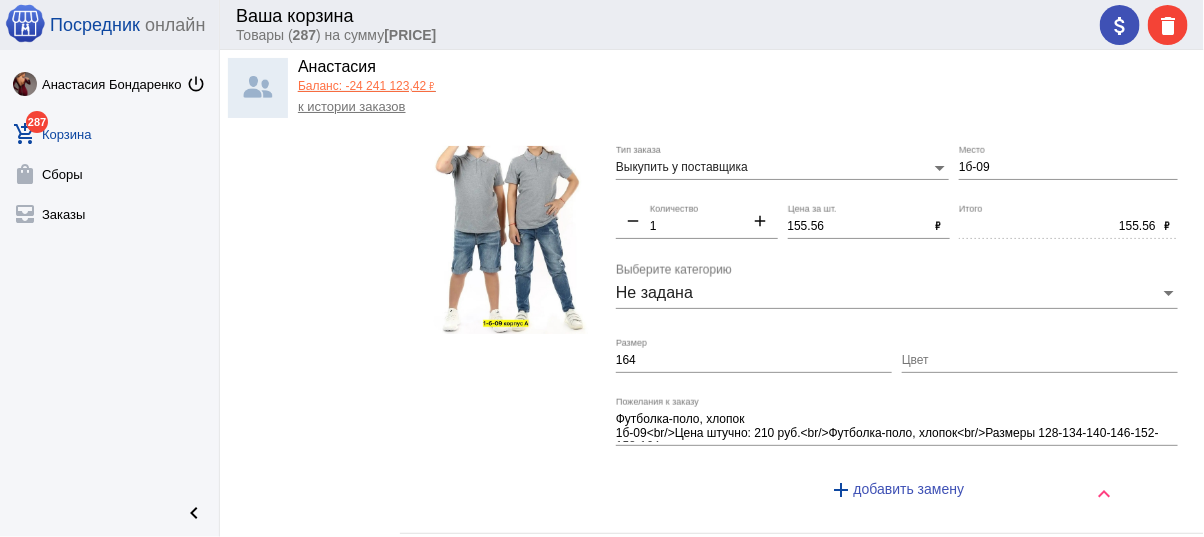 type 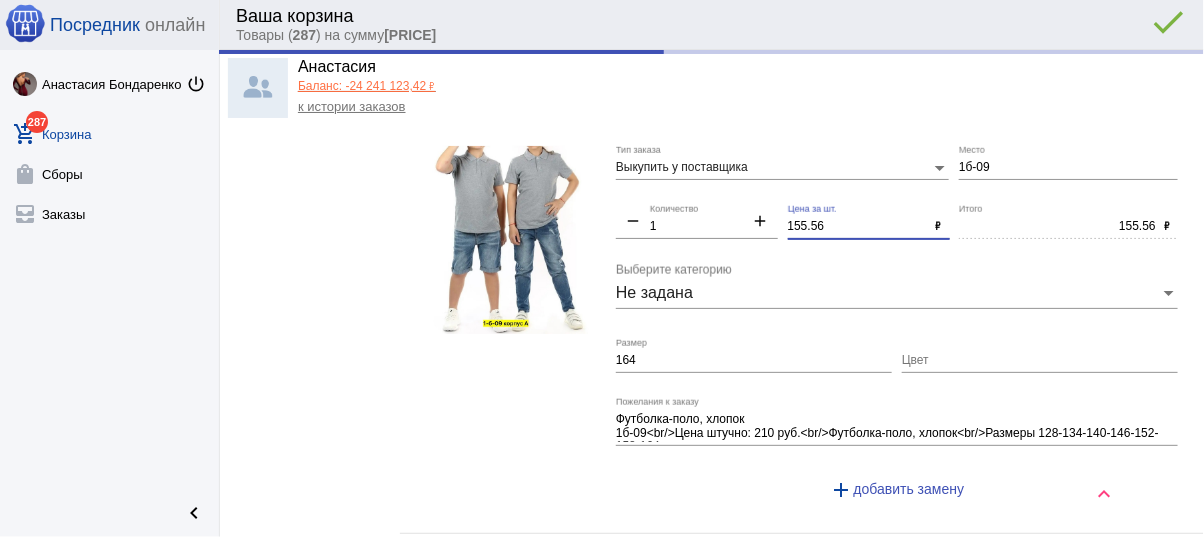 drag, startPoint x: 832, startPoint y: 207, endPoint x: 712, endPoint y: 188, distance: 121.49486 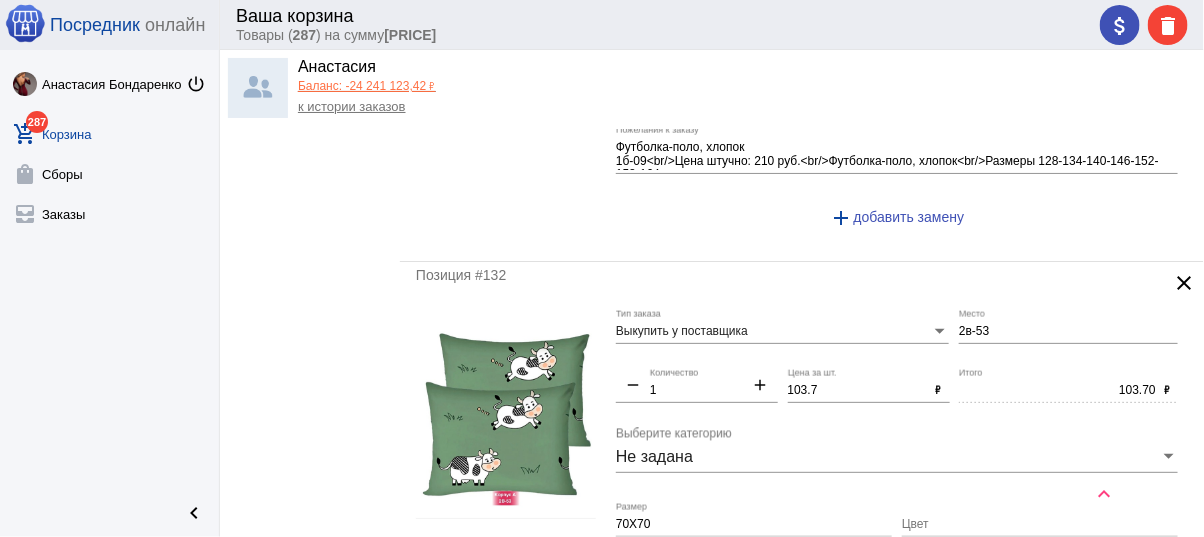 scroll, scrollTop: 4959, scrollLeft: 0, axis: vertical 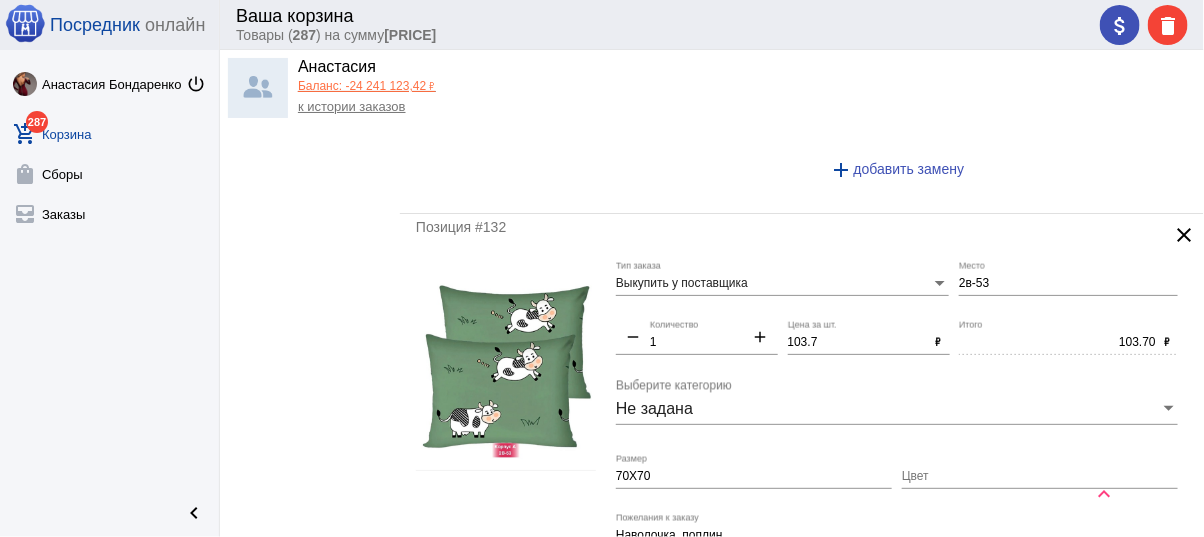 type on "150" 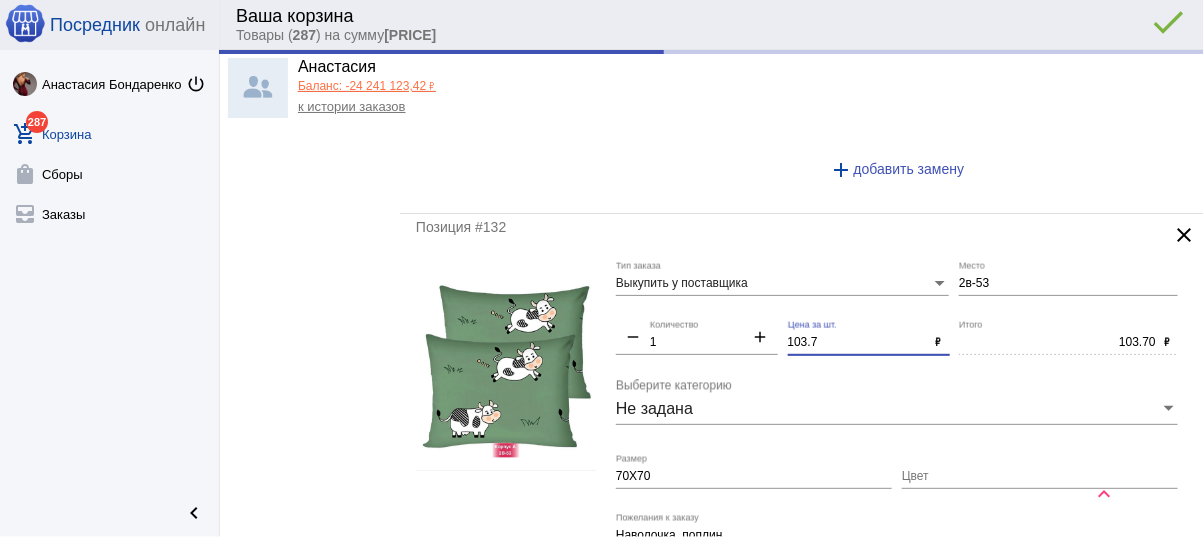 drag, startPoint x: 716, startPoint y: 303, endPoint x: 668, endPoint y: 291, distance: 49.47727 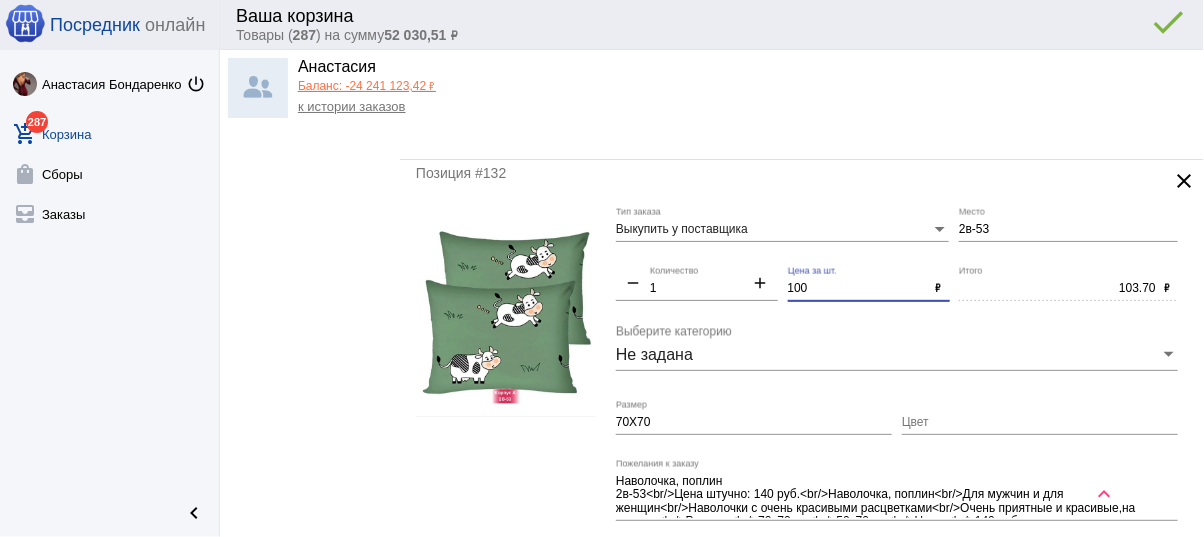 scroll, scrollTop: 5199, scrollLeft: 0, axis: vertical 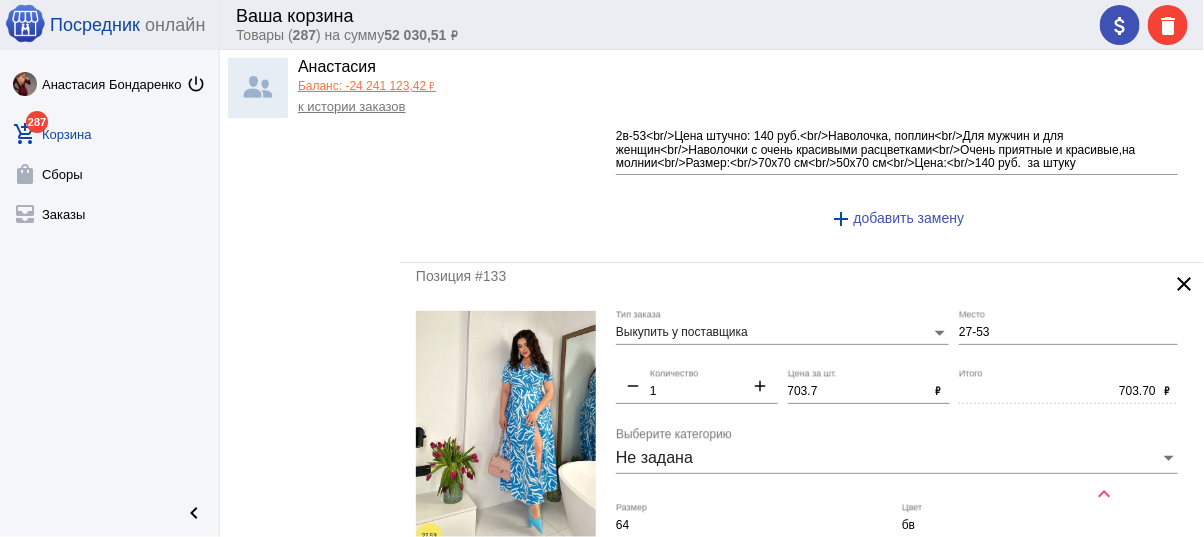 type on "100" 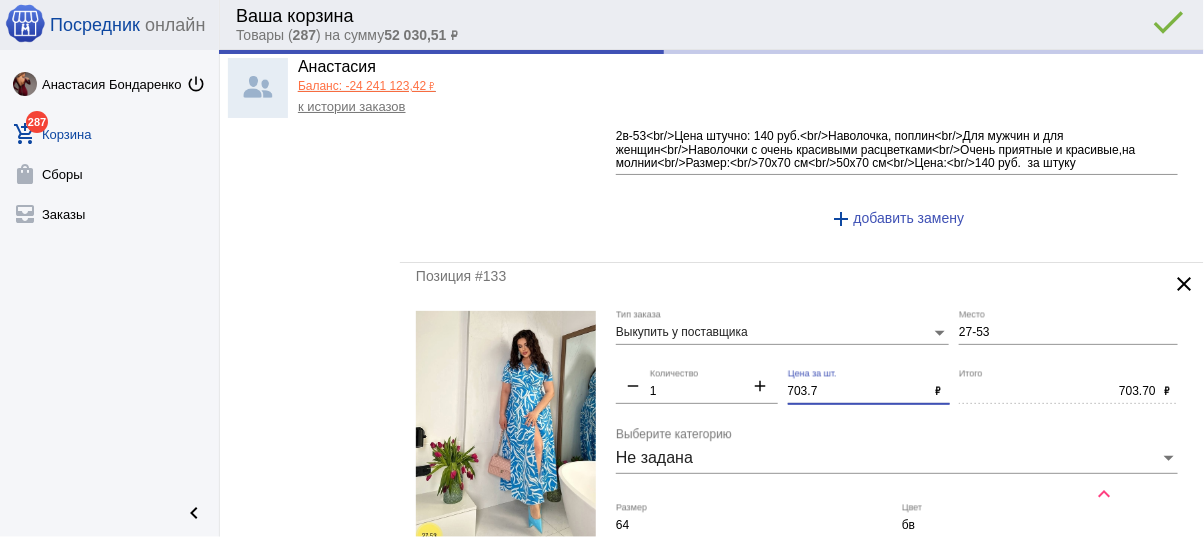type on "100.00" 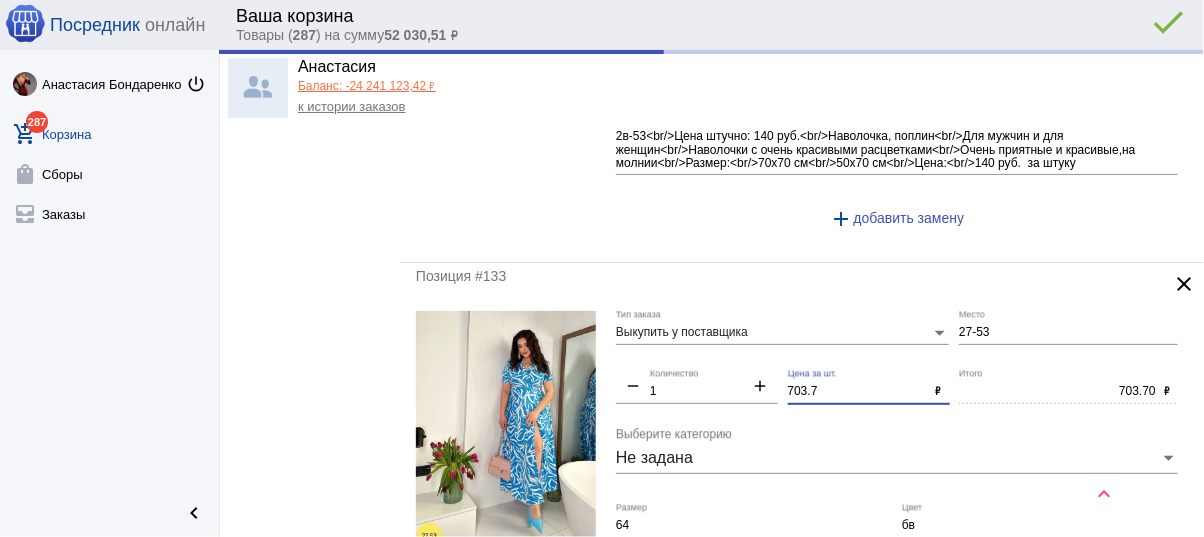 drag, startPoint x: 823, startPoint y: 372, endPoint x: 705, endPoint y: 345, distance: 121.049576 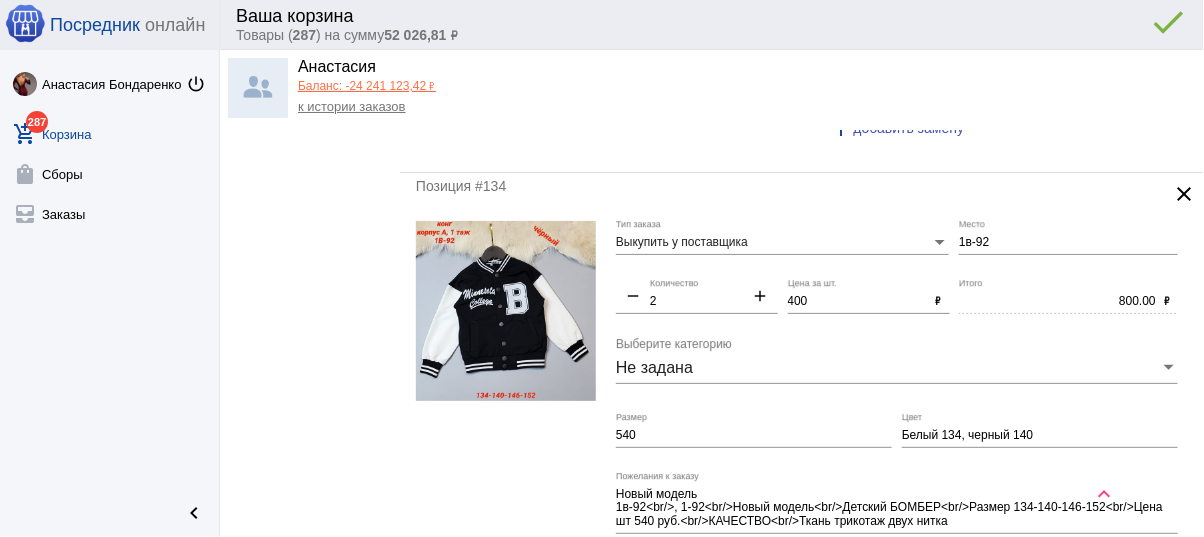 scroll, scrollTop: 5919, scrollLeft: 0, axis: vertical 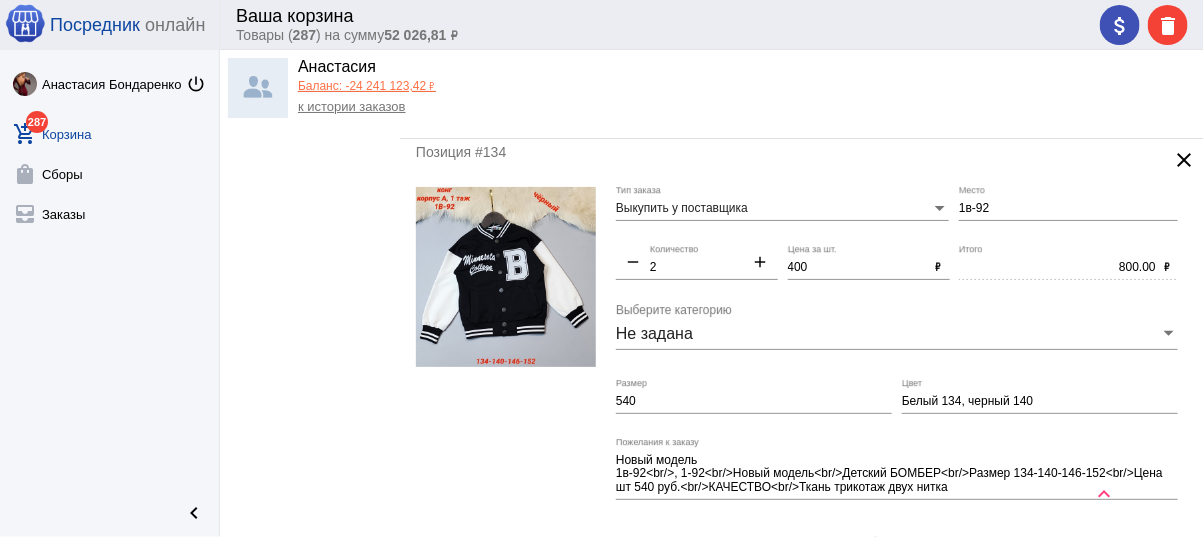 type on "700" 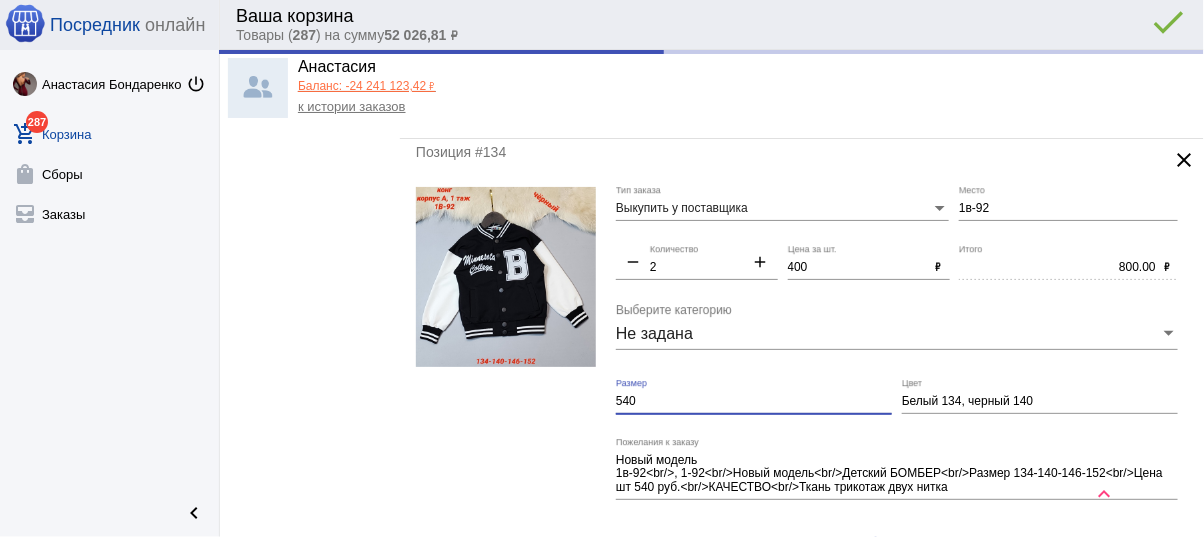 type on "700.00" 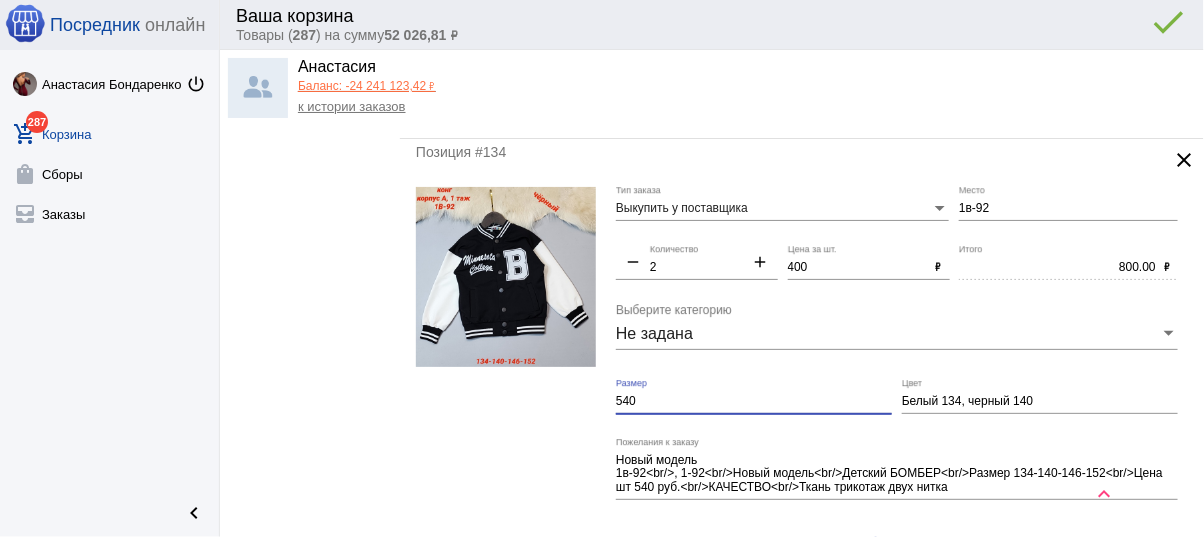 drag, startPoint x: 650, startPoint y: 378, endPoint x: 588, endPoint y: 371, distance: 62.39391 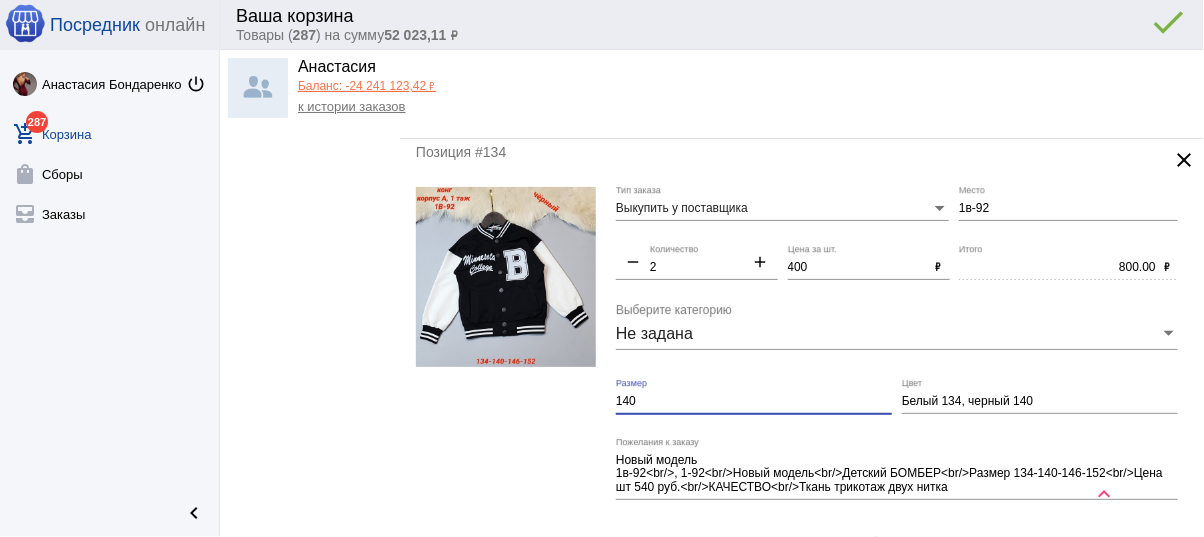 click on "140" at bounding box center [754, 402] 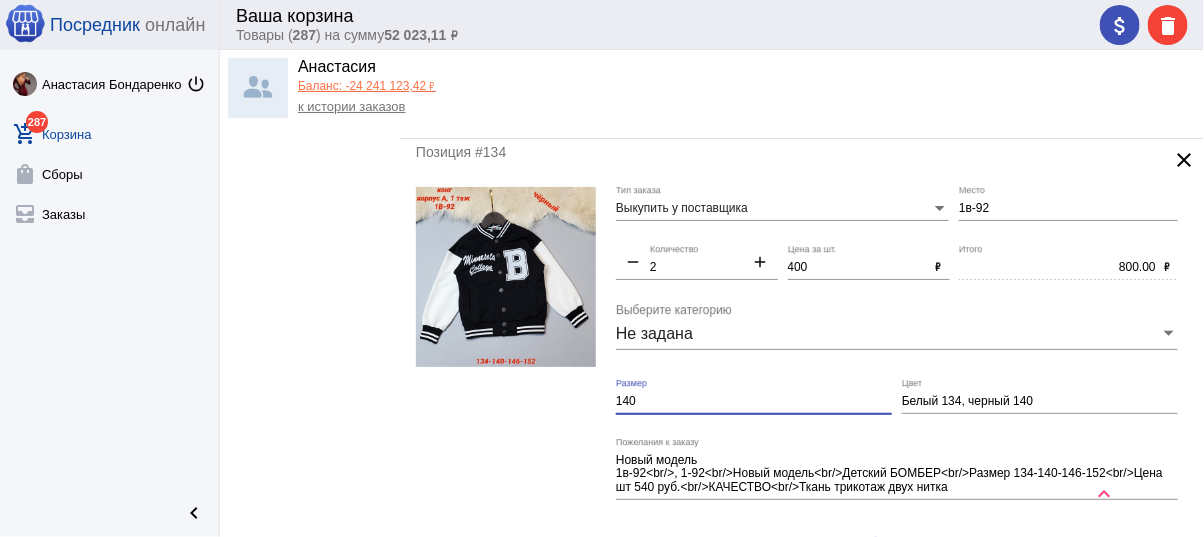 click on "140" at bounding box center [754, 402] 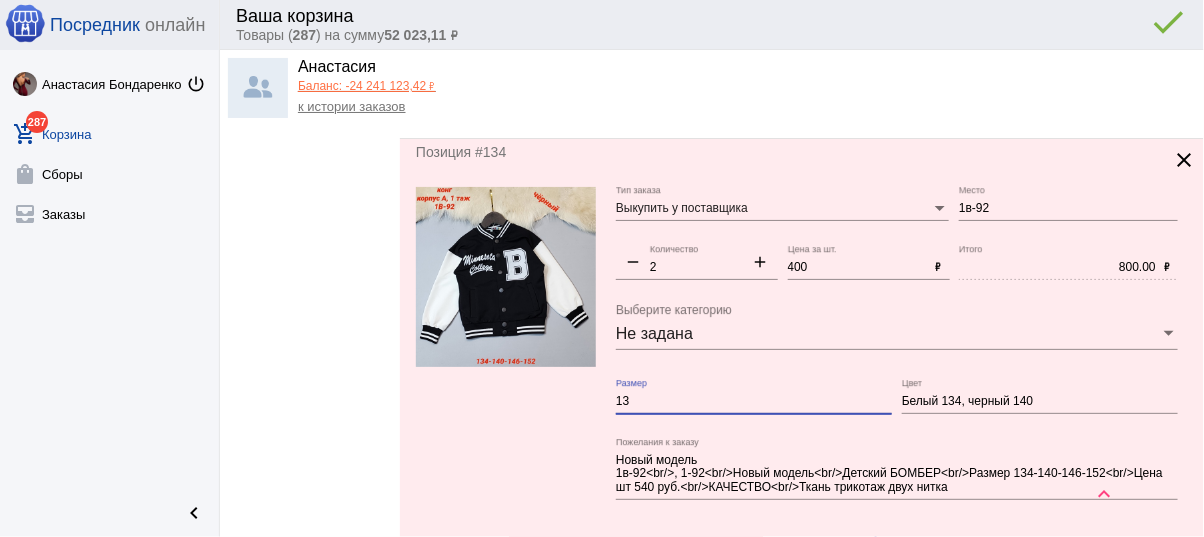 type on "134" 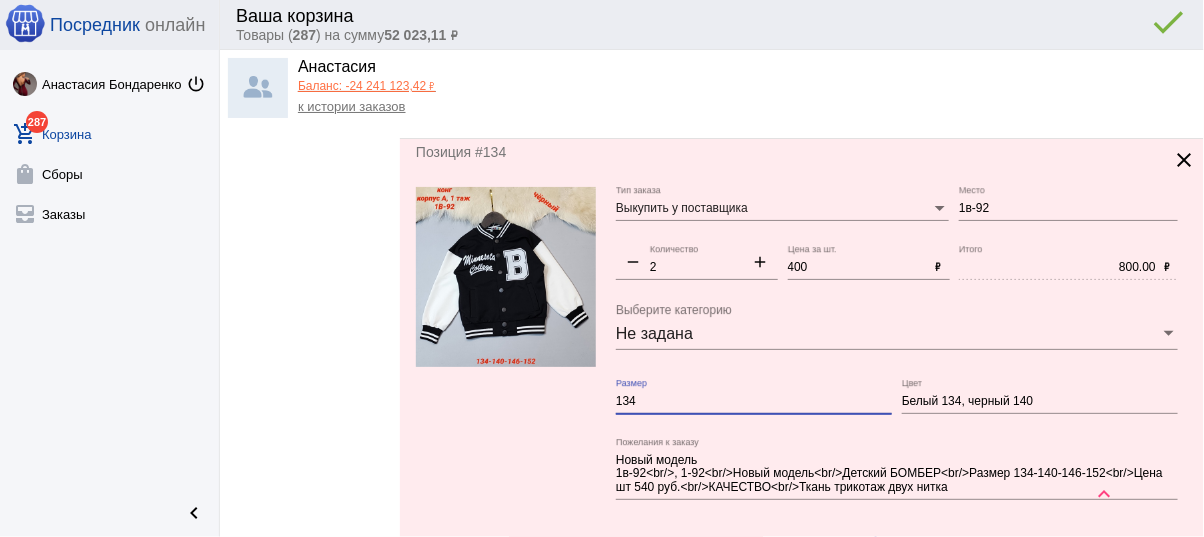 drag, startPoint x: 643, startPoint y: 381, endPoint x: 533, endPoint y: 364, distance: 111.305885 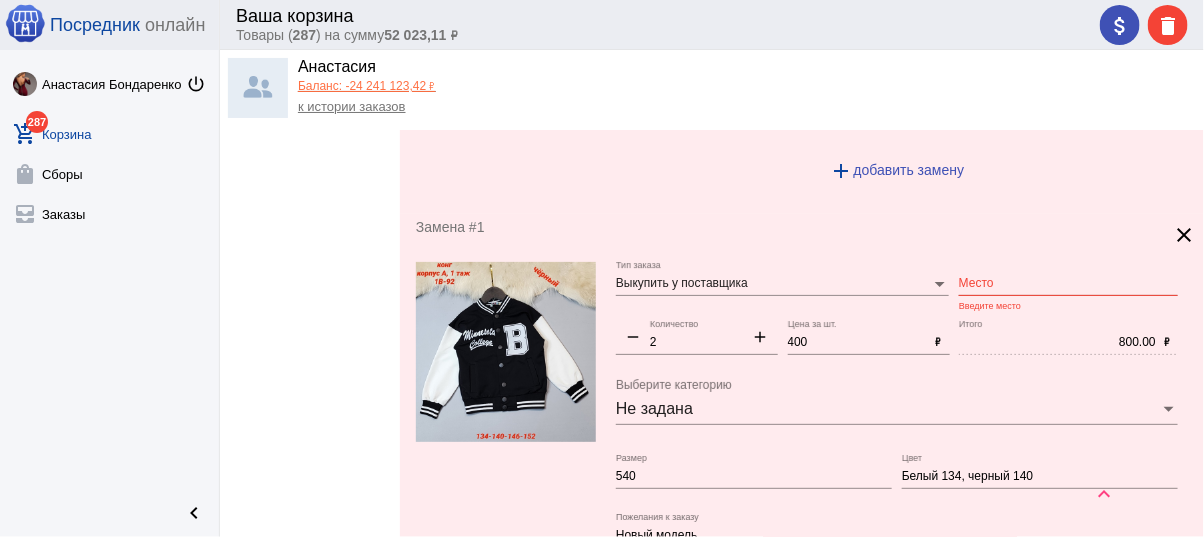 scroll, scrollTop: 6319, scrollLeft: 0, axis: vertical 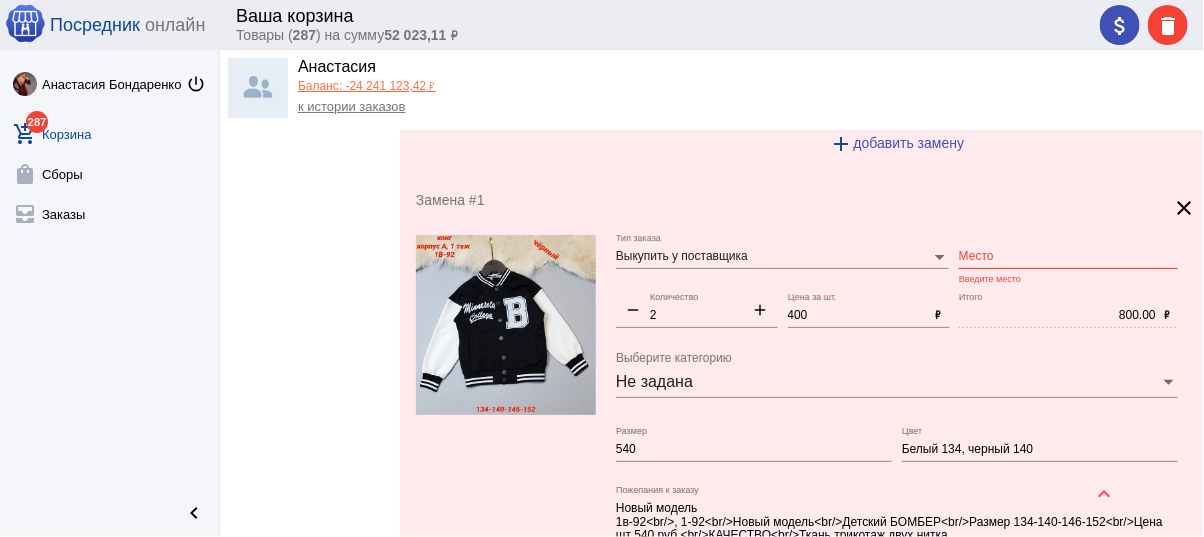type on "140.134" 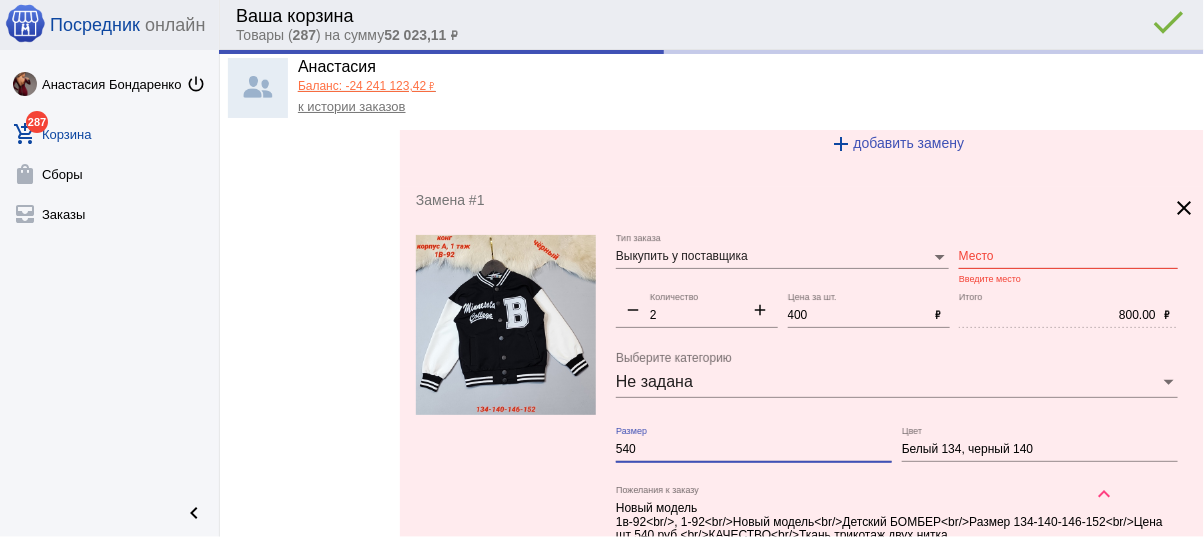 drag, startPoint x: 654, startPoint y: 430, endPoint x: 603, endPoint y: 428, distance: 51.0392 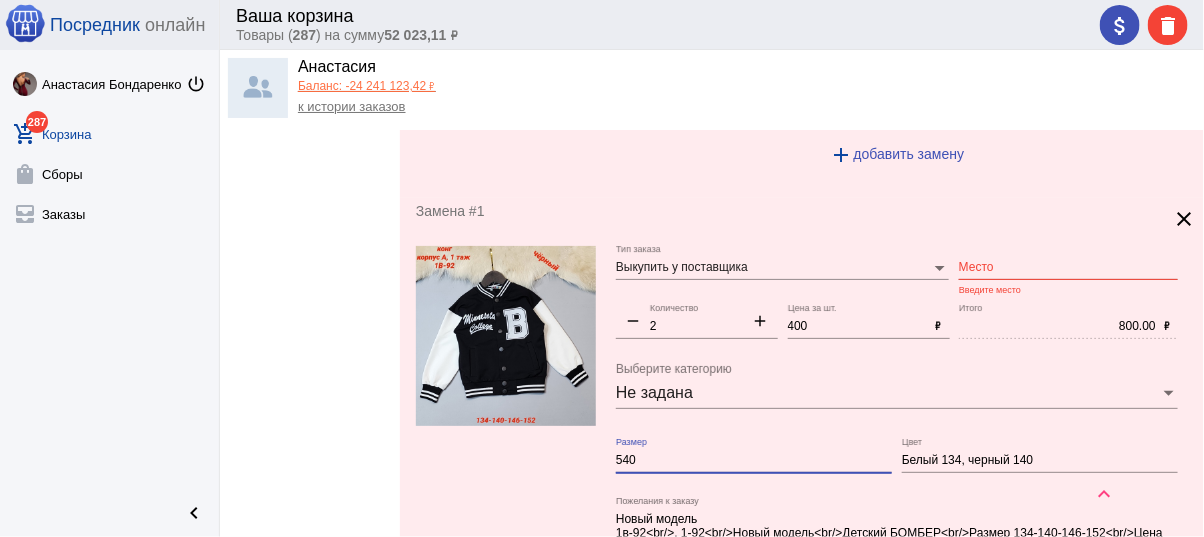 scroll, scrollTop: 6319, scrollLeft: 0, axis: vertical 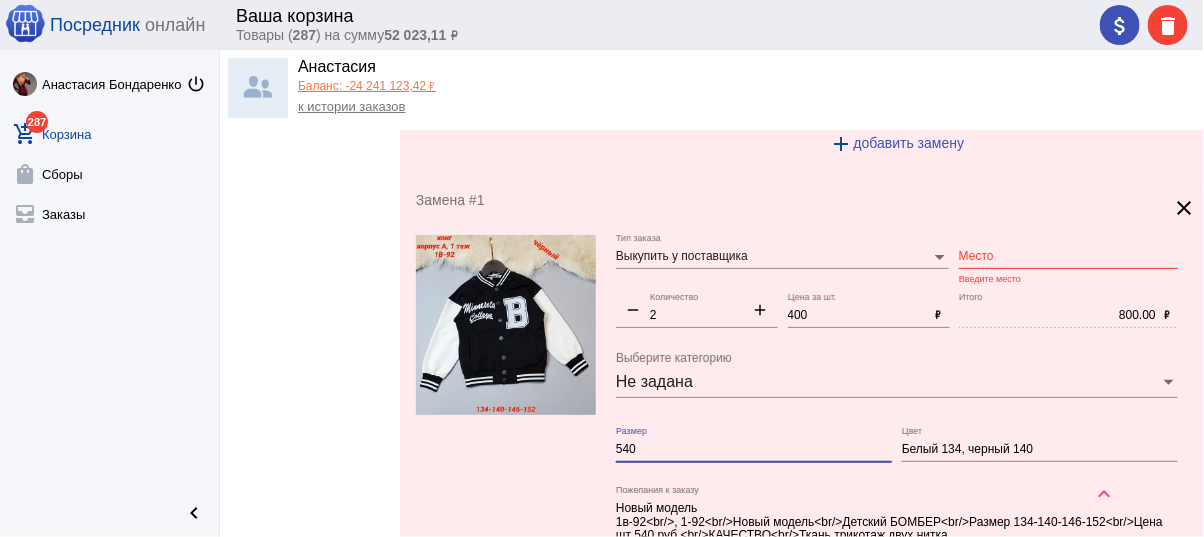 click on "clear" 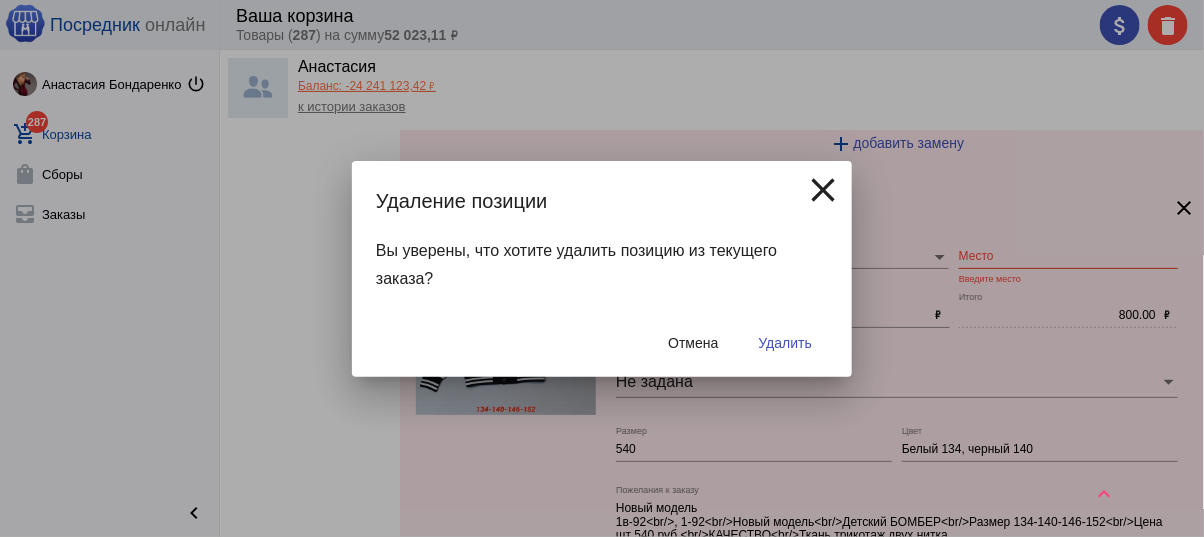 click on "Удалить" at bounding box center (785, 343) 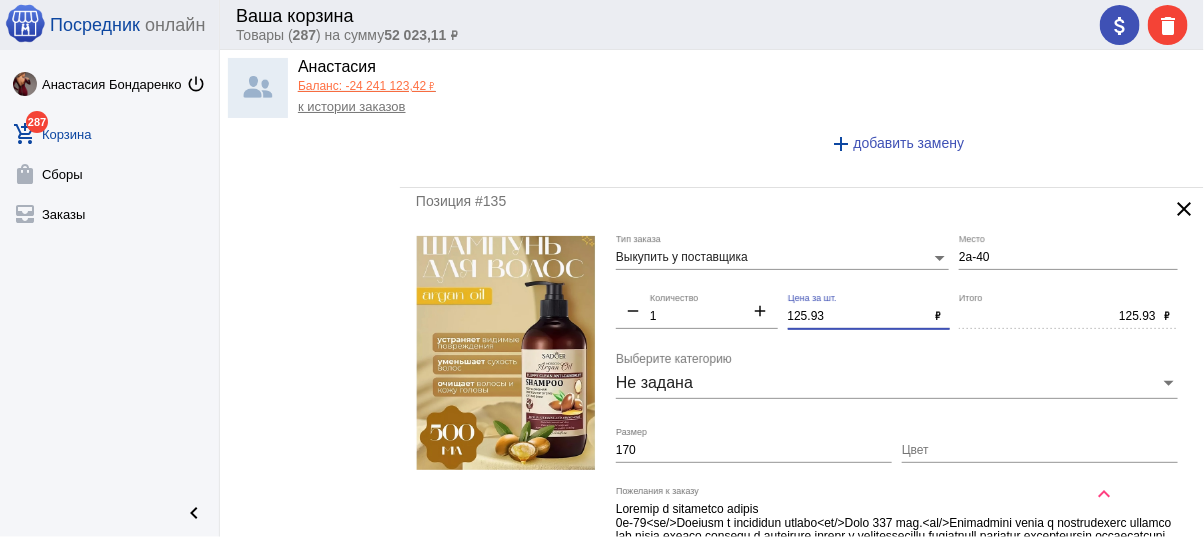 drag, startPoint x: 817, startPoint y: 289, endPoint x: 771, endPoint y: 284, distance: 46.270943 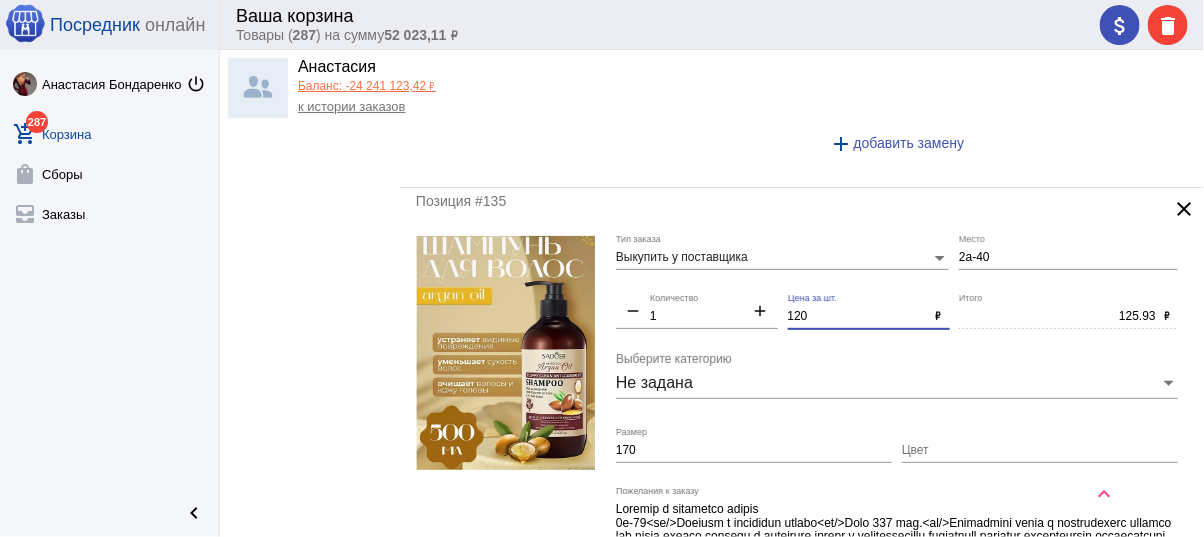 type on "120" 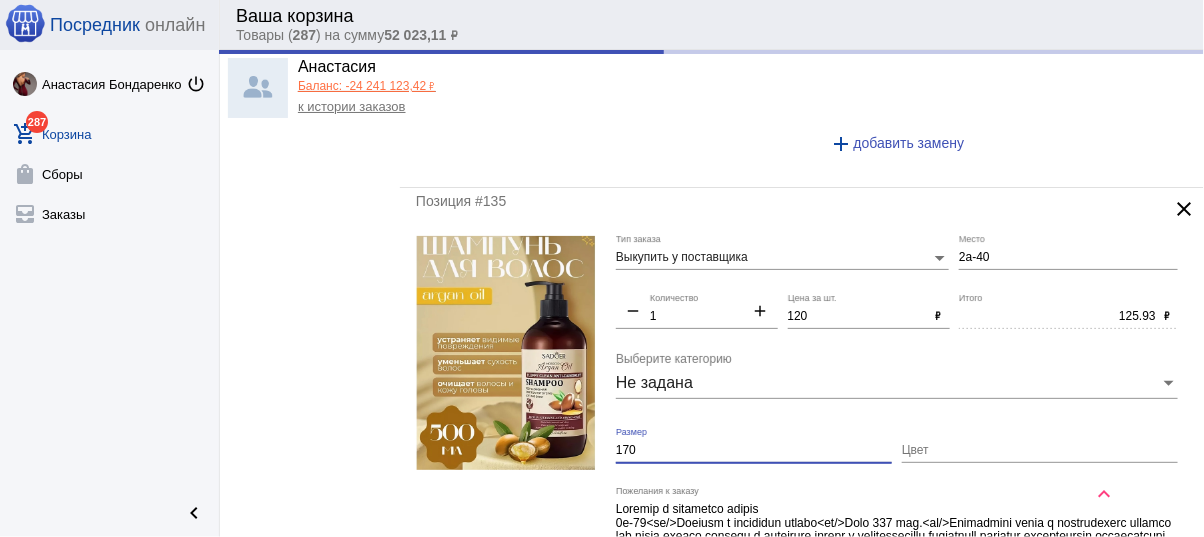 click on "170" at bounding box center (754, 451) 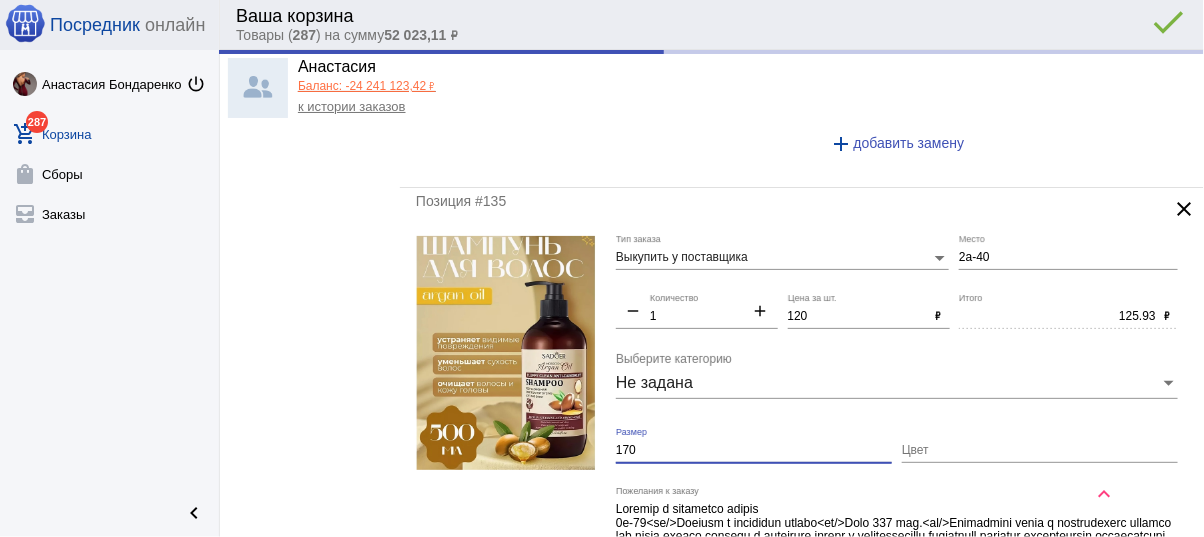 type on "120.00" 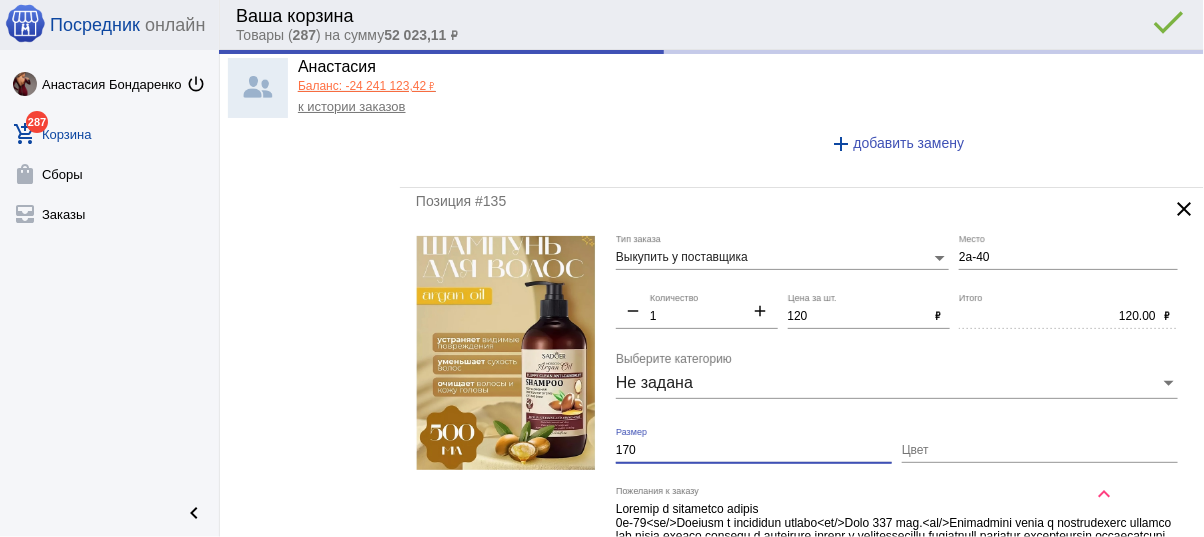 click on "170" at bounding box center [754, 451] 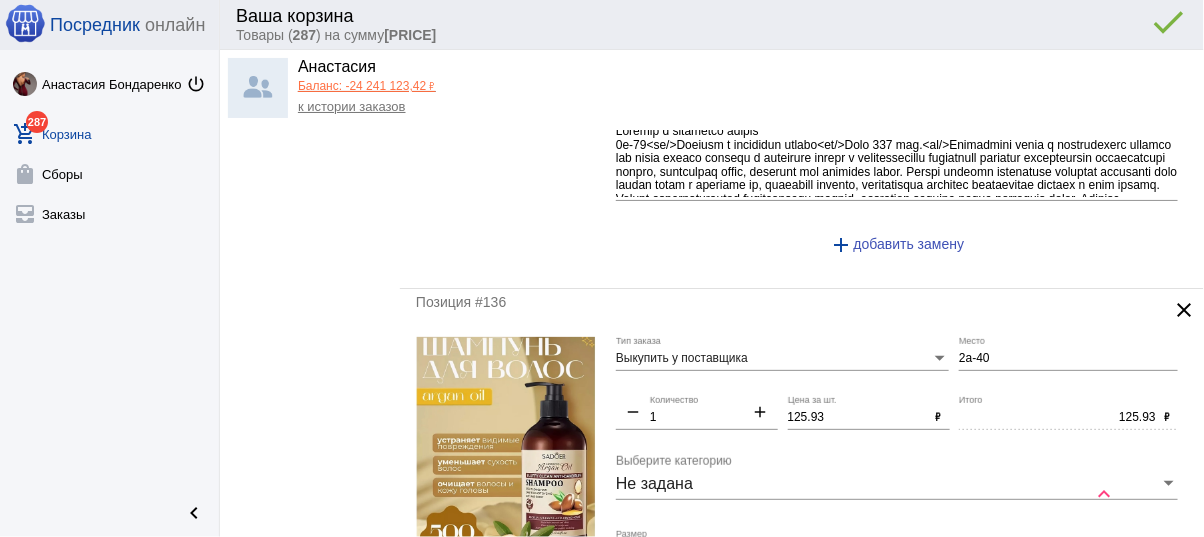 scroll, scrollTop: 6719, scrollLeft: 0, axis: vertical 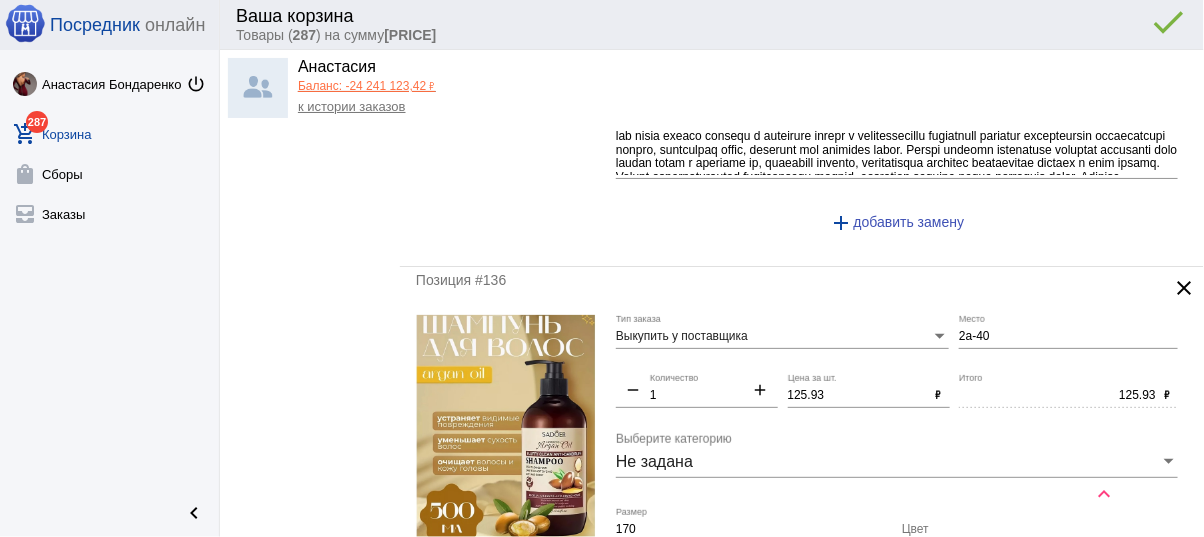 type 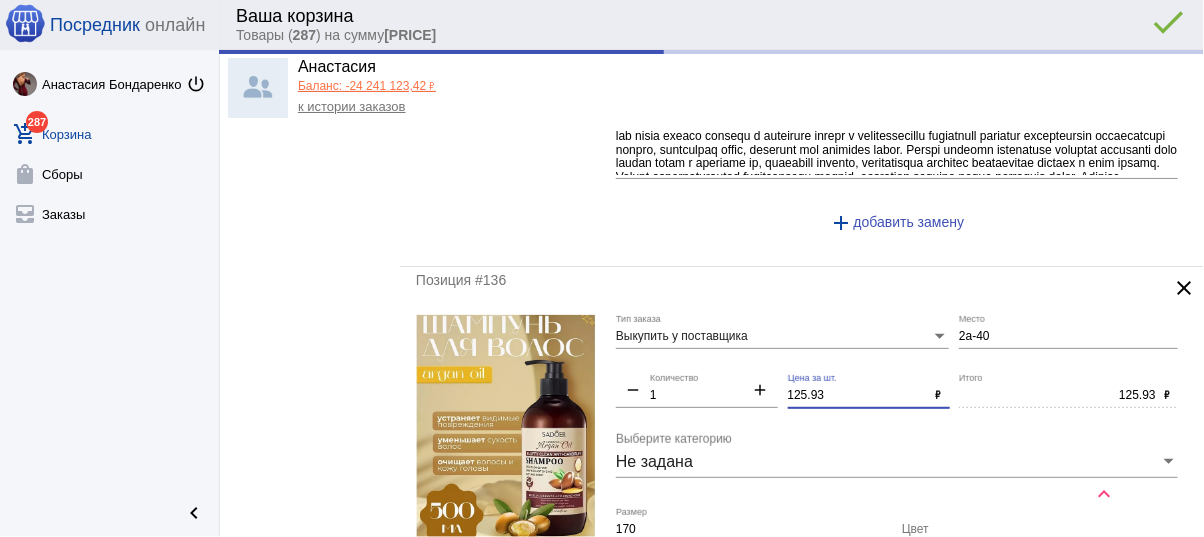 drag, startPoint x: 836, startPoint y: 365, endPoint x: 746, endPoint y: 354, distance: 90.66973 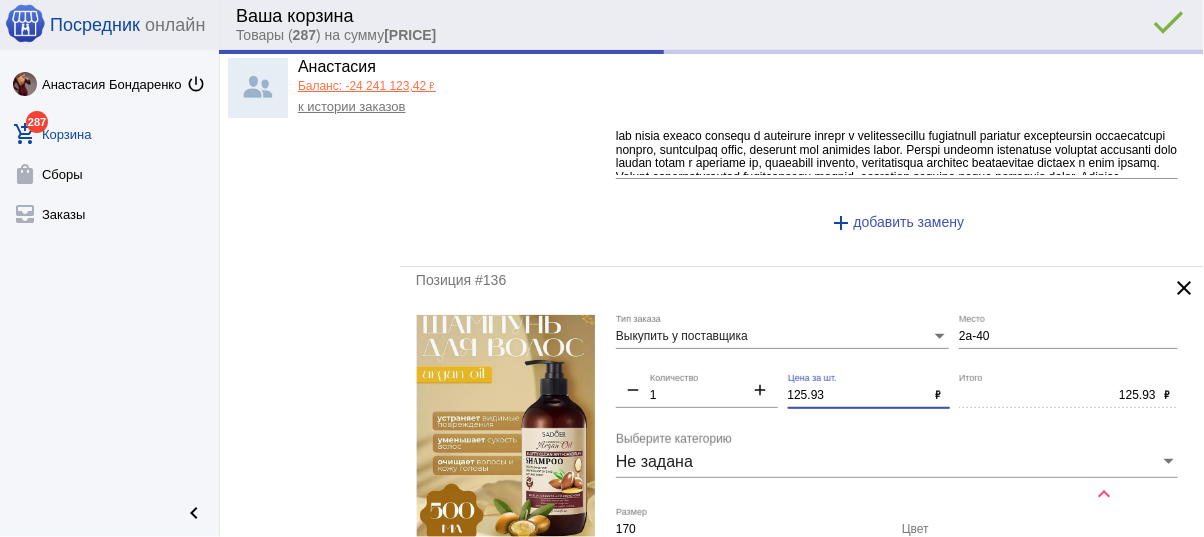 click on "Выкупить у поставщика Тип заказа 2а-40 Место remove 1 Количество add 125.93 Цена за шт. ₽ 125.93 Итого ₽ Не задана Выберите категорию 170 Размер Цвет Пожелания к заказу add  добавить замену" 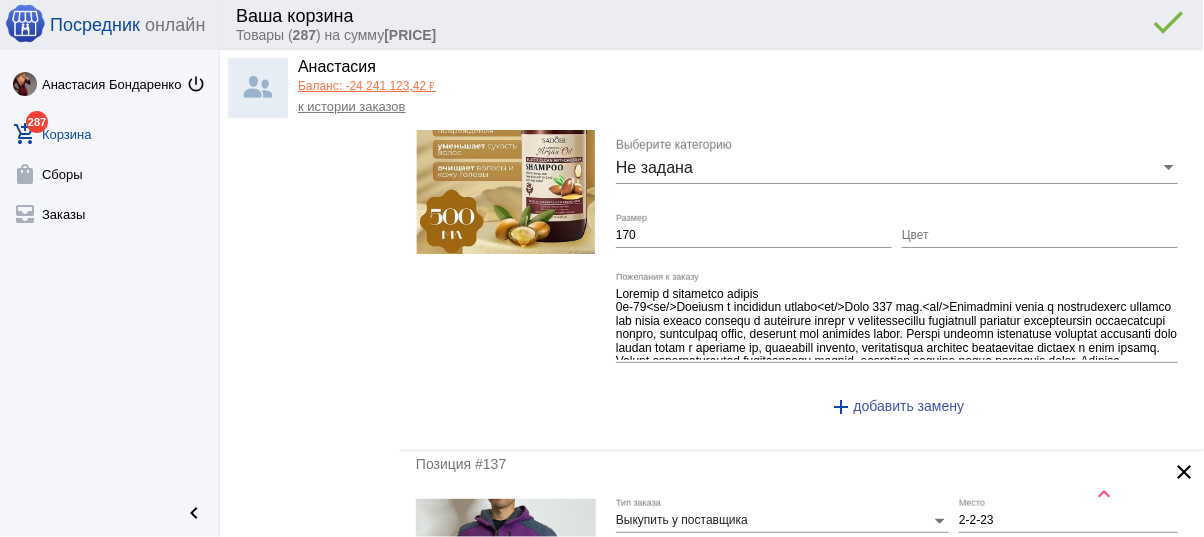 scroll, scrollTop: 7039, scrollLeft: 0, axis: vertical 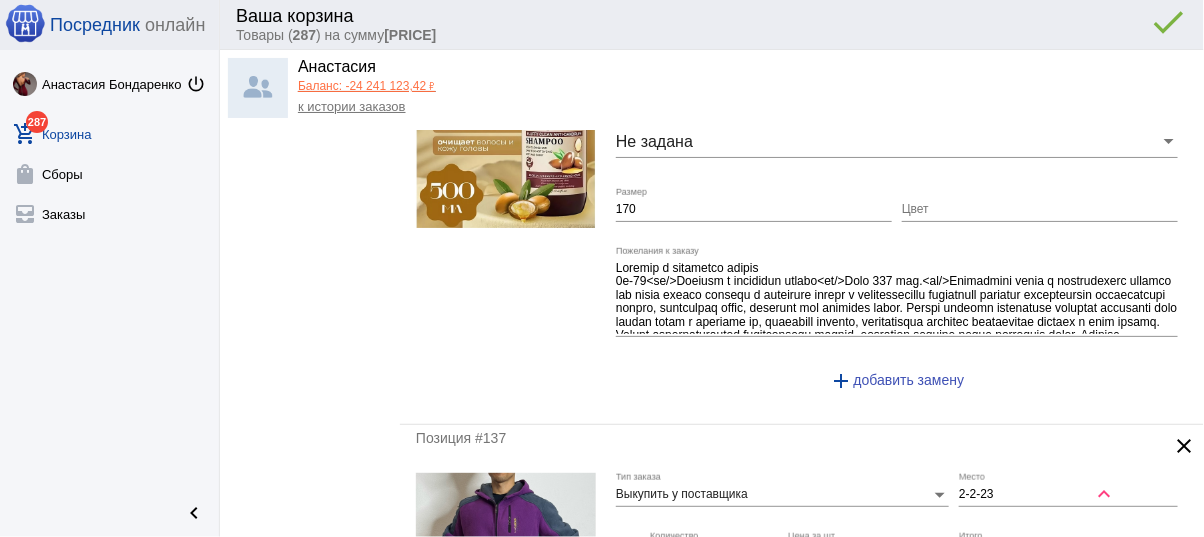 type on "120" 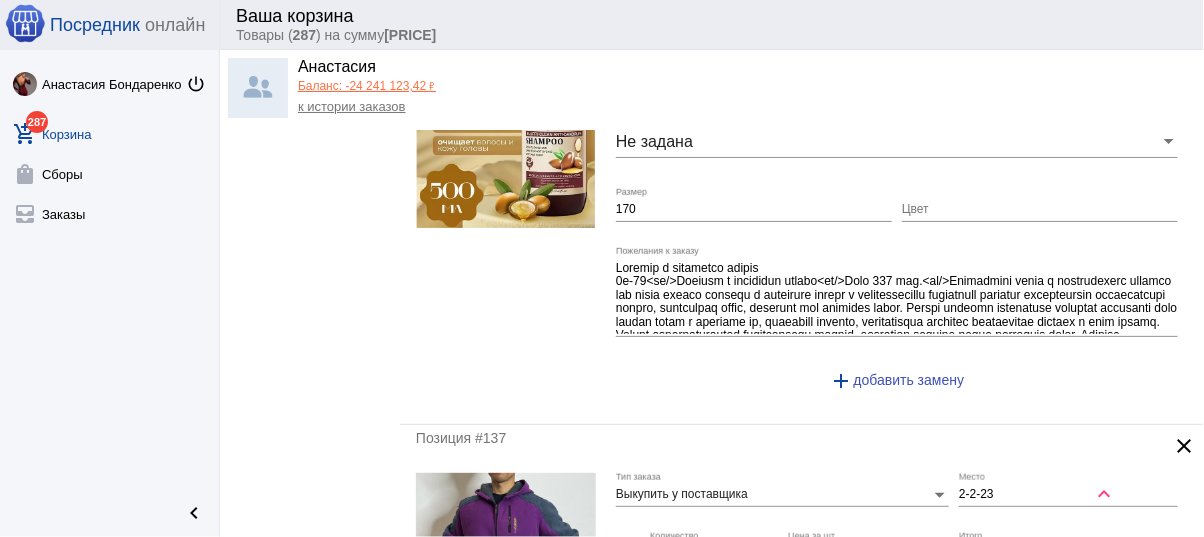 click on "170" at bounding box center (754, 210) 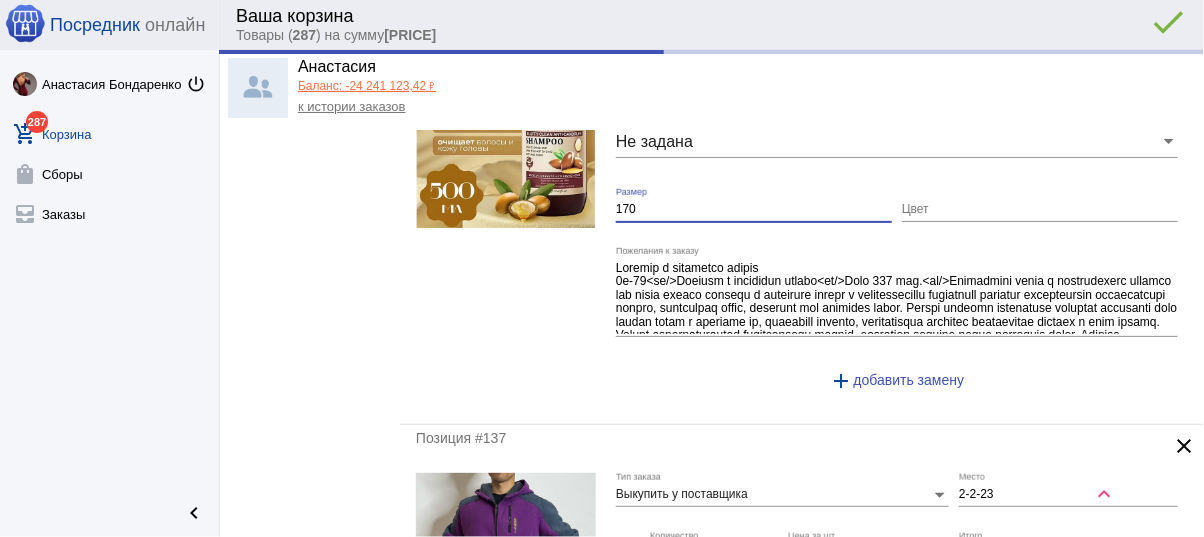 type on "120.00" 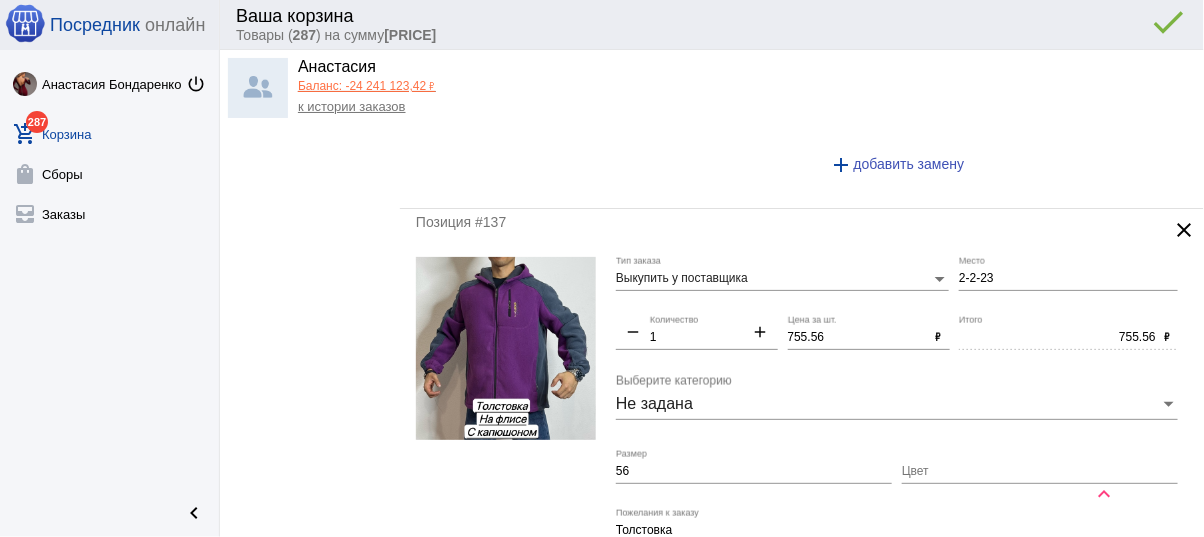 scroll, scrollTop: 7279, scrollLeft: 0, axis: vertical 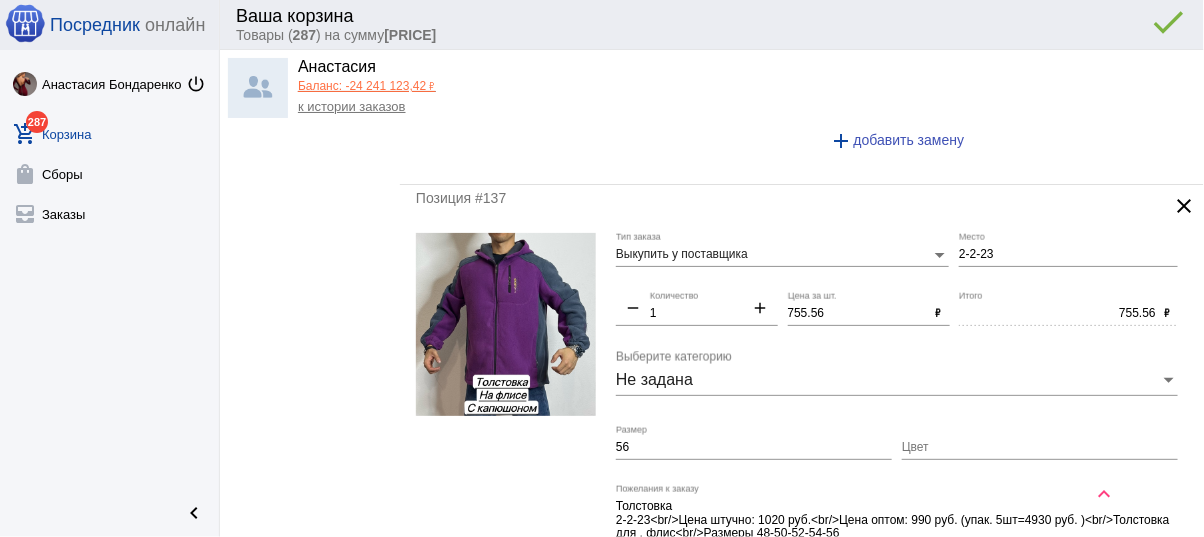 type 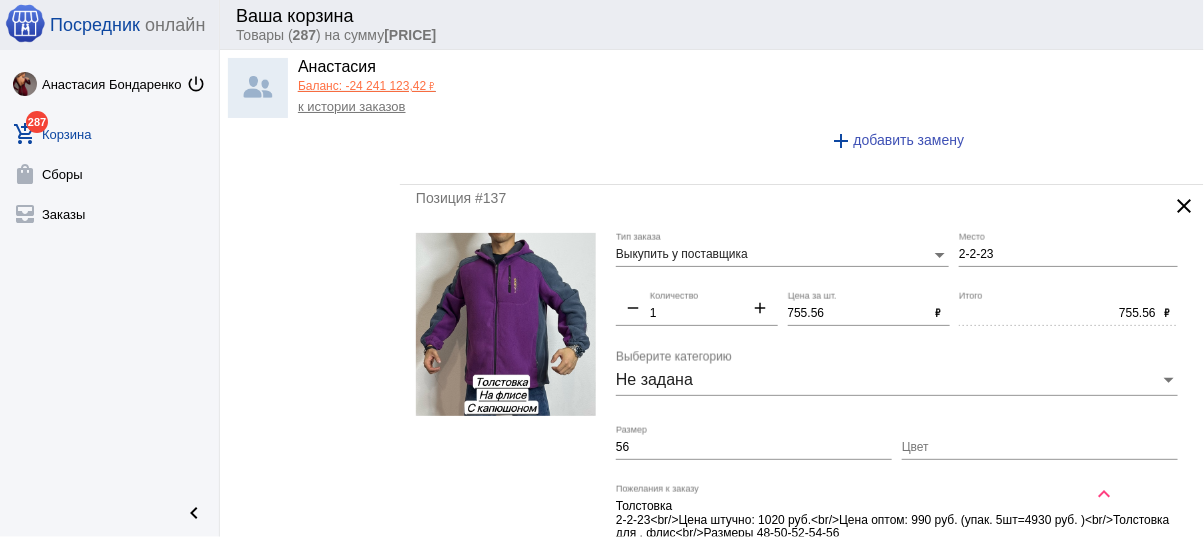 click on "clear" 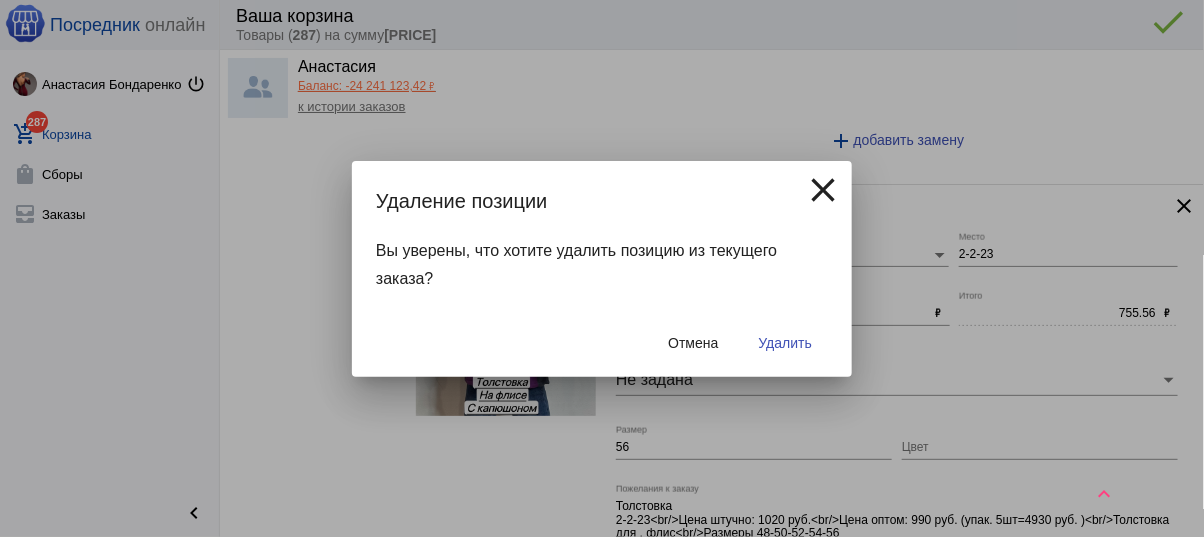 click on "Удалить" at bounding box center (785, 343) 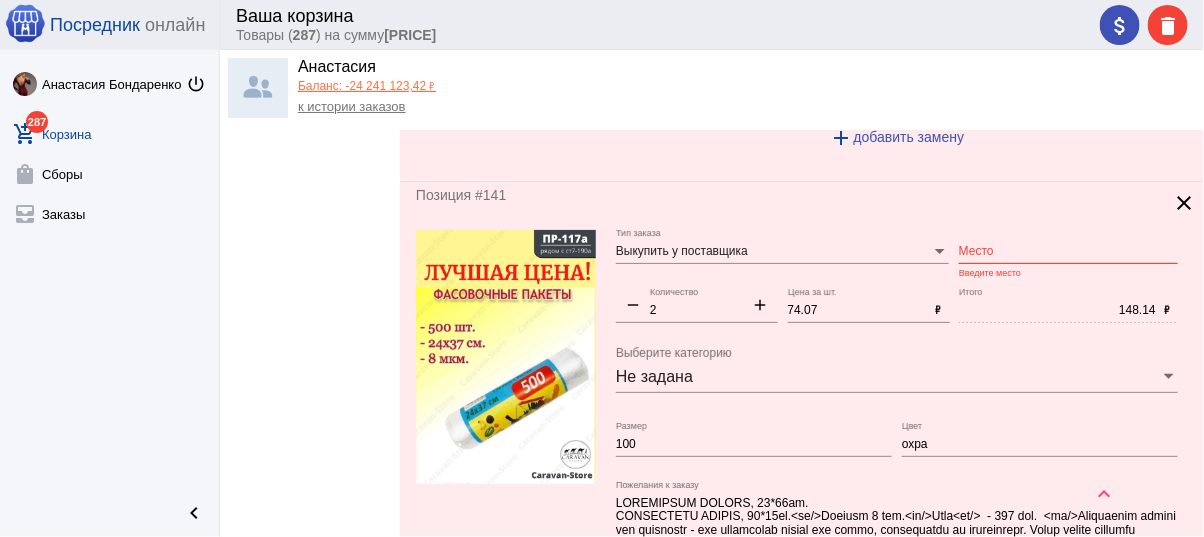 scroll, scrollTop: 8792, scrollLeft: 0, axis: vertical 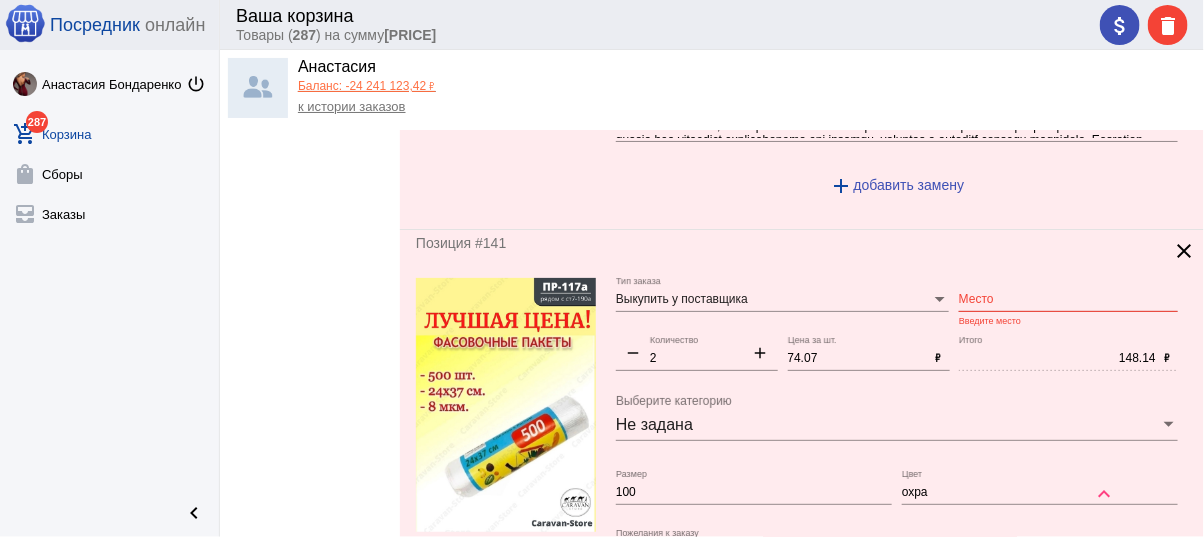 click on "Место" at bounding box center (1068, 300) 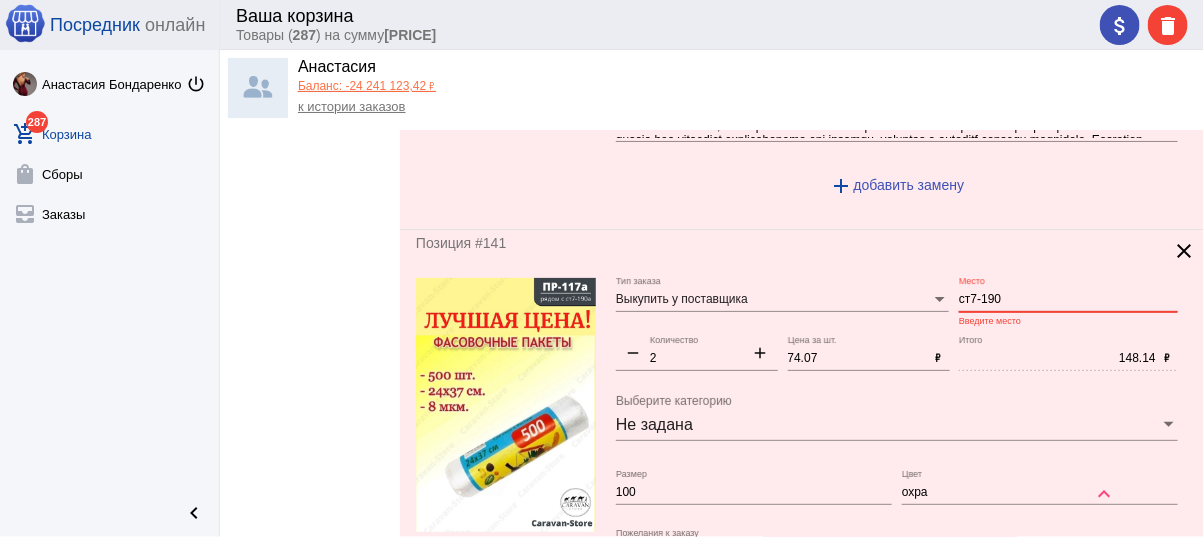 drag, startPoint x: 1003, startPoint y: 270, endPoint x: 921, endPoint y: 262, distance: 82.38932 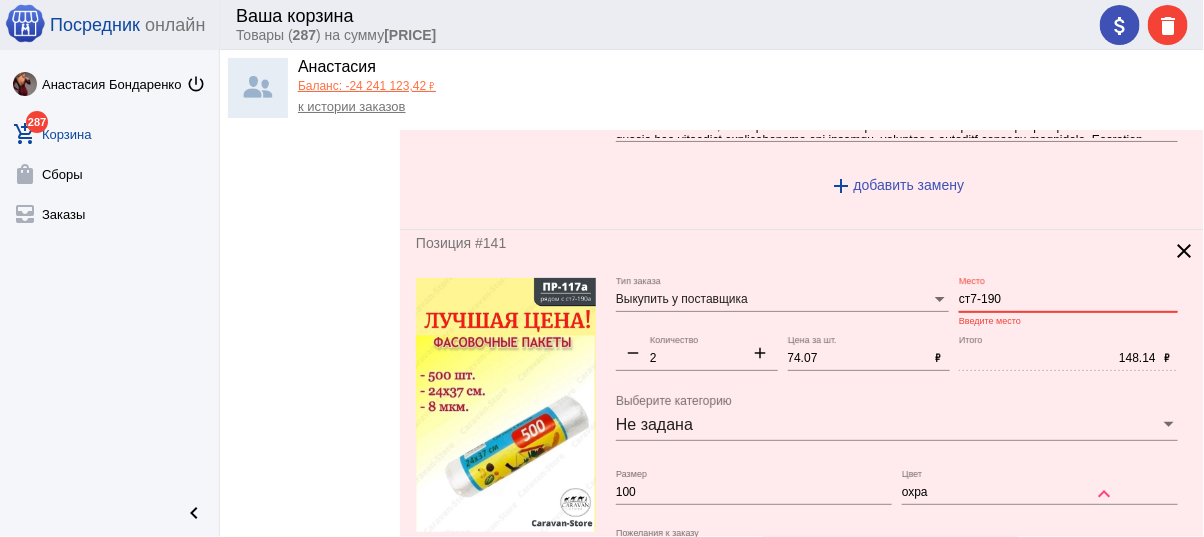 click on "Выкупить у поставщика Тип заказа ст7-190 Место Введите место remove 2 Количество add 74.07 Цена за шт. ₽ 148.14 Итого ₽ Не задана Выберите категорию 100 Размер охра Цвет Пожелания к заказу add  добавить замену" 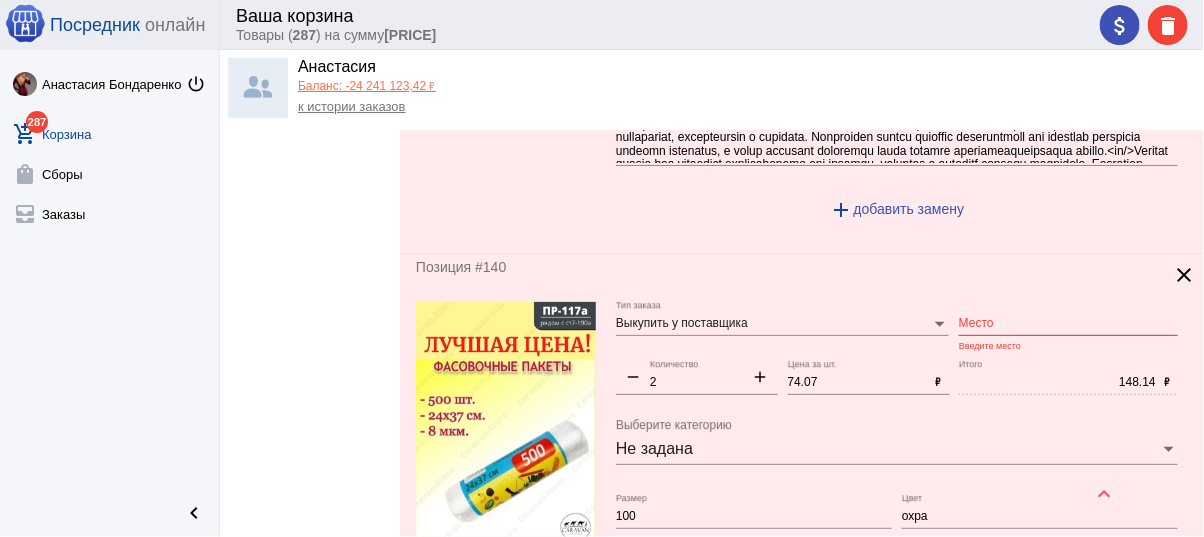 scroll, scrollTop: 8232, scrollLeft: 0, axis: vertical 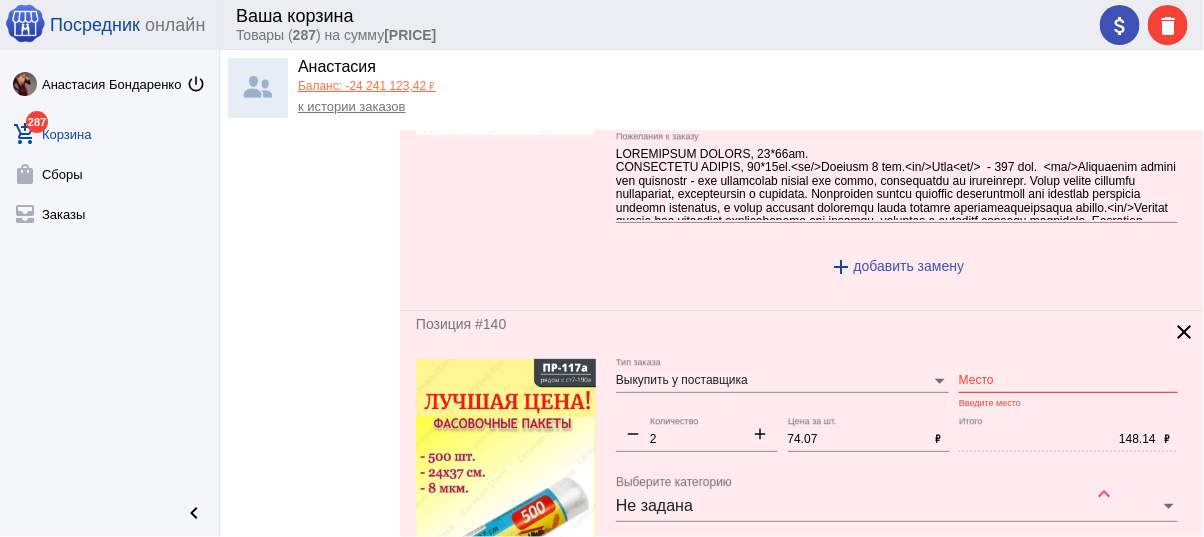 type on "ст7-190" 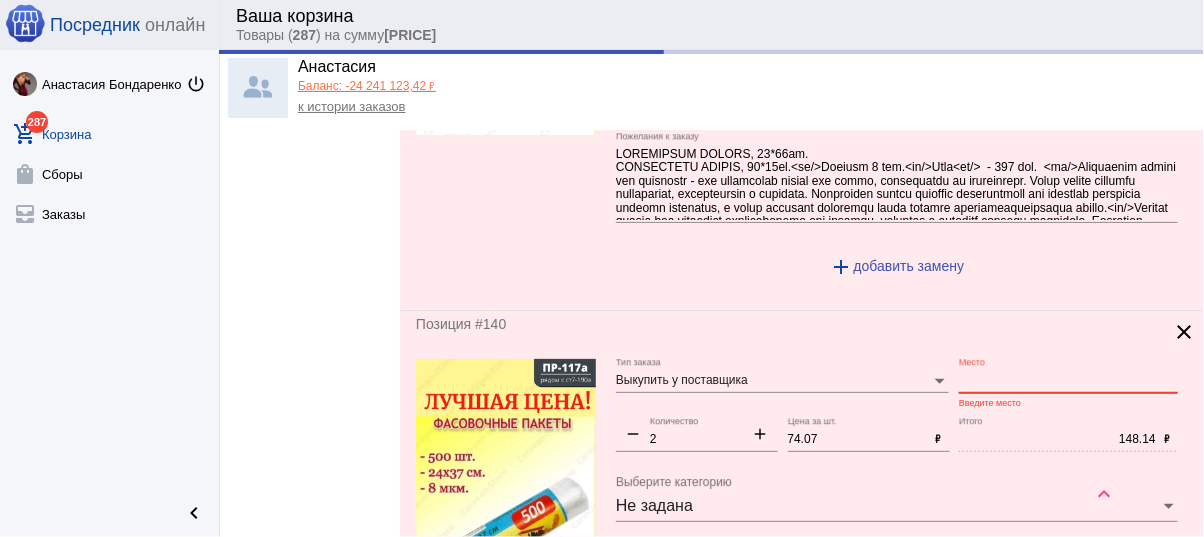 paste on "ст7-190" 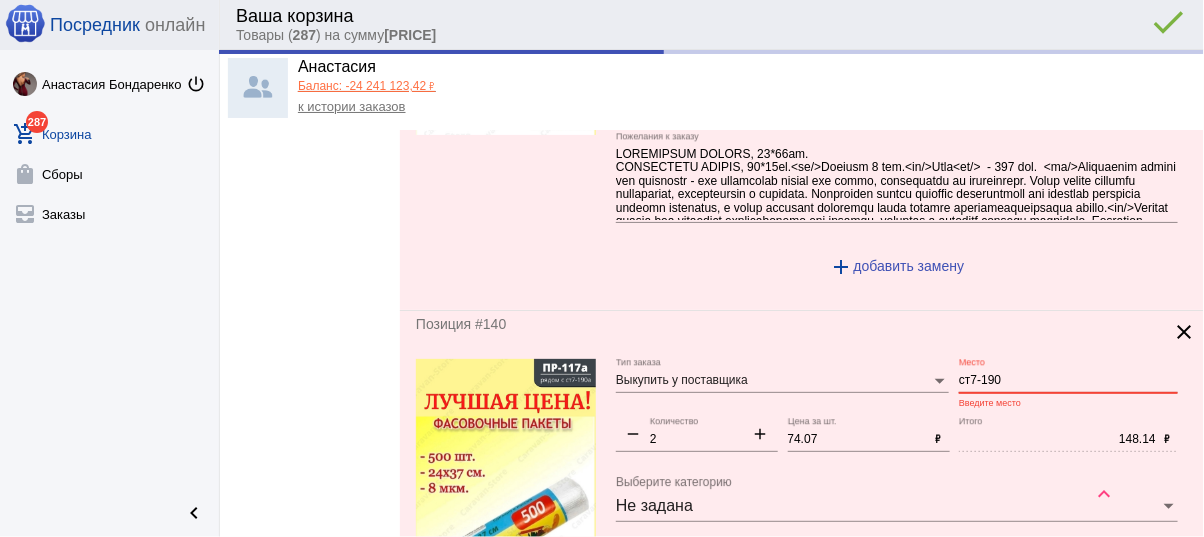 type on "СТ7-190" 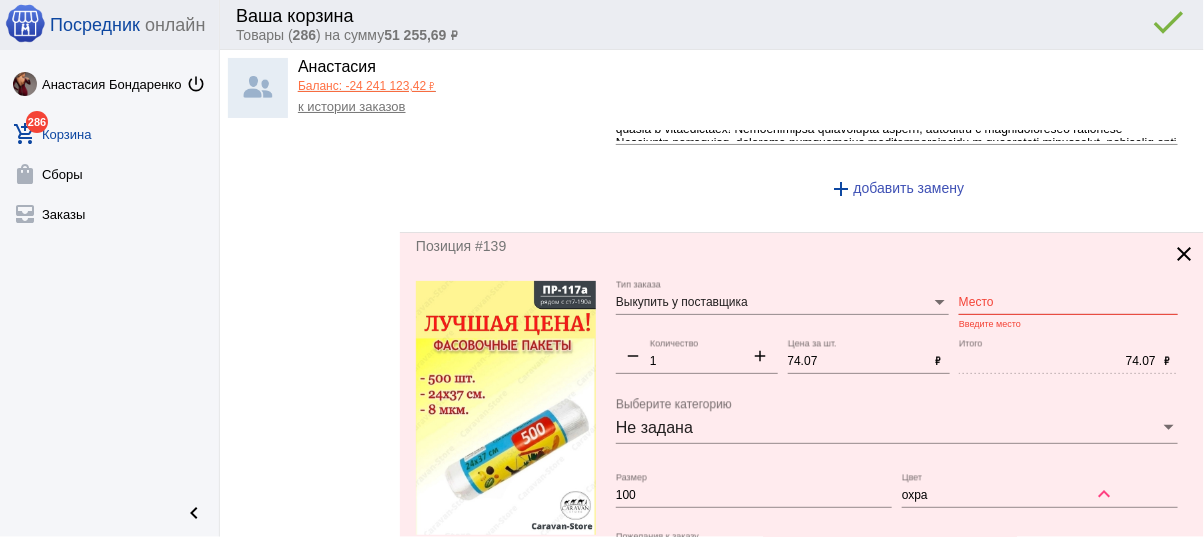 scroll, scrollTop: 7832, scrollLeft: 0, axis: vertical 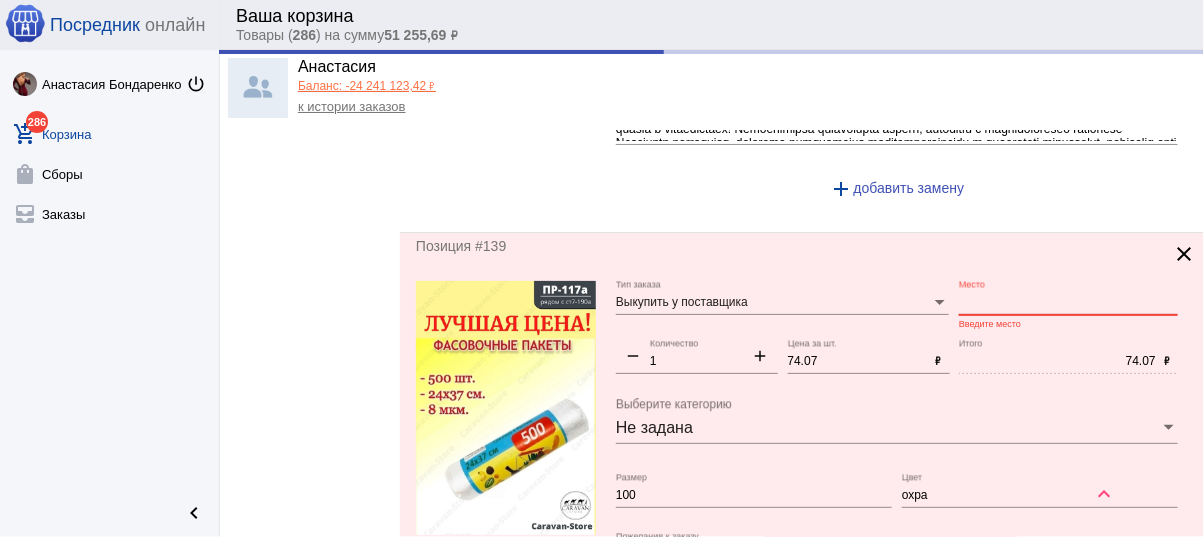 click on "Место" at bounding box center (1068, 303) 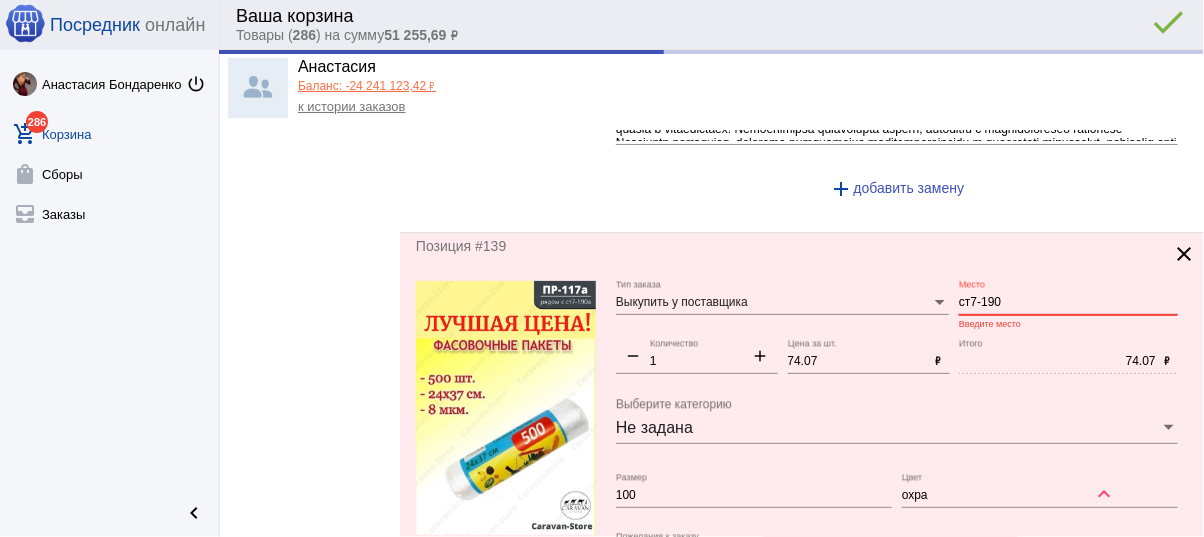 type on "СТ7-190" 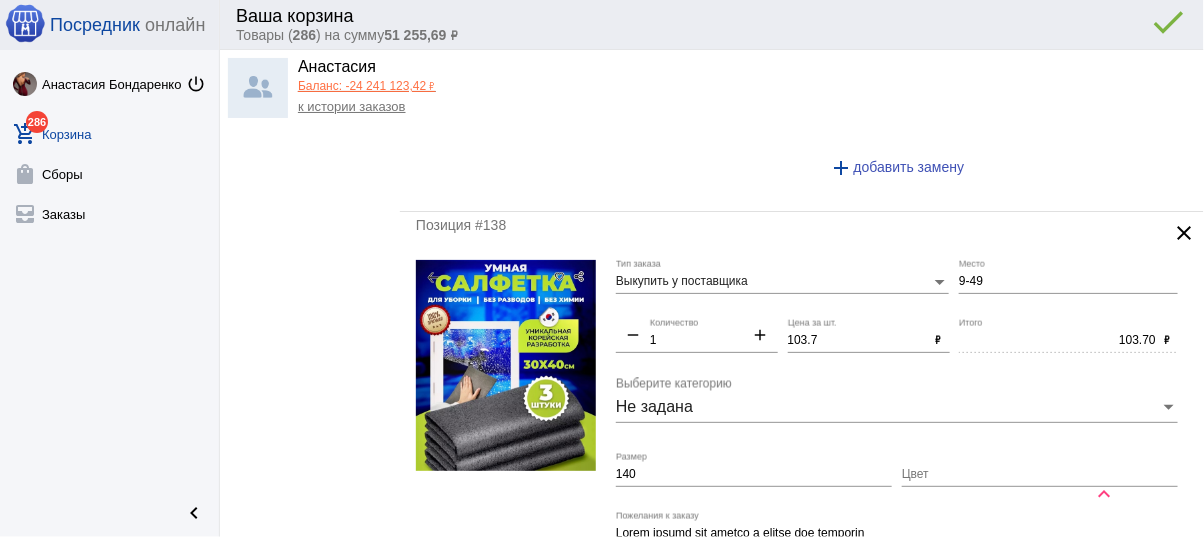 scroll, scrollTop: 7352, scrollLeft: 0, axis: vertical 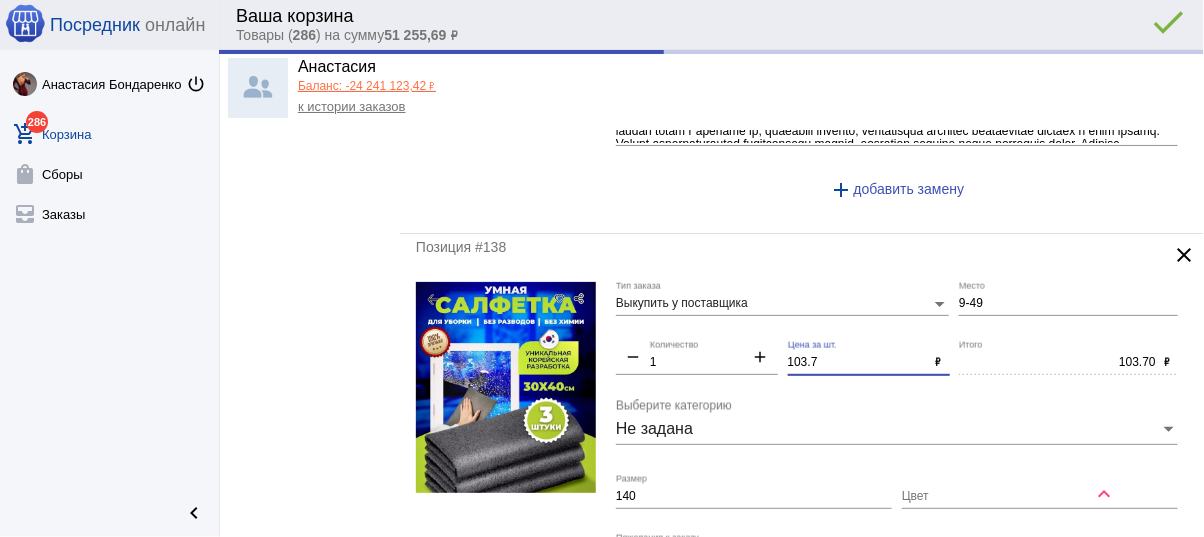 type on "СТ7-190" 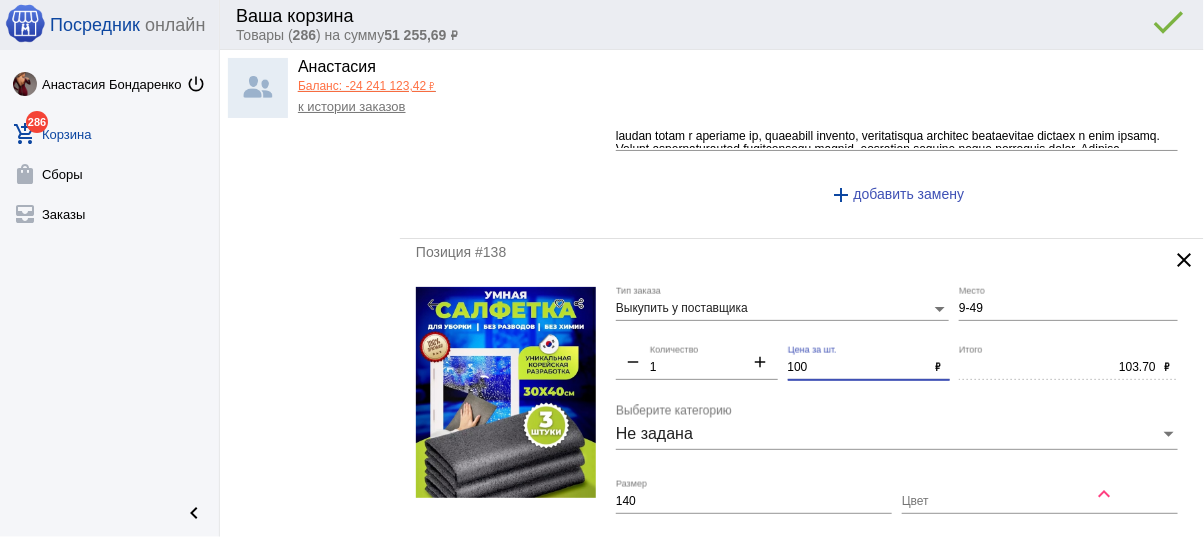 scroll, scrollTop: 7432, scrollLeft: 0, axis: vertical 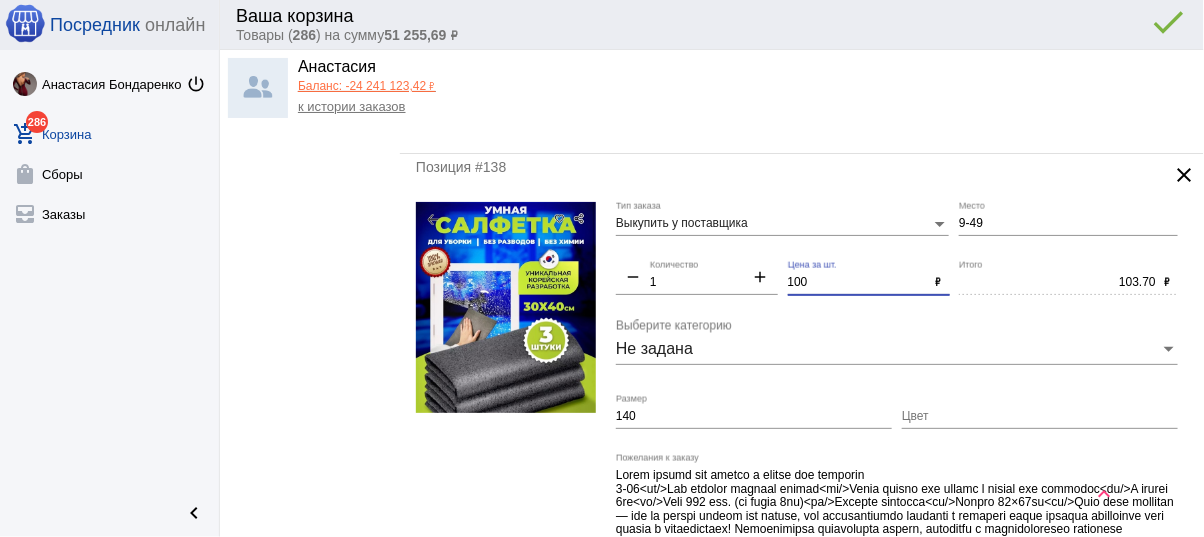 type on "100" 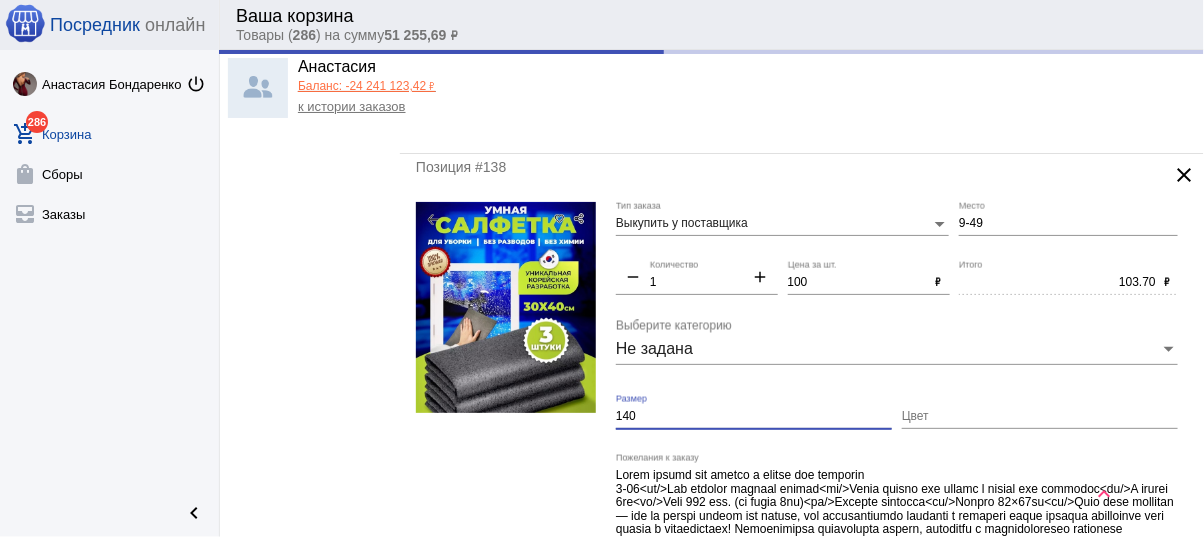 drag, startPoint x: 640, startPoint y: 395, endPoint x: 599, endPoint y: 401, distance: 41.4367 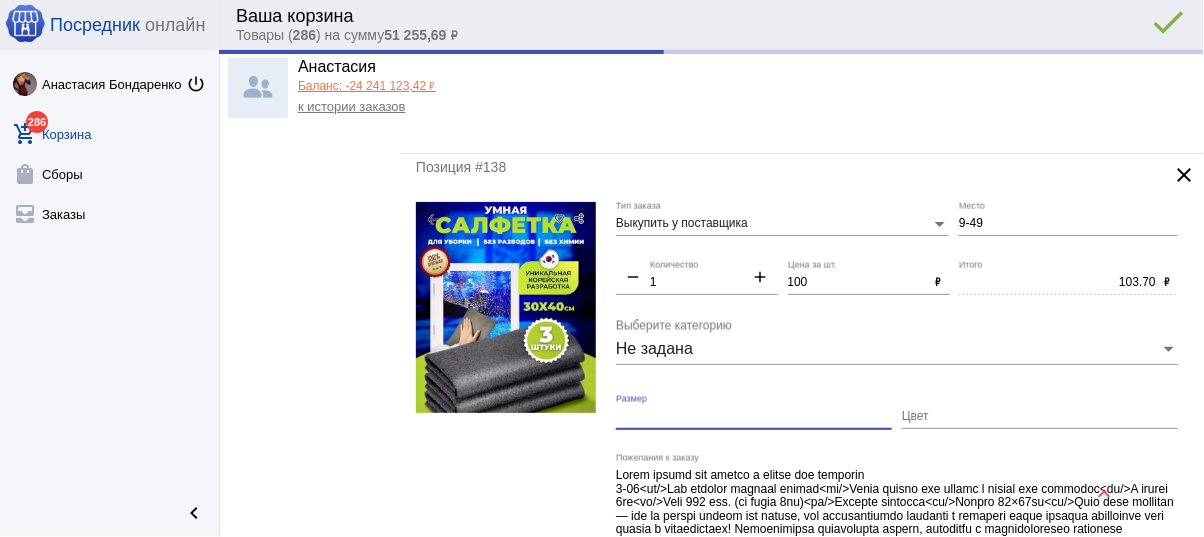 type on "100.00" 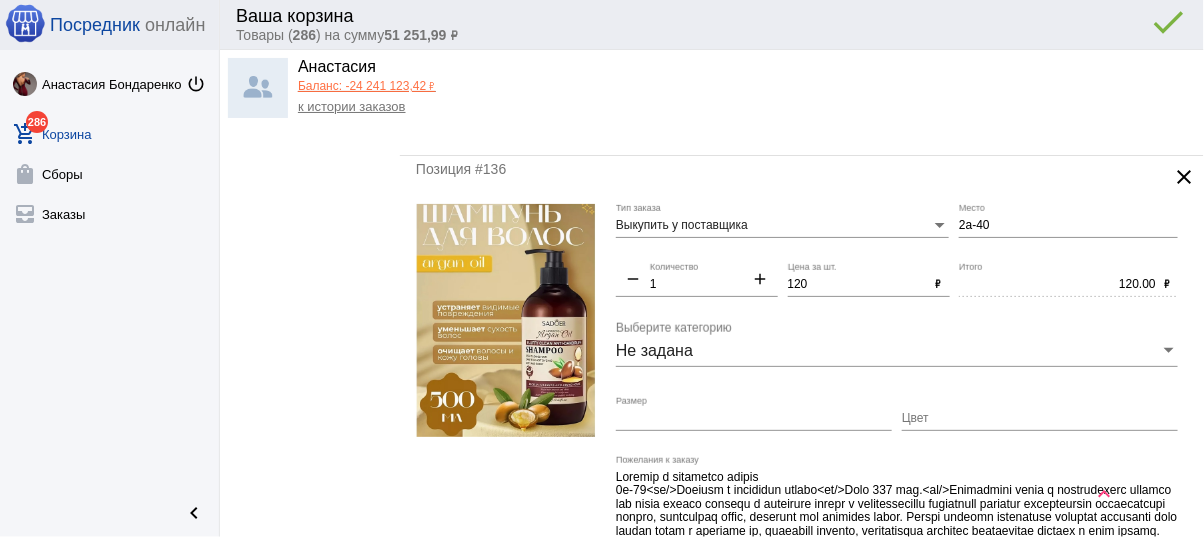 scroll, scrollTop: 6632, scrollLeft: 0, axis: vertical 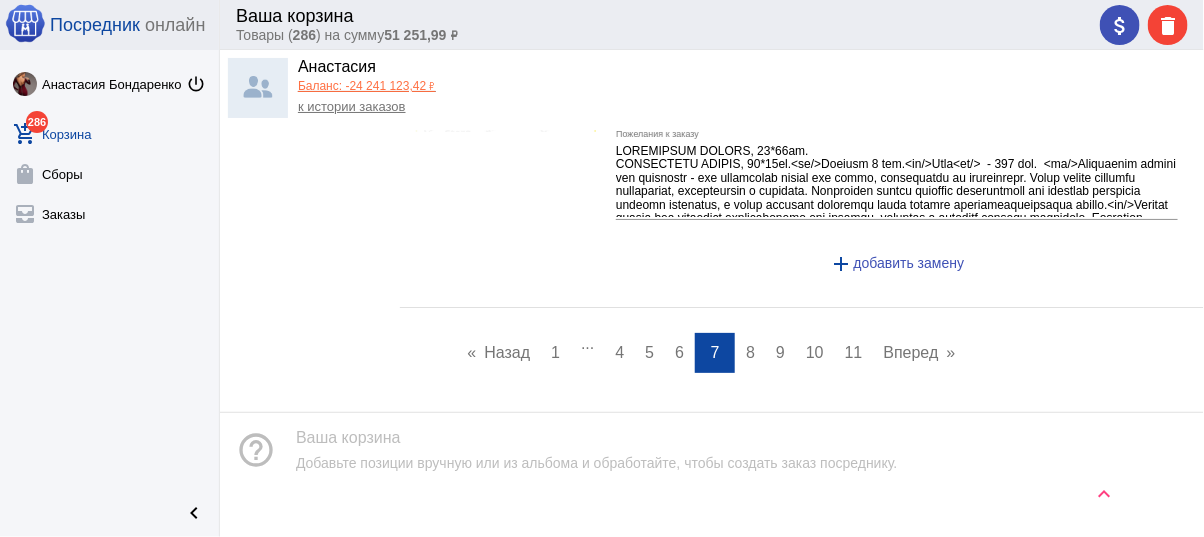 click on "8" at bounding box center [750, 352] 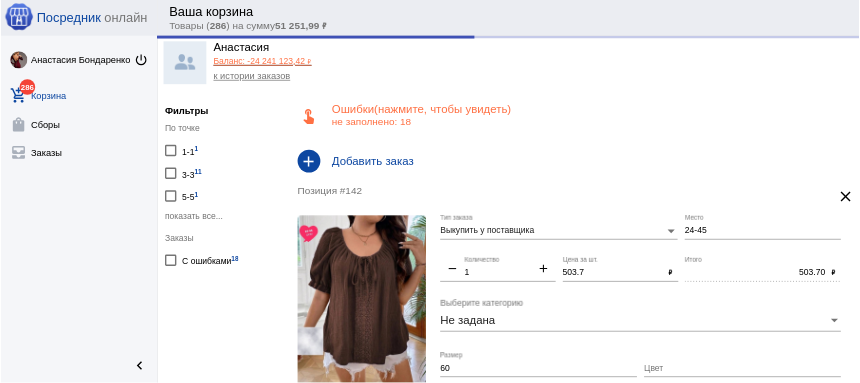 scroll, scrollTop: 80, scrollLeft: 0, axis: vertical 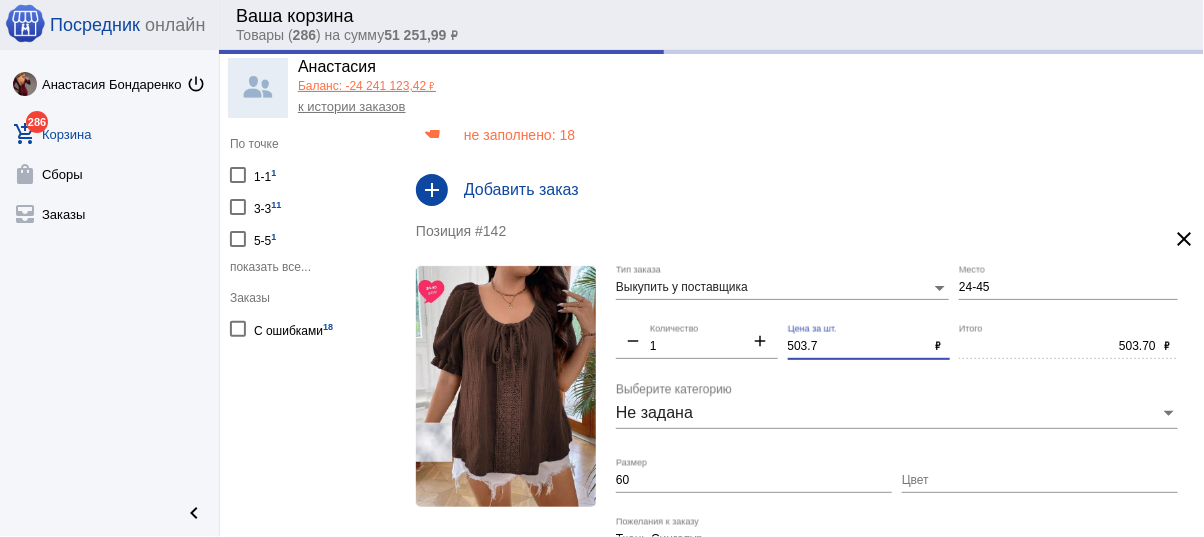 drag, startPoint x: 833, startPoint y: 343, endPoint x: 661, endPoint y: 332, distance: 172.35138 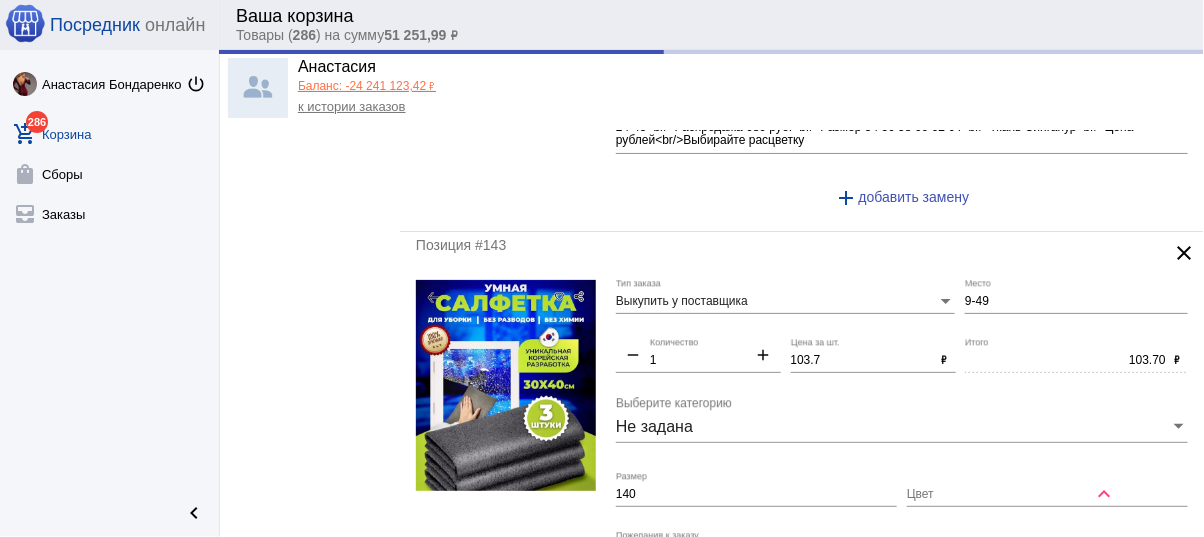 scroll, scrollTop: 606, scrollLeft: 0, axis: vertical 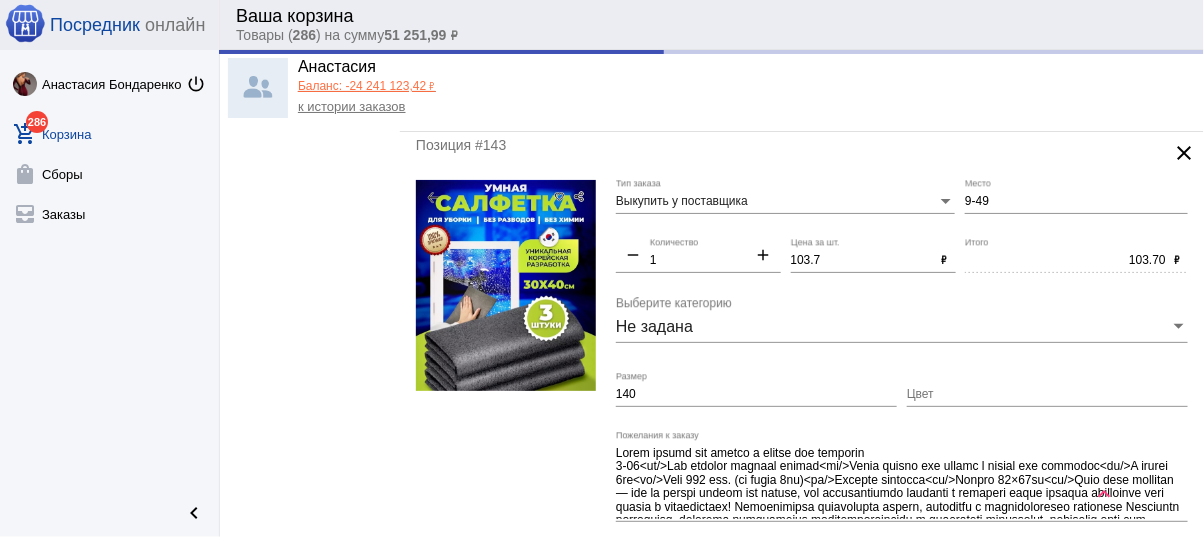 type on "500" 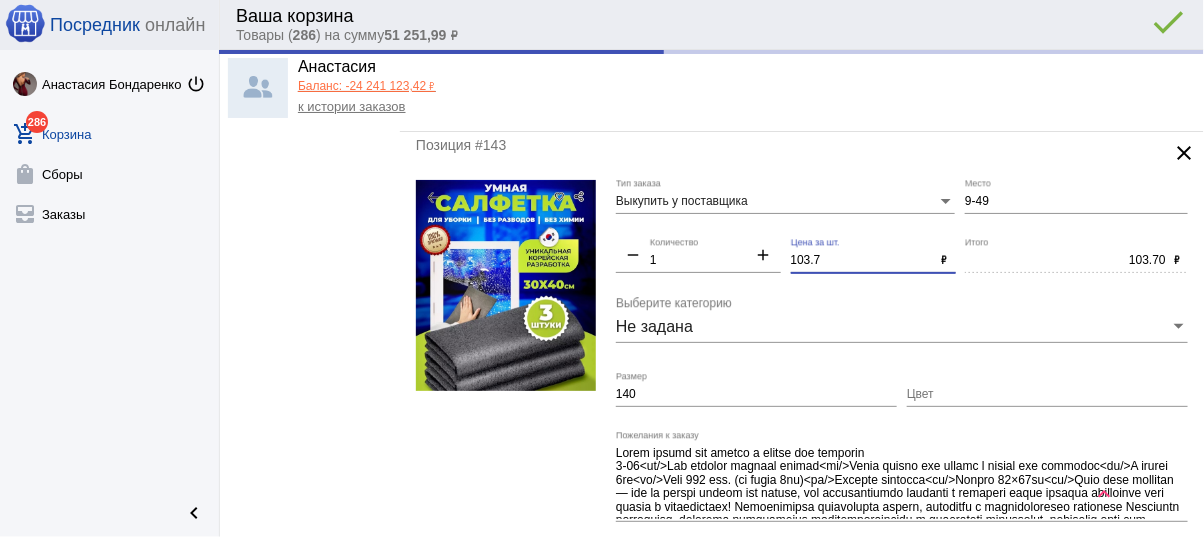 type on "500.00" 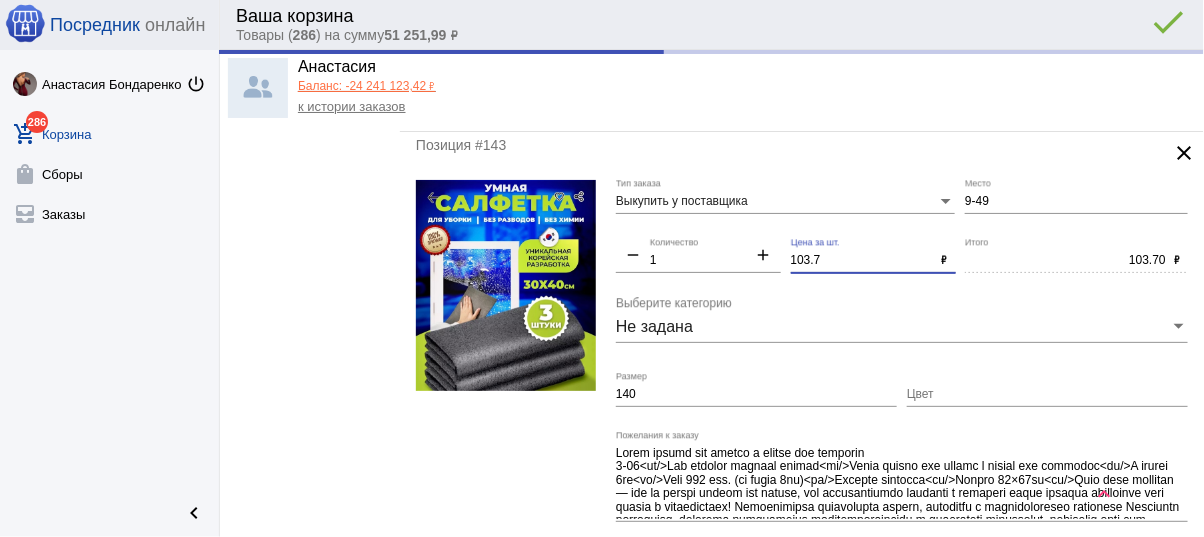 drag, startPoint x: 839, startPoint y: 251, endPoint x: 709, endPoint y: 233, distance: 131.24023 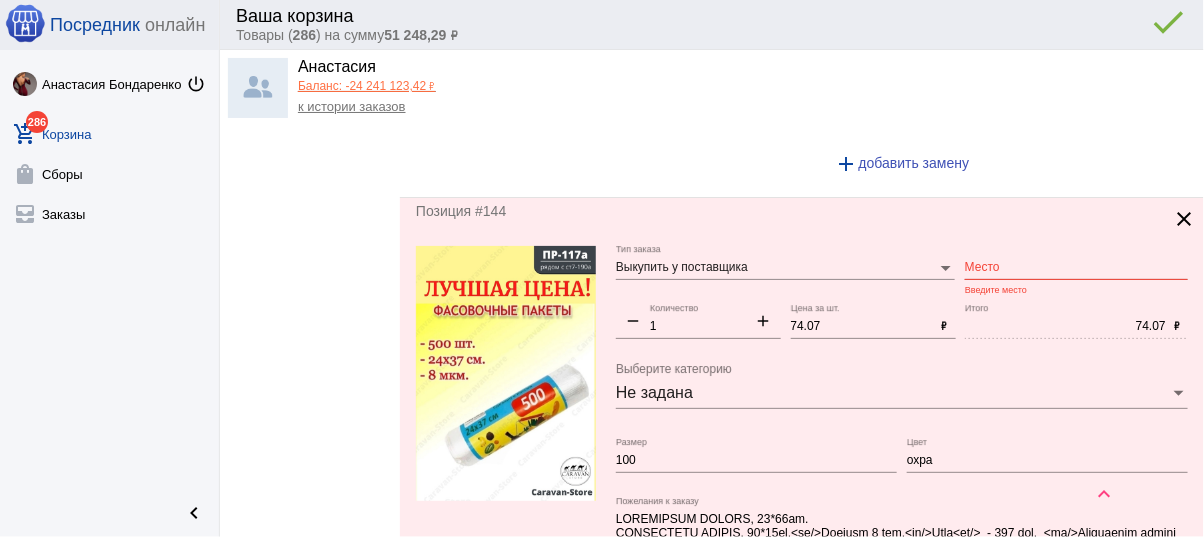 scroll, scrollTop: 1006, scrollLeft: 0, axis: vertical 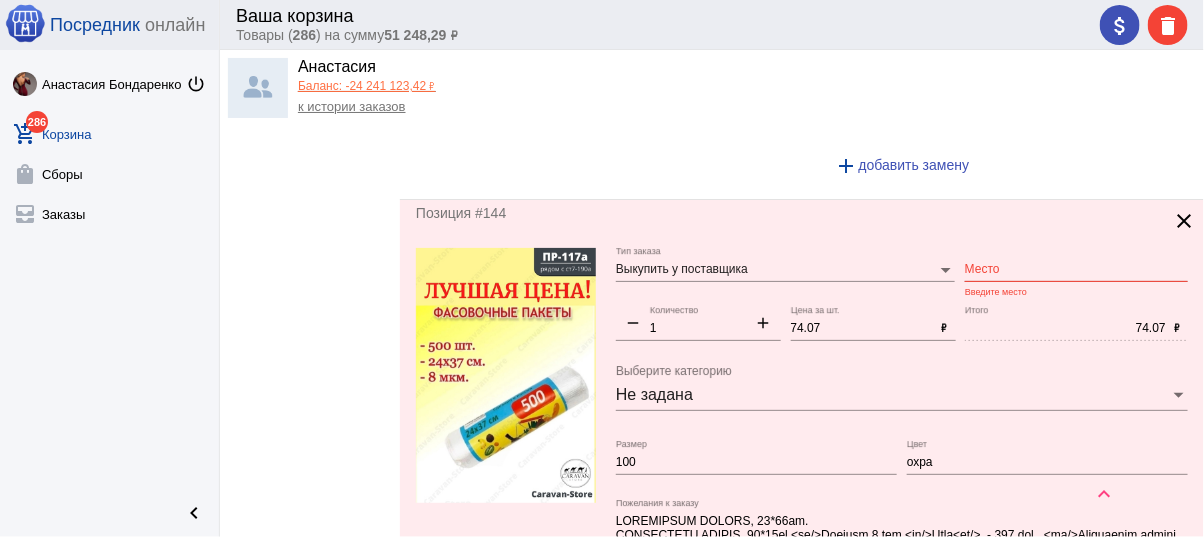 type on "100" 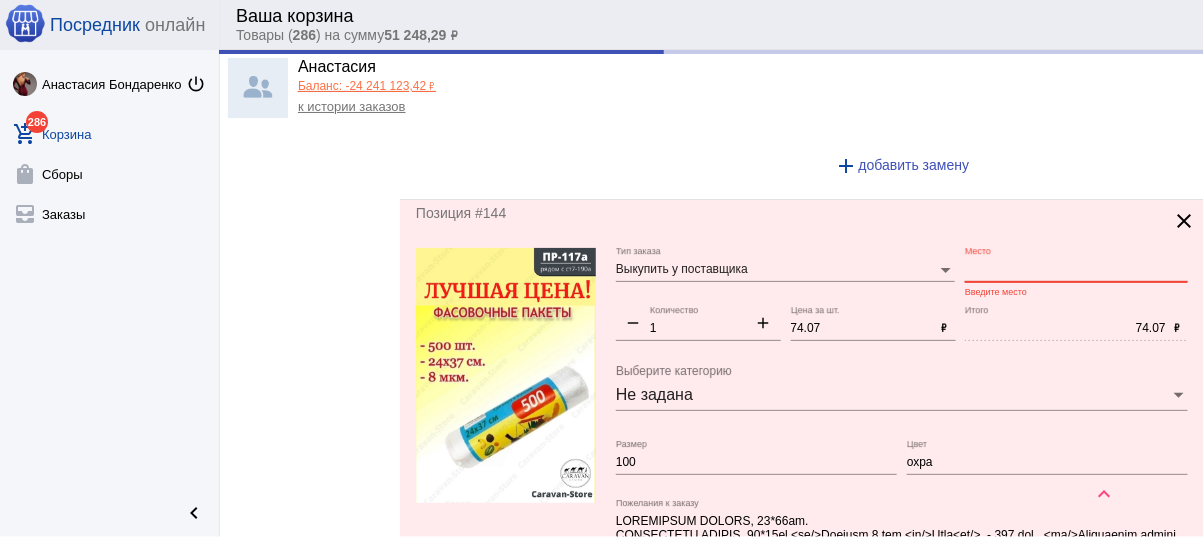 click on "Место" at bounding box center (1076, 270) 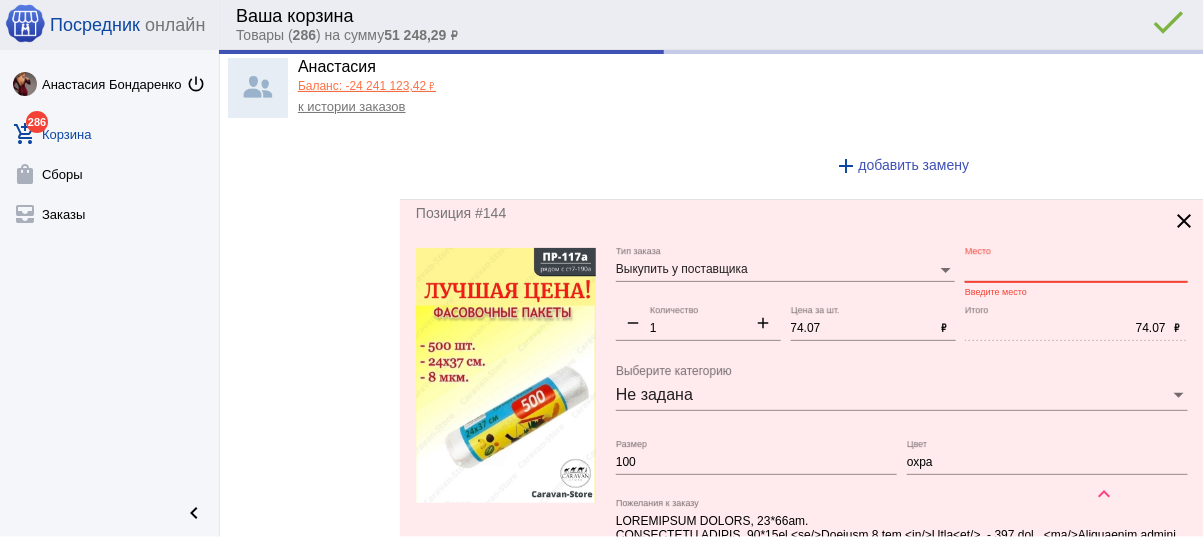 type on "100.00" 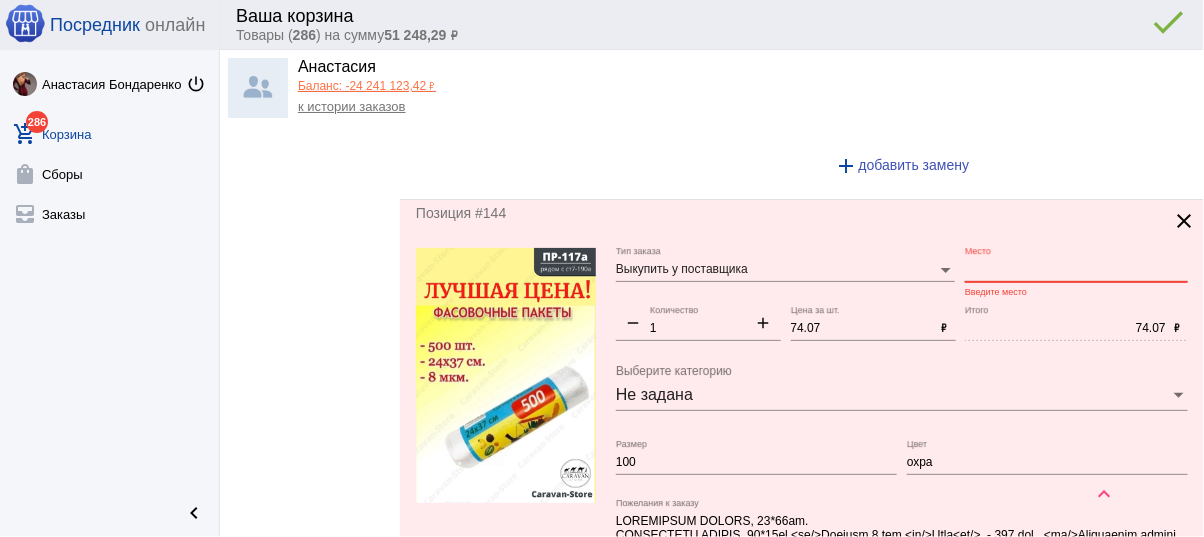 paste on "ст7-190" 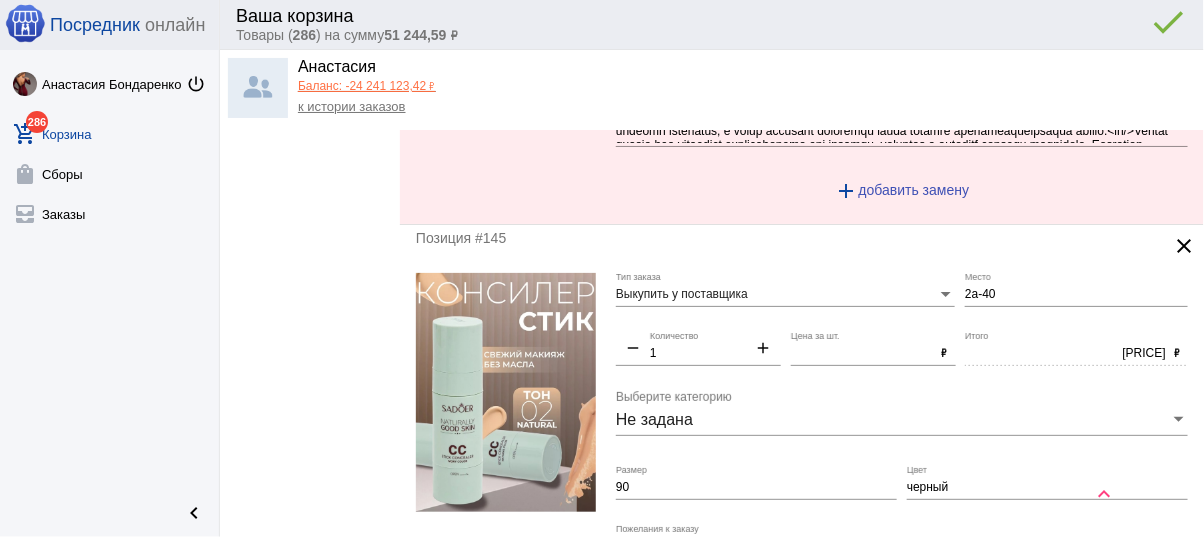 scroll, scrollTop: 1486, scrollLeft: 0, axis: vertical 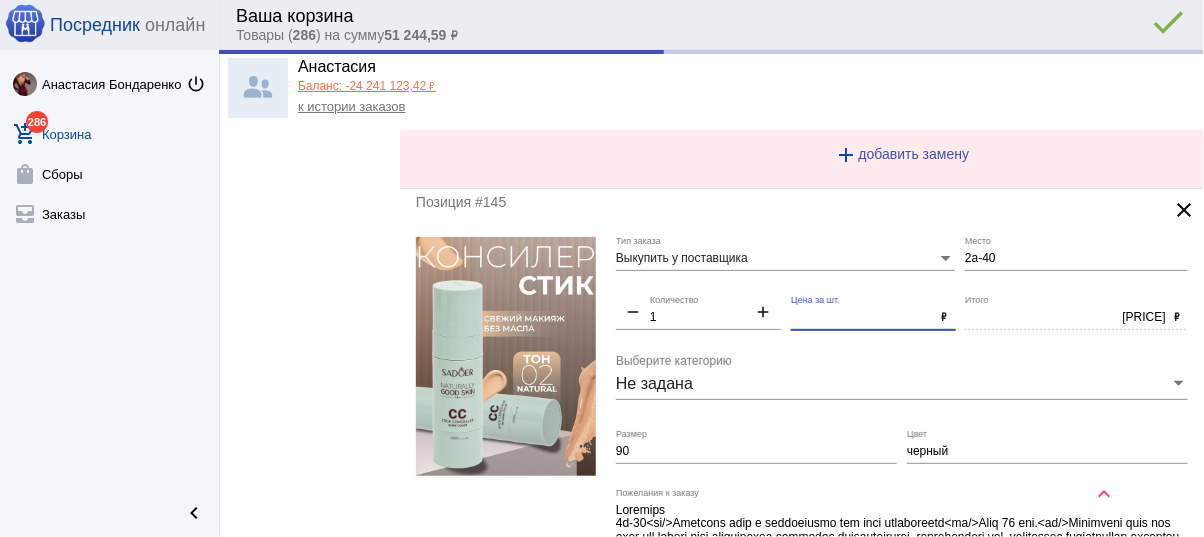 drag, startPoint x: 699, startPoint y: 301, endPoint x: 688, endPoint y: 300, distance: 11.045361 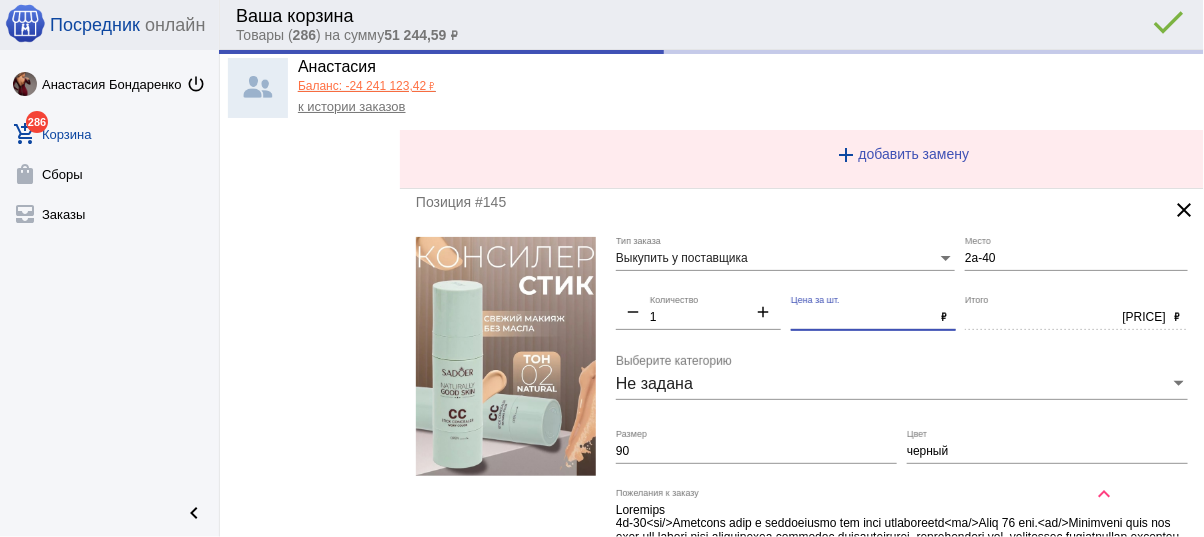 click on "Выкупить у поставщика Тип заказа 2а-40 Место remove 1 Количество add 66.67 Цена за шт. ₽ 66.67 Итого ₽ Не задана Выберите категорию 90 Размер черный Цвет Пожелания к заказу add  добавить замену" 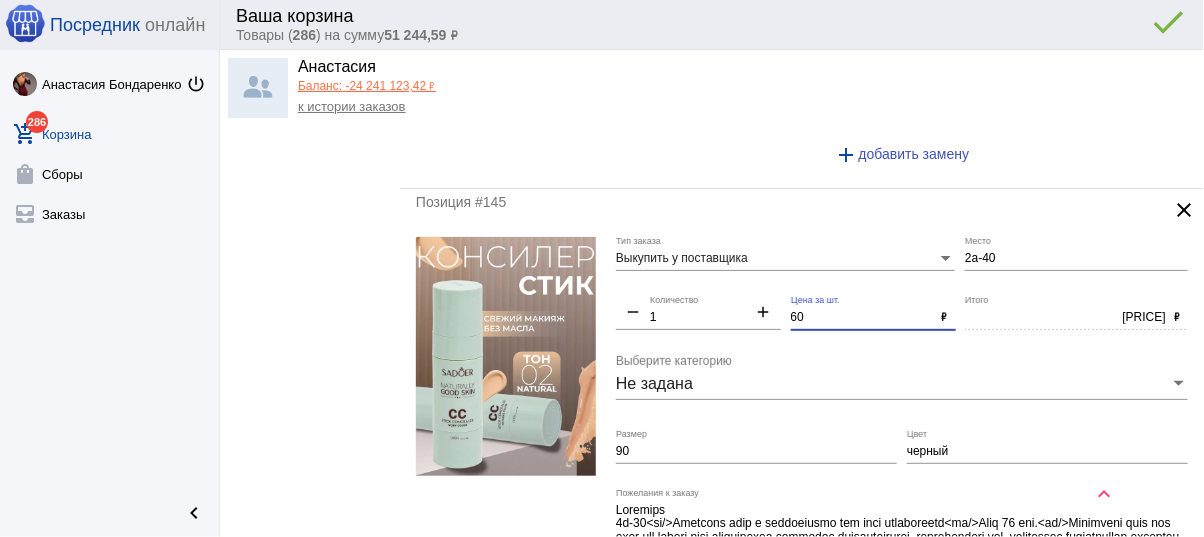 type on "60" 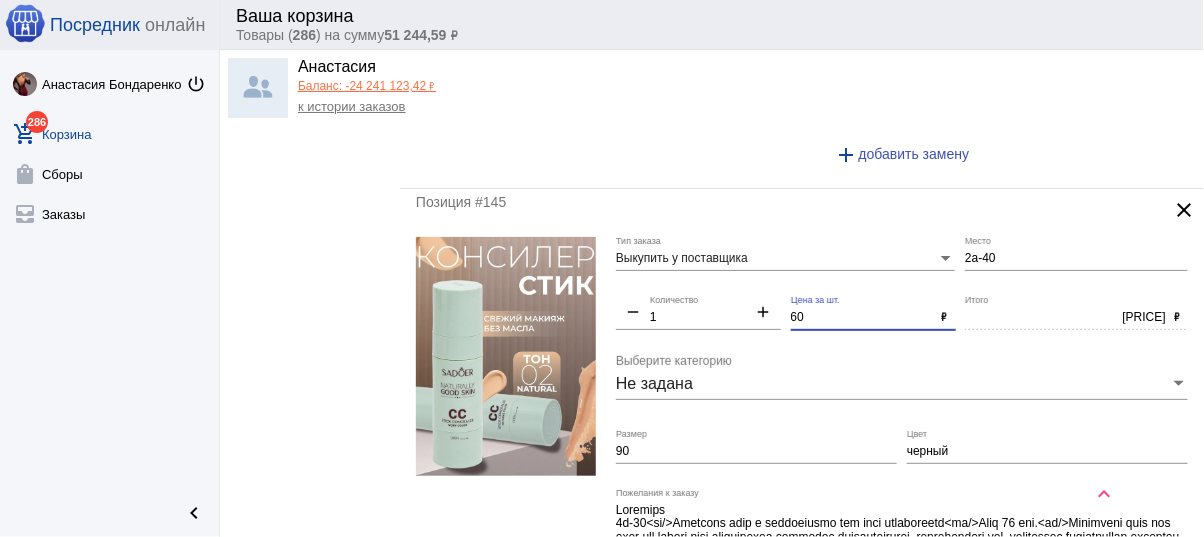 click on "90 Размер" 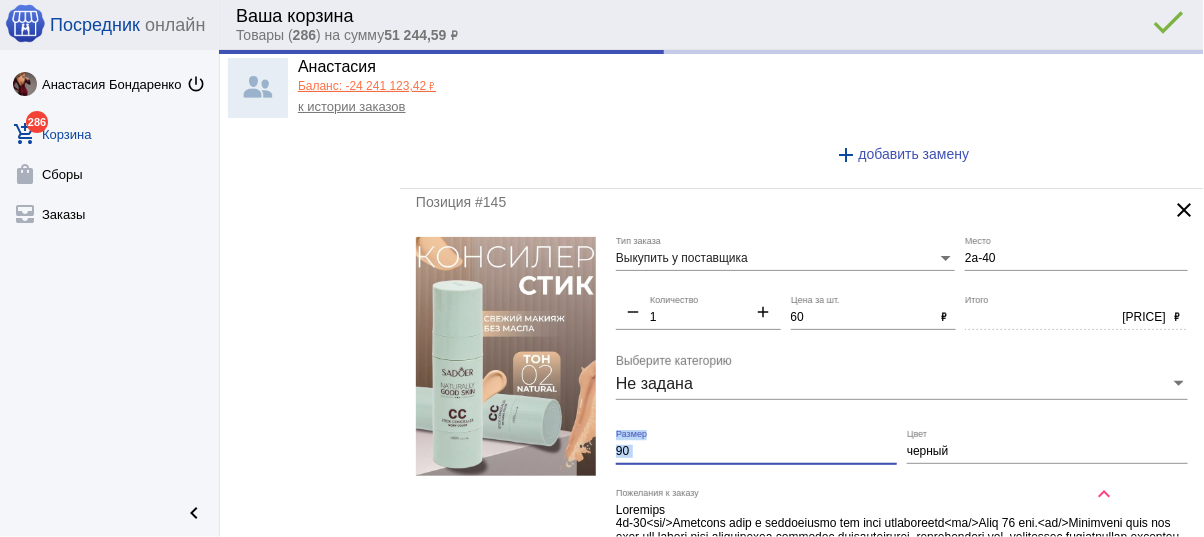 type on "60.00" 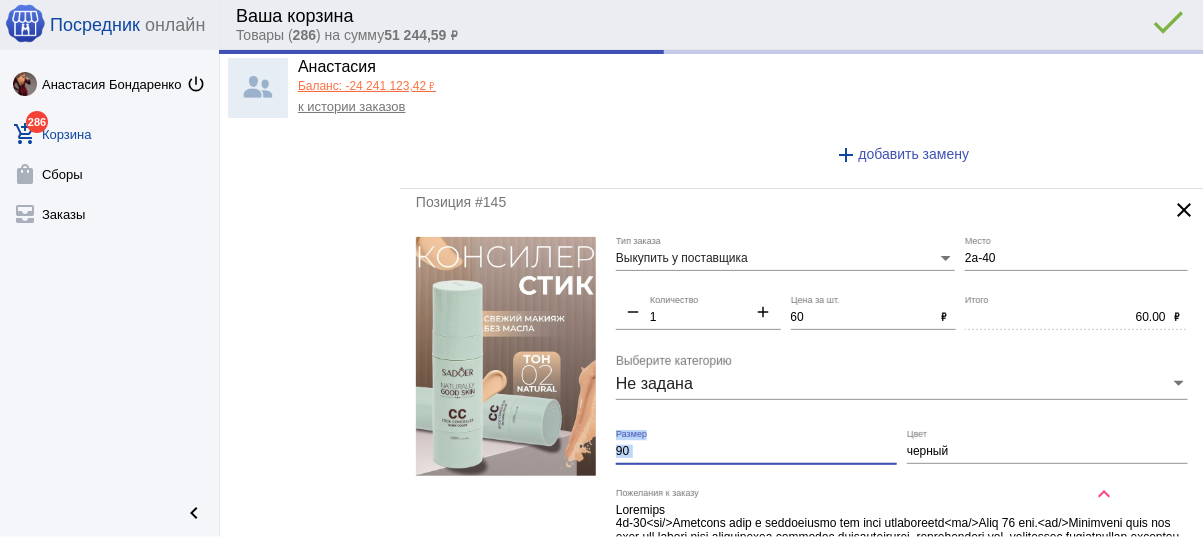 click on "90 Размер" 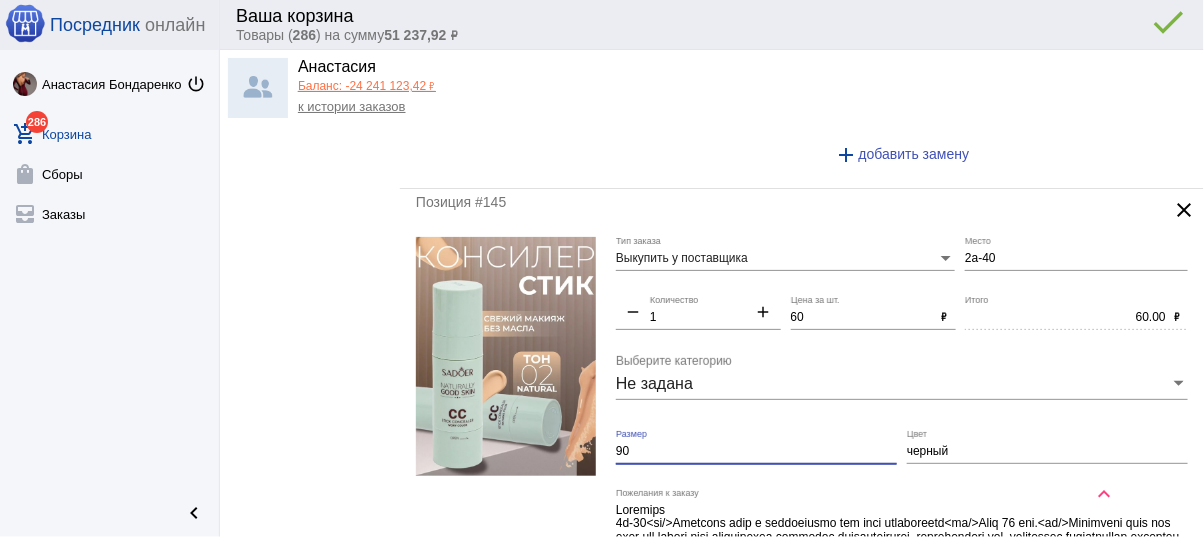 drag, startPoint x: 613, startPoint y: 442, endPoint x: 552, endPoint y: 437, distance: 61.204575 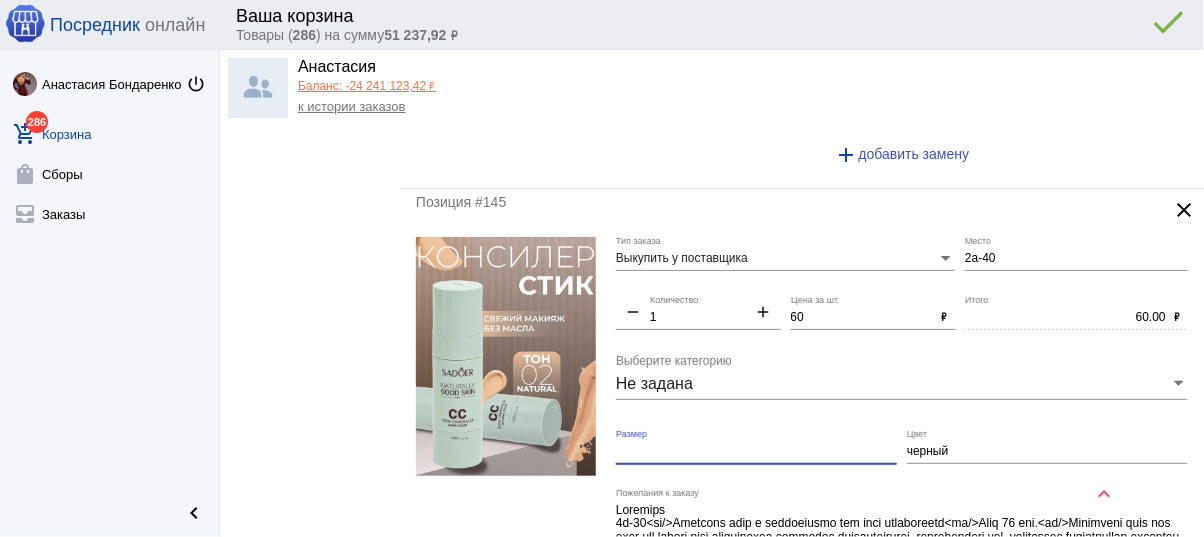 type 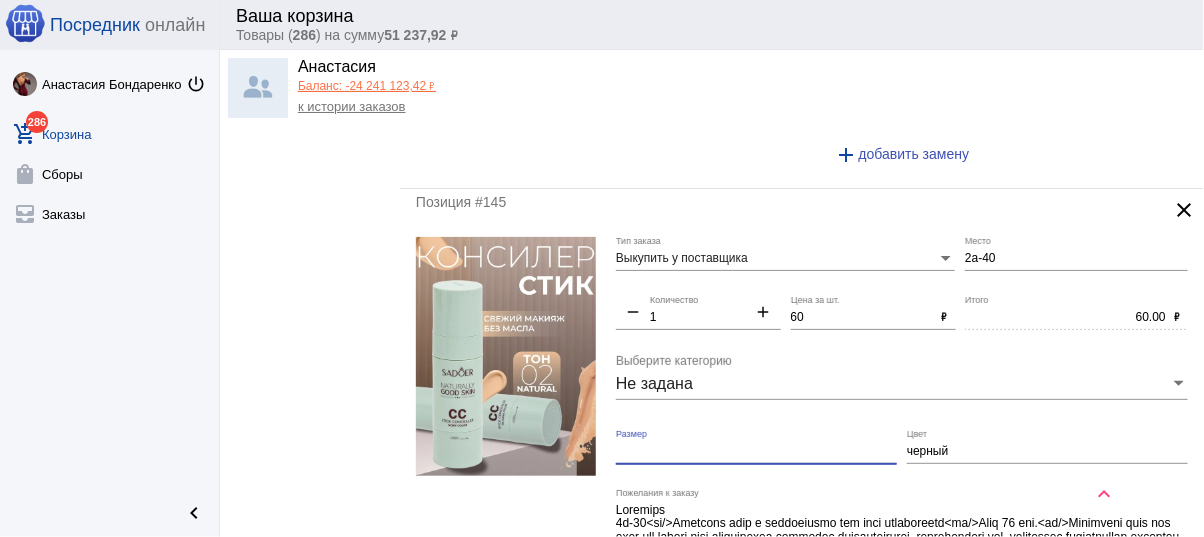 click on "черный" at bounding box center [1047, 452] 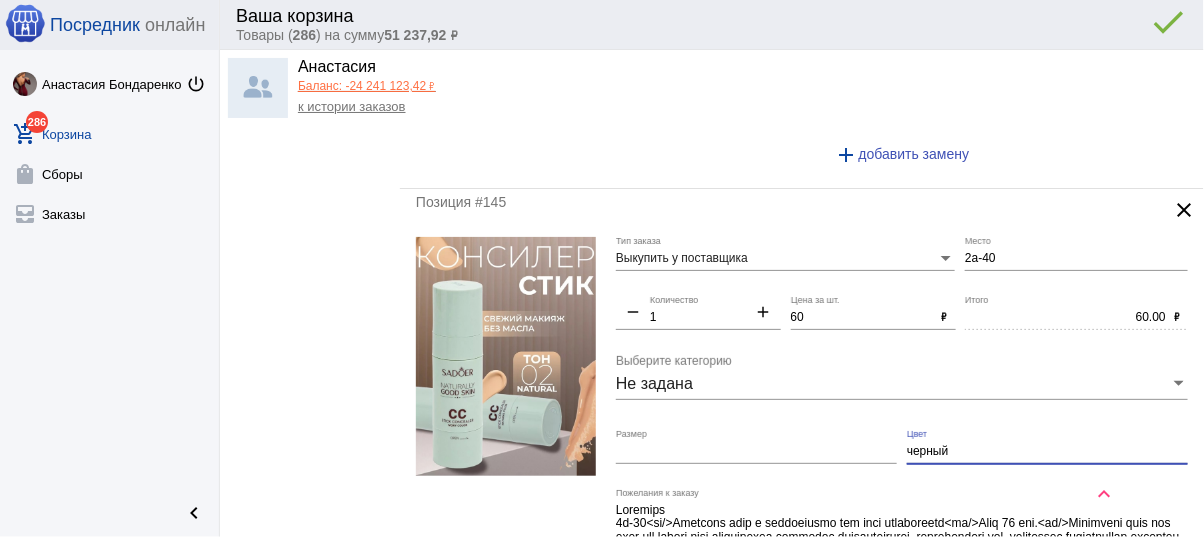 click on "черный" at bounding box center (1047, 452) 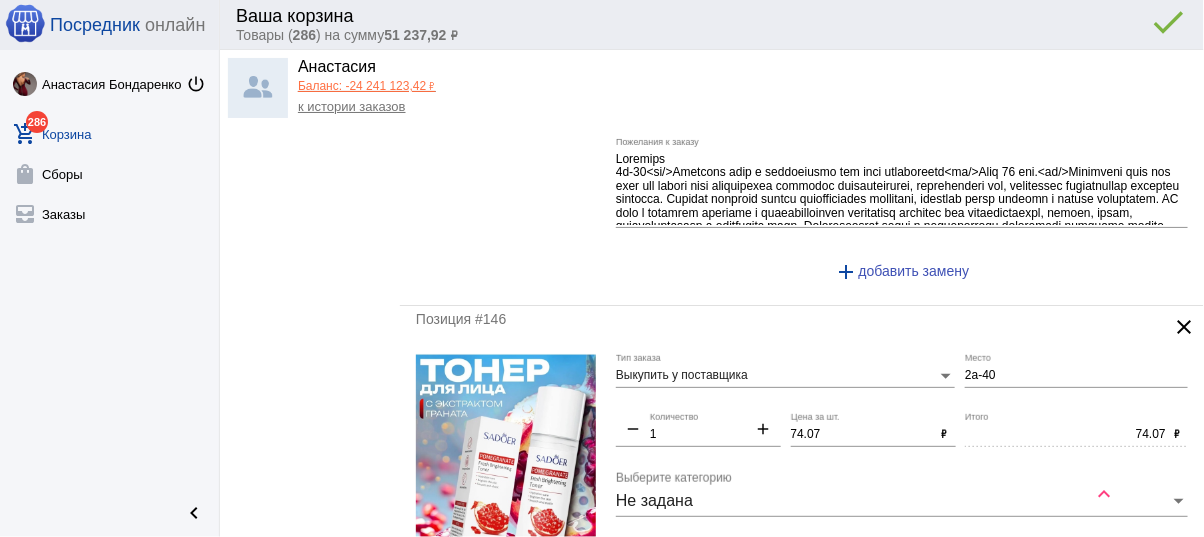 scroll, scrollTop: 1886, scrollLeft: 0, axis: vertical 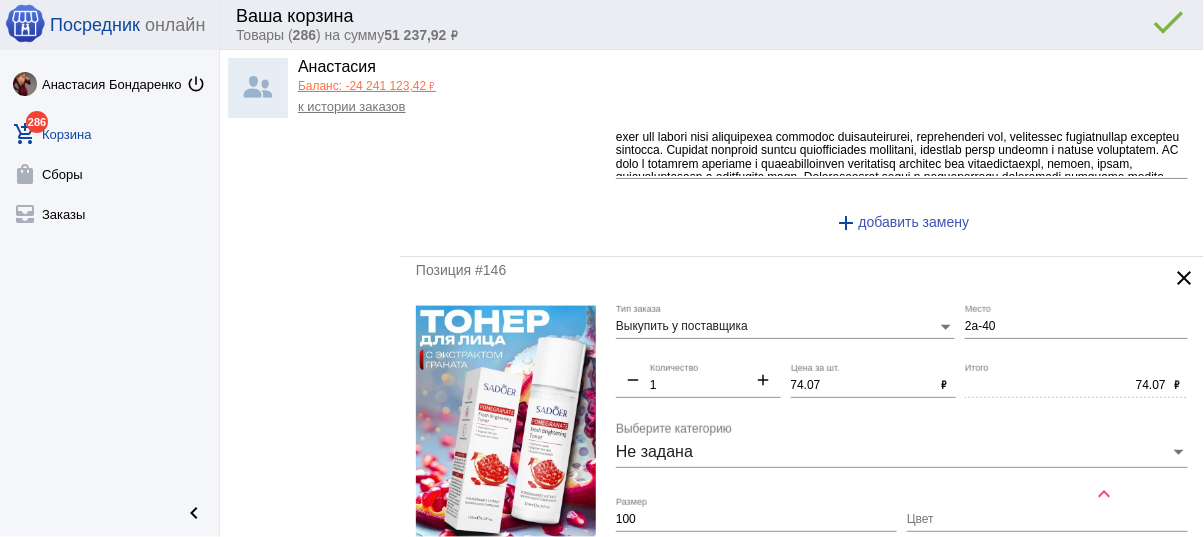 type 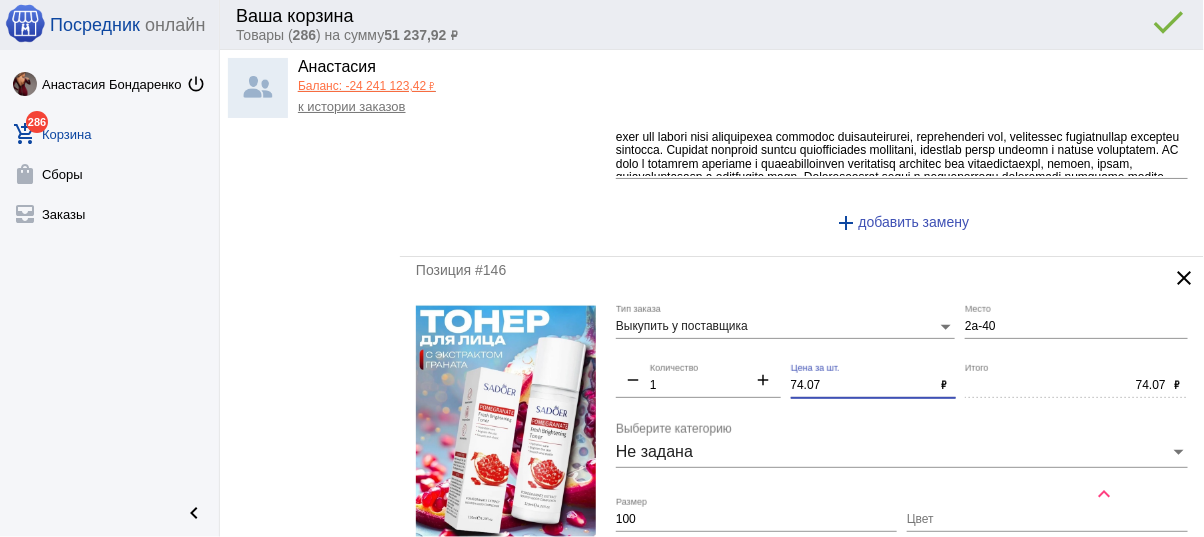 drag, startPoint x: 812, startPoint y: 375, endPoint x: 800, endPoint y: 375, distance: 12 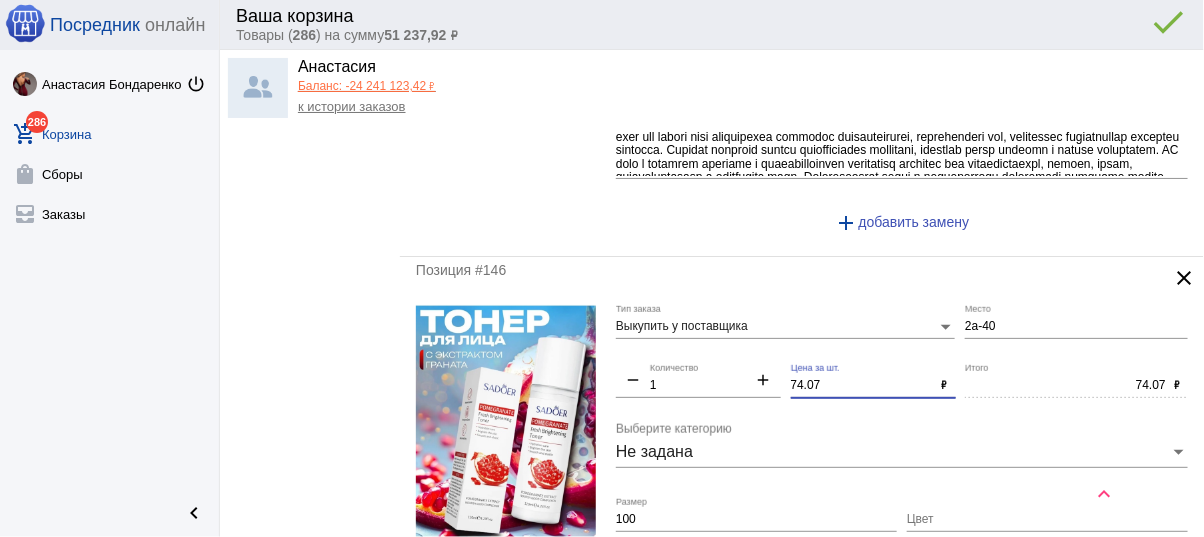 drag, startPoint x: 829, startPoint y: 377, endPoint x: 737, endPoint y: 367, distance: 92.541885 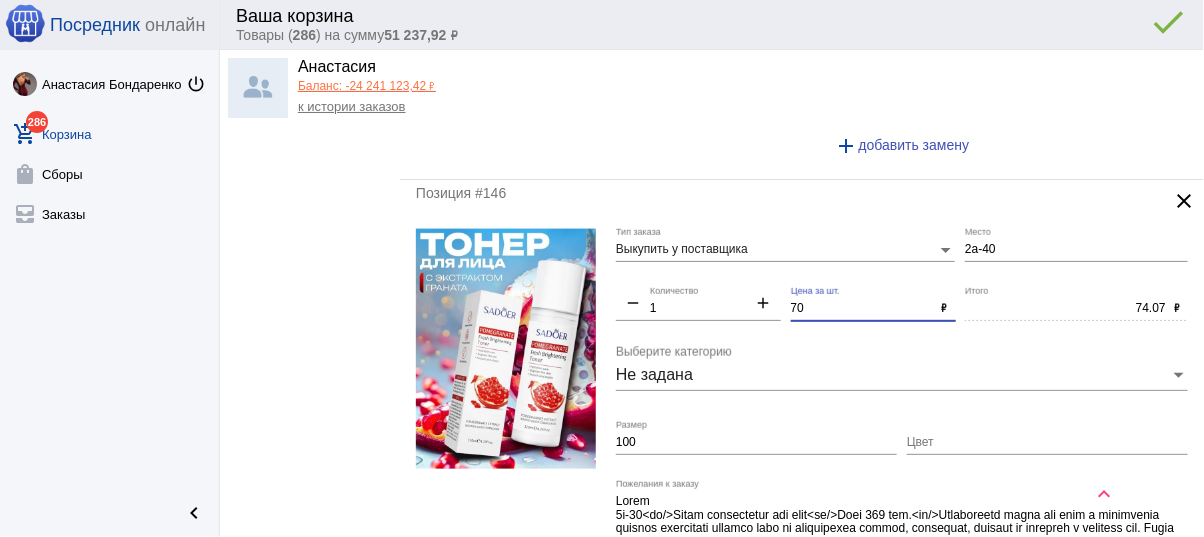 scroll, scrollTop: 2126, scrollLeft: 0, axis: vertical 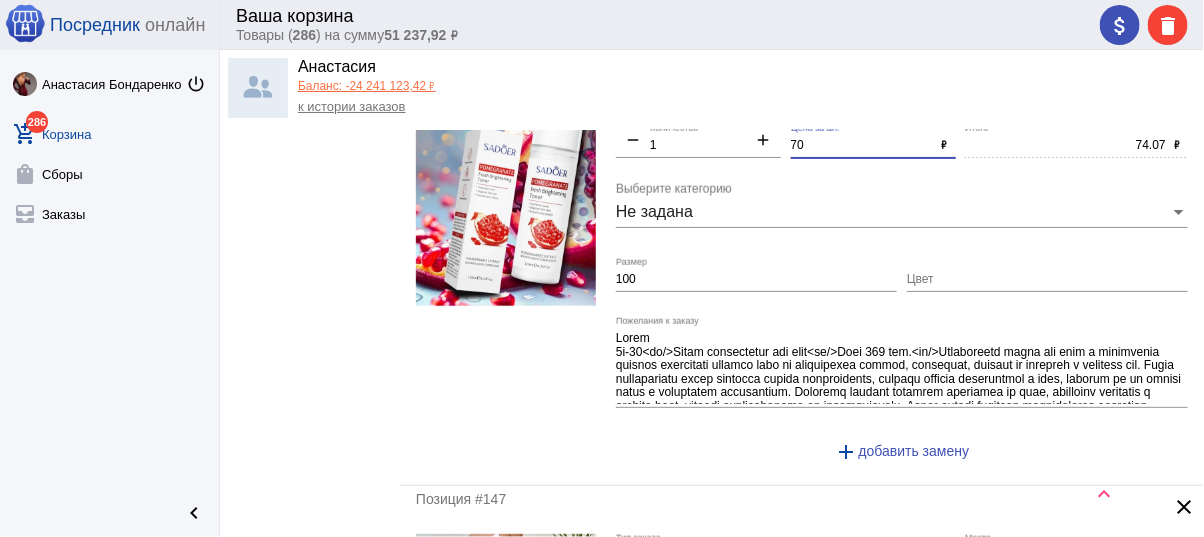 type on "70" 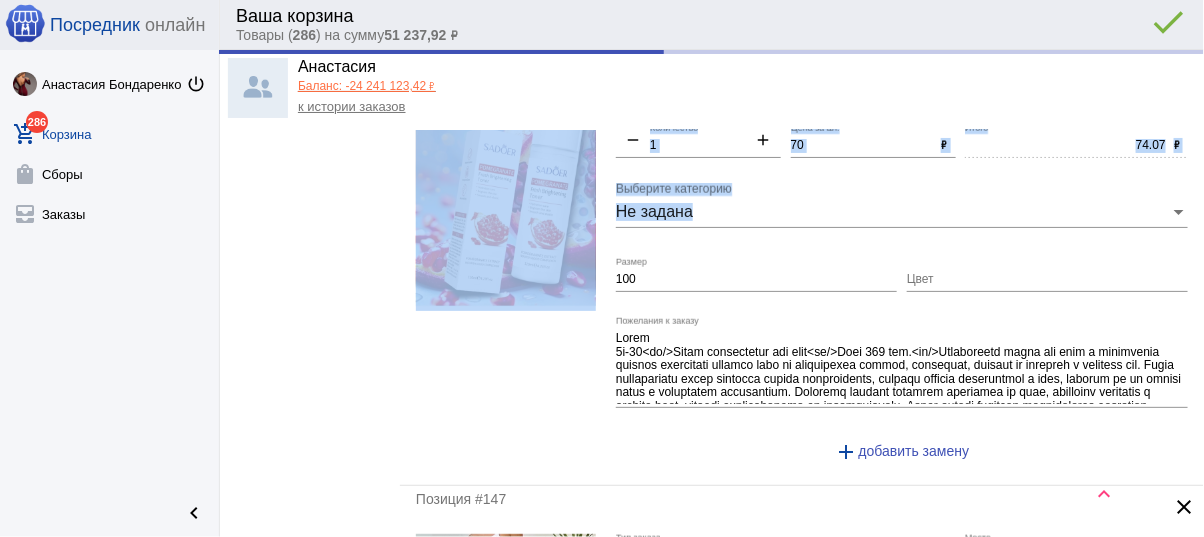type on "70.00" 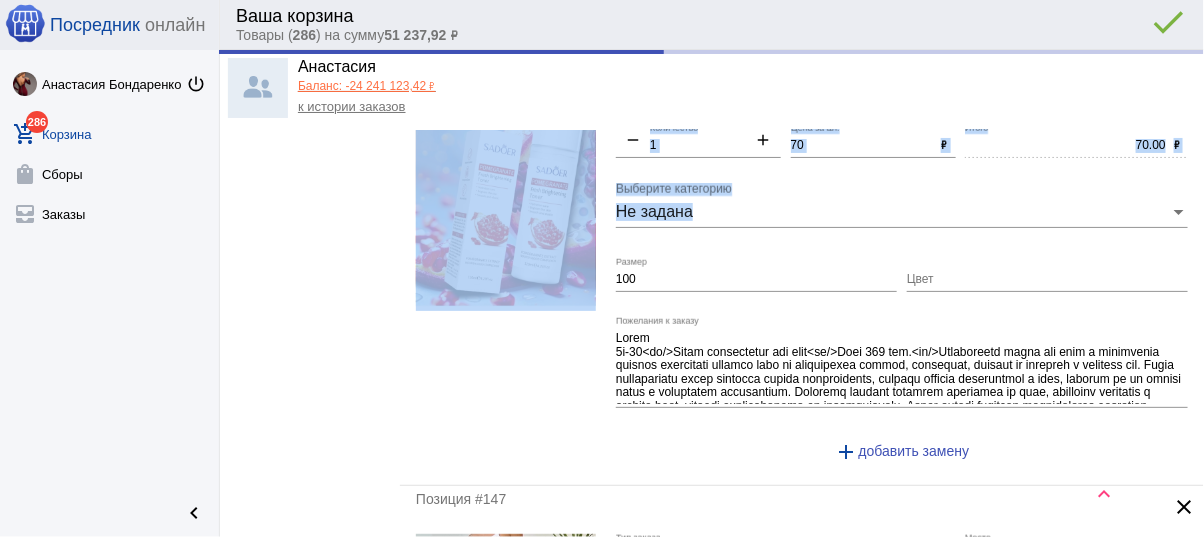drag, startPoint x: 644, startPoint y: 265, endPoint x: 549, endPoint y: 262, distance: 95.047356 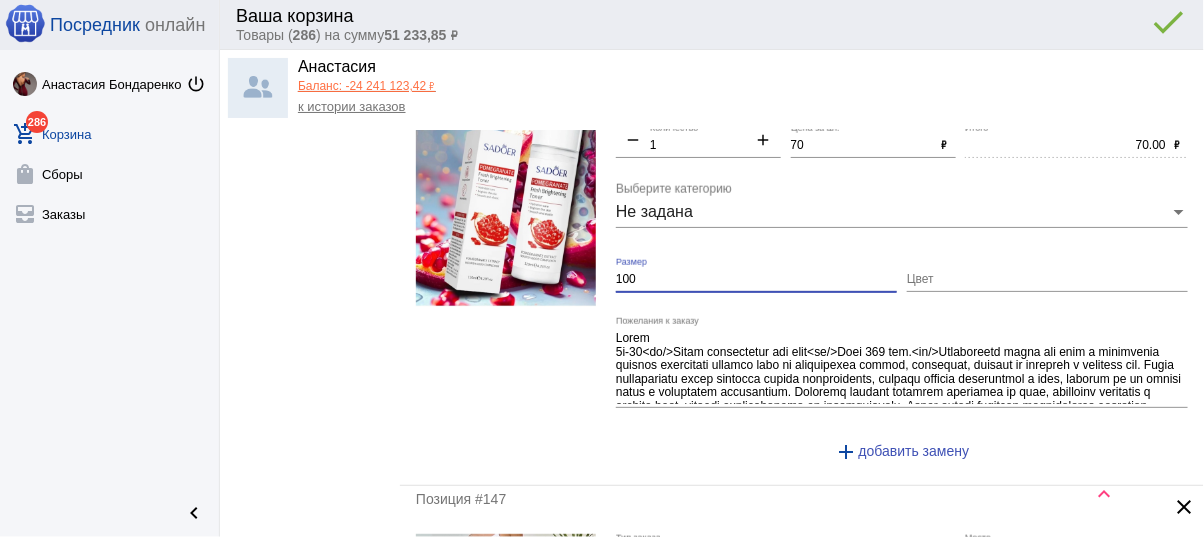 drag, startPoint x: 638, startPoint y: 266, endPoint x: 578, endPoint y: 257, distance: 60.671246 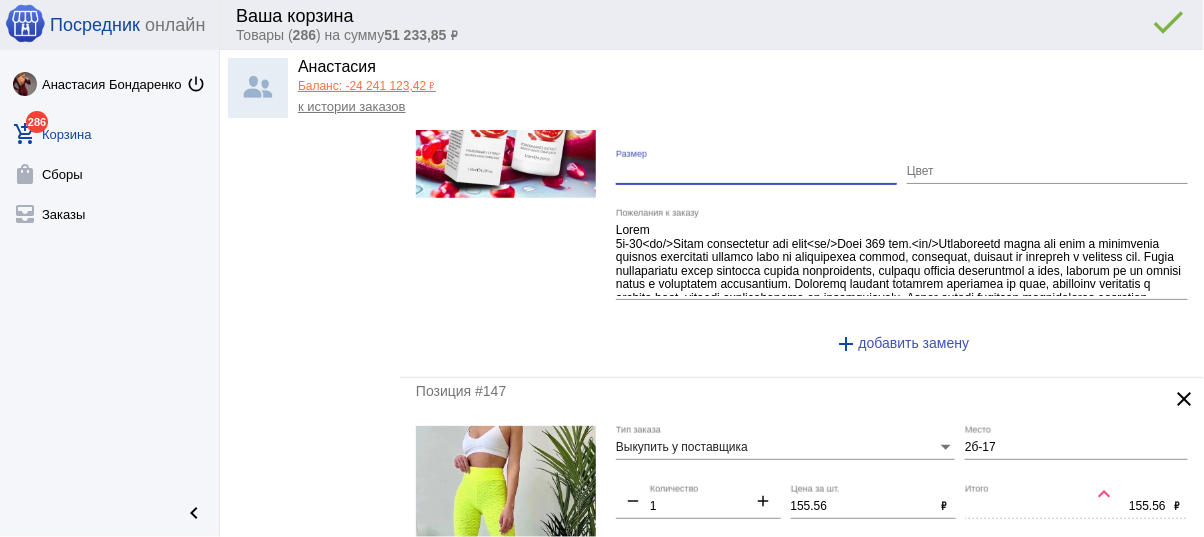 scroll, scrollTop: 2446, scrollLeft: 0, axis: vertical 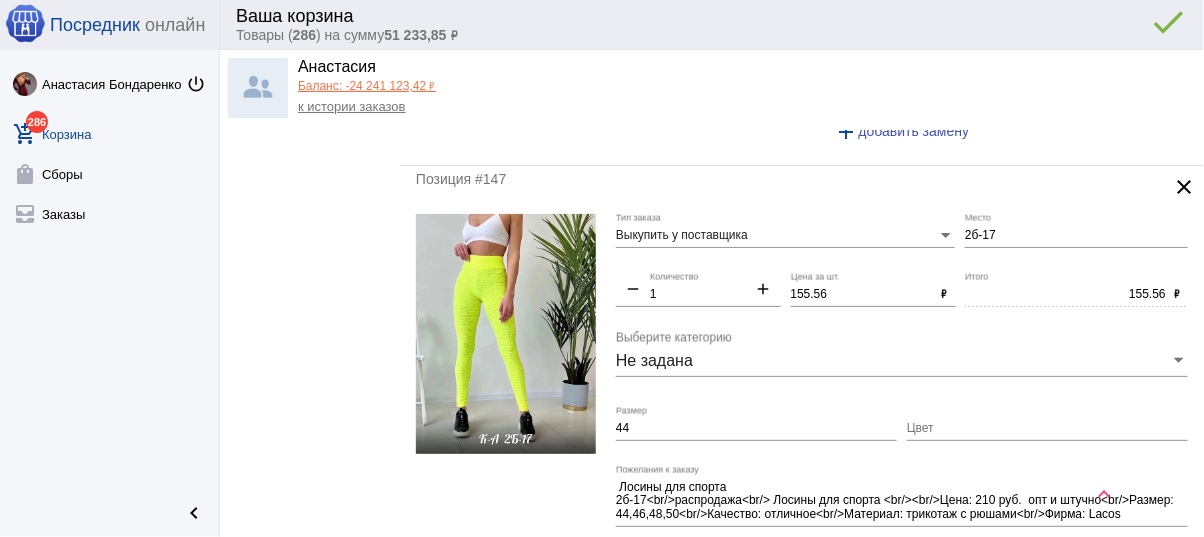 type 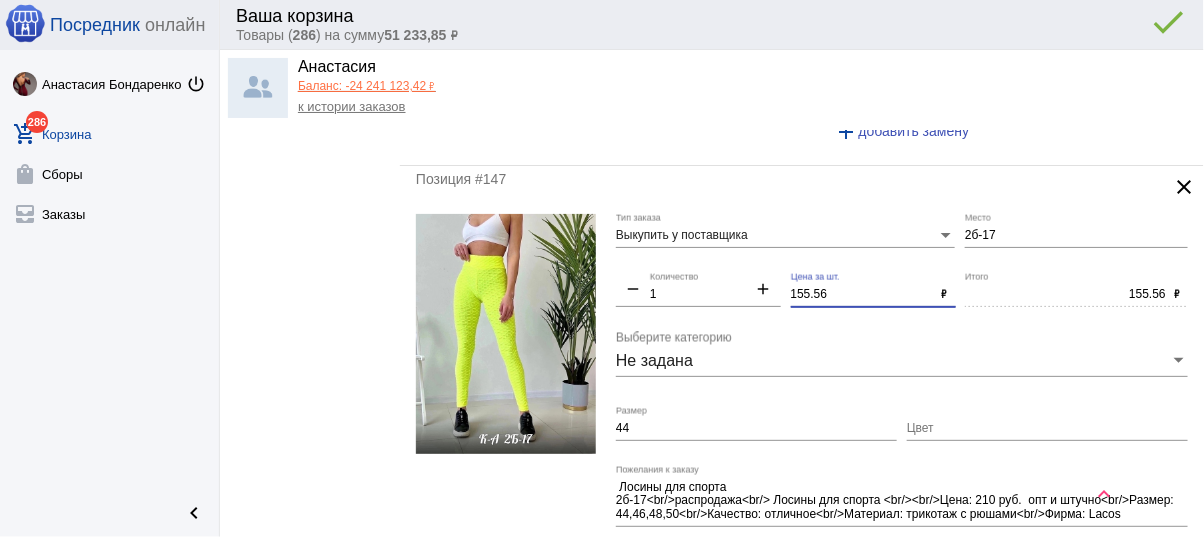 drag, startPoint x: 842, startPoint y: 282, endPoint x: 705, endPoint y: 267, distance: 137.81873 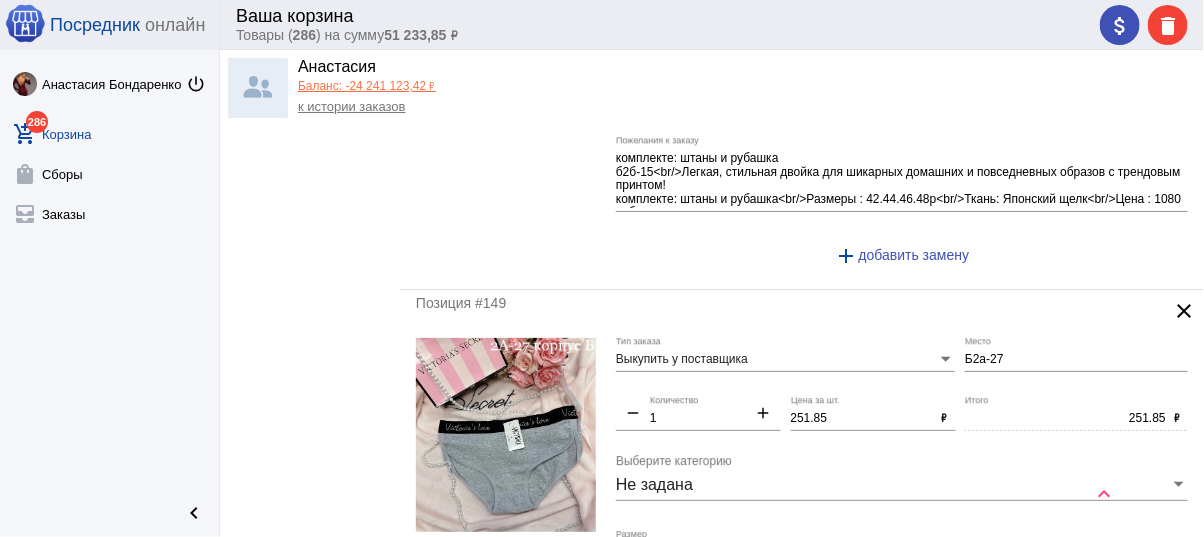 scroll, scrollTop: 3246, scrollLeft: 0, axis: vertical 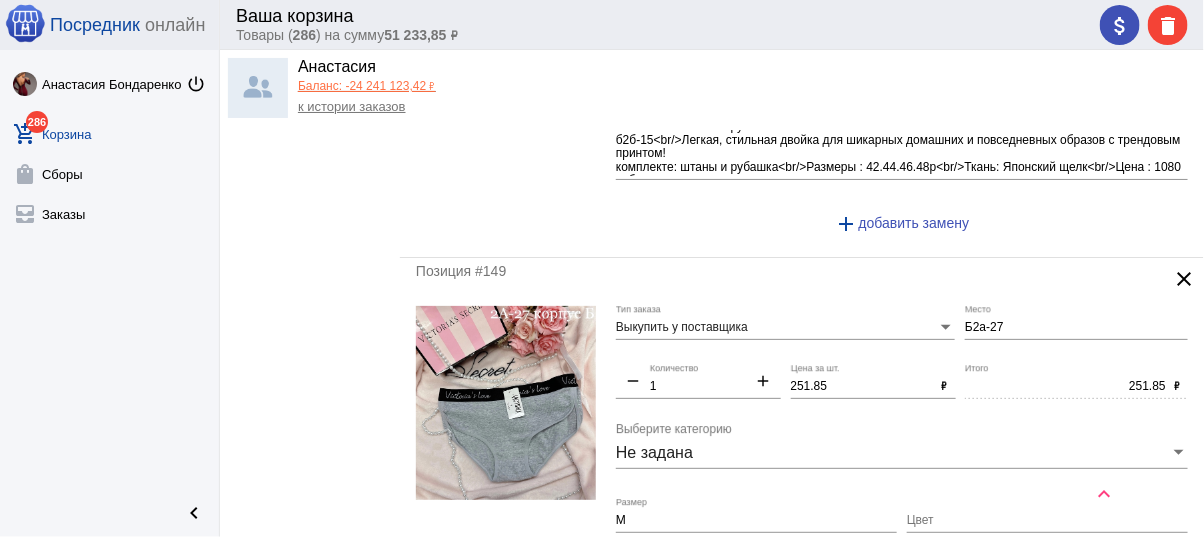 type on "150" 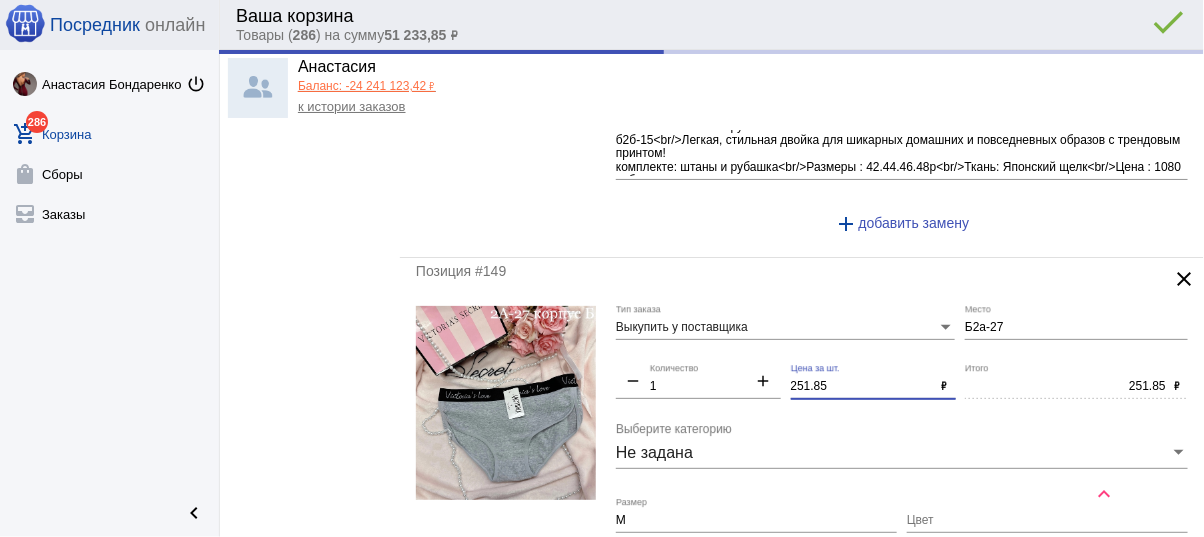 drag, startPoint x: 833, startPoint y: 372, endPoint x: 753, endPoint y: 369, distance: 80.05623 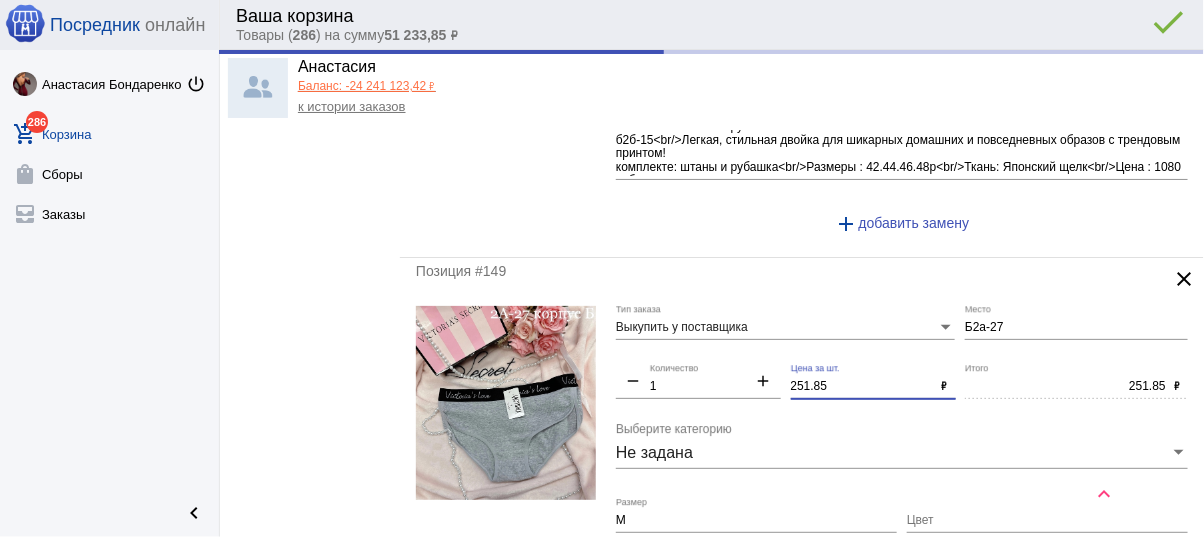 click on "Выкупить у поставщика Тип заказа Б2а-27 Место remove 1 Количество add 251.85 Цена за шт. ₽ 251.85 Итого ₽ Не задана Выберите категорию M Размер Цвет Качеств хороший хлопок
б2а-27<br/>Получи трусы Виктория секрет<br/>Качеств хороший хлопок<br/>Размер : М 42 - 44 ; Л 46 - 48<br/>Цена 340 руб. шт<br/>Опт 12шт * 270 руб. = 3240 руб.<br/>Уп разные цвет Пожелания к заказу add  добавить замену" 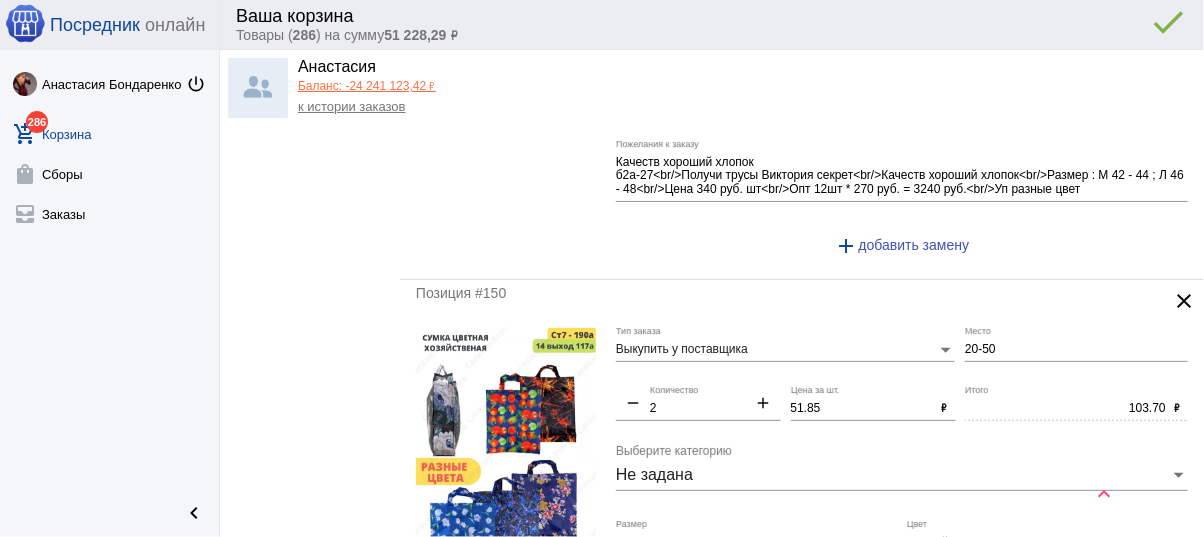 scroll, scrollTop: 3726, scrollLeft: 0, axis: vertical 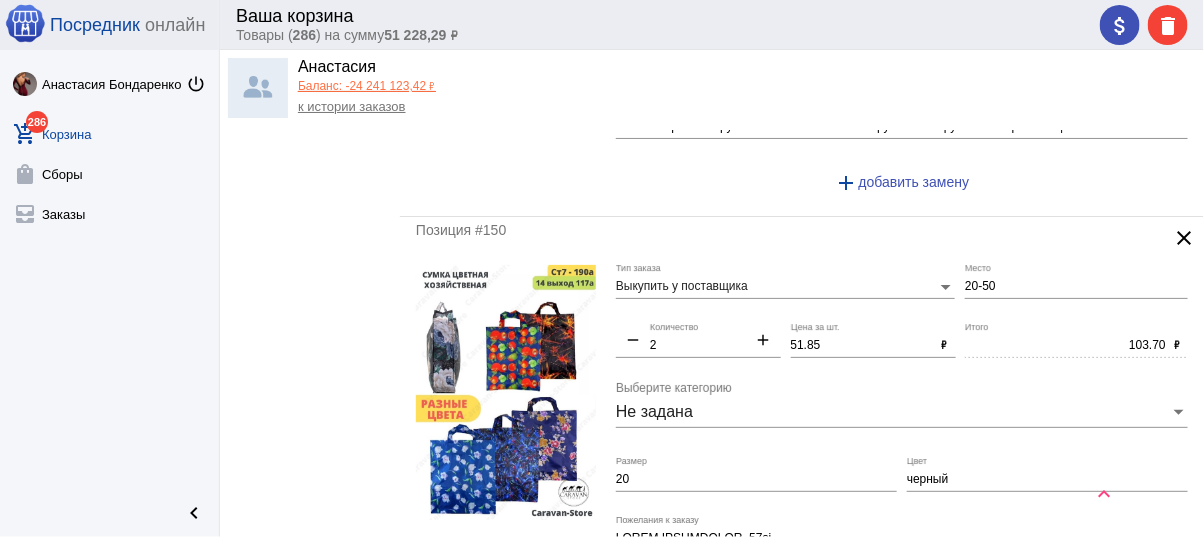 type on "250" 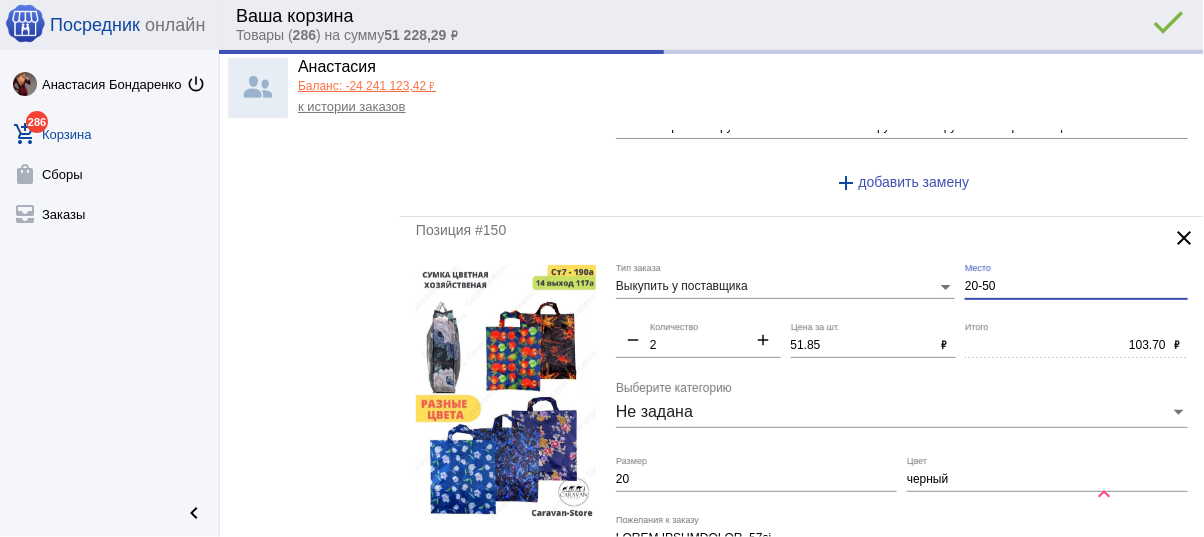 type on "250.00" 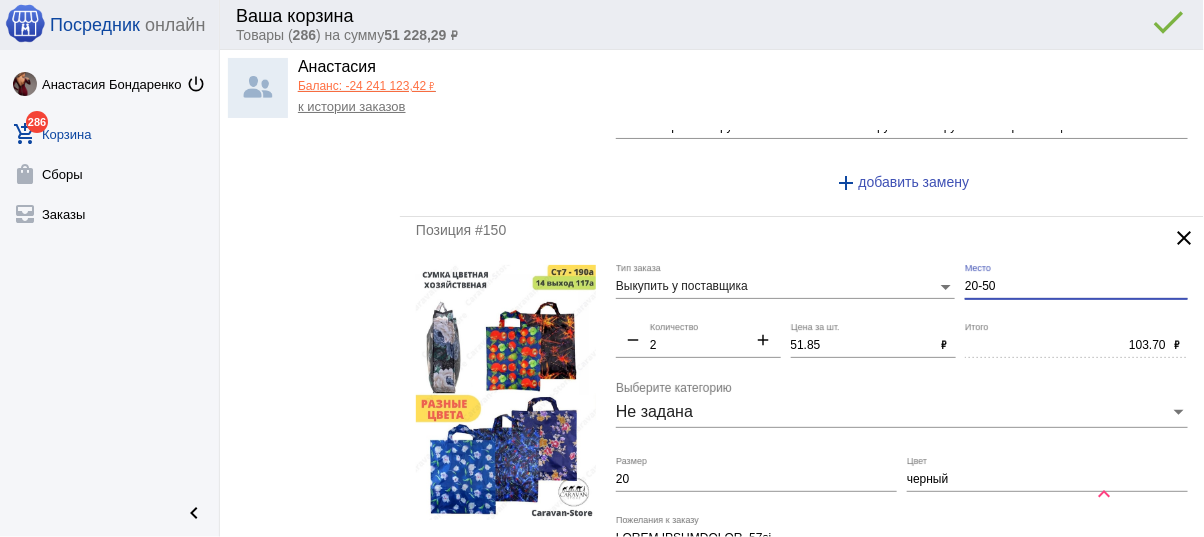 drag, startPoint x: 988, startPoint y: 271, endPoint x: 931, endPoint y: 273, distance: 57.035076 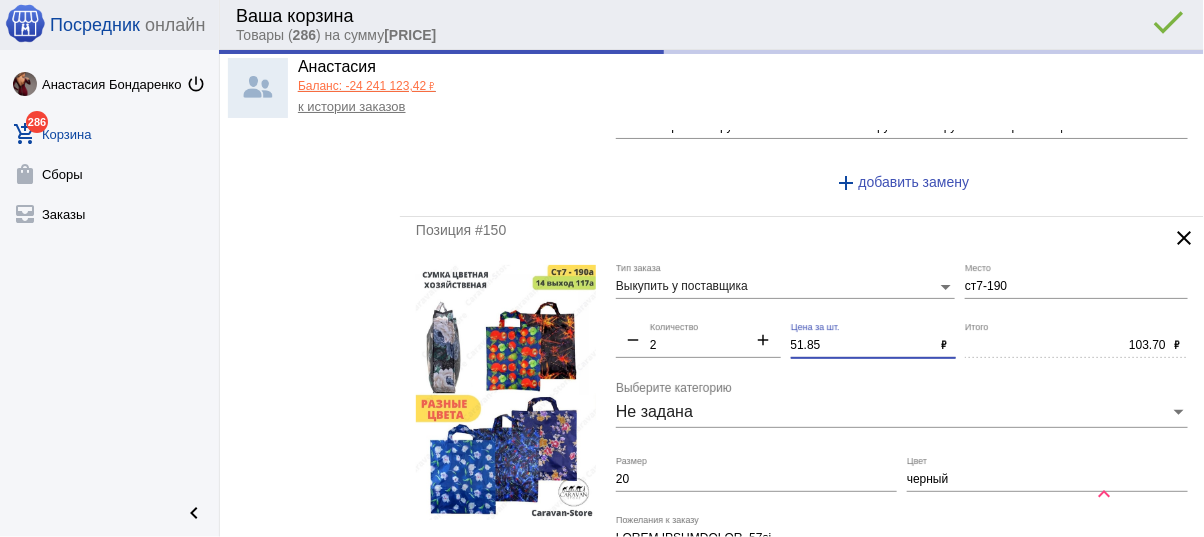 type on "СТ7-190" 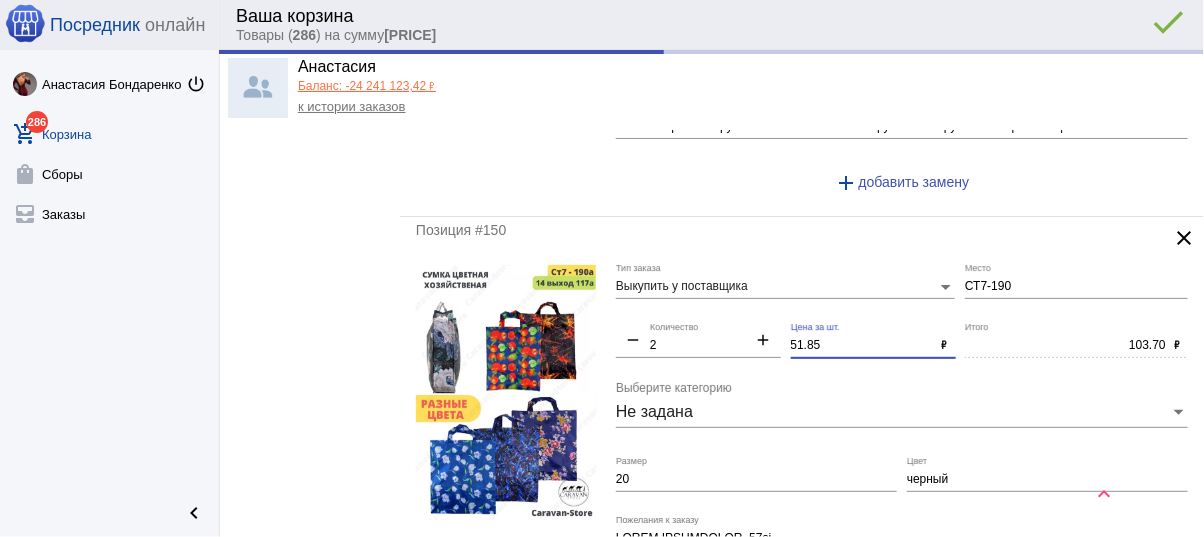 drag, startPoint x: 826, startPoint y: 330, endPoint x: 675, endPoint y: 319, distance: 151.40013 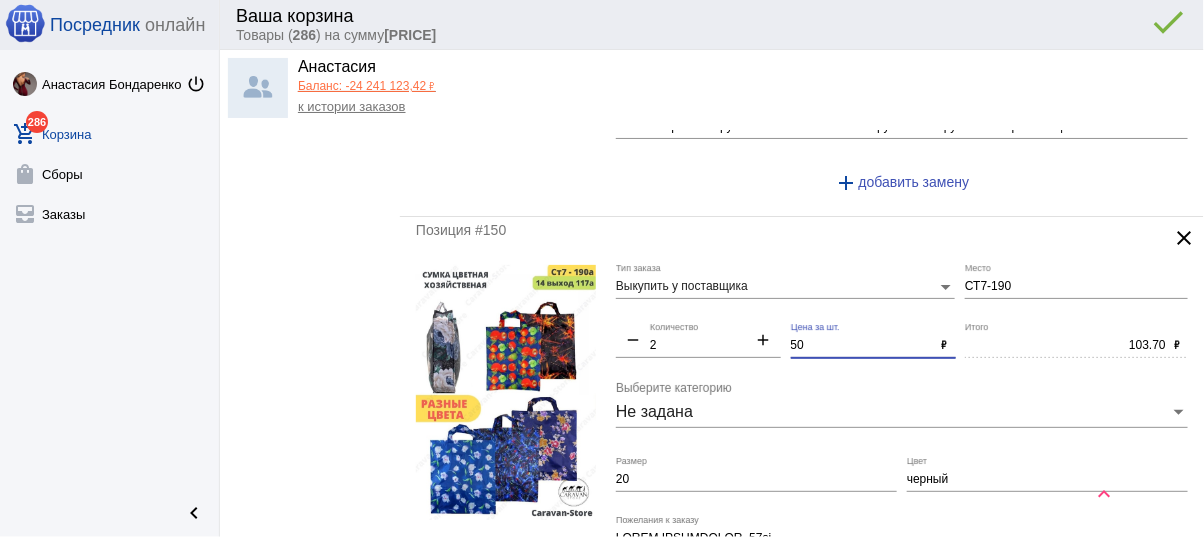 type on "50" 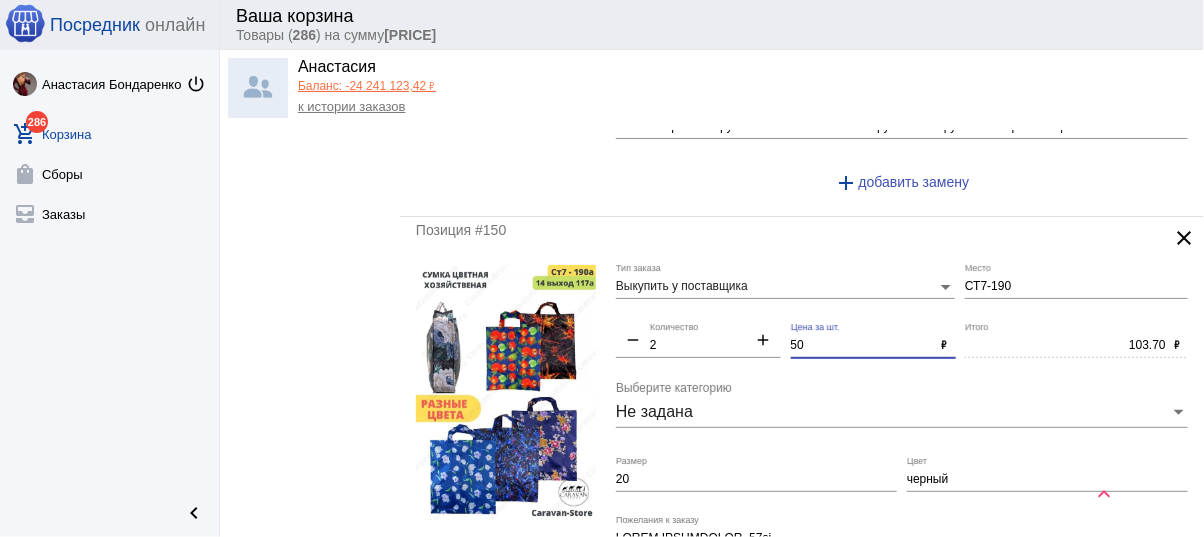 click on "20" at bounding box center [756, 480] 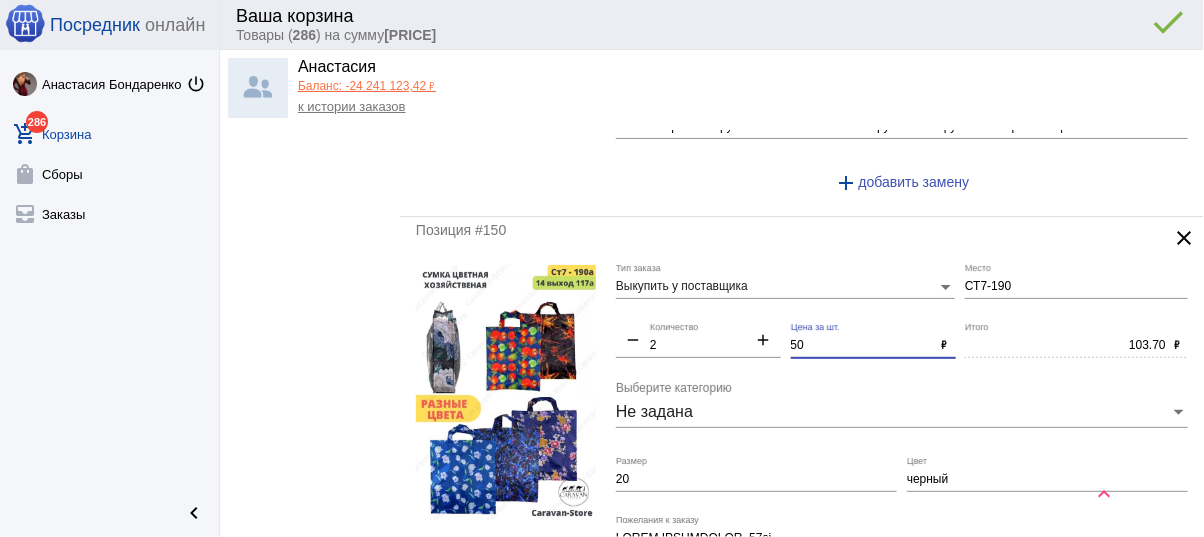 type on "100.00" 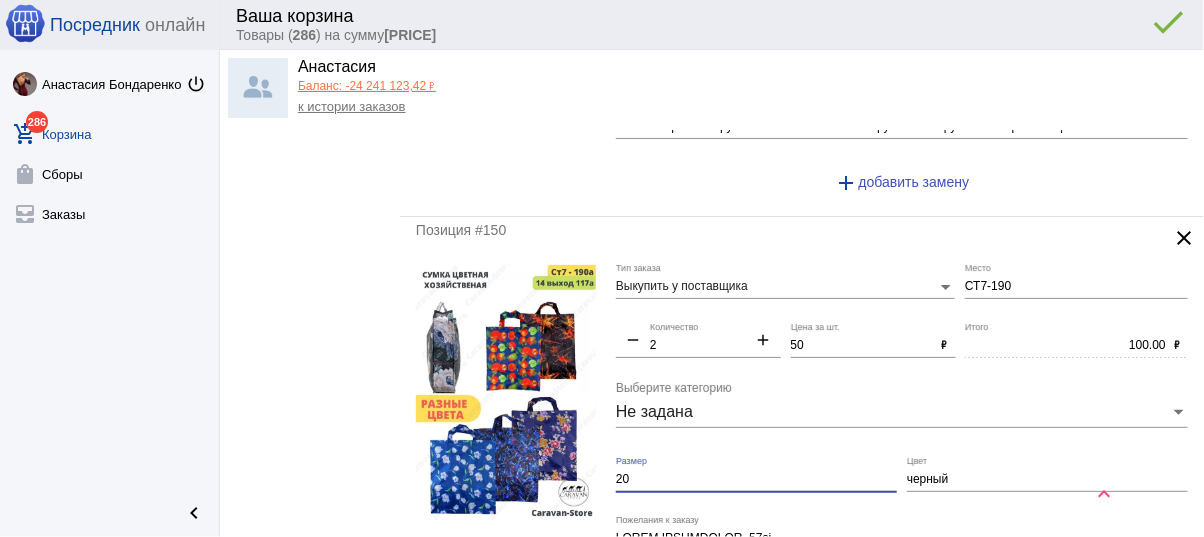 click on "20" at bounding box center [756, 480] 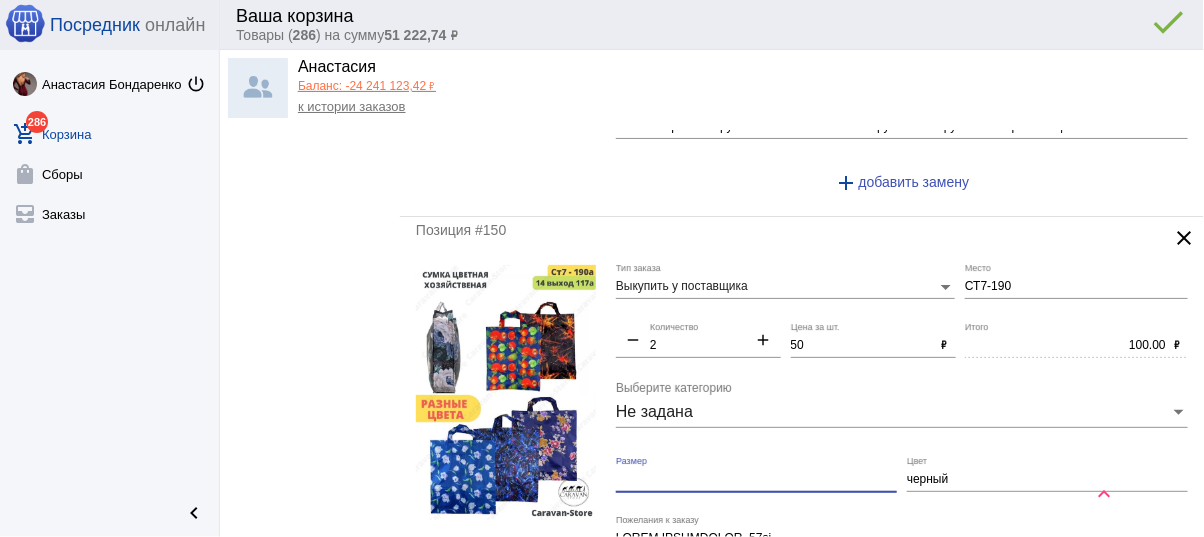 type 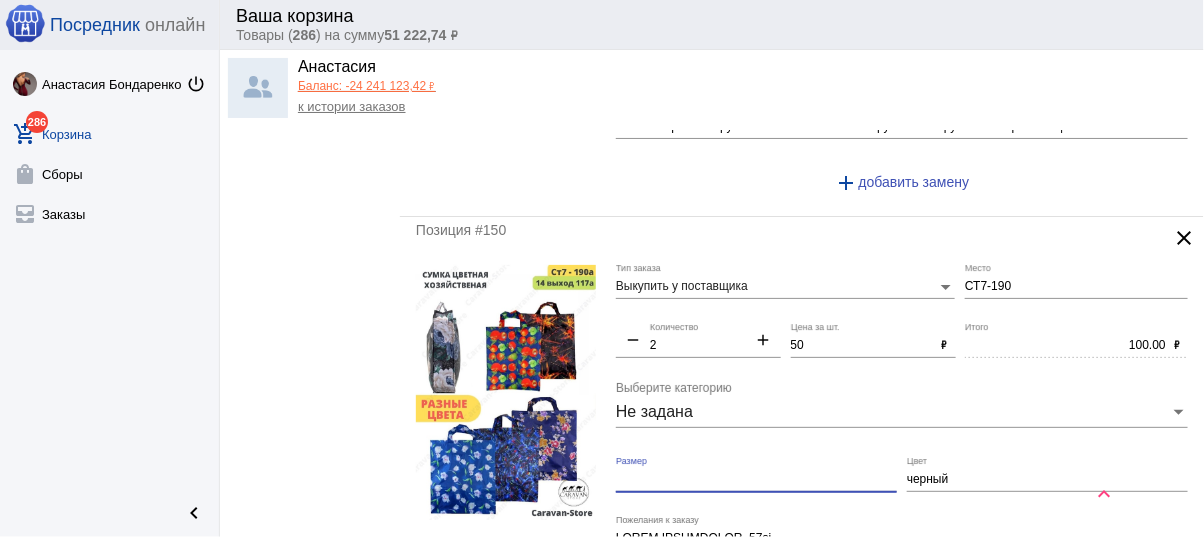 click on "черный" at bounding box center [1047, 480] 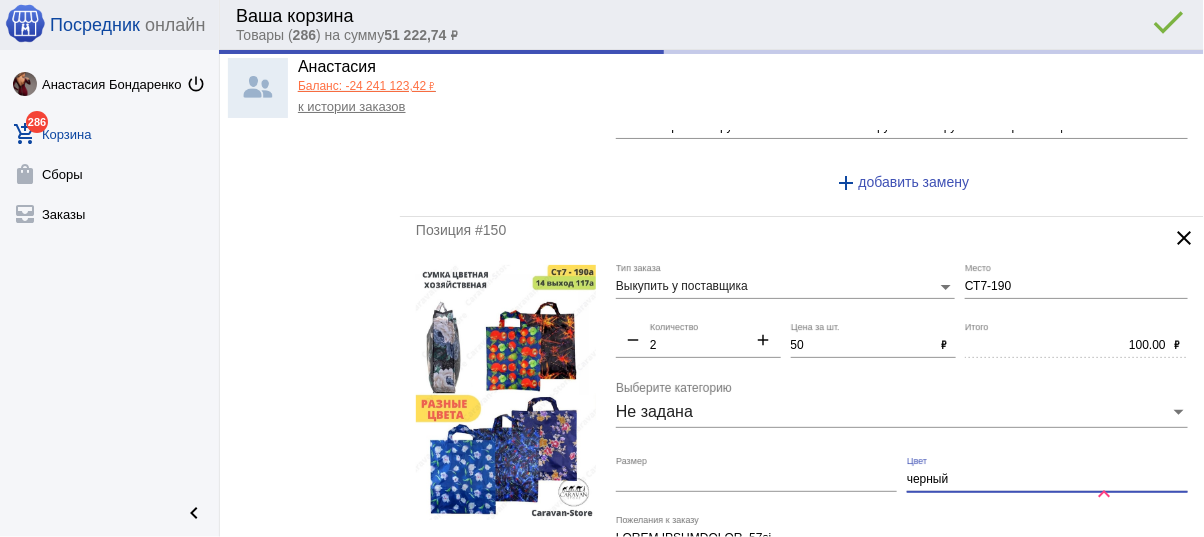 click on "черный" at bounding box center (1047, 480) 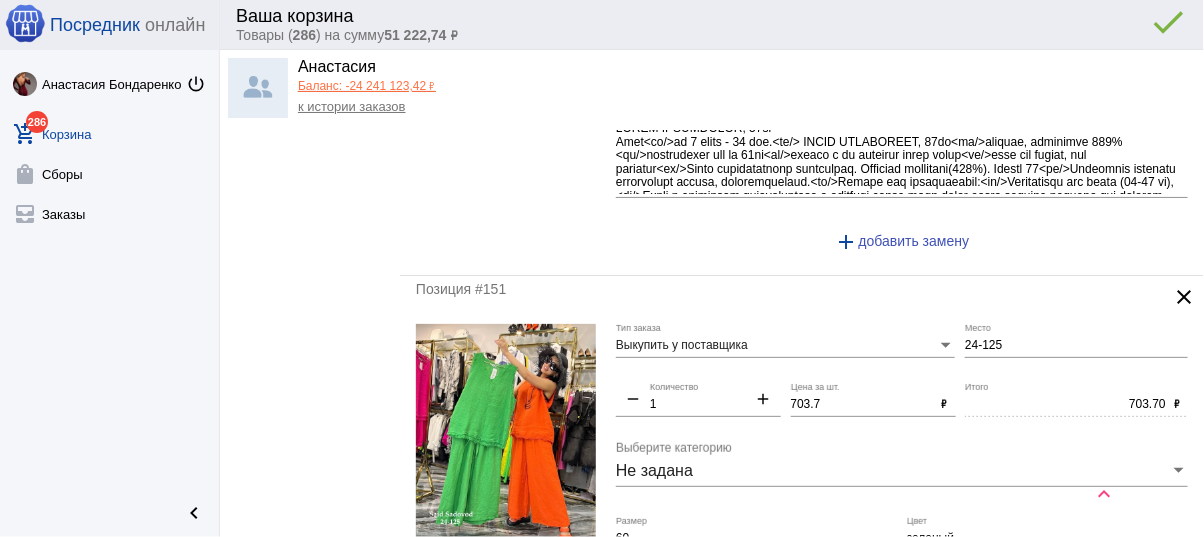 scroll, scrollTop: 4206, scrollLeft: 0, axis: vertical 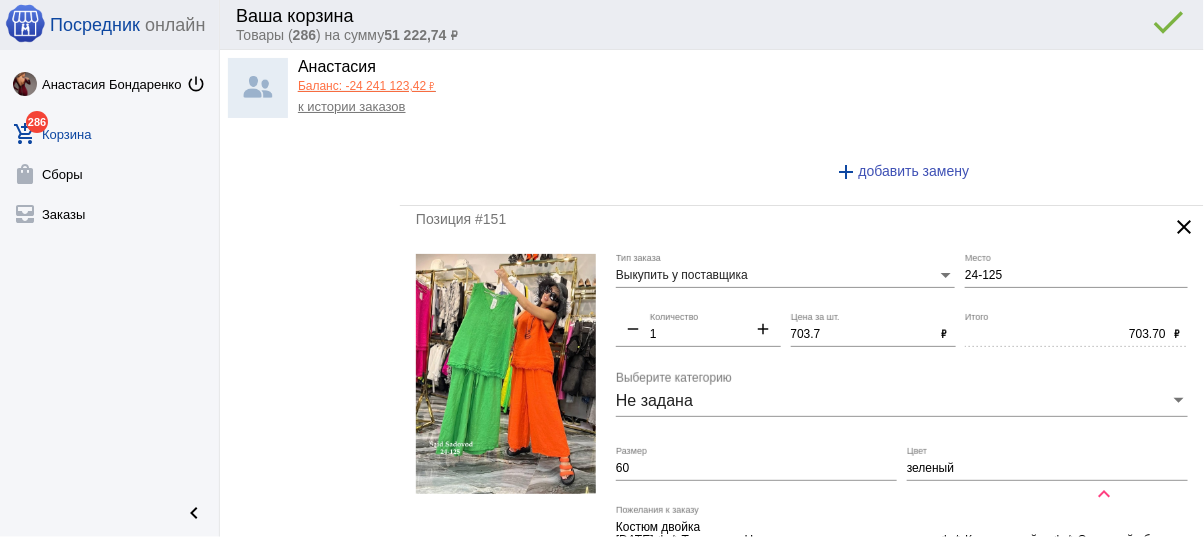 type 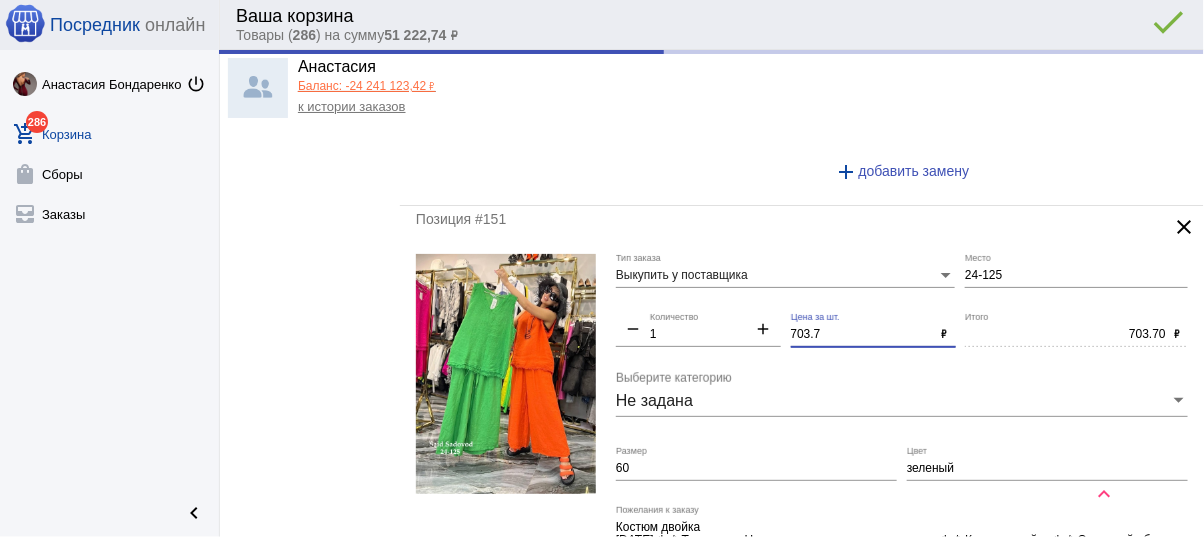 click on "1 Количество" 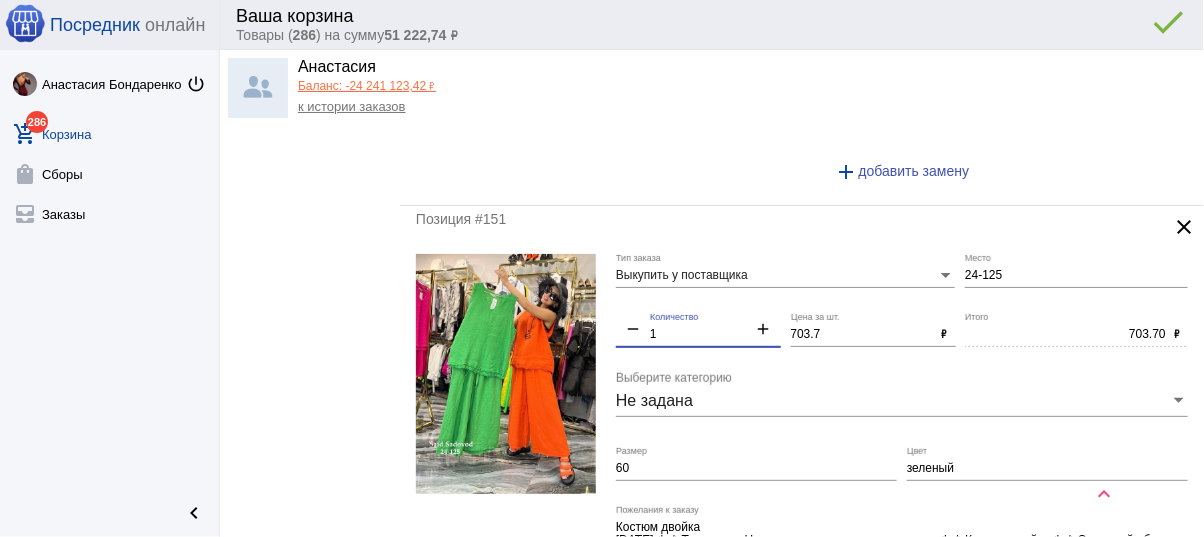 drag, startPoint x: 742, startPoint y: 305, endPoint x: 798, endPoint y: 320, distance: 57.974133 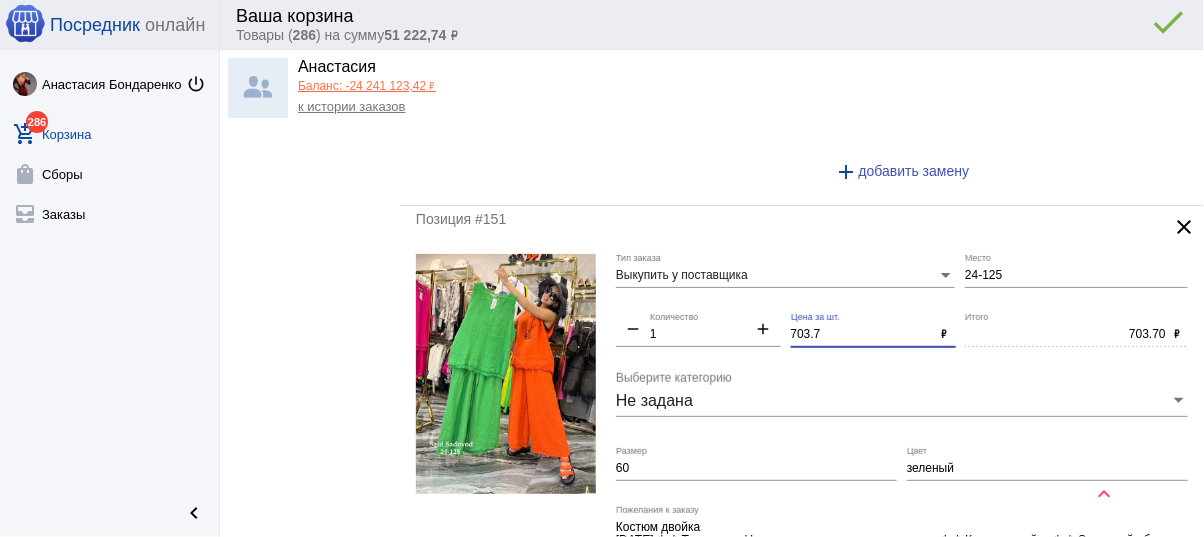 click on "703.7" at bounding box center (862, 335) 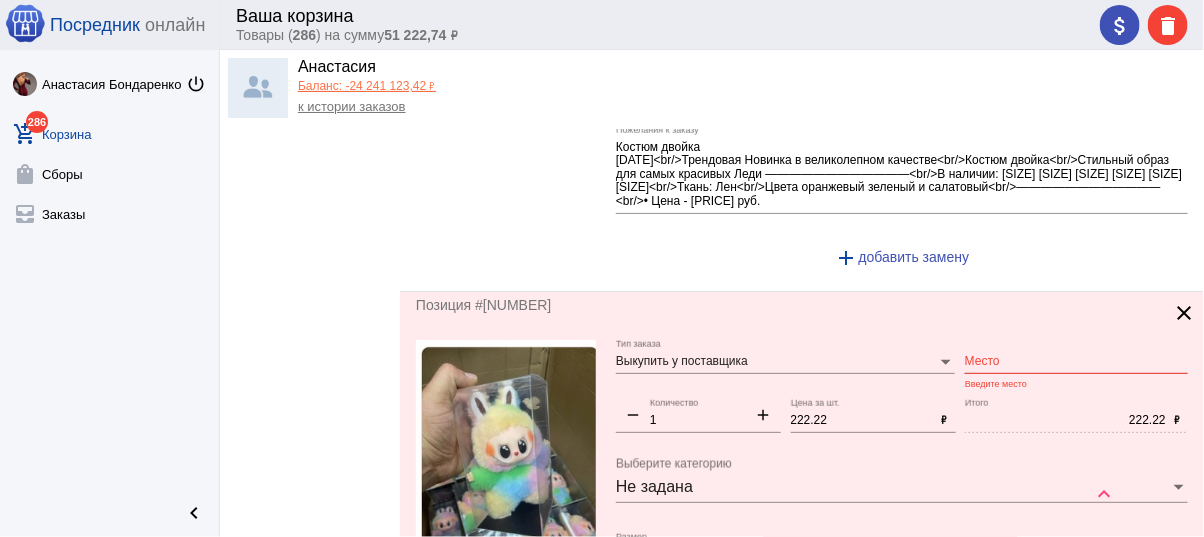 scroll, scrollTop: 4606, scrollLeft: 0, axis: vertical 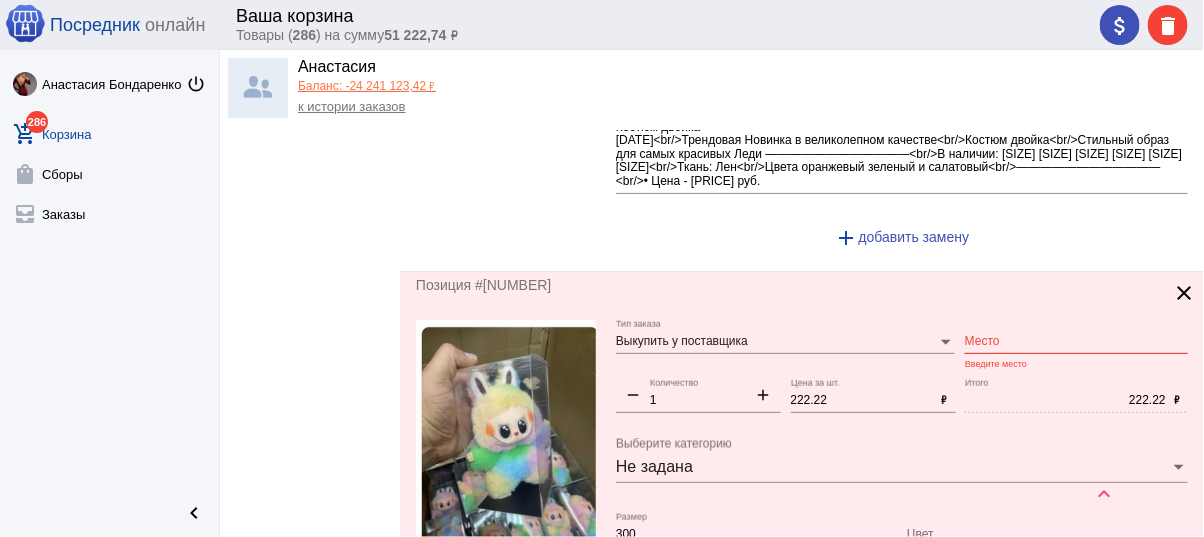 type on "700" 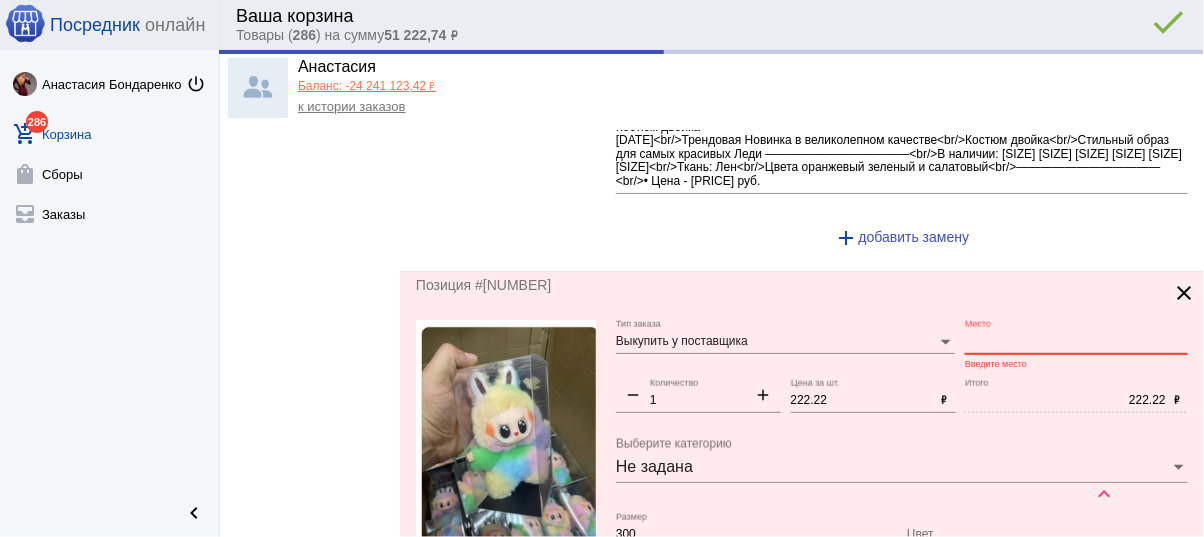 type on "700.00" 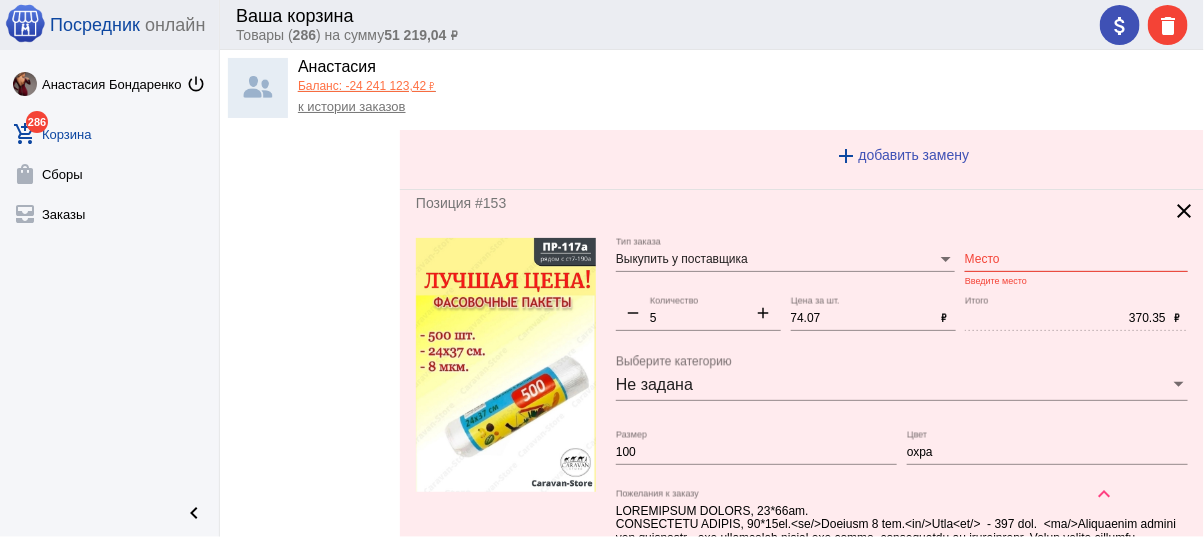 scroll, scrollTop: 5166, scrollLeft: 0, axis: vertical 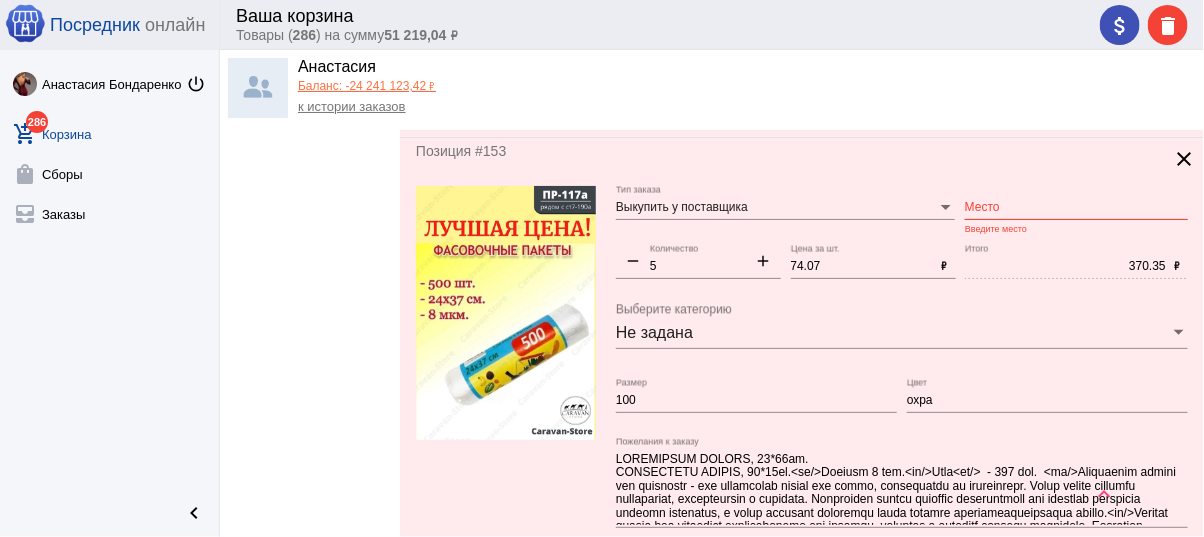 type on "3-3" 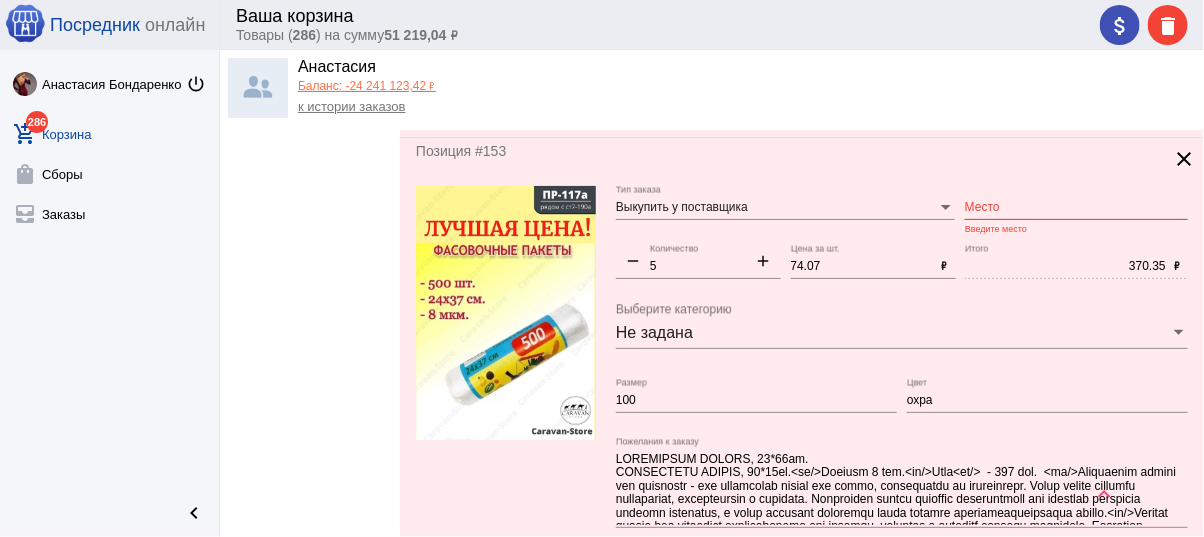 click on "Место" at bounding box center (1076, 208) 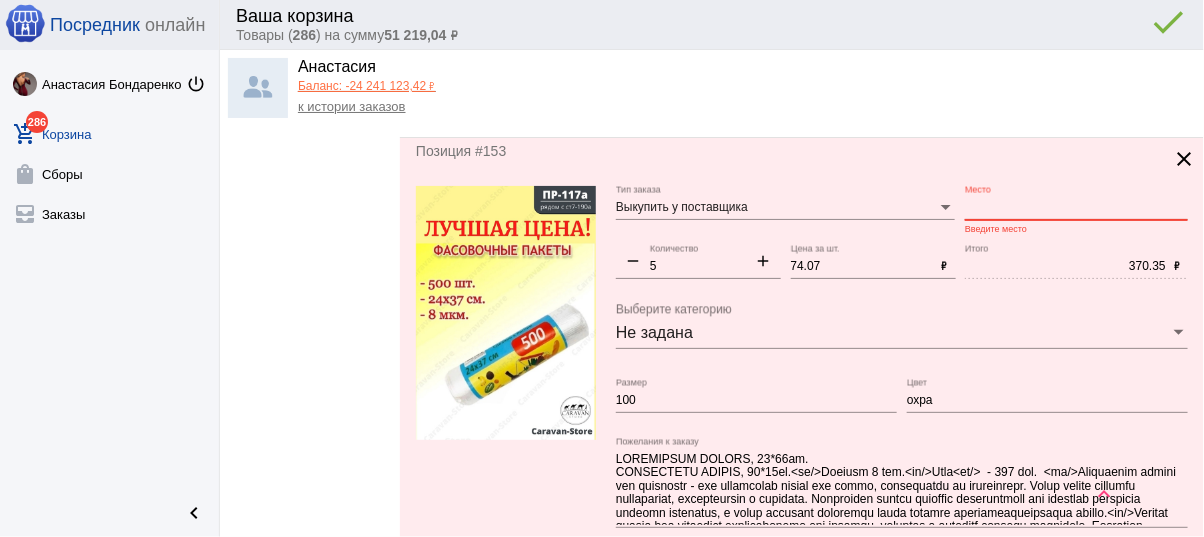 paste on "ст7-190" 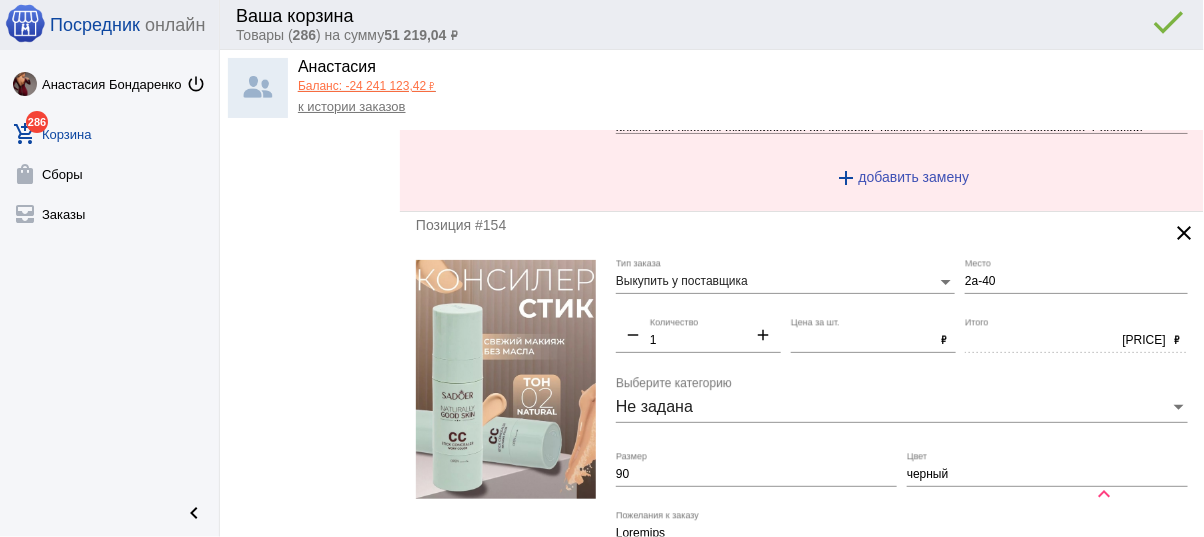 scroll, scrollTop: 5566, scrollLeft: 0, axis: vertical 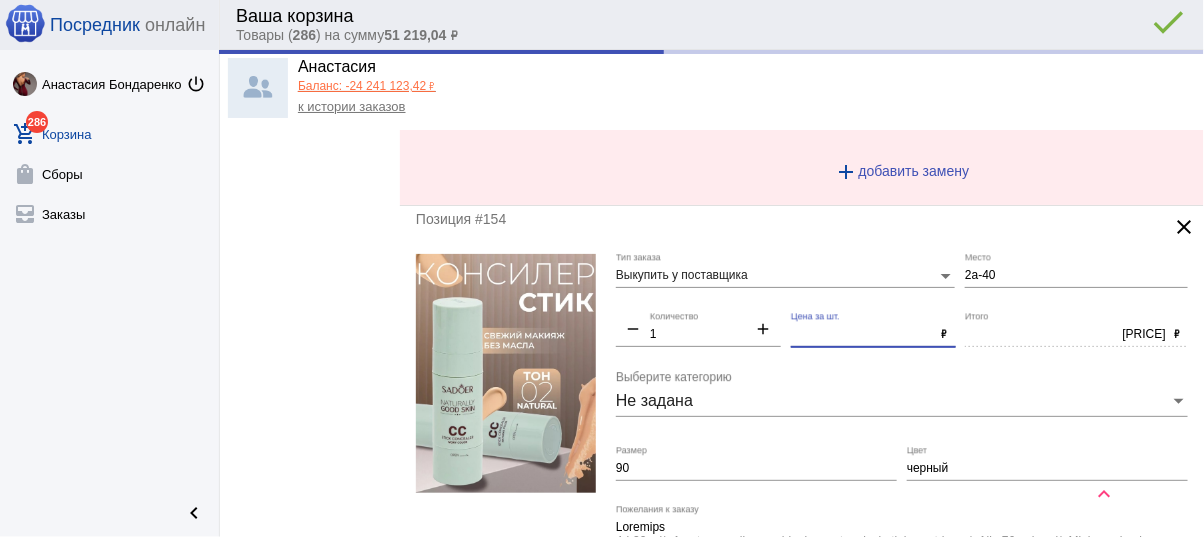 type on "СТ7-190" 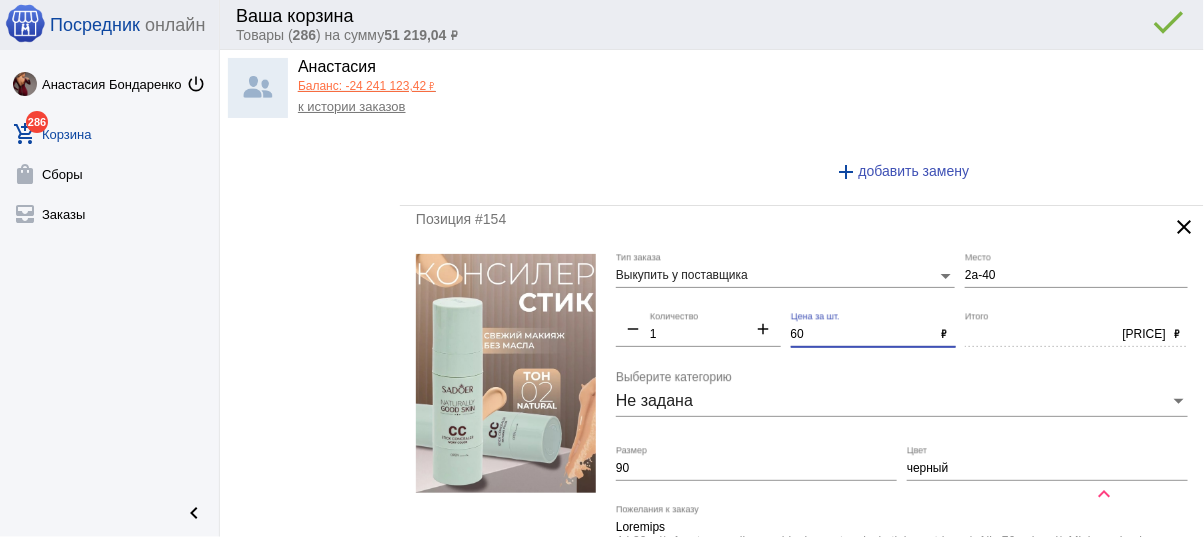type on "60" 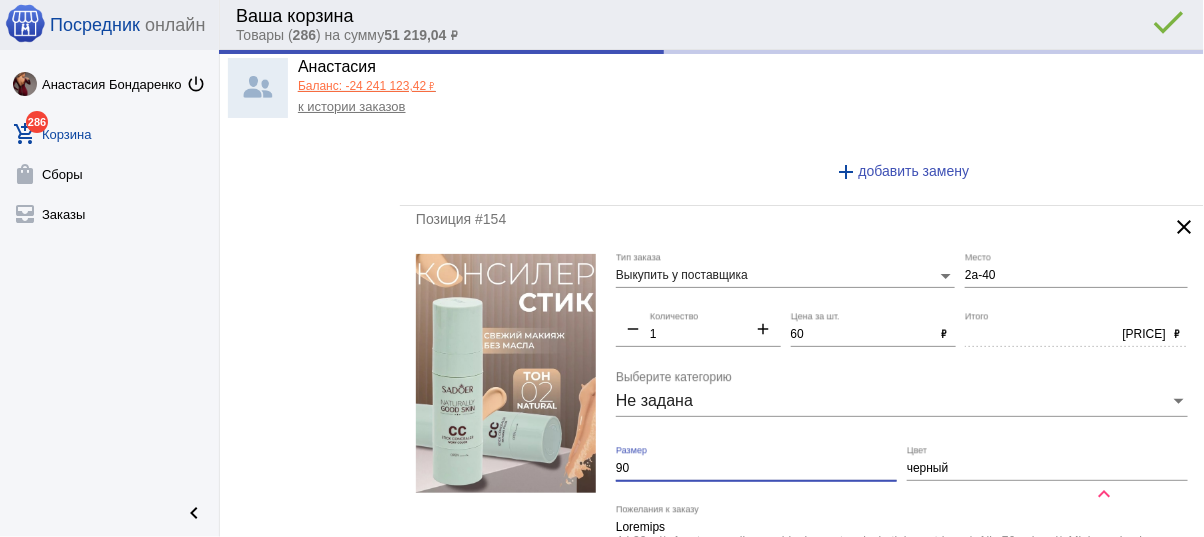 type on "60.00" 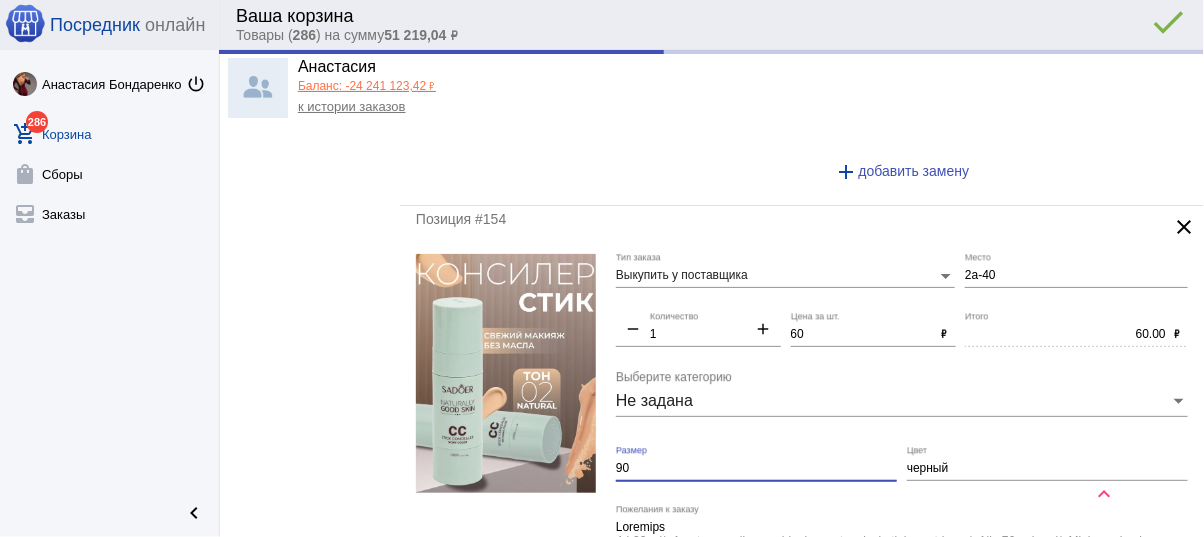 drag, startPoint x: 658, startPoint y: 452, endPoint x: 559, endPoint y: 436, distance: 100.28459 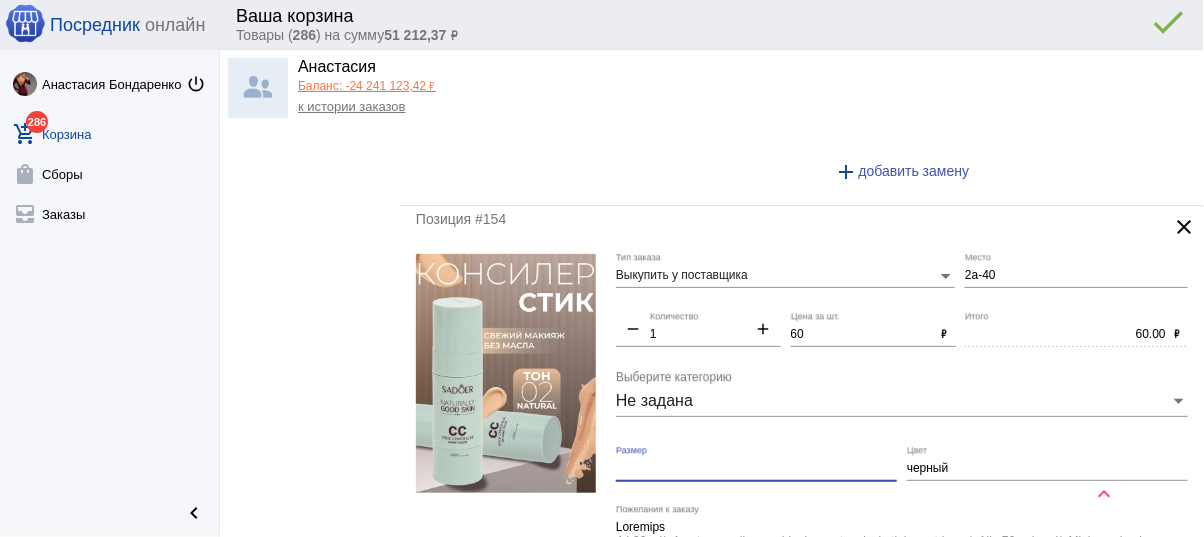 type 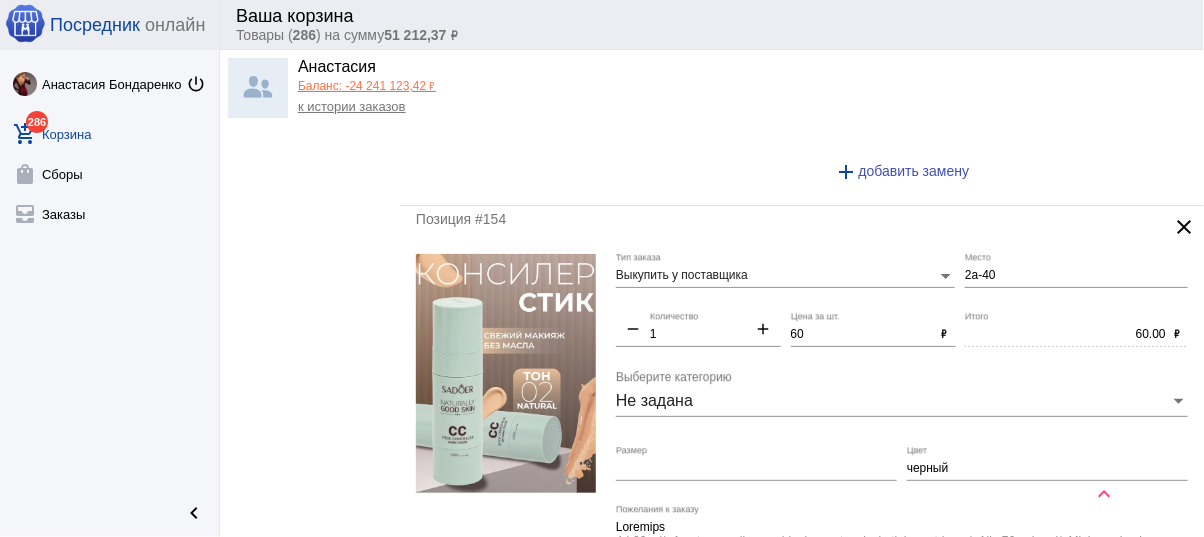 click on "черный Цвет" 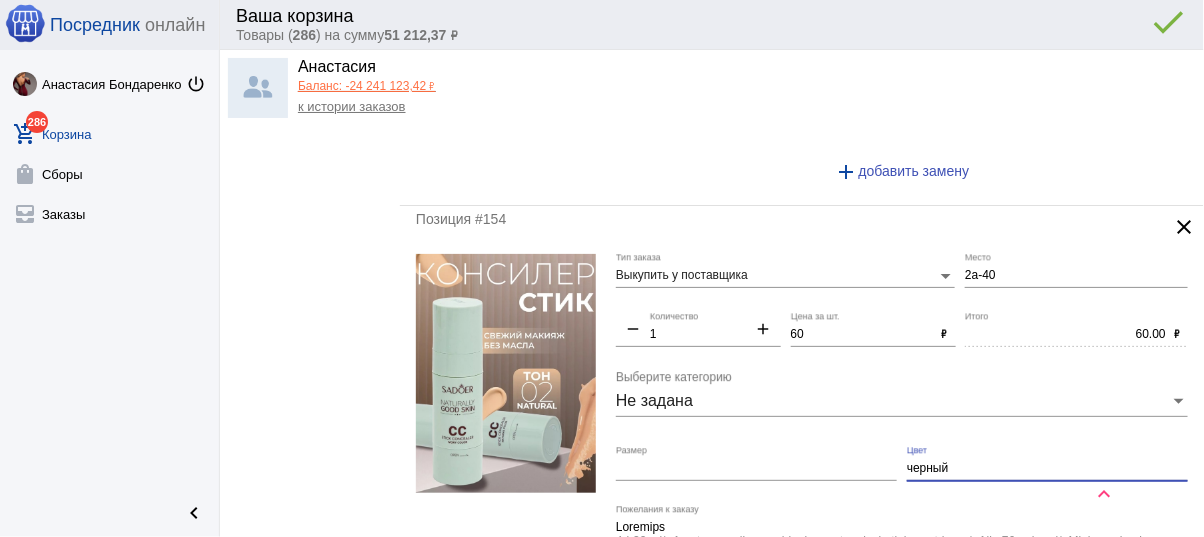 click on "черный" at bounding box center [1047, 469] 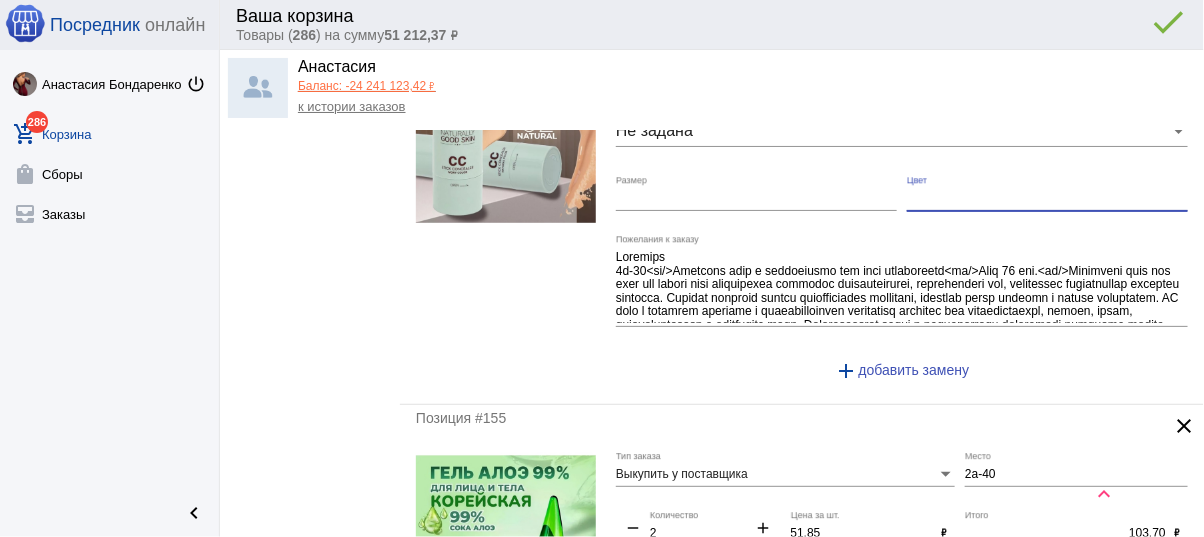 scroll, scrollTop: 5966, scrollLeft: 0, axis: vertical 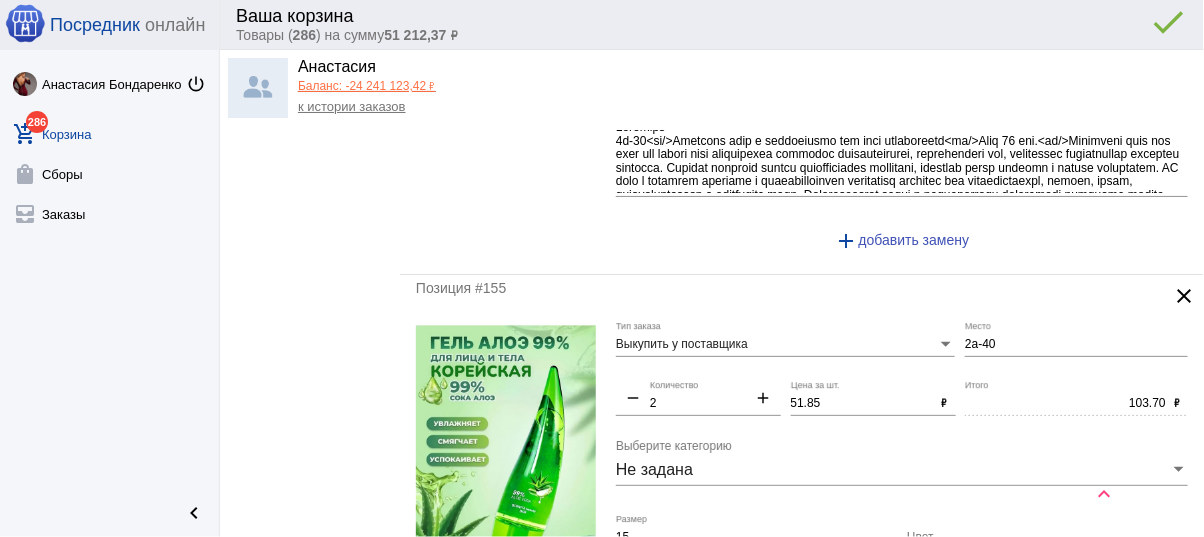 type 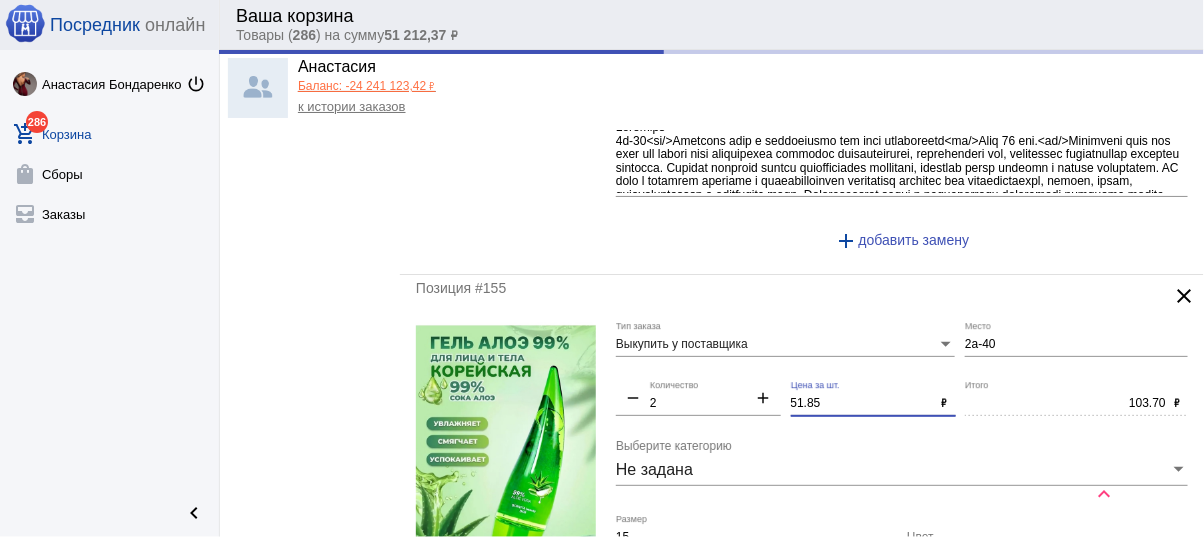 drag, startPoint x: 717, startPoint y: 362, endPoint x: 676, endPoint y: 353, distance: 41.976185 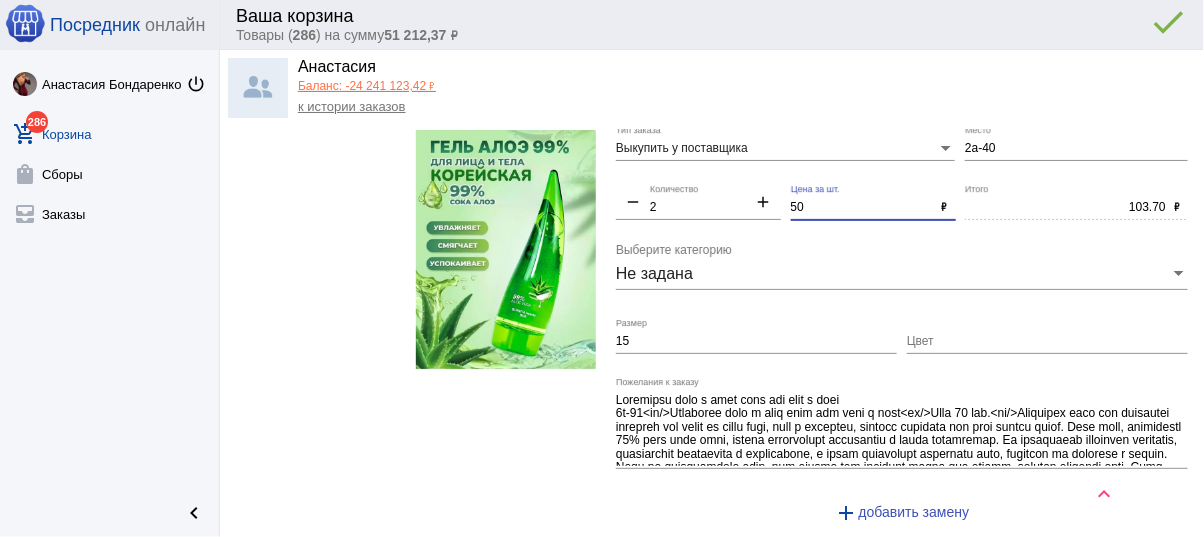 scroll, scrollTop: 6206, scrollLeft: 0, axis: vertical 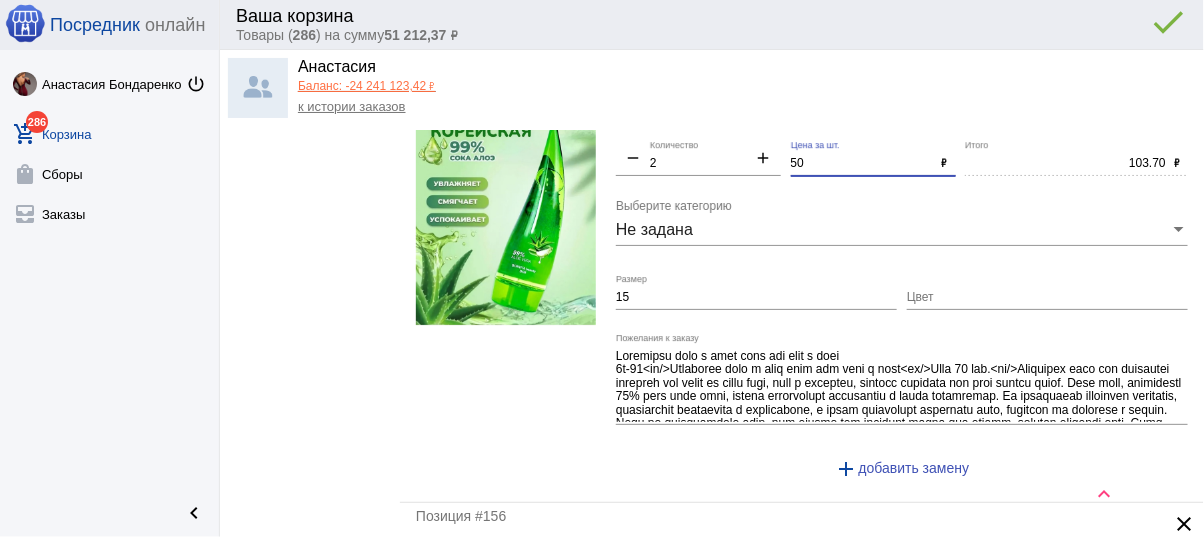 type on "50" 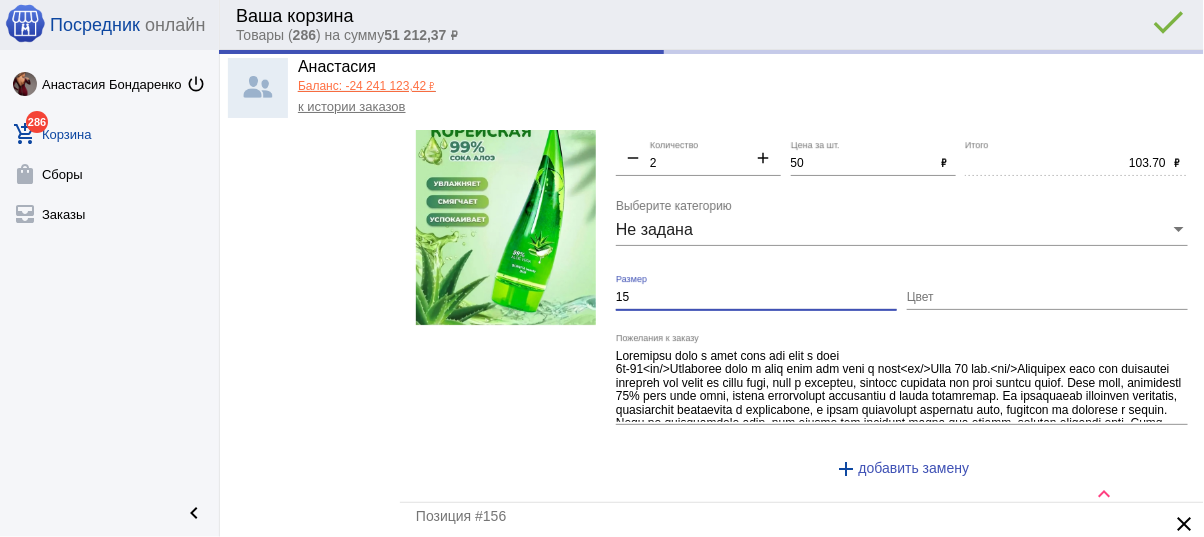 type on "100.00" 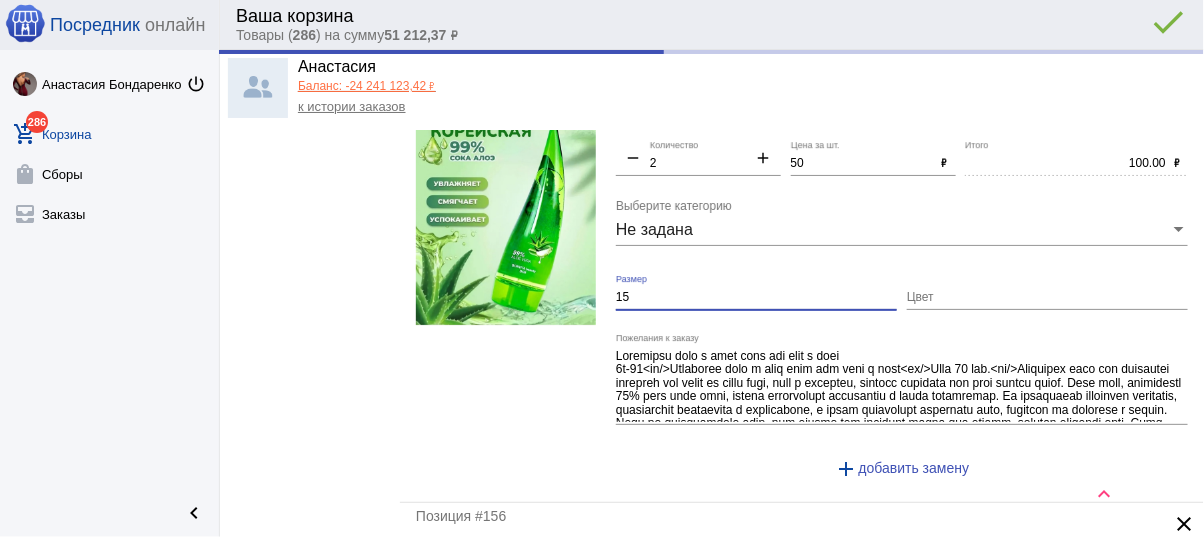 drag, startPoint x: 646, startPoint y: 279, endPoint x: 611, endPoint y: 269, distance: 36.40055 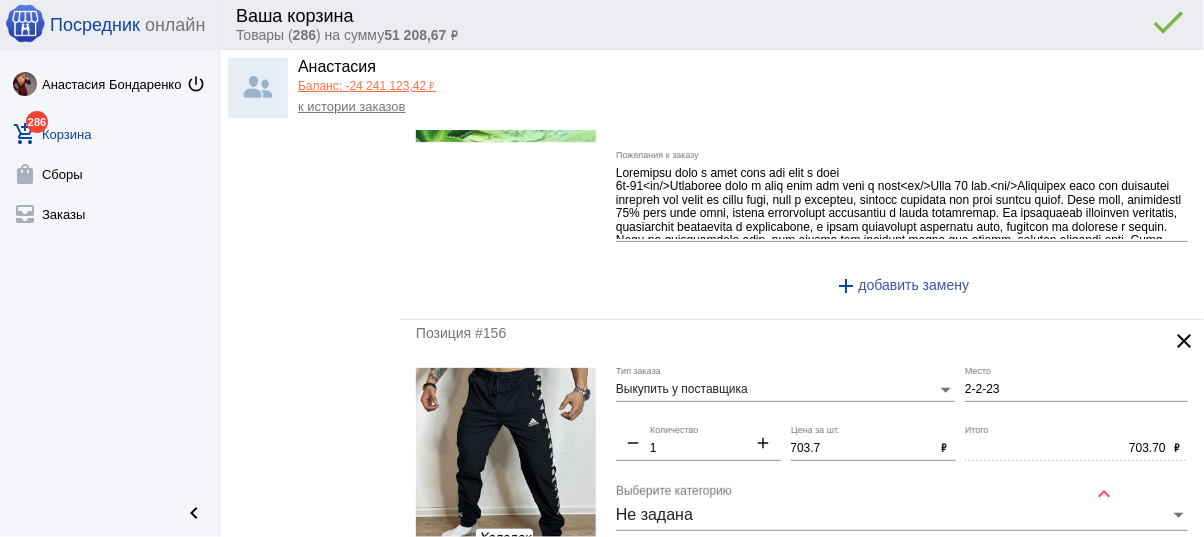 scroll, scrollTop: 6526, scrollLeft: 0, axis: vertical 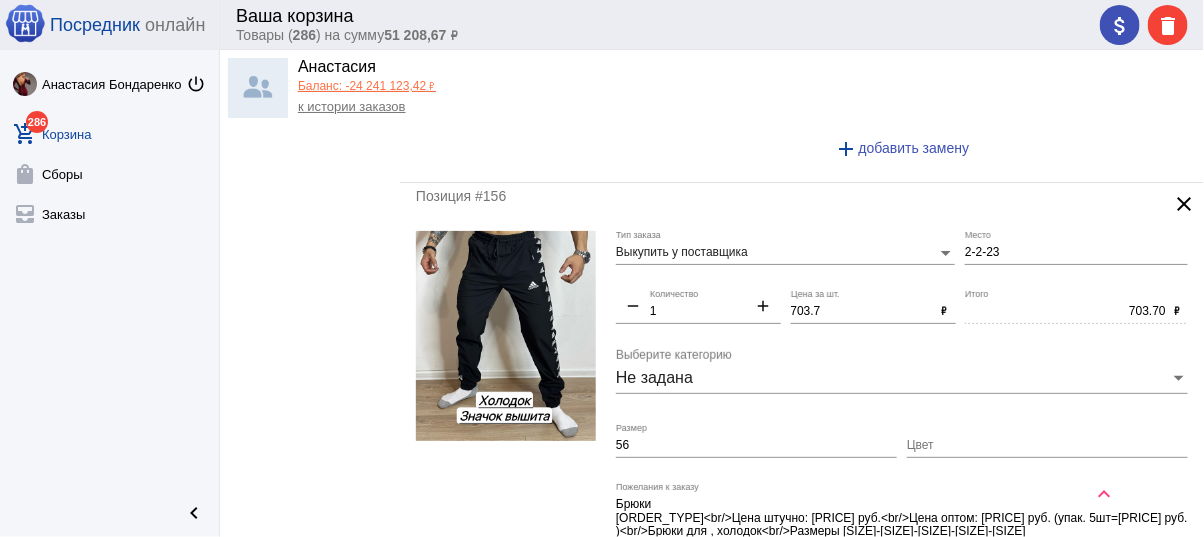 type 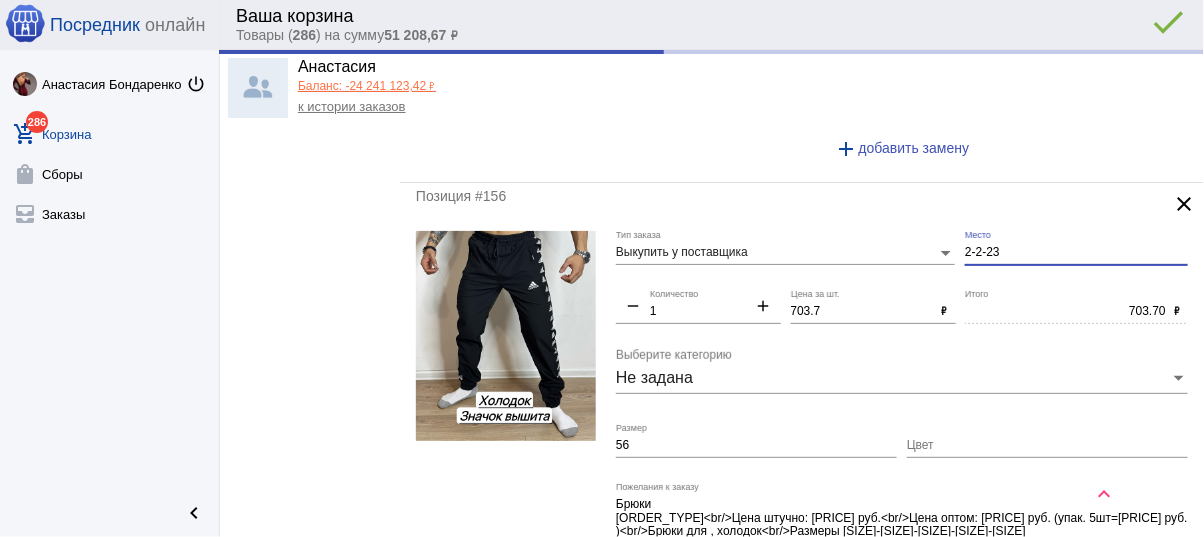 drag, startPoint x: 1049, startPoint y: 232, endPoint x: 835, endPoint y: 221, distance: 214.28252 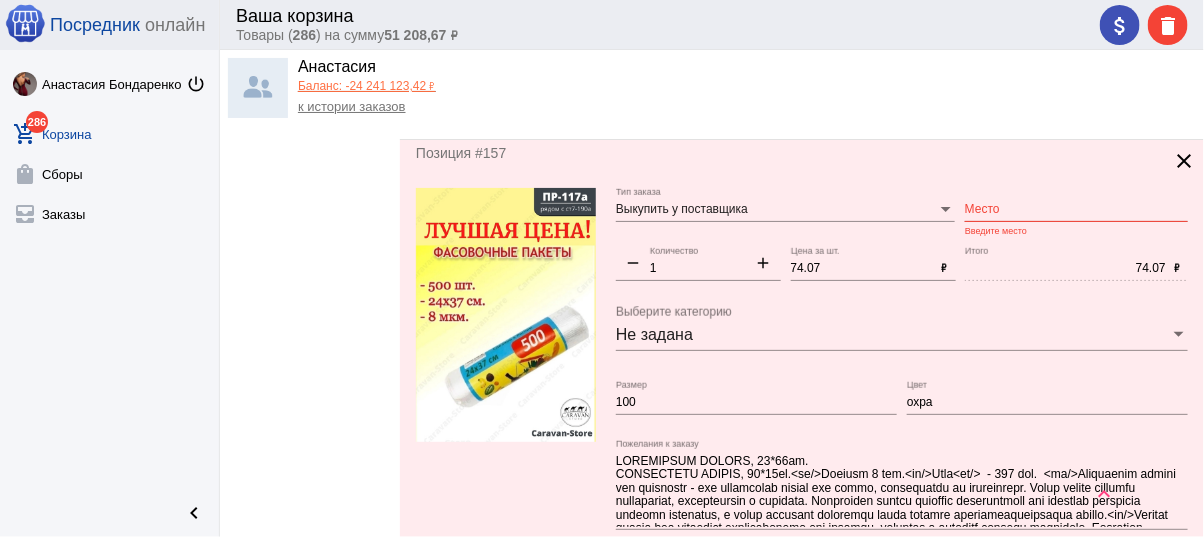 scroll, scrollTop: 6846, scrollLeft: 0, axis: vertical 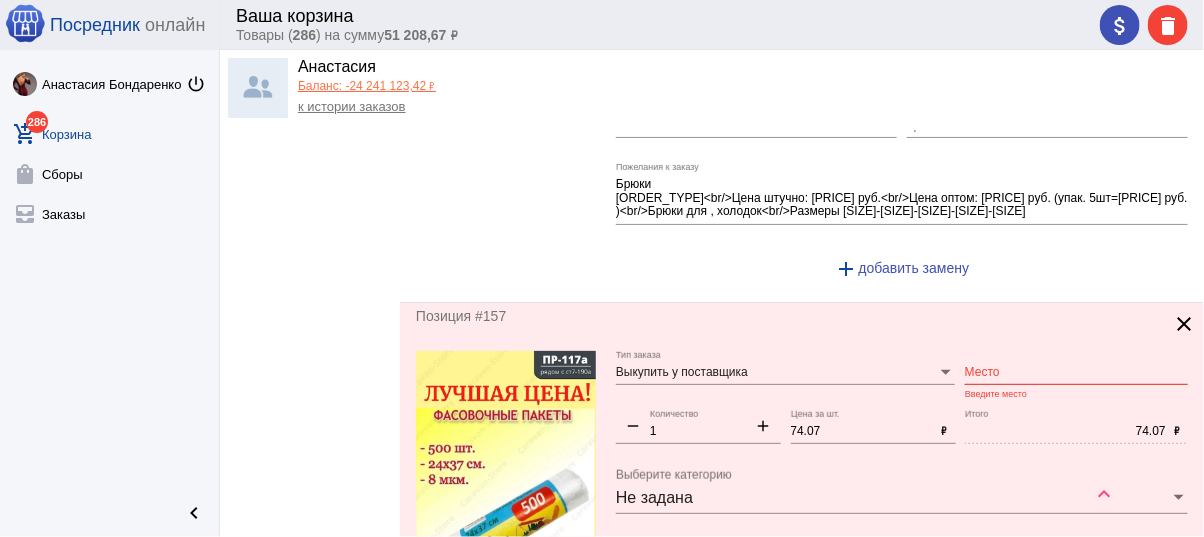 type on "1-1" 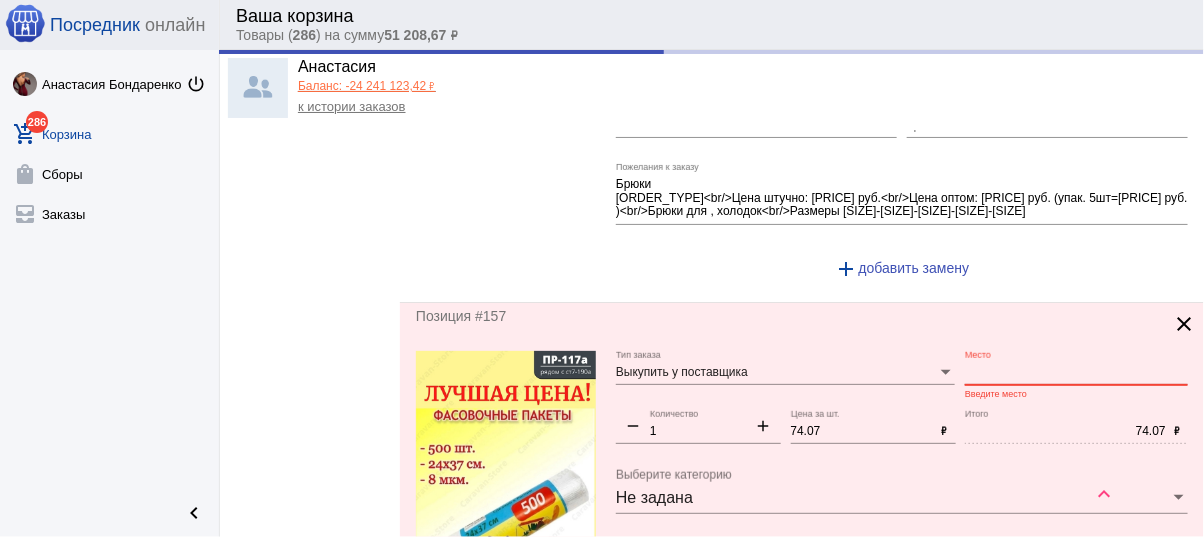 paste on "ст7-190" 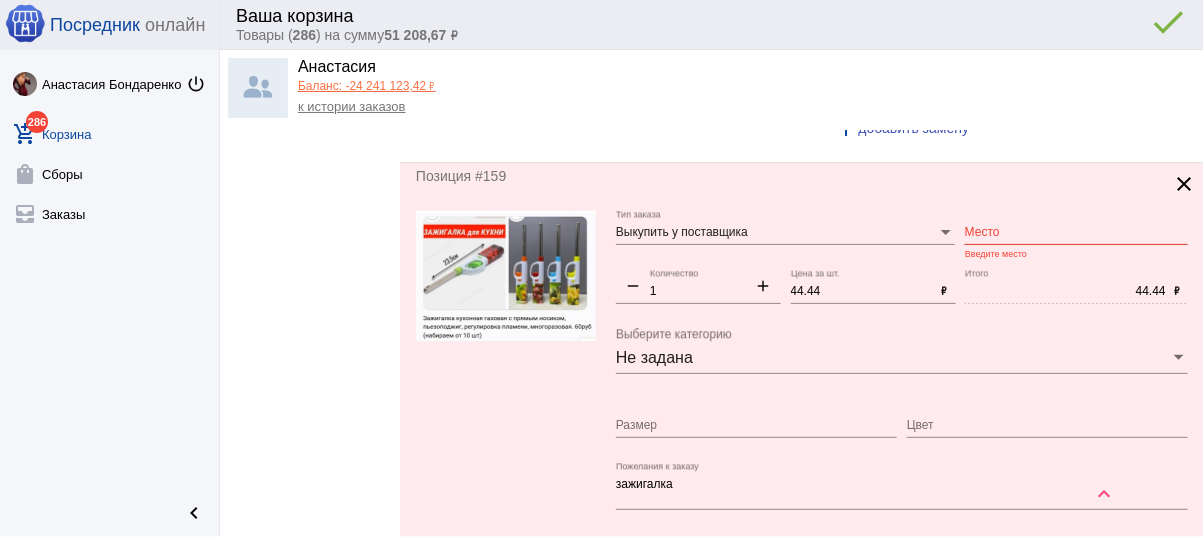 scroll, scrollTop: 7726, scrollLeft: 0, axis: vertical 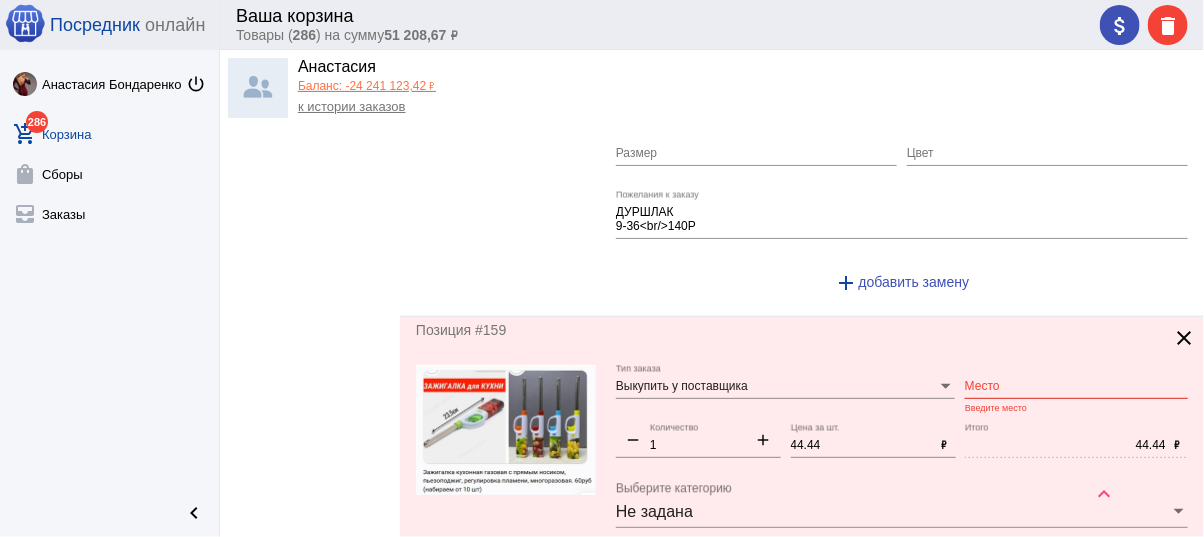 type on "ст7-190" 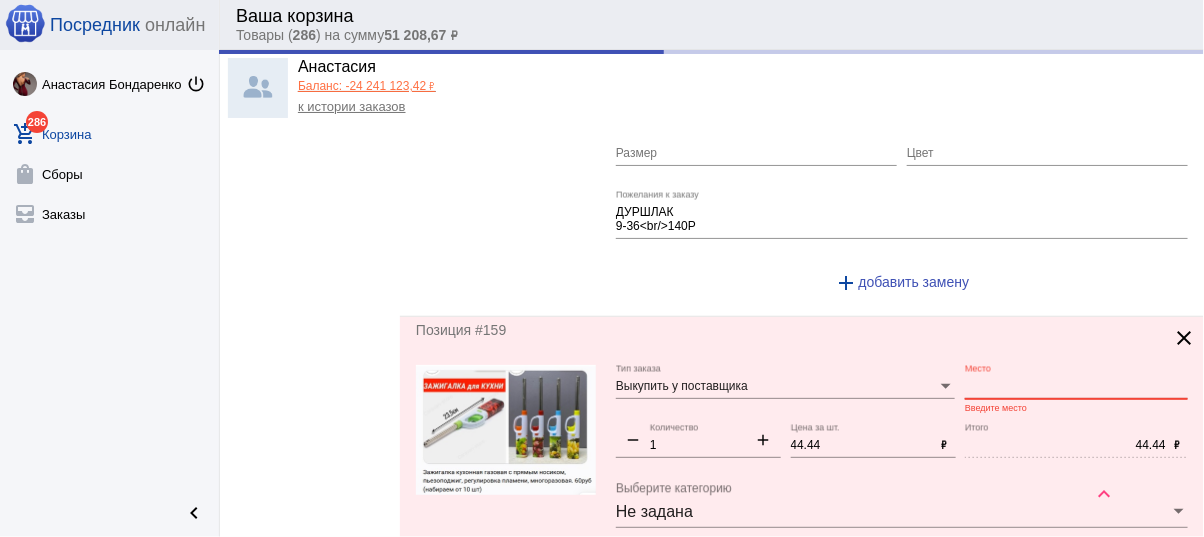 paste on "ст7-190" 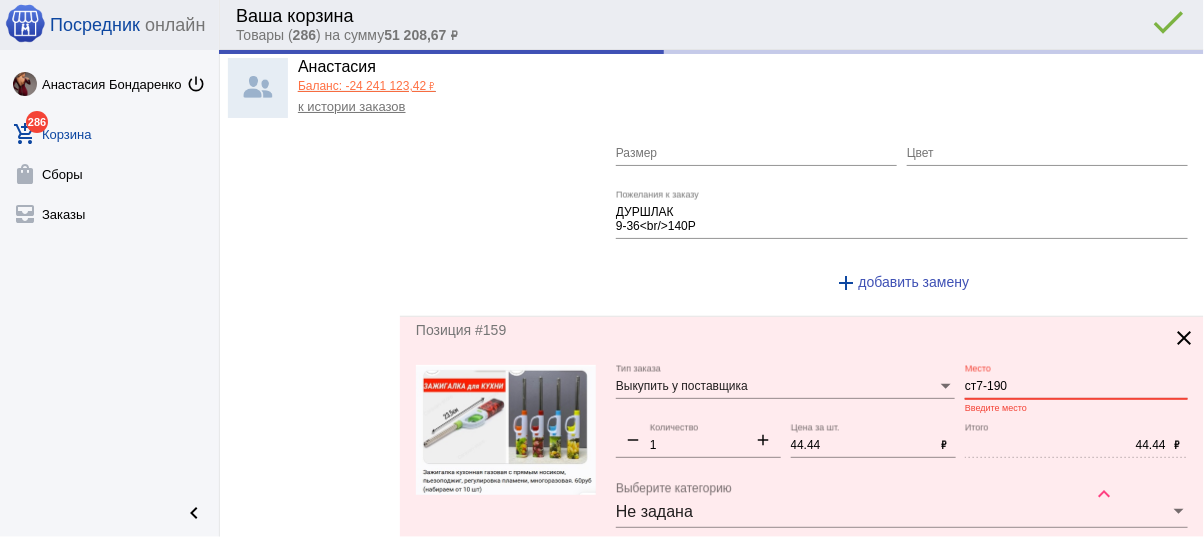 type on "СТ7-190" 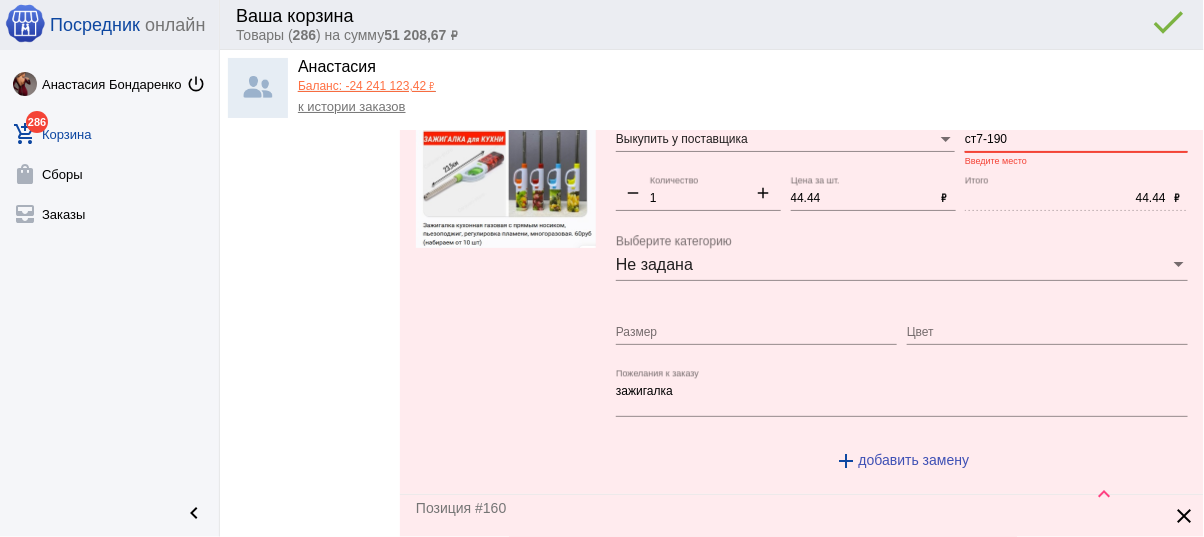 scroll, scrollTop: 8126, scrollLeft: 0, axis: vertical 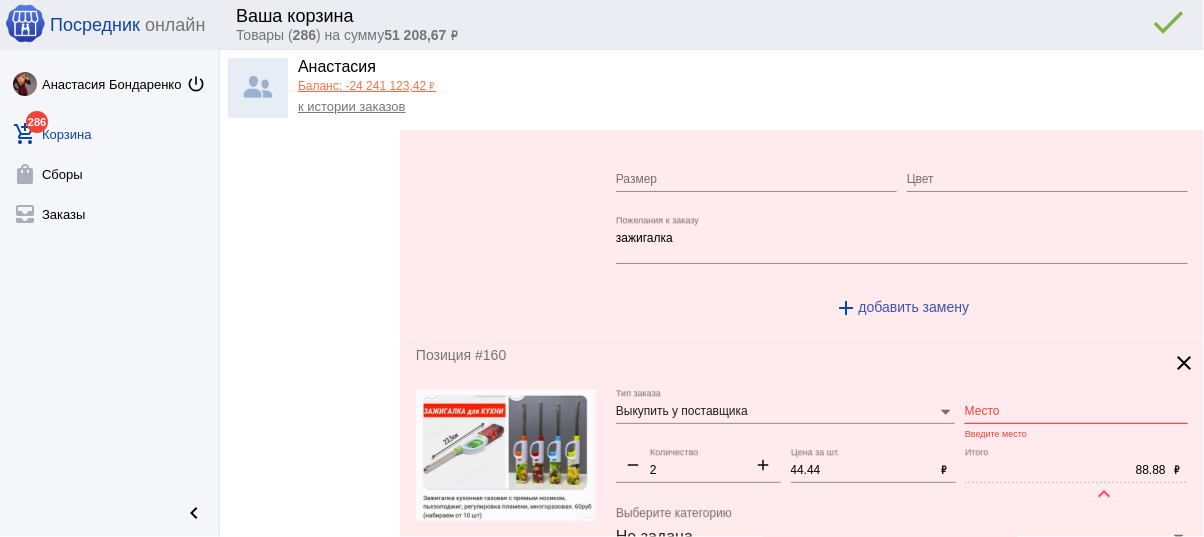 type on "ст7-190" 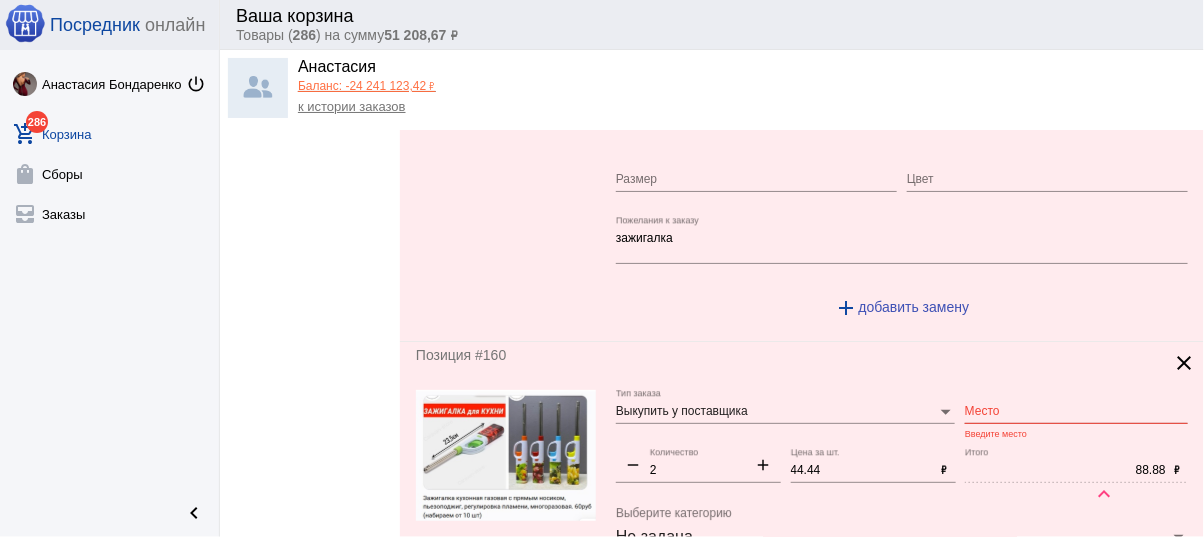 click on "Место" at bounding box center (1076, 412) 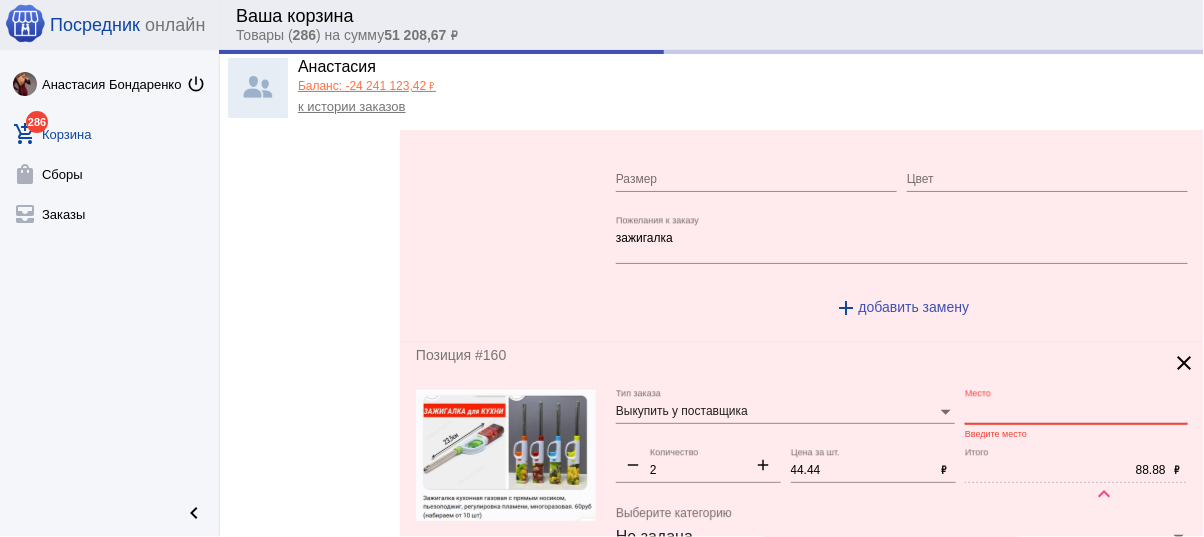 paste on "ст7-190" 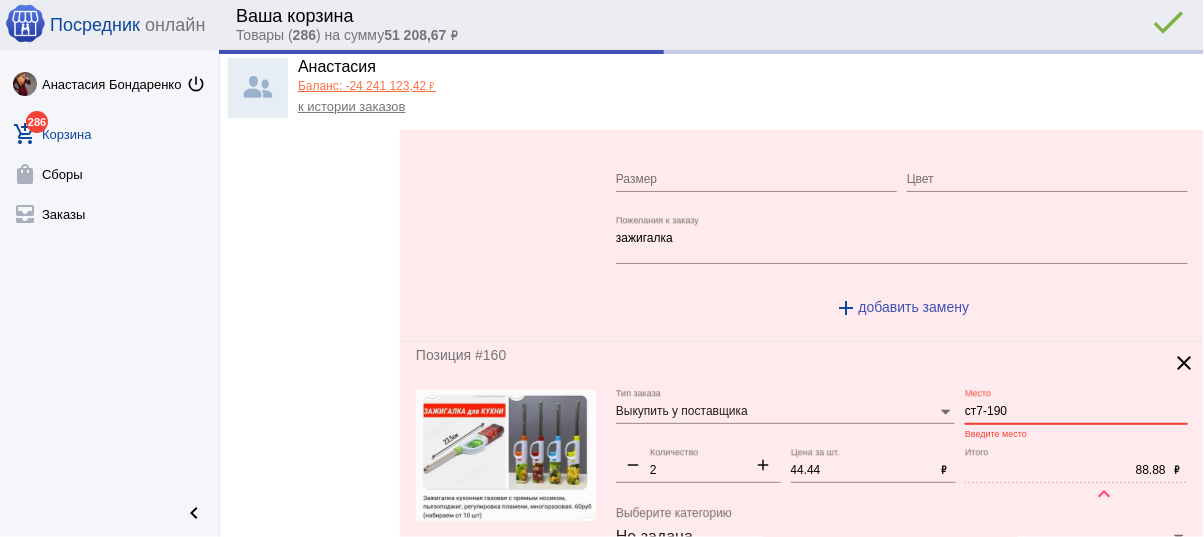 type on "СТ7-190" 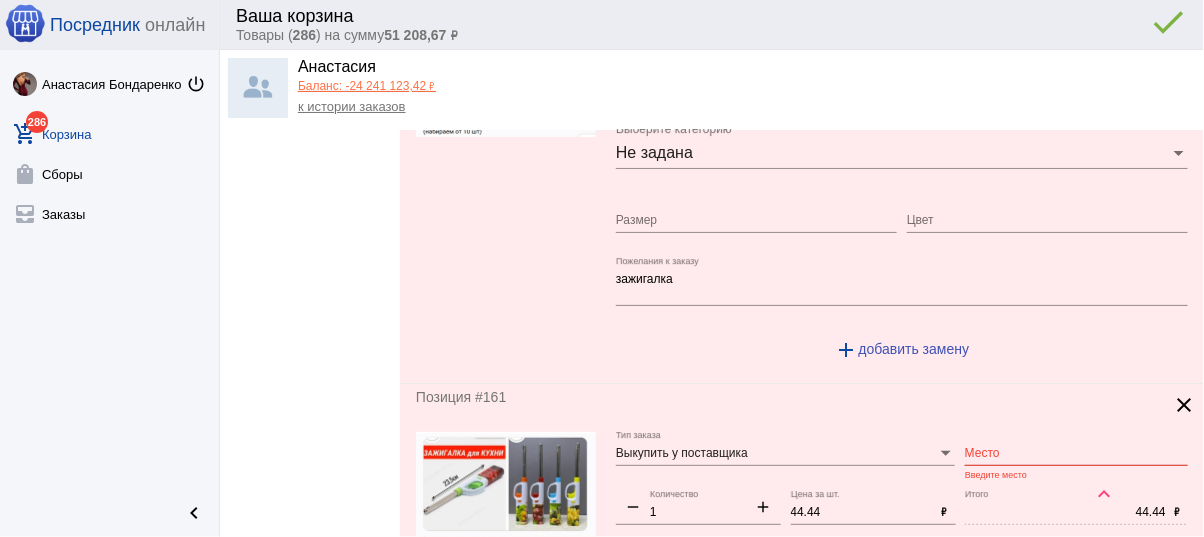 scroll, scrollTop: 8526, scrollLeft: 0, axis: vertical 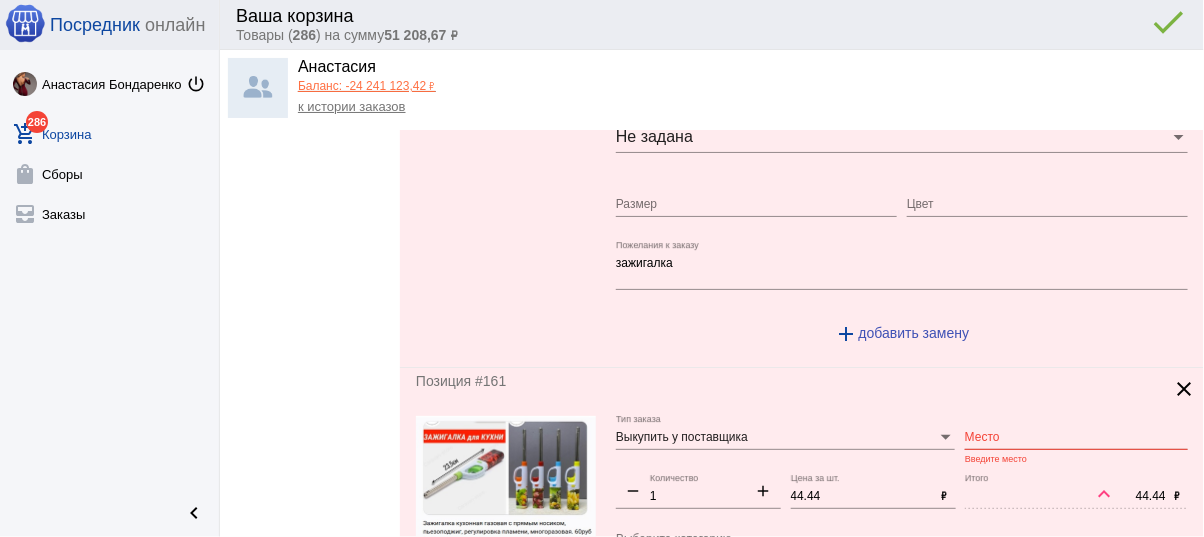type on "ст7-190" 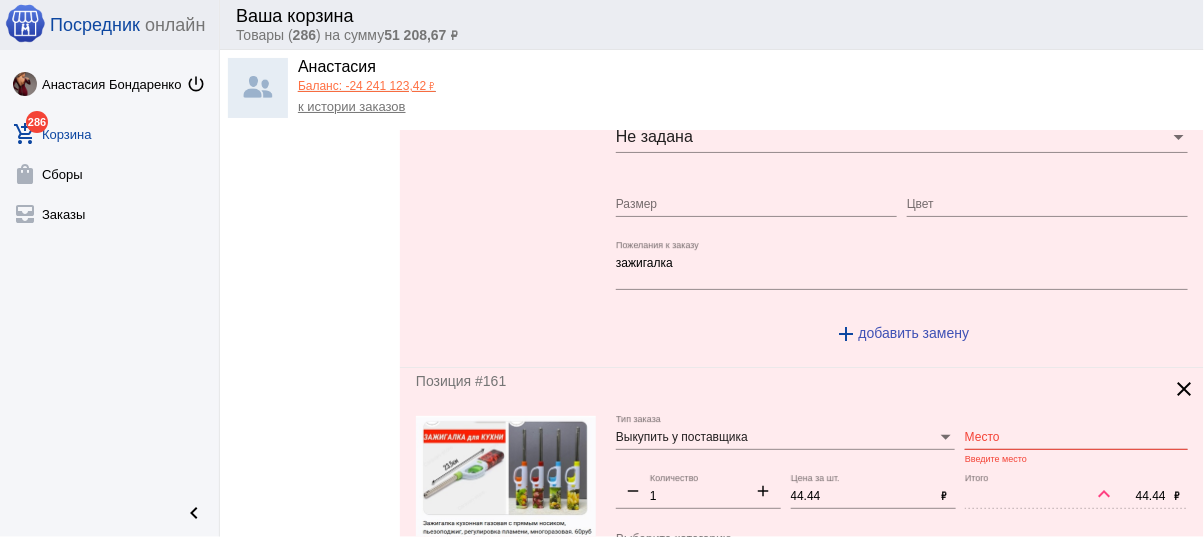 click on "Место" at bounding box center [1076, 438] 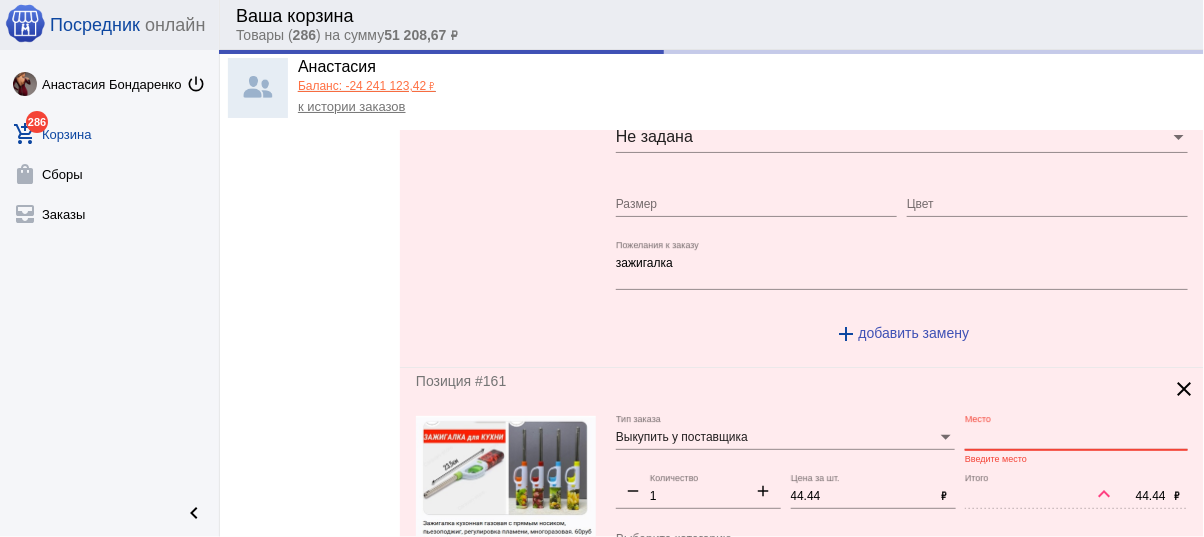 type on "м" 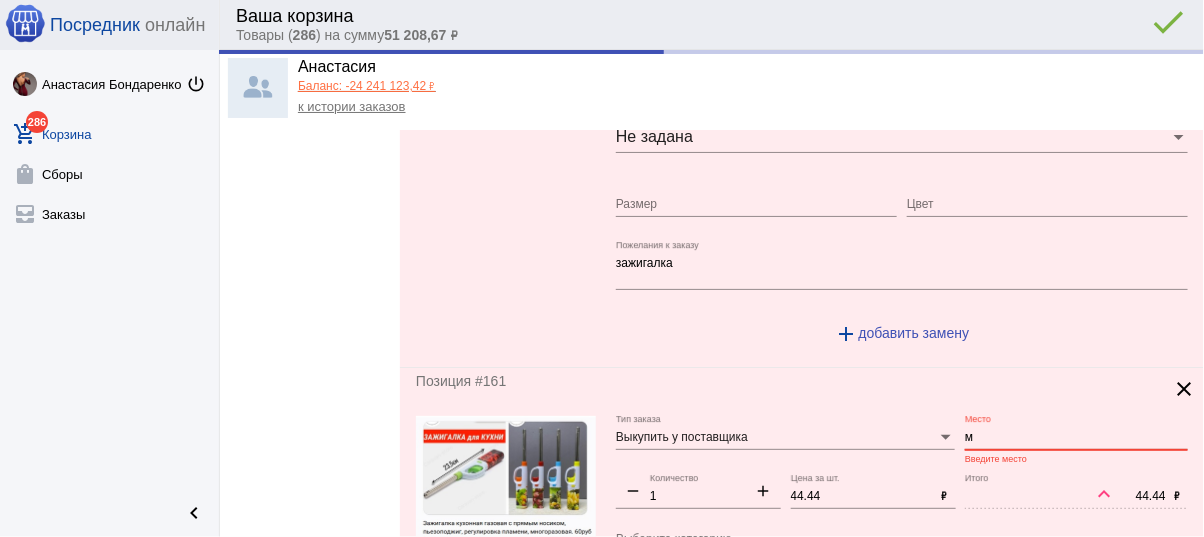 type on "СТ7-190" 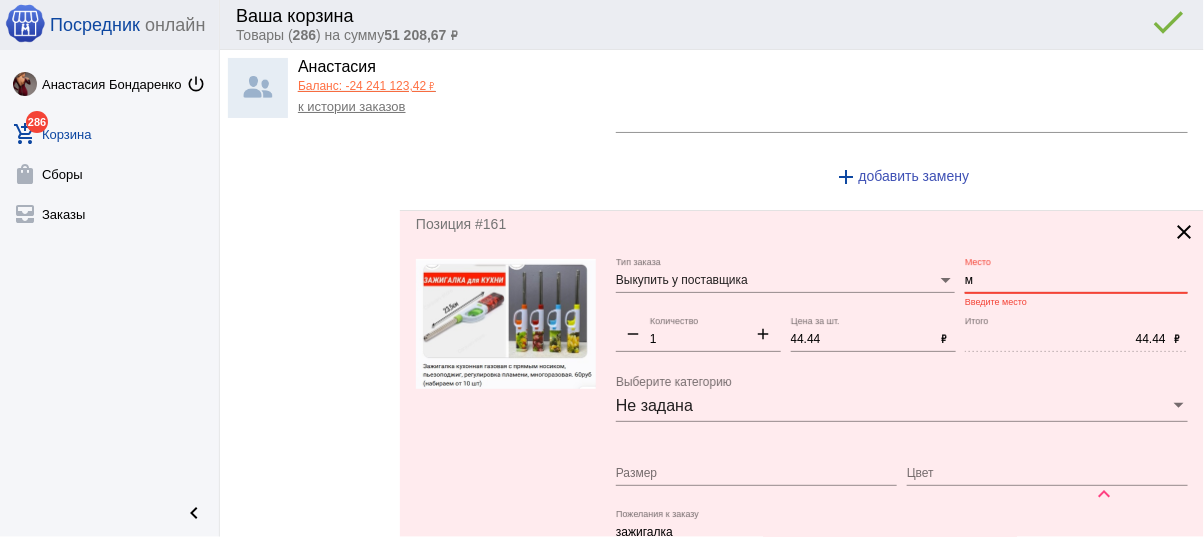 scroll, scrollTop: 8606, scrollLeft: 0, axis: vertical 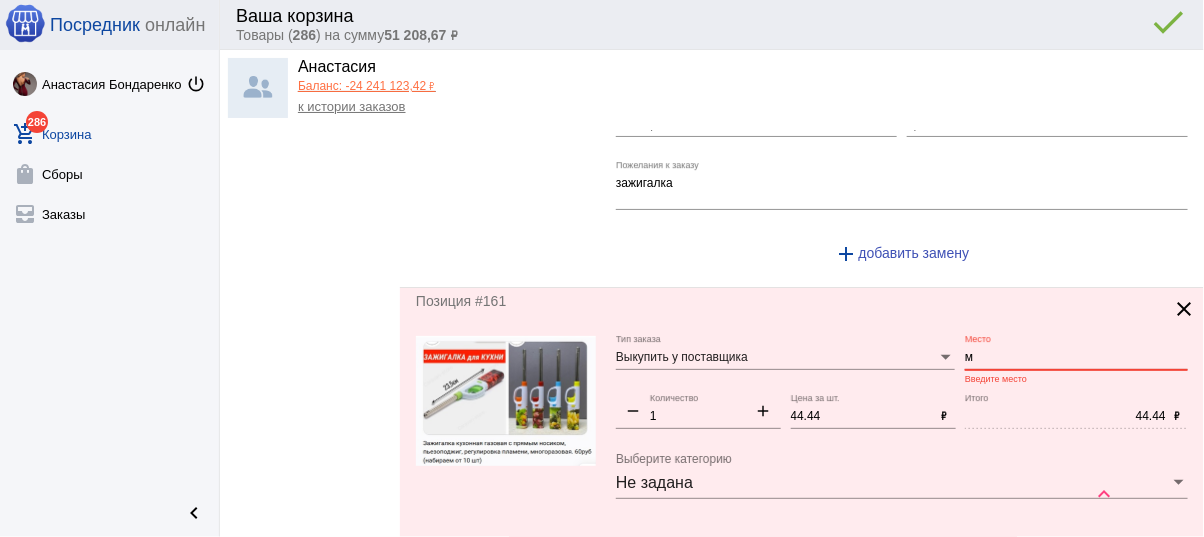 drag, startPoint x: 983, startPoint y: 326, endPoint x: 929, endPoint y: 314, distance: 55.31727 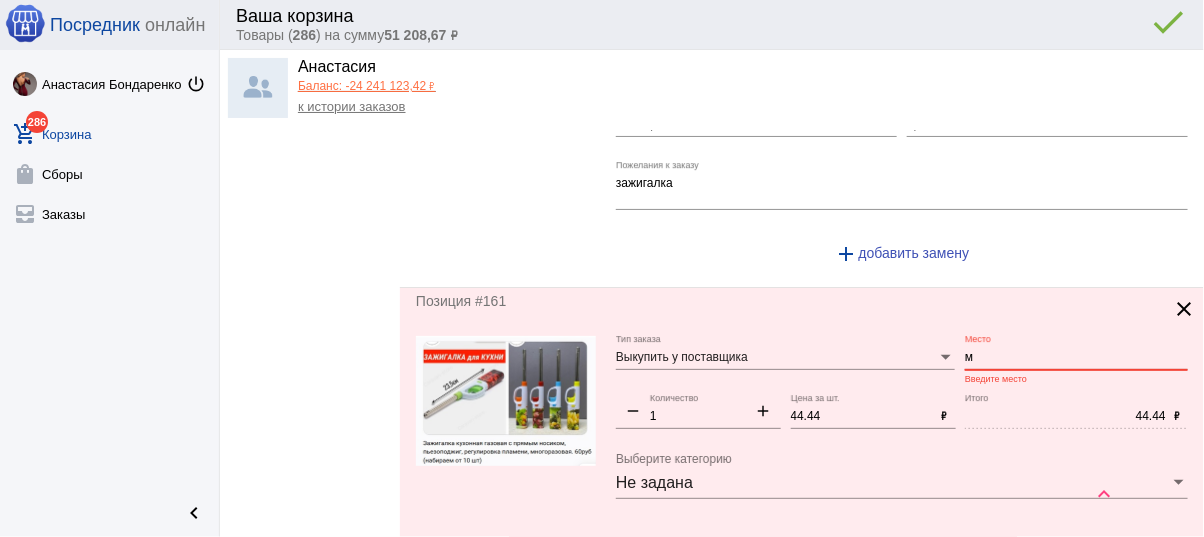 click on "Выкупить у поставщика Тип заказа м Место Введите место remove 1 Количество add 44.44 Цена за шт. ₽ 44.44 Итого ₽ Не задана Выберите категорию Размер Цвет зажигалка Пожелания к заказу add  добавить замену" 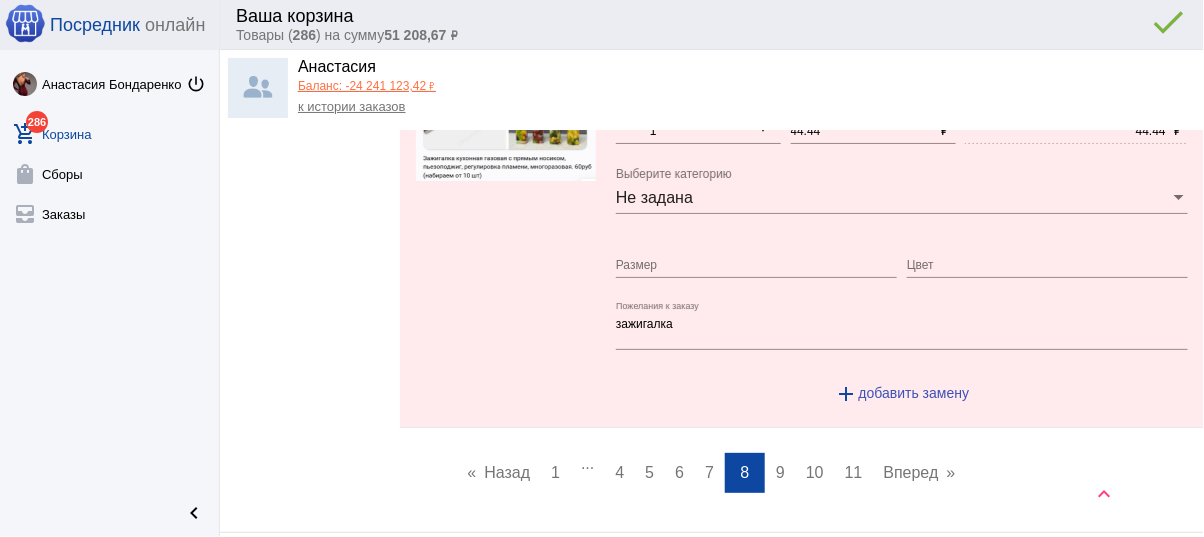 scroll, scrollTop: 8926, scrollLeft: 0, axis: vertical 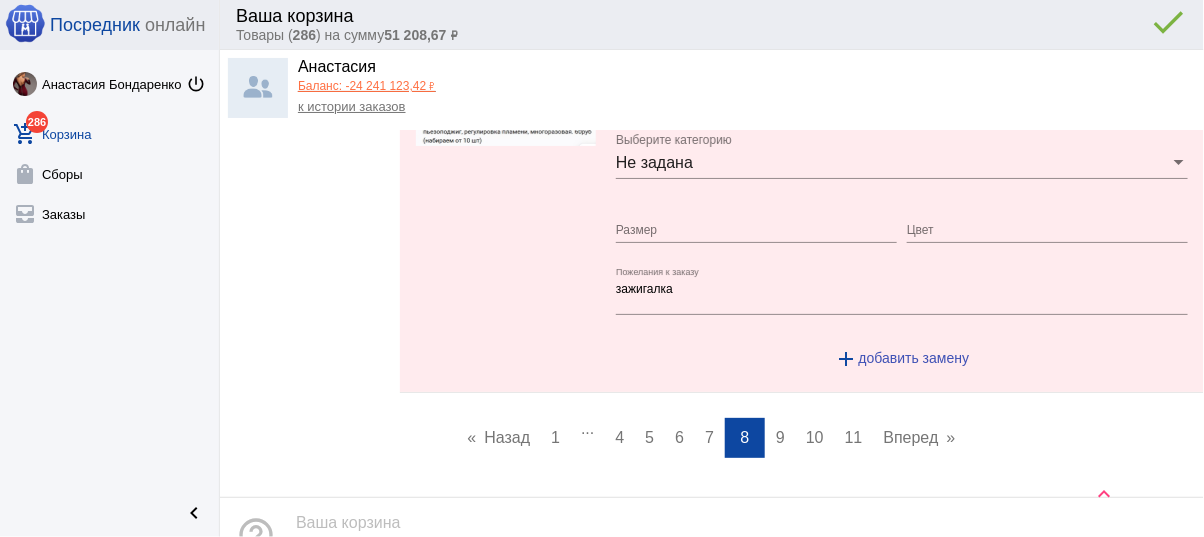 click on "9" at bounding box center [780, 437] 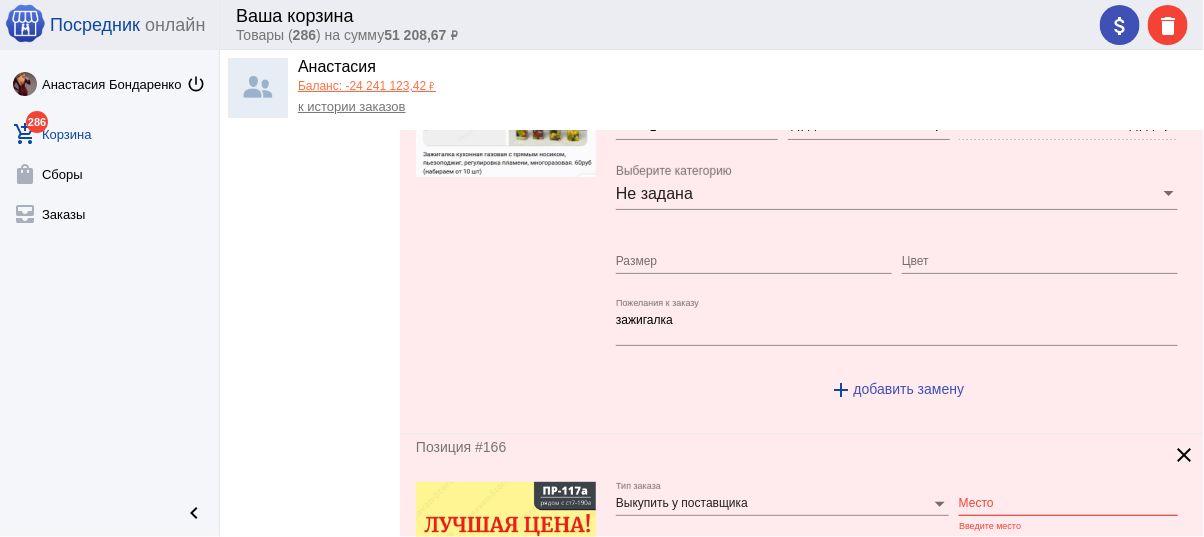 scroll, scrollTop: 0, scrollLeft: 0, axis: both 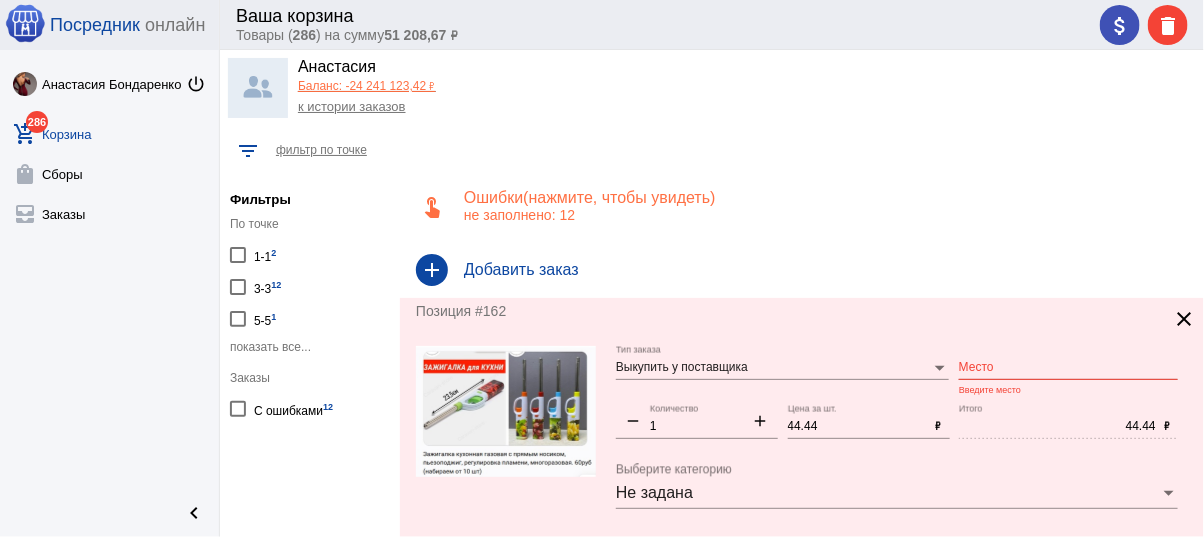 click on "Место" at bounding box center (1068, 368) 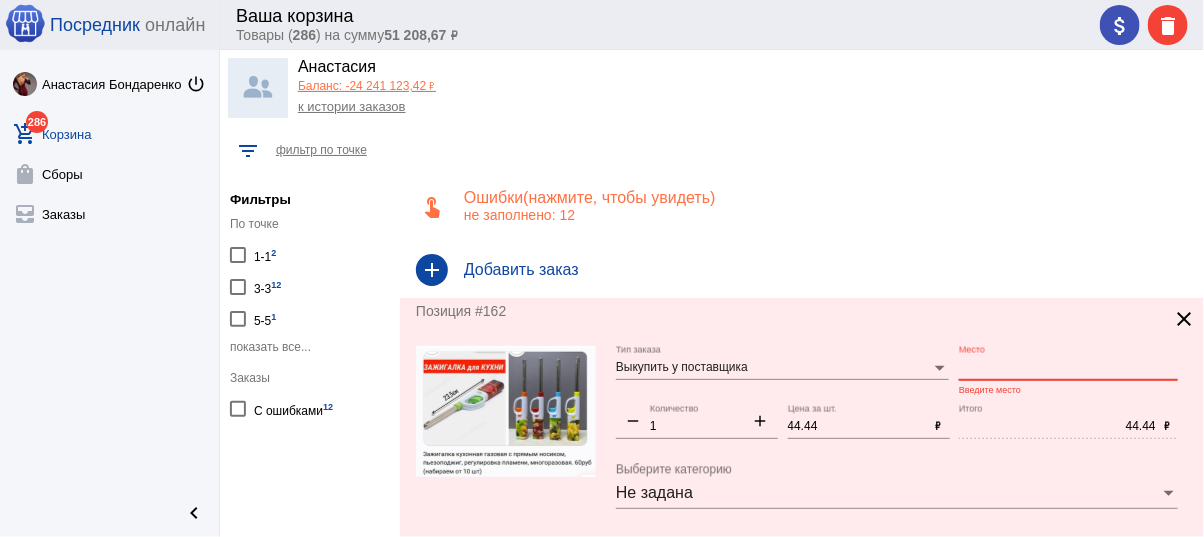 paste on "ст7-190" 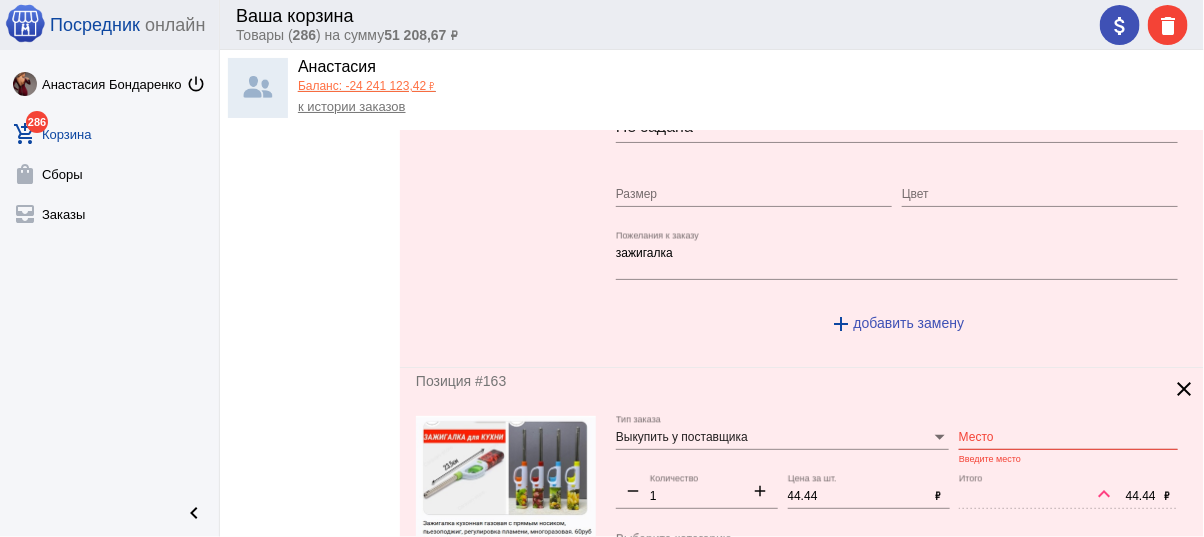 scroll, scrollTop: 400, scrollLeft: 0, axis: vertical 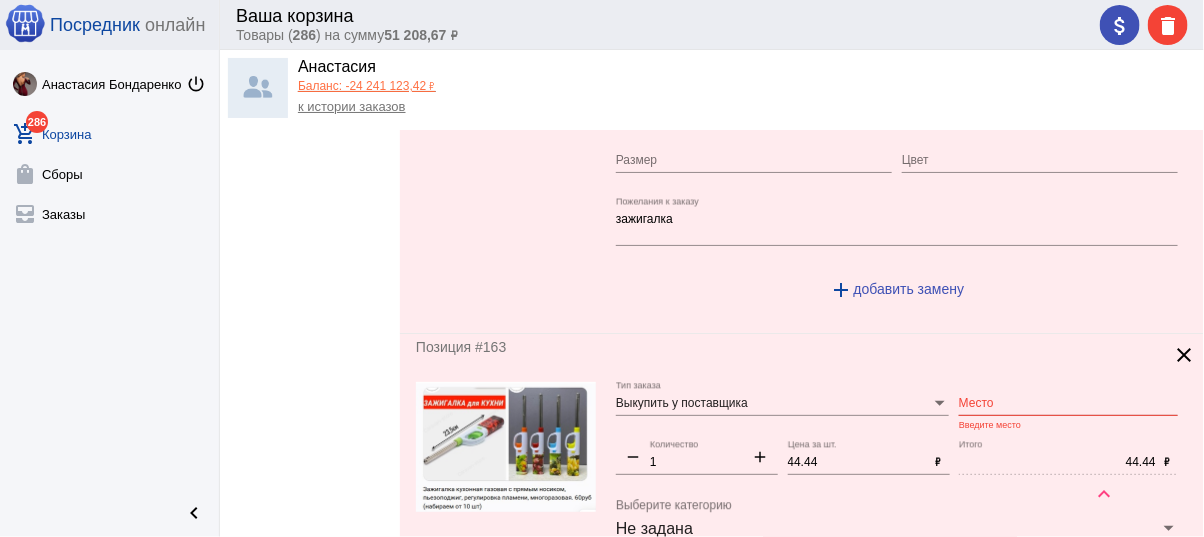 type on "ст7-190" 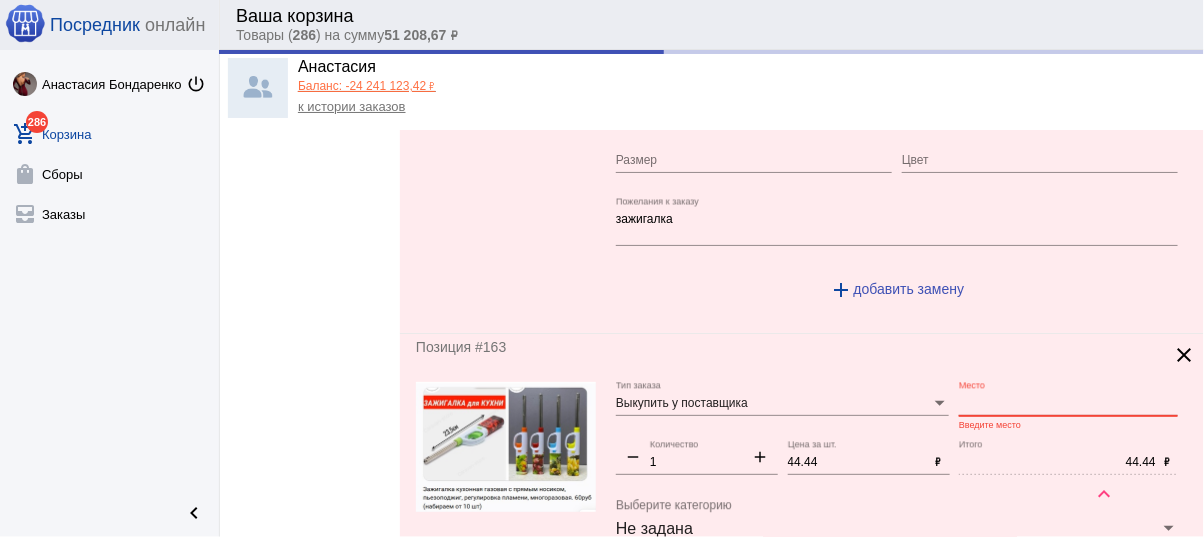 paste on "ст7-190" 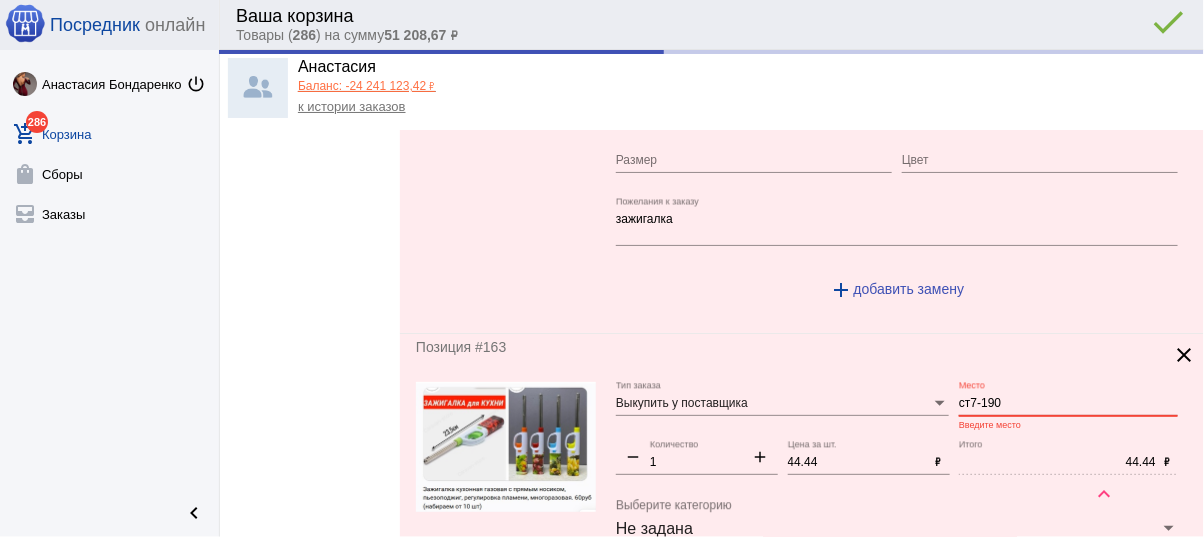type on "СТ7-190" 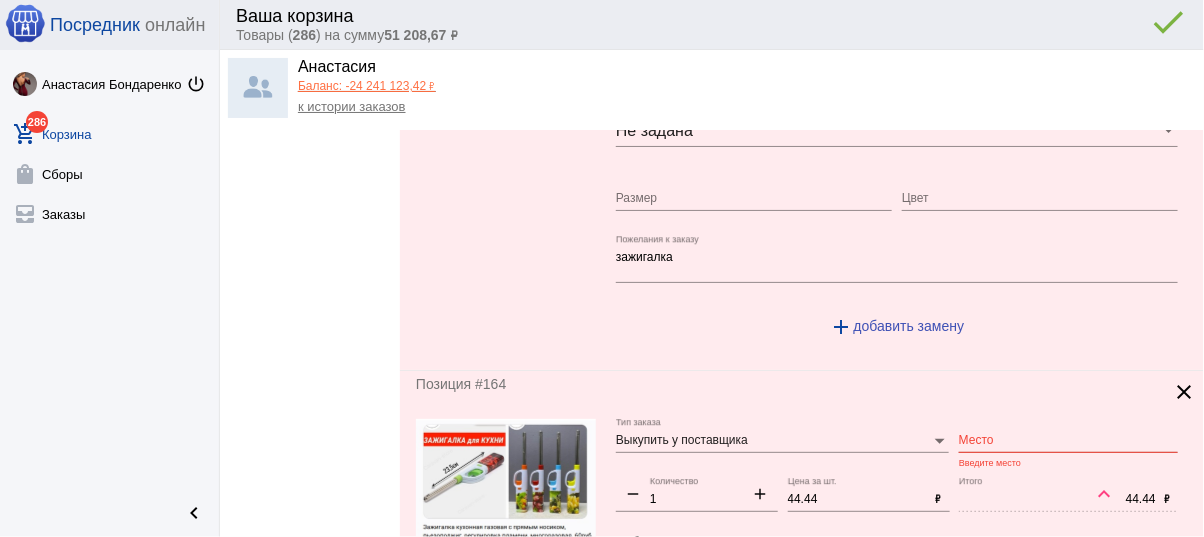 scroll, scrollTop: 880, scrollLeft: 0, axis: vertical 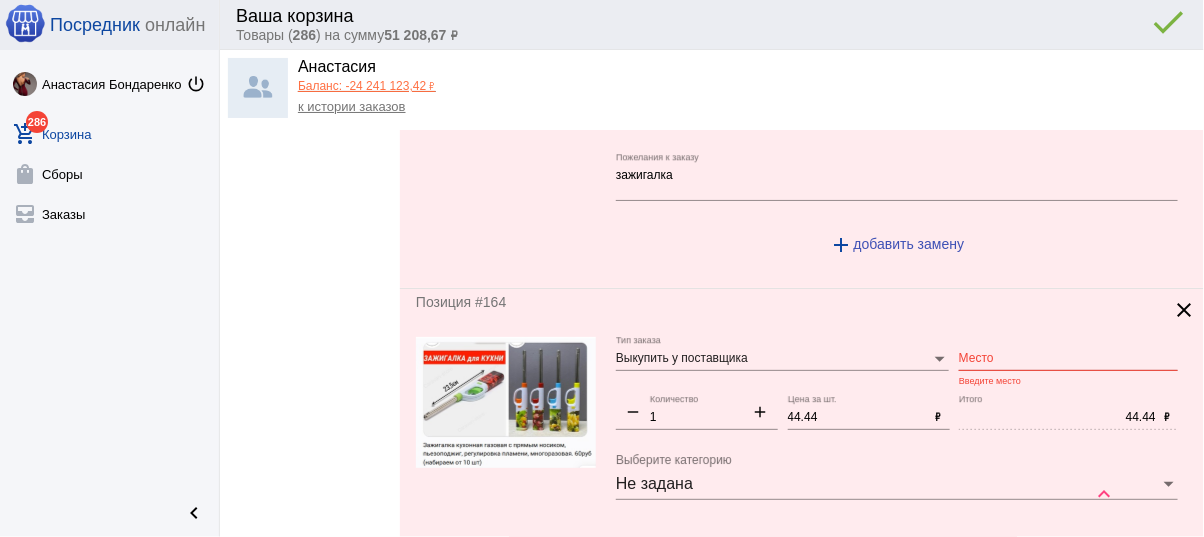 type on "ст7-190" 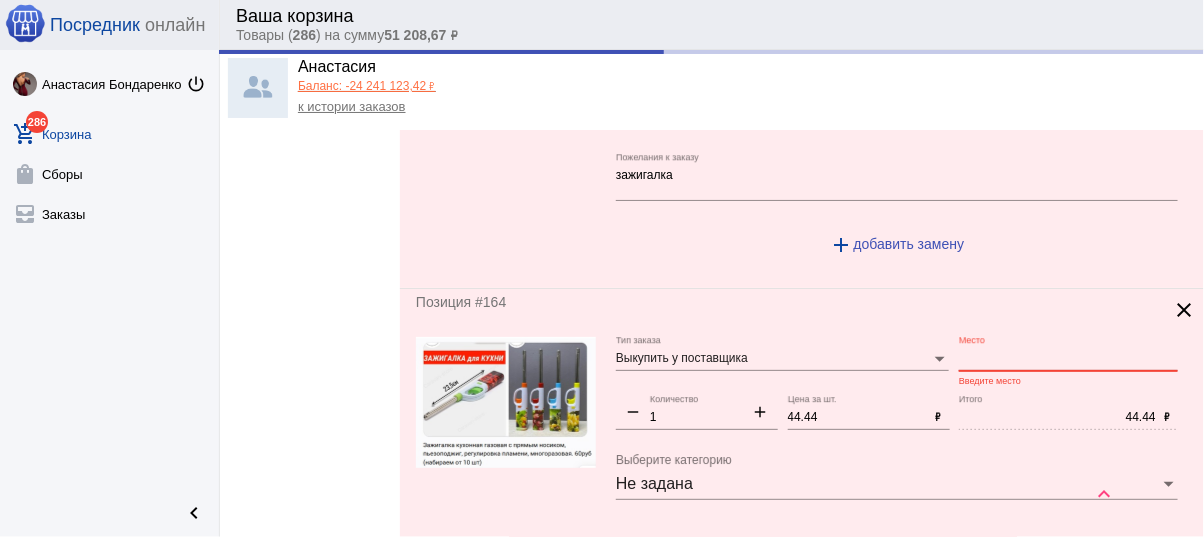 click on "Место" at bounding box center [1068, 359] 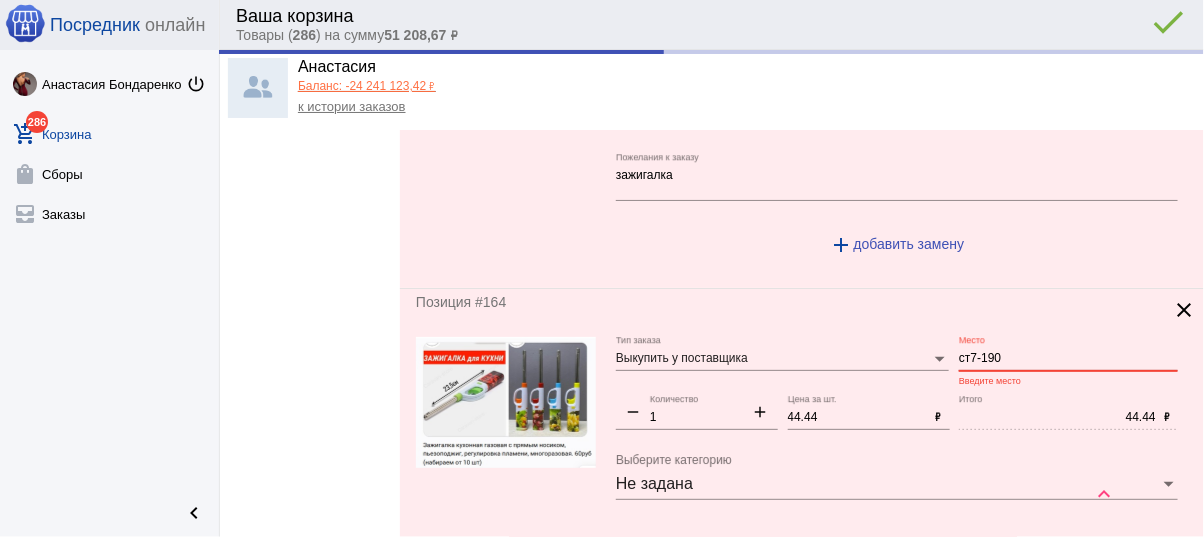 type on "СТ7-190" 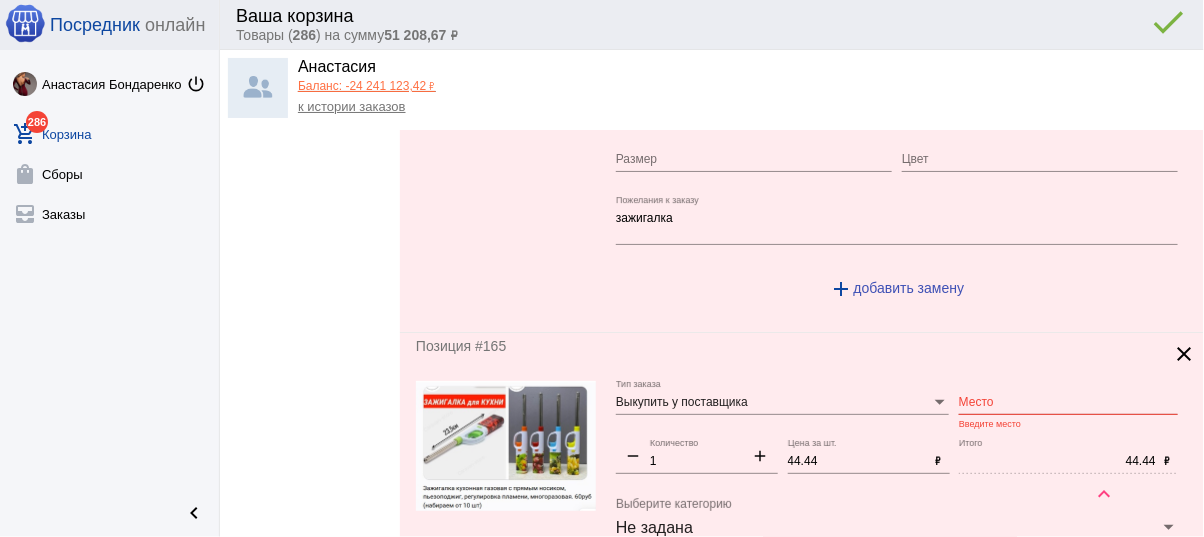 scroll, scrollTop: 1280, scrollLeft: 0, axis: vertical 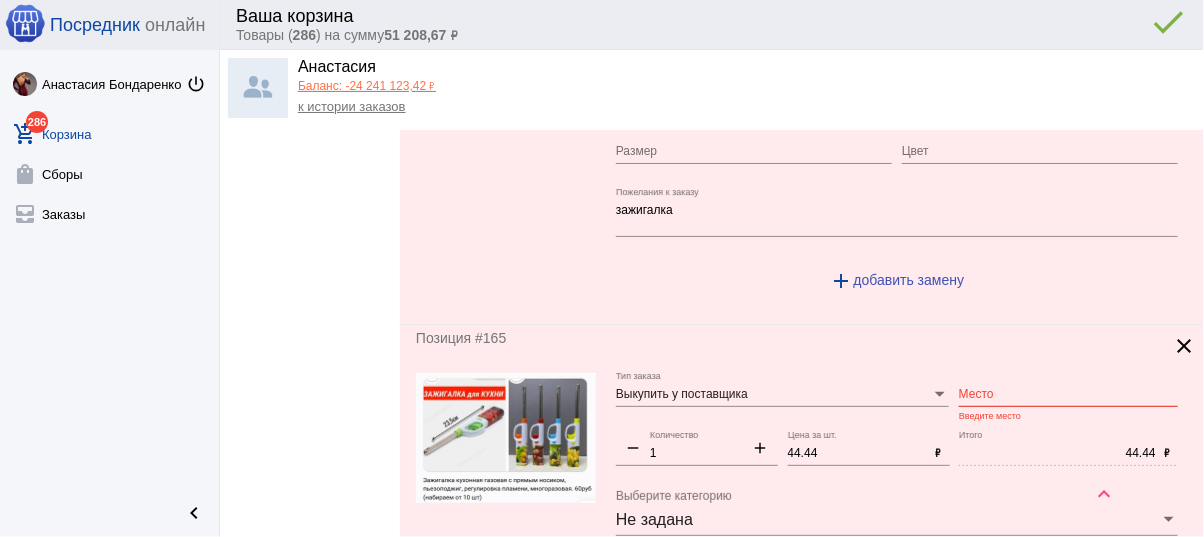 type on "ст7-190" 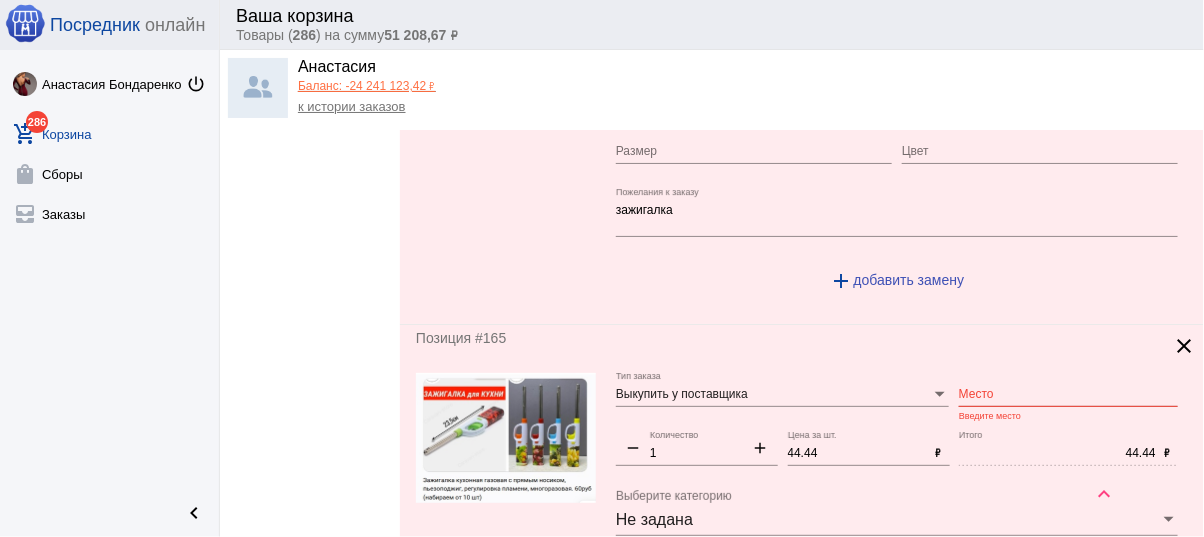 click on "Место" at bounding box center [1068, 395] 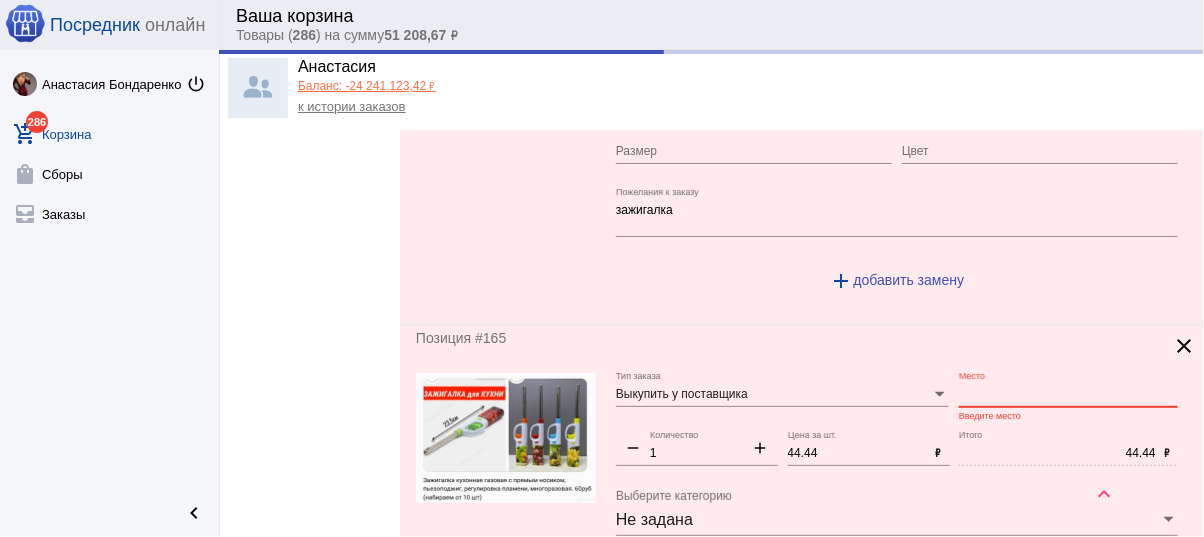 paste on "ст7-190" 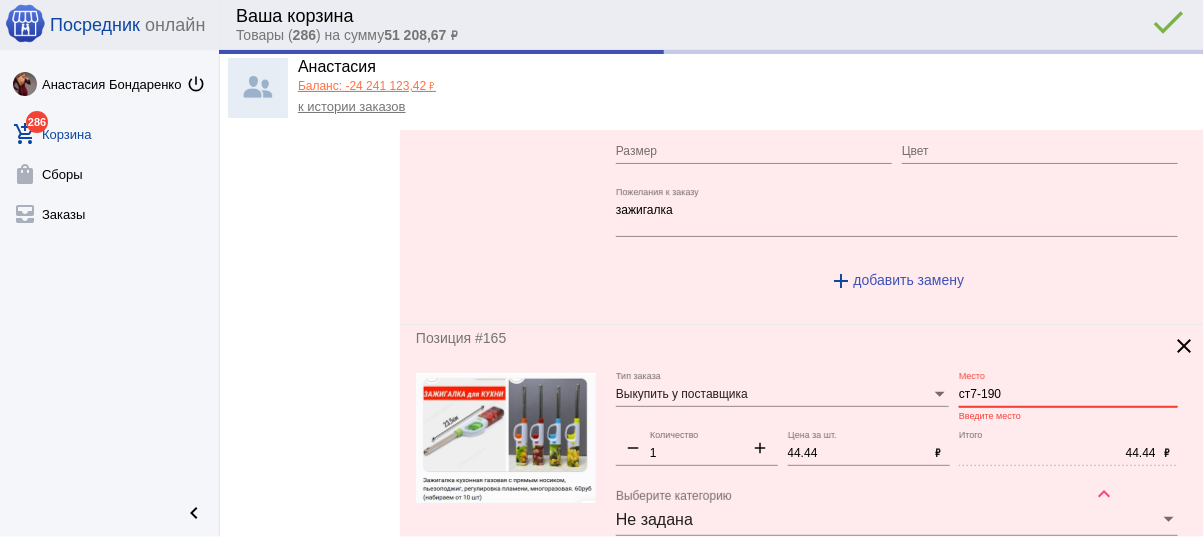 type on "СТ7-190" 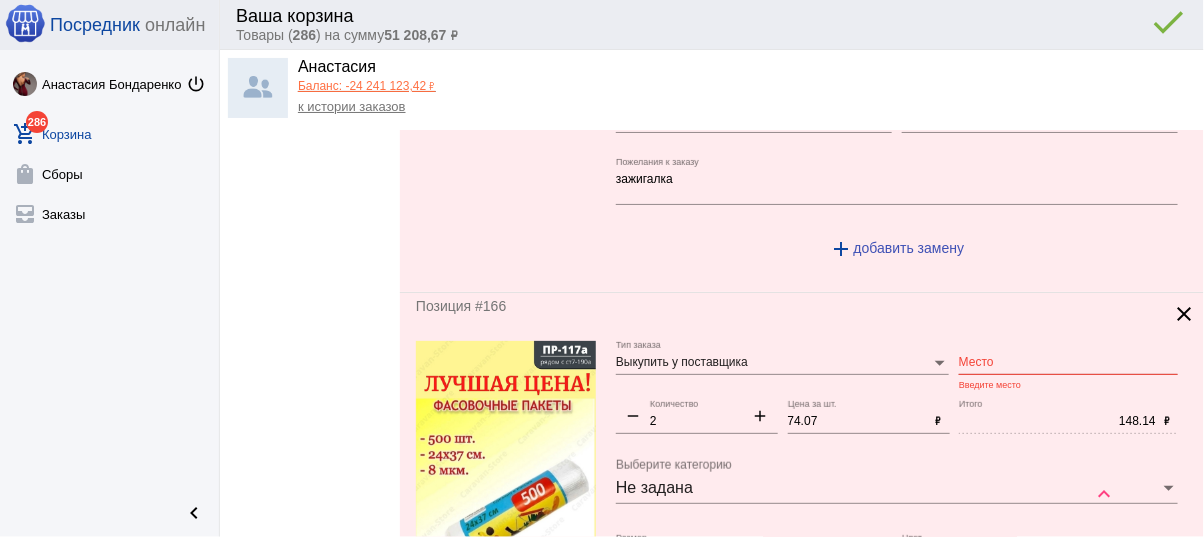 scroll, scrollTop: 1840, scrollLeft: 0, axis: vertical 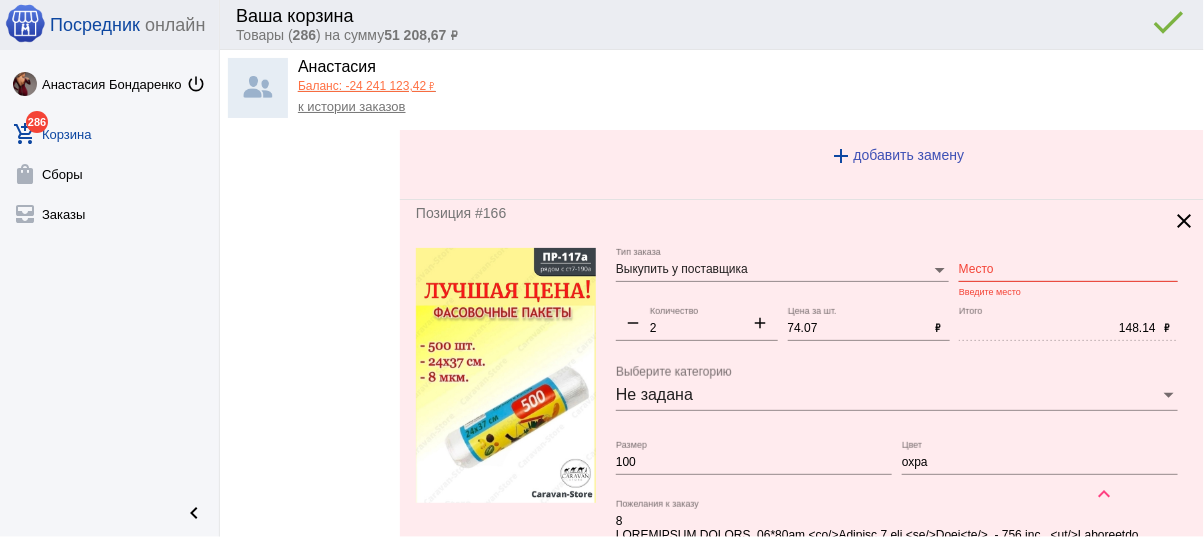 type on "ст7-190" 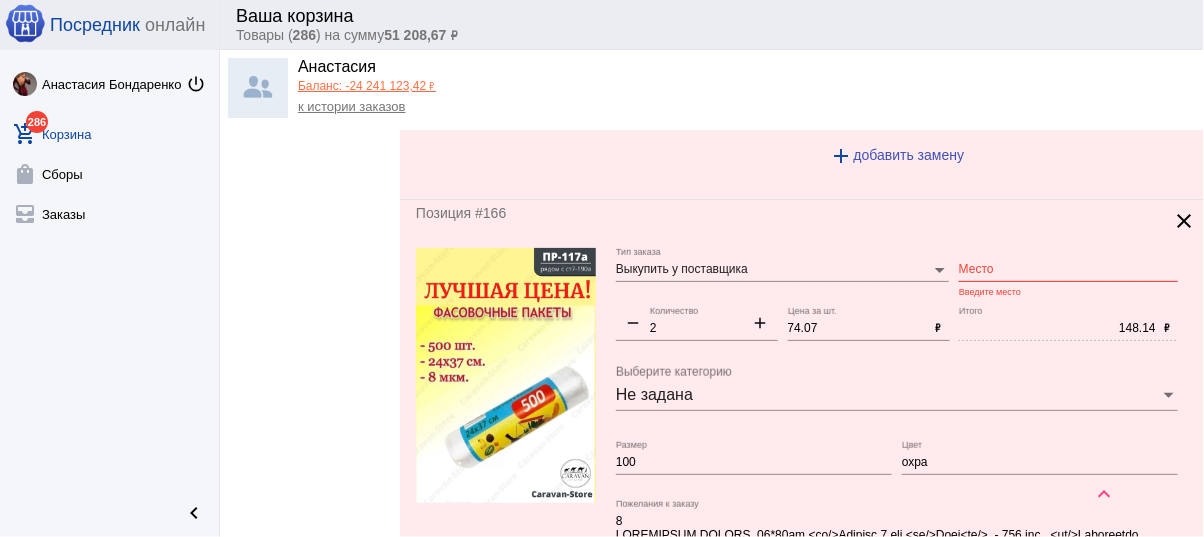 click on "Место" at bounding box center (1068, 270) 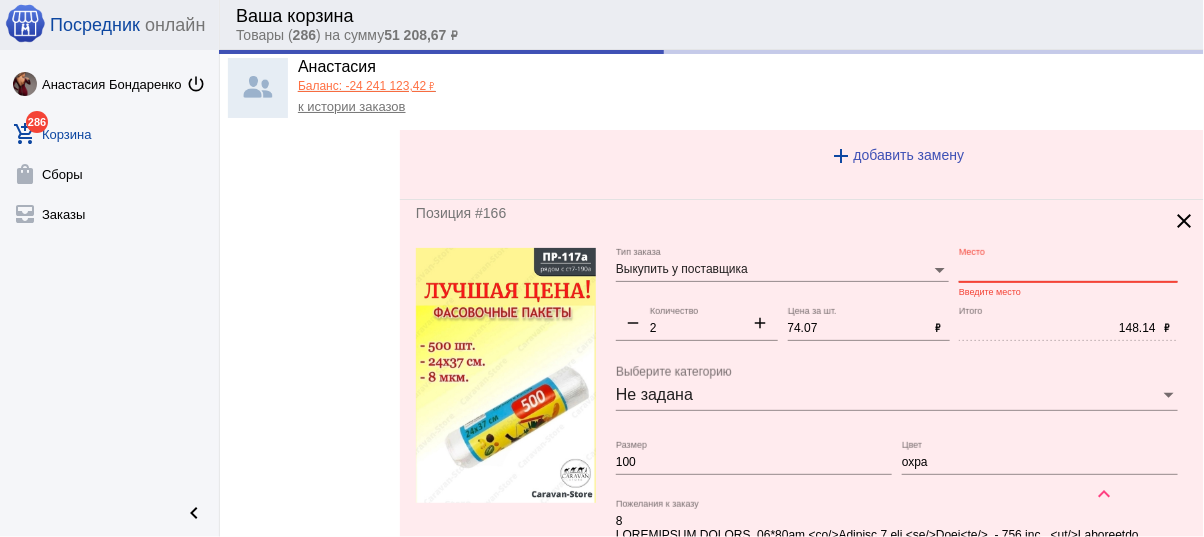 paste on "ст7-190" 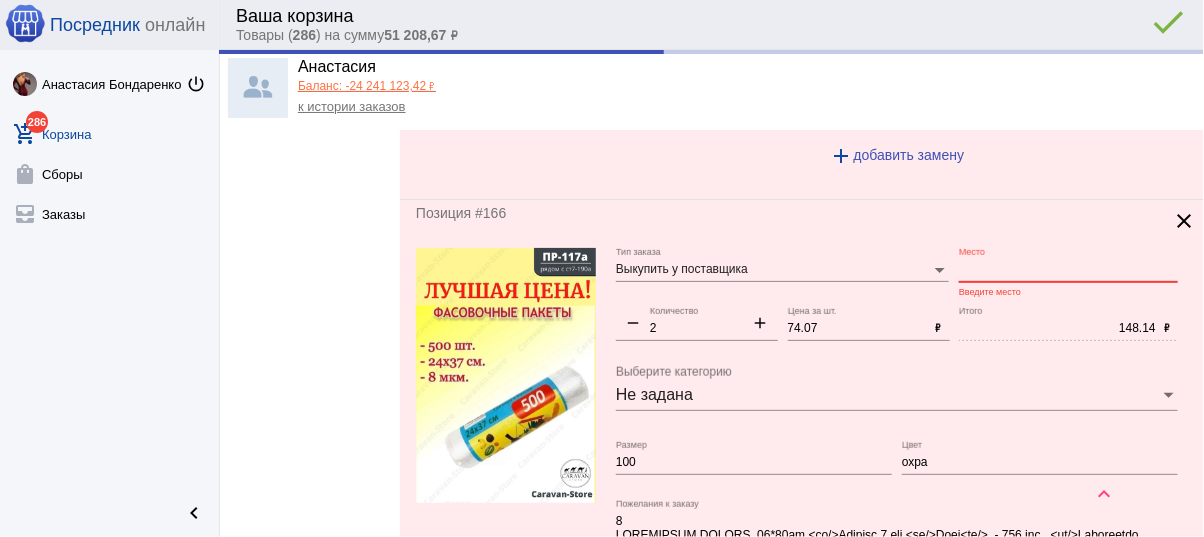 type on "ст7-190" 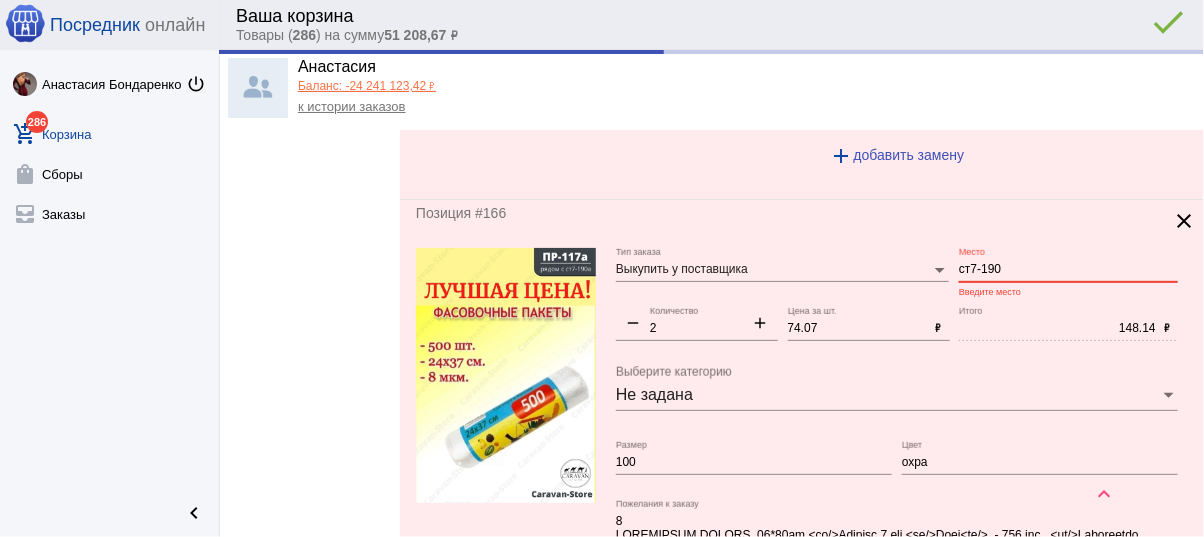 type on "СТ7-190" 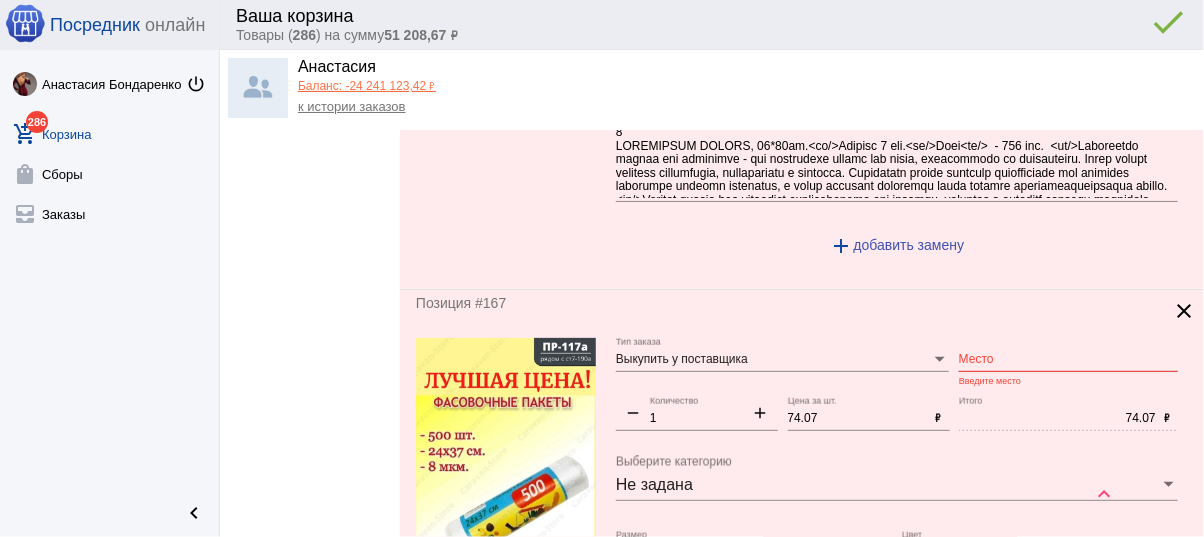 scroll, scrollTop: 2240, scrollLeft: 0, axis: vertical 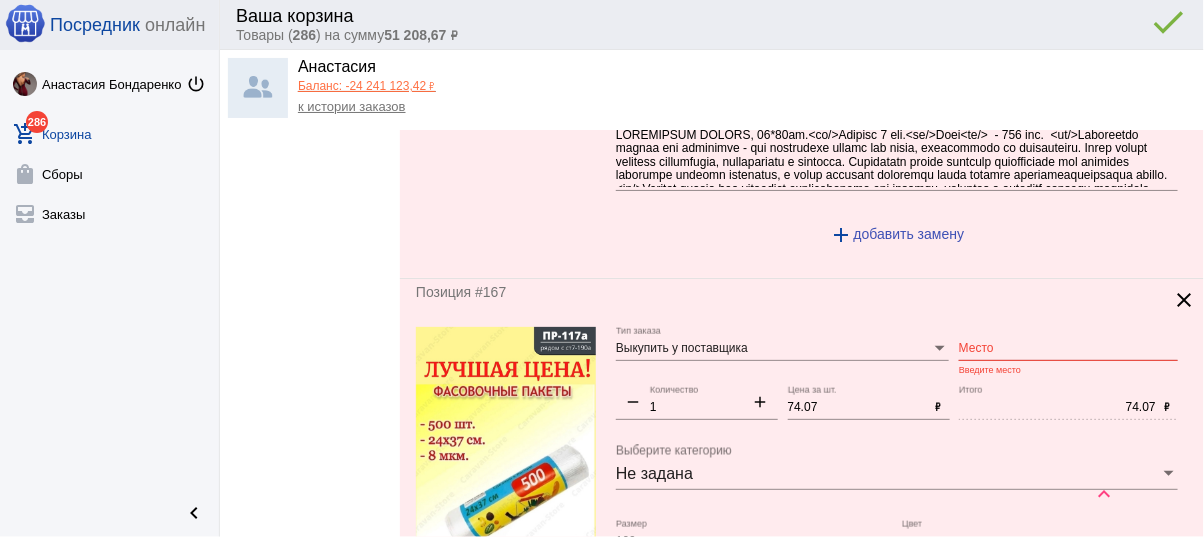 type on "ст7-190" 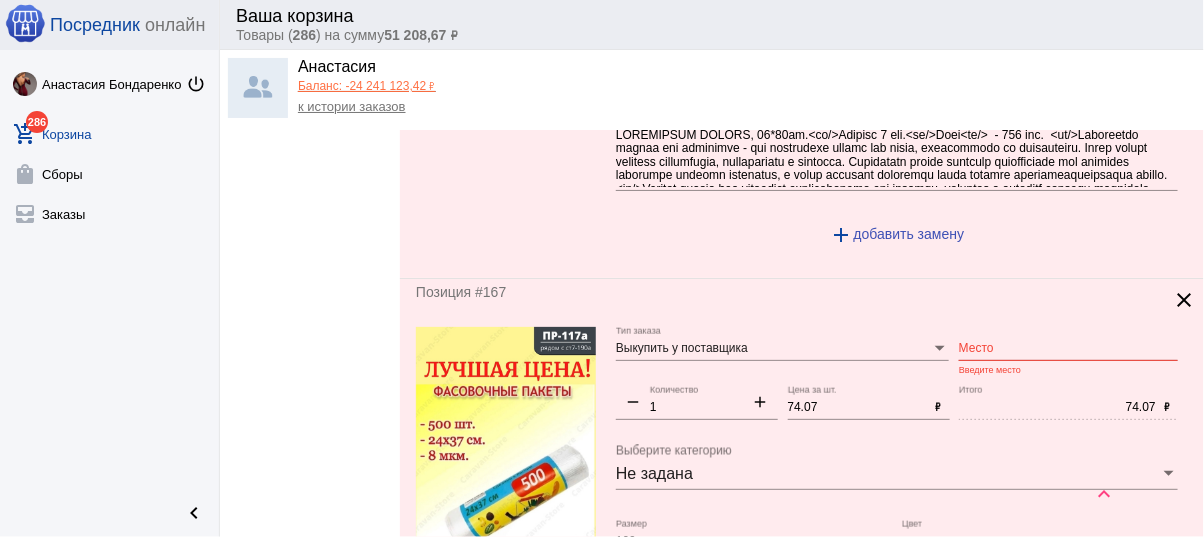 paste on "ст7-190" 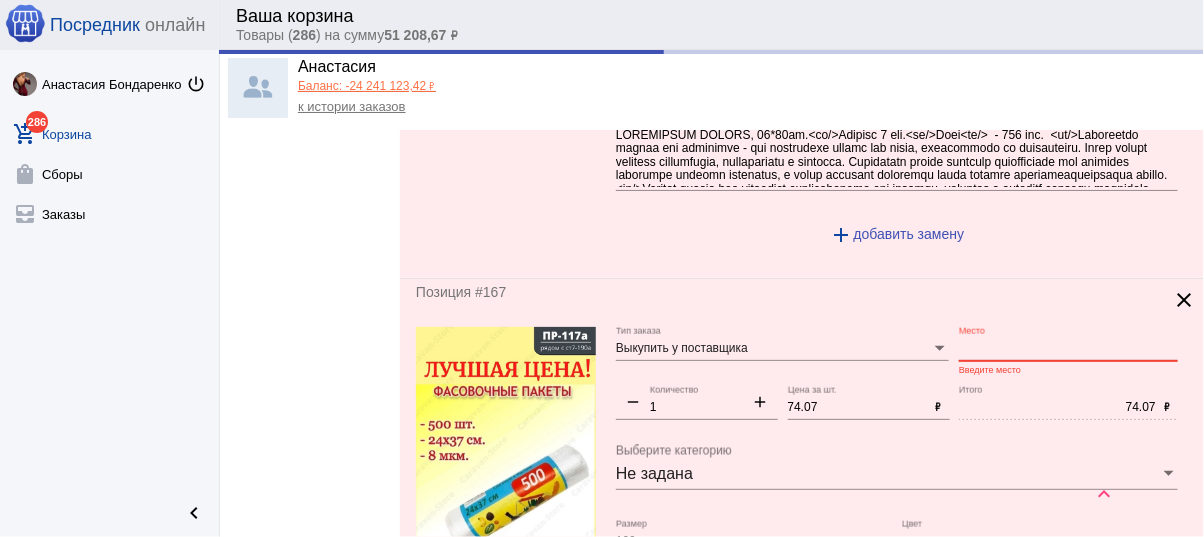 type on "ст7-190" 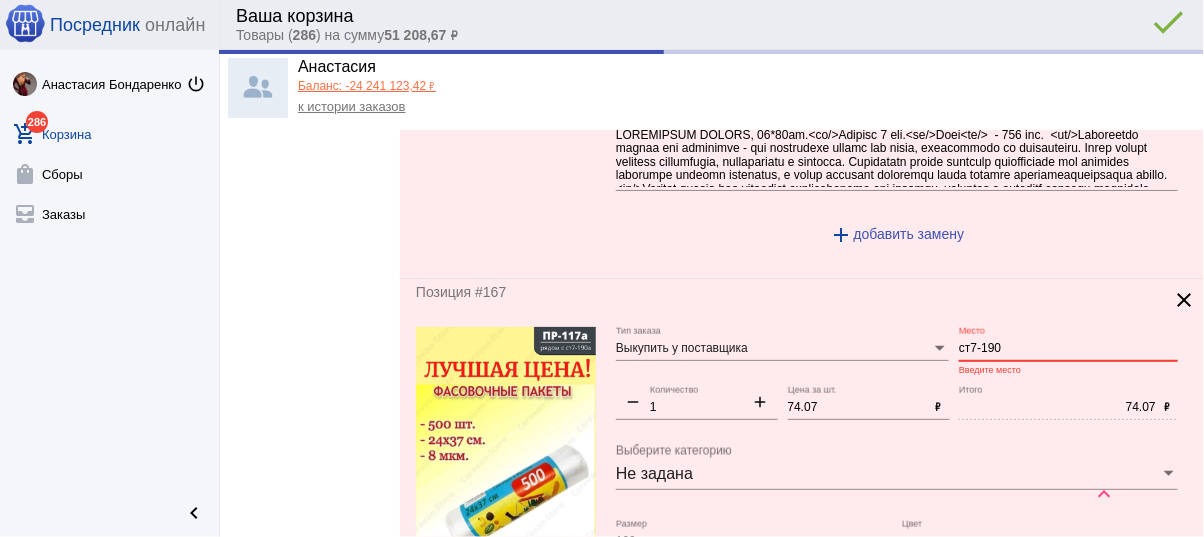 type on "СТ7-190" 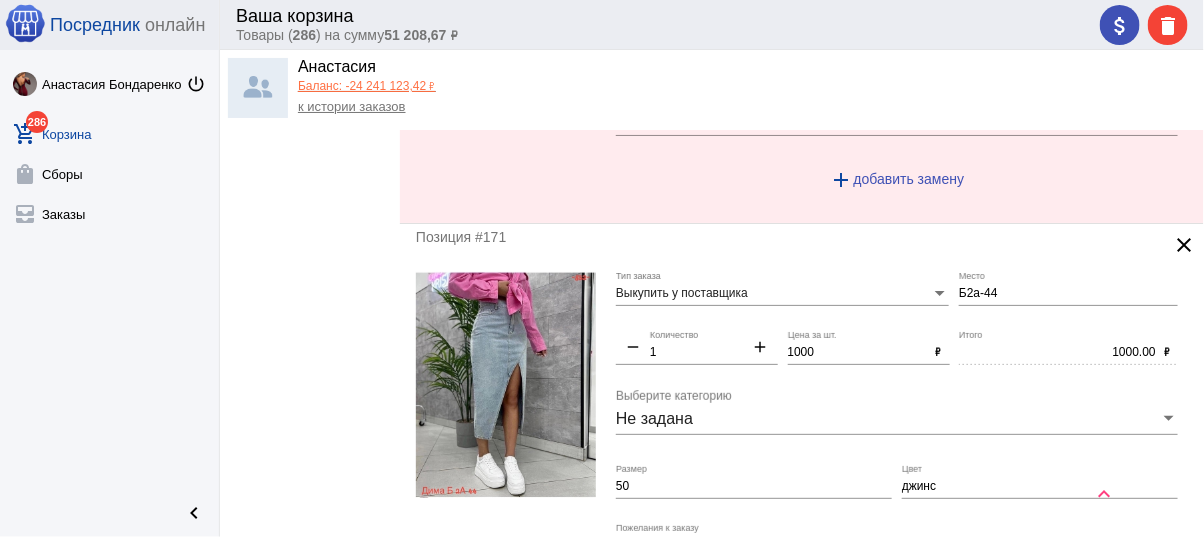 scroll, scrollTop: 3680, scrollLeft: 0, axis: vertical 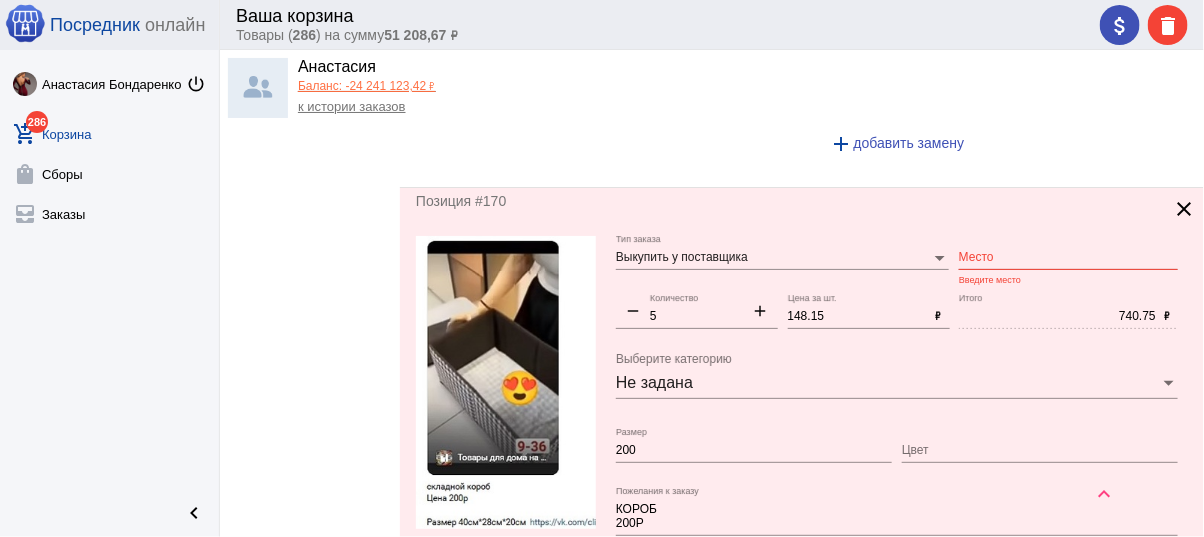 click on "Место" at bounding box center (1068, 258) 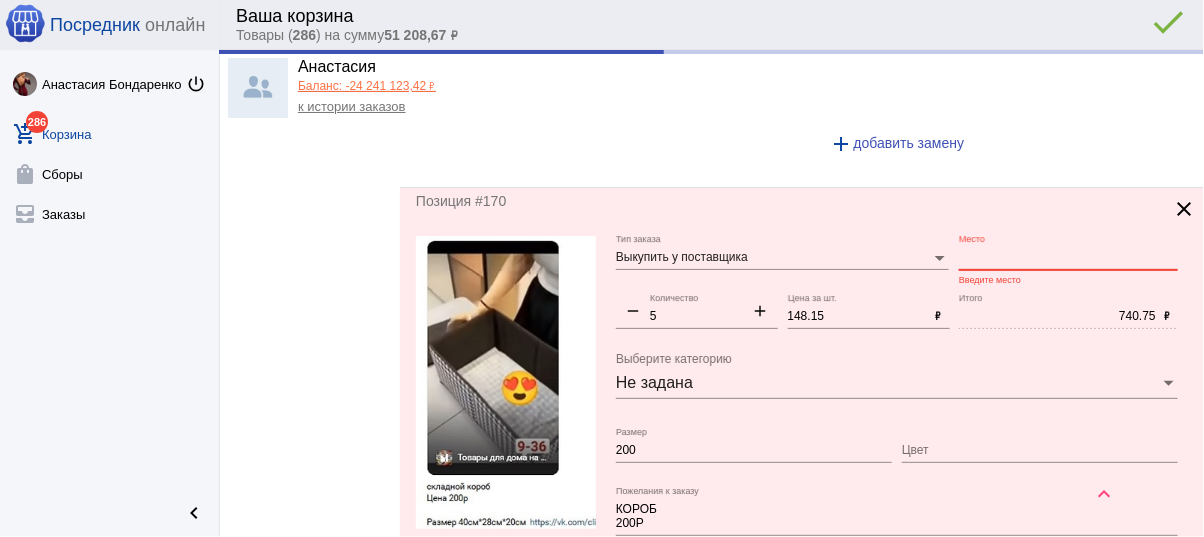 type on "СТ7-190" 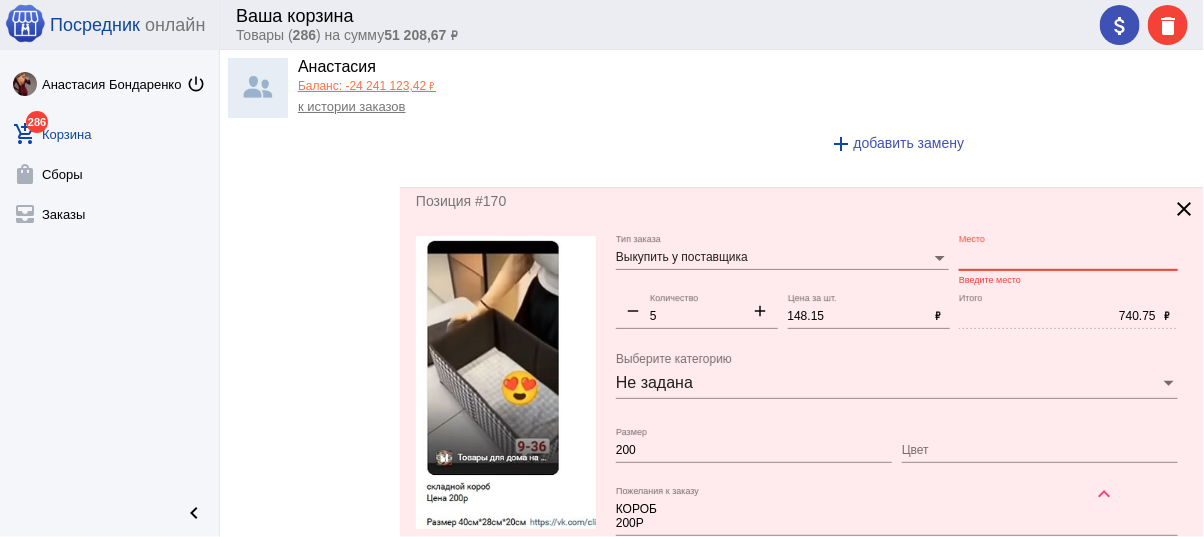 type on "2" 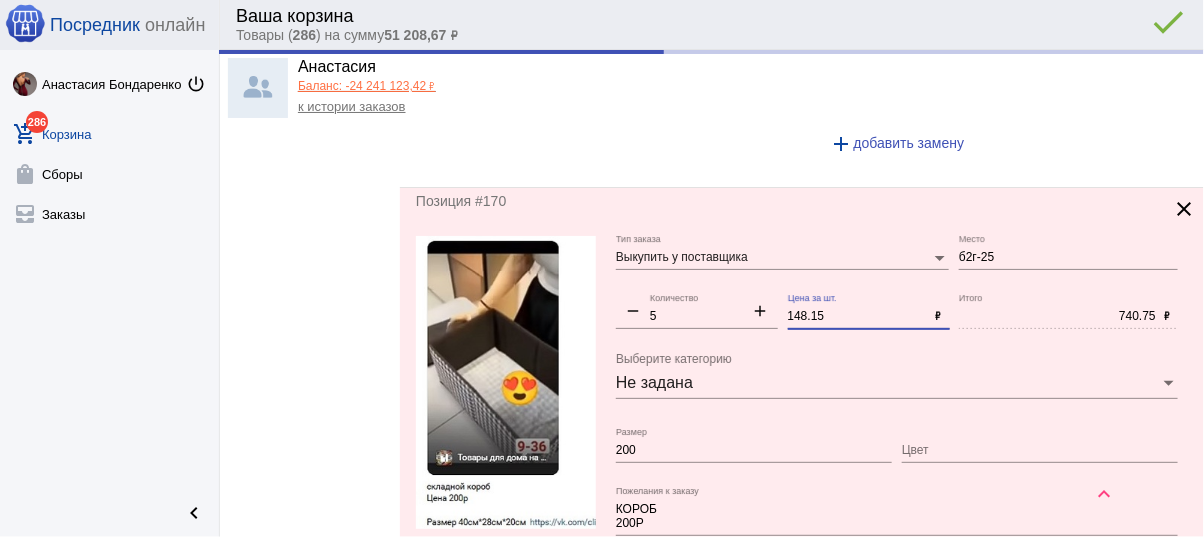 type on "Б2г-25" 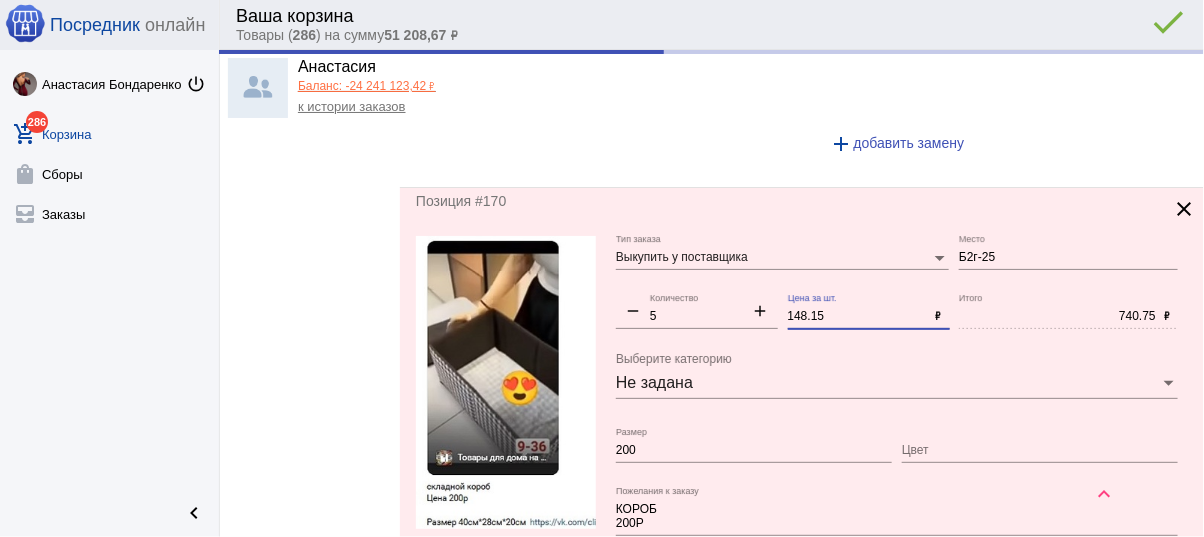 drag, startPoint x: 826, startPoint y: 298, endPoint x: 697, endPoint y: 296, distance: 129.0155 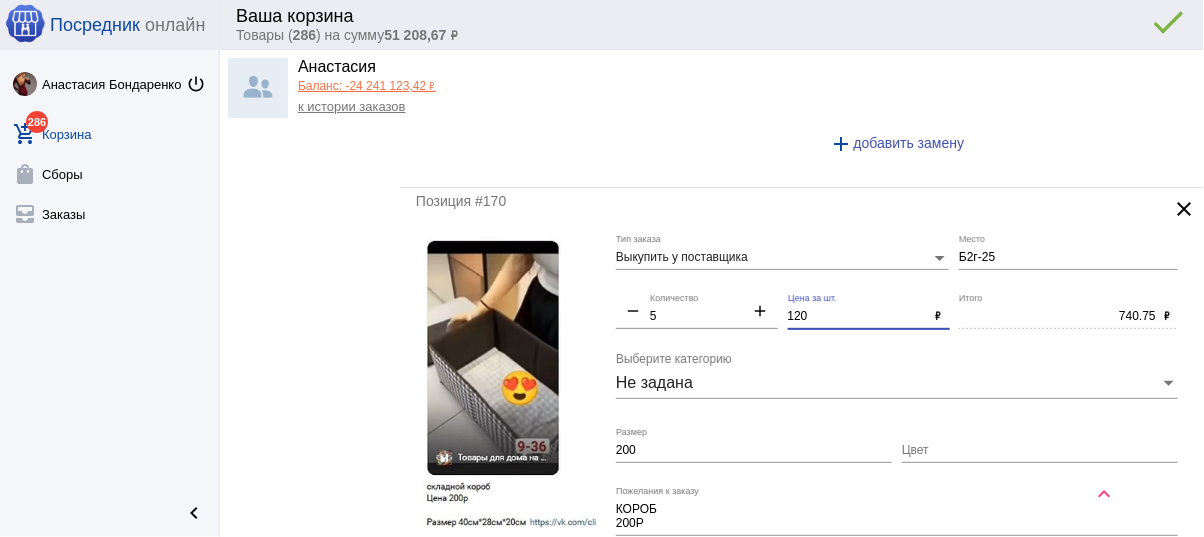 type on "120" 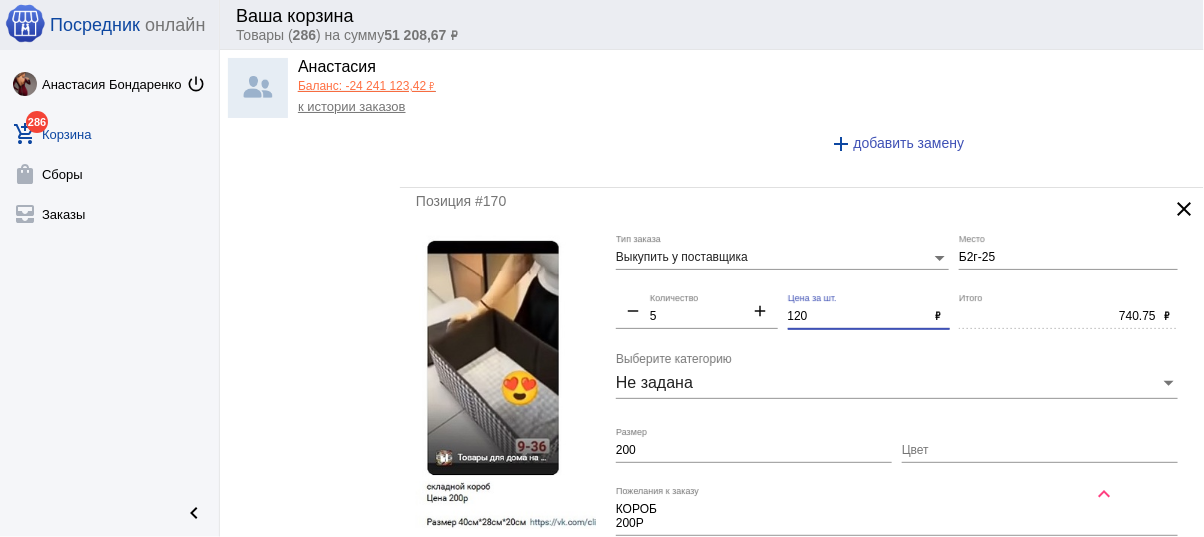 click on "200" at bounding box center [754, 451] 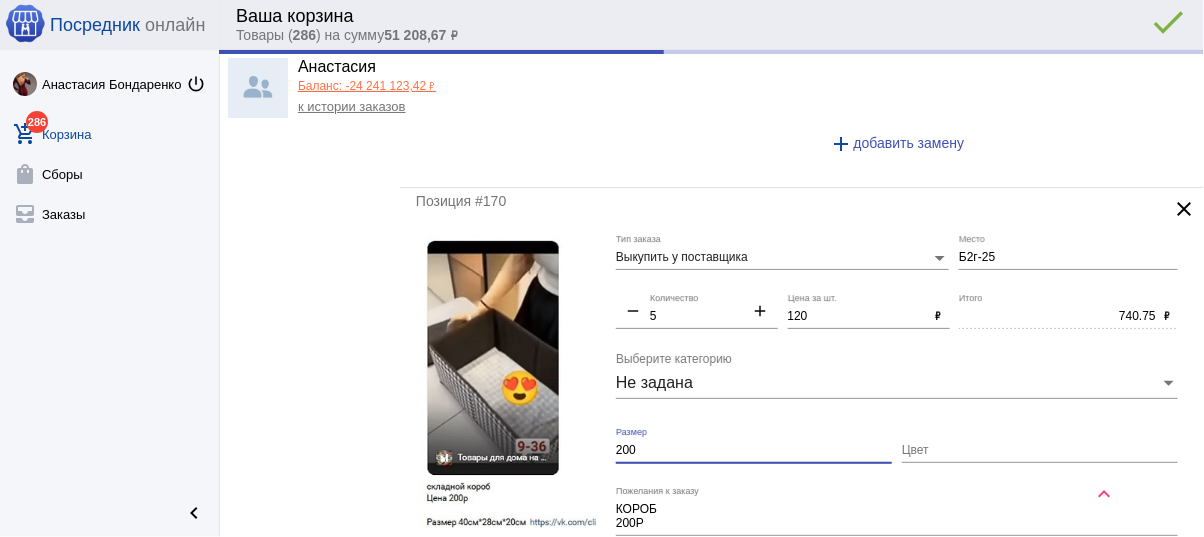 type on "600.00" 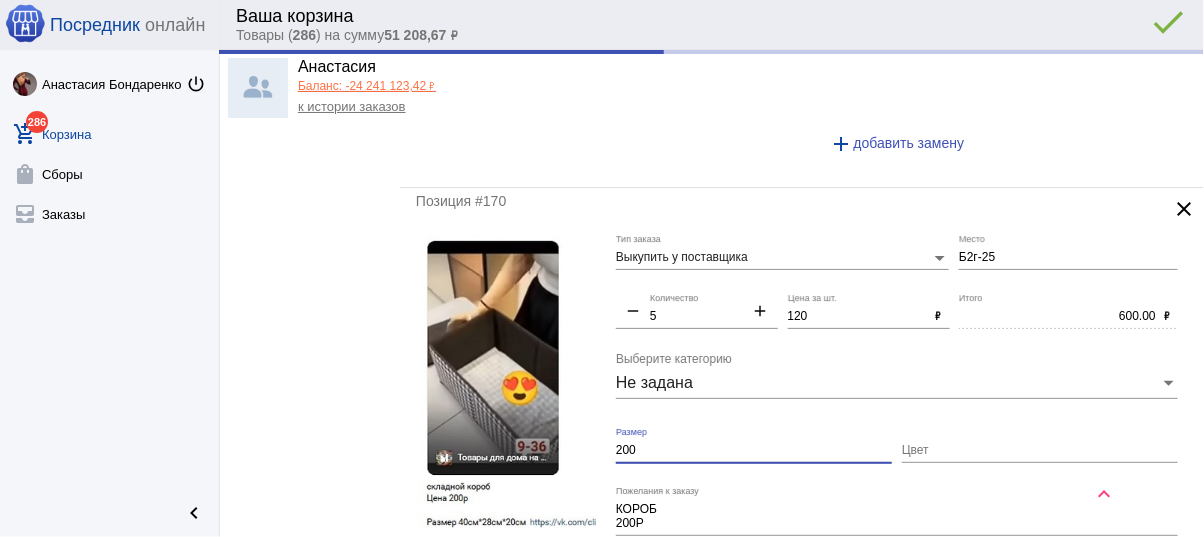 click on "200" at bounding box center (754, 451) 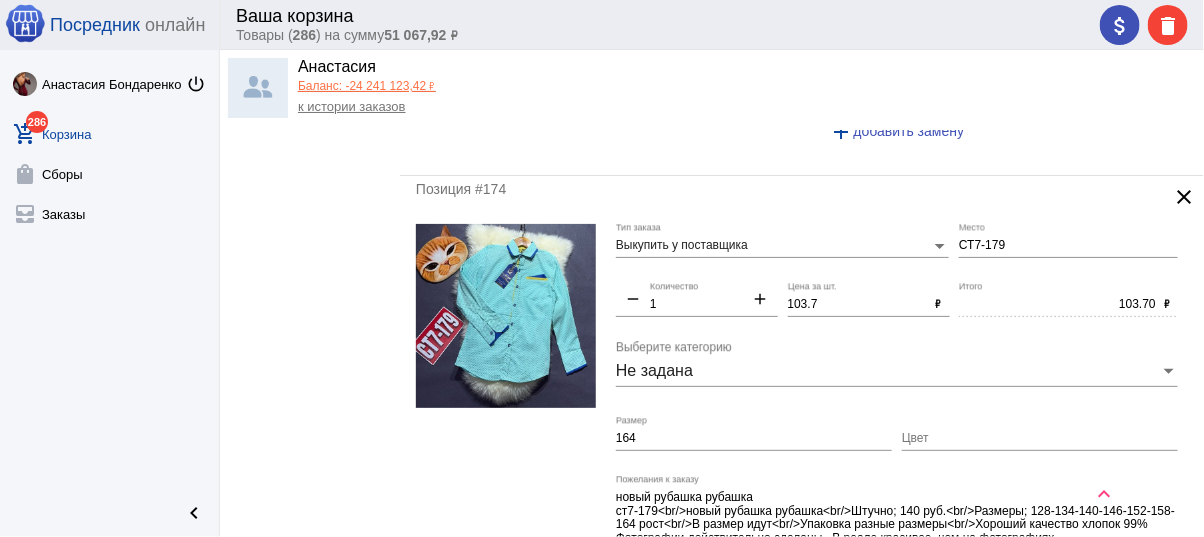 scroll, scrollTop: 5520, scrollLeft: 0, axis: vertical 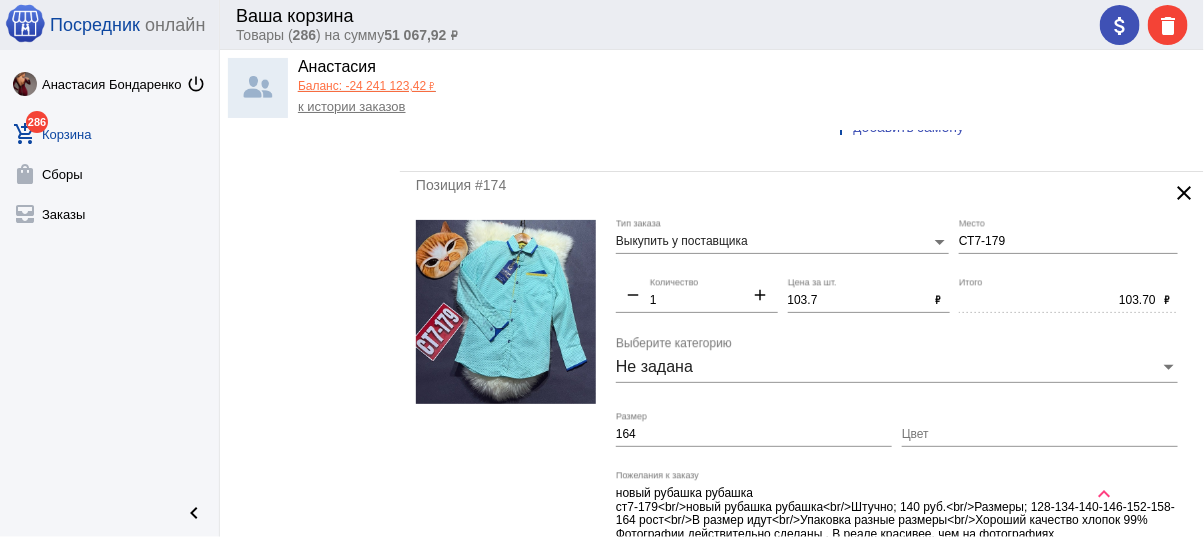 type 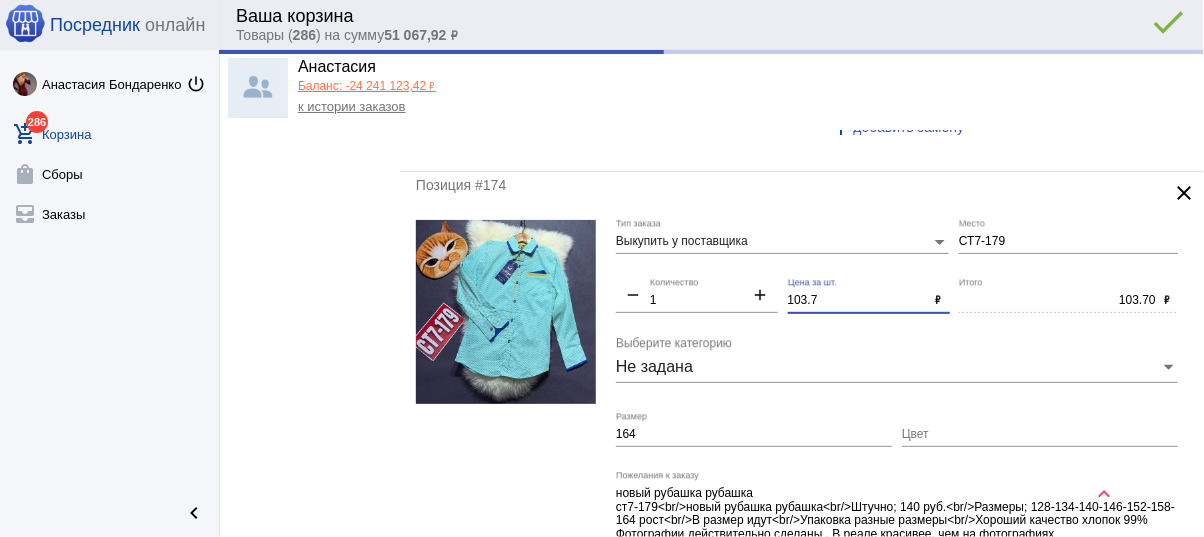 drag, startPoint x: 819, startPoint y: 281, endPoint x: 745, endPoint y: 271, distance: 74.672615 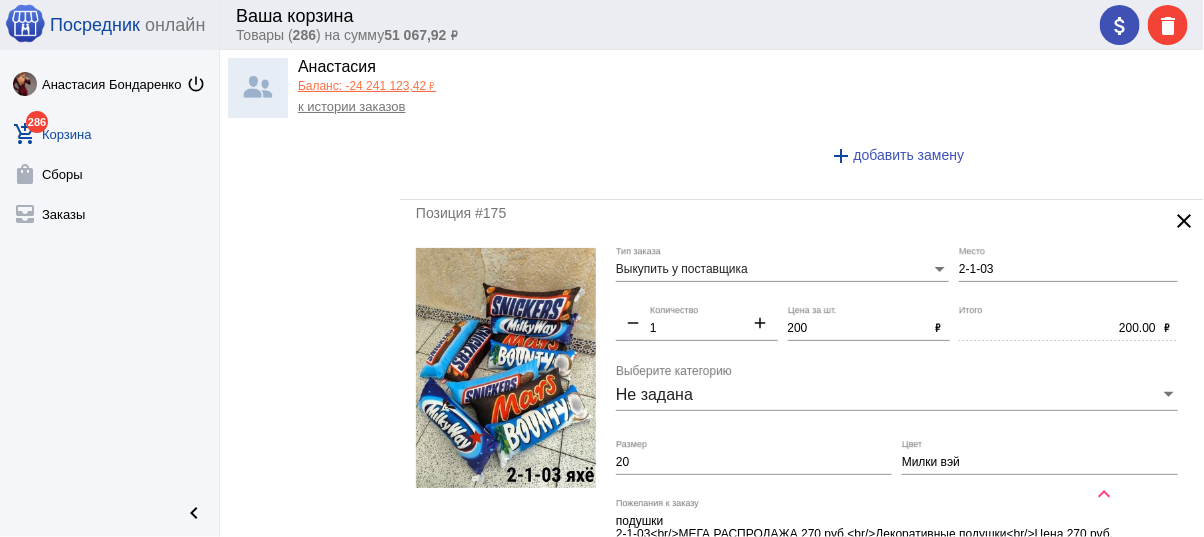 scroll, scrollTop: 6000, scrollLeft: 0, axis: vertical 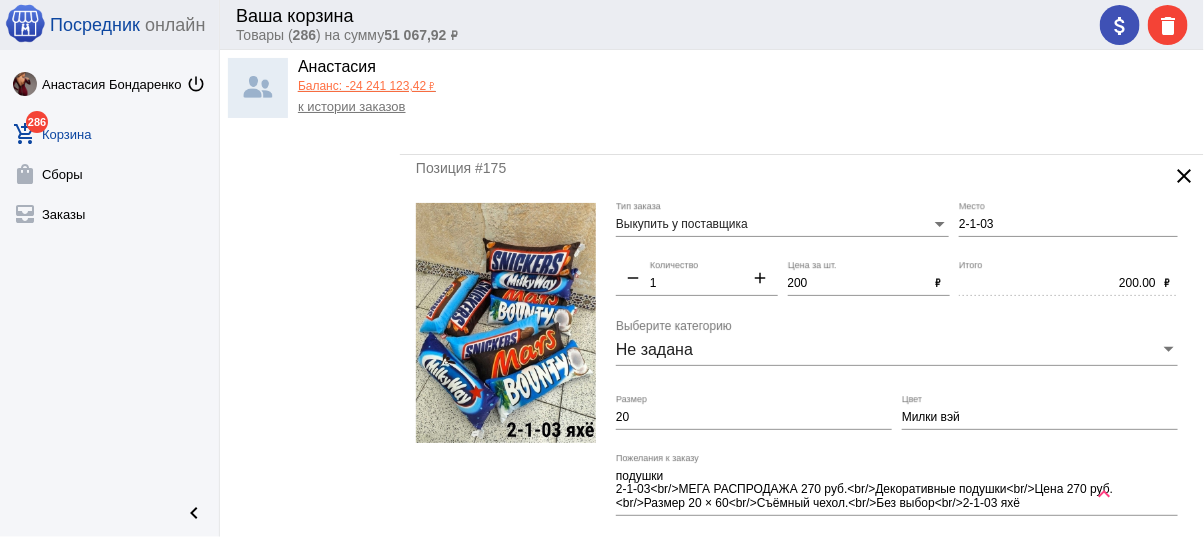 type on "100" 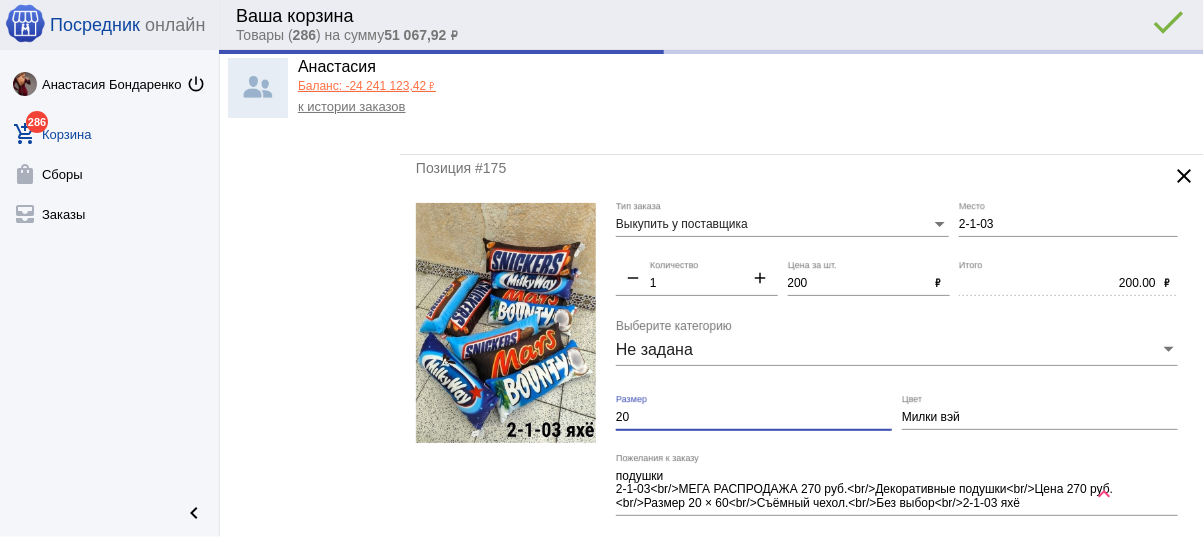 type on "100.00" 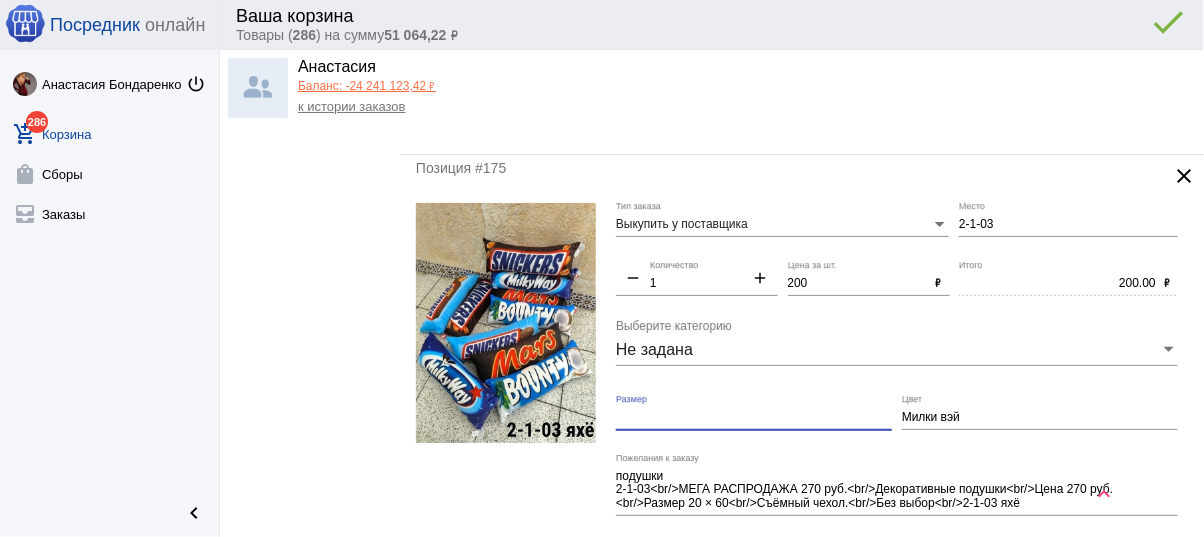 type 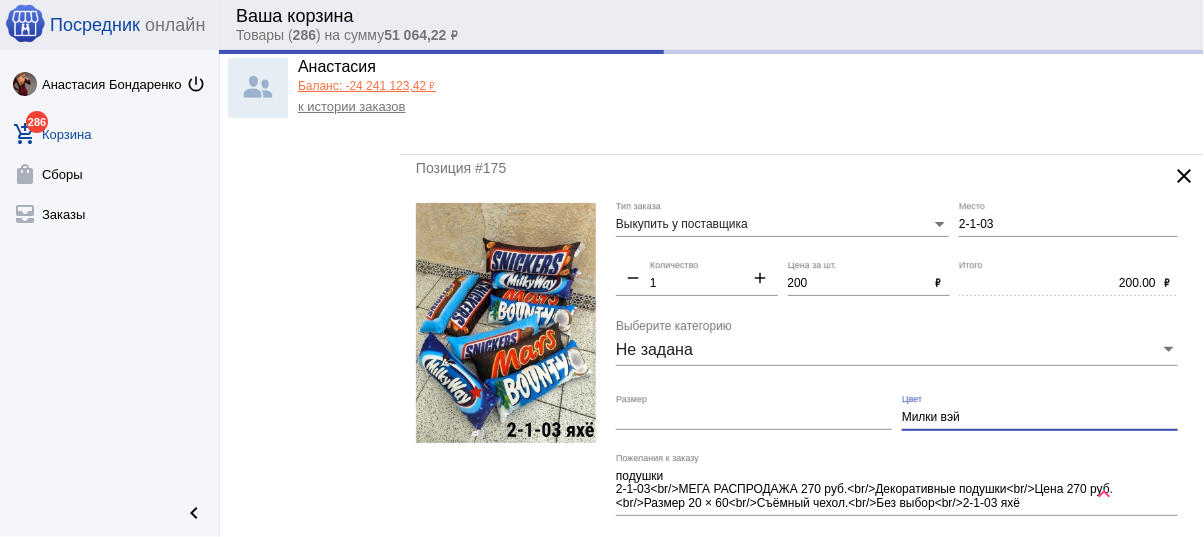 click on "Милки вэй" at bounding box center (1040, 418) 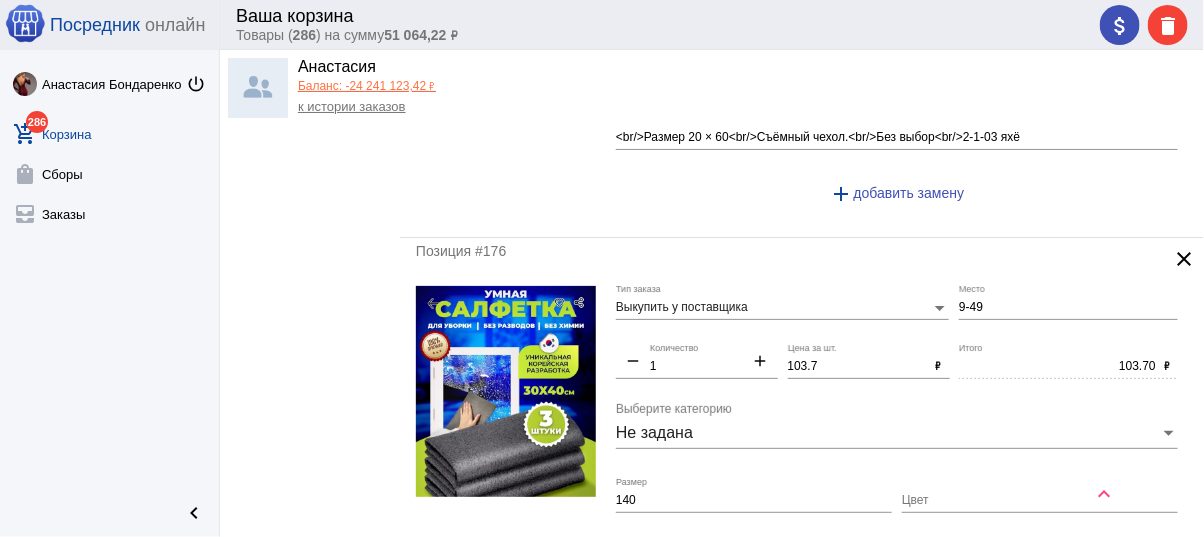 scroll, scrollTop: 6400, scrollLeft: 0, axis: vertical 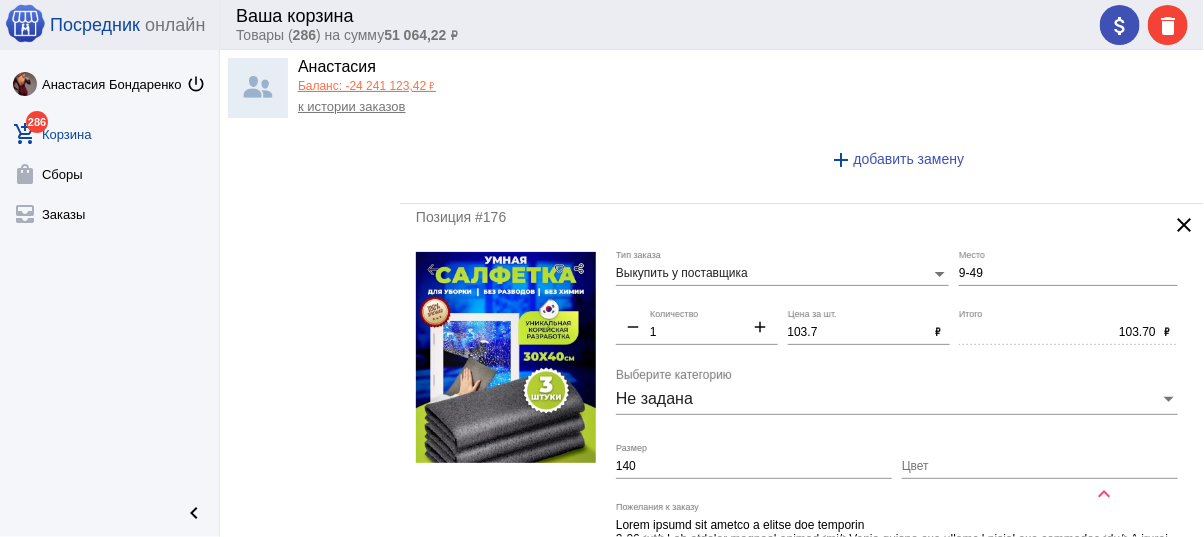 type on "Милки вэй или баунти" 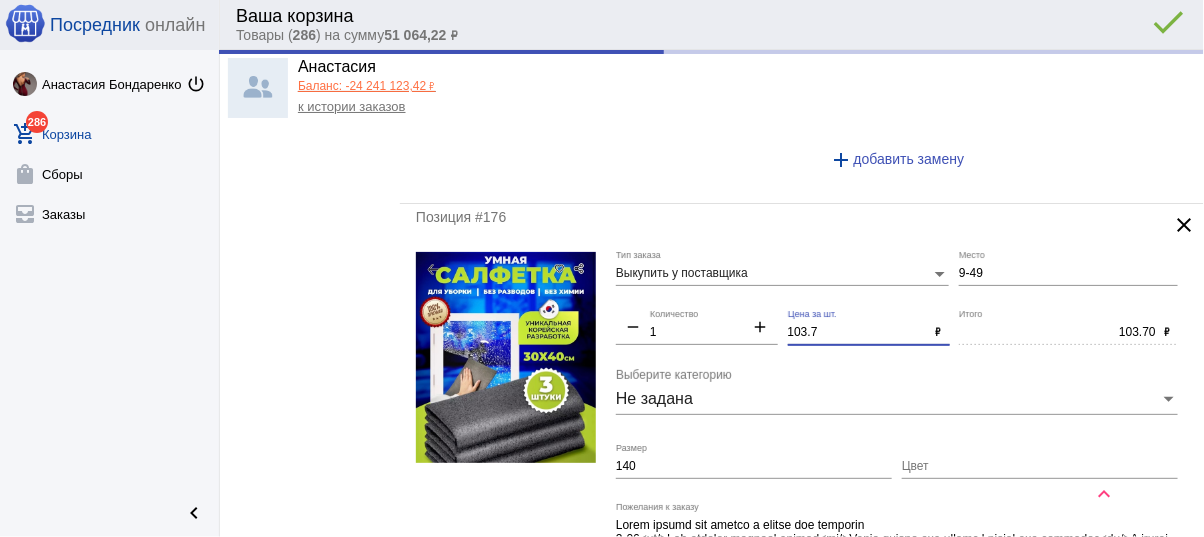 drag, startPoint x: 826, startPoint y: 313, endPoint x: 688, endPoint y: 292, distance: 139.58868 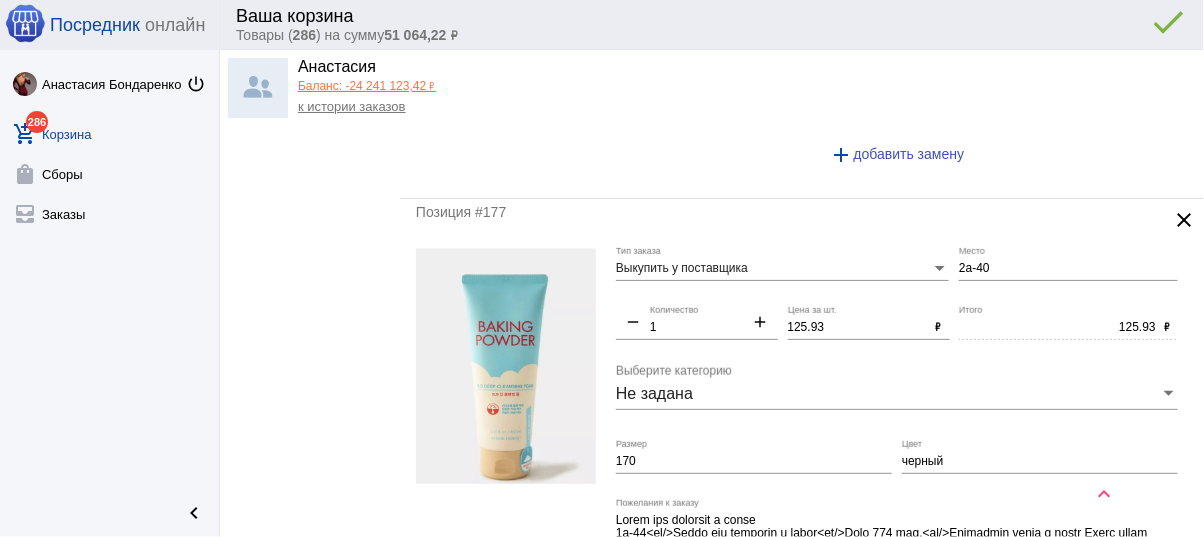 scroll, scrollTop: 6960, scrollLeft: 0, axis: vertical 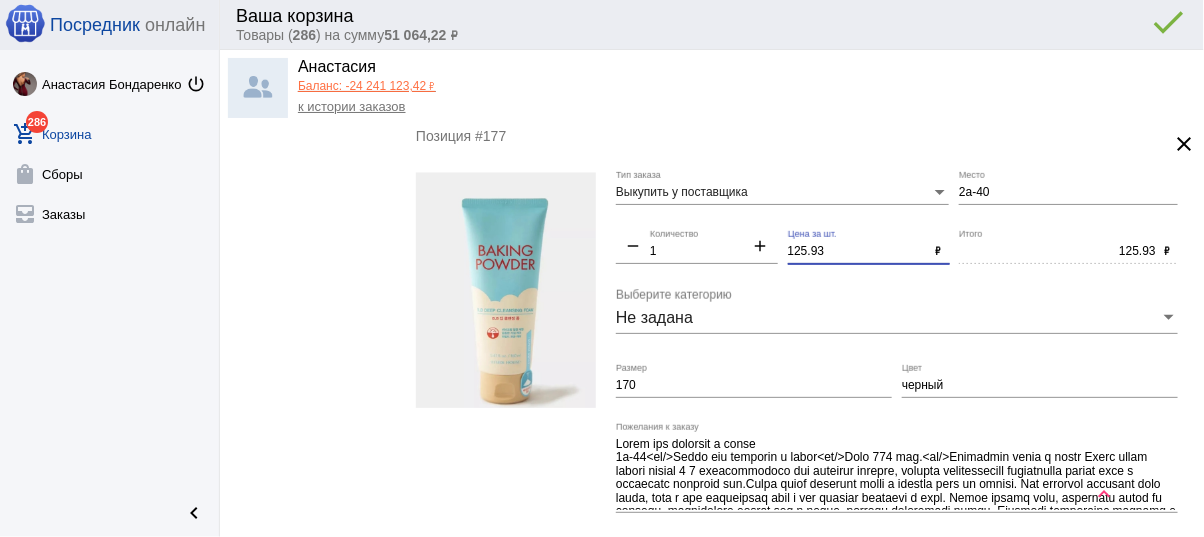 drag, startPoint x: 822, startPoint y: 223, endPoint x: 728, endPoint y: 217, distance: 94.19129 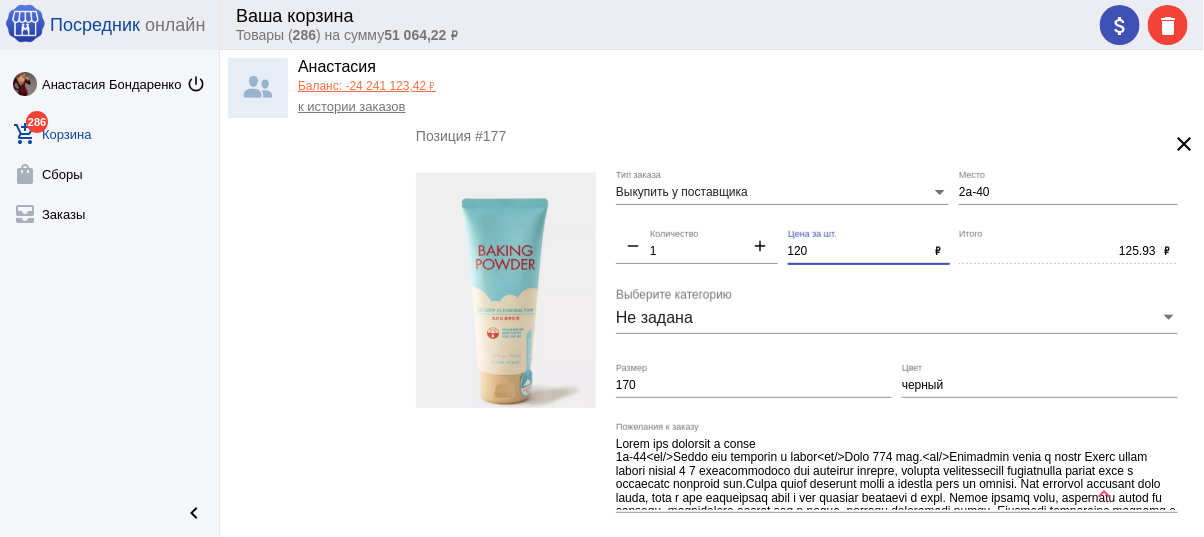 type on "120" 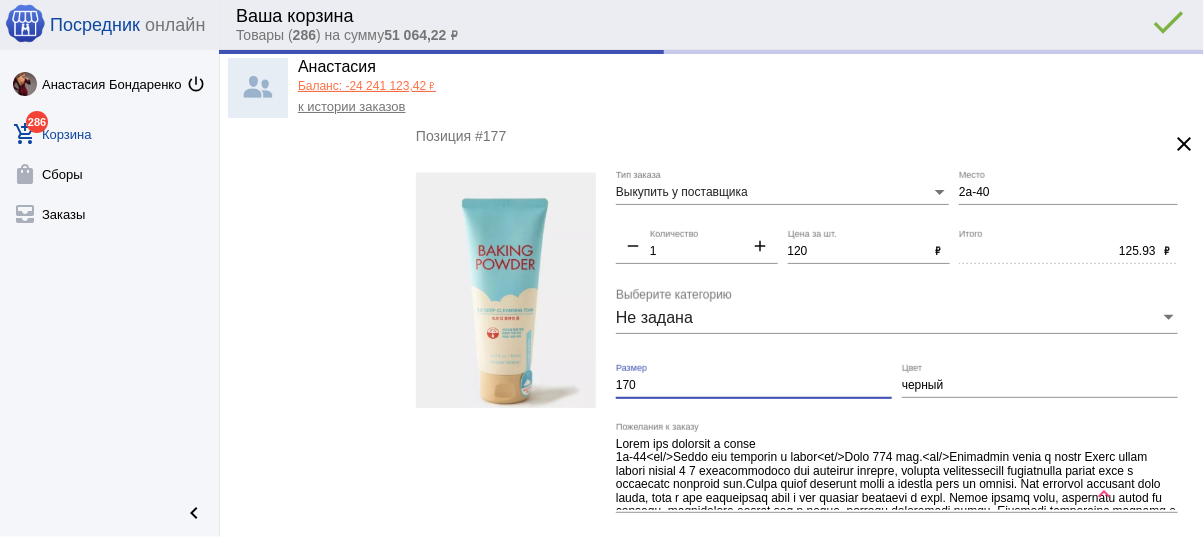 type on "120.00" 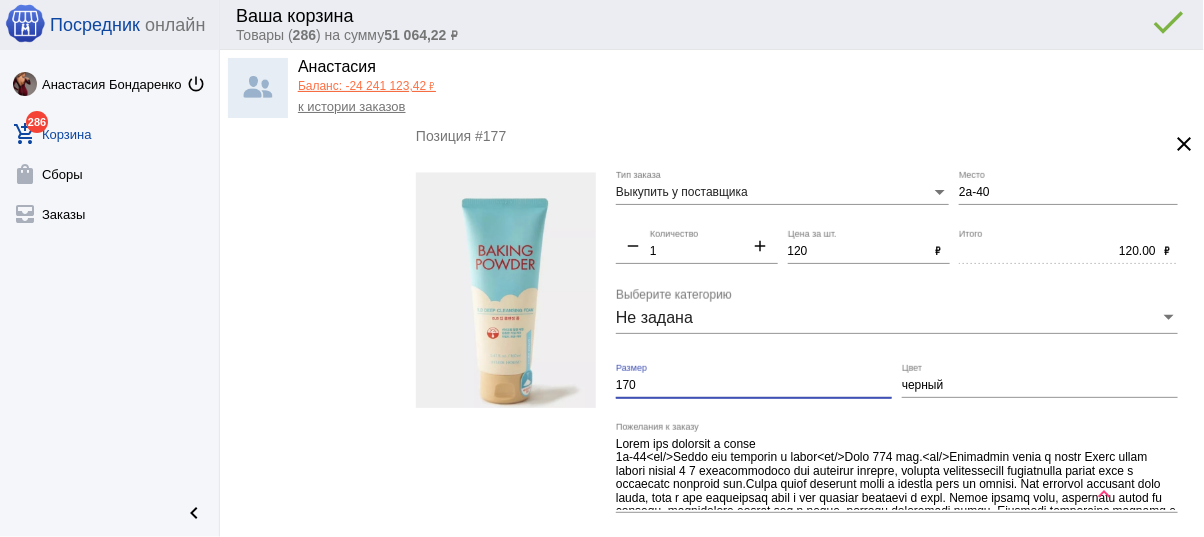 drag, startPoint x: 664, startPoint y: 364, endPoint x: 594, endPoint y: 359, distance: 70.178345 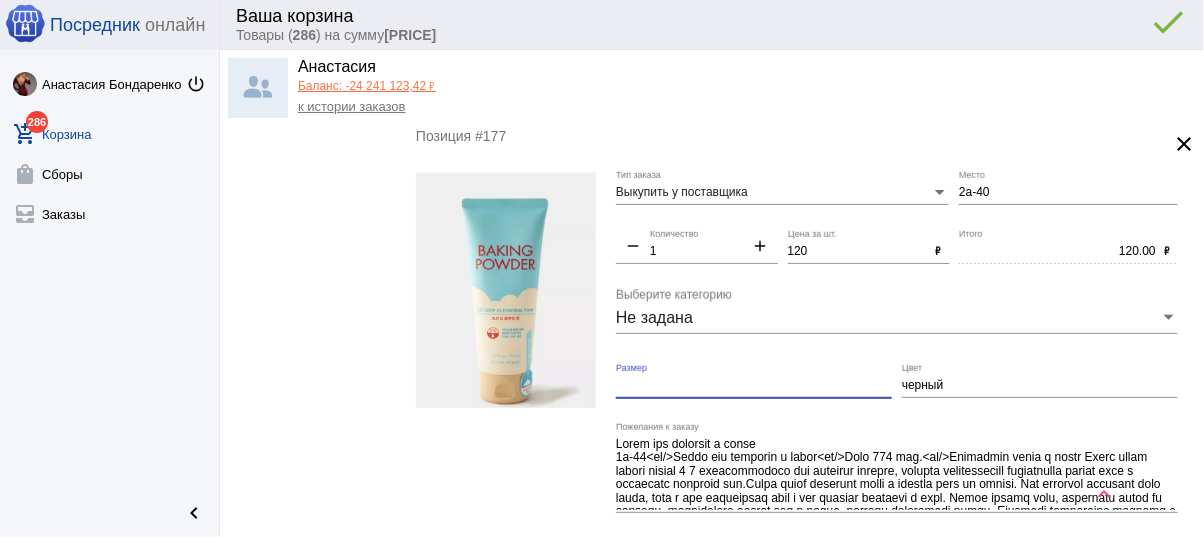type 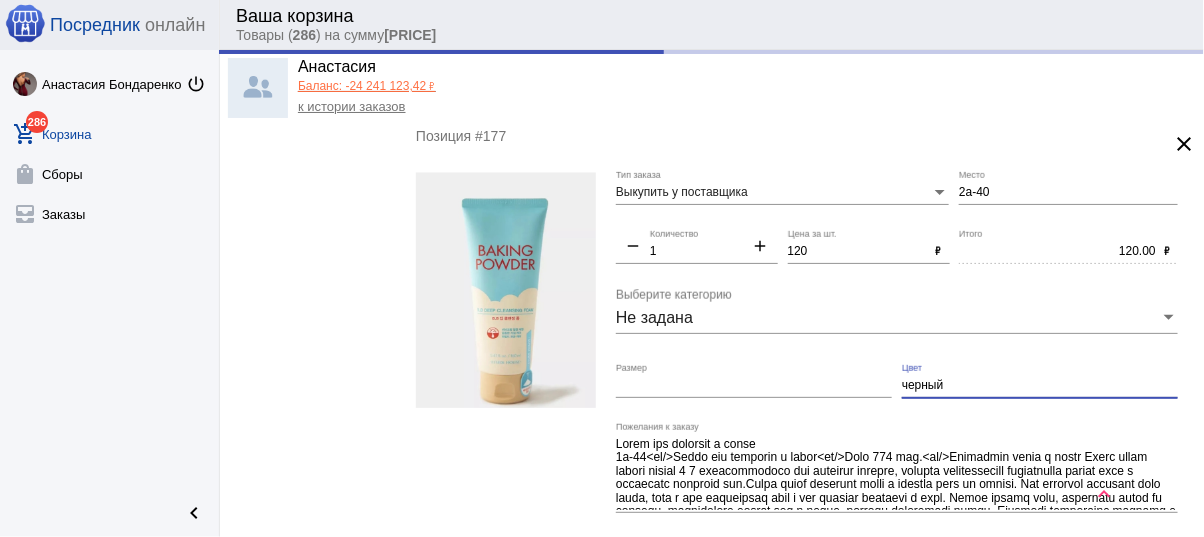 click on "черный" at bounding box center [1040, 386] 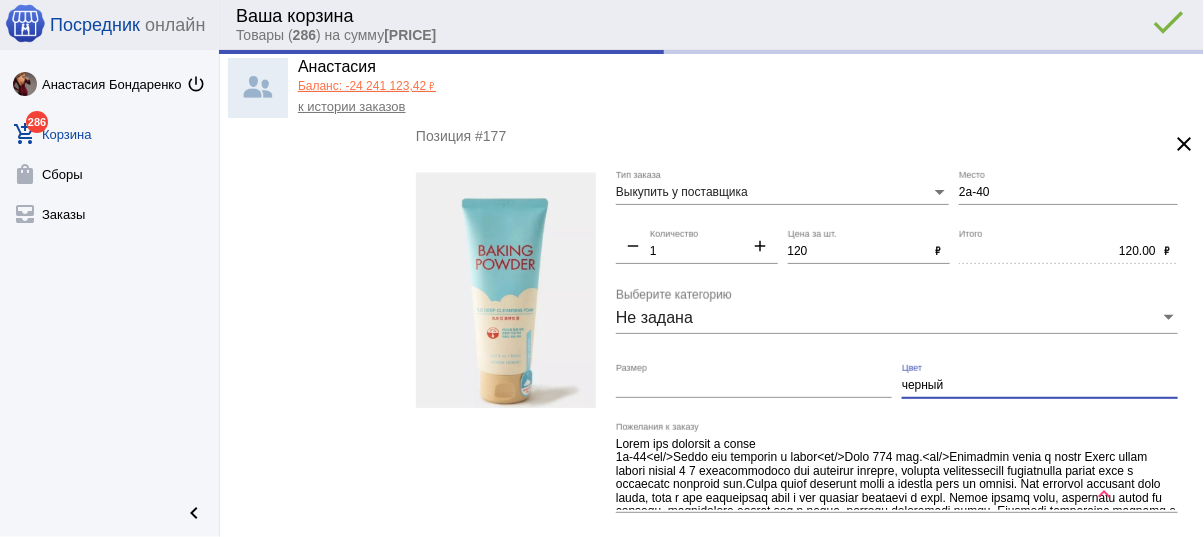 click on "черный" at bounding box center (1040, 386) 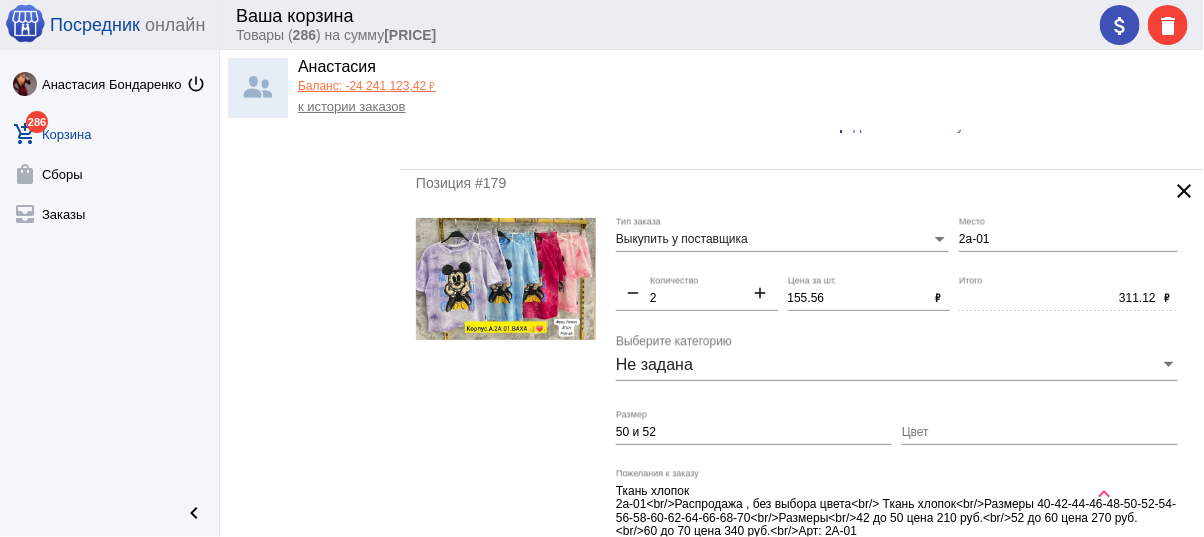 scroll, scrollTop: 7840, scrollLeft: 0, axis: vertical 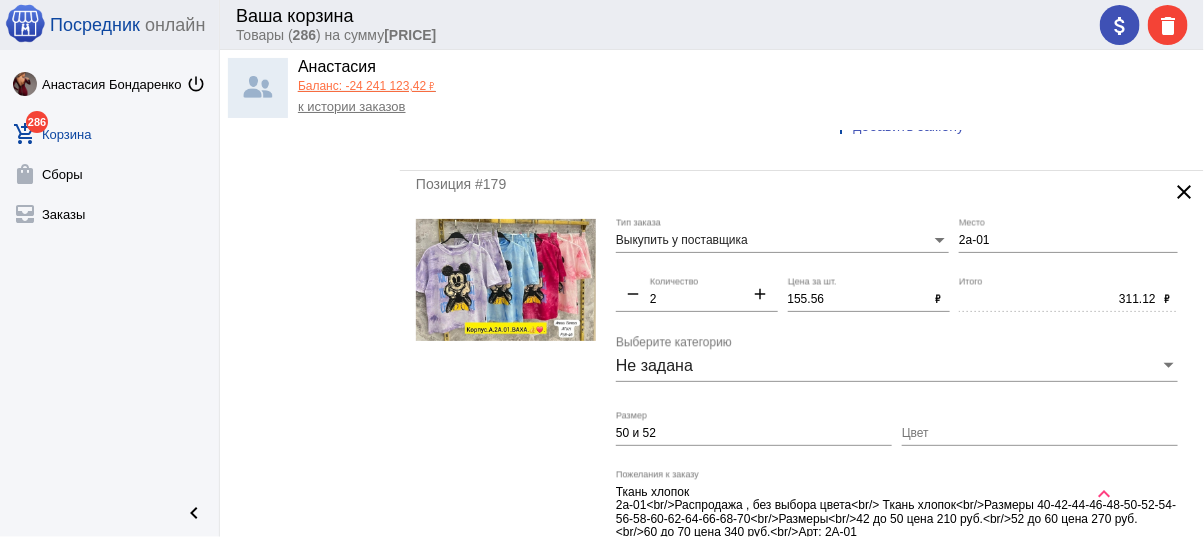 type 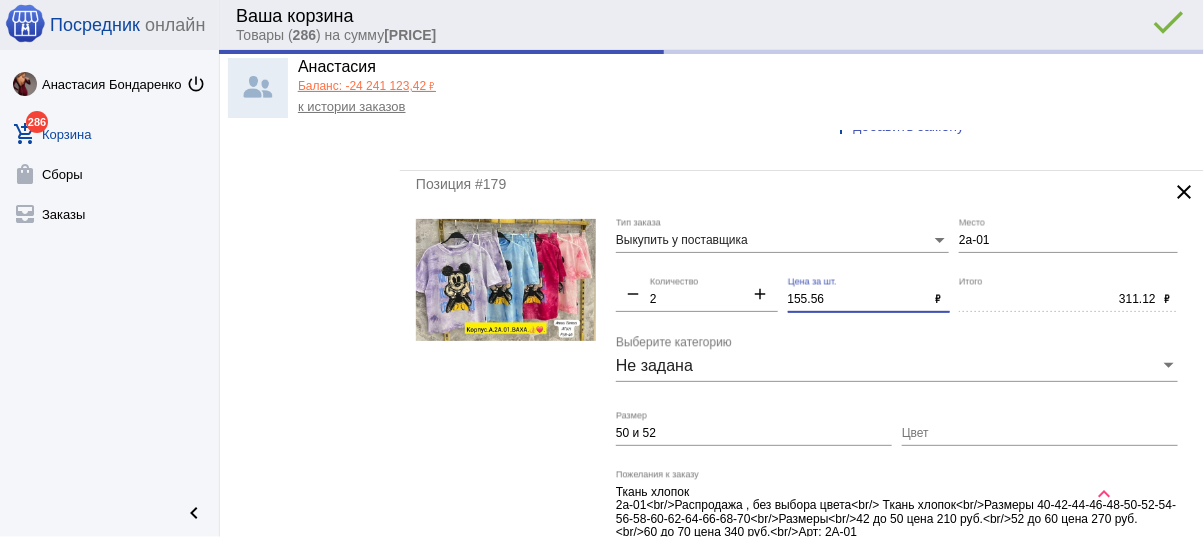 drag, startPoint x: 835, startPoint y: 271, endPoint x: 719, endPoint y: 255, distance: 117.09825 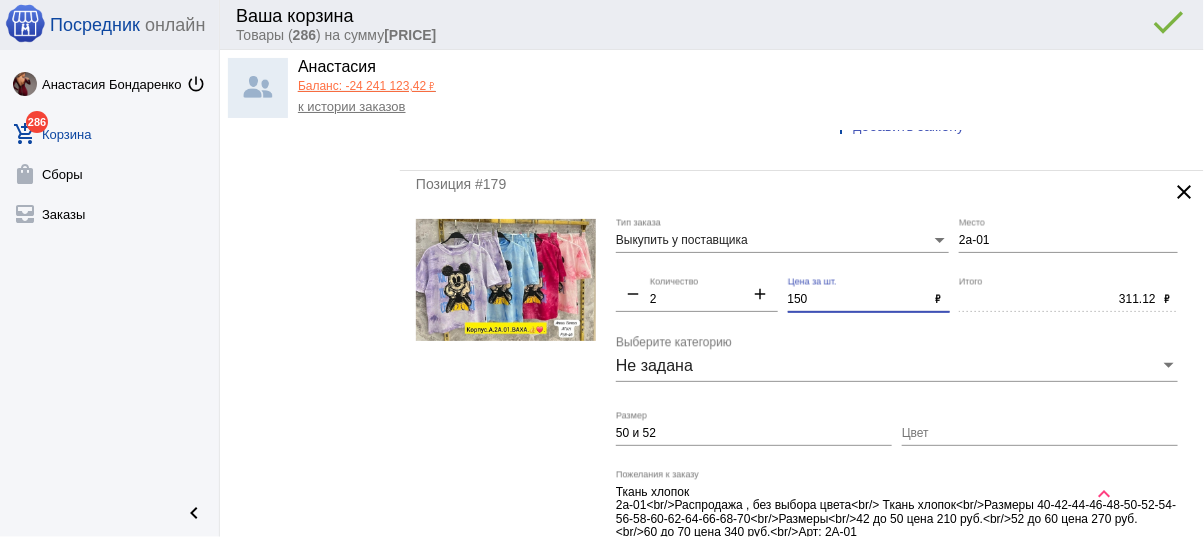type on "150" 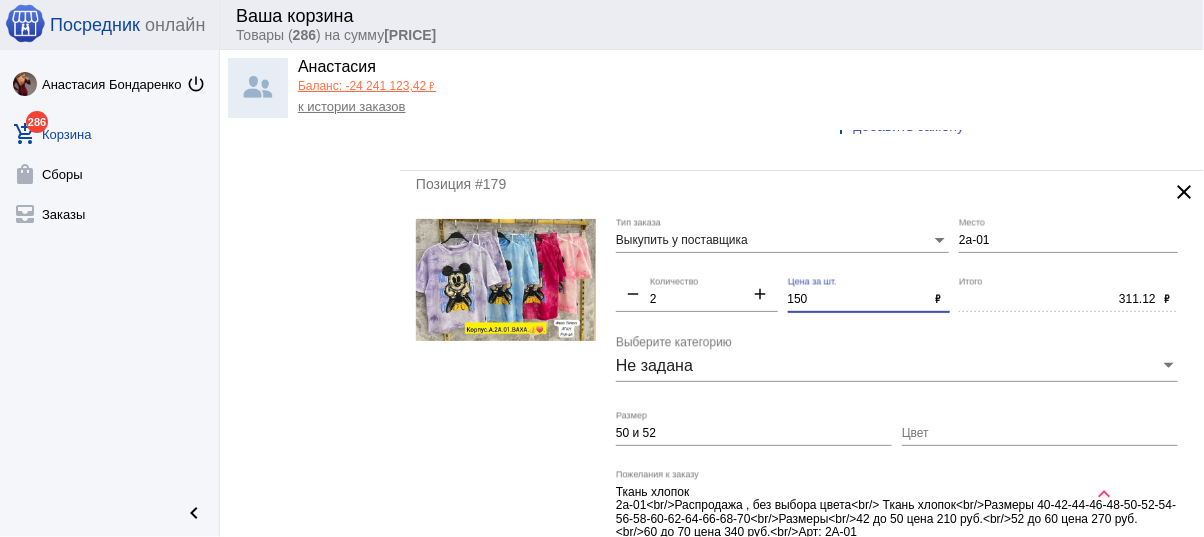 click on "Цвет" at bounding box center (1040, 434) 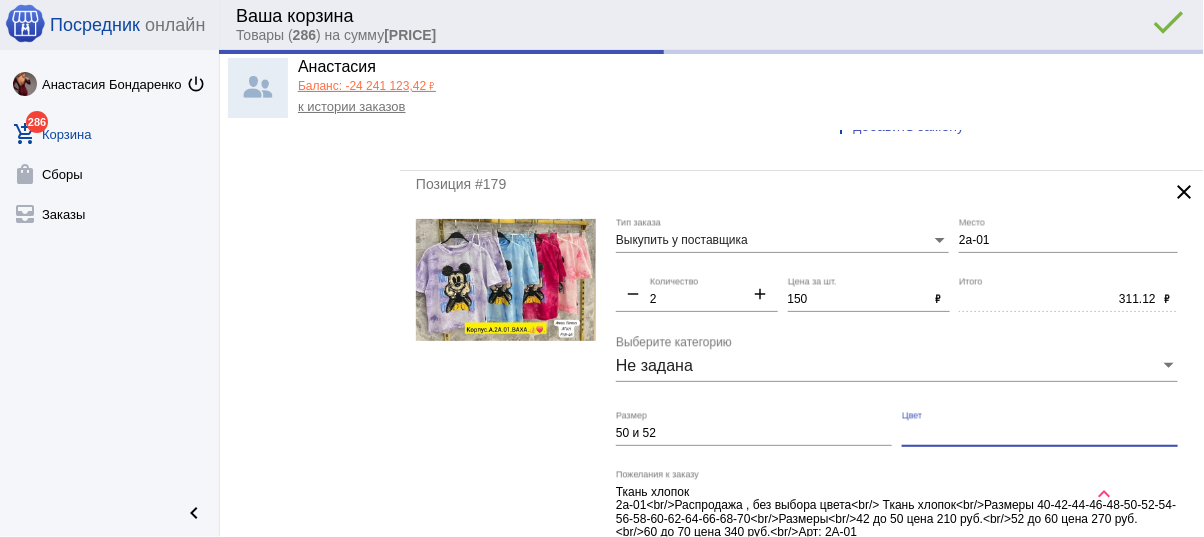 type on "300.00" 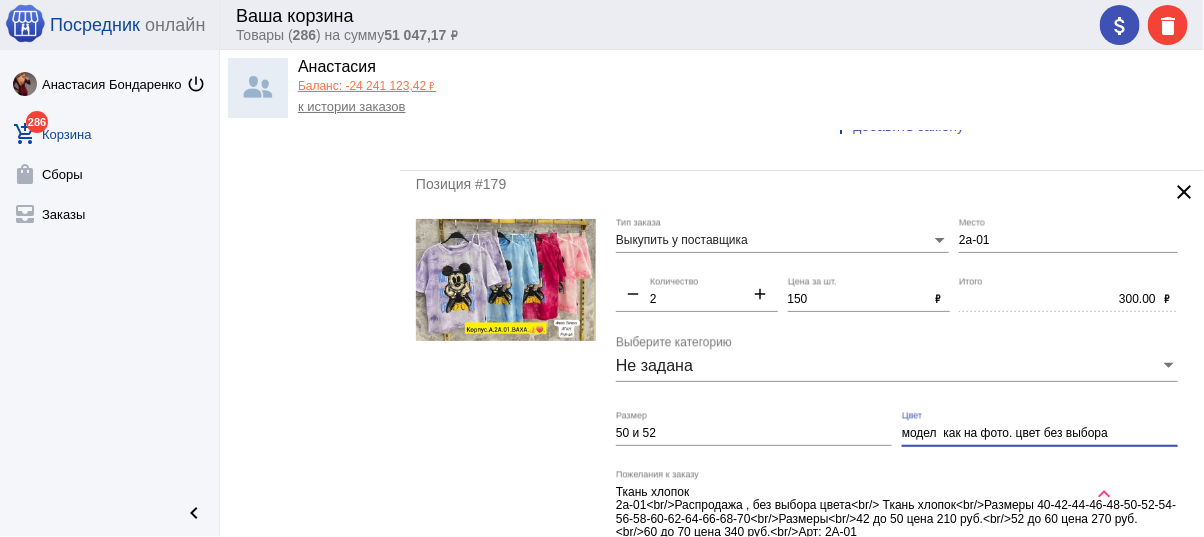 click on "модел  как на фото. цвет без выбора" at bounding box center [1040, 434] 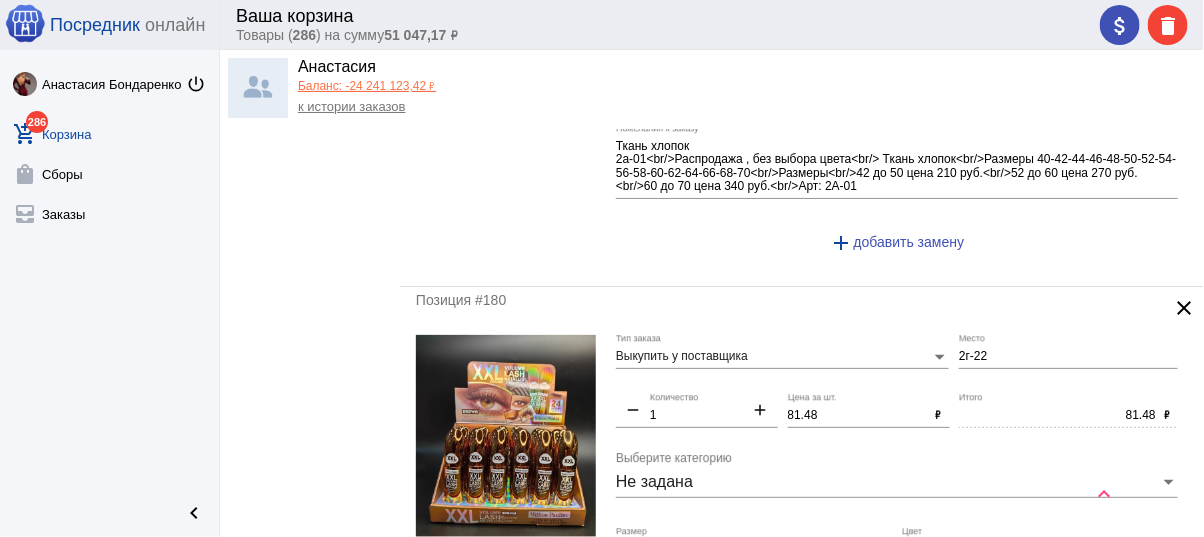 scroll, scrollTop: 8240, scrollLeft: 0, axis: vertical 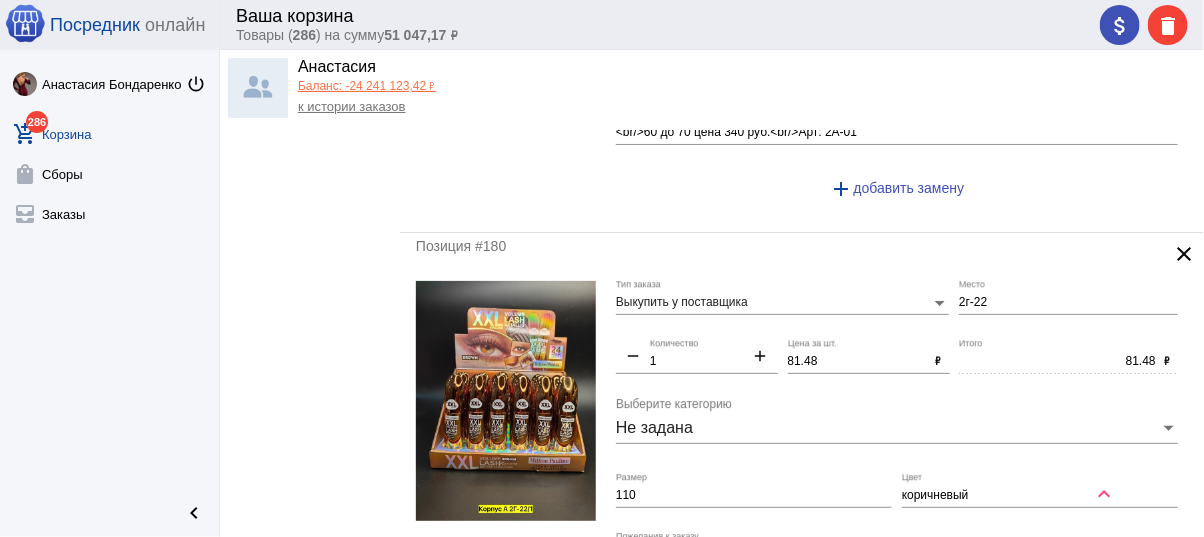 type on "модел  как на фото. цвет без выбора" 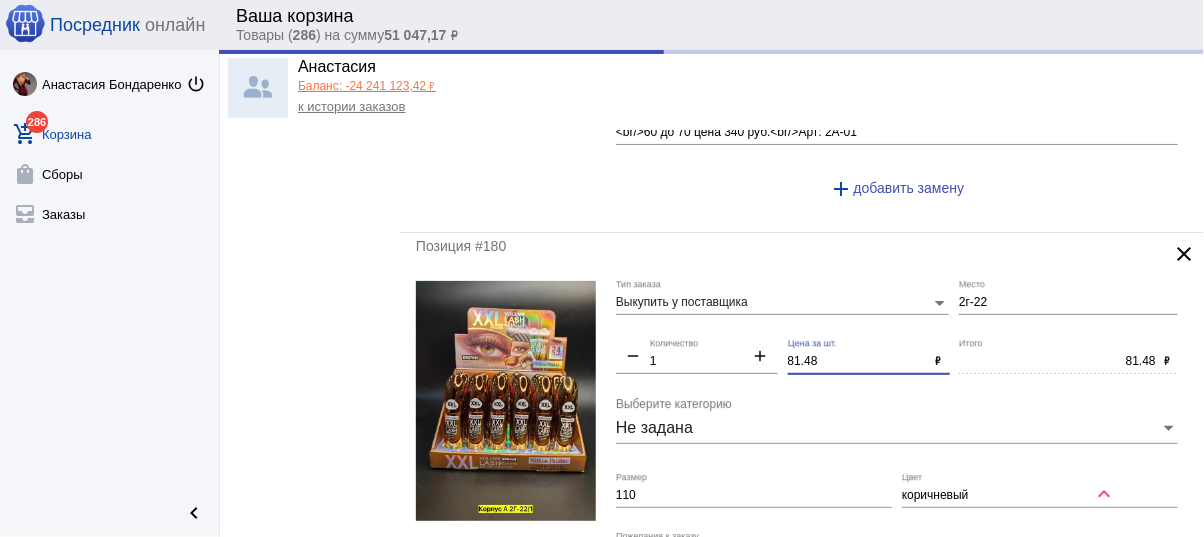 drag, startPoint x: 730, startPoint y: 320, endPoint x: 704, endPoint y: 316, distance: 26.305893 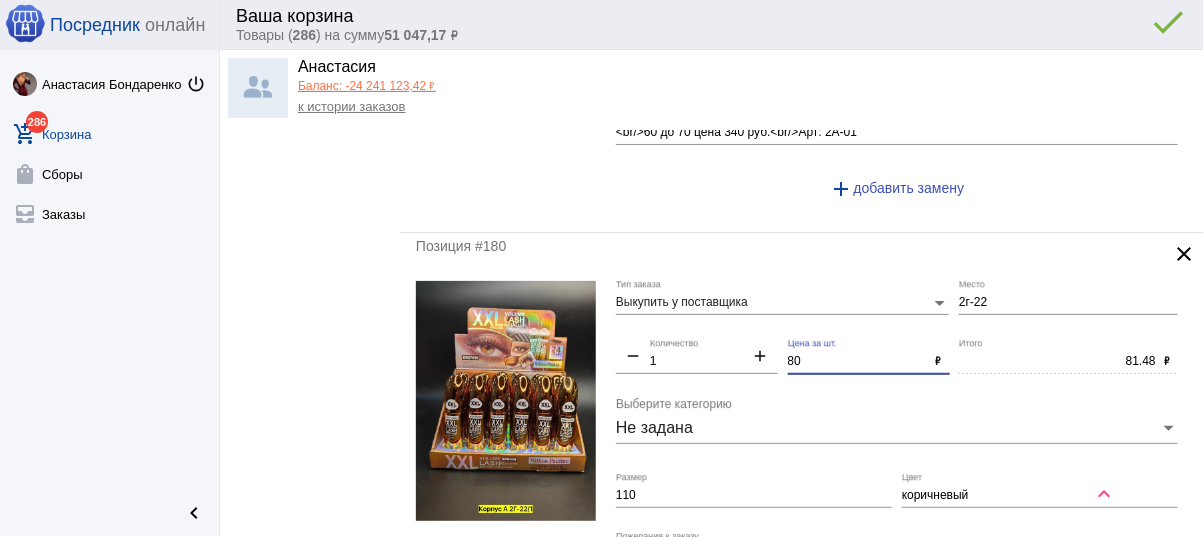type on "80" 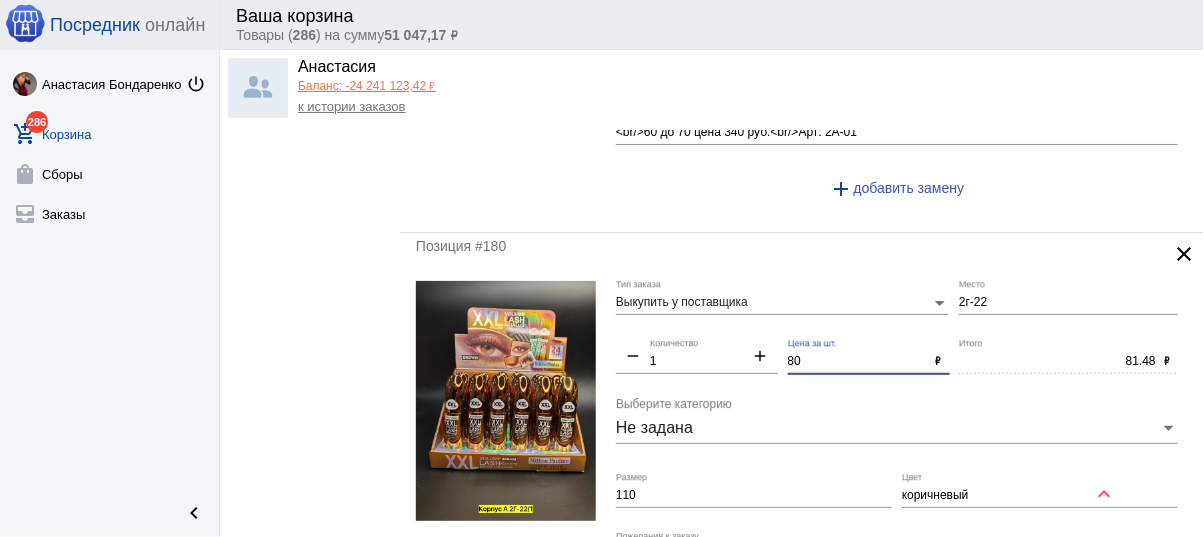 click on "110" at bounding box center (754, 496) 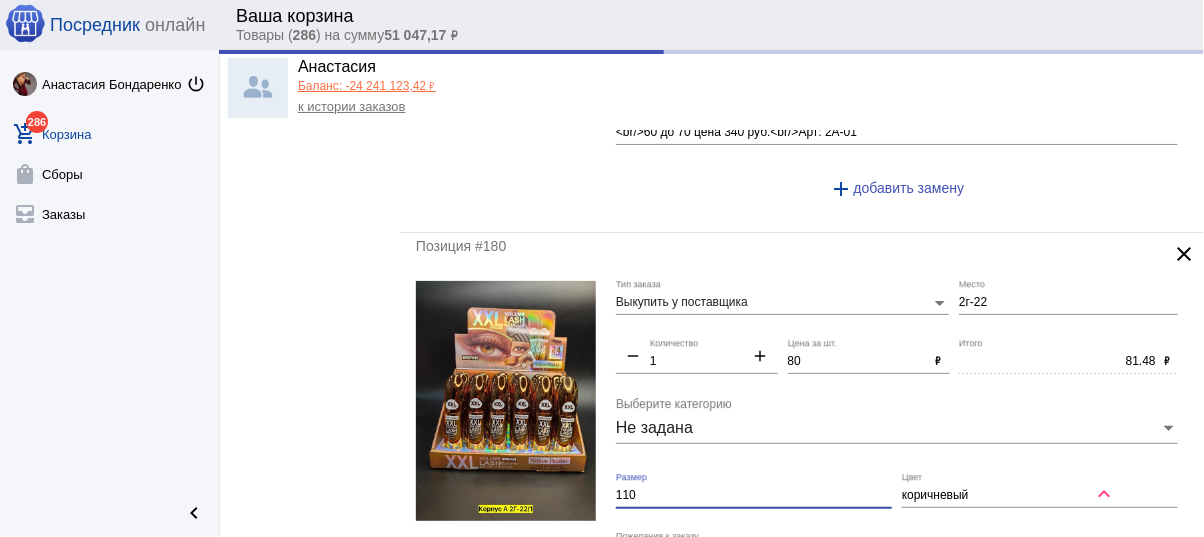 click on "110" at bounding box center [754, 496] 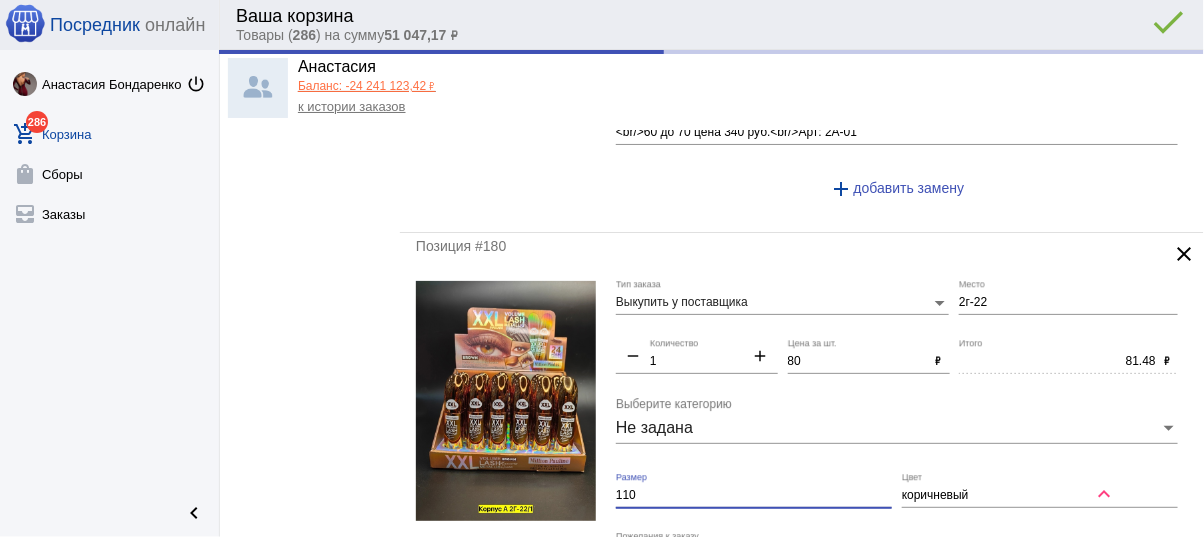 type on "80.00" 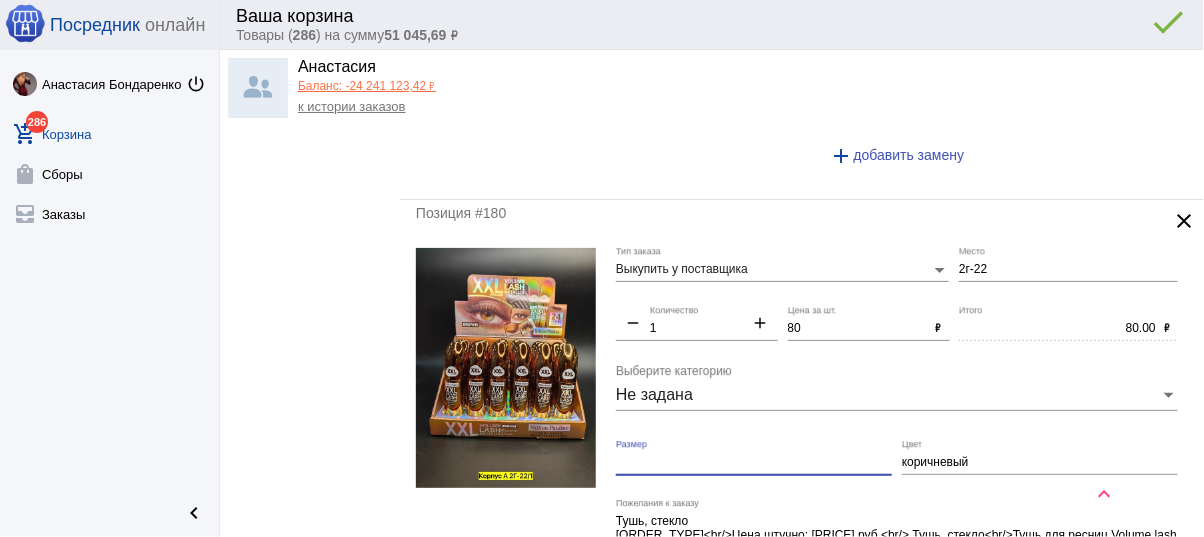 scroll, scrollTop: 8480, scrollLeft: 0, axis: vertical 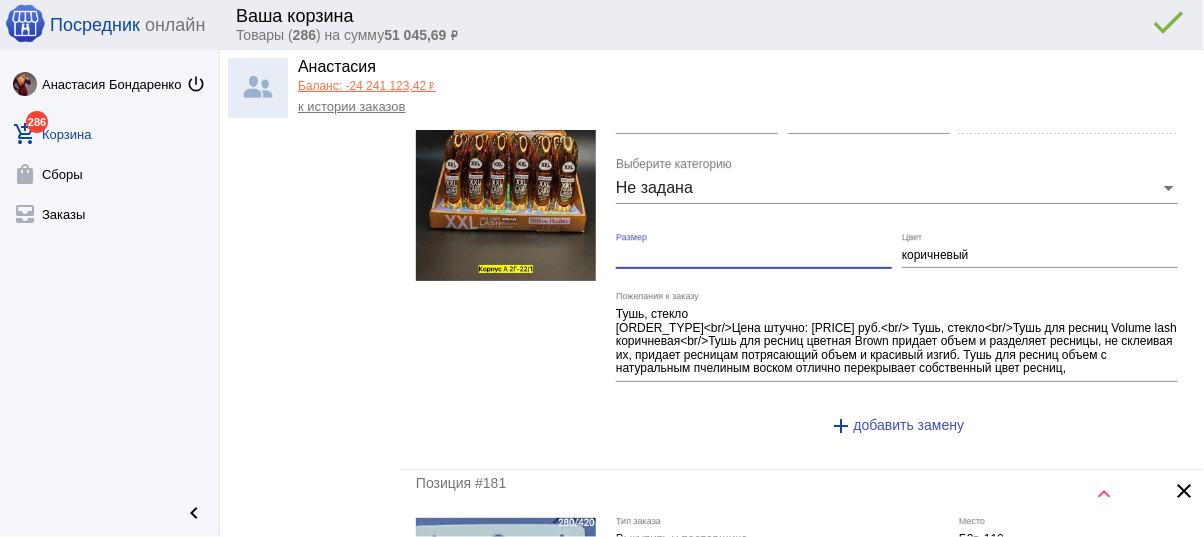 type 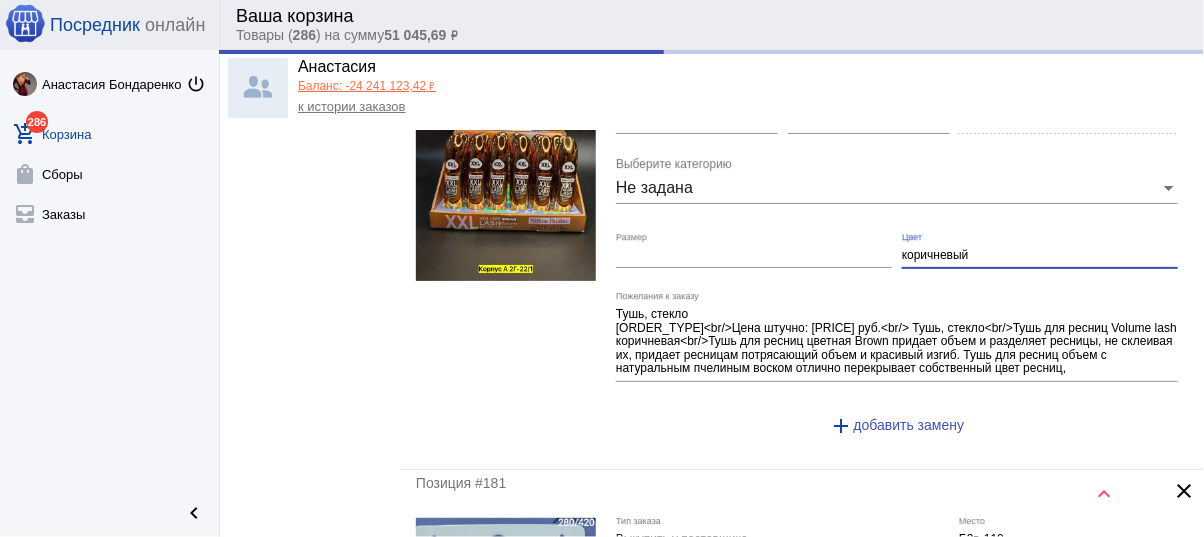 click on "коричневый" at bounding box center [1040, 256] 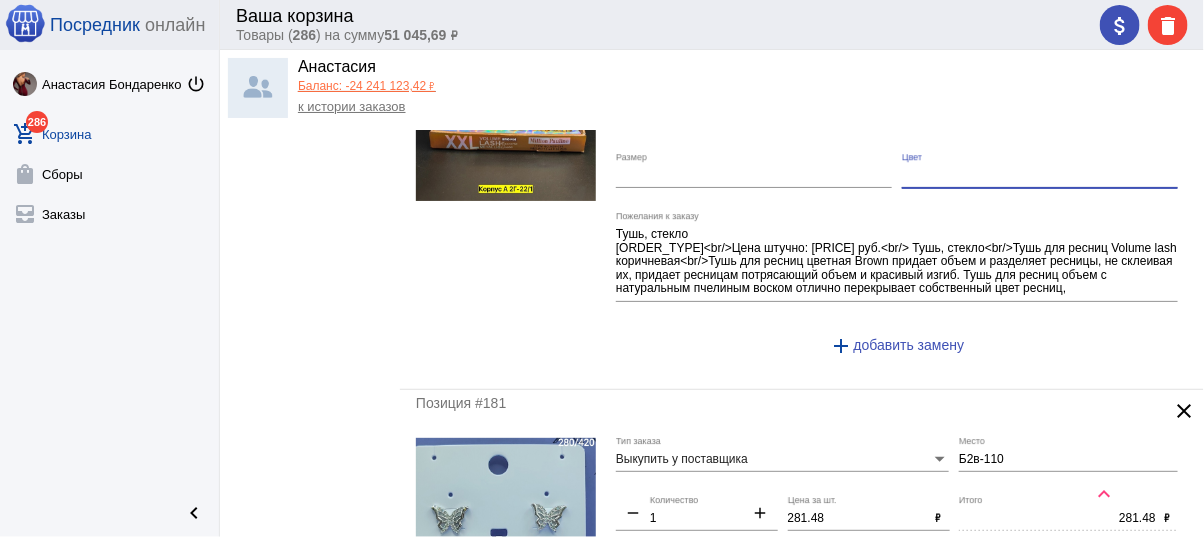 scroll, scrollTop: 8720, scrollLeft: 0, axis: vertical 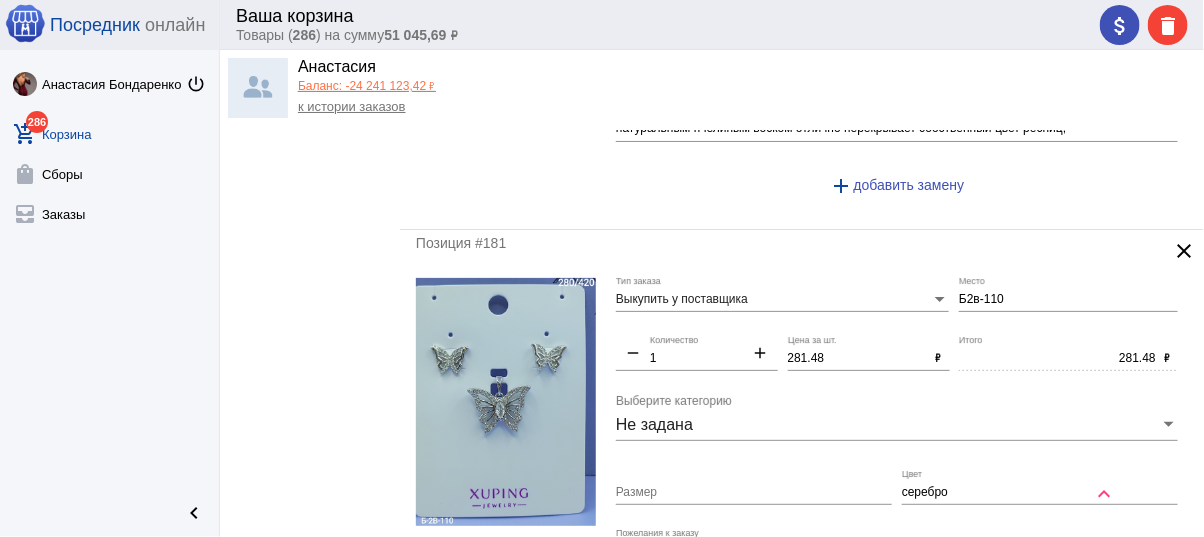 type 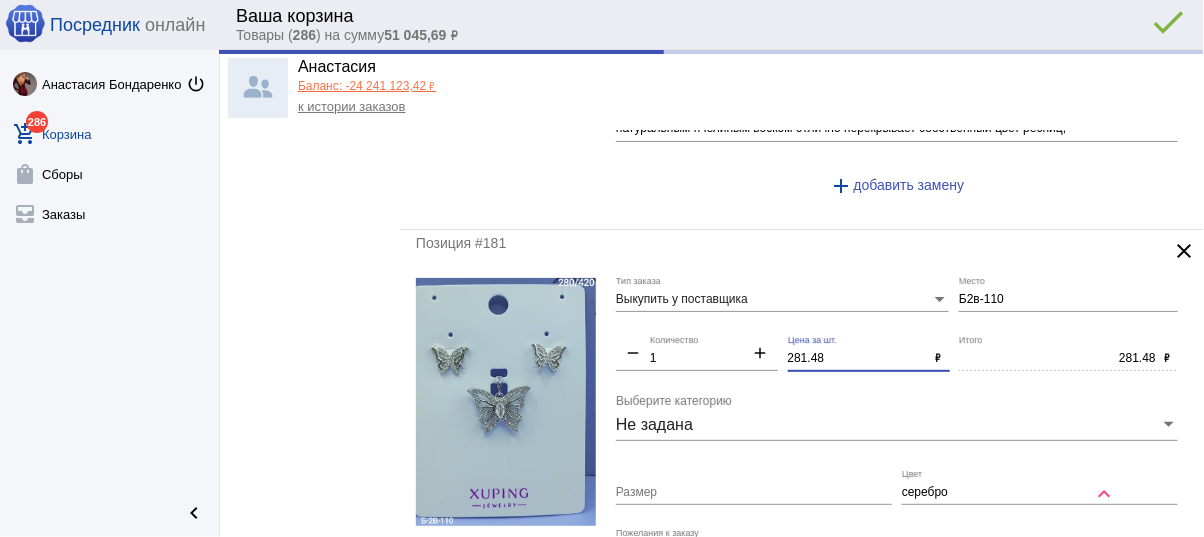 drag, startPoint x: 806, startPoint y: 323, endPoint x: 691, endPoint y: 321, distance: 115.01739 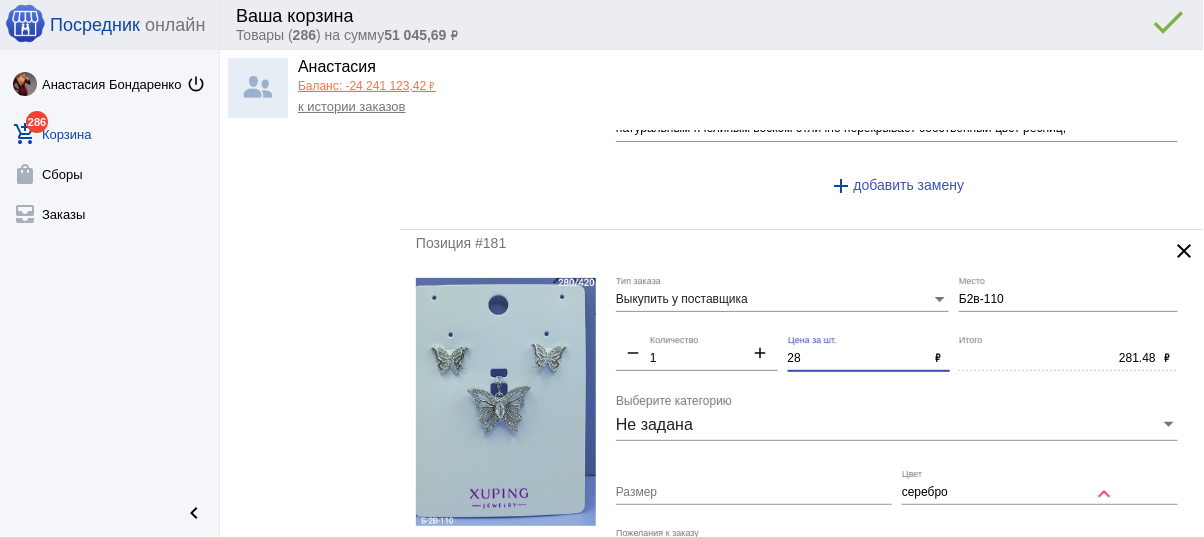 type on "280" 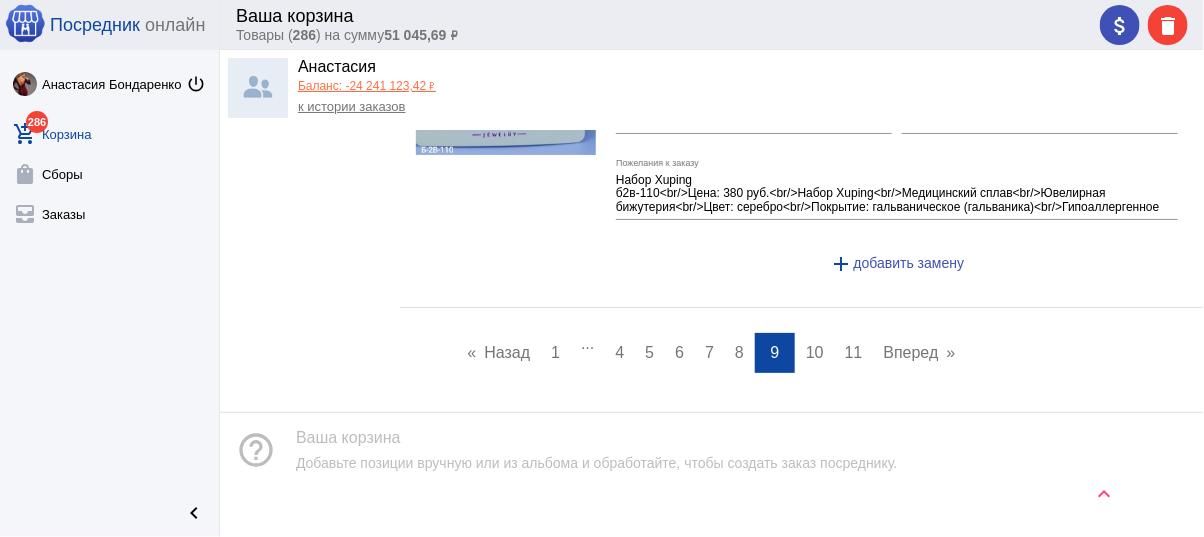 click on "10" at bounding box center [815, 352] 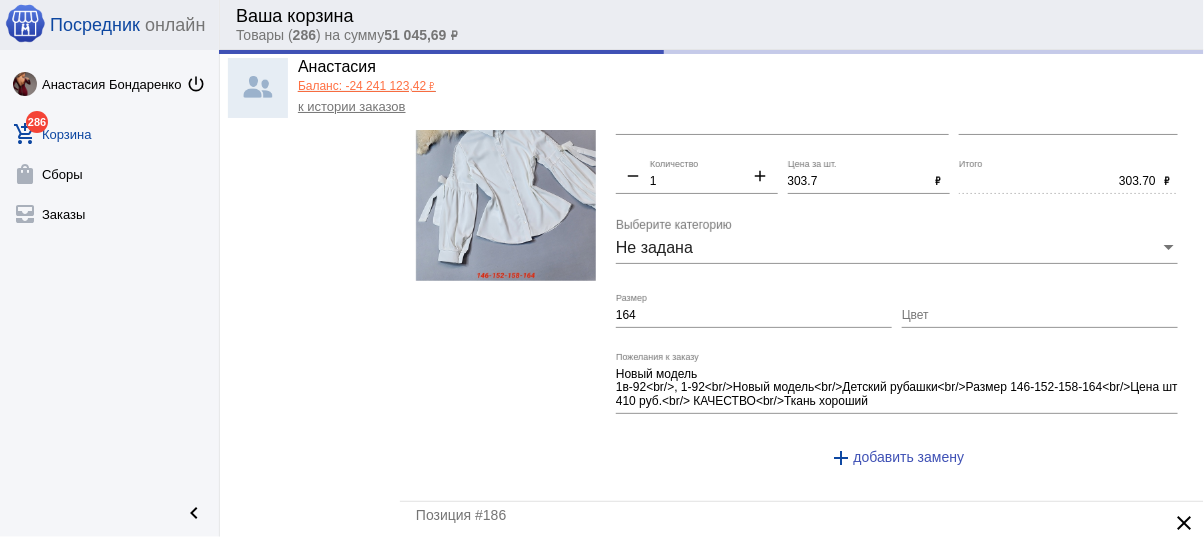 scroll, scrollTop: 0, scrollLeft: 0, axis: both 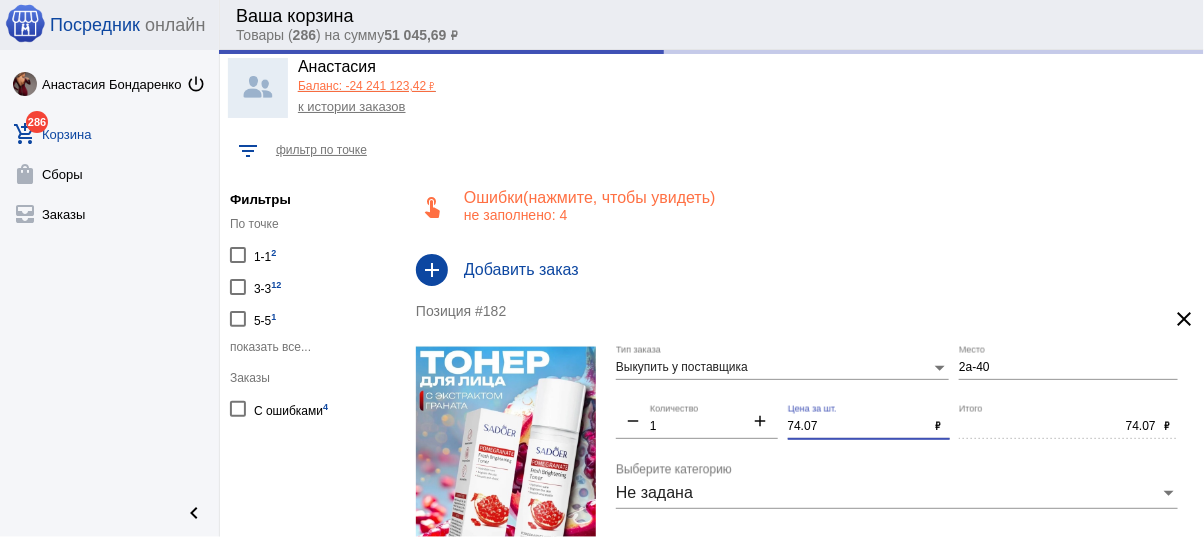 drag, startPoint x: 840, startPoint y: 426, endPoint x: 753, endPoint y: 415, distance: 87.69264 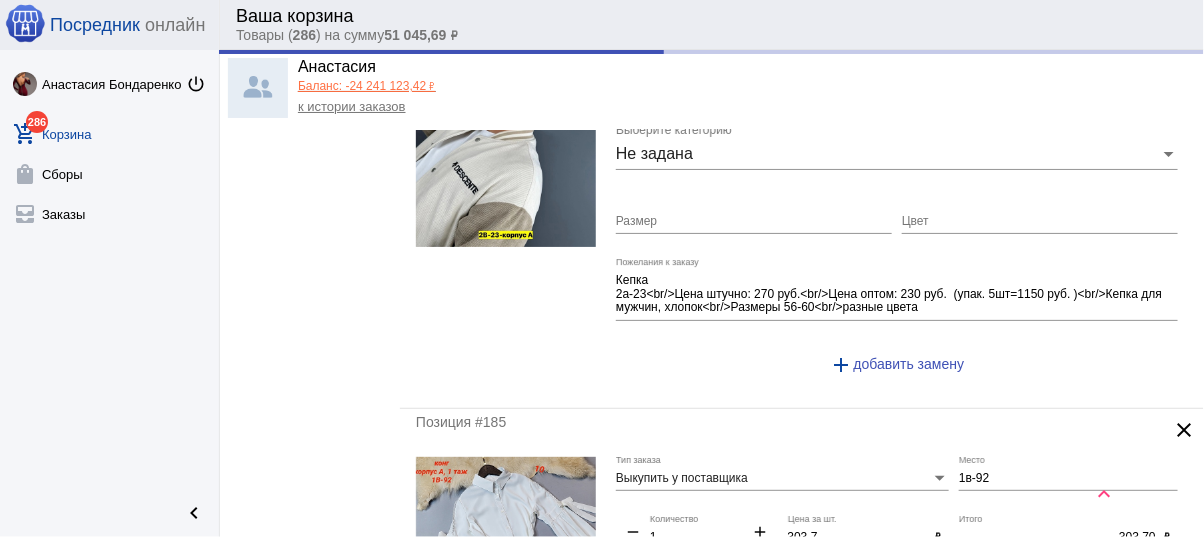 scroll, scrollTop: 1440, scrollLeft: 0, axis: vertical 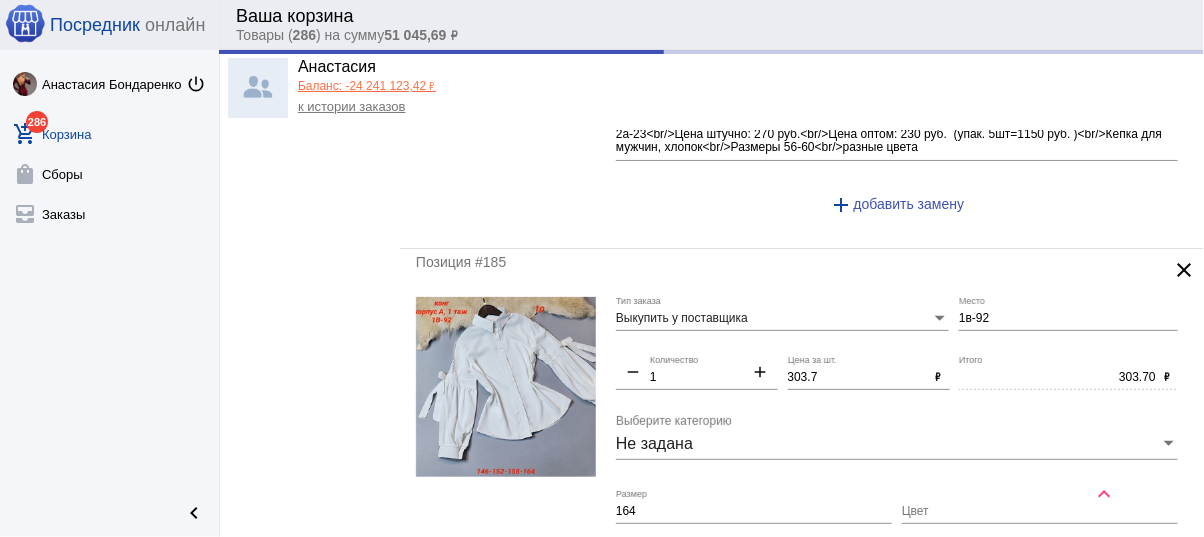 type on "70" 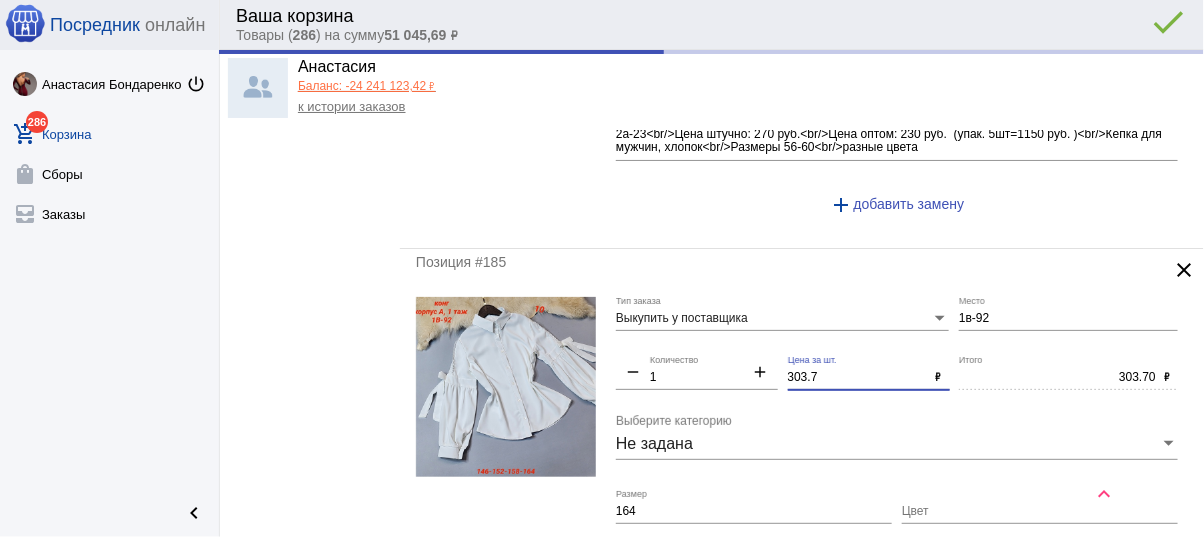 click on "Выкупить у поставщика Тип заказа 1в-92 Место remove 1 Количество add 303.7 Цена за шт. ₽ 303.70 Итого ₽ Не задана Выберите категорию 164 Размер Цвет Новый модель
1в-92<br/>, 1-92<br/>Новый модель<br/>Детский рубашки<br/>Размер 146-152-158-164<br/>Цена шт 410 руб.<br/> КАЧЕСТВО<br/>Ткань хороший Пожелания к заказу add  добавить замену" 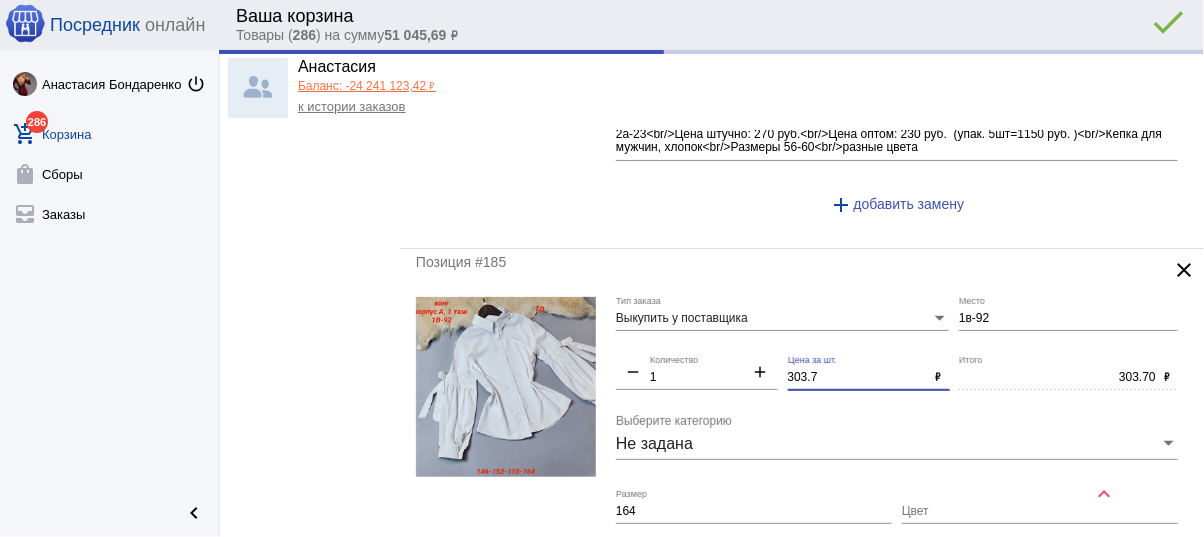 type on "70.00" 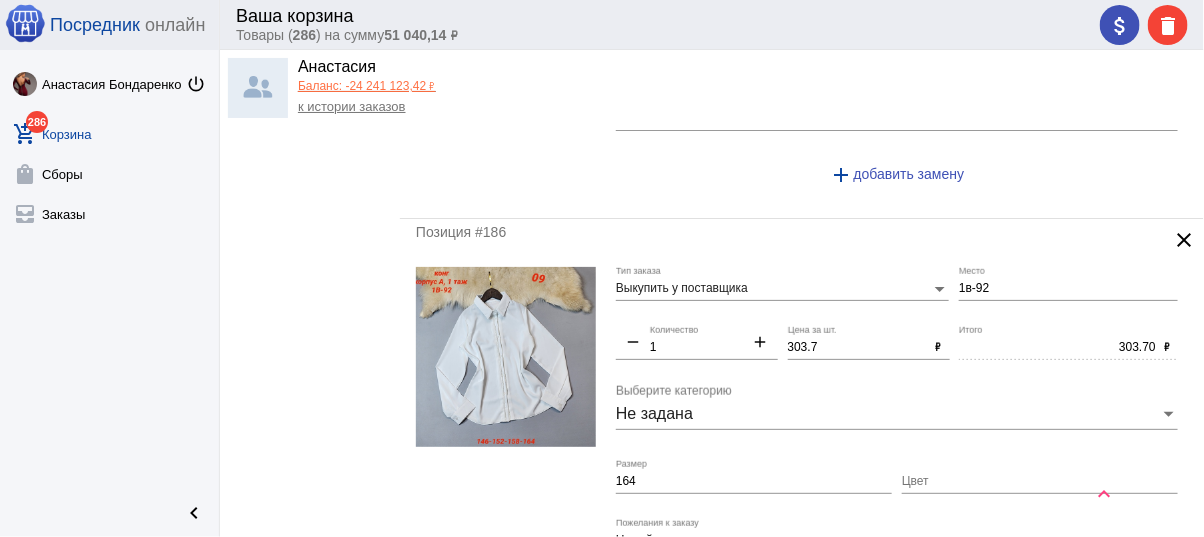 scroll, scrollTop: 1920, scrollLeft: 0, axis: vertical 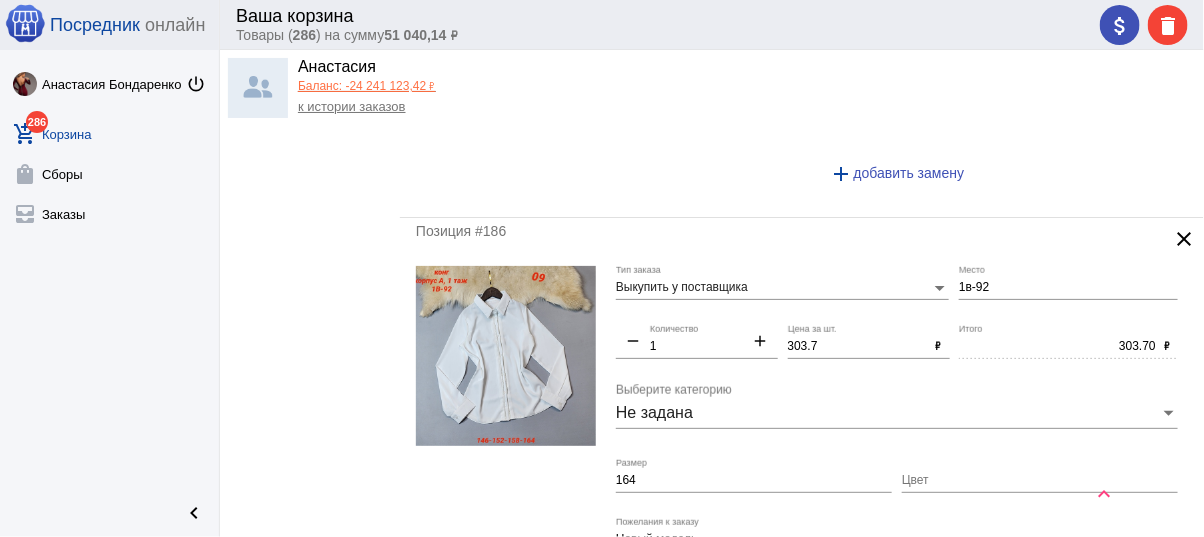 type on "300" 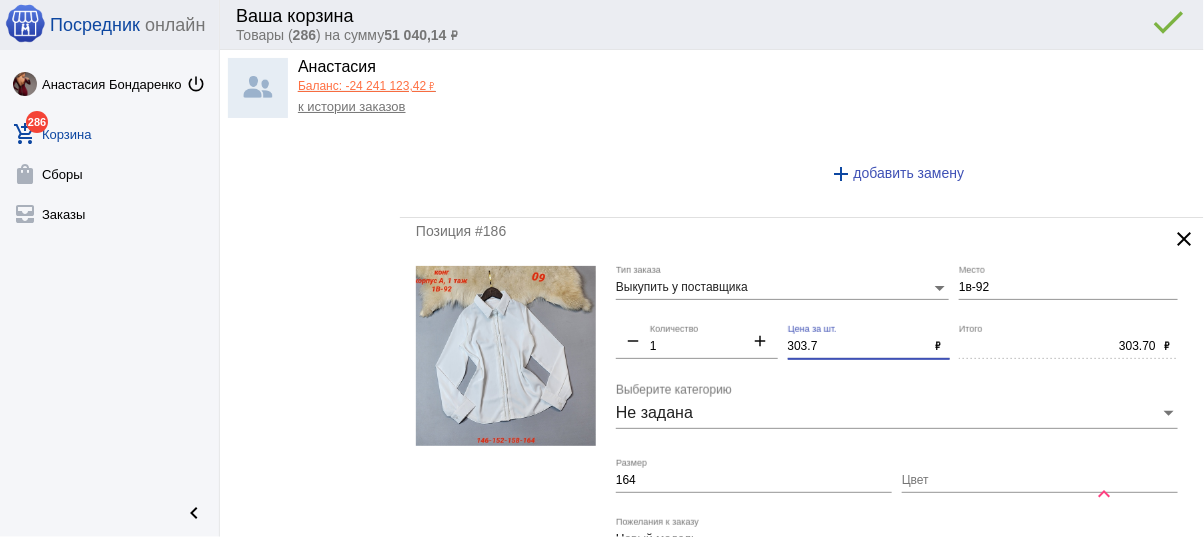 type on "300.00" 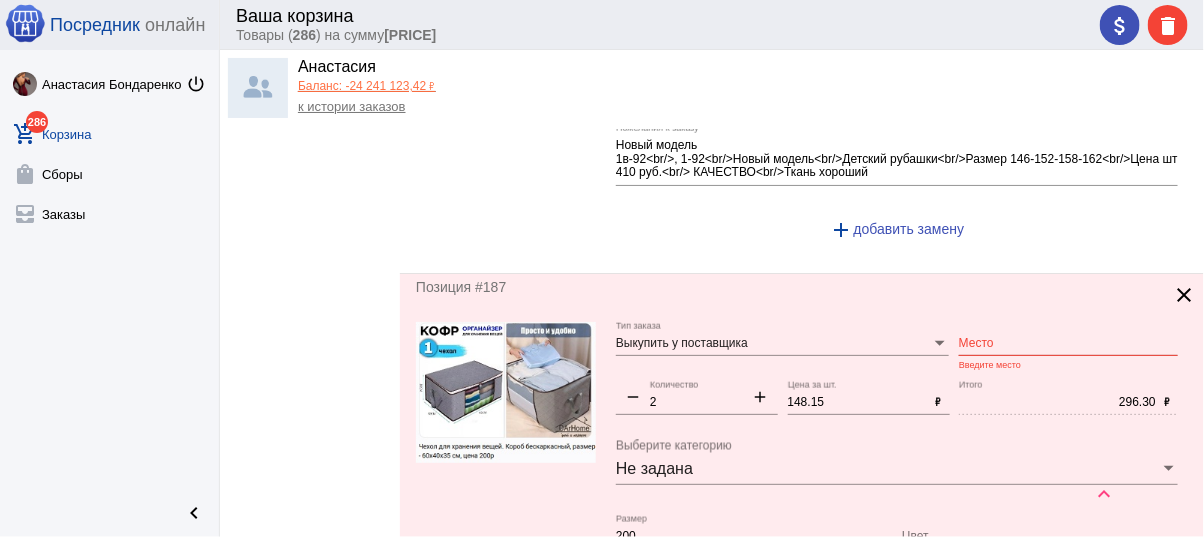 scroll, scrollTop: 2400, scrollLeft: 0, axis: vertical 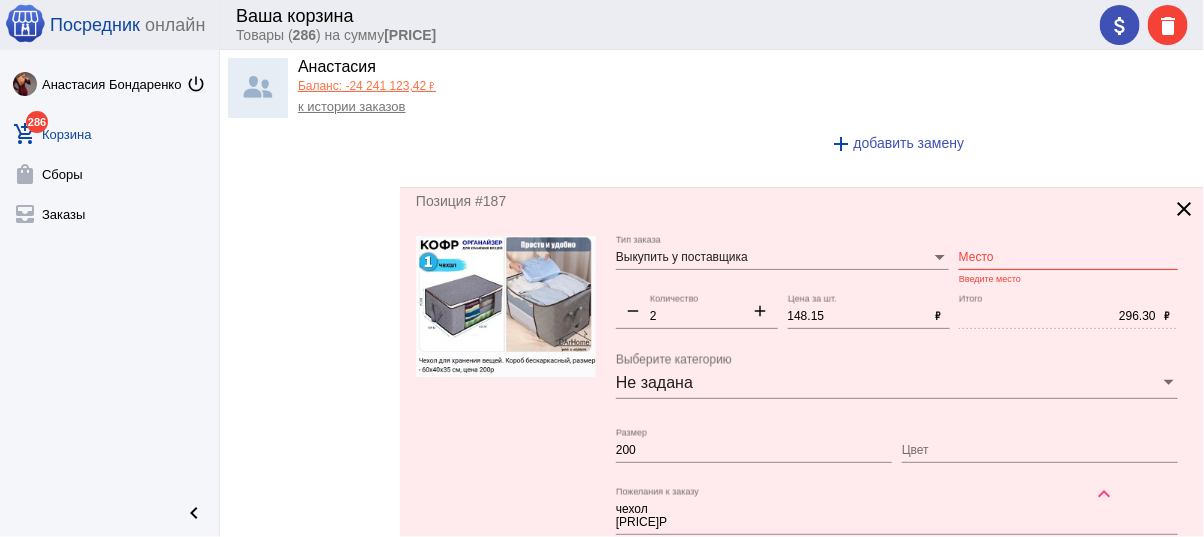 type on "300" 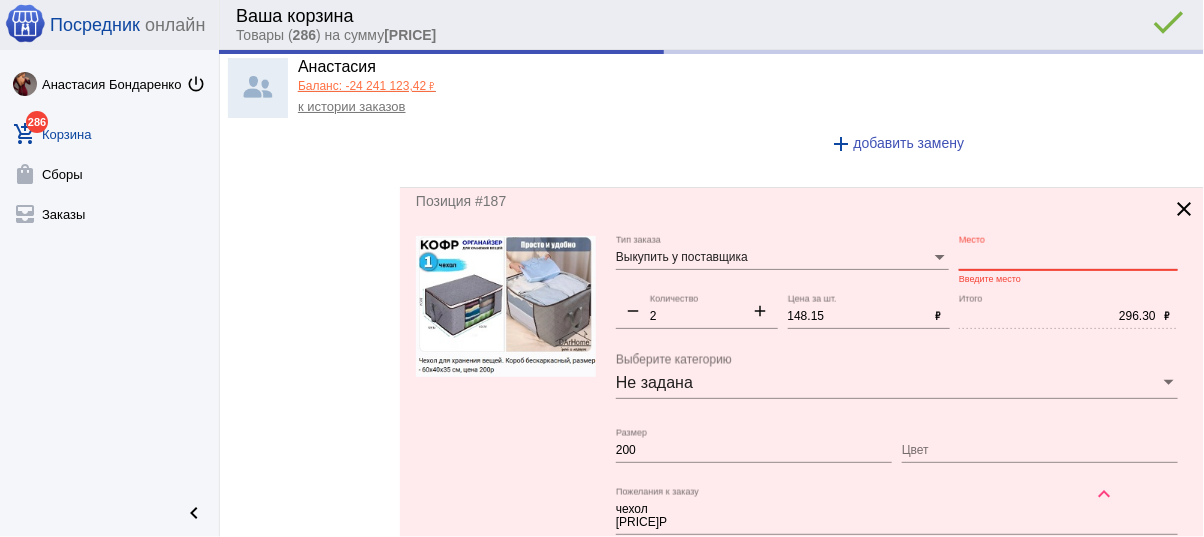 type on "300.00" 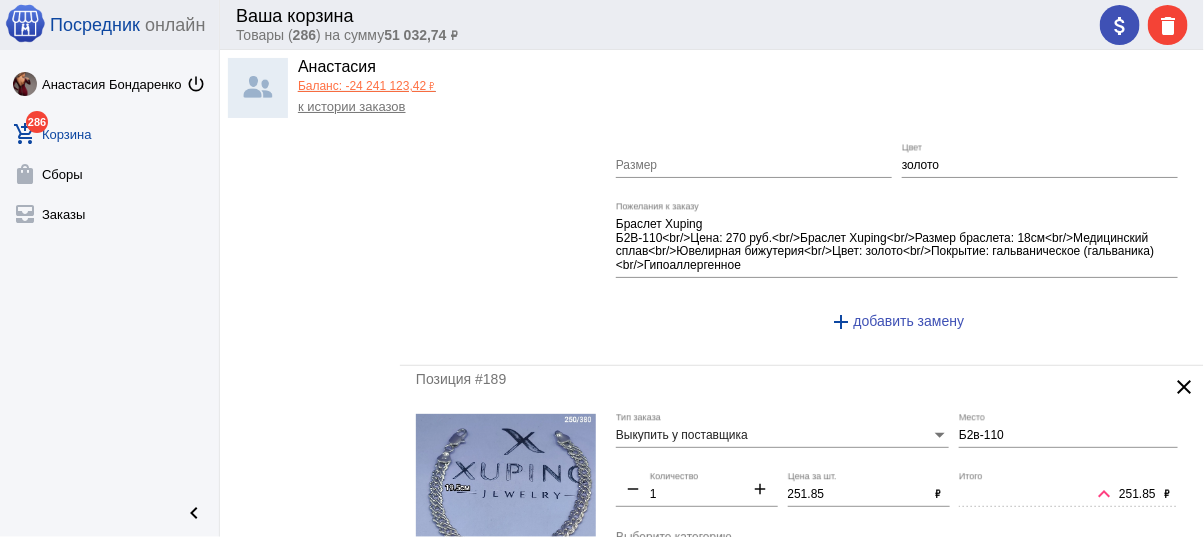 scroll, scrollTop: 3280, scrollLeft: 0, axis: vertical 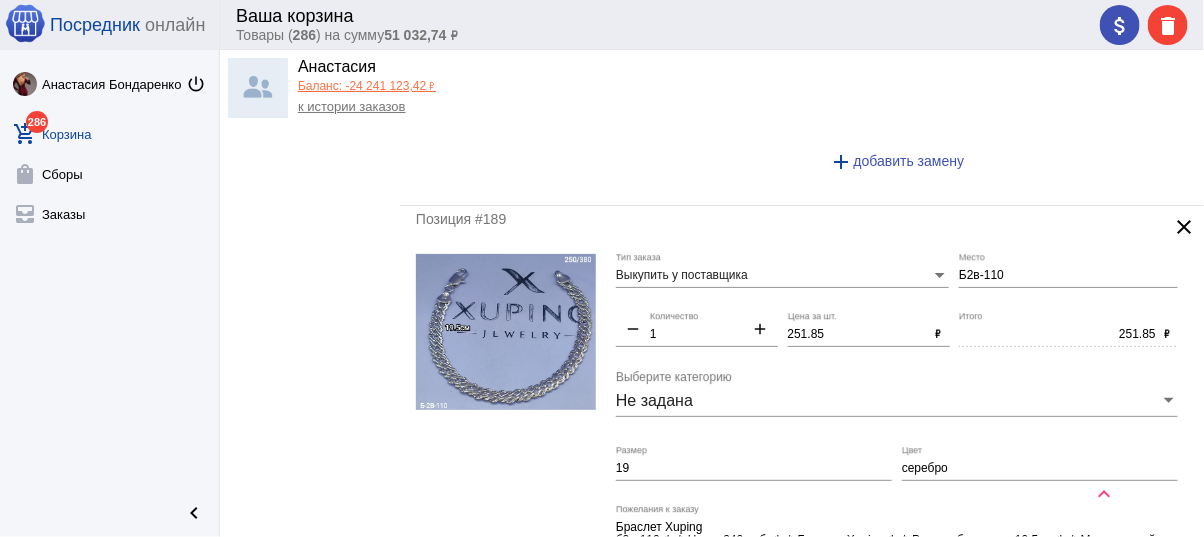type on "8-40" 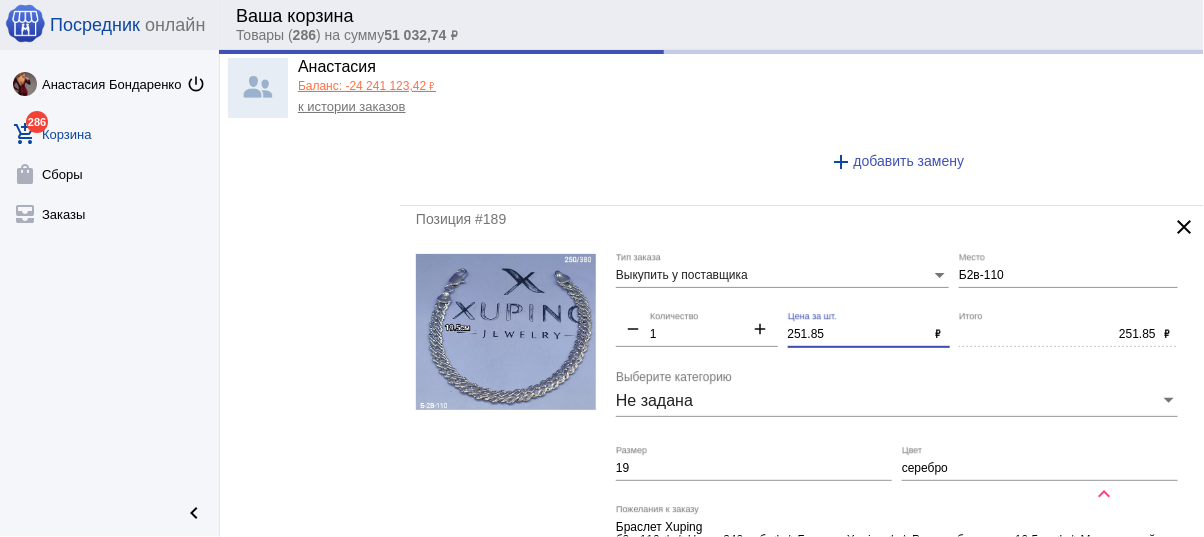 click on "Выкупить у поставщика Тип заказа Б2в-110 Место remove 1 Количество add 251.85 Цена за шт. ₽ 251.85 Итого ₽ Не задана Выберите категорию 19 Размер серебро Цвет Браслет Xuping
б2в-110<br/>Цена: 340 руб.<br/>Браслет Xuping<br/>Размер браслета: 19.5см<br/>Медицинский сплав<br/>Ювелирная бижутерия<br/>Цвет: серебро<br/>Покрытие: гальваническое (гальваника)<br/>Гипоаллергенное Пожелания к заказу add  добавить замену" 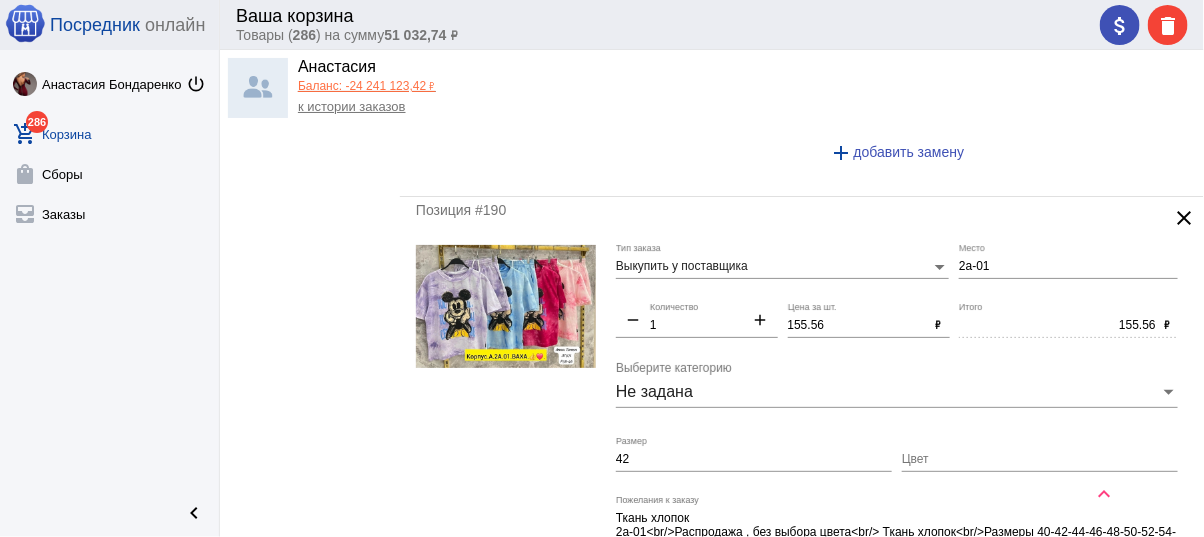 scroll, scrollTop: 3840, scrollLeft: 0, axis: vertical 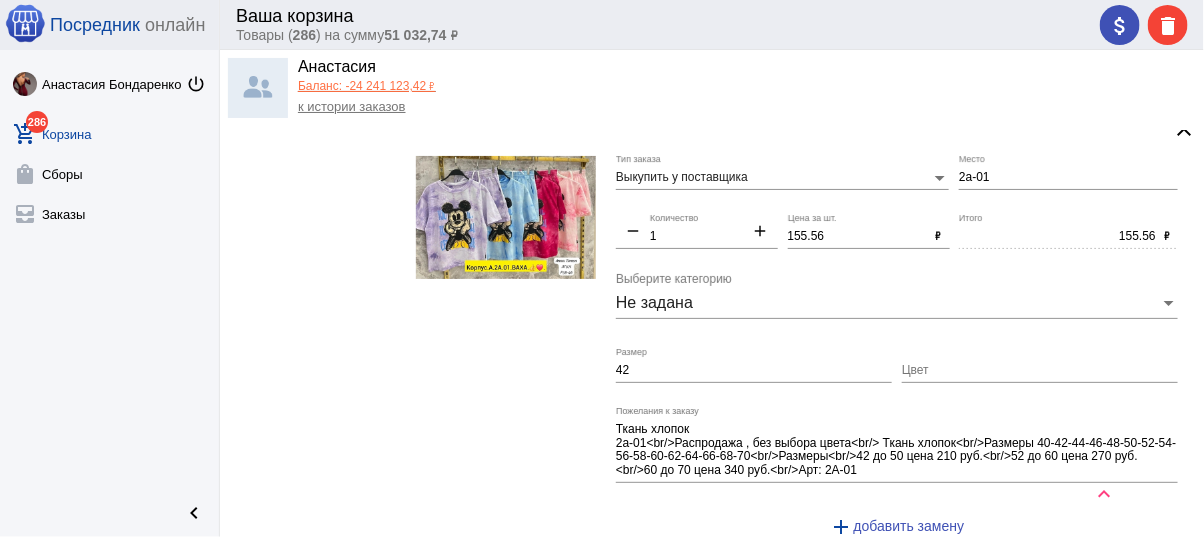 type on "250" 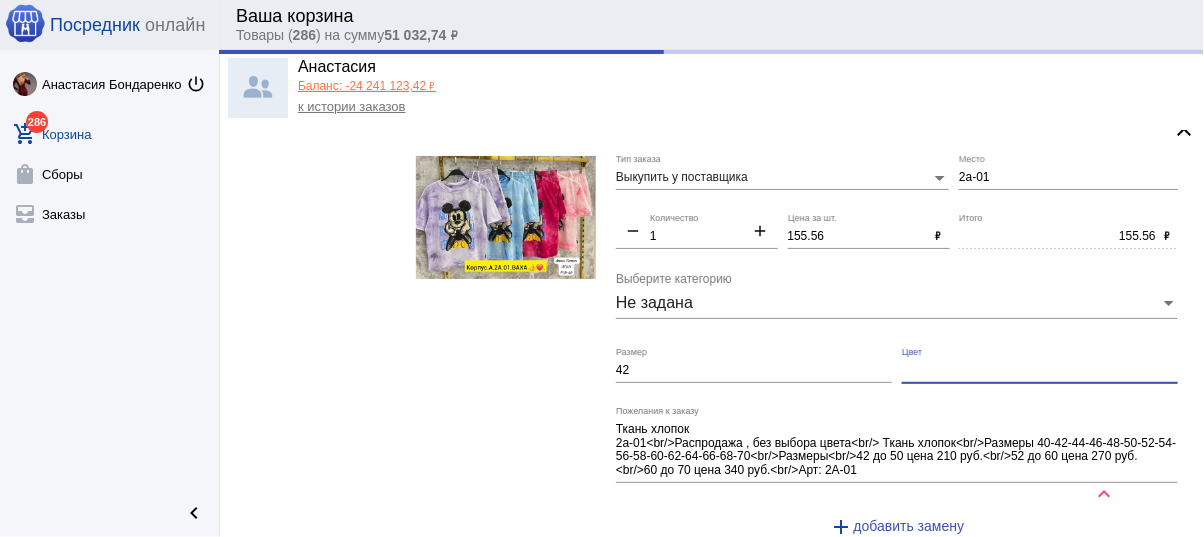 paste on "модел  как на фото. цвет без выбора" 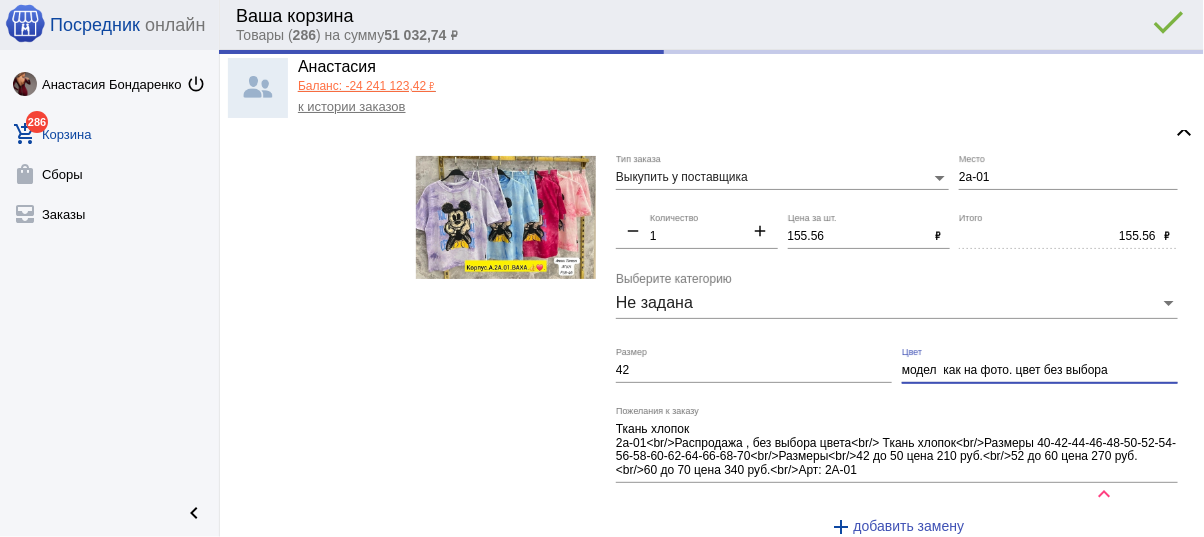 type on "250.00" 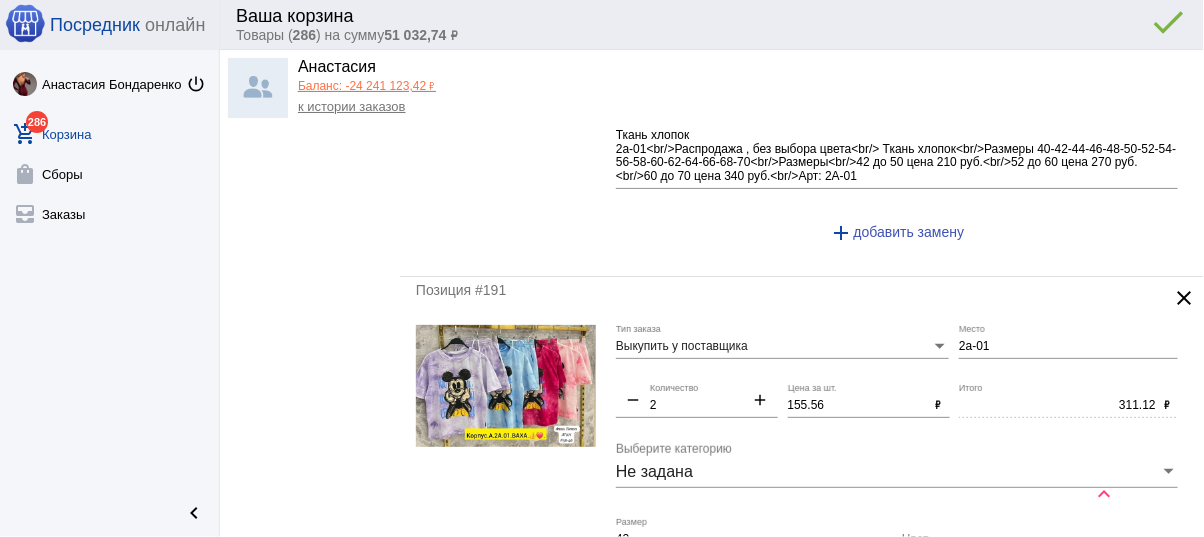 scroll, scrollTop: 4240, scrollLeft: 0, axis: vertical 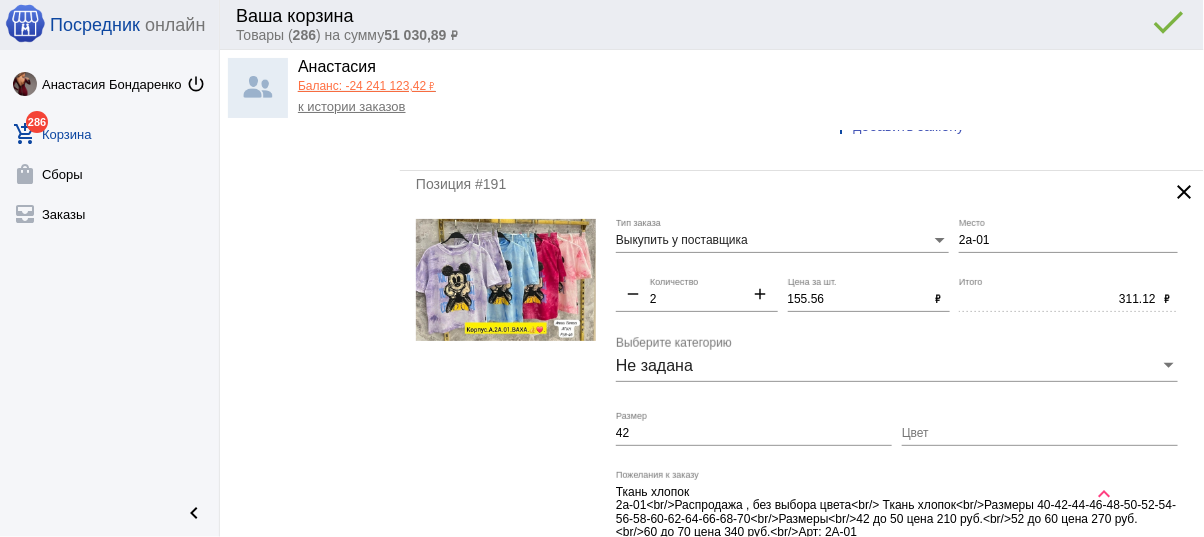 type on "модел  как на фото. цвет без выбора" 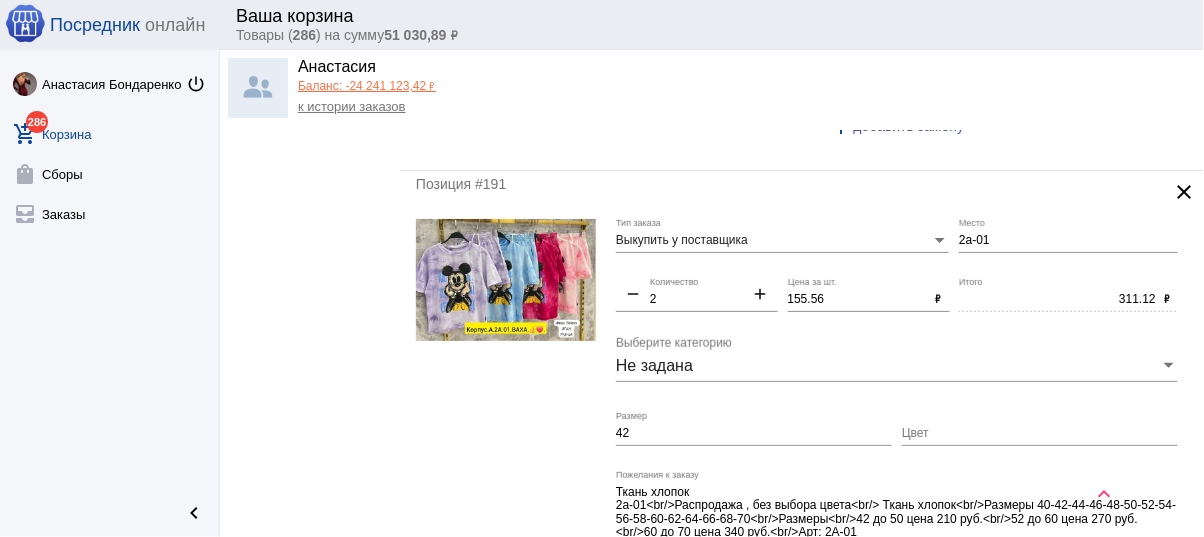 click on "Цвет" at bounding box center (1040, 434) 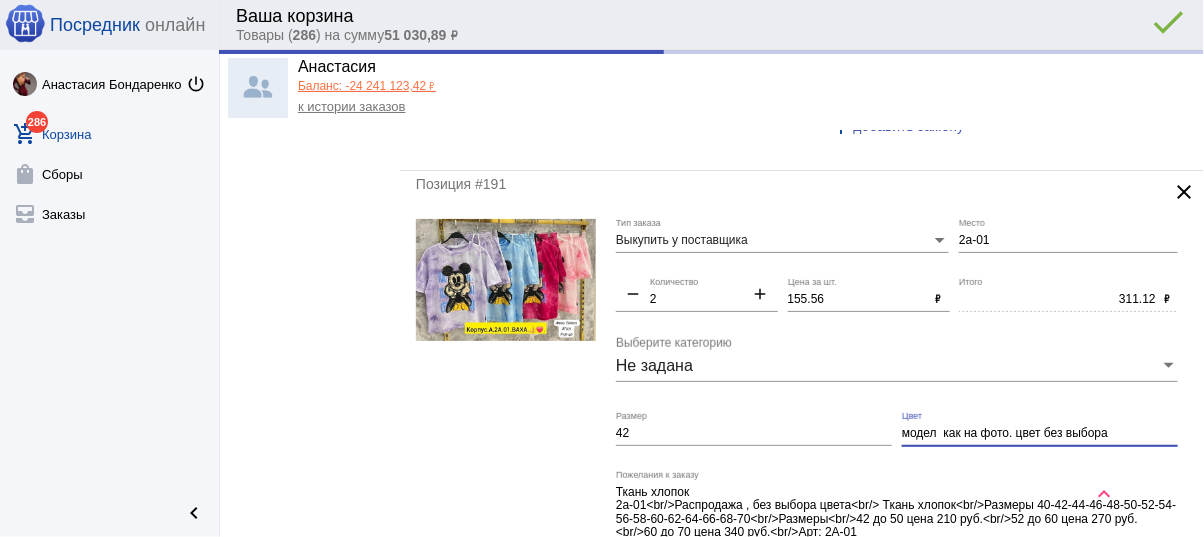 type on "модел  как на фото. цвет без выбора" 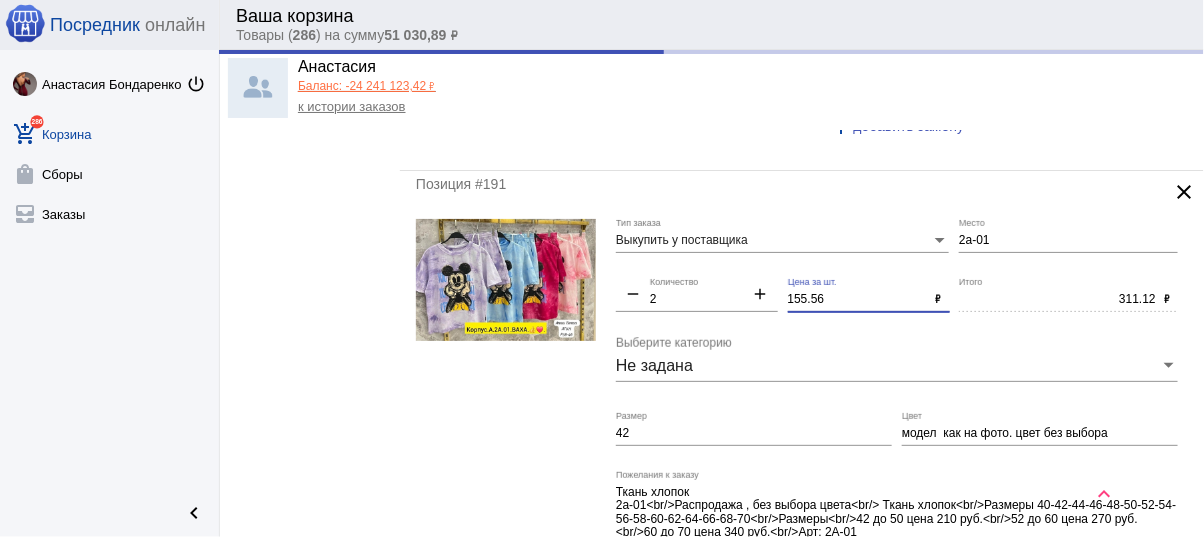 drag, startPoint x: 833, startPoint y: 285, endPoint x: 695, endPoint y: 272, distance: 138.61096 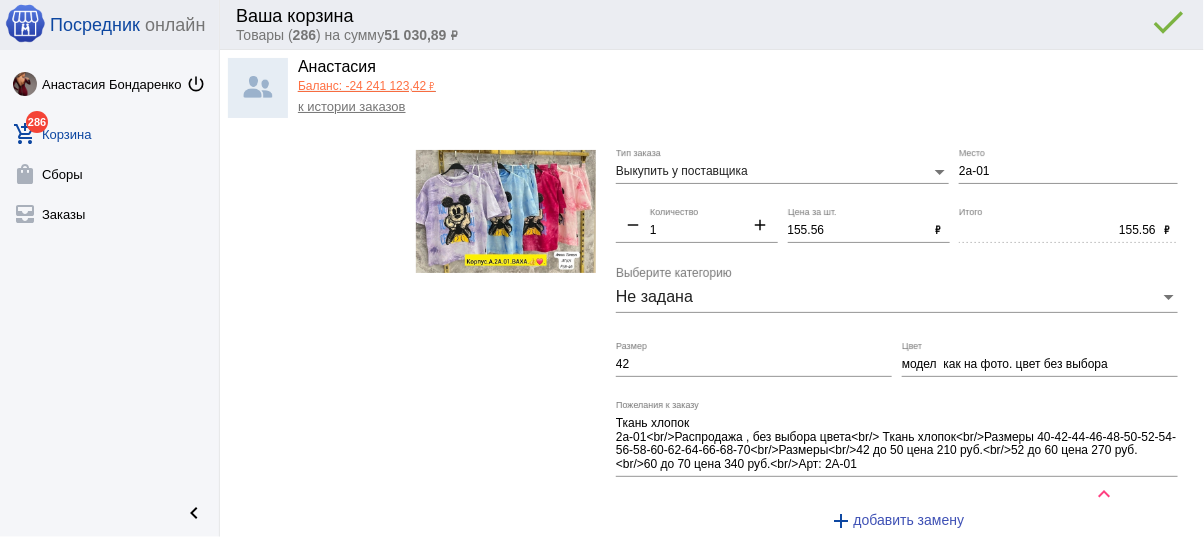 scroll, scrollTop: 3840, scrollLeft: 0, axis: vertical 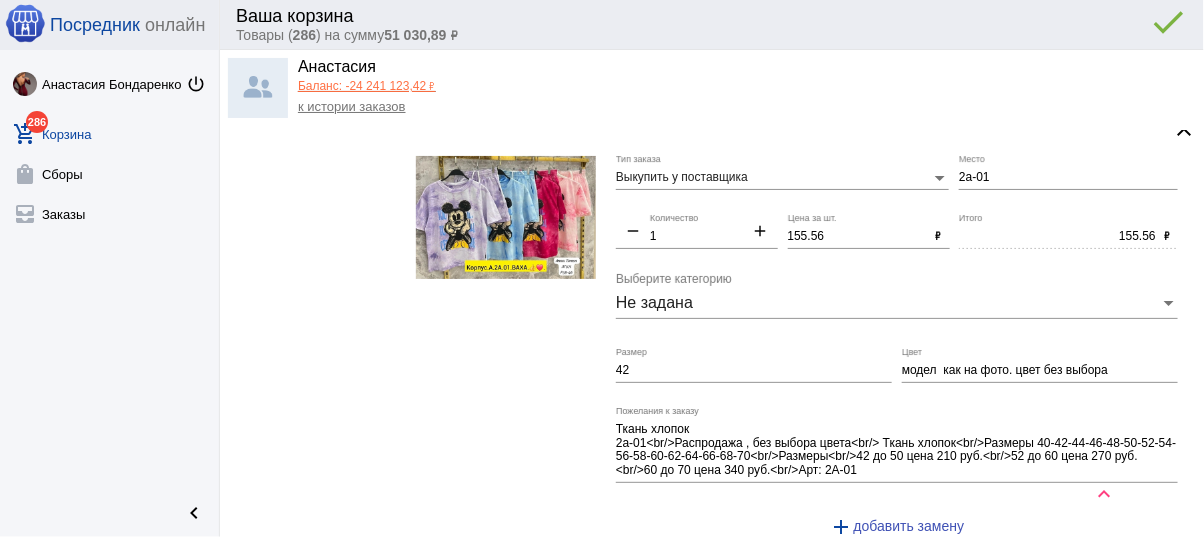 type on "150" 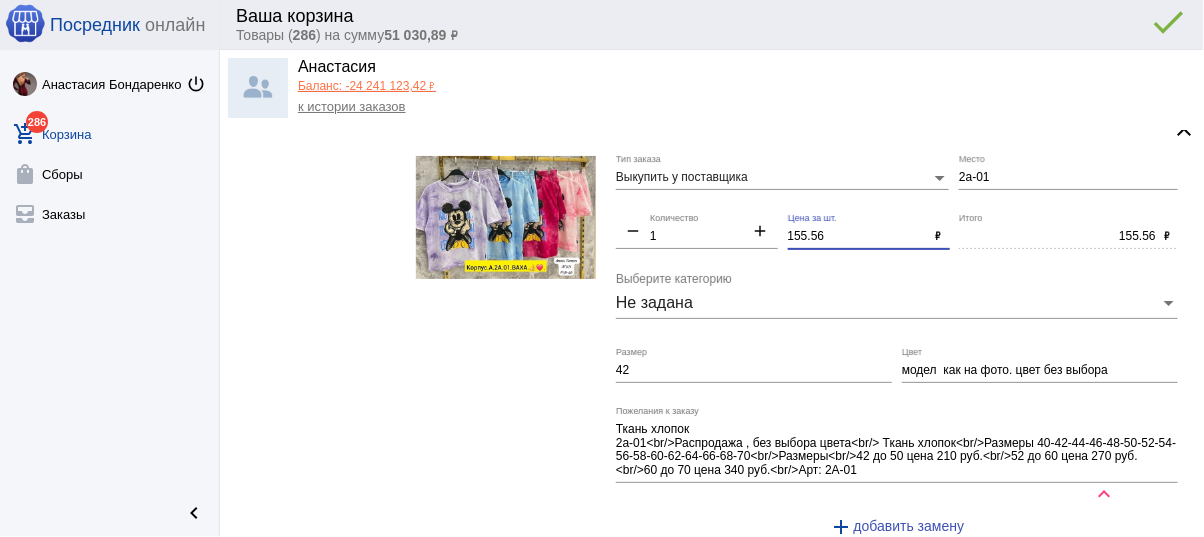 type on "300.00" 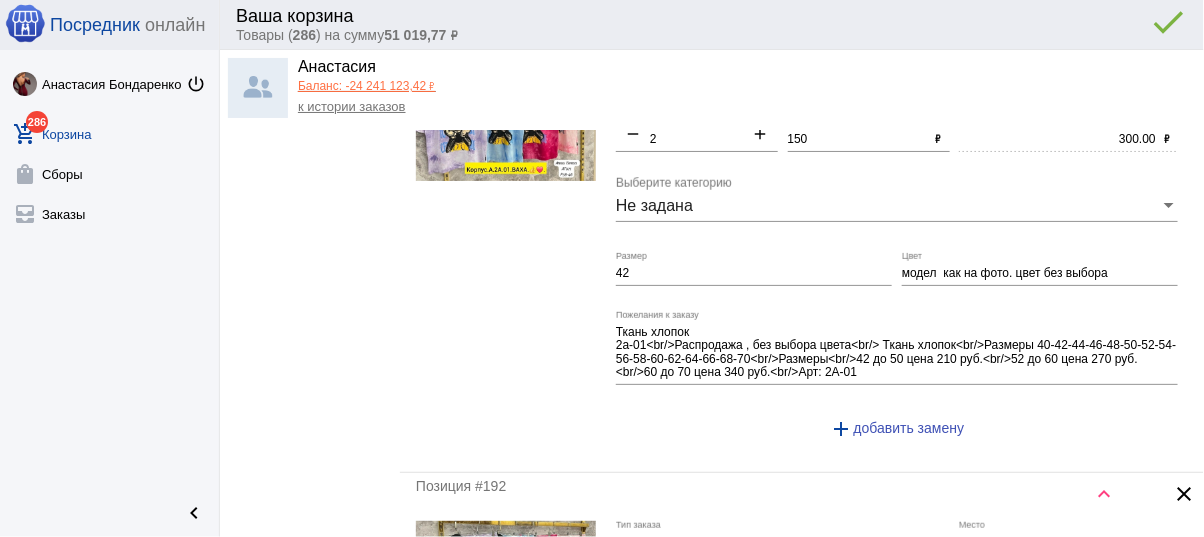 scroll, scrollTop: 4560, scrollLeft: 0, axis: vertical 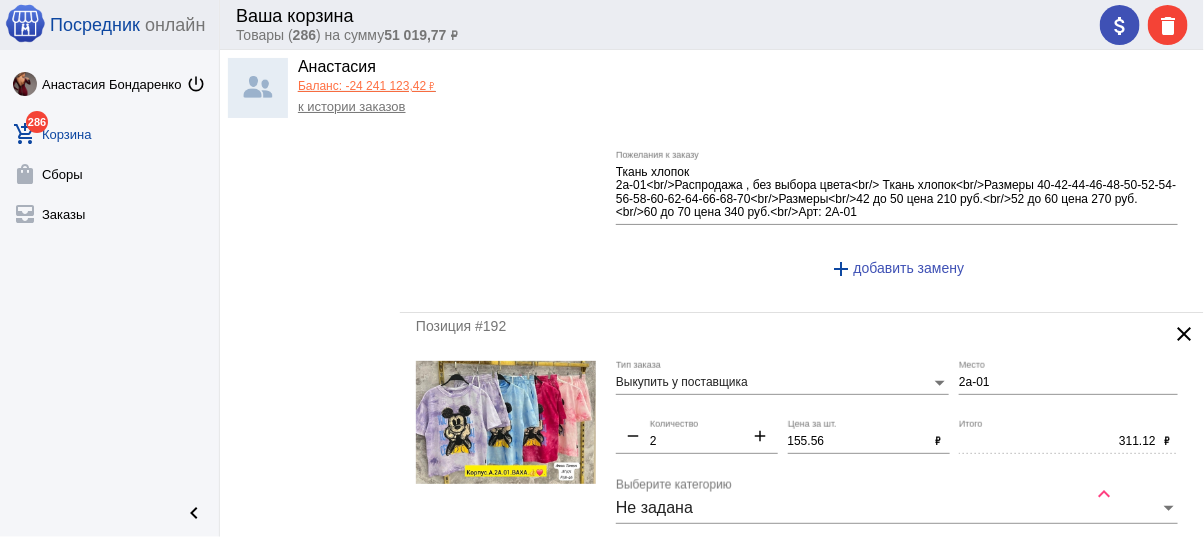 type on "150" 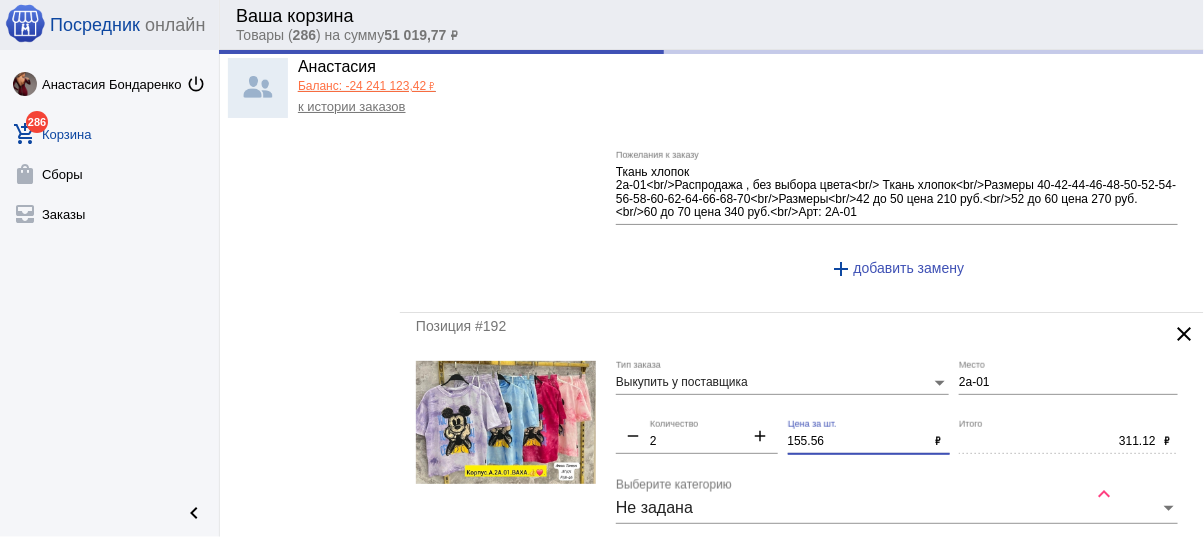 drag, startPoint x: 694, startPoint y: 421, endPoint x: 682, endPoint y: 423, distance: 12.165525 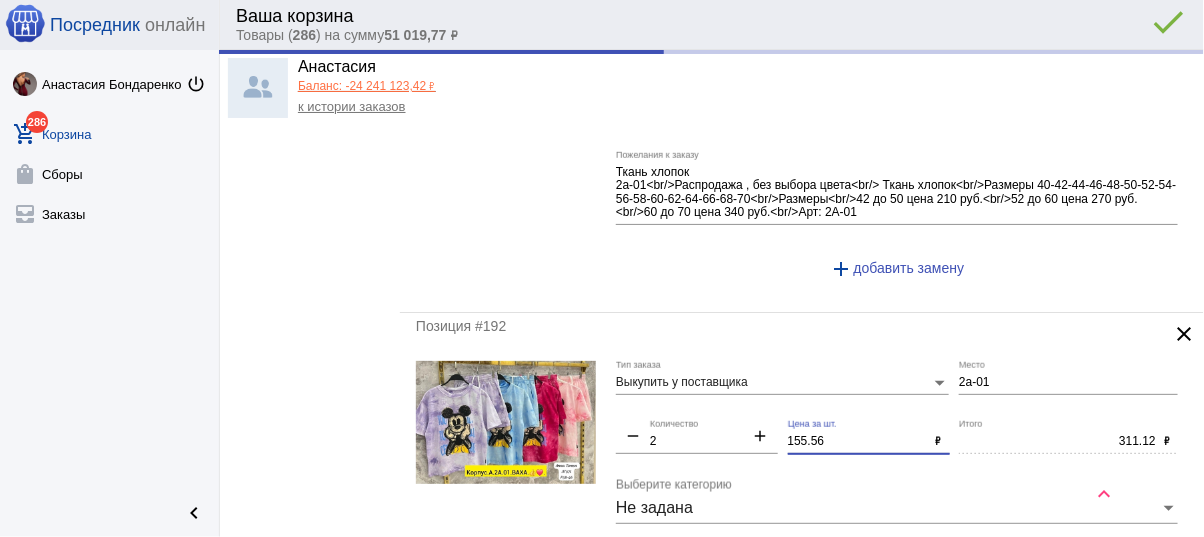 type on "150.00" 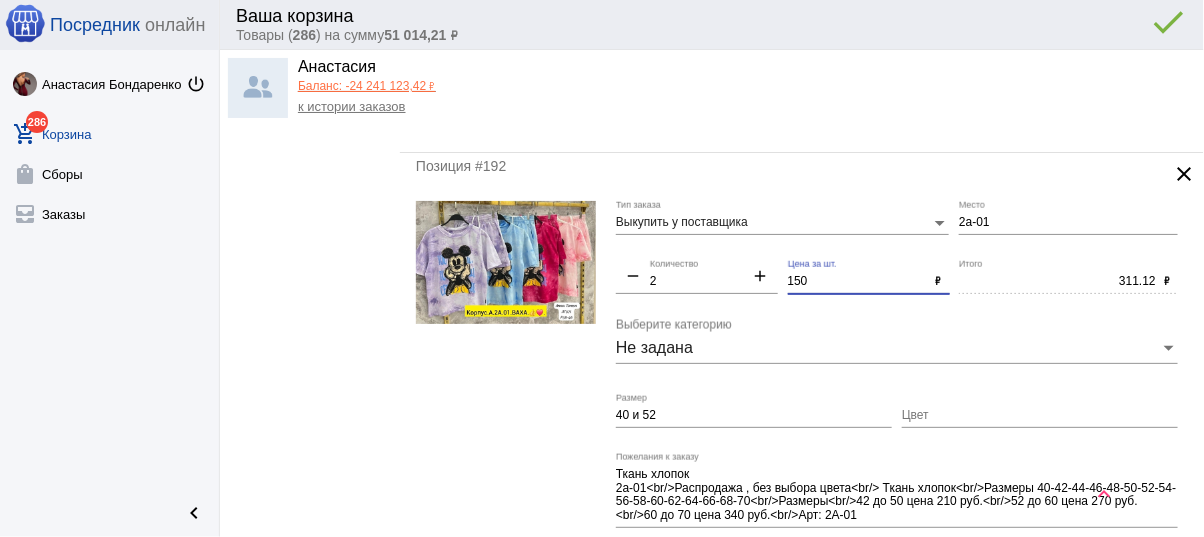 type on "150" 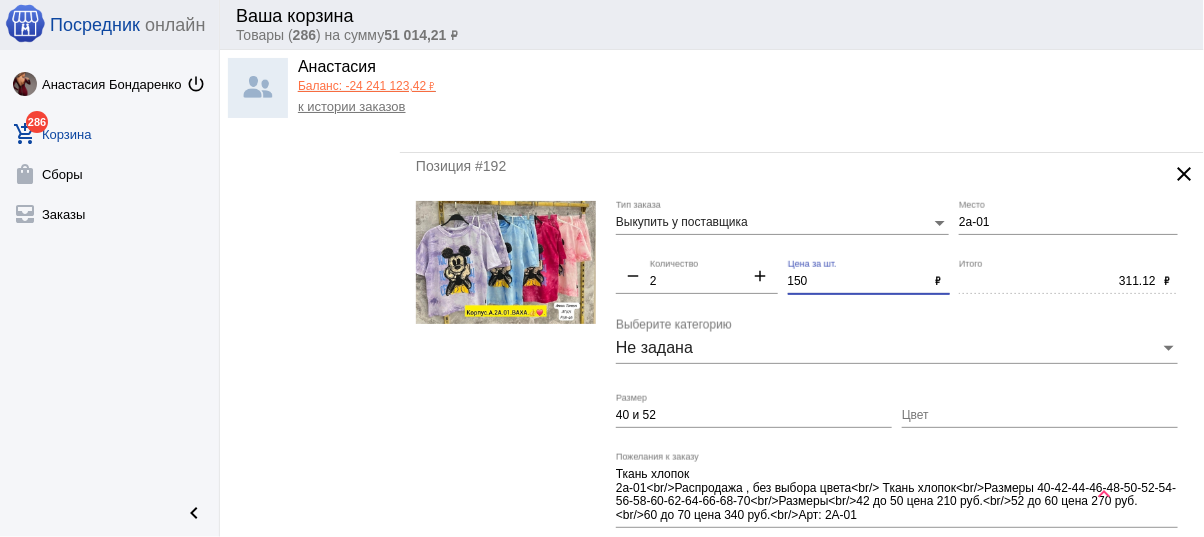 click on "Цвет" at bounding box center [1040, 416] 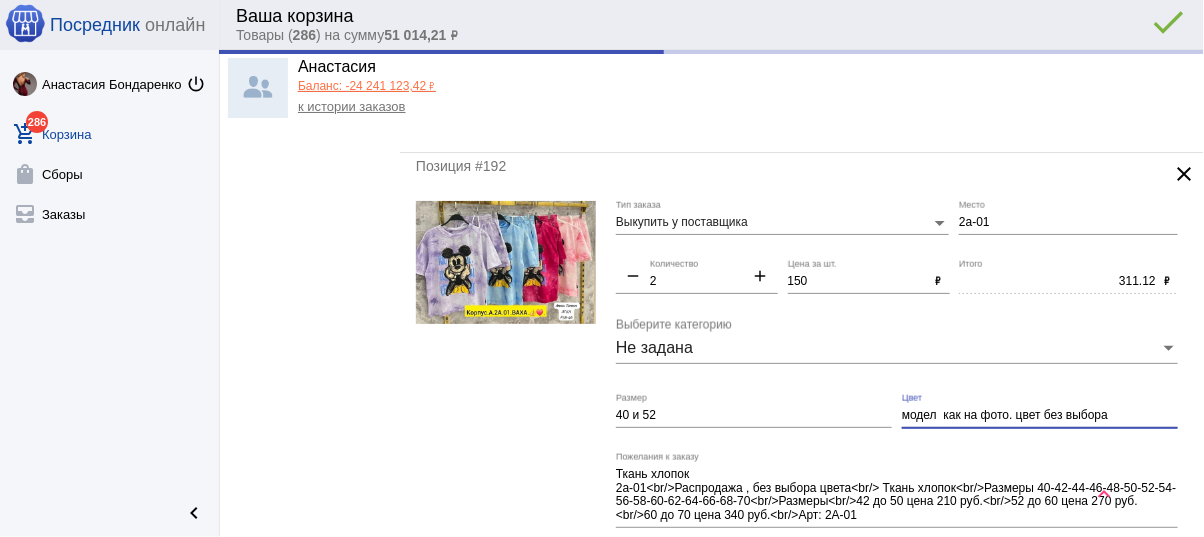 type on "300.00" 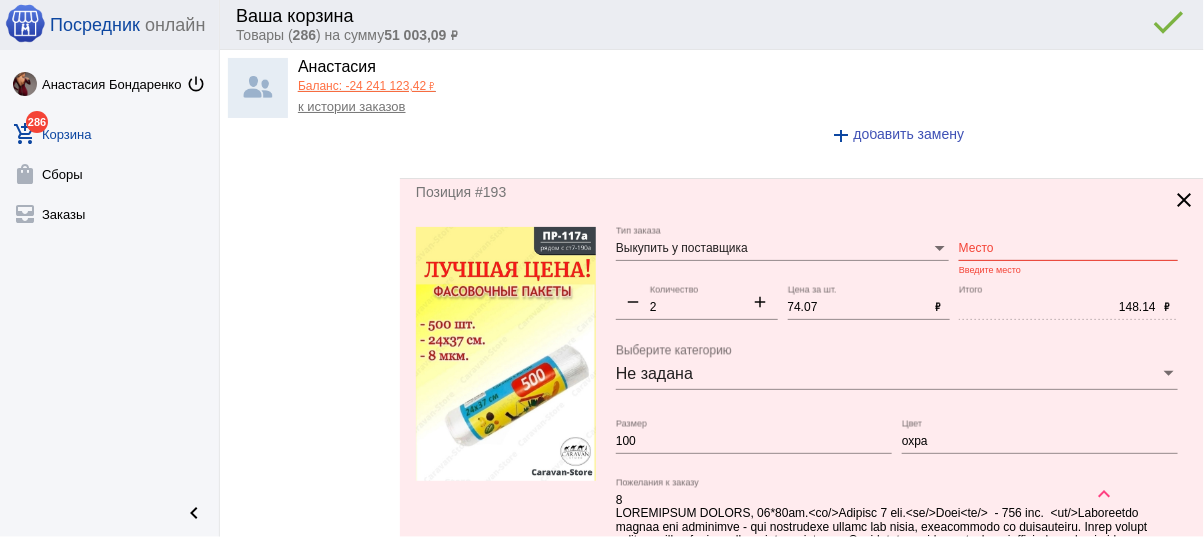 scroll, scrollTop: 5040, scrollLeft: 0, axis: vertical 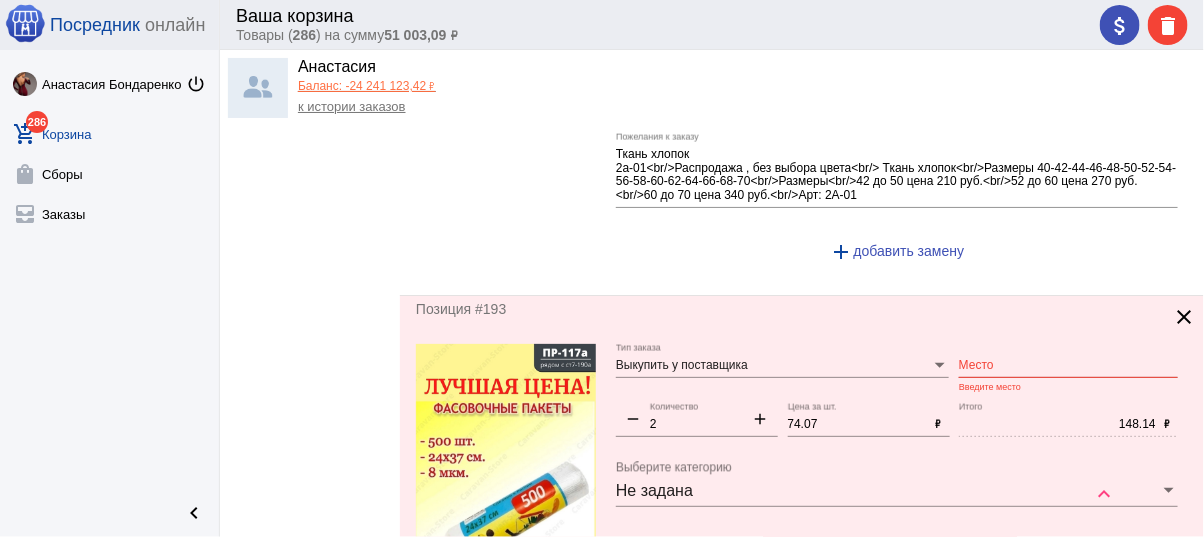 type on "модел  как на фото. цвет без выбора" 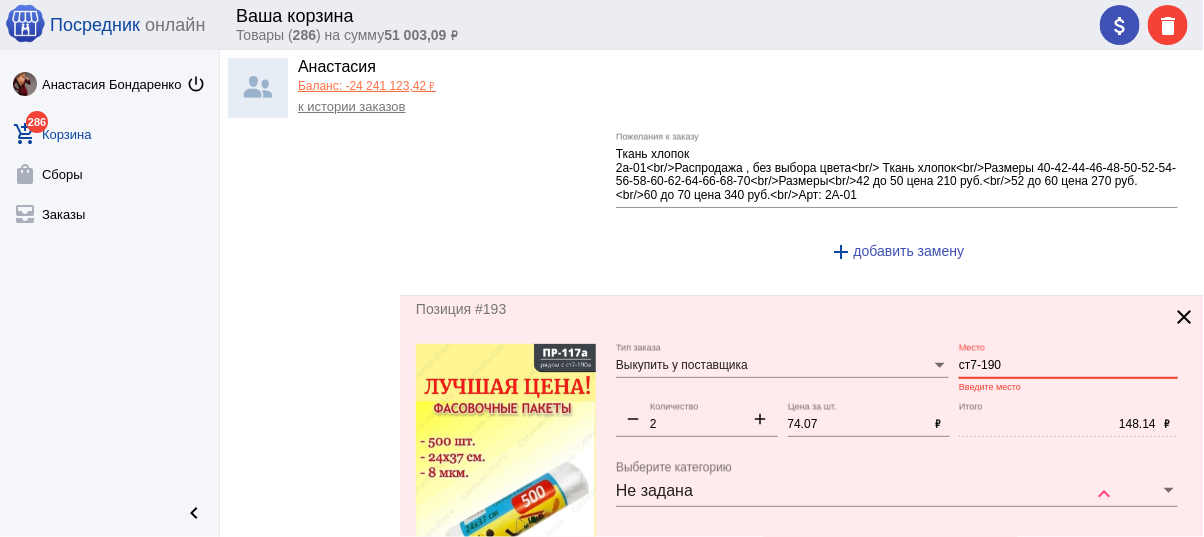 drag, startPoint x: 1006, startPoint y: 349, endPoint x: 914, endPoint y: 351, distance: 92.021736 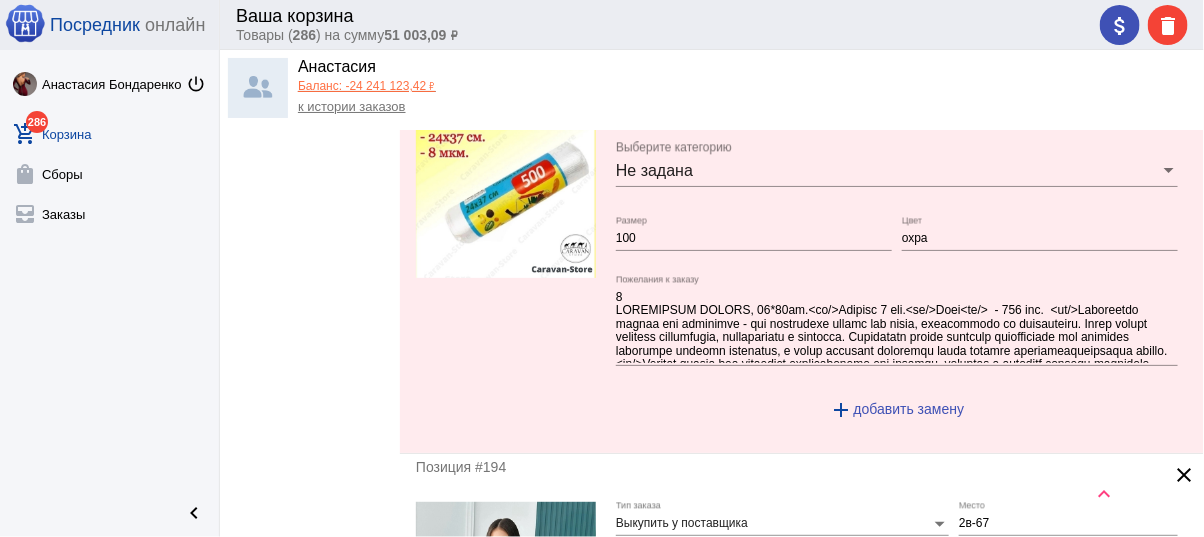 scroll, scrollTop: 5520, scrollLeft: 0, axis: vertical 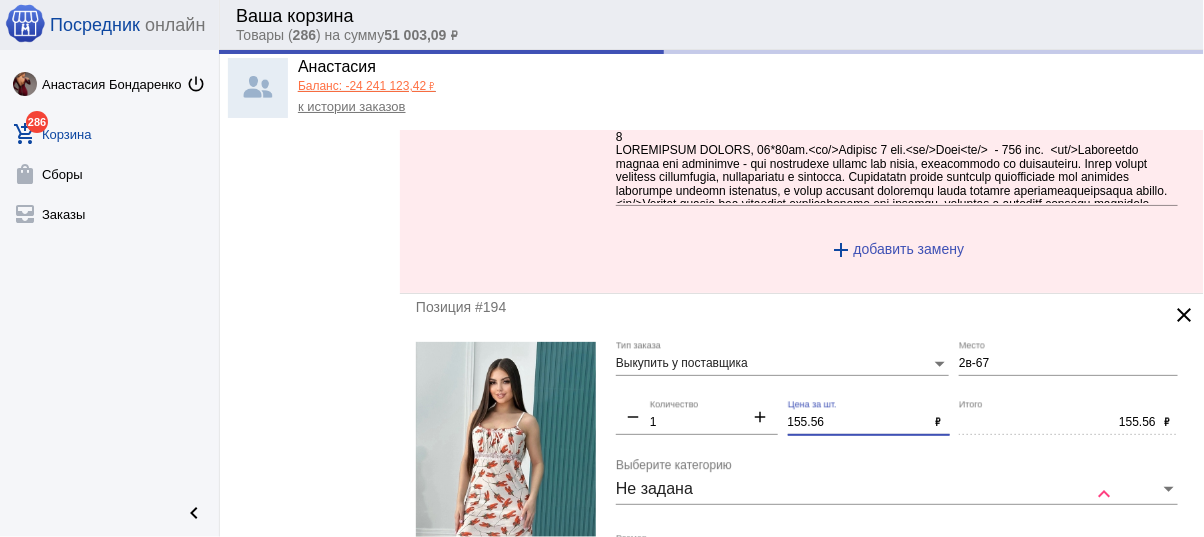 drag, startPoint x: 824, startPoint y: 404, endPoint x: 670, endPoint y: 392, distance: 154.46683 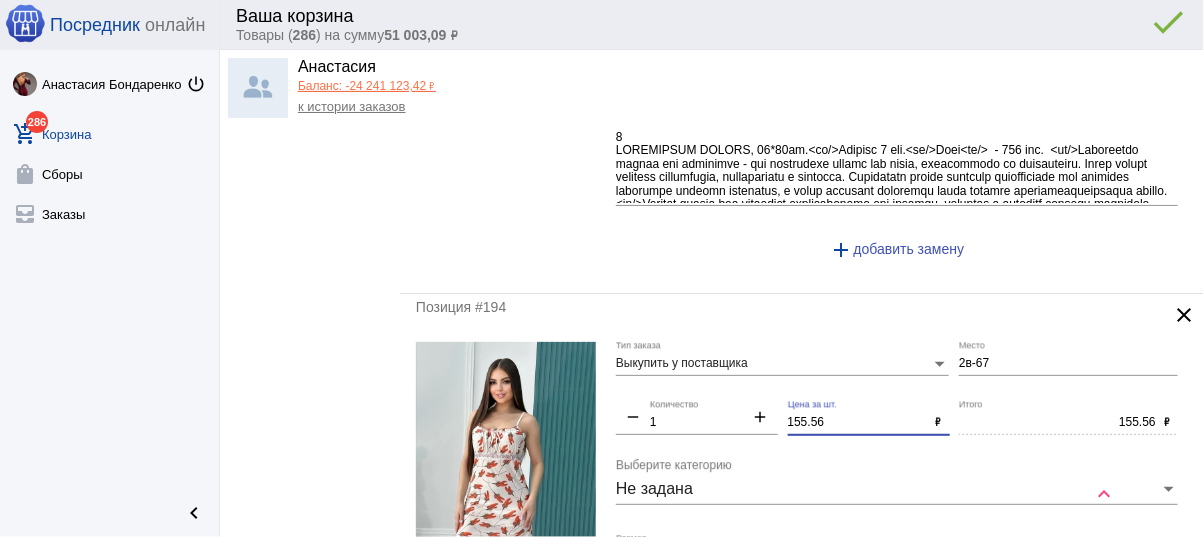 type on "СТ7-190" 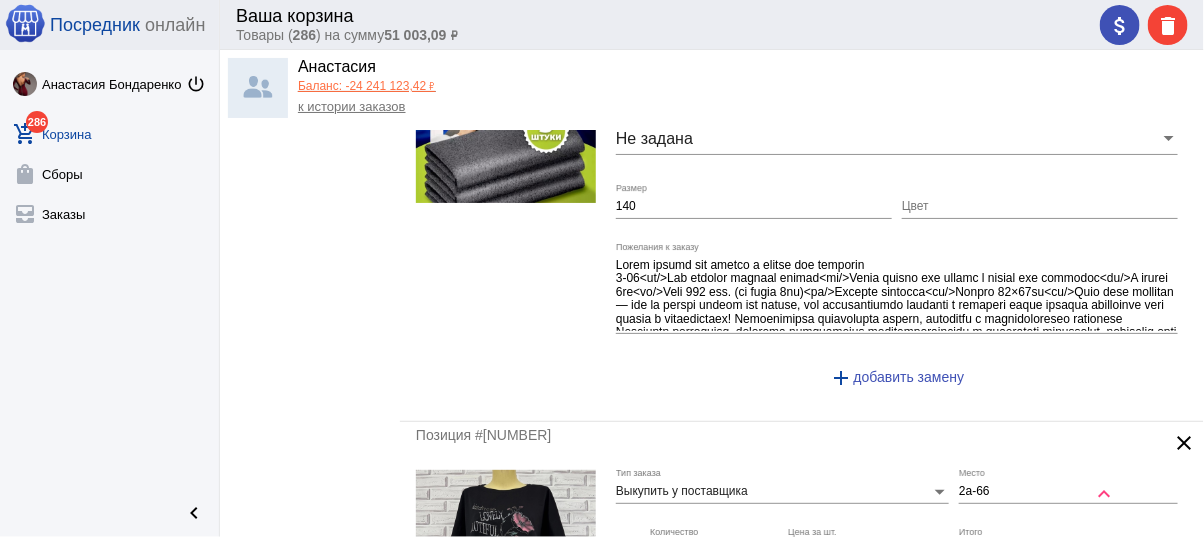 scroll, scrollTop: 6480, scrollLeft: 0, axis: vertical 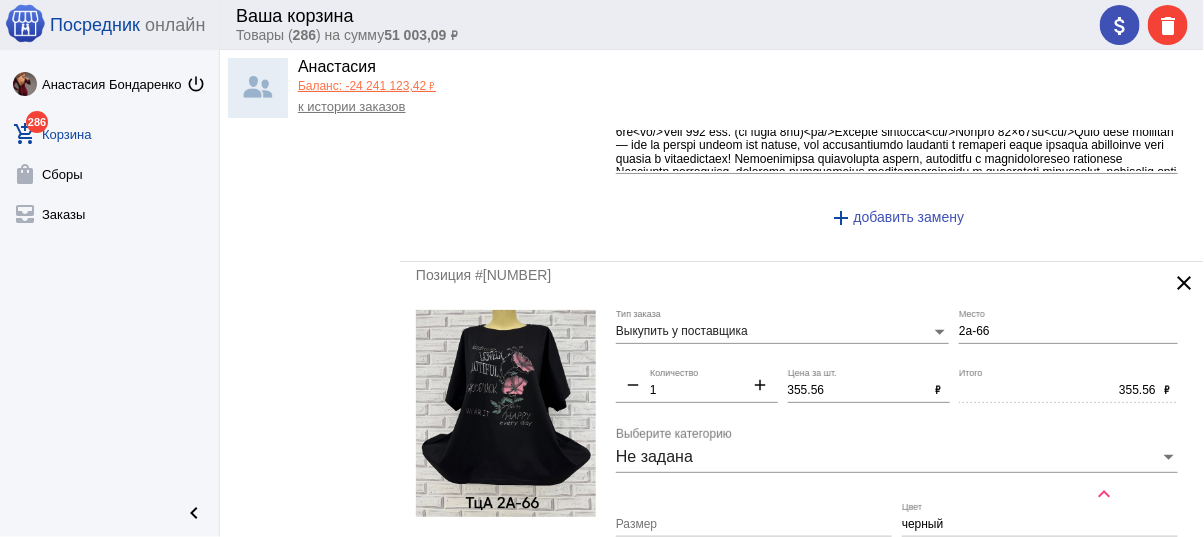 type on "150" 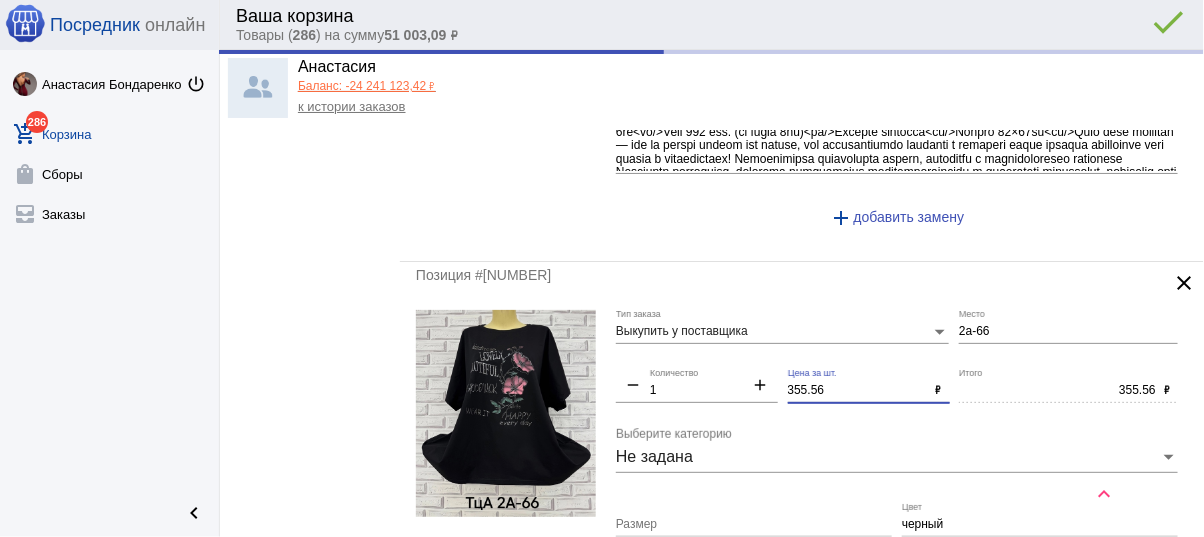 drag, startPoint x: 829, startPoint y: 367, endPoint x: 656, endPoint y: 379, distance: 173.41568 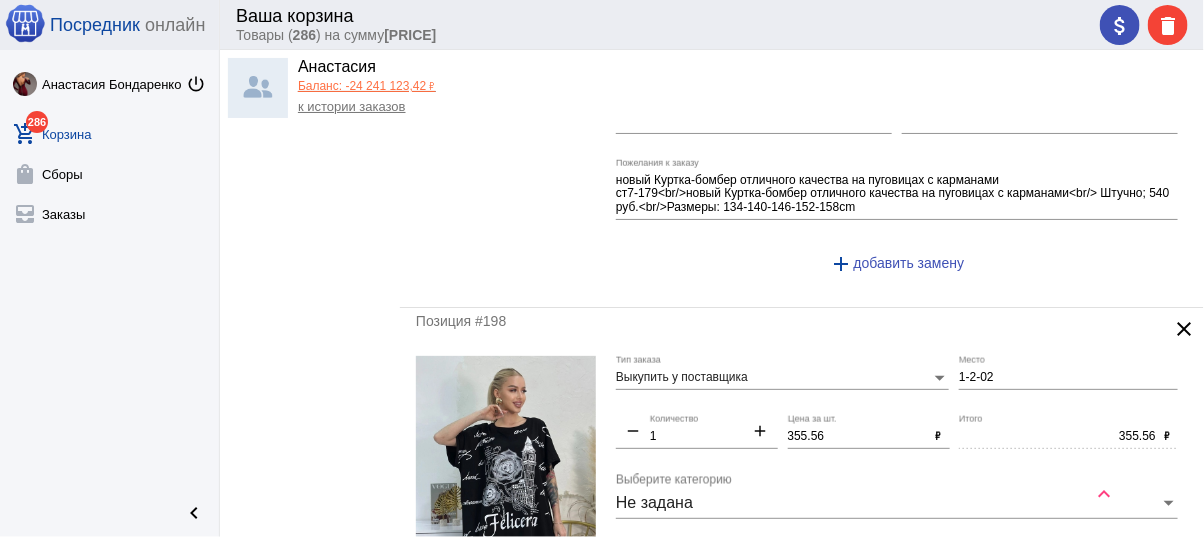 scroll, scrollTop: 7440, scrollLeft: 0, axis: vertical 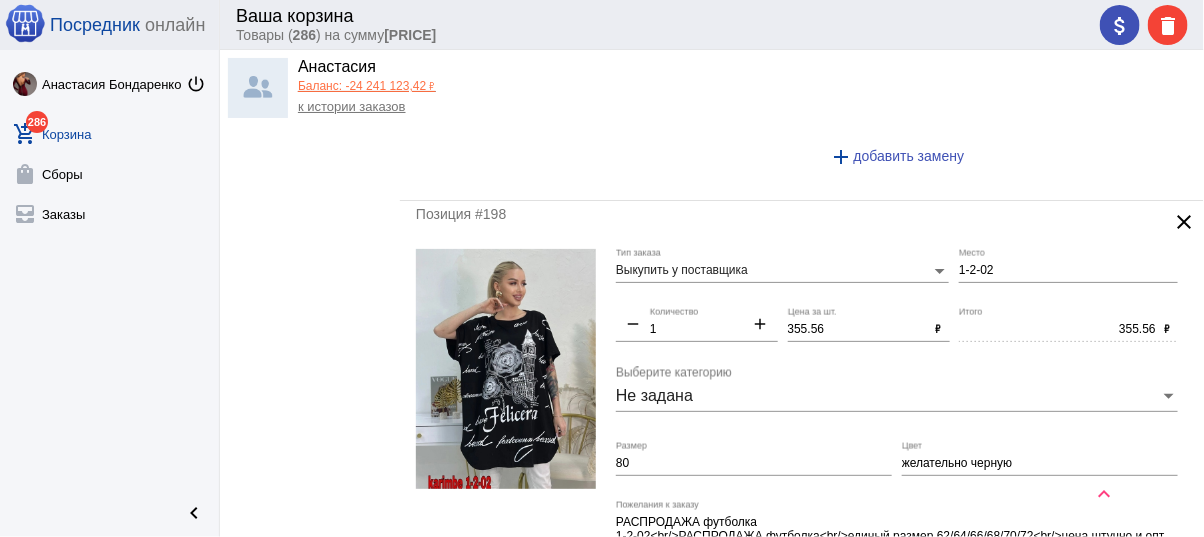 type on "350" 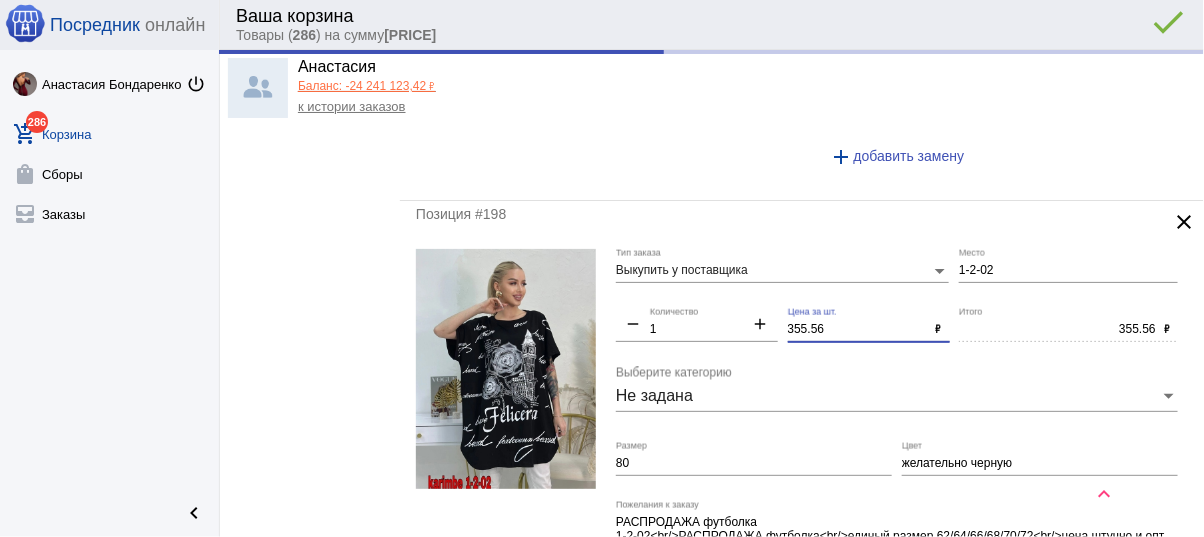 type on "350.00" 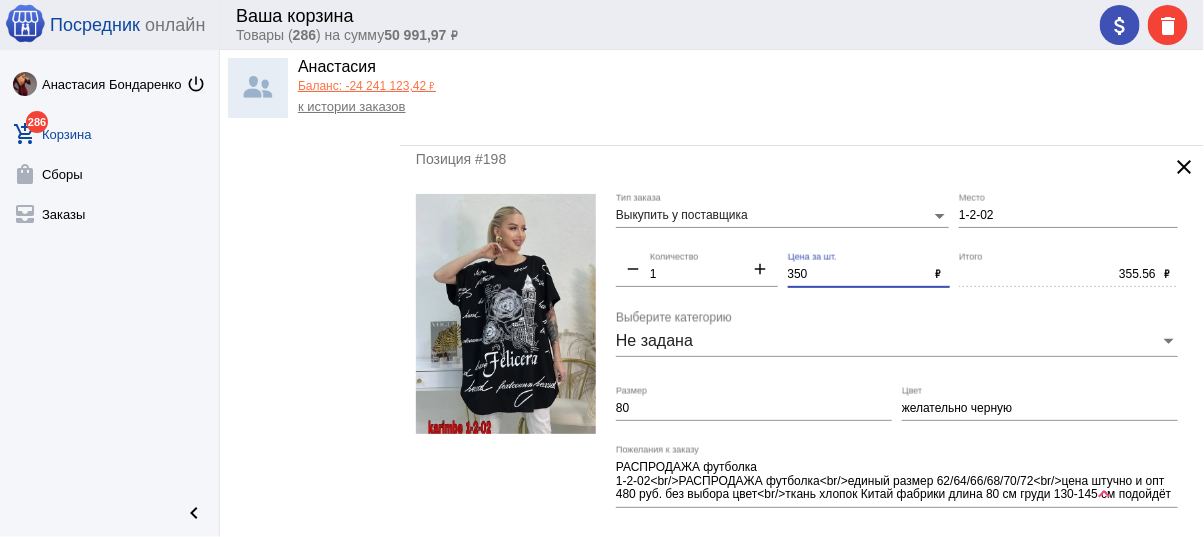 scroll, scrollTop: 7520, scrollLeft: 0, axis: vertical 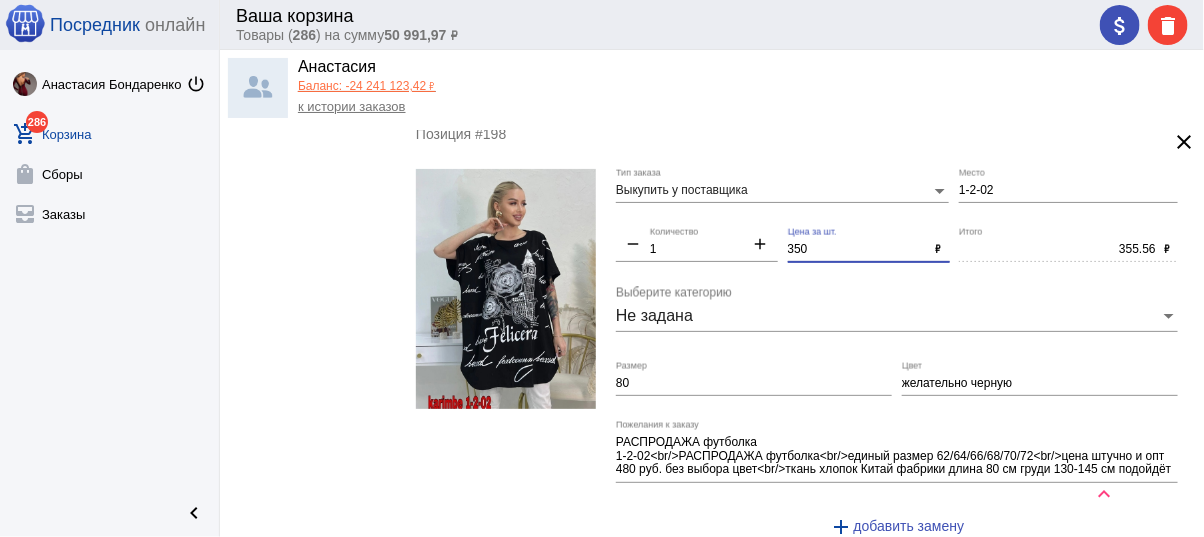 type on "350" 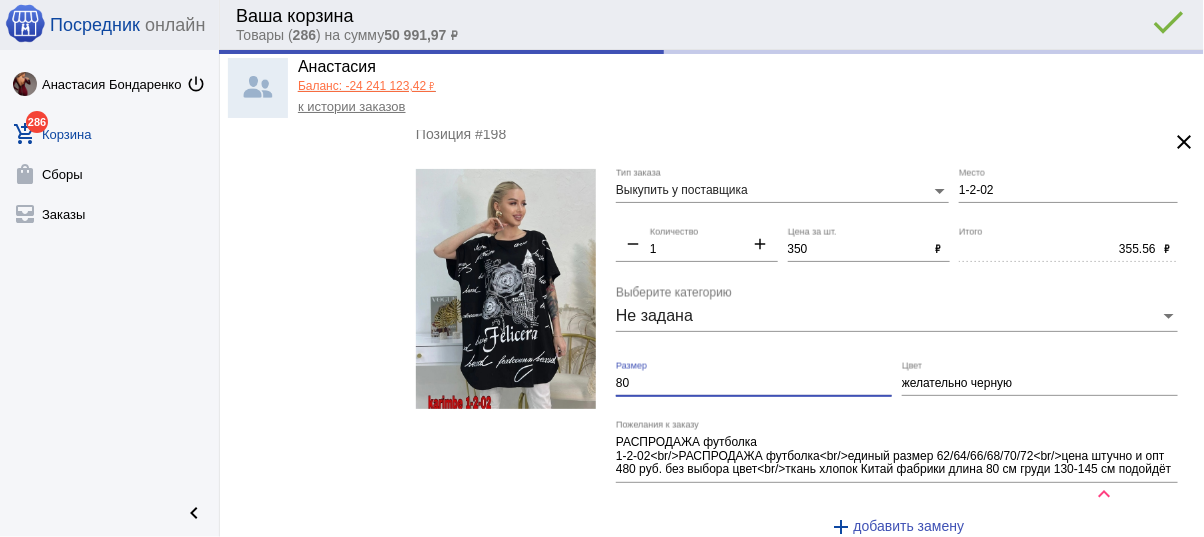 type on "350.00" 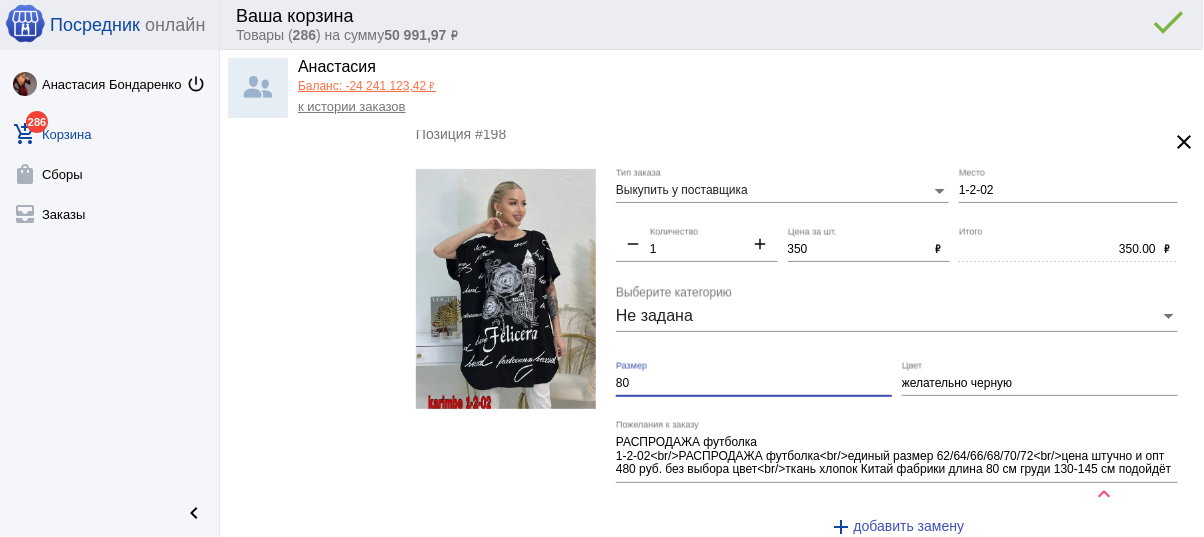 drag, startPoint x: 638, startPoint y: 352, endPoint x: 556, endPoint y: 338, distance: 83.18654 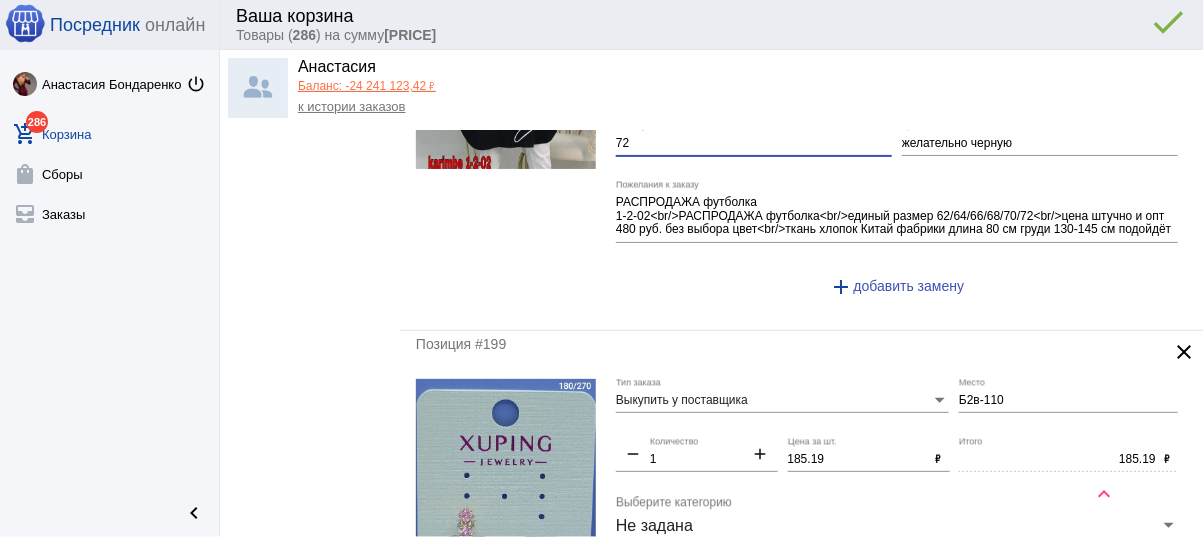 scroll, scrollTop: 7920, scrollLeft: 0, axis: vertical 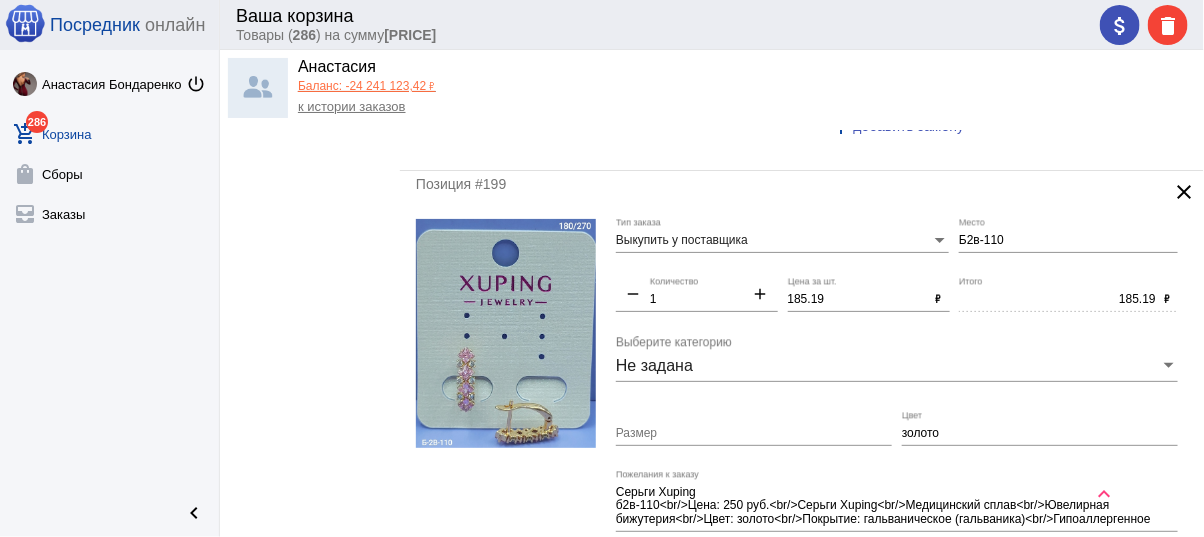 type on "72" 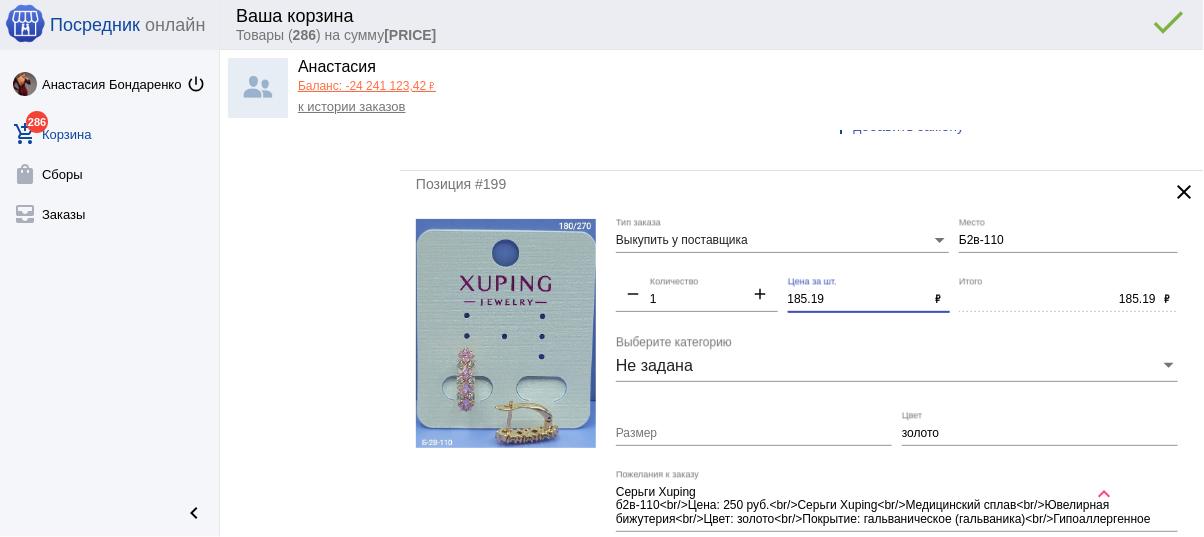 drag, startPoint x: 824, startPoint y: 274, endPoint x: 689, endPoint y: 246, distance: 137.87312 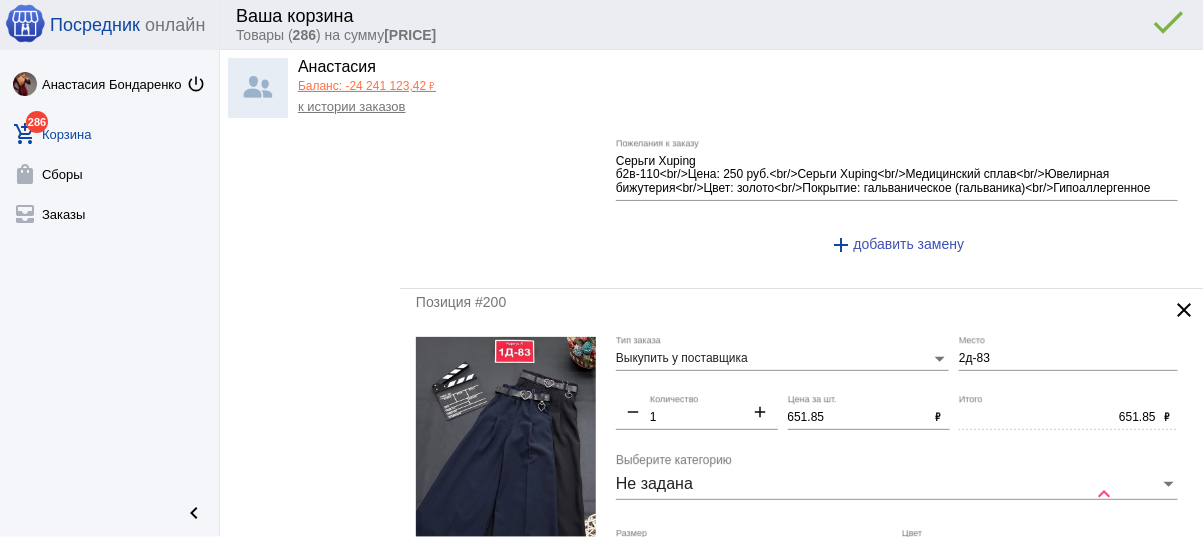 scroll, scrollTop: 8320, scrollLeft: 0, axis: vertical 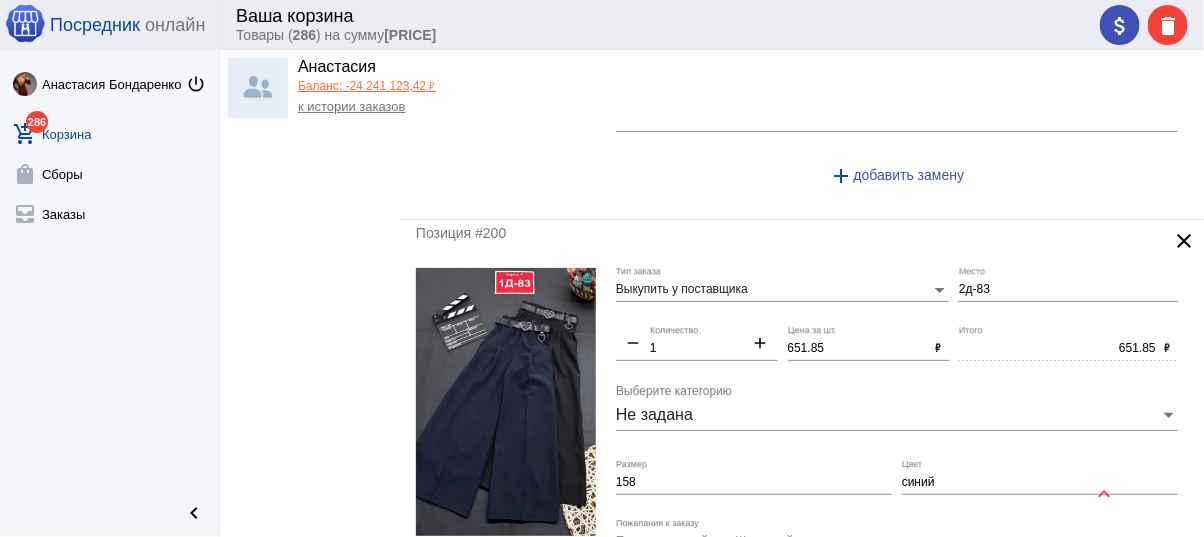 type on "180" 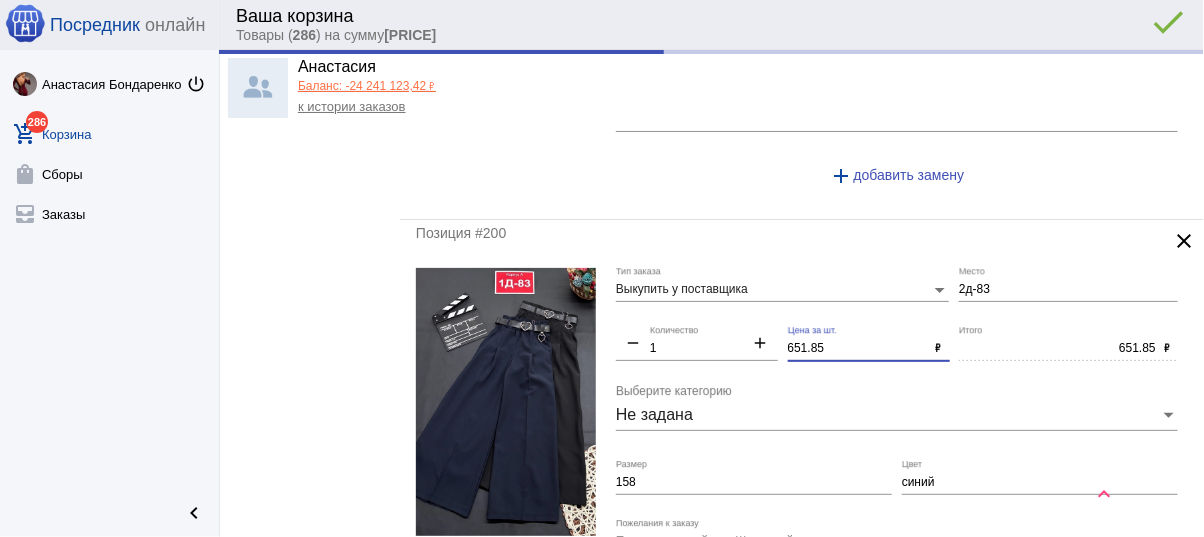 type on "180.00" 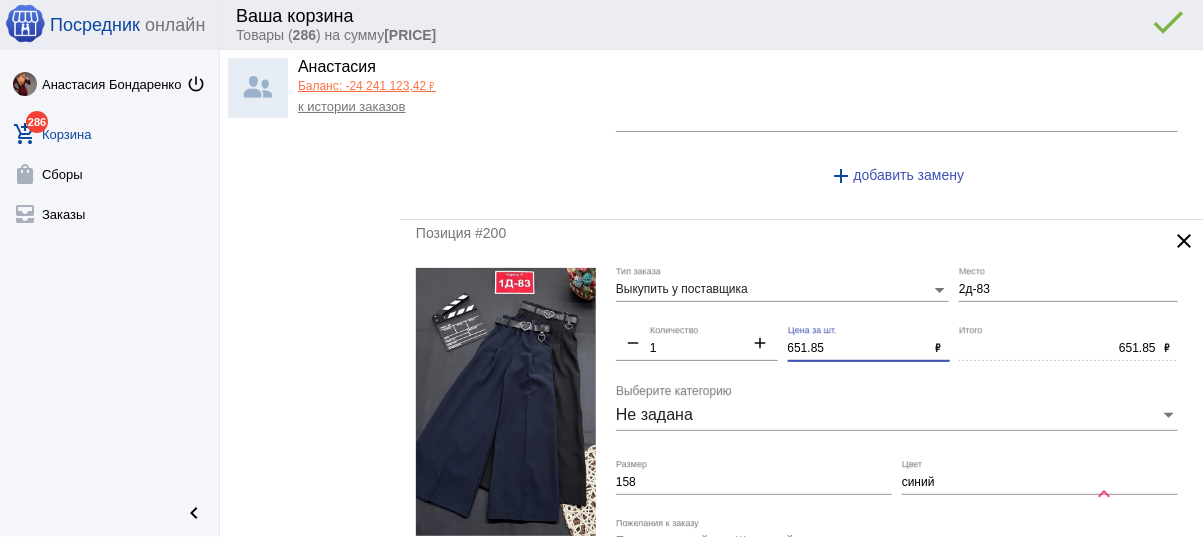 drag, startPoint x: 823, startPoint y: 322, endPoint x: 658, endPoint y: 288, distance: 168.46661 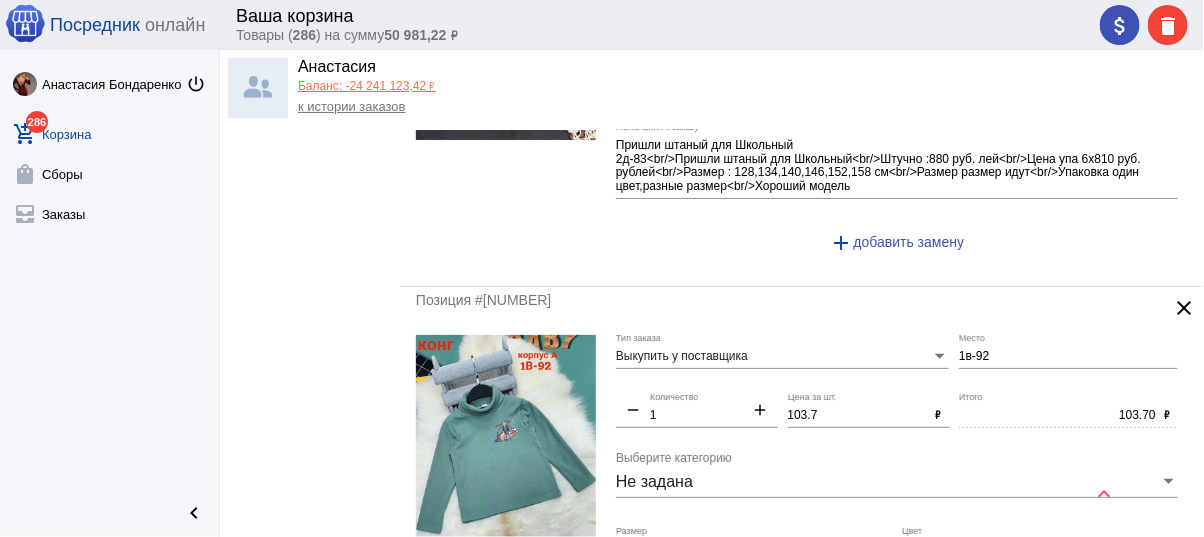 scroll, scrollTop: 8800, scrollLeft: 0, axis: vertical 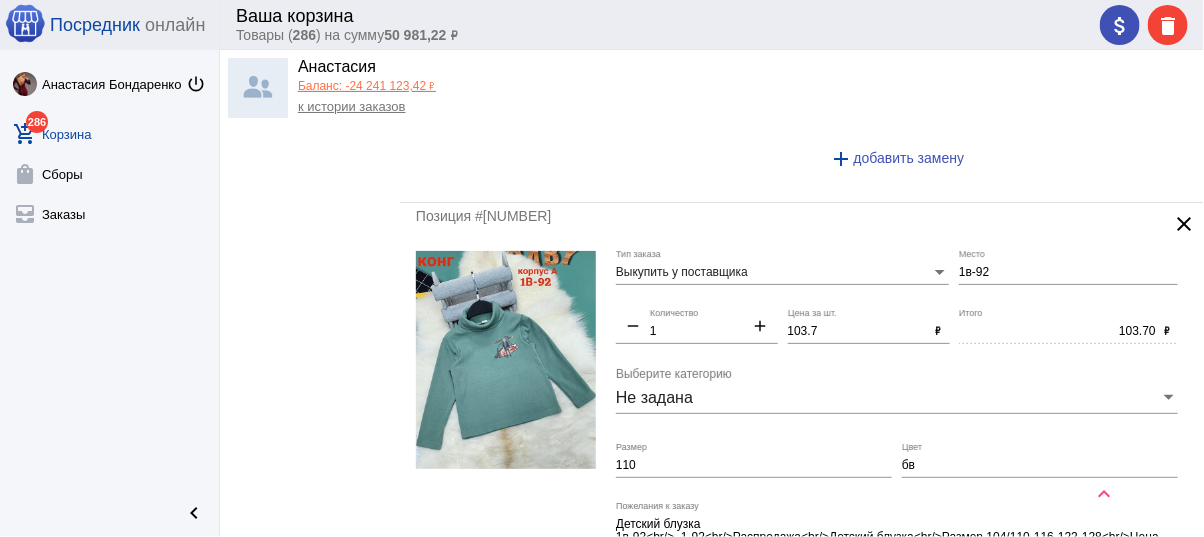 type on "650" 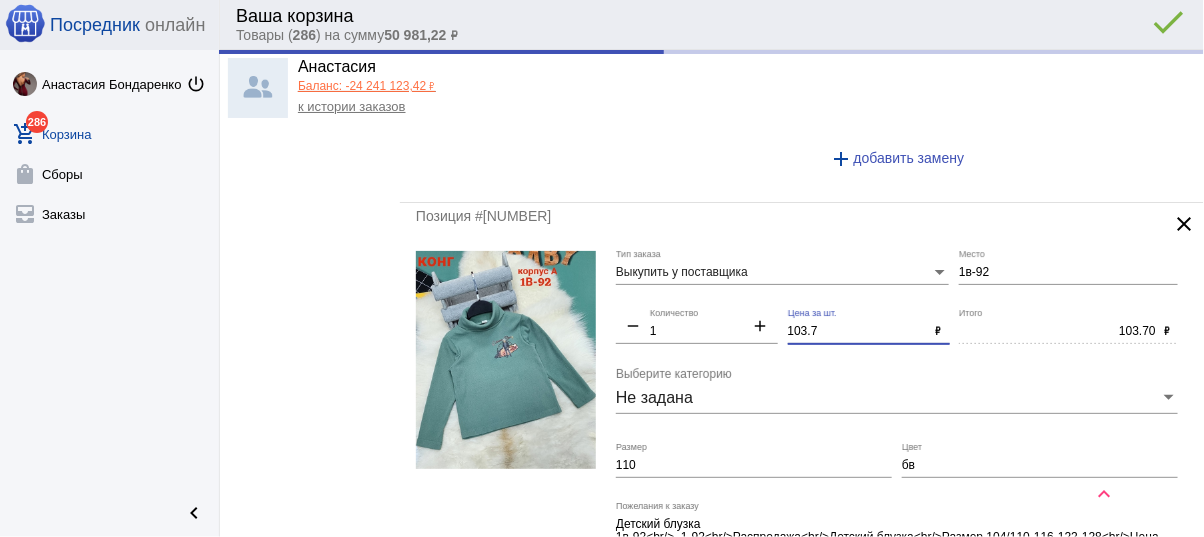 drag, startPoint x: 640, startPoint y: 295, endPoint x: 627, endPoint y: 294, distance: 13.038404 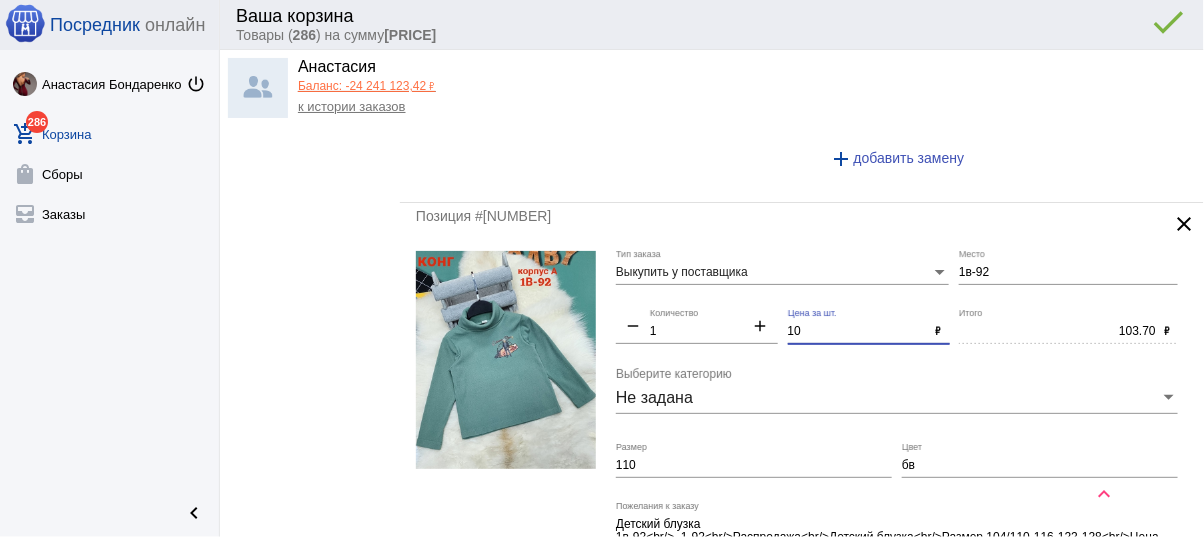 type on "100" 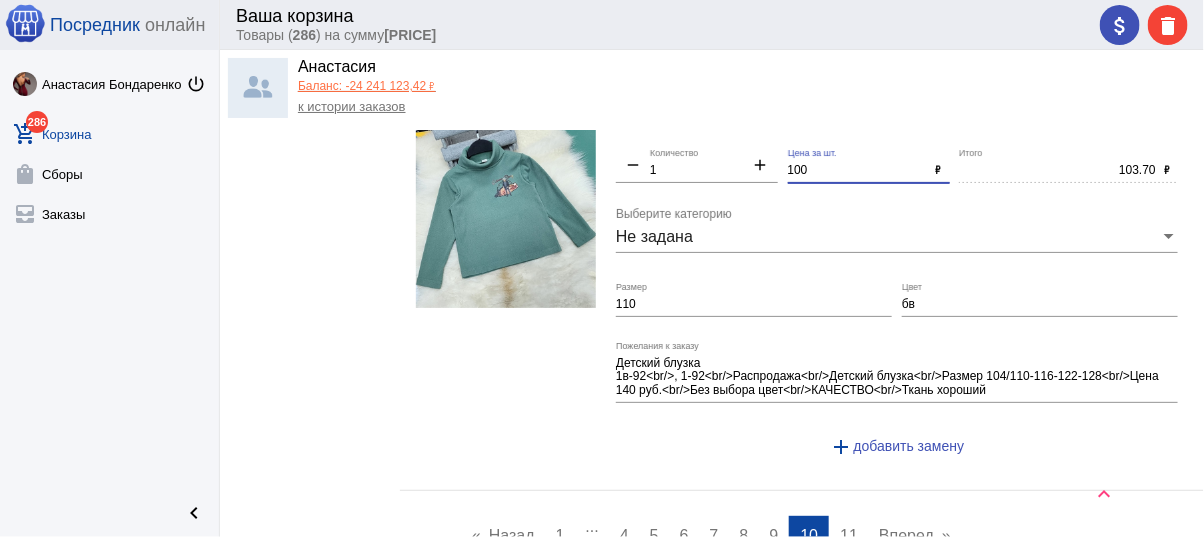 scroll, scrollTop: 9120, scrollLeft: 0, axis: vertical 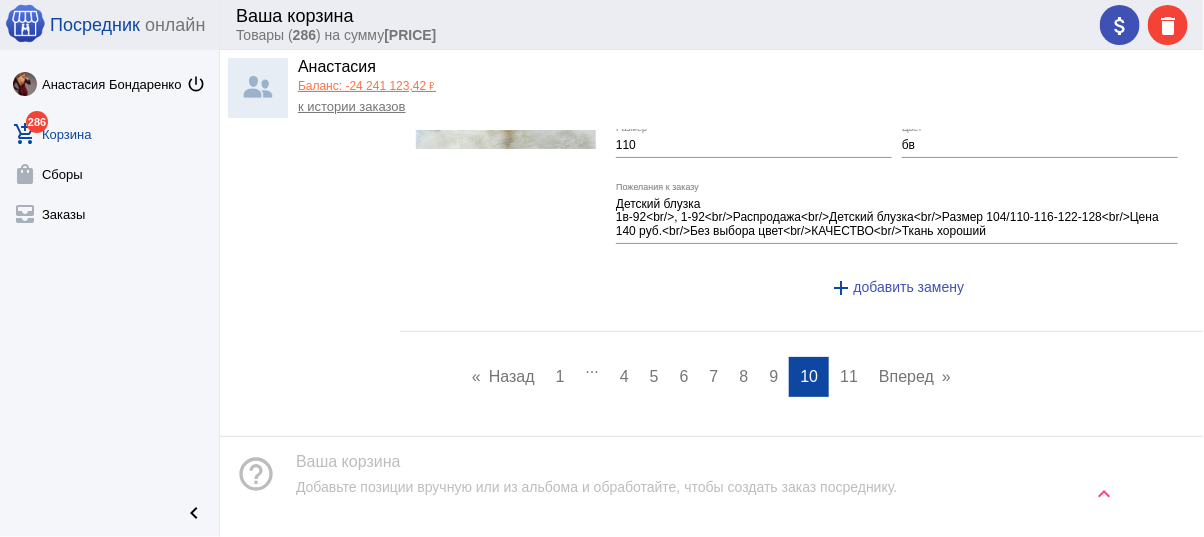 click on "11" at bounding box center [849, 376] 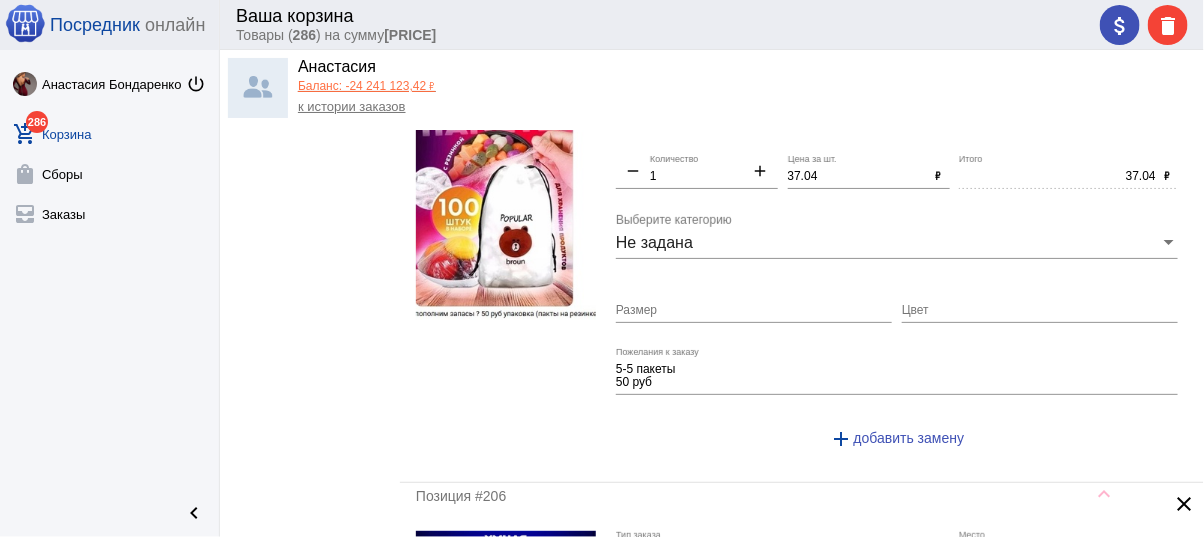 scroll, scrollTop: 0, scrollLeft: 0, axis: both 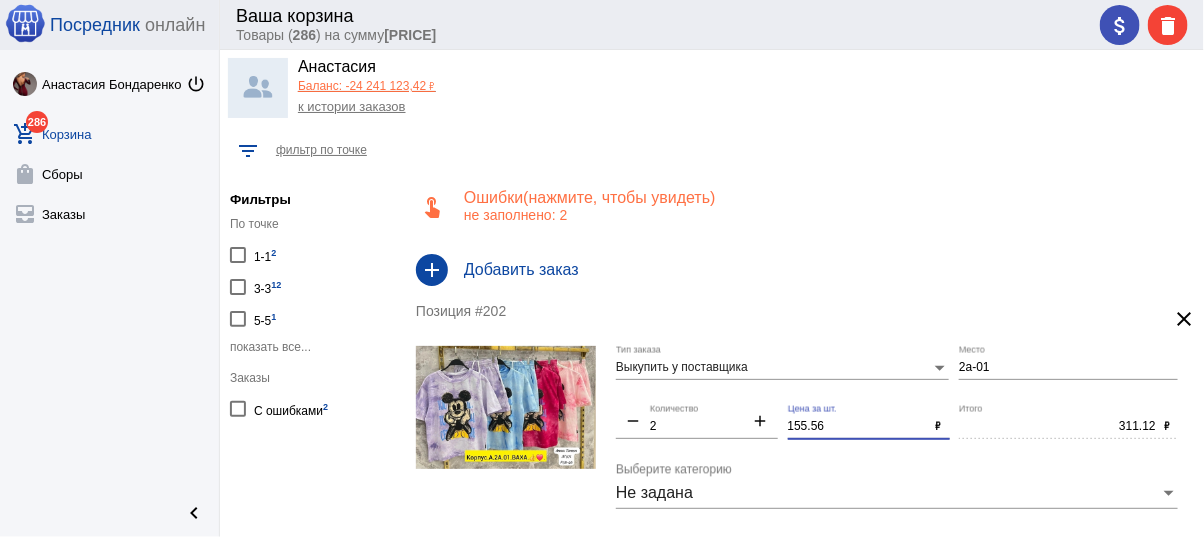 drag, startPoint x: 823, startPoint y: 422, endPoint x: 741, endPoint y: 413, distance: 82.492424 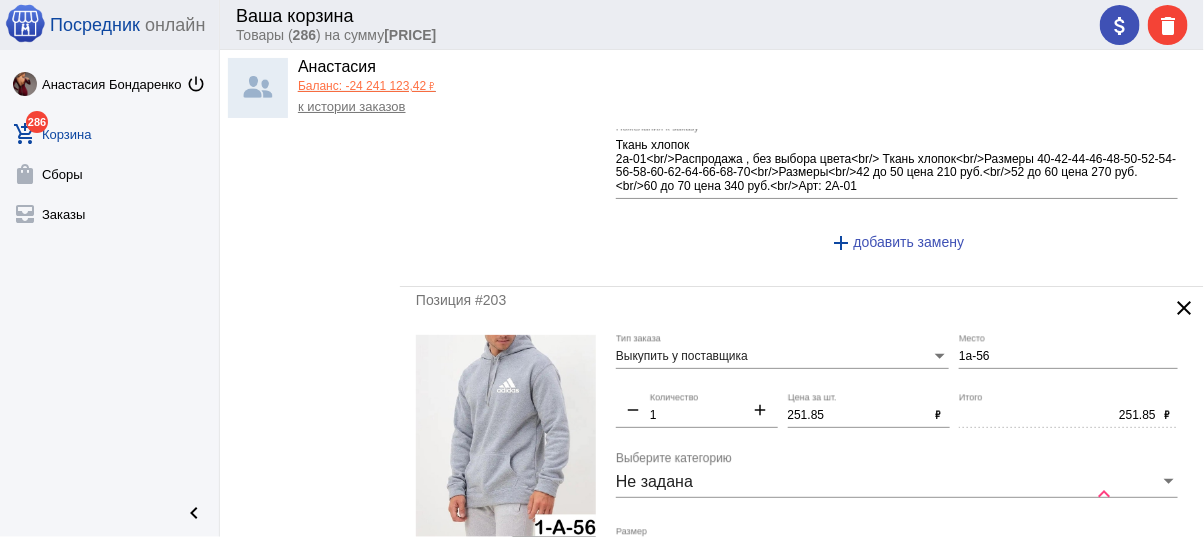 scroll, scrollTop: 320, scrollLeft: 0, axis: vertical 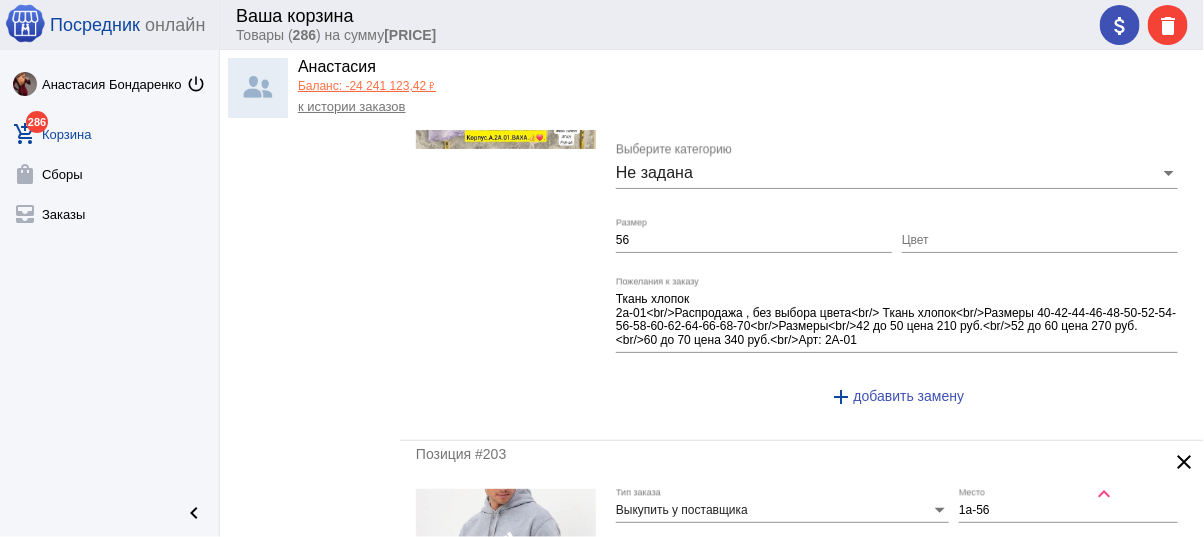 type on "150" 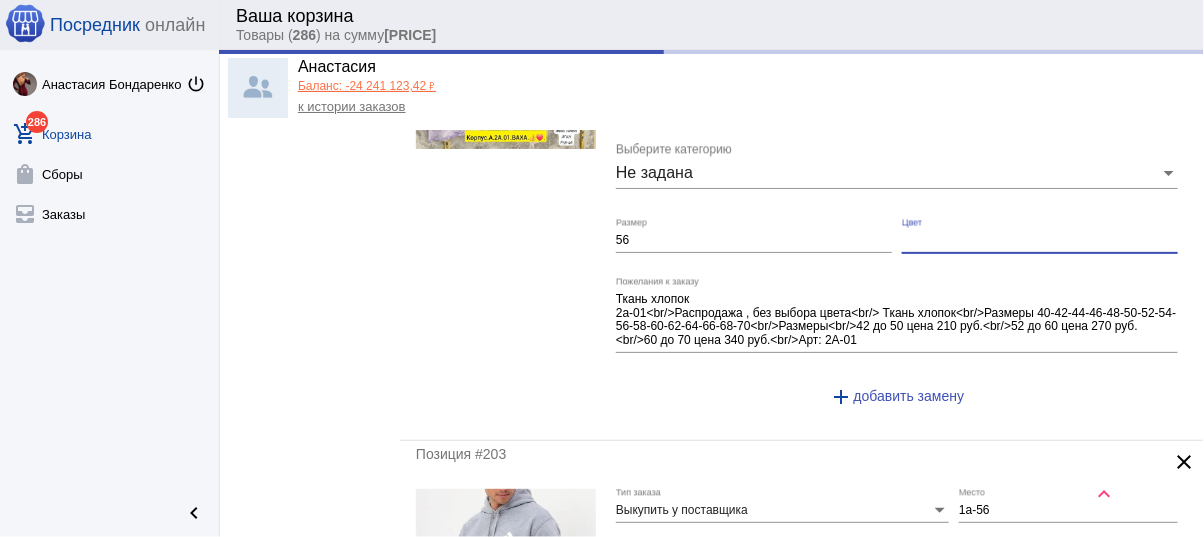 paste on "ст7-190" 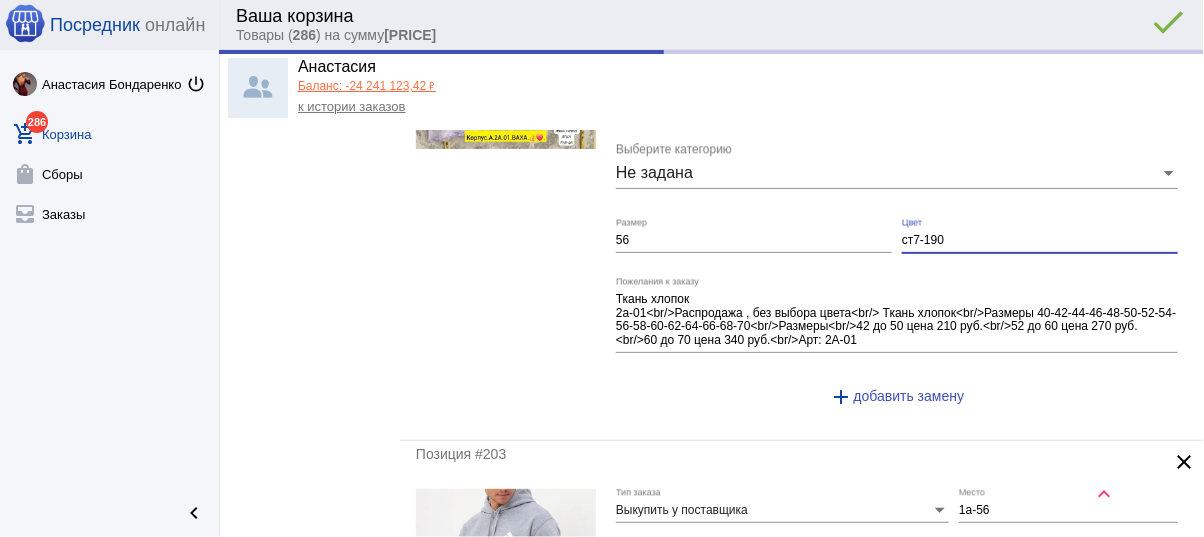 type on "300.00" 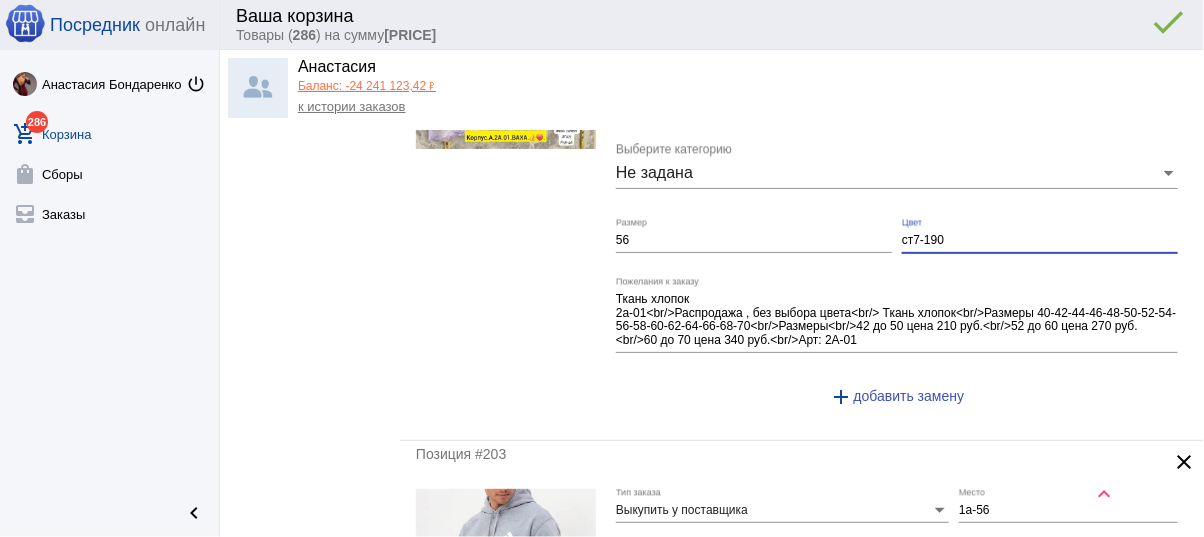 drag, startPoint x: 949, startPoint y: 236, endPoint x: 775, endPoint y: 216, distance: 175.14566 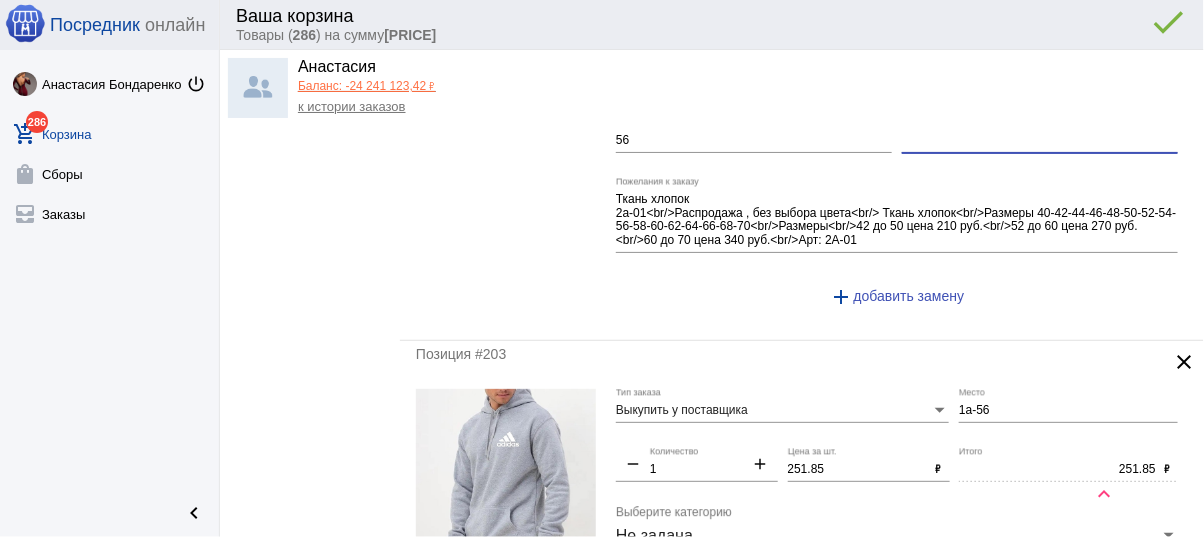 scroll, scrollTop: 640, scrollLeft: 0, axis: vertical 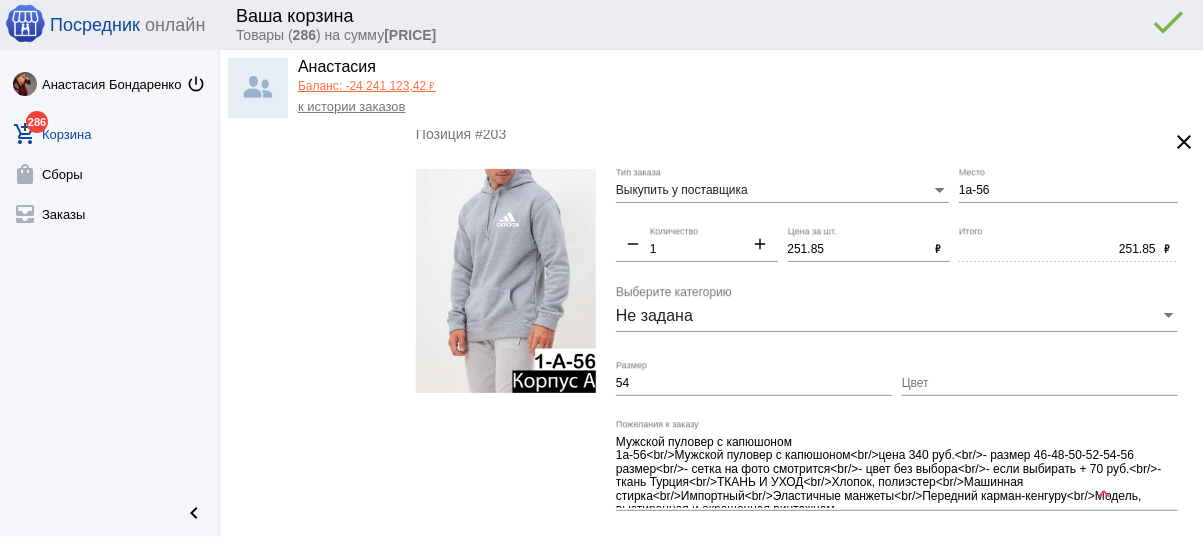 type 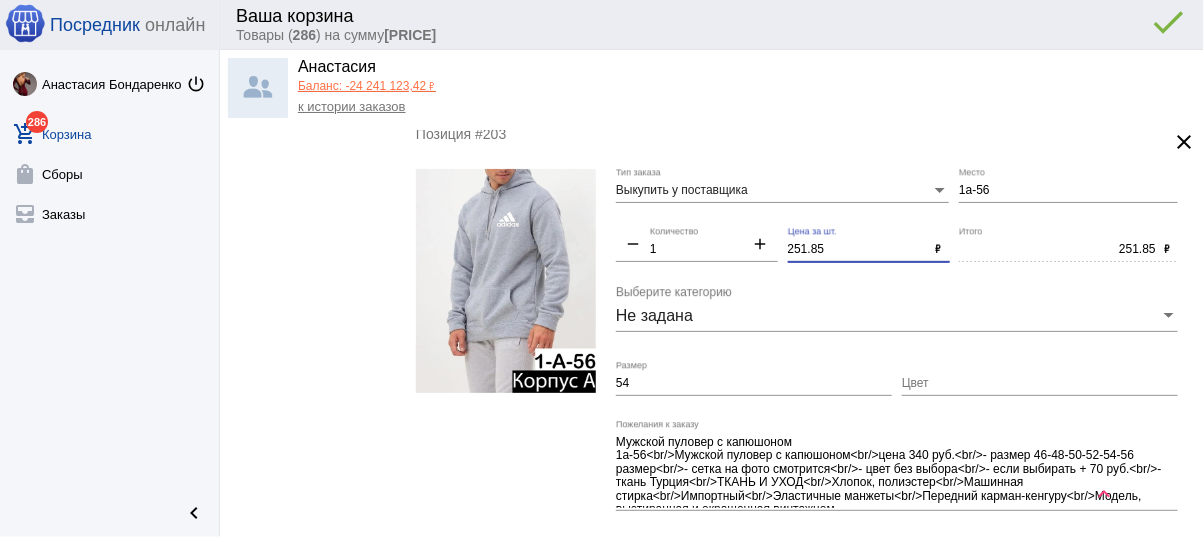 drag, startPoint x: 837, startPoint y: 242, endPoint x: 655, endPoint y: 227, distance: 182.61708 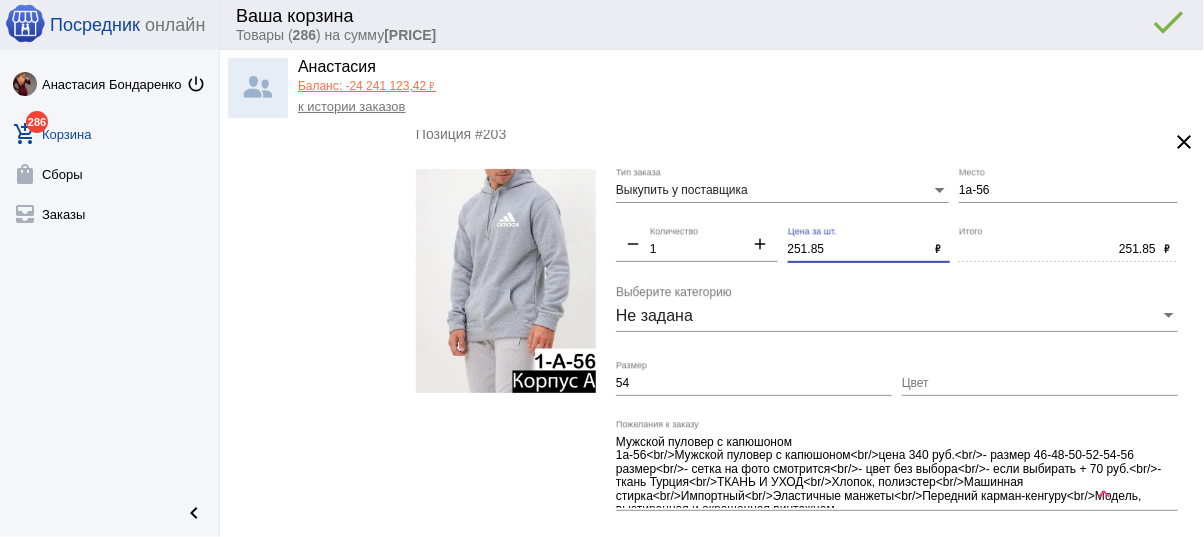 click on "Выкупить у поставщика Тип заказа 1а-56 Место remove 1 Количество add 251.85 Цена за шт. ₽ 251.85 Итого ₽ Не задана Выберите категорию 54 Размер Цвет Мужской пуловер с капюшоном
1а-56<br/>Мужской пуловер с капюшоном<br/>цена 340 руб.<br/>- размер 46-48-50-52-54-56 размер<br/>- сетка на фото смотрится<br/>- цвет без выбора<br/>- если выбирать + 70 руб.<br/>- ткань Турция<br/>ТКАНЬ И УХОД<br/>Хлопок, полиэстер<br/>Машинная стирка<br/>Импортный<br/>Эластичные манжеты<br/>Передний карман-кенгуру<br/>Модель, выстиранная и окрашенная винтажном Пожелания к заказу add  добавить замену" 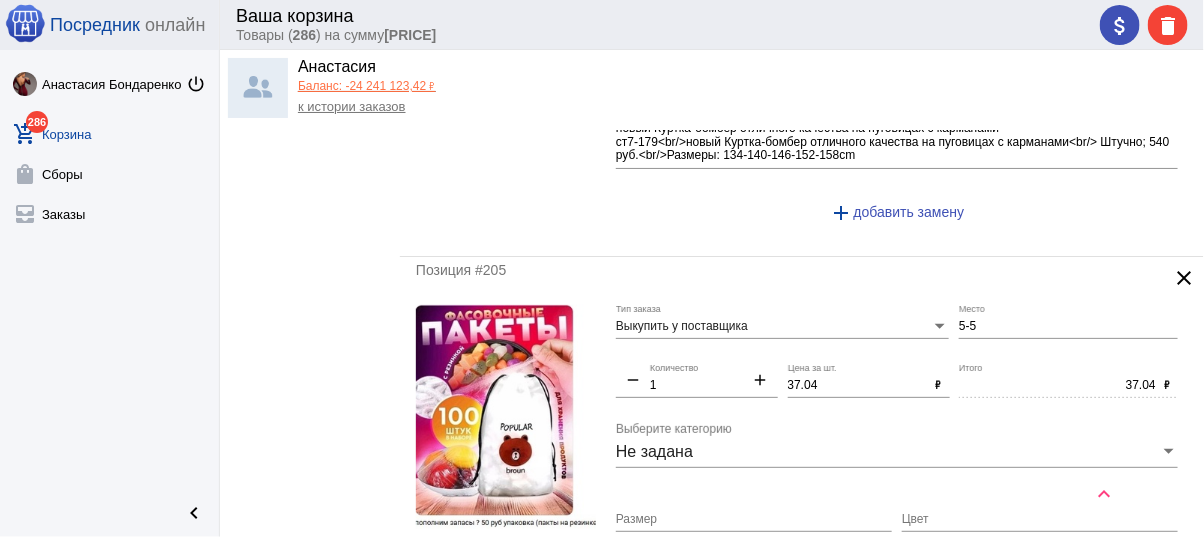 scroll, scrollTop: 1520, scrollLeft: 0, axis: vertical 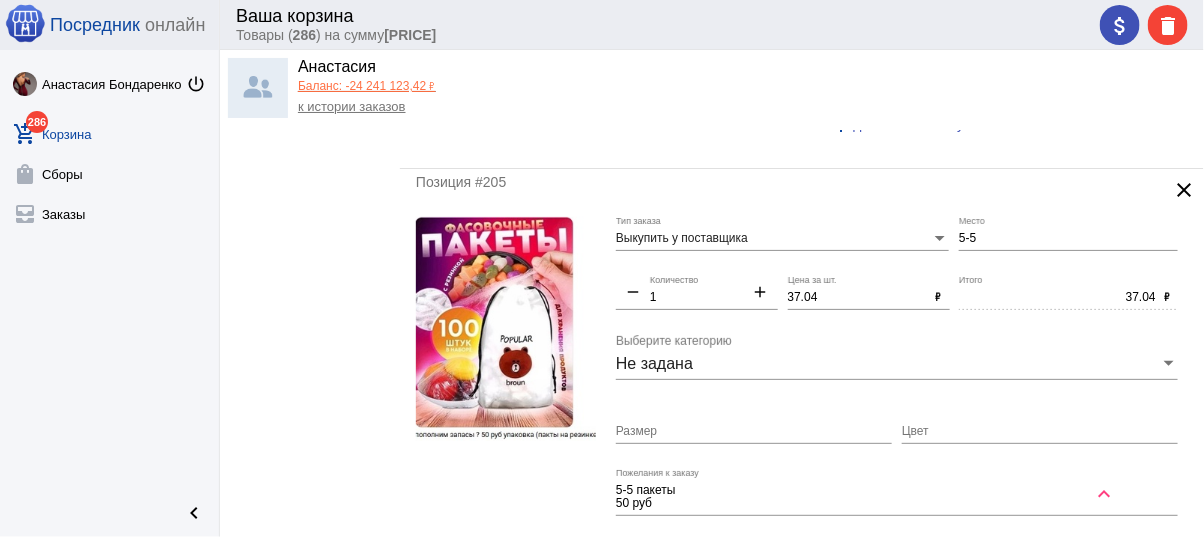 type on "250" 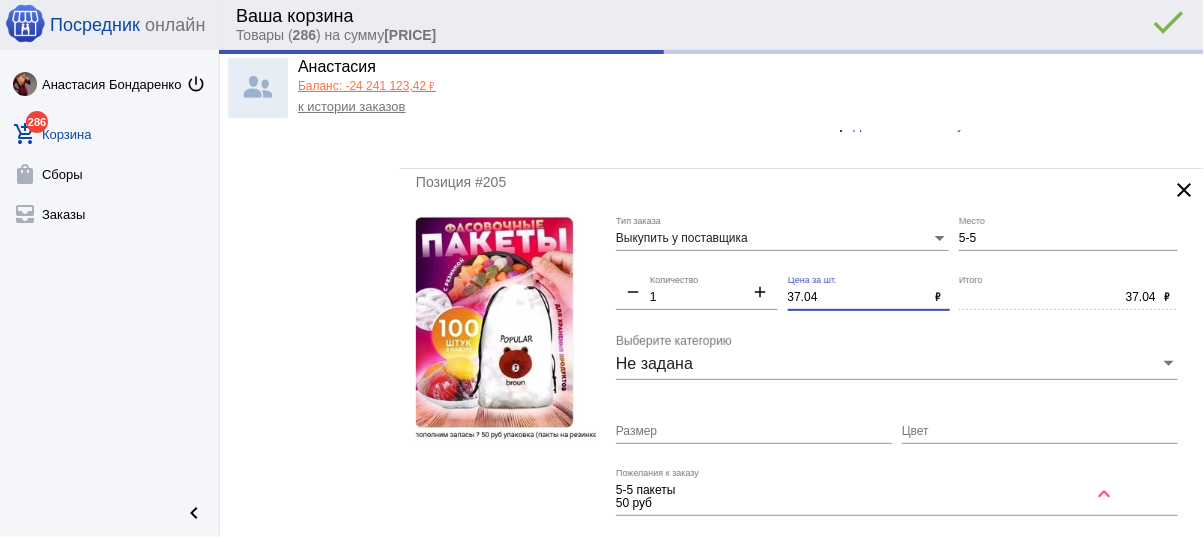 type on "250.00" 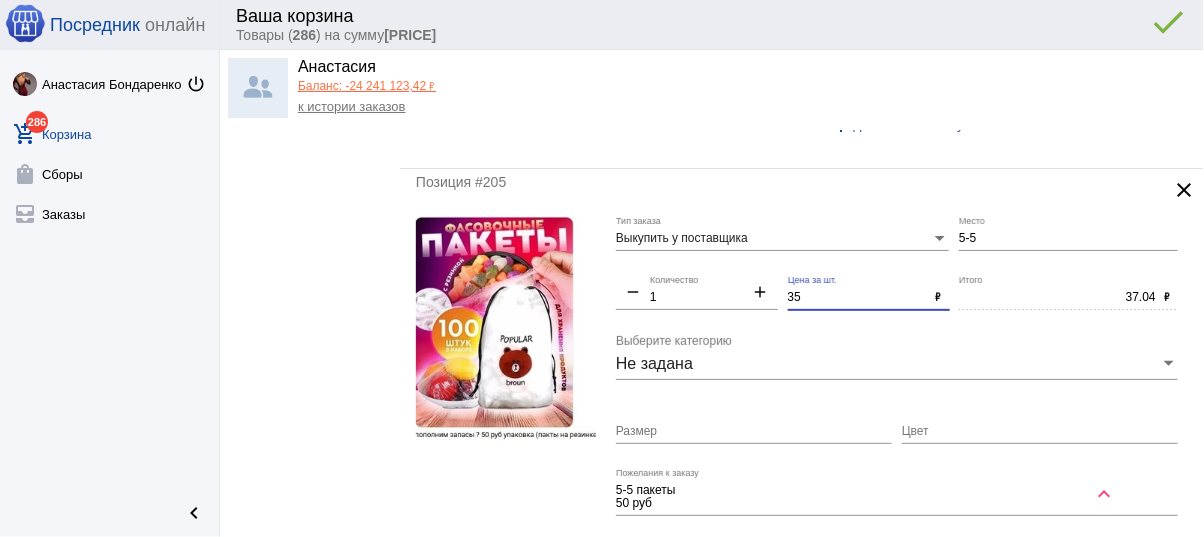 drag, startPoint x: 800, startPoint y: 294, endPoint x: 726, endPoint y: 294, distance: 74 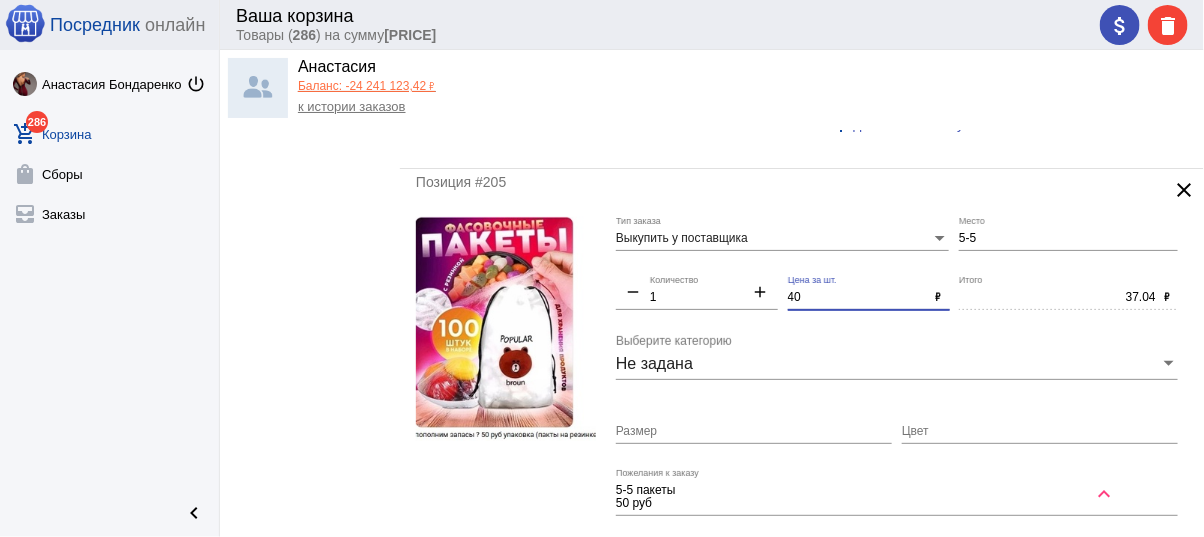 type on "40" 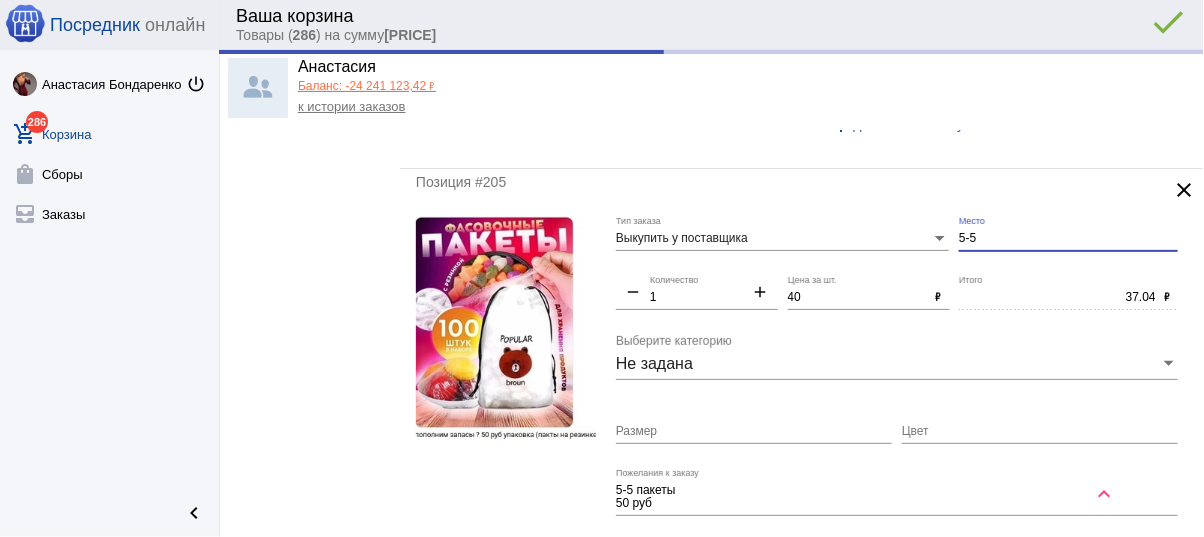 type on "40.00" 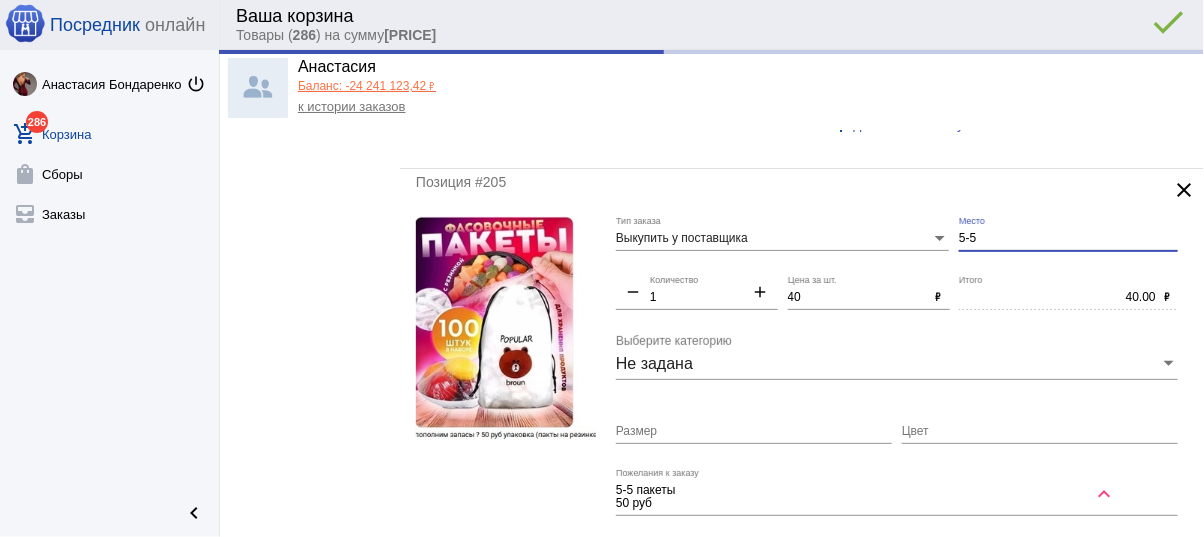 drag, startPoint x: 949, startPoint y: 230, endPoint x: 893, endPoint y: 229, distance: 56.008926 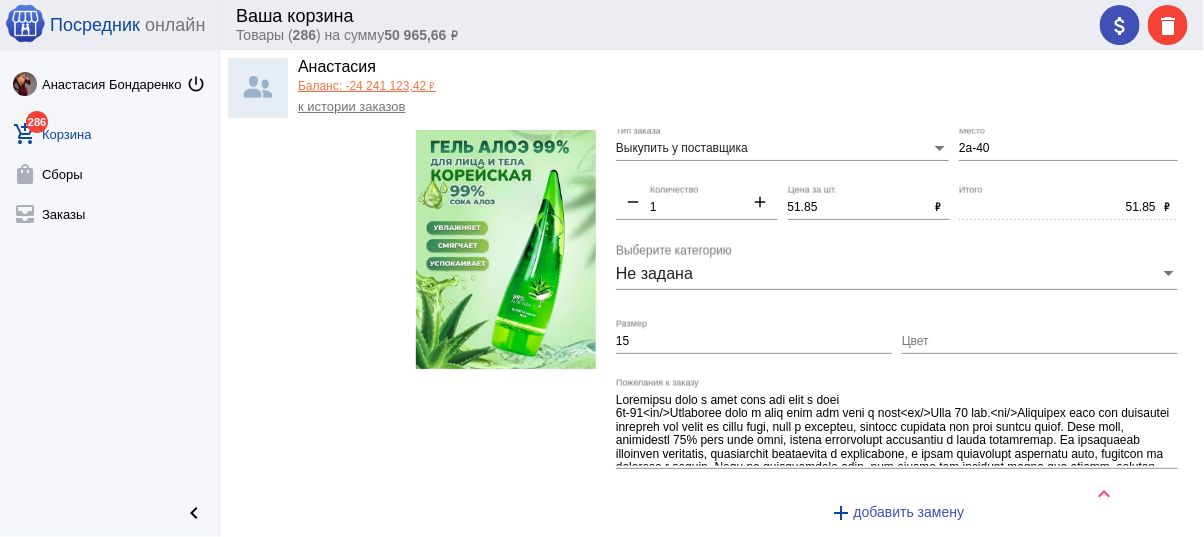scroll, scrollTop: 2400, scrollLeft: 0, axis: vertical 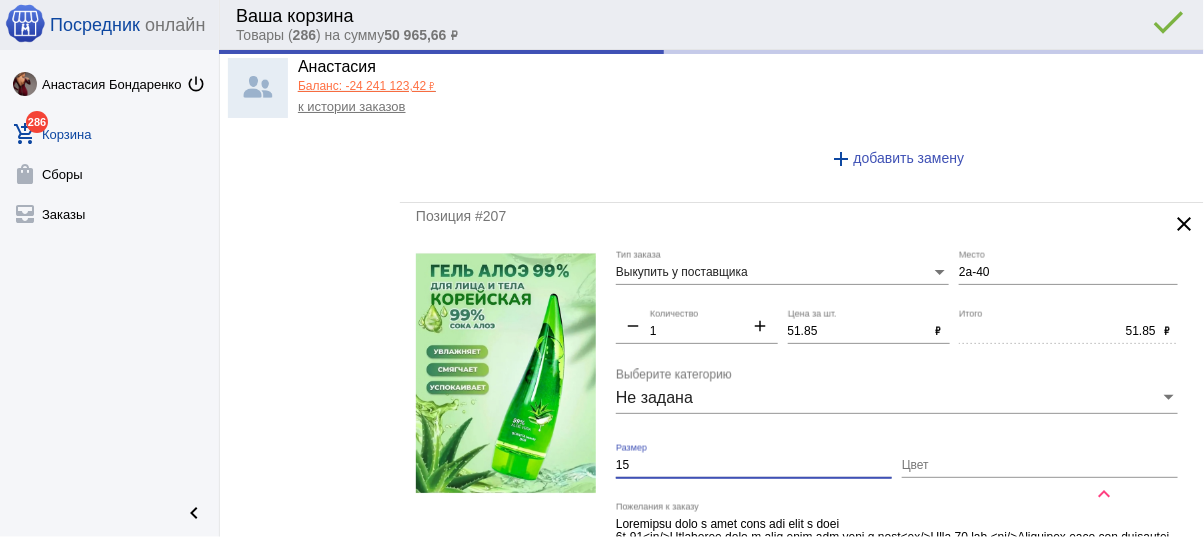 type on "Б2г-25" 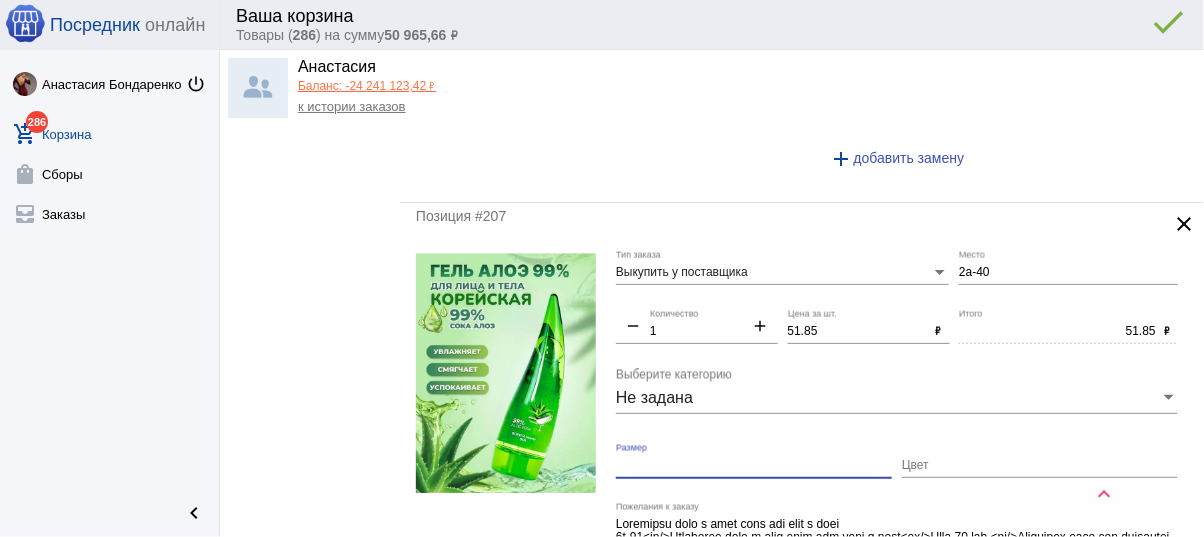 type 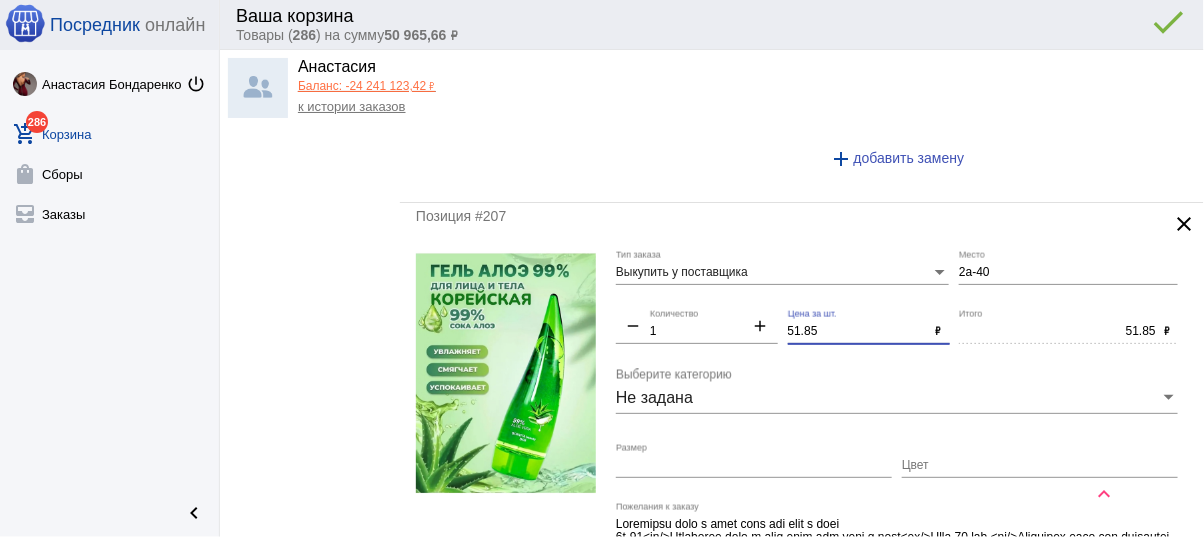 drag, startPoint x: 814, startPoint y: 324, endPoint x: 693, endPoint y: 318, distance: 121.14867 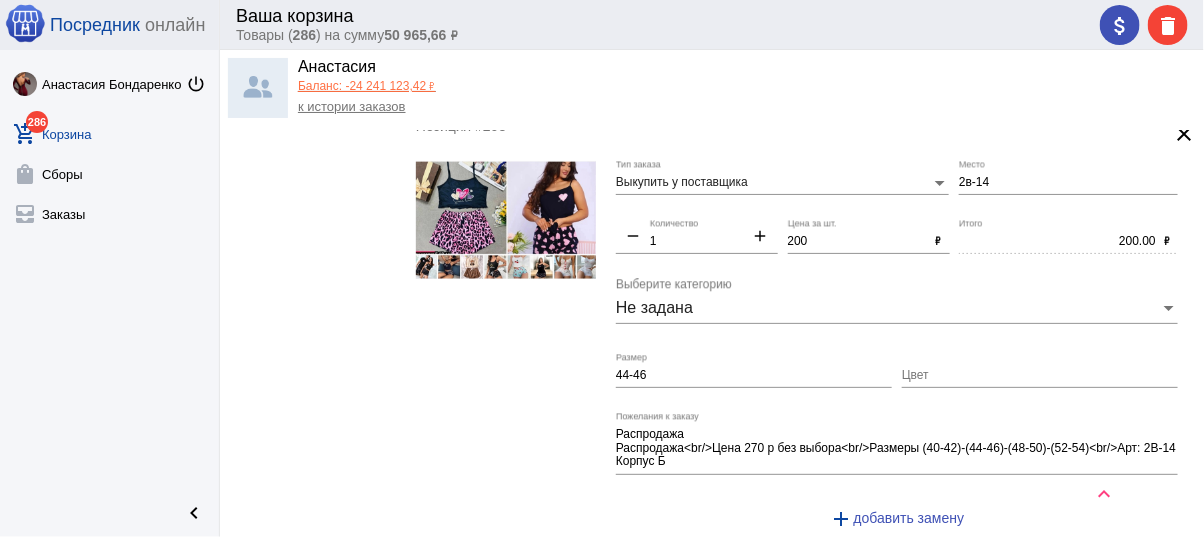 scroll, scrollTop: 2960, scrollLeft: 0, axis: vertical 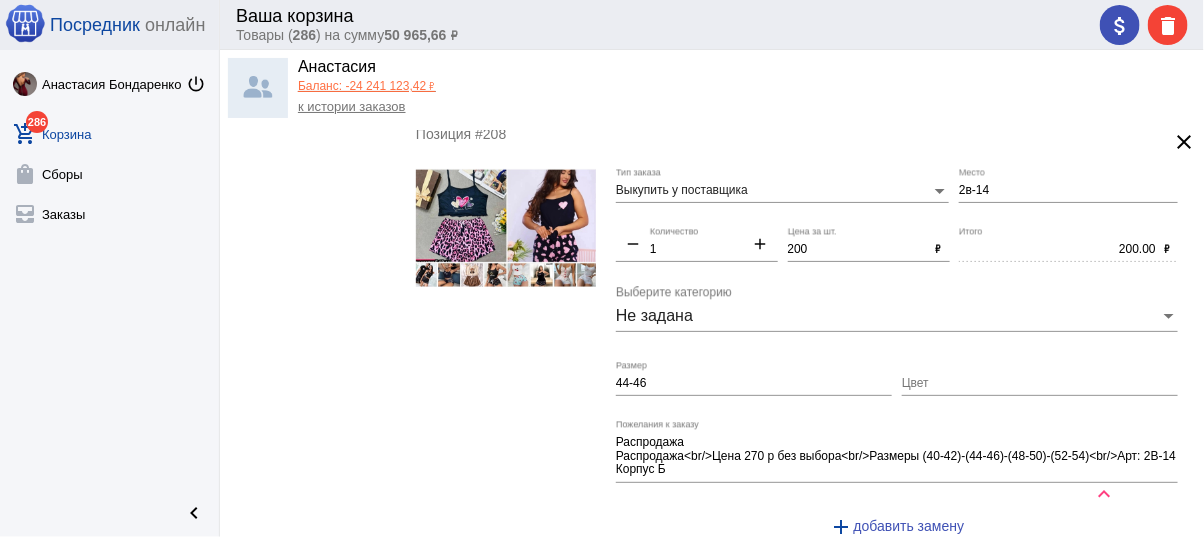 type on "50" 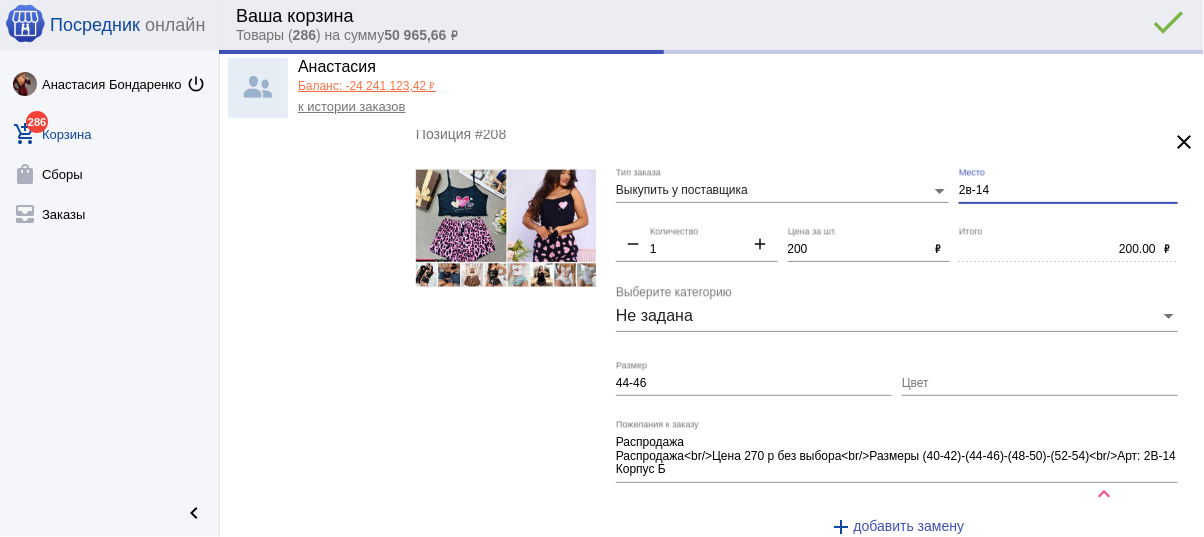 type on "50.00" 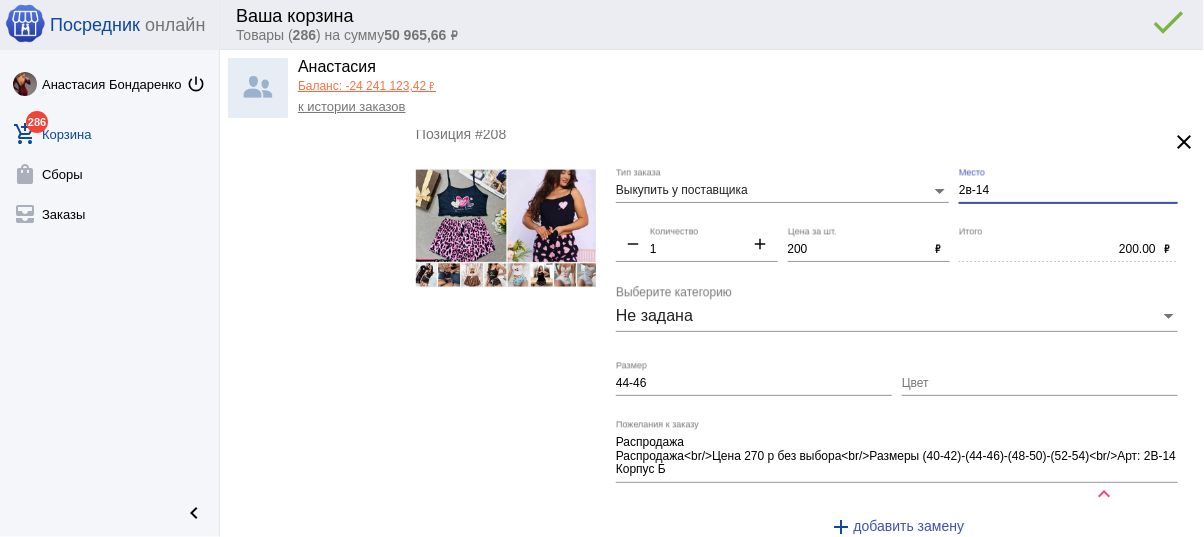 click on "Выкупить у поставщика Тип заказа" 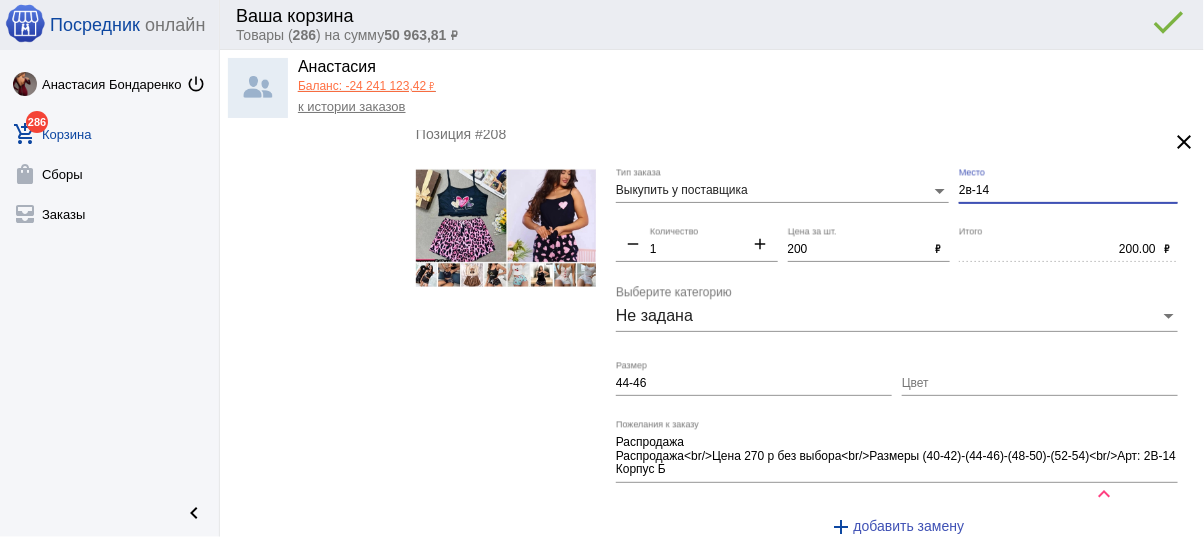 click on "2в-14" at bounding box center [1068, 191] 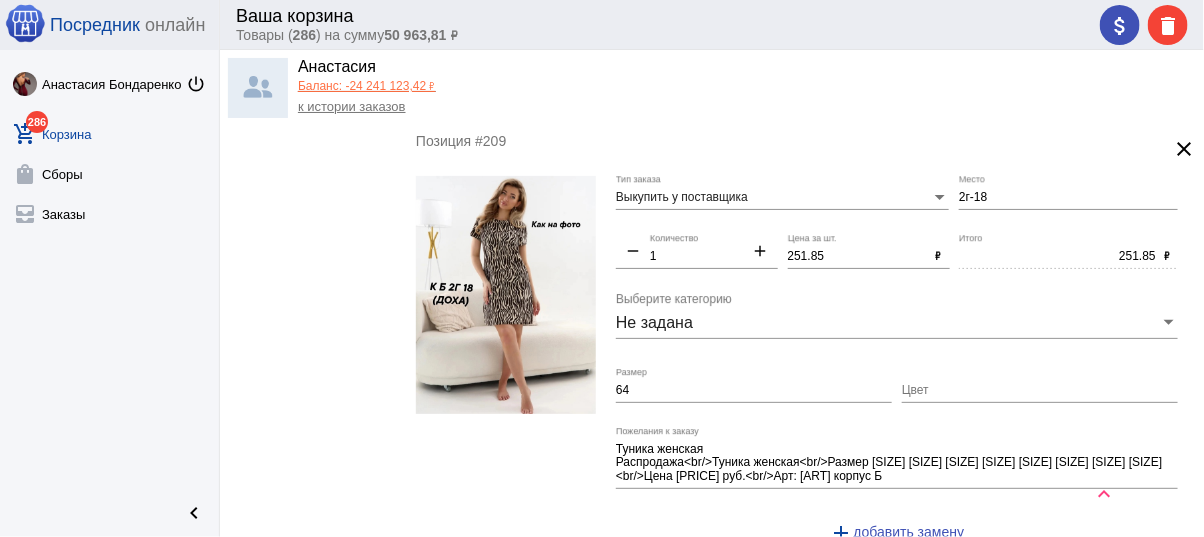 scroll, scrollTop: 3440, scrollLeft: 0, axis: vertical 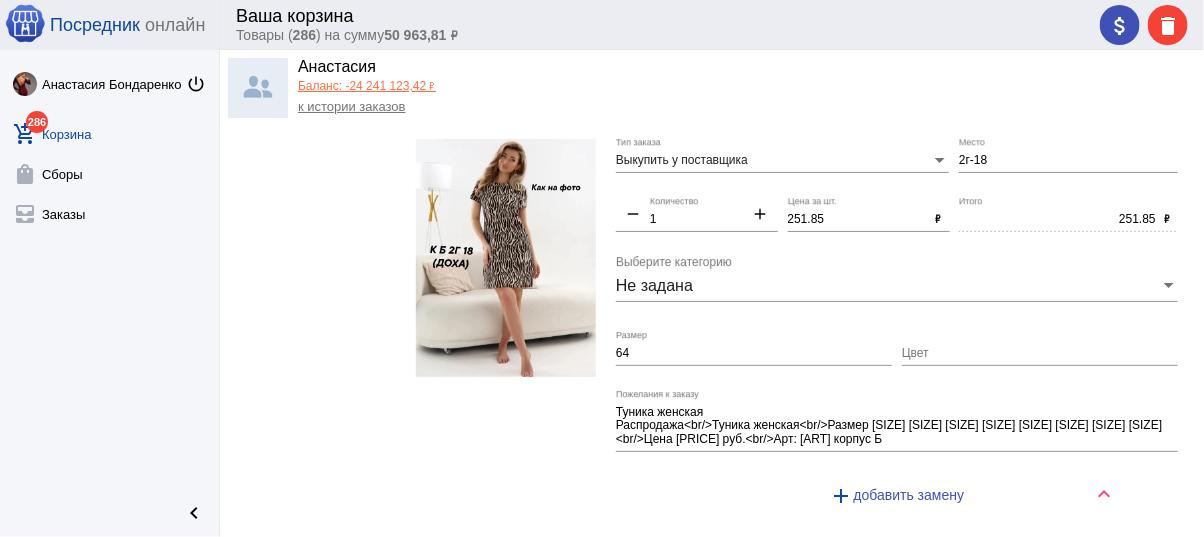 click on "2г-18" at bounding box center (1068, 161) 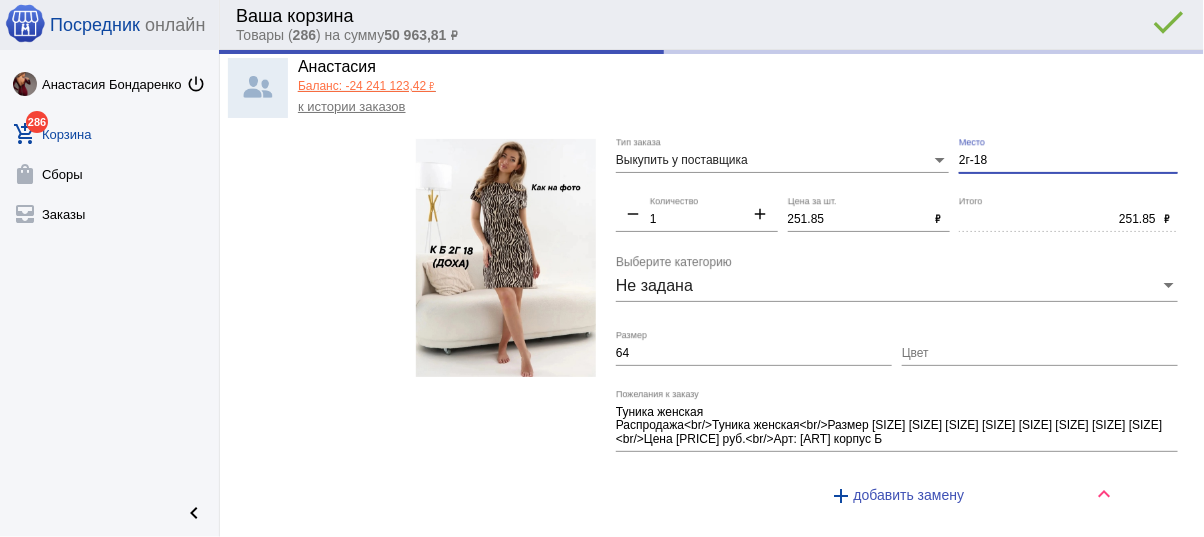 type on "Б2в-14" 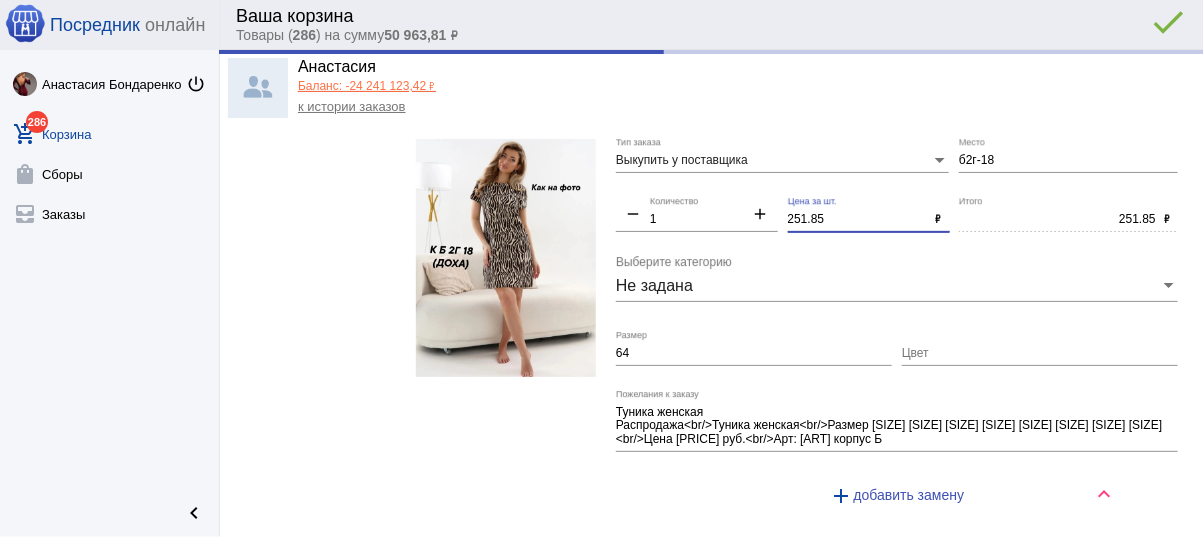 type on "Б2г-18" 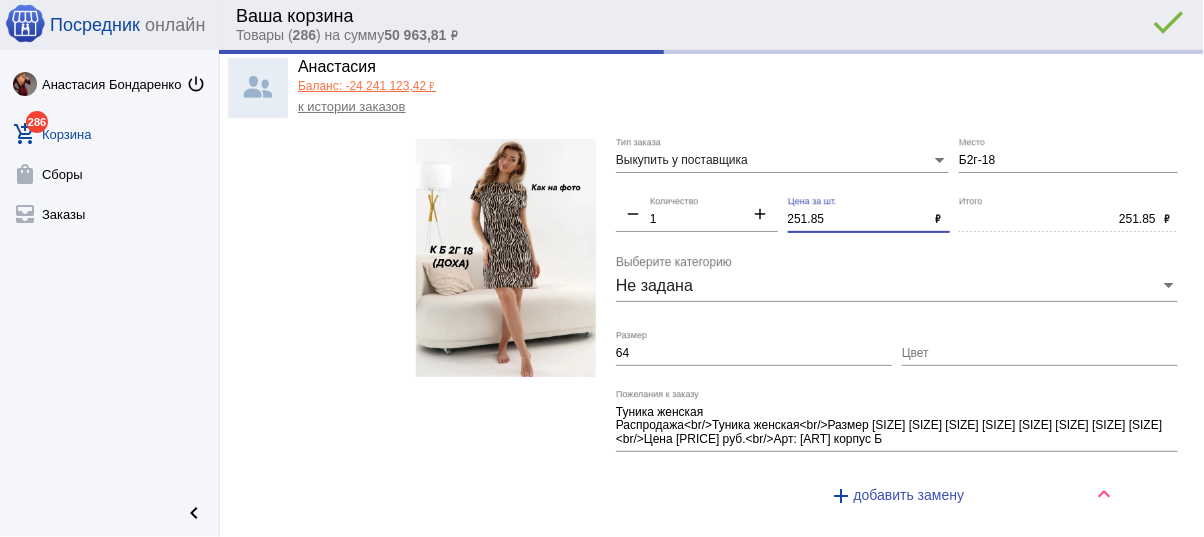 drag, startPoint x: 839, startPoint y: 209, endPoint x: 649, endPoint y: 209, distance: 190 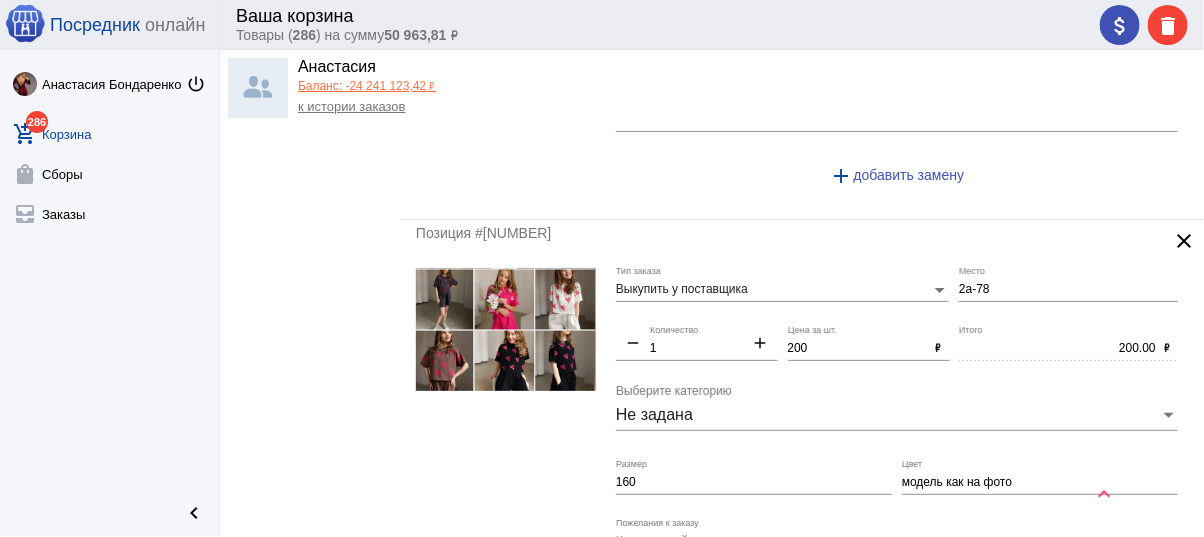 scroll, scrollTop: 3840, scrollLeft: 0, axis: vertical 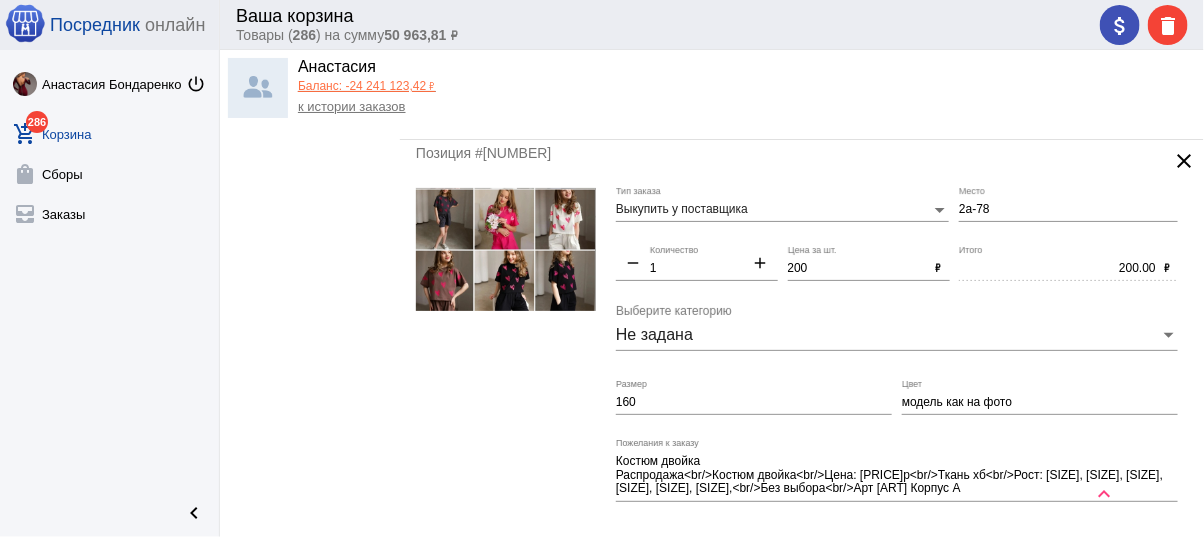 type on "250" 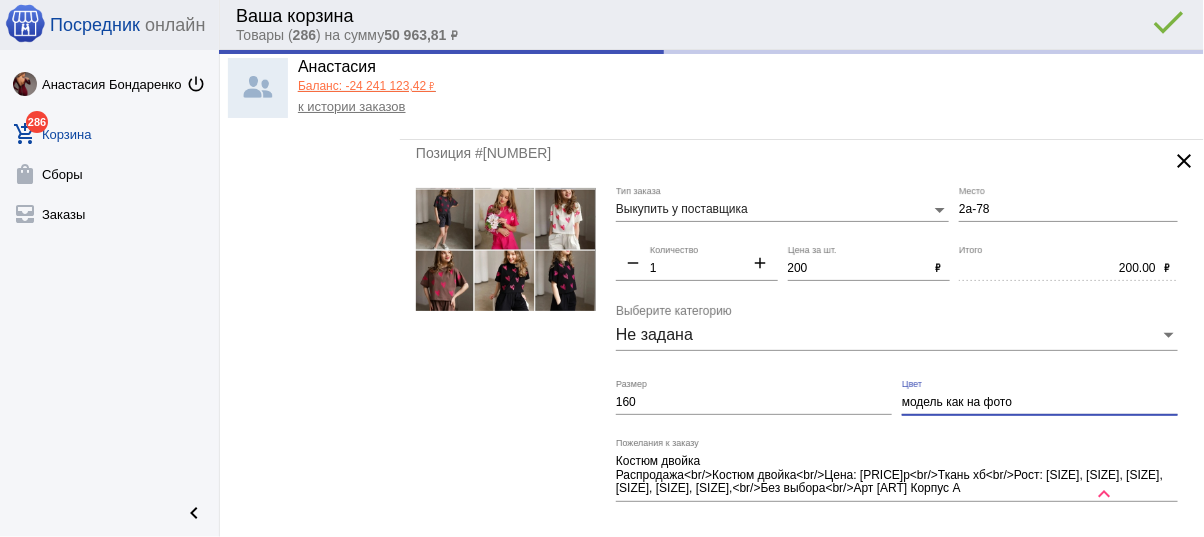 type on "250.00" 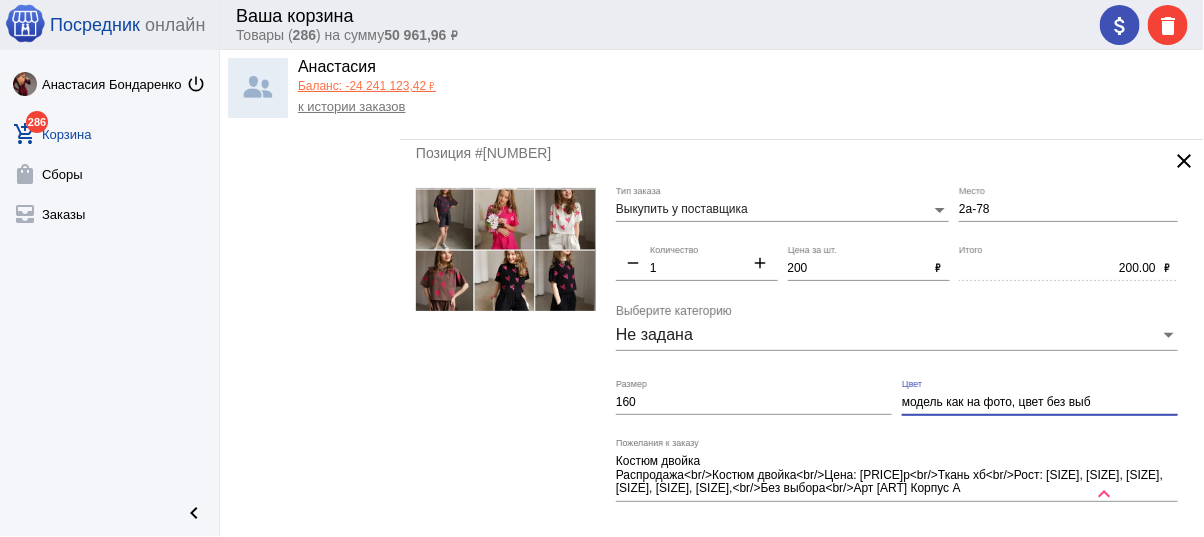 click on "модель как на фото, цвет без выб" at bounding box center (1040, 403) 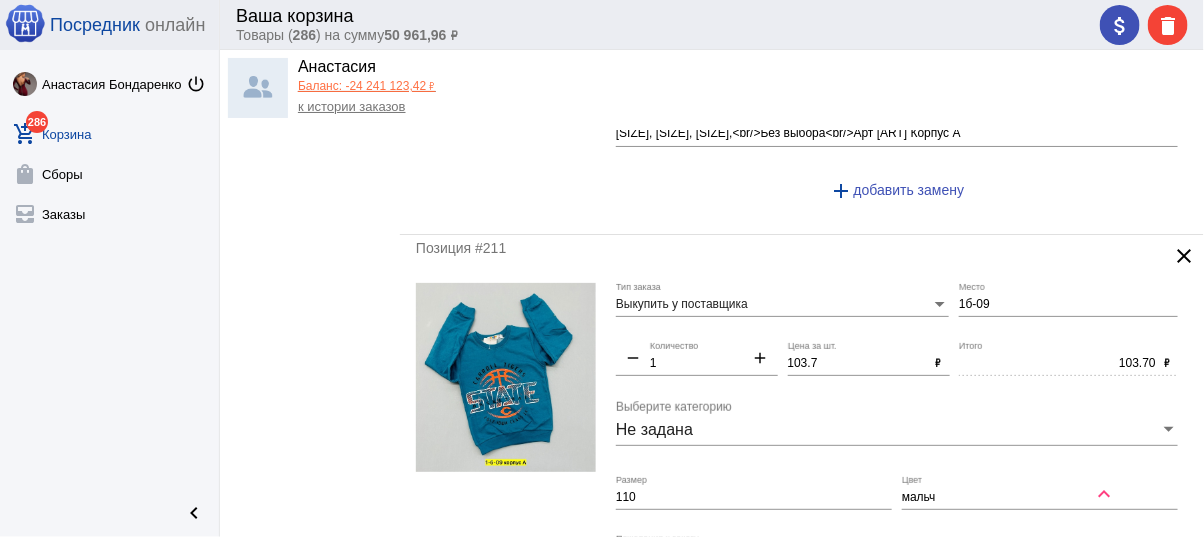 scroll, scrollTop: 4240, scrollLeft: 0, axis: vertical 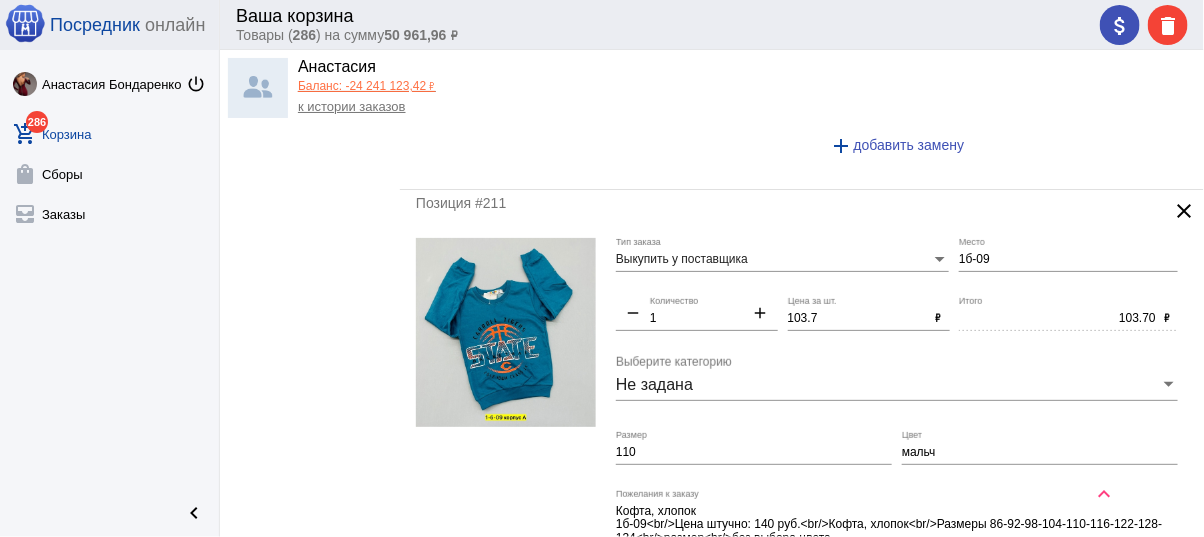 type on "модель как на фото с  сердечками, цвет без выб" 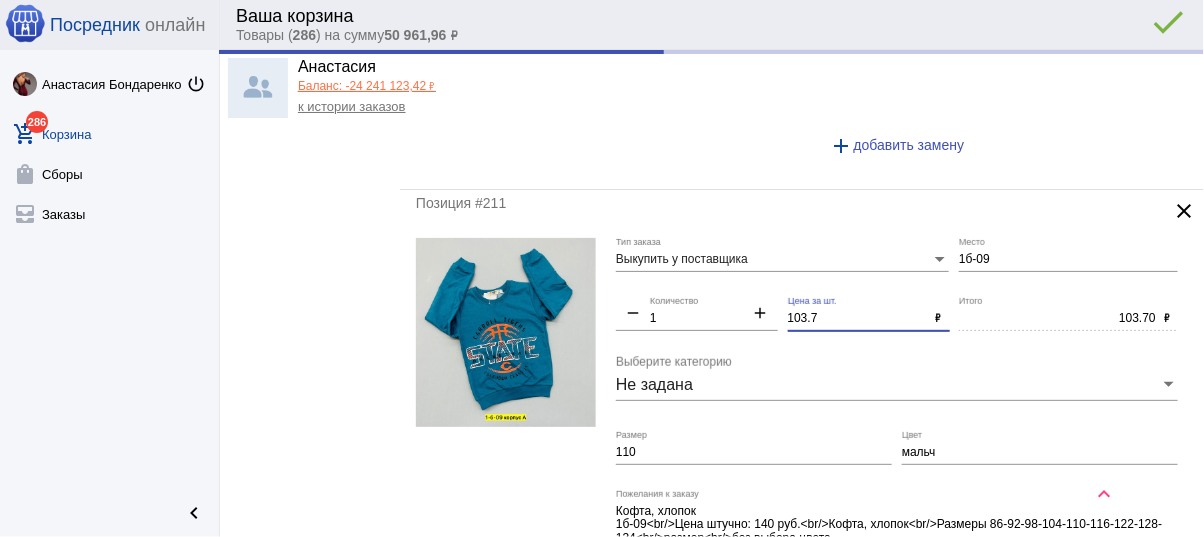 drag, startPoint x: 836, startPoint y: 298, endPoint x: 663, endPoint y: 268, distance: 175.5819 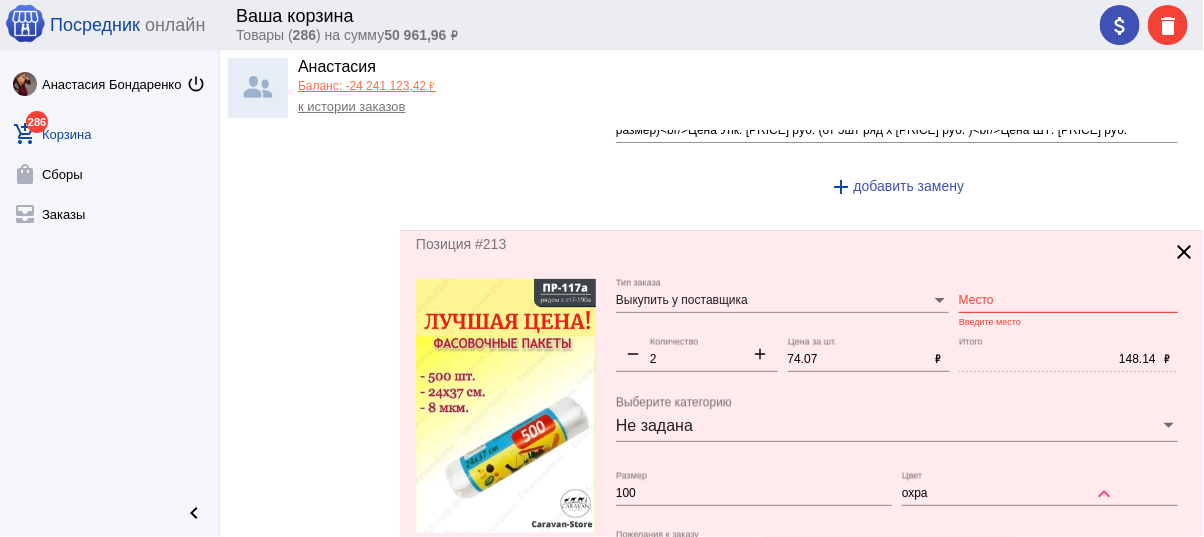 scroll, scrollTop: 5120, scrollLeft: 0, axis: vertical 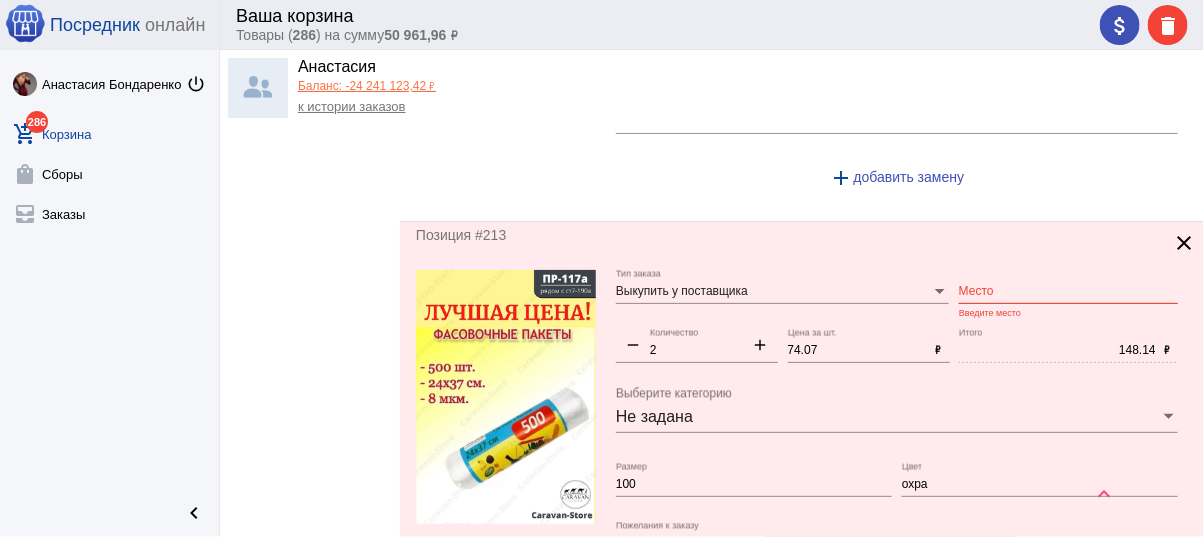 type on "100" 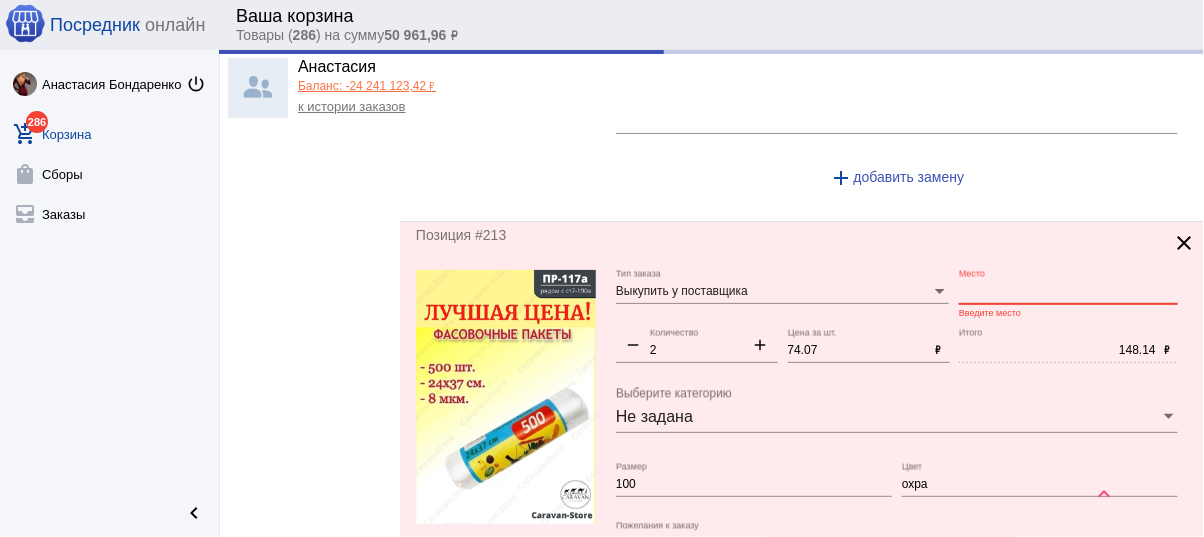 click on "Место" at bounding box center (1068, 292) 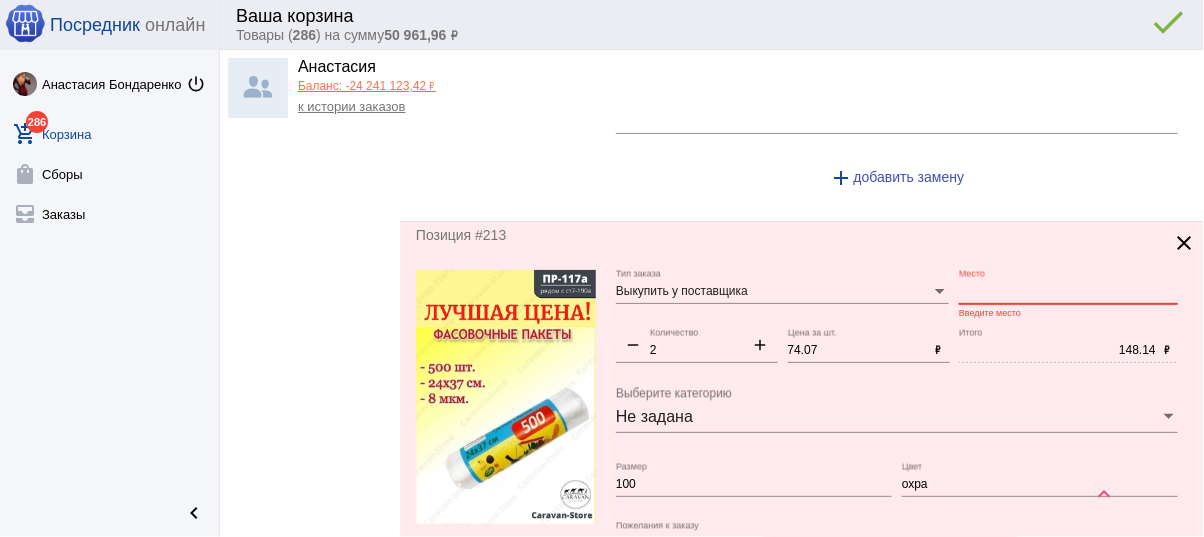 type on "100.00" 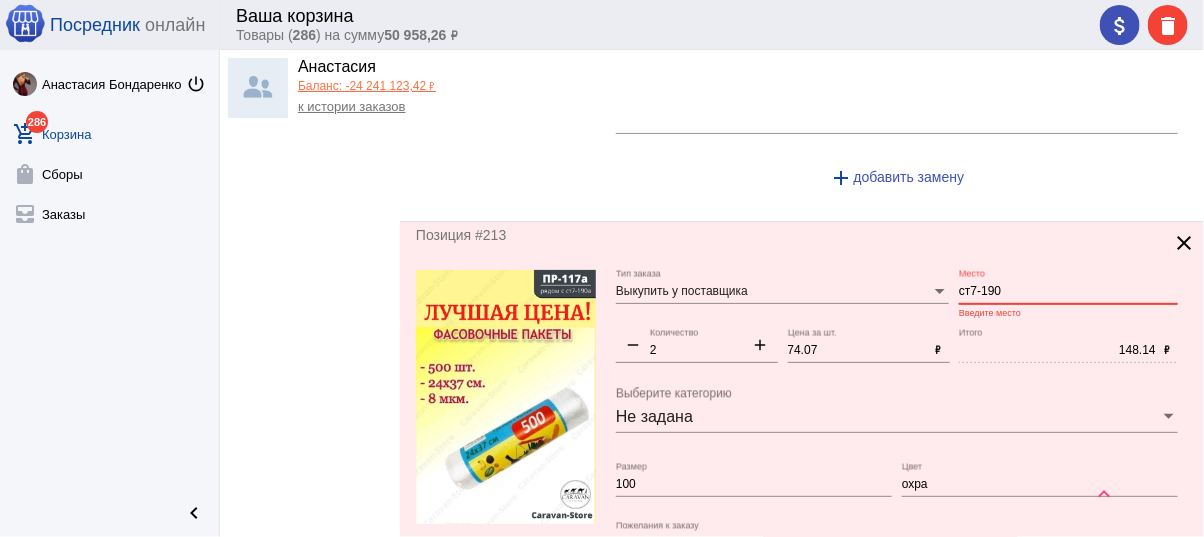 drag, startPoint x: 1000, startPoint y: 275, endPoint x: 936, endPoint y: 269, distance: 64.28063 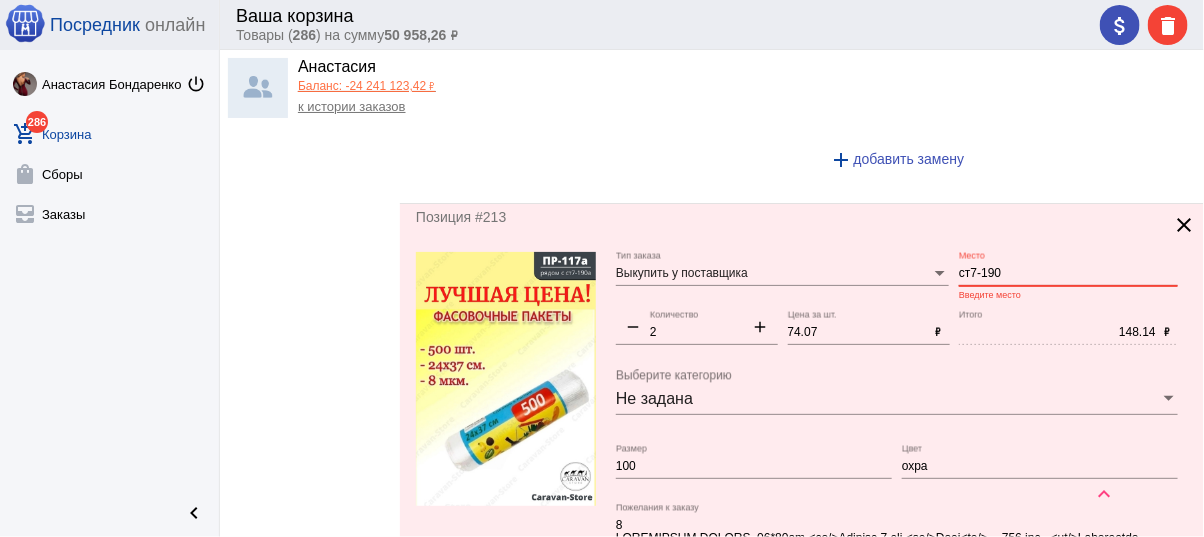 scroll, scrollTop: 5124, scrollLeft: 0, axis: vertical 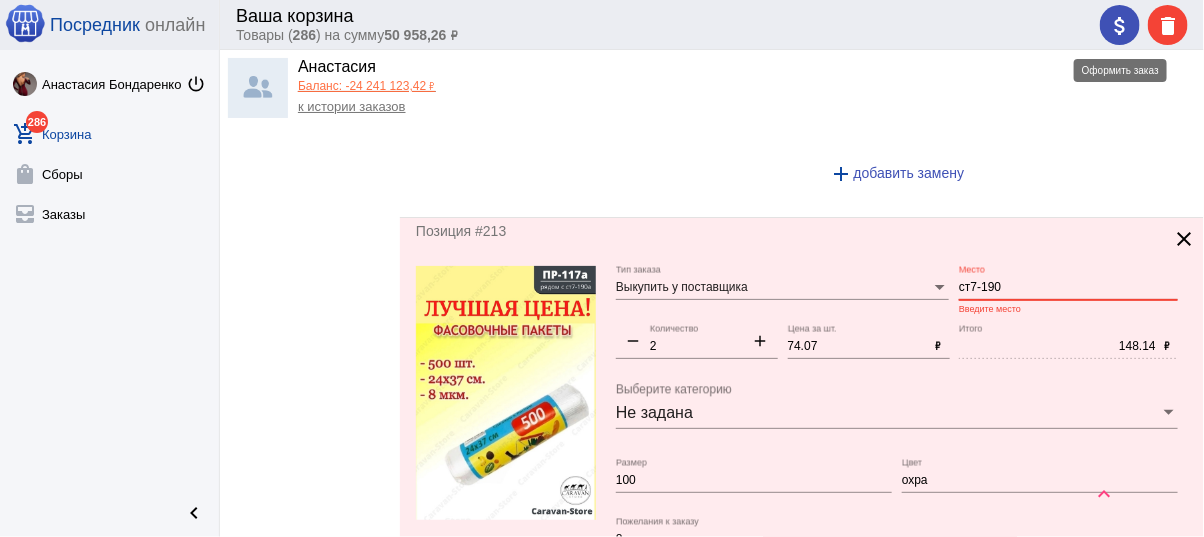 click on "attach_money delete" 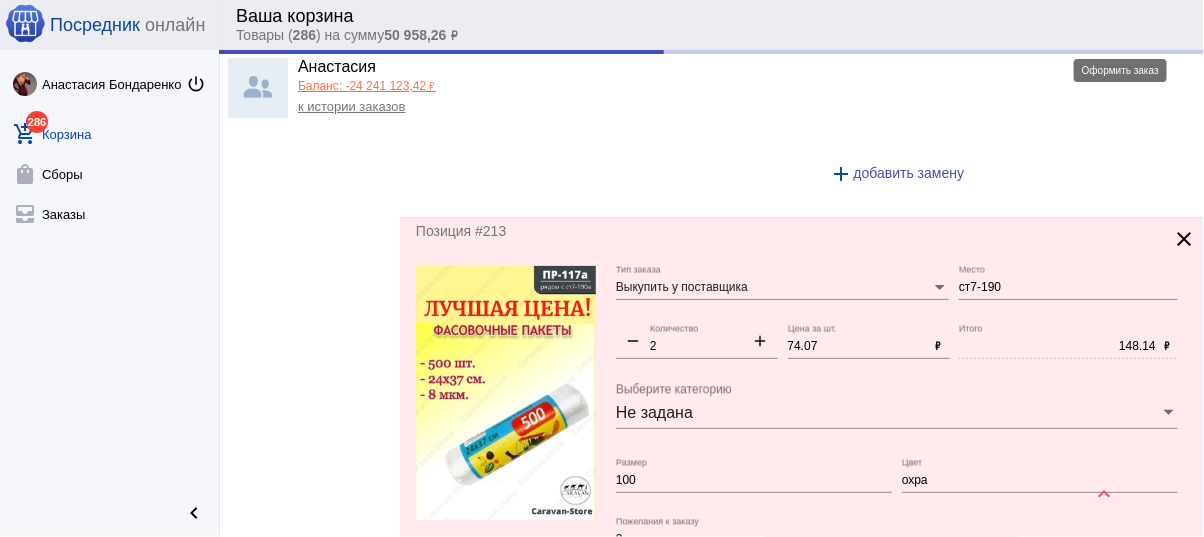 type on "СТ7-190" 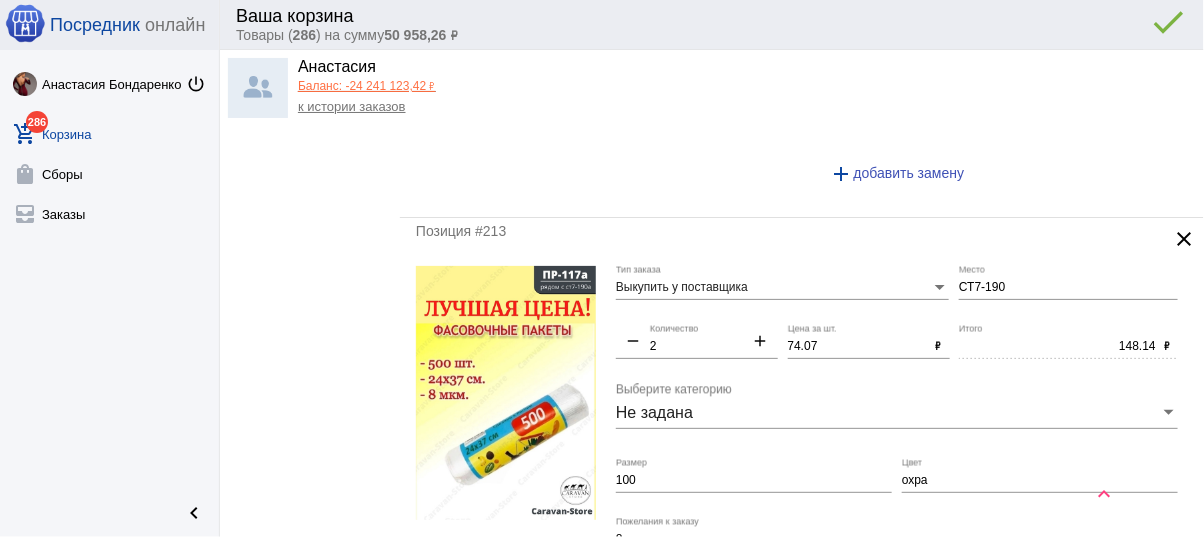 click on "attach_money delete done error_outline" 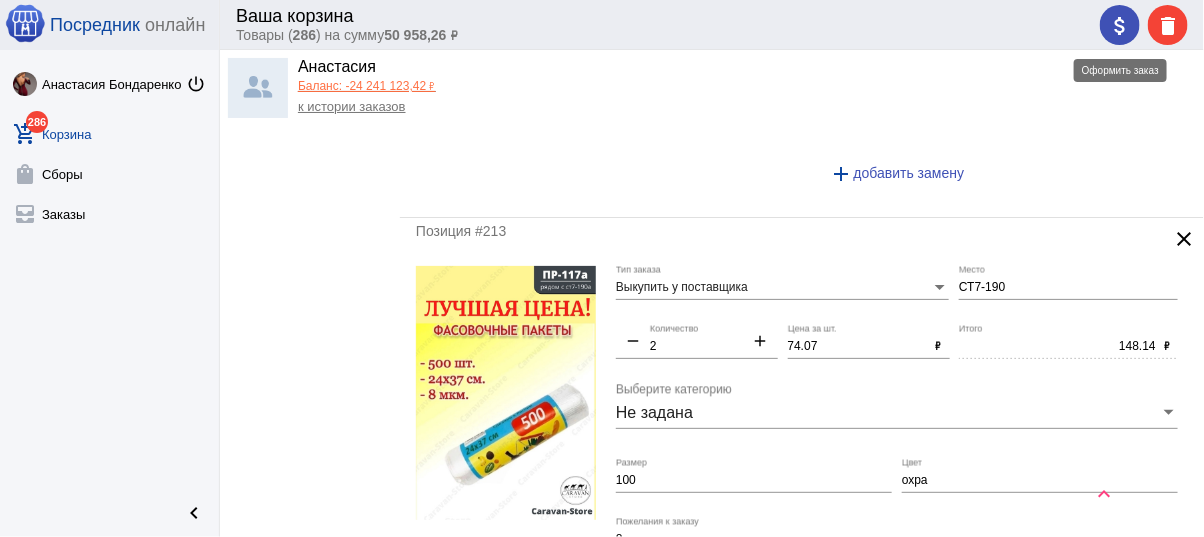 click on "attach_money" 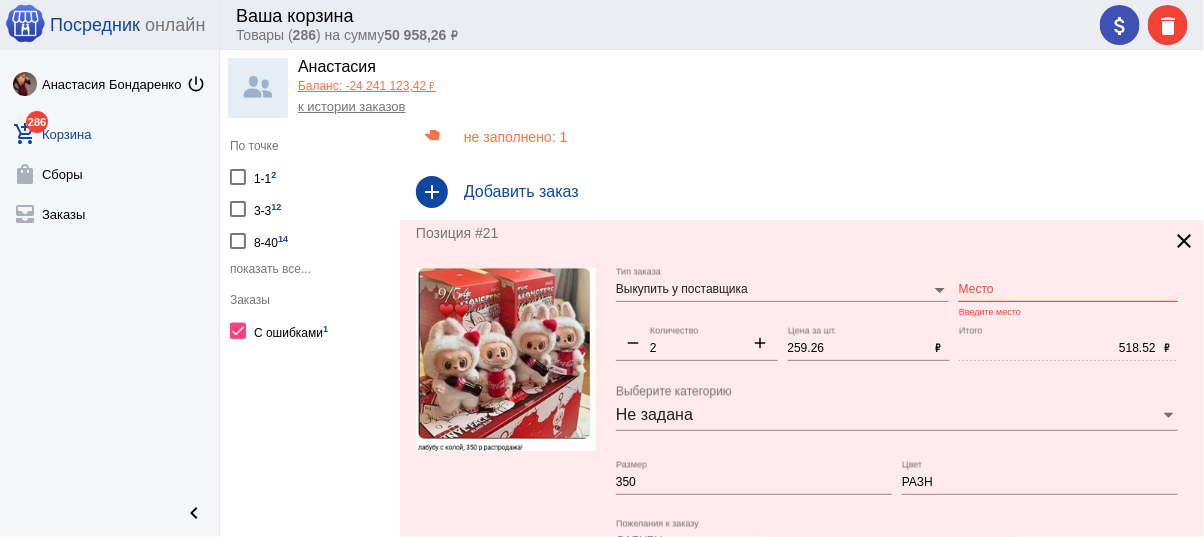 scroll, scrollTop: 160, scrollLeft: 0, axis: vertical 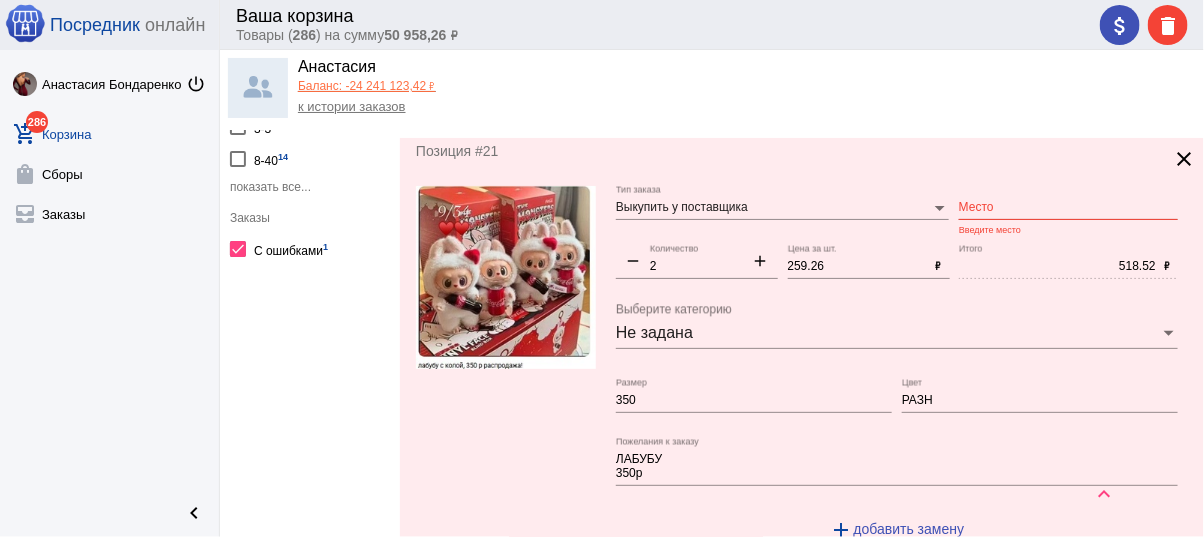 click on "Место" at bounding box center (1068, 208) 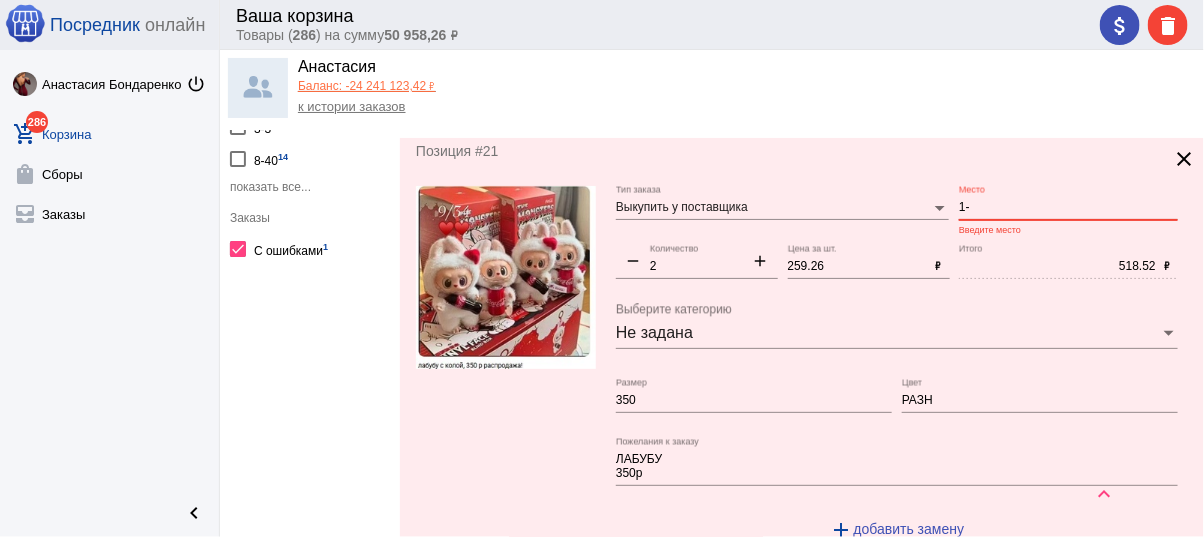 type on "1" 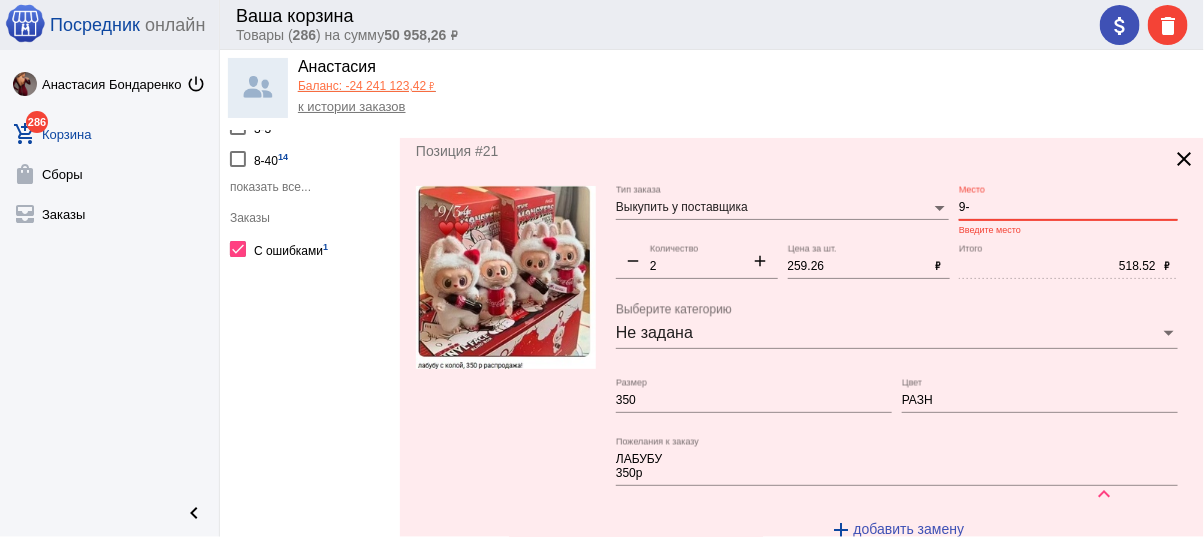 type on "9" 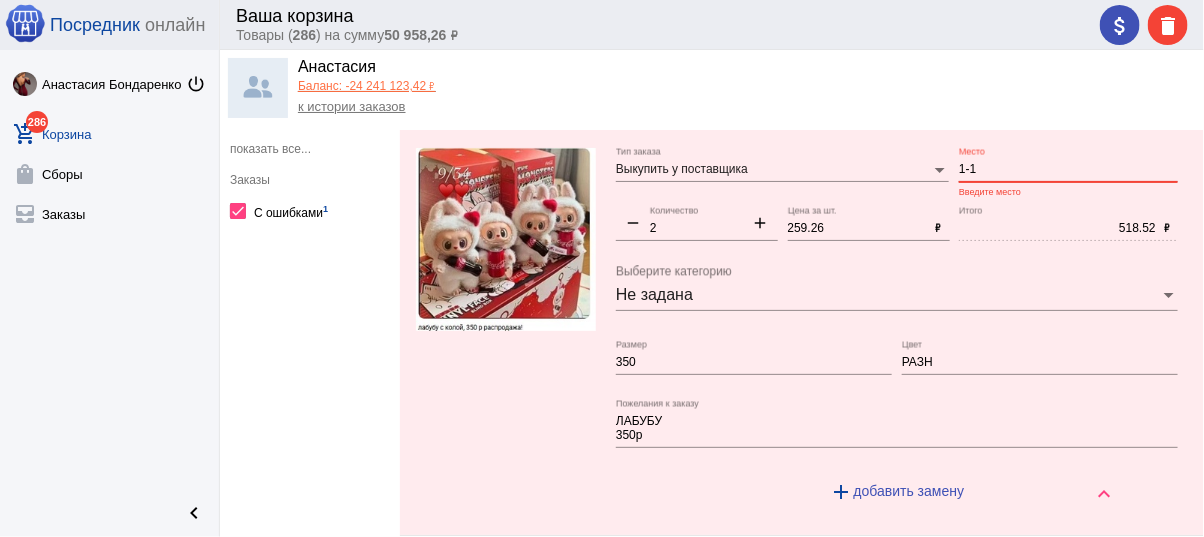 scroll, scrollTop: 142, scrollLeft: 0, axis: vertical 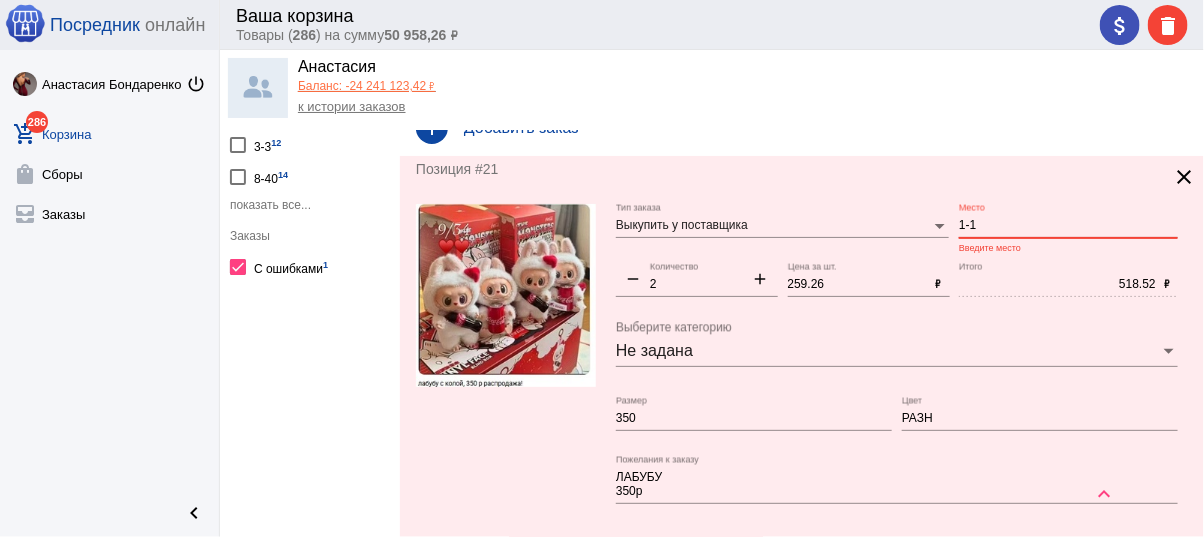 type on "1-1" 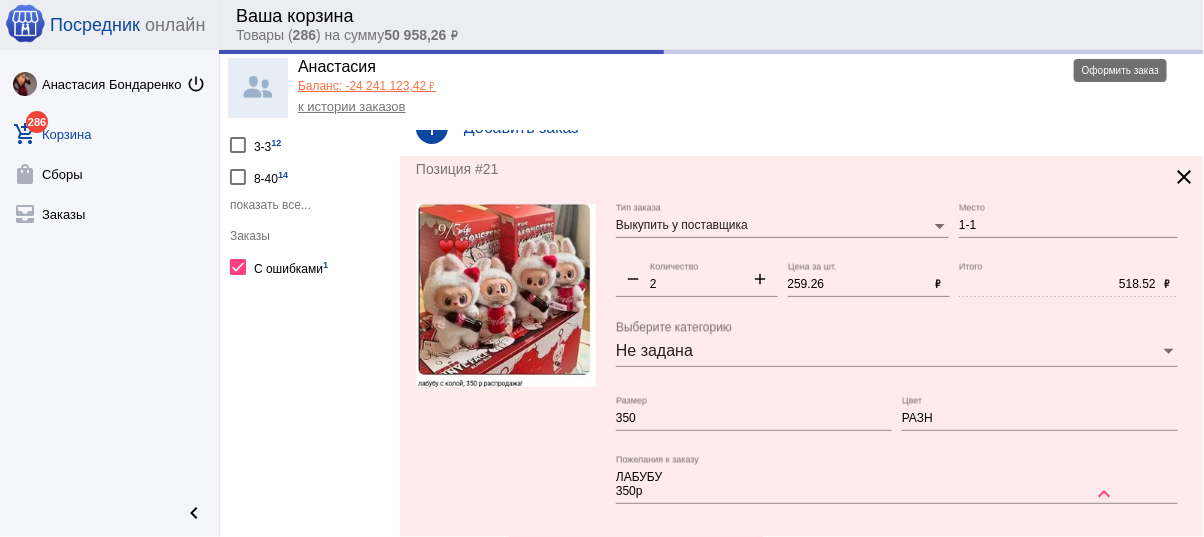 click on "attach_money delete done error_outline" 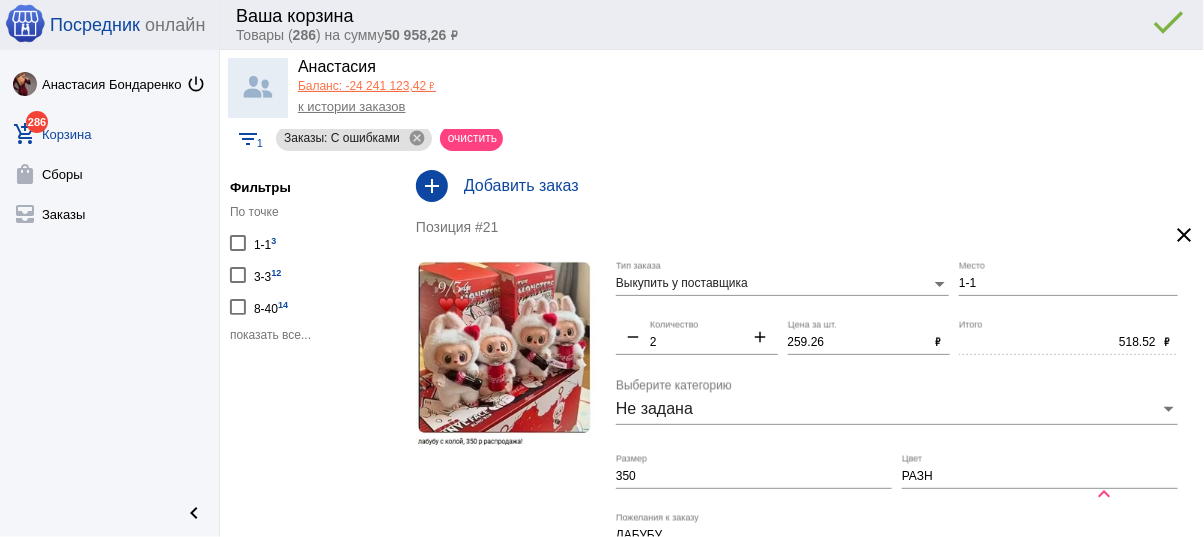 scroll, scrollTop: 0, scrollLeft: 0, axis: both 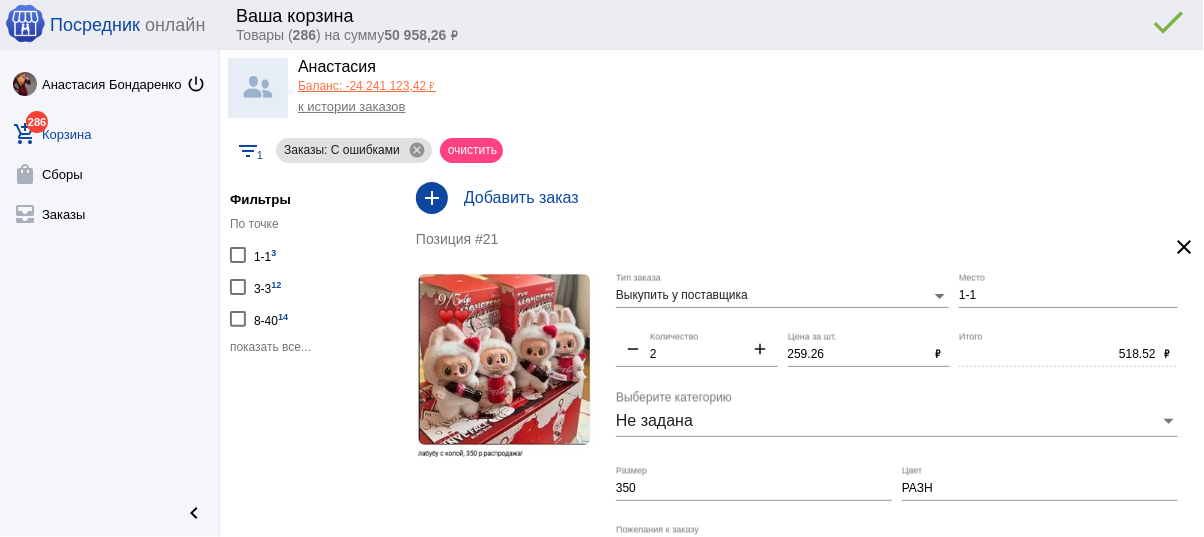 click on "attach_money delete done error_outline" 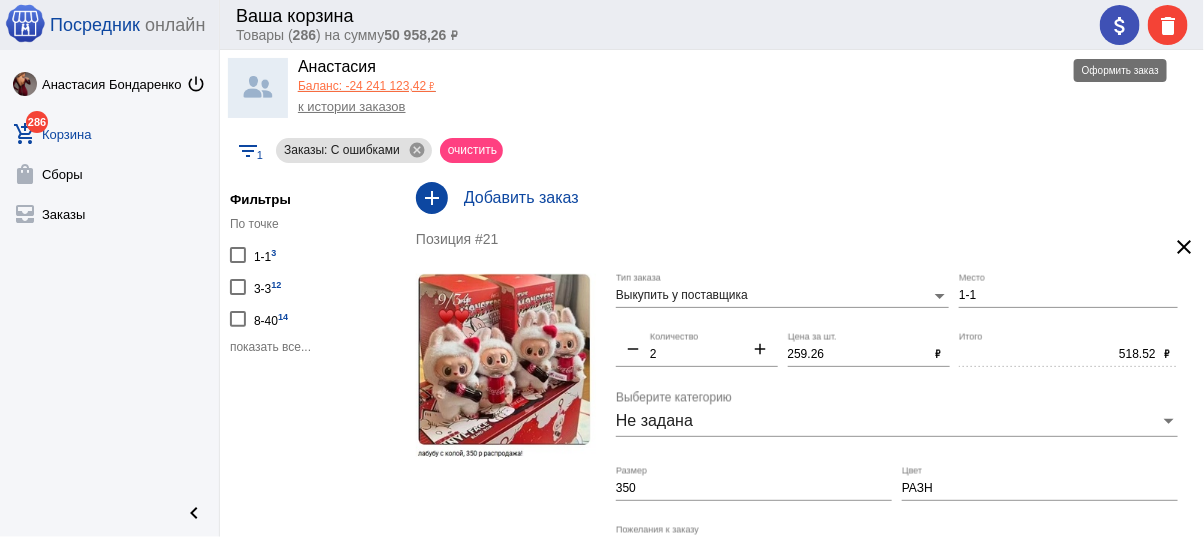 click on "attach_money" 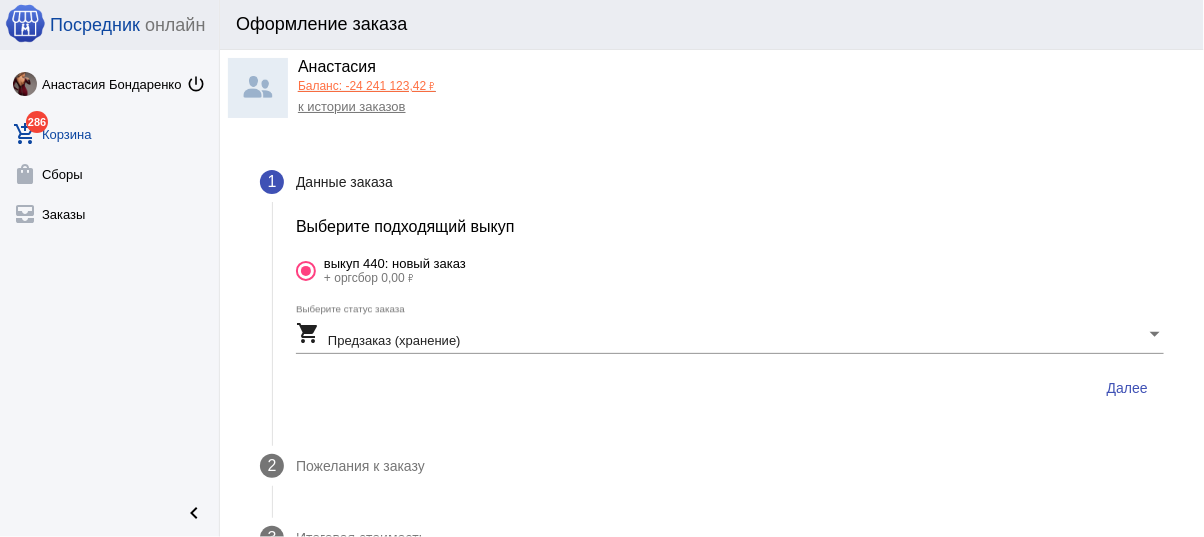 click on "Далее" at bounding box center [1127, 388] 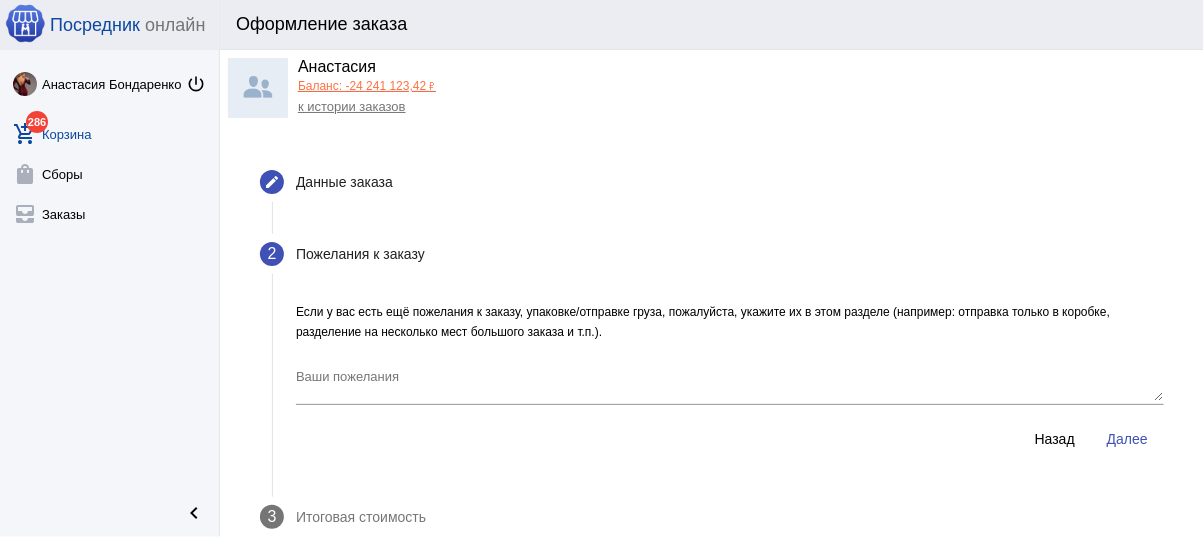 click on "Если у вас есть ещё пожелания к заказу, упаковке/отправке груза, пожалуйста, укажите их в этом разделе (например: отправка только в коробке, разделение на несколько мест большого заказа и т.п.).  Ваши пожелания Назад Далее" at bounding box center (730, 391) 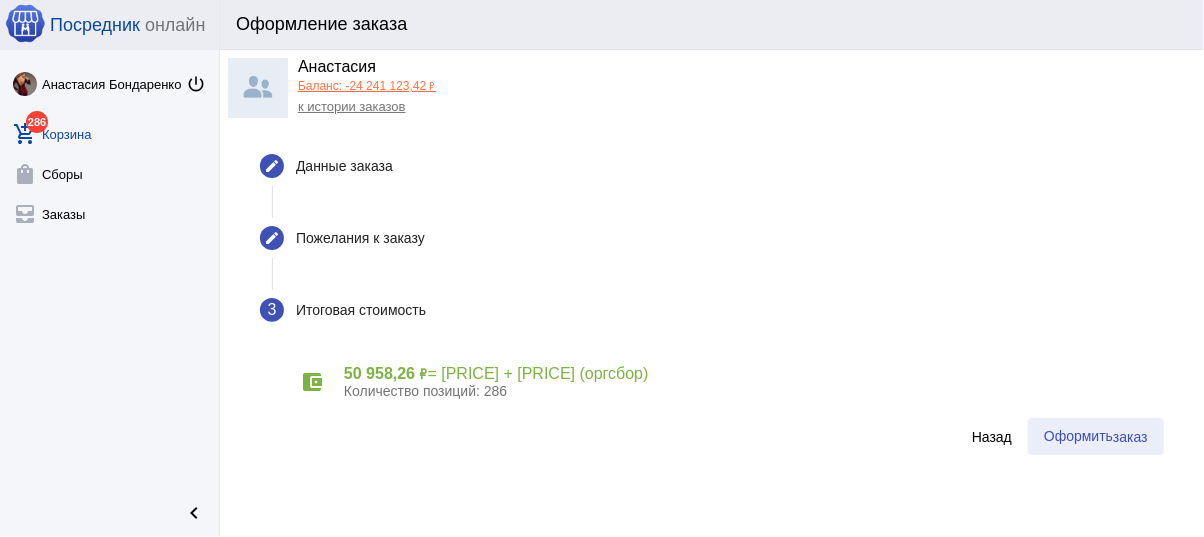 click on "Оформить  заказ" at bounding box center (1096, 436) 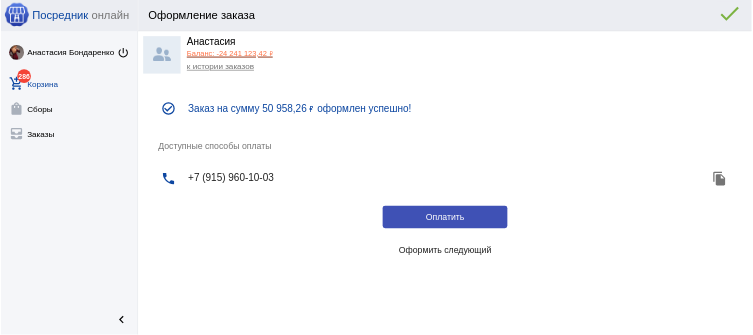 scroll, scrollTop: 0, scrollLeft: 0, axis: both 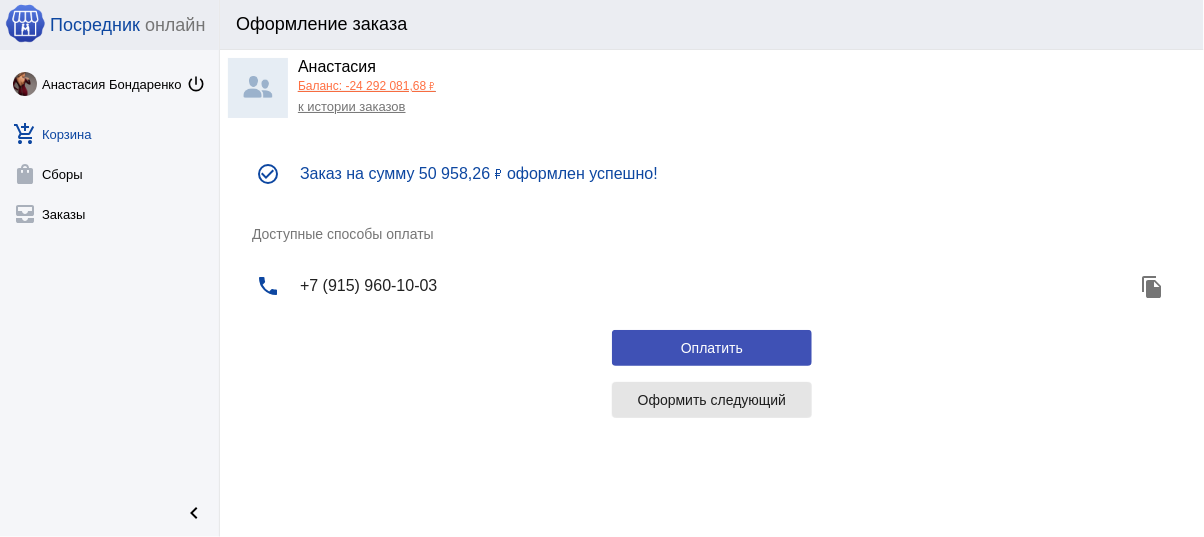 click on "Оформить следующий" 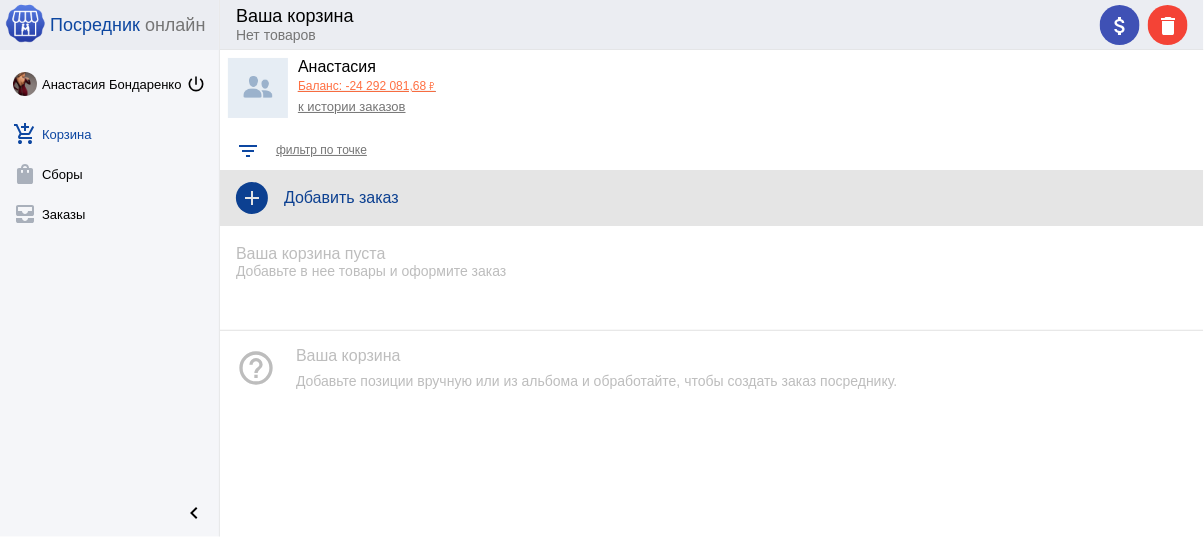 click on "add Добавить заказ" 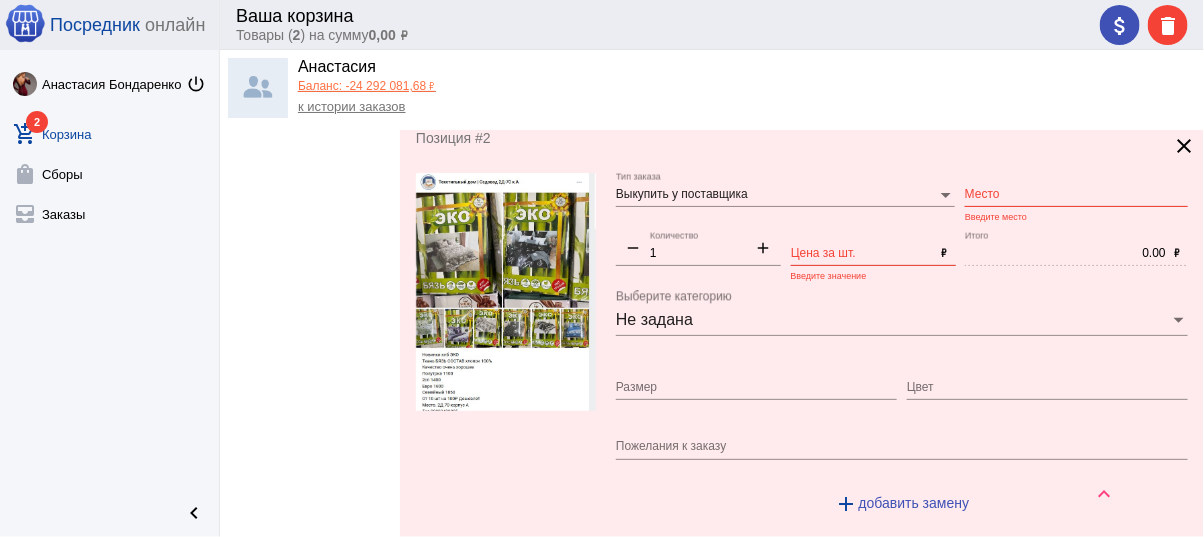 scroll, scrollTop: 69, scrollLeft: 0, axis: vertical 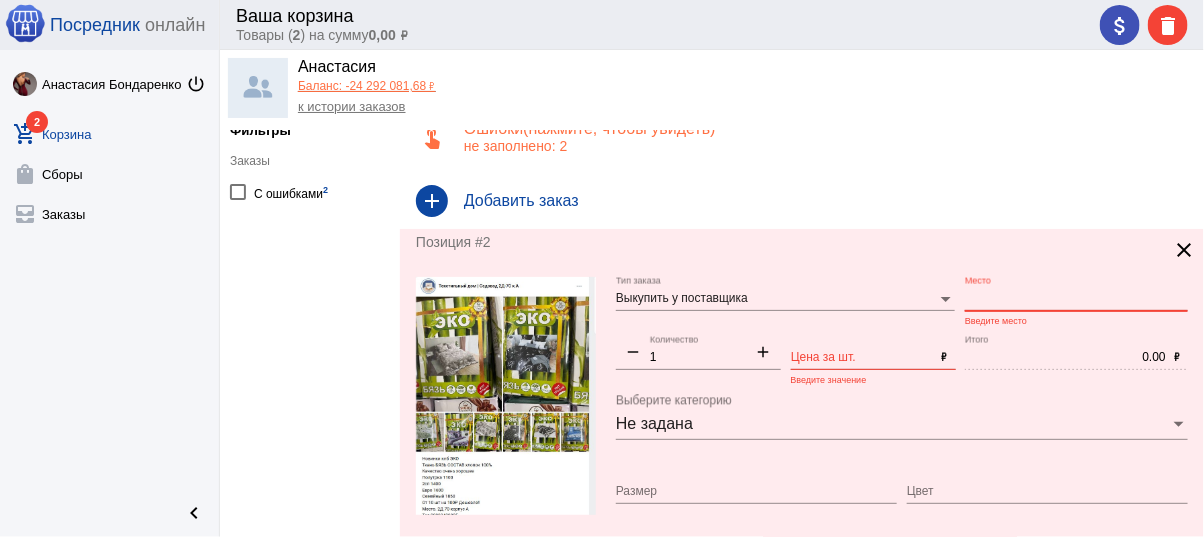 click on "Место" at bounding box center (1076, 299) 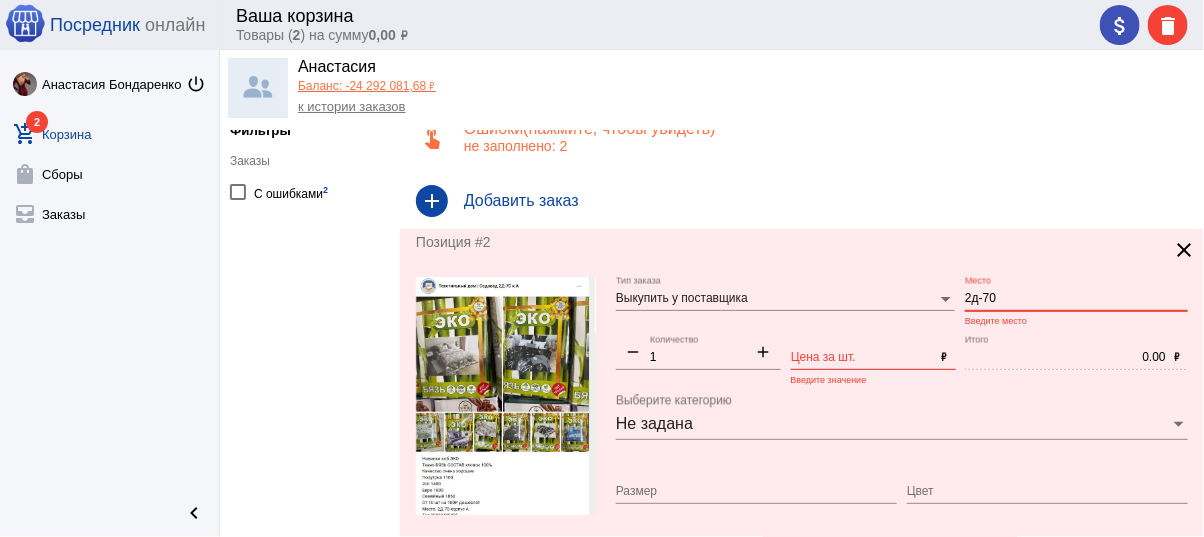 type on "2д-70" 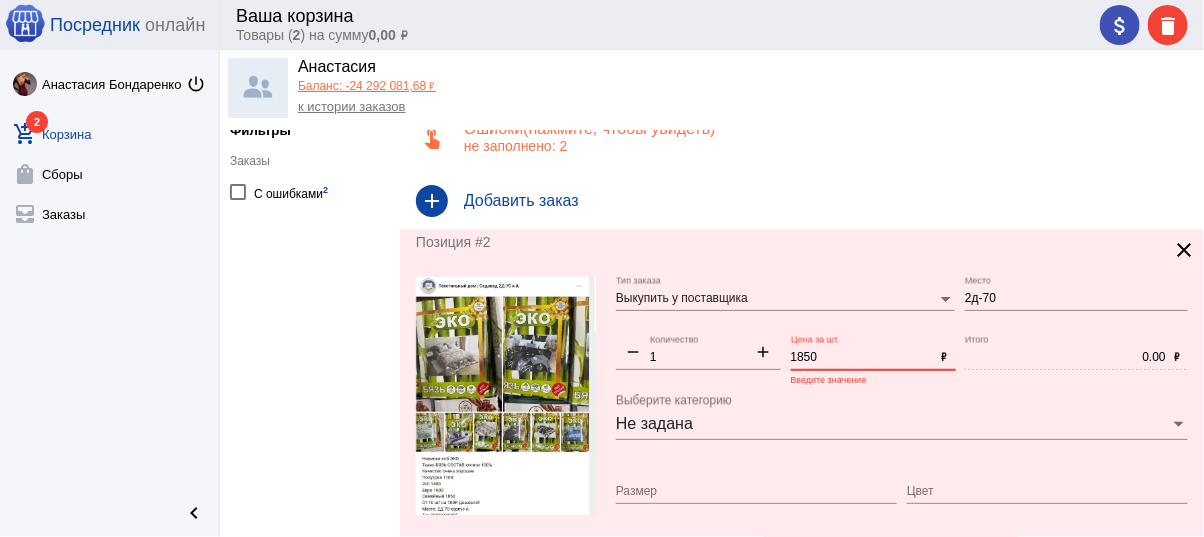 type on "1850" 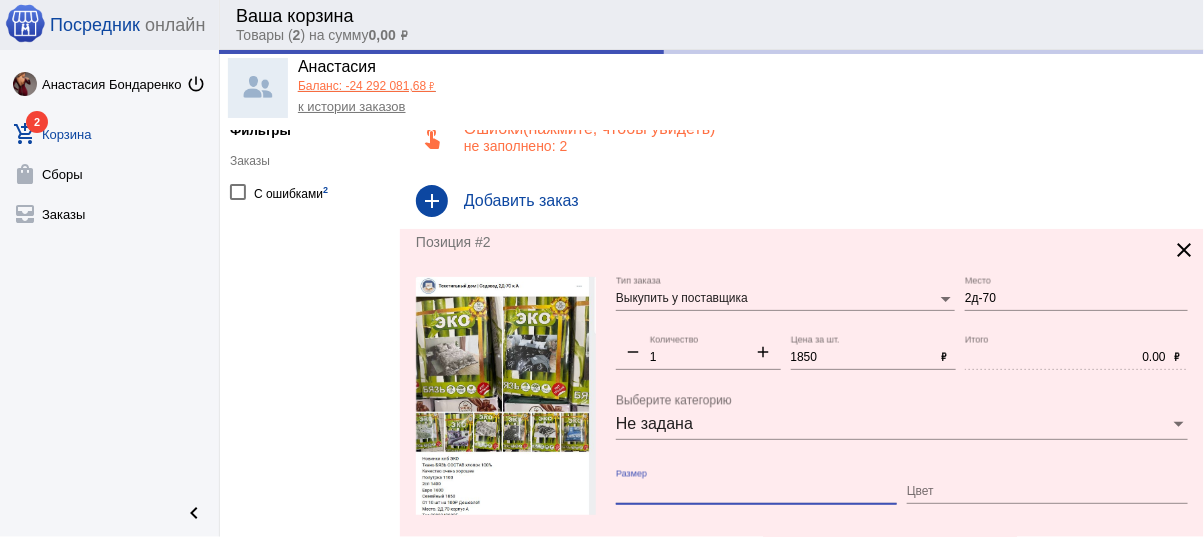 click on "Размер" at bounding box center (756, 492) 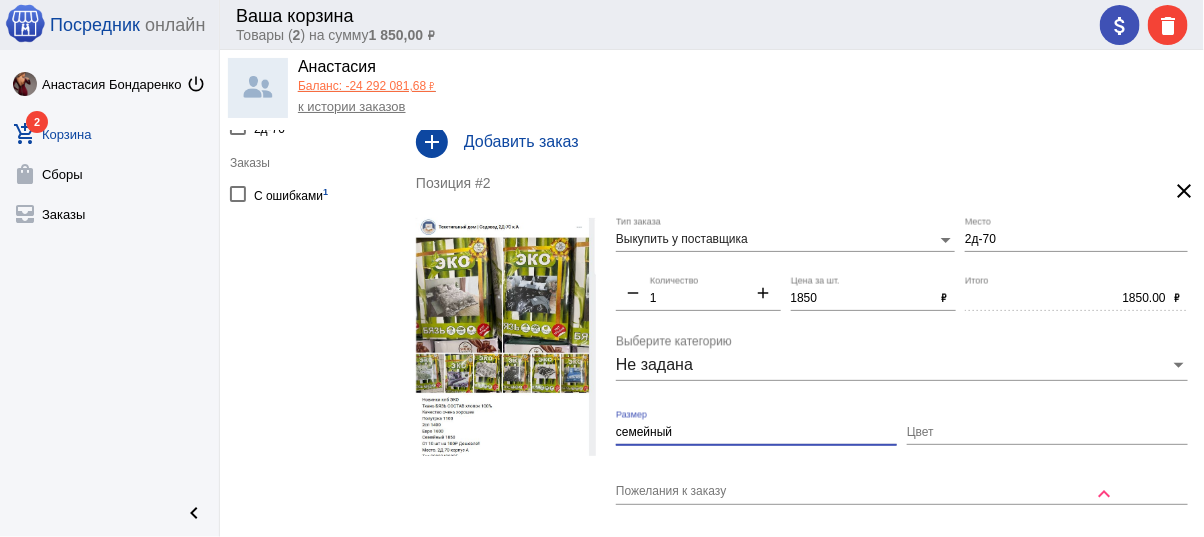 scroll, scrollTop: 149, scrollLeft: 0, axis: vertical 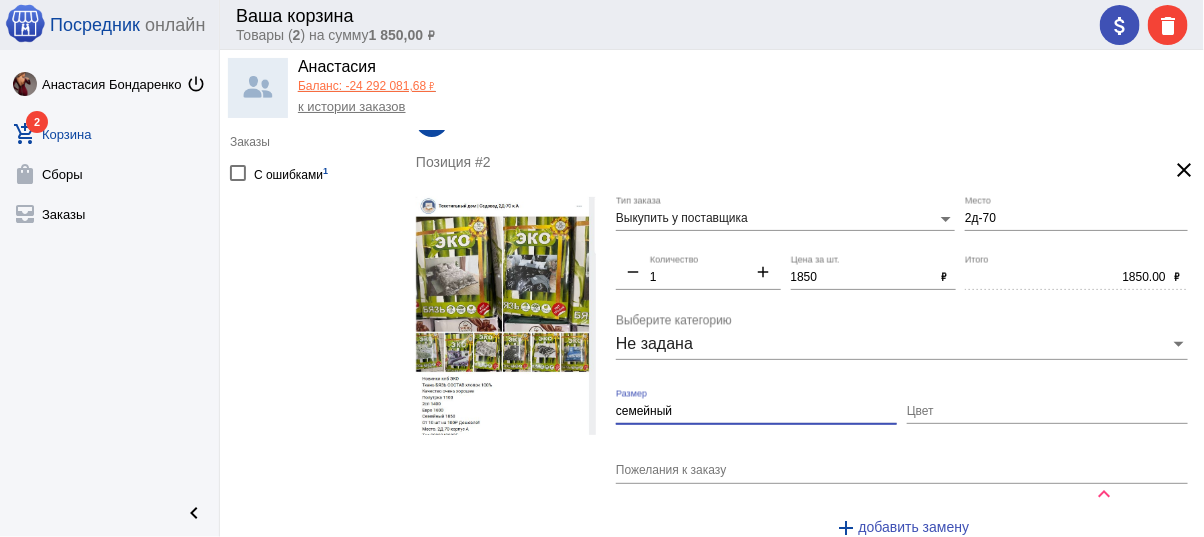 type on "семейный" 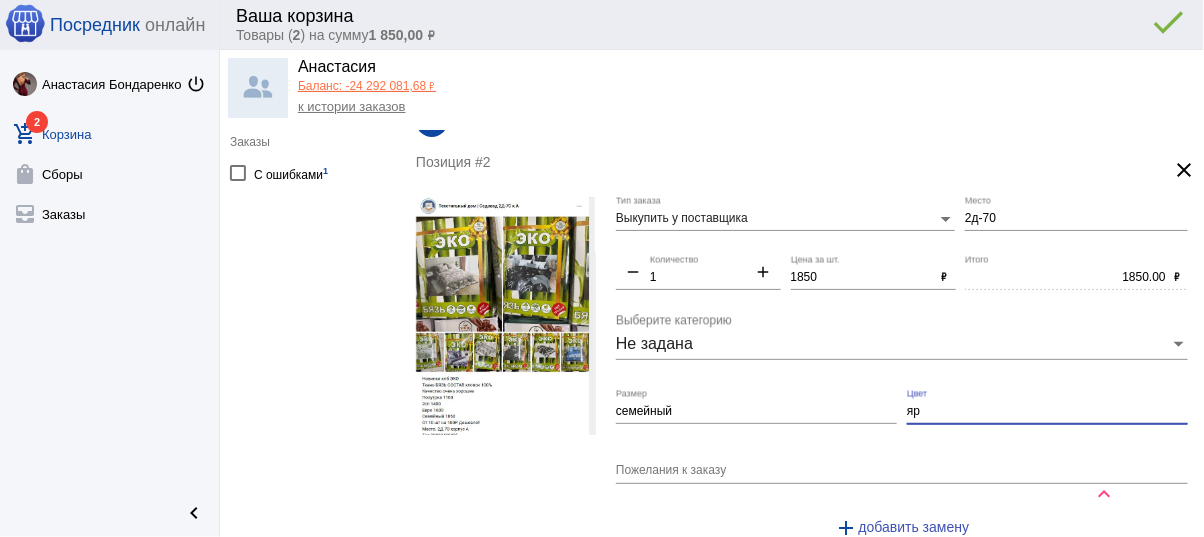 type on "я" 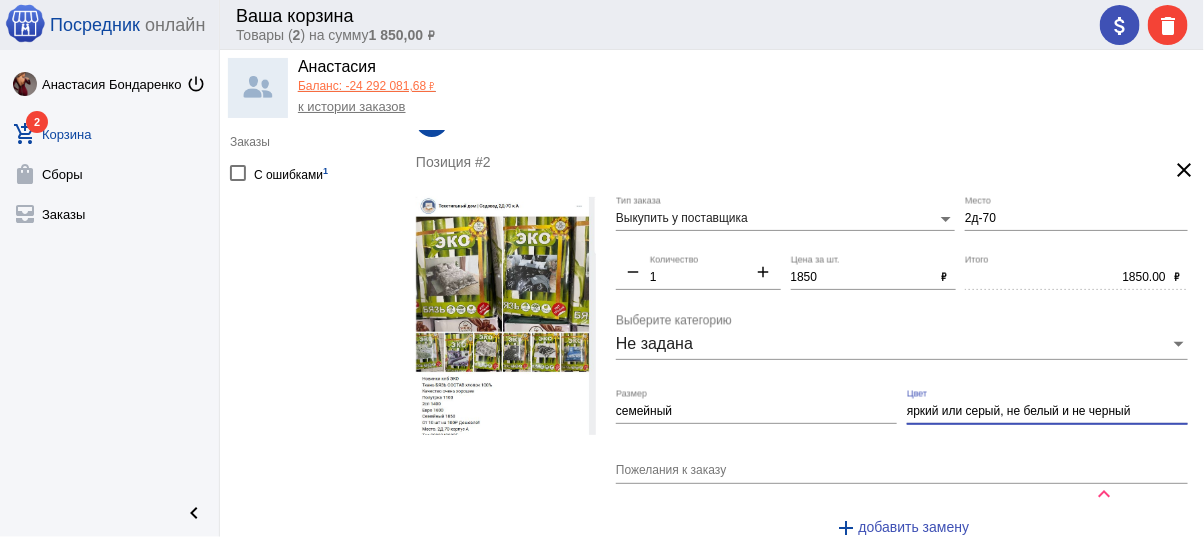 click on "яркий или серый, не белый и не черный" at bounding box center (1047, 412) 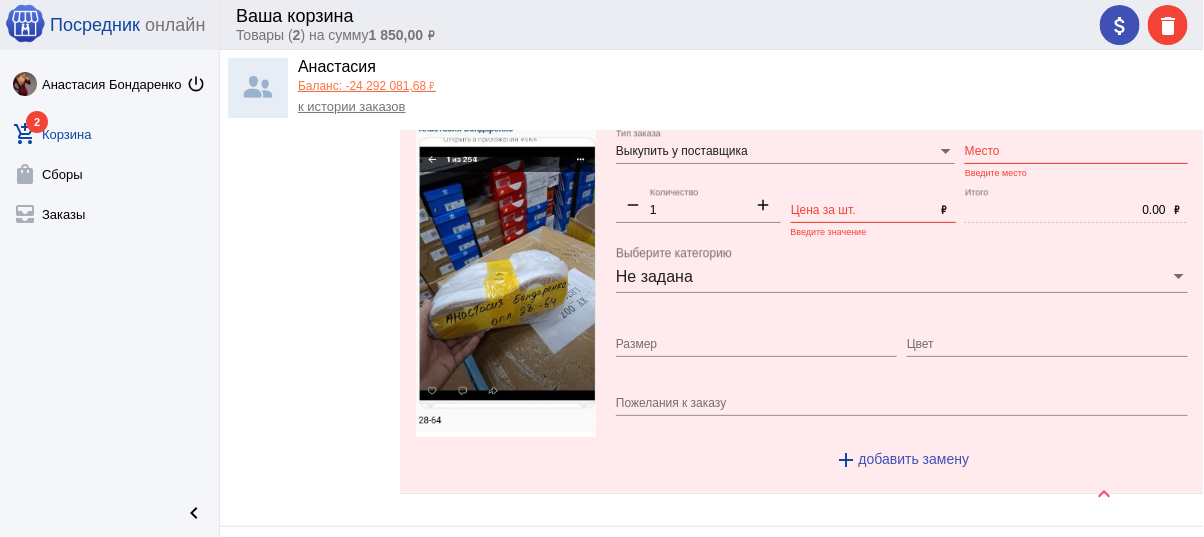 scroll, scrollTop: 549, scrollLeft: 0, axis: vertical 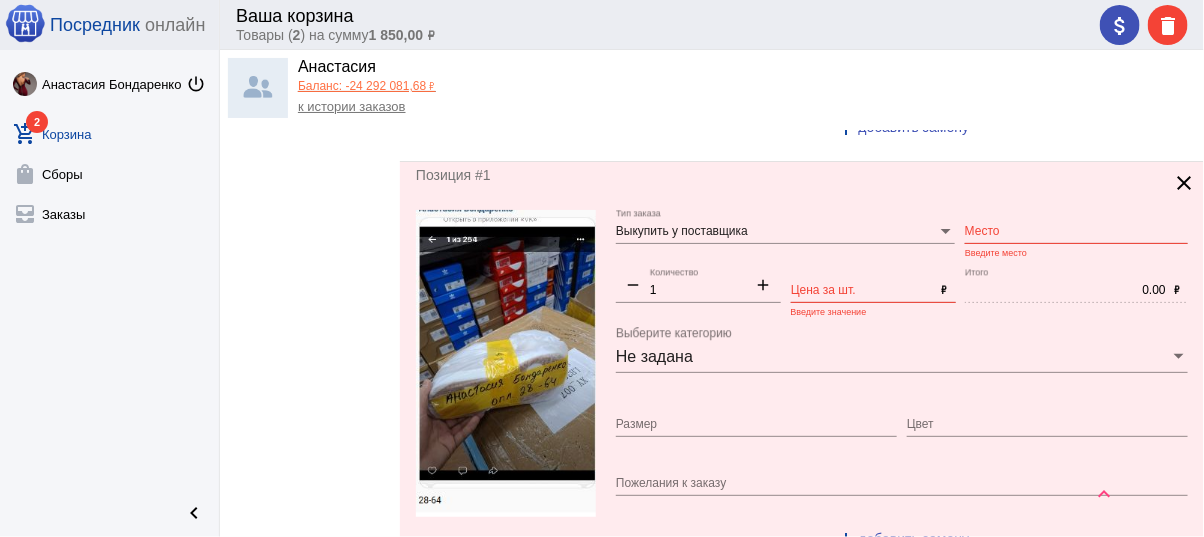 type on "яркий или серый, только  не белый и не черный" 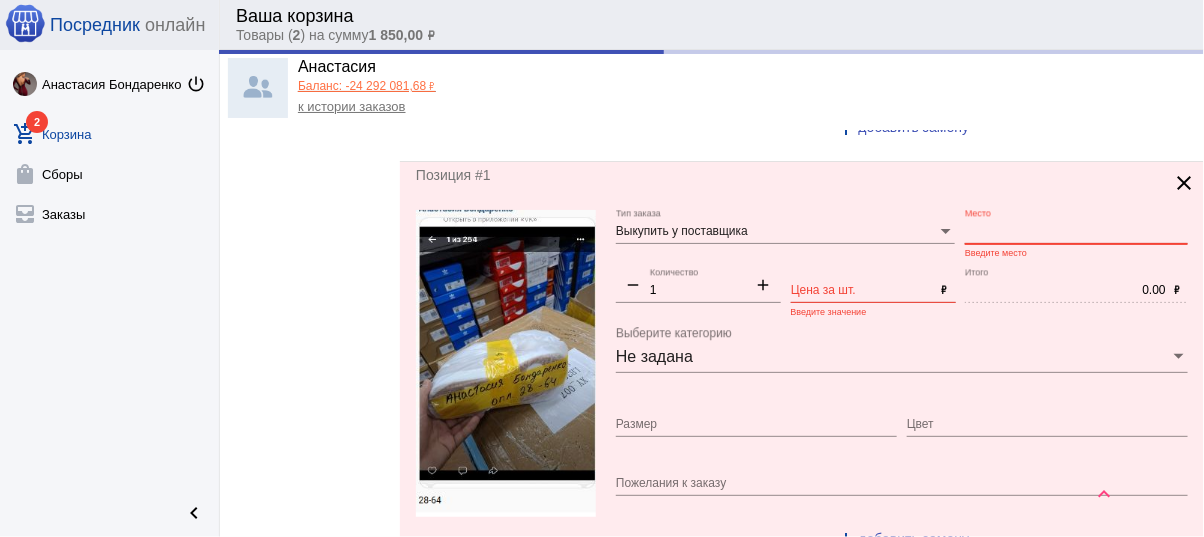 click on "Место" at bounding box center (1076, 232) 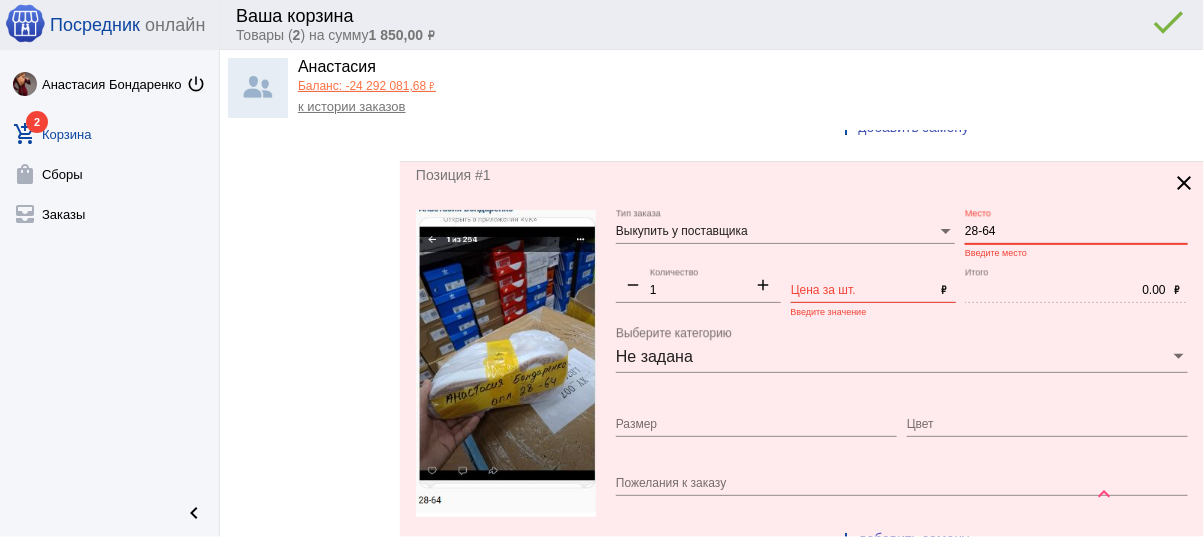 type on "28-64" 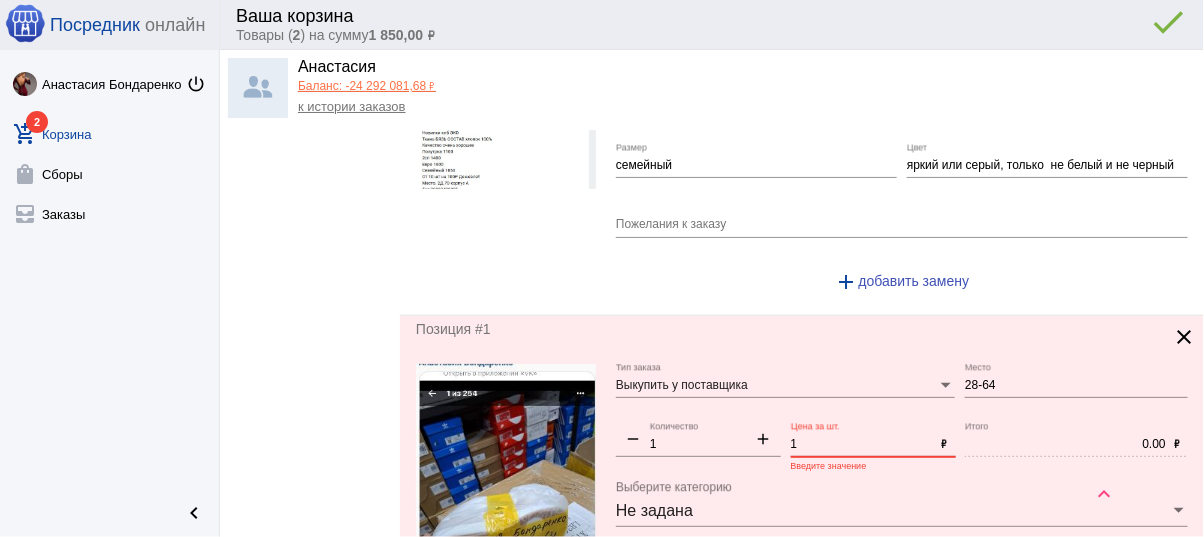 scroll, scrollTop: 309, scrollLeft: 0, axis: vertical 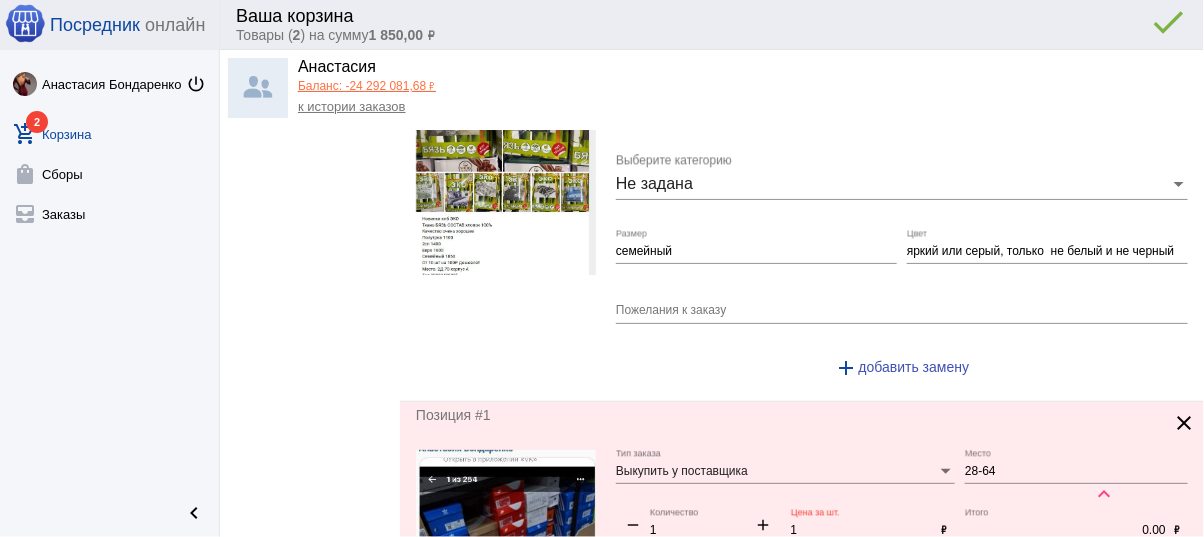 type on "1" 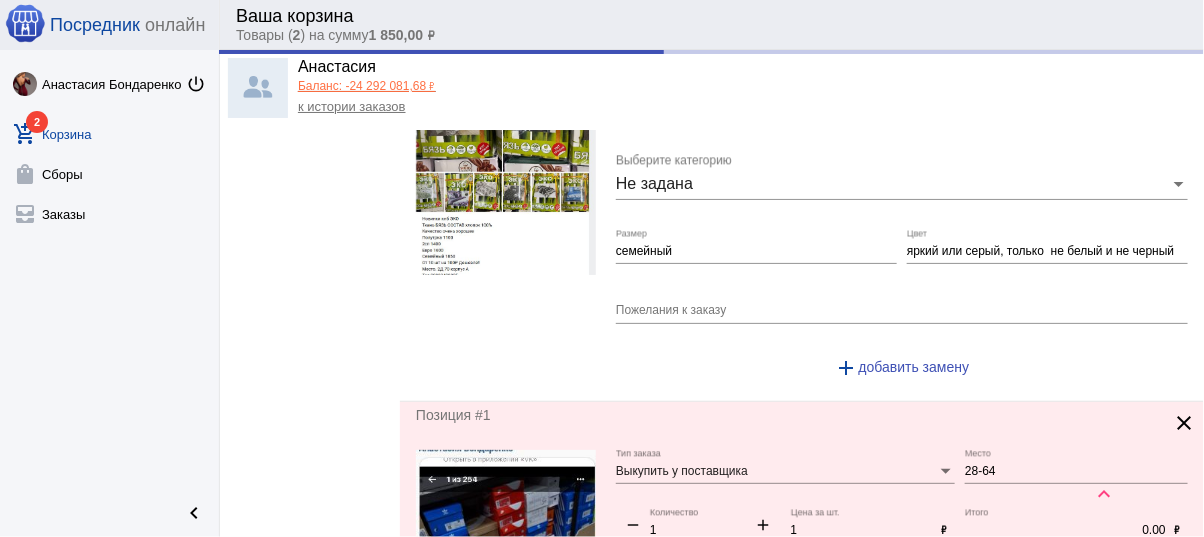 click on "attach_money delete done error_outline" 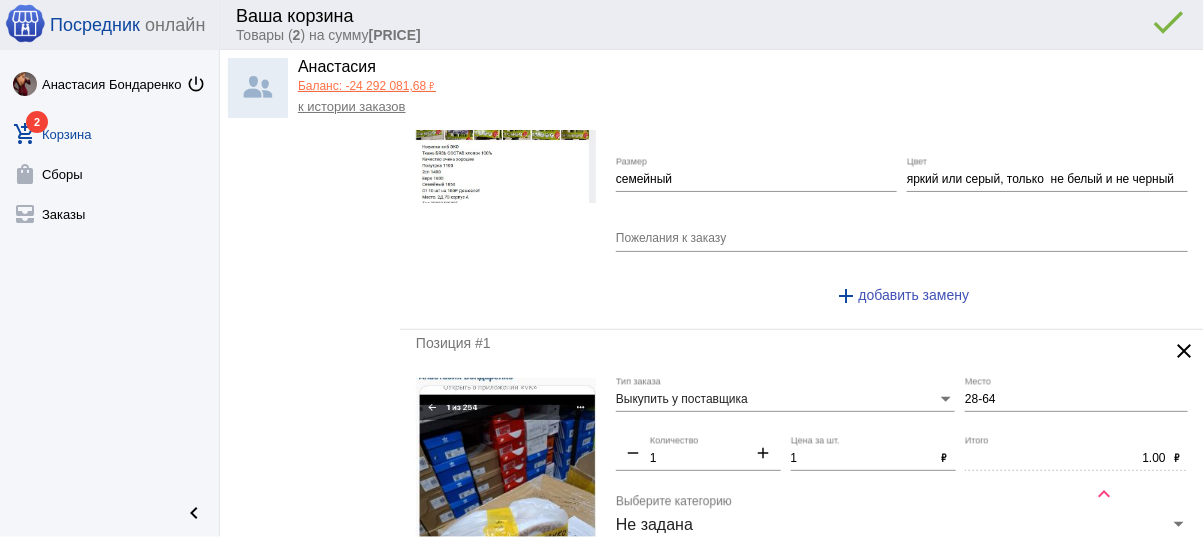 click on "attach_money delete done error_outline" 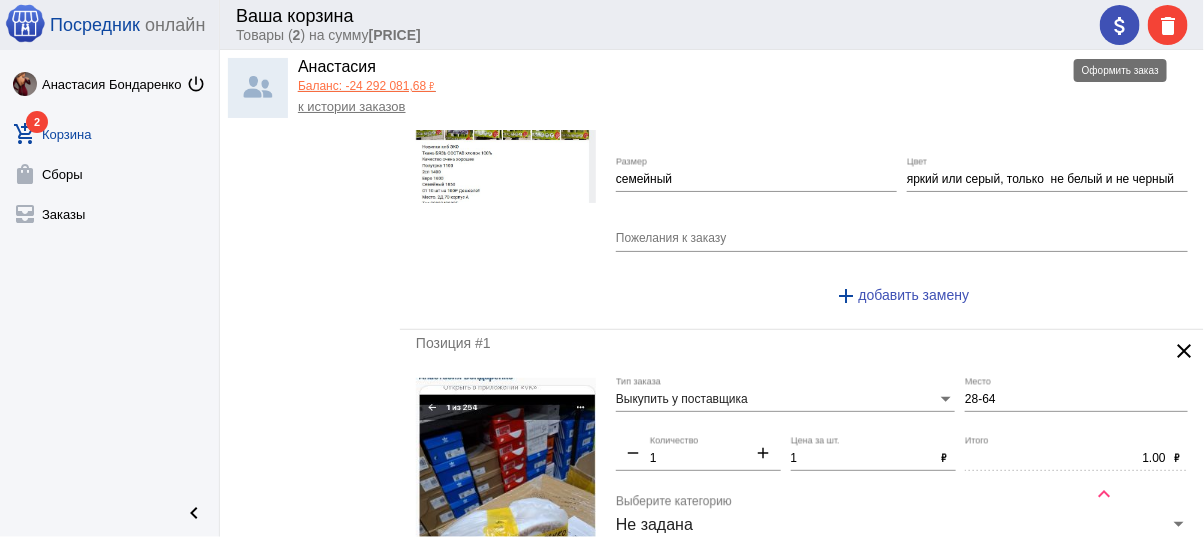 click on "attach_money" 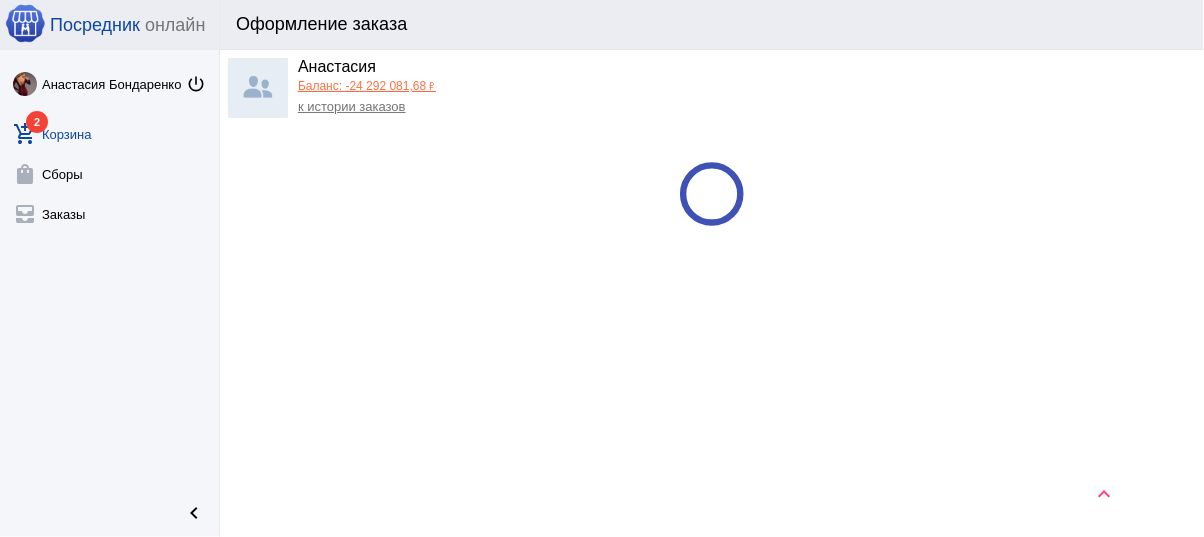 scroll, scrollTop: 0, scrollLeft: 0, axis: both 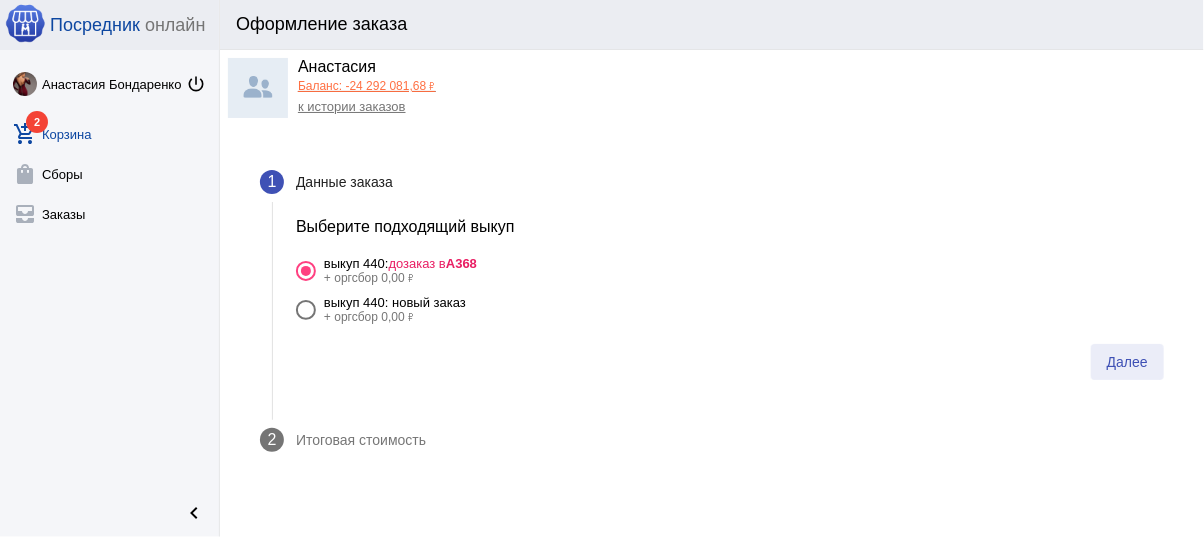 click on "Далее" at bounding box center [1127, 362] 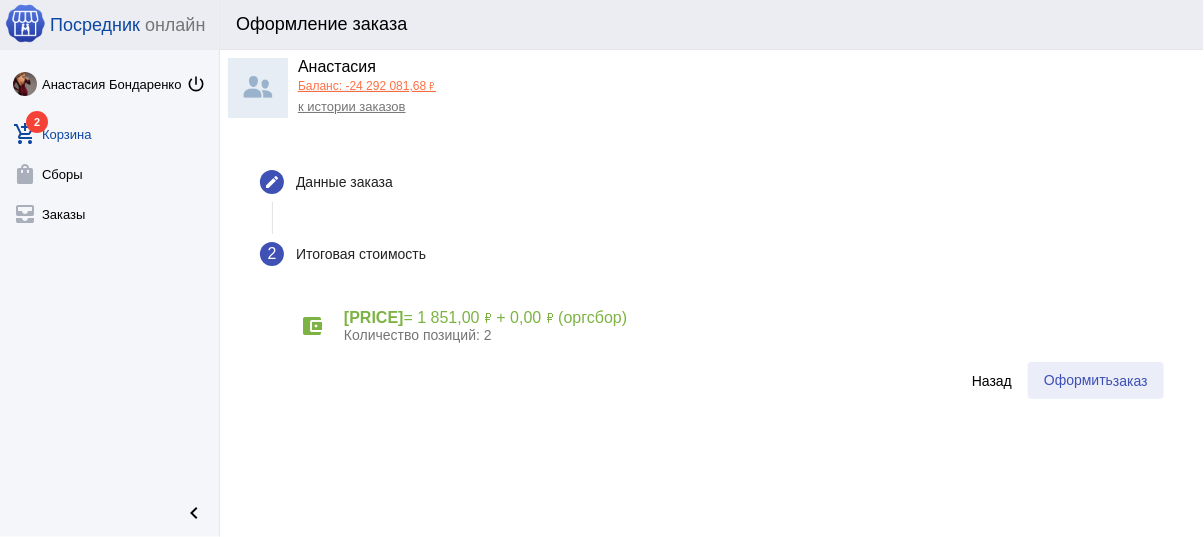 click on "заказ" at bounding box center (1130, 381) 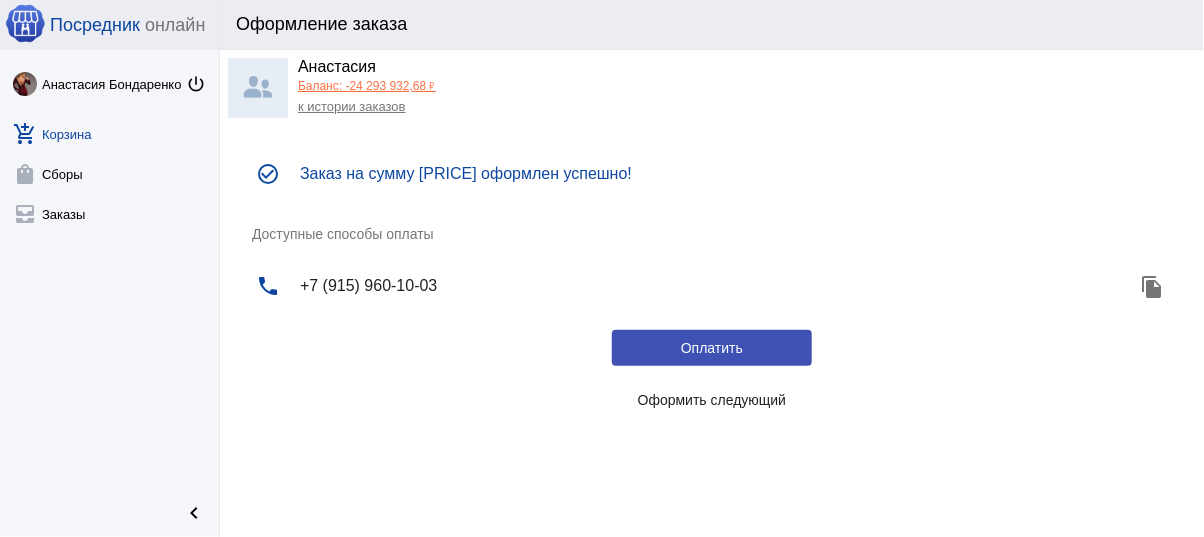 click on "Оформить следующий" 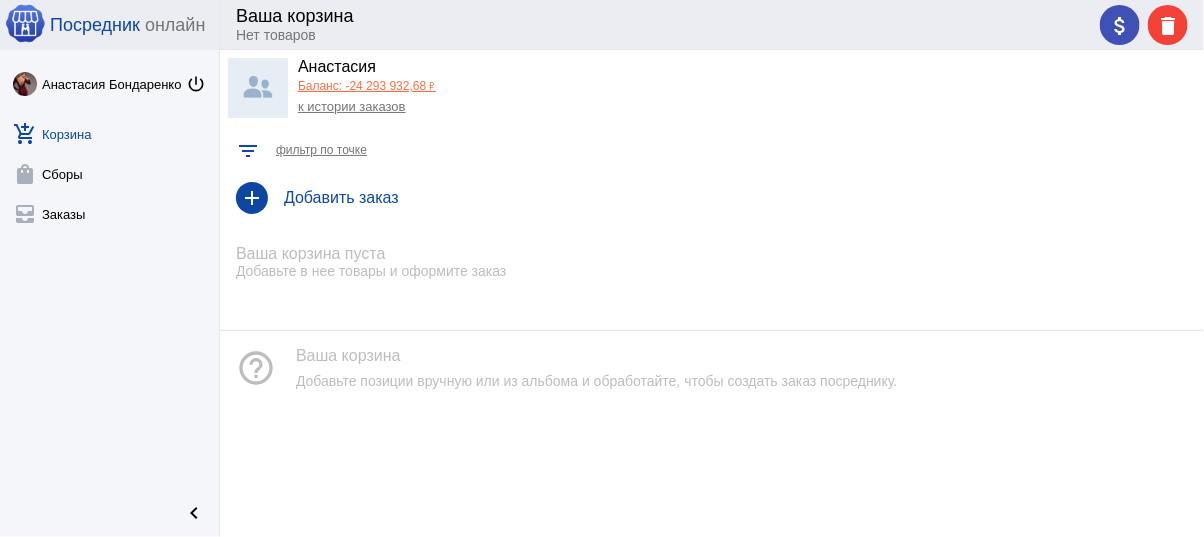 click on "Добавить заказ" 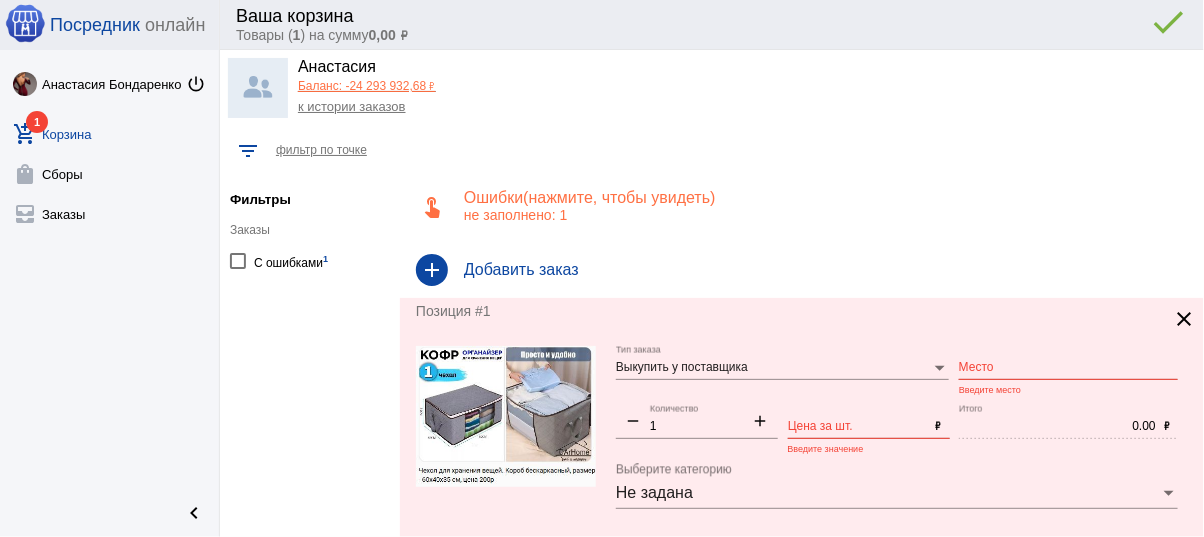 drag, startPoint x: 990, startPoint y: 369, endPoint x: 1085, endPoint y: 374, distance: 95.131485 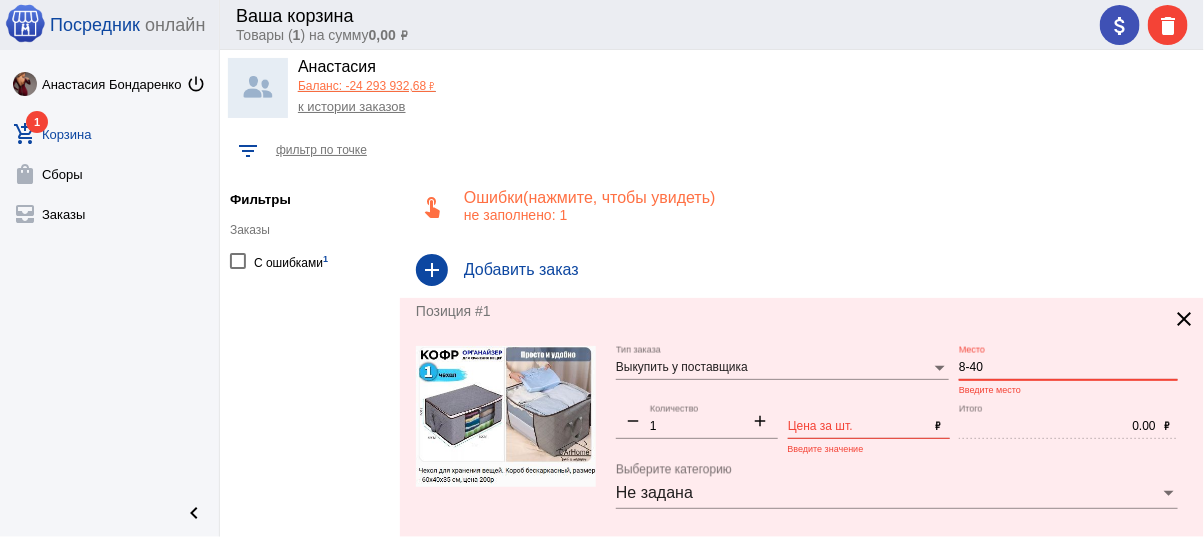 type on "8-40" 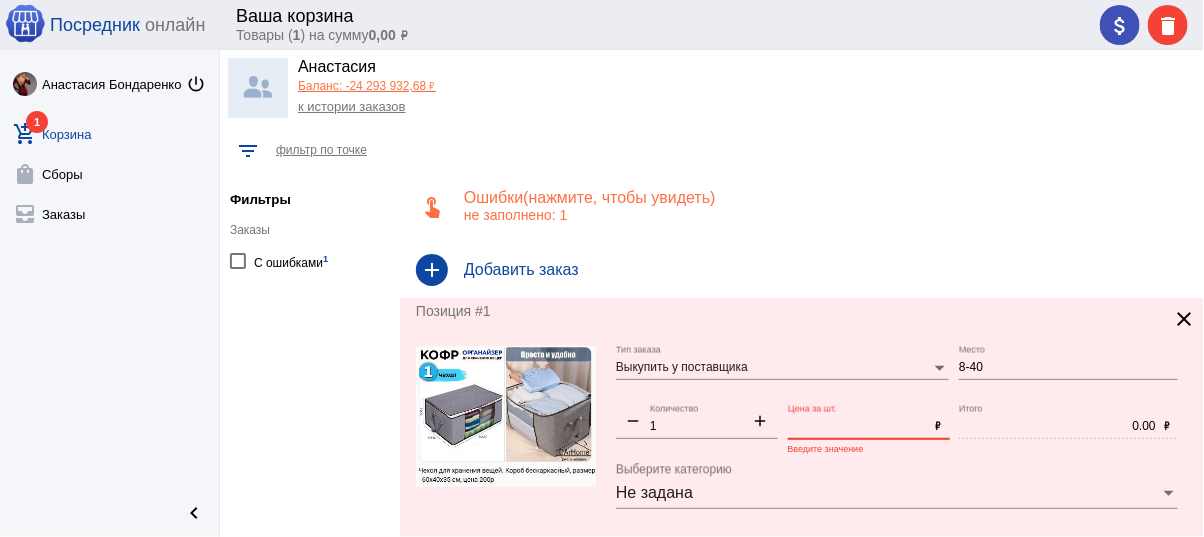 click on "Цена за шт." at bounding box center [858, 427] 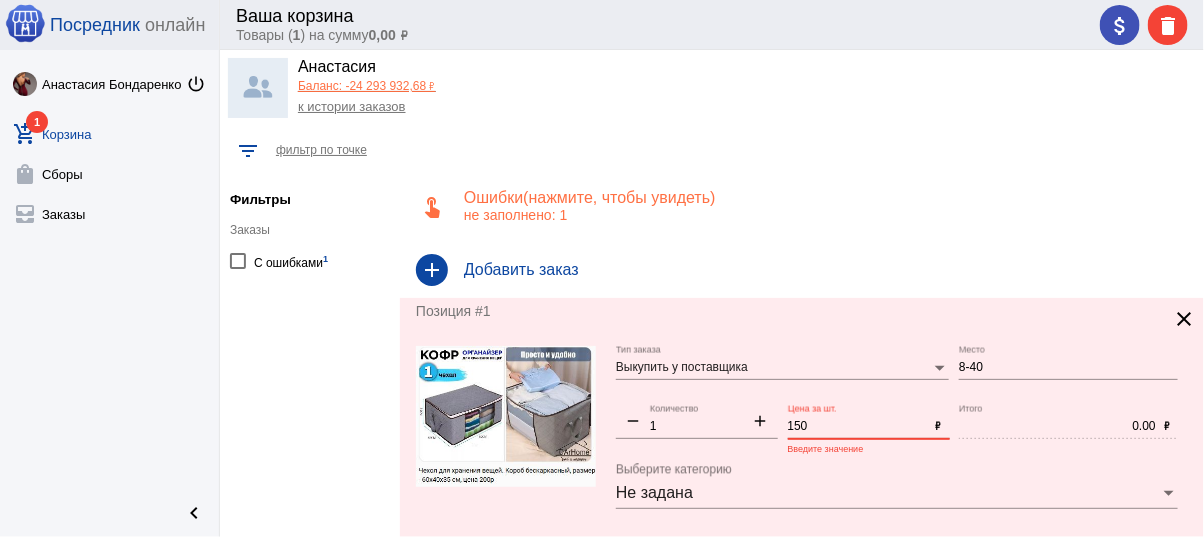 type on "150" 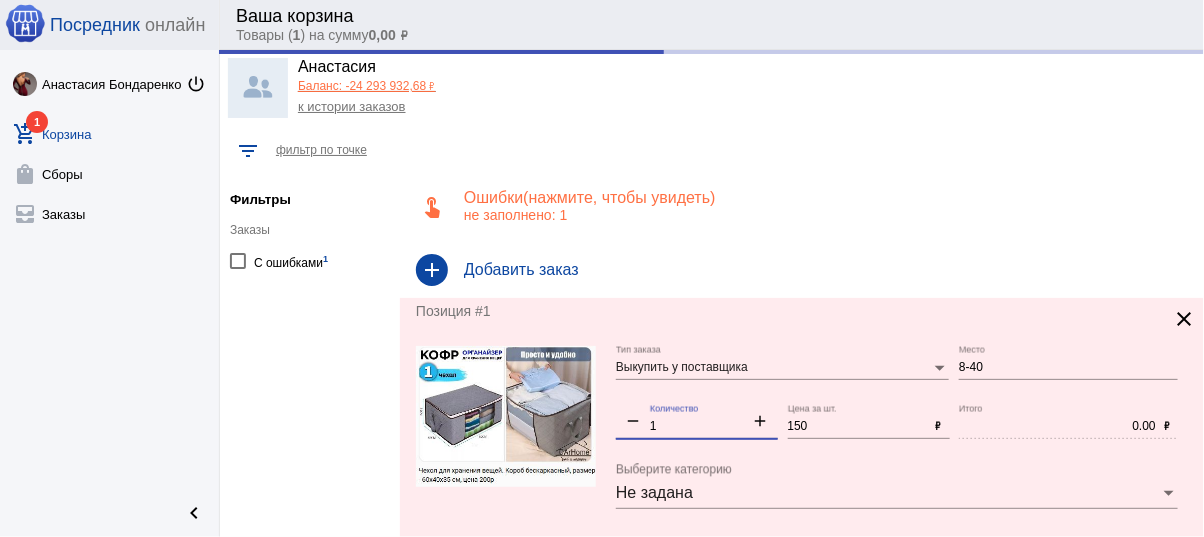 drag, startPoint x: 665, startPoint y: 427, endPoint x: 625, endPoint y: 419, distance: 40.792156 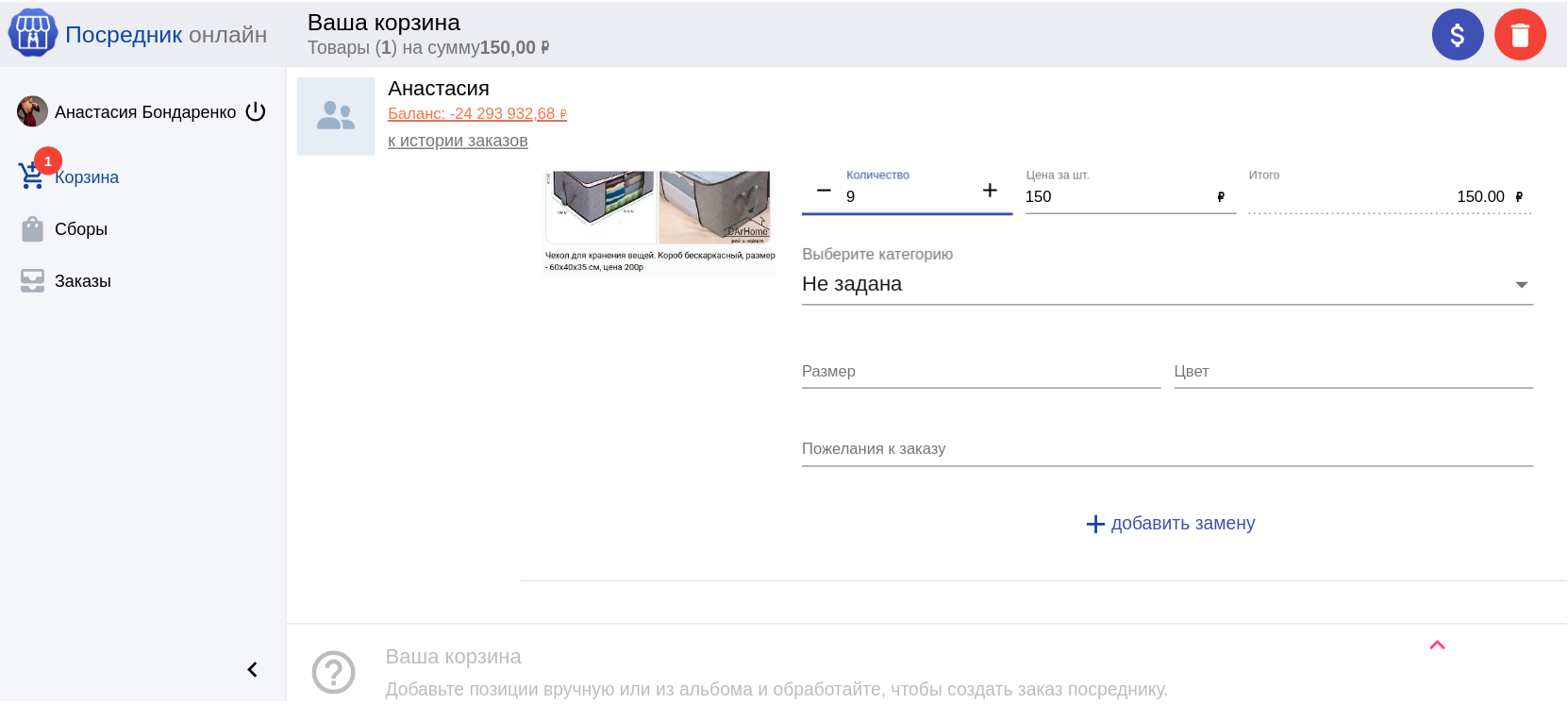 scroll, scrollTop: 0, scrollLeft: 0, axis: both 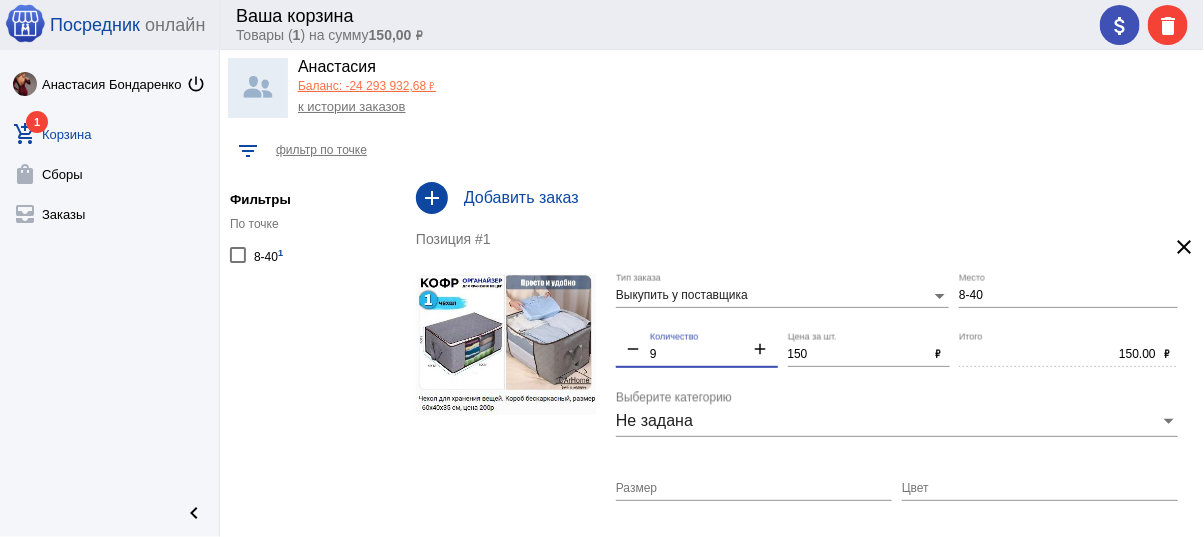 type on "9" 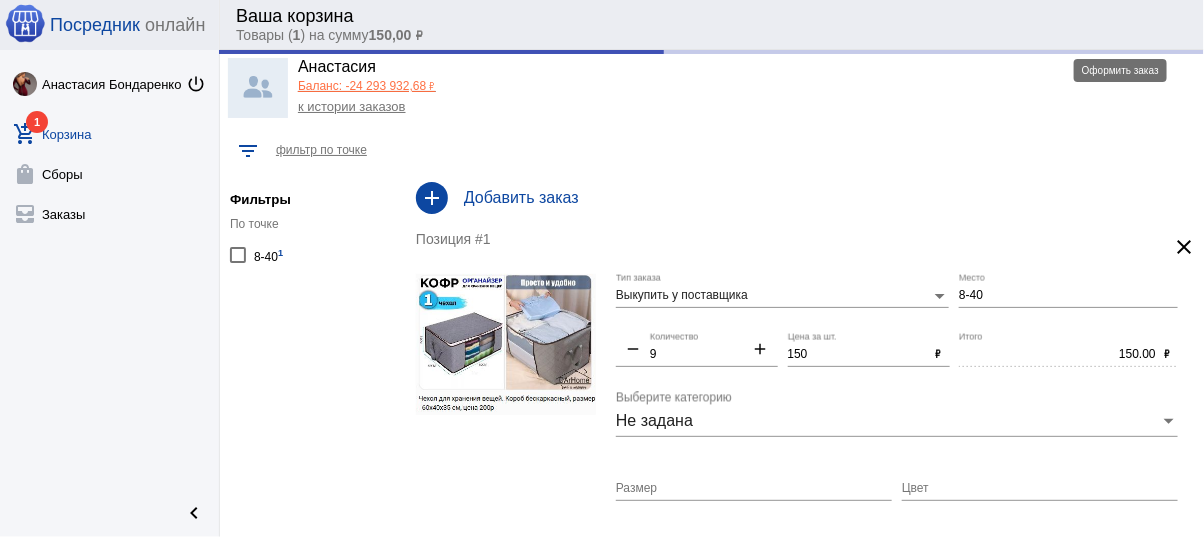 click on "attach_money delete done error_outline" 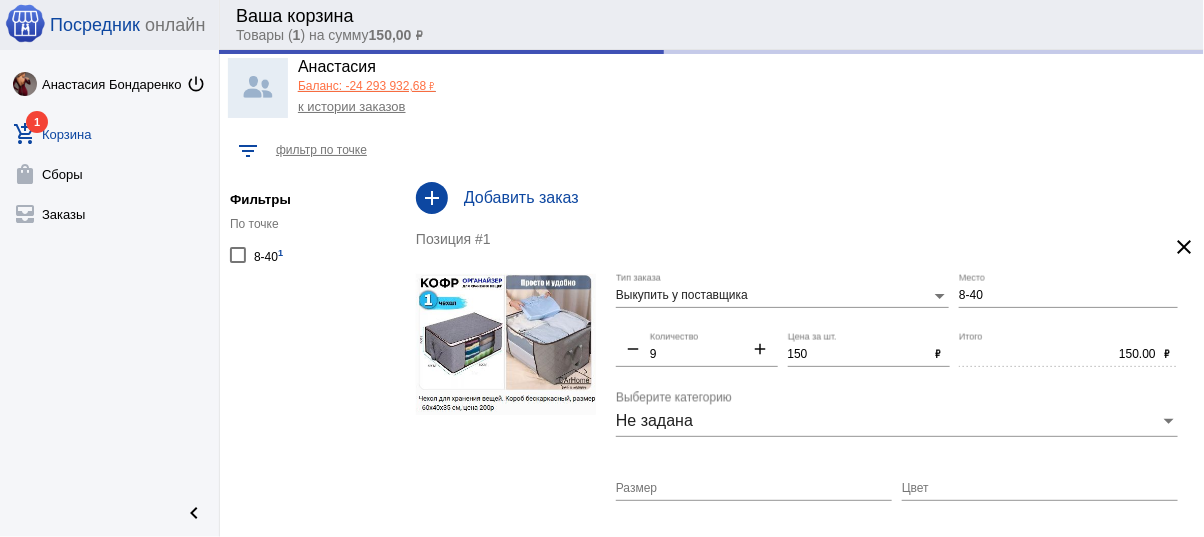 type on "1350.00" 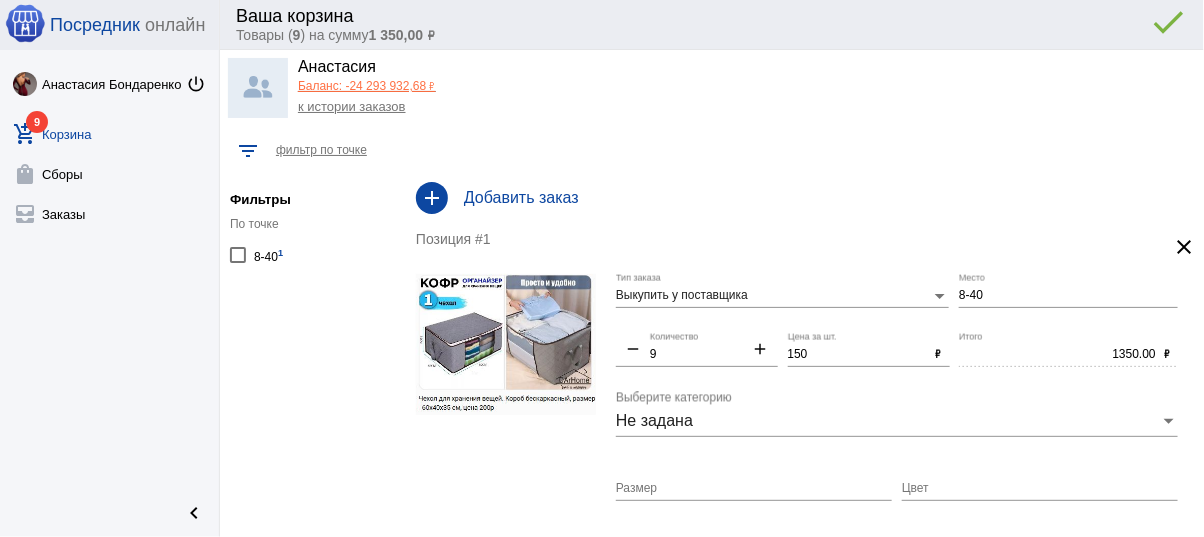 click on "attach_money delete done error_outline" 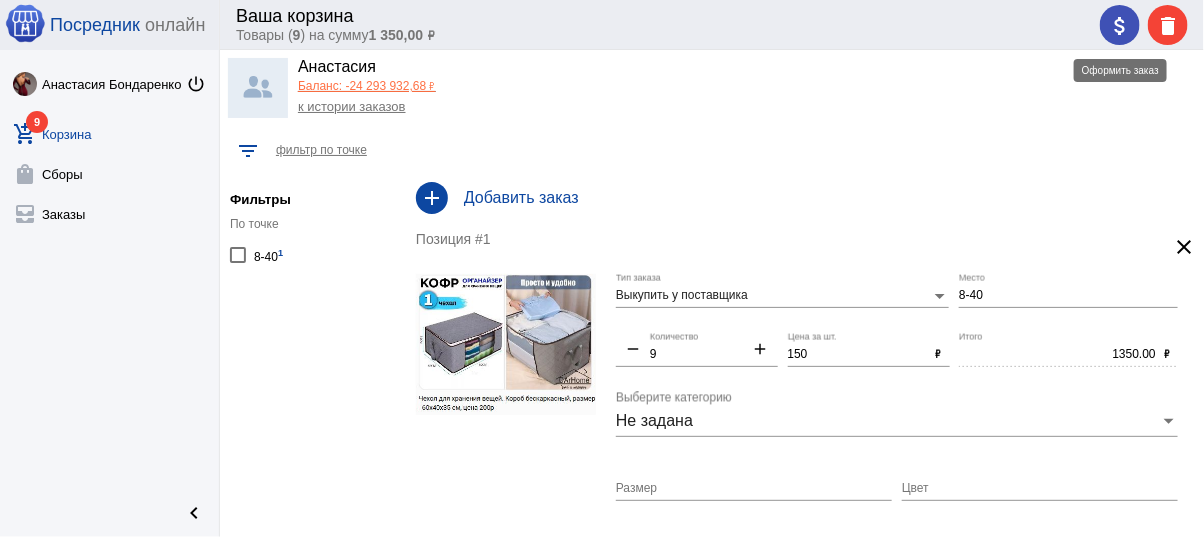 click on "attach_money" 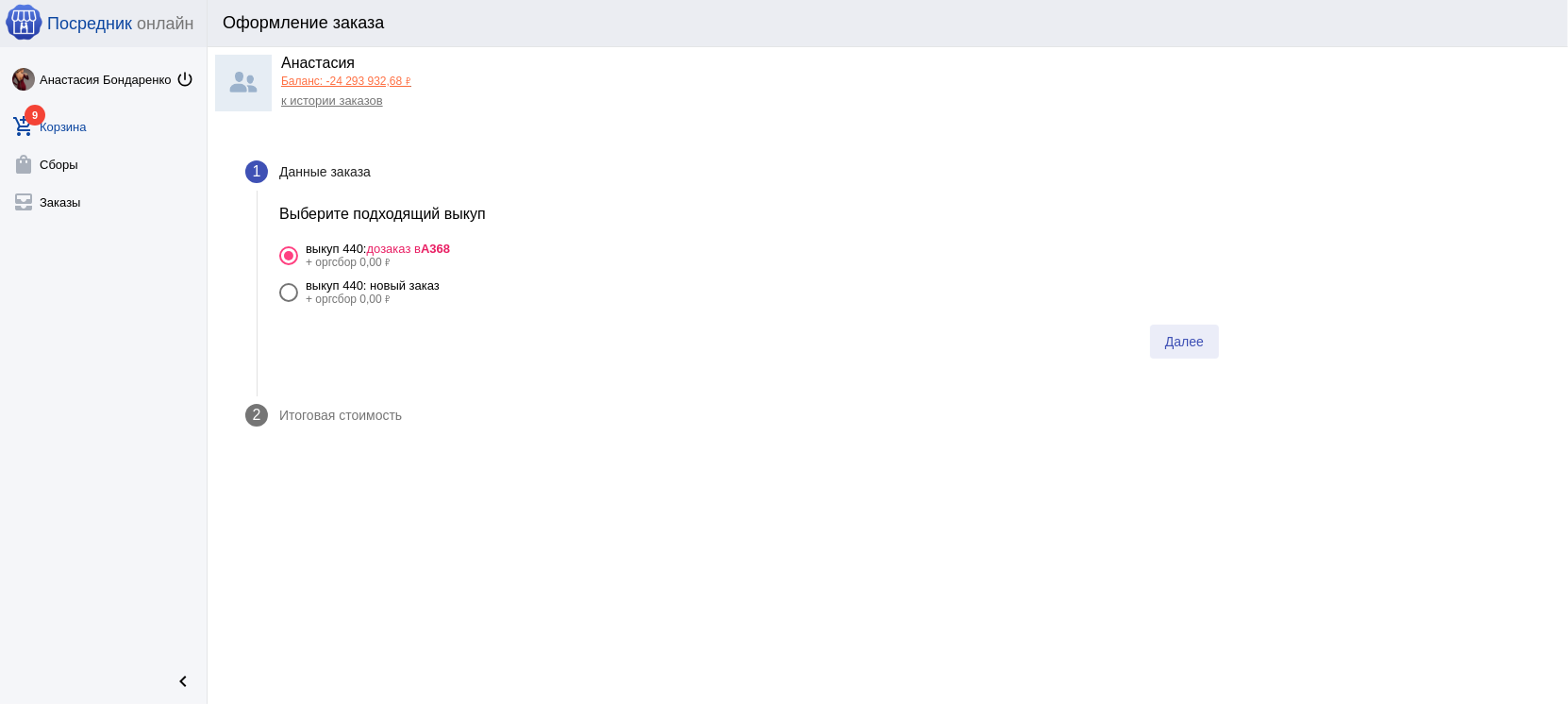 click on "Далее" at bounding box center (1184, 342) 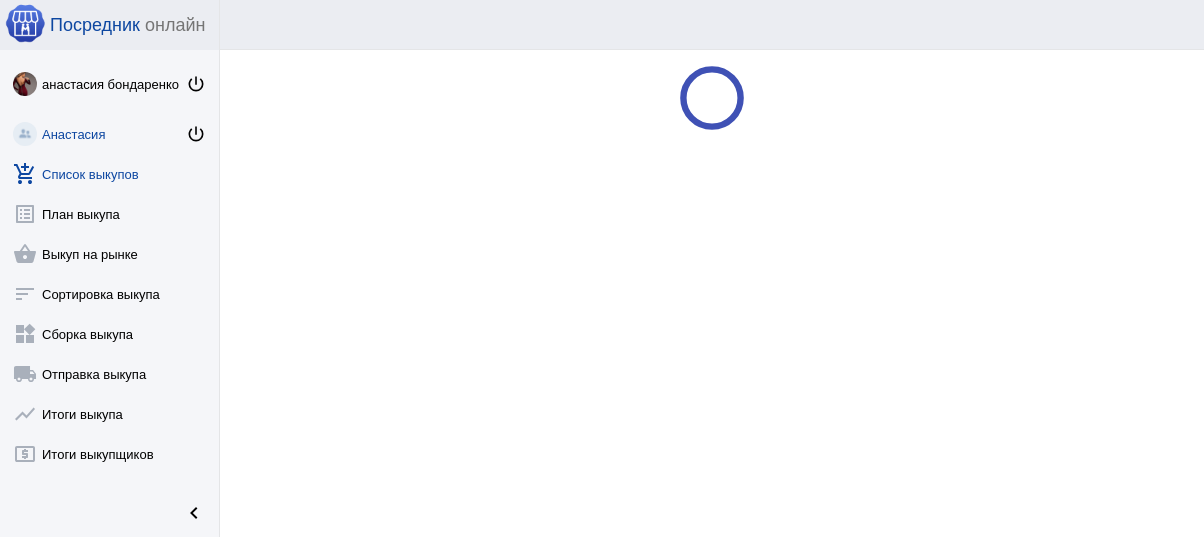 scroll, scrollTop: 0, scrollLeft: 0, axis: both 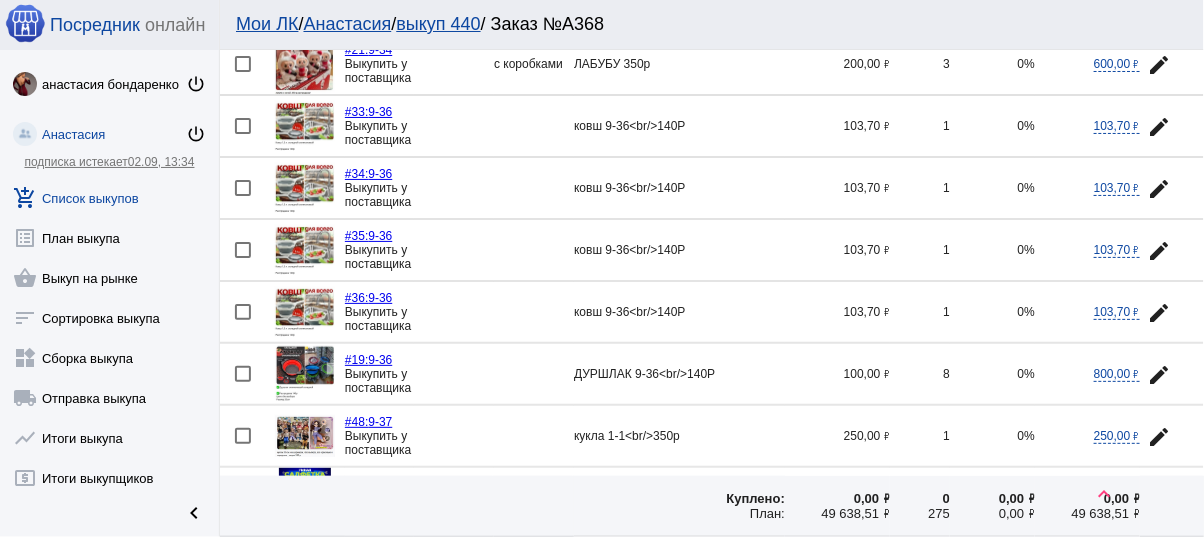 click at bounding box center [255, 126] 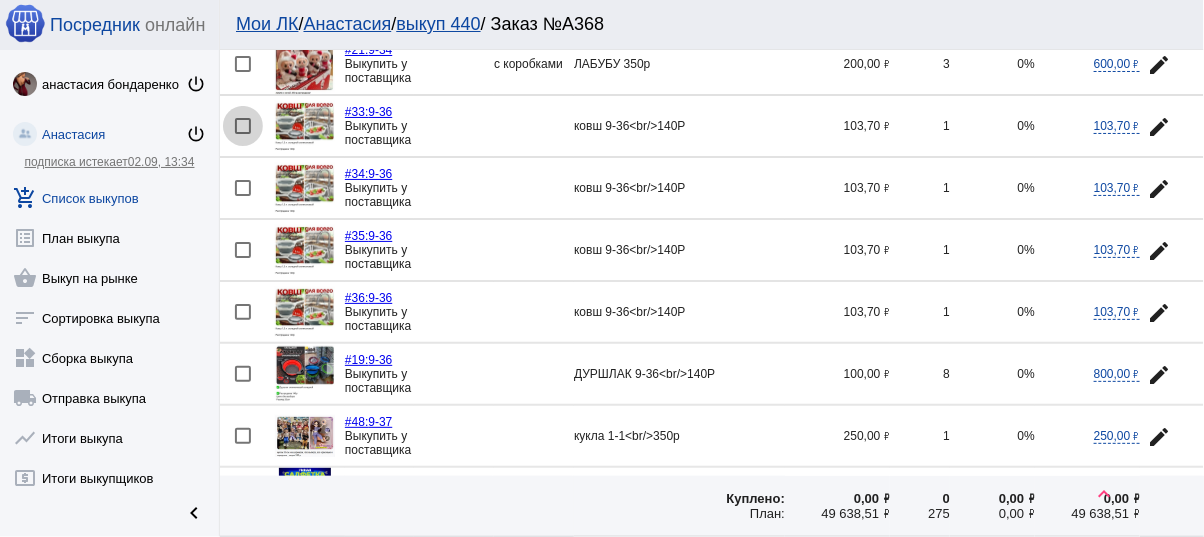 click at bounding box center [243, 126] 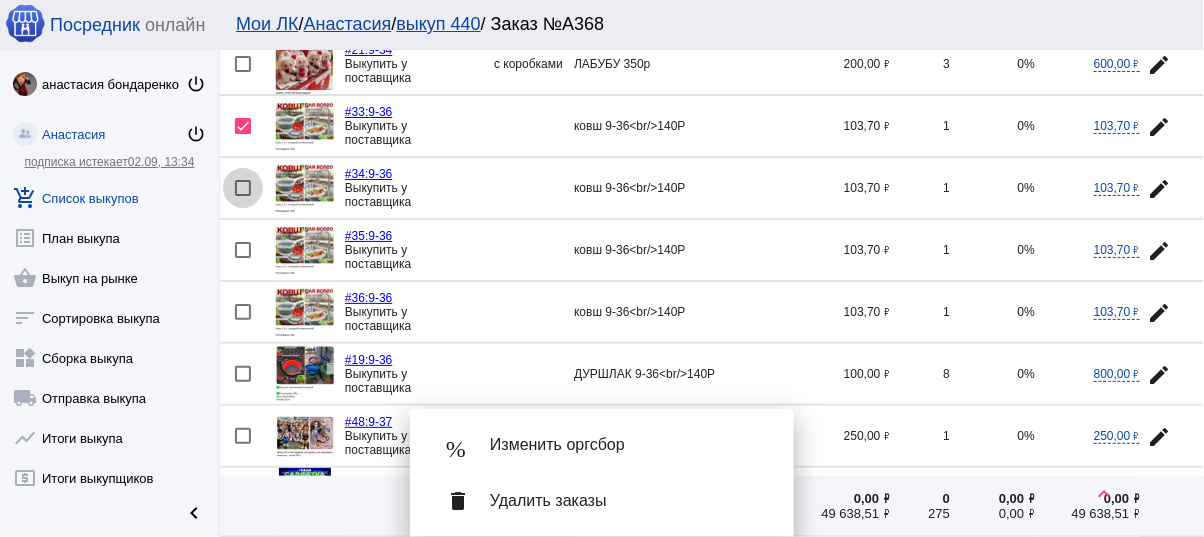 click at bounding box center [243, 188] 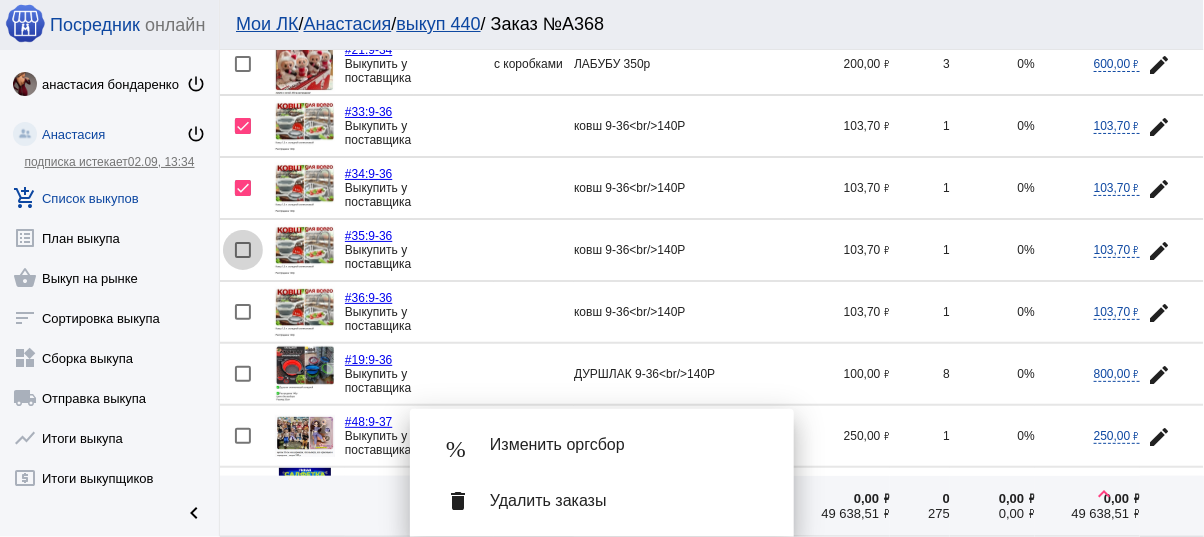 click at bounding box center [243, 250] 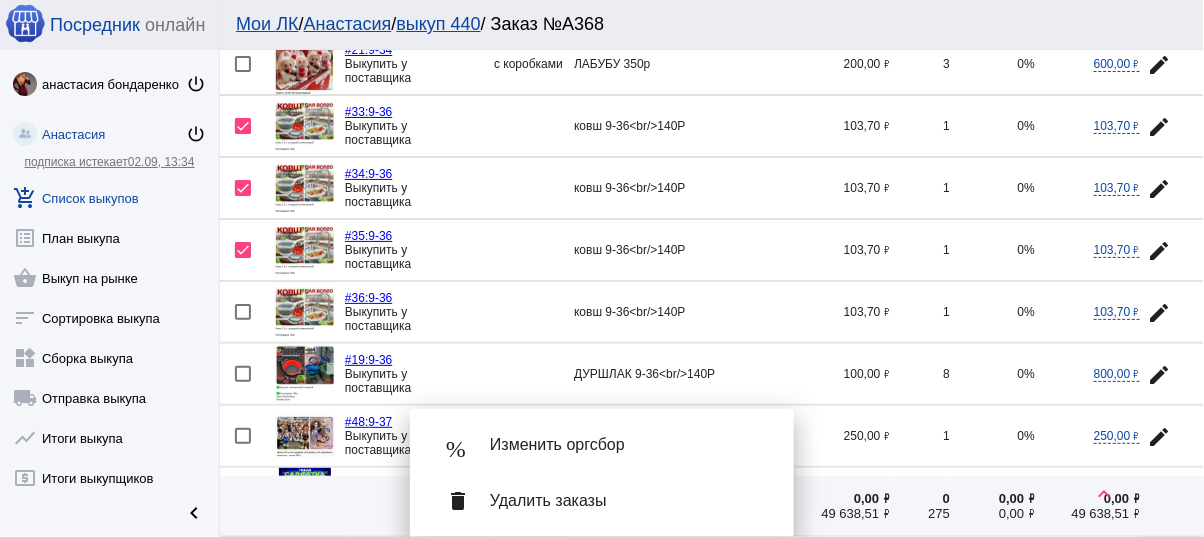 click on "edit" 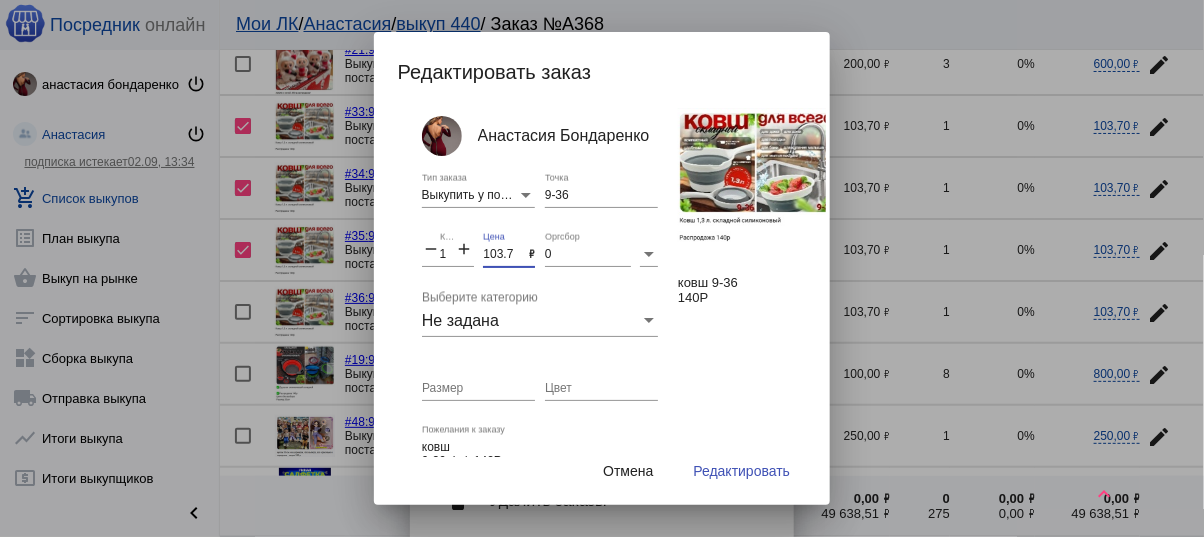 click on "103.7" at bounding box center (506, 255) 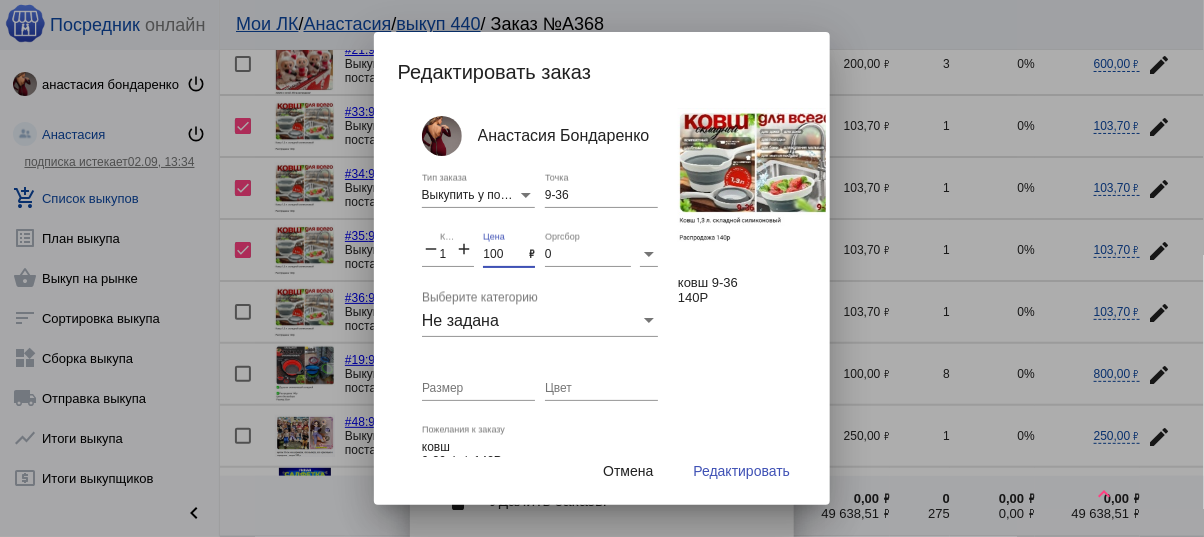 type on "100" 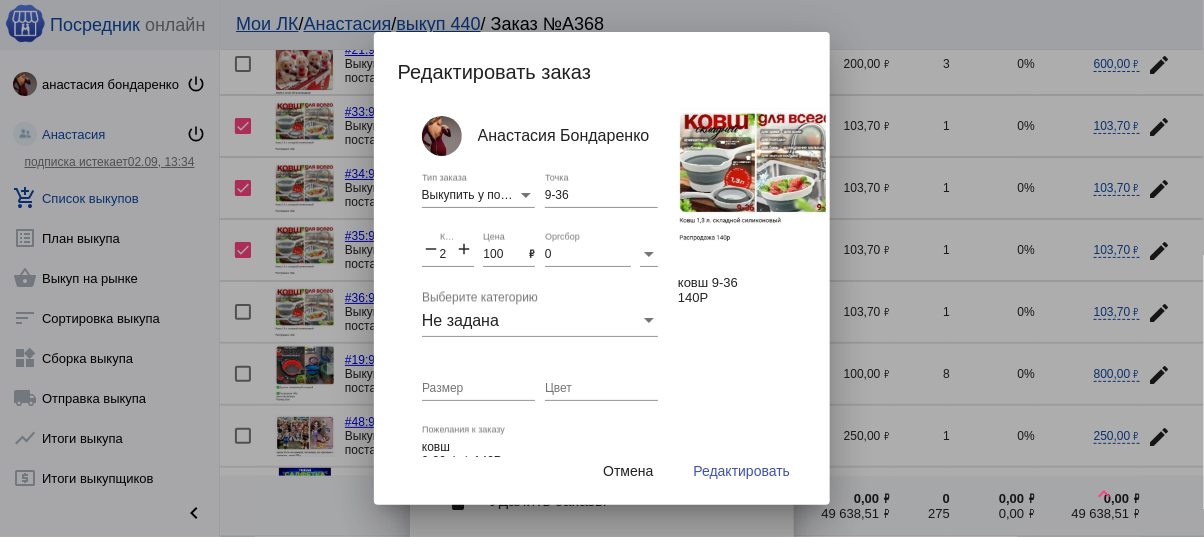 click on "add" 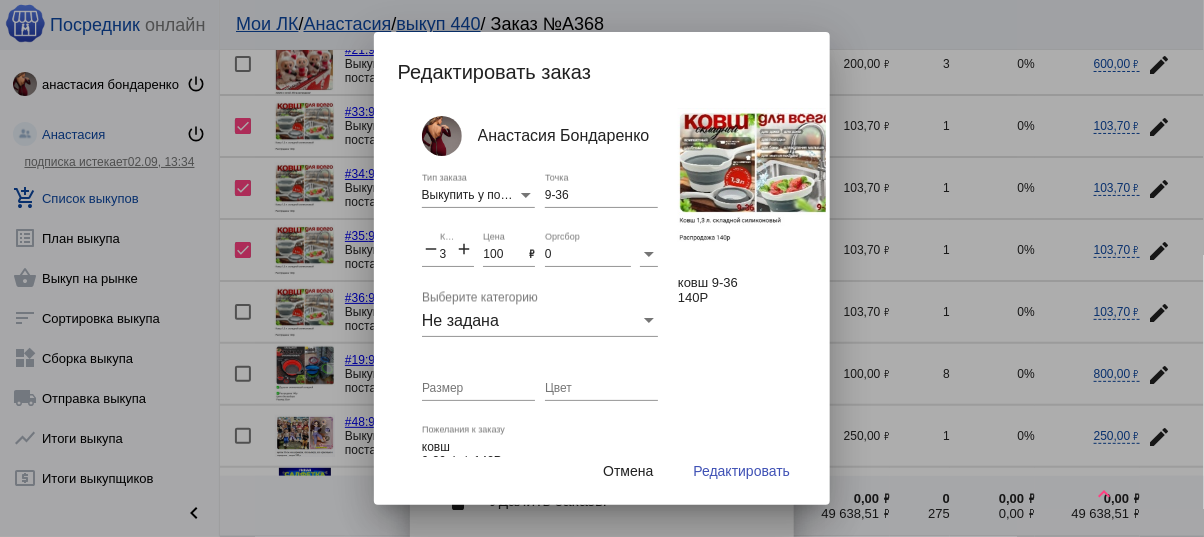 click on "add" 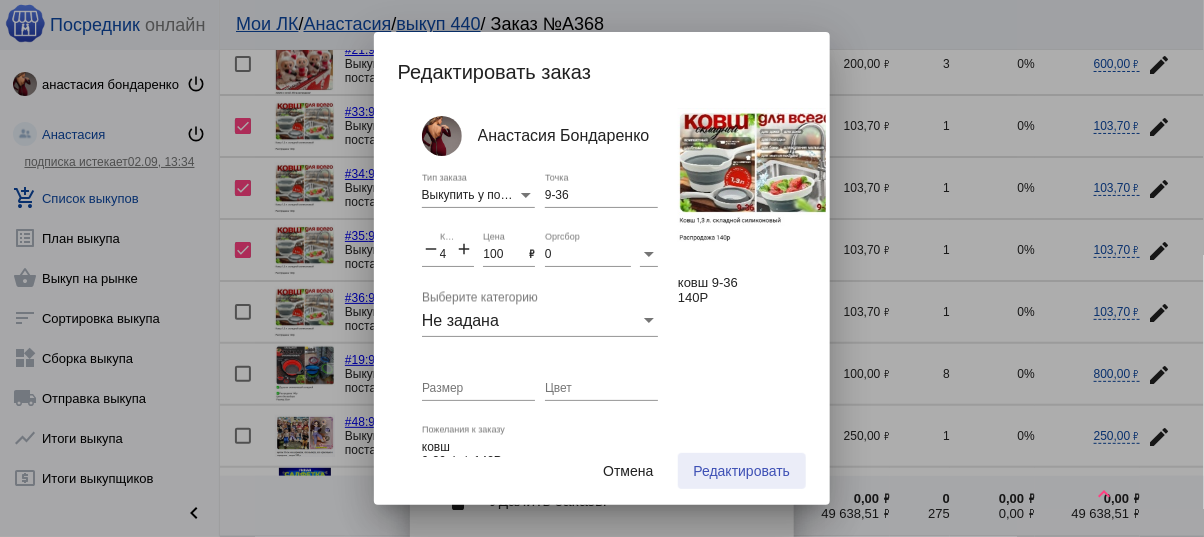 click on "Редактировать" at bounding box center (742, 471) 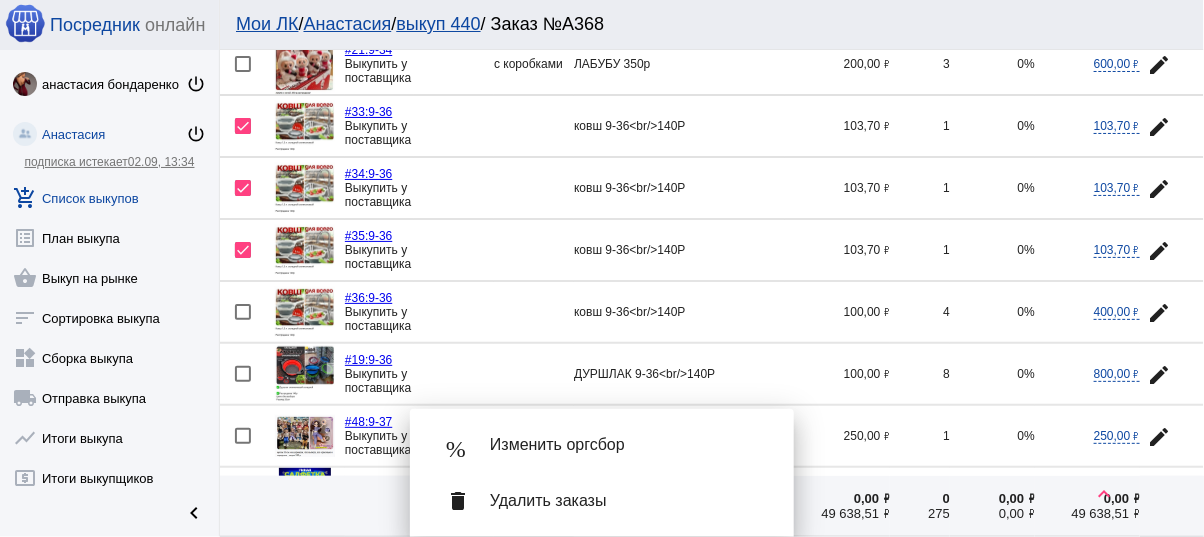 click on "Удалить заказы" at bounding box center [626, 501] 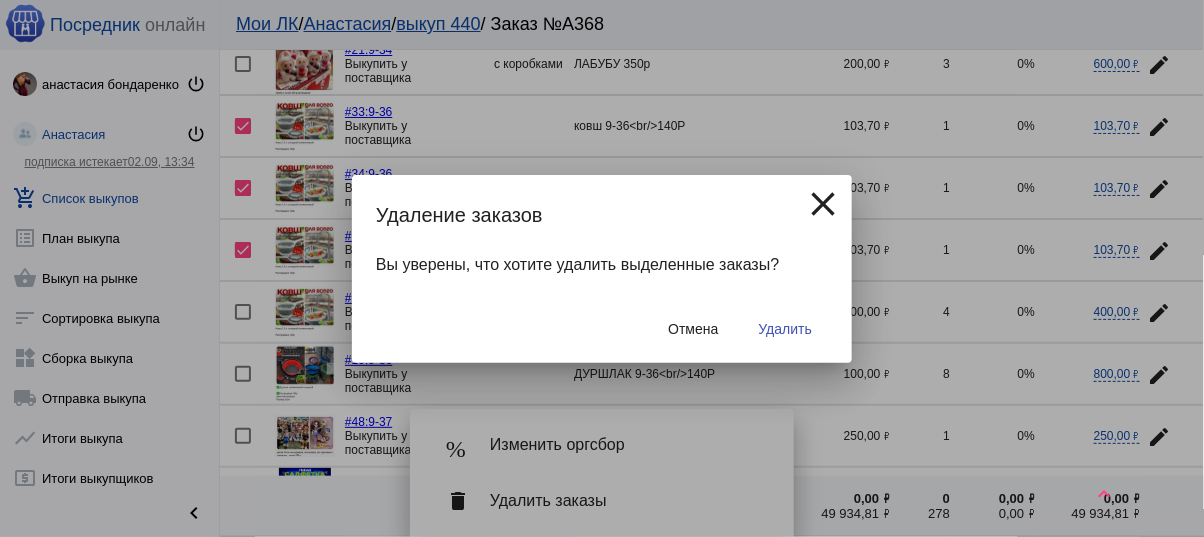 drag, startPoint x: 797, startPoint y: 326, endPoint x: 791, endPoint y: 344, distance: 18.973665 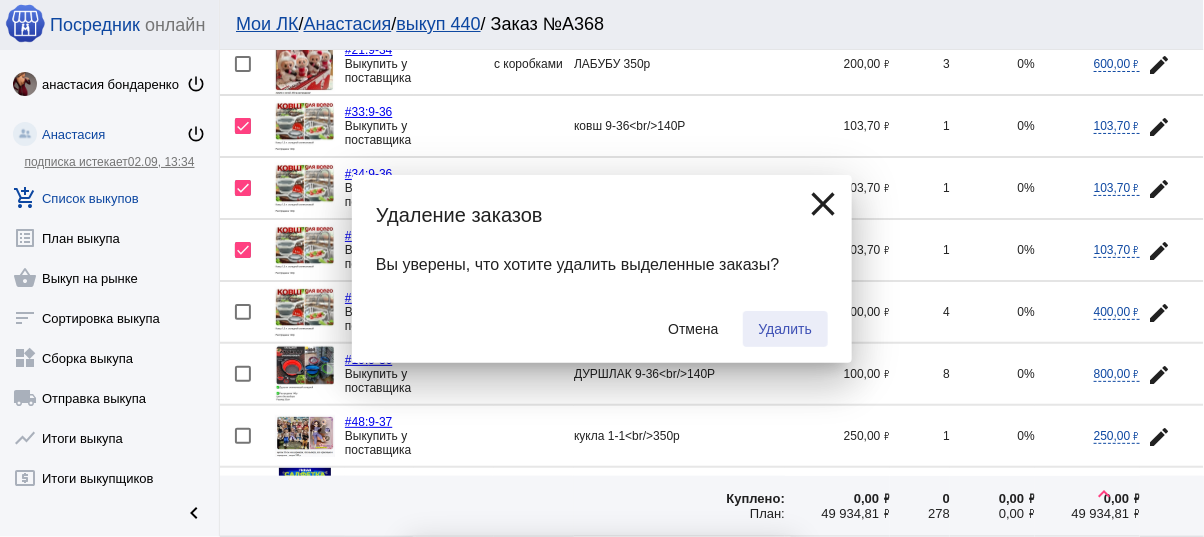 checkbox on "false" 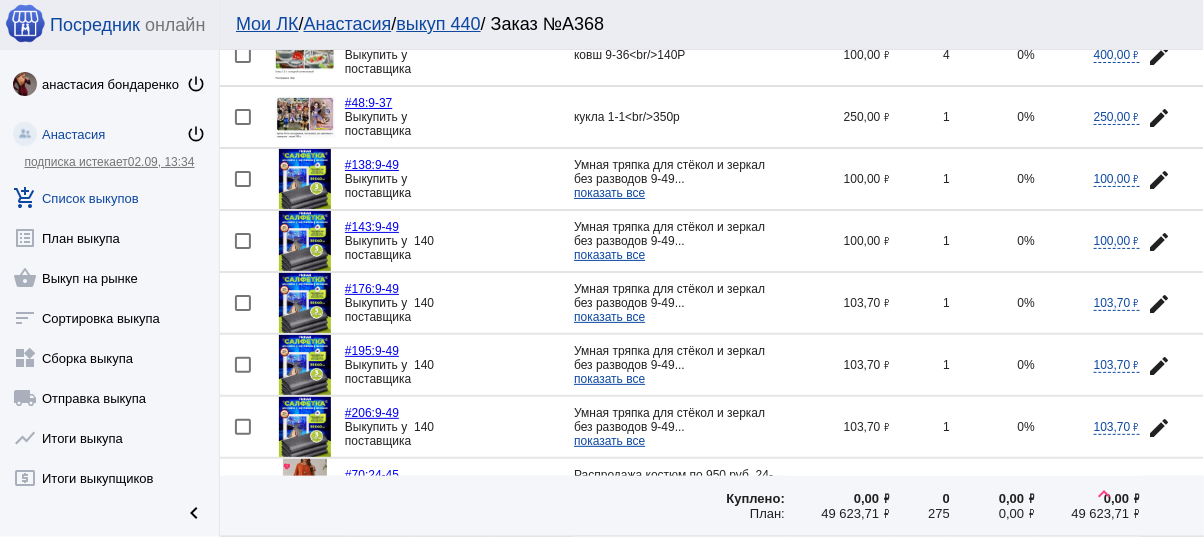 scroll, scrollTop: 640, scrollLeft: 0, axis: vertical 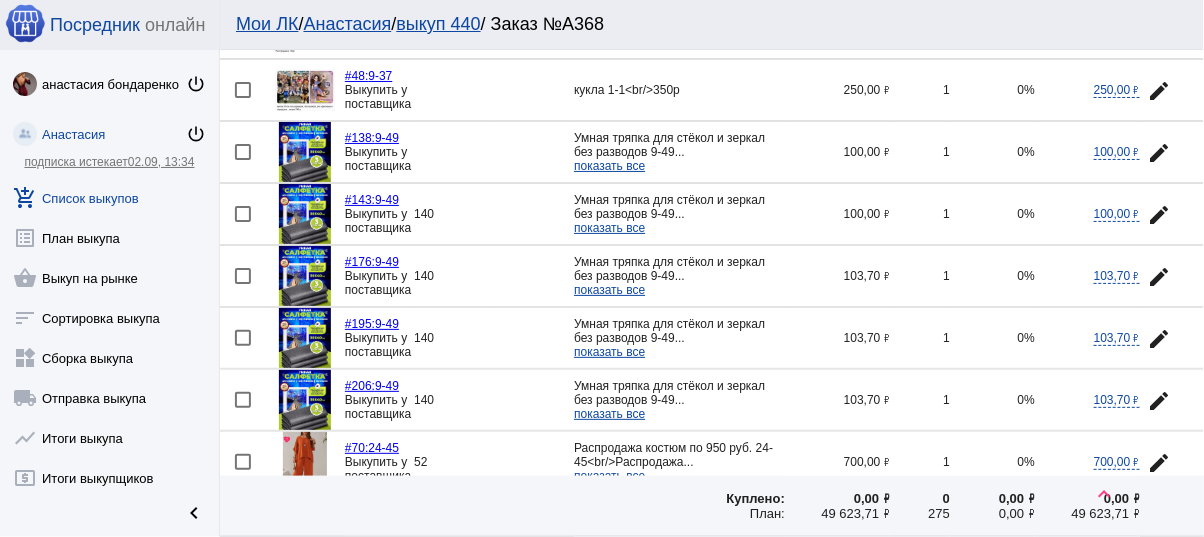click at bounding box center [243, 152] 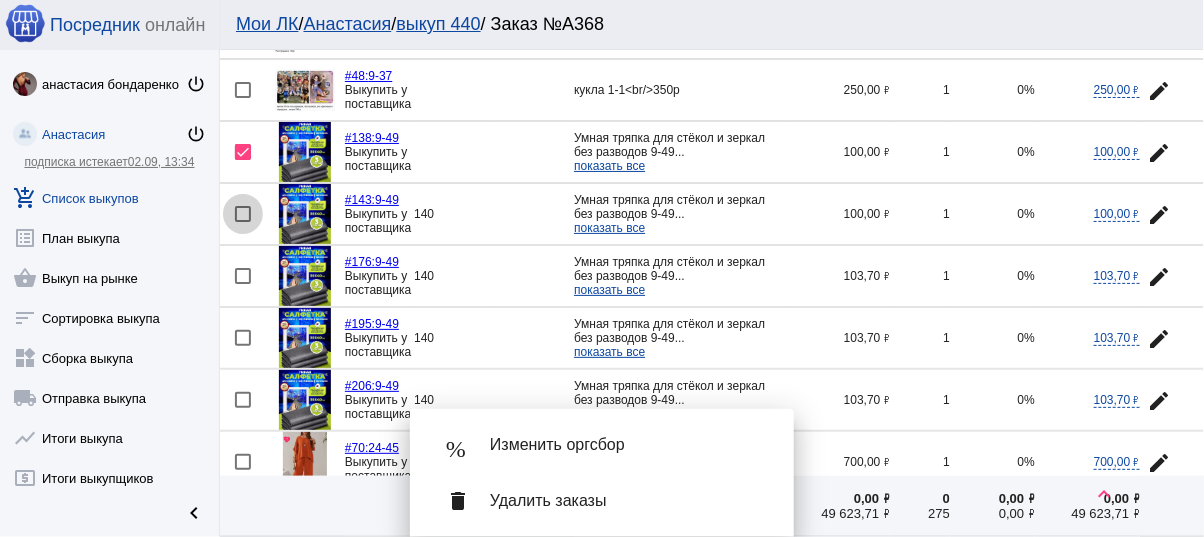 drag, startPoint x: 249, startPoint y: 200, endPoint x: 263, endPoint y: 226, distance: 29.529646 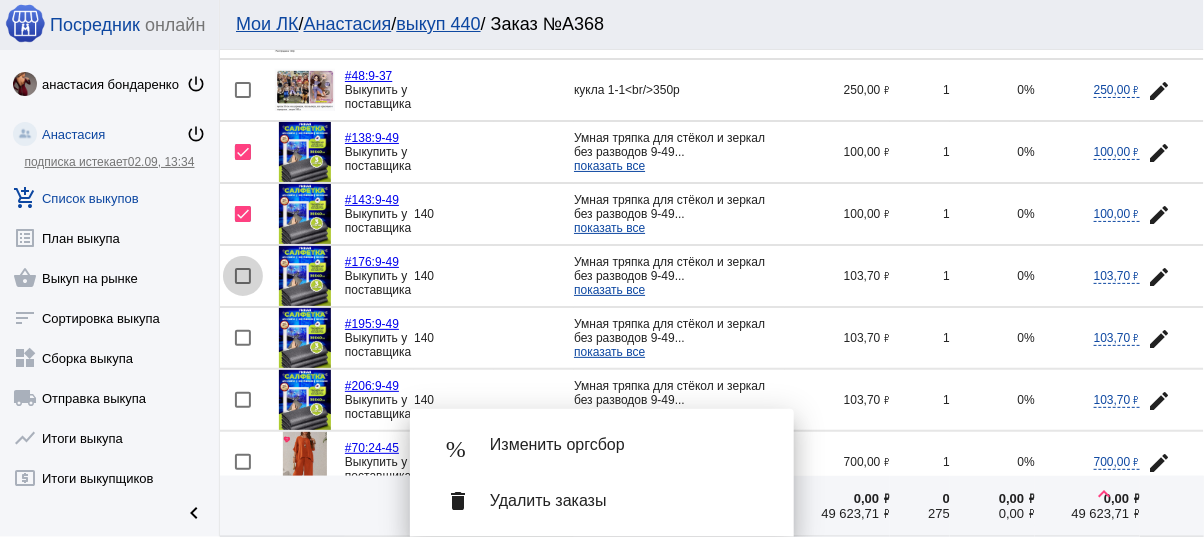 click at bounding box center [243, 276] 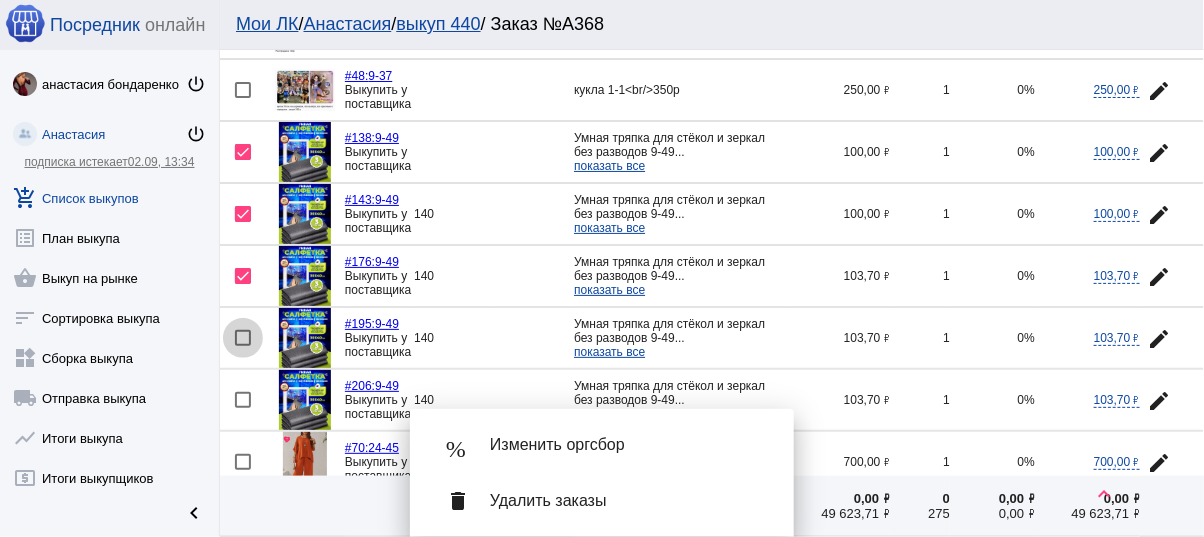 click at bounding box center [243, 338] 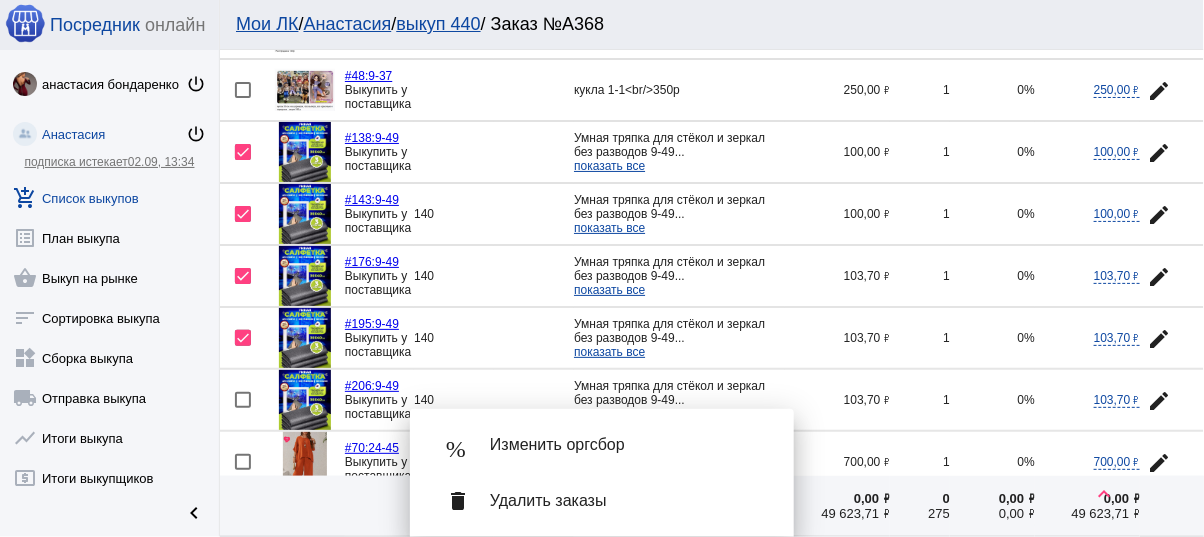 scroll, scrollTop: 720, scrollLeft: 0, axis: vertical 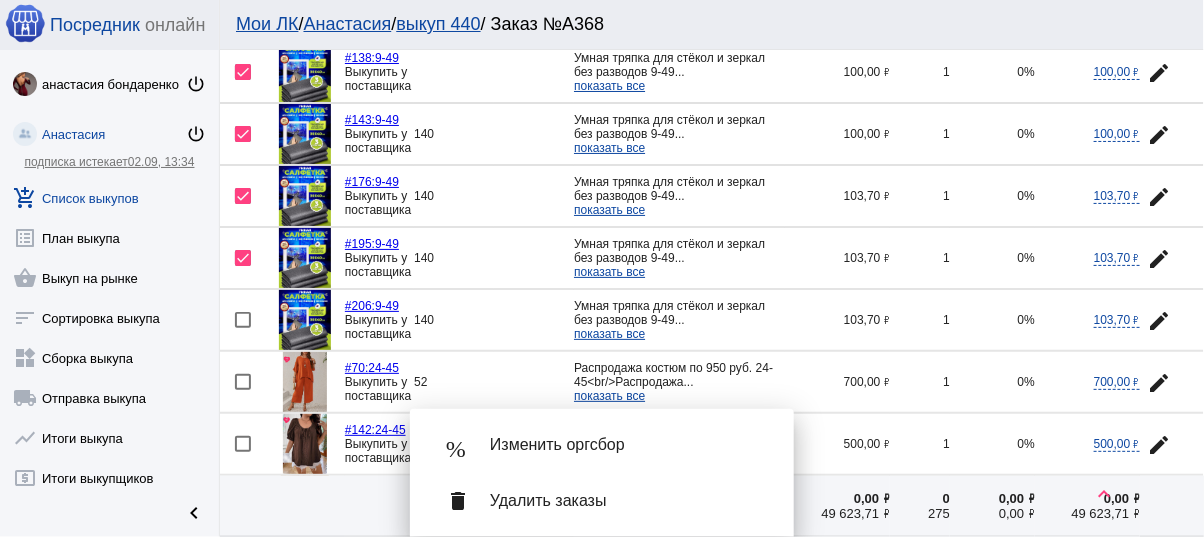 click on "edit" 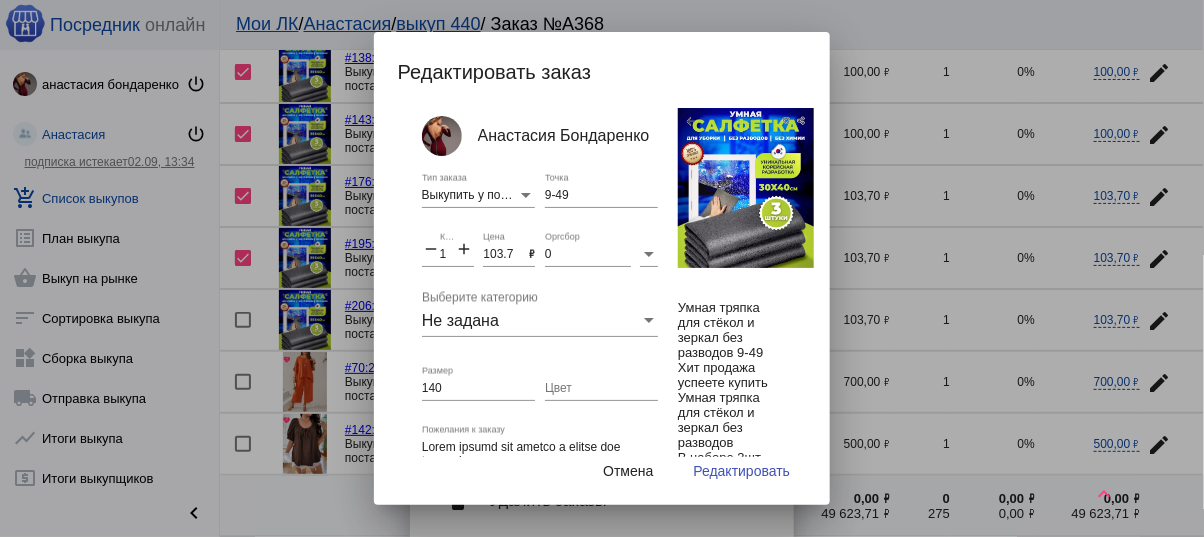 click on "103.7" at bounding box center [506, 255] 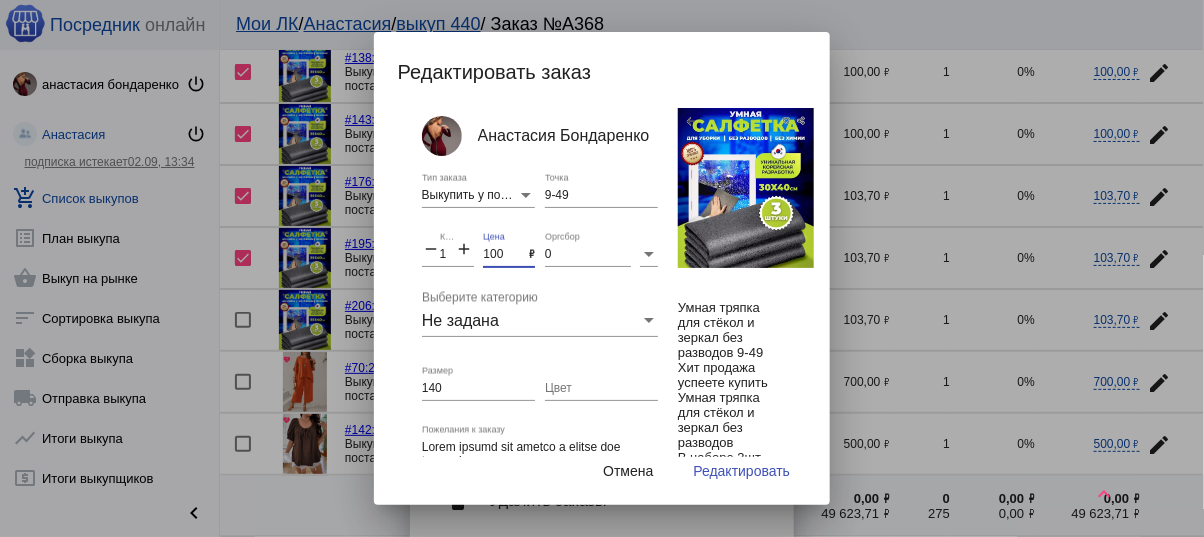 type on "100" 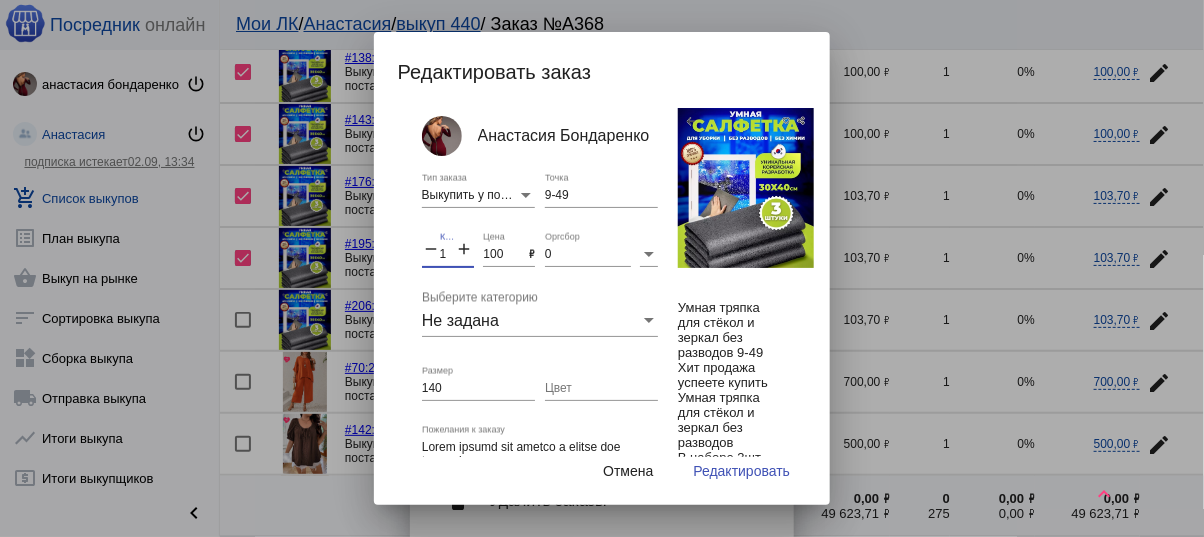drag, startPoint x: 435, startPoint y: 244, endPoint x: 424, endPoint y: 243, distance: 11.045361 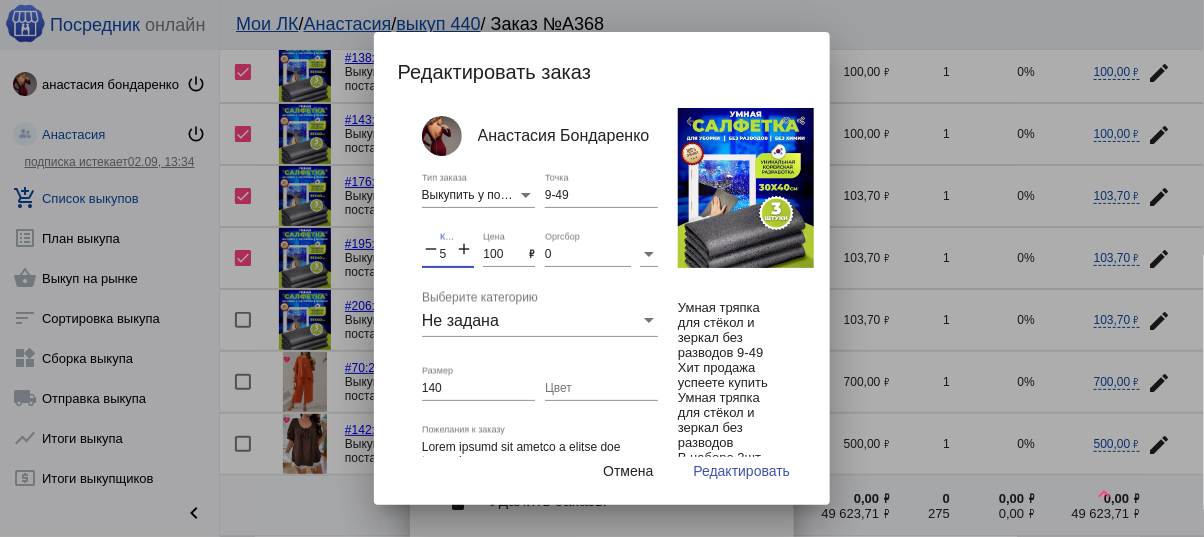 type on "5" 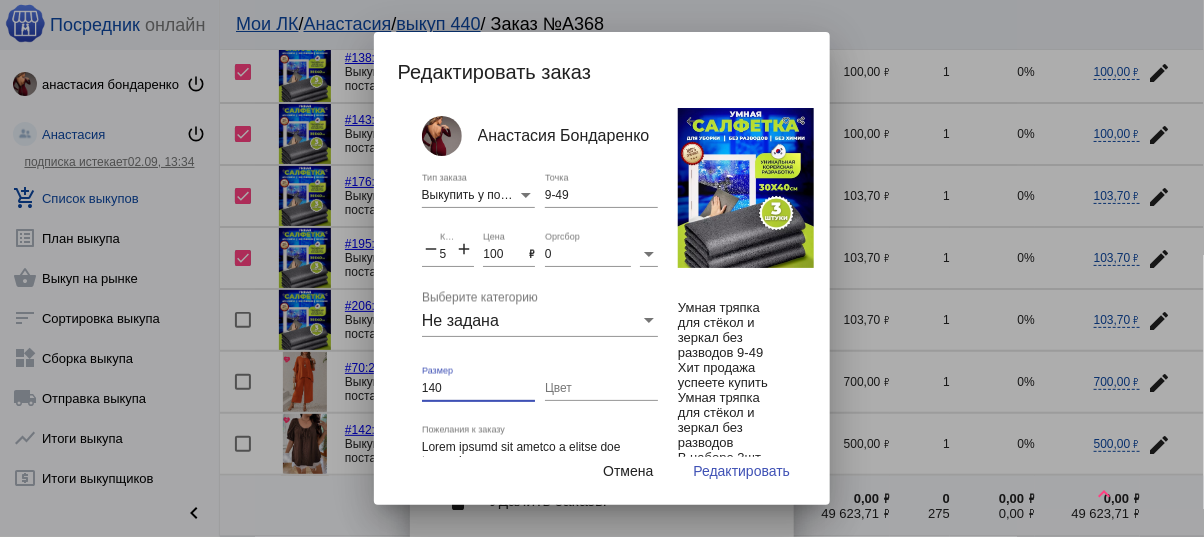 click on "140" at bounding box center [478, 389] 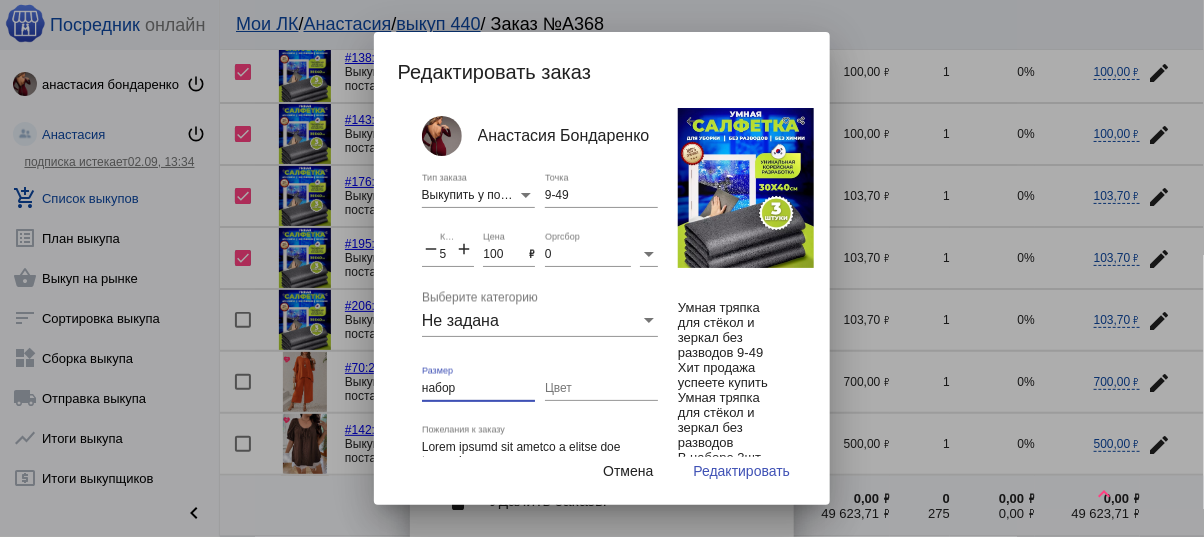 type on "набор" 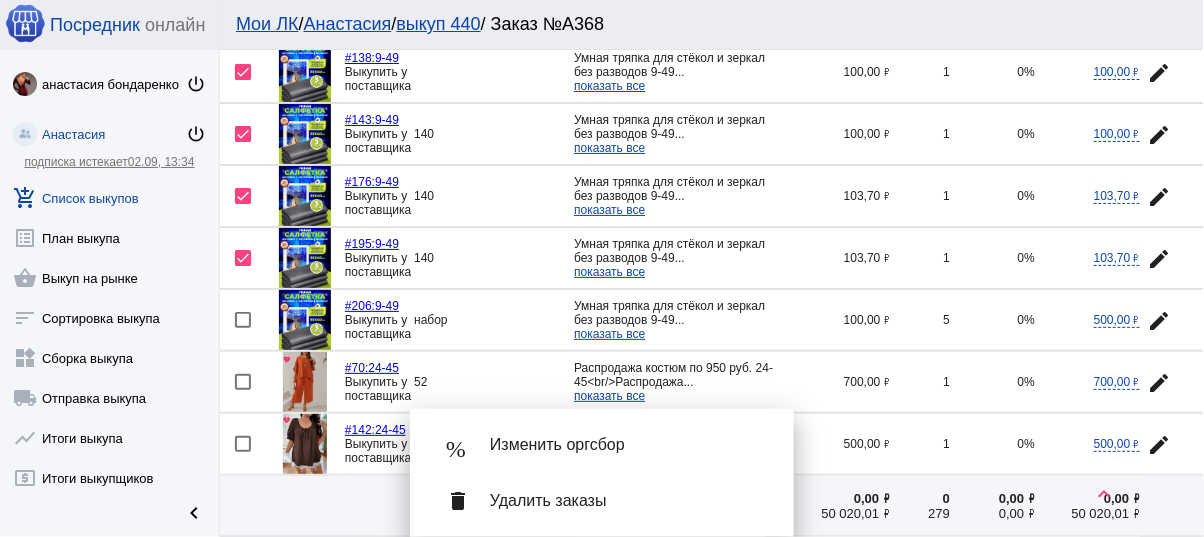 click on "Удалить заказы" at bounding box center [626, 501] 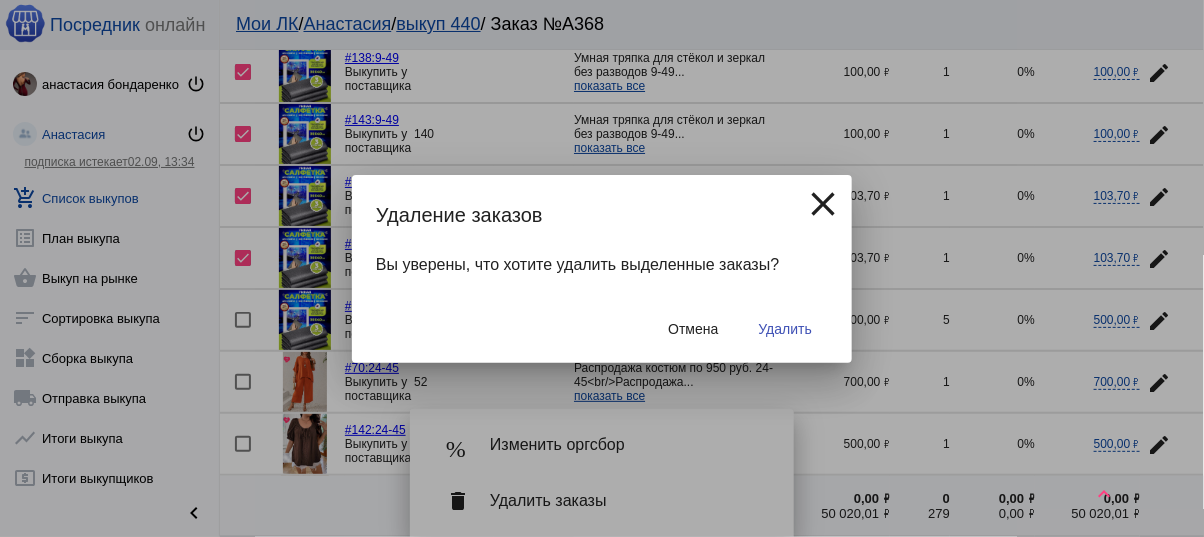 click on "Удалить" at bounding box center [785, 329] 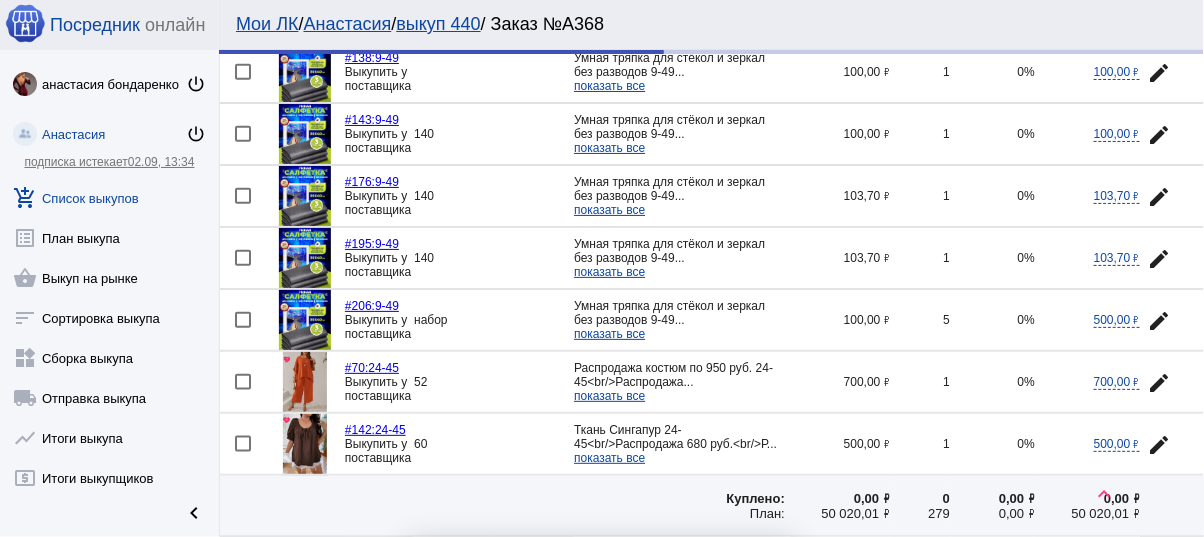 checkbox on "false" 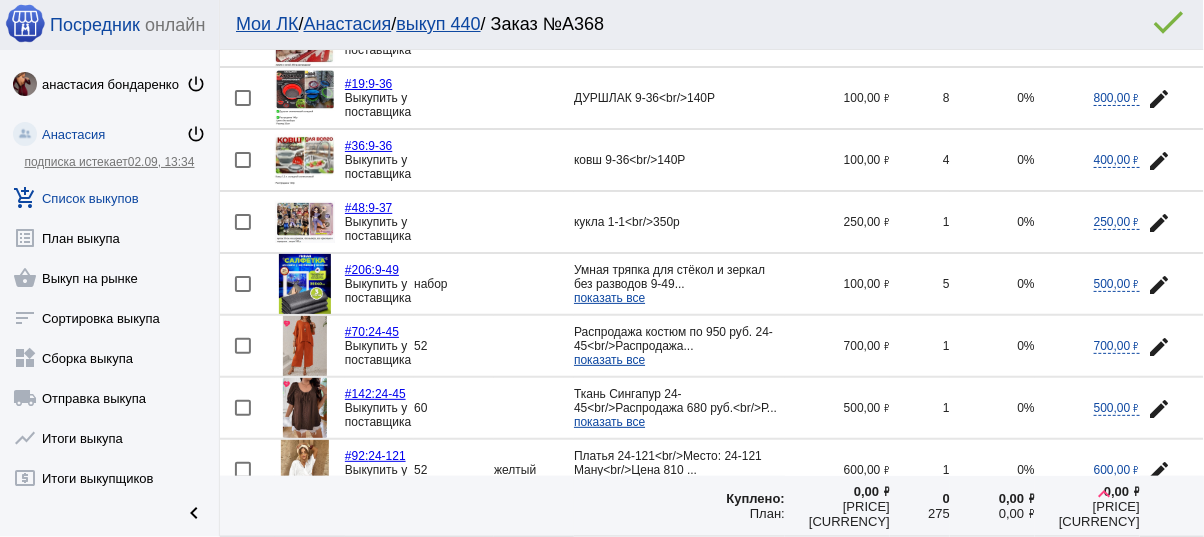 scroll, scrollTop: 640, scrollLeft: 0, axis: vertical 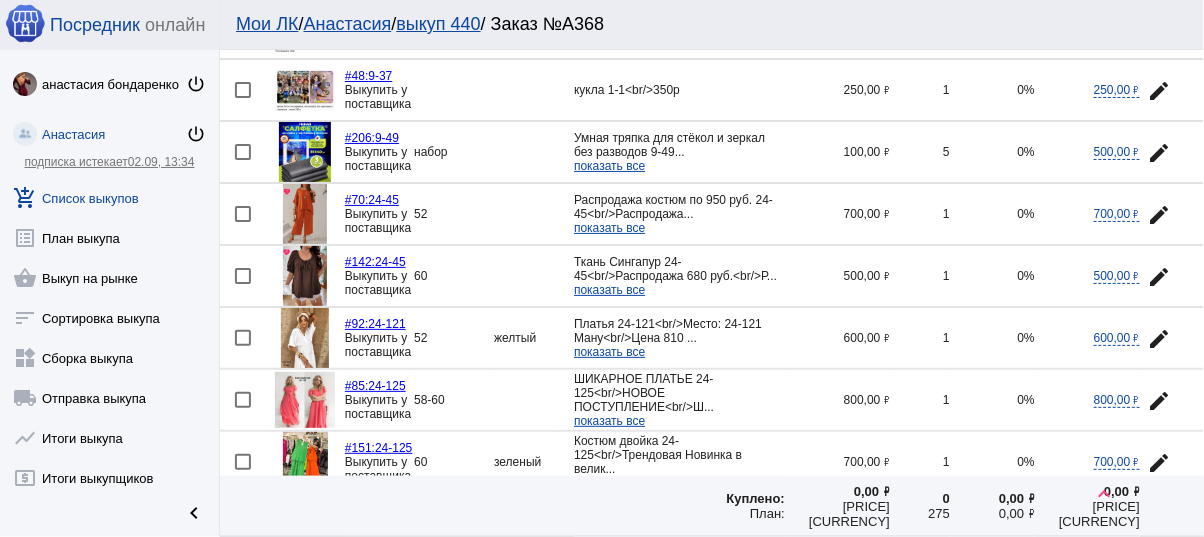 click 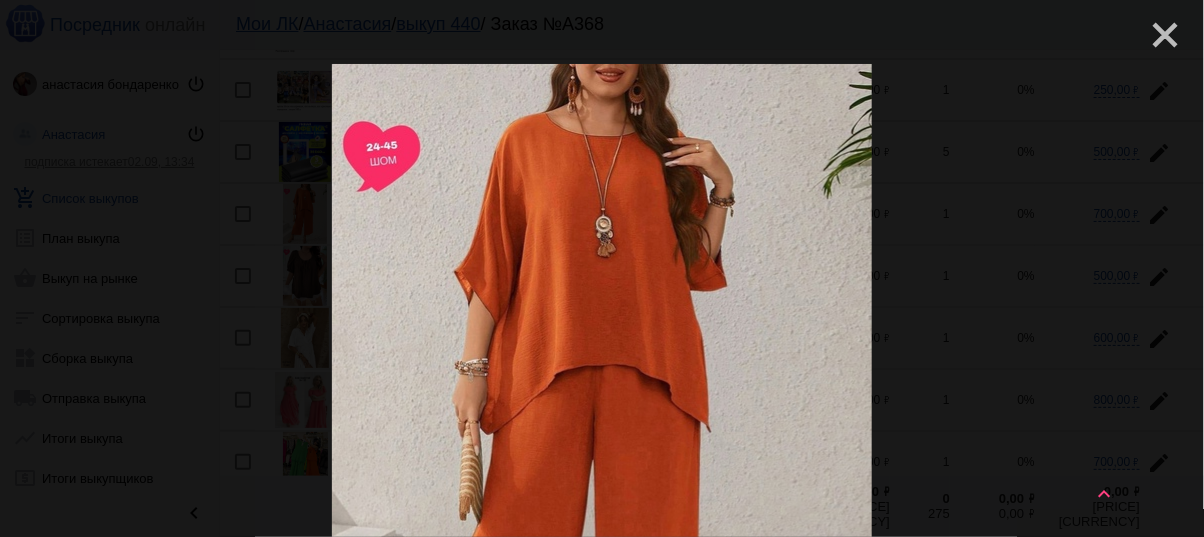 click on "close" 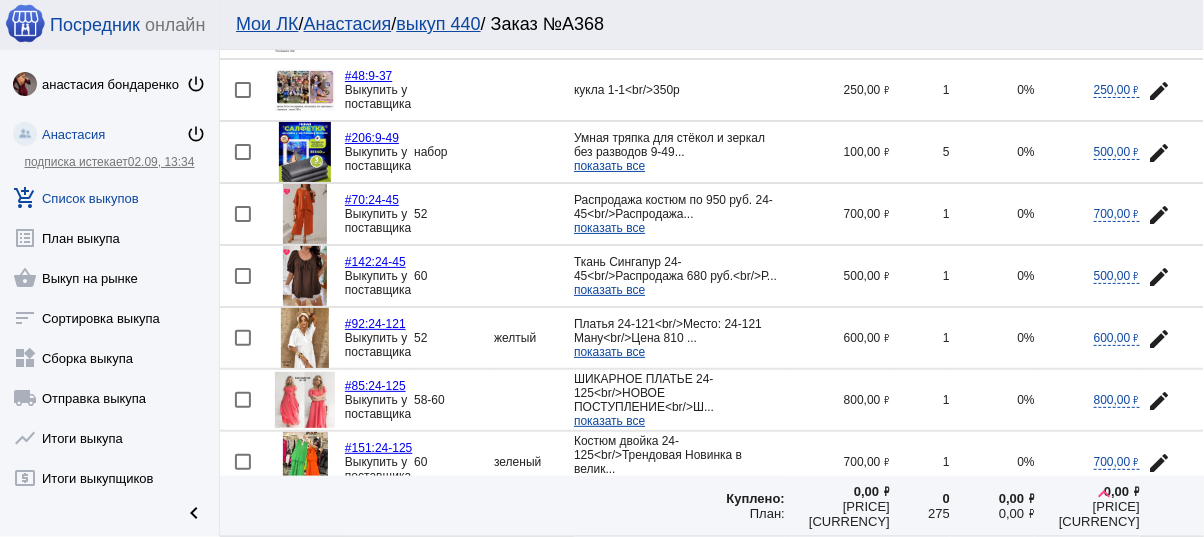 click 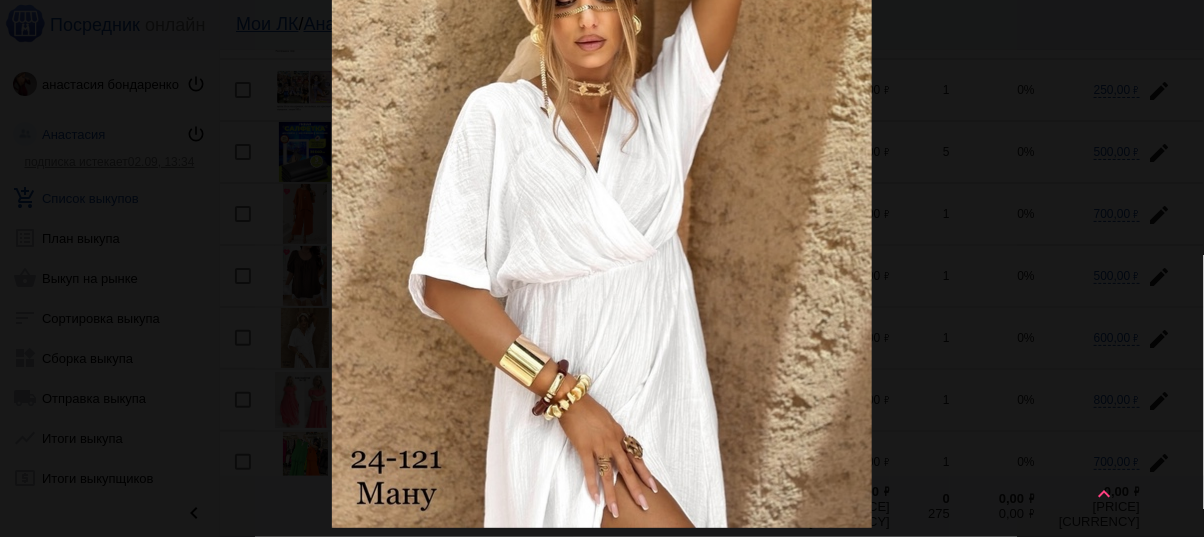 scroll, scrollTop: 0, scrollLeft: 0, axis: both 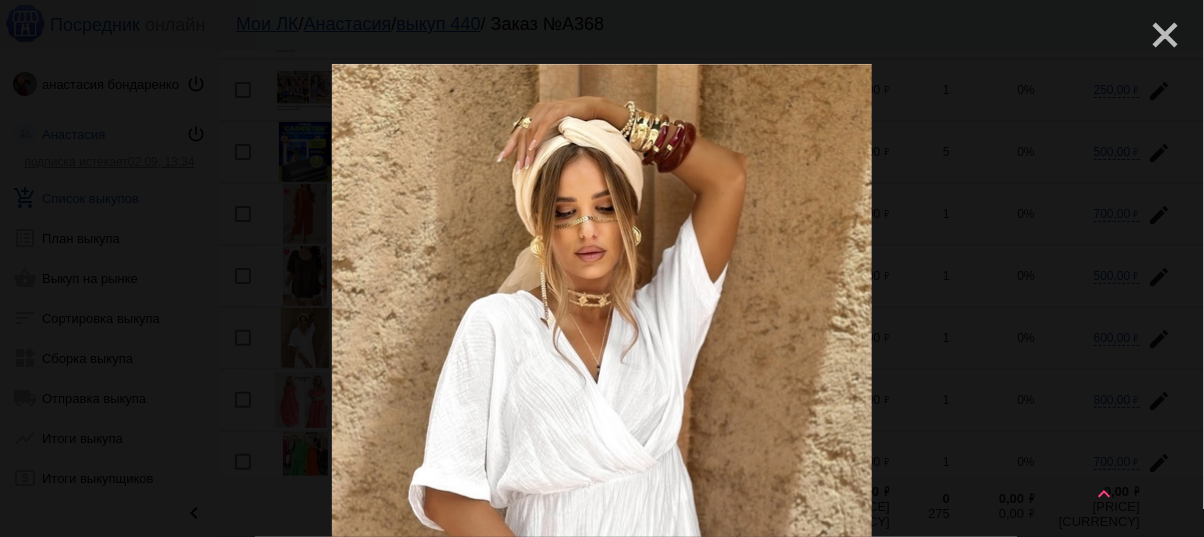 click on "close" 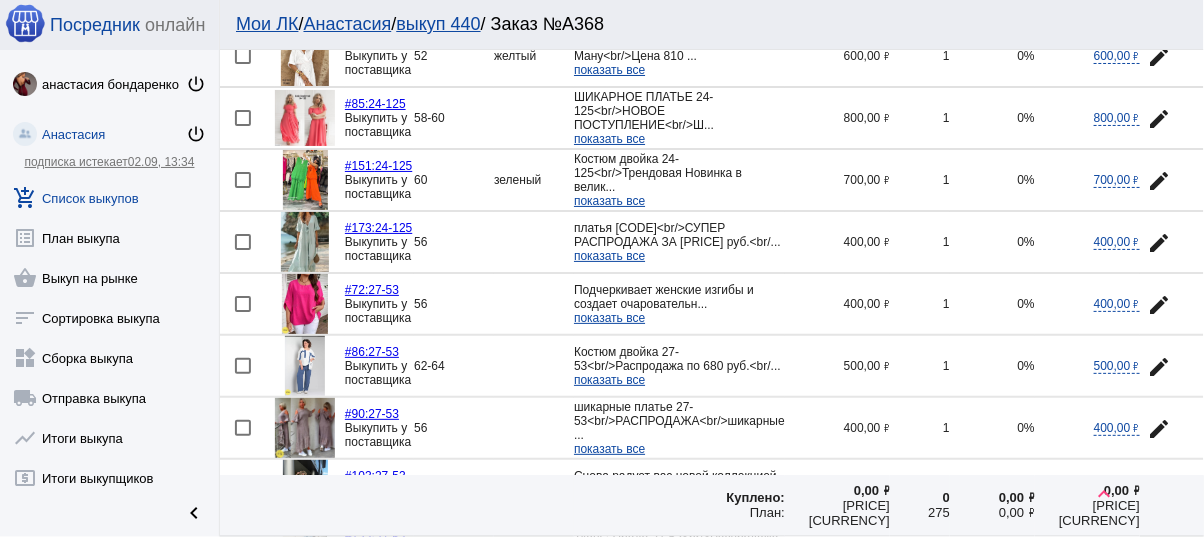 scroll, scrollTop: 960, scrollLeft: 0, axis: vertical 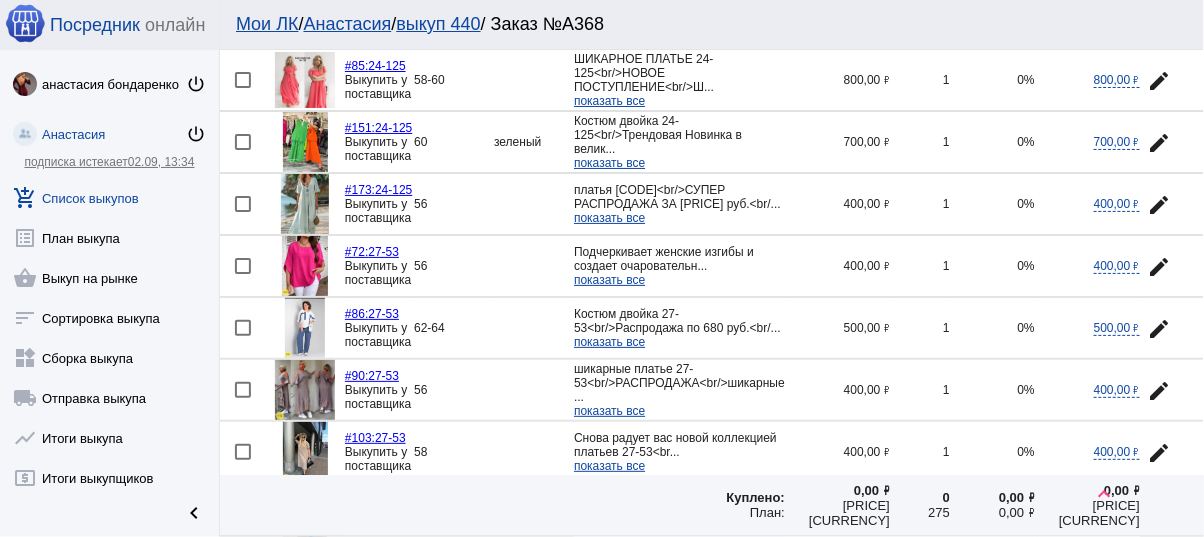 click 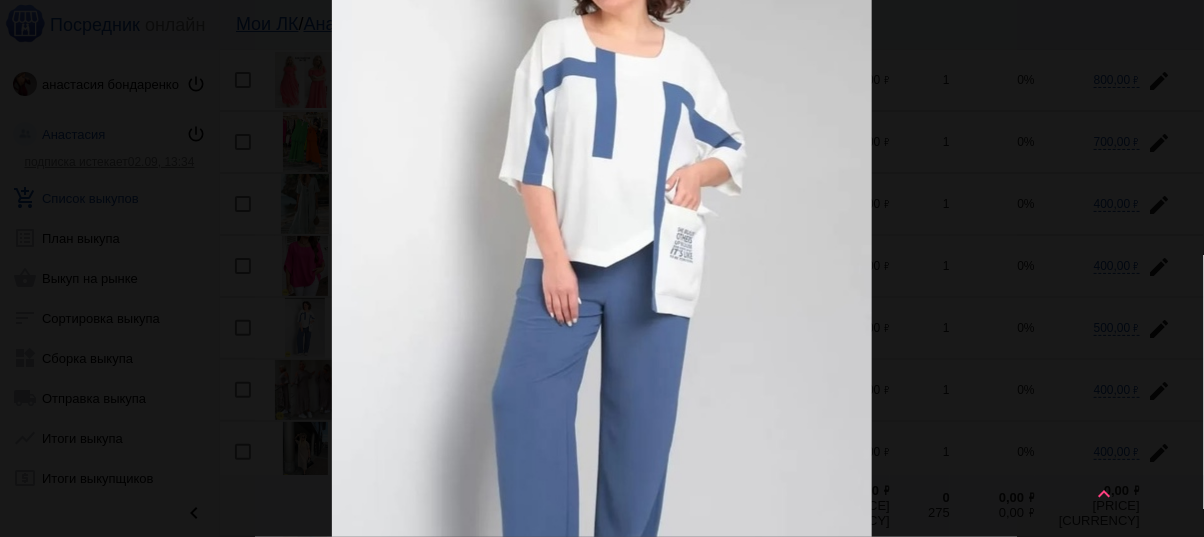scroll, scrollTop: 0, scrollLeft: 0, axis: both 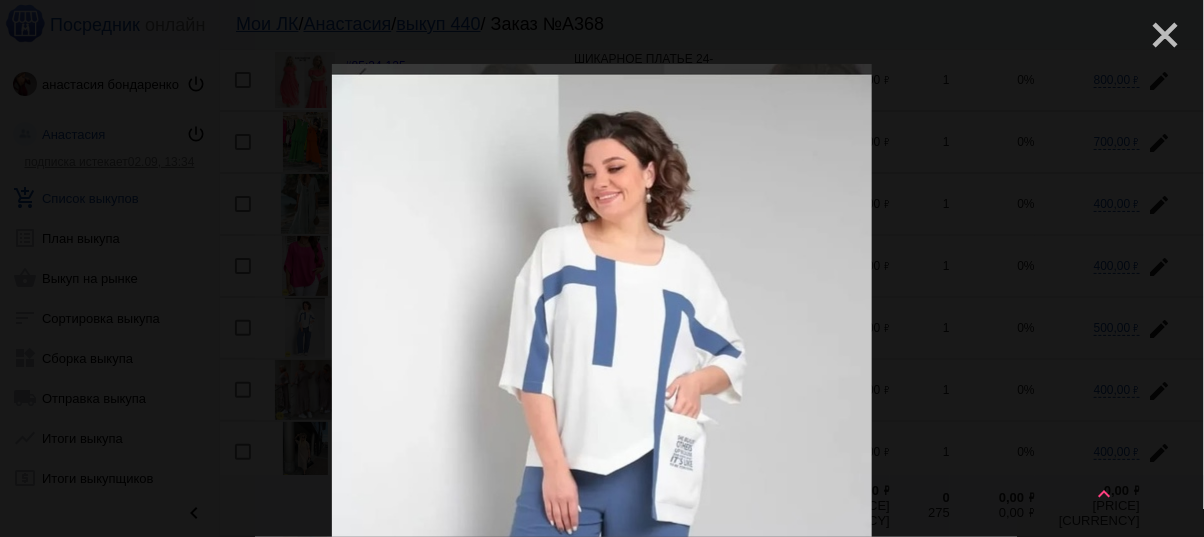 click on "close" 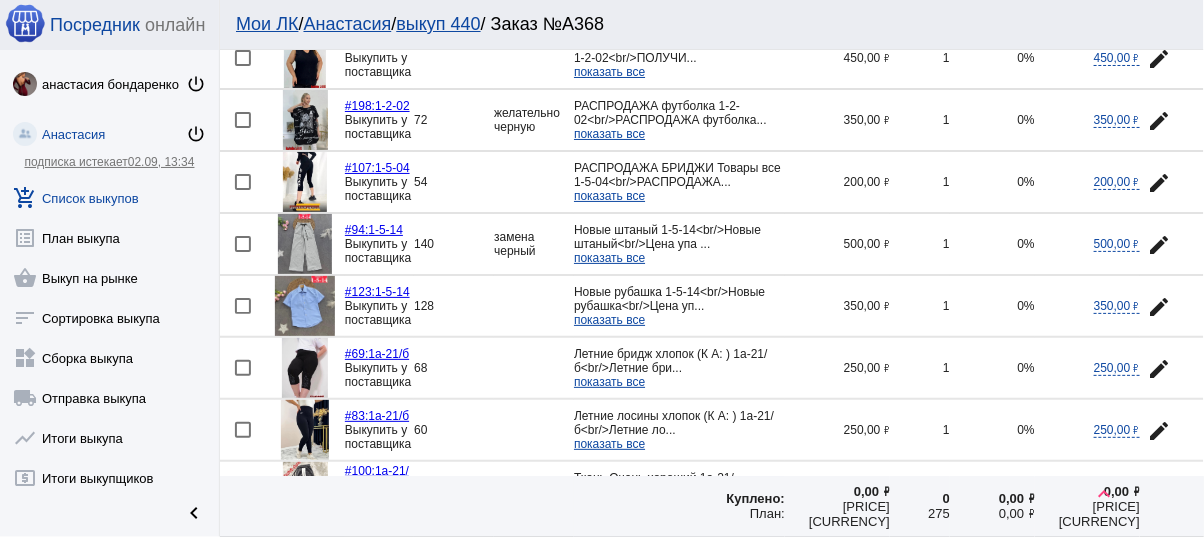 scroll, scrollTop: 1680, scrollLeft: 0, axis: vertical 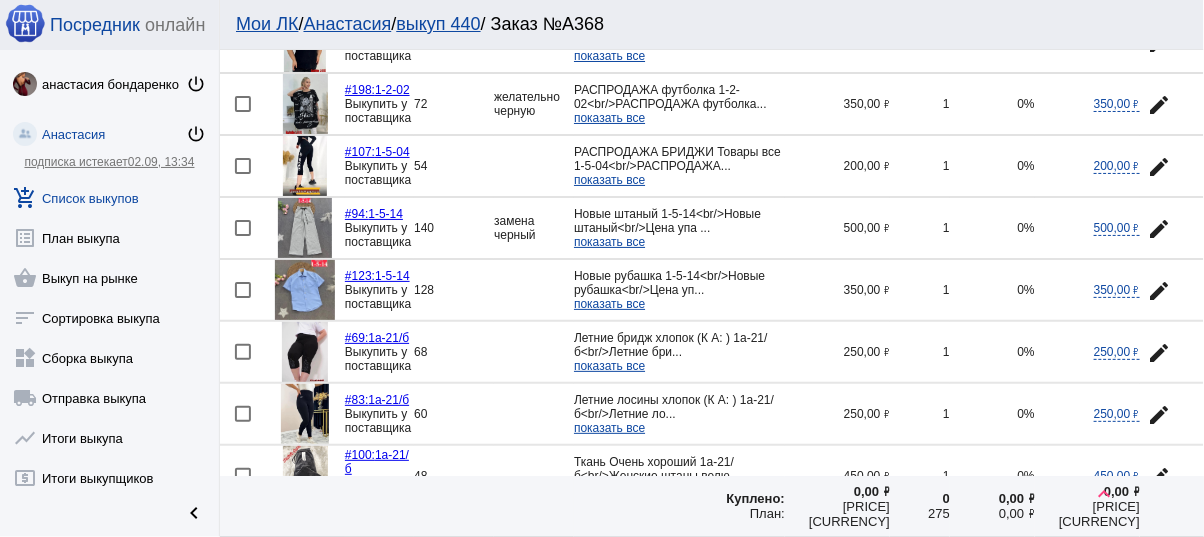 click 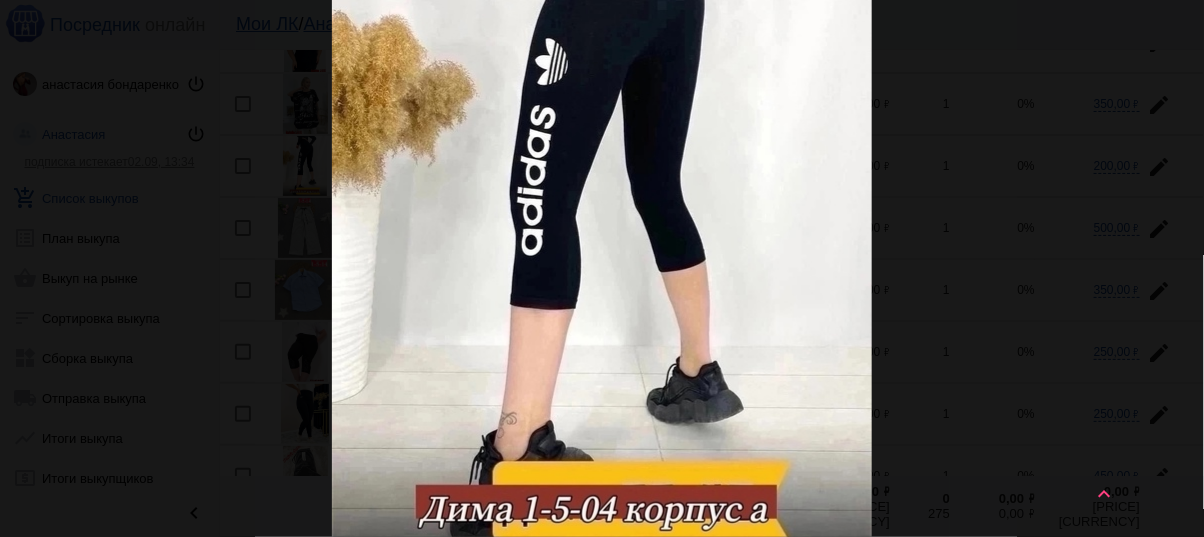 scroll, scrollTop: 0, scrollLeft: 0, axis: both 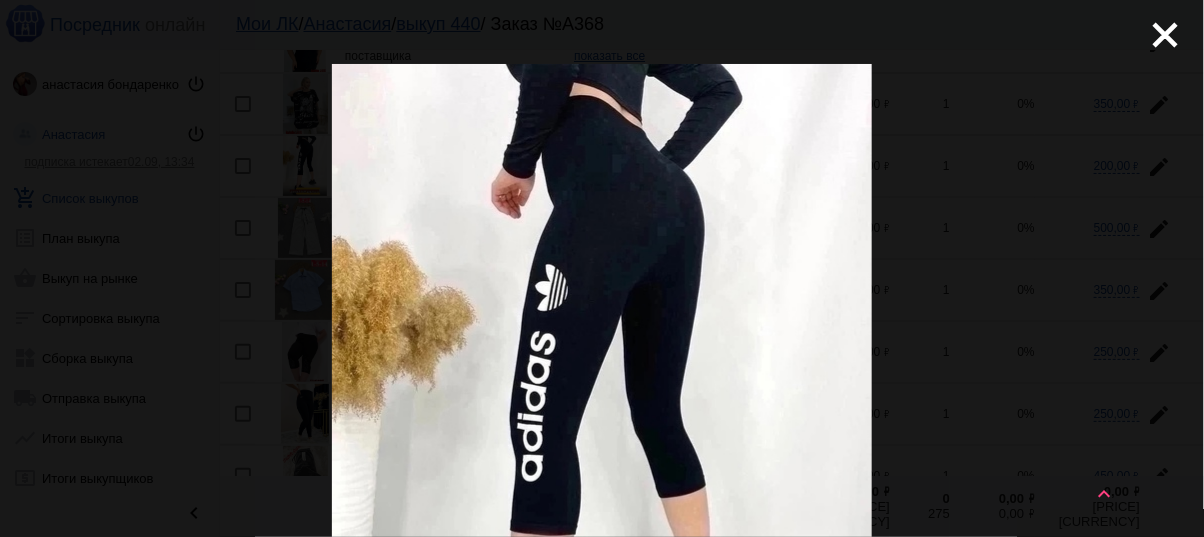 click on "close get_app  скачать" 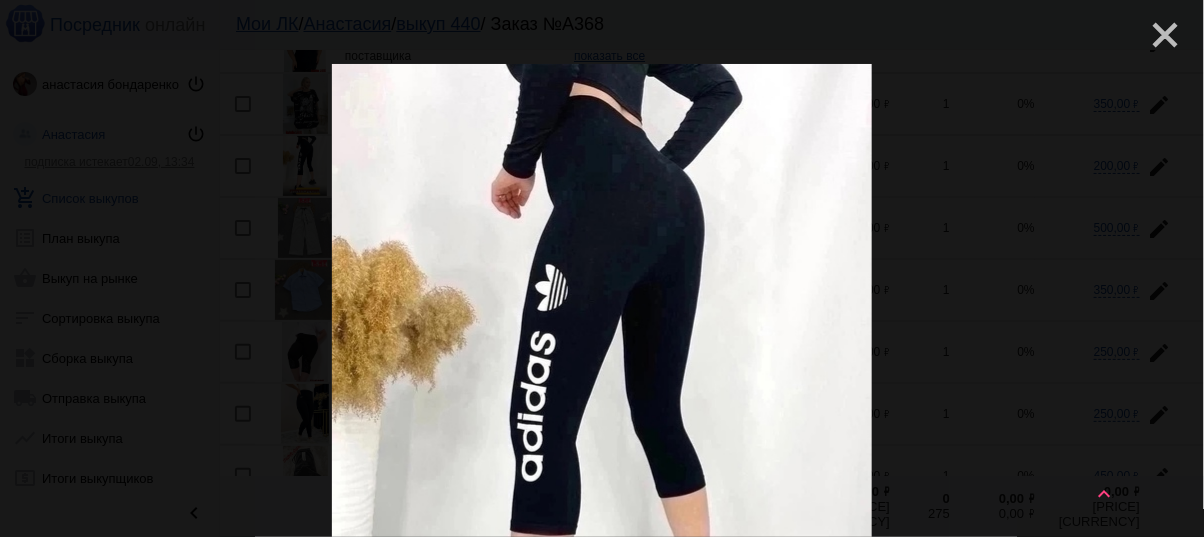 click on "close" 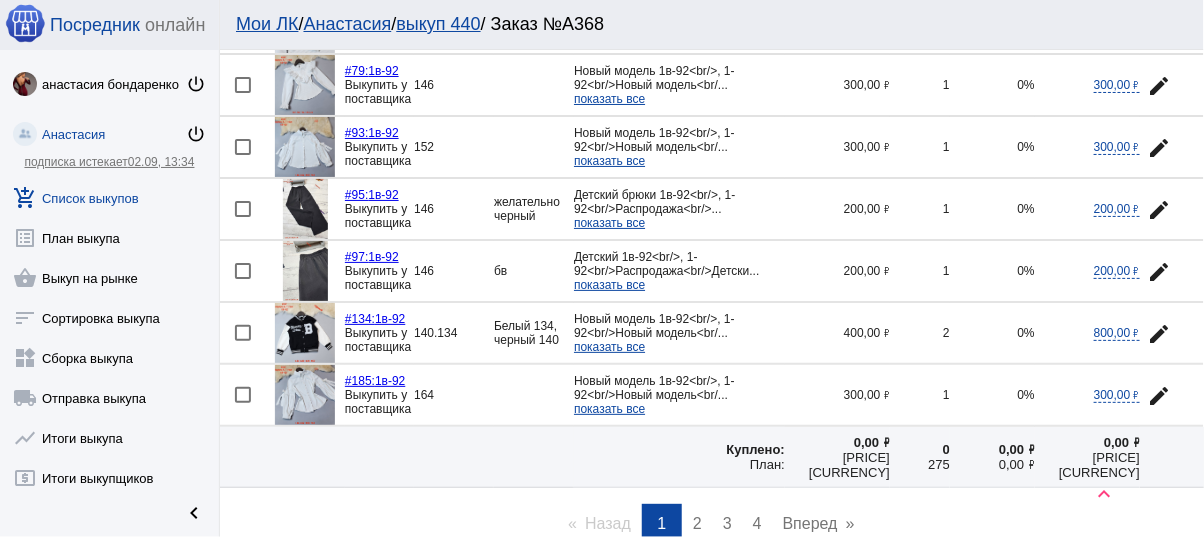 scroll, scrollTop: 2880, scrollLeft: 0, axis: vertical 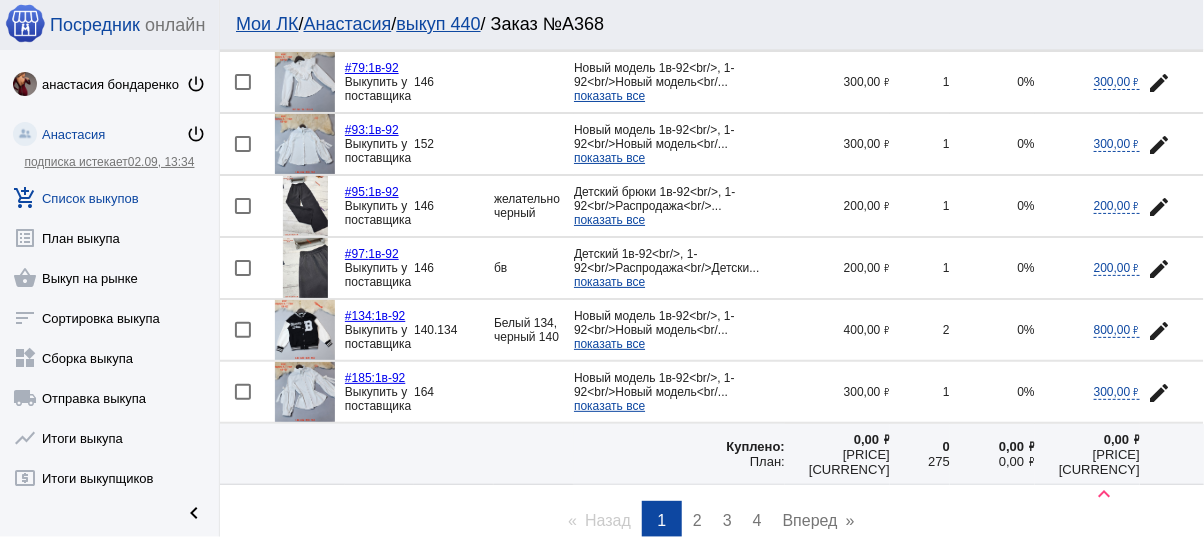 click 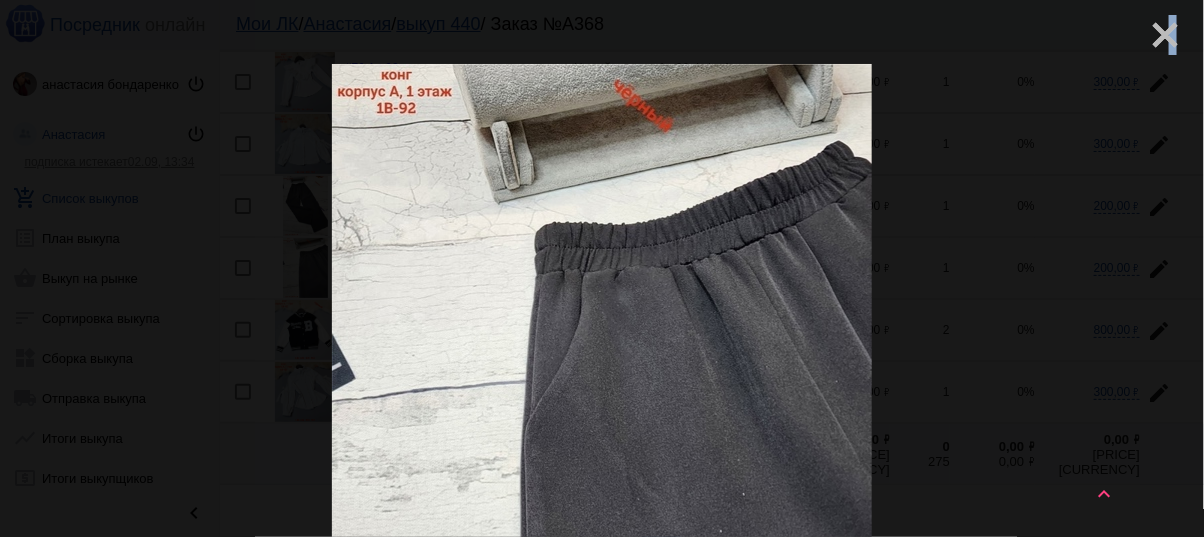 click on "close" 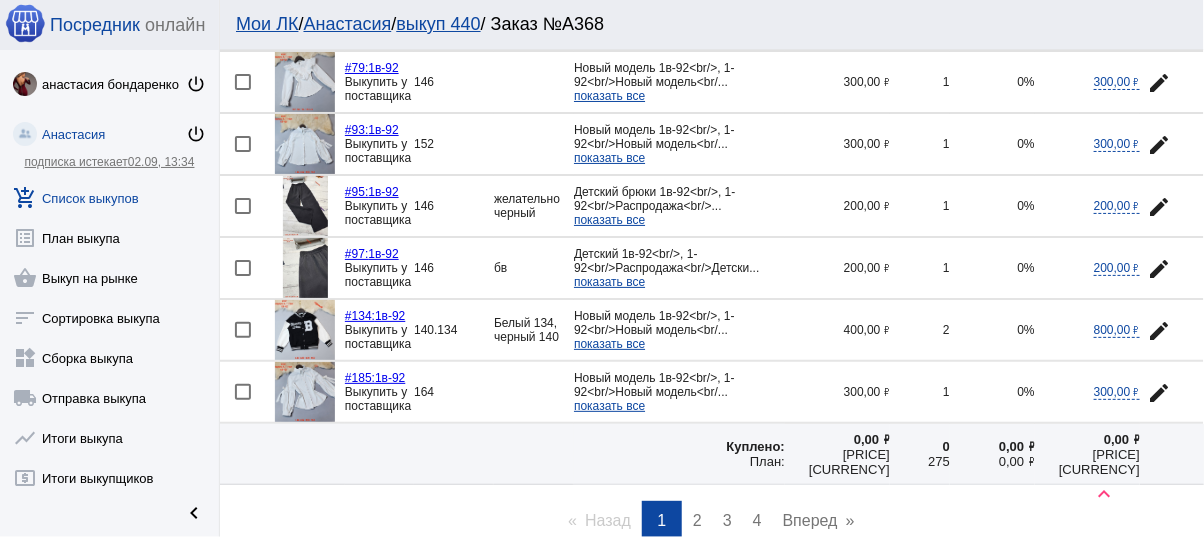 click on "2" at bounding box center [697, 520] 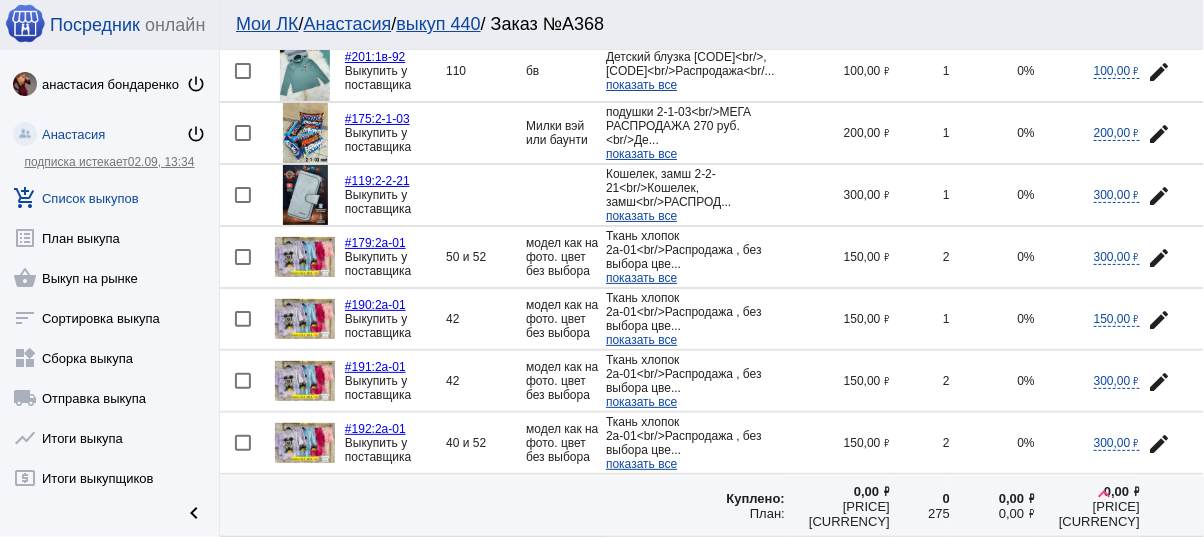 scroll, scrollTop: 320, scrollLeft: 0, axis: vertical 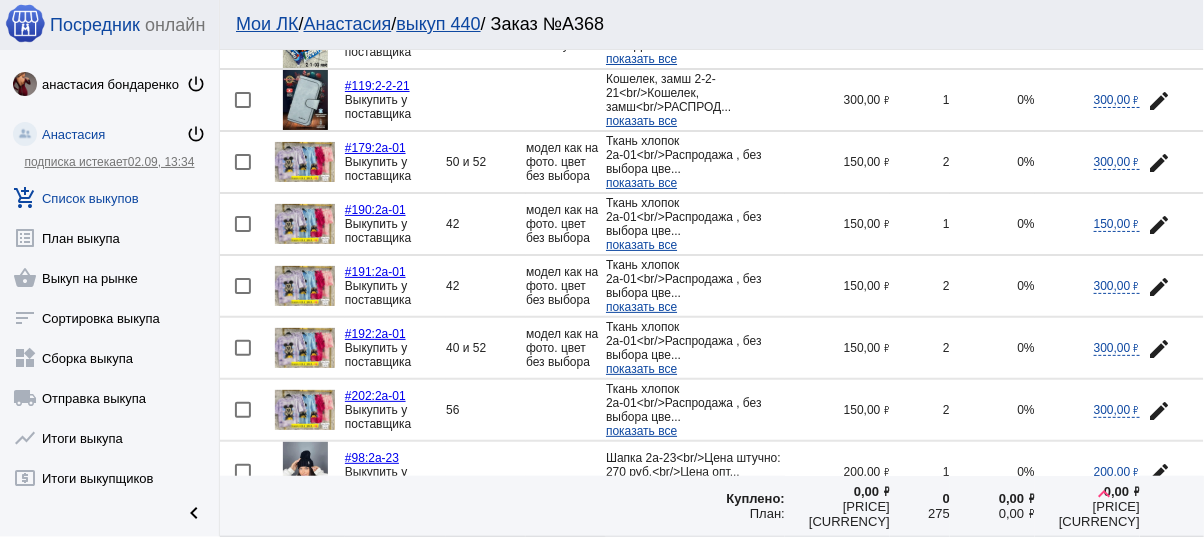 click at bounding box center (243, 286) 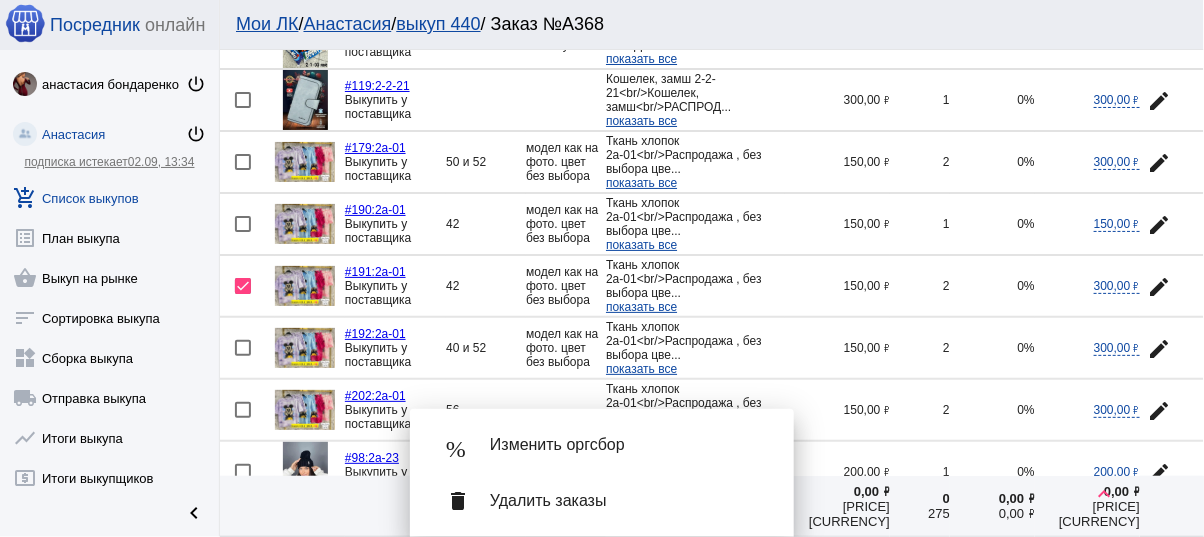 click on "edit" 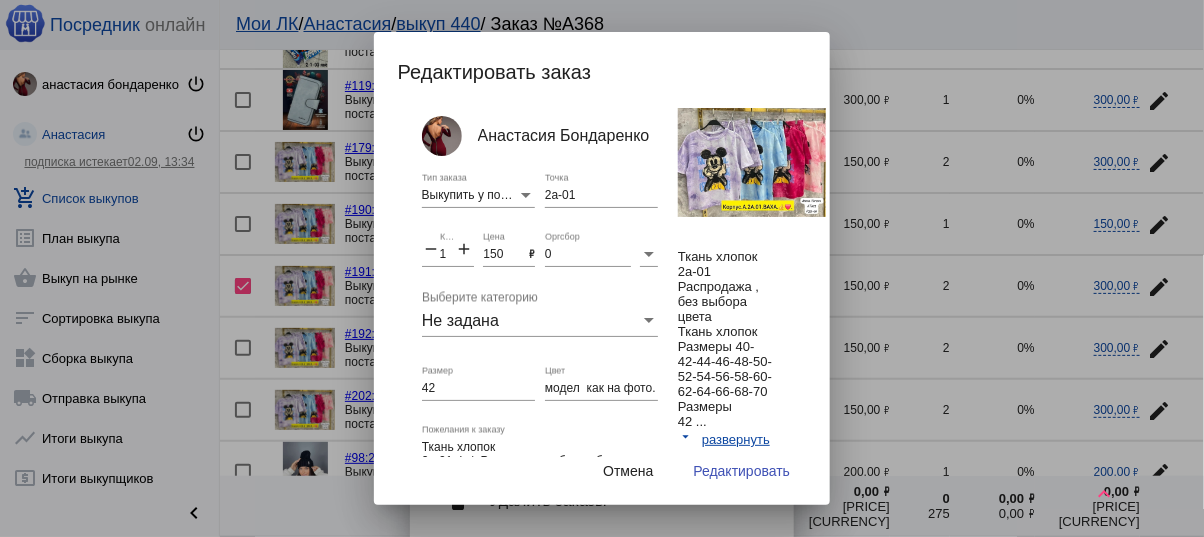 click on "add" 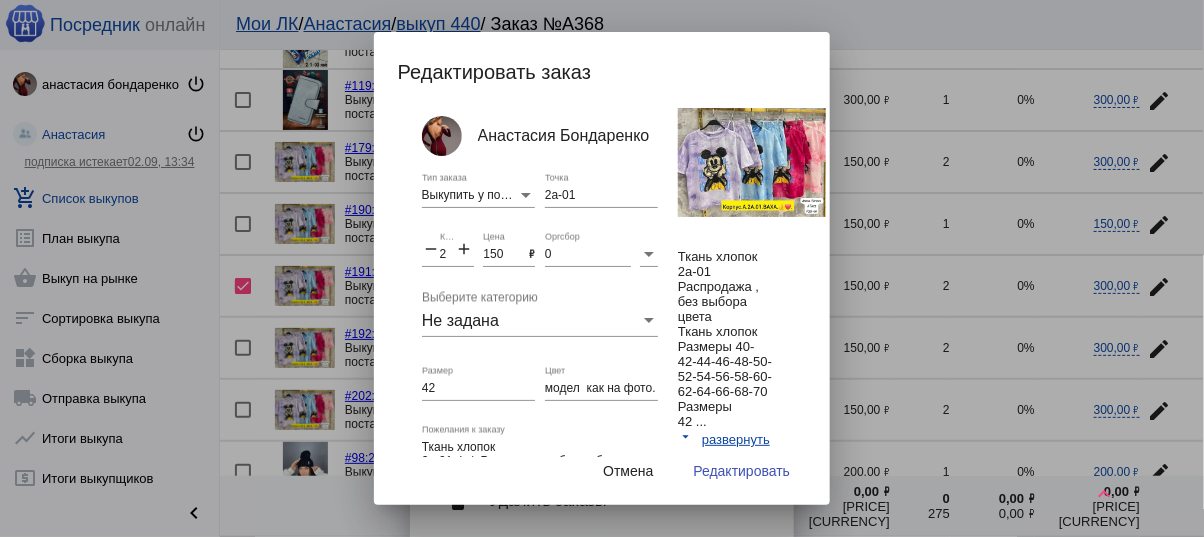 click on "add" 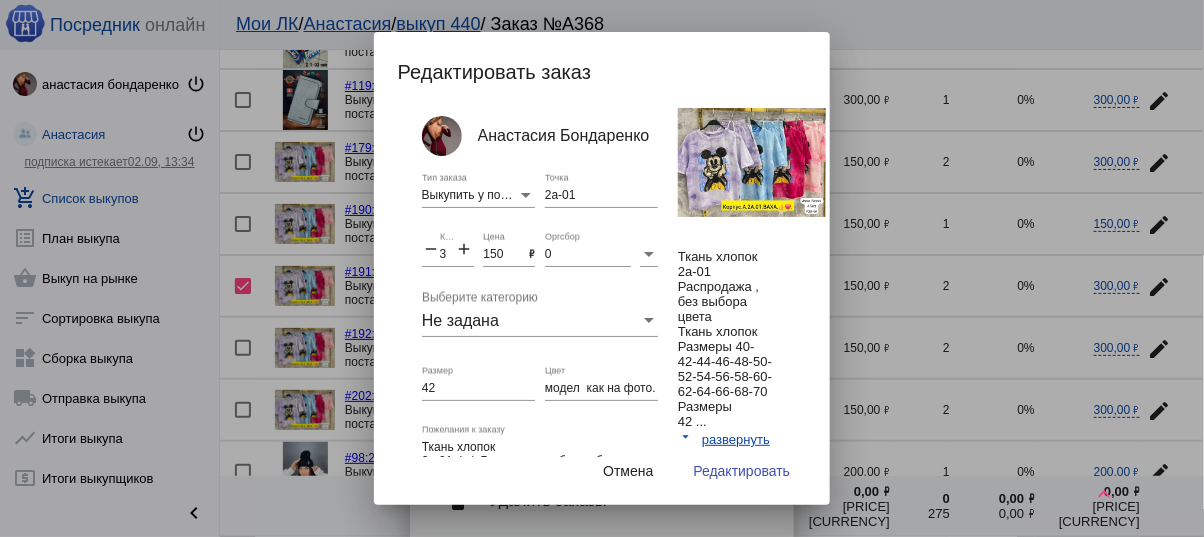 click on "Редактировать" at bounding box center [742, 471] 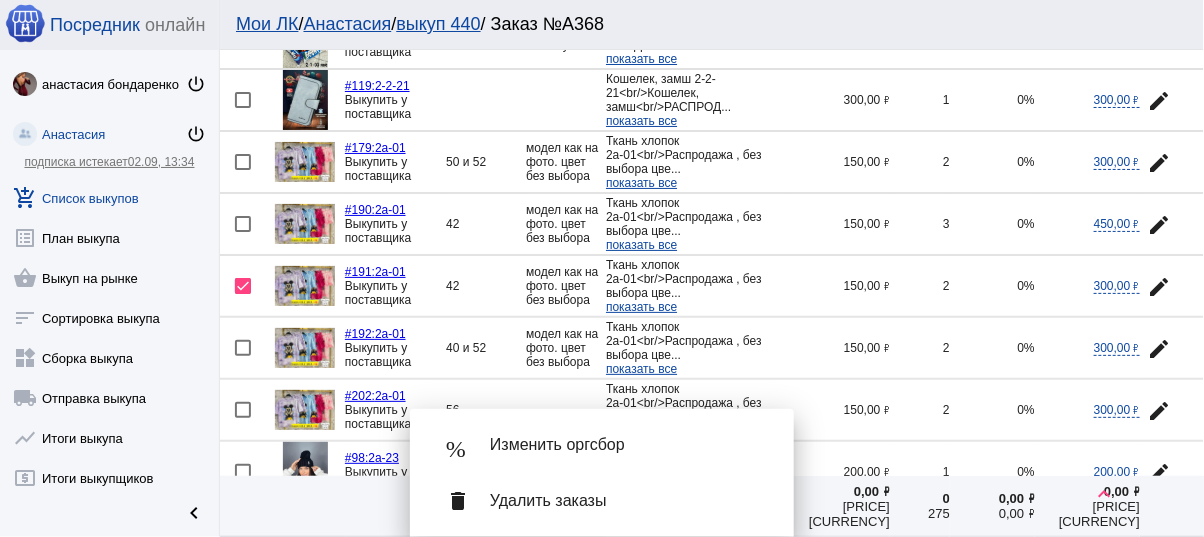 click on "Удалить заказы" at bounding box center [626, 501] 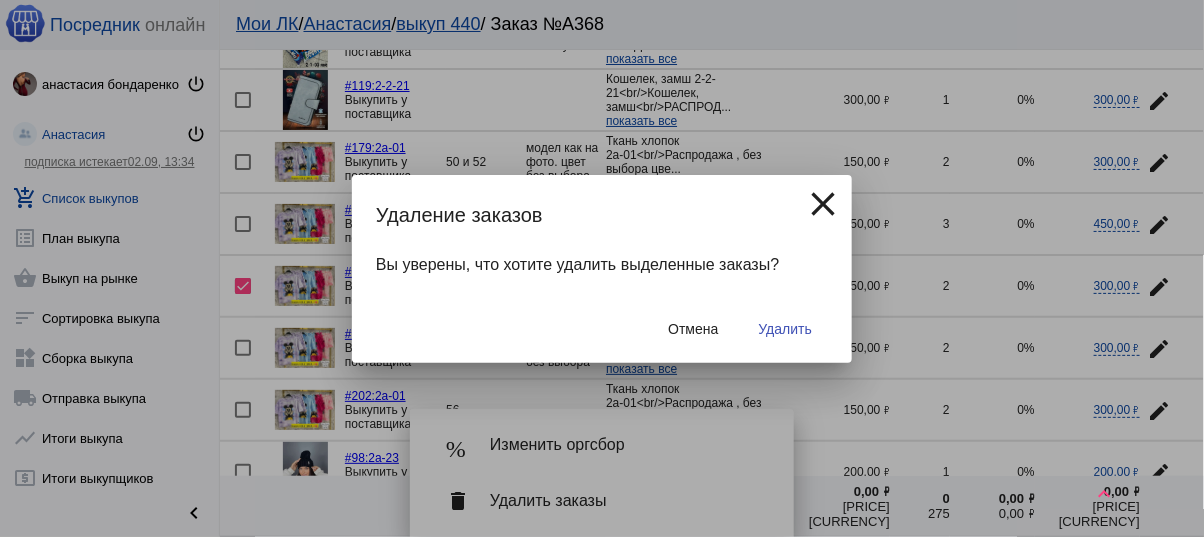 click on "Удалить" at bounding box center [785, 329] 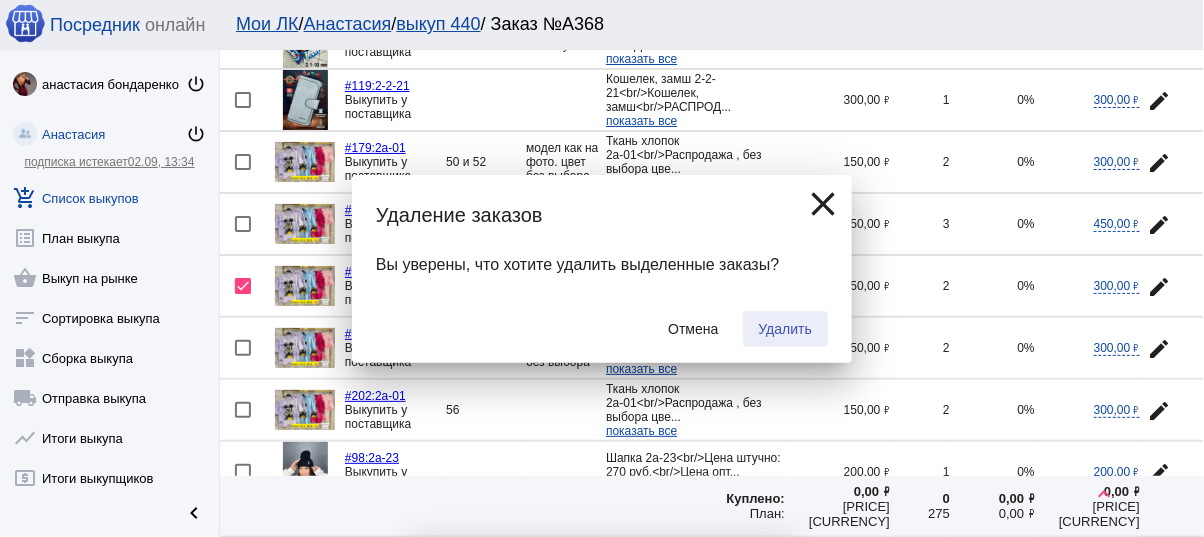 checkbox on "false" 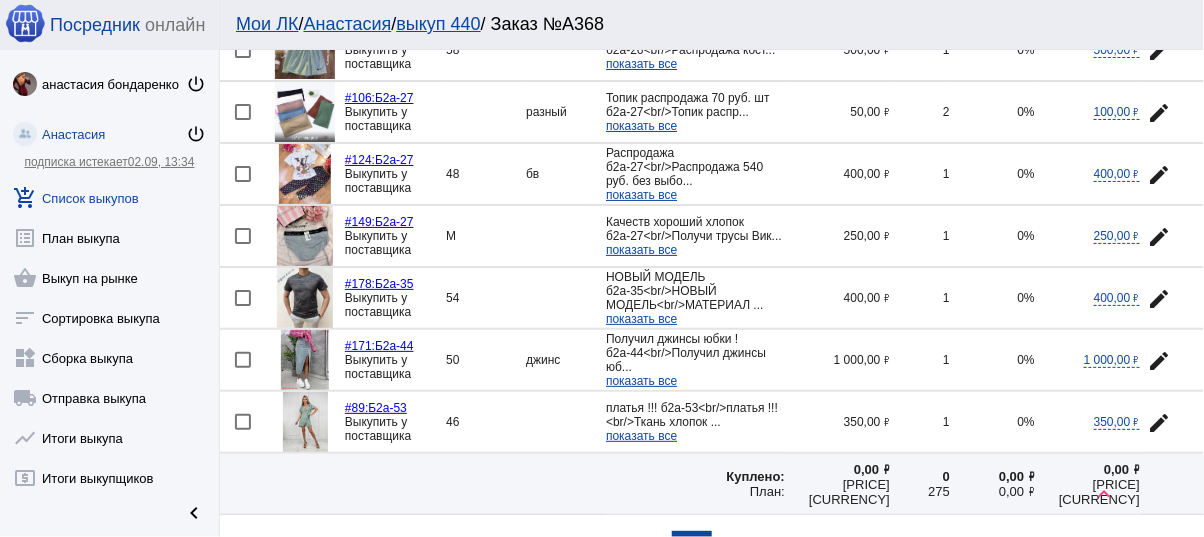 scroll, scrollTop: 2960, scrollLeft: 0, axis: vertical 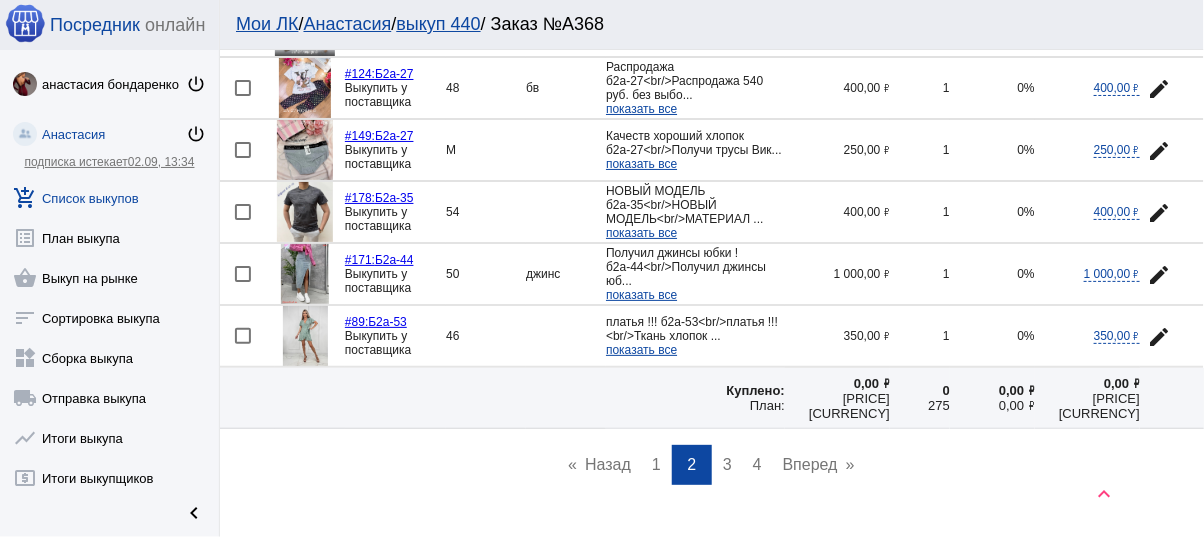click 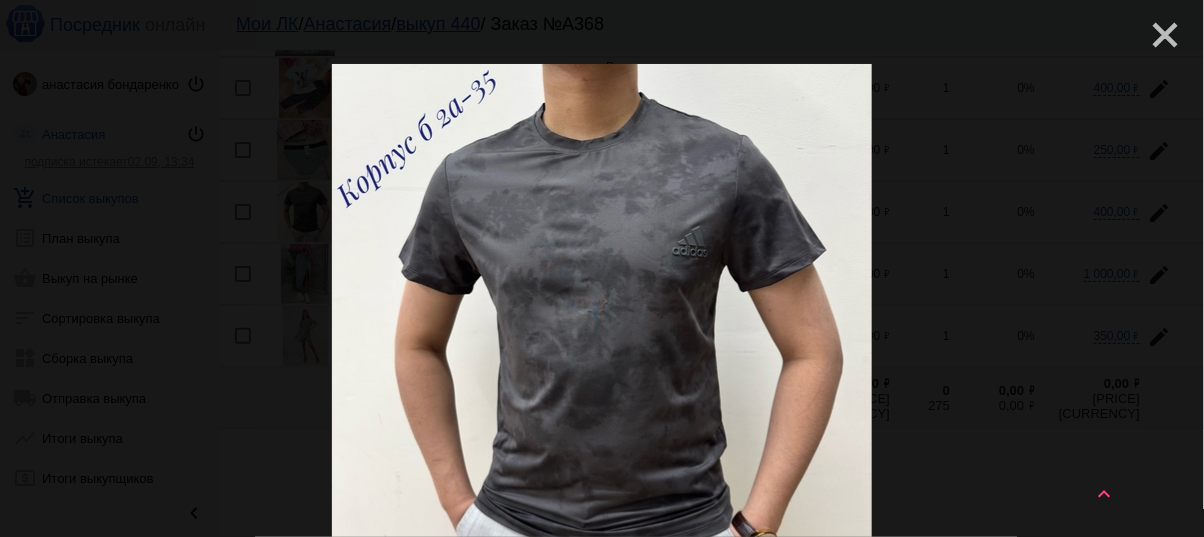 click on "close" 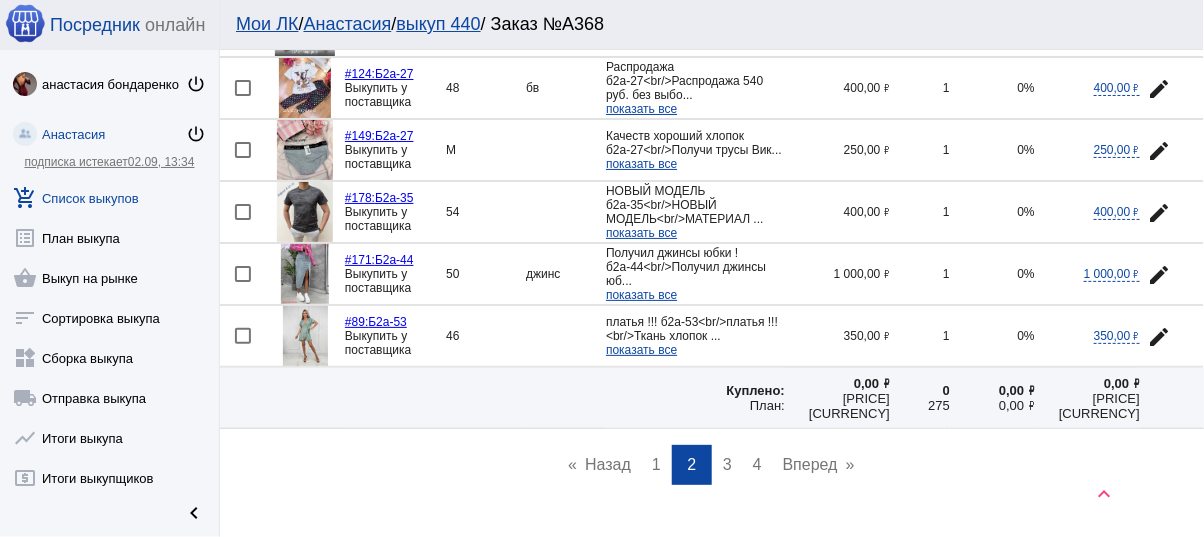 click on "edit" 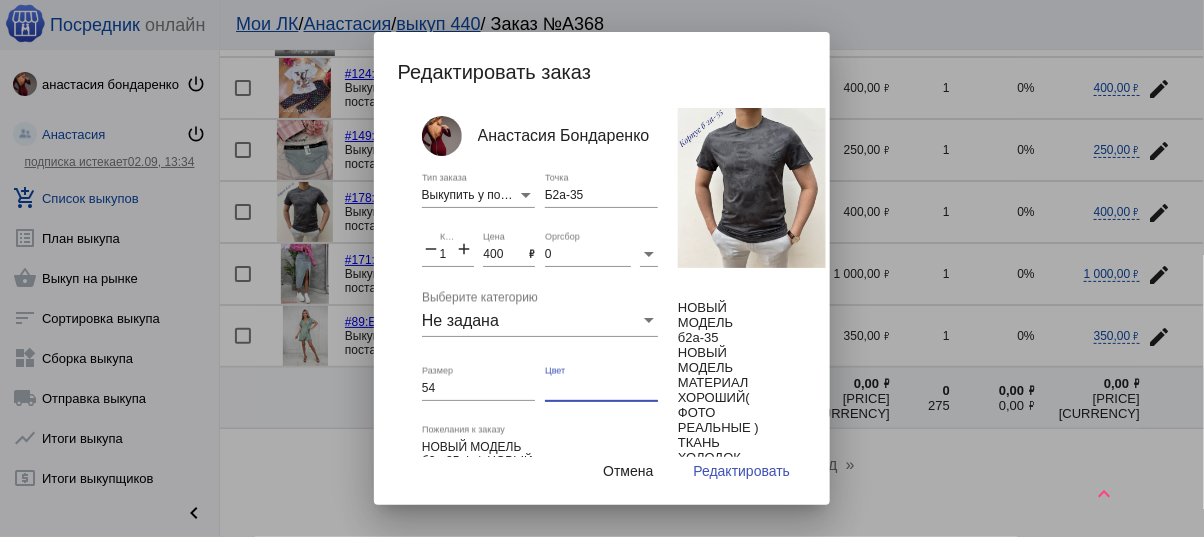 click on "Цвет" at bounding box center [601, 389] 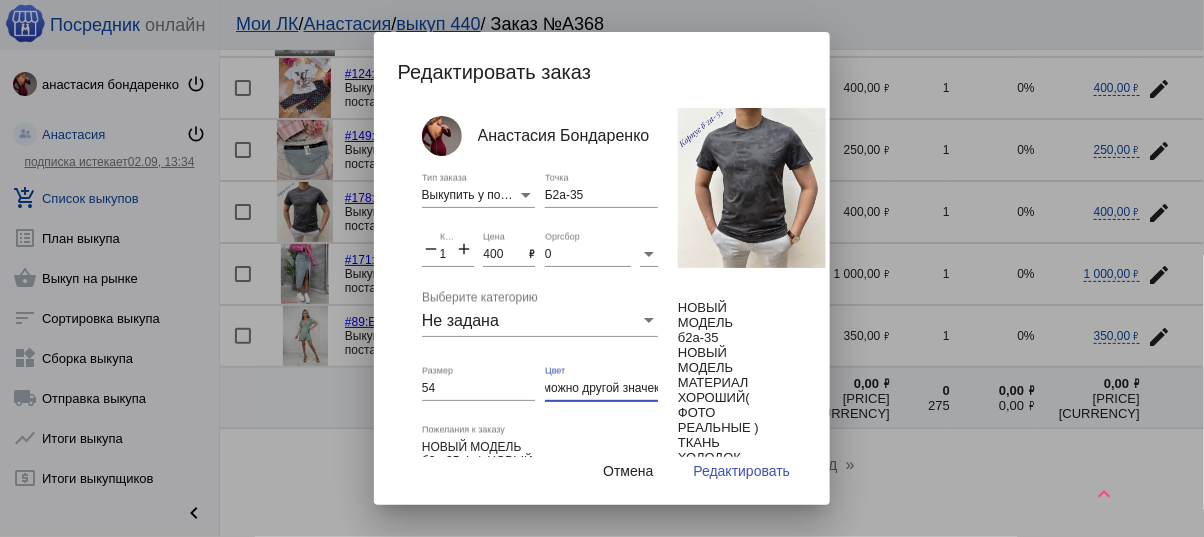 scroll, scrollTop: 0, scrollLeft: 7, axis: horizontal 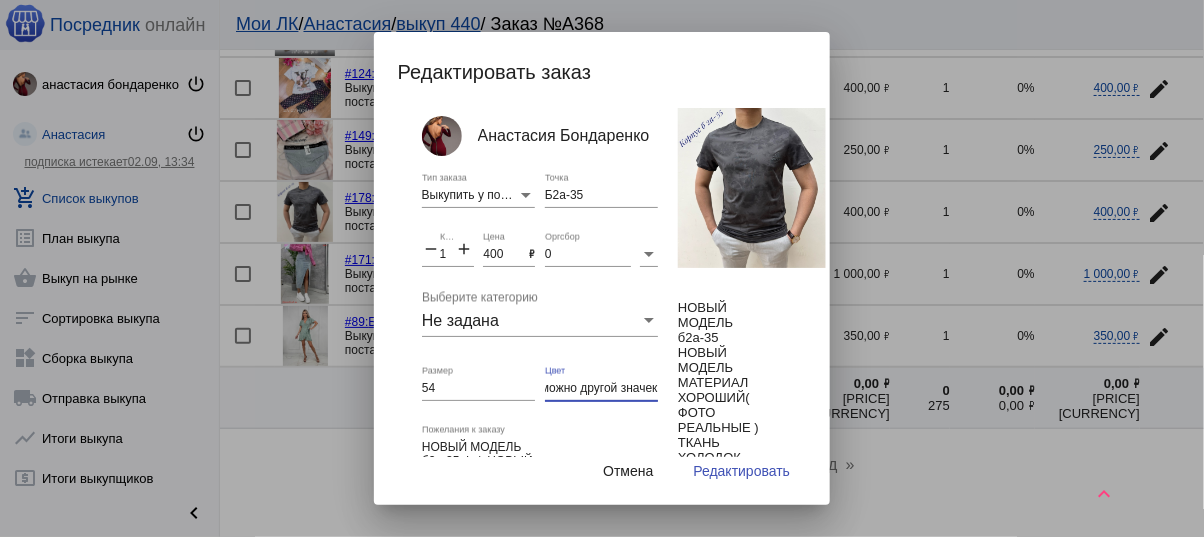 type on "можно другой значек" 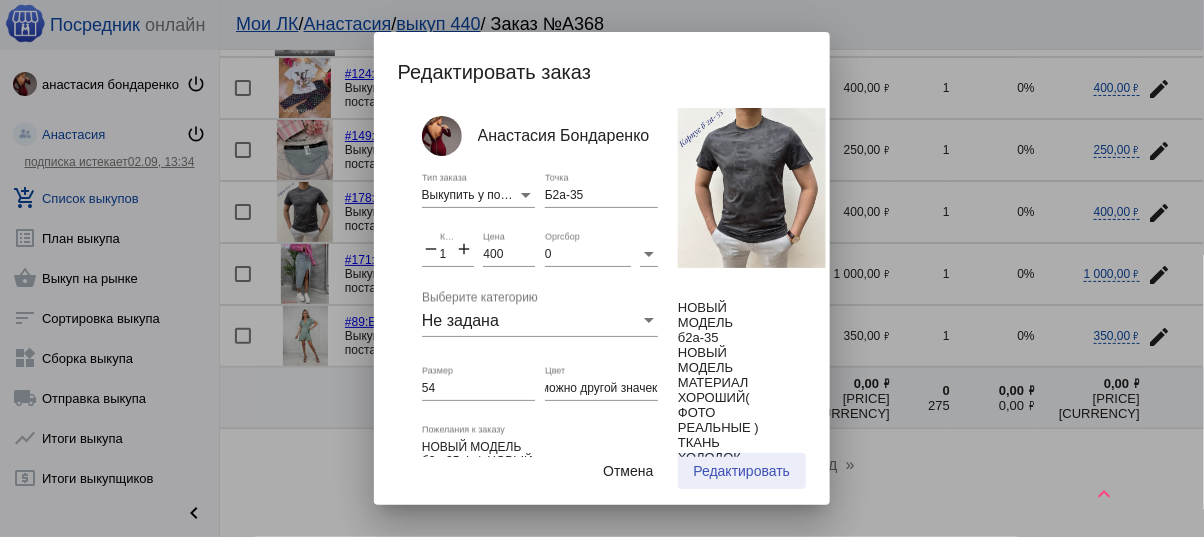 scroll, scrollTop: 0, scrollLeft: 0, axis: both 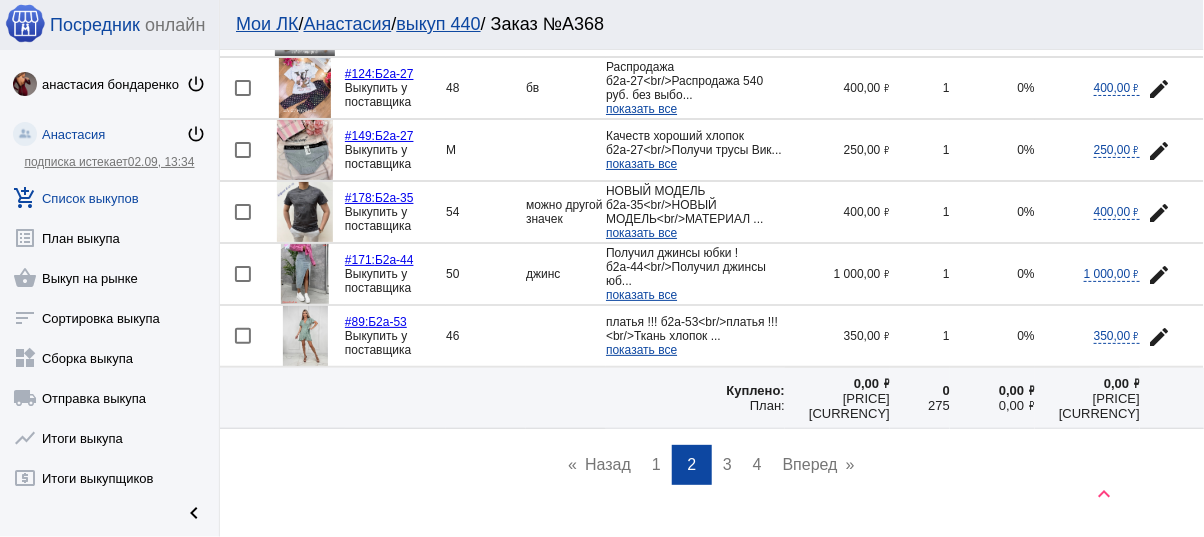 click on "3" at bounding box center (727, 464) 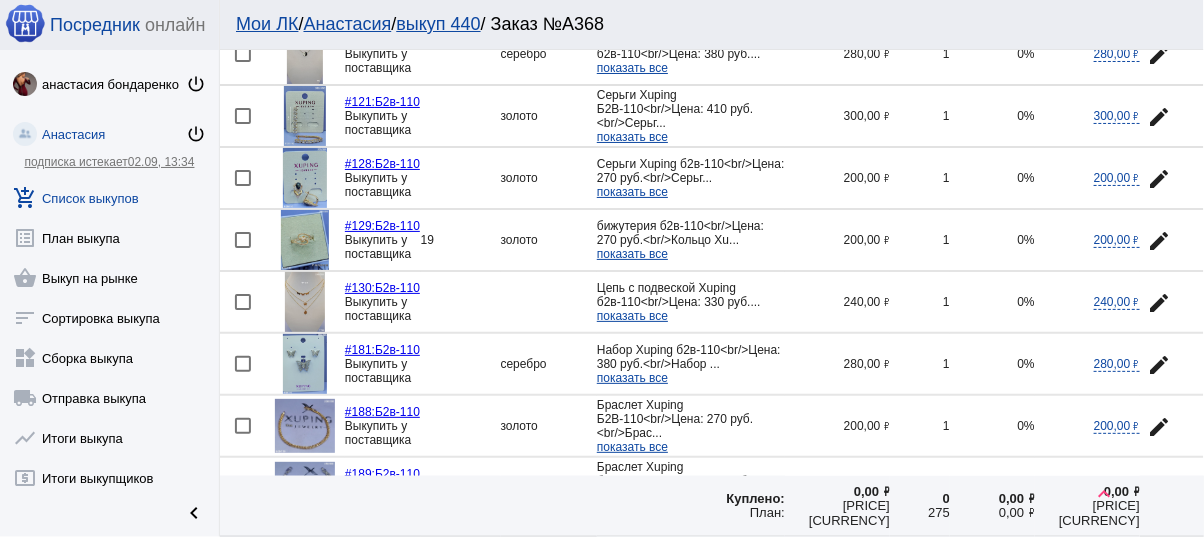 scroll, scrollTop: 1040, scrollLeft: 0, axis: vertical 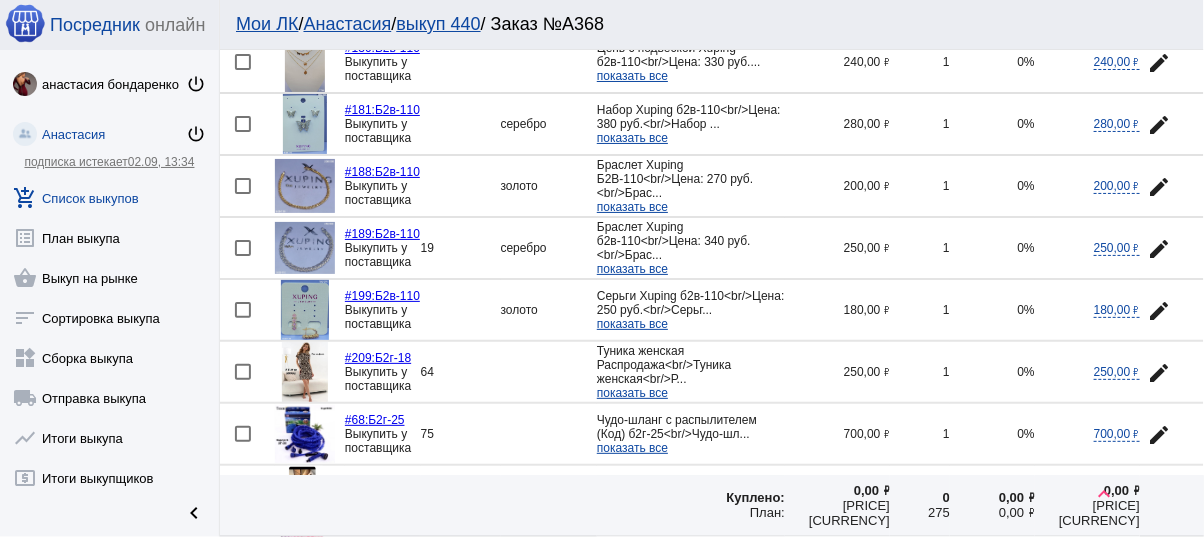 click 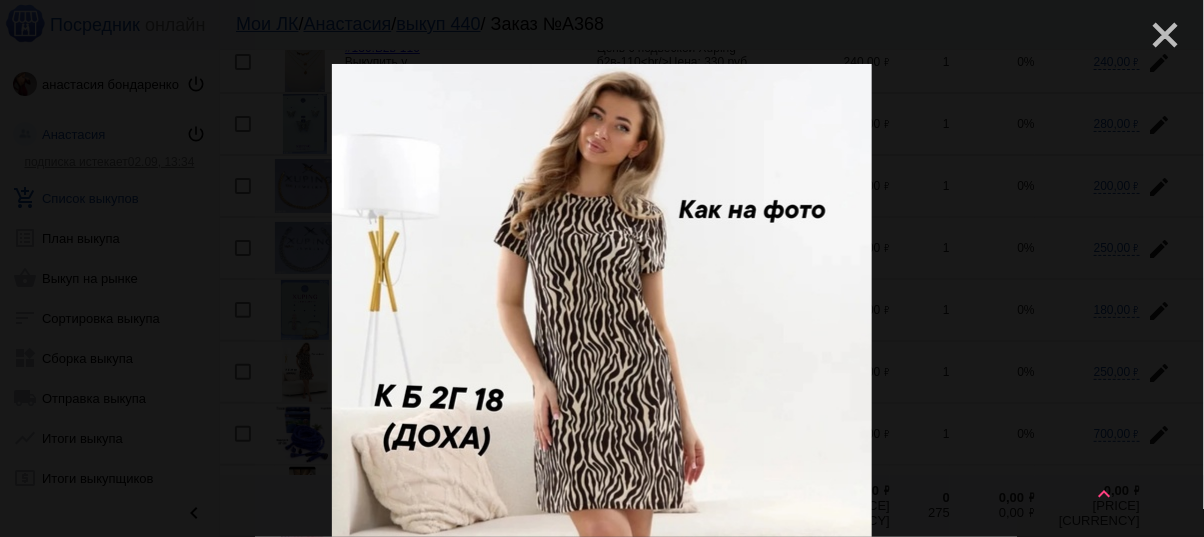 click on "close" 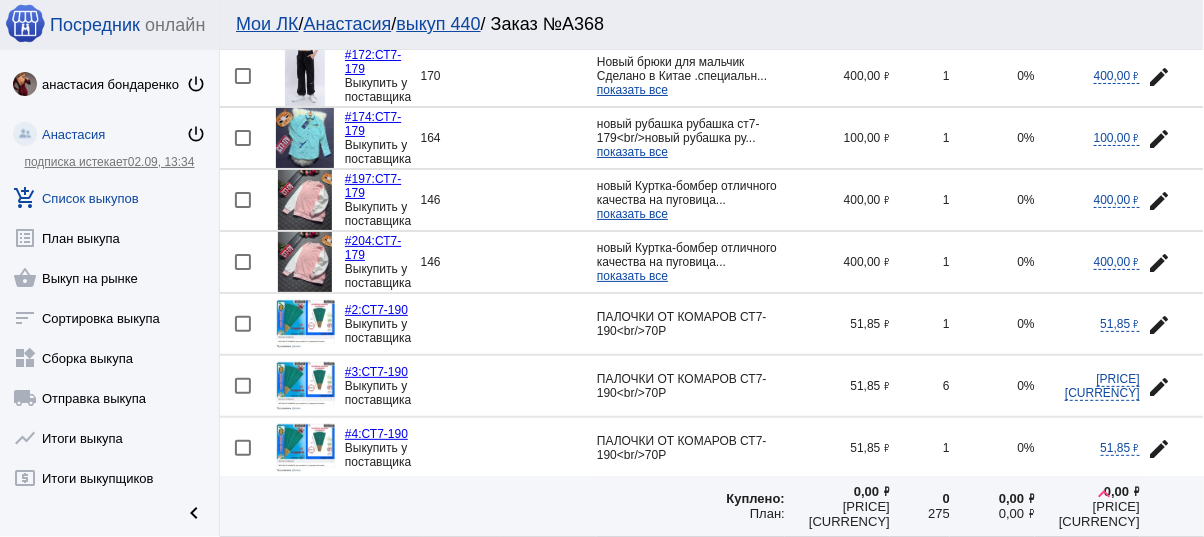 scroll, scrollTop: 1840, scrollLeft: 0, axis: vertical 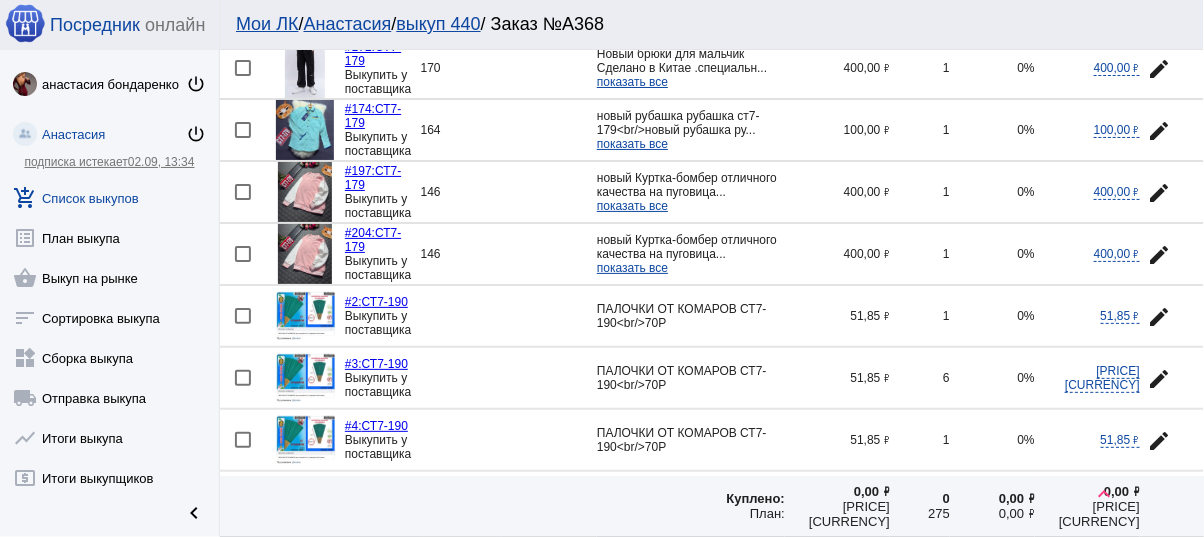 click at bounding box center (243, 316) 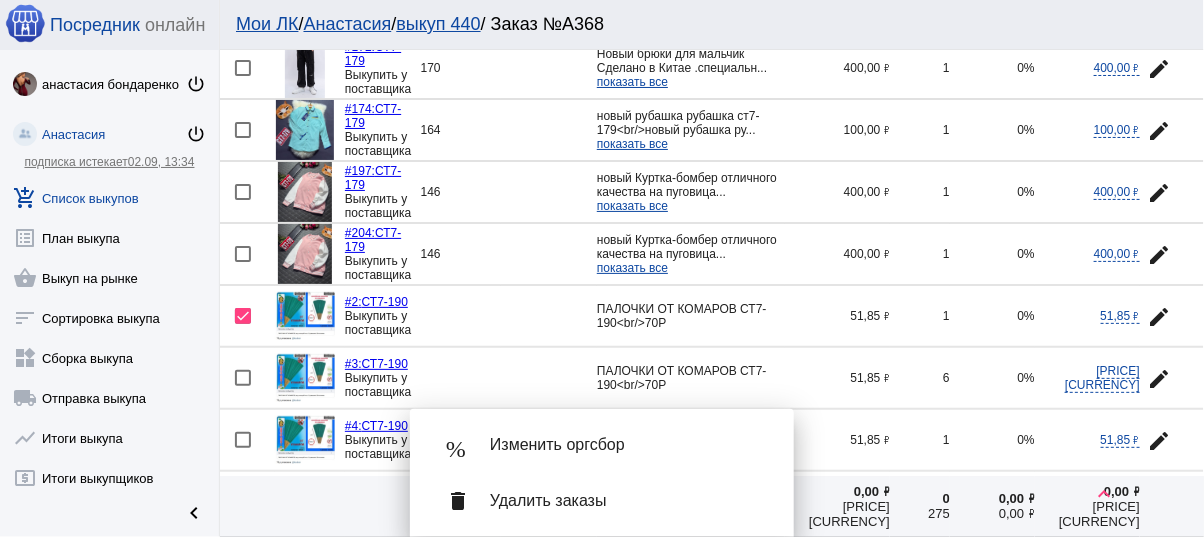 scroll, scrollTop: 1920, scrollLeft: 0, axis: vertical 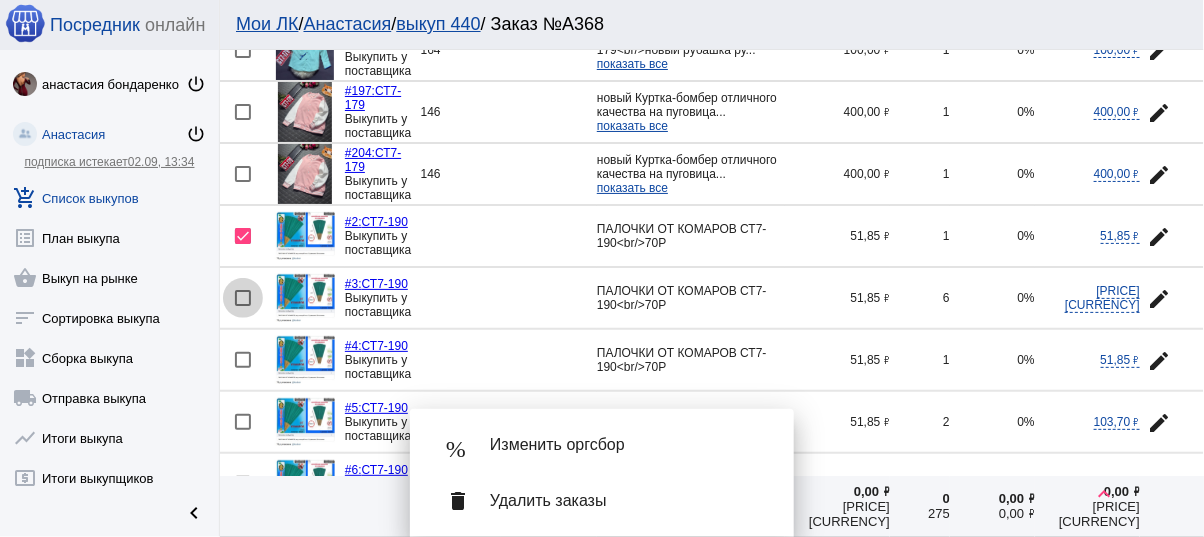 click at bounding box center (243, 298) 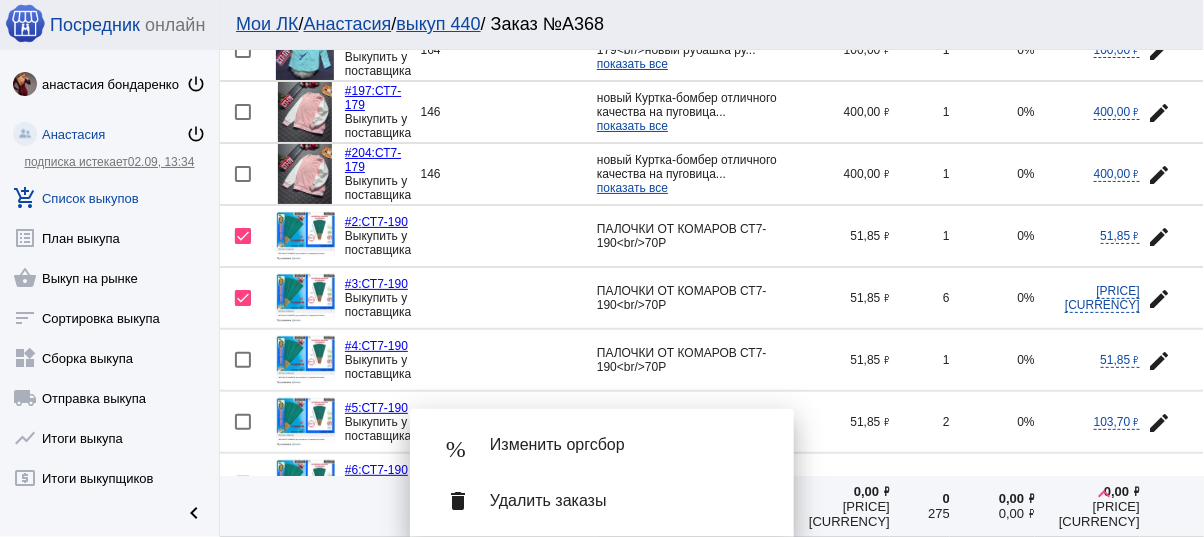 click at bounding box center (243, 360) 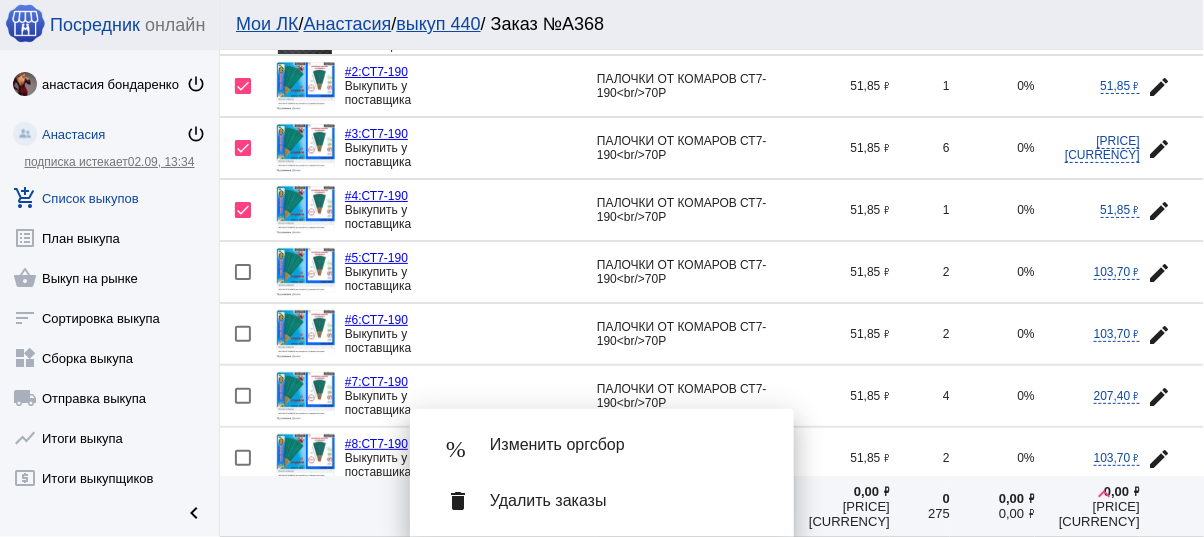 scroll, scrollTop: 2080, scrollLeft: 0, axis: vertical 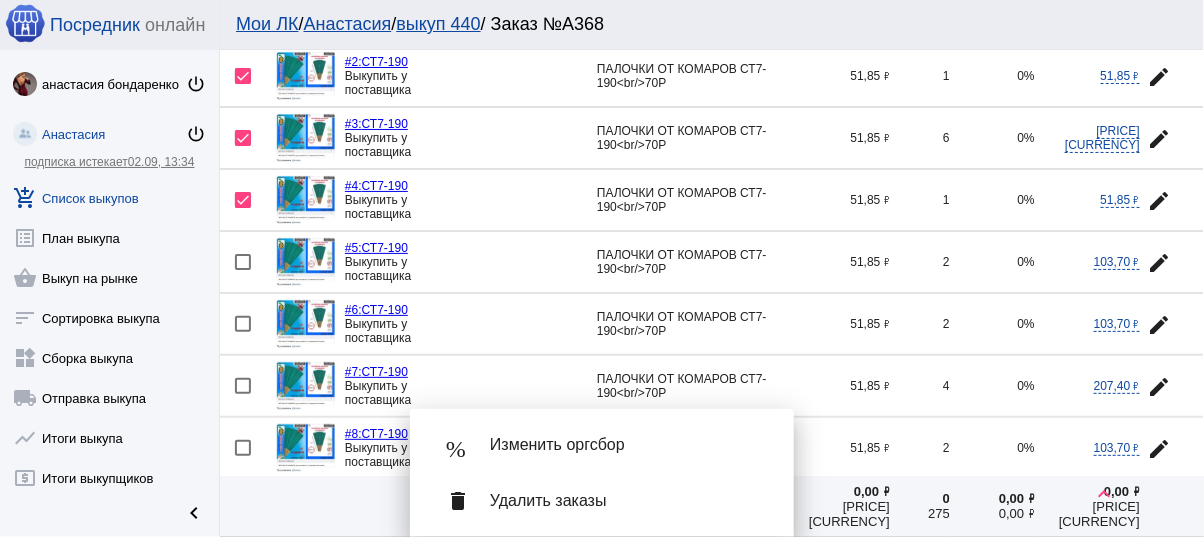 click at bounding box center (243, 262) 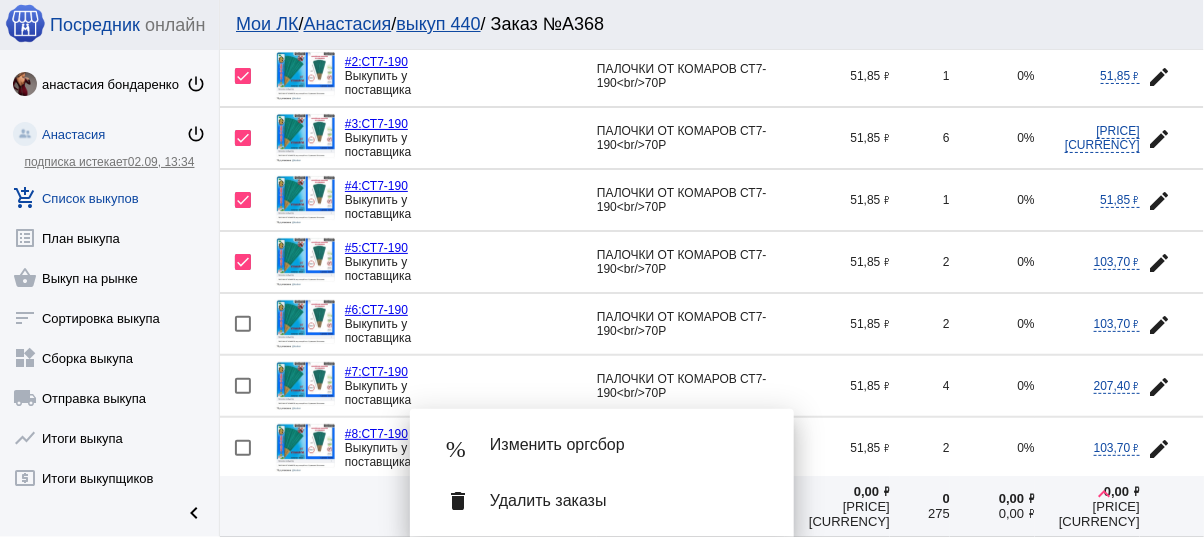 click at bounding box center [243, 324] 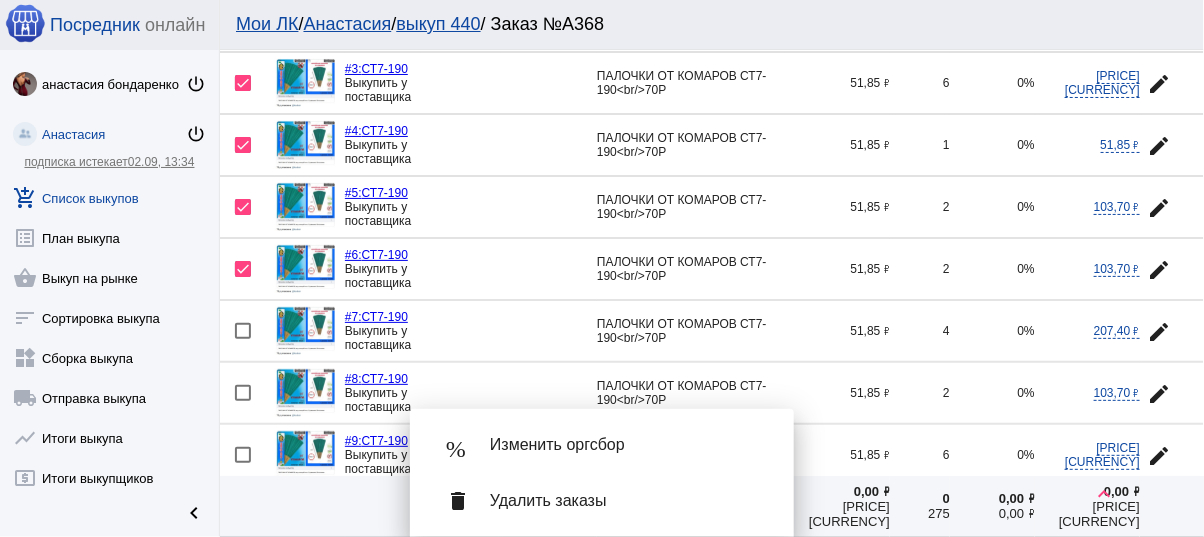 scroll, scrollTop: 2240, scrollLeft: 0, axis: vertical 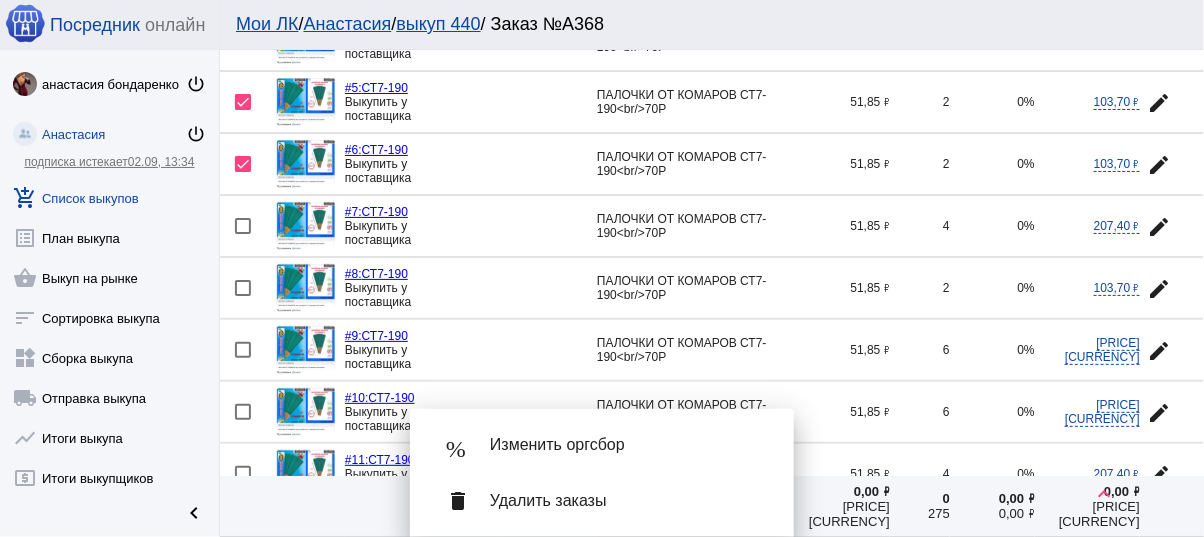 click at bounding box center [243, 226] 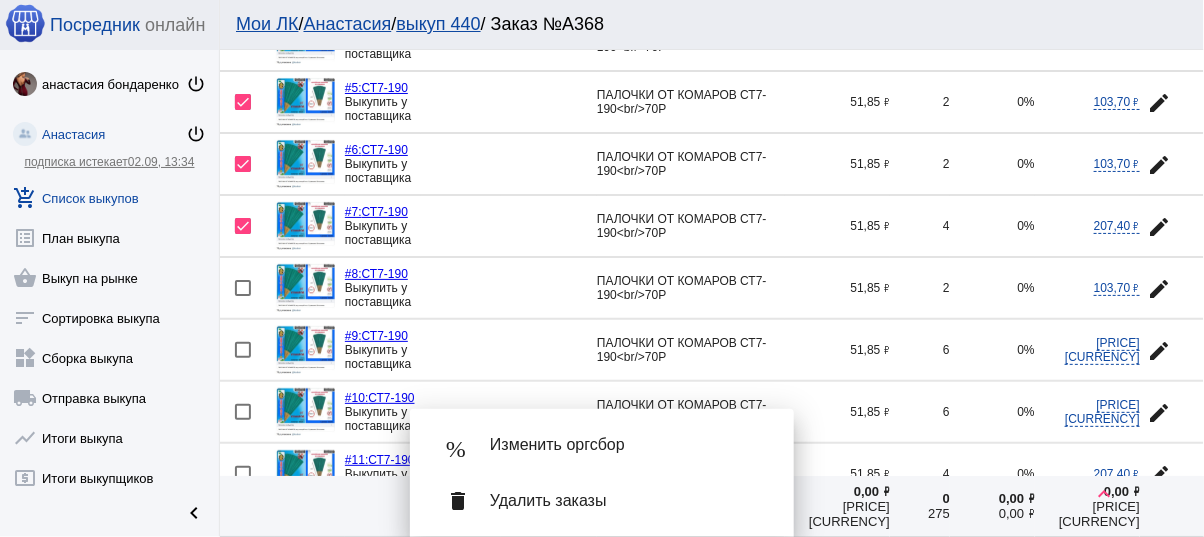 click at bounding box center (243, 288) 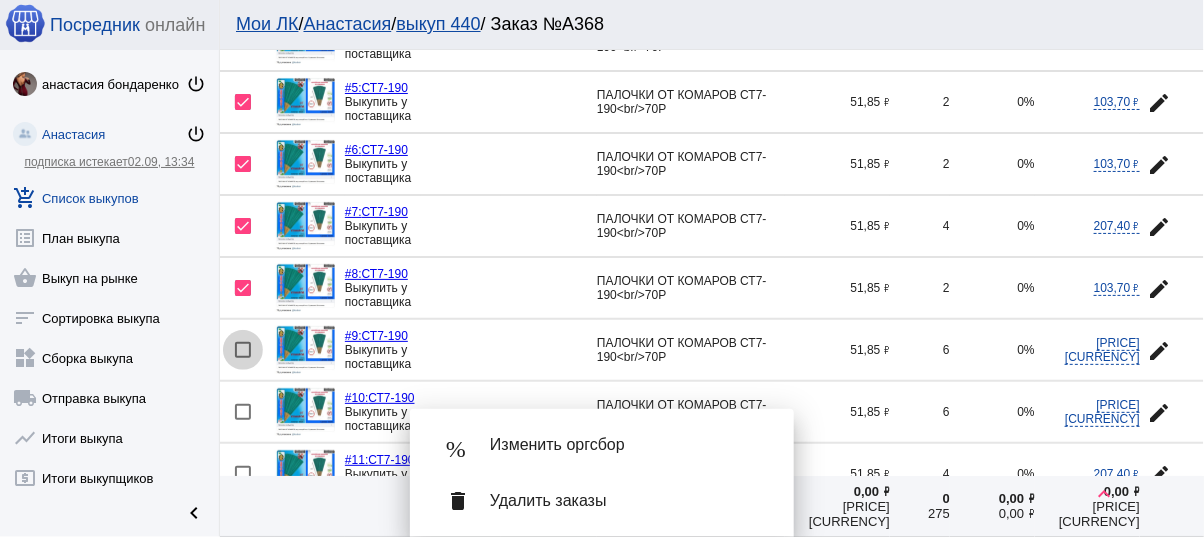 click at bounding box center (243, 350) 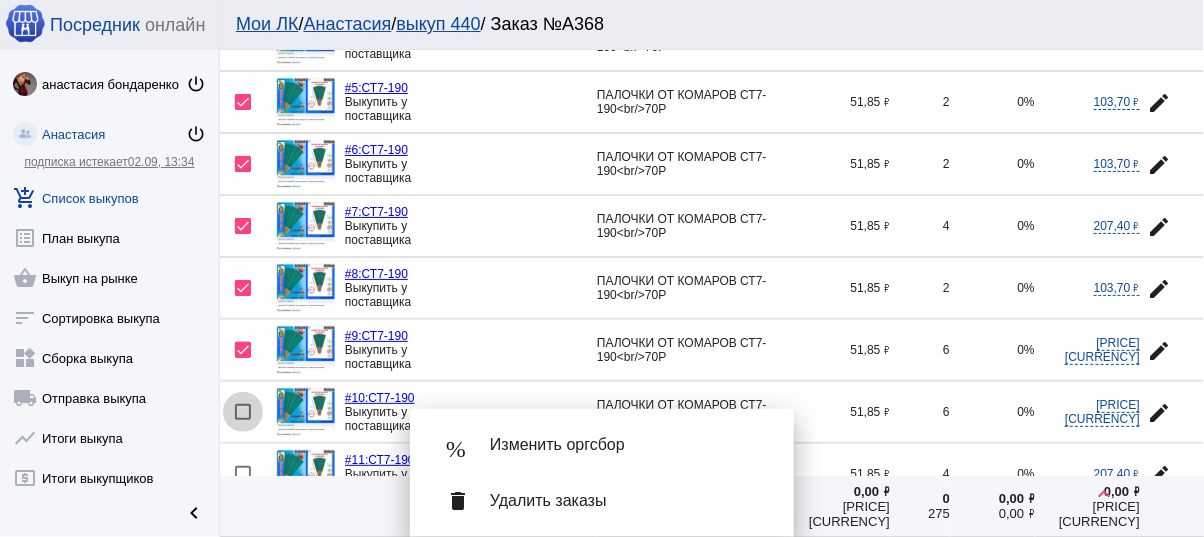 click at bounding box center (243, 412) 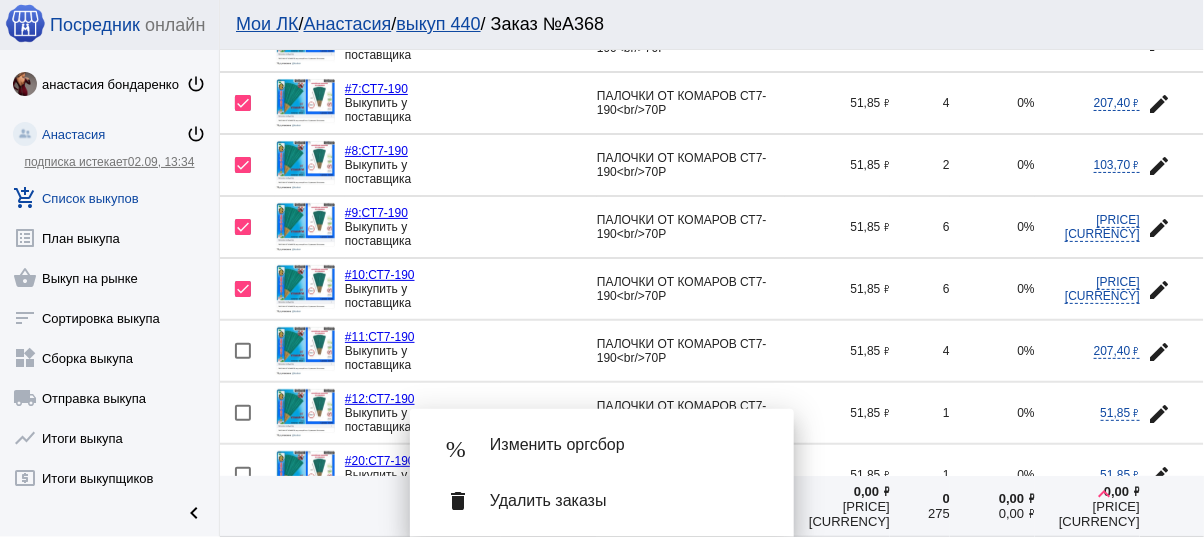 scroll, scrollTop: 2480, scrollLeft: 0, axis: vertical 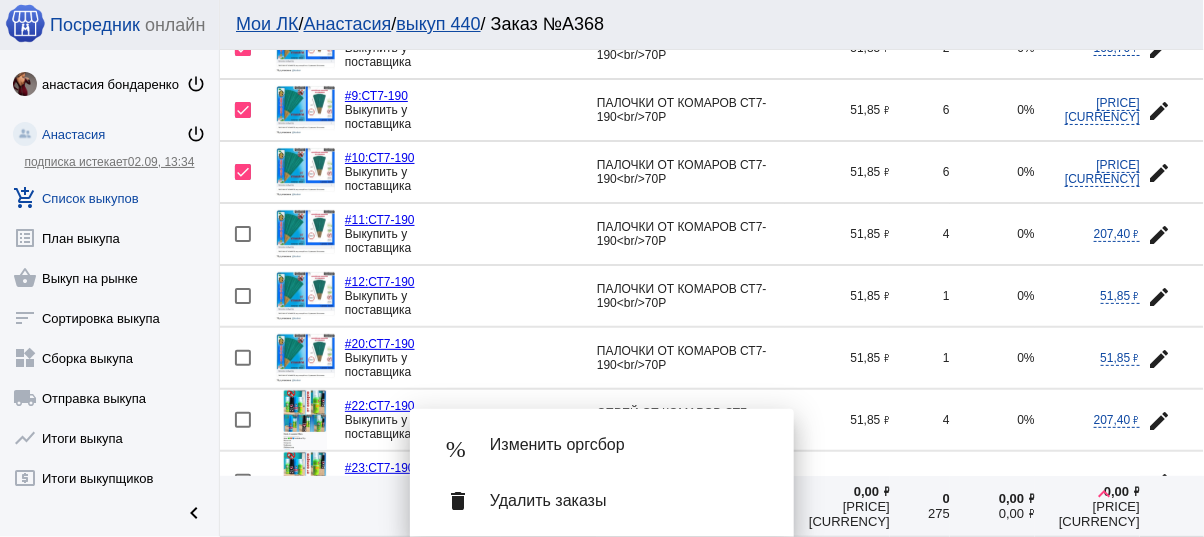 click at bounding box center [243, 234] 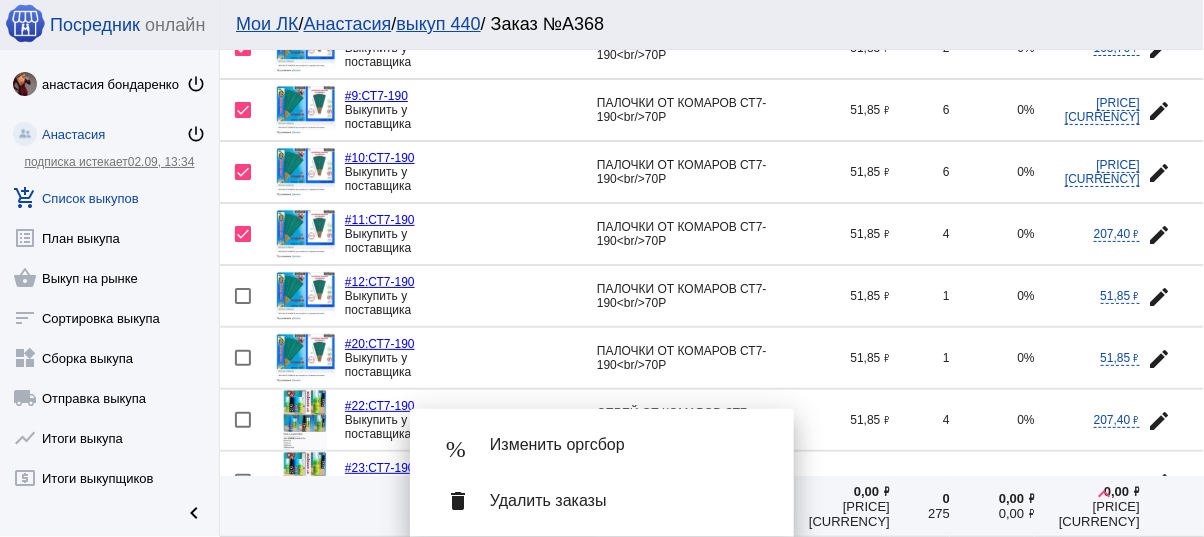 click at bounding box center (243, 296) 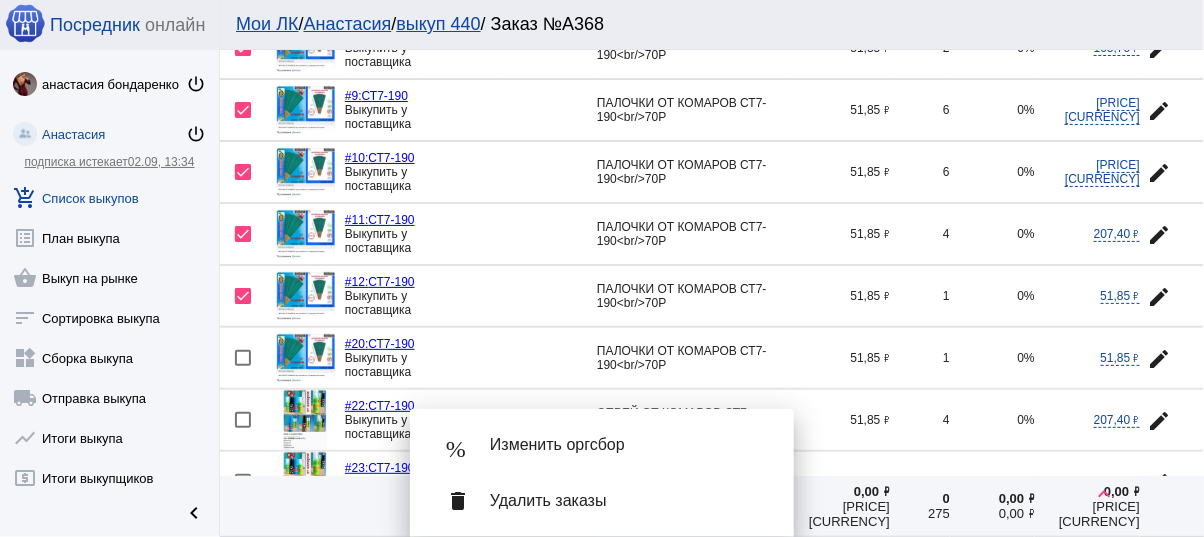 click at bounding box center [243, 358] 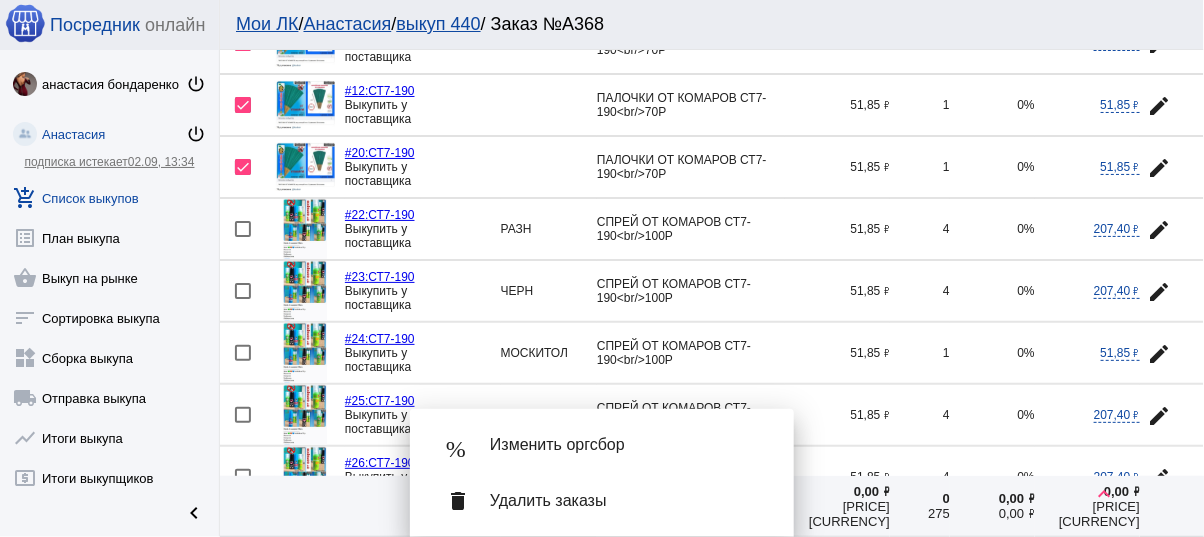 scroll, scrollTop: 2720, scrollLeft: 0, axis: vertical 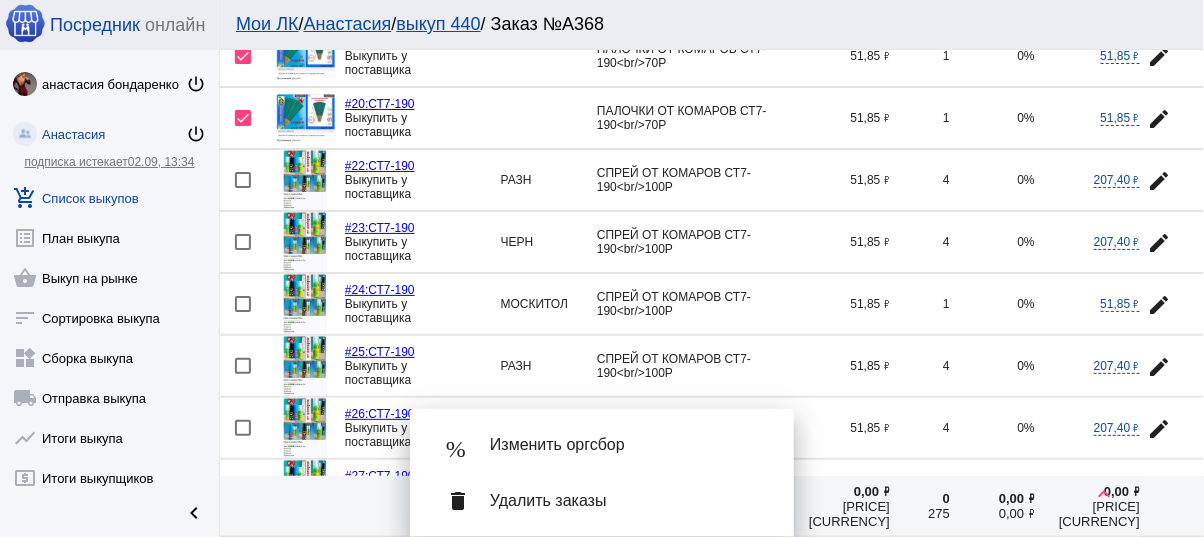 click at bounding box center (243, 180) 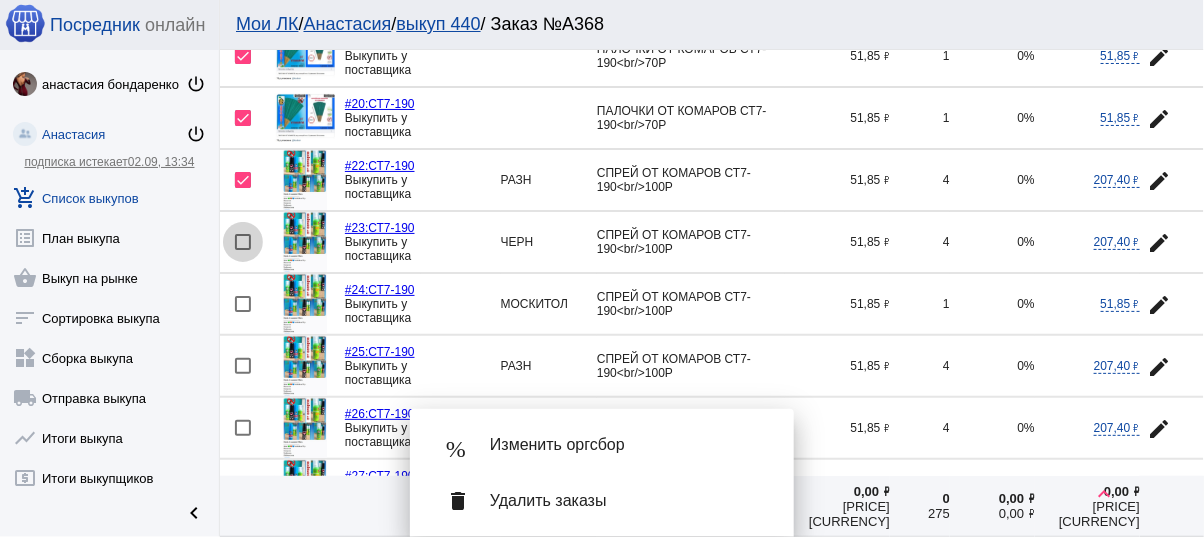 click at bounding box center [243, 242] 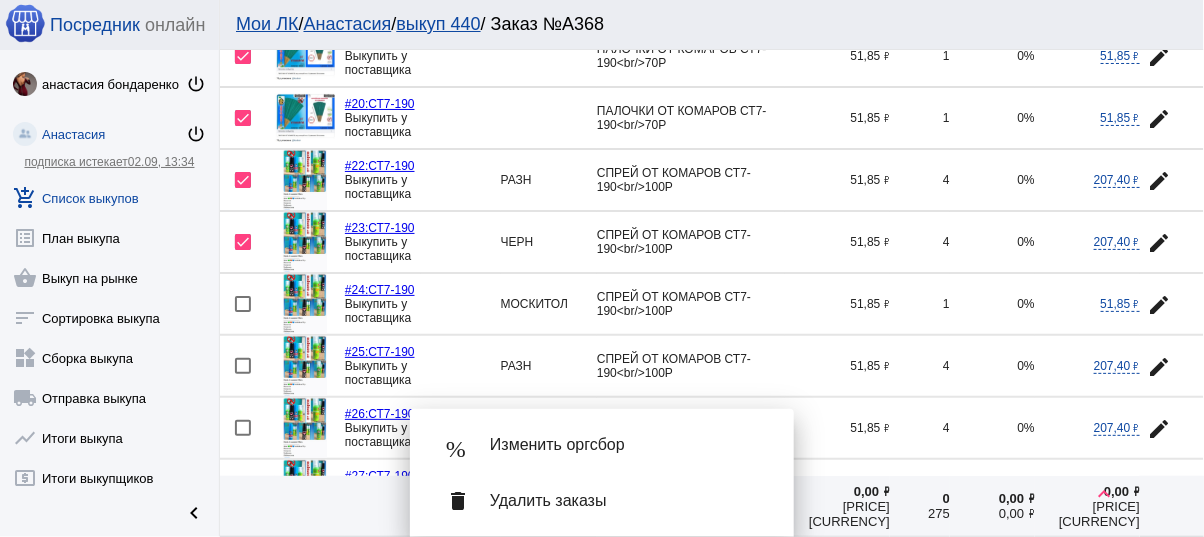 click 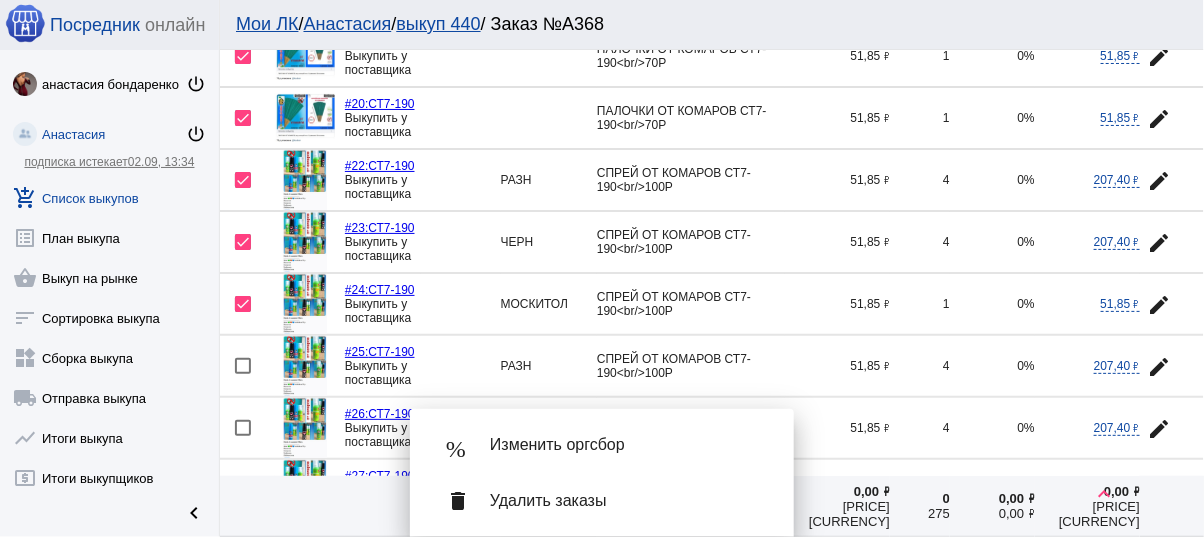click at bounding box center (243, 366) 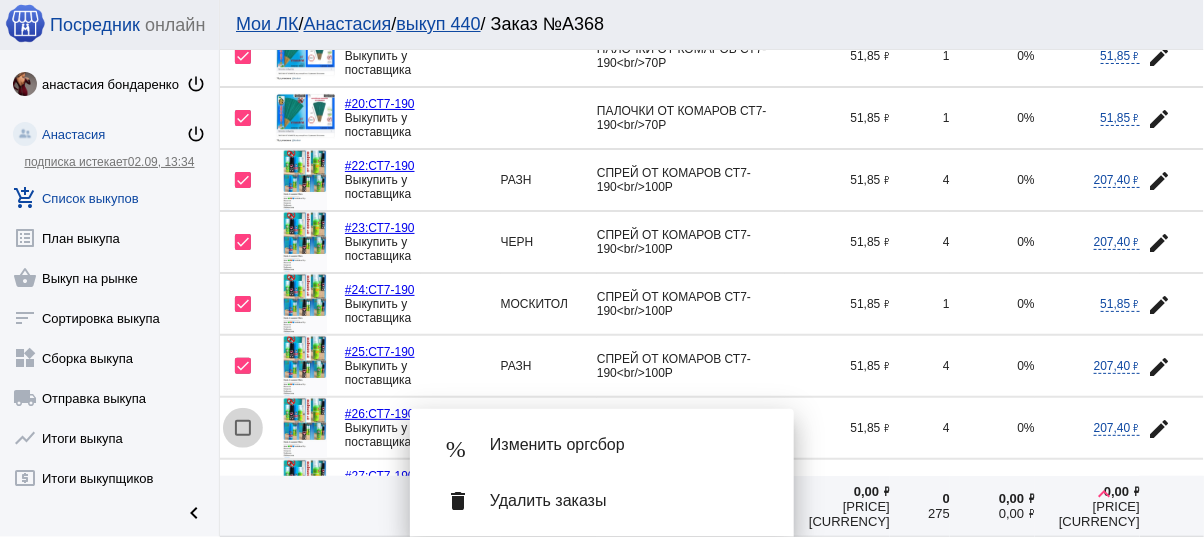 click at bounding box center [243, 428] 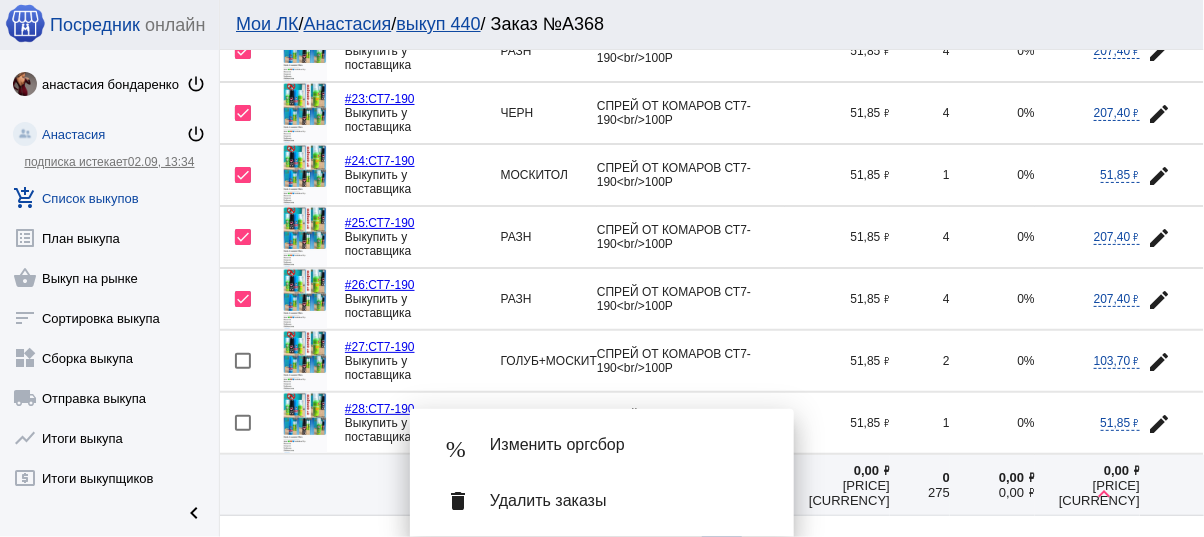 scroll, scrollTop: 2880, scrollLeft: 0, axis: vertical 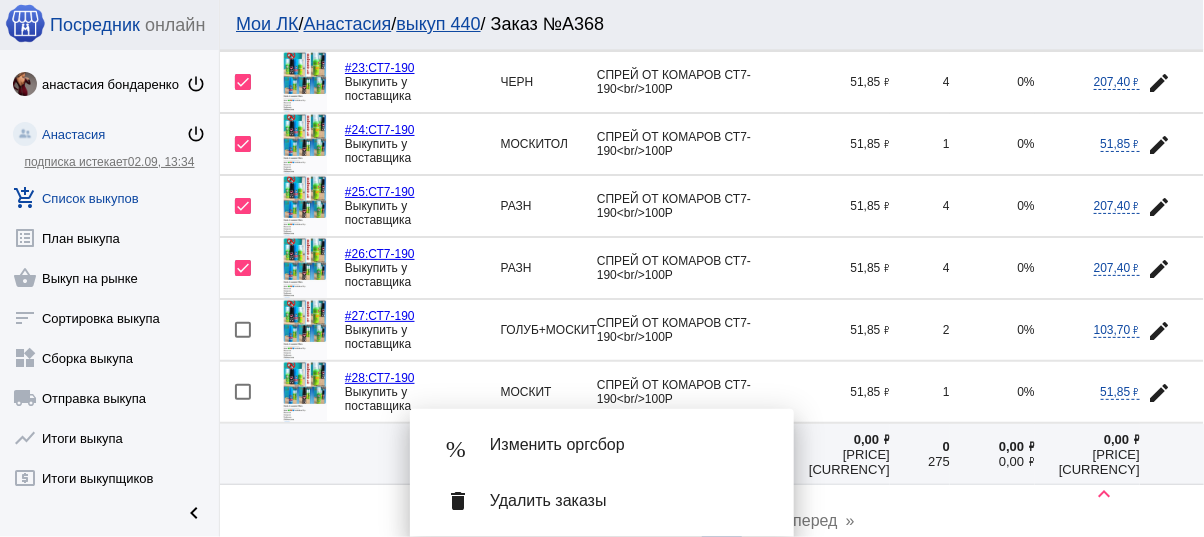click at bounding box center [243, 330] 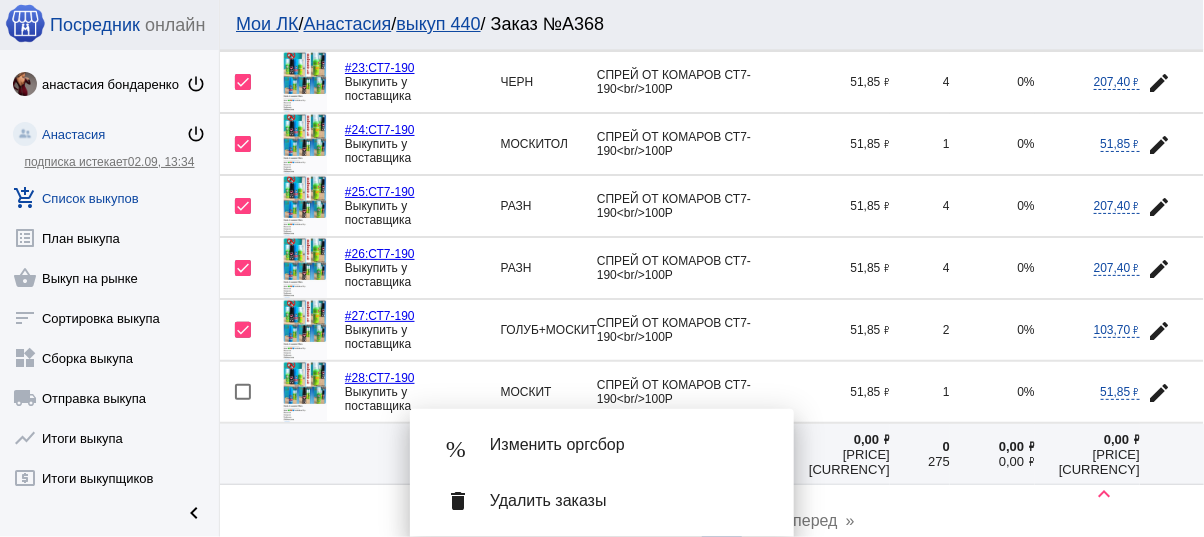 click on "Удалить заказы" at bounding box center [626, 501] 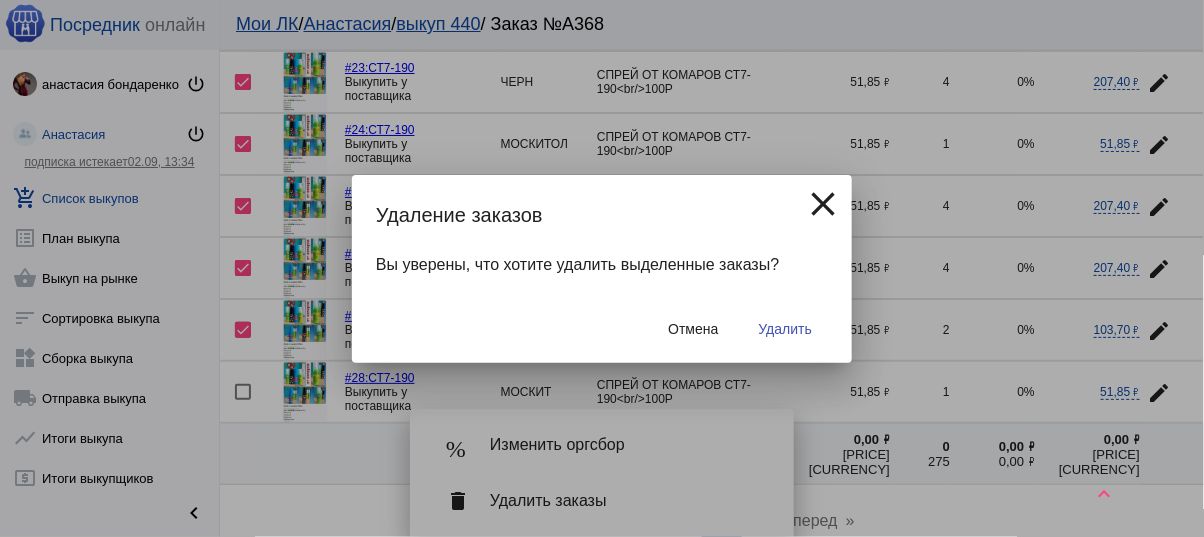 click on "Удалить" at bounding box center [785, 329] 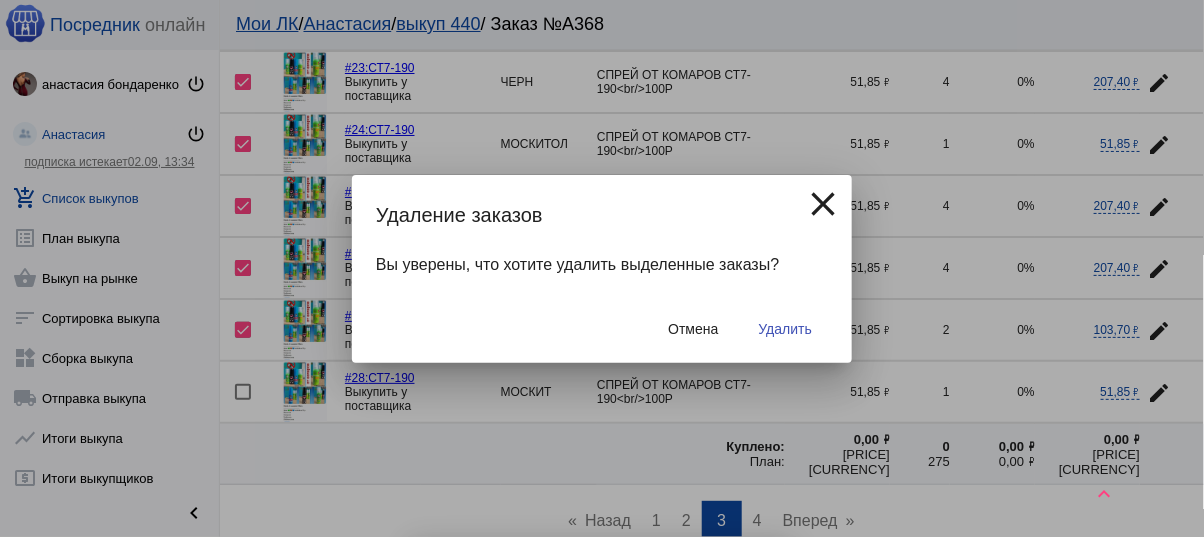 checkbox on "false" 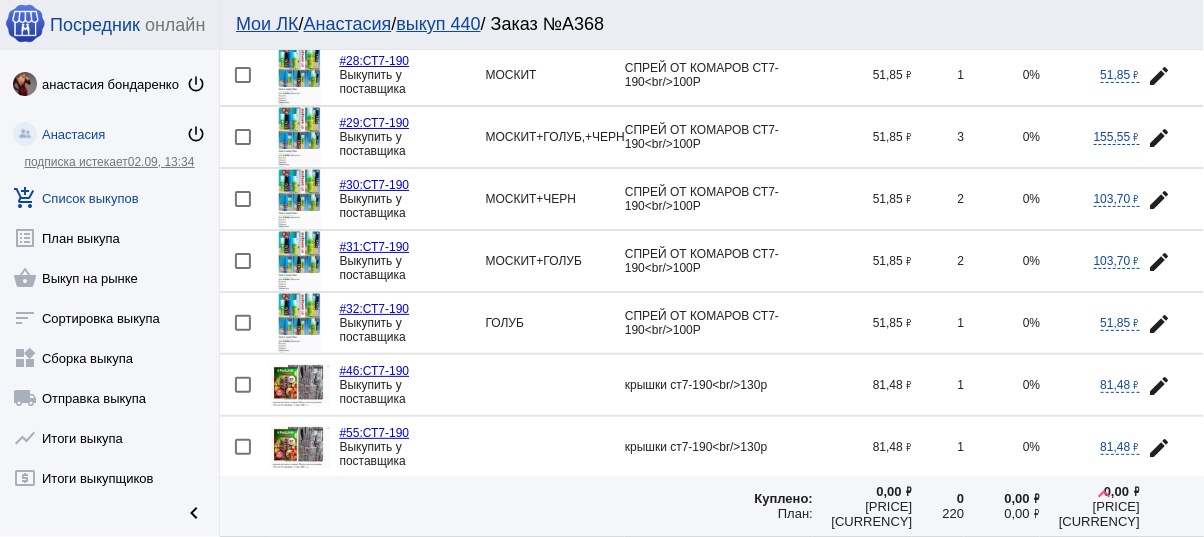 scroll, scrollTop: 2080, scrollLeft: 0, axis: vertical 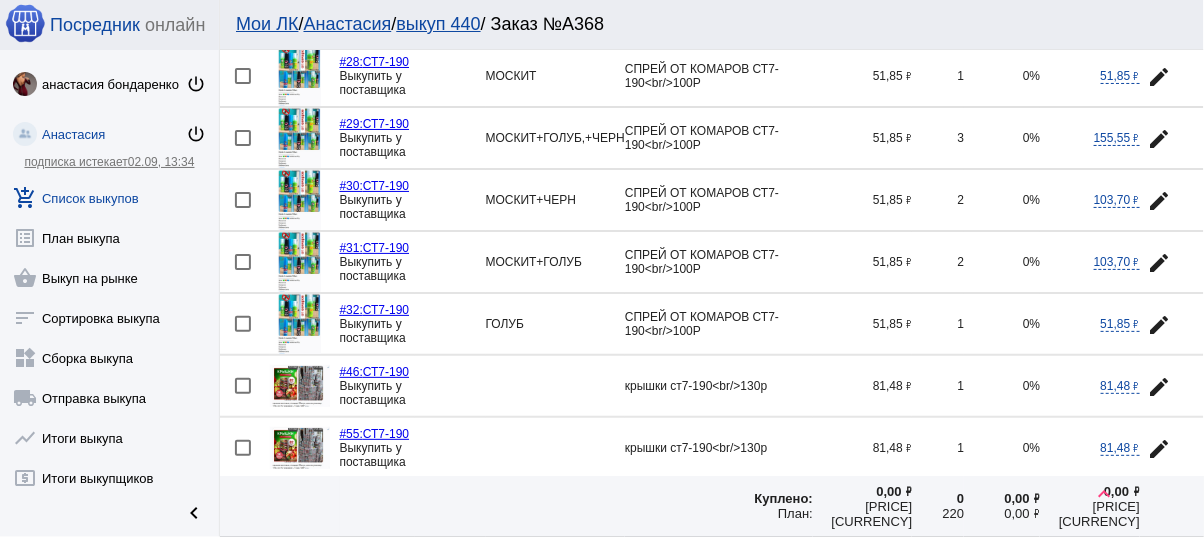 drag, startPoint x: 234, startPoint y: 423, endPoint x: 241, endPoint y: 403, distance: 21.189621 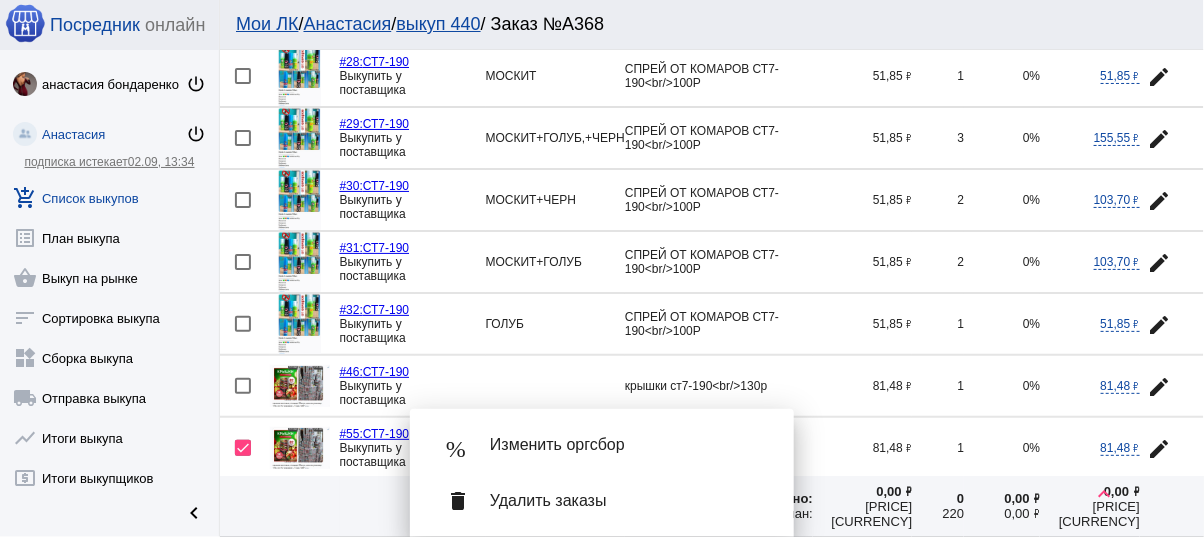click at bounding box center (243, 386) 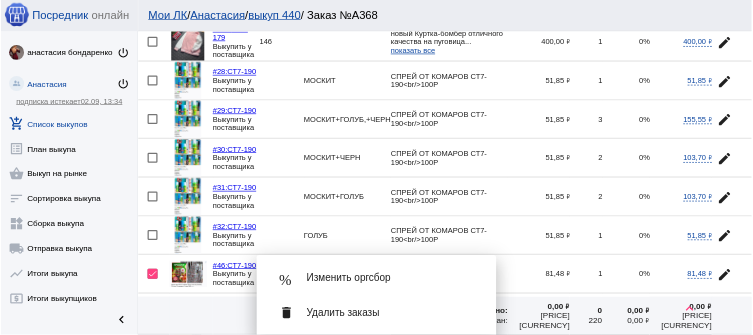 scroll, scrollTop: 2000, scrollLeft: 0, axis: vertical 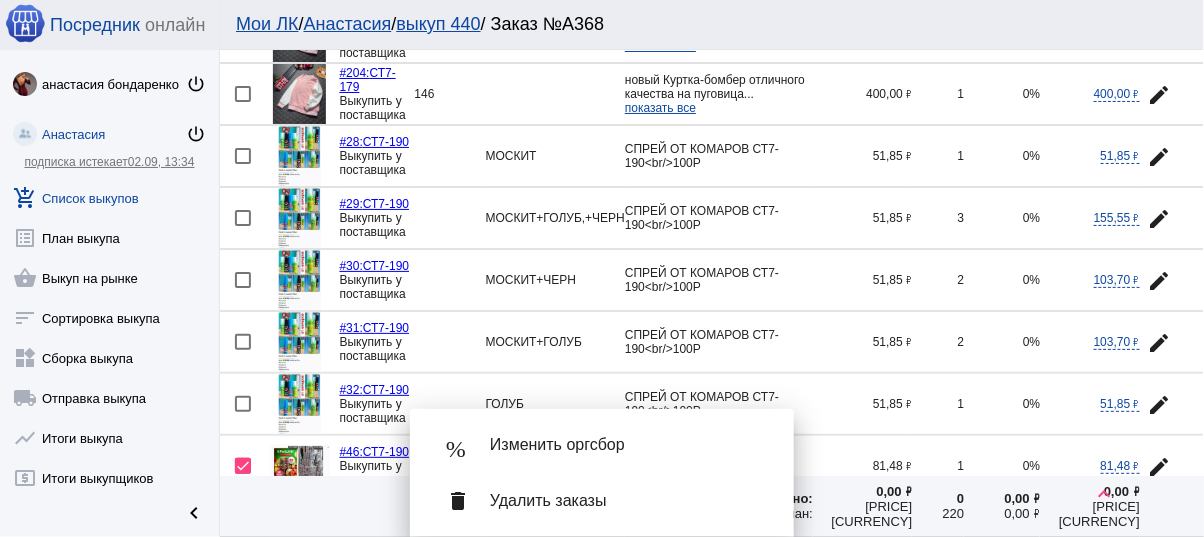 click at bounding box center [243, 404] 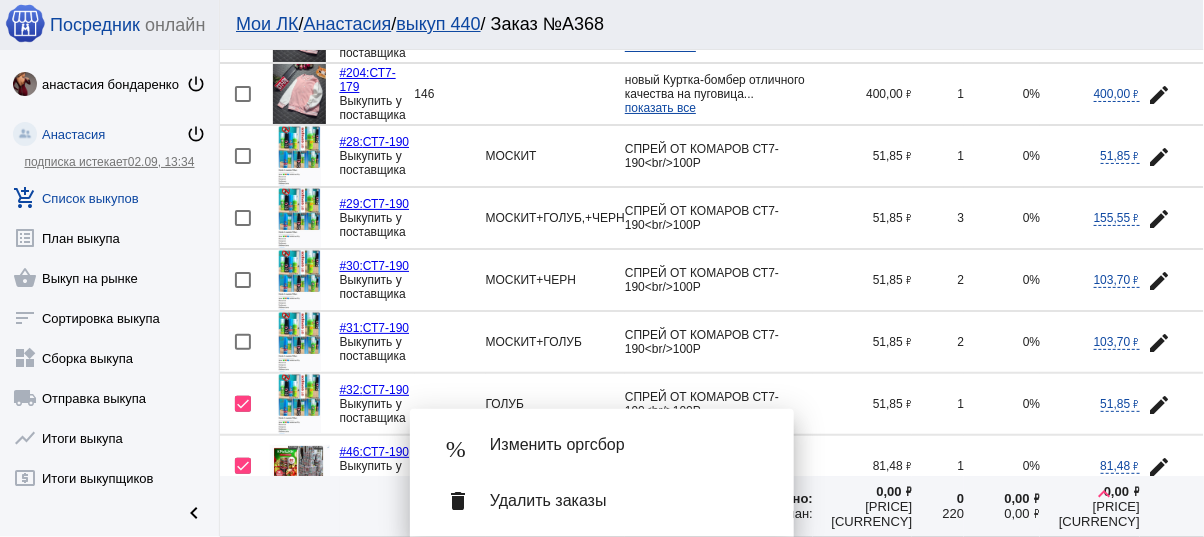 click at bounding box center [243, 342] 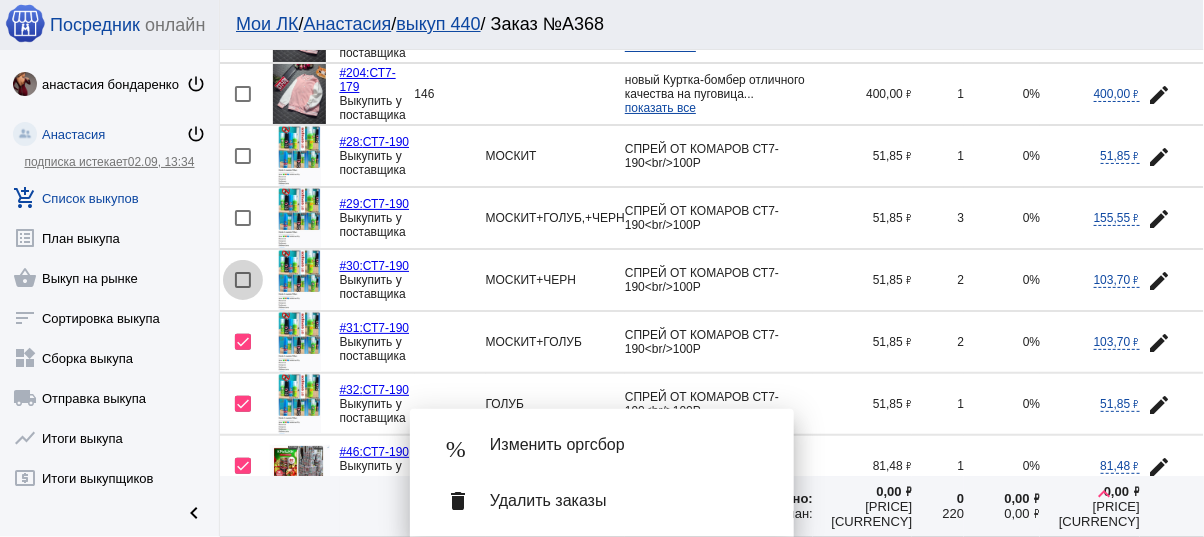 click at bounding box center [243, 280] 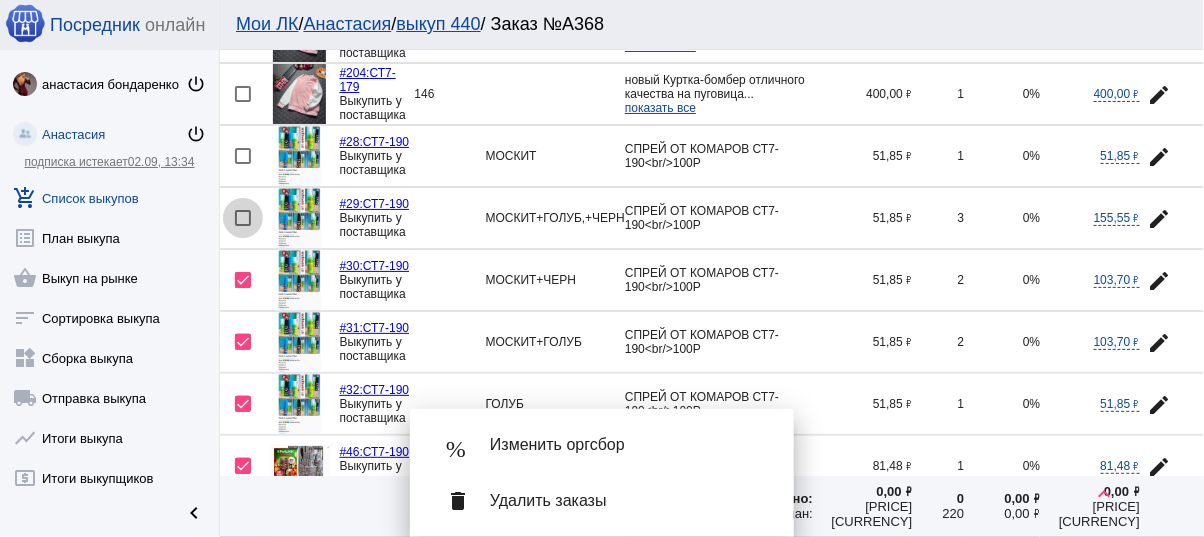 click at bounding box center [243, 218] 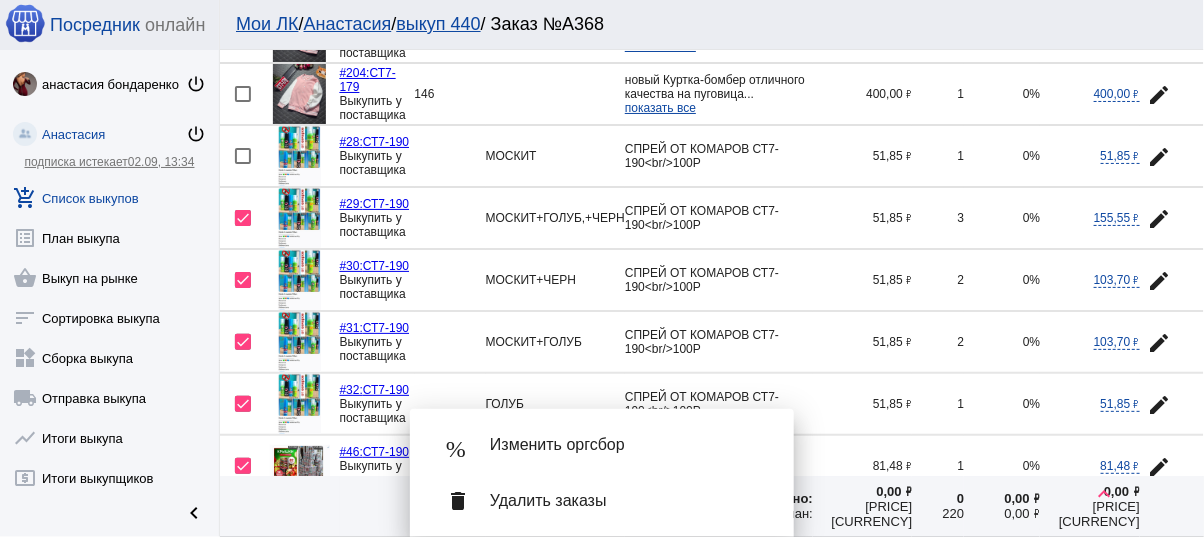 click on "edit" 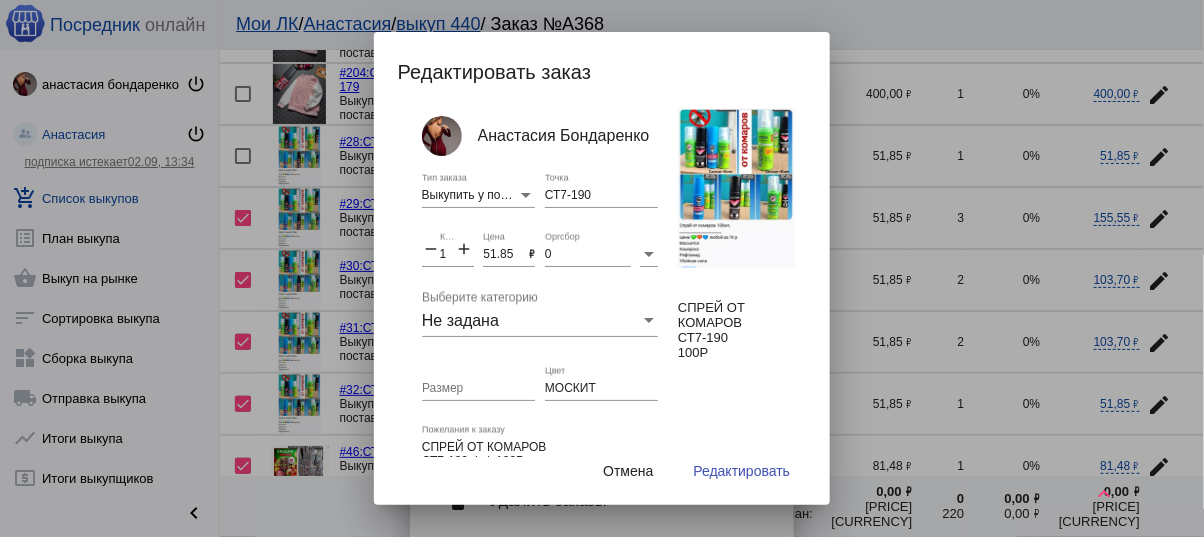 click on "51.85" at bounding box center [506, 255] 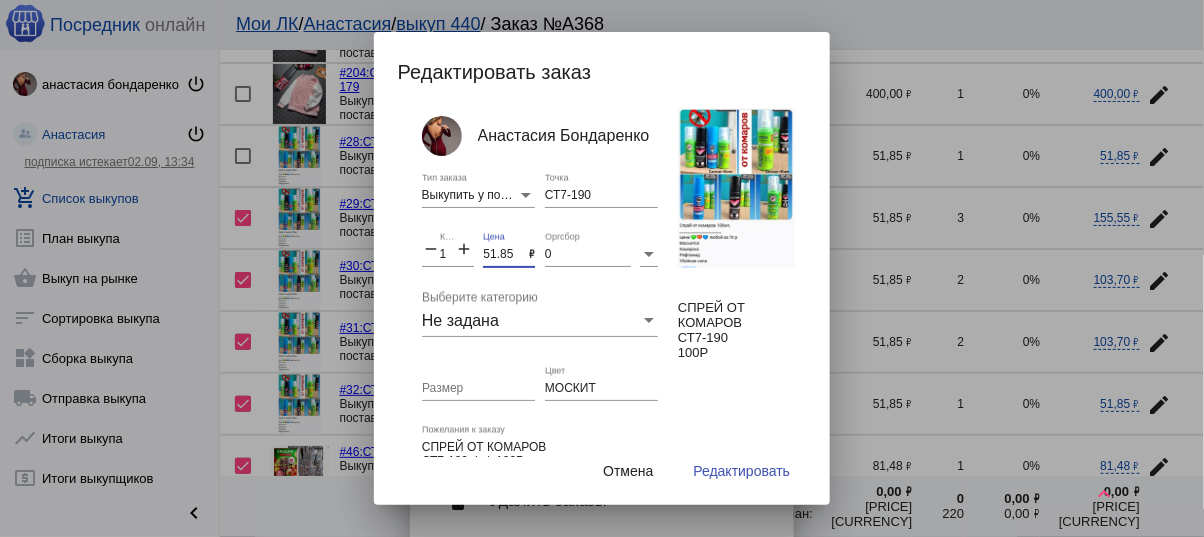 click on "51.85" at bounding box center [506, 255] 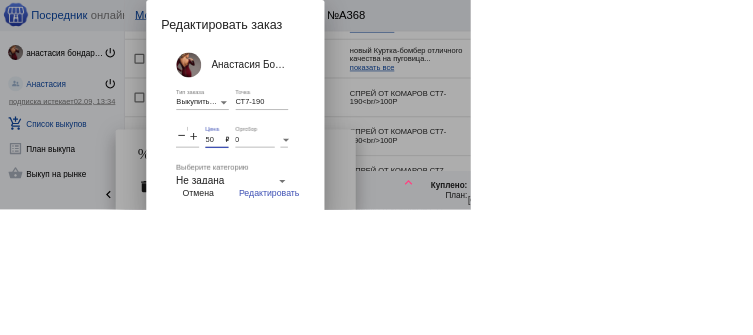 scroll, scrollTop: 2000, scrollLeft: 0, axis: vertical 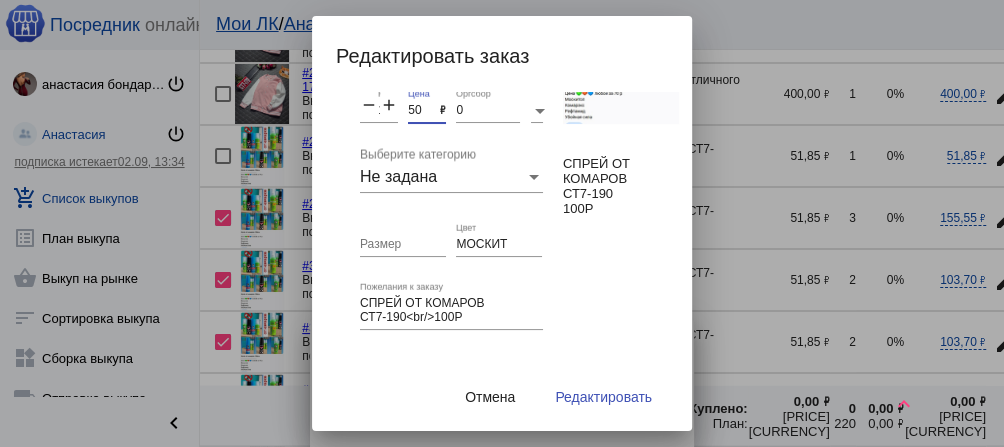 type on "50" 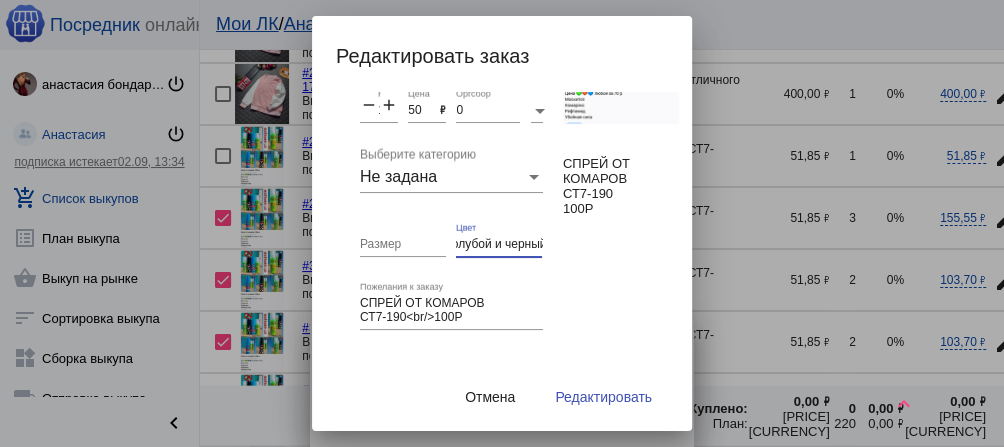scroll, scrollTop: 0, scrollLeft: 72, axis: horizontal 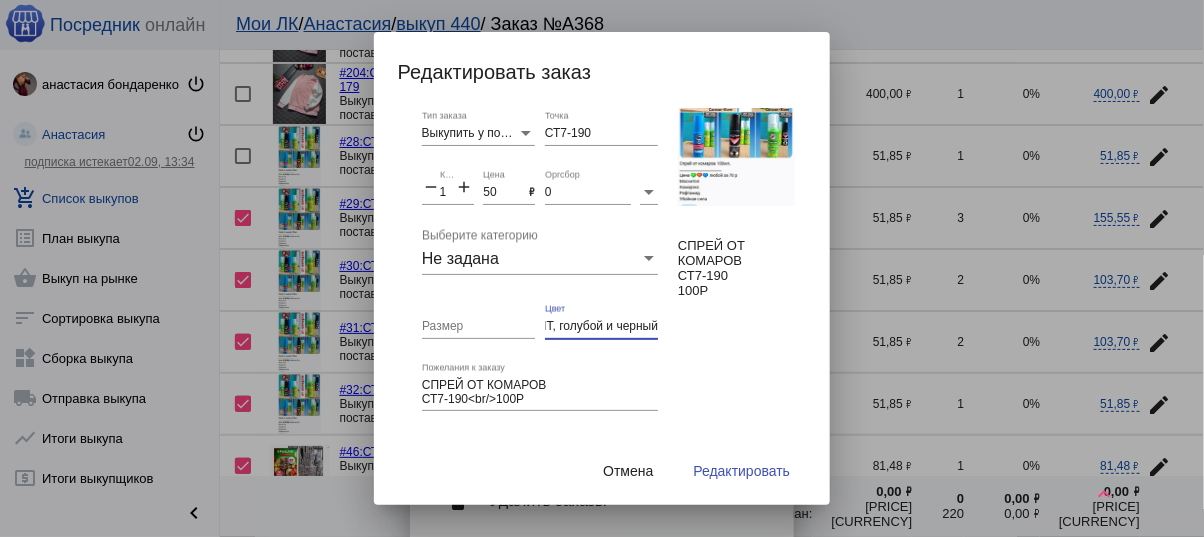 type on "МОСКИТ, голубой и черный" 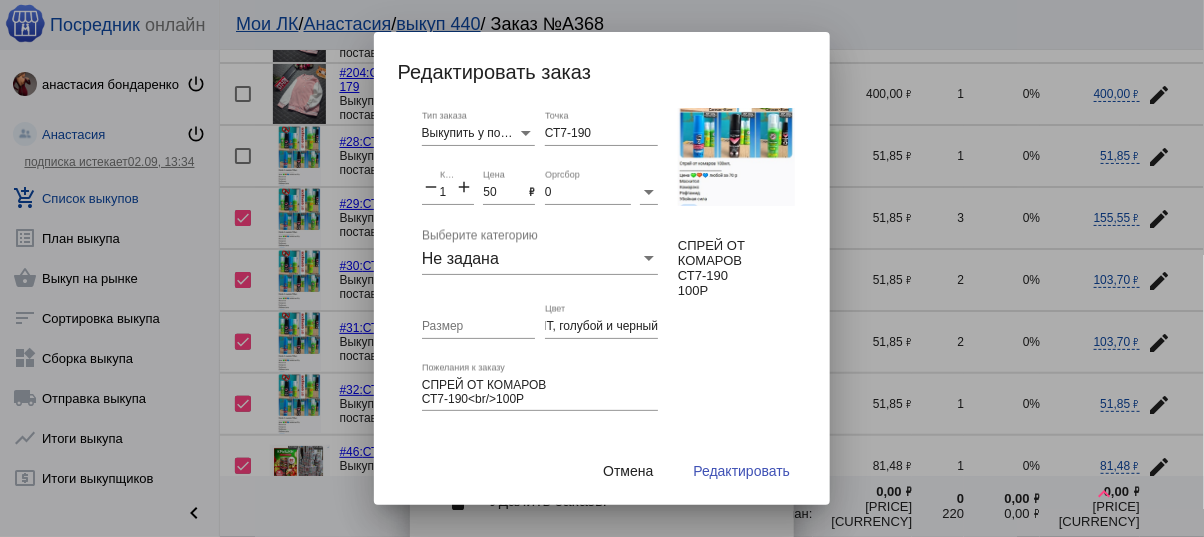 click on "add" 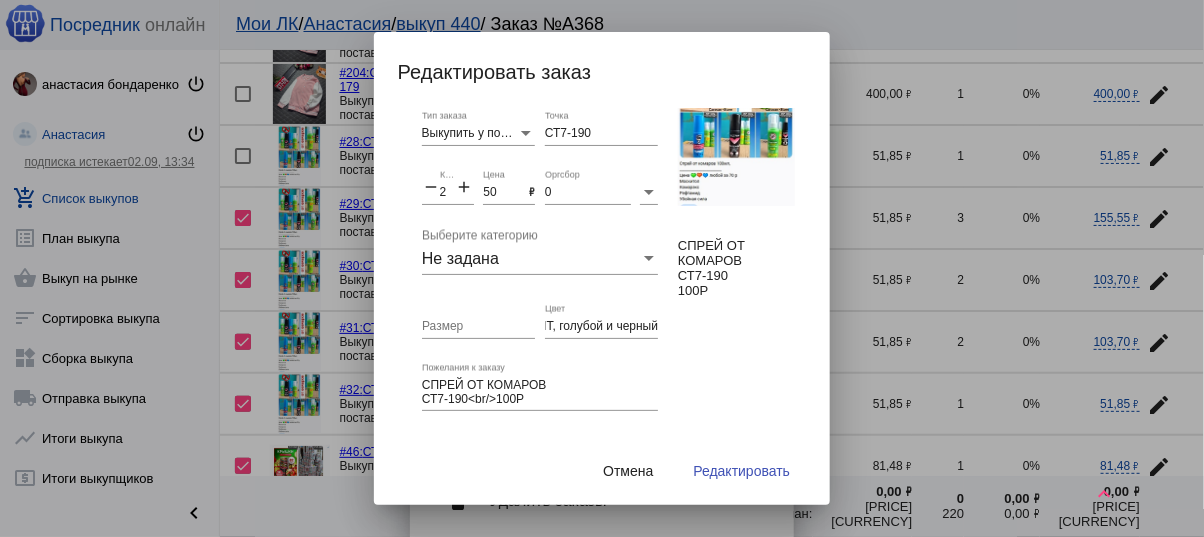 scroll, scrollTop: 0, scrollLeft: 0, axis: both 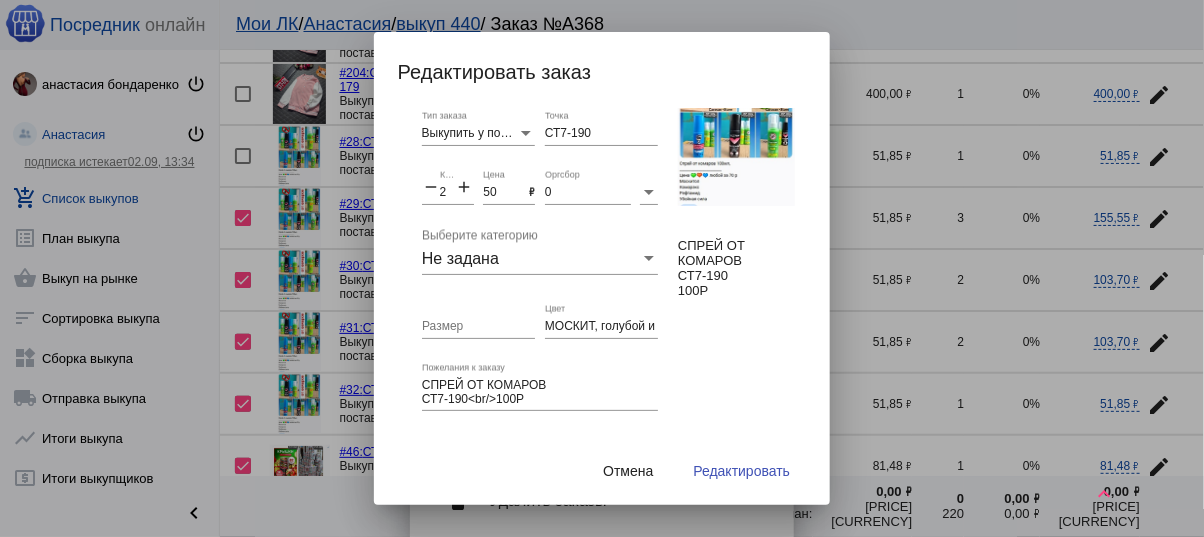 click on "add" 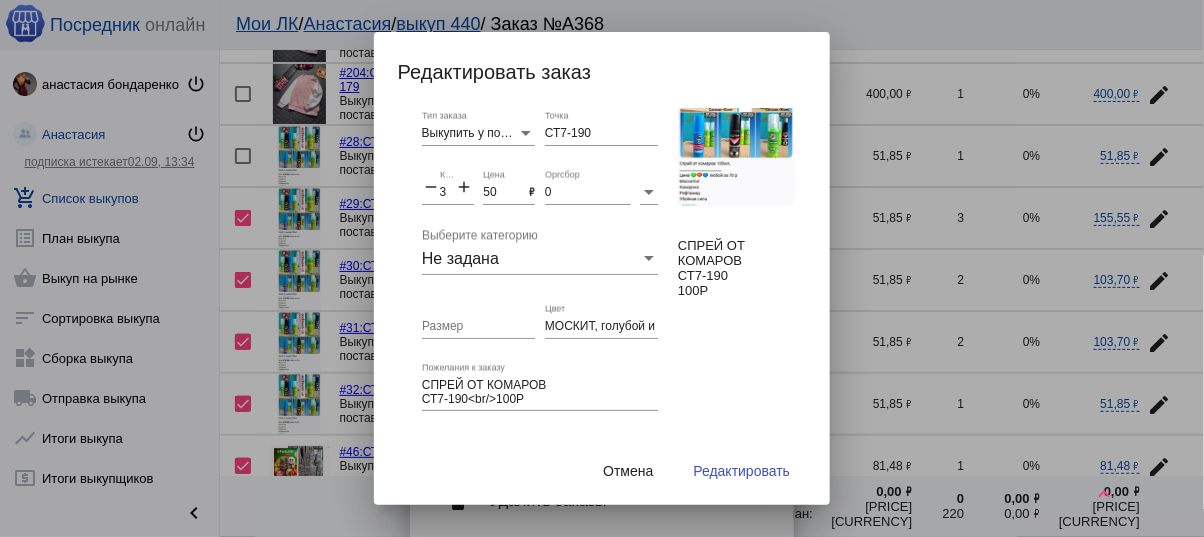 click on "Редактировать" at bounding box center (742, 471) 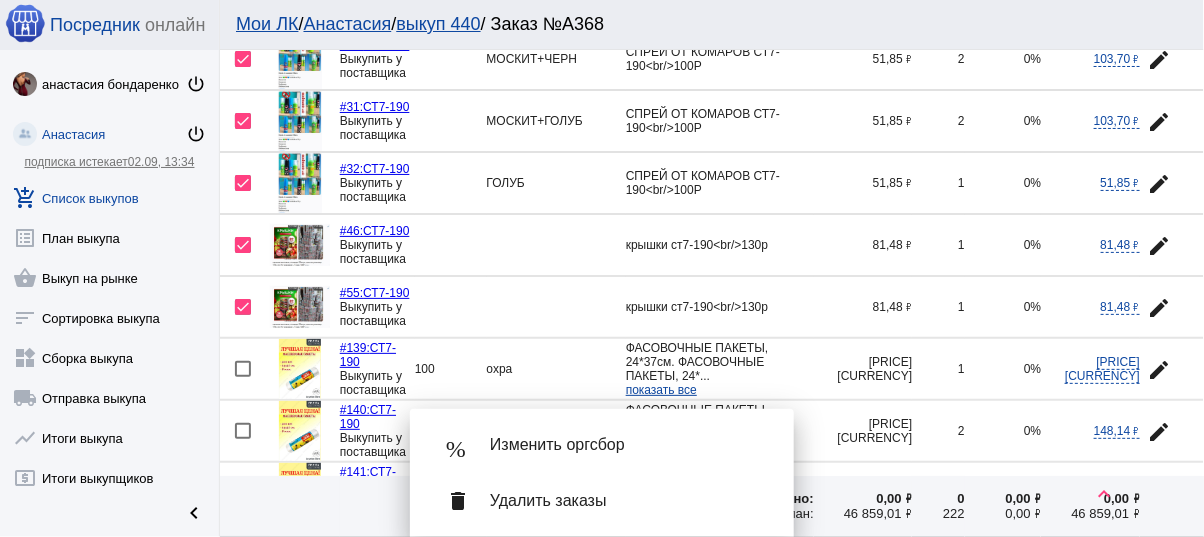scroll, scrollTop: 2240, scrollLeft: 0, axis: vertical 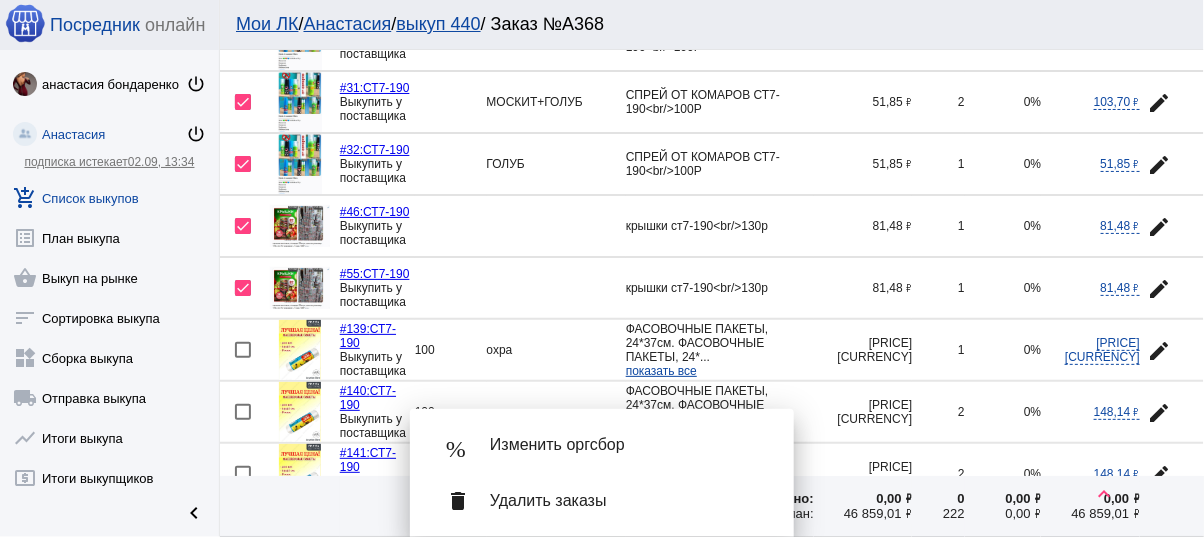 click on "delete Удалить заказы" at bounding box center (602, 501) 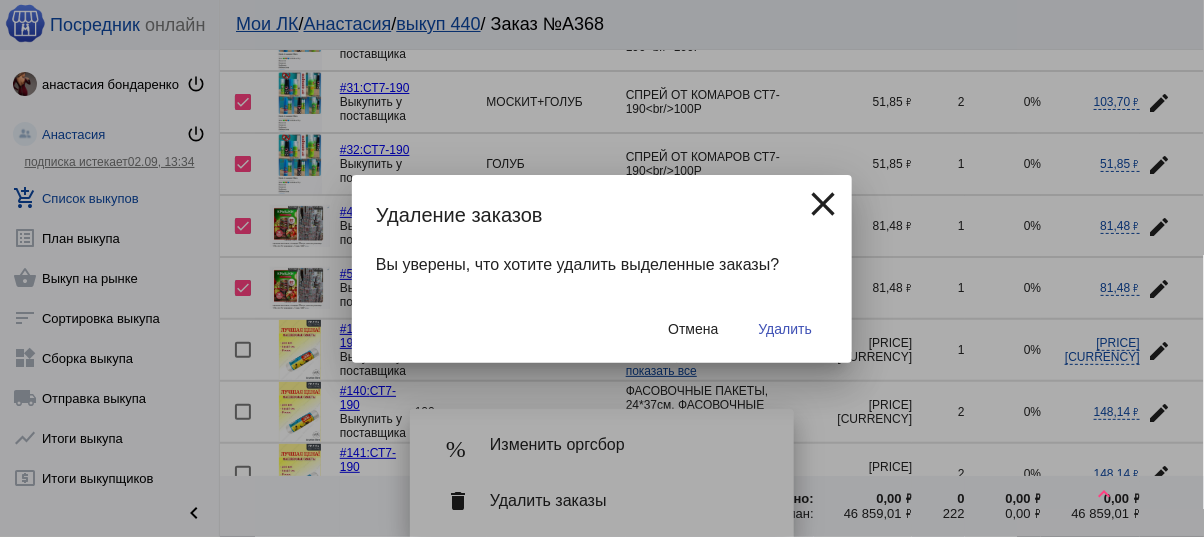 click on "Удалить" at bounding box center [785, 329] 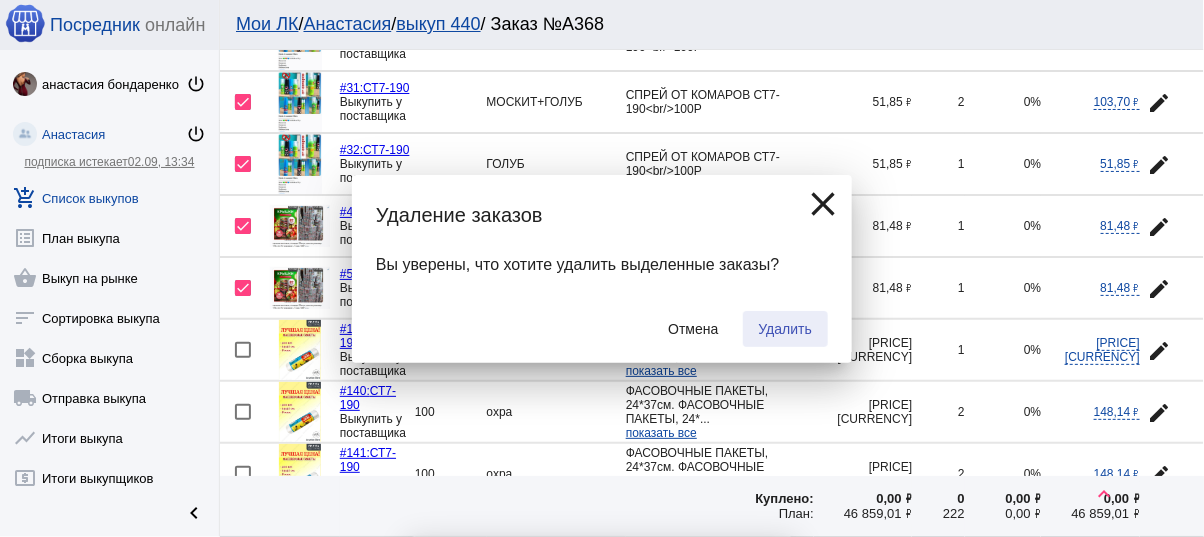 checkbox on "false" 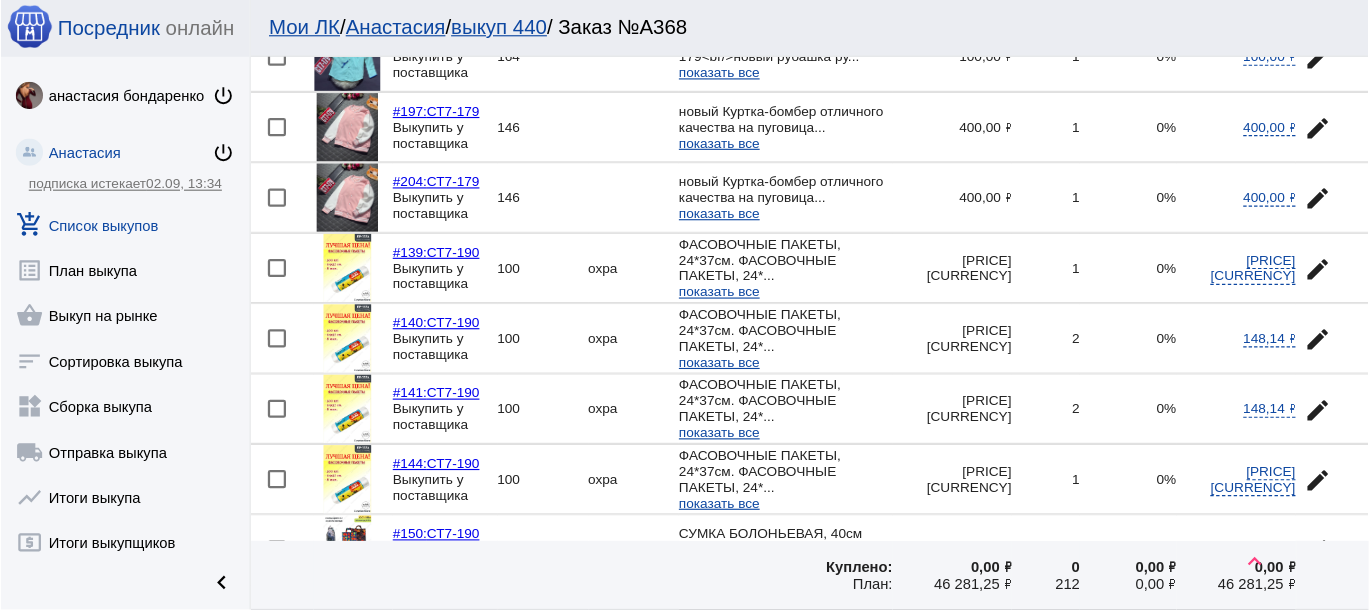 scroll, scrollTop: 1920, scrollLeft: 0, axis: vertical 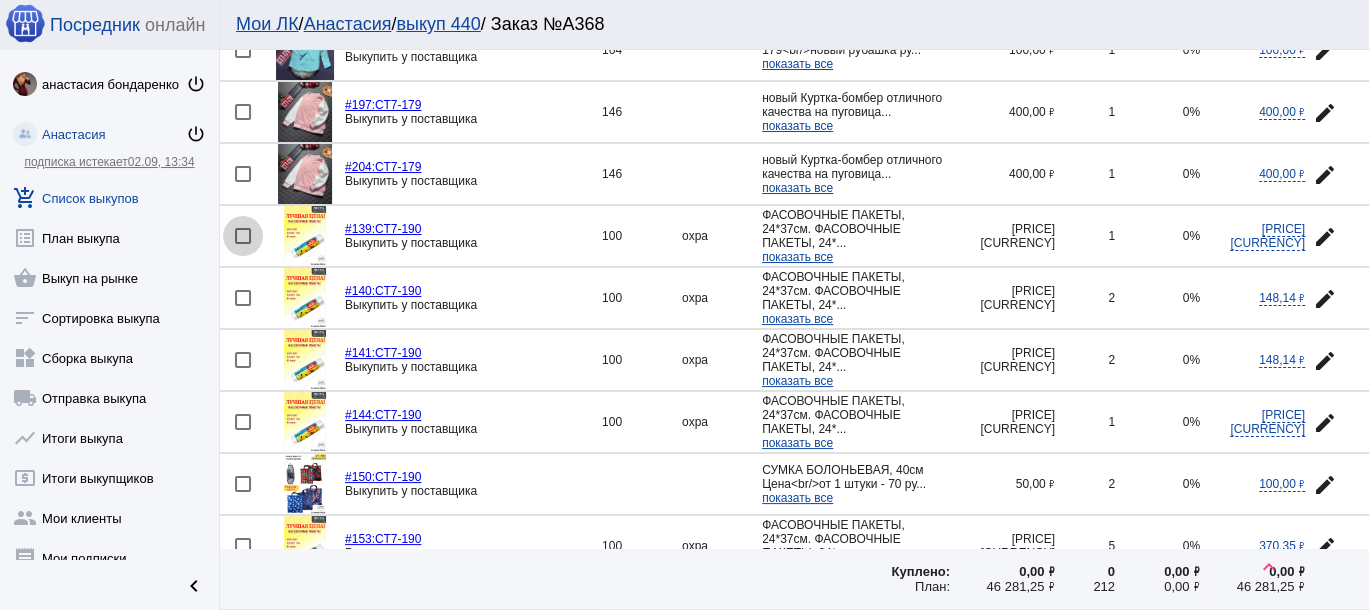 click at bounding box center (243, 236) 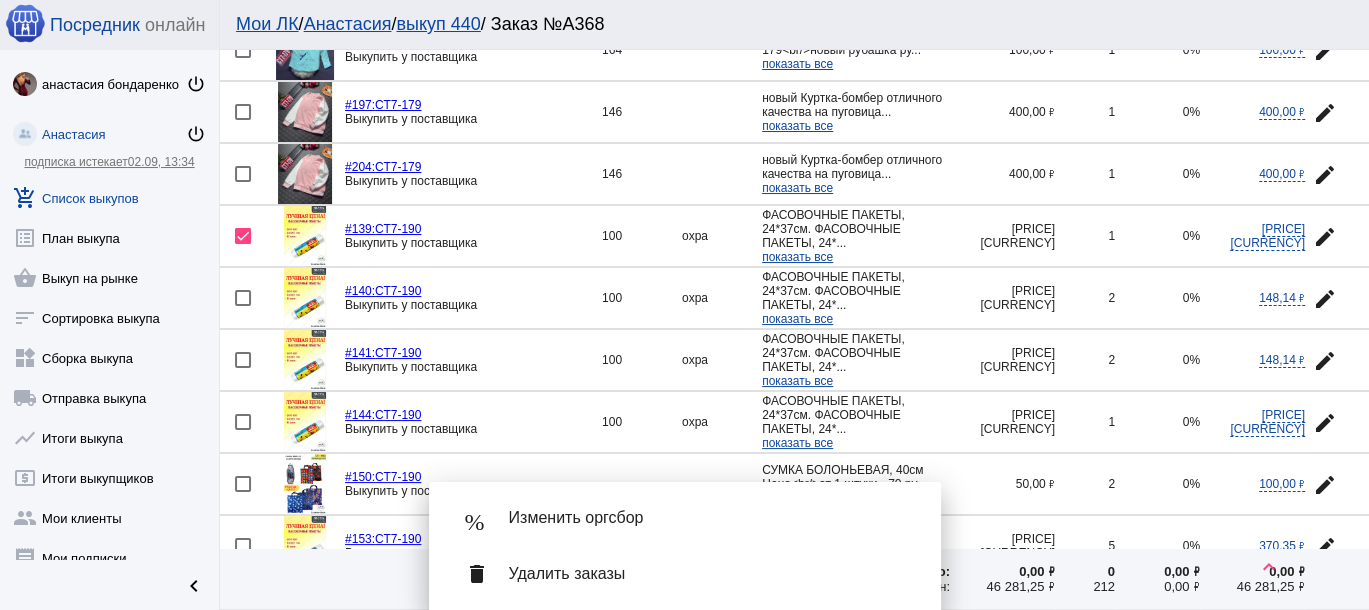 click at bounding box center [243, 298] 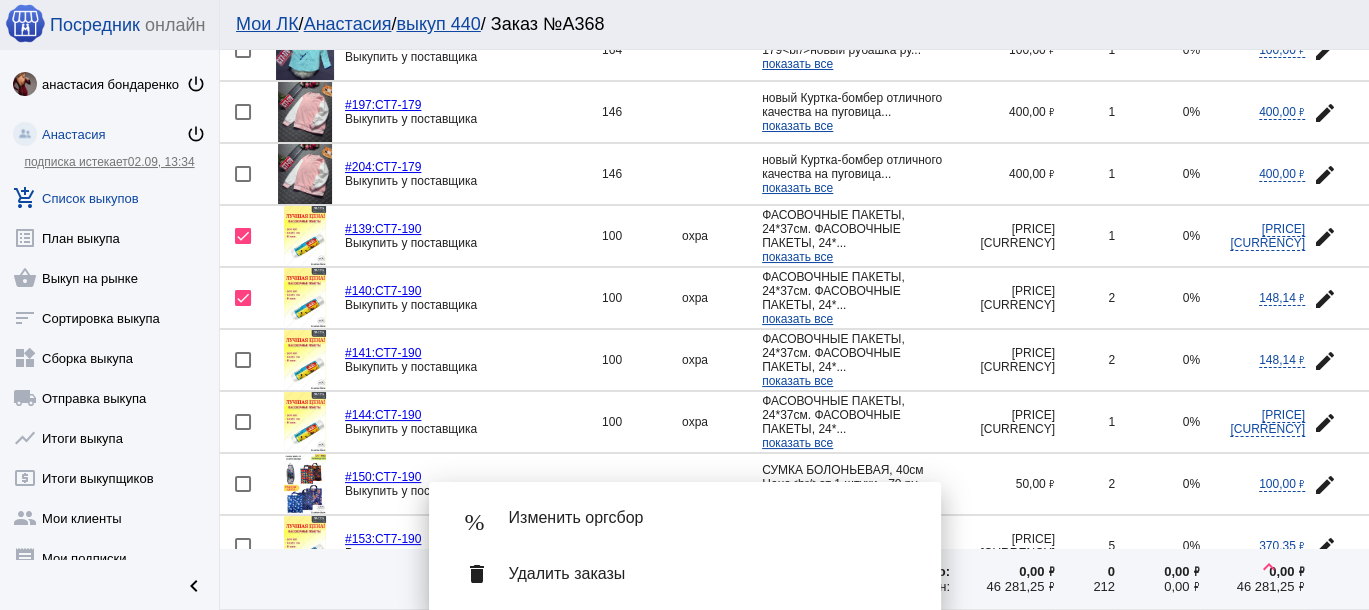 click at bounding box center [243, 360] 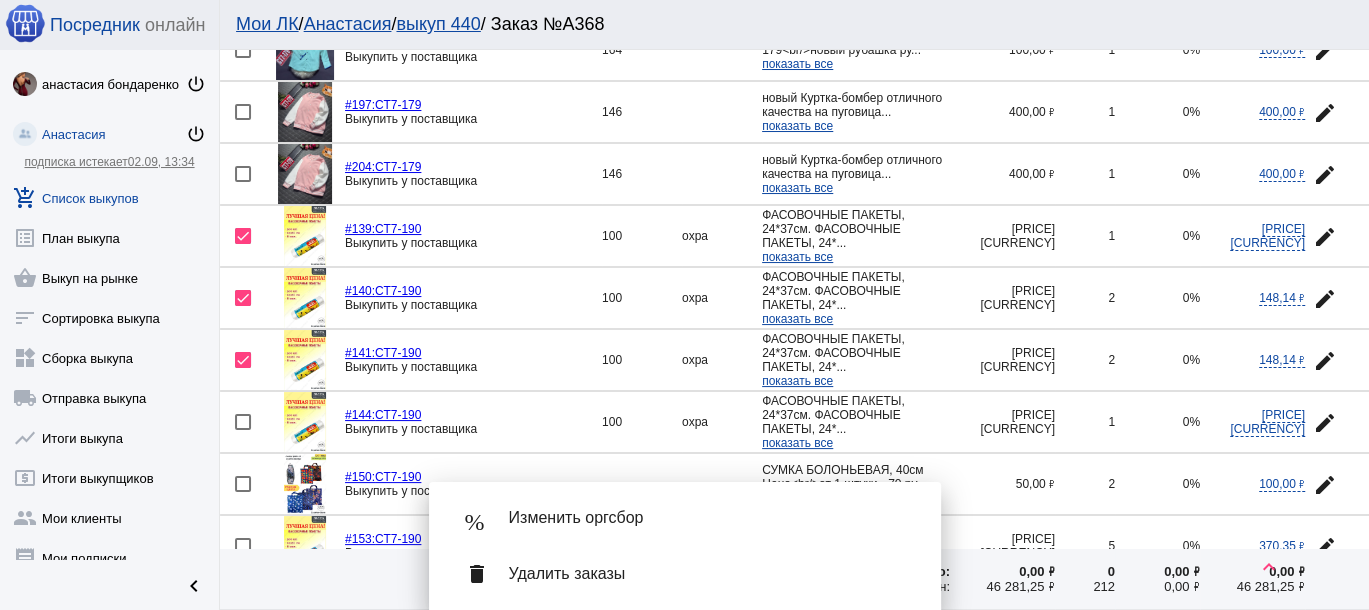 click at bounding box center (243, 422) 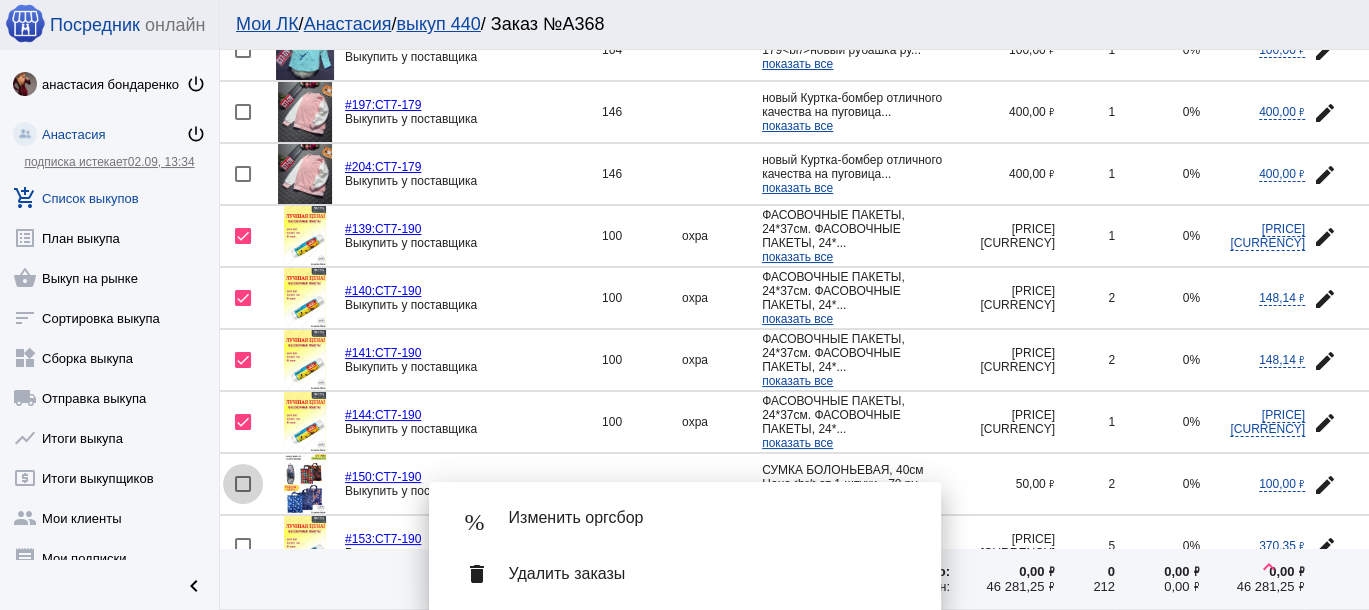 click at bounding box center [243, 484] 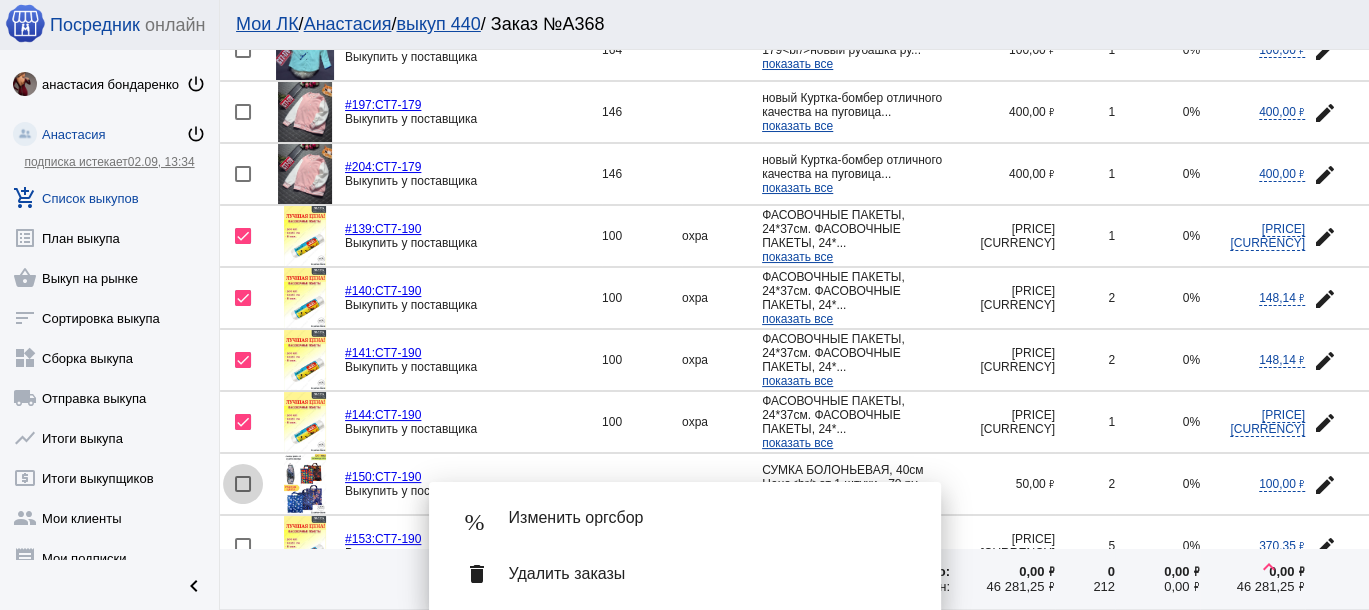 click at bounding box center [243, 484] 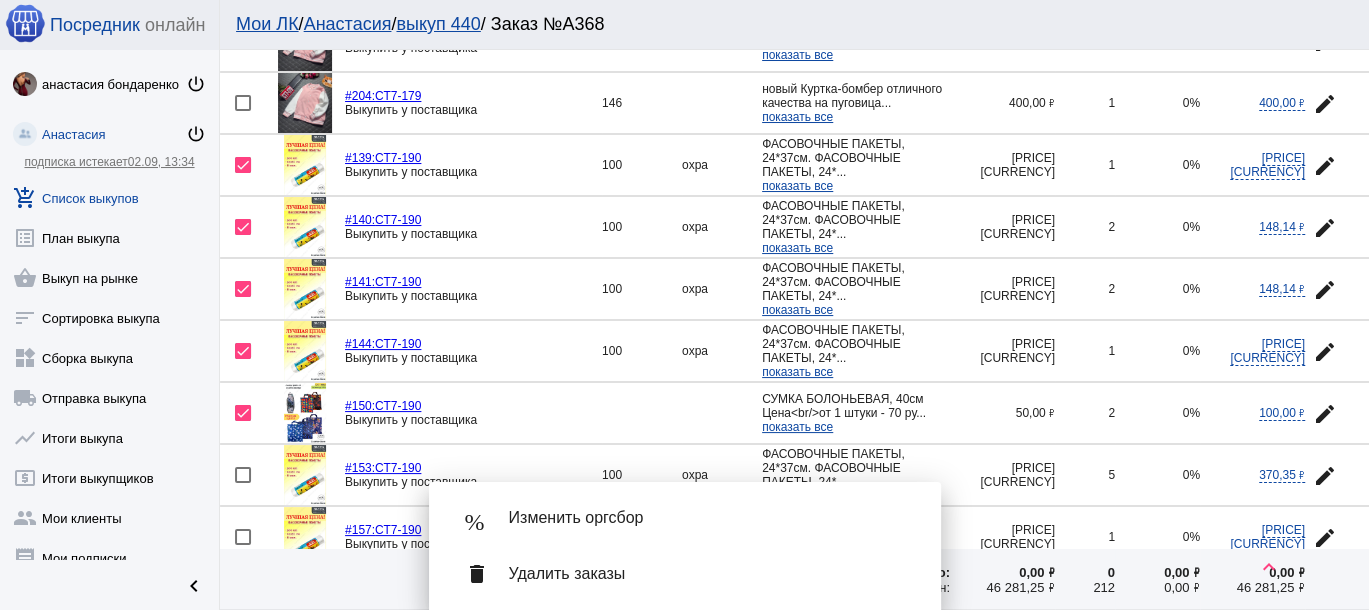scroll, scrollTop: 2101, scrollLeft: 0, axis: vertical 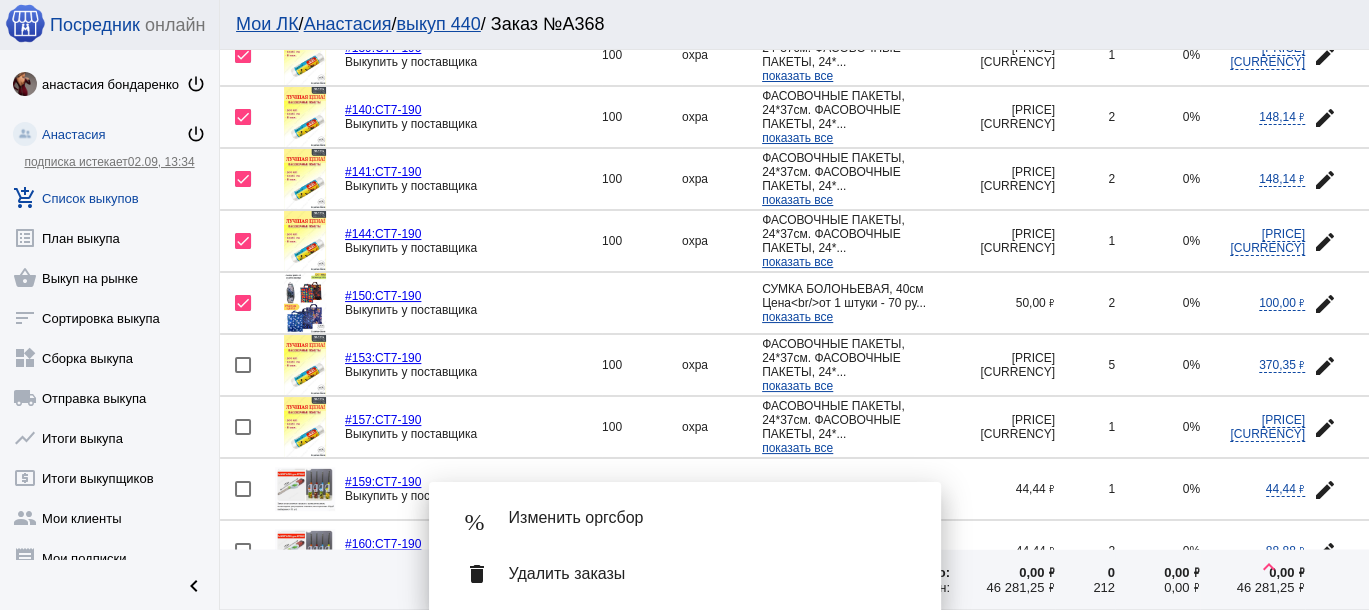 click at bounding box center [243, 303] 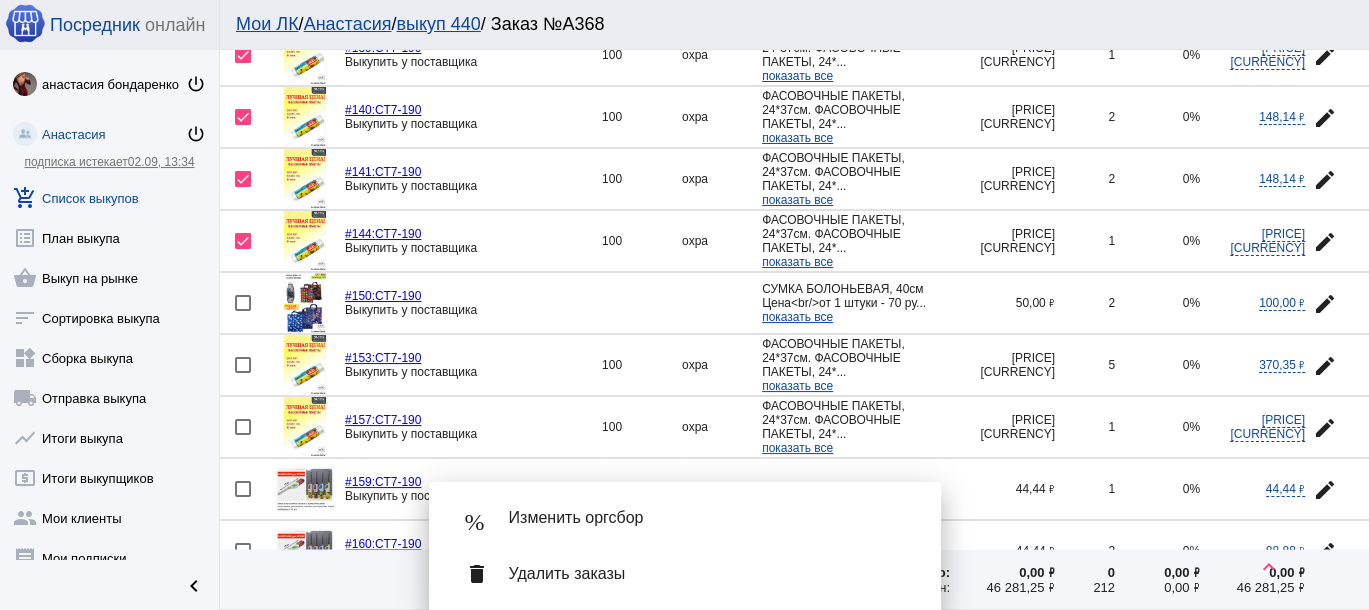 click at bounding box center (243, 365) 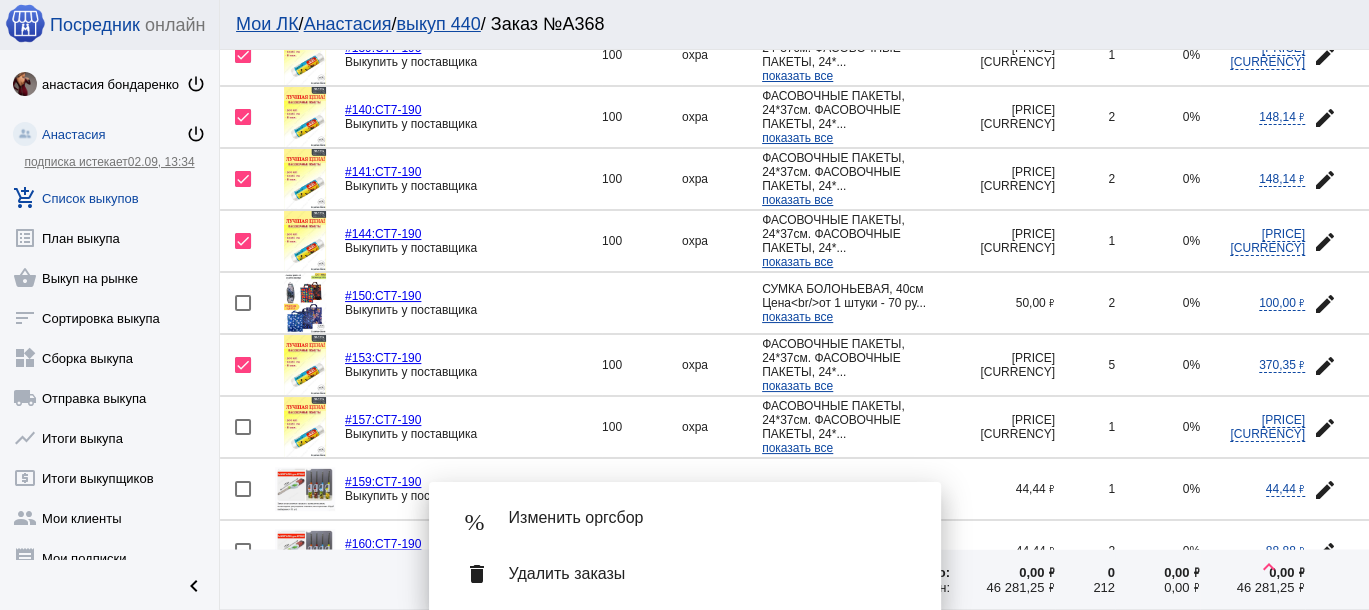click at bounding box center (243, 427) 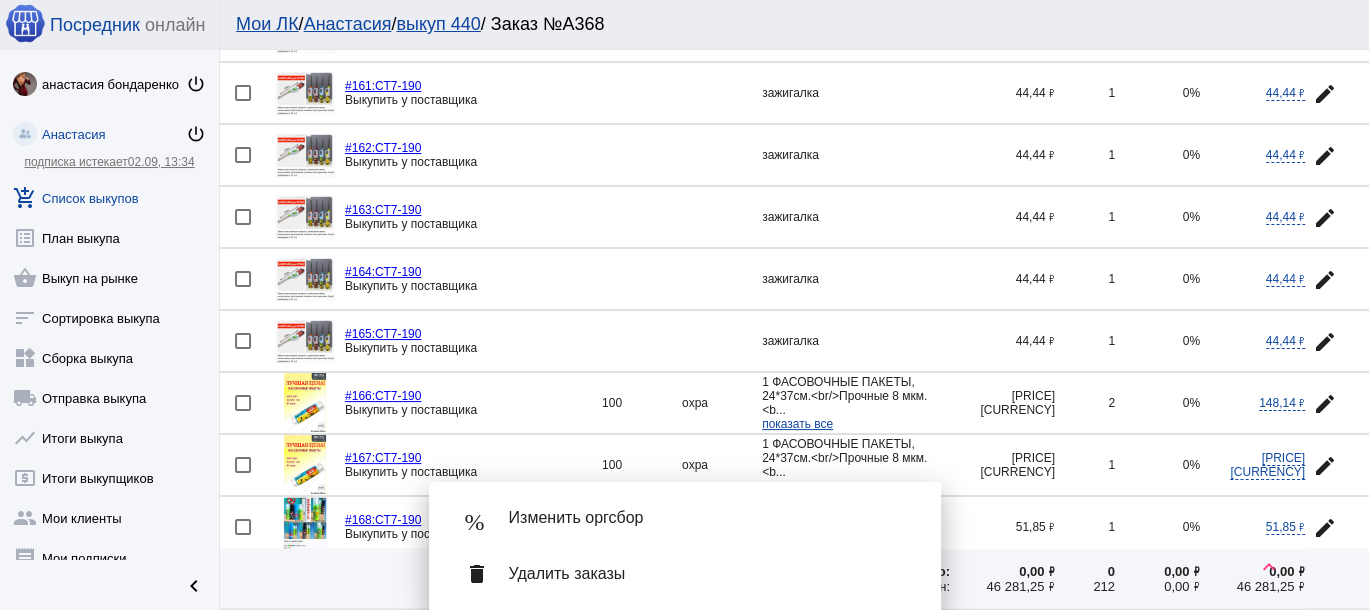 scroll, scrollTop: 2647, scrollLeft: 0, axis: vertical 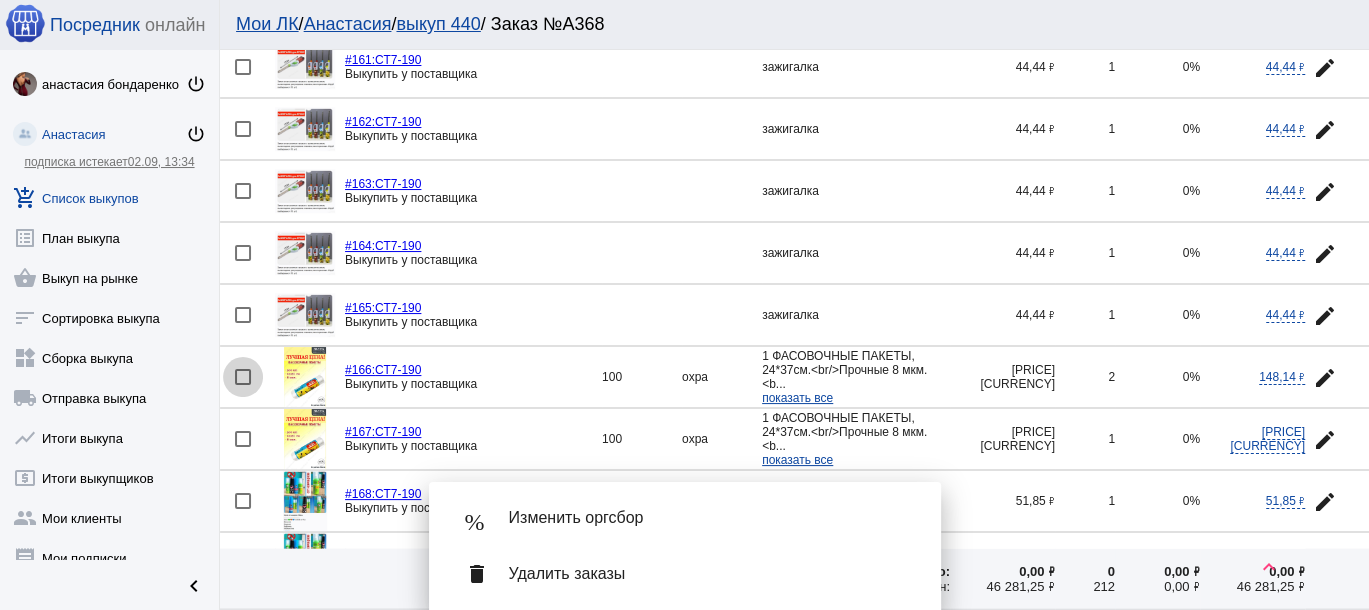 click at bounding box center (243, 377) 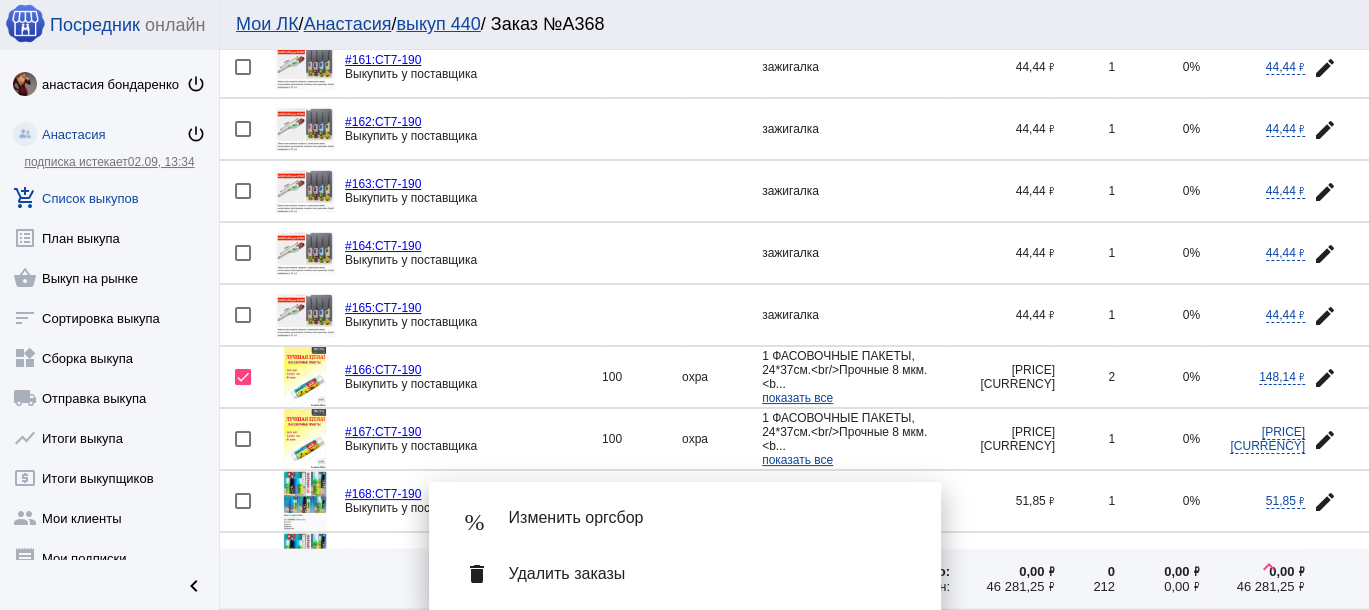 click on "edit" 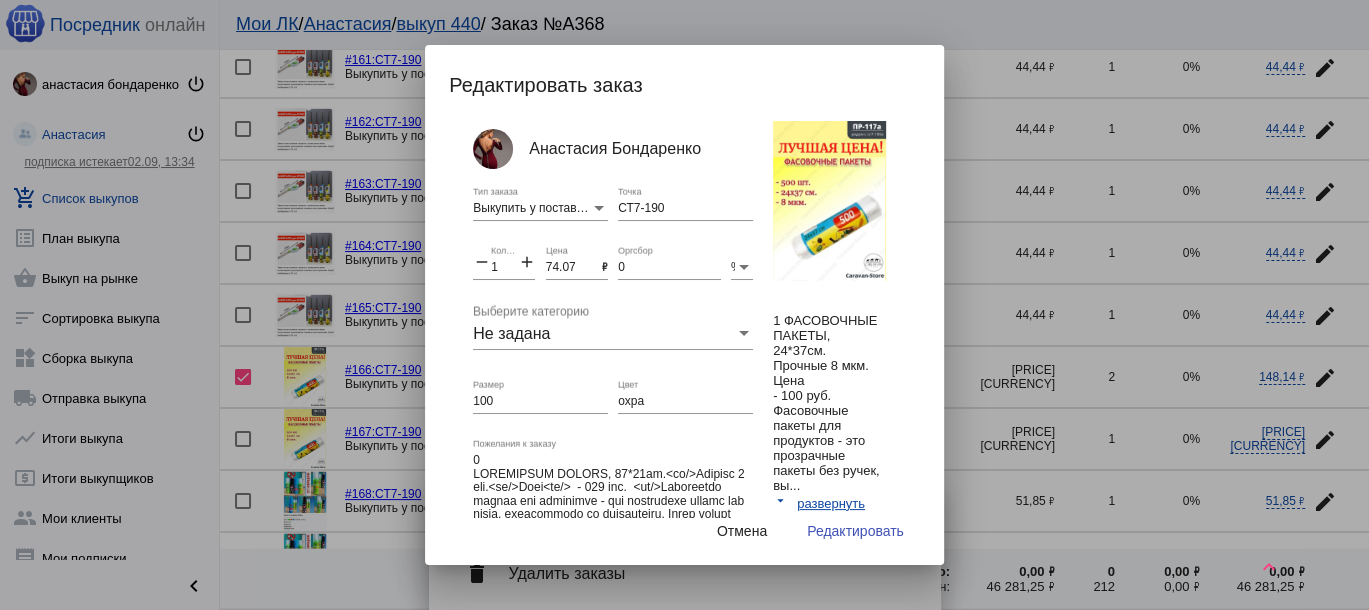 click on "74.07 Цена" 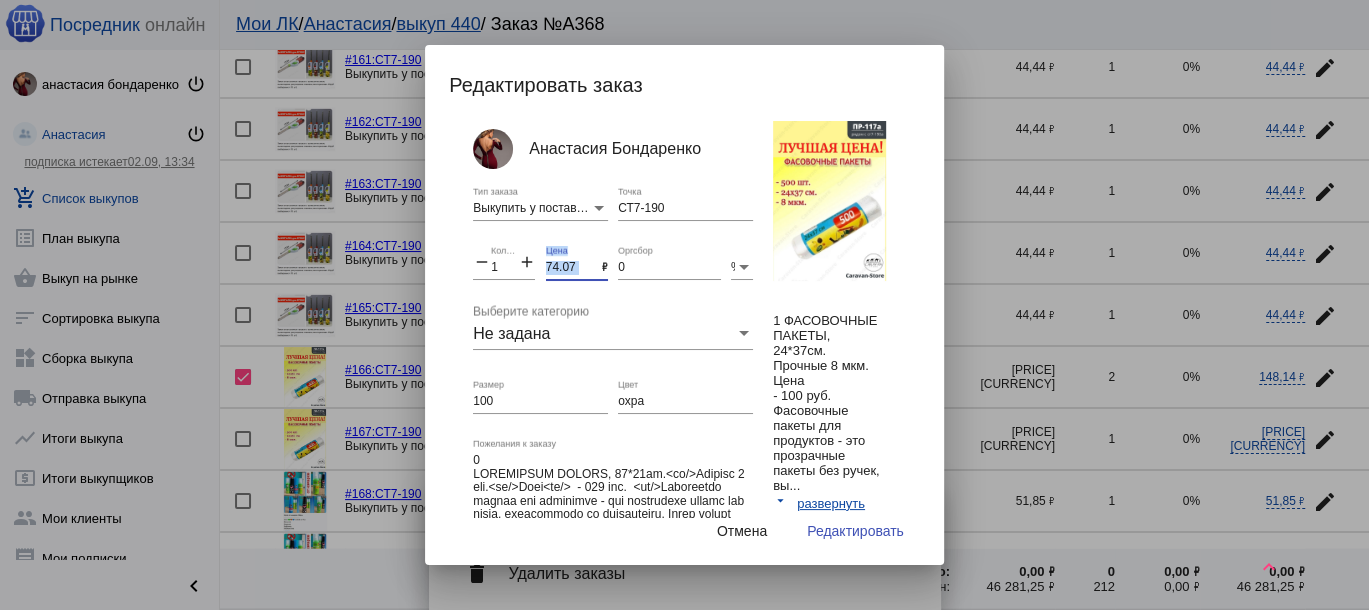 click on "74.07 Цена" 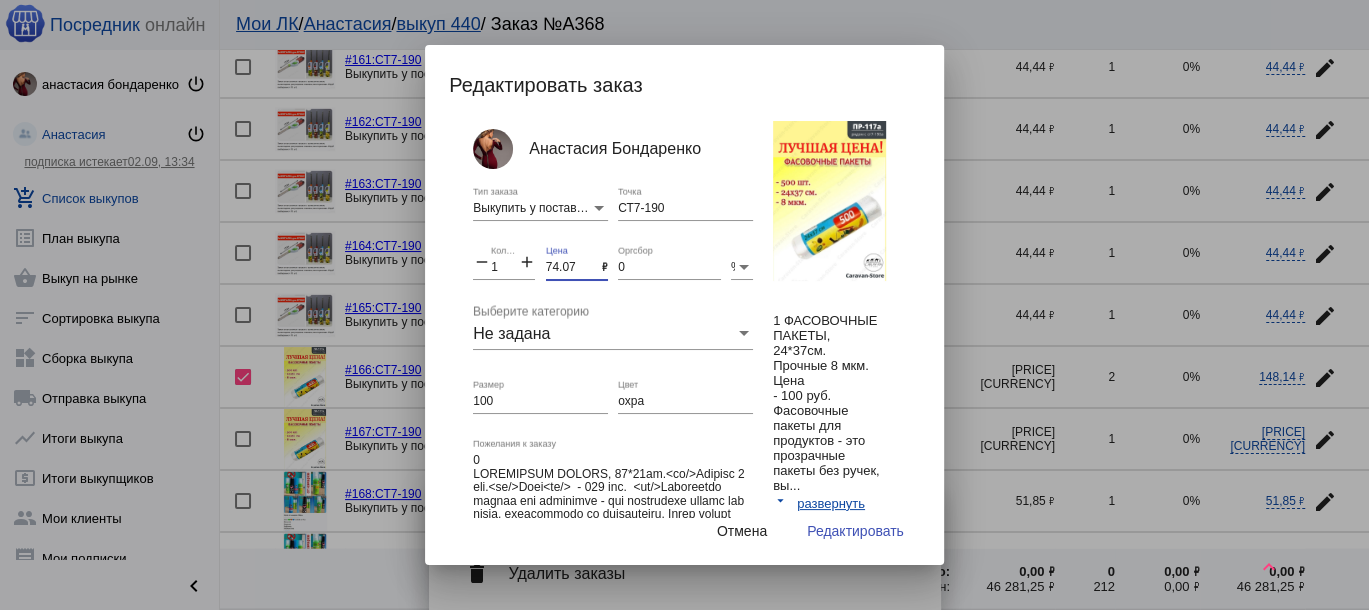 click on "74.07" at bounding box center (574, 268) 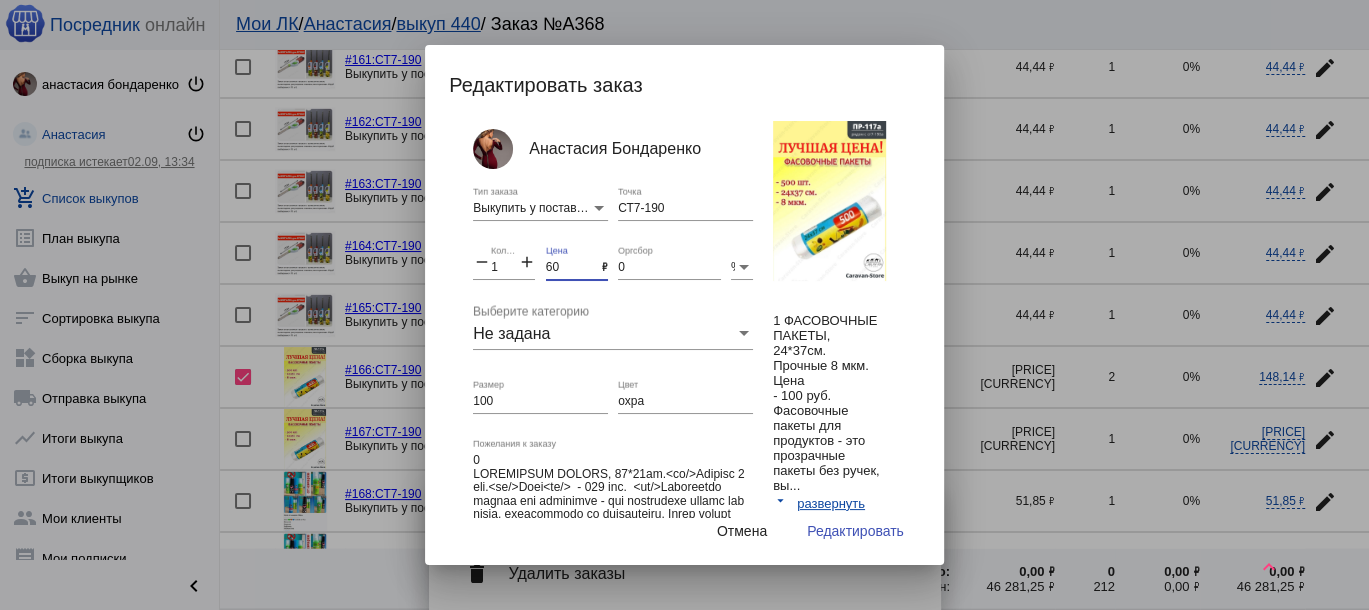 type on "60" 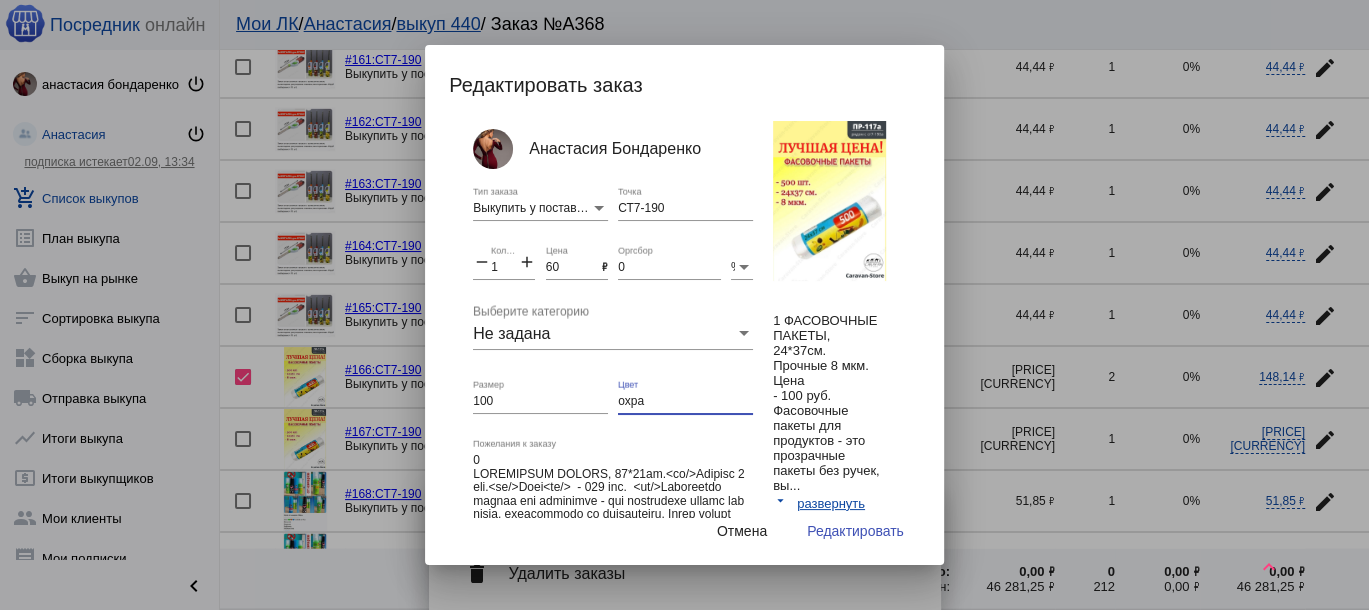 click on "охра Цвет" 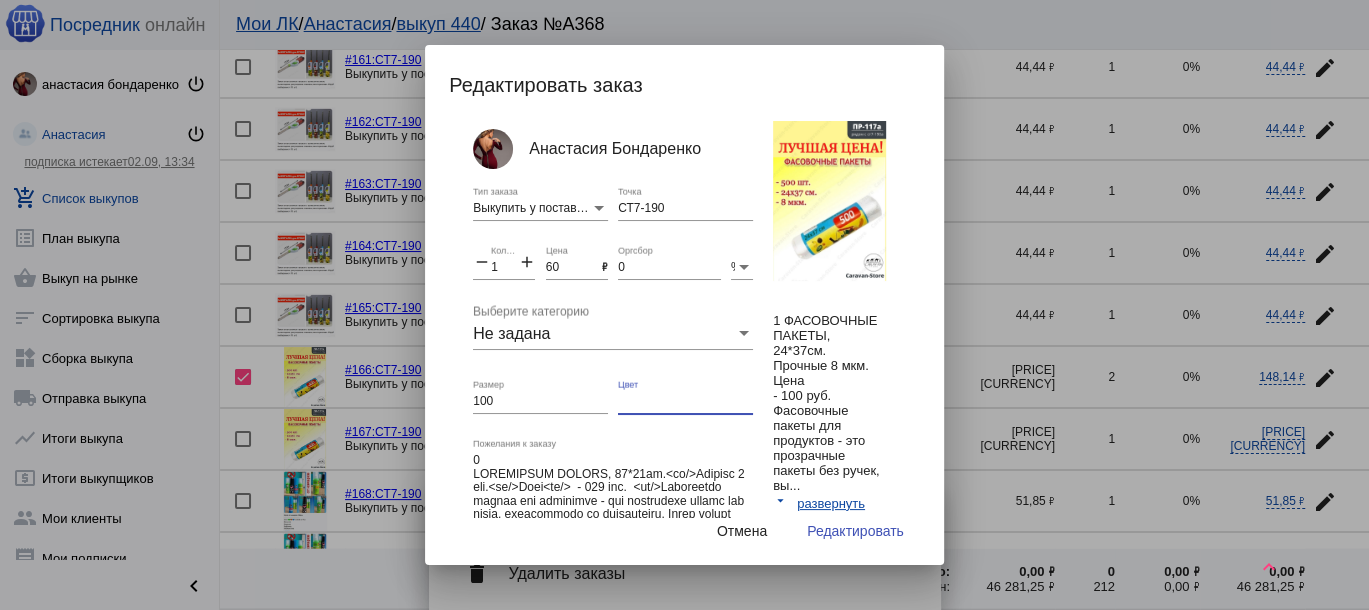 type 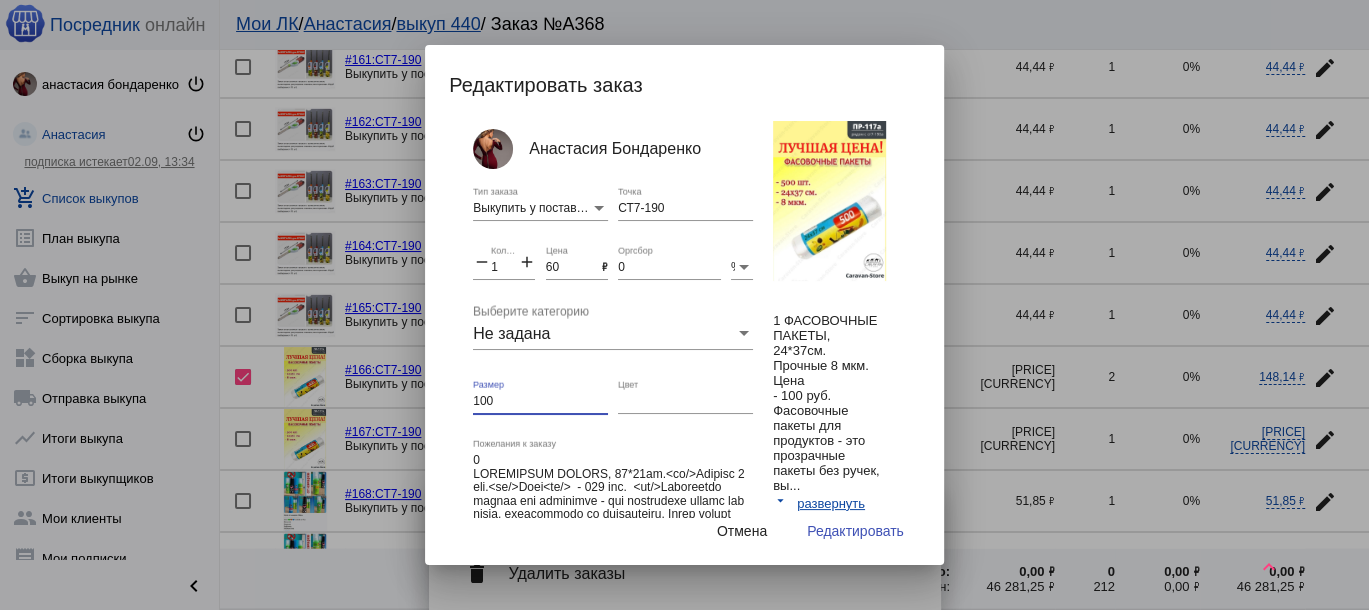 click on "100" at bounding box center (540, 402) 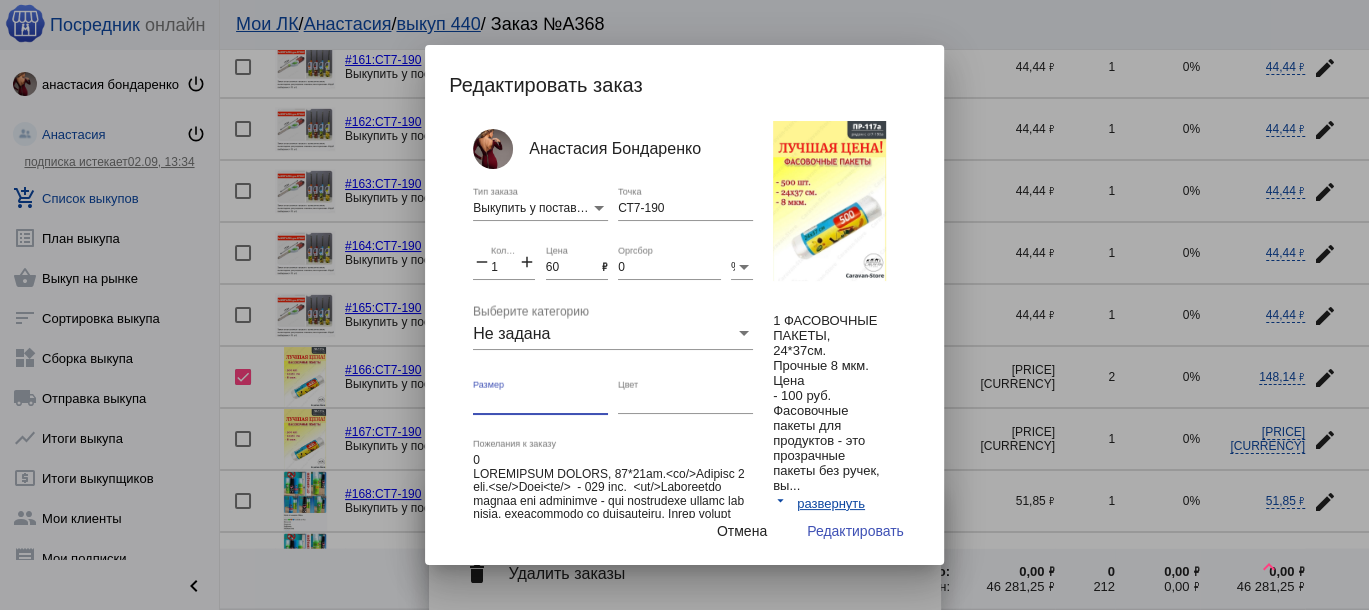 type 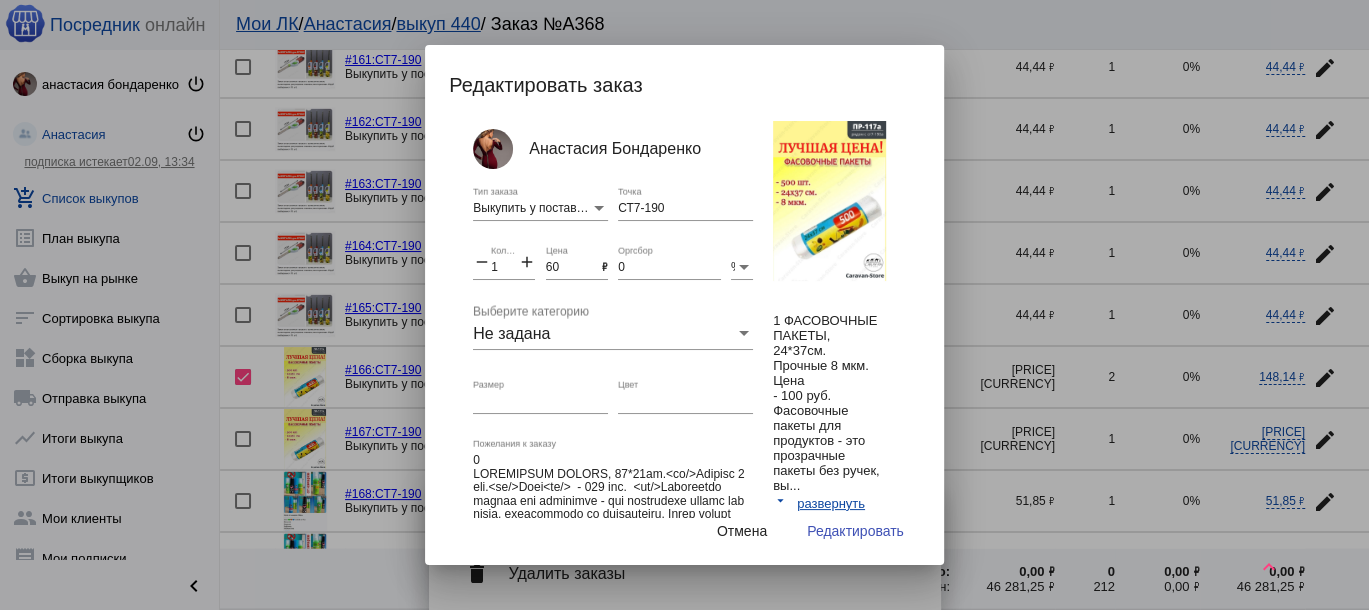 drag, startPoint x: 509, startPoint y: 274, endPoint x: 480, endPoint y: 263, distance: 31.016125 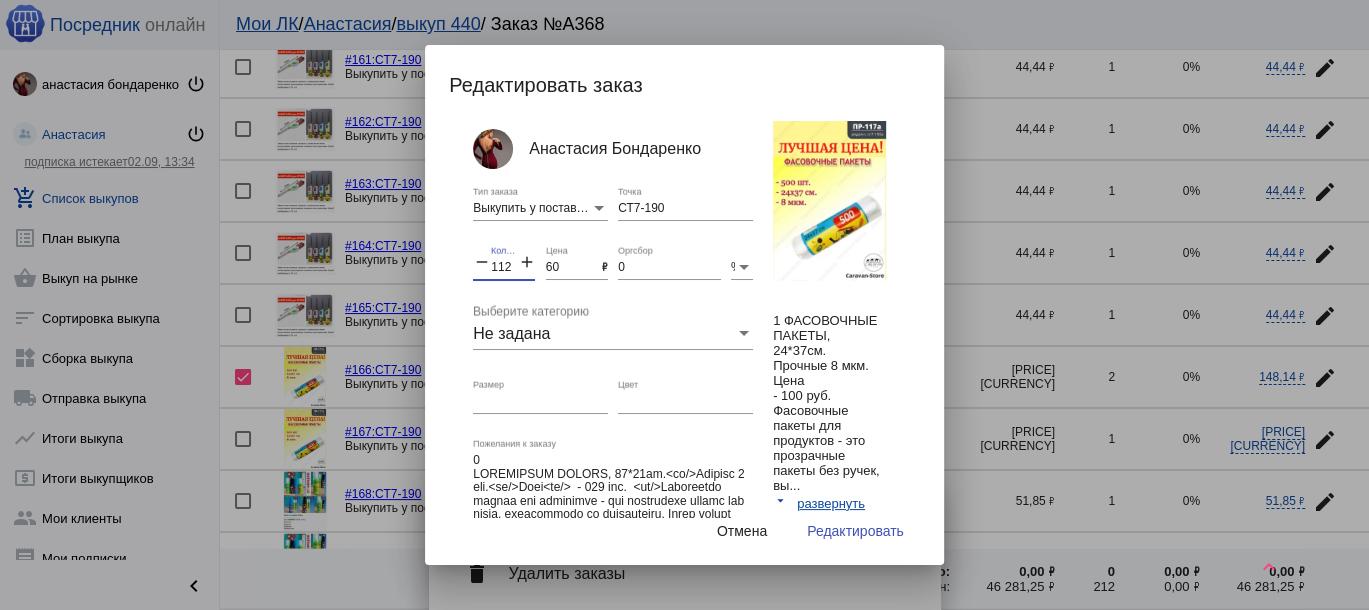 click on "112" at bounding box center [504, 268] 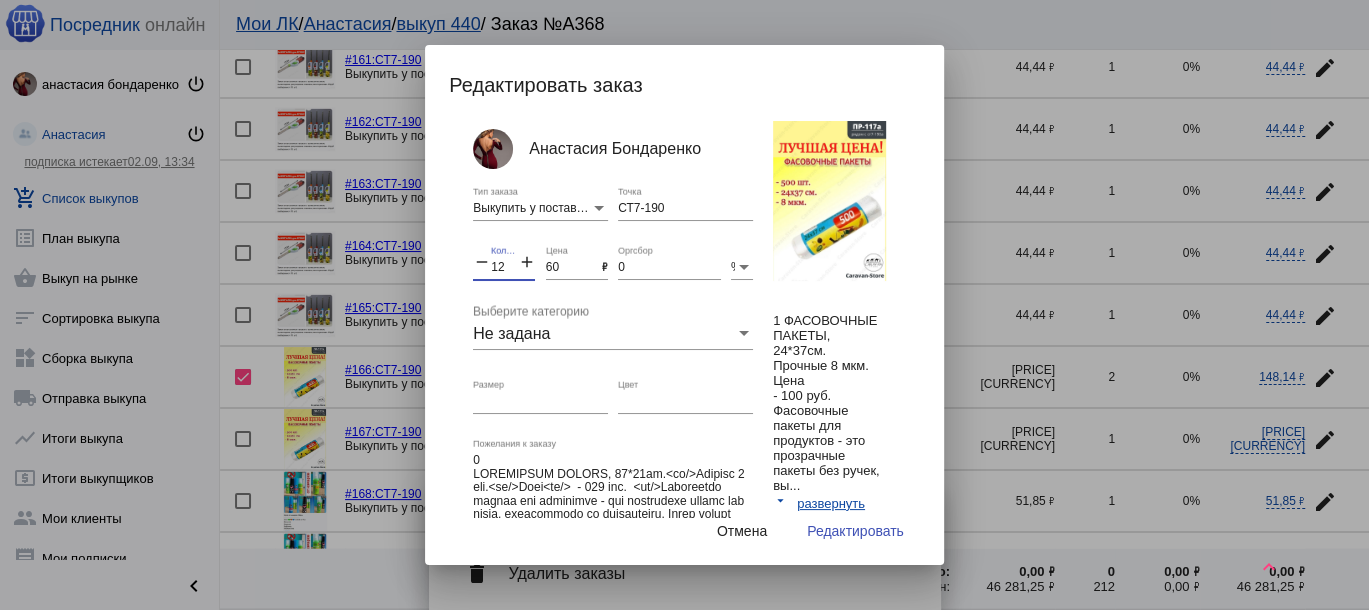 type on "12" 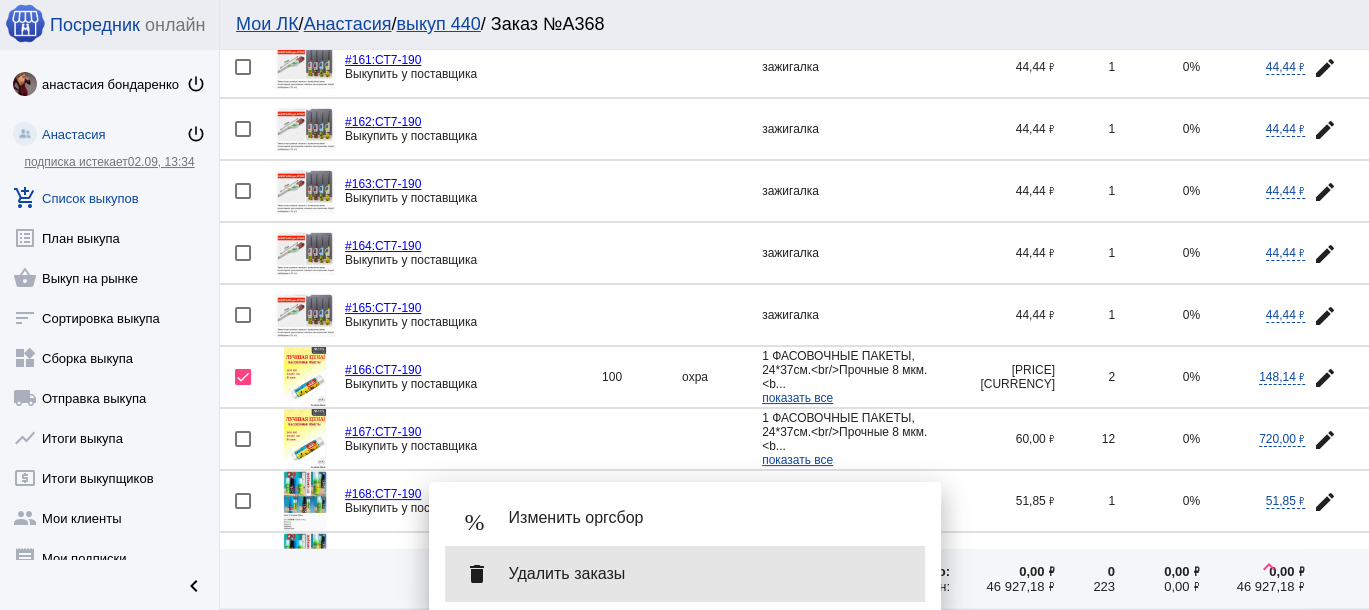click on "Удалить заказы" at bounding box center (709, 574) 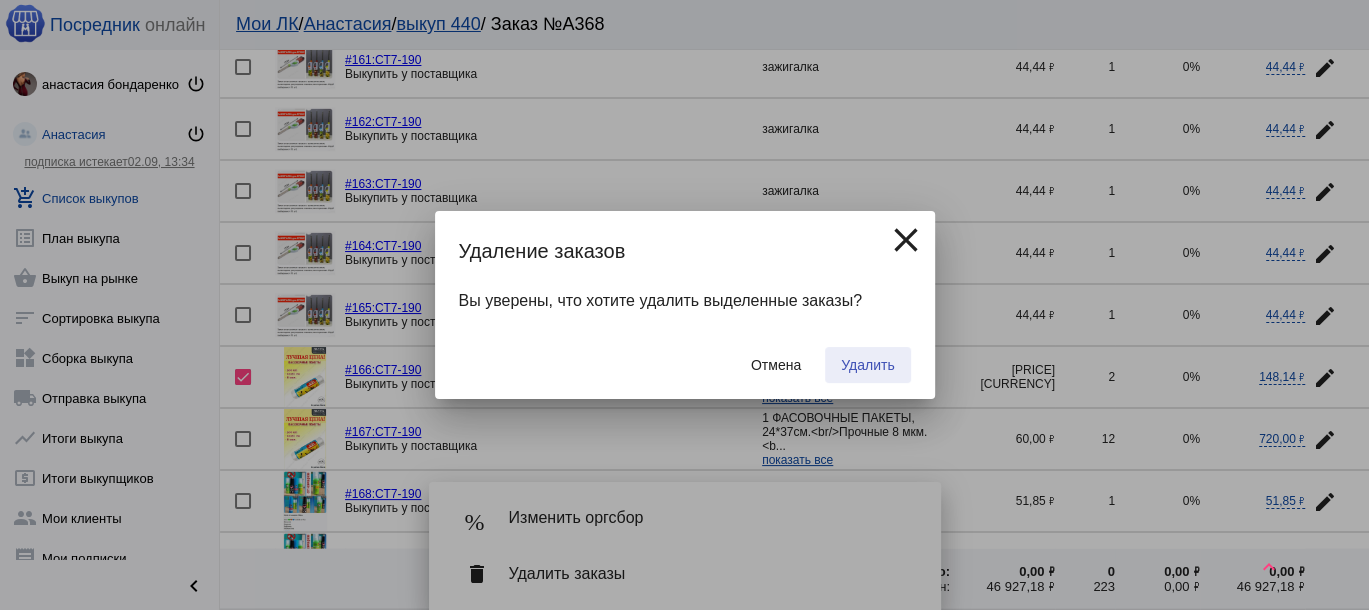 click on "Удалить" at bounding box center (867, 365) 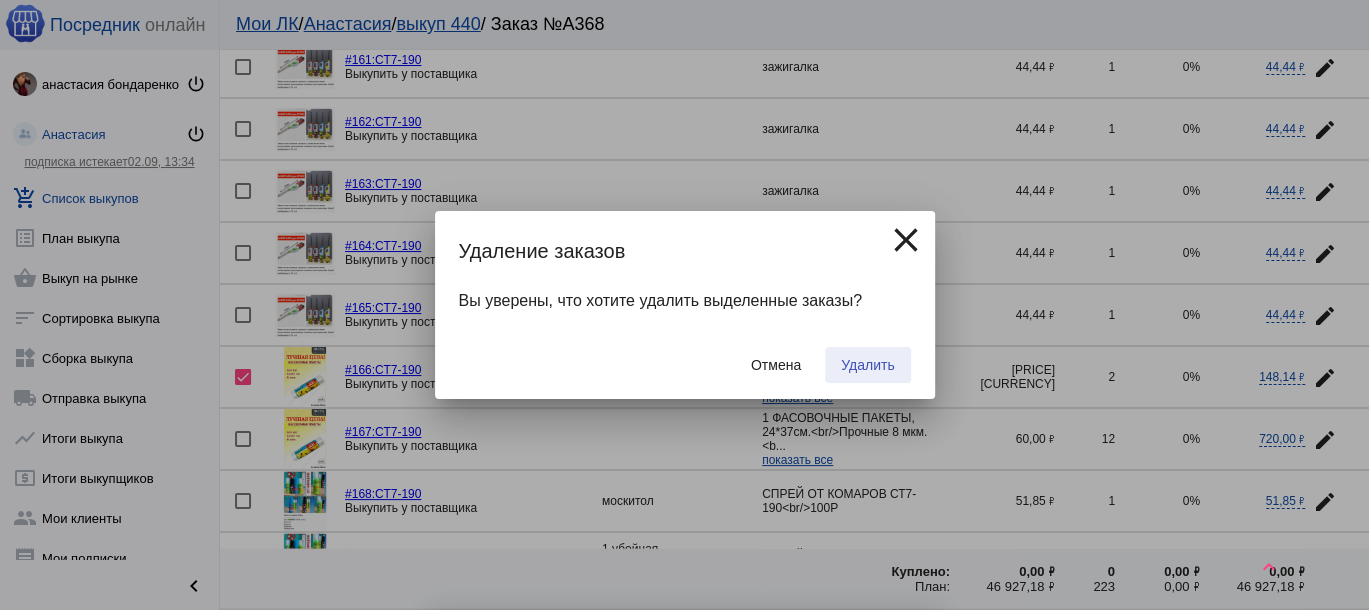checkbox on "false" 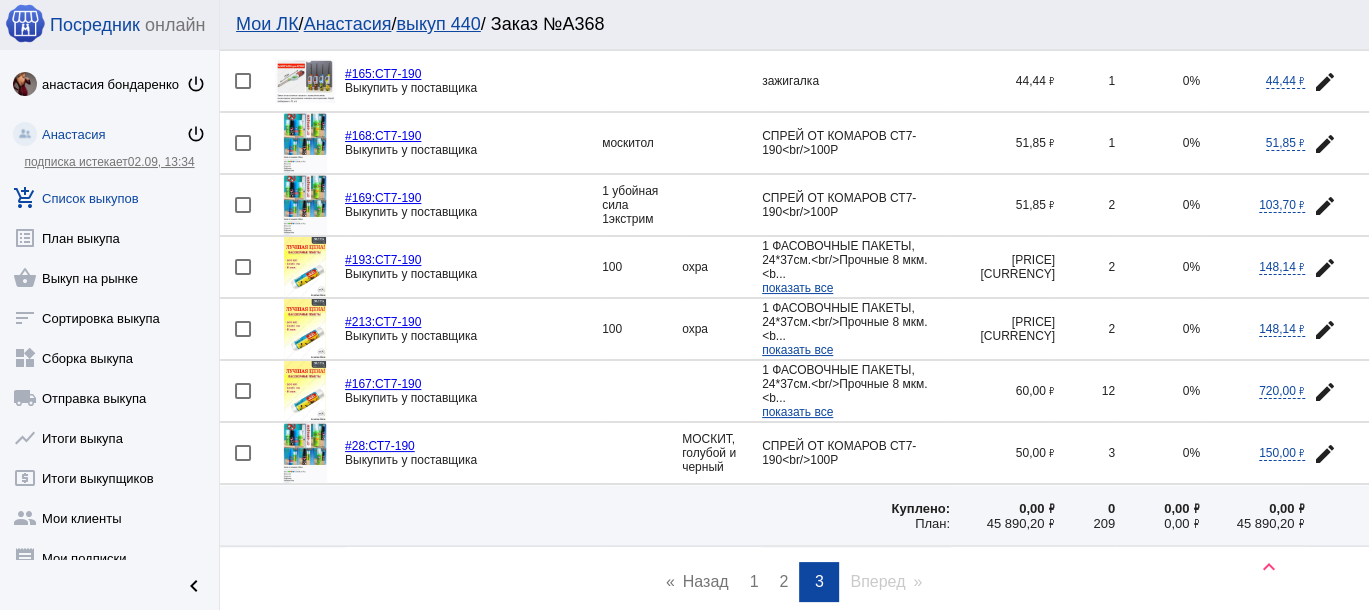 scroll, scrollTop: 2481, scrollLeft: 0, axis: vertical 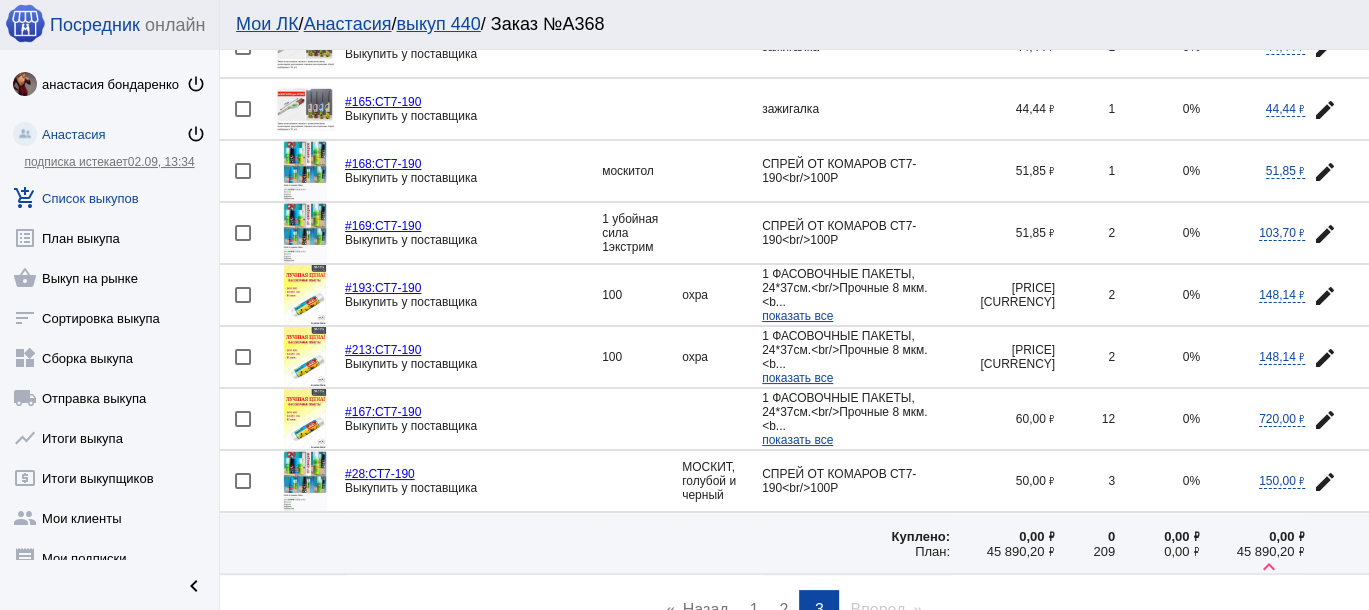 click at bounding box center (243, 357) 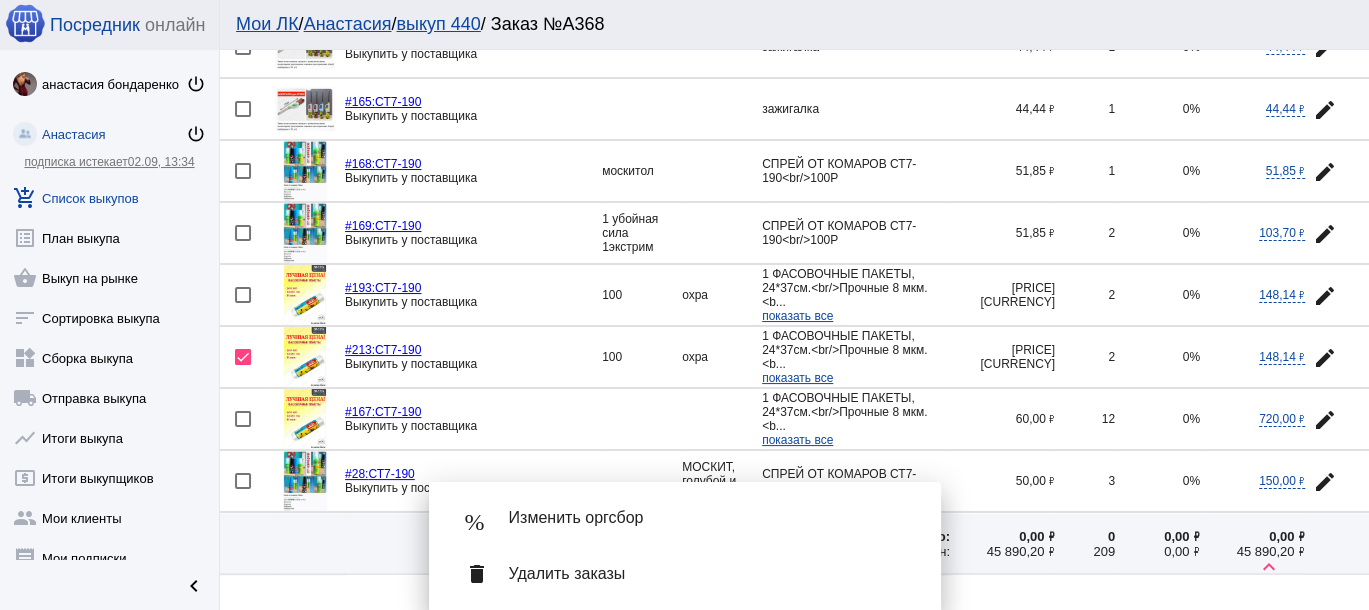 click at bounding box center [243, 295] 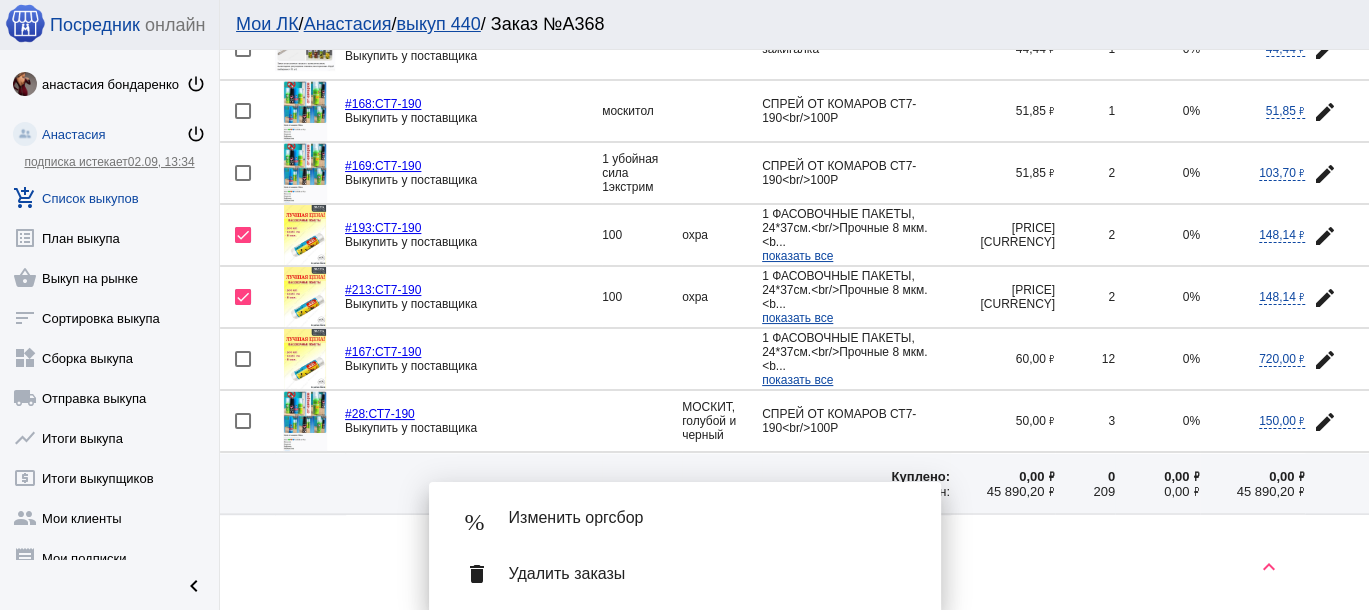 scroll, scrollTop: 2572, scrollLeft: 0, axis: vertical 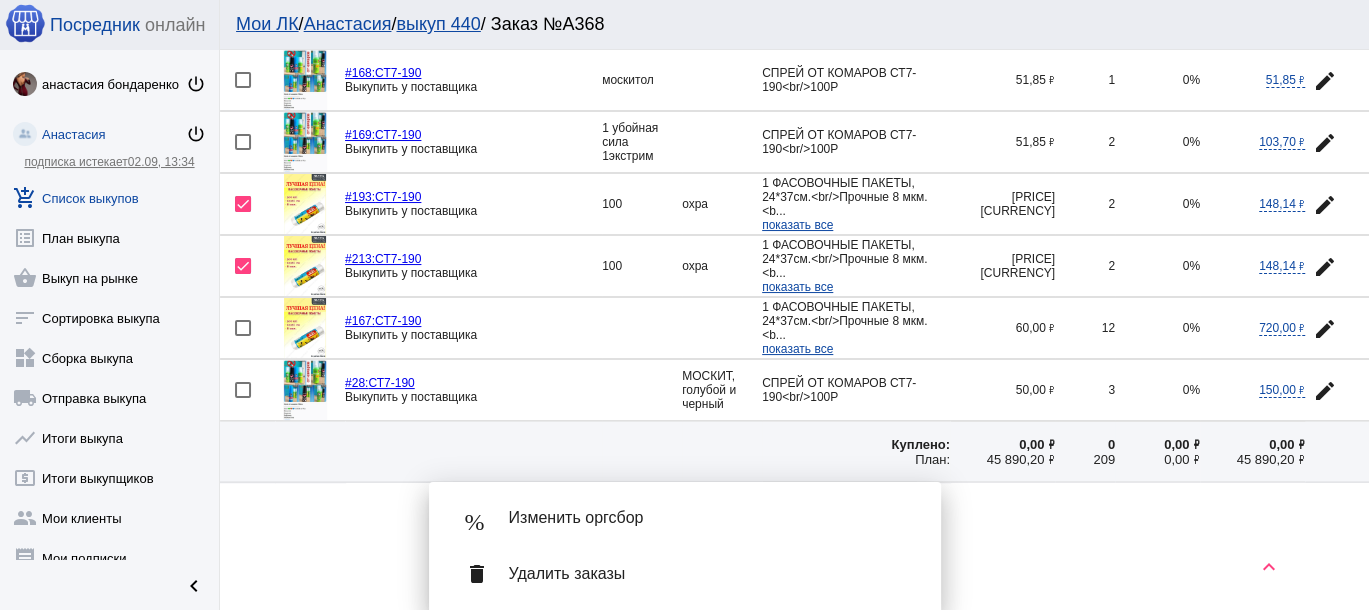 click on "edit" 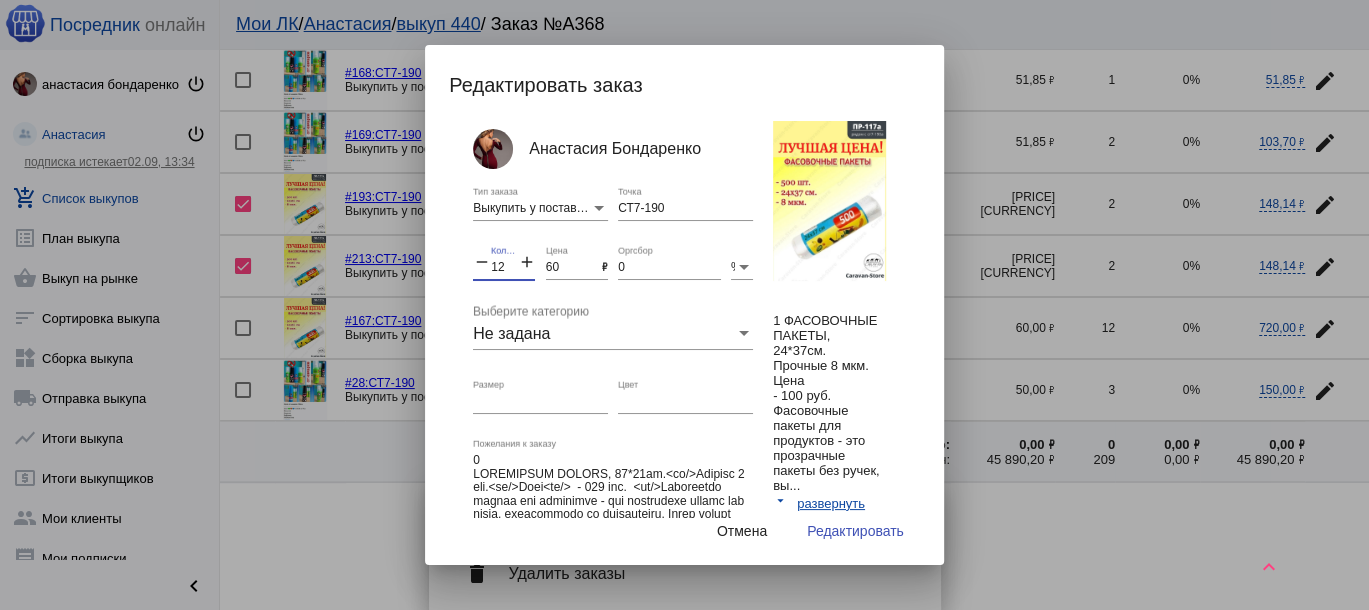 click on "12" at bounding box center [504, 268] 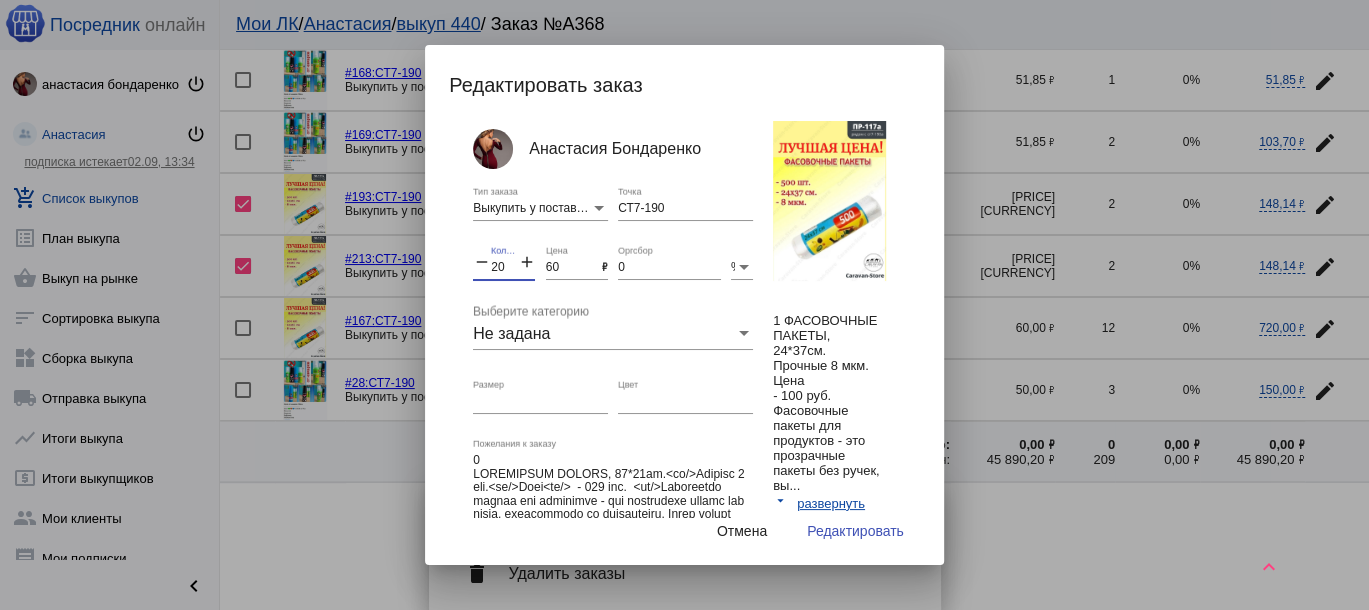 type on "20" 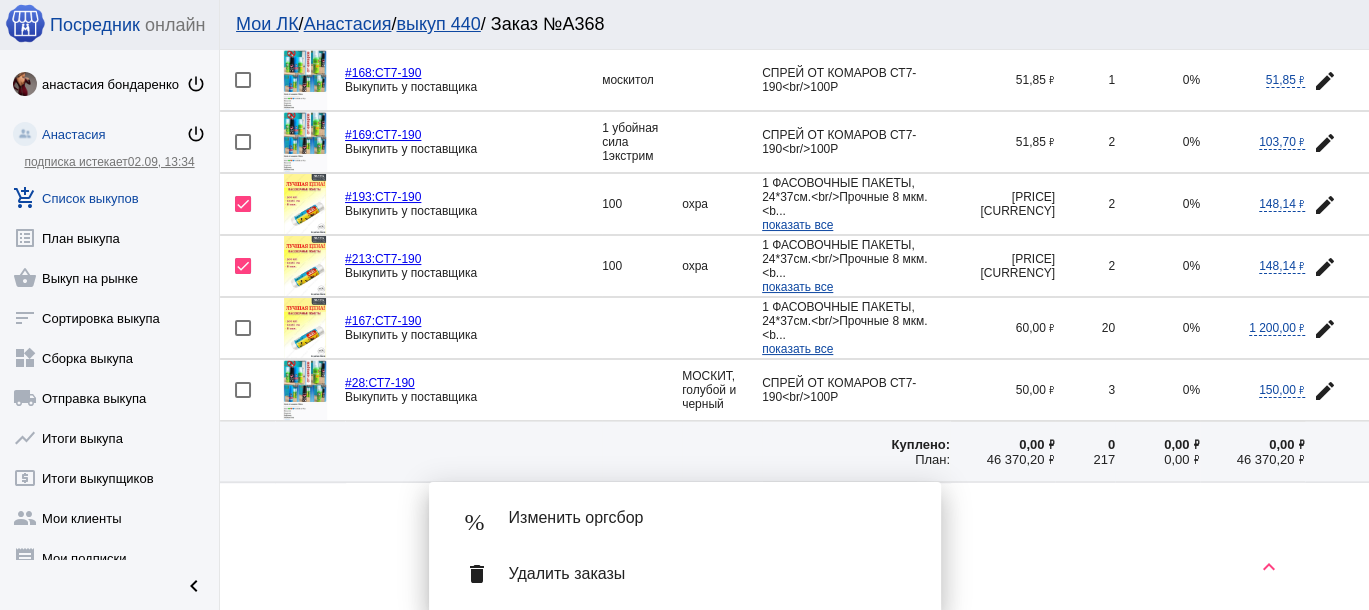 scroll, scrollTop: 2481, scrollLeft: 0, axis: vertical 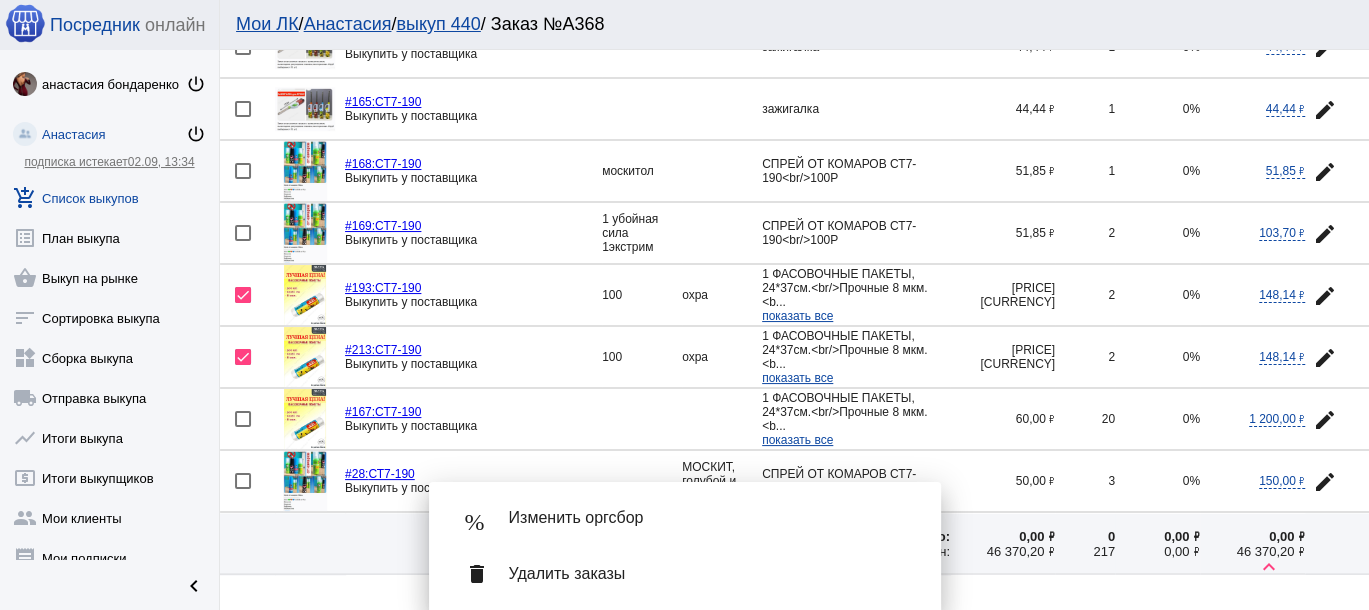 click at bounding box center (243, 233) 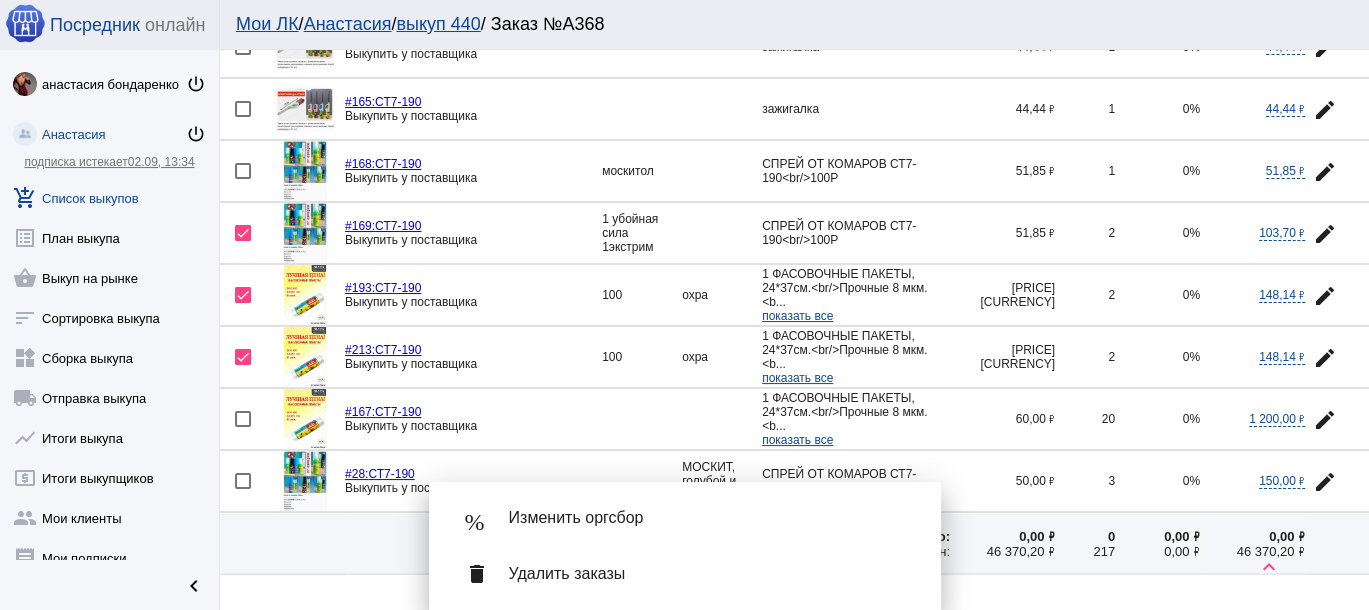 click at bounding box center [243, 171] 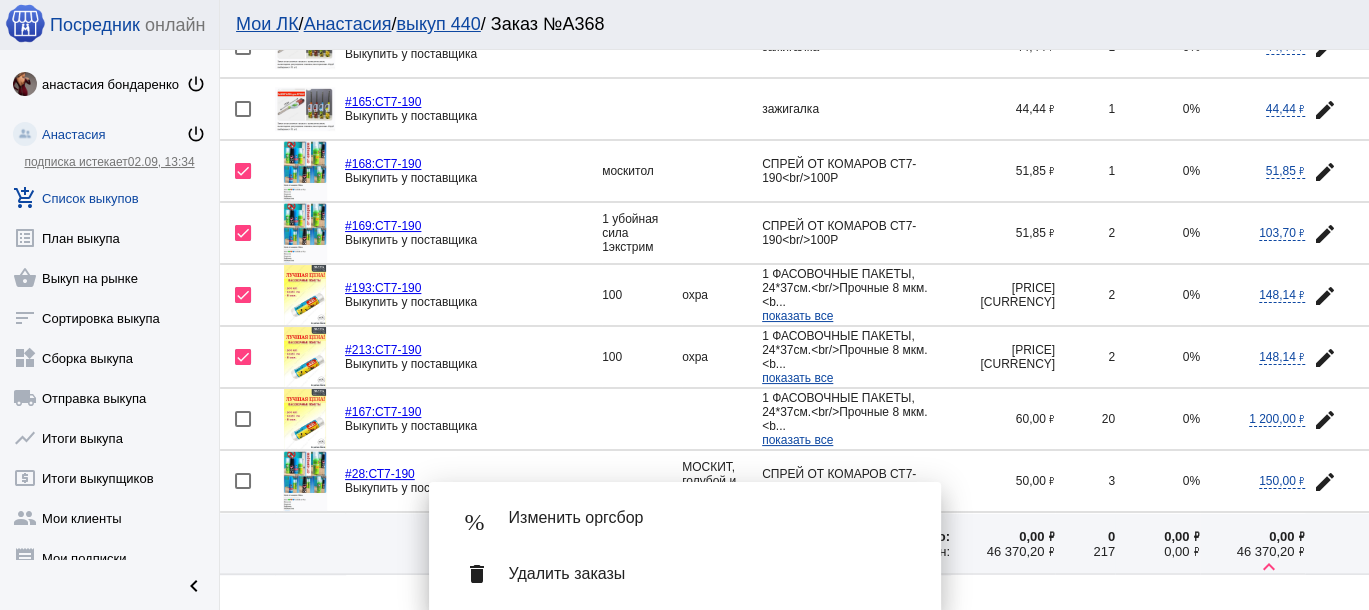 click on "Удалить заказы" at bounding box center (709, 574) 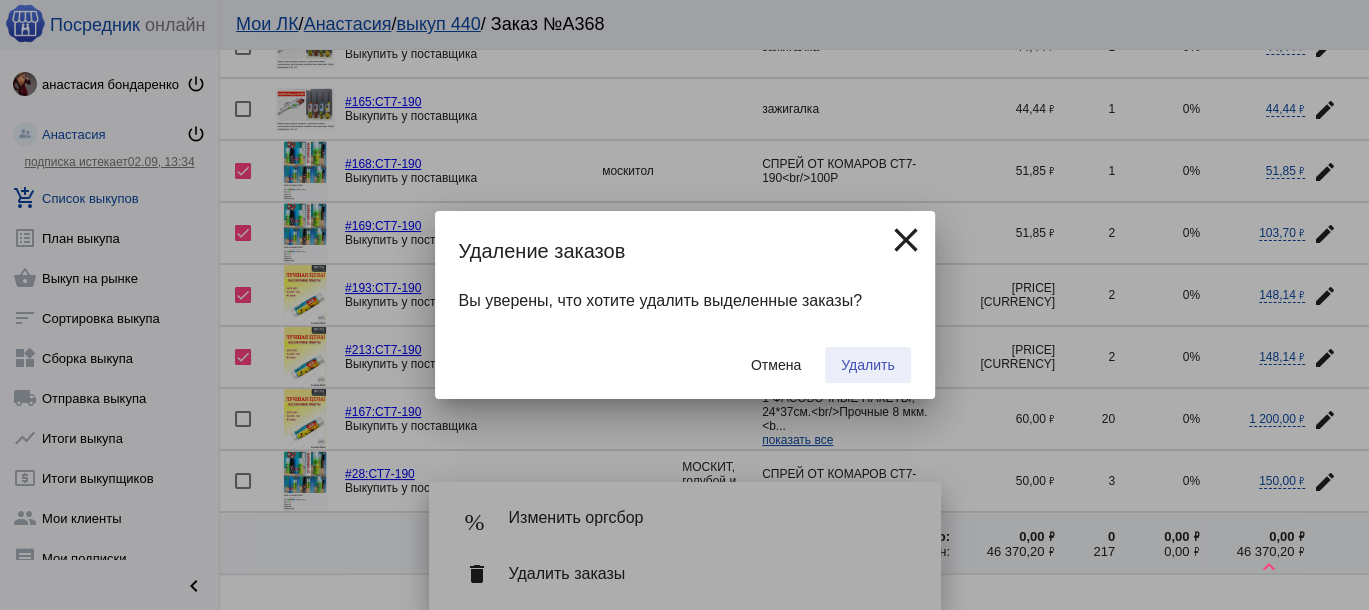 click on "Удалить" at bounding box center (867, 365) 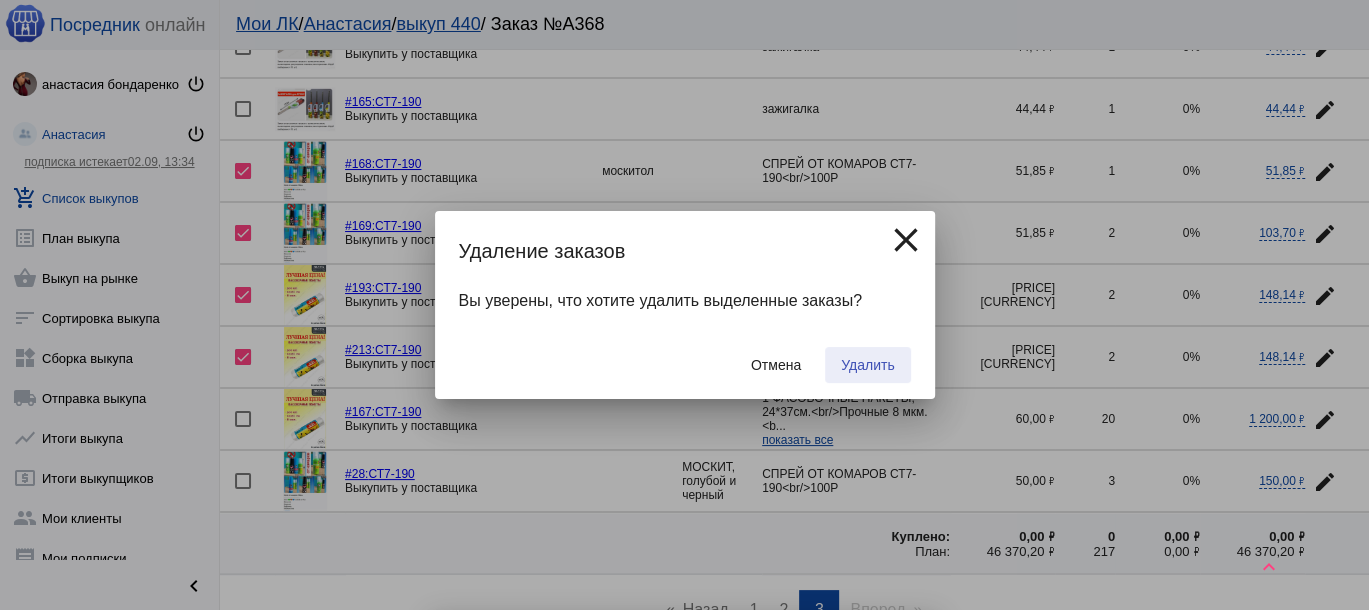checkbox on "false" 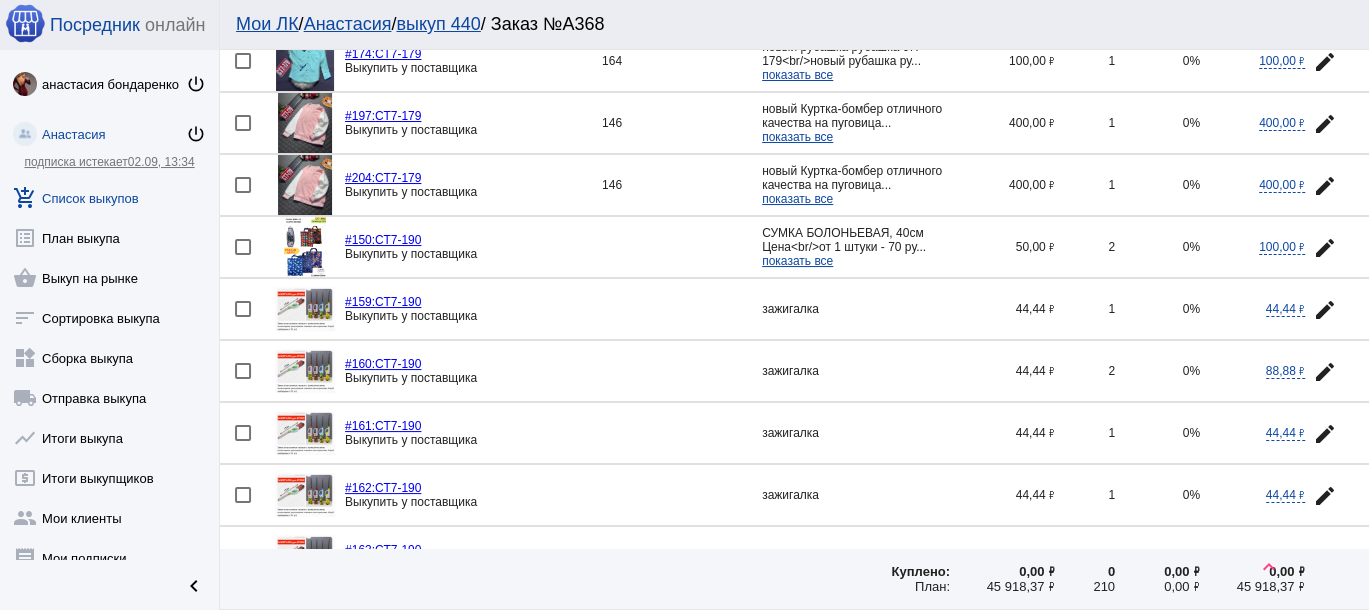 scroll, scrollTop: 2000, scrollLeft: 0, axis: vertical 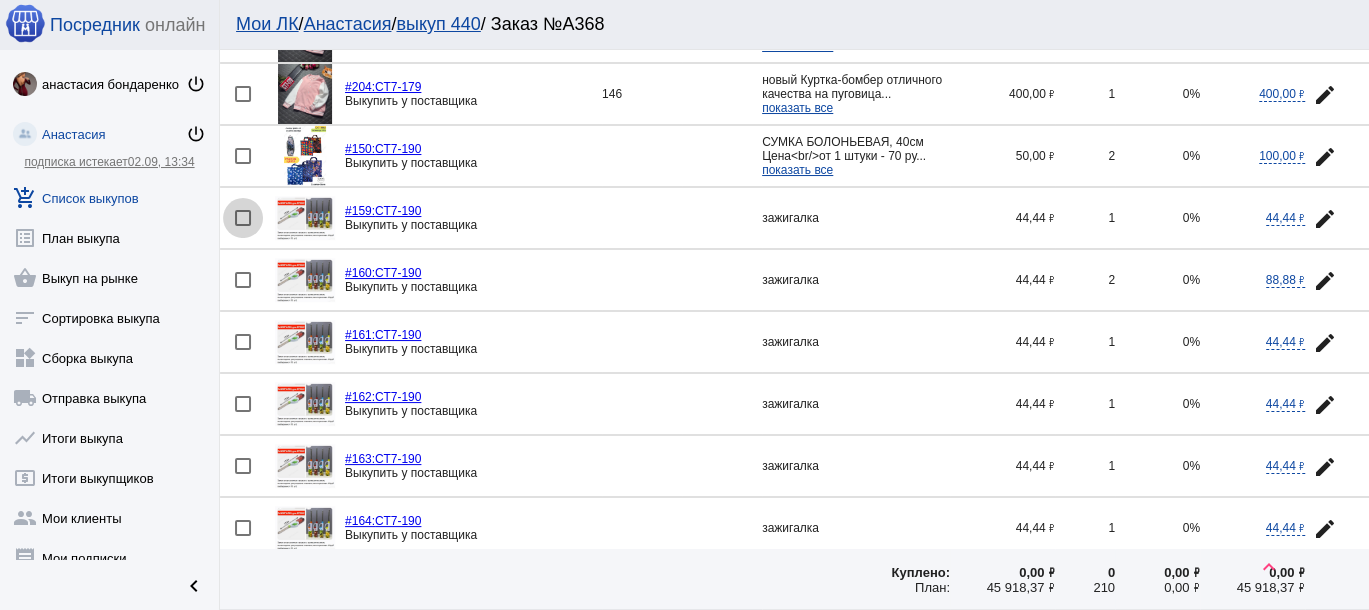 click at bounding box center [243, 218] 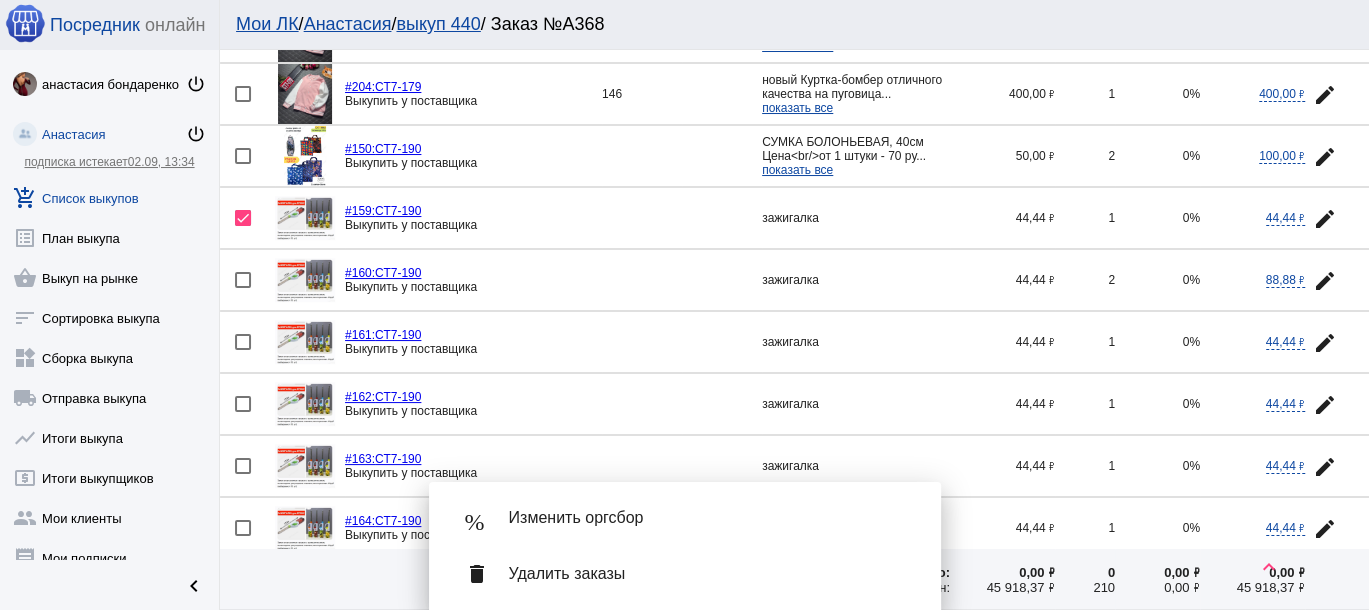 click at bounding box center (243, 280) 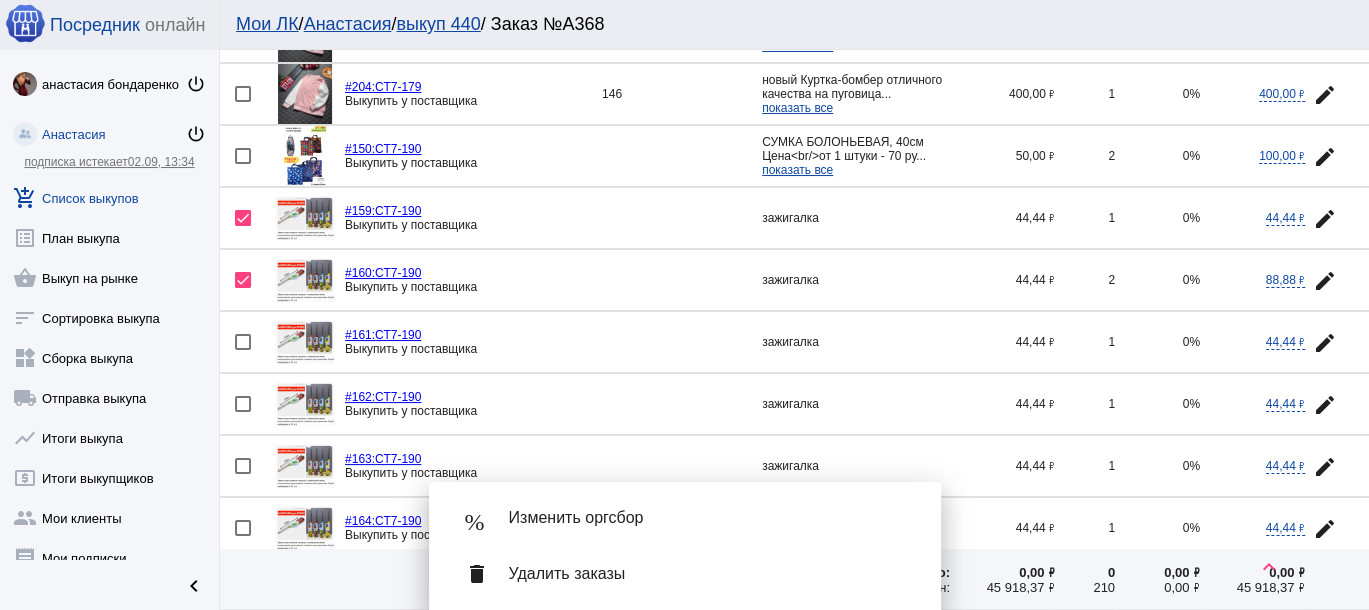 click at bounding box center (243, 342) 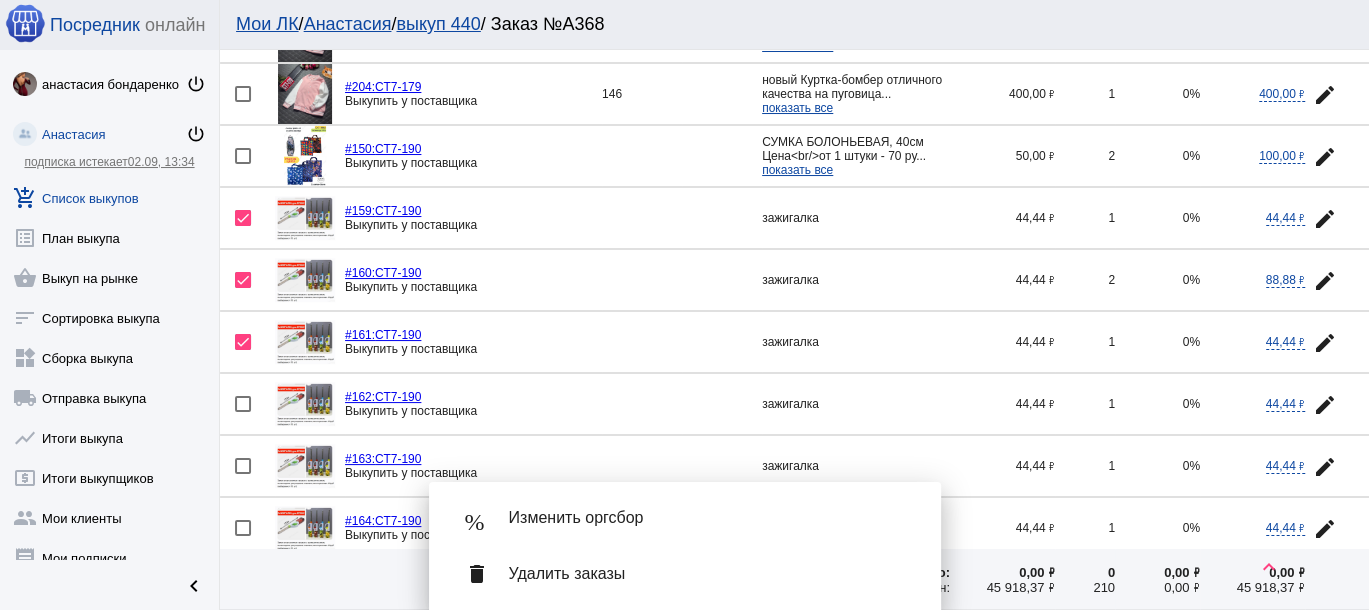 click at bounding box center [243, 404] 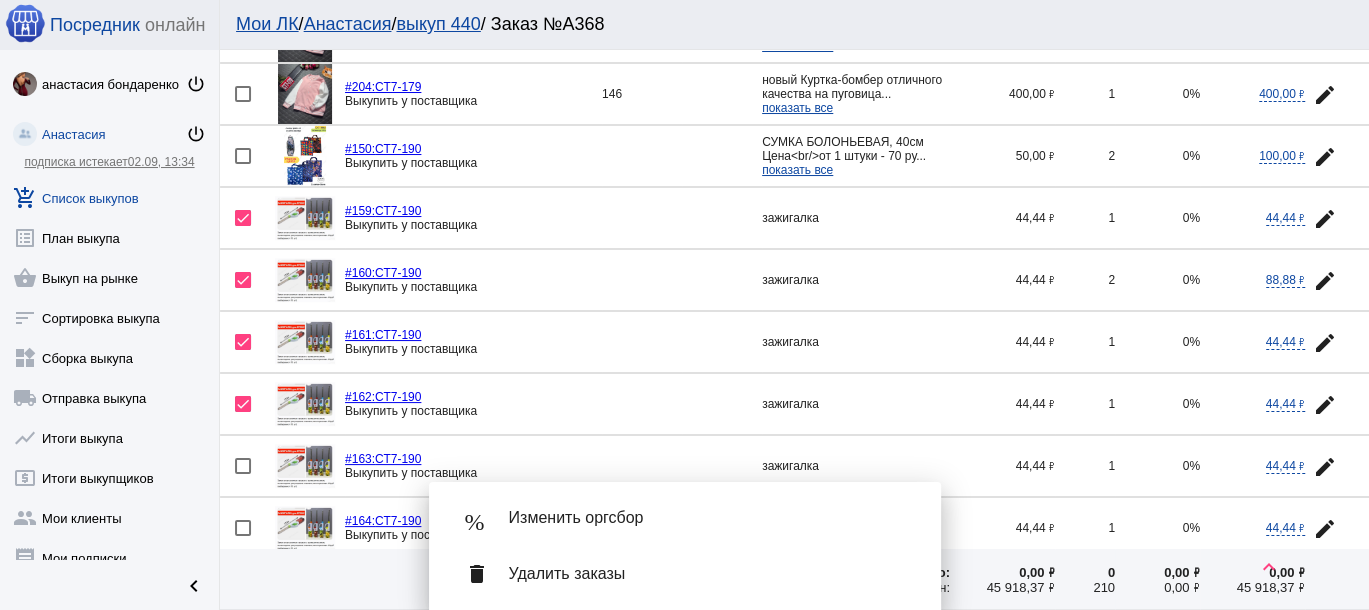scroll, scrollTop: 2090, scrollLeft: 0, axis: vertical 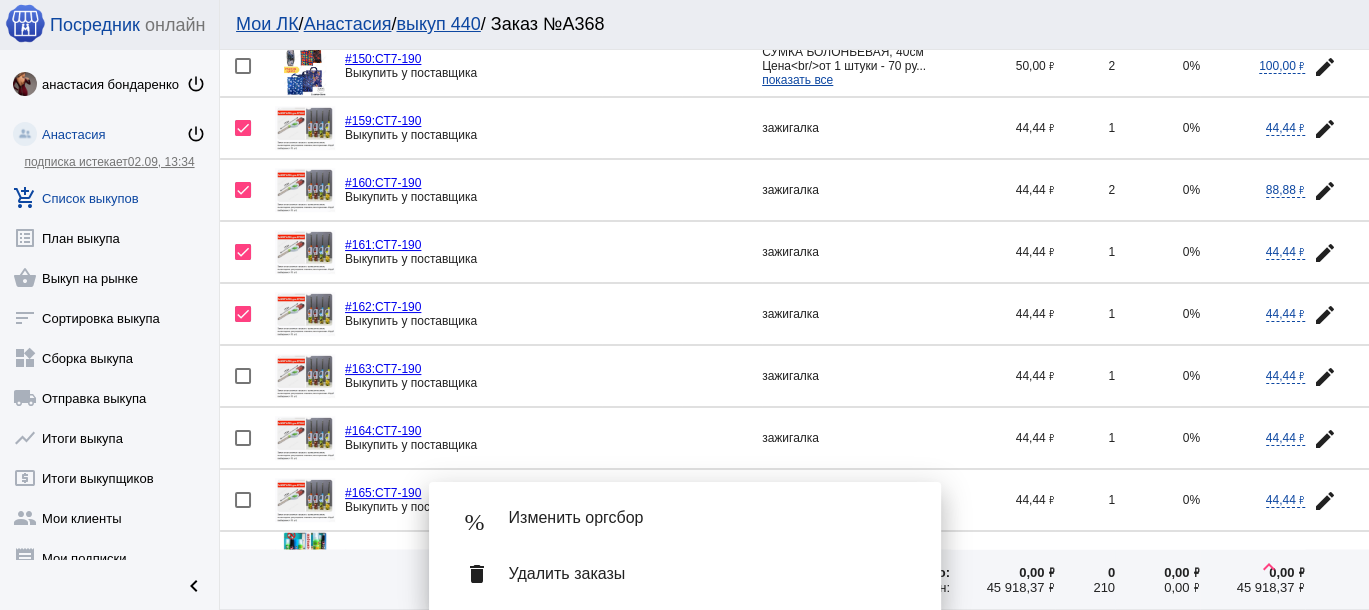 click at bounding box center [243, 376] 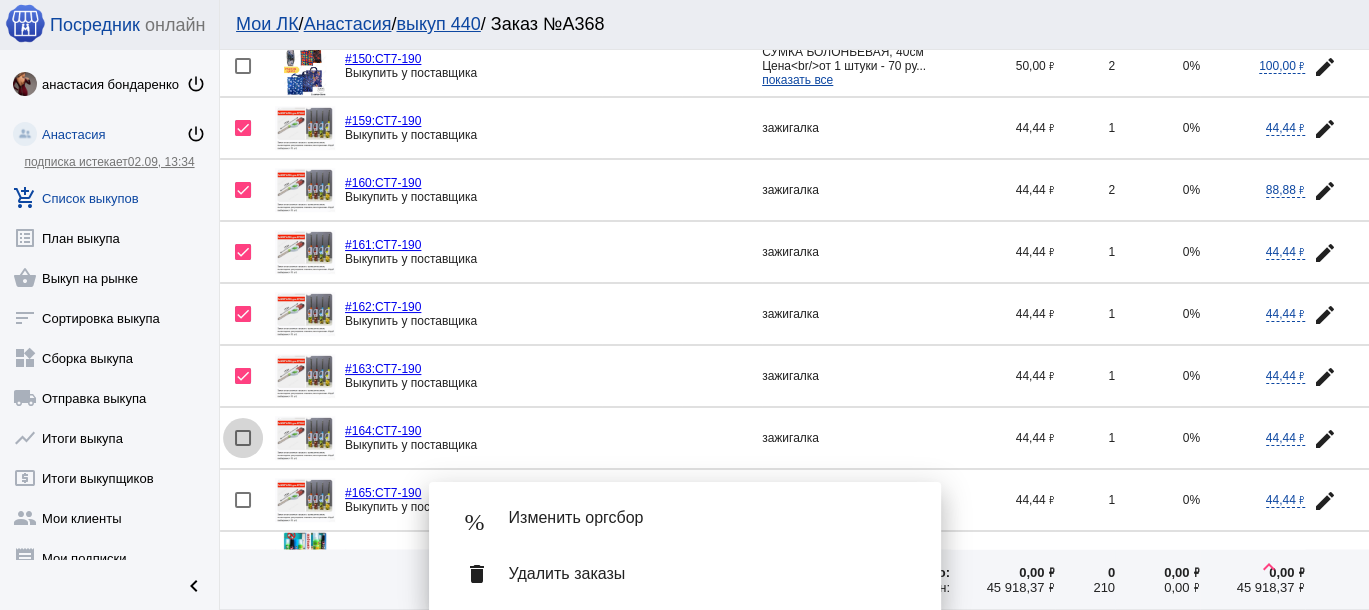 click at bounding box center (243, 438) 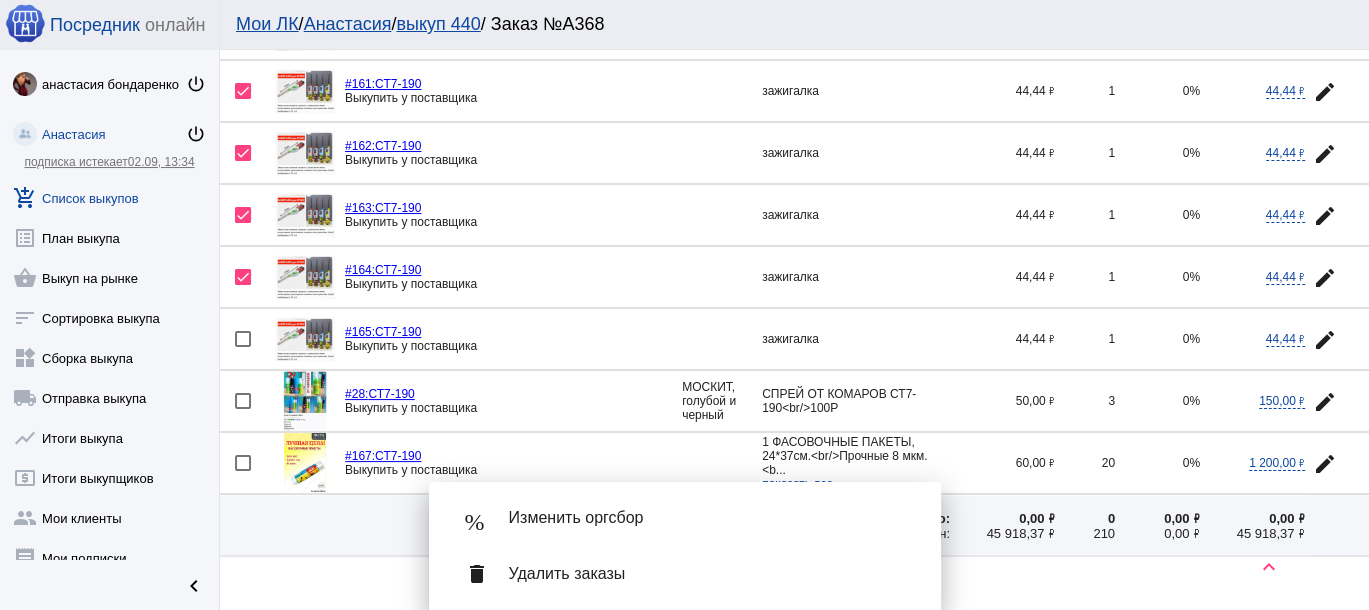 scroll, scrollTop: 2272, scrollLeft: 0, axis: vertical 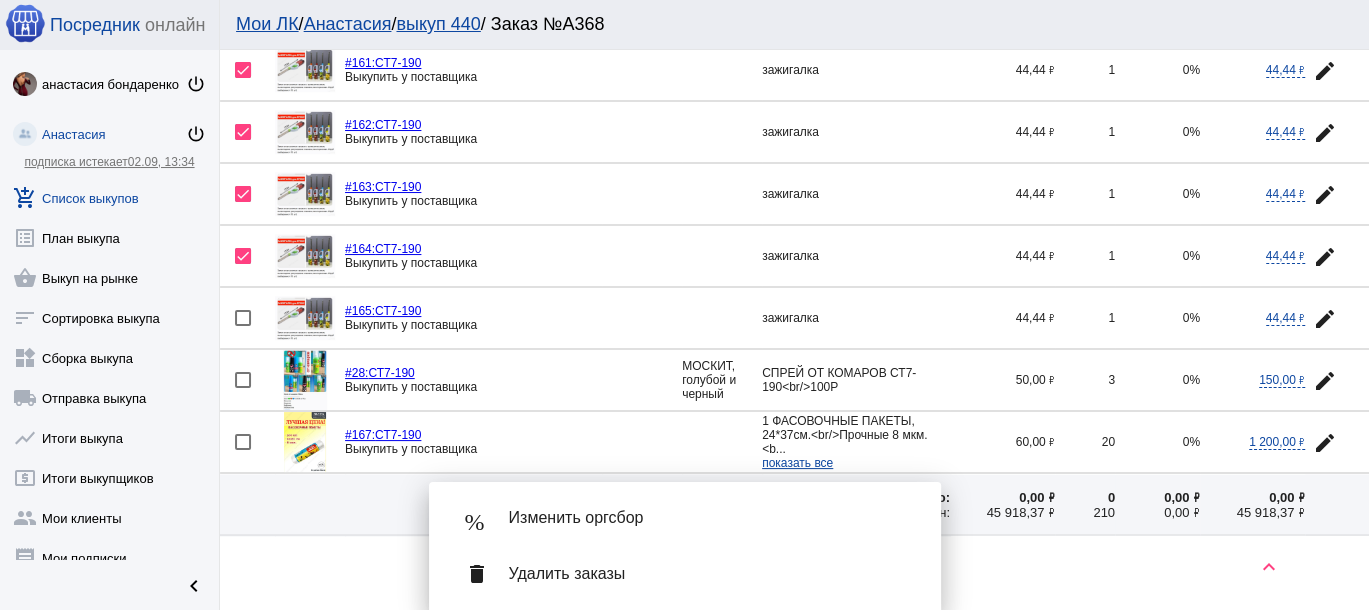 click on "edit" 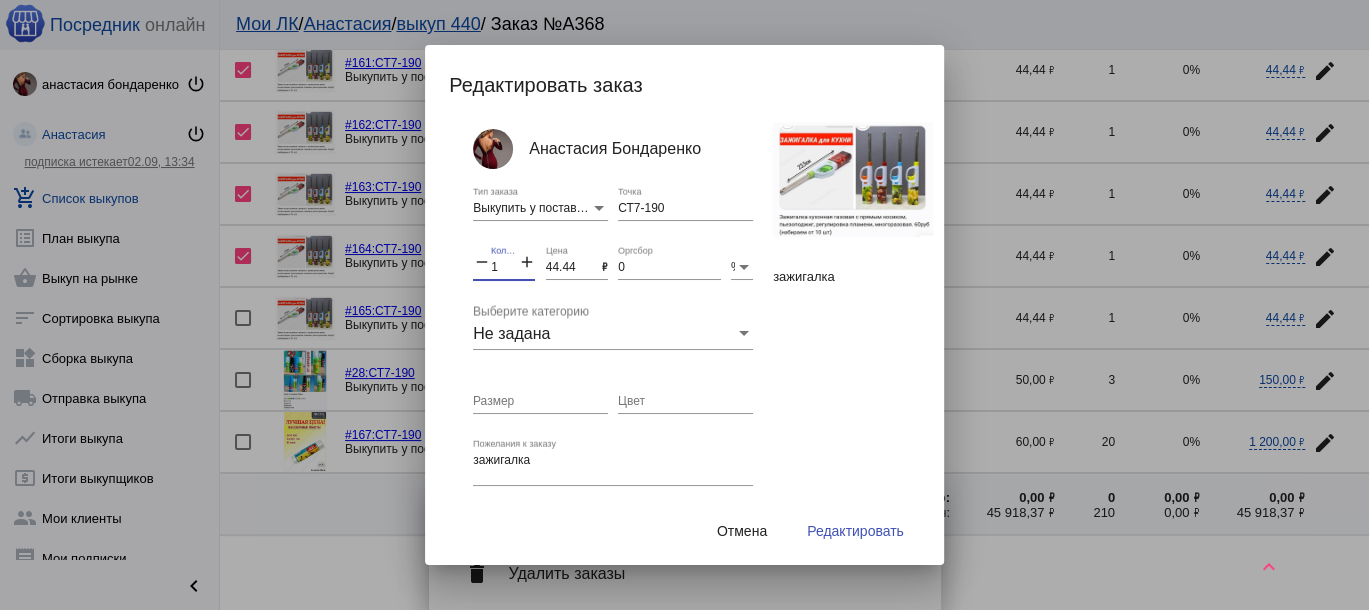 drag, startPoint x: 506, startPoint y: 261, endPoint x: 454, endPoint y: 259, distance: 52.03845 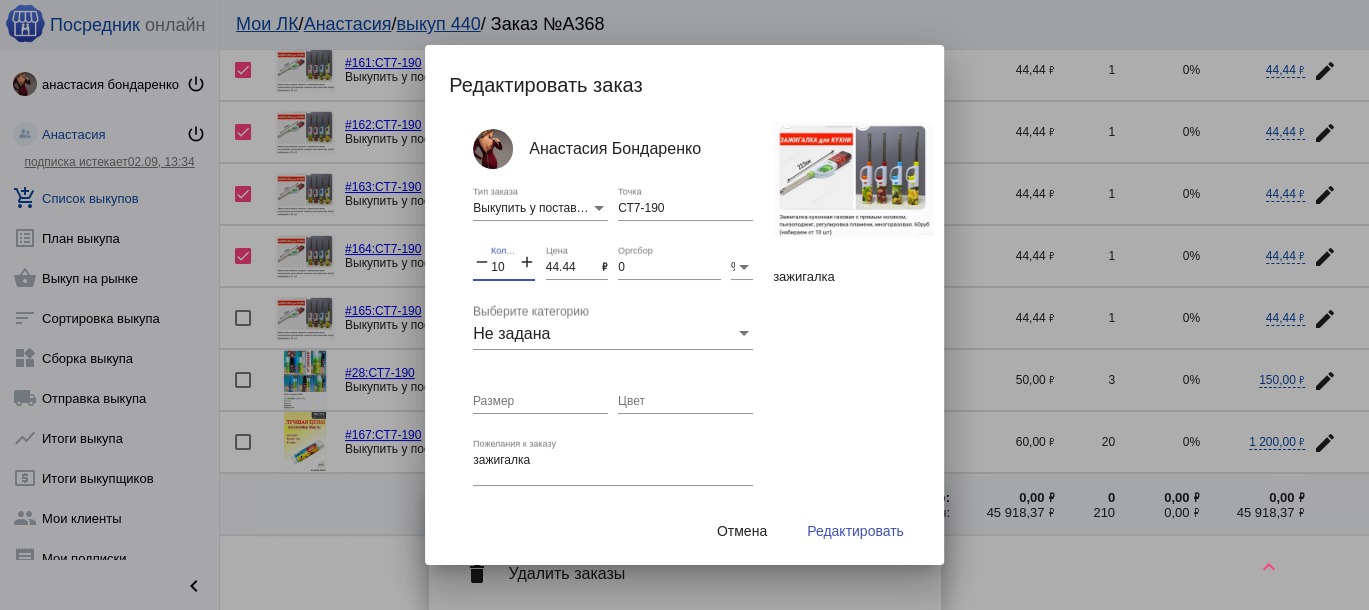 type on "10" 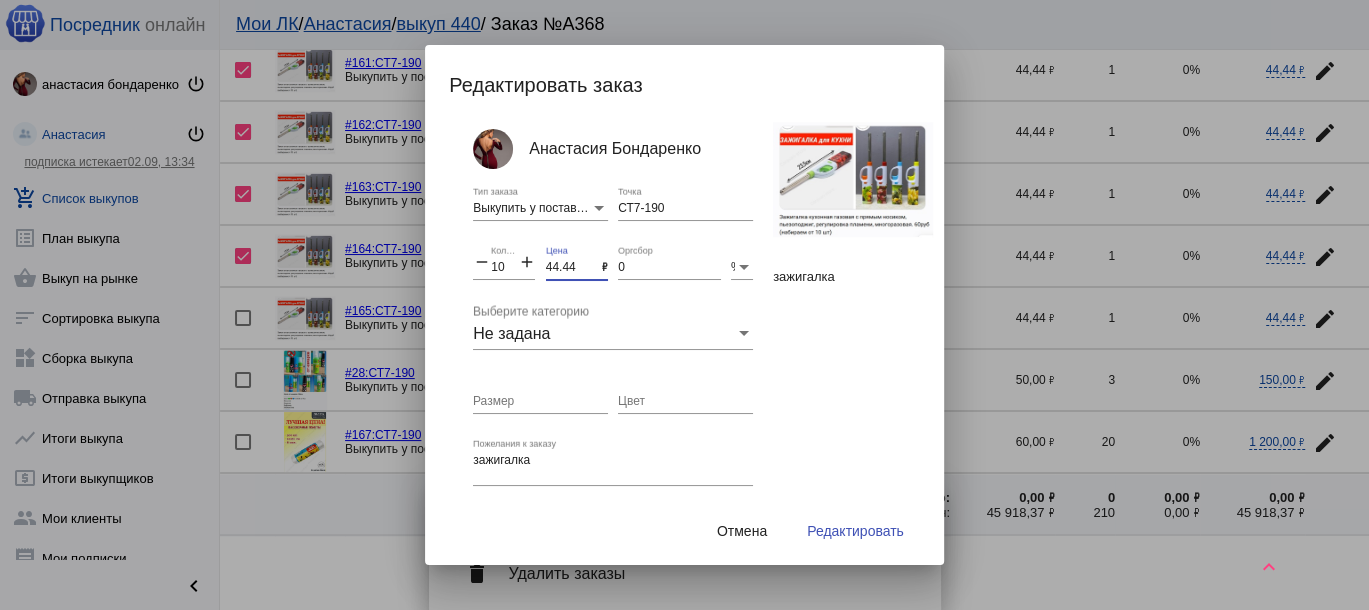 click on "44.44" at bounding box center [574, 268] 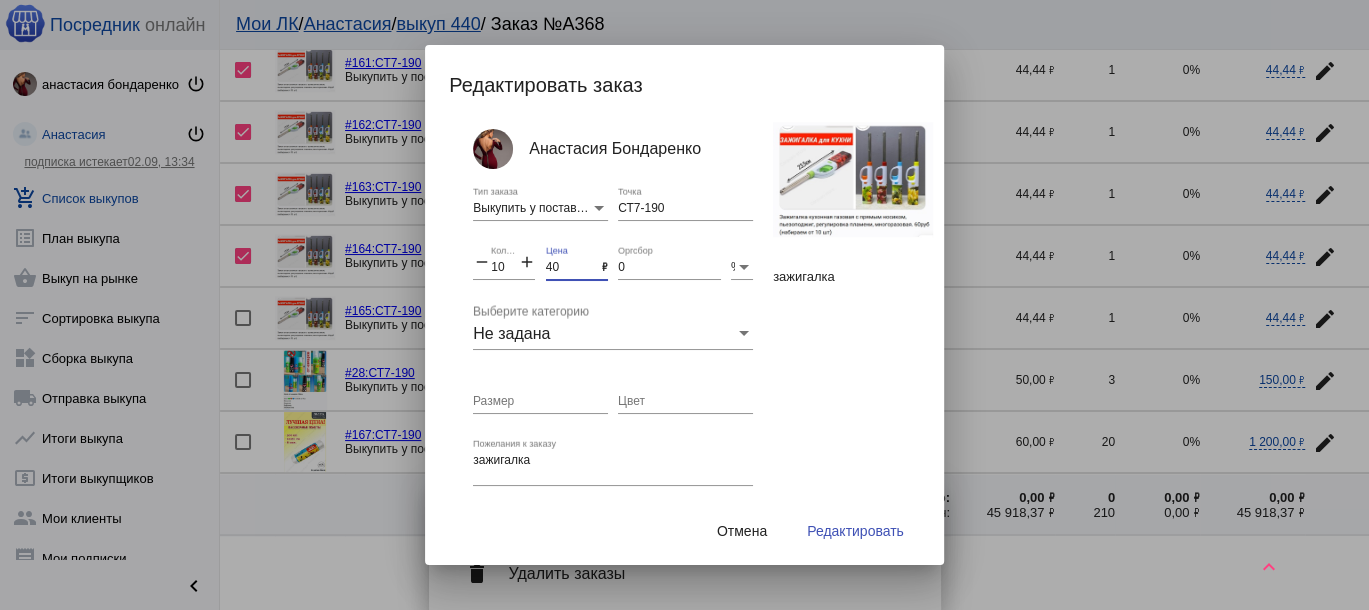 type on "40" 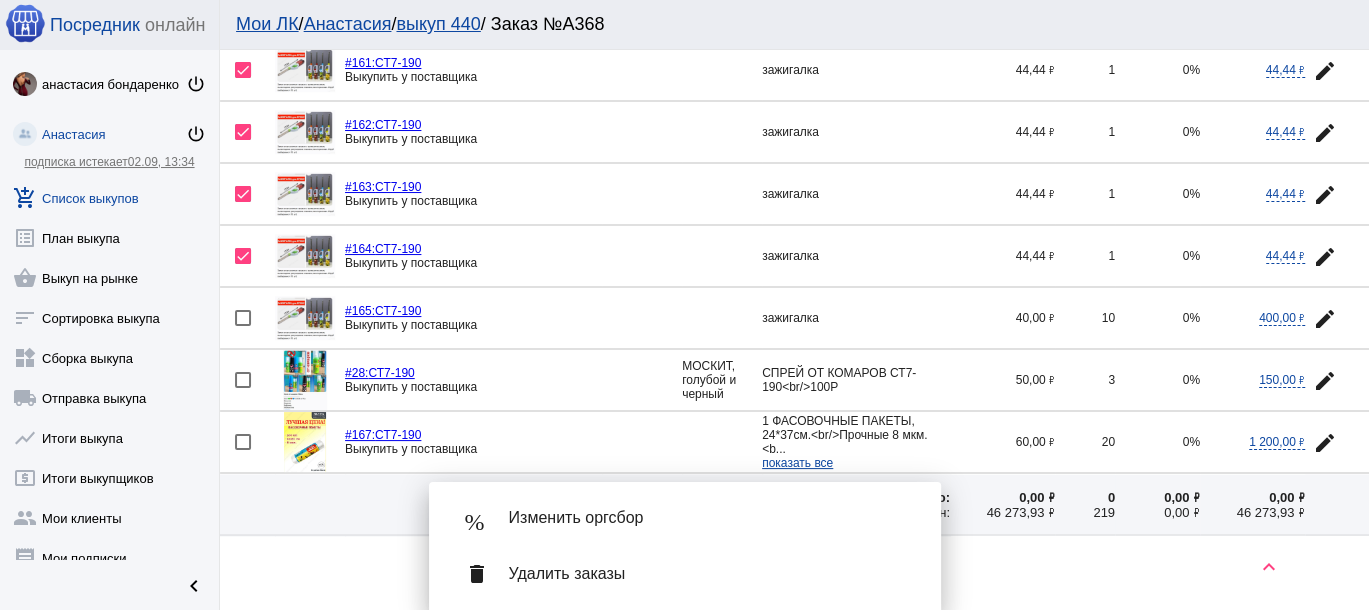 click on "delete Удалить заказы" at bounding box center [685, 574] 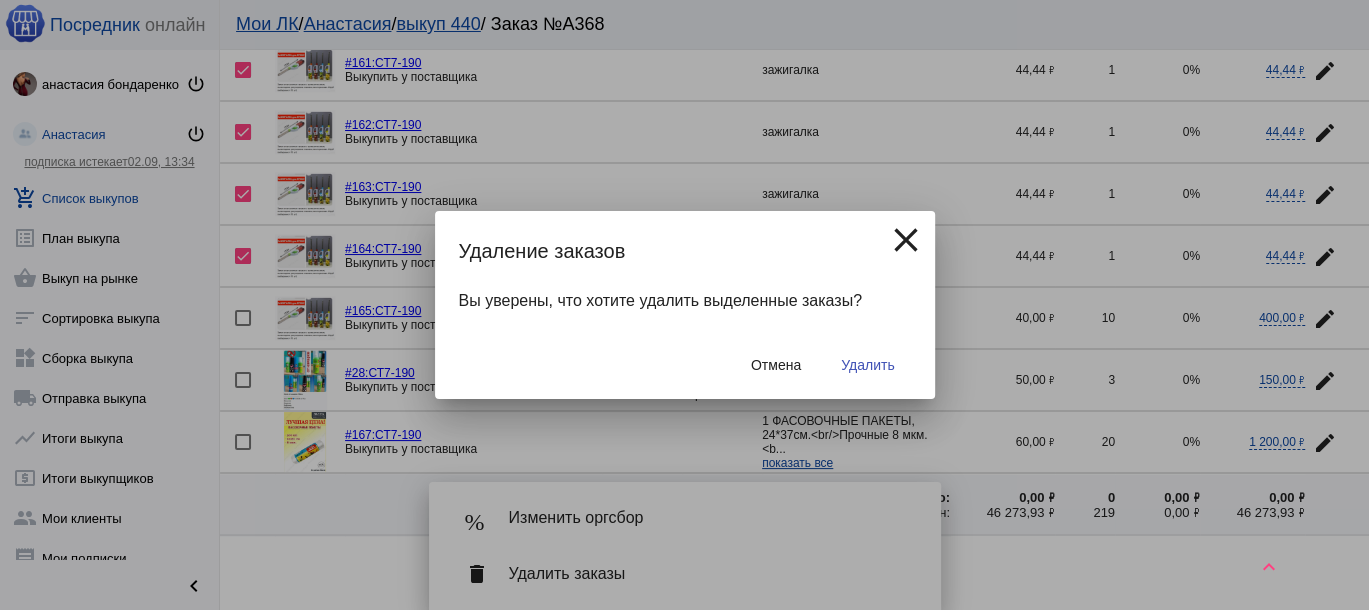 click on "Удалить" at bounding box center [867, 365] 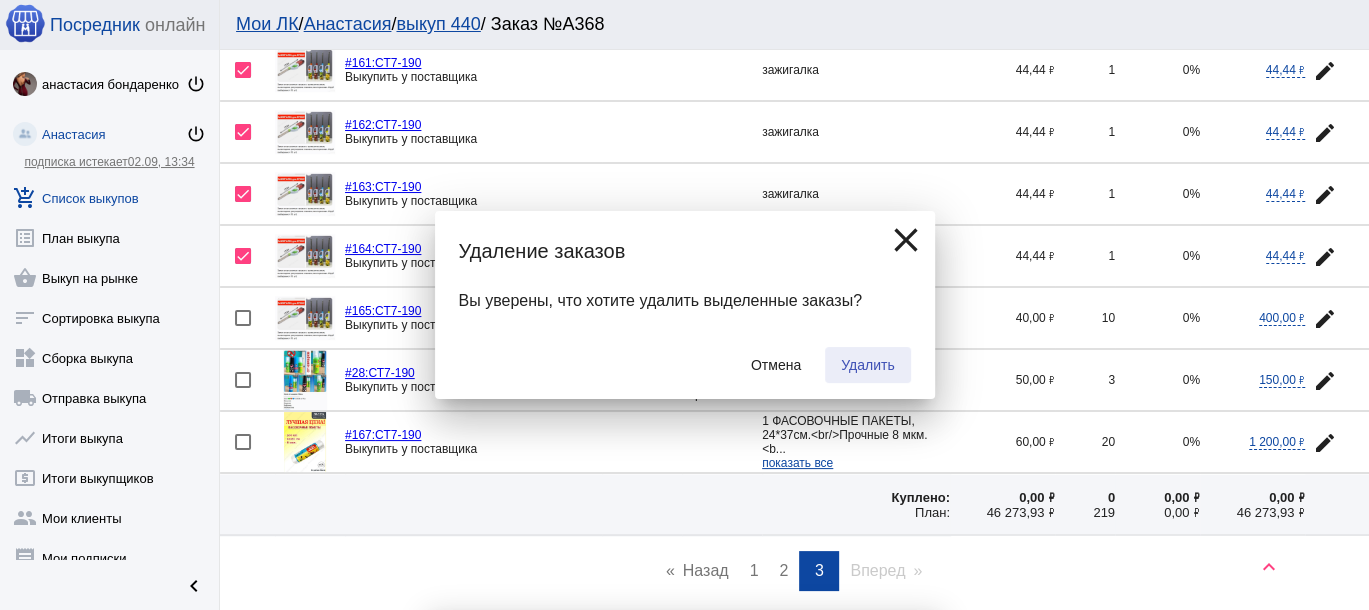 checkbox on "false" 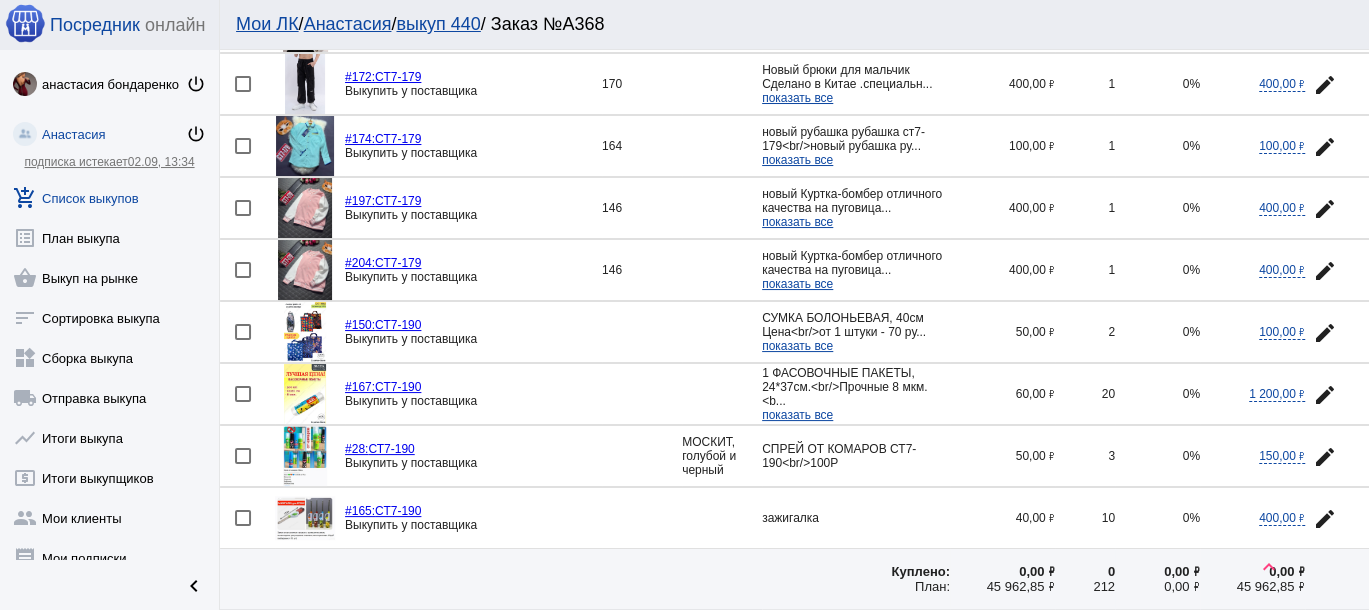 scroll, scrollTop: 1957, scrollLeft: 0, axis: vertical 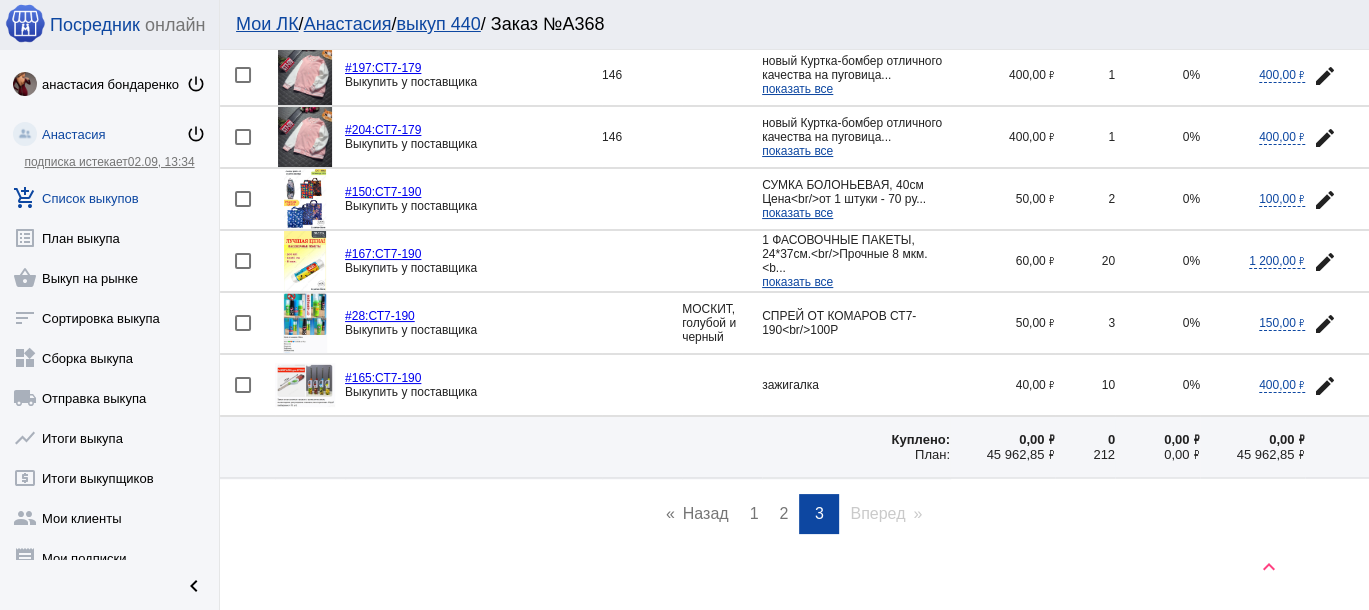 click on "page  1" at bounding box center (754, 514) 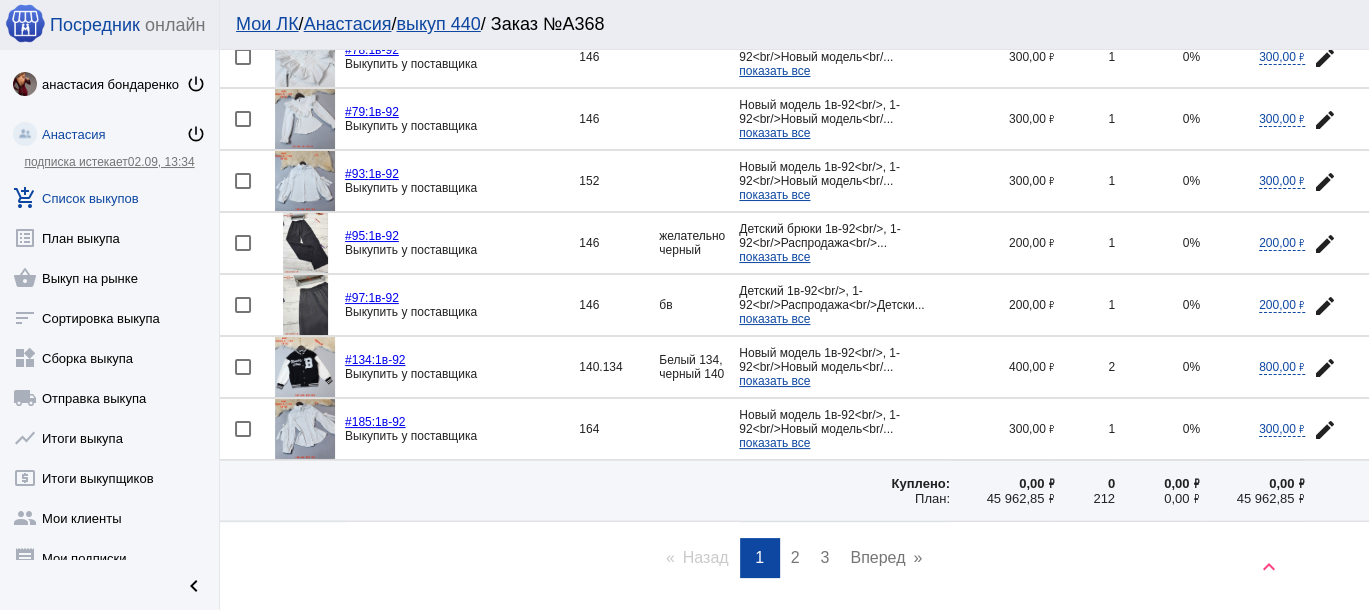 scroll, scrollTop: 2880, scrollLeft: 0, axis: vertical 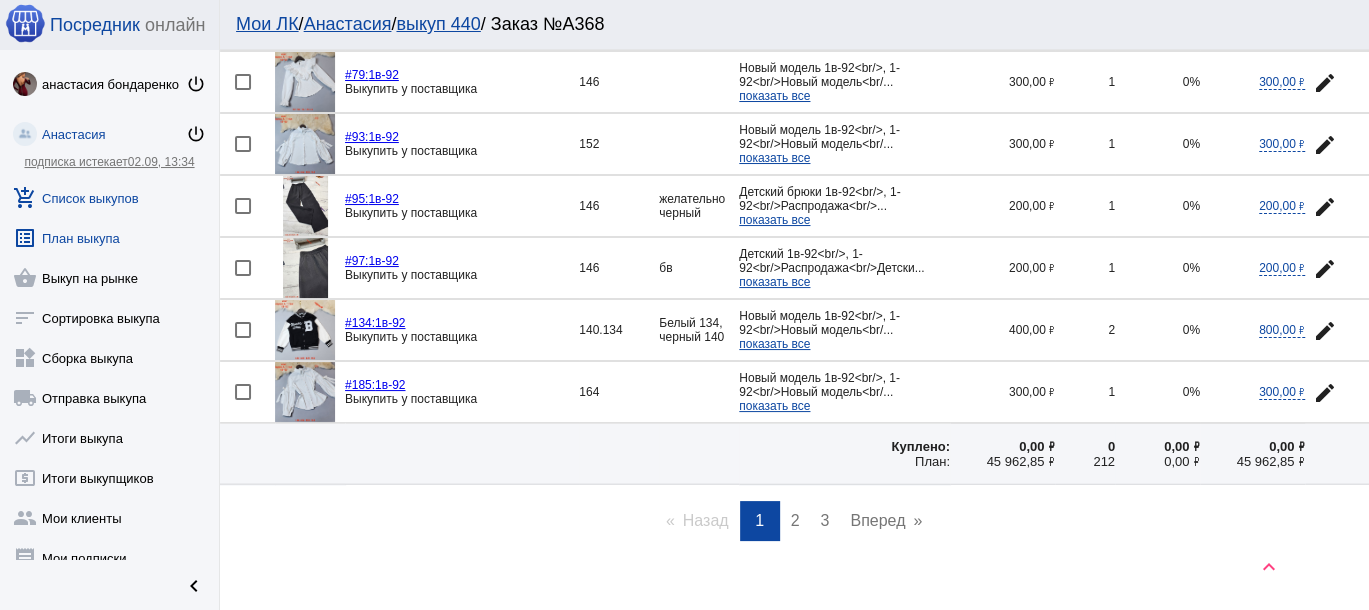 click on "list_alt  План выкупа" 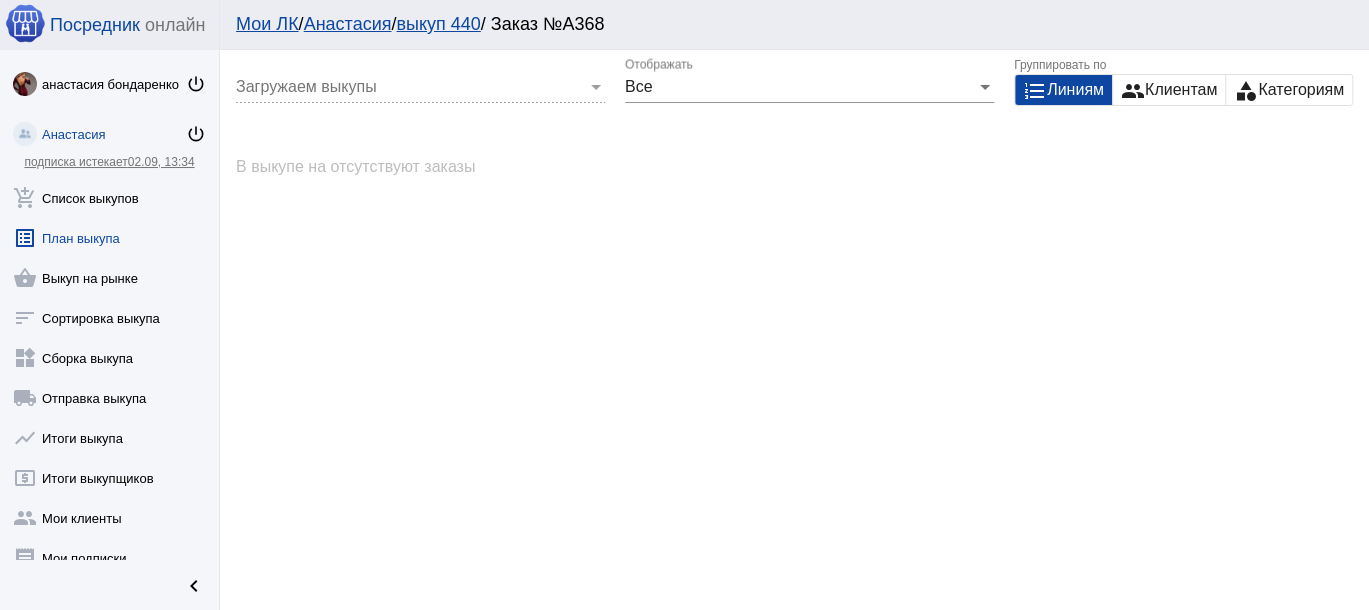 scroll, scrollTop: 0, scrollLeft: 0, axis: both 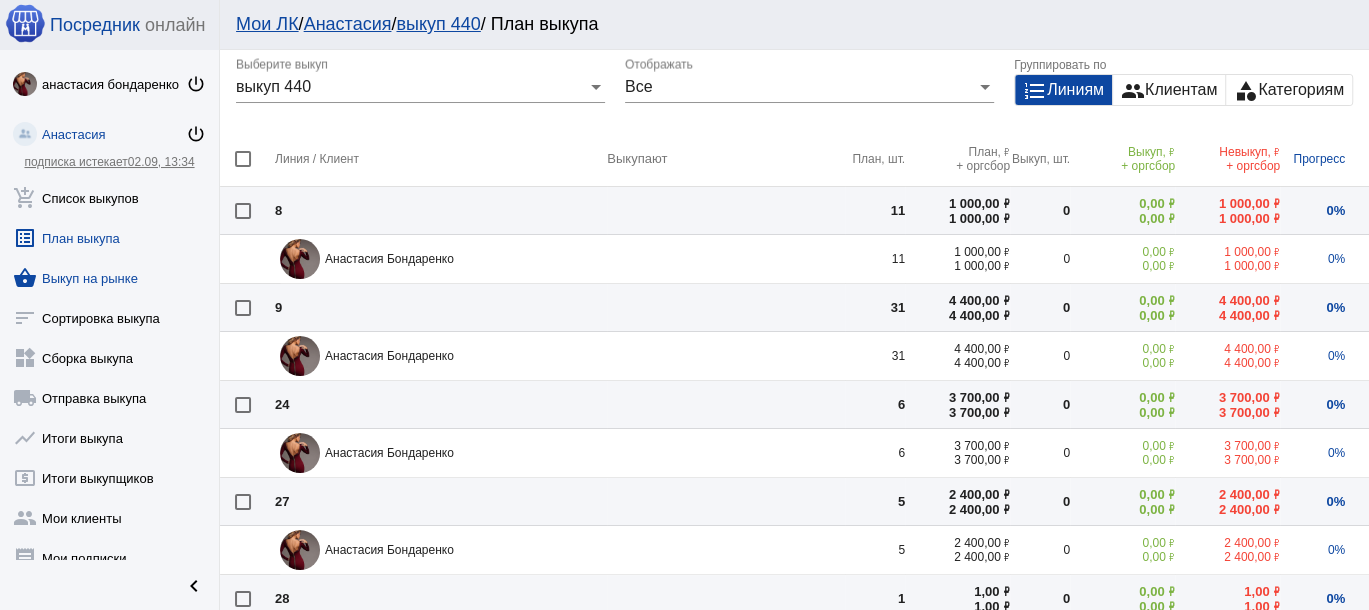 click on "shopping_basket  Выкуп на рынке" 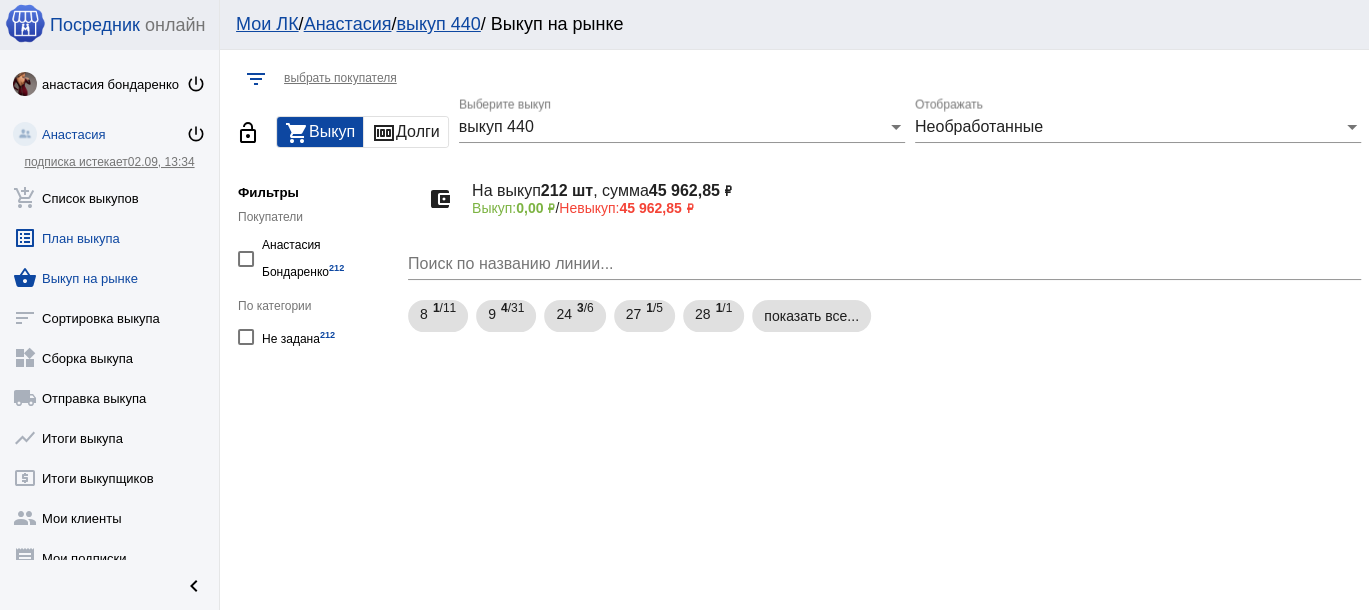 click on "list_alt  План выкупа" 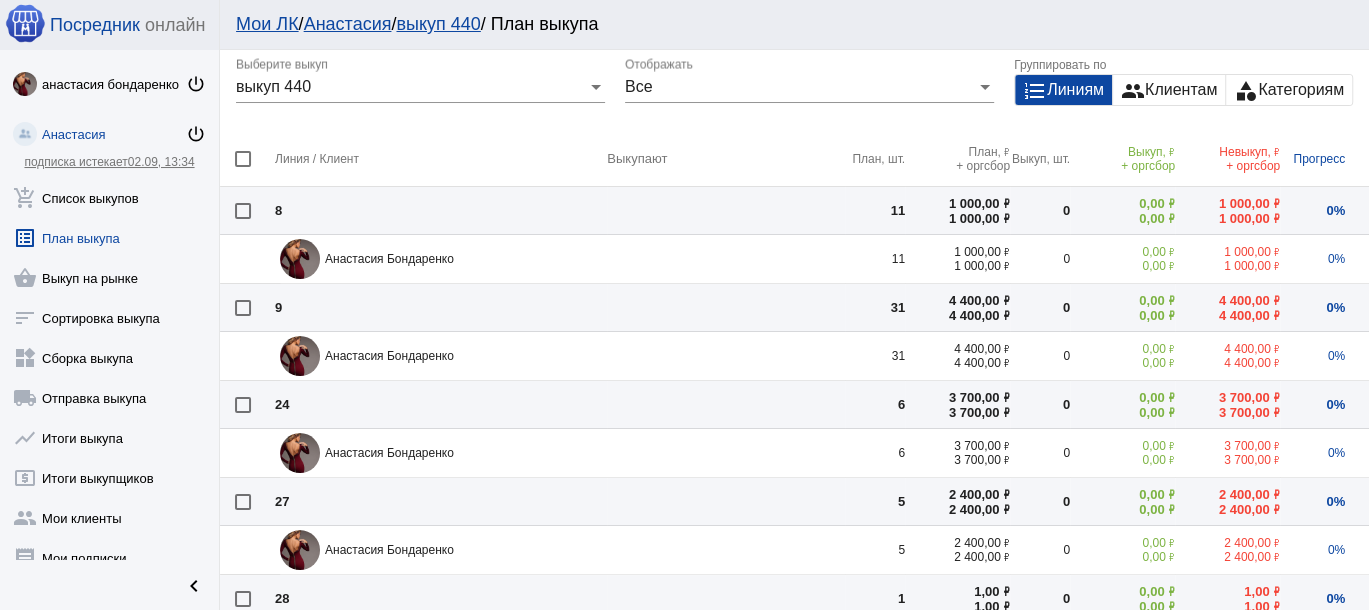 click at bounding box center (243, 159) 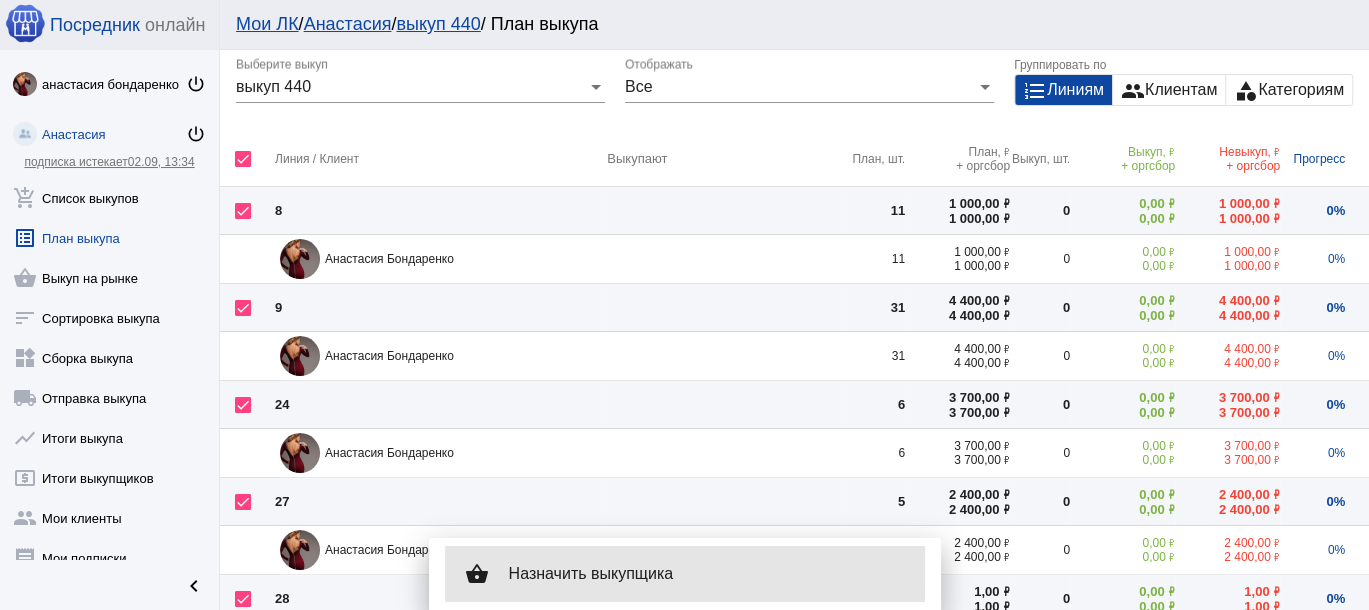 click on "Назначить выкупщика" at bounding box center [709, 574] 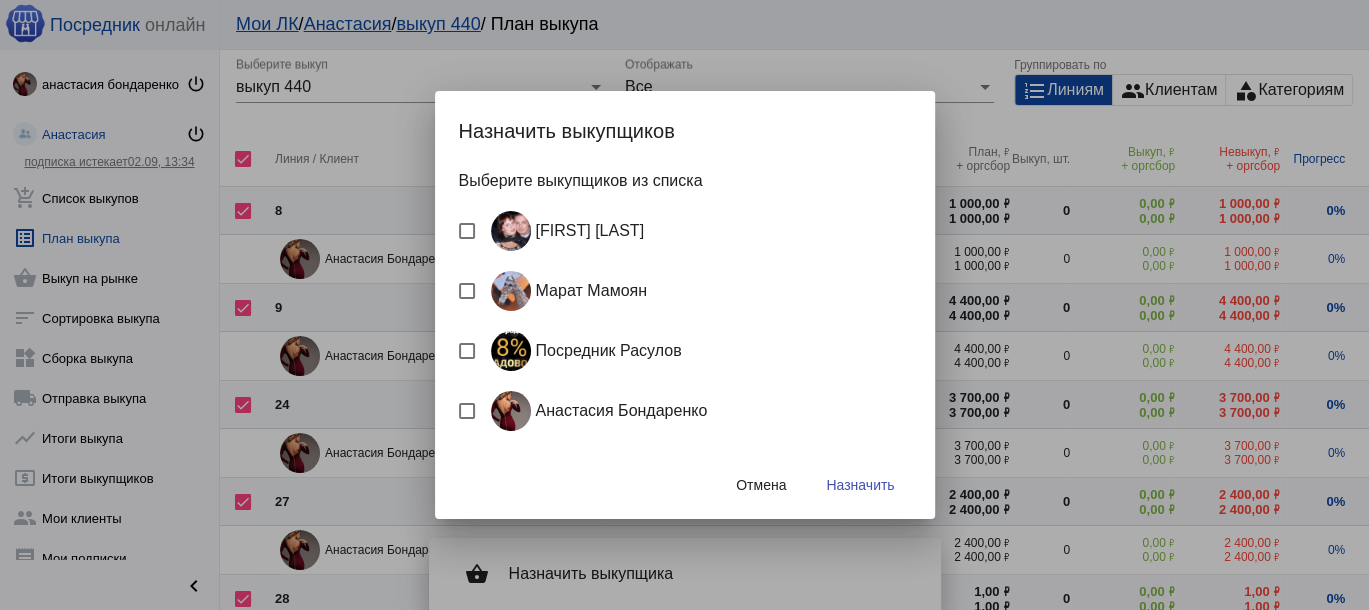 click on "Посредник Расулов" at bounding box center [582, 351] 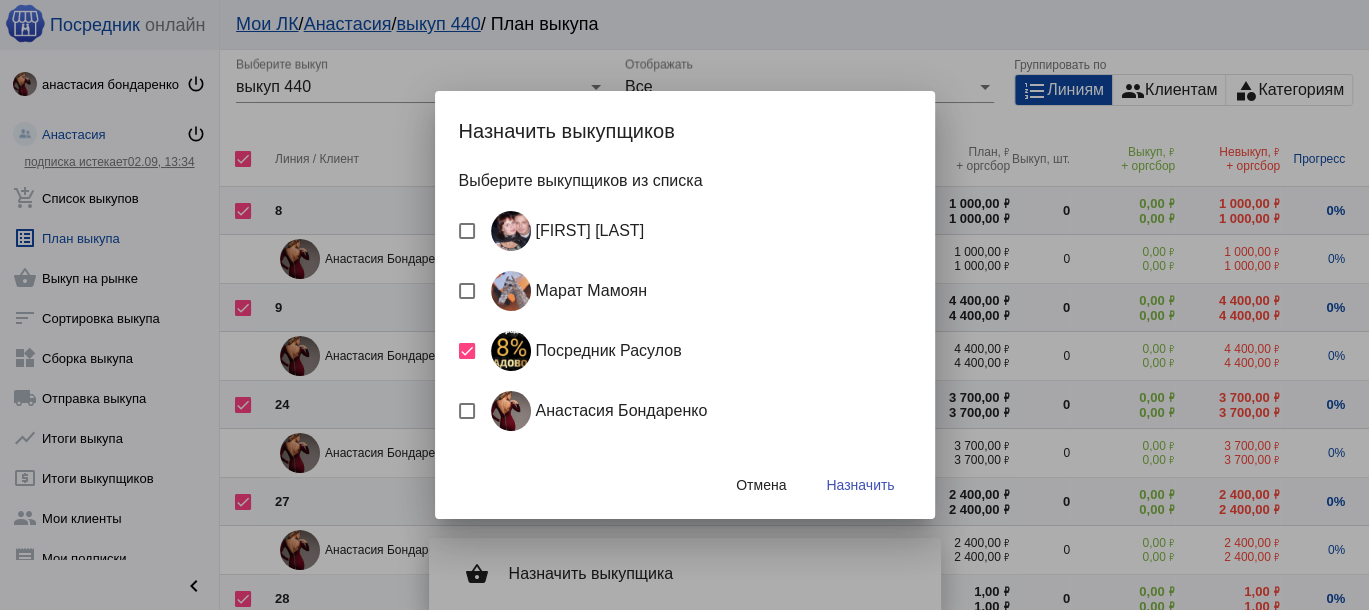 click on "Назначить" at bounding box center [860, 485] 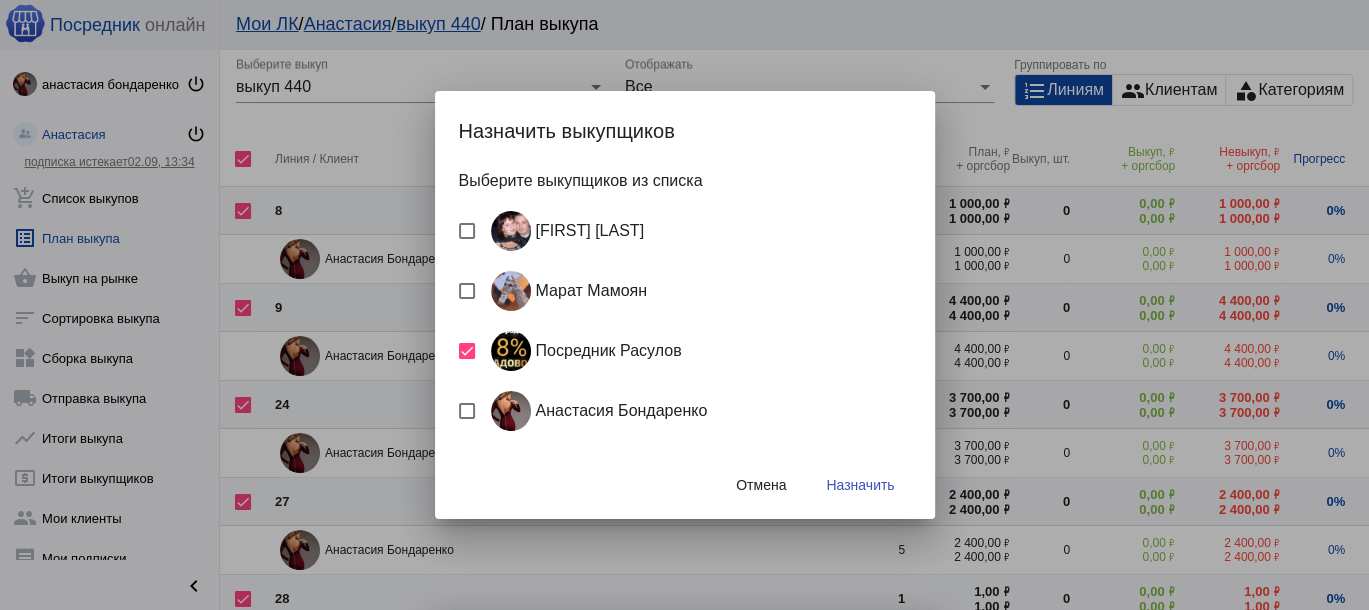 checkbox on "false" 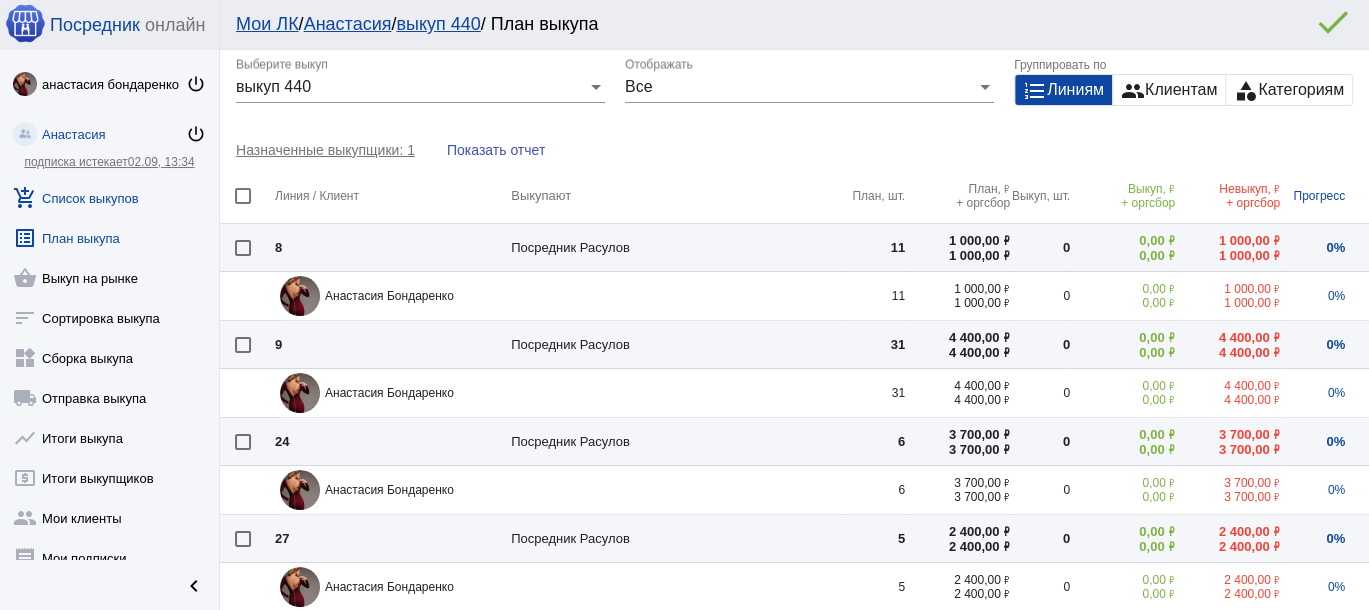 click on "add_shopping_cart  Список выкупов" 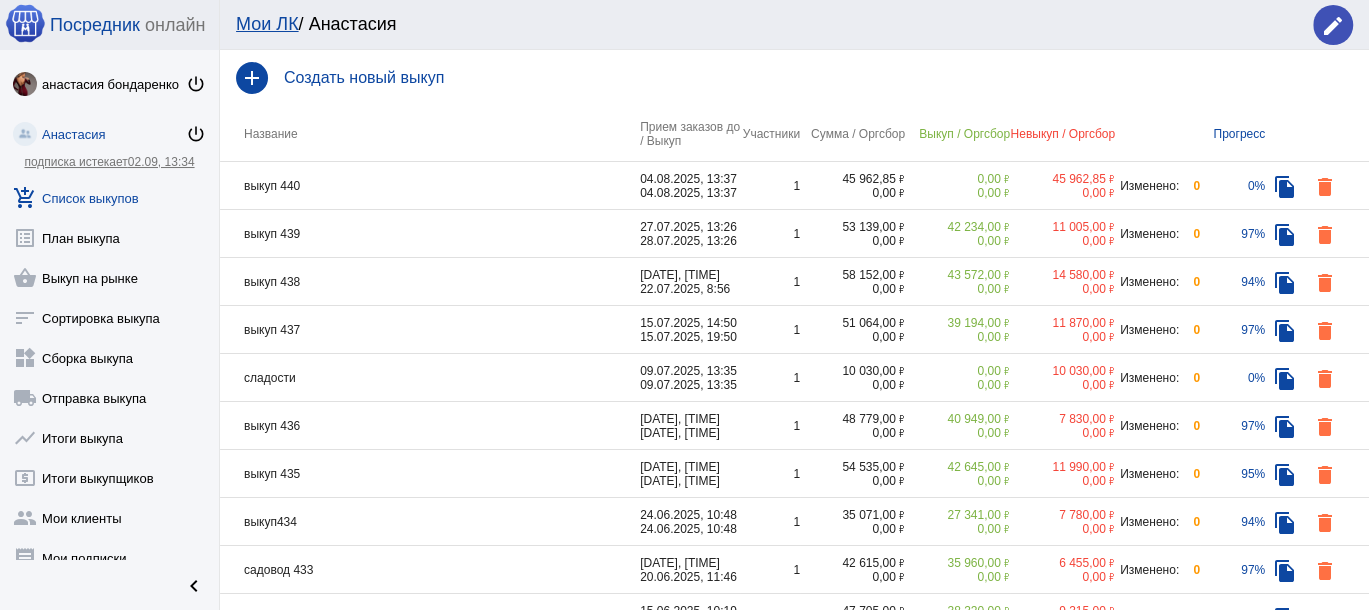 click on "выкуп 438" 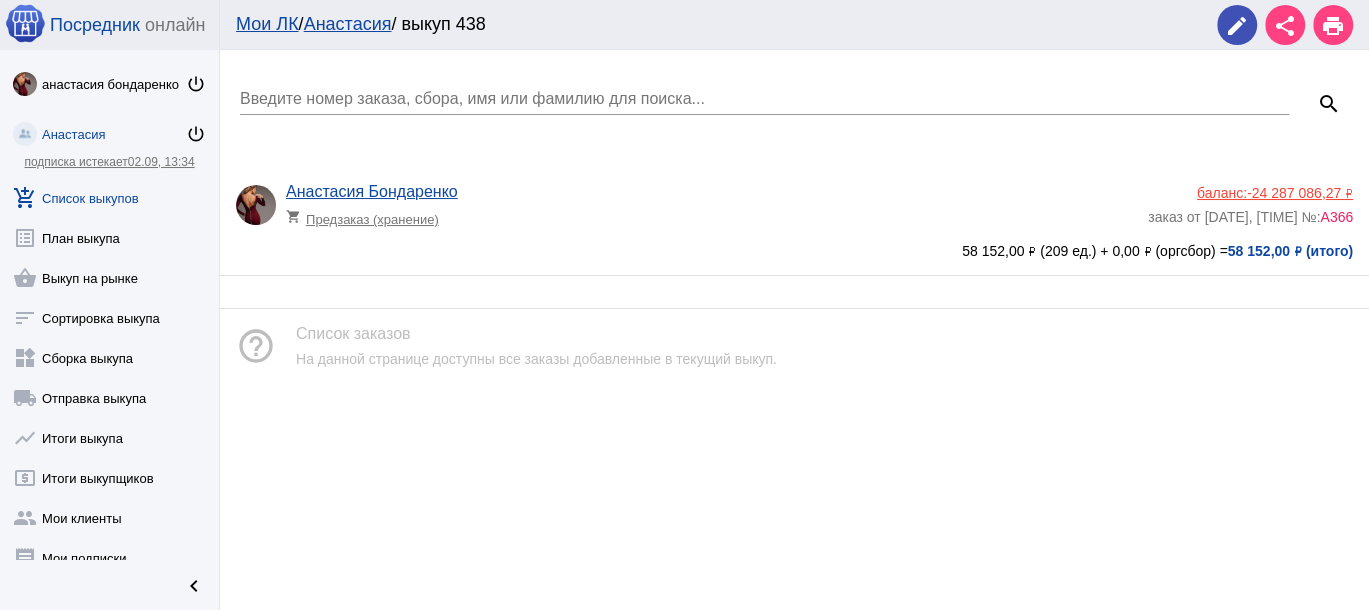click on "Анастасия Бондаренко shopping_cart  Предзаказ (хранение)   баланс:  -24 287 086,27 ₽  заказ от 20.07.2025, 9:15 №:  А366" 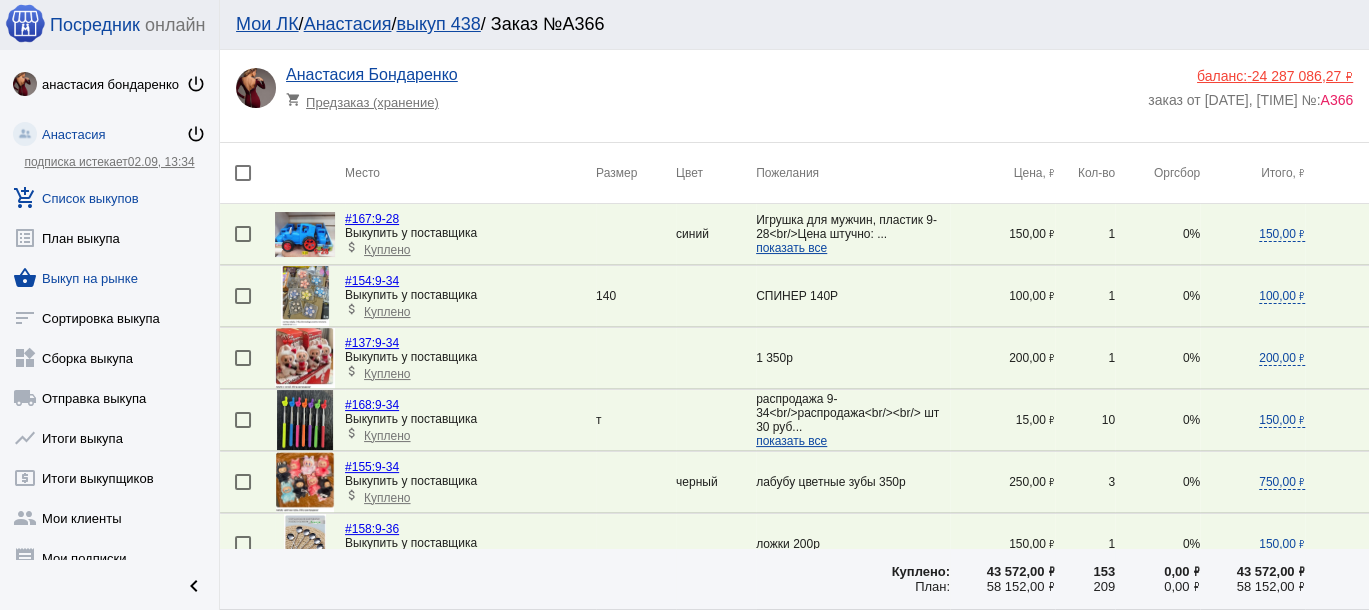 click on "shopping_basket  Выкуп на рынке" 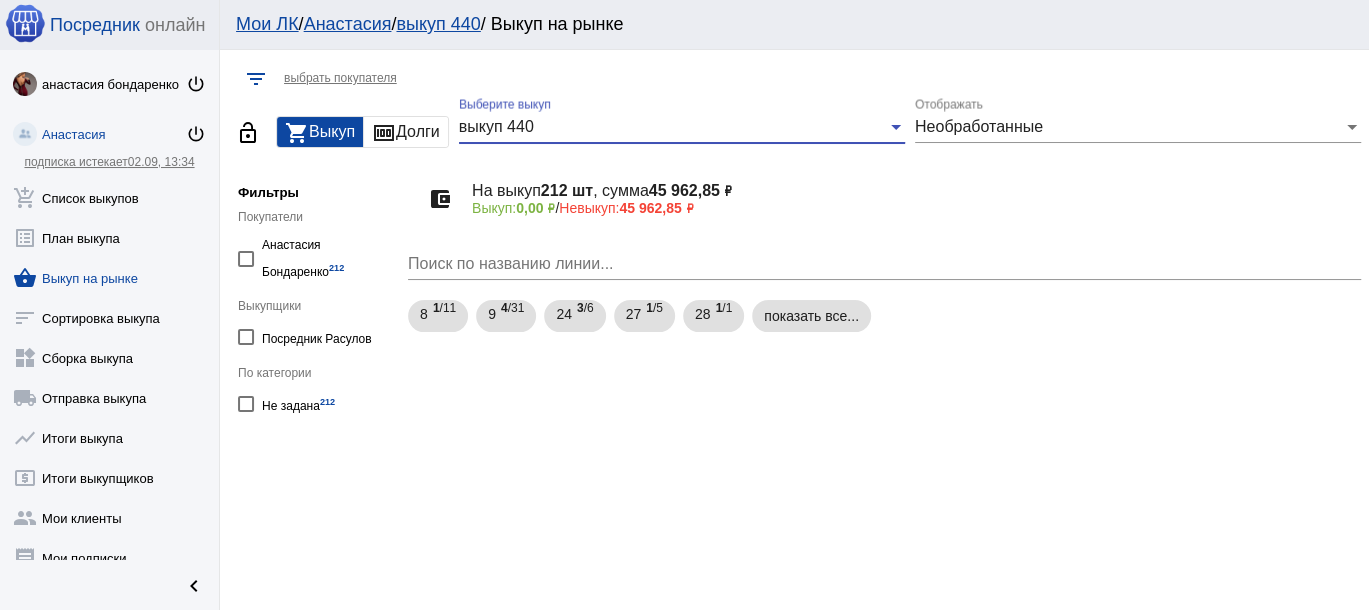click on "выкуп 440" at bounding box center (673, 127) 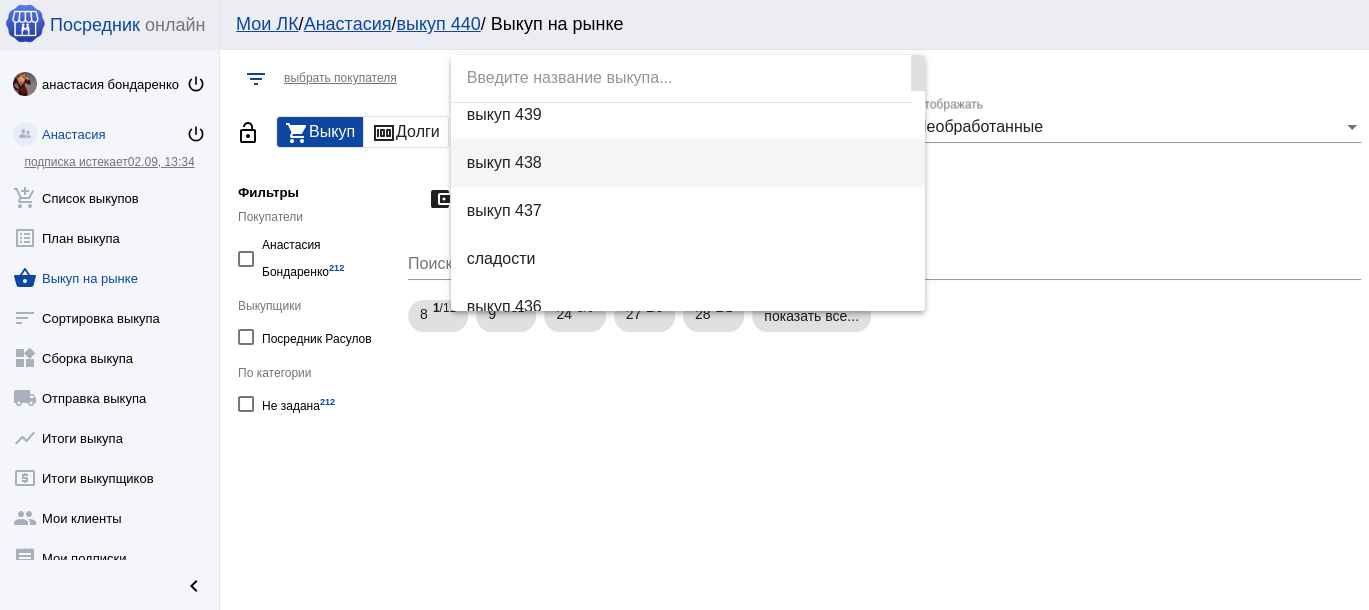 scroll, scrollTop: 90, scrollLeft: 0, axis: vertical 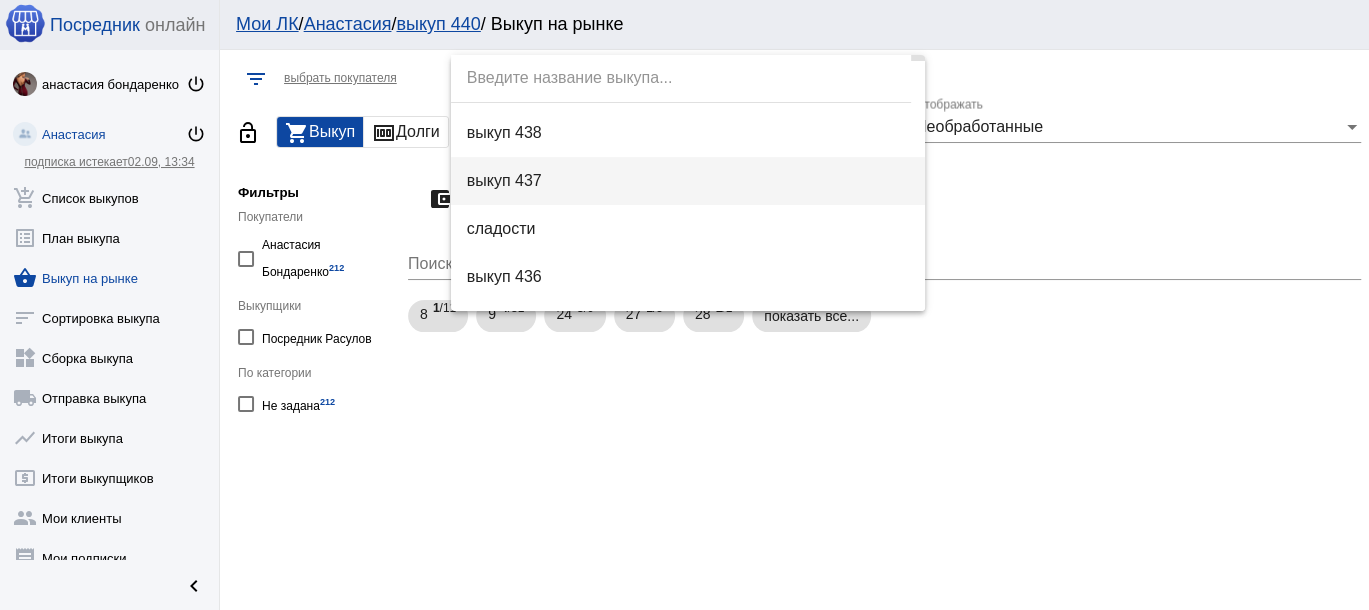 click on "выкуп 437" at bounding box center (688, 181) 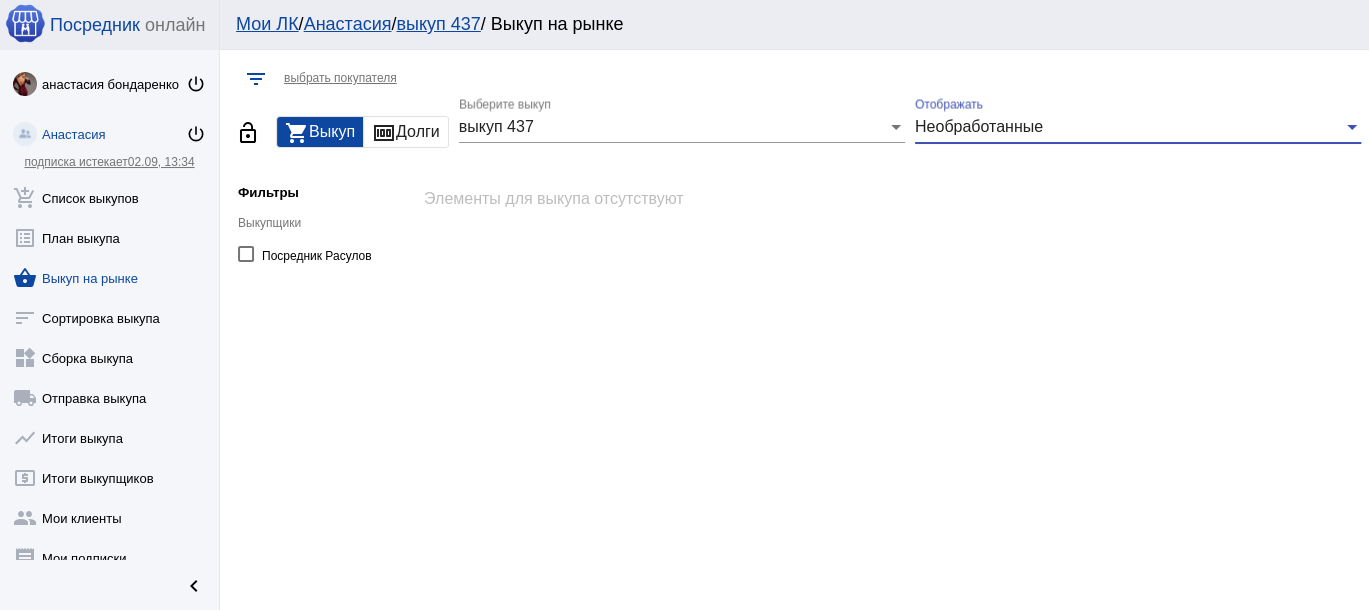 click on "Необработанные" at bounding box center [979, 126] 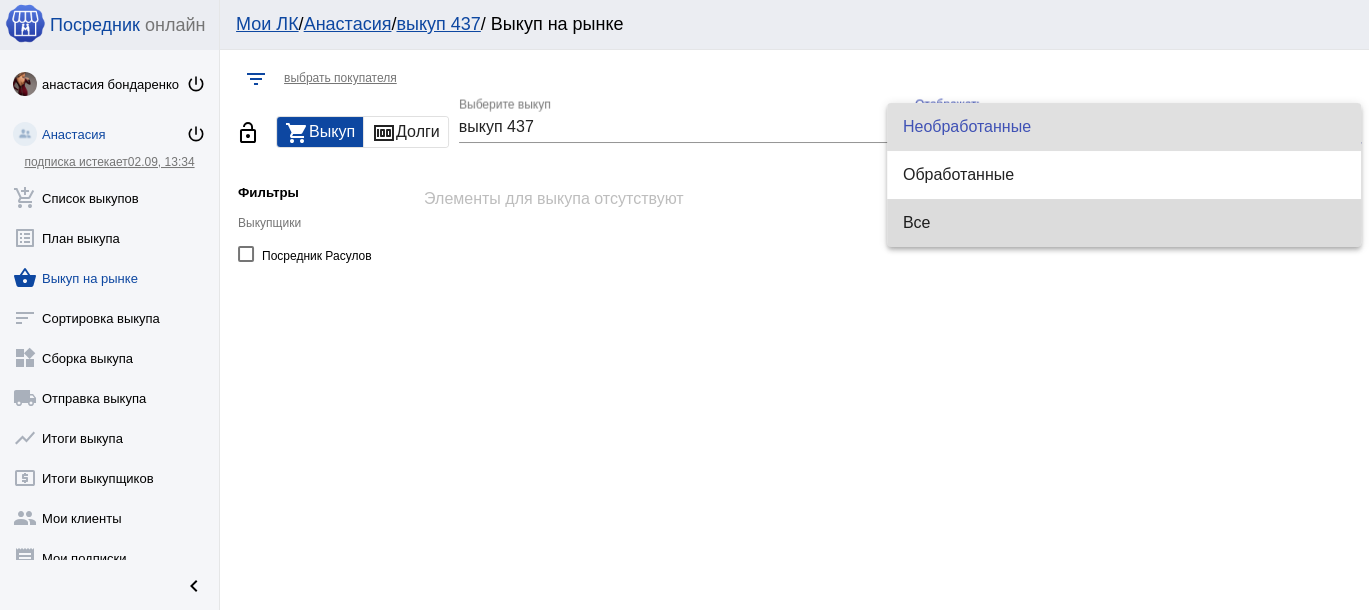 click on "Все" at bounding box center (1124, 223) 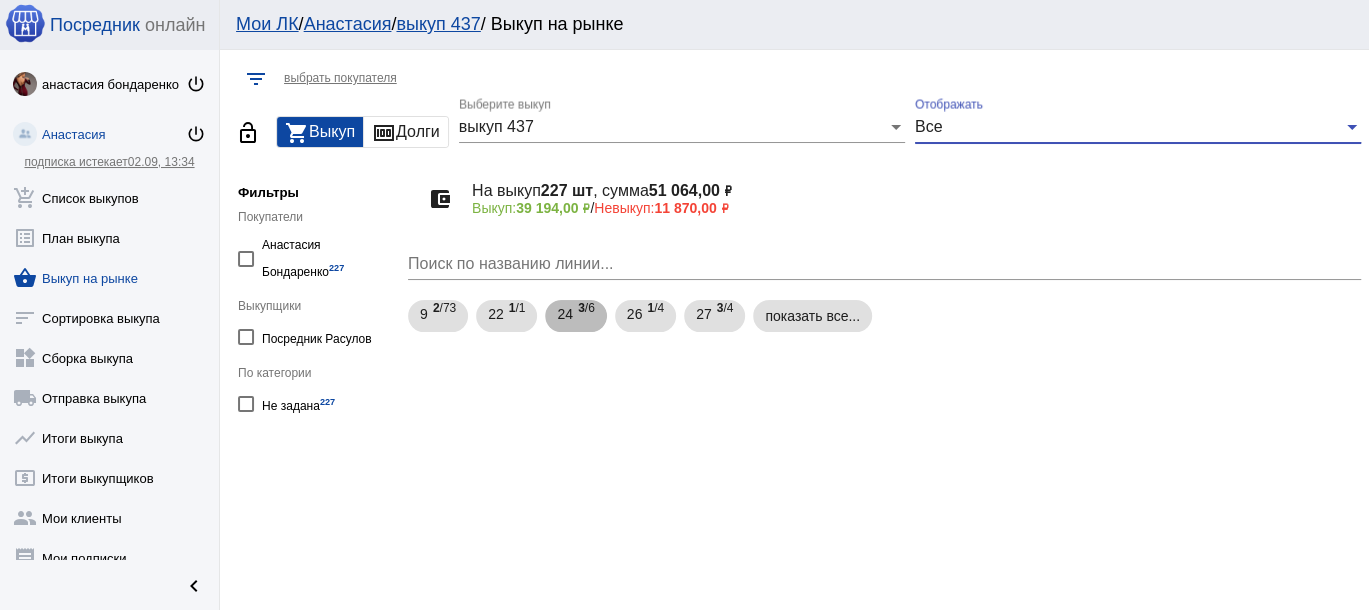 click on "3 /6" at bounding box center [586, 316] 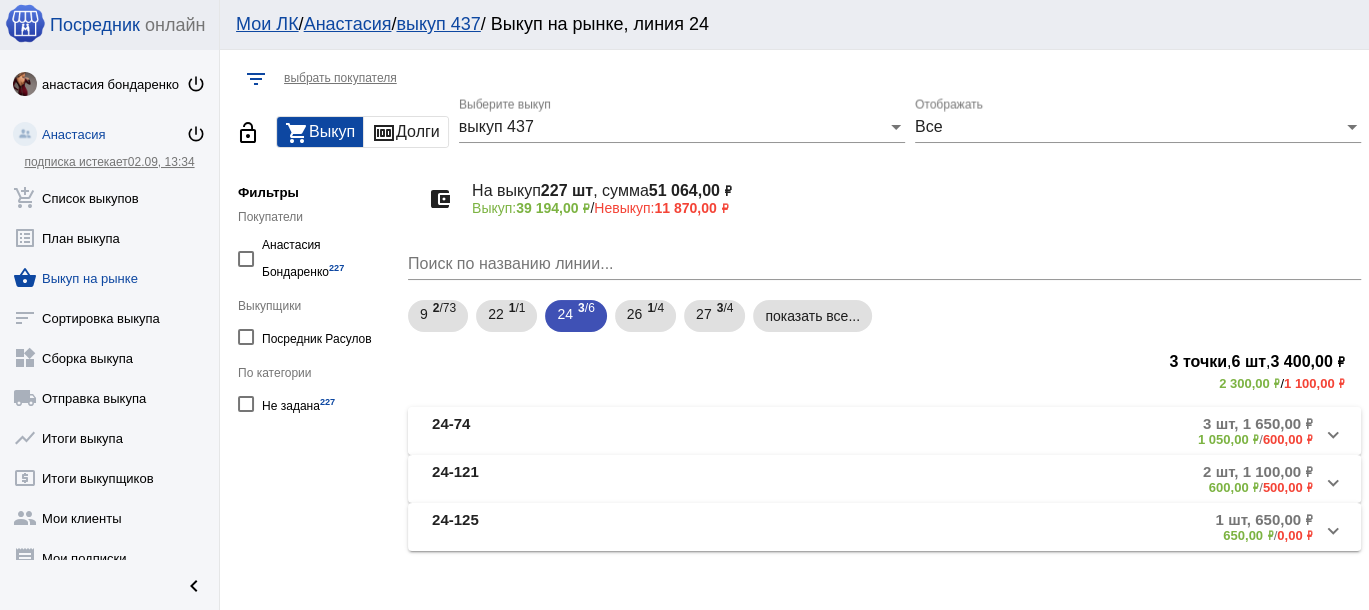 click on "24-74" at bounding box center (570, 431) 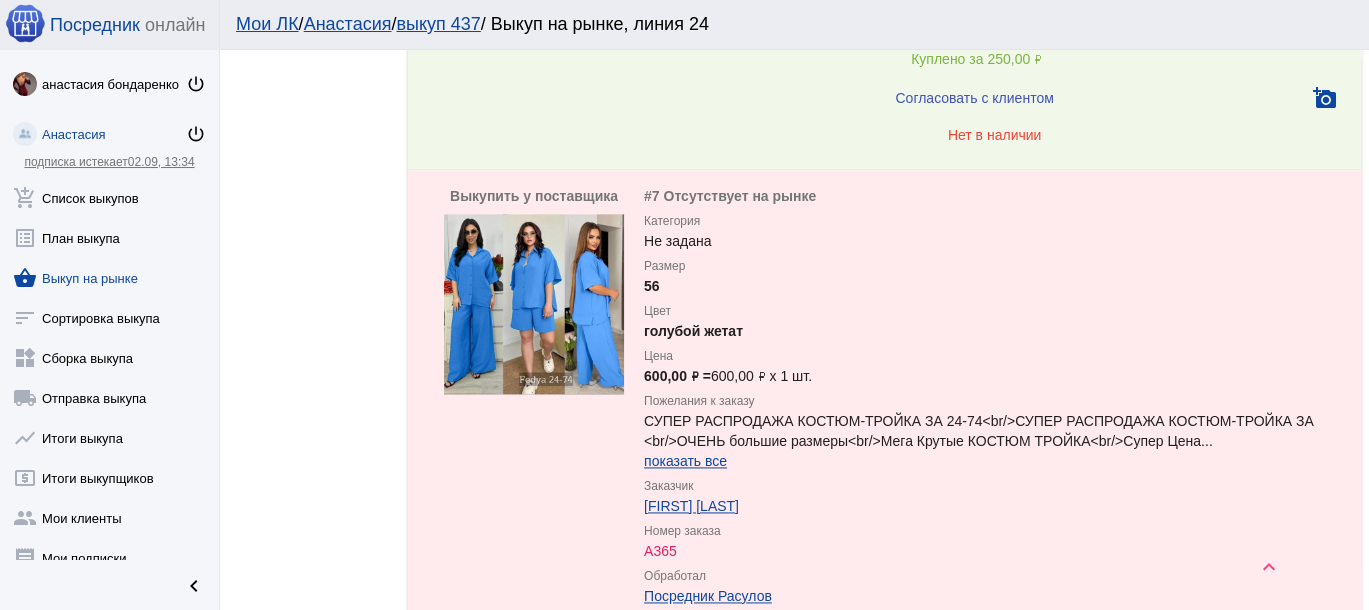 scroll, scrollTop: 2268, scrollLeft: 0, axis: vertical 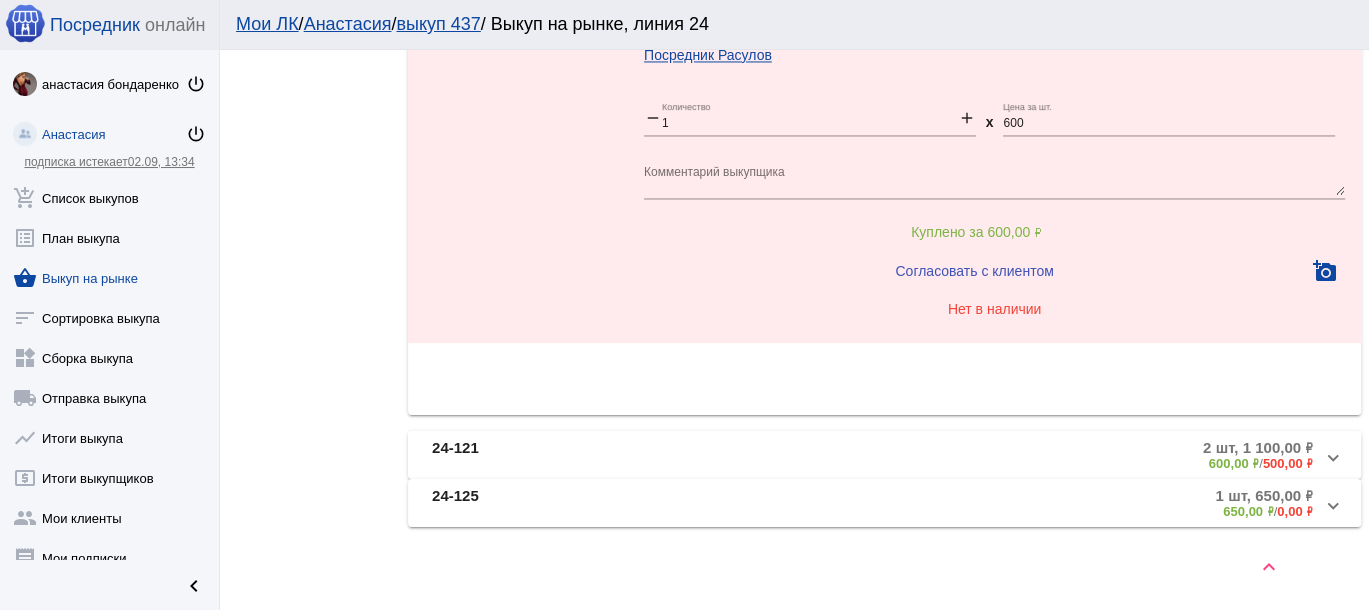 click on "24-121" at bounding box center (573, 455) 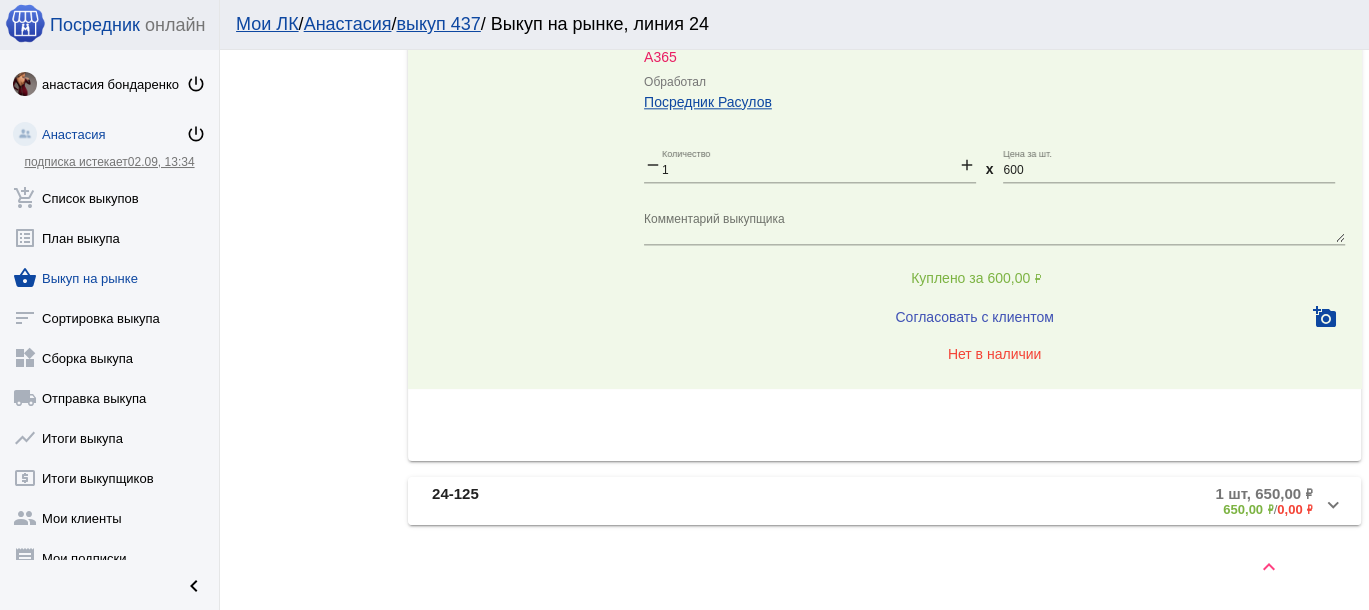 click on "24-125" at bounding box center [575, 501] 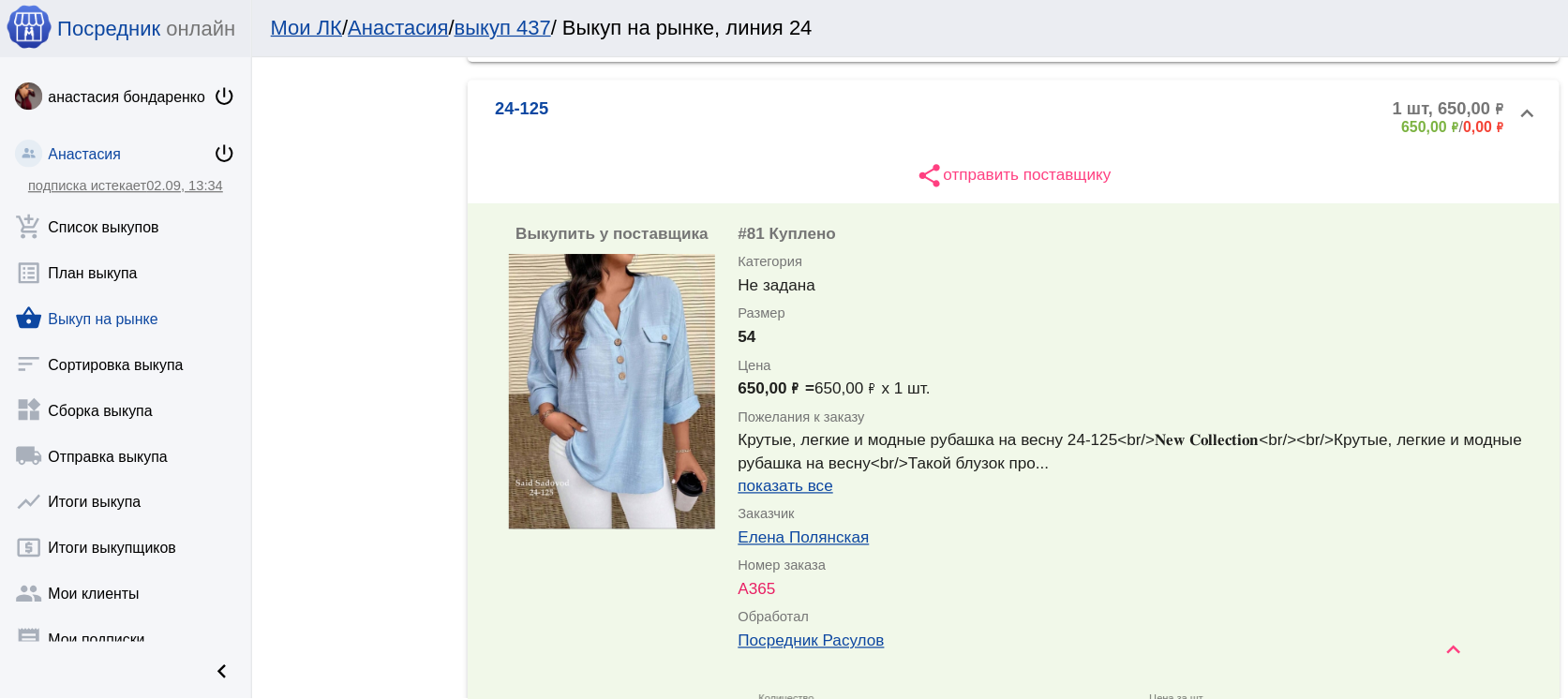 scroll, scrollTop: 450, scrollLeft: 0, axis: vertical 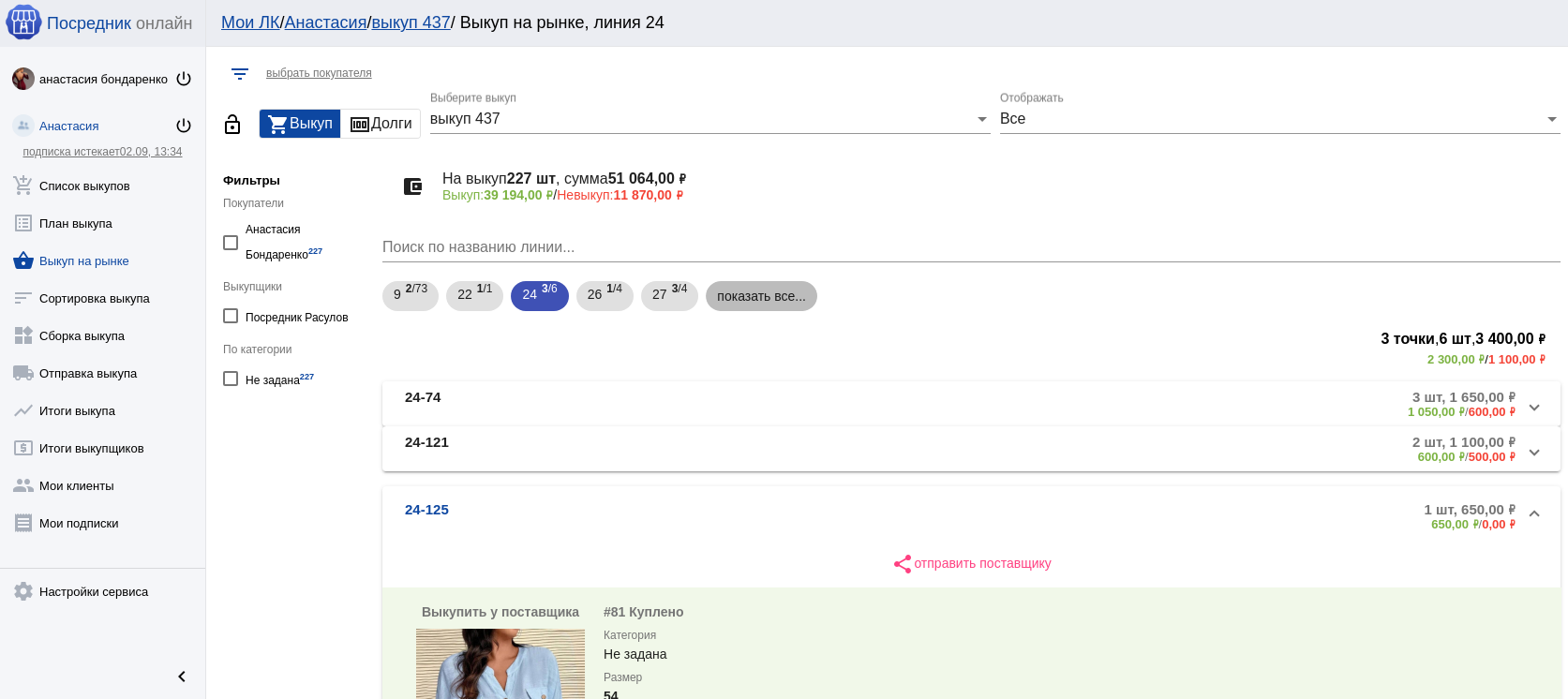 click on "показать все..." at bounding box center (761, 296) 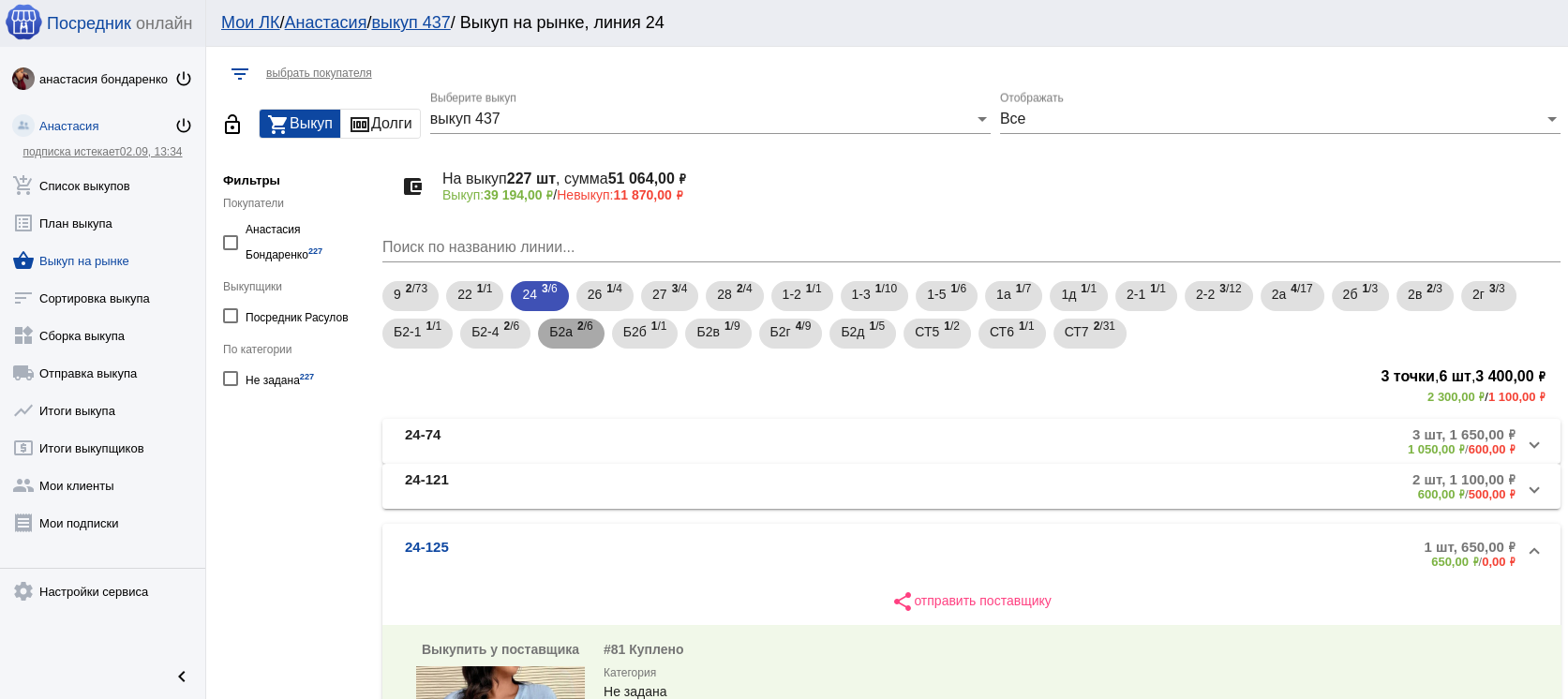 click on "2 /6" at bounding box center (585, 334) 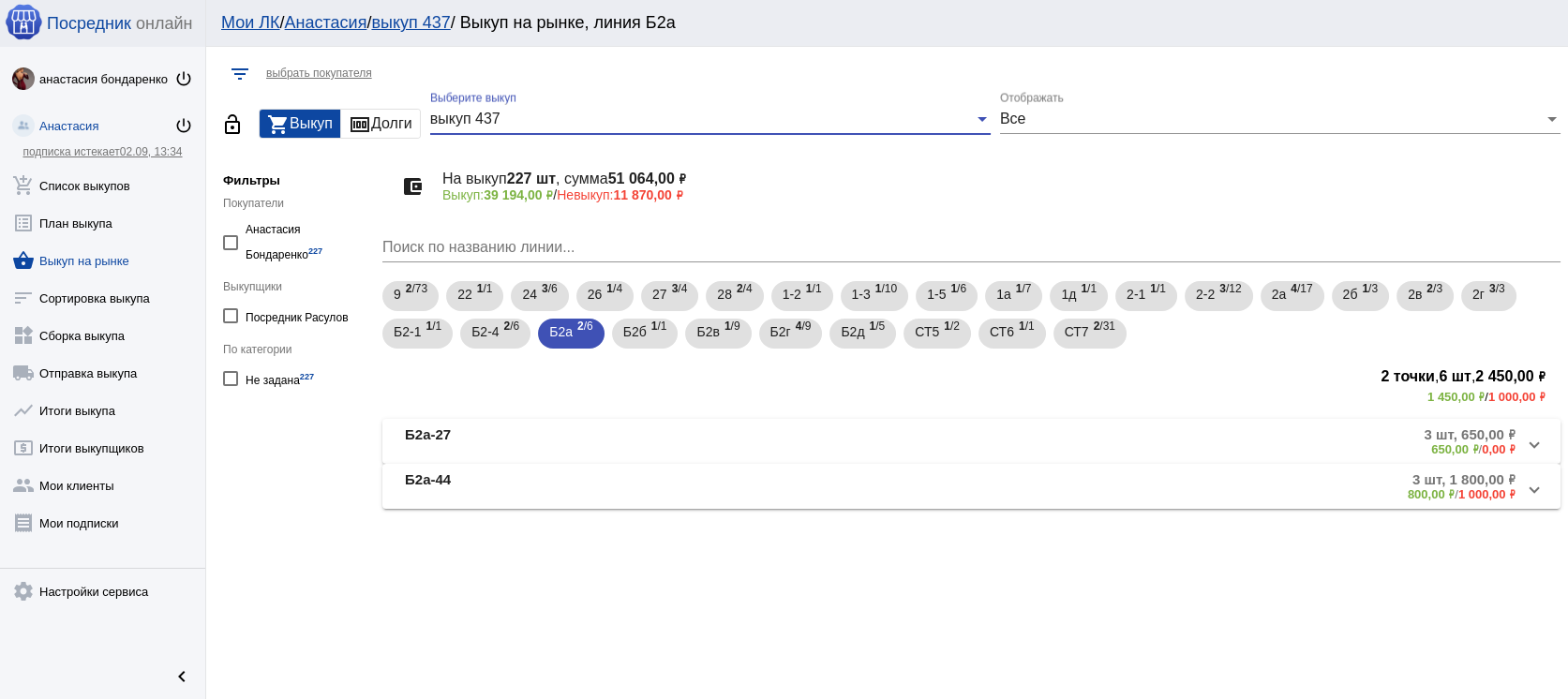 click on "выкуп 437" at bounding box center (702, 119) 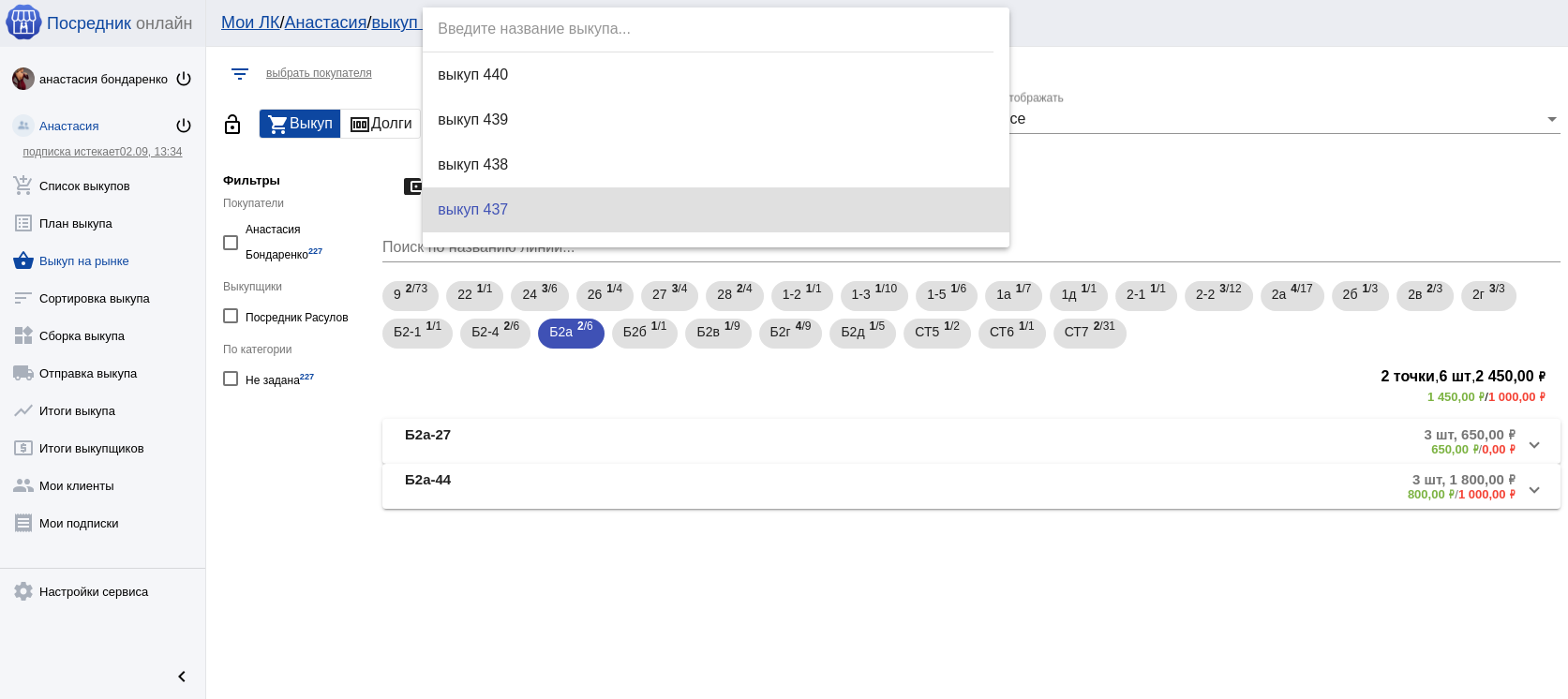 scroll, scrollTop: 90, scrollLeft: 0, axis: vertical 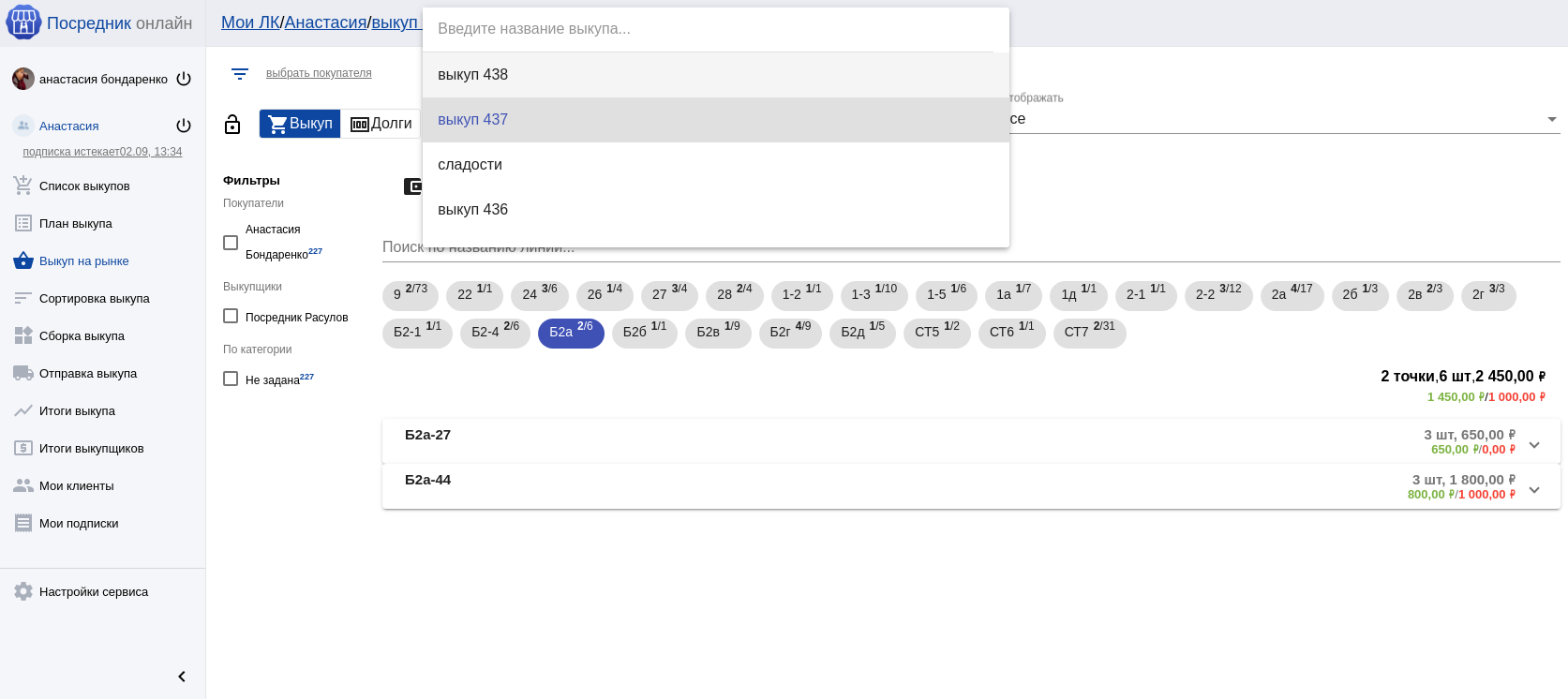 click on "выкуп 438" at bounding box center [716, 75] 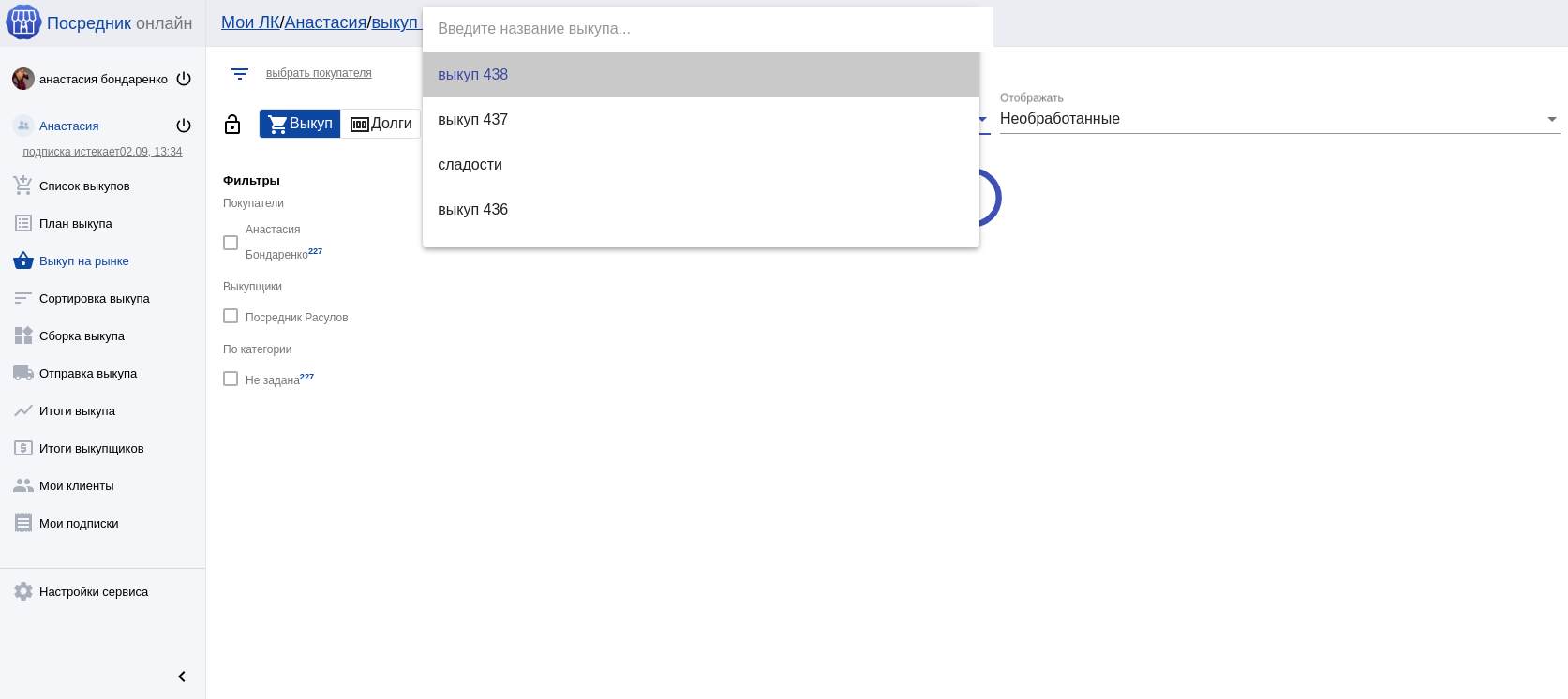 scroll, scrollTop: 90, scrollLeft: 0, axis: vertical 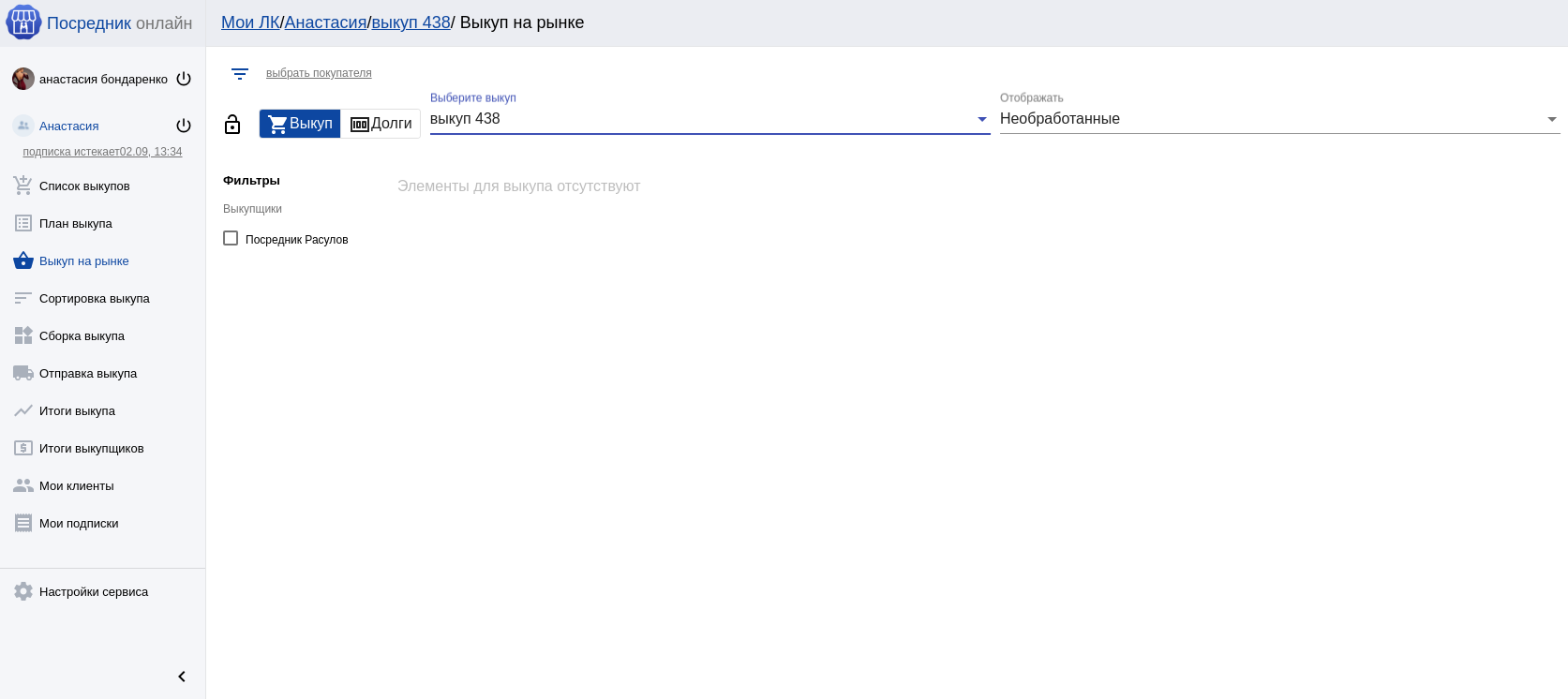click on "Необработанные" at bounding box center [1060, 118] 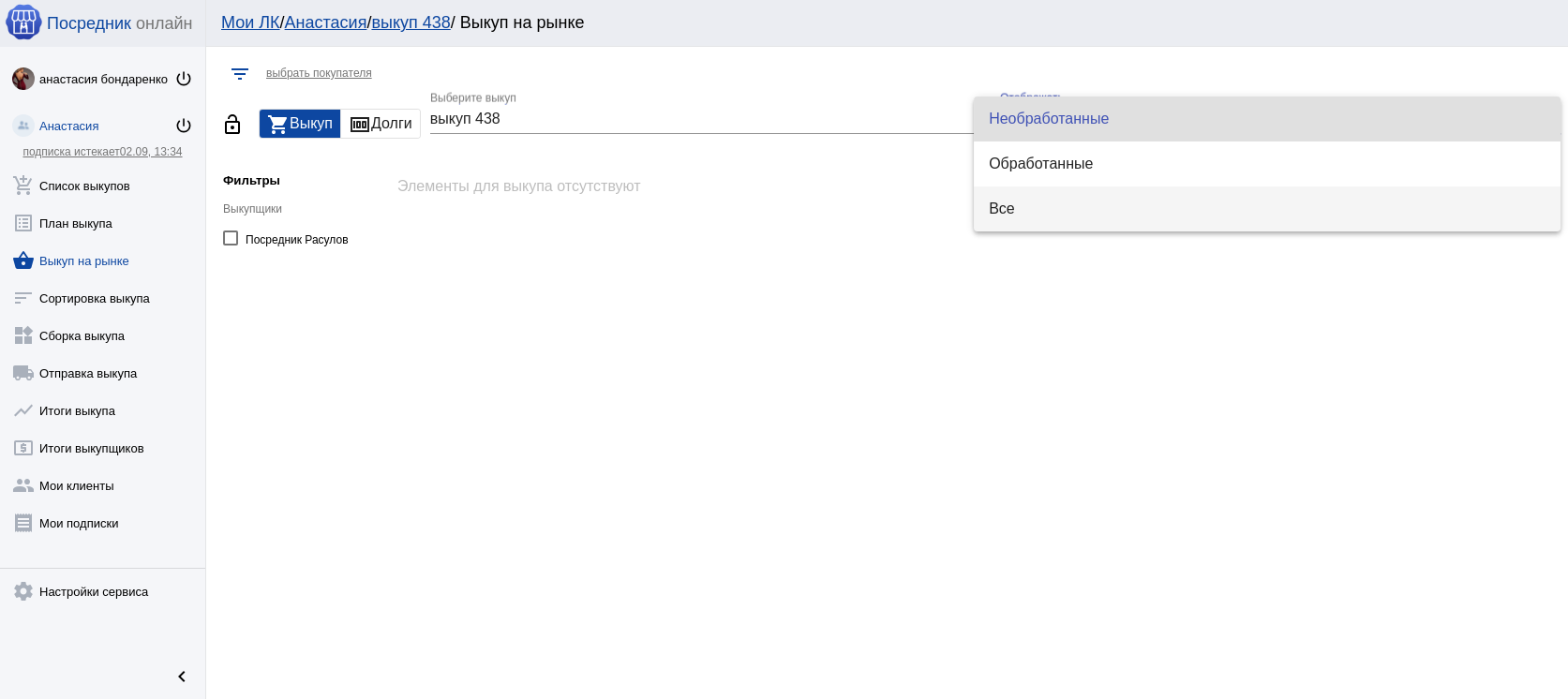 click on "Все" at bounding box center [1267, 209] 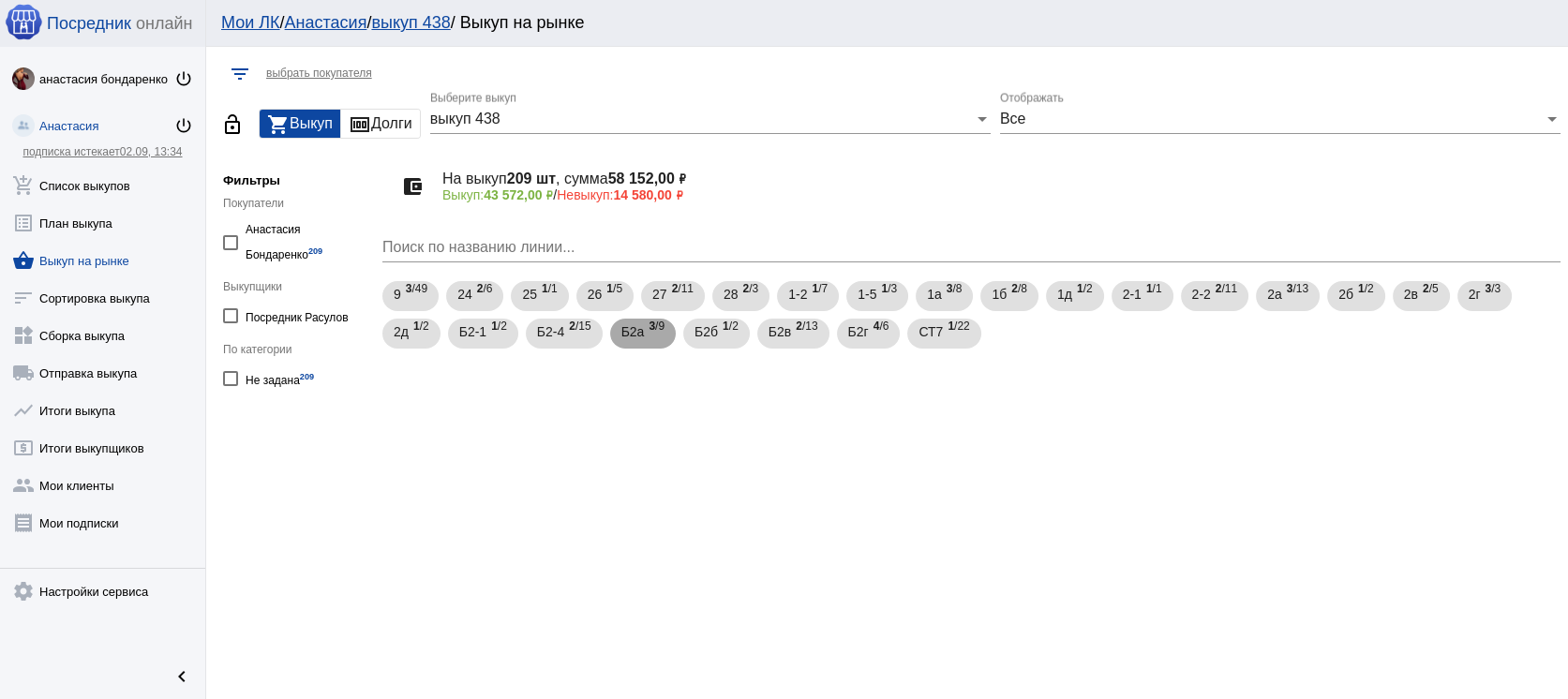 click on "3" at bounding box center [651, 326] 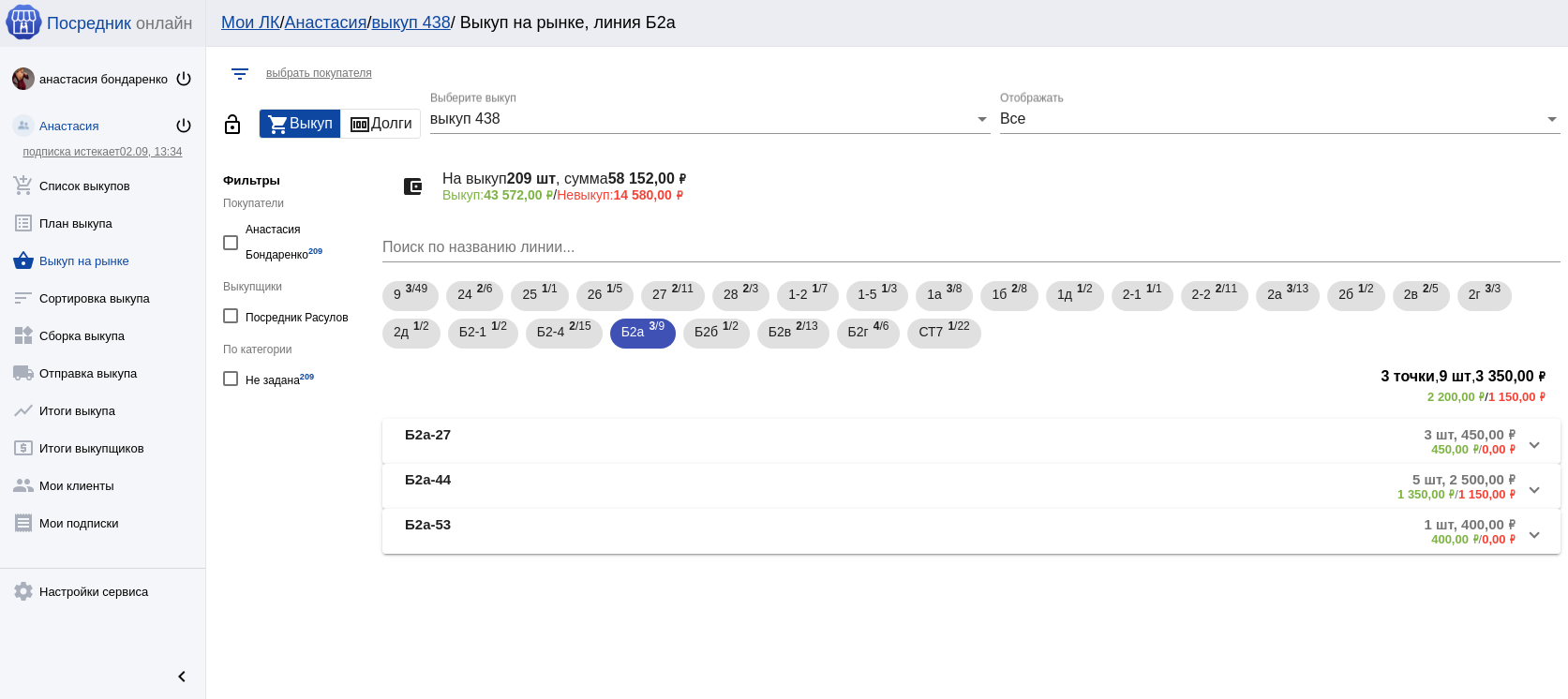 click on "Б2а-53" at bounding box center [588, 531] 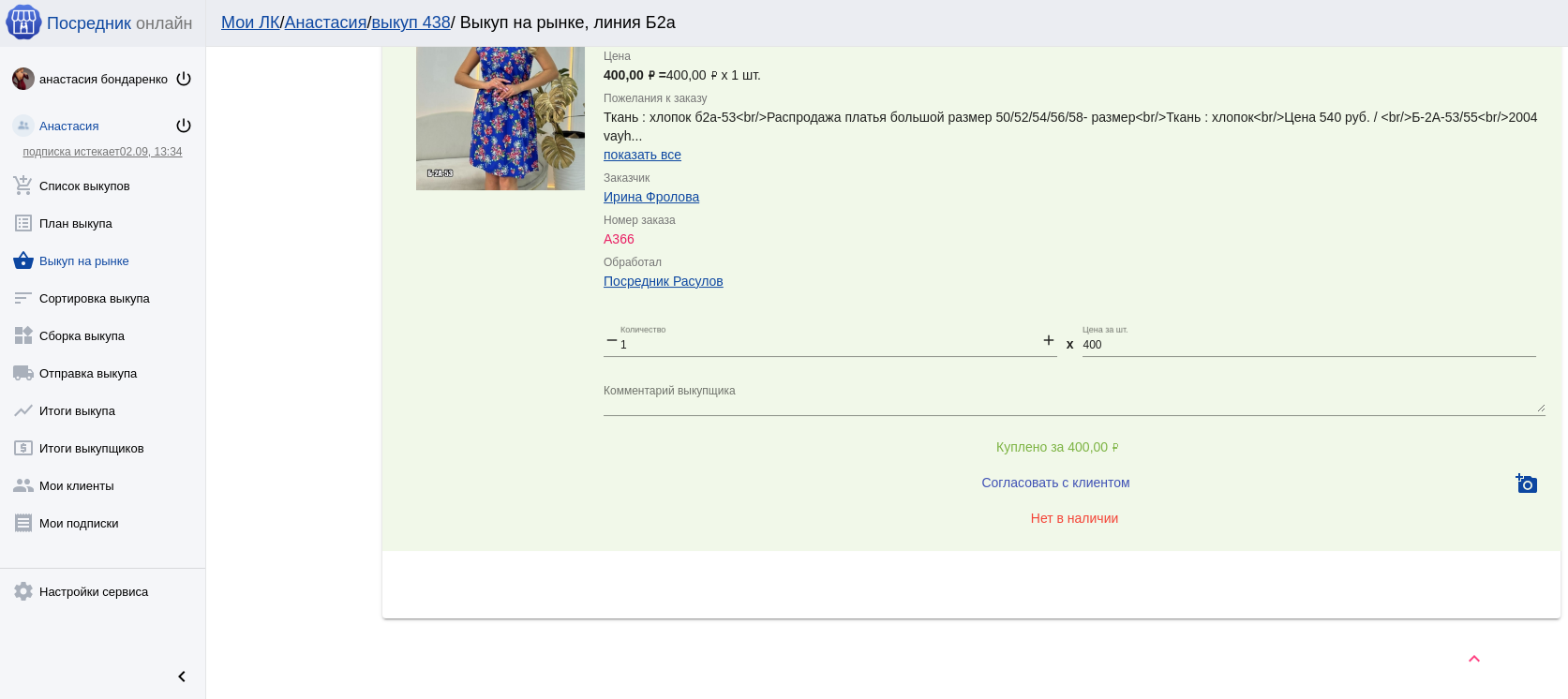 scroll, scrollTop: 0, scrollLeft: 0, axis: both 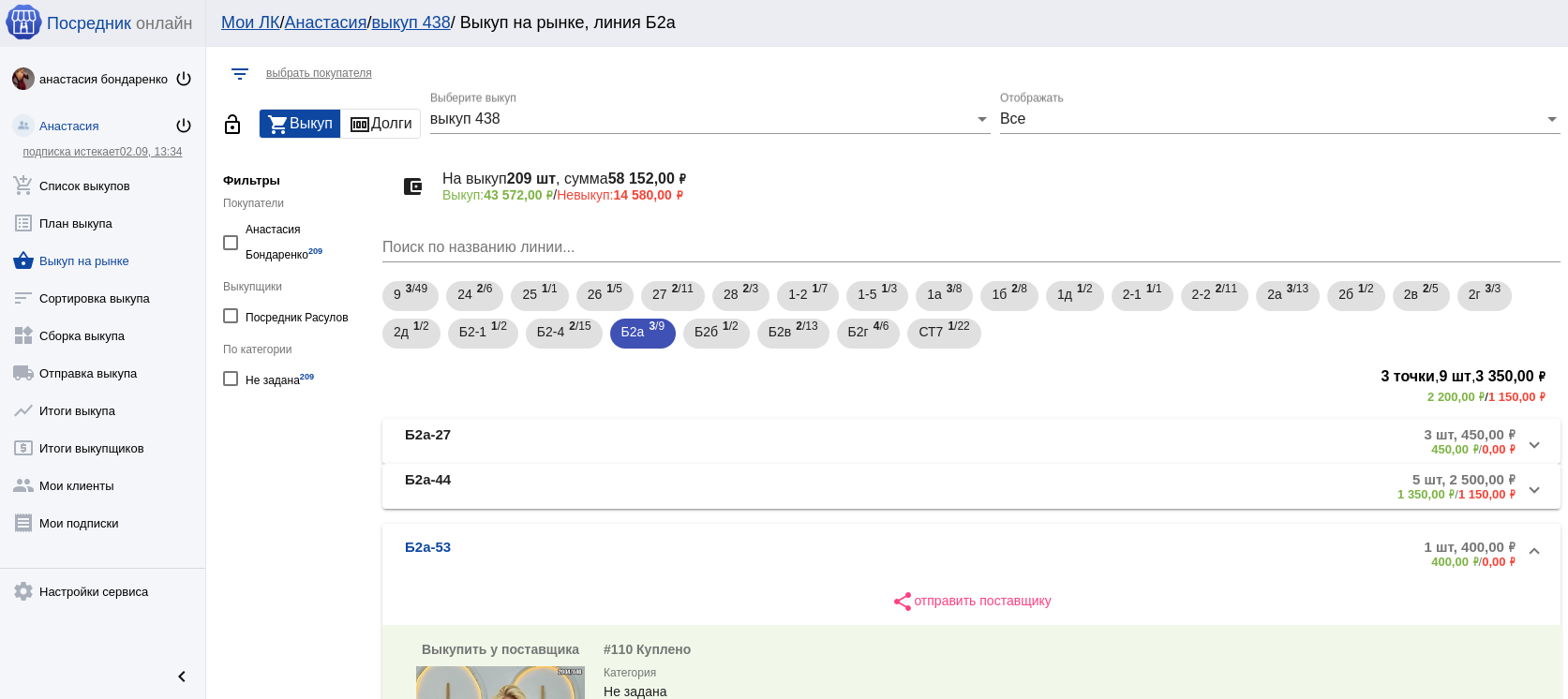 click on "выкуп 438" at bounding box center [702, 119] 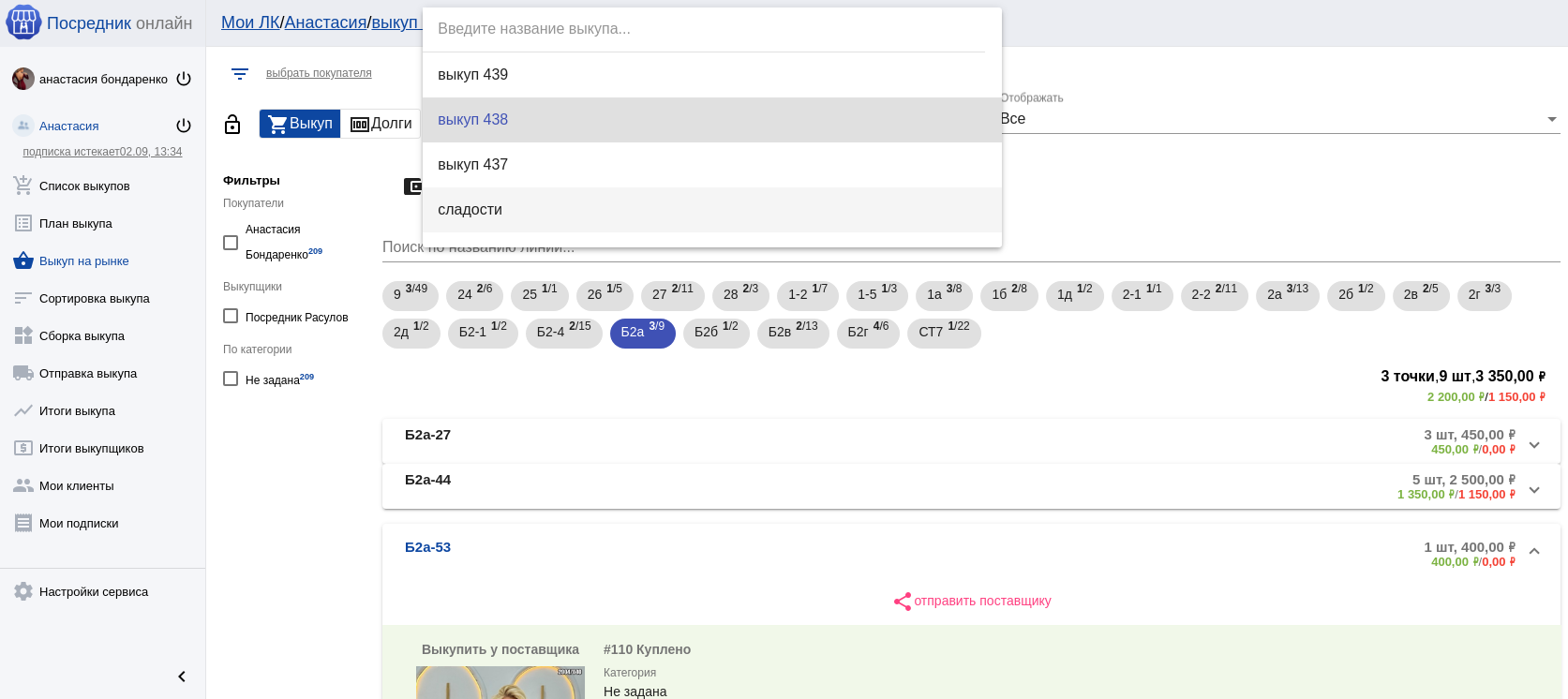 scroll, scrollTop: 150, scrollLeft: 0, axis: vertical 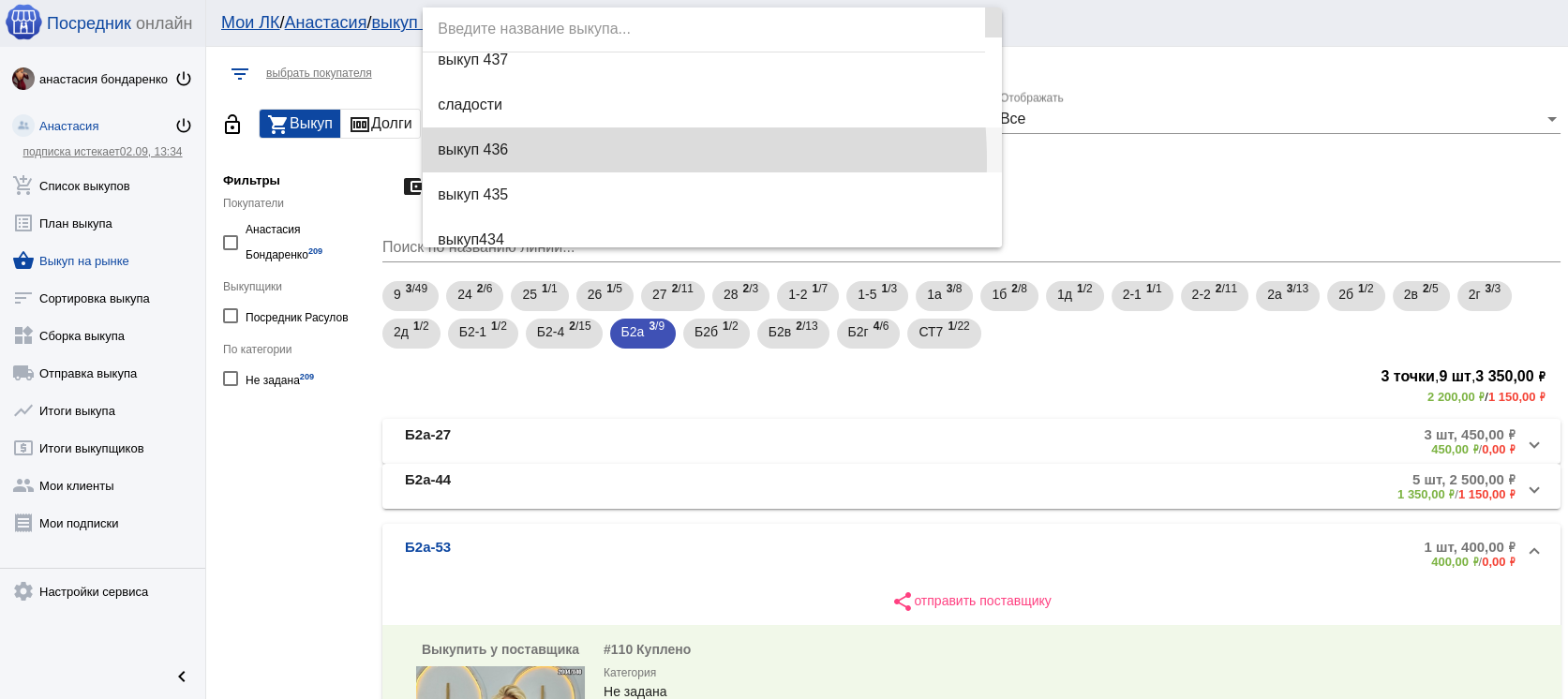 click on "выкуп 436" at bounding box center [711, 150] 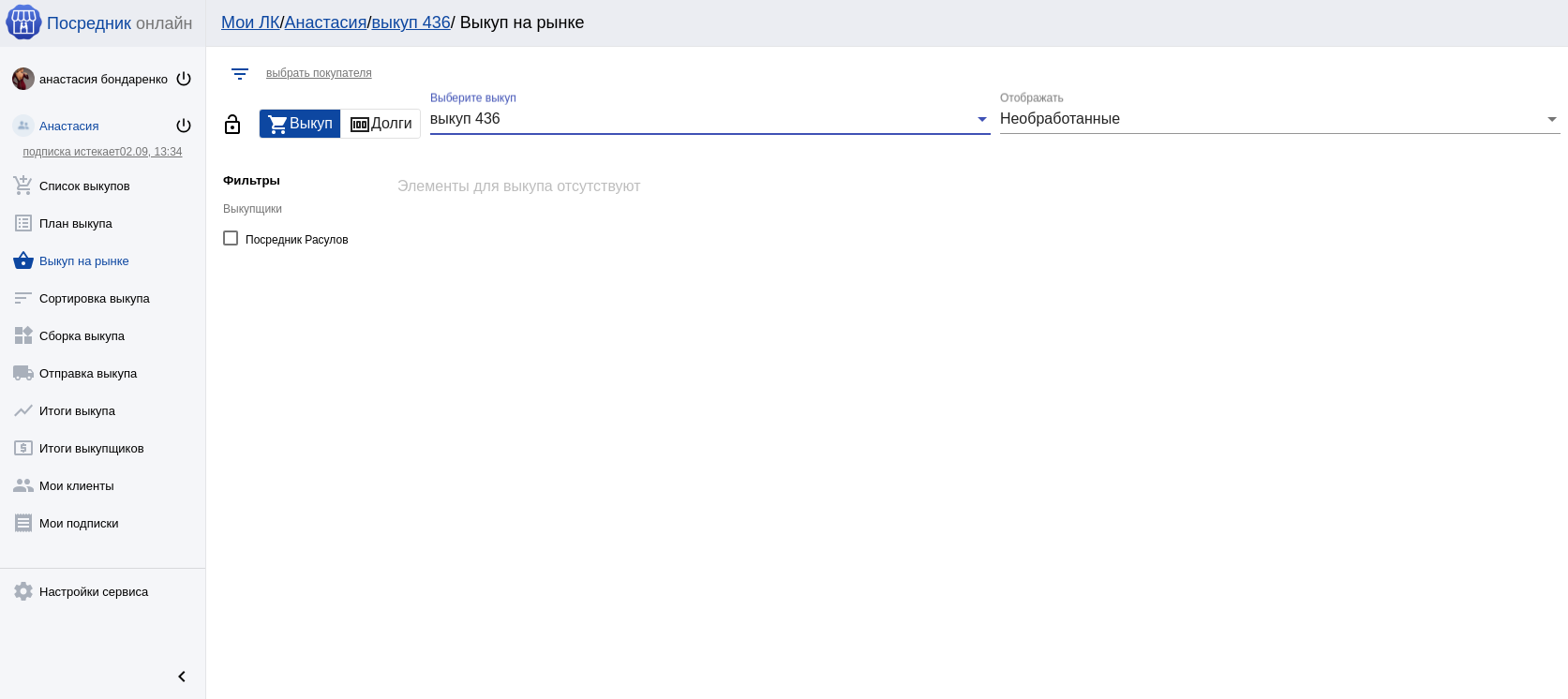 click on "Необработанные Отображать" 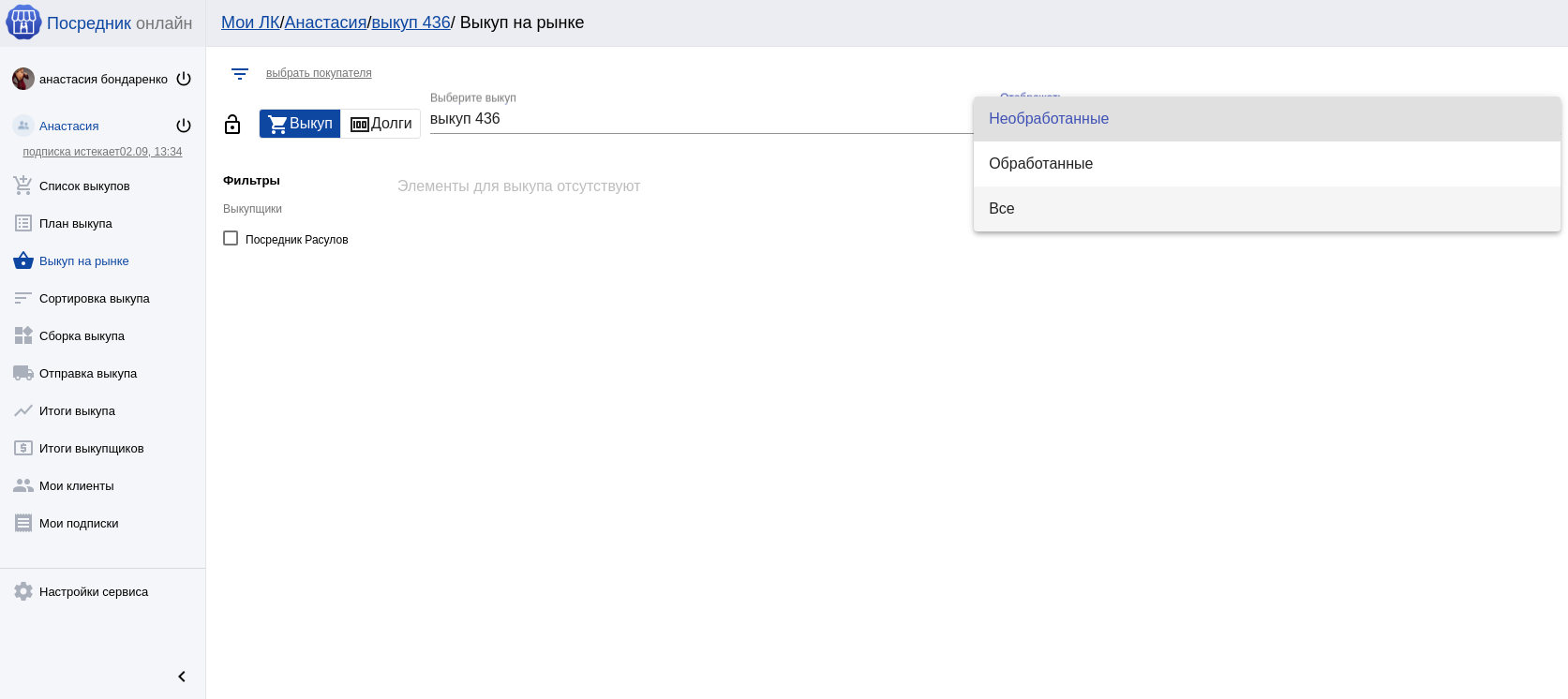 click on "Все" at bounding box center (1267, 209) 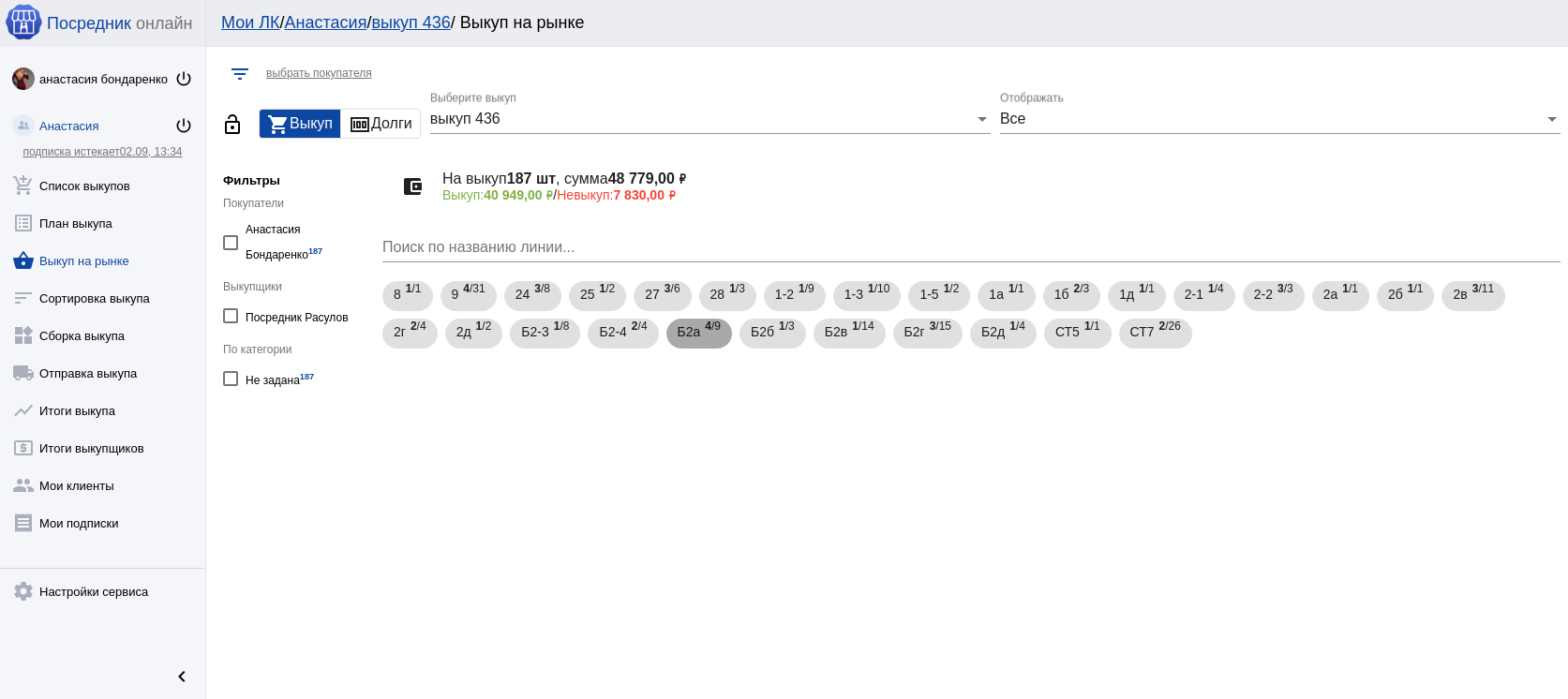 click on "4 /9" at bounding box center [712, 334] 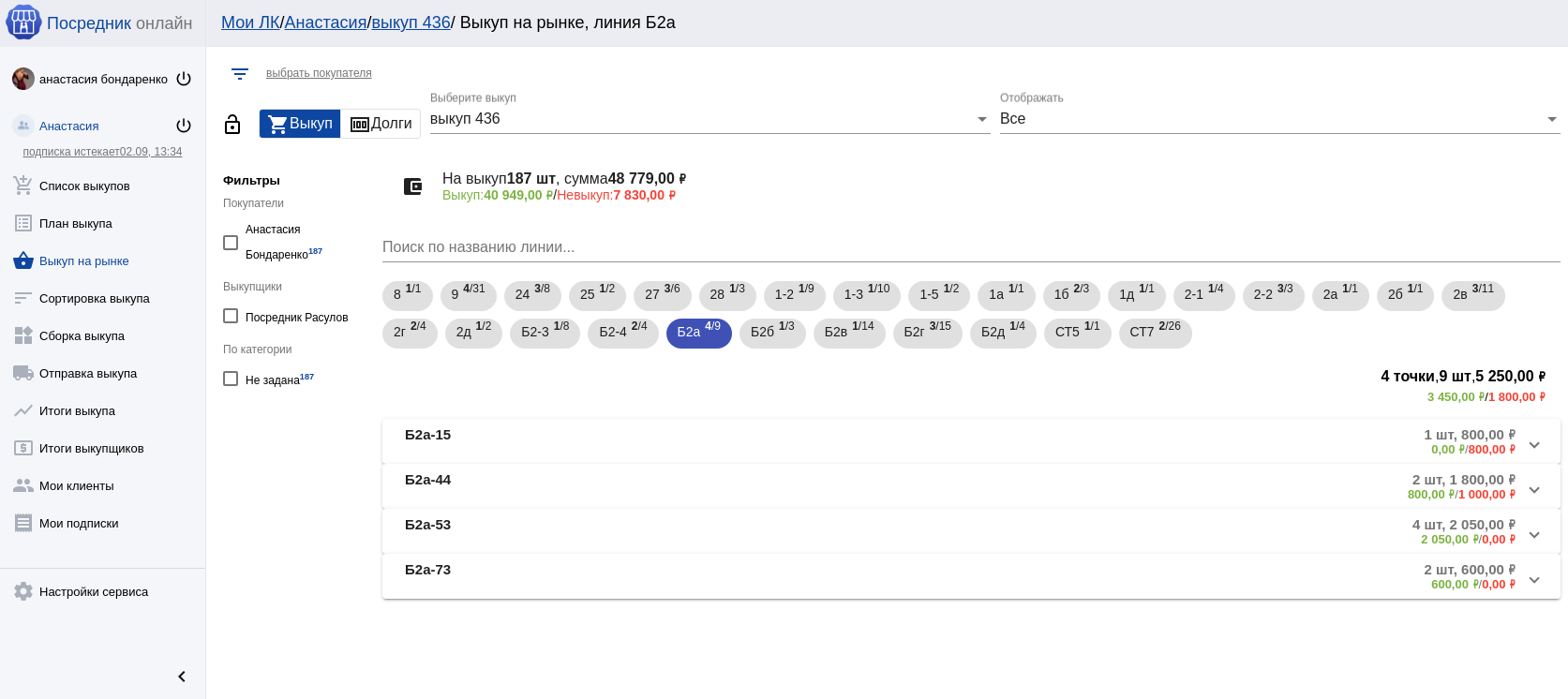 click on "Б2а-53" at bounding box center (586, 531) 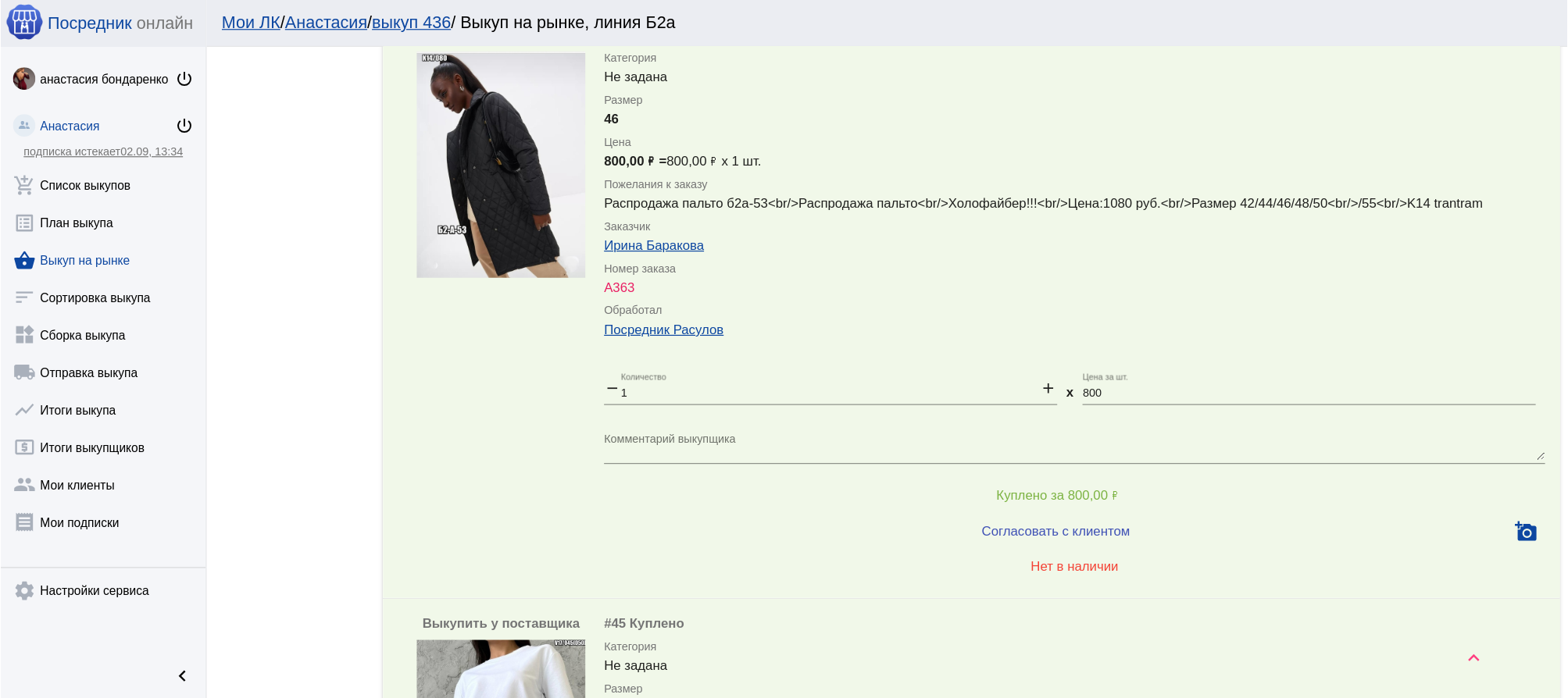 scroll, scrollTop: 1387, scrollLeft: 0, axis: vertical 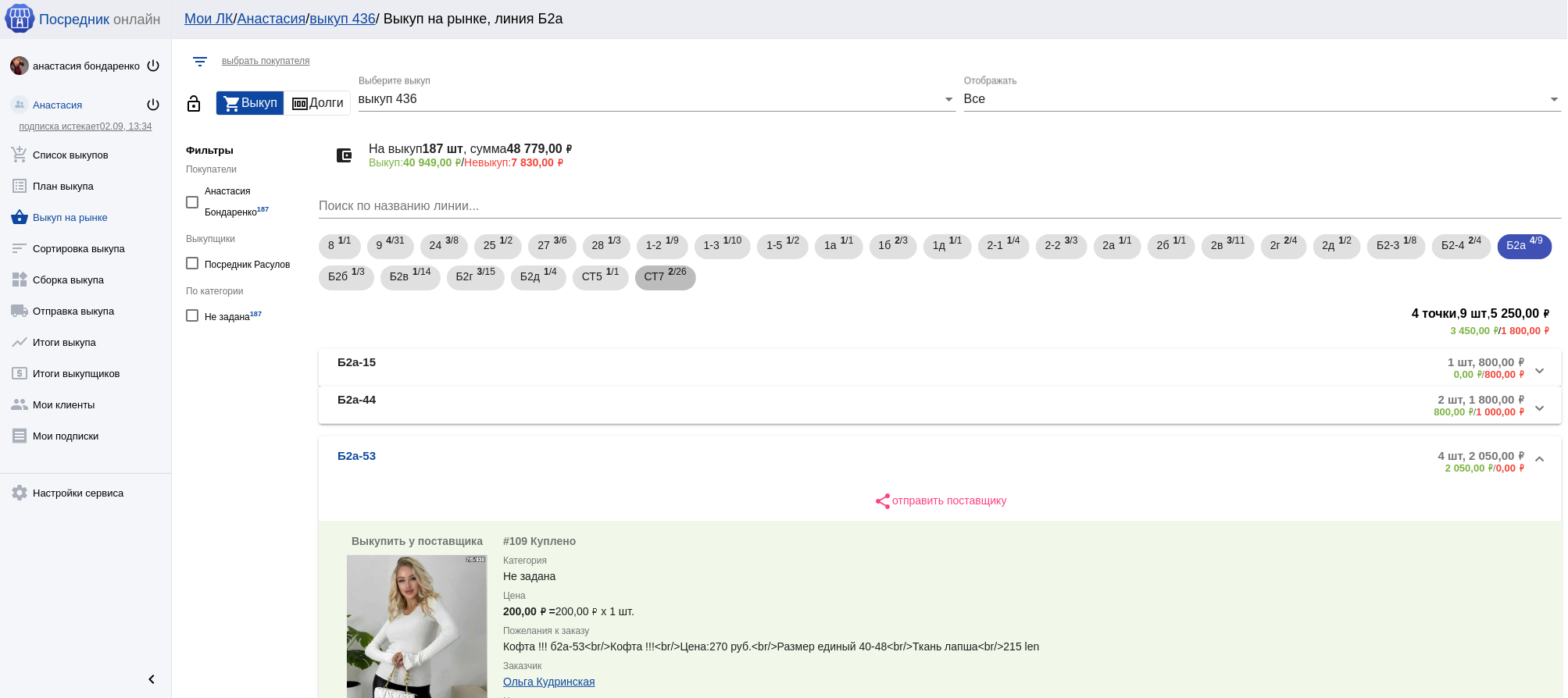 click on "СТ7" at bounding box center (655, 276) 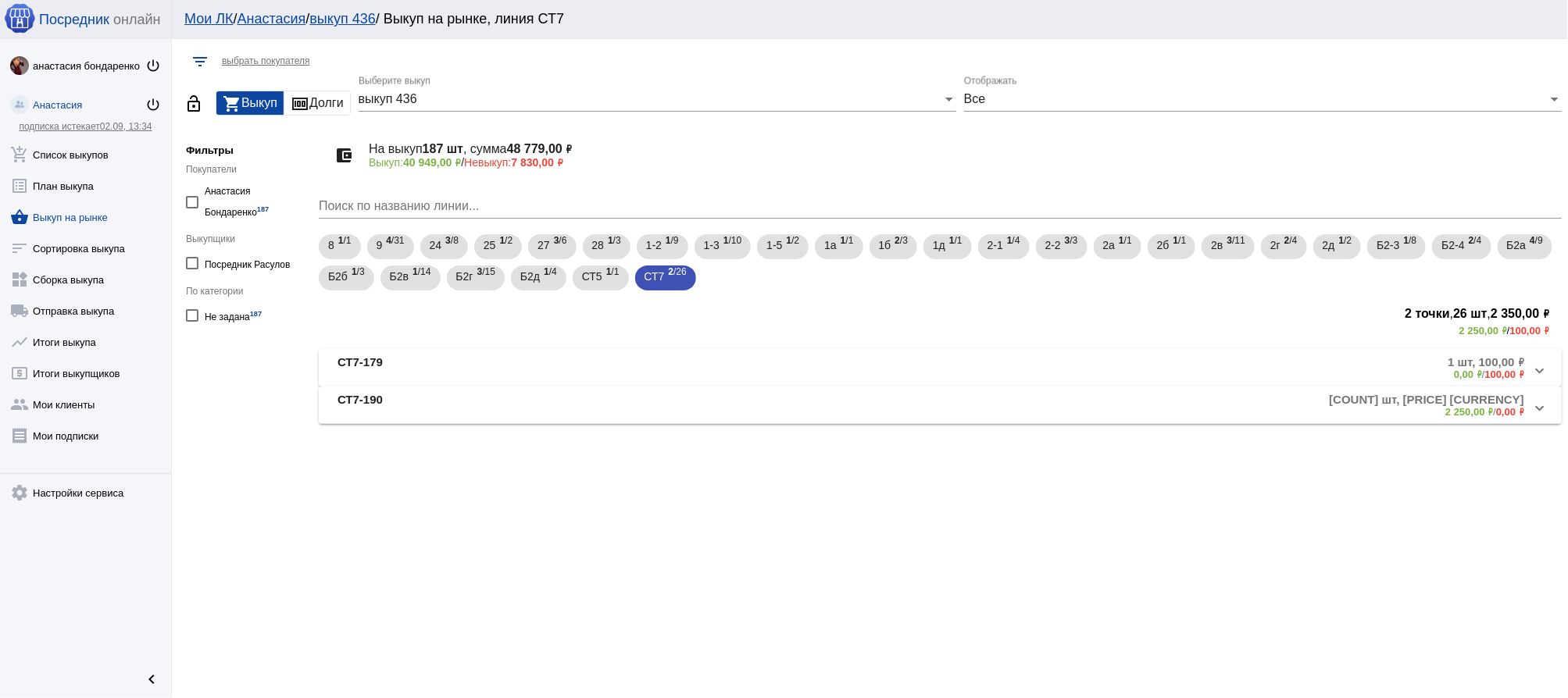 click on "СТ7-179" at bounding box center [535, 368] 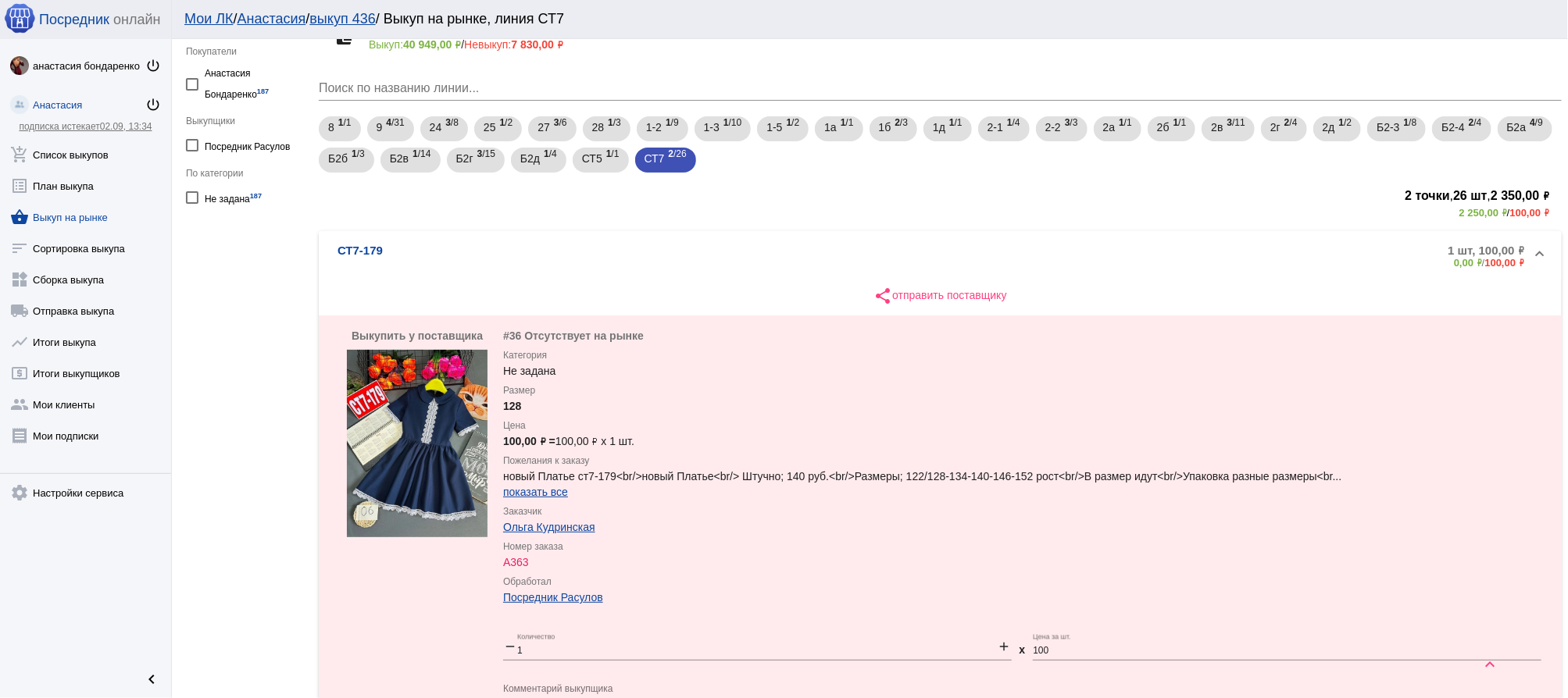 scroll, scrollTop: 0, scrollLeft: 0, axis: both 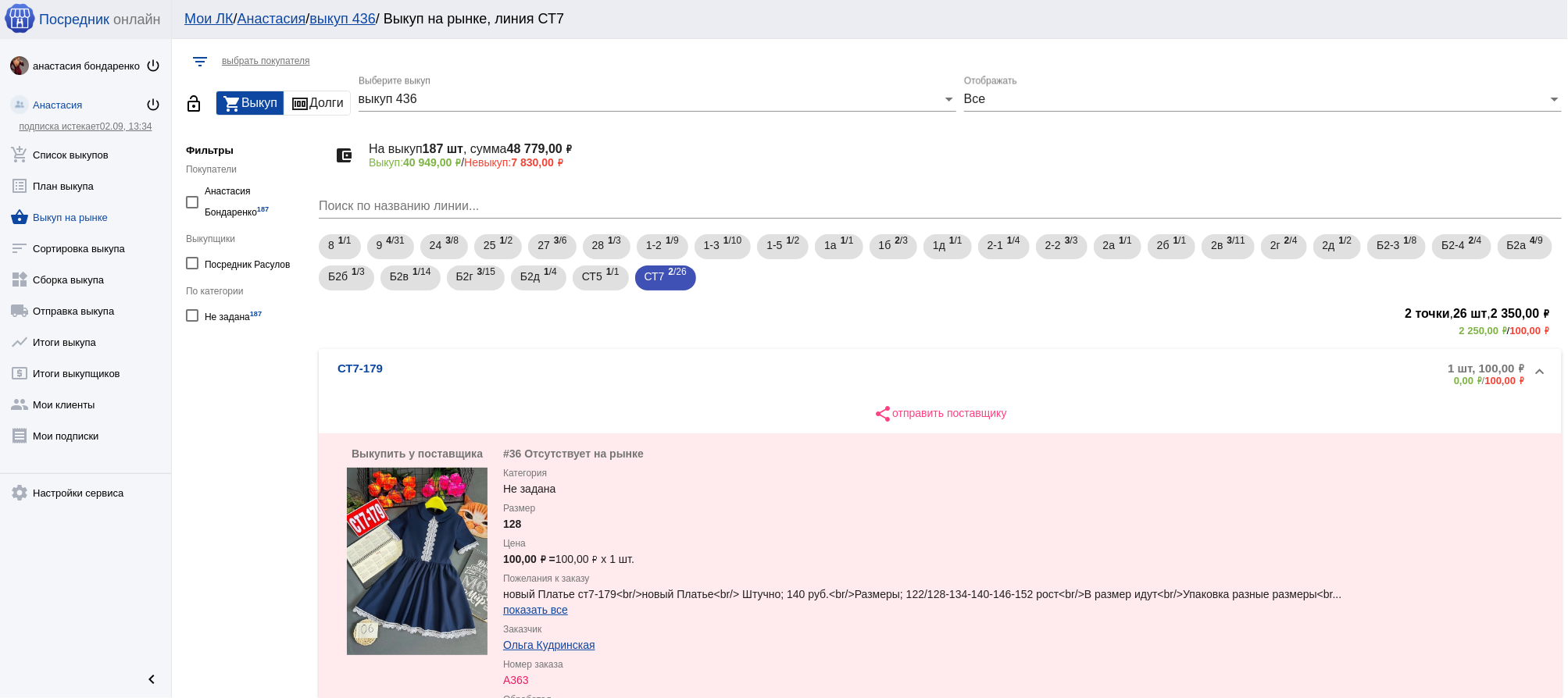 click on "выкуп 436" at bounding box center (650, 99) 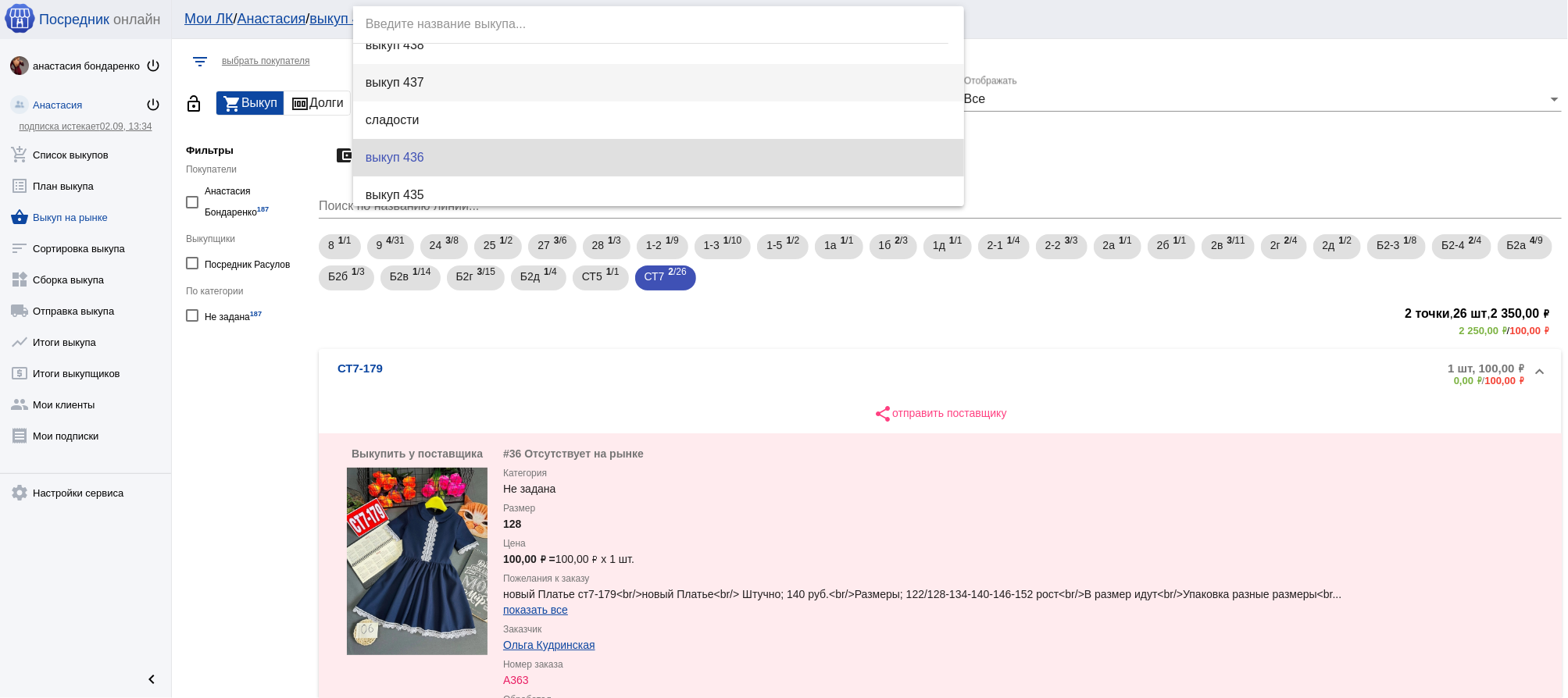 scroll, scrollTop: 46, scrollLeft: 0, axis: vertical 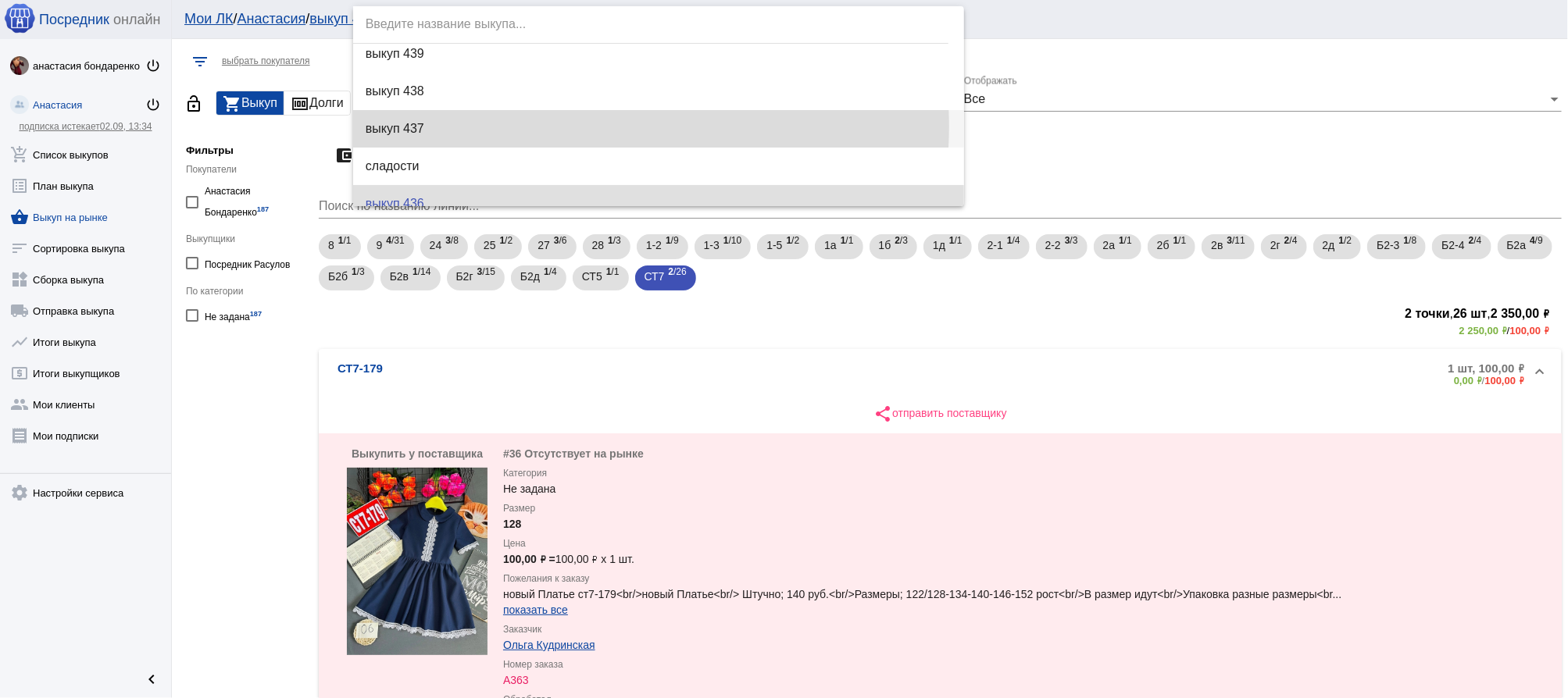 click on "выкуп 437" at bounding box center (659, 129) 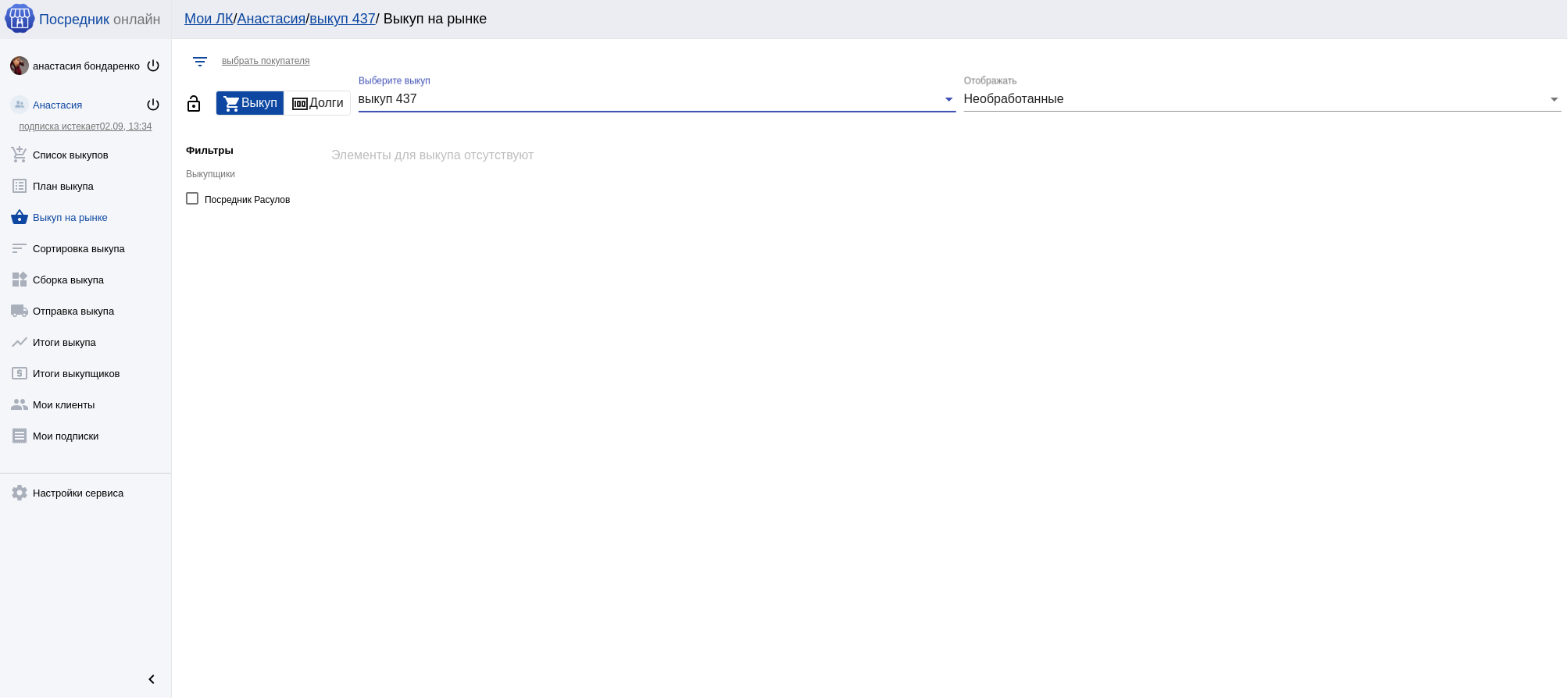 click on "Необработанные" at bounding box center [1014, 98] 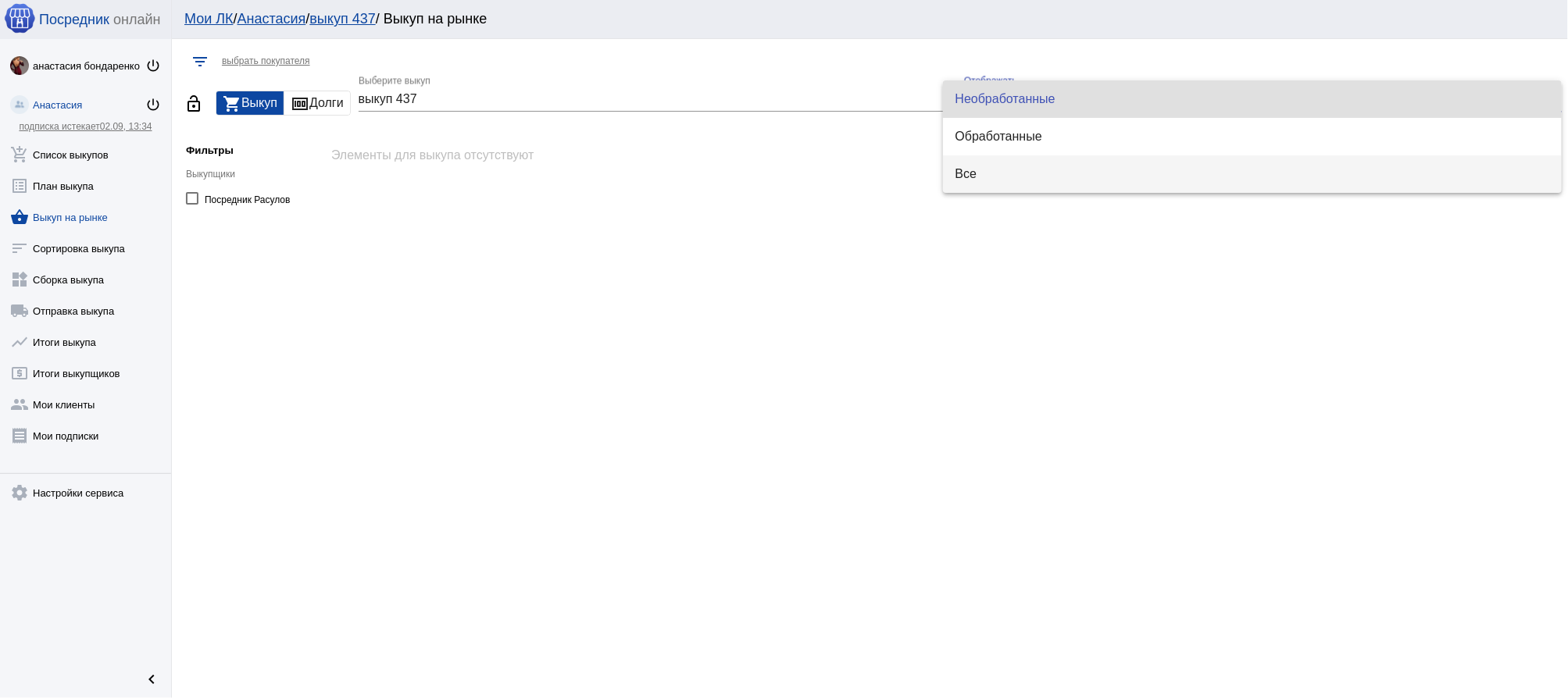 click on "Все" at bounding box center (1252, 174) 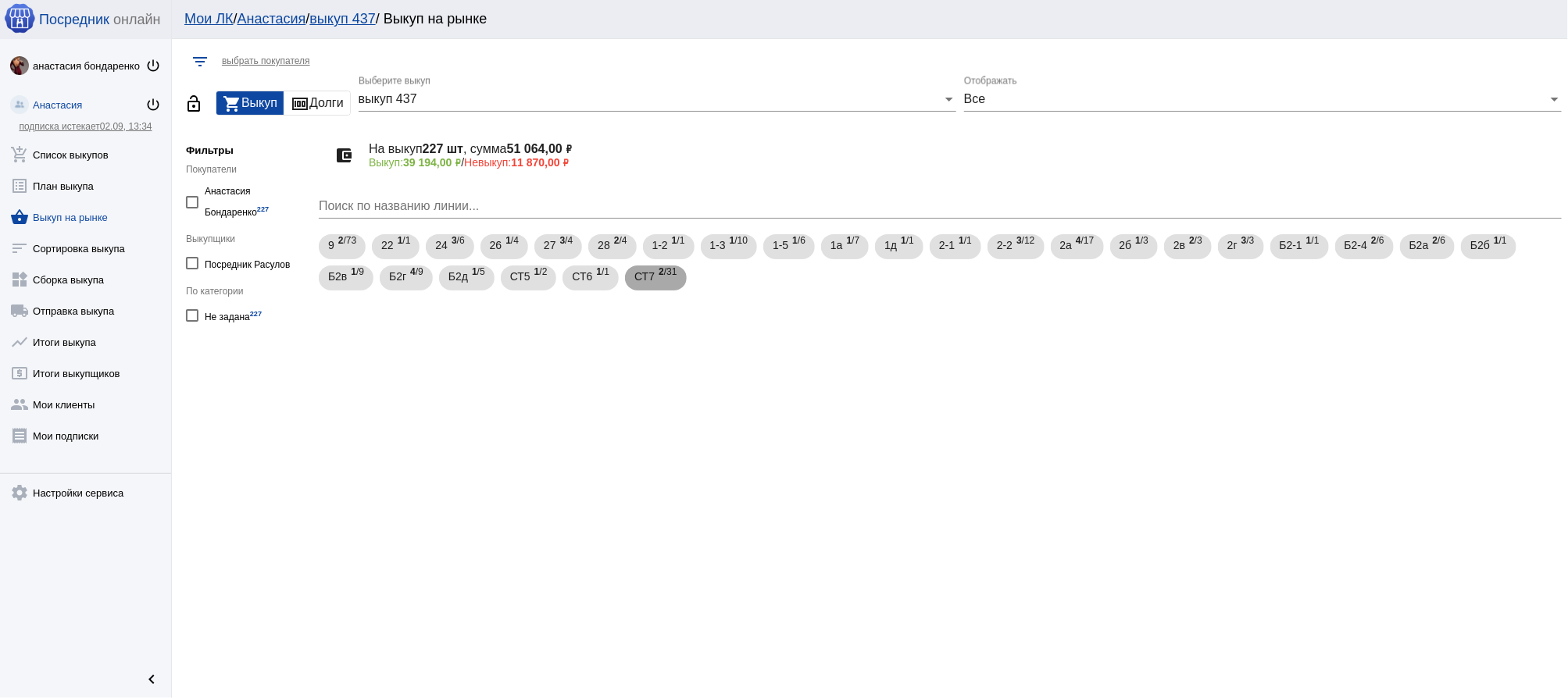 click on "СТ7" at bounding box center [645, 276] 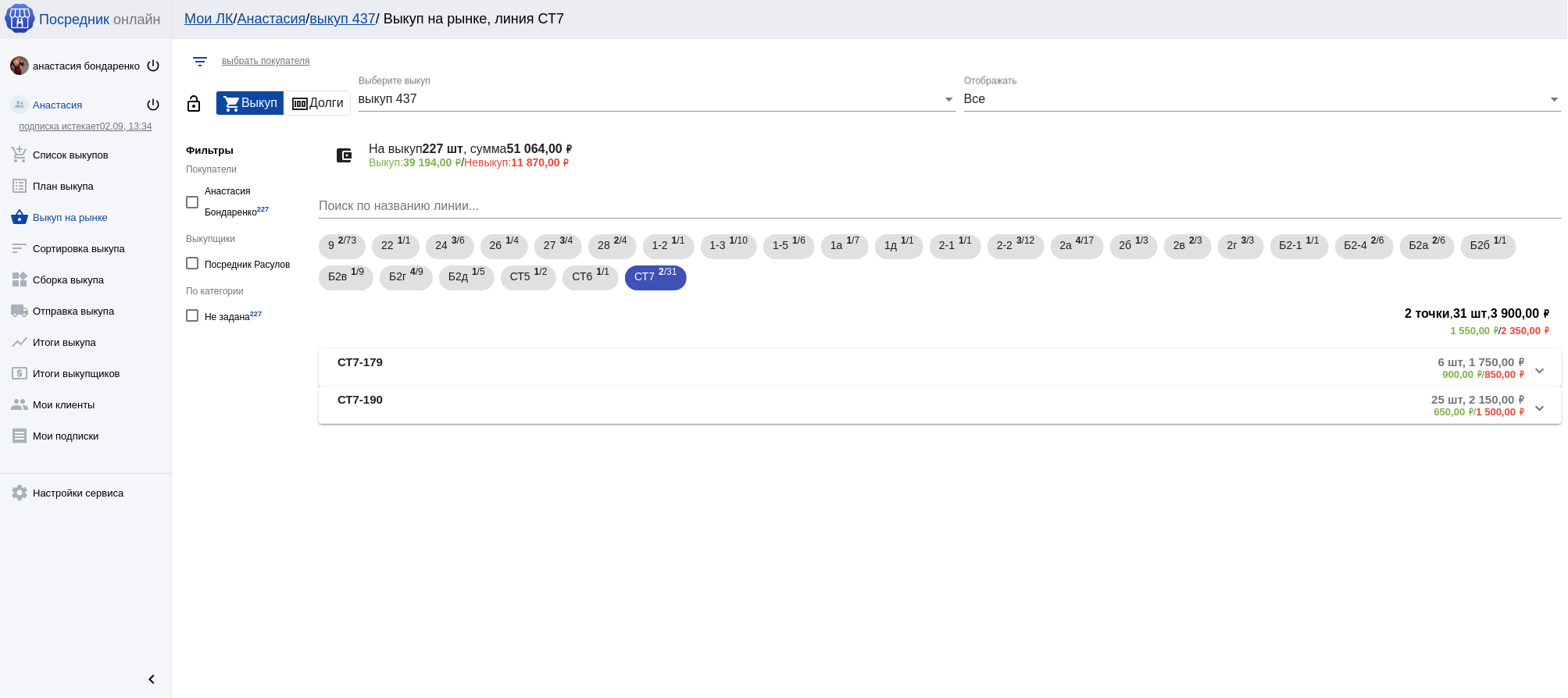 click on "СТ7-179" at bounding box center [534, 368] 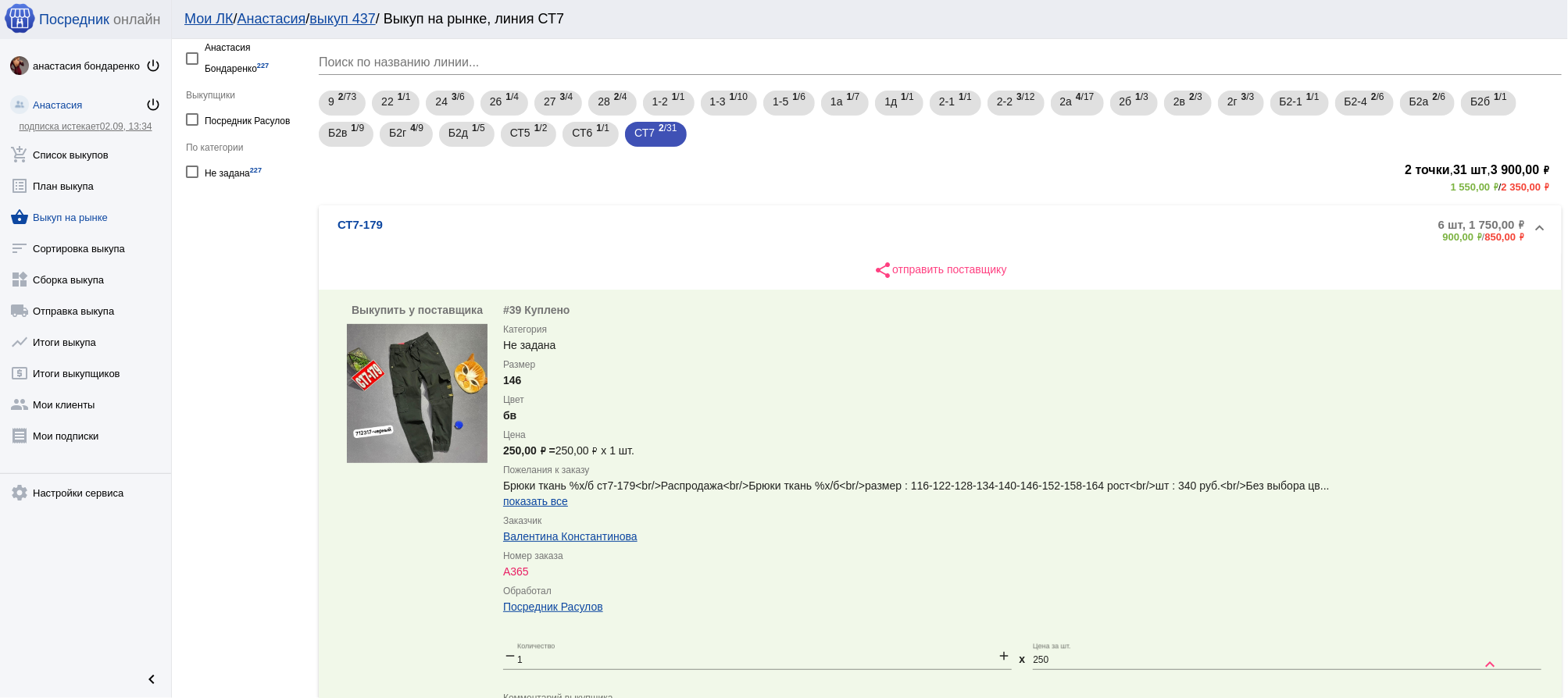 scroll, scrollTop: 0, scrollLeft: 0, axis: both 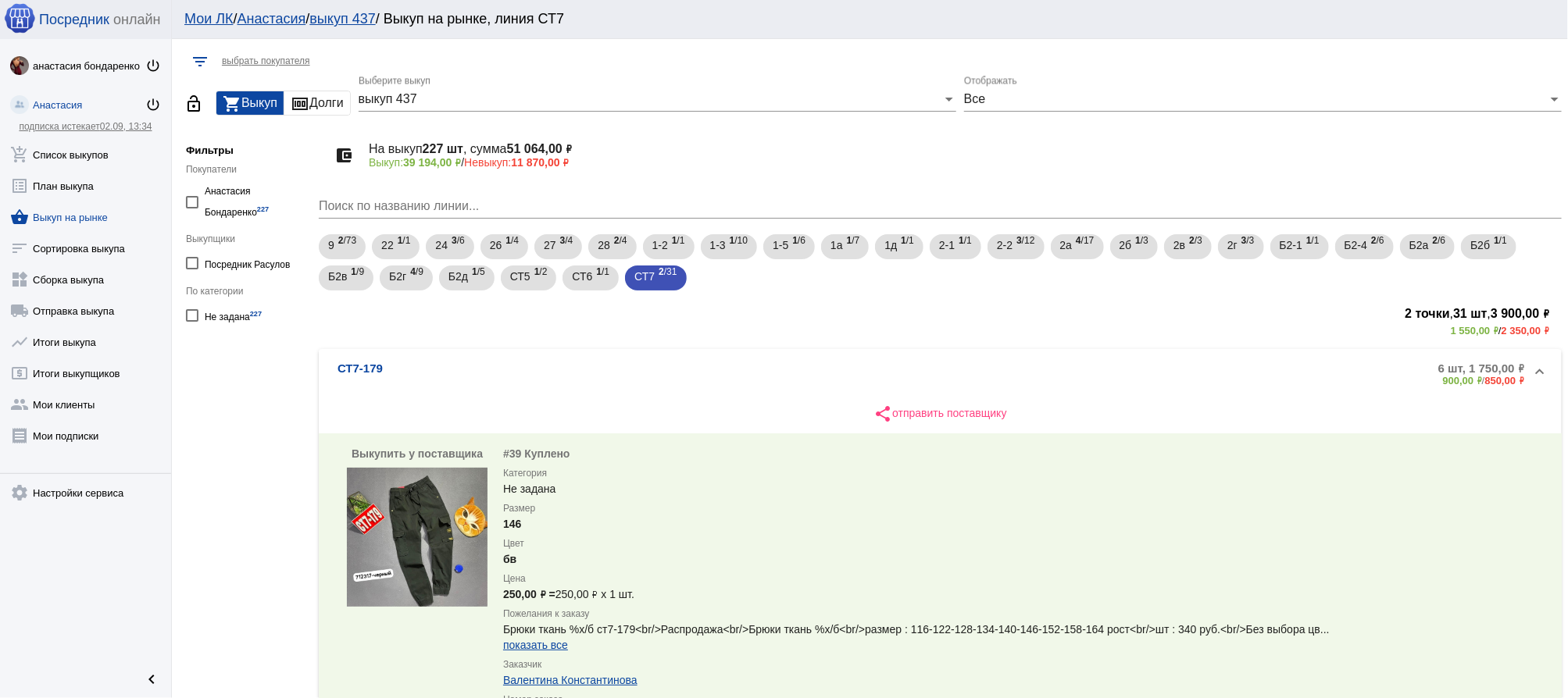 click on "выкуп 437" at bounding box center (650, 99) 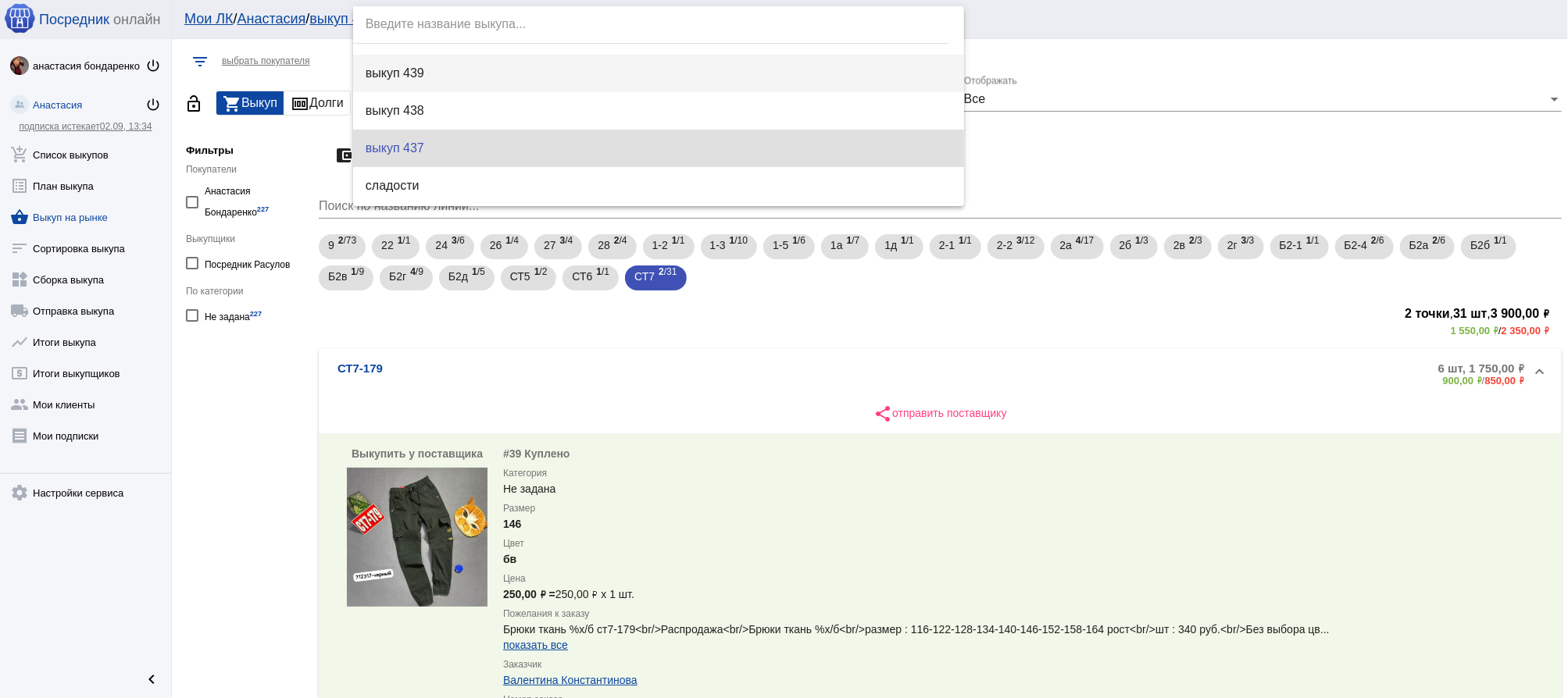 scroll, scrollTop: 0, scrollLeft: 0, axis: both 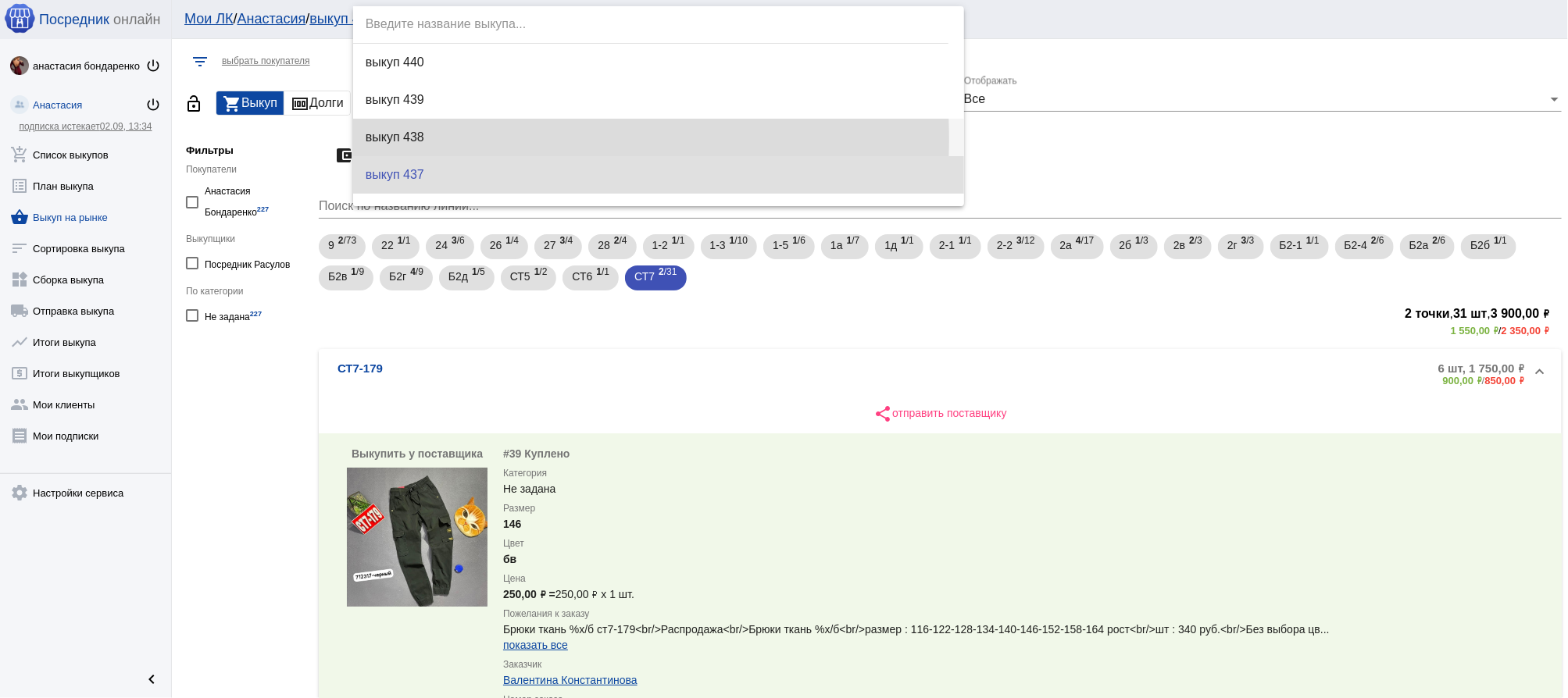 click on "выкуп 438" at bounding box center (659, 137) 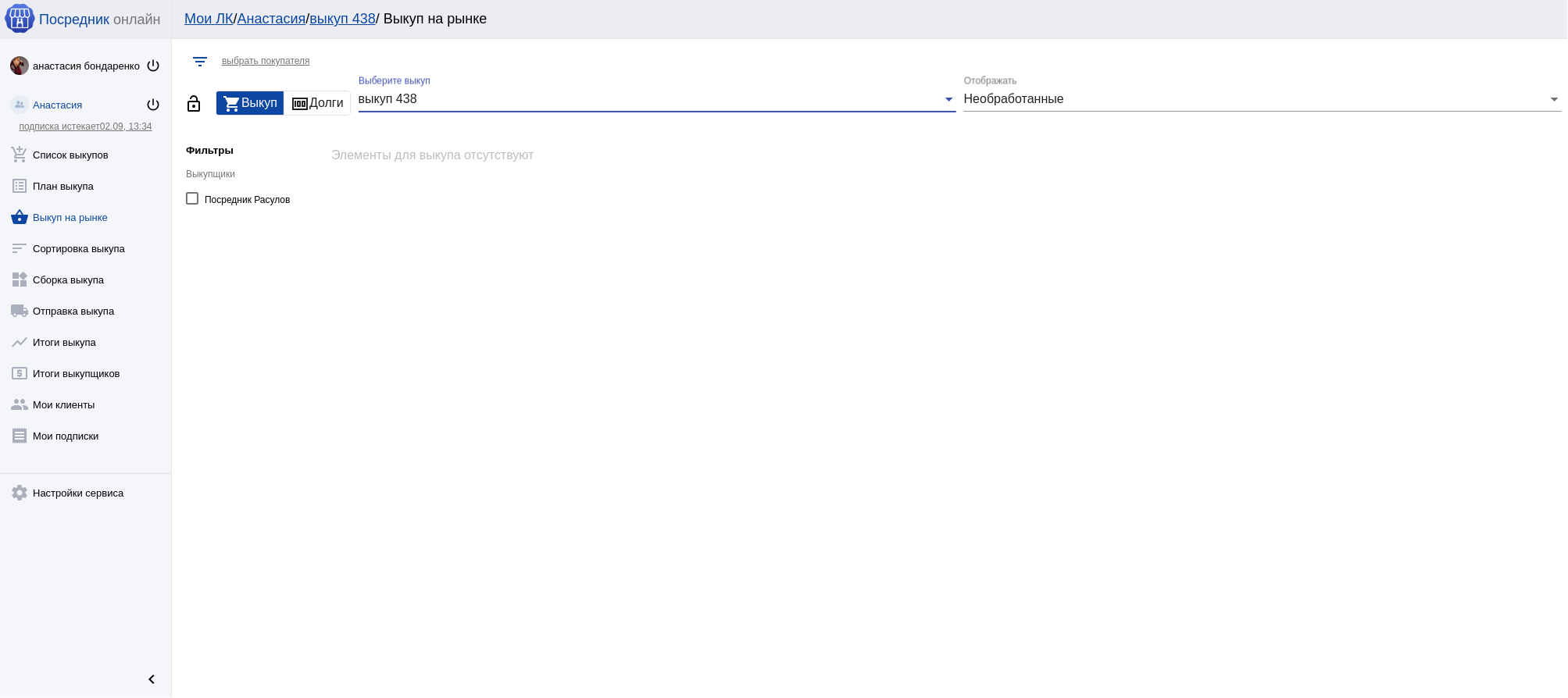 click on "Необработанные" at bounding box center [1014, 98] 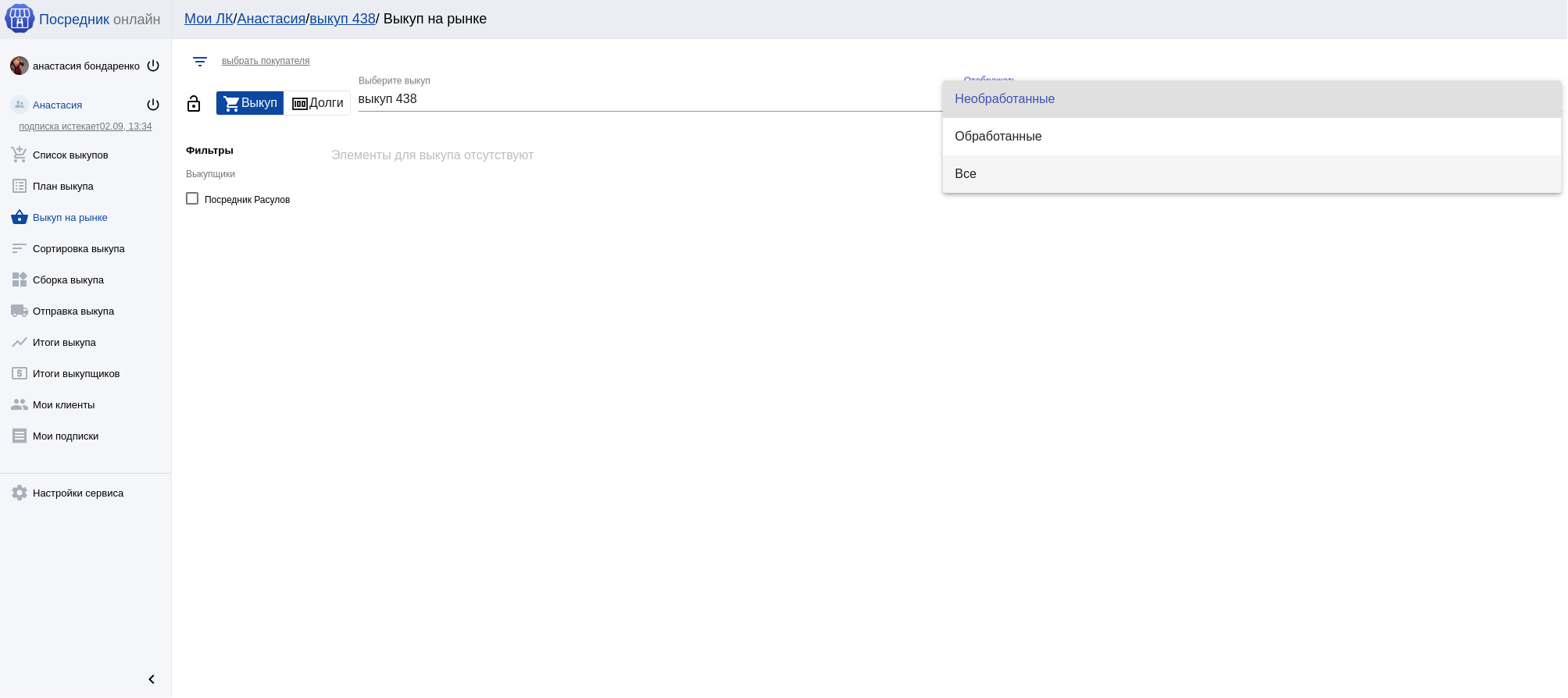 click on "Все" at bounding box center (1252, 174) 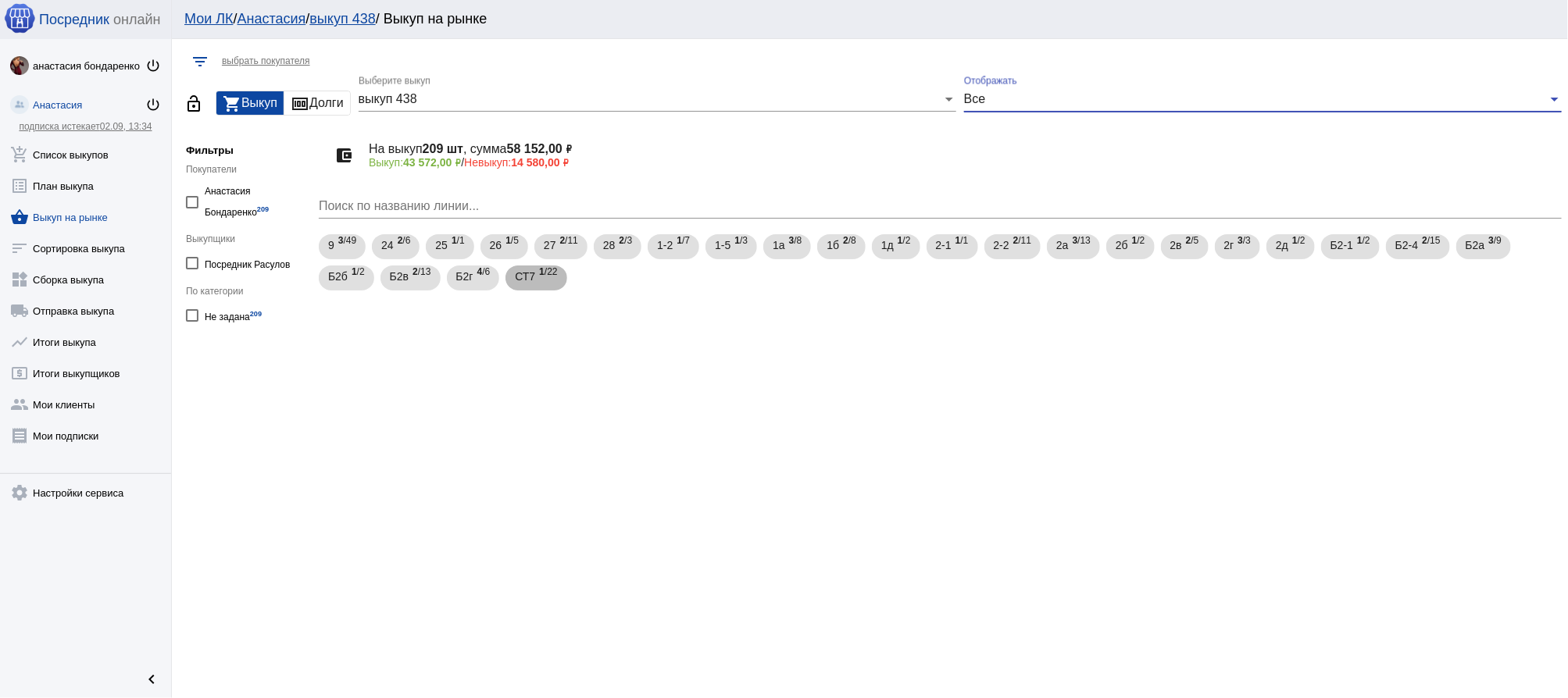 click on "1 /22" at bounding box center (548, 278) 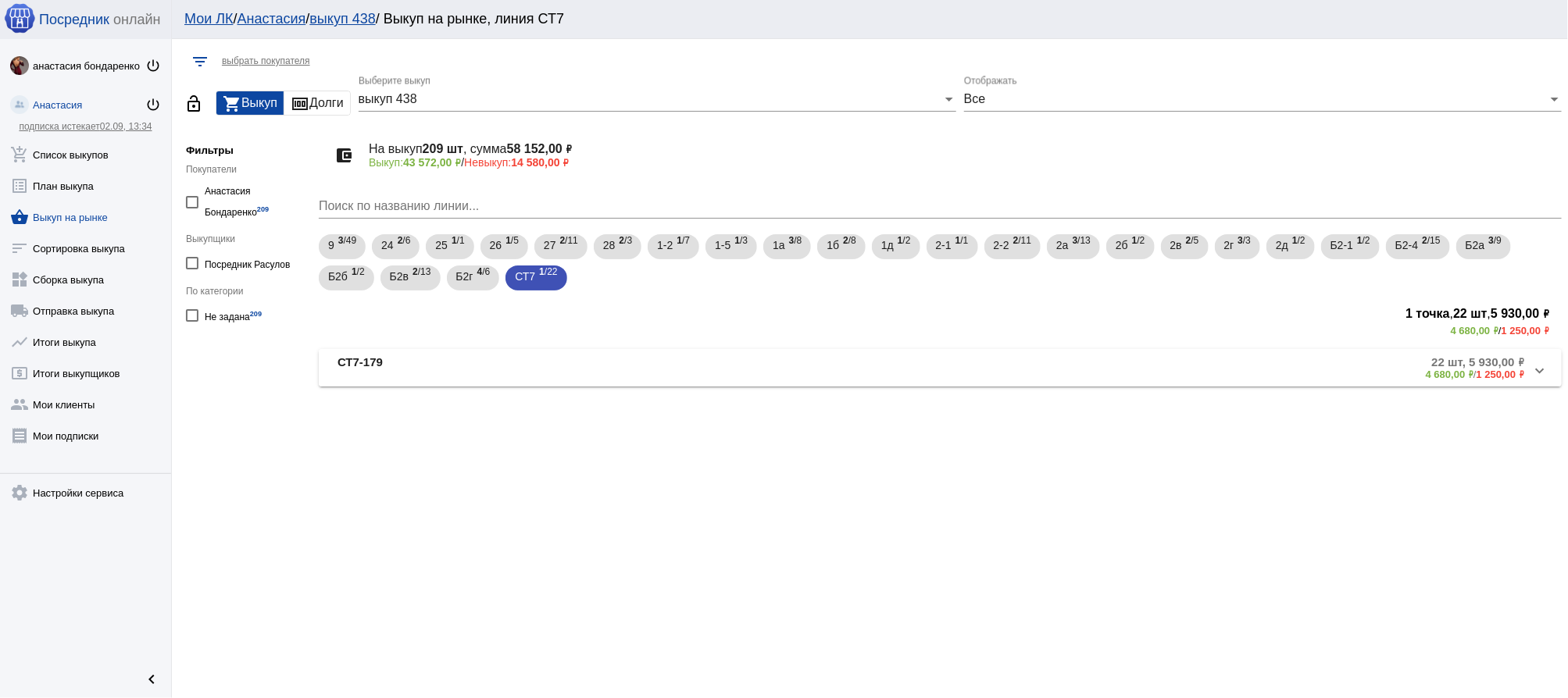 click on "СТ7-179" at bounding box center (532, 368) 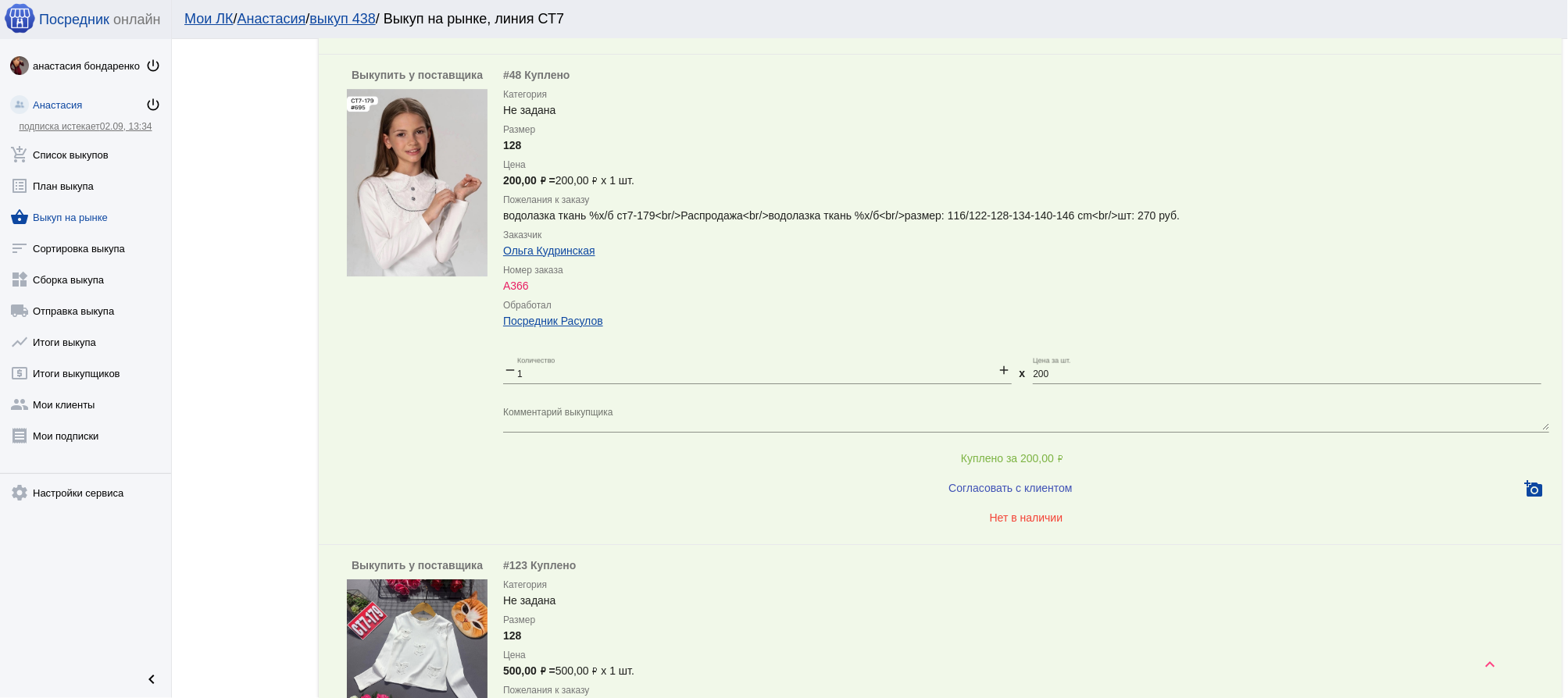 scroll, scrollTop: 2811, scrollLeft: 0, axis: vertical 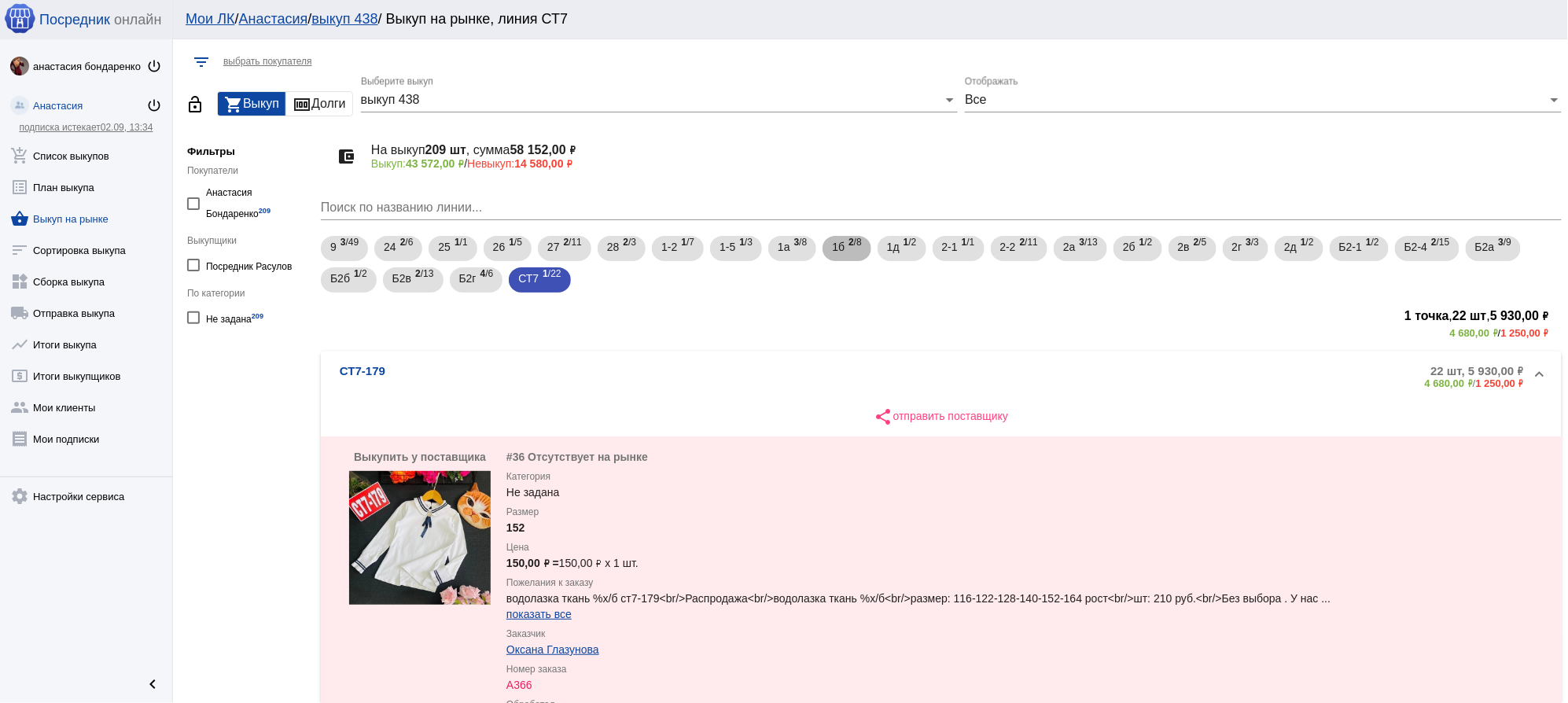 click on "1б" at bounding box center (838, 247) 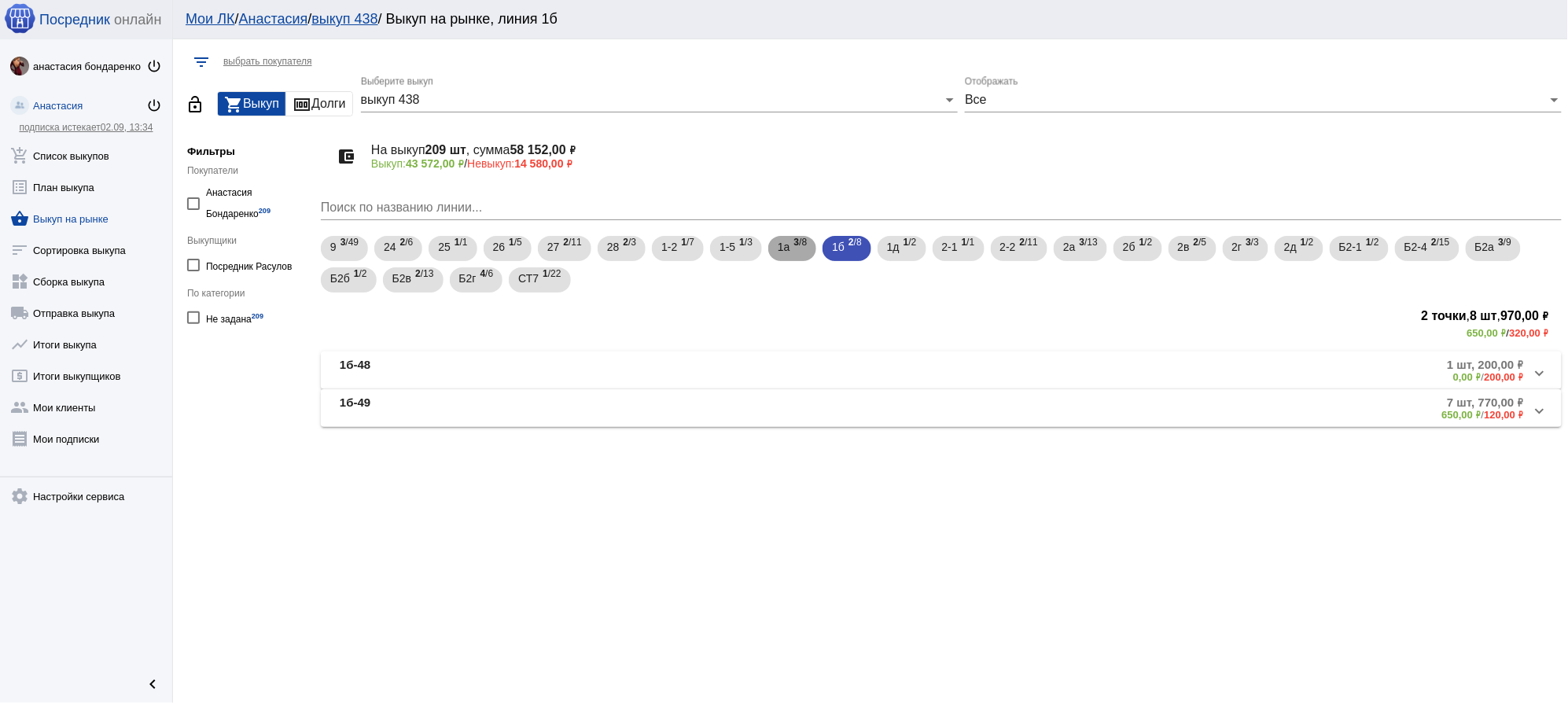 click on "1а" at bounding box center (784, 247) 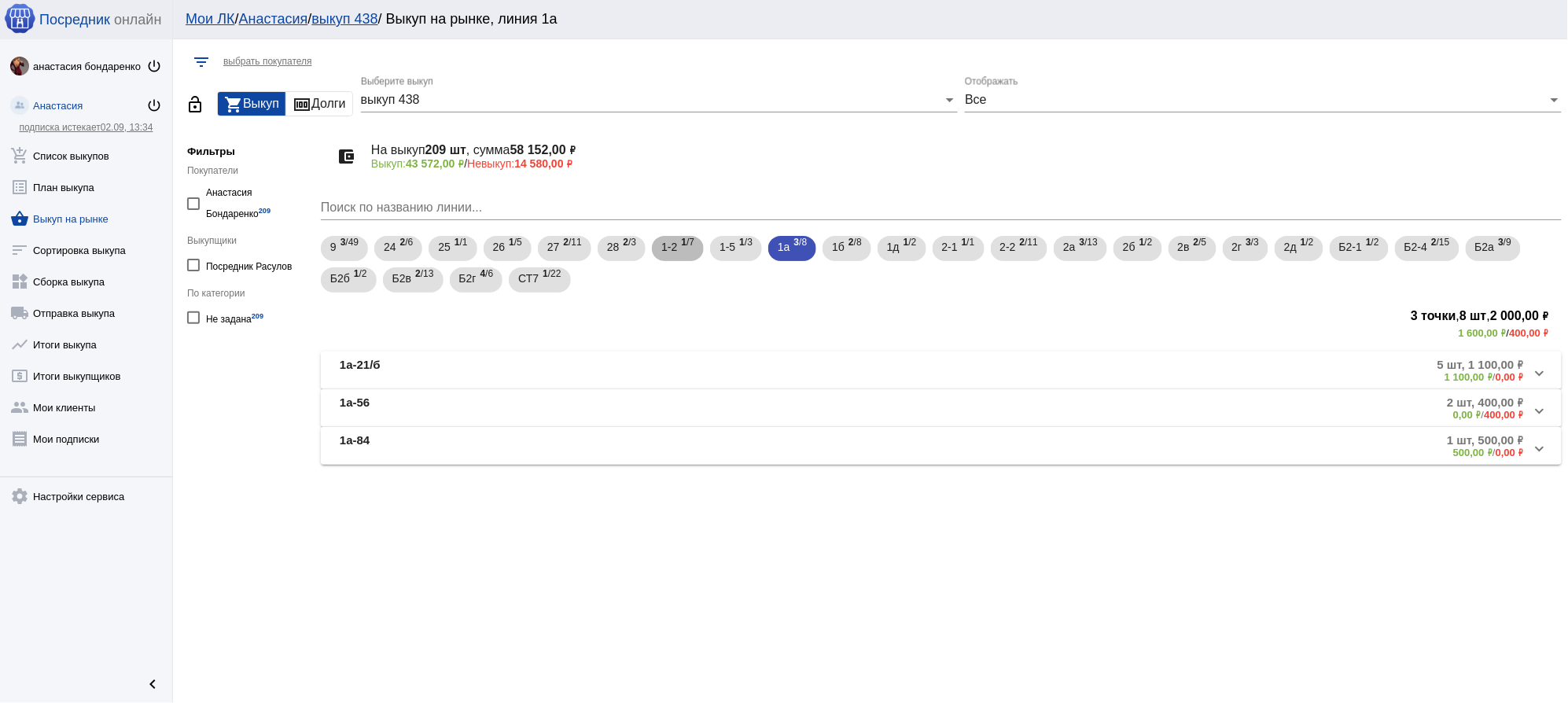 click on "1-2" at bounding box center [669, 247] 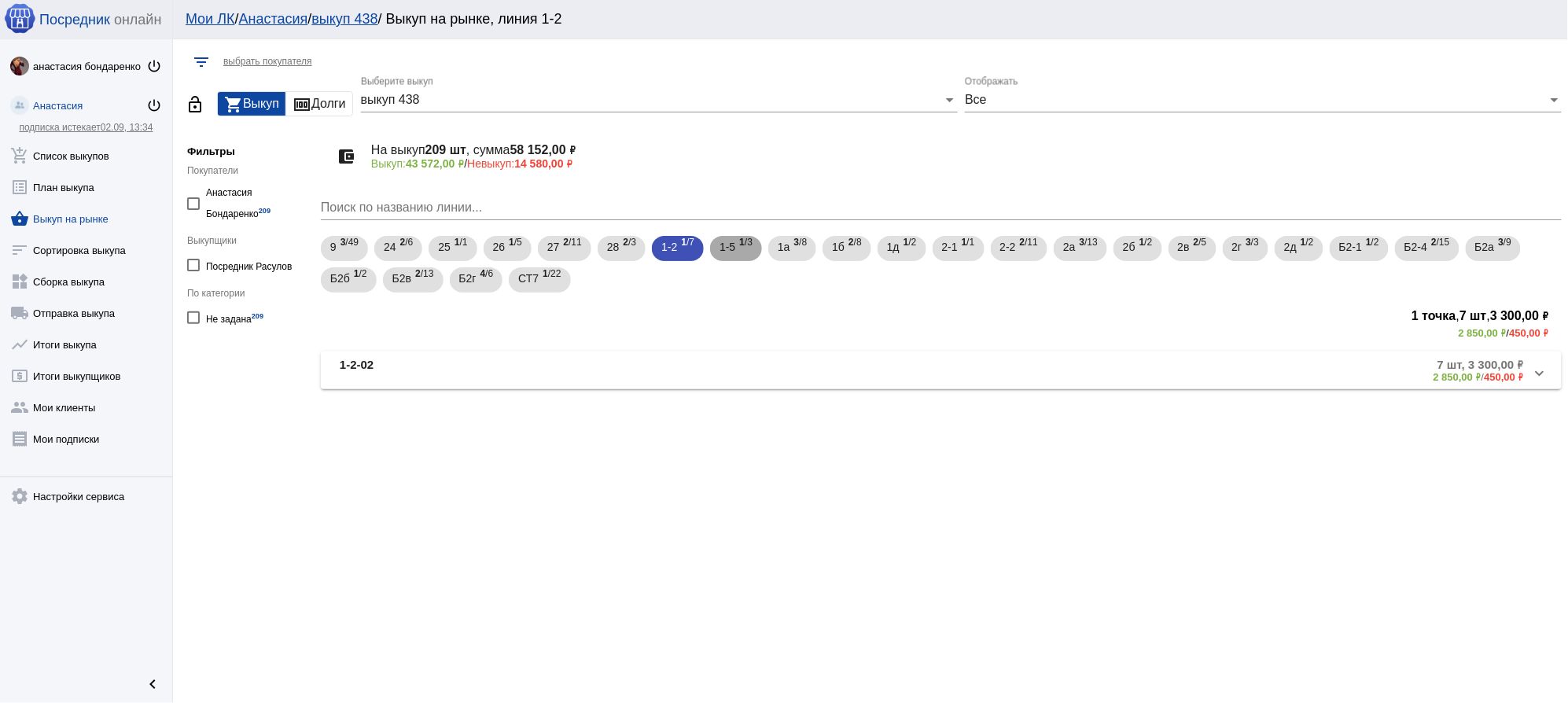 click on "1-5" at bounding box center [727, 247] 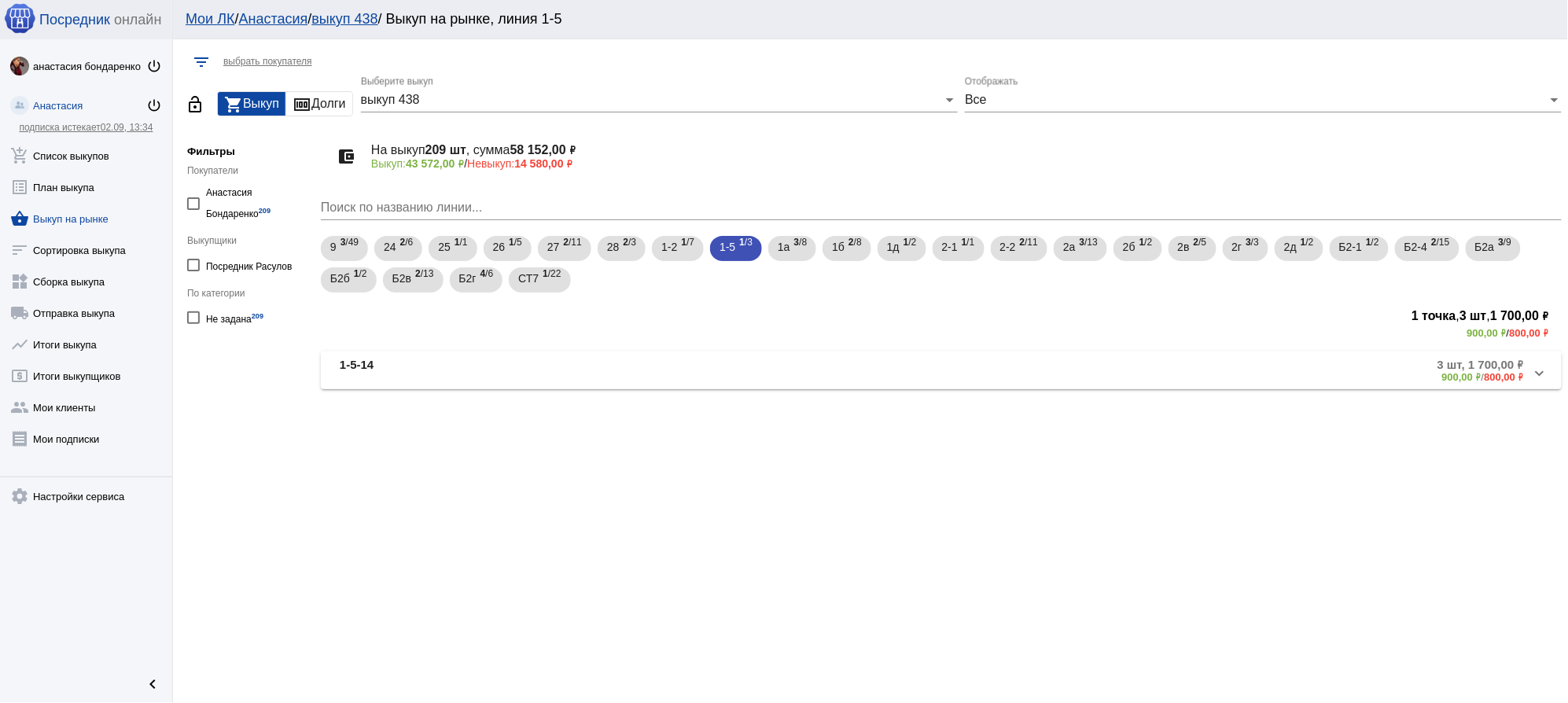click on "1-5-14" at bounding box center (532, 370) 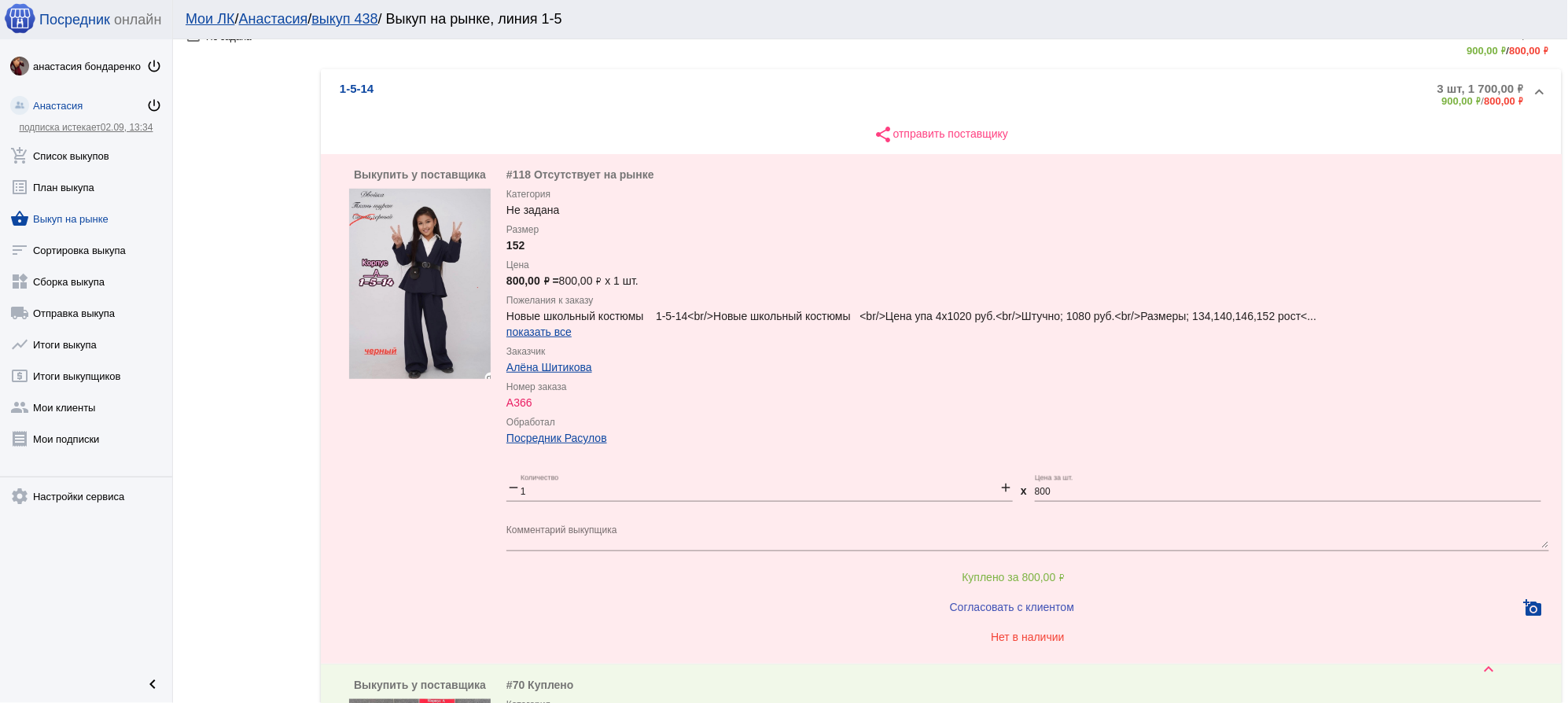 scroll, scrollTop: 105, scrollLeft: 0, axis: vertical 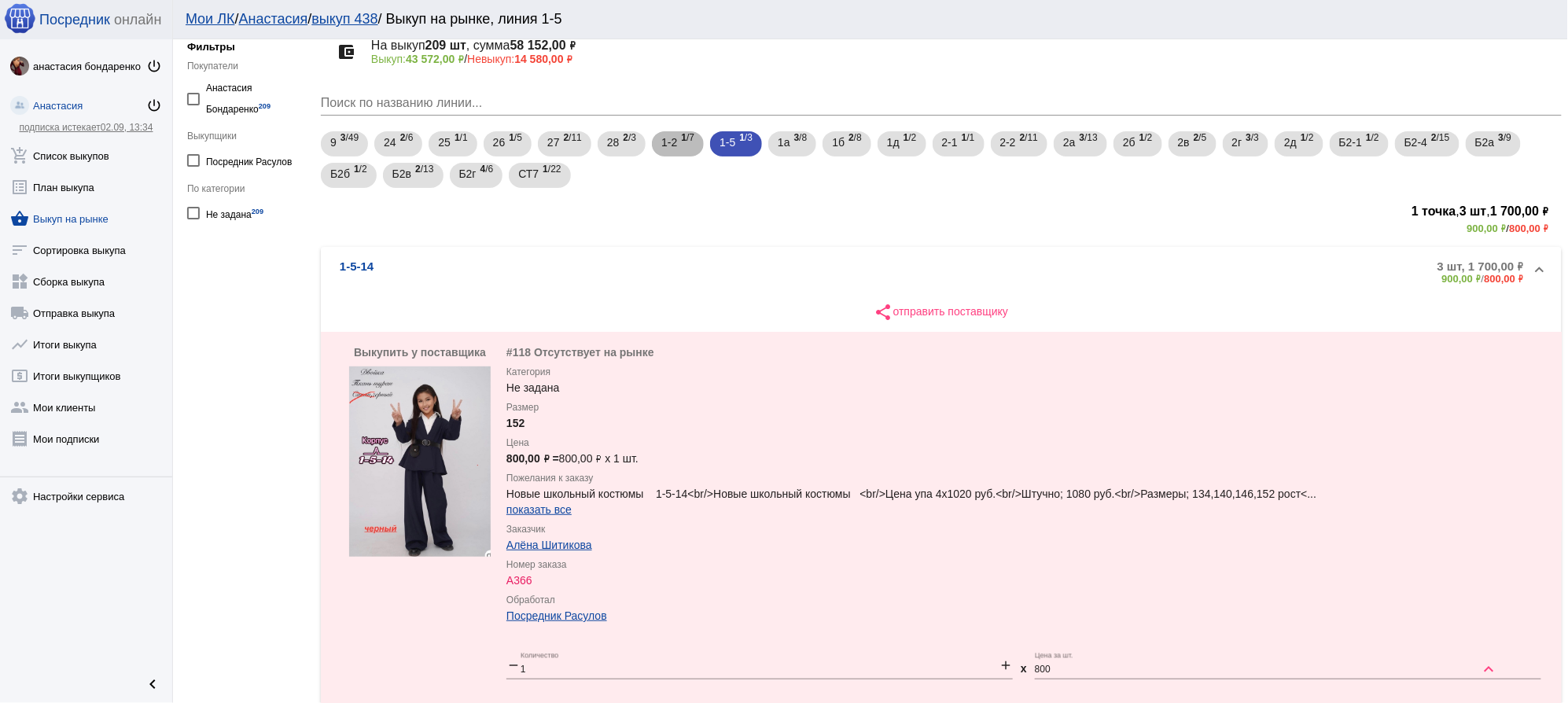 click on "1-2 1 /7" at bounding box center [678, 144] 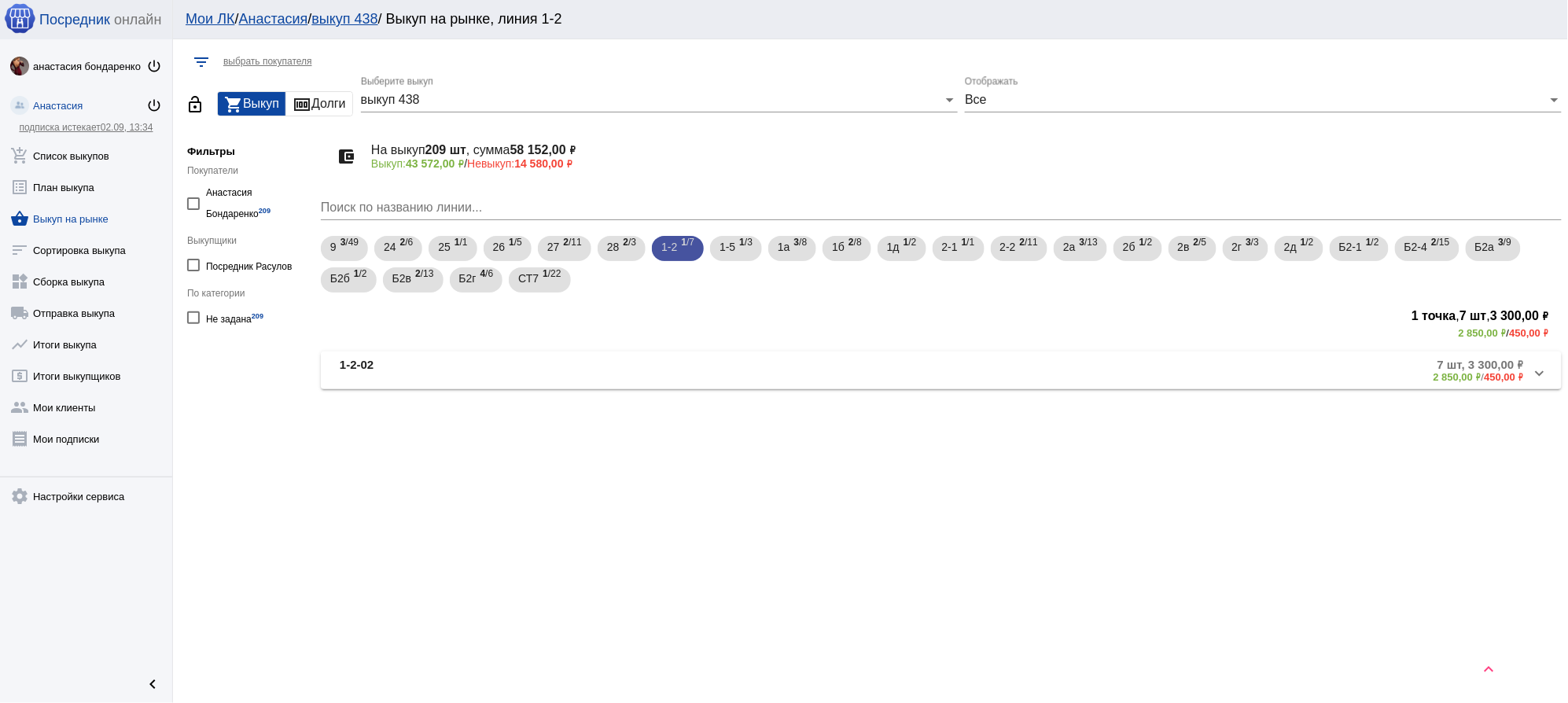 scroll, scrollTop: 0, scrollLeft: 0, axis: both 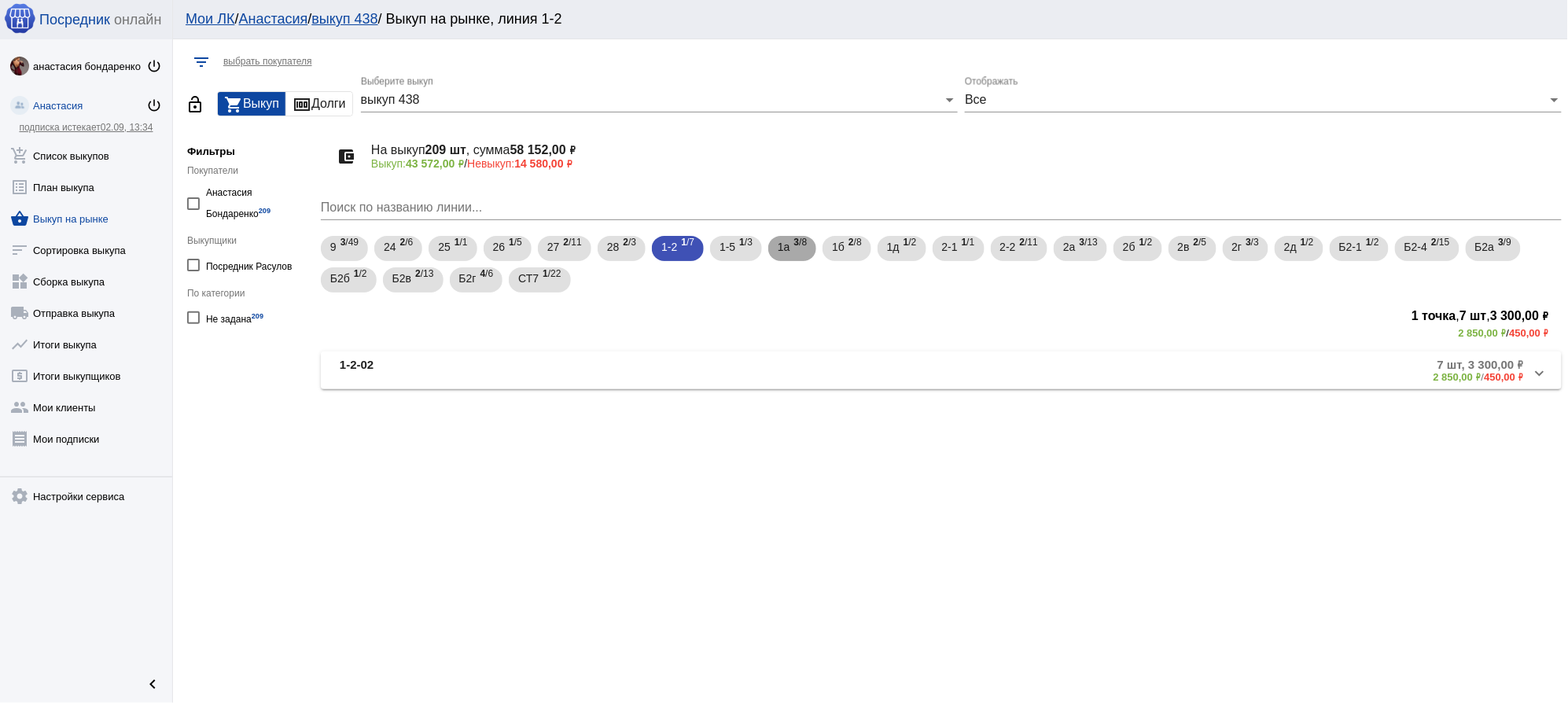 click on "3 /8" at bounding box center (801, 248) 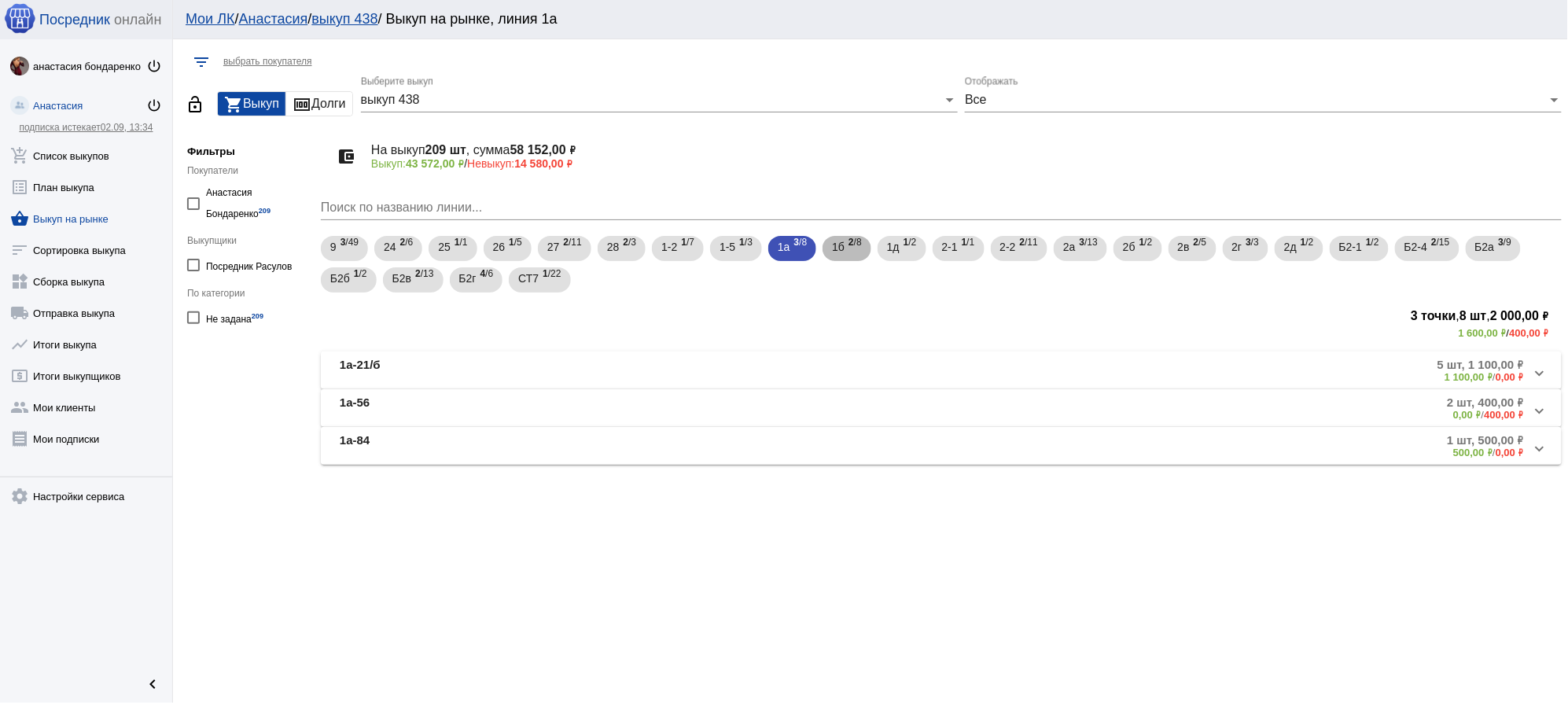 click on "2 /8" at bounding box center [855, 248] 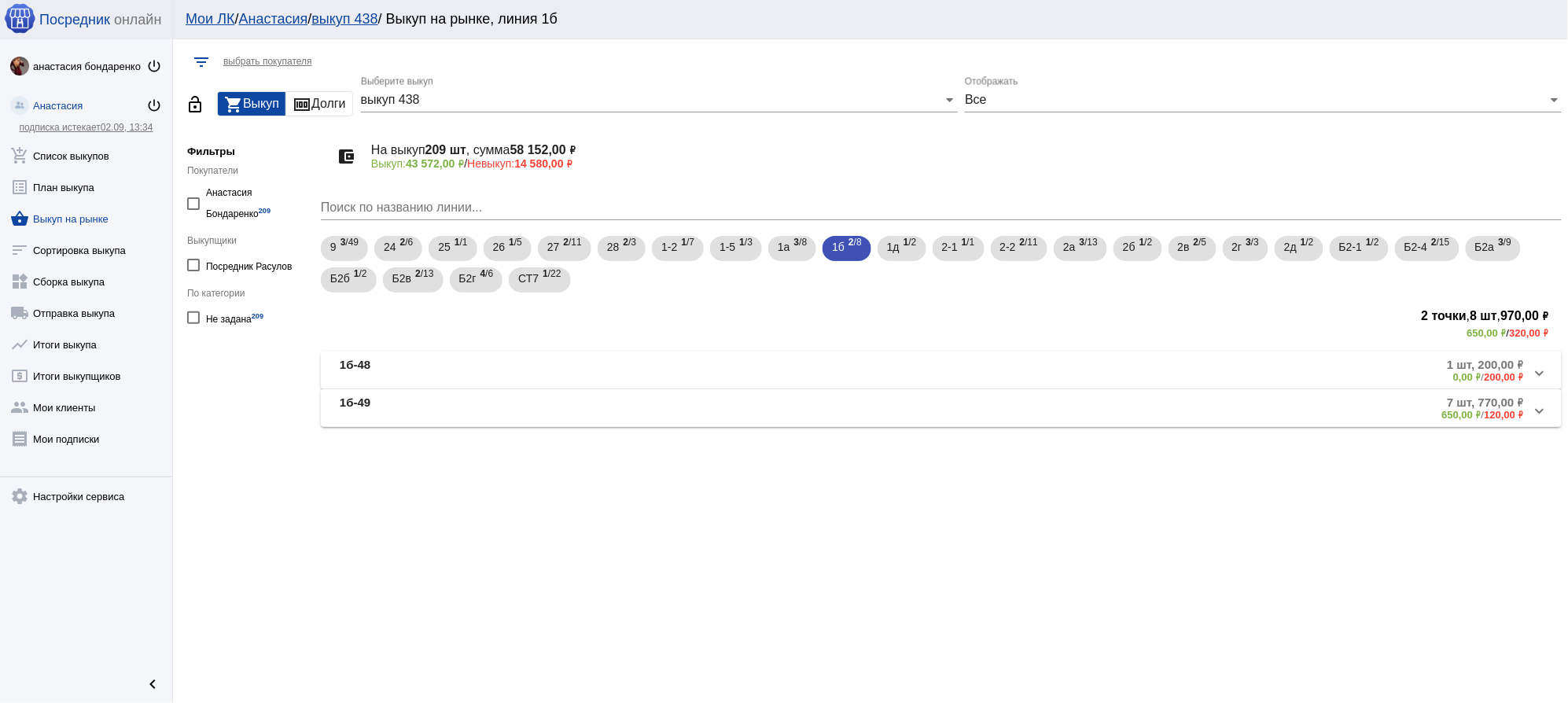 click on "7 шт, 770,00 ₽ 650,00 ₽  /  120,00 ₽" 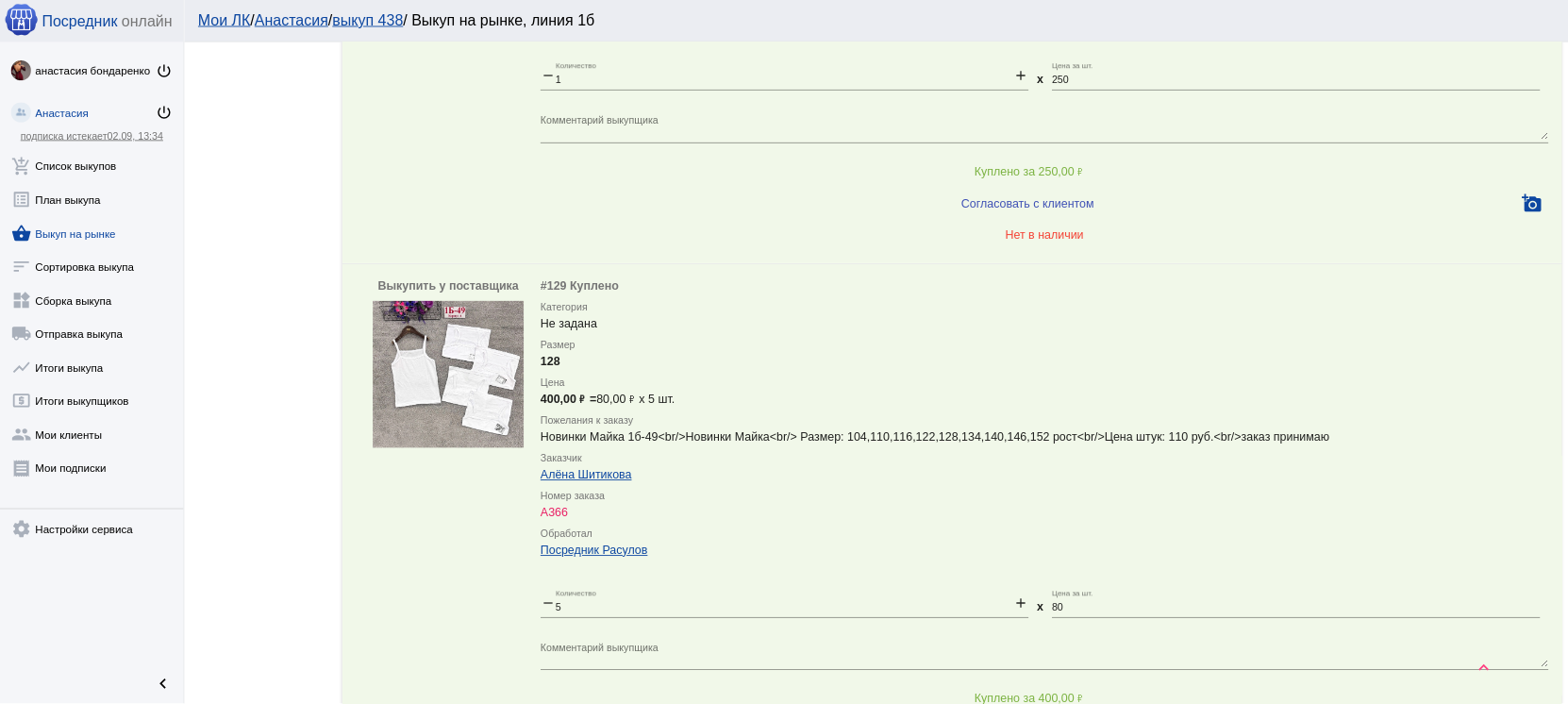 scroll, scrollTop: 880, scrollLeft: 0, axis: vertical 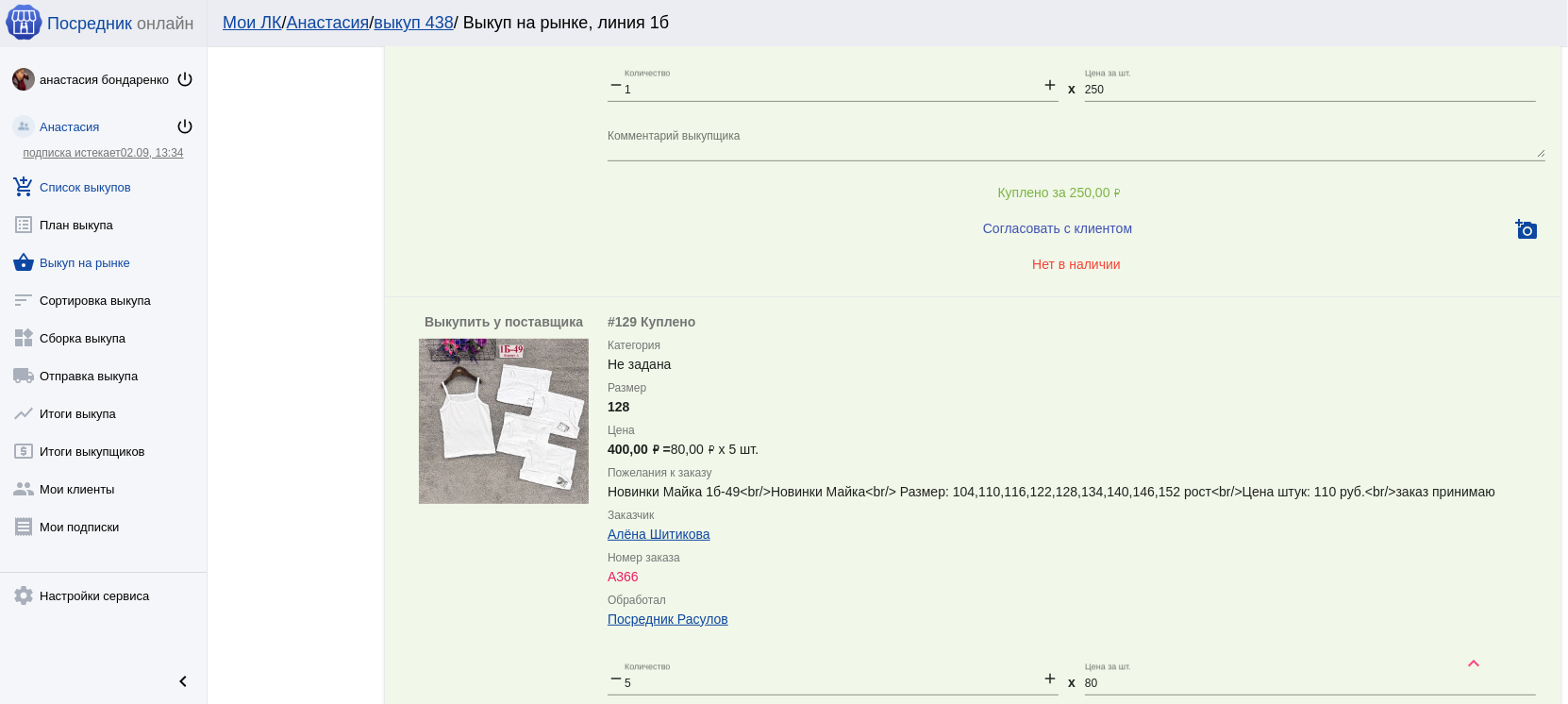 click on "add_shopping_cart  Список выкупов" 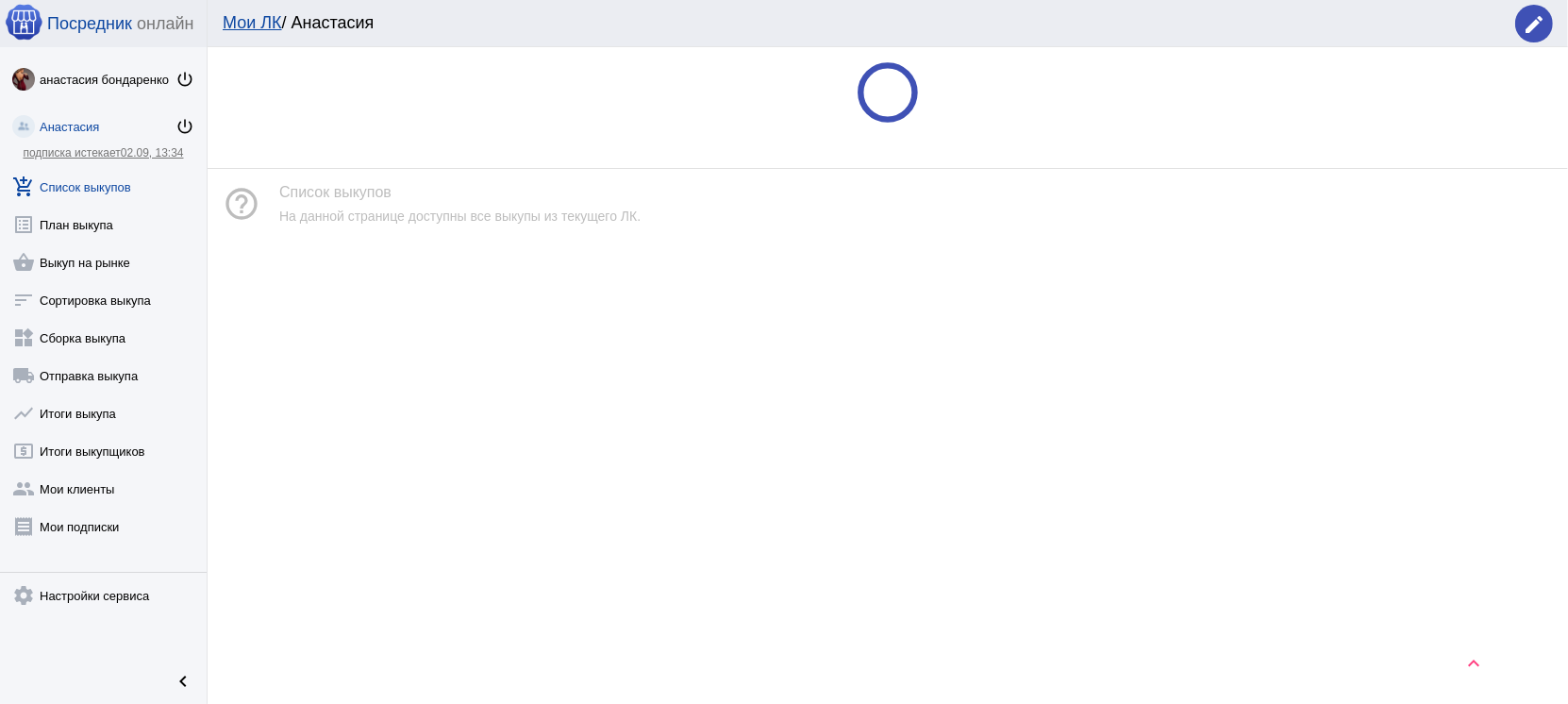 scroll, scrollTop: 0, scrollLeft: 0, axis: both 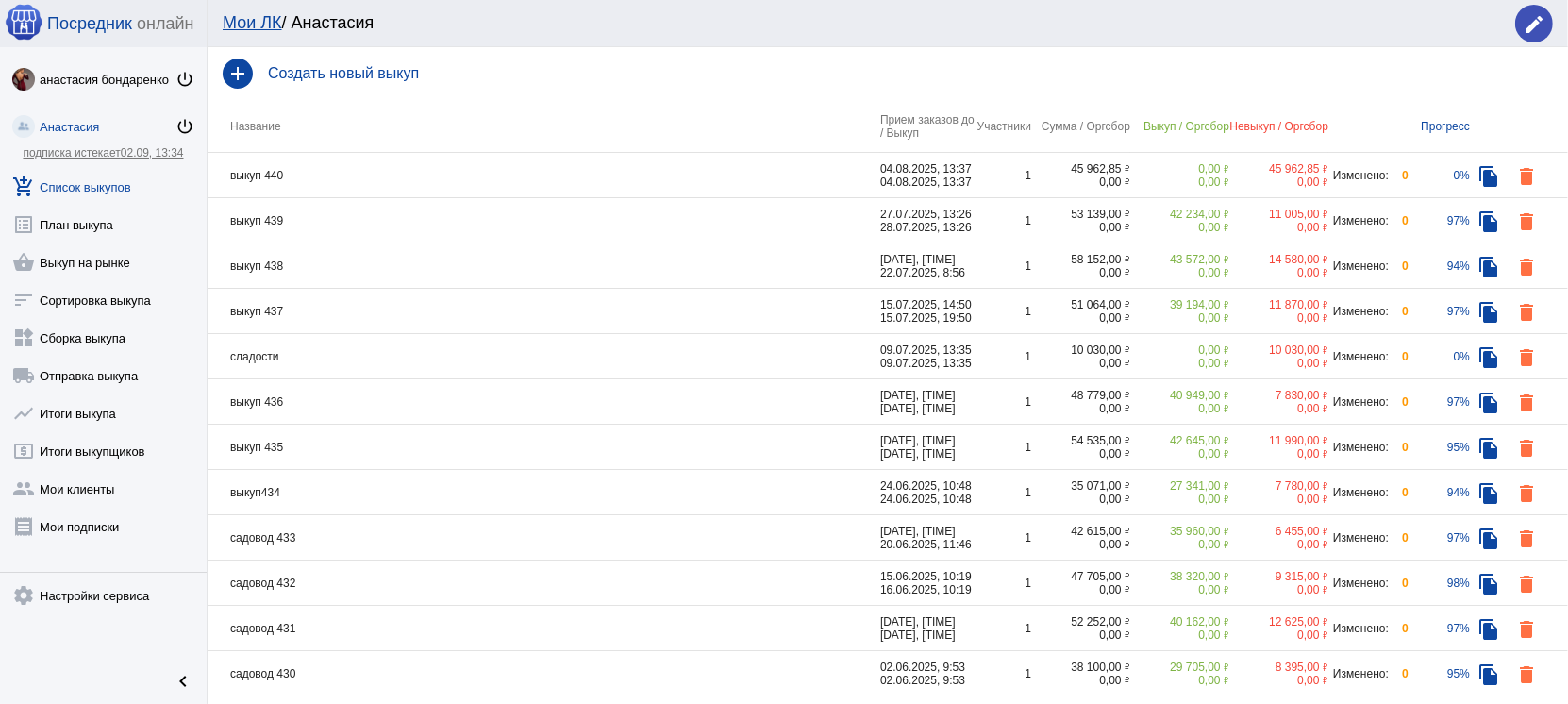 click on "выкуп 440" 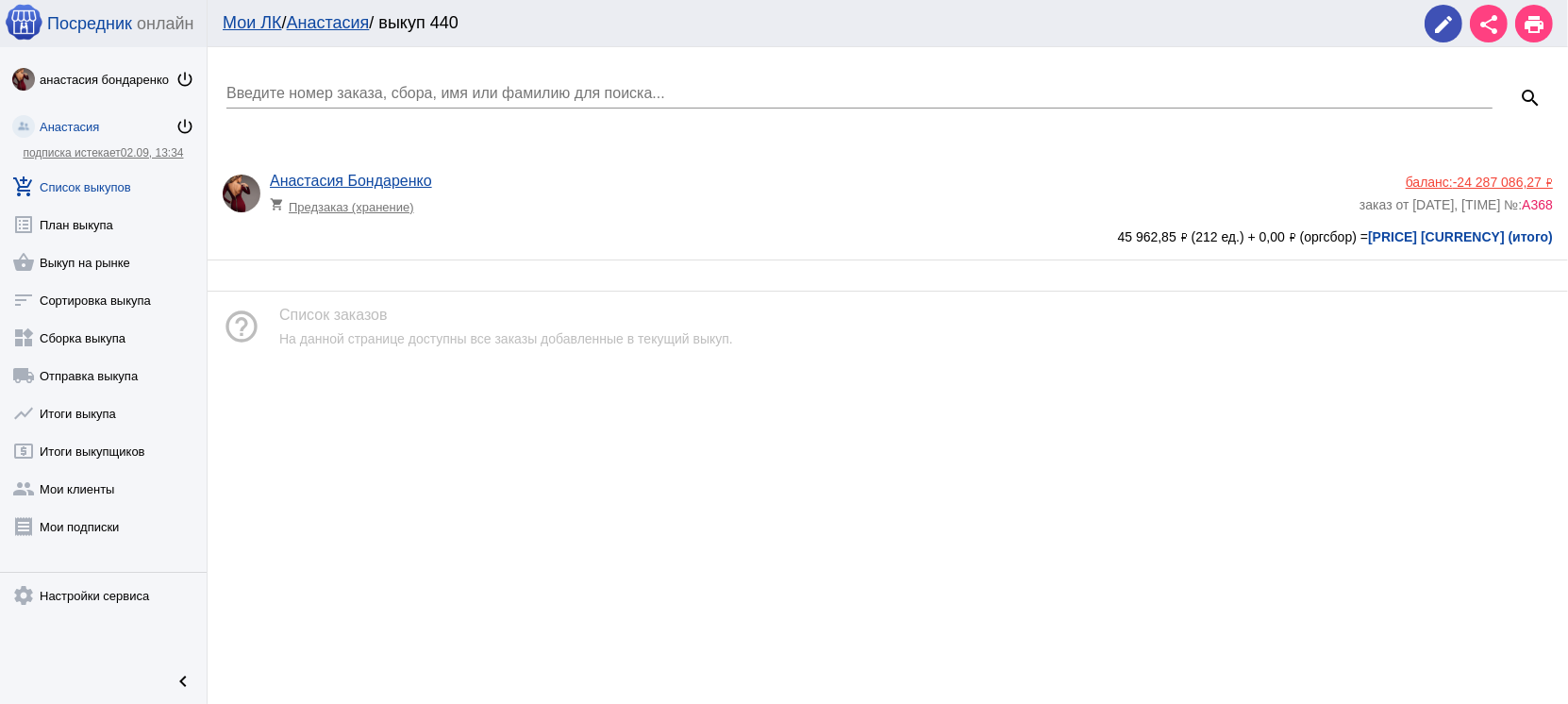 click on "Анастасия Бондаренко shopping_cart  Предзаказ (хранение)   баланс:  -24 287 086,27 ₽  заказ от 02.08.2025, 14:46 №:  А368" 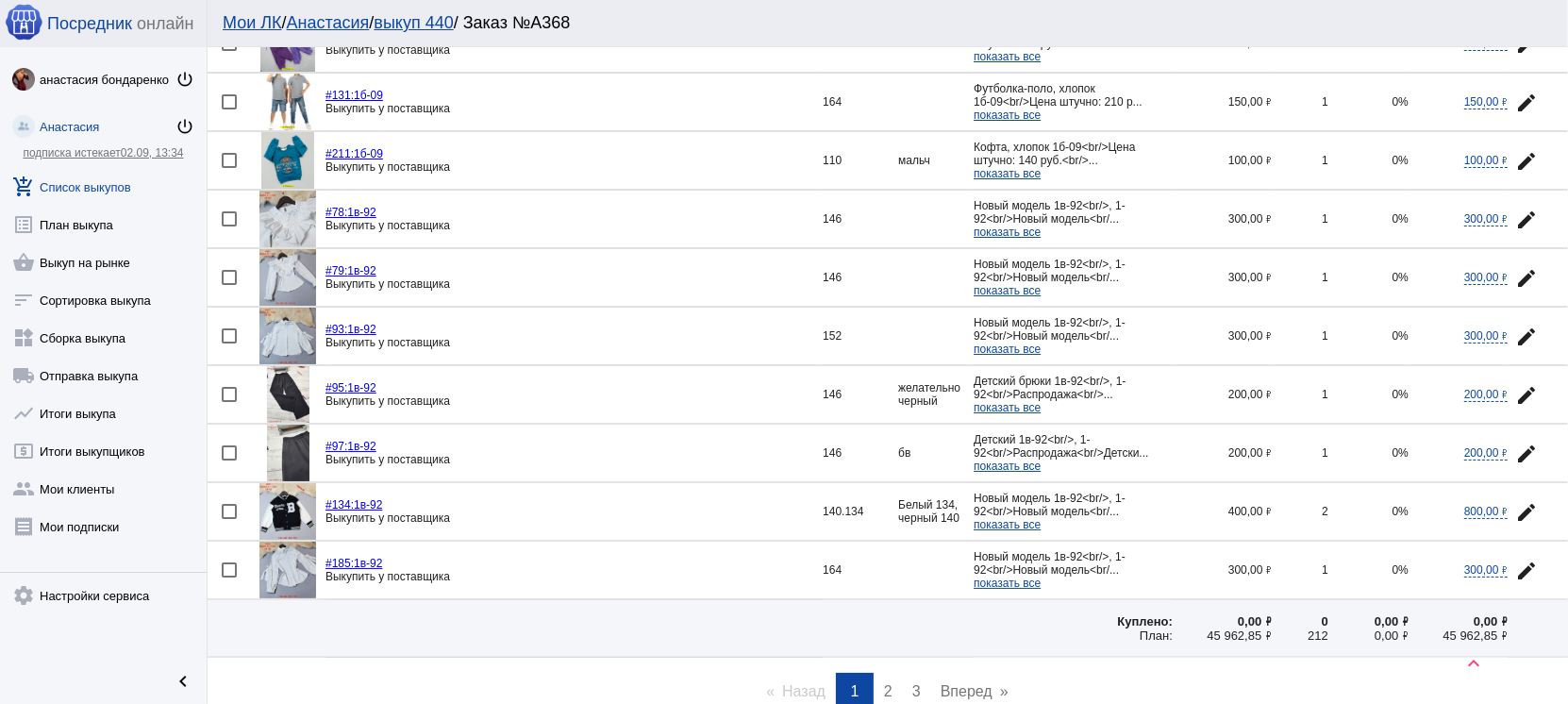 scroll, scrollTop: 2604, scrollLeft: 0, axis: vertical 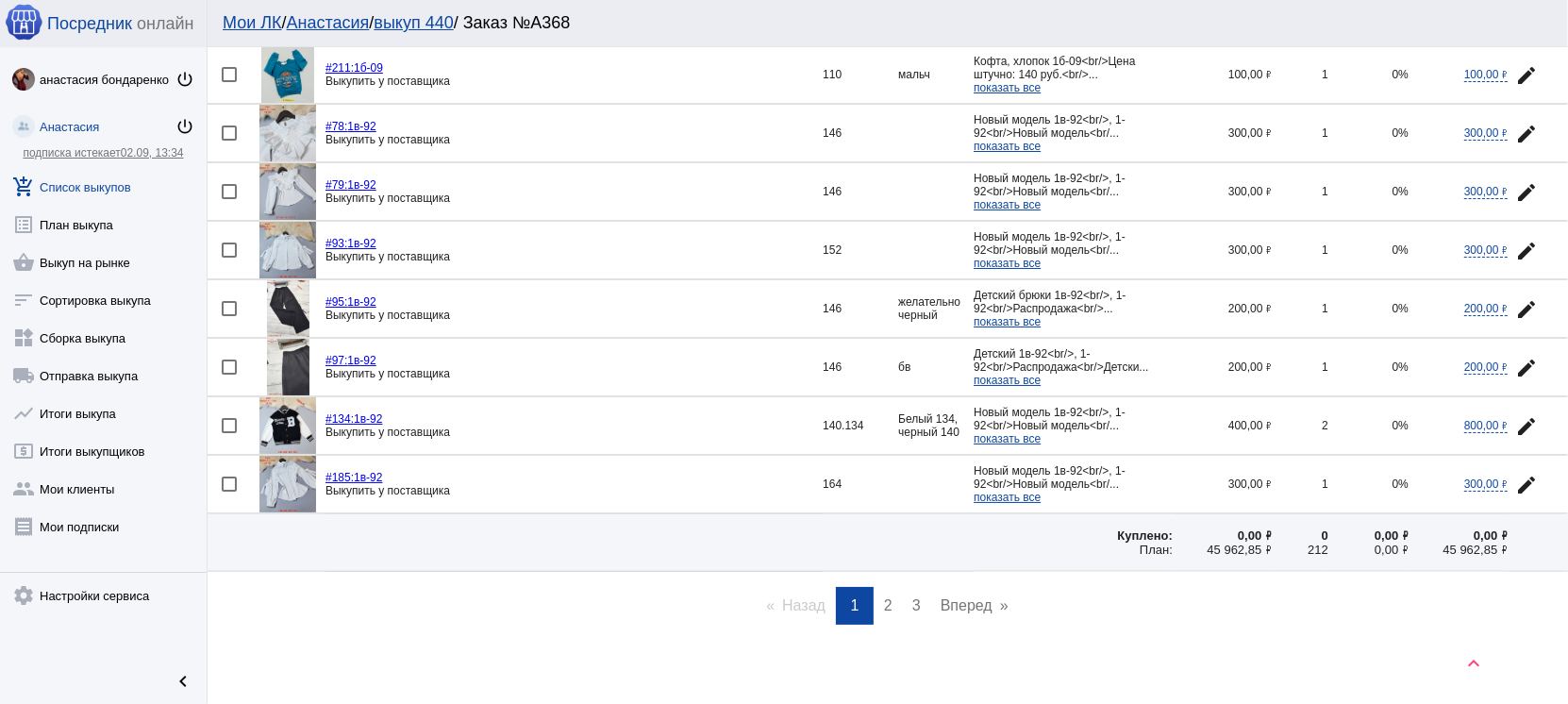 click on "2" at bounding box center [888, 605] 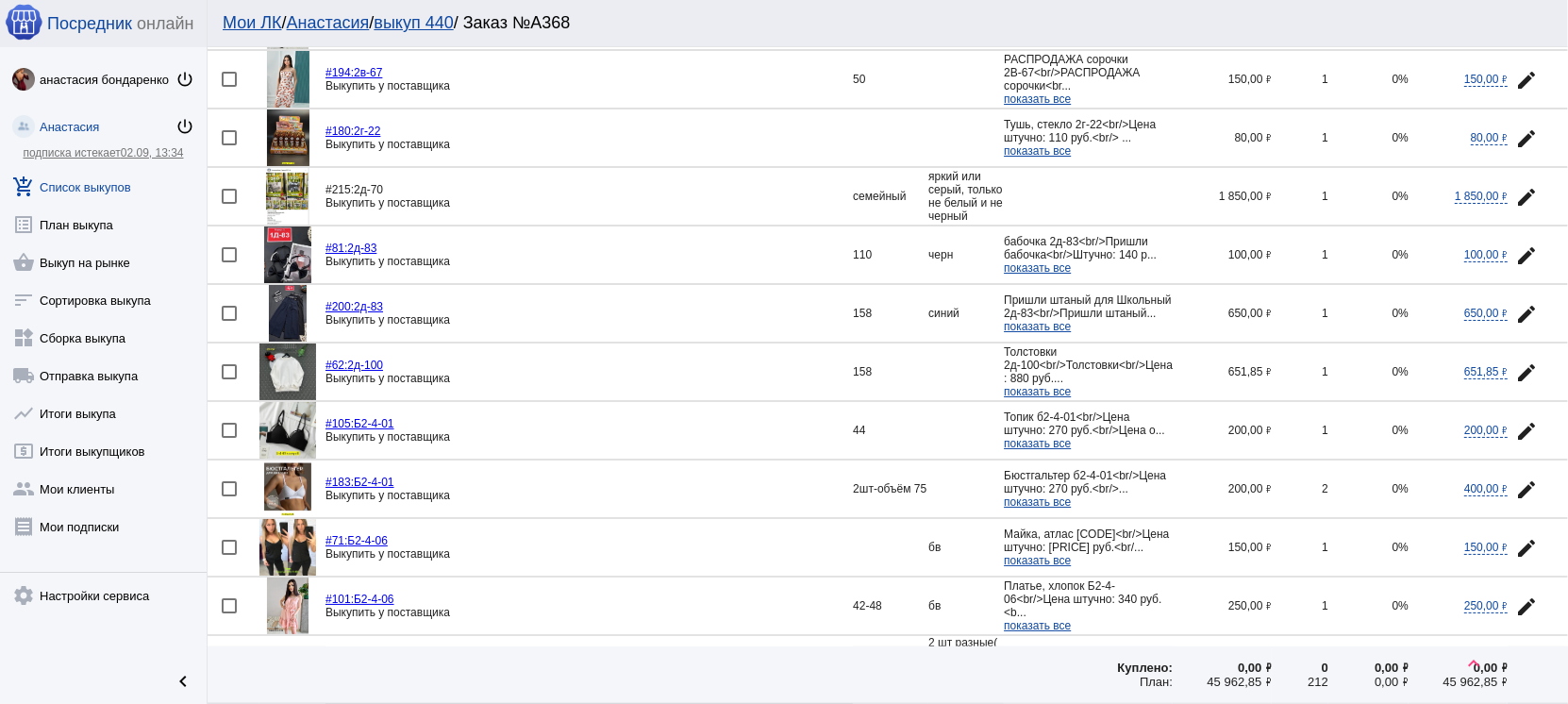 scroll, scrollTop: 1992, scrollLeft: 0, axis: vertical 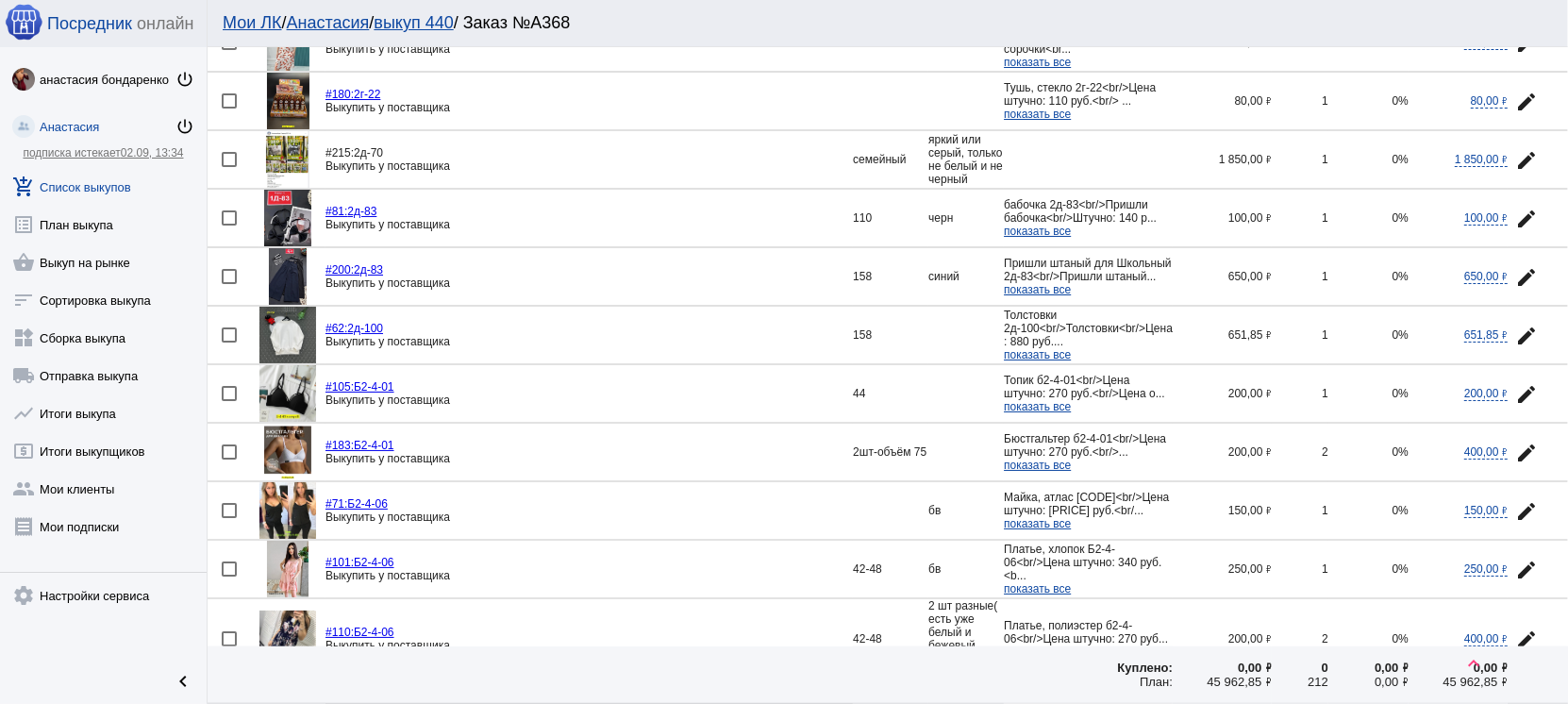 click on "edit" 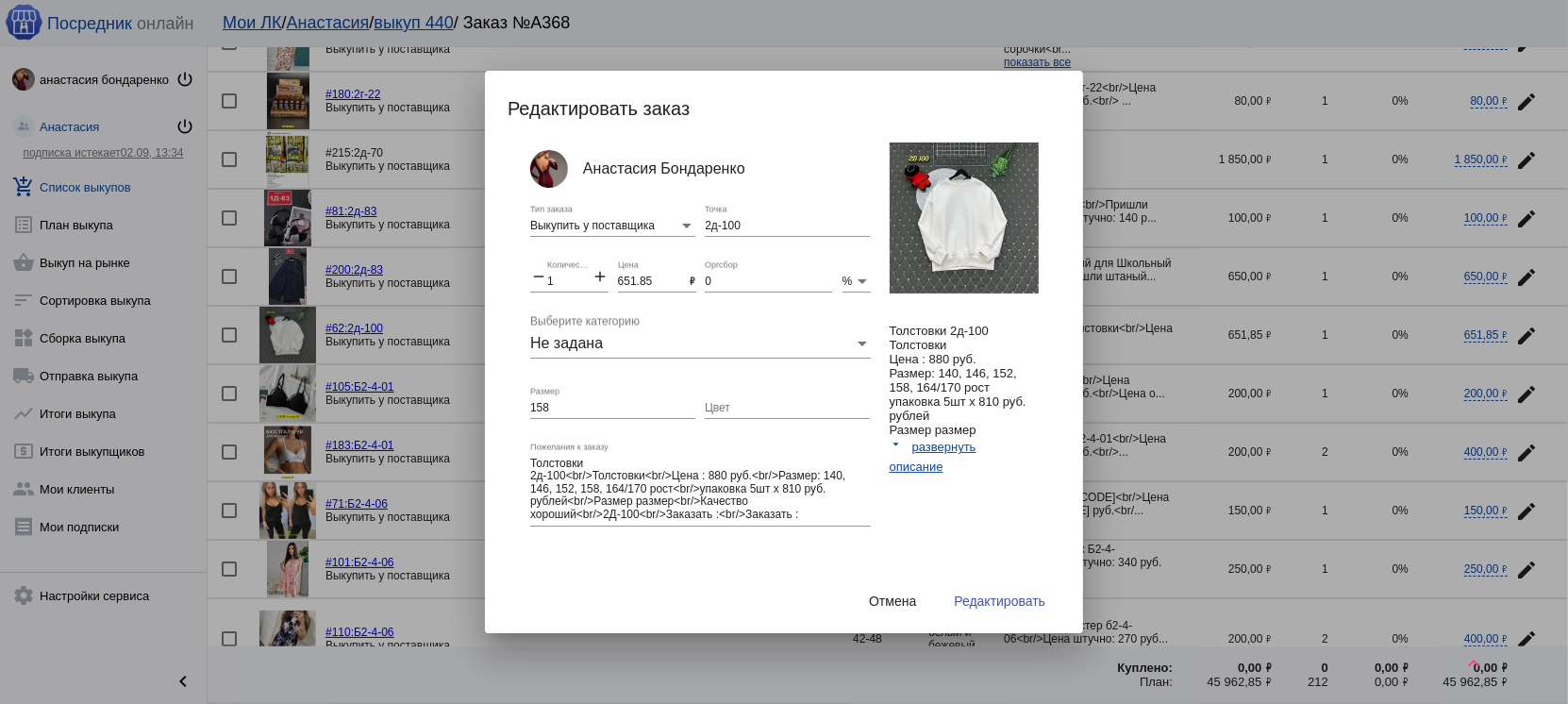 click on "651.85" at bounding box center [654, 282] 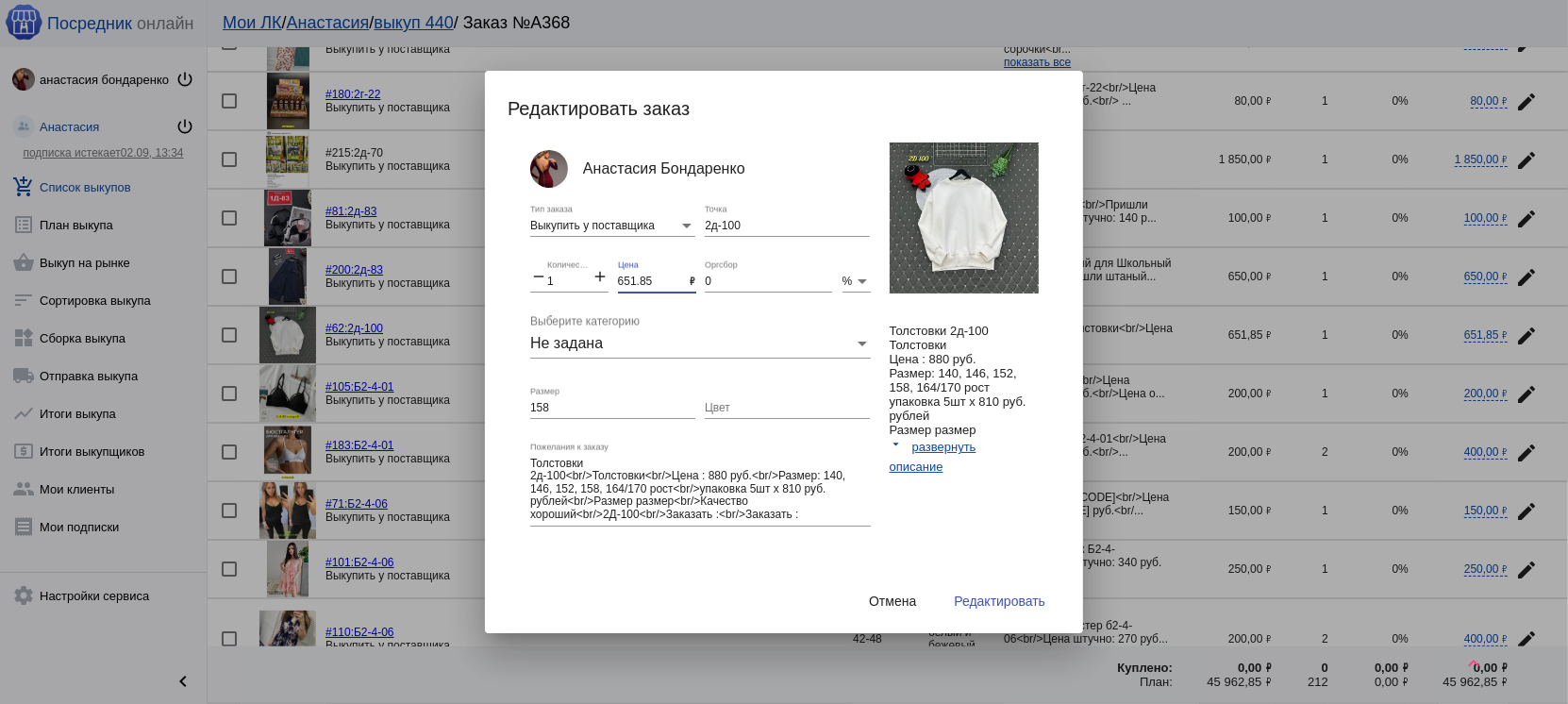 click on "651.85" at bounding box center (654, 282) 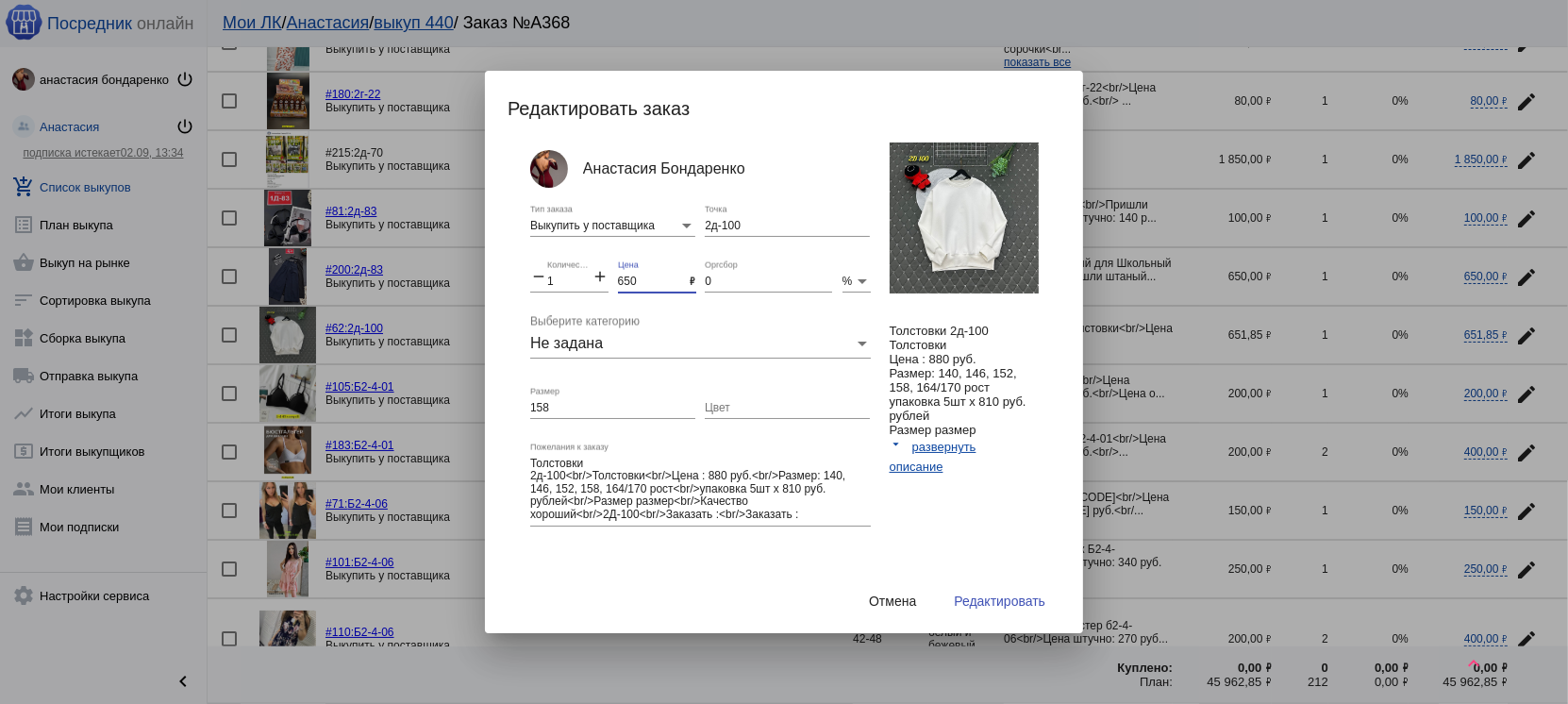 type on "650" 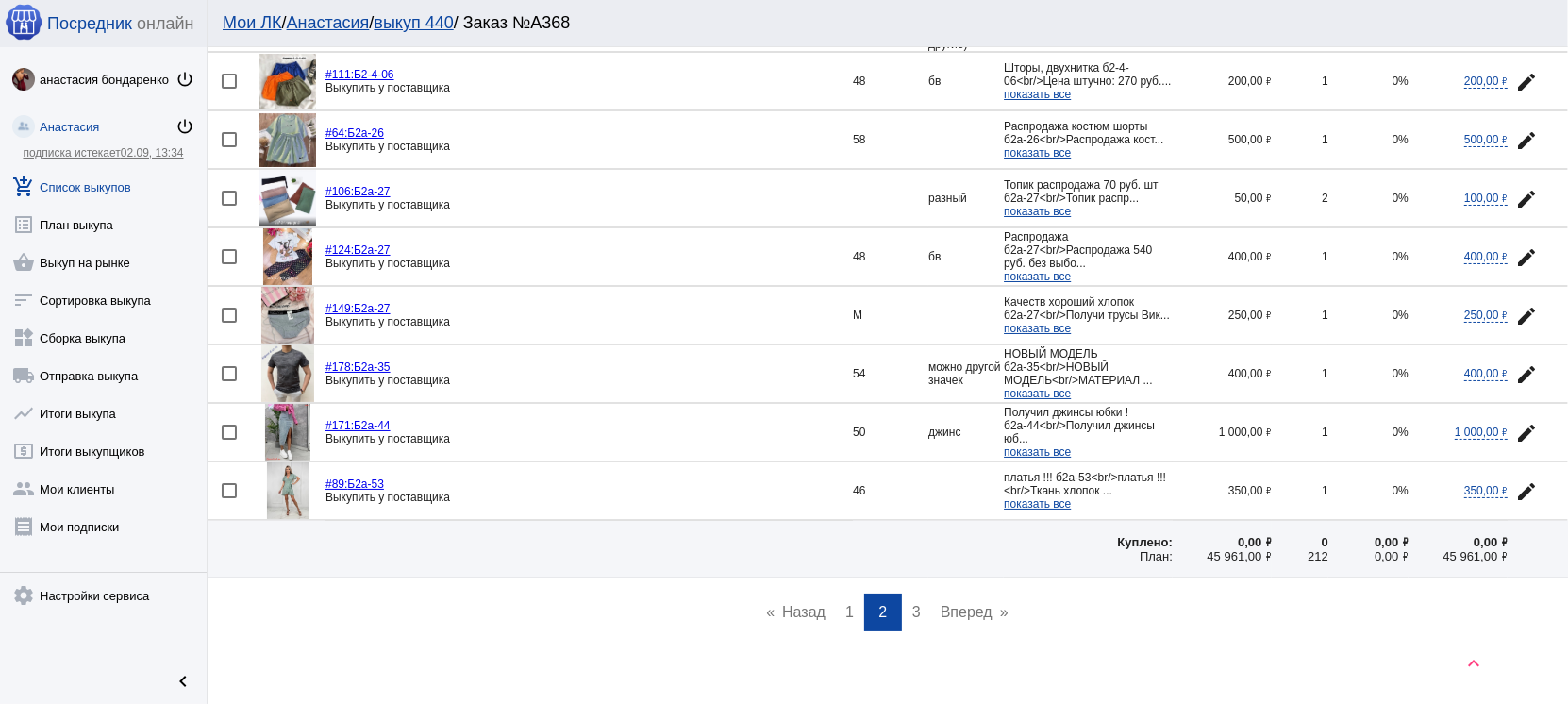 scroll, scrollTop: 2623, scrollLeft: 0, axis: vertical 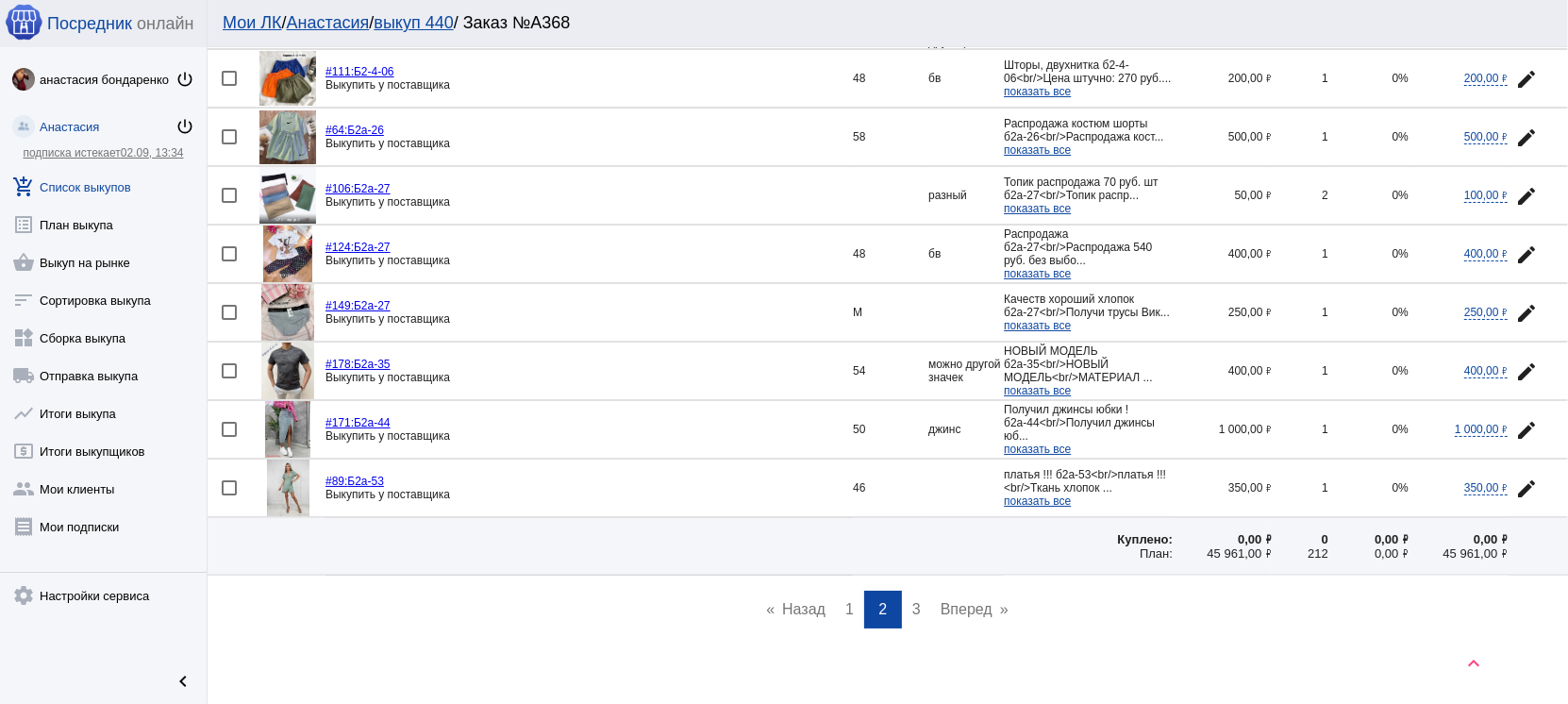 click on "page  3" at bounding box center (916, 610) 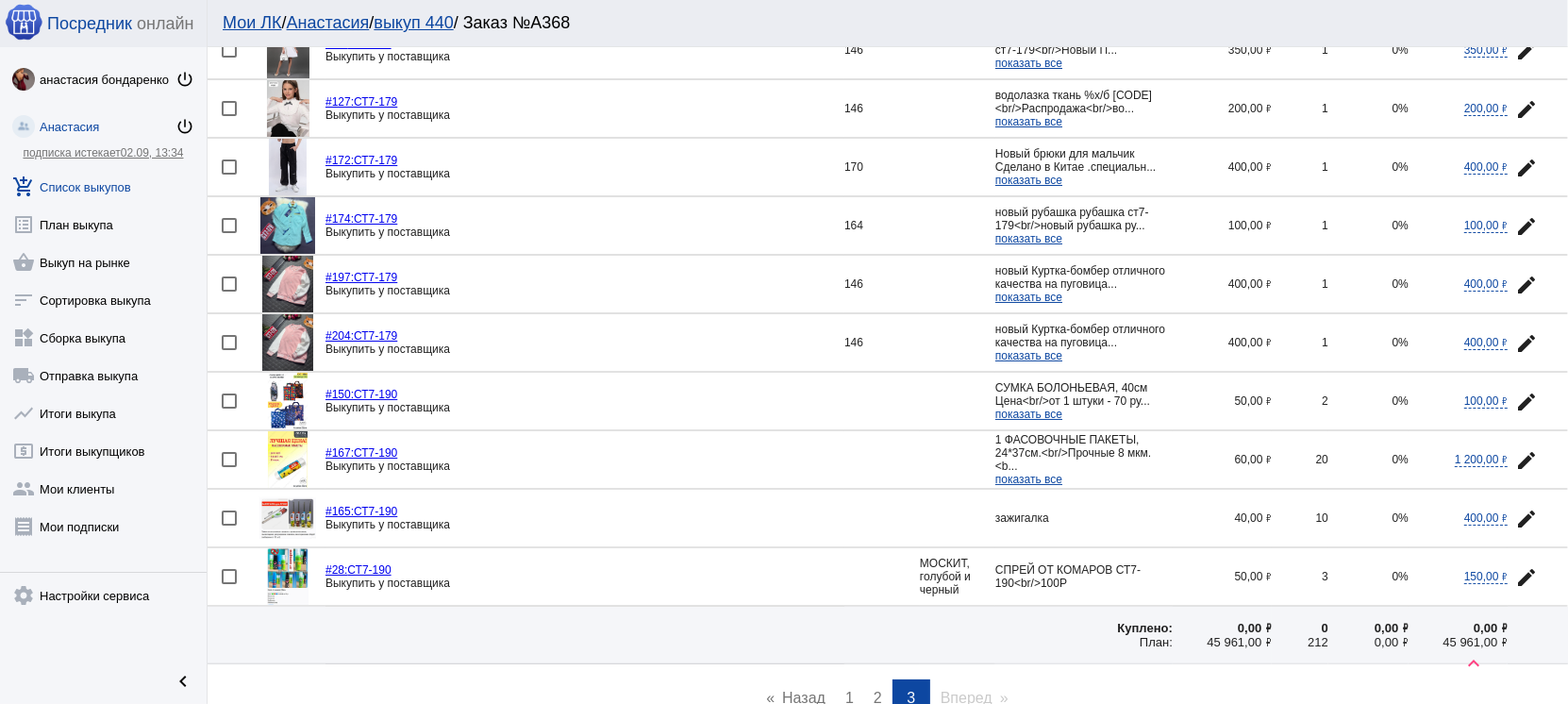 scroll, scrollTop: 1677, scrollLeft: 0, axis: vertical 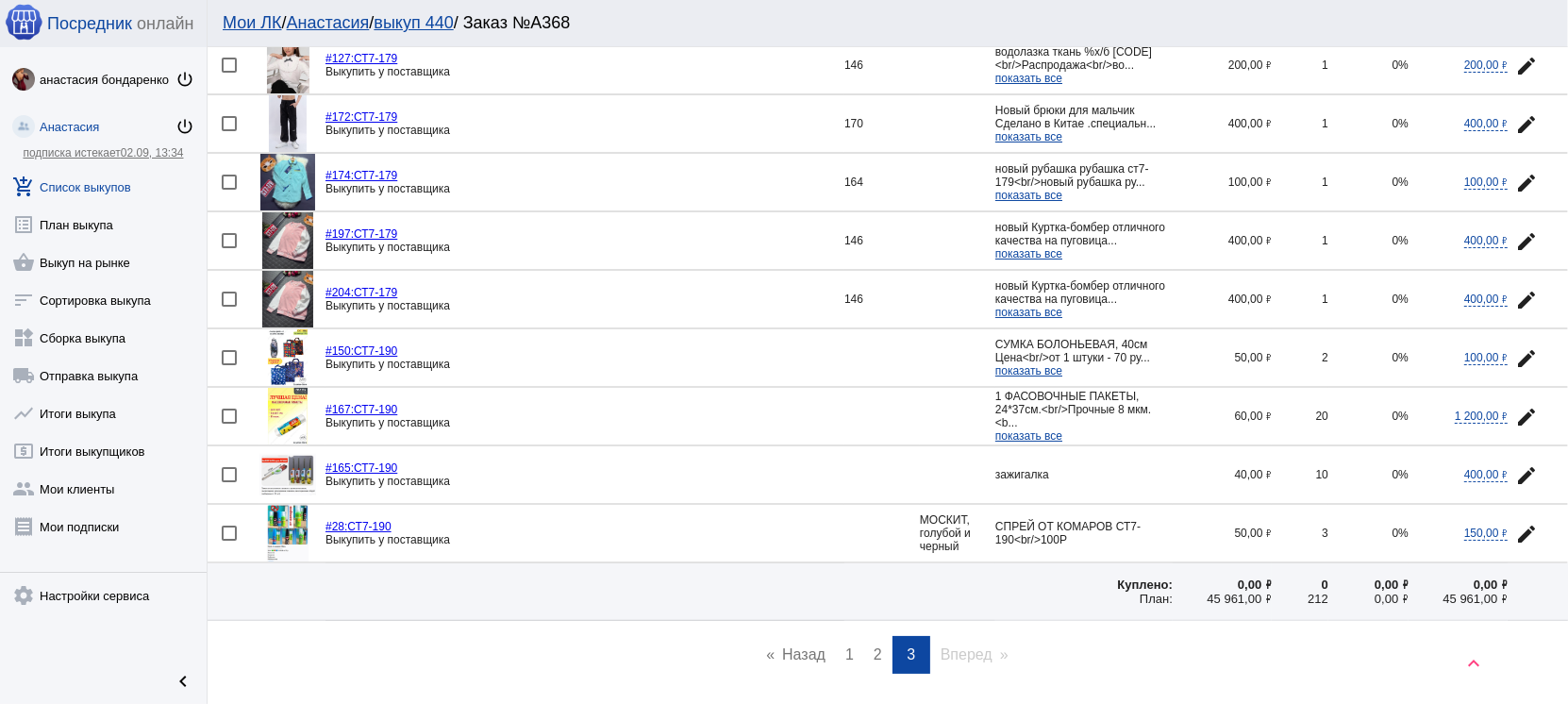 click on "page  2" at bounding box center (877, 655) 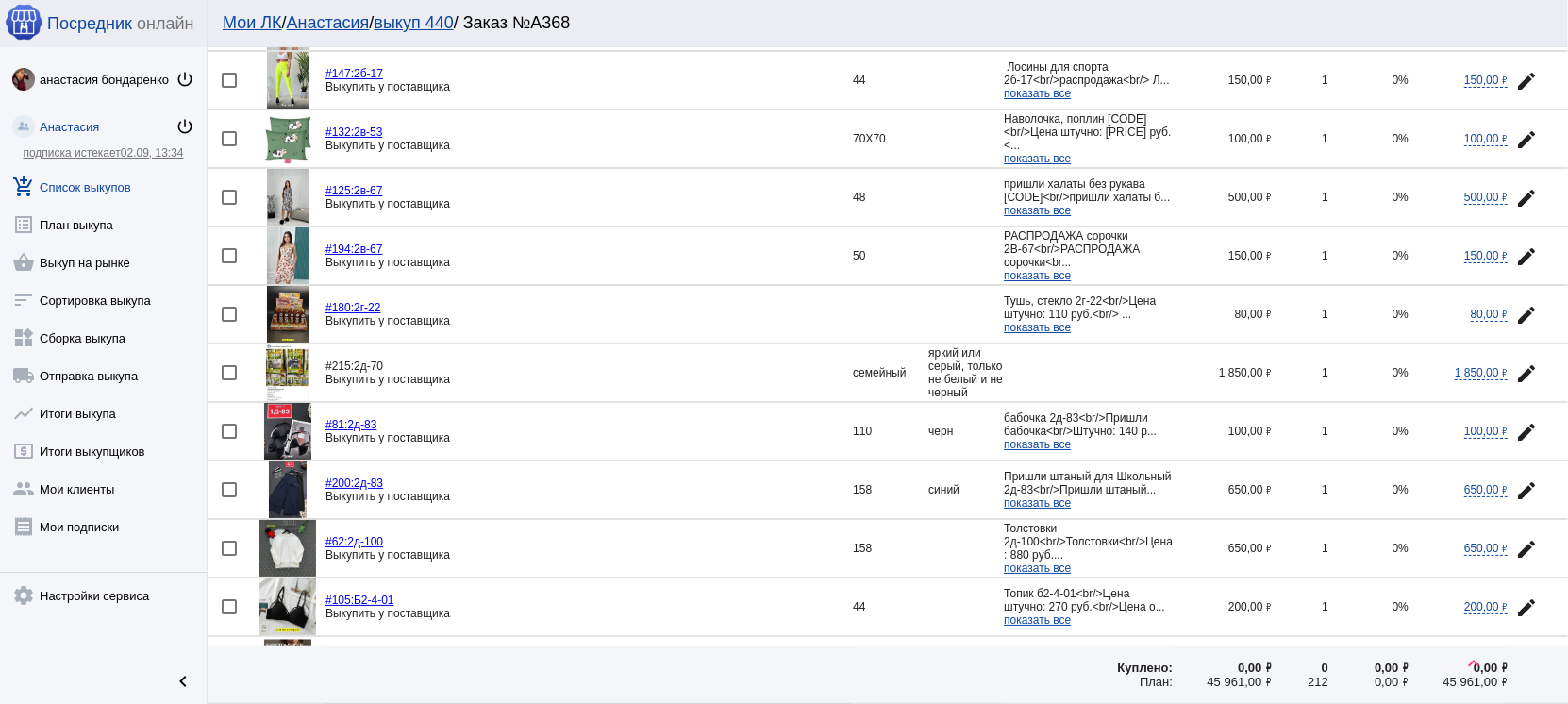 scroll, scrollTop: 1782, scrollLeft: 0, axis: vertical 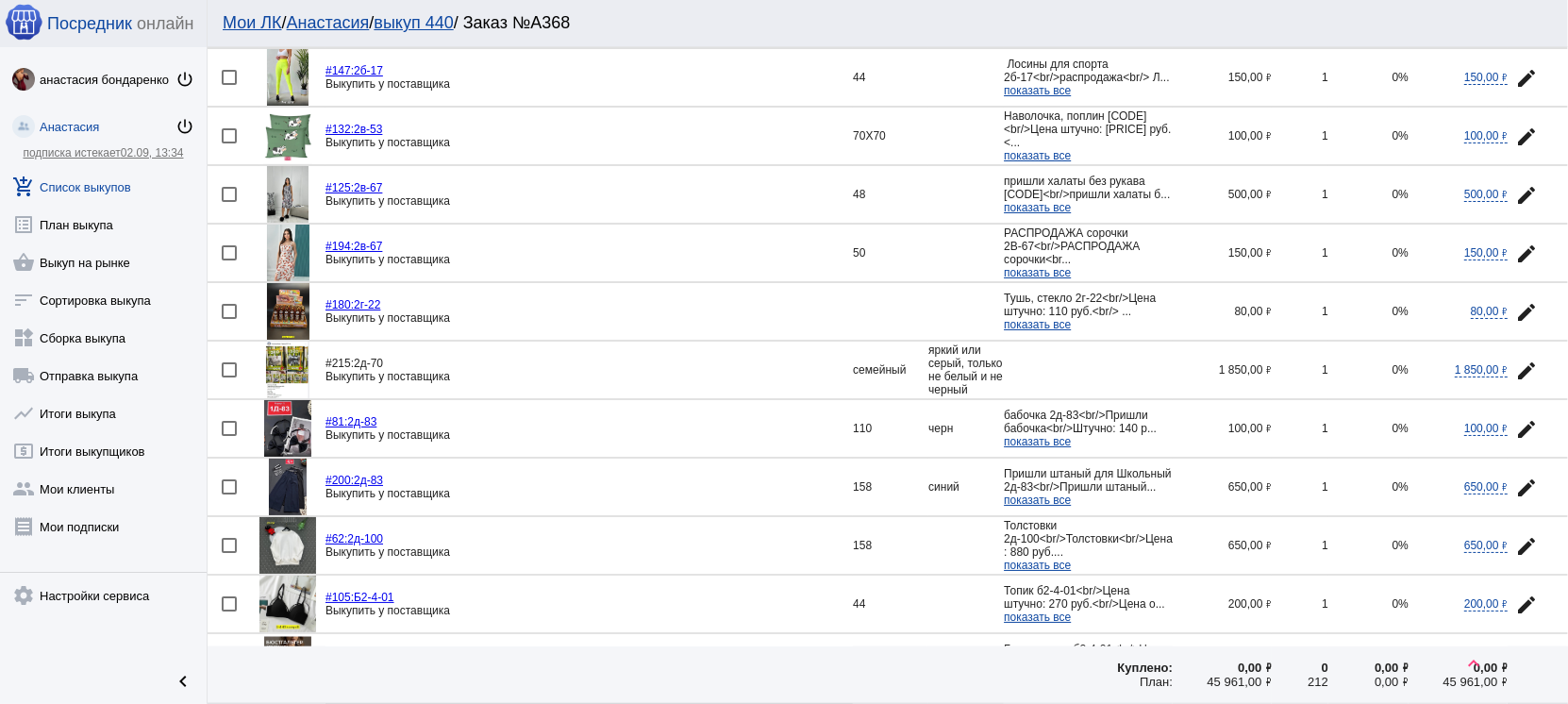 click on "edit" 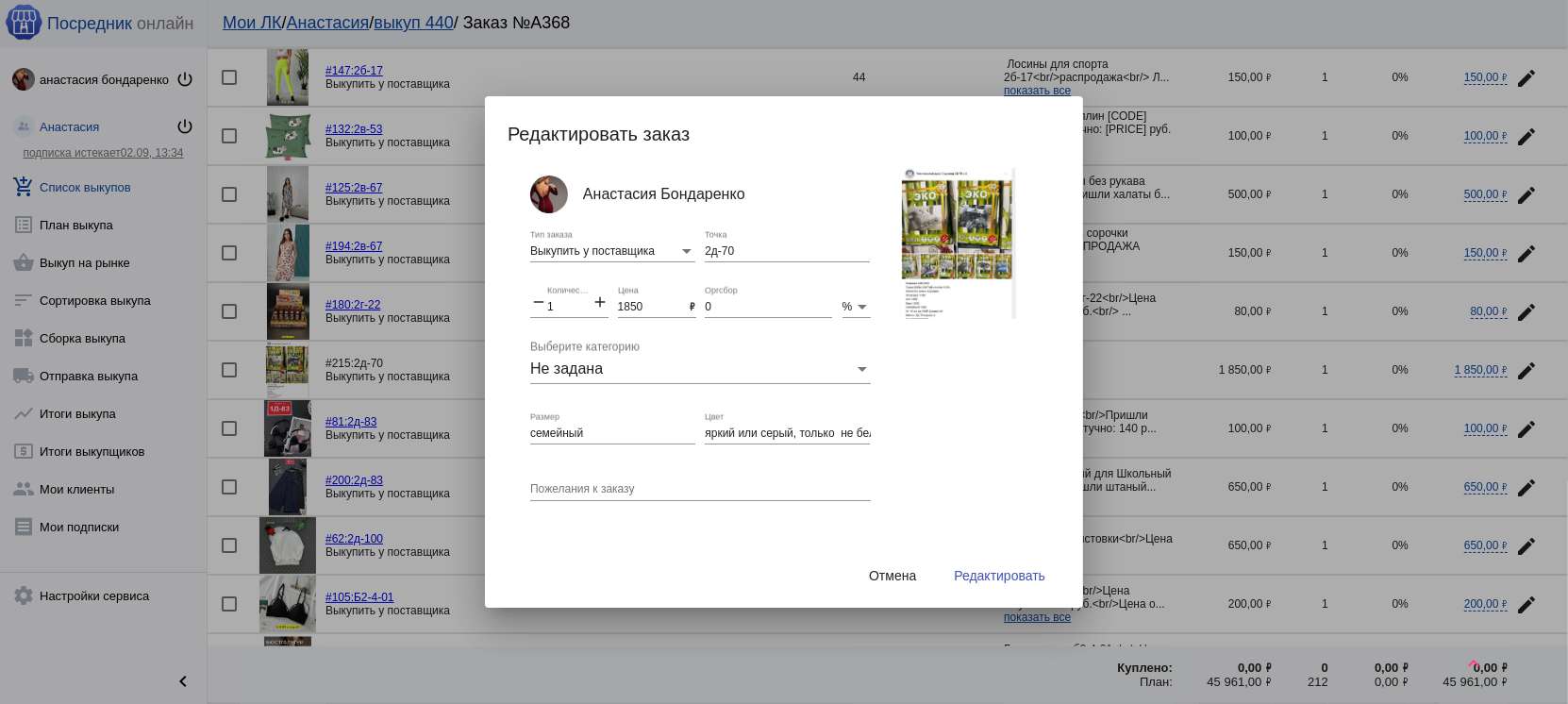 click at bounding box center (959, 243) 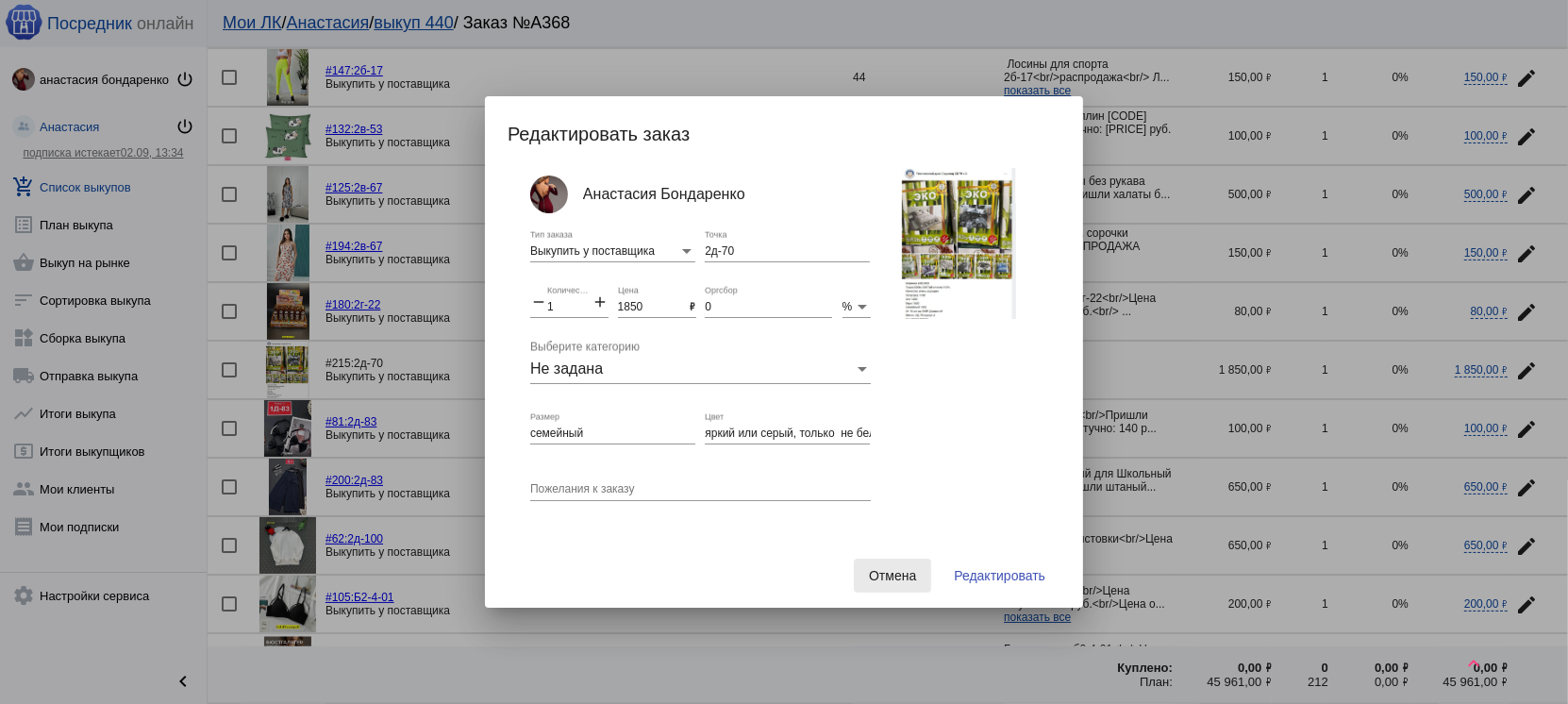 click on "Отмена" at bounding box center (892, 576) 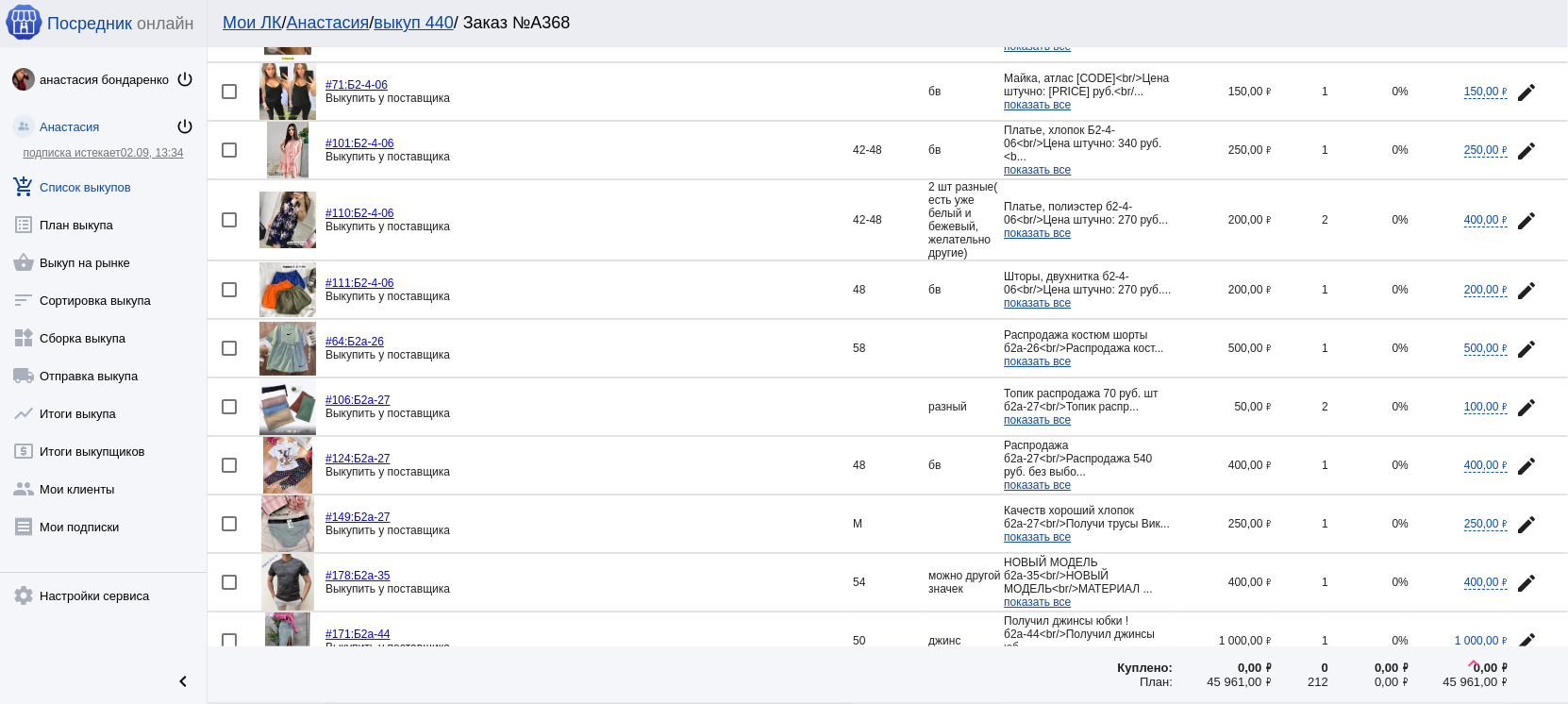 scroll, scrollTop: 2623, scrollLeft: 0, axis: vertical 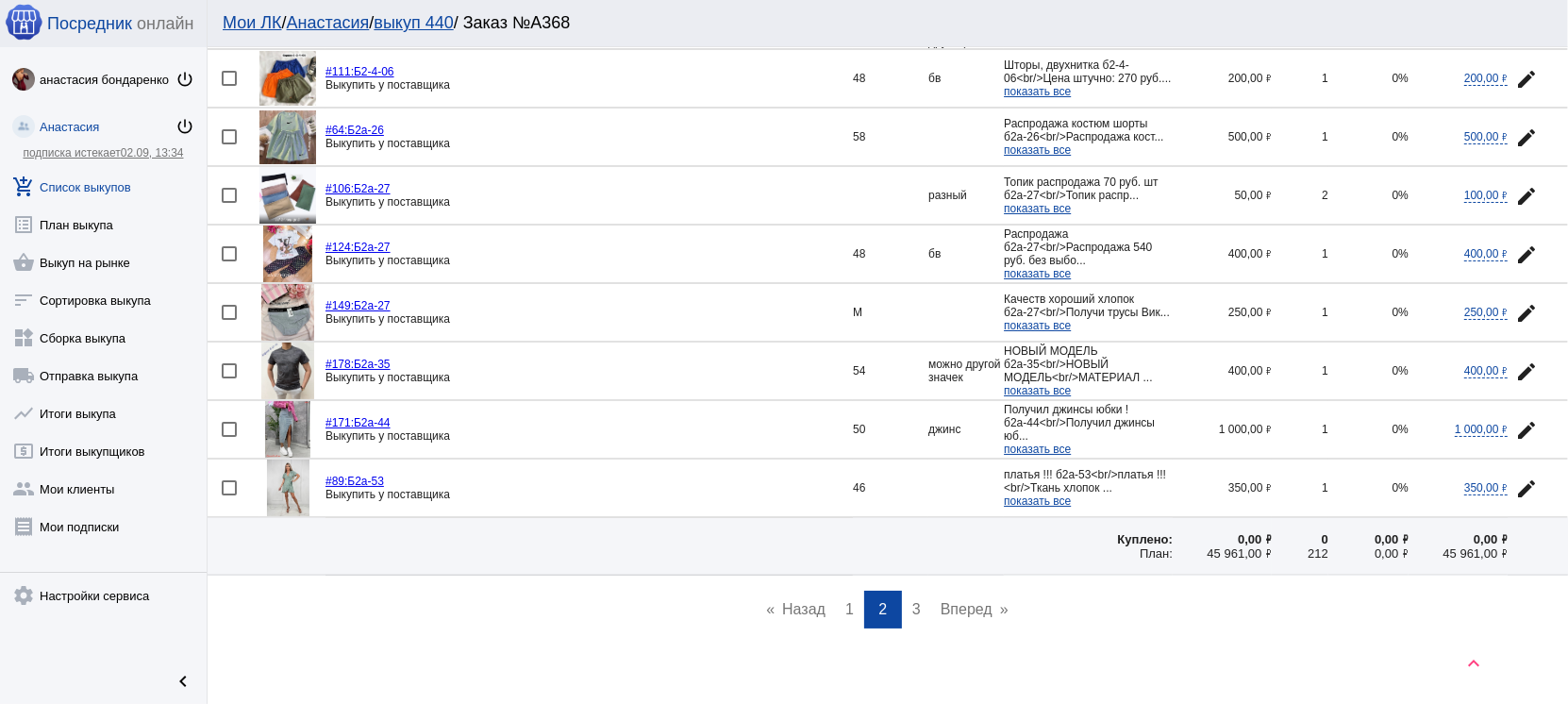 click on "1" at bounding box center (849, 609) 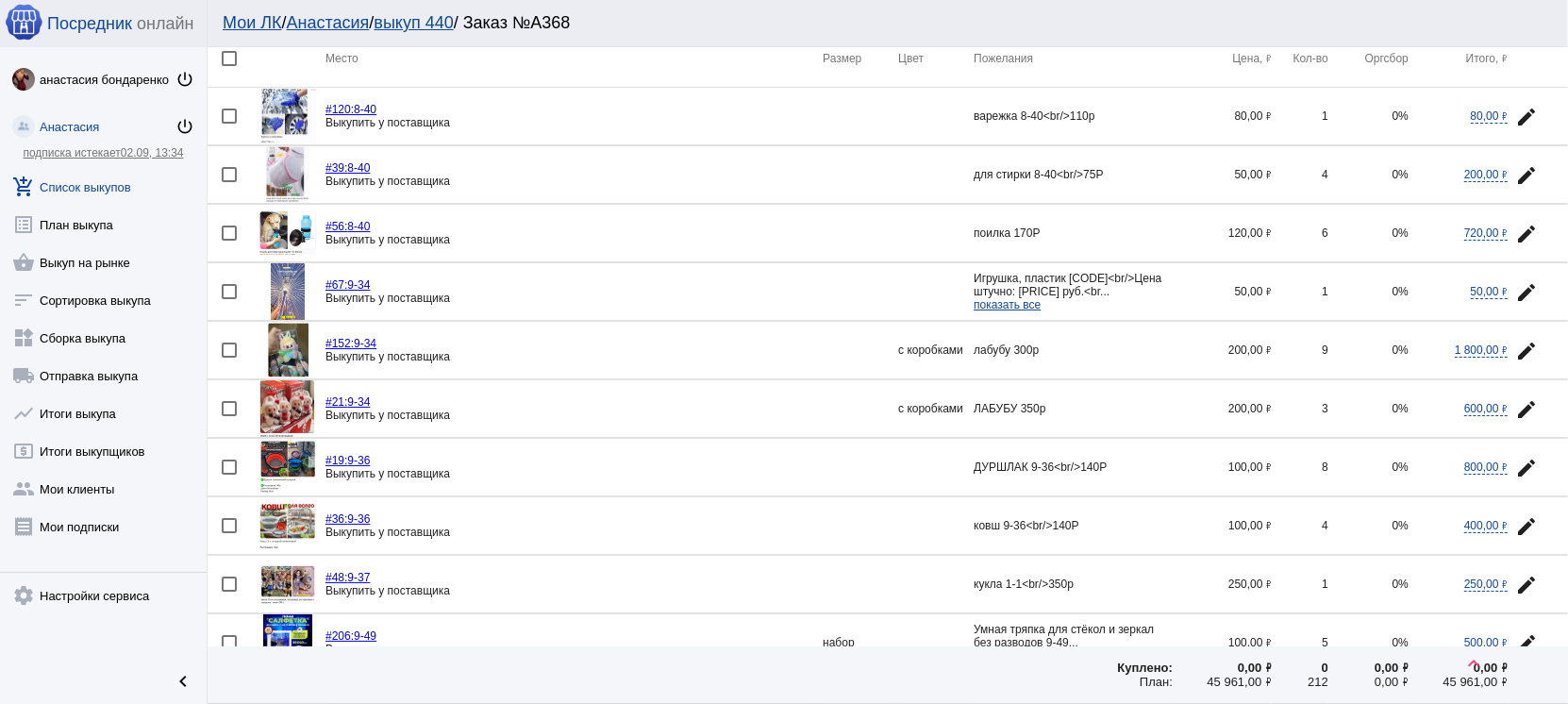 scroll, scrollTop: 0, scrollLeft: 0, axis: both 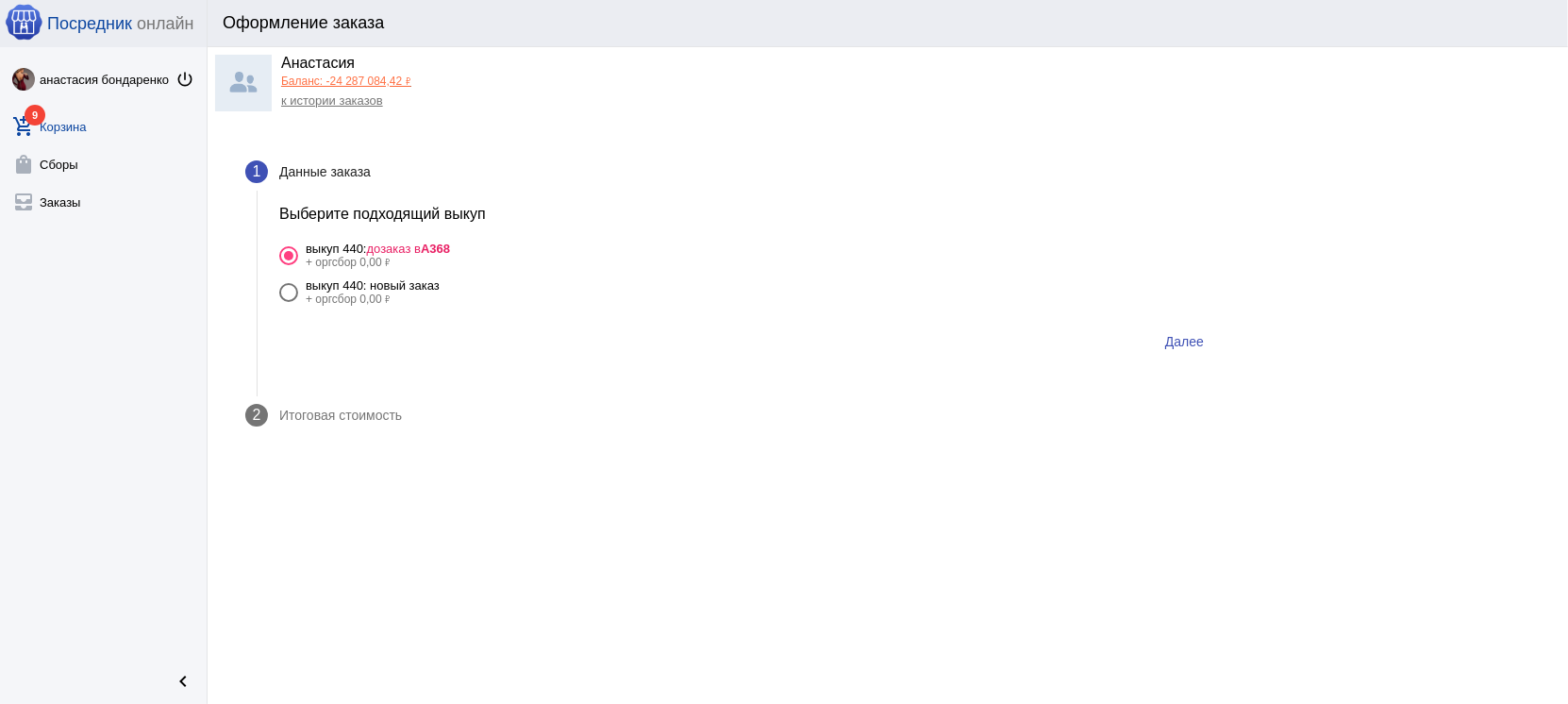 click on "Далее" at bounding box center [1184, 342] 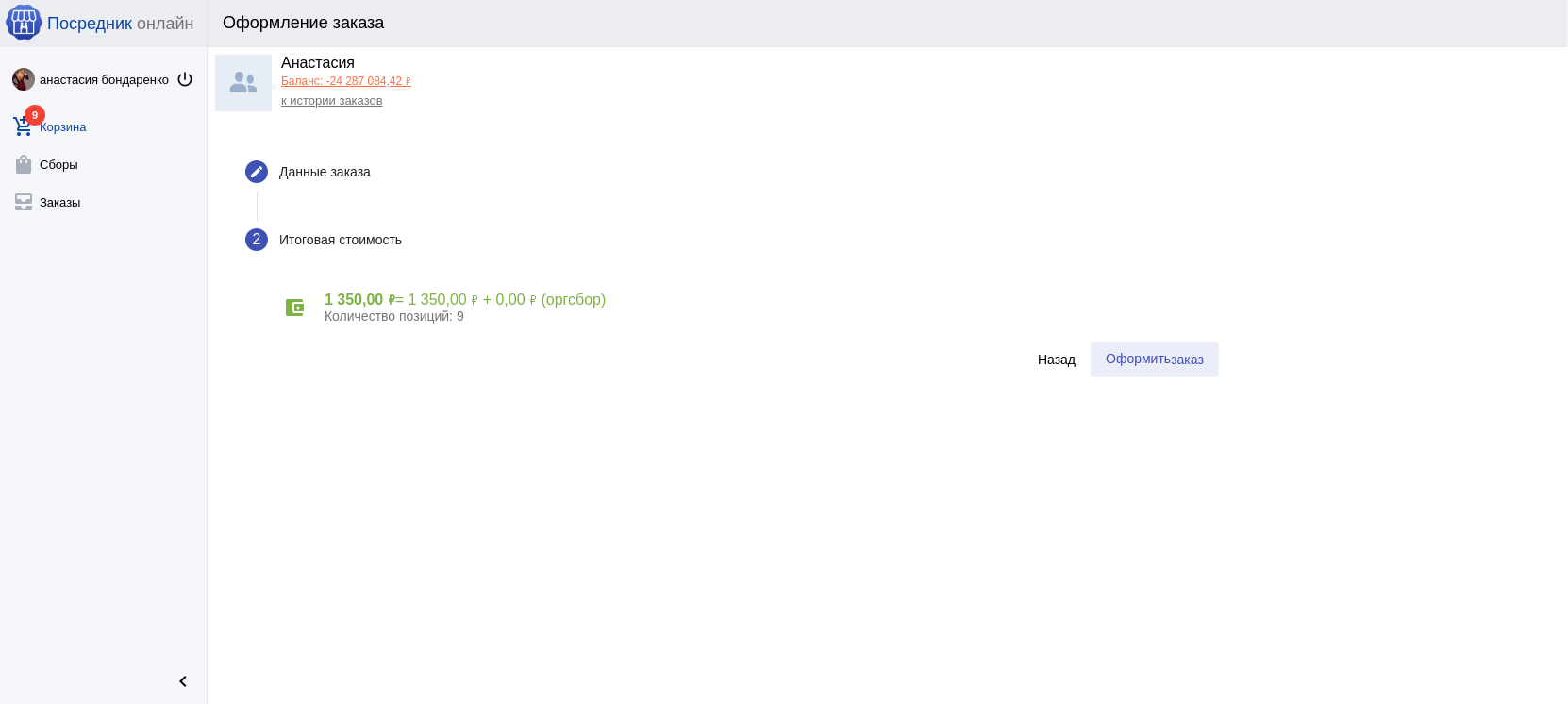 click on "Оформить  заказ" at bounding box center (1155, 359) 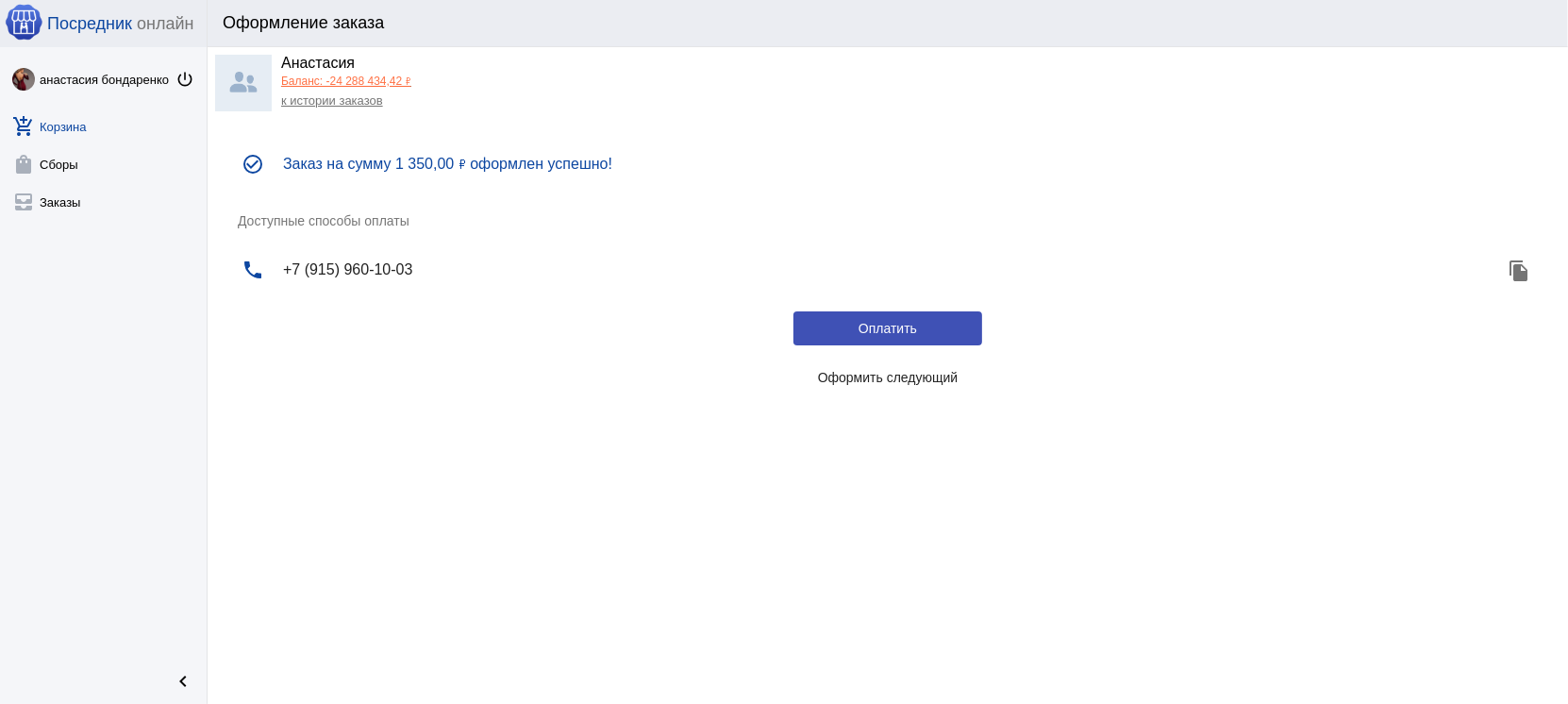 click on "Оформить следующий" 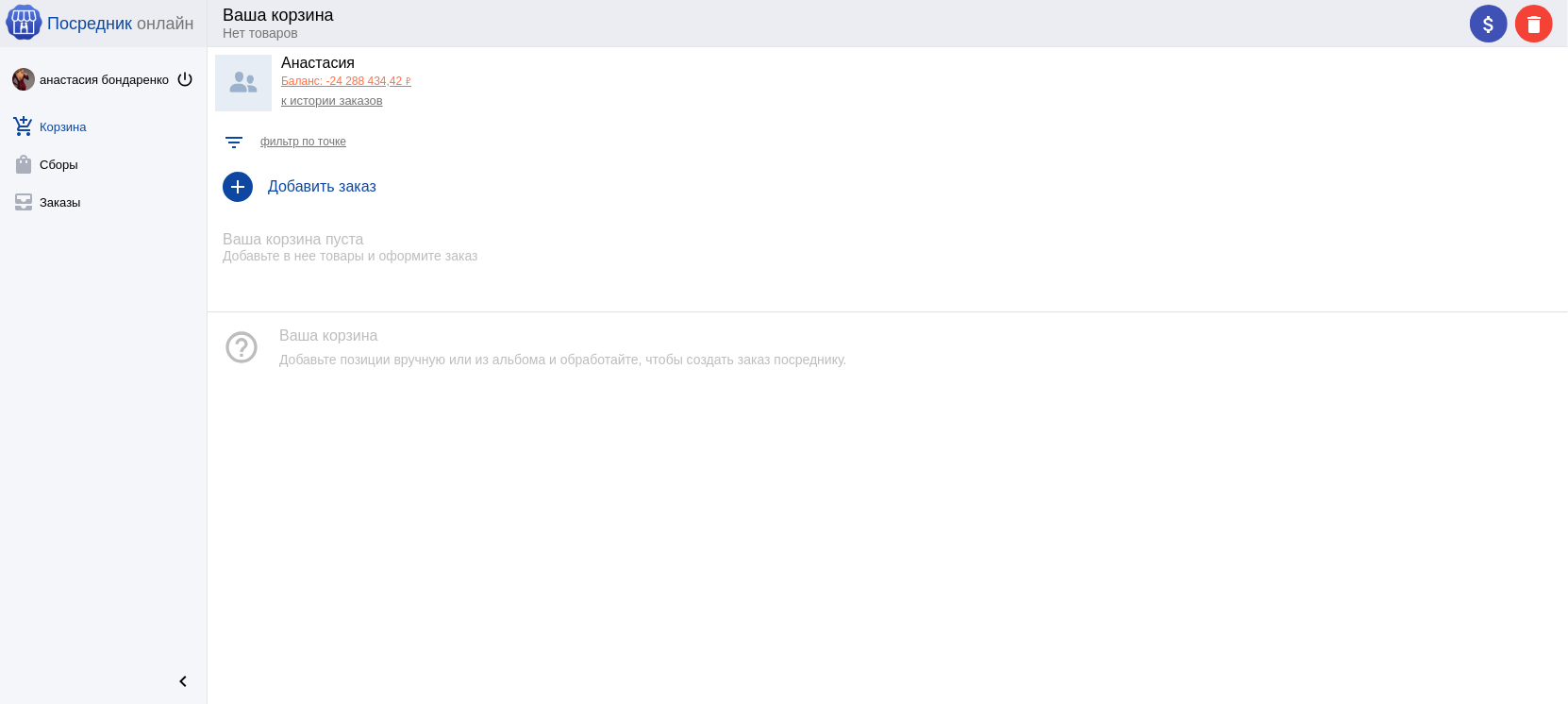 click on "add Добавить заказ" 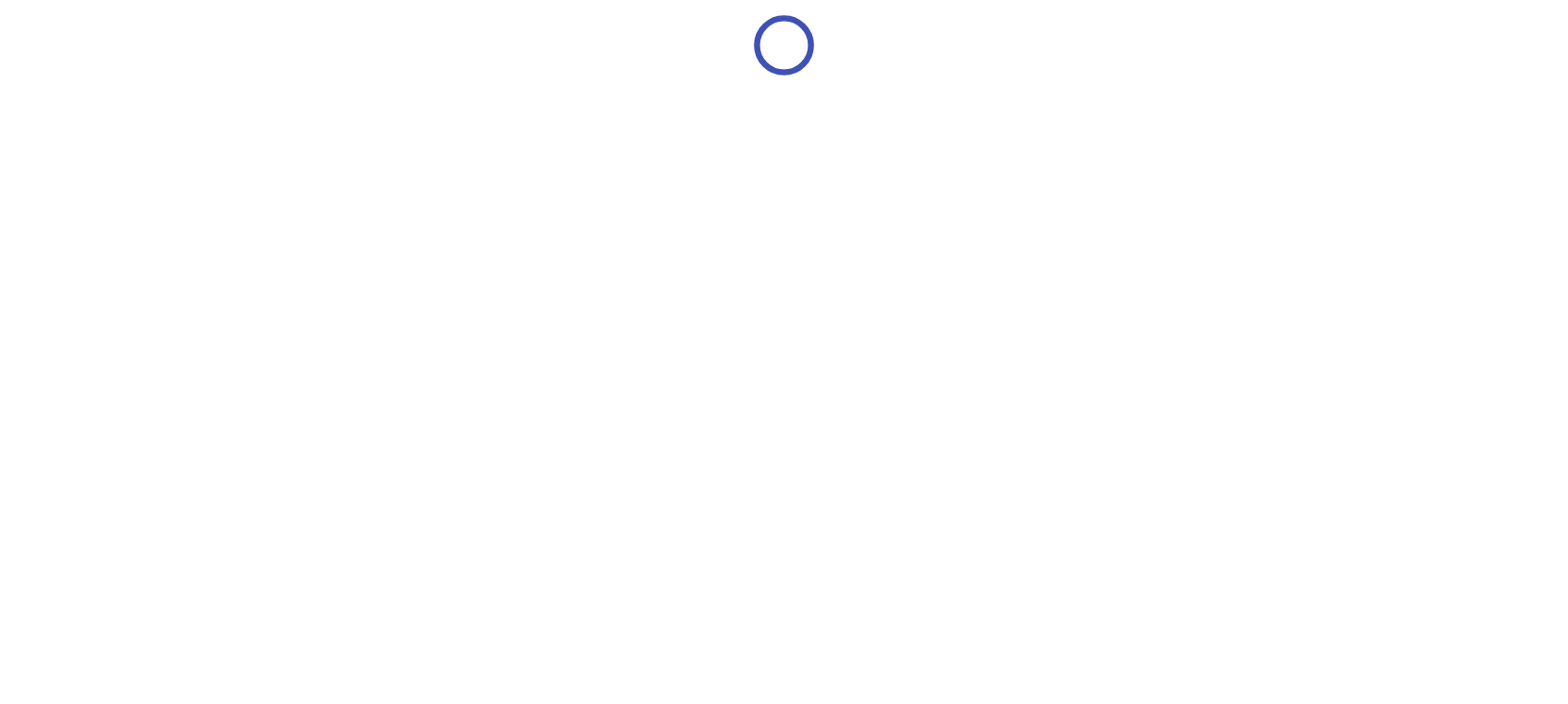 scroll, scrollTop: 0, scrollLeft: 0, axis: both 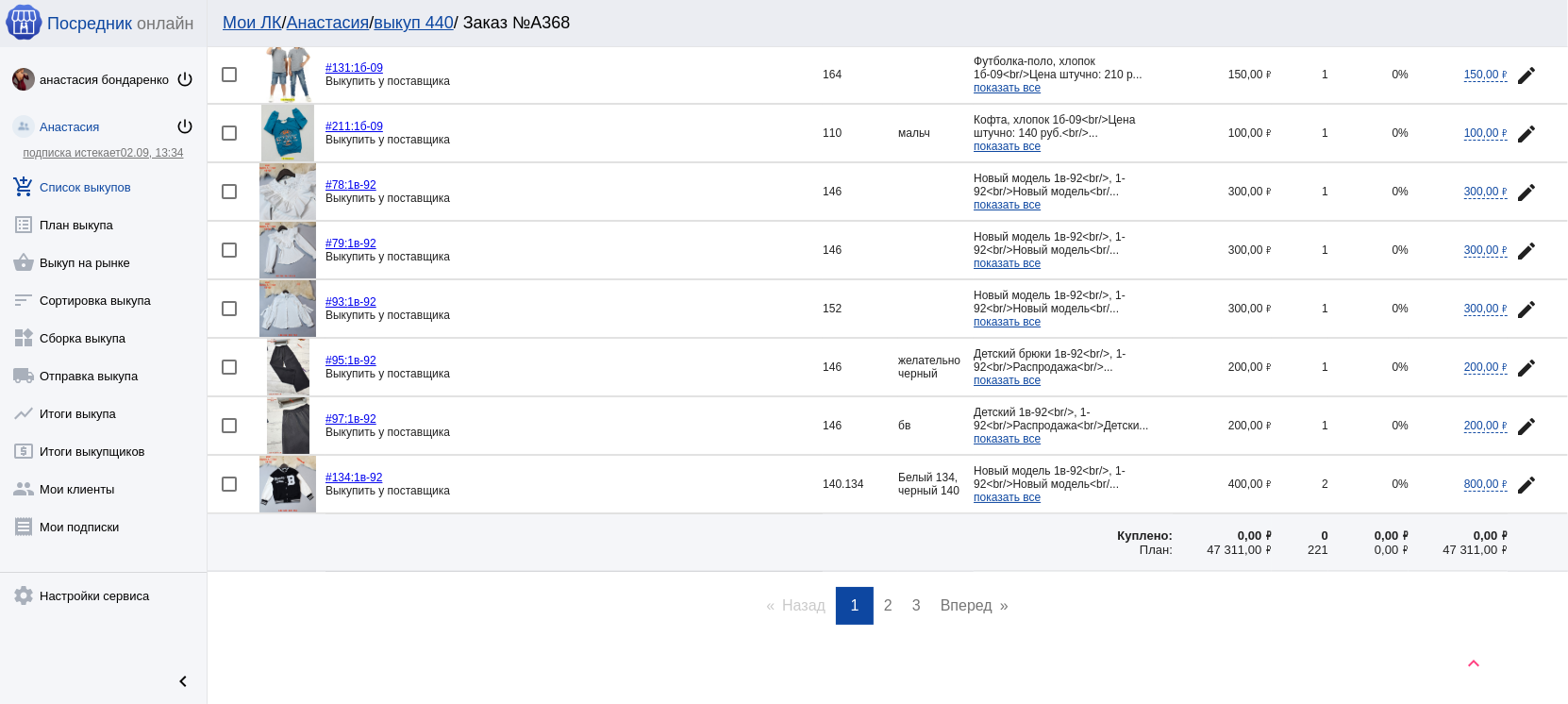 click on "2" at bounding box center [888, 605] 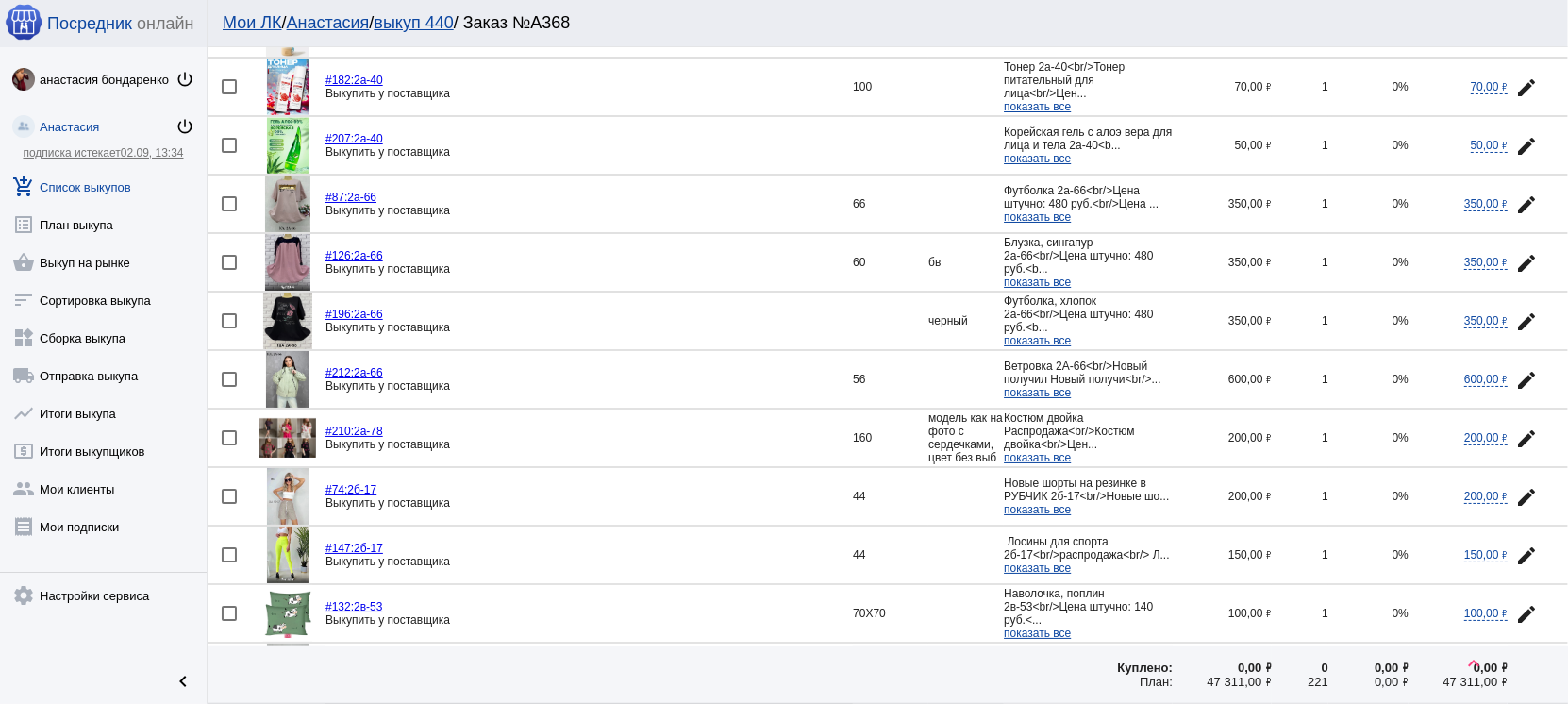 scroll, scrollTop: 1782, scrollLeft: 0, axis: vertical 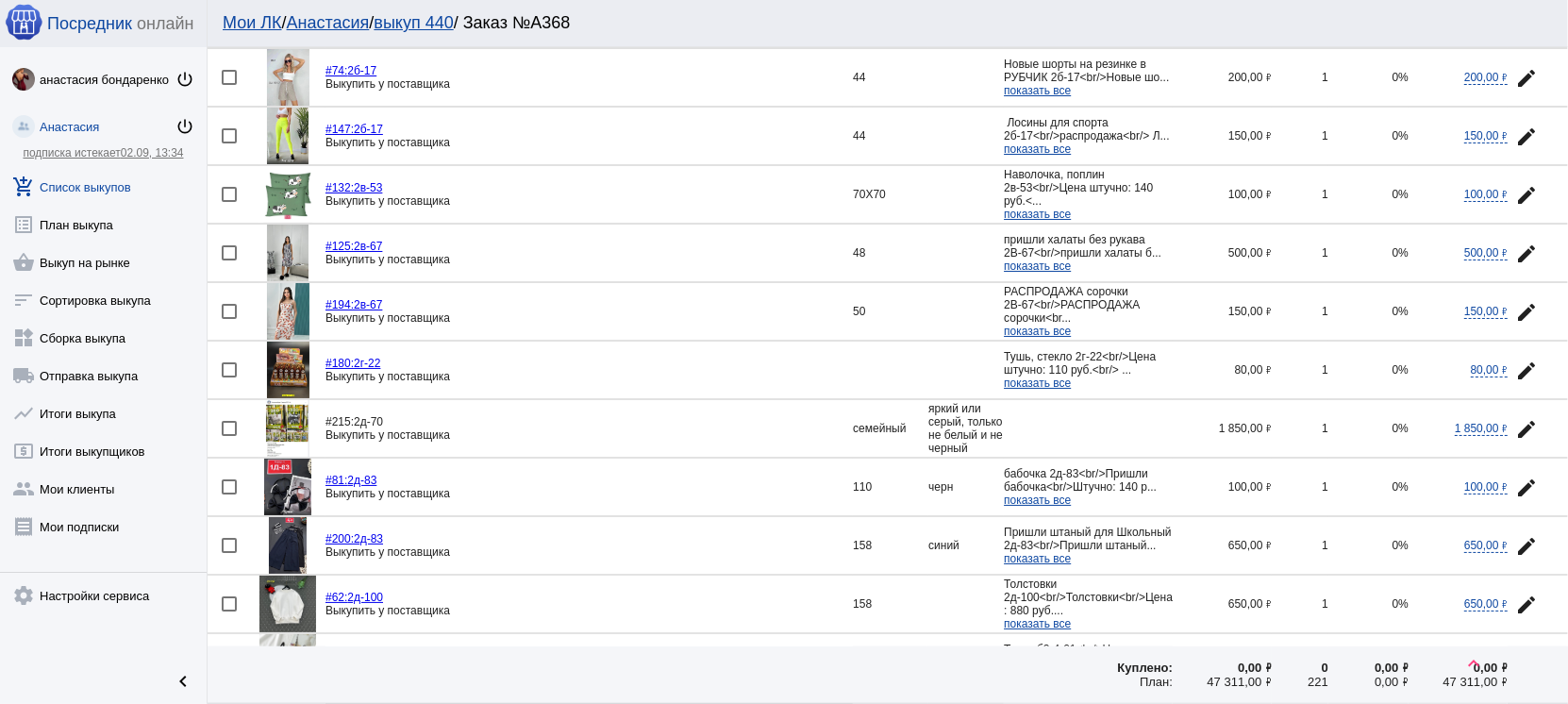click on "edit" 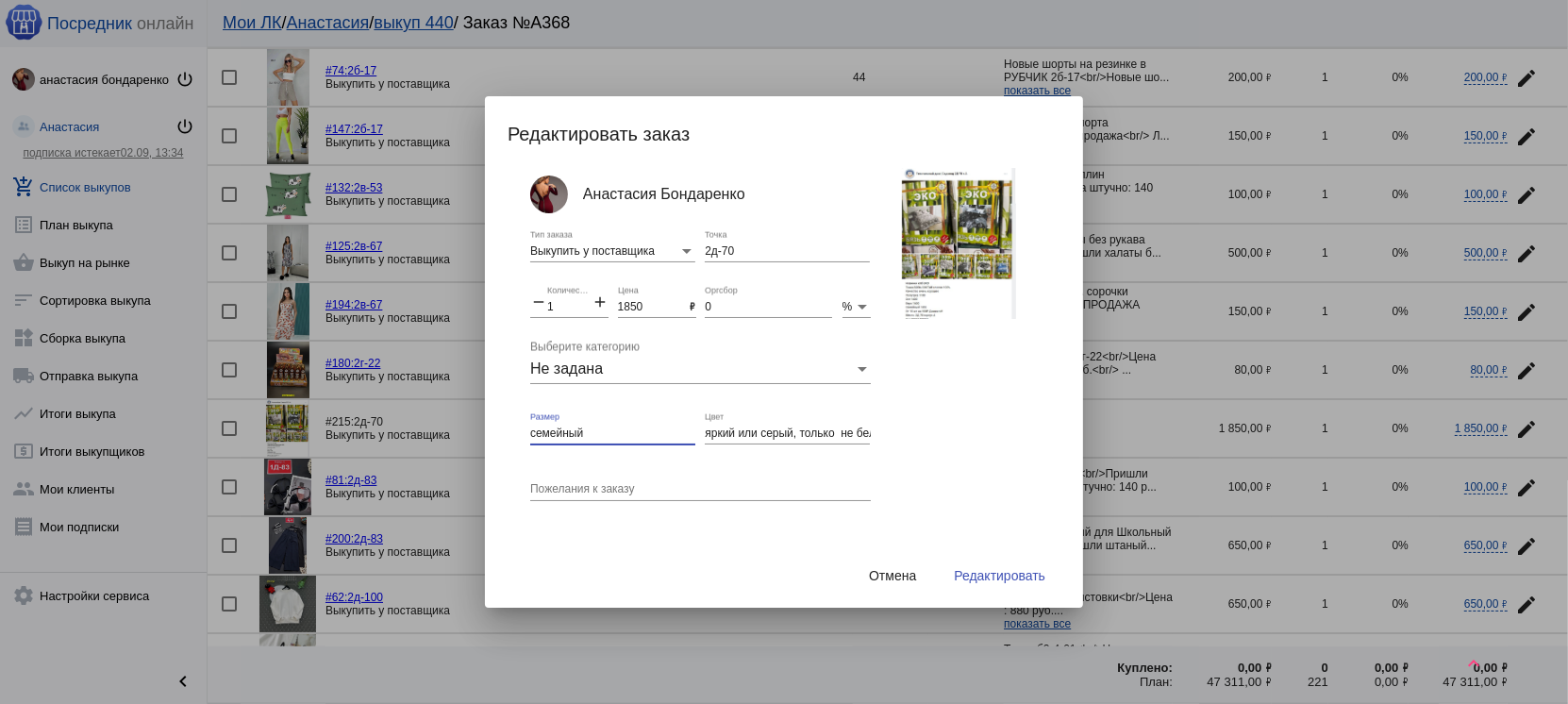 click on "семейный" at bounding box center (612, 434) 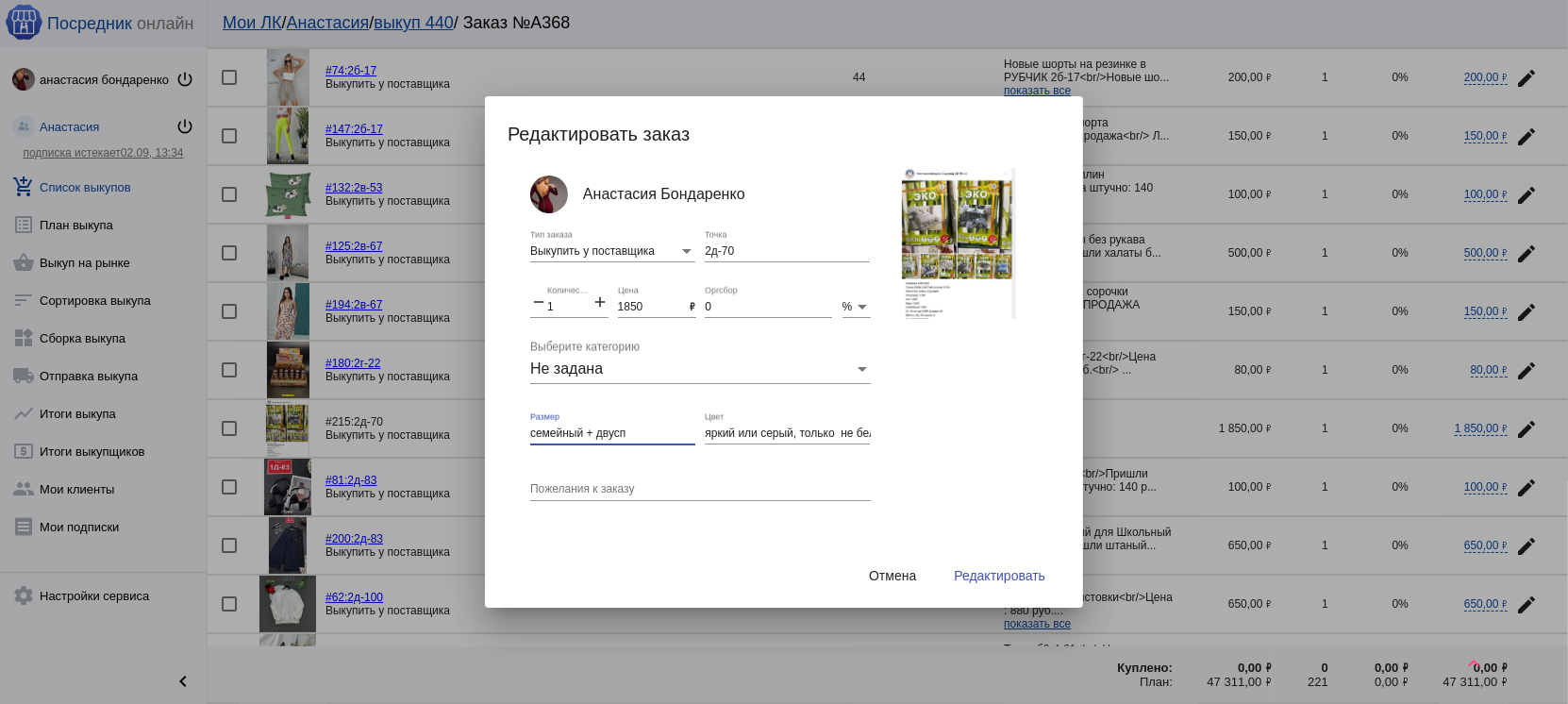 type on "семейный + двусп" 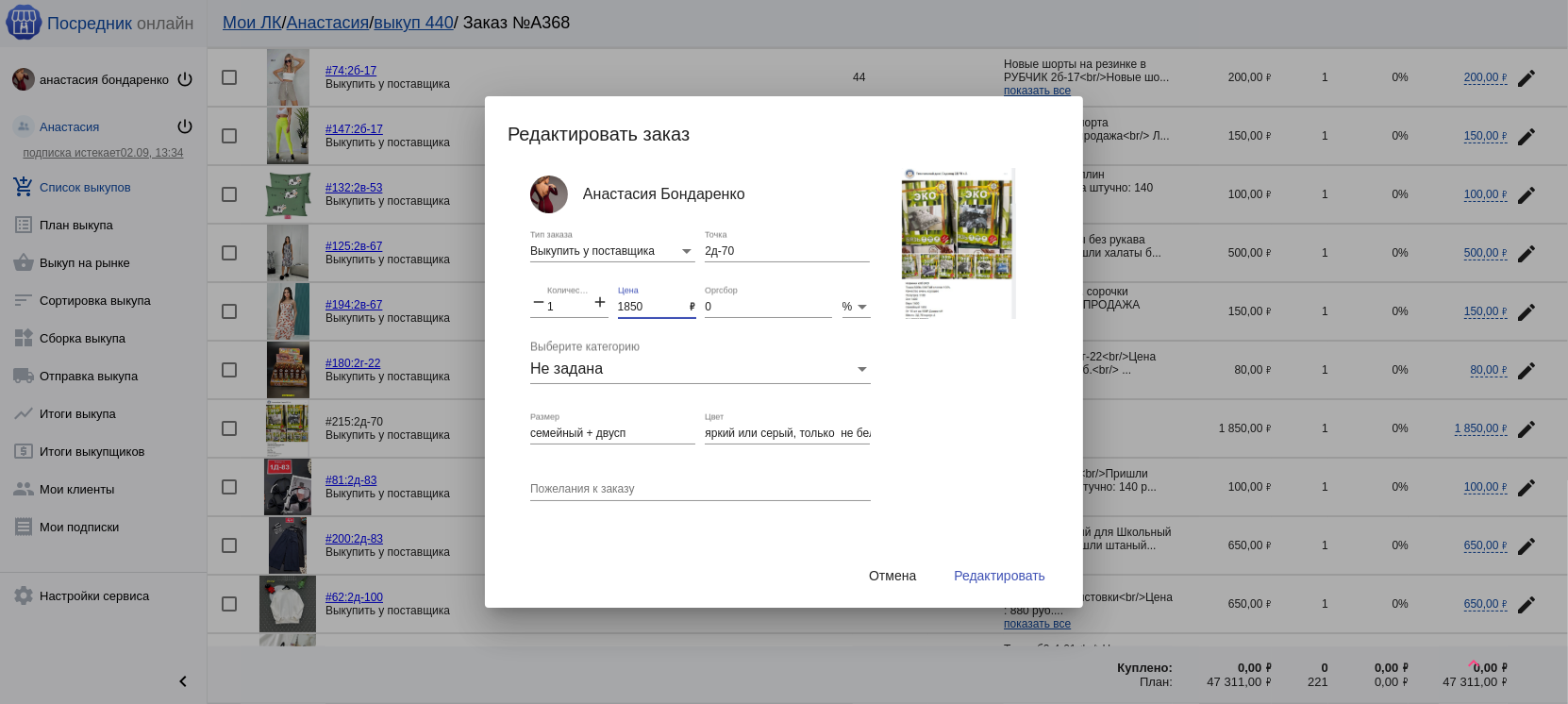 click on "1850" at bounding box center (654, 308) 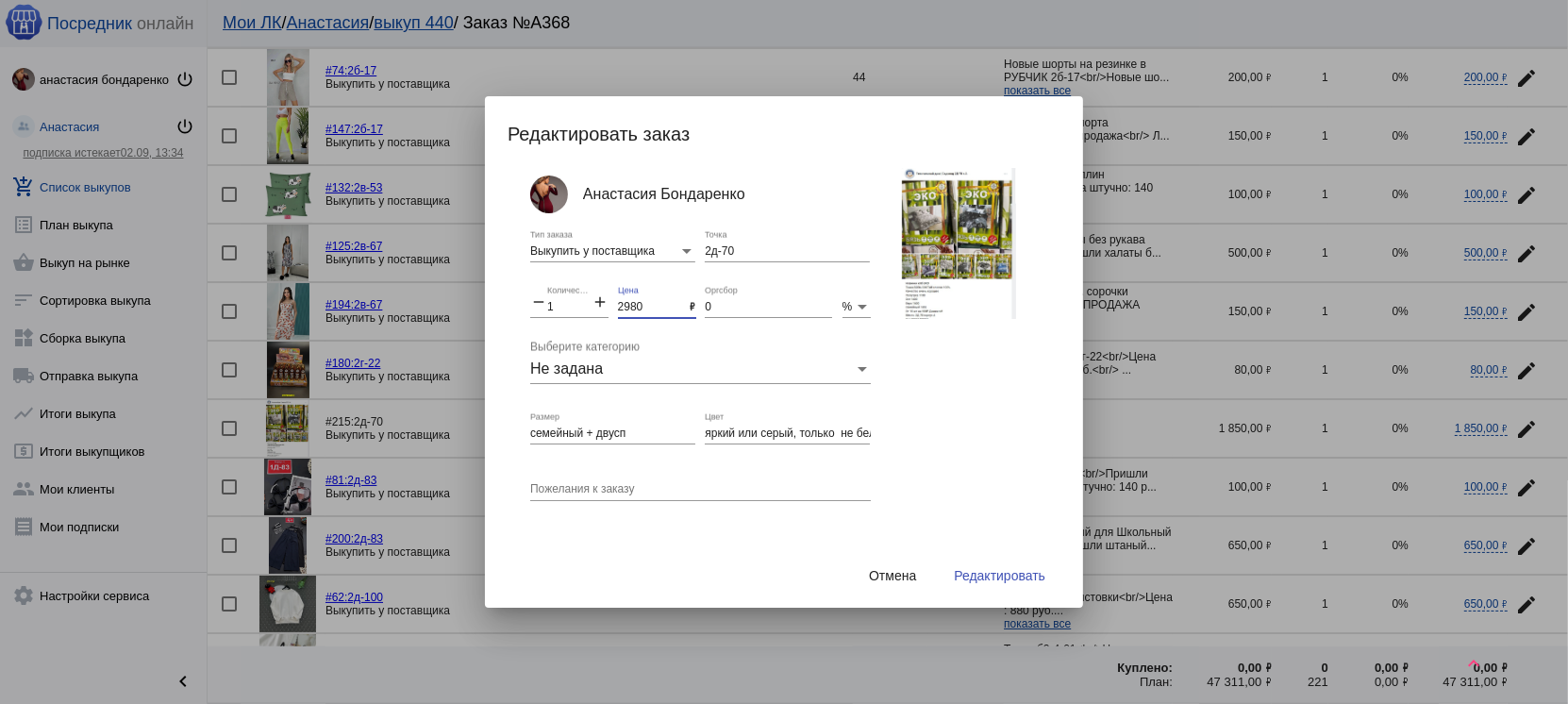 type on "2980" 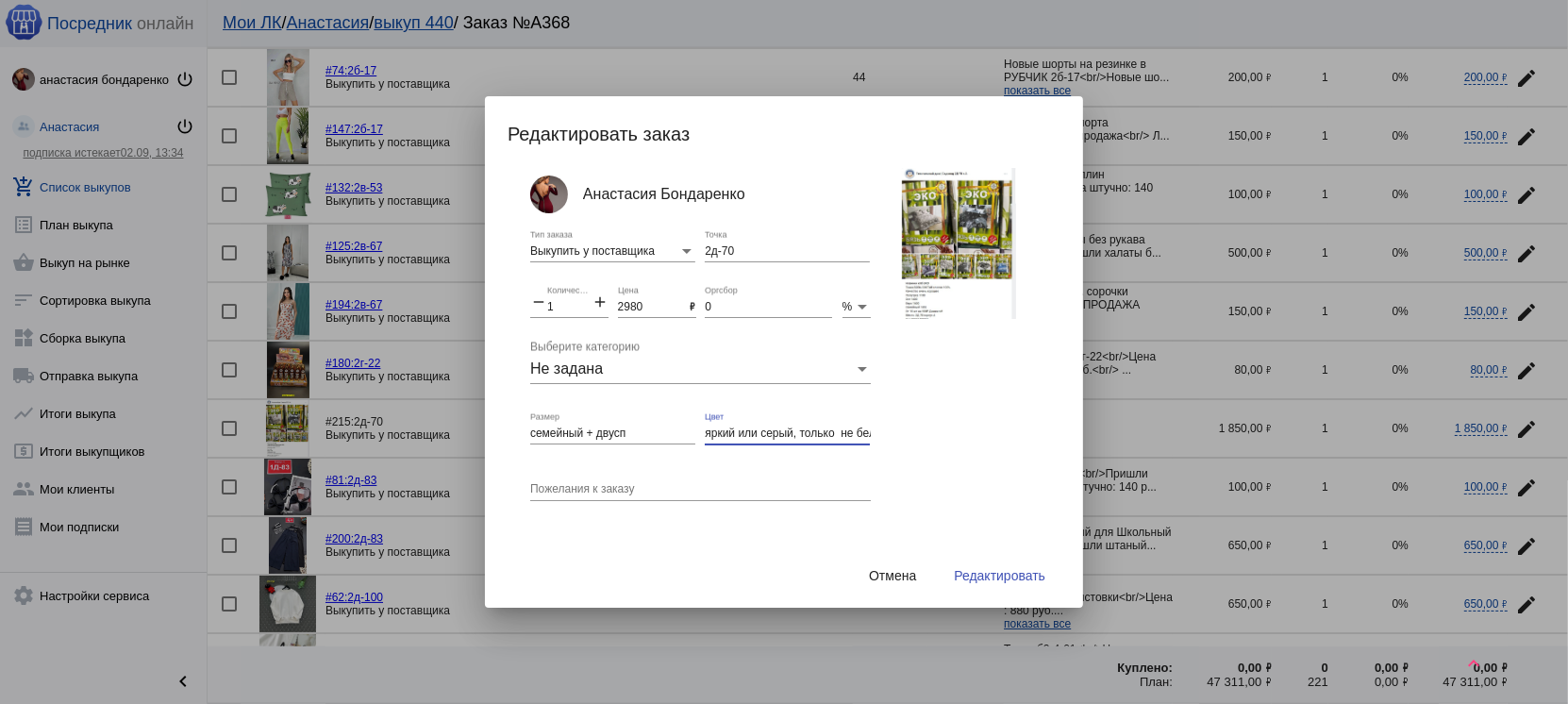 click on "яркий или серый, только  не белый и не черный" at bounding box center [787, 434] 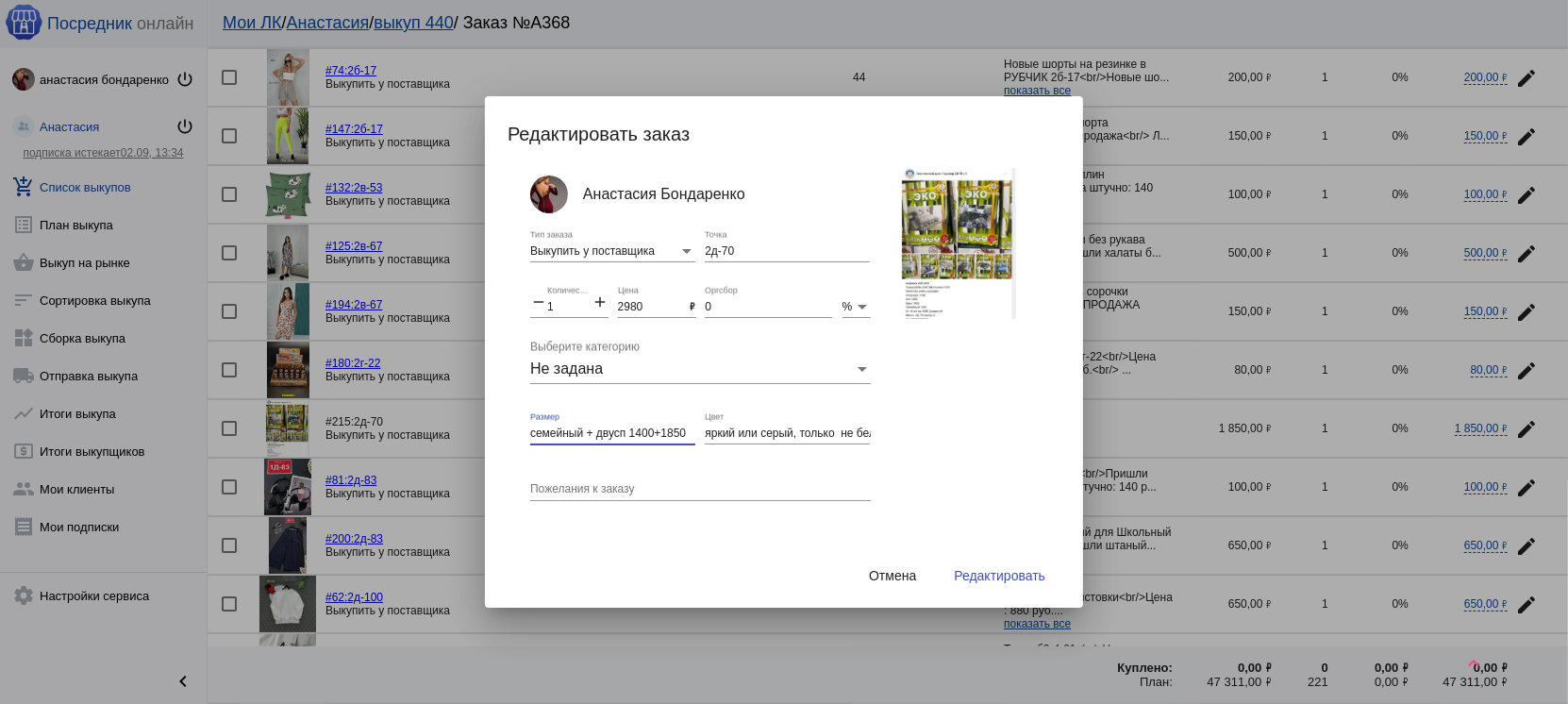 type on "семейный + двусп 1400+1850" 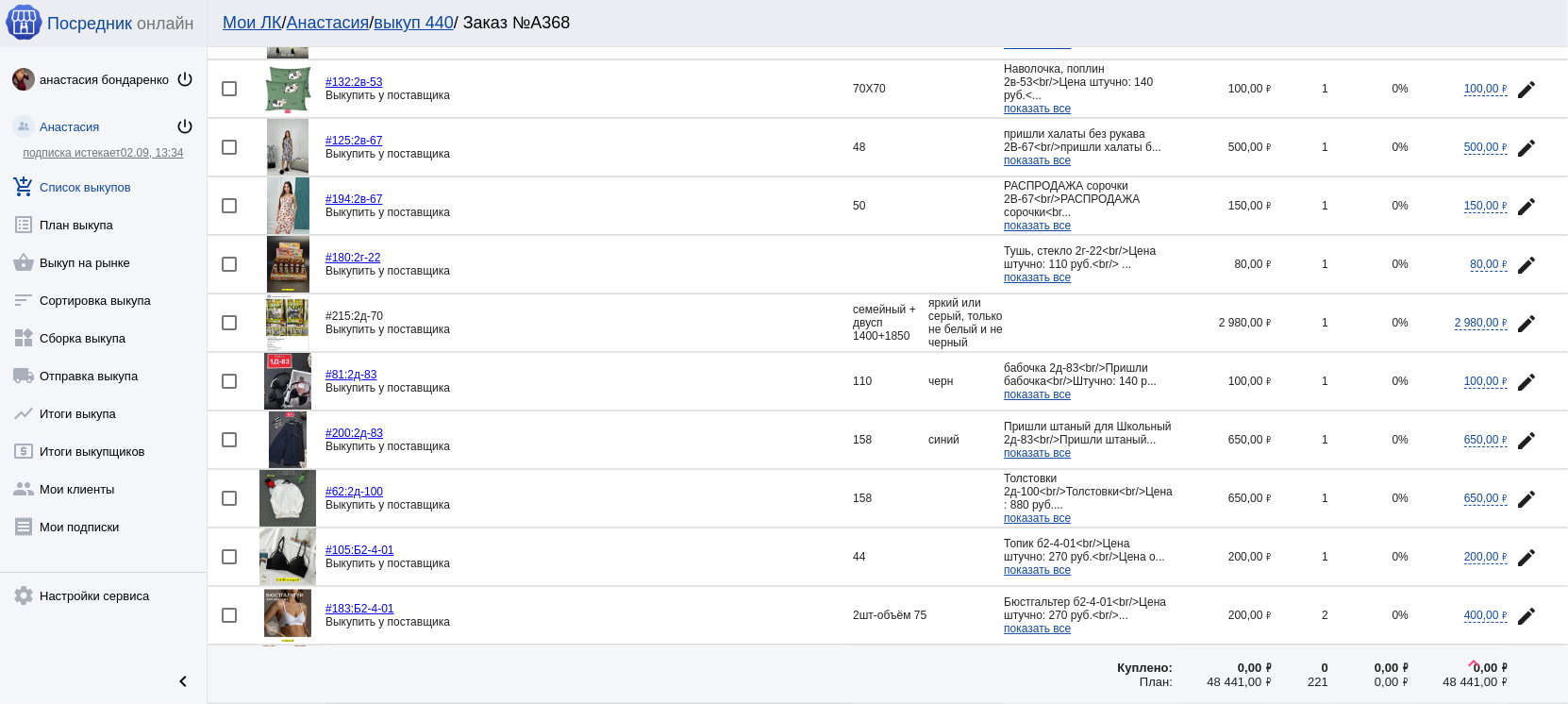 scroll, scrollTop: 1782, scrollLeft: 0, axis: vertical 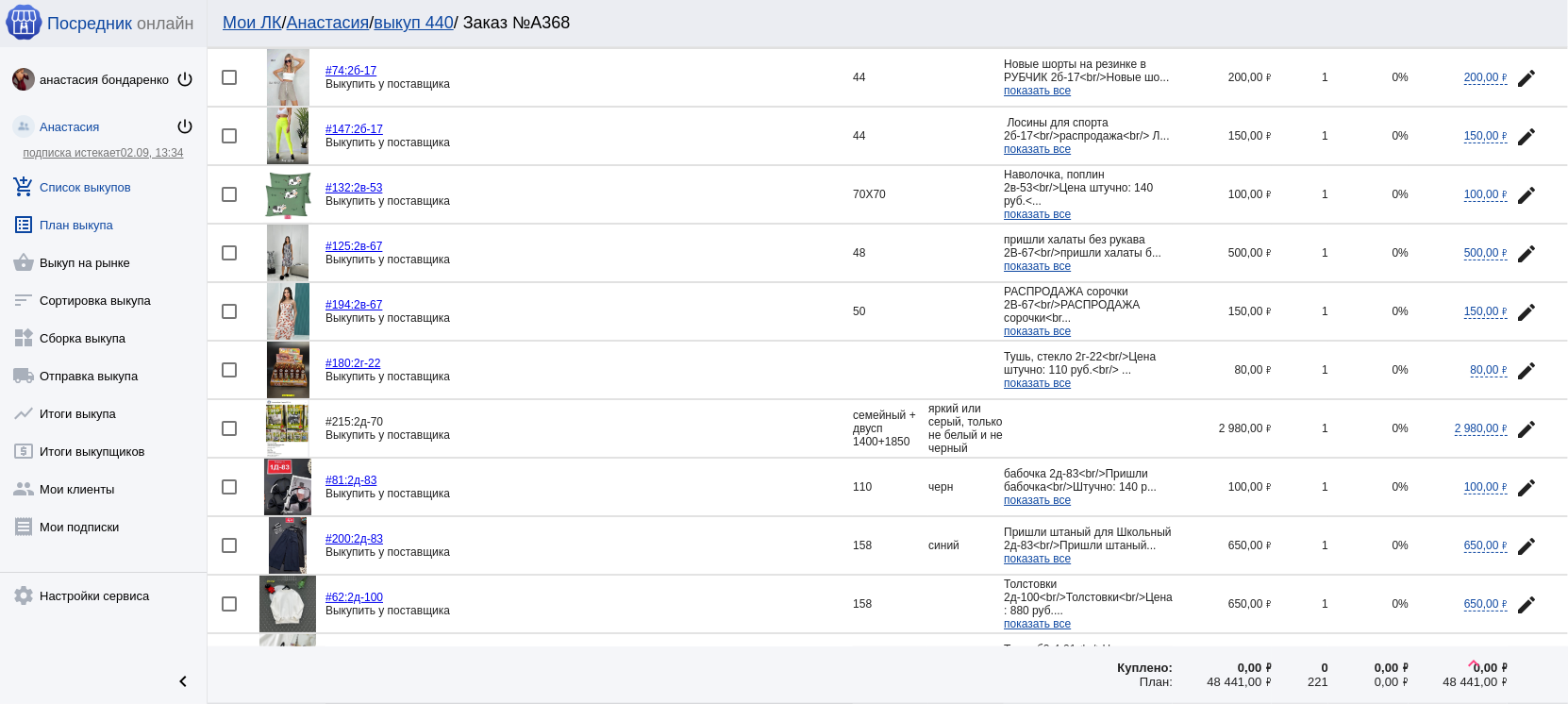 click on "list_alt  План выкупа" 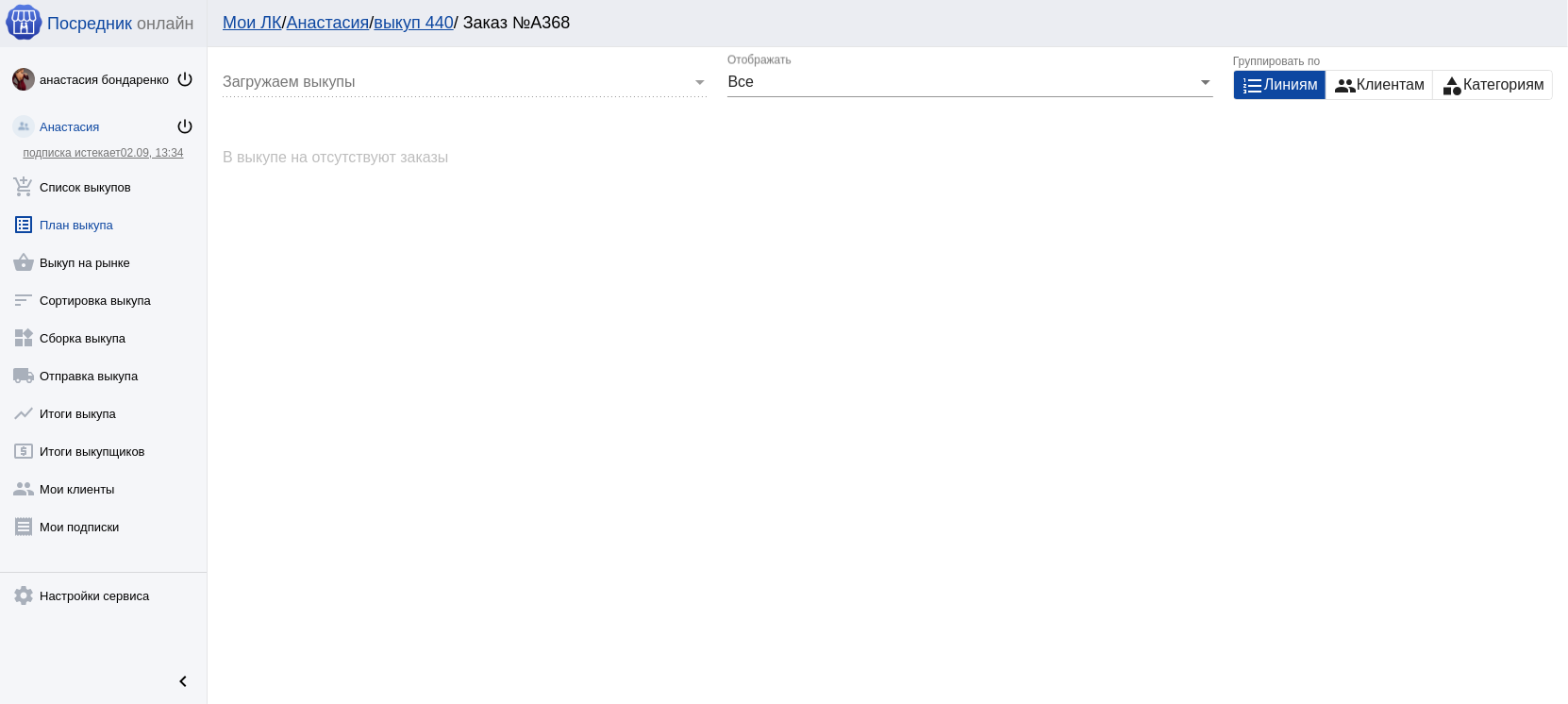 scroll, scrollTop: 0, scrollLeft: 0, axis: both 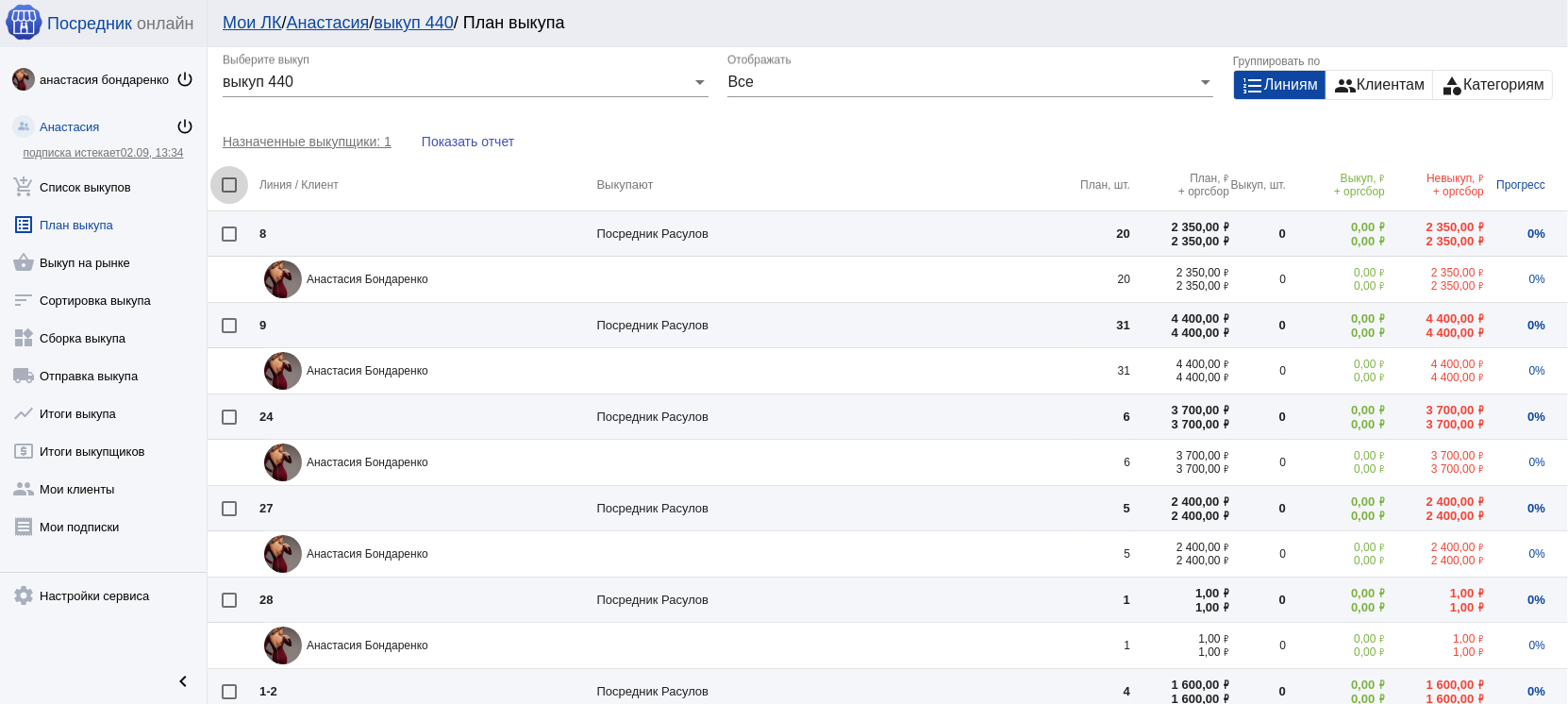 click at bounding box center (229, 185) 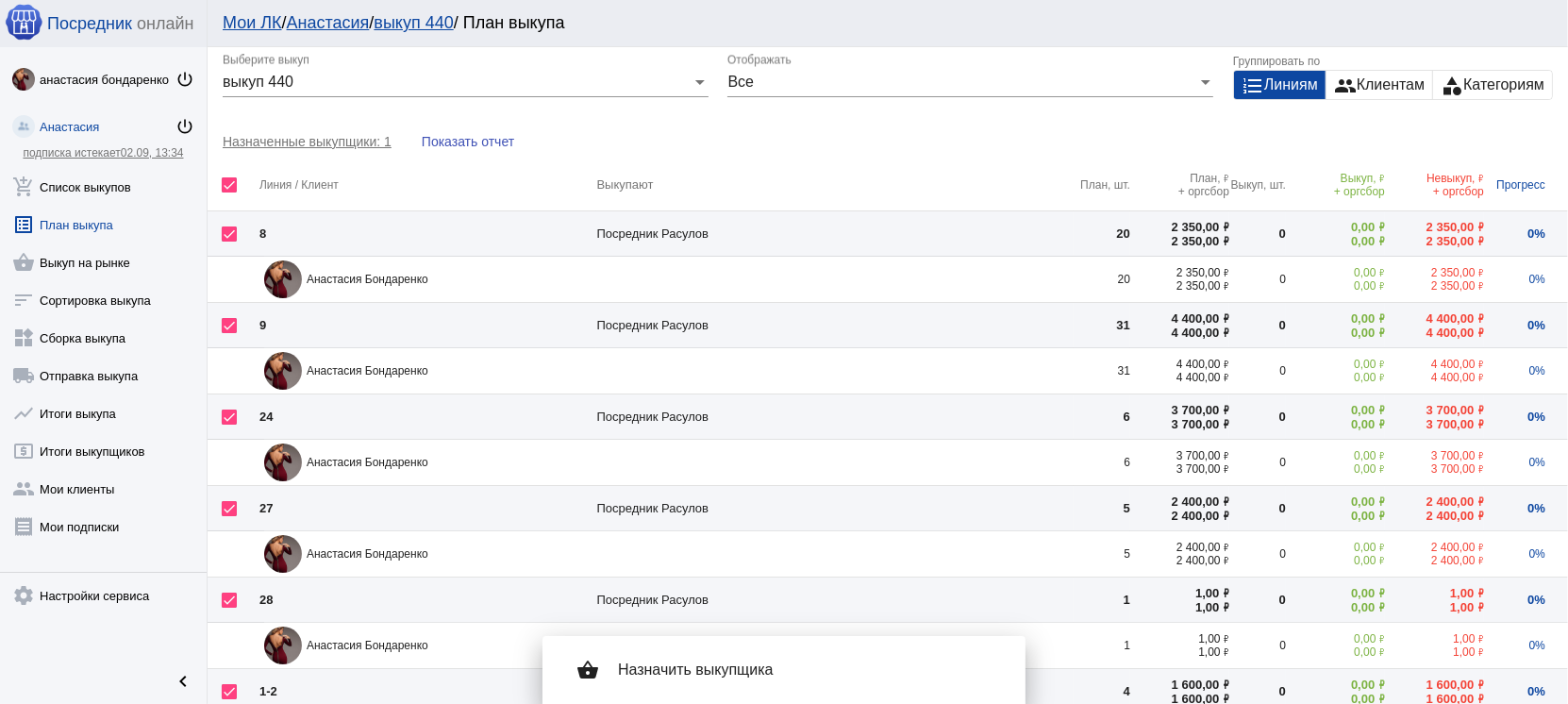 click on "Назначить выкупщика" at bounding box center [807, 670] 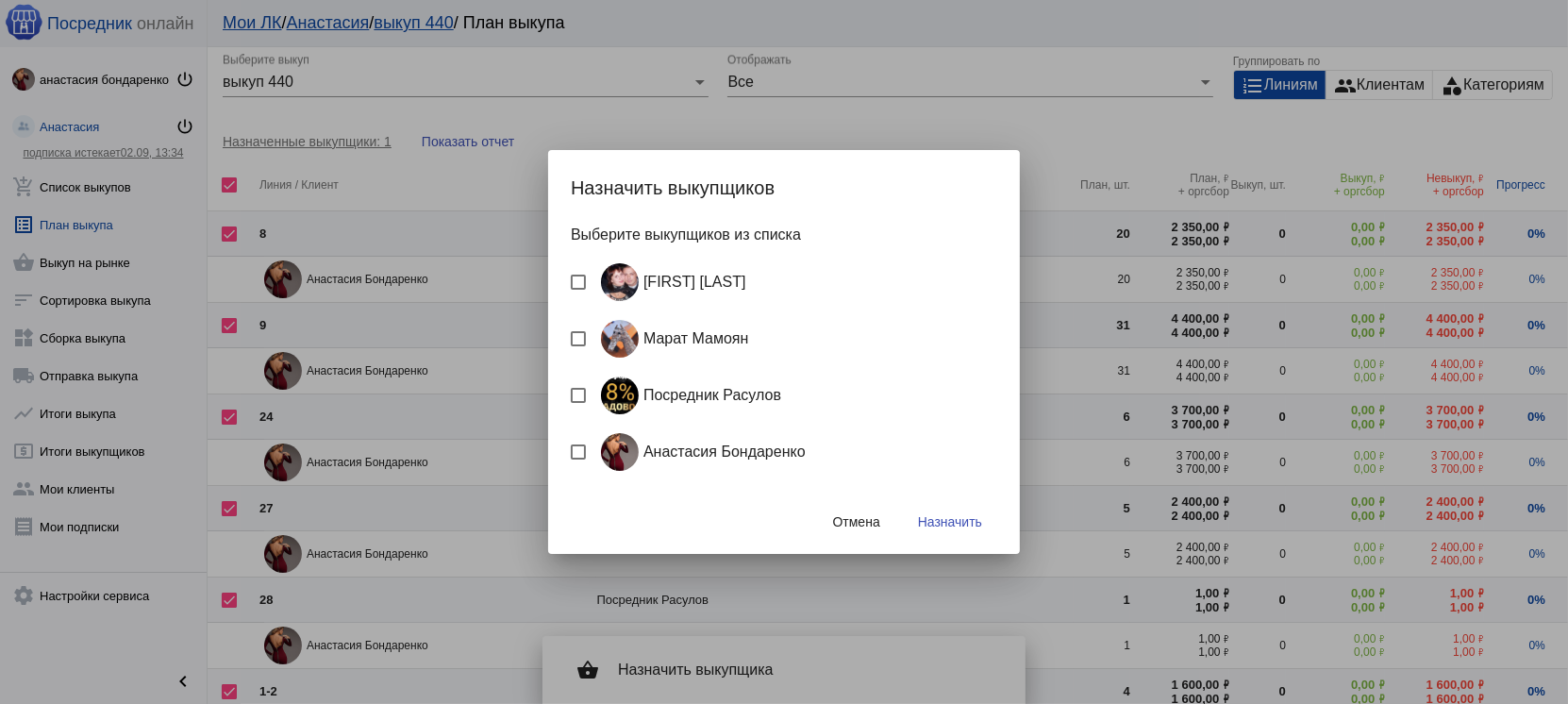 click on "Посредник Расулов" at bounding box center [687, 395] 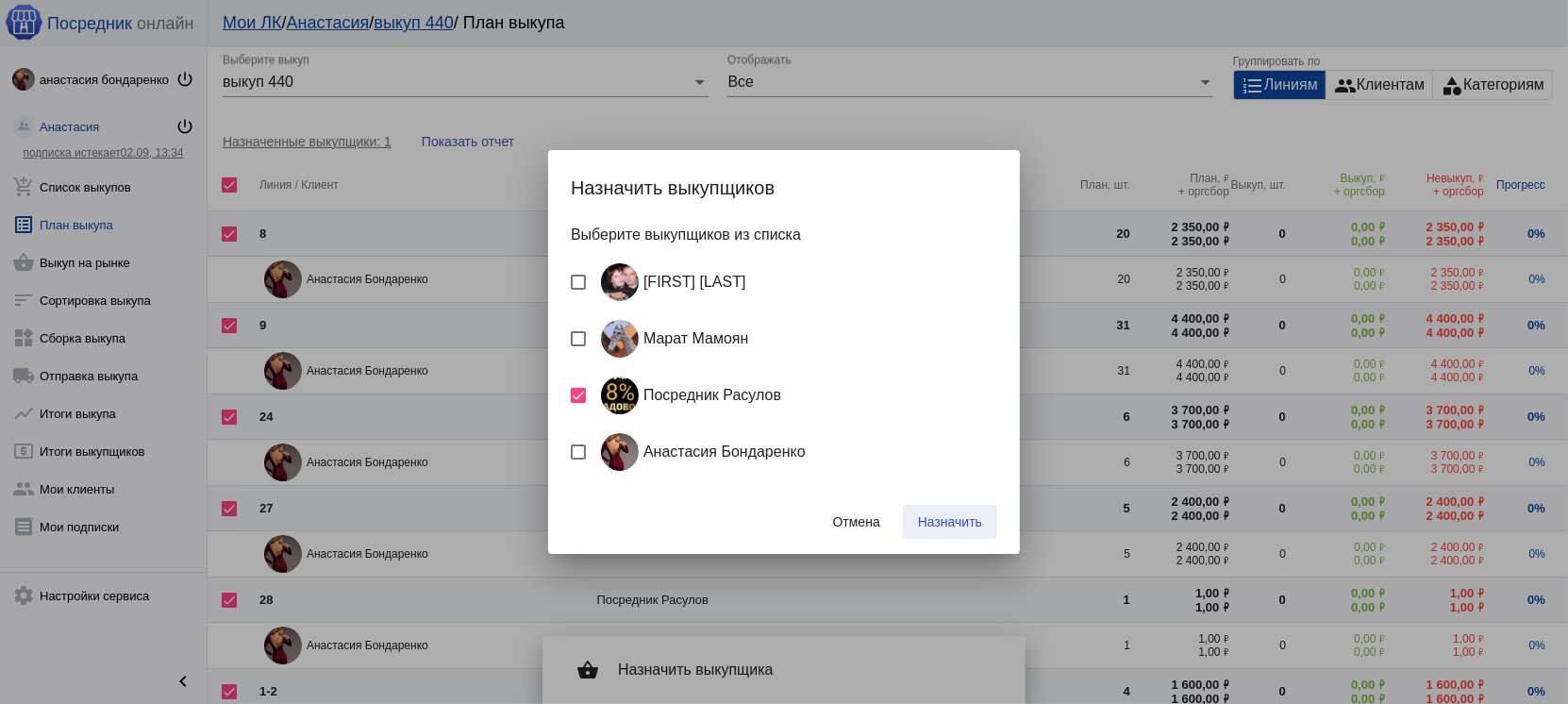 click on "Назначить" at bounding box center (950, 522) 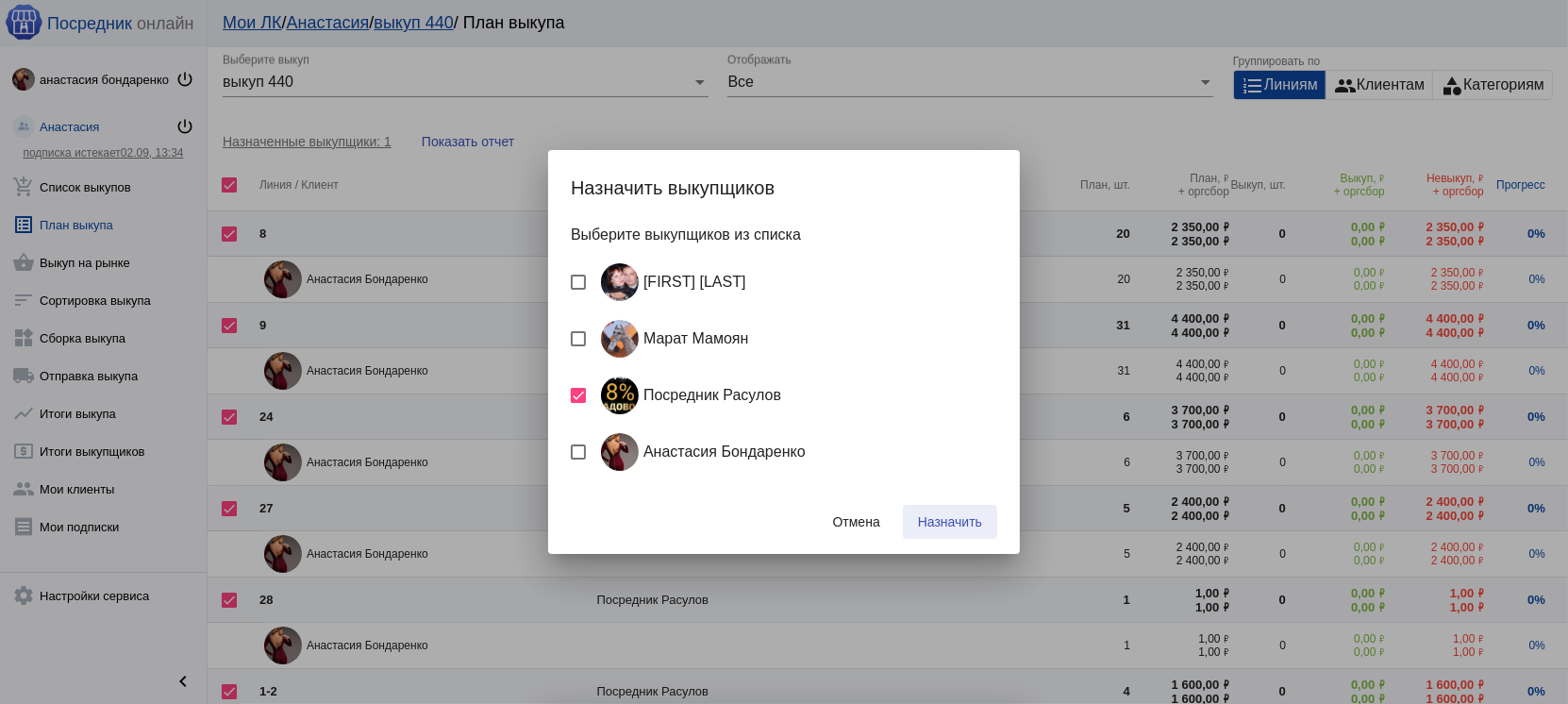 checkbox on "false" 